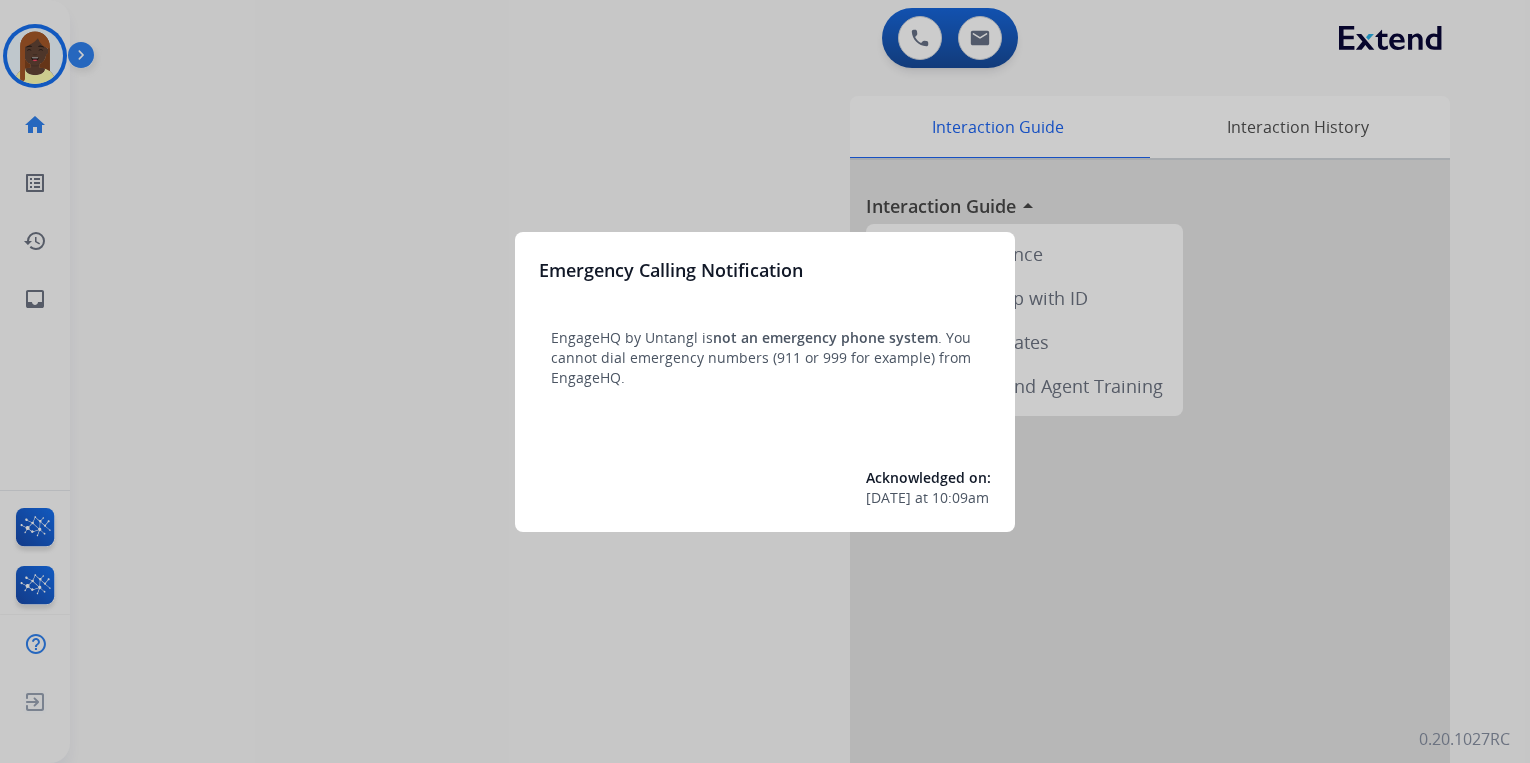 scroll, scrollTop: 0, scrollLeft: 0, axis: both 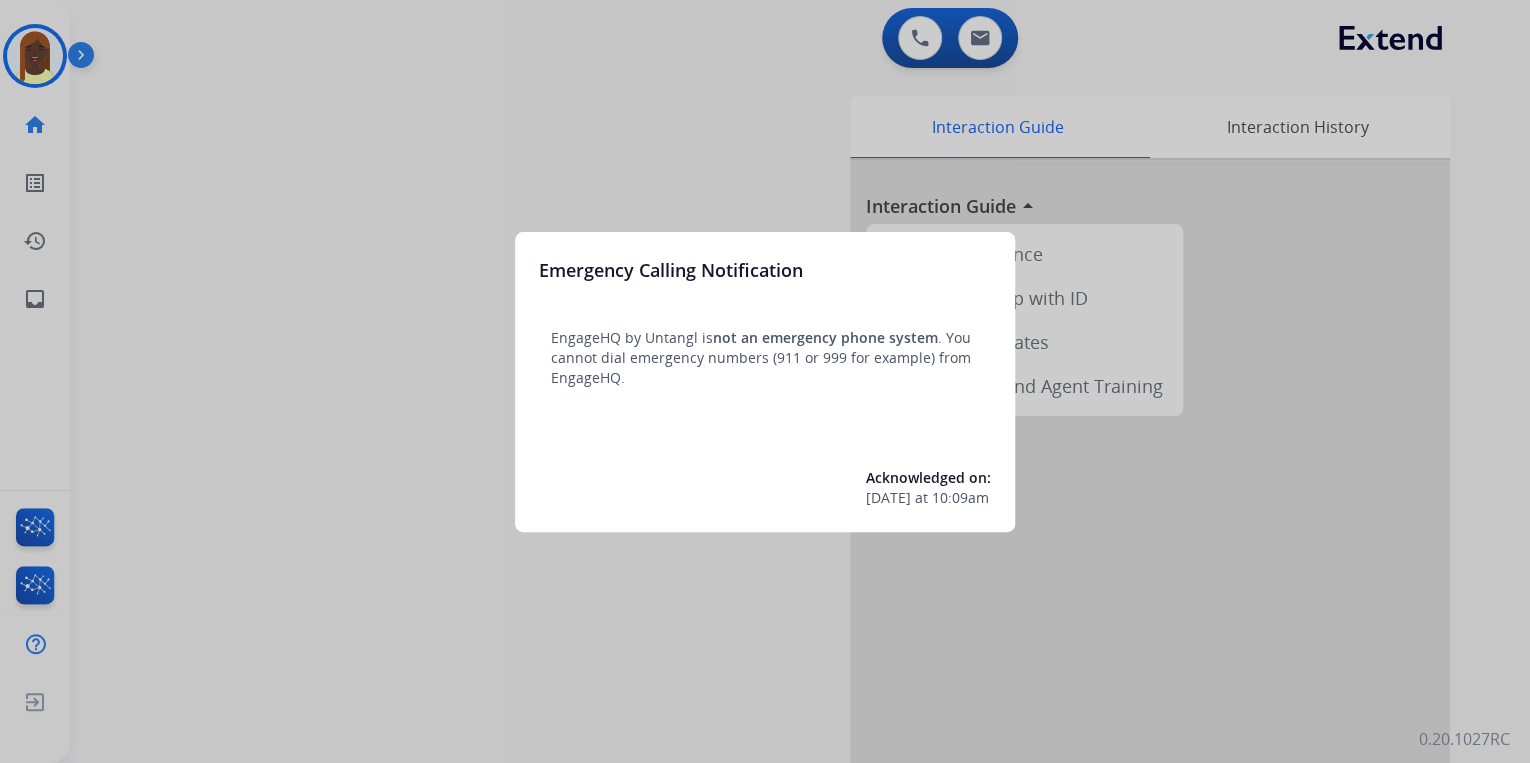 click at bounding box center [765, 381] 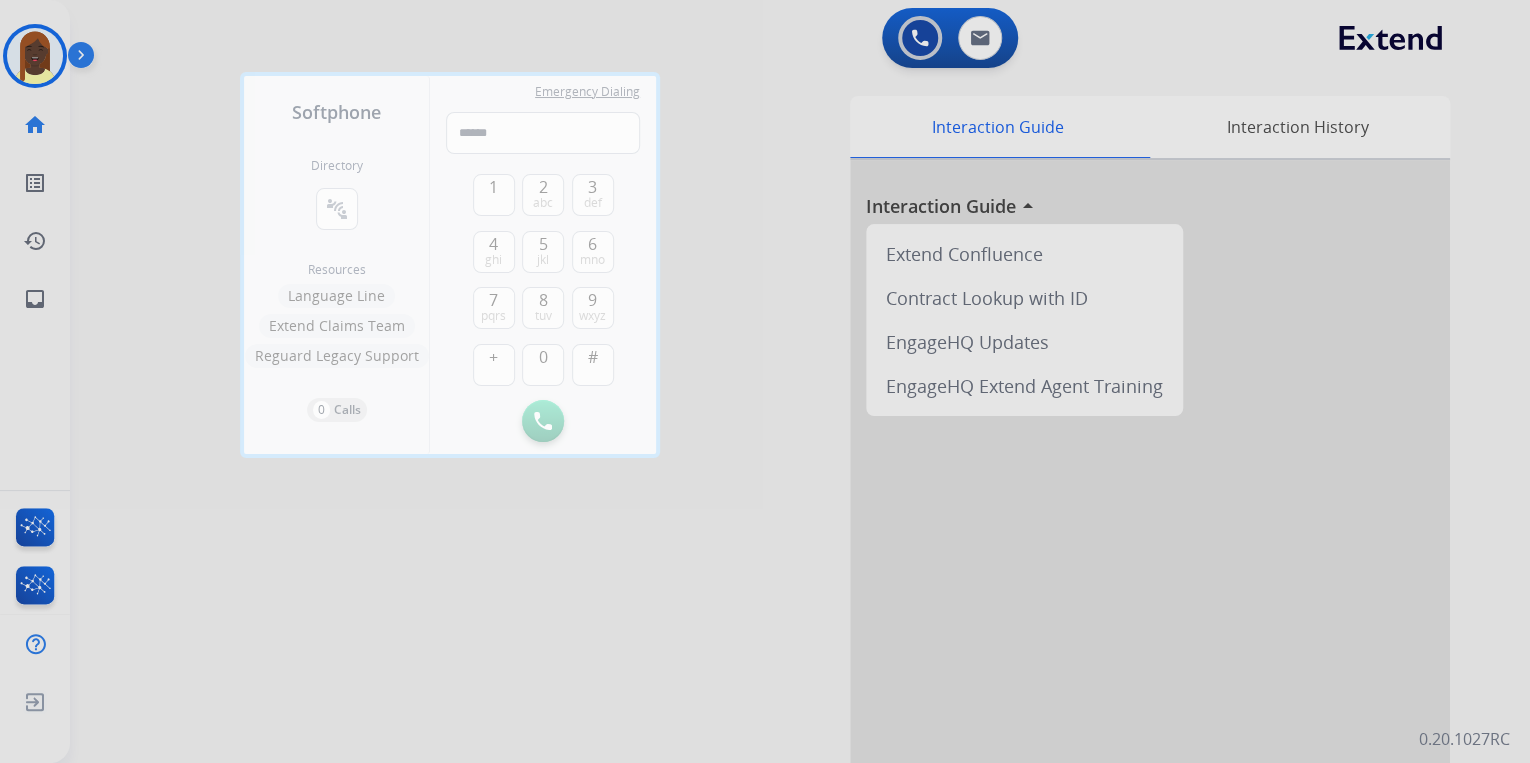 click at bounding box center (765, 381) 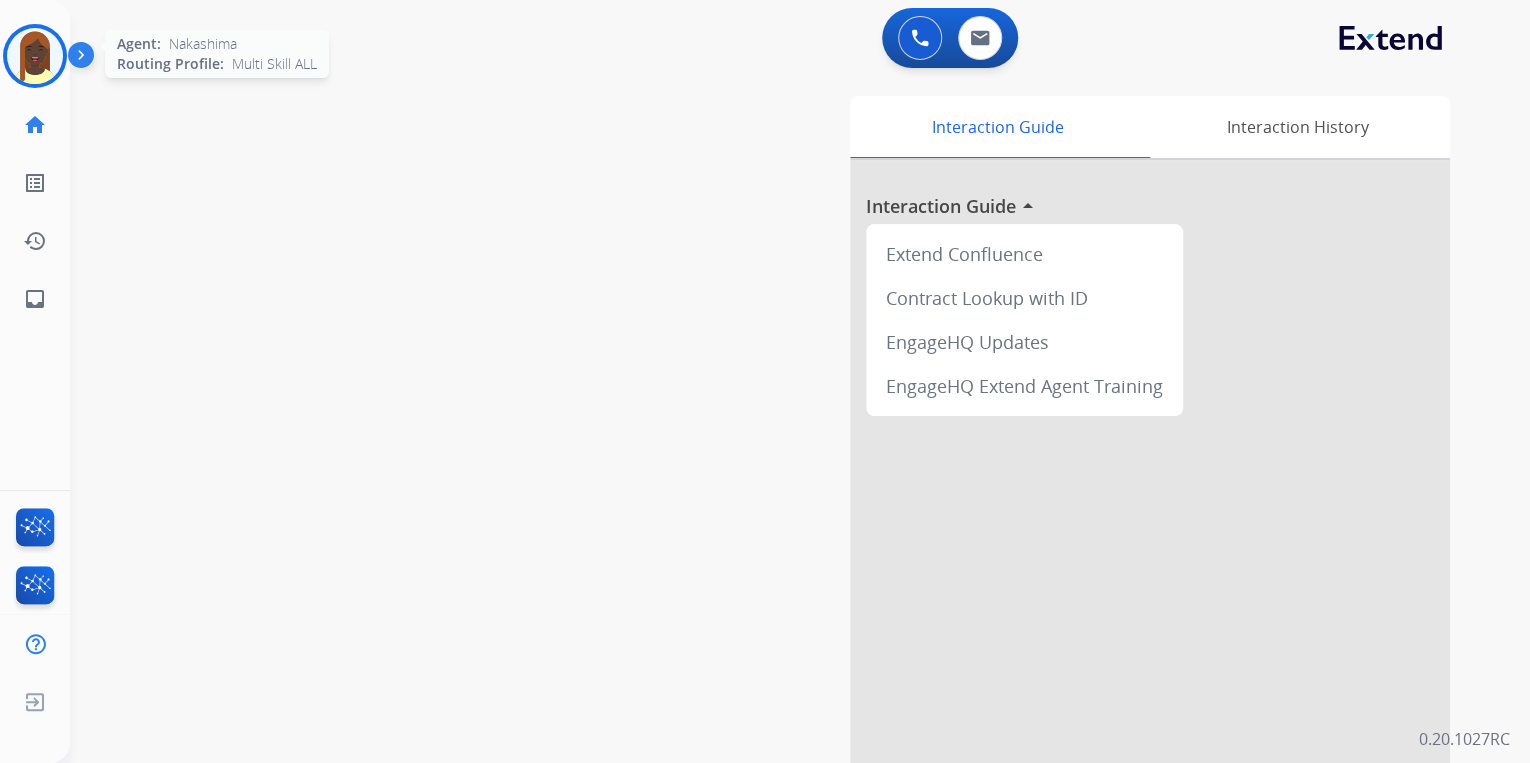 click at bounding box center (35, 56) 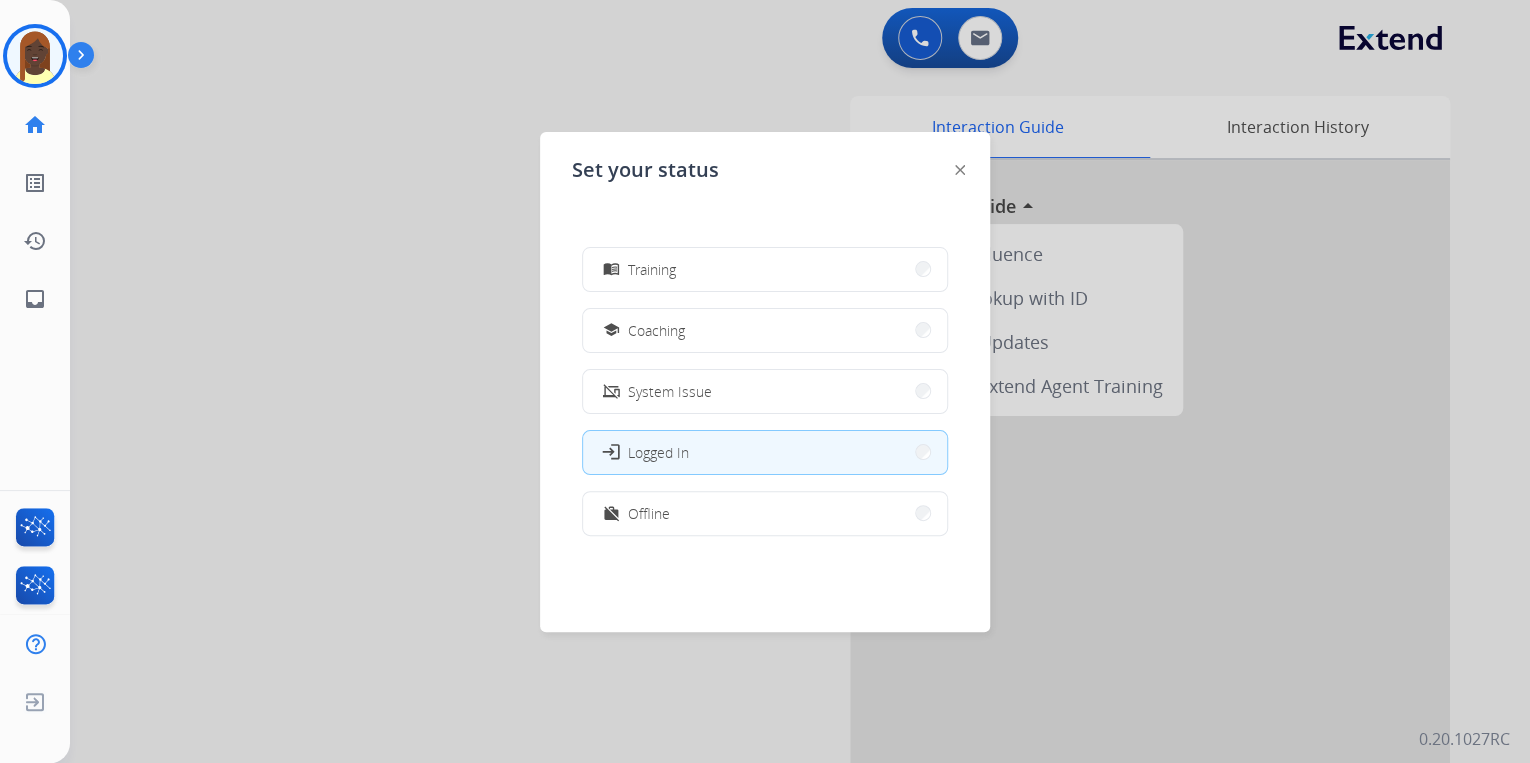 scroll, scrollTop: 376, scrollLeft: 0, axis: vertical 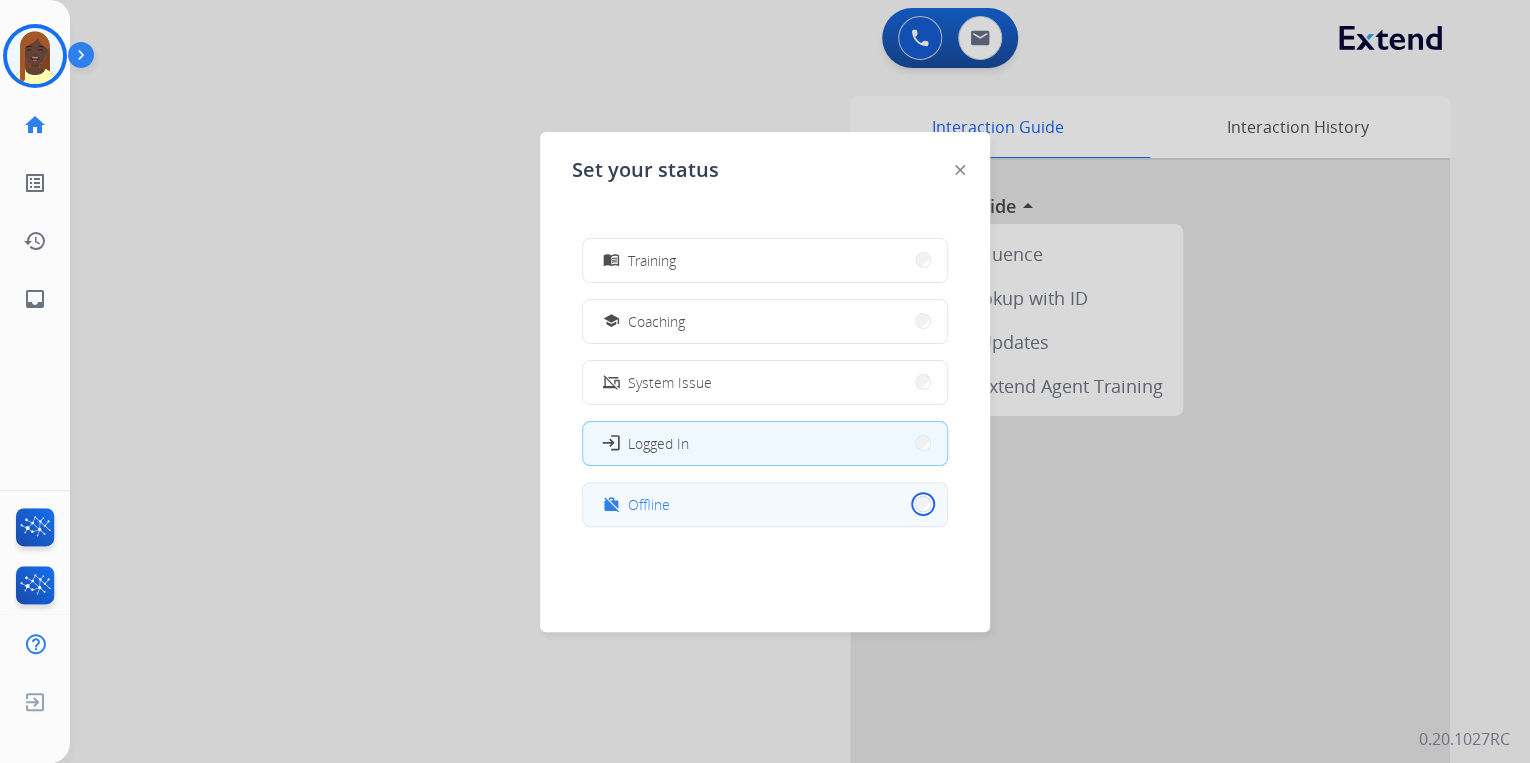 click on "work_off Offline" at bounding box center (765, 504) 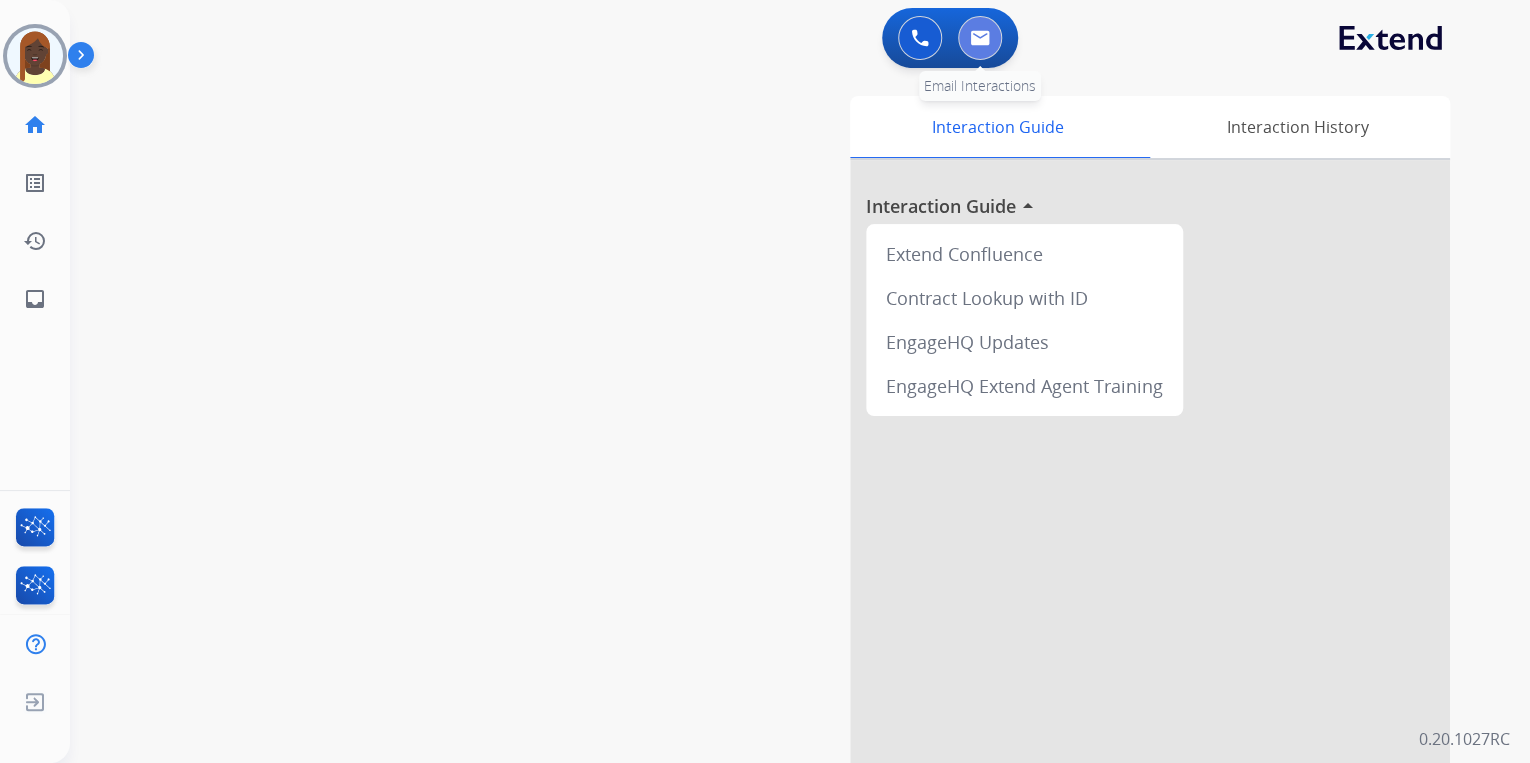 click at bounding box center [980, 38] 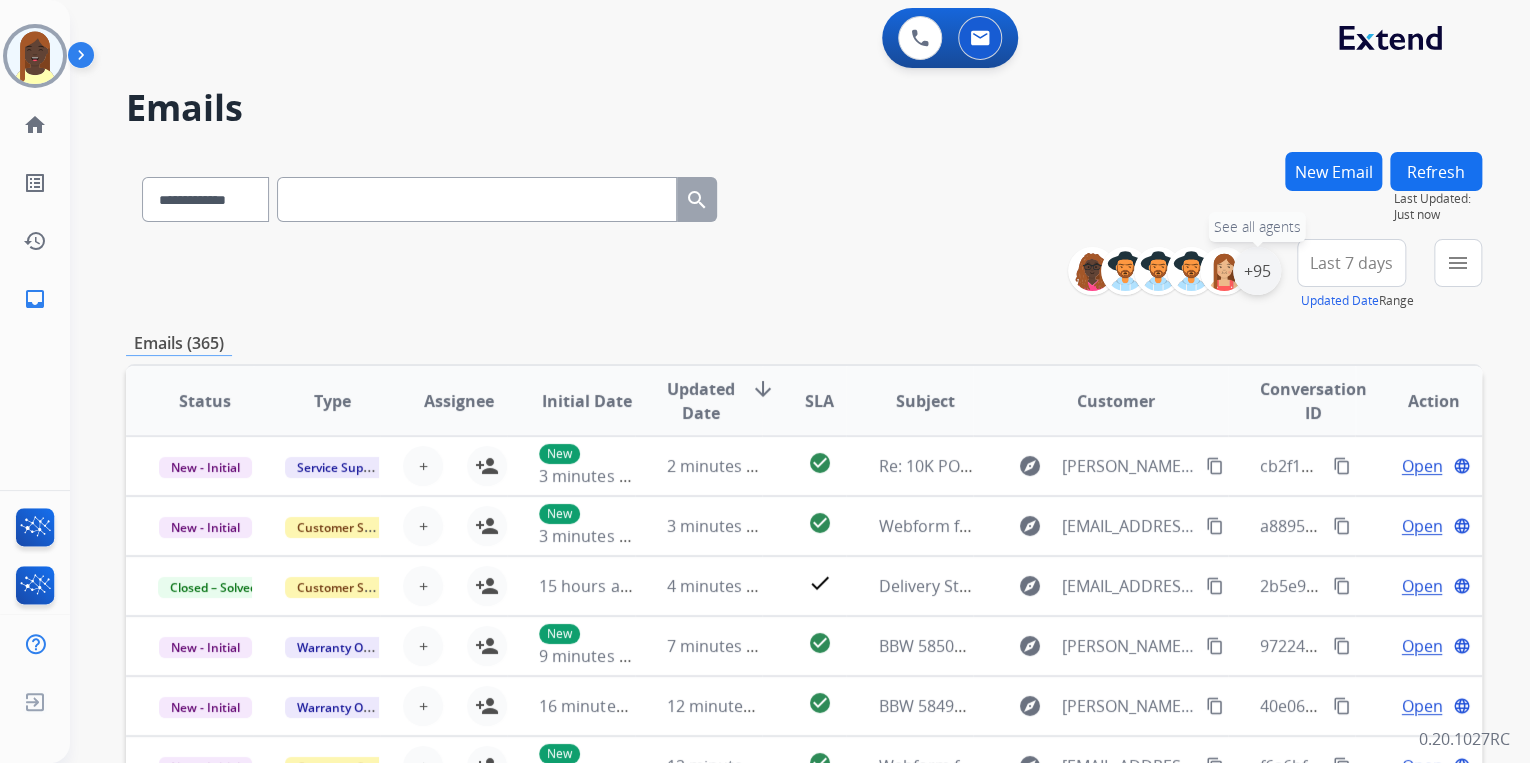 click on "+95" at bounding box center (1257, 271) 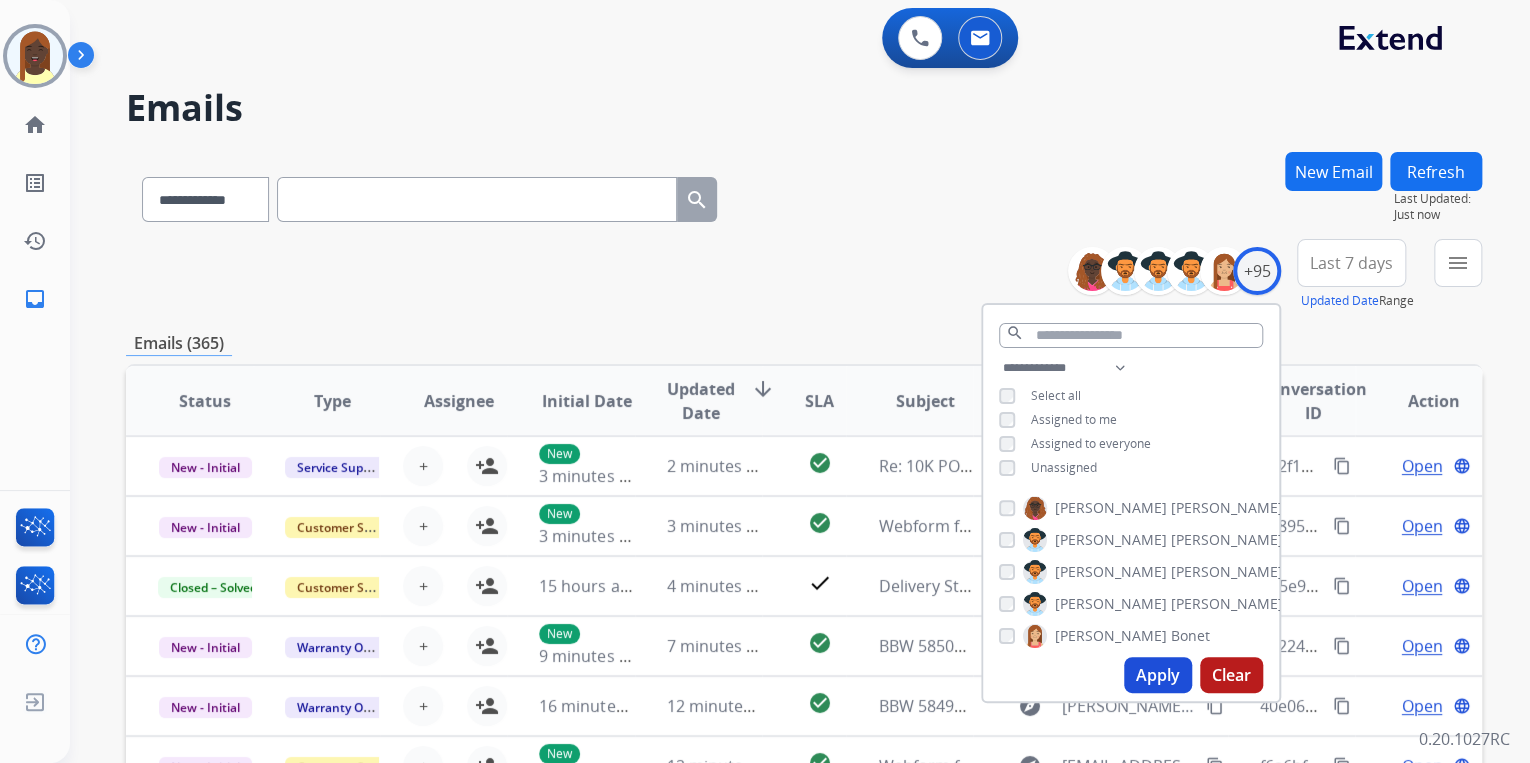 drag, startPoint x: 1148, startPoint y: 680, endPoint x: 1074, endPoint y: 572, distance: 130.91983 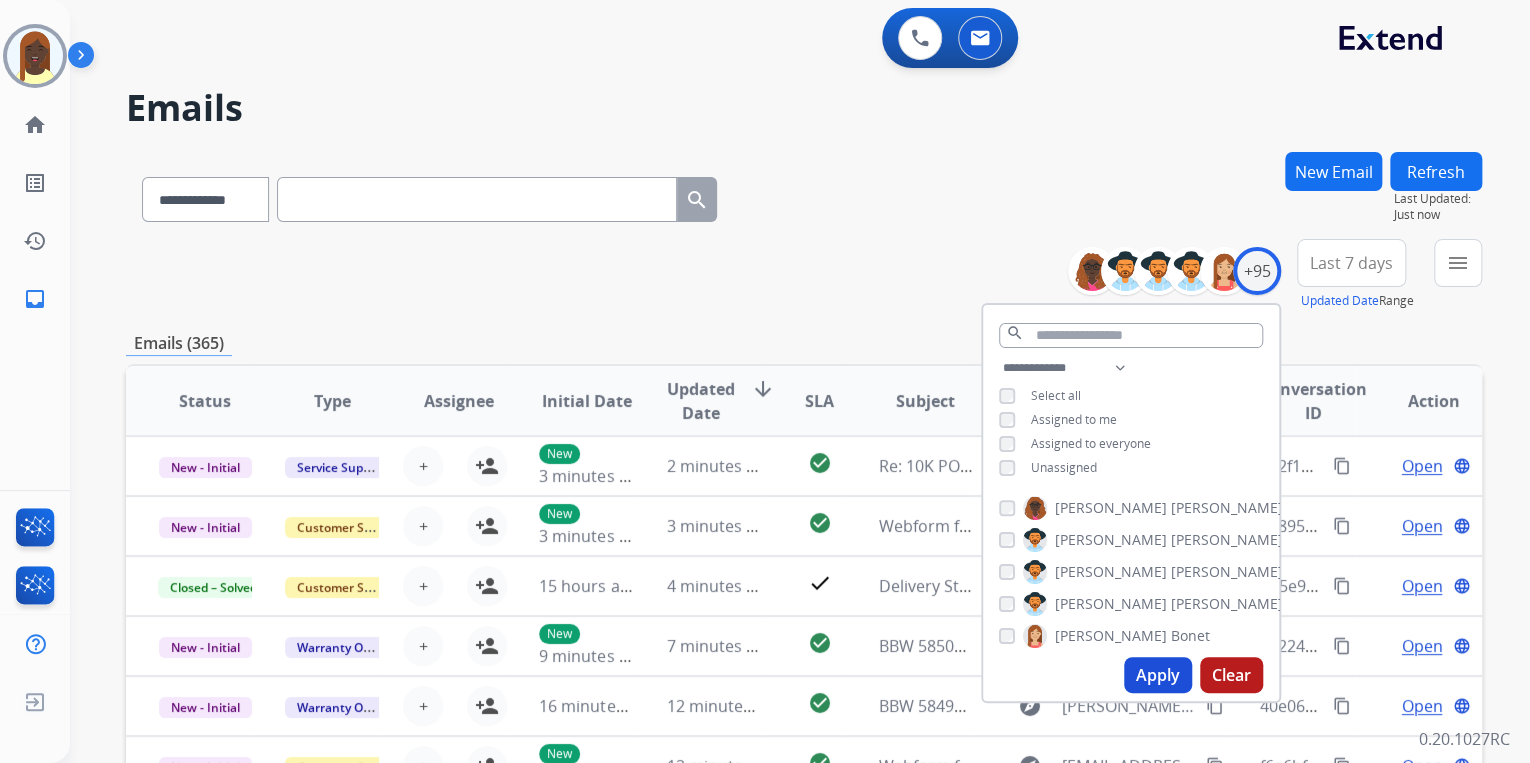 click on "Apply" at bounding box center [1158, 675] 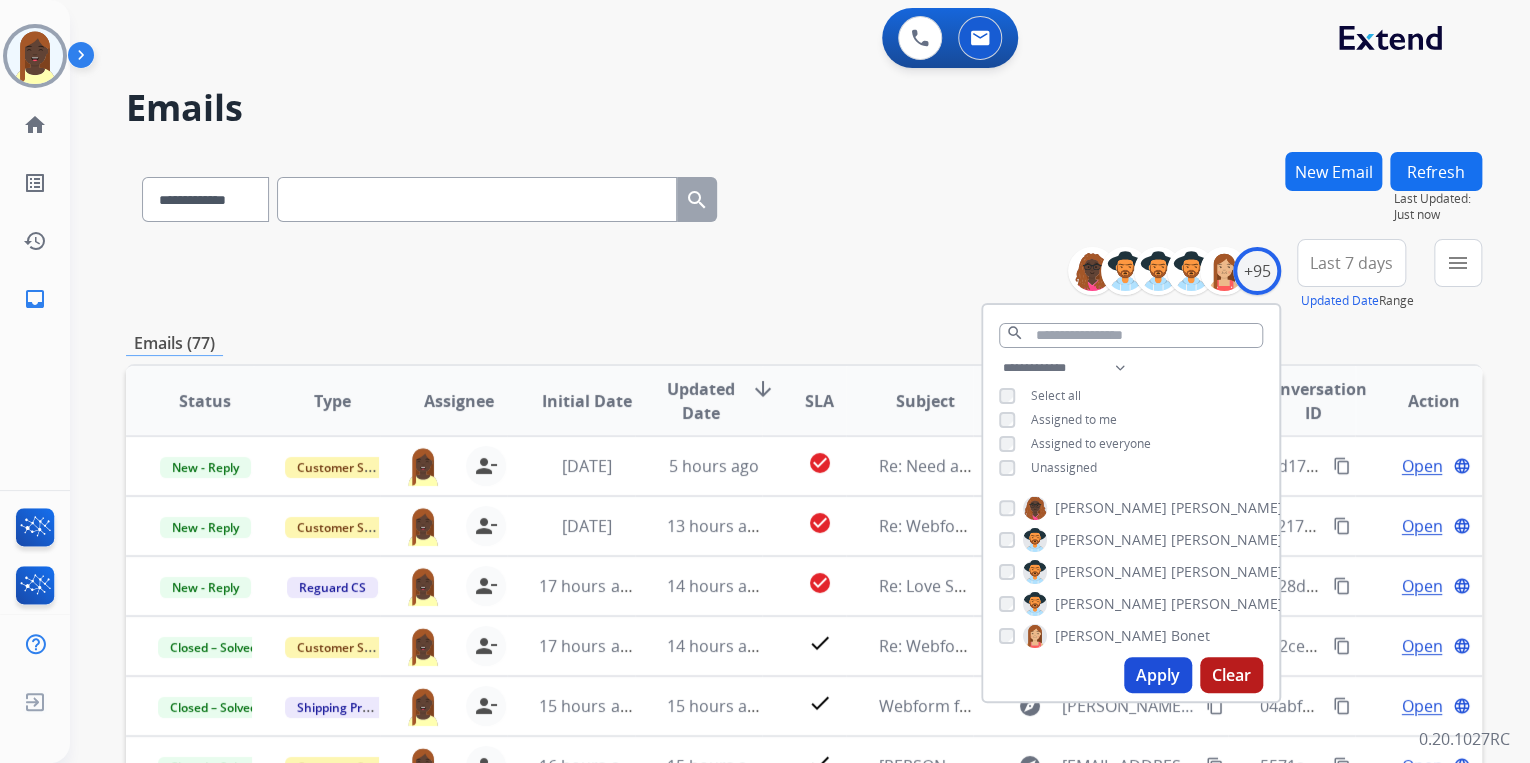 click on "**********" at bounding box center [804, 275] 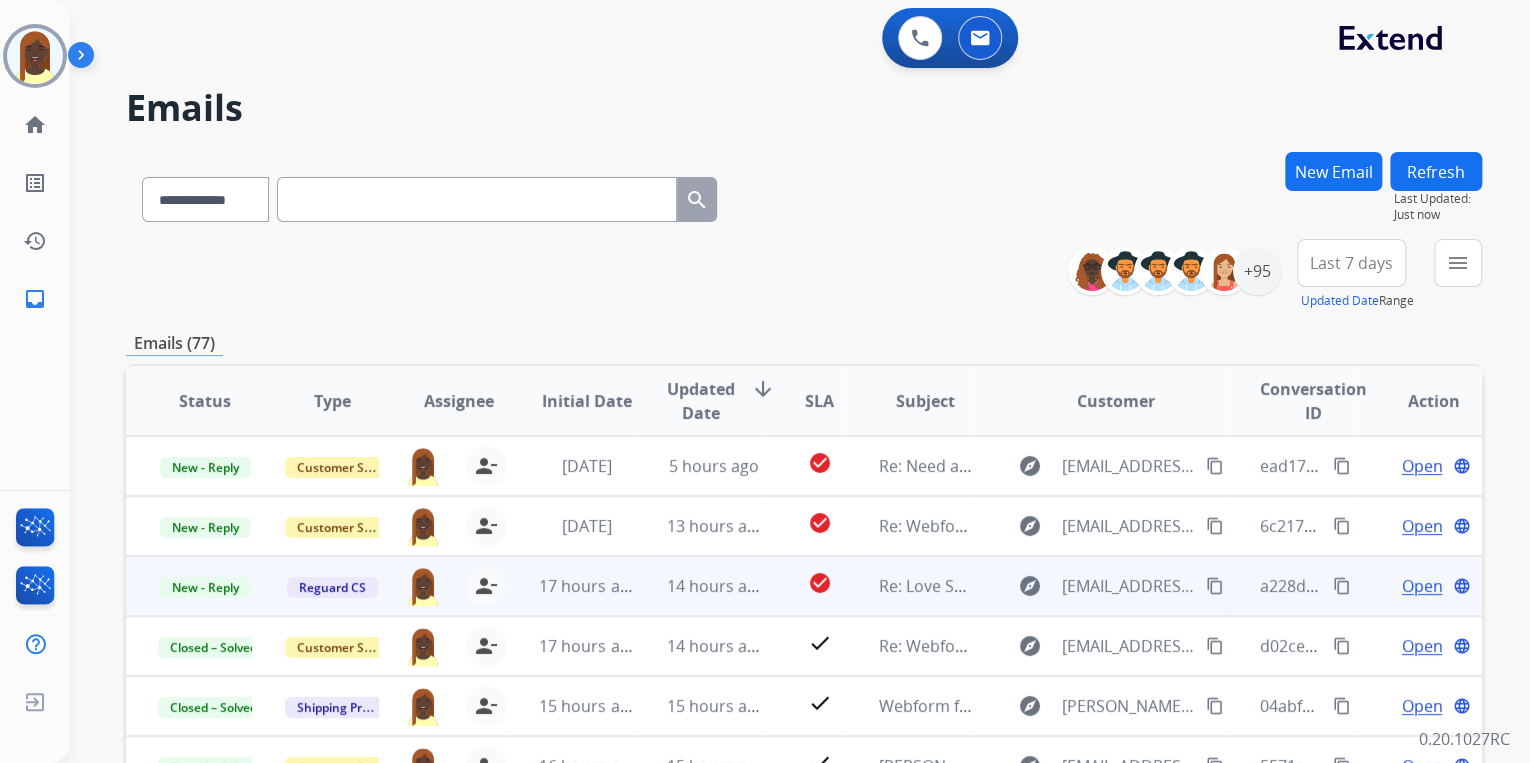 click on "content_copy" at bounding box center (1342, 586) 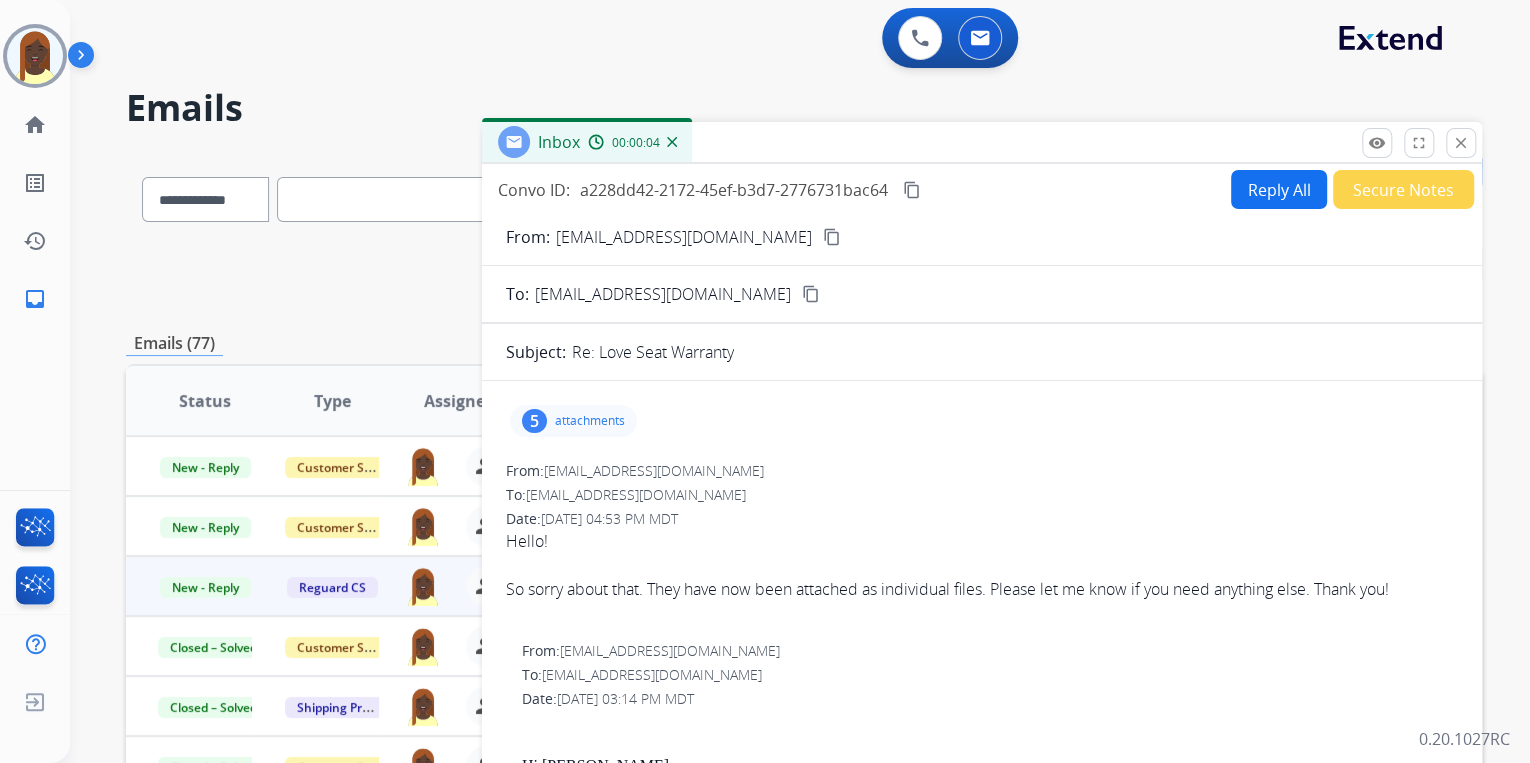 drag, startPoint x: 500, startPoint y: 540, endPoint x: 1038, endPoint y: 606, distance: 542.0332 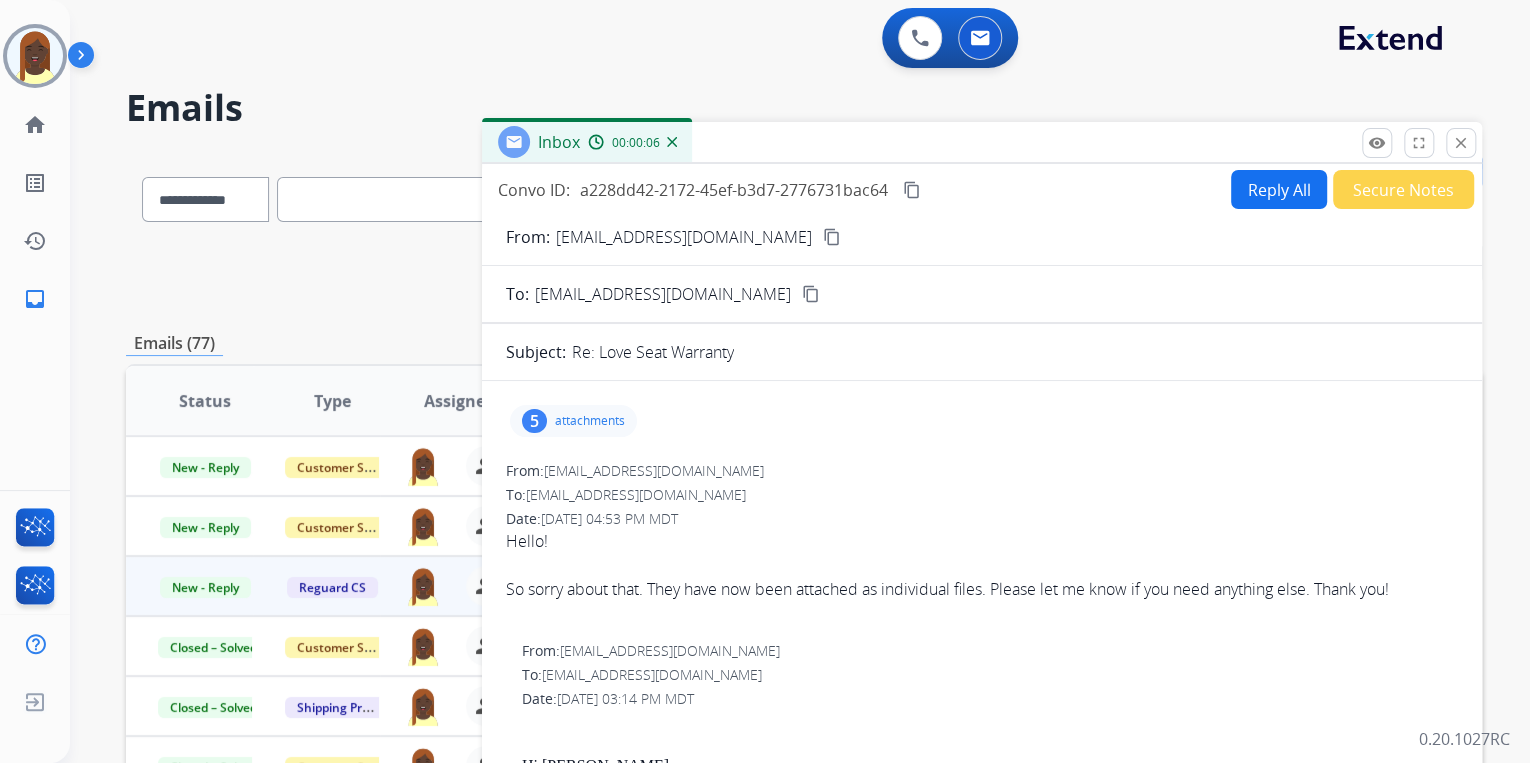 drag, startPoint x: 1038, startPoint y: 606, endPoint x: 989, endPoint y: 592, distance: 50.96077 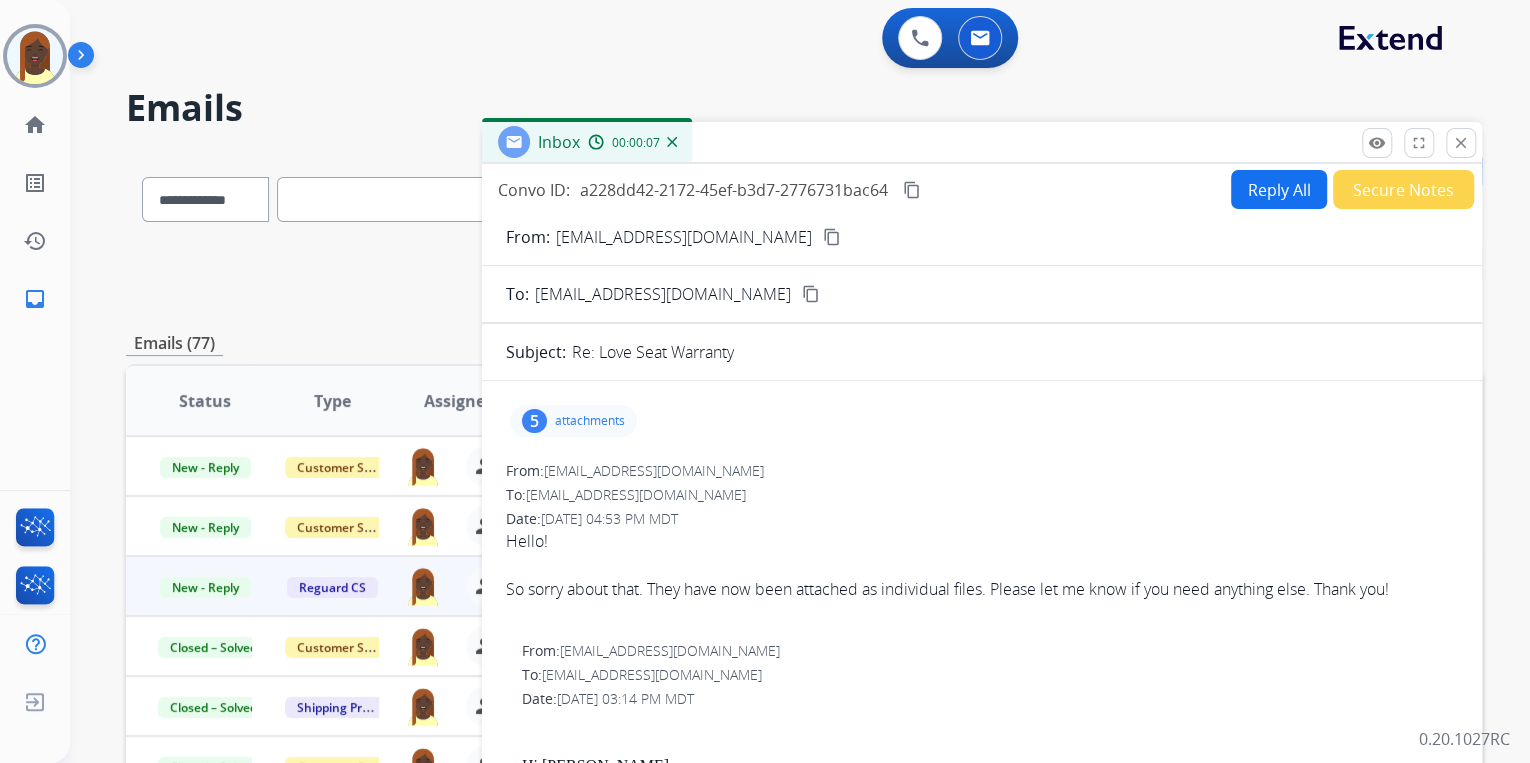 copy on "Hello! So sorry about that. They have now been attac" 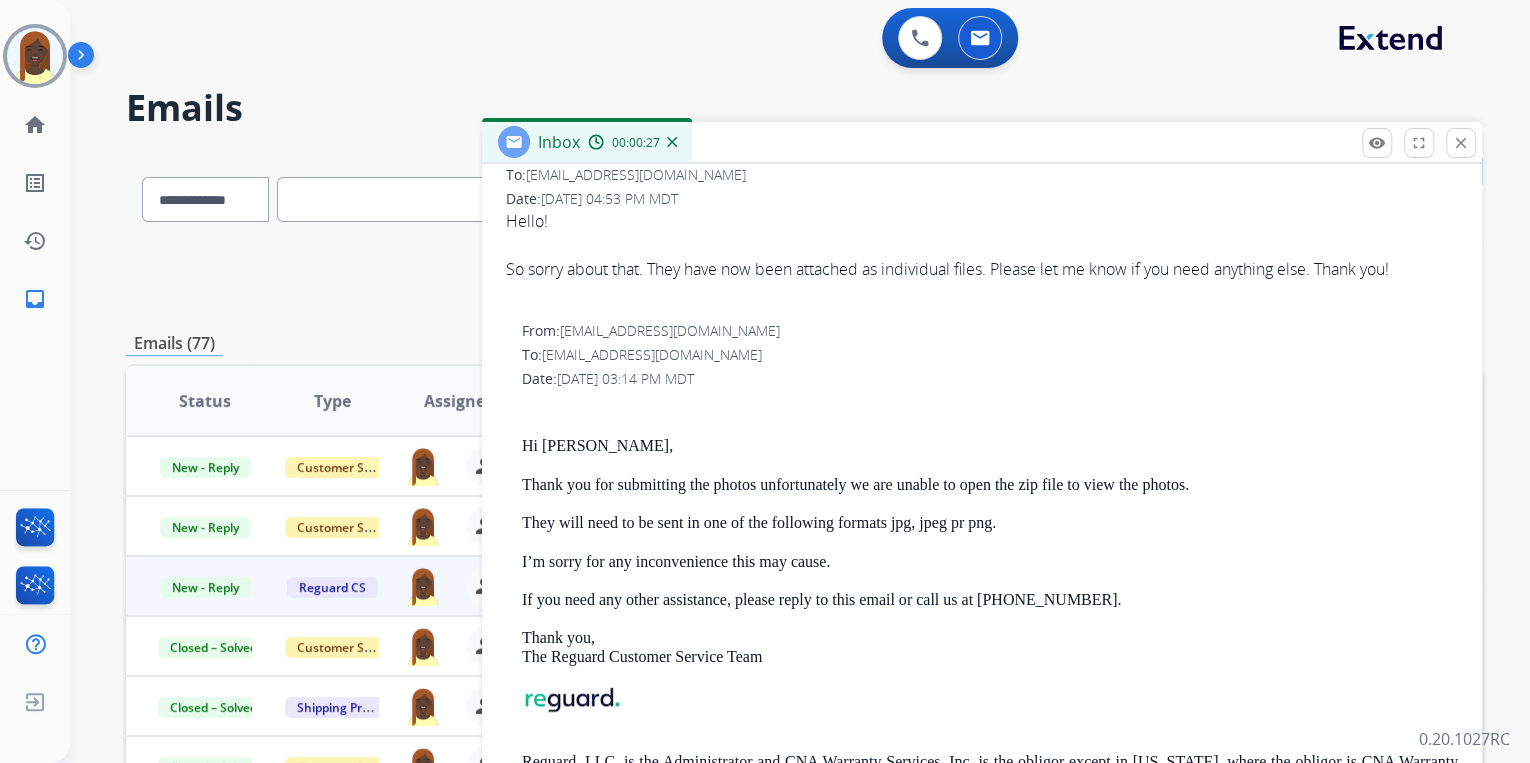 scroll, scrollTop: 80, scrollLeft: 0, axis: vertical 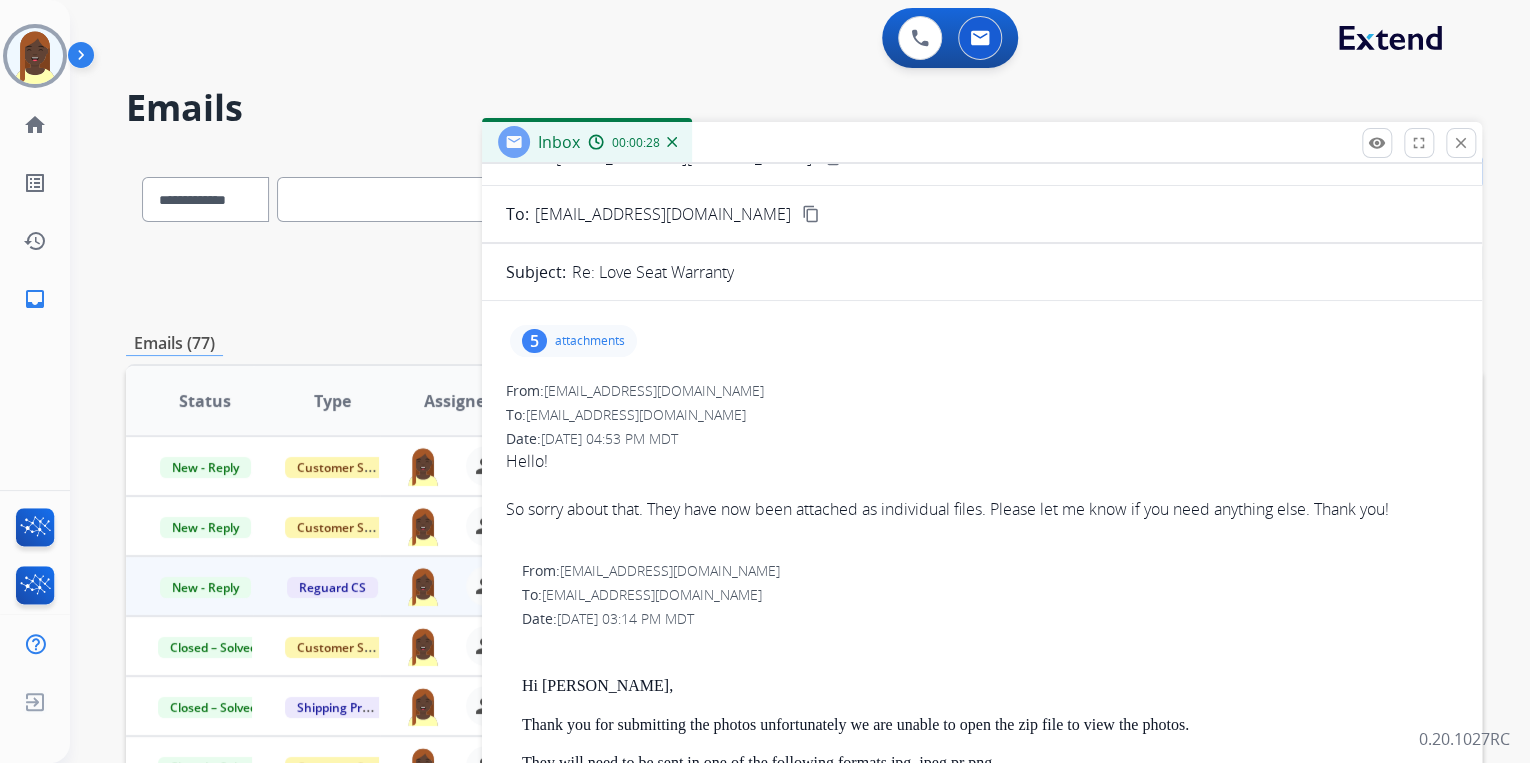 click on "attachments" at bounding box center [590, 341] 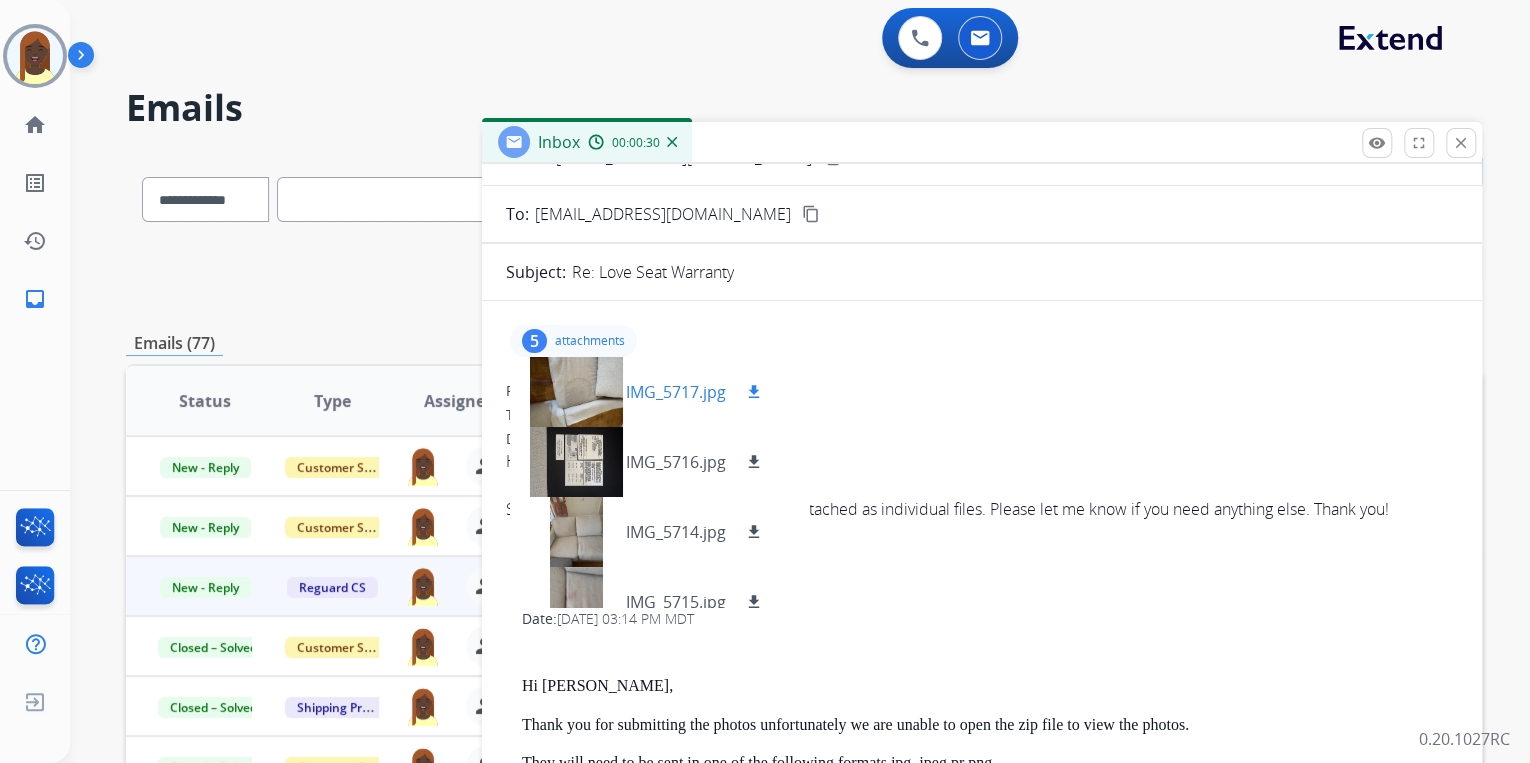 click on "download" at bounding box center [754, 392] 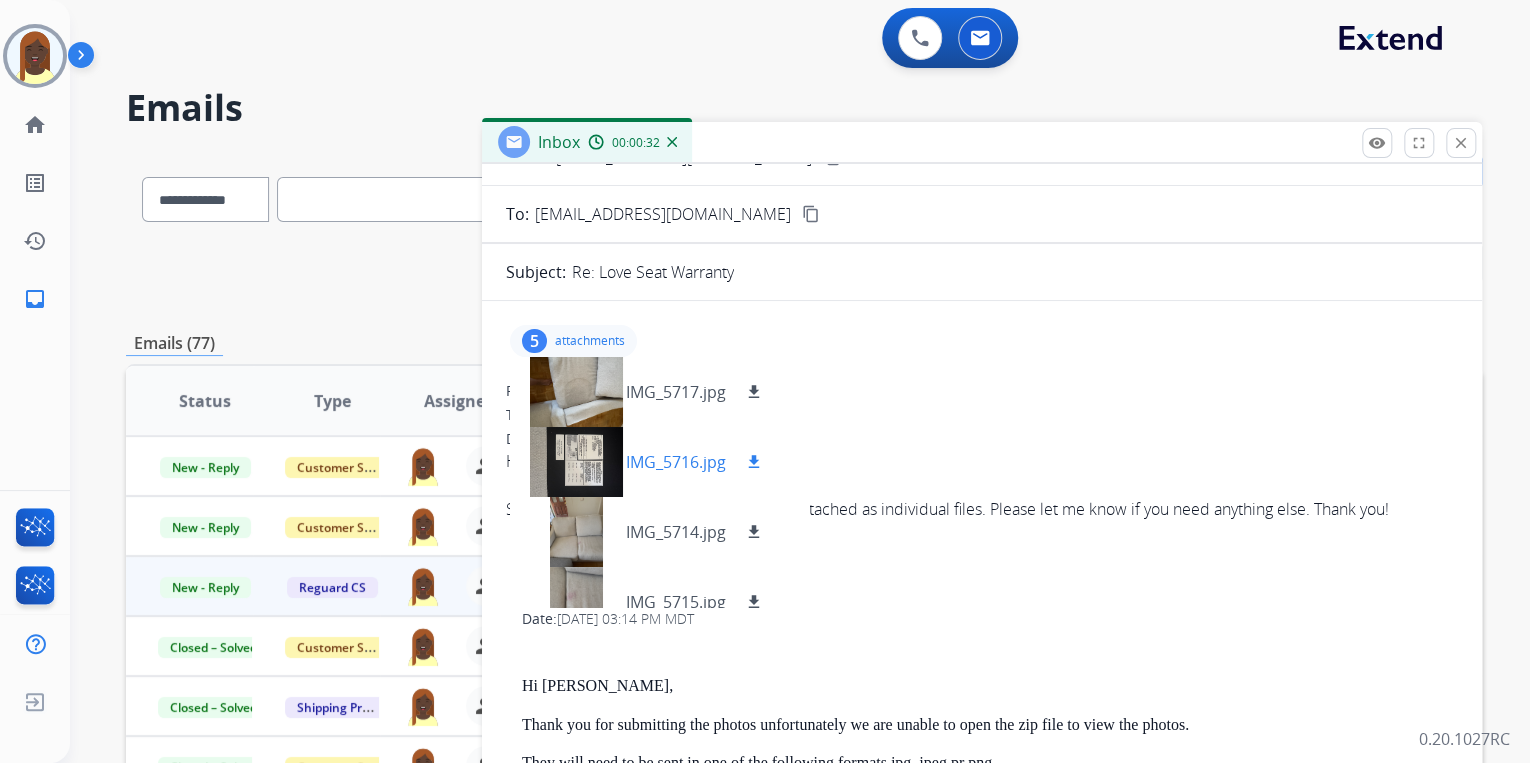 click on "download" at bounding box center [754, 462] 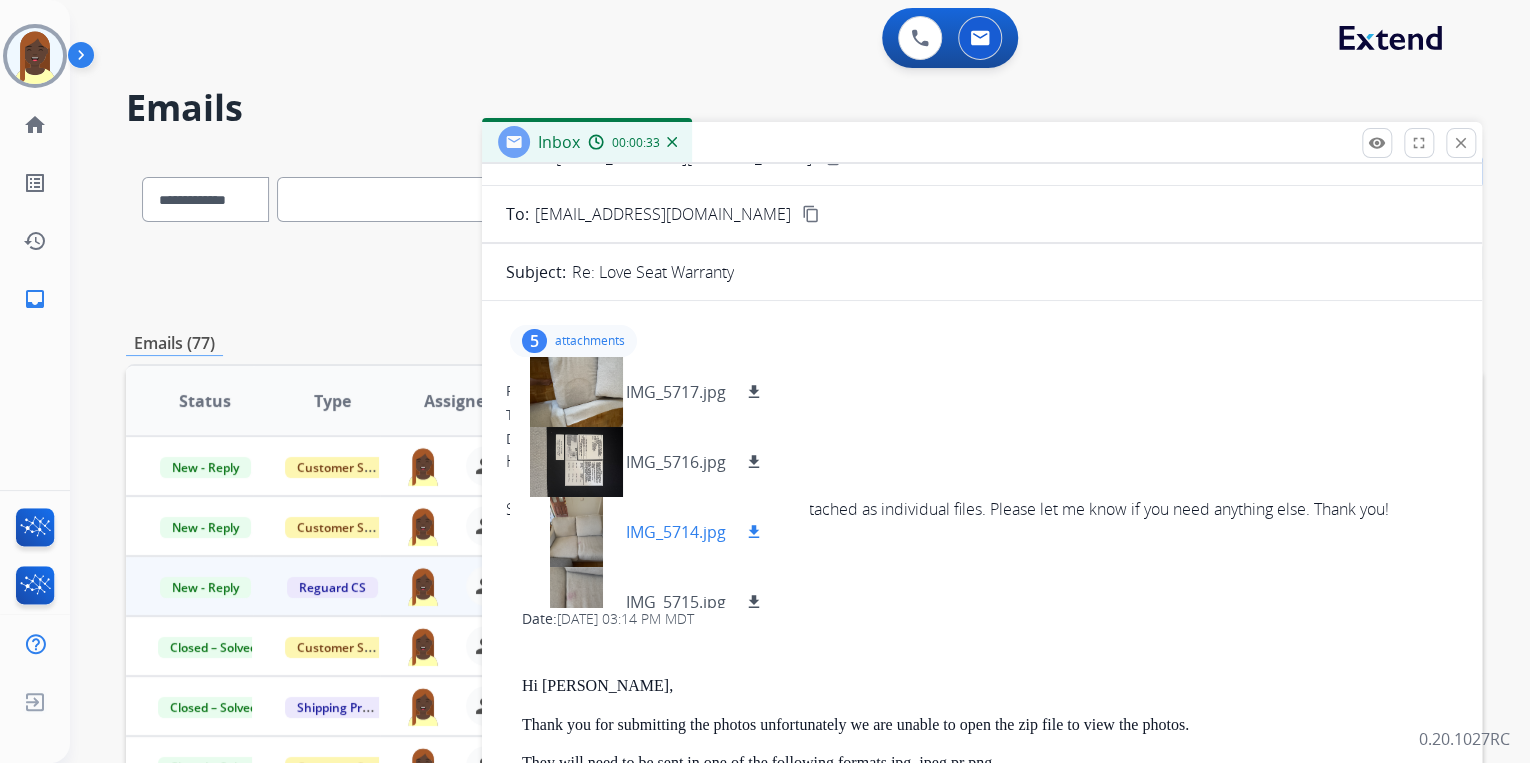 click on "download" at bounding box center (754, 532) 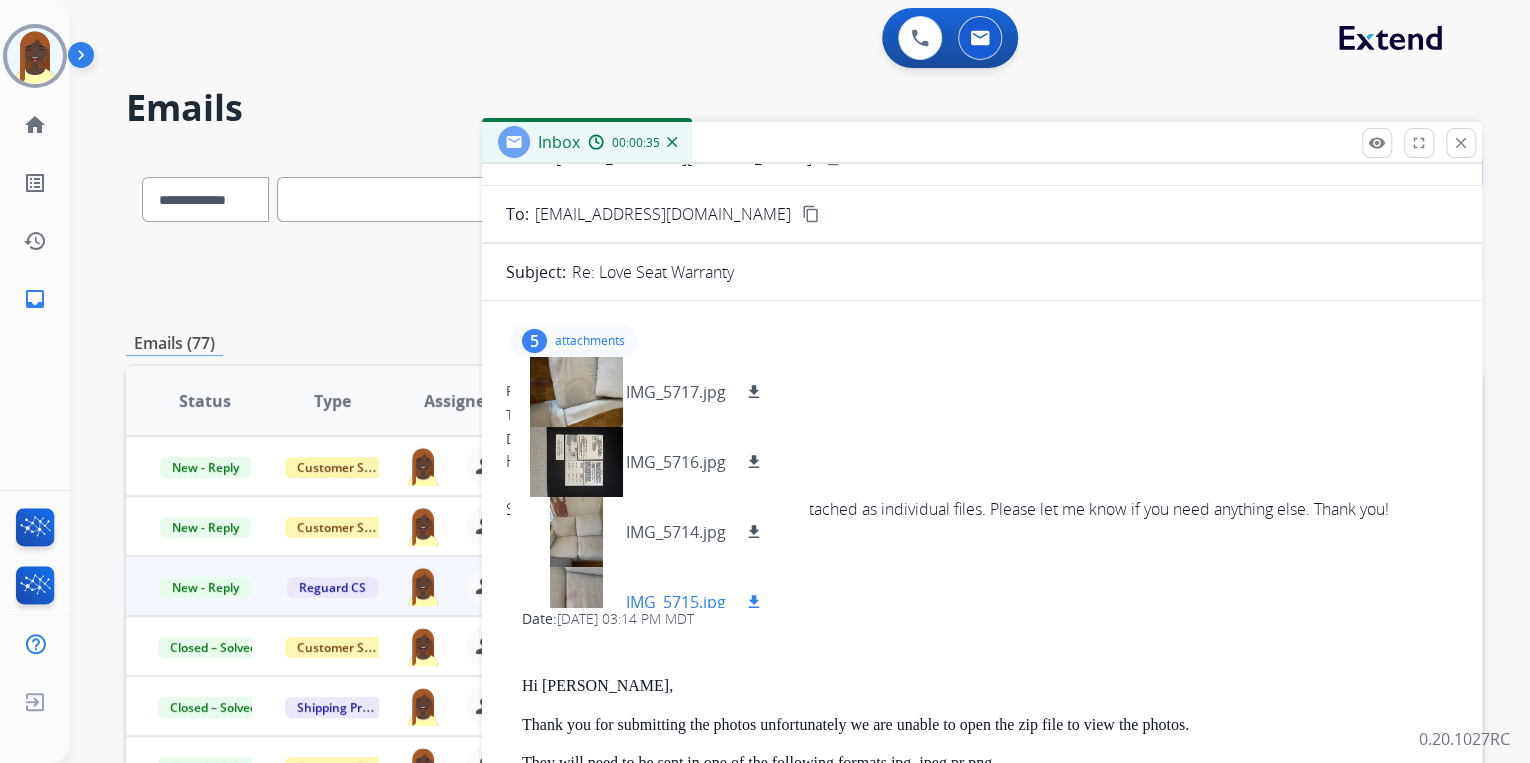 click on "download" at bounding box center (754, 602) 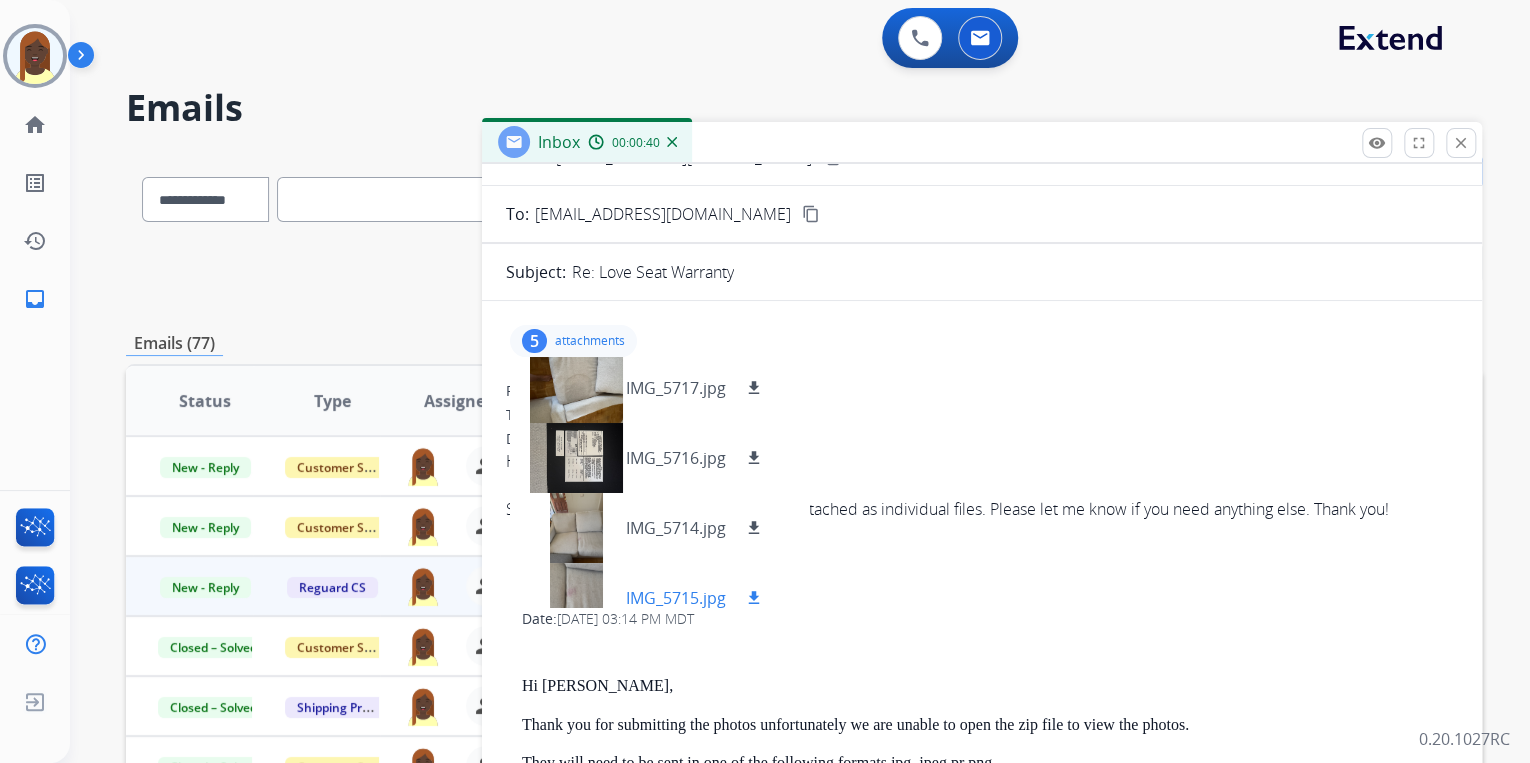 scroll, scrollTop: 0, scrollLeft: 0, axis: both 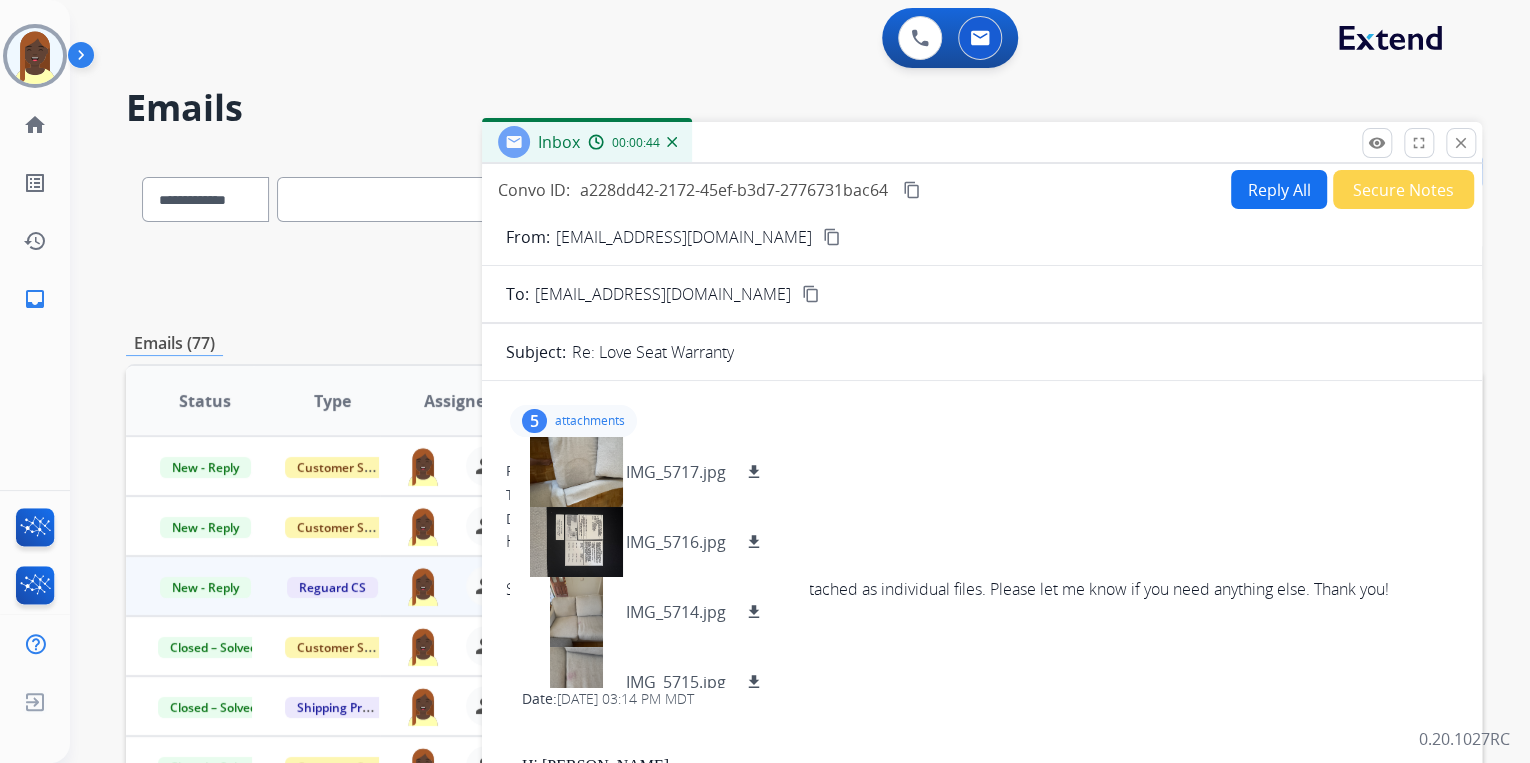 click on "content_copy" at bounding box center (832, 237) 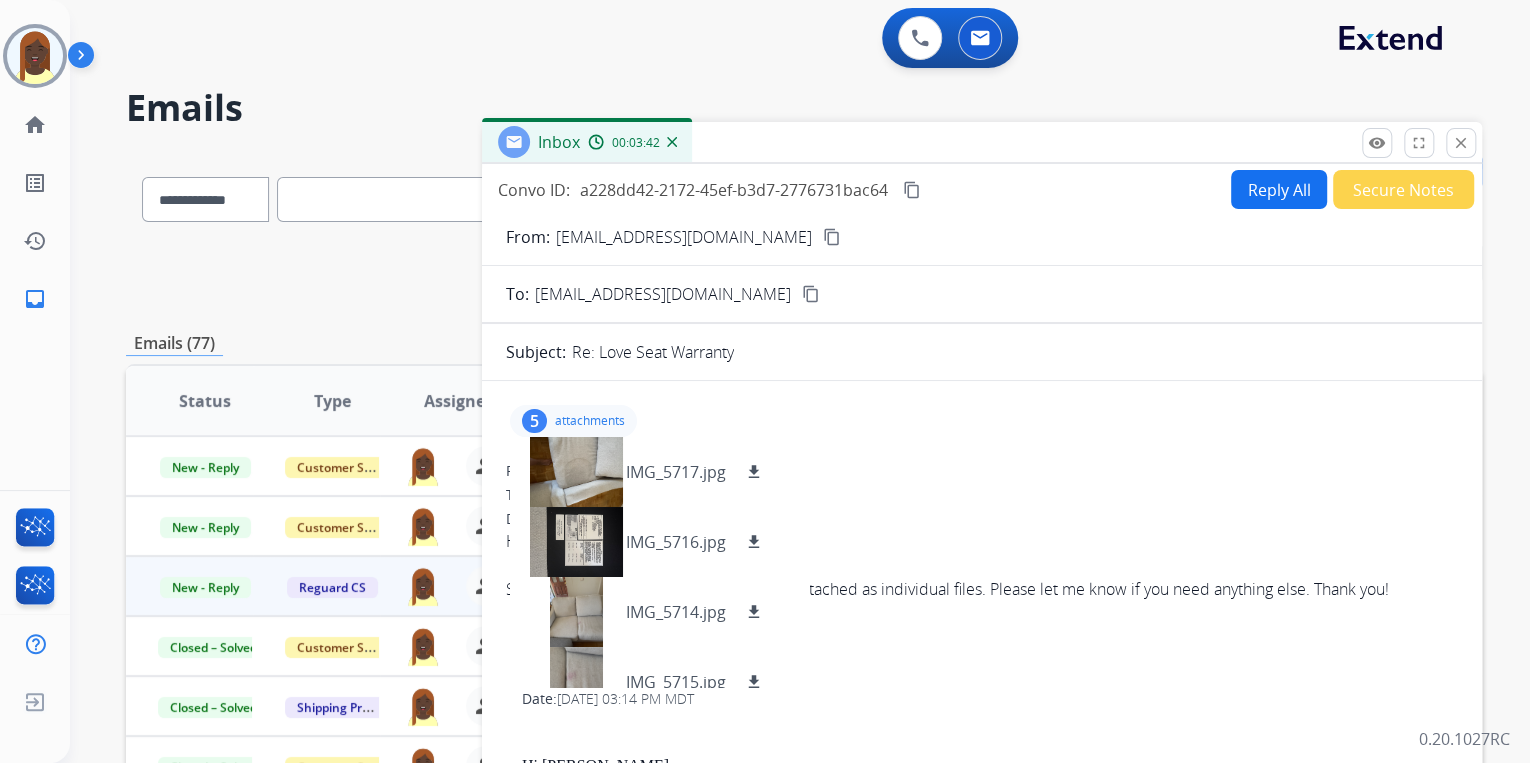 click on "Reply All" at bounding box center (1279, 189) 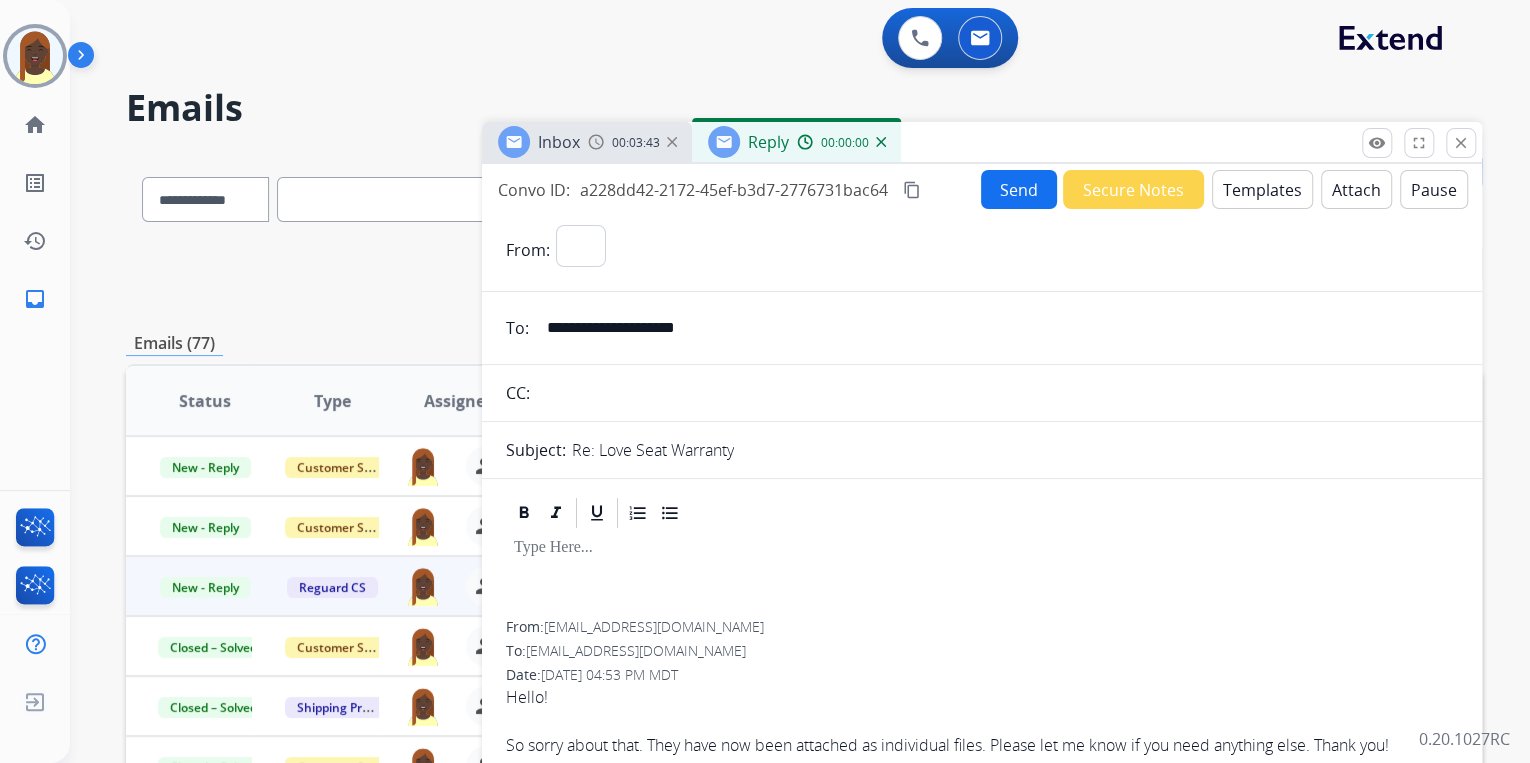 select on "**********" 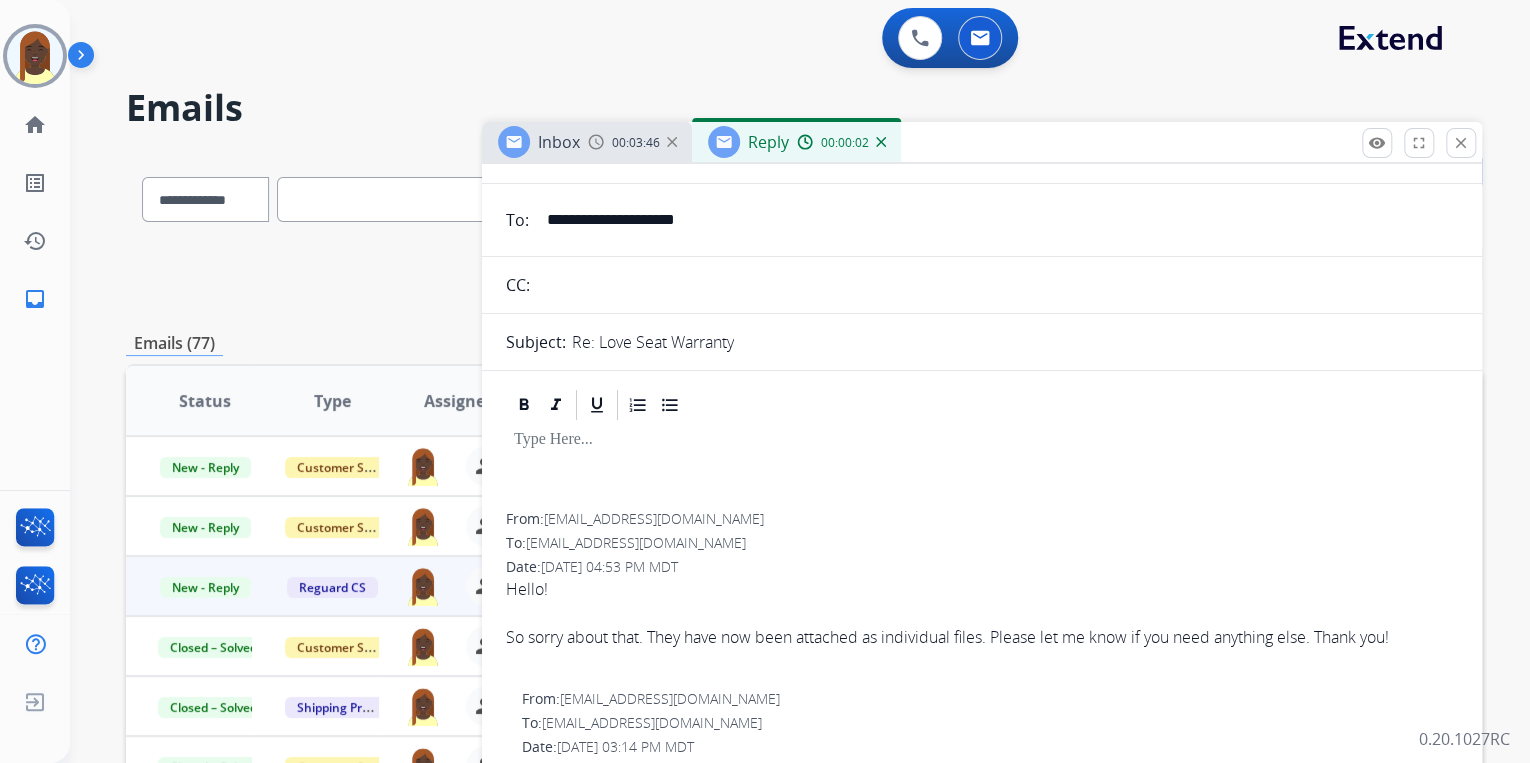 scroll, scrollTop: 0, scrollLeft: 0, axis: both 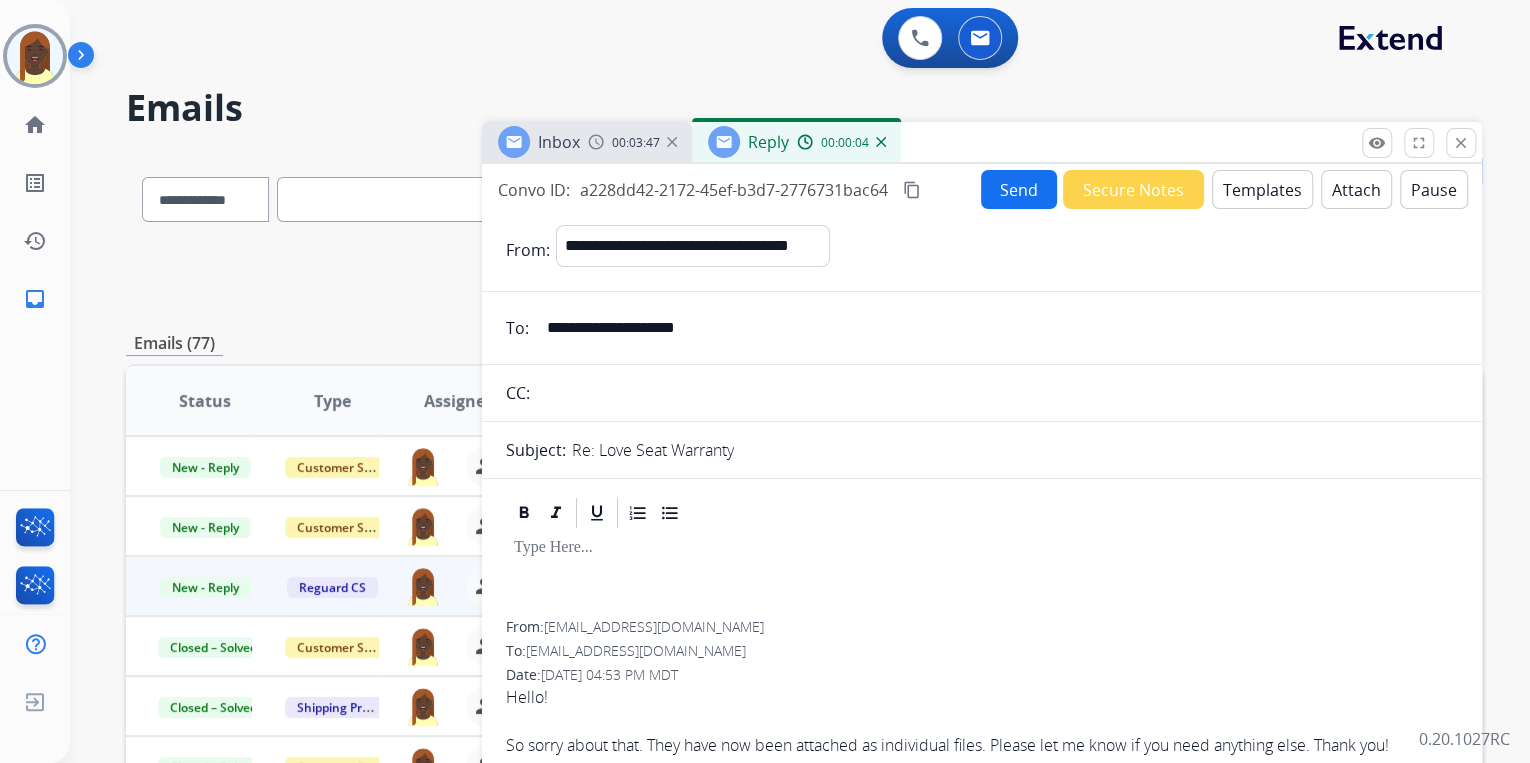click on "Templates" at bounding box center (1262, 189) 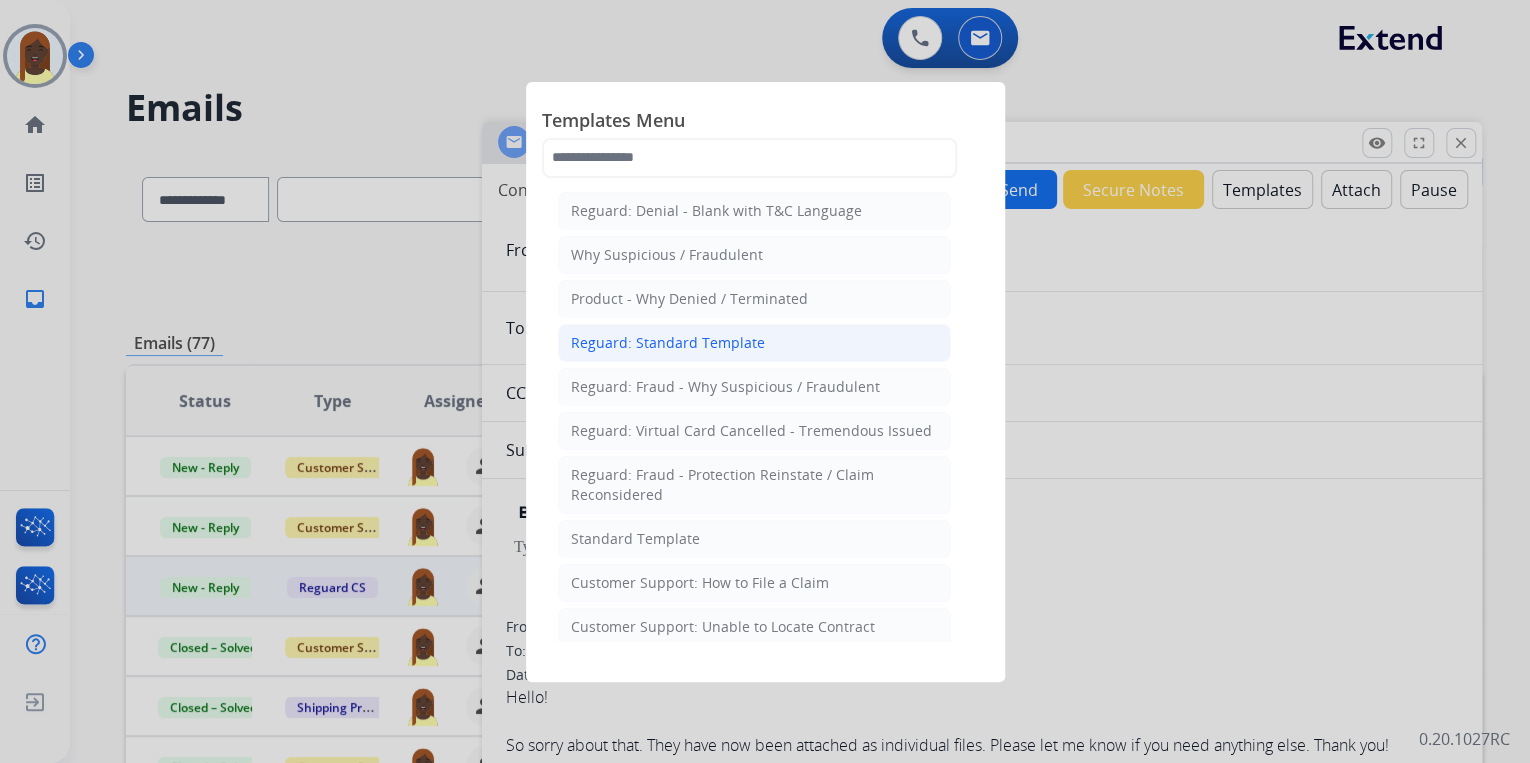 drag, startPoint x: 720, startPoint y: 344, endPoint x: 930, endPoint y: 373, distance: 211.99292 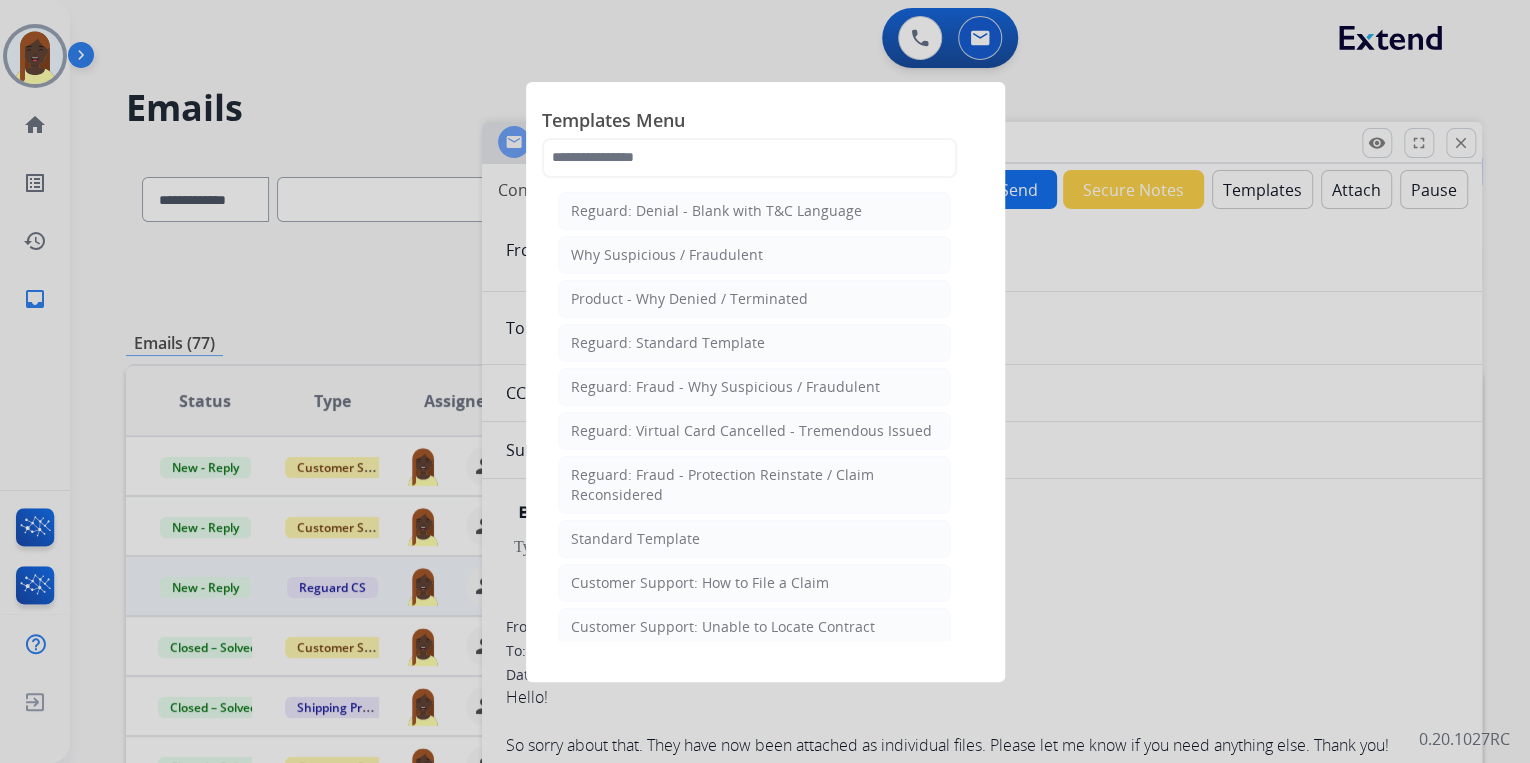 click on "Reguard: Standard Template" 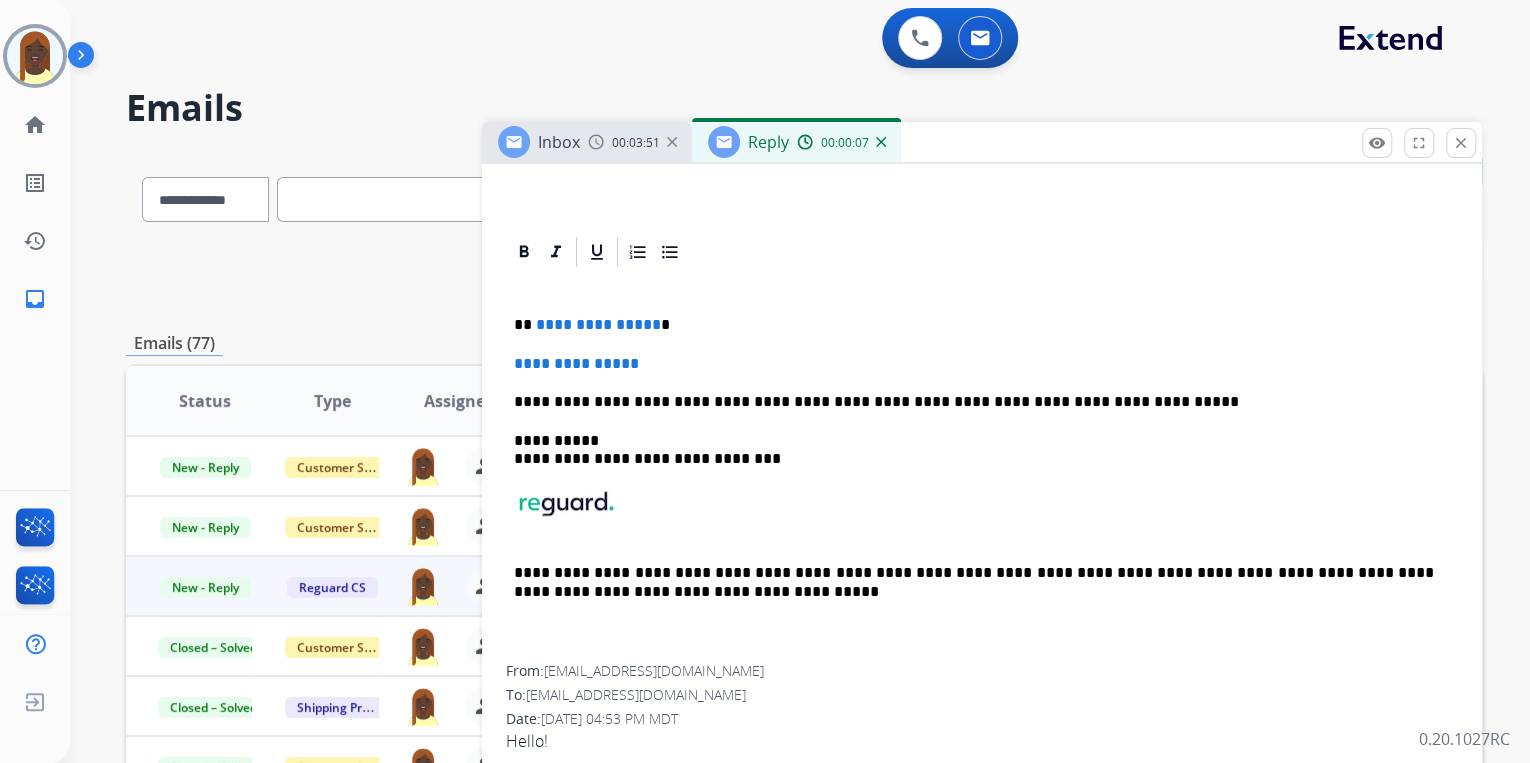 scroll, scrollTop: 400, scrollLeft: 0, axis: vertical 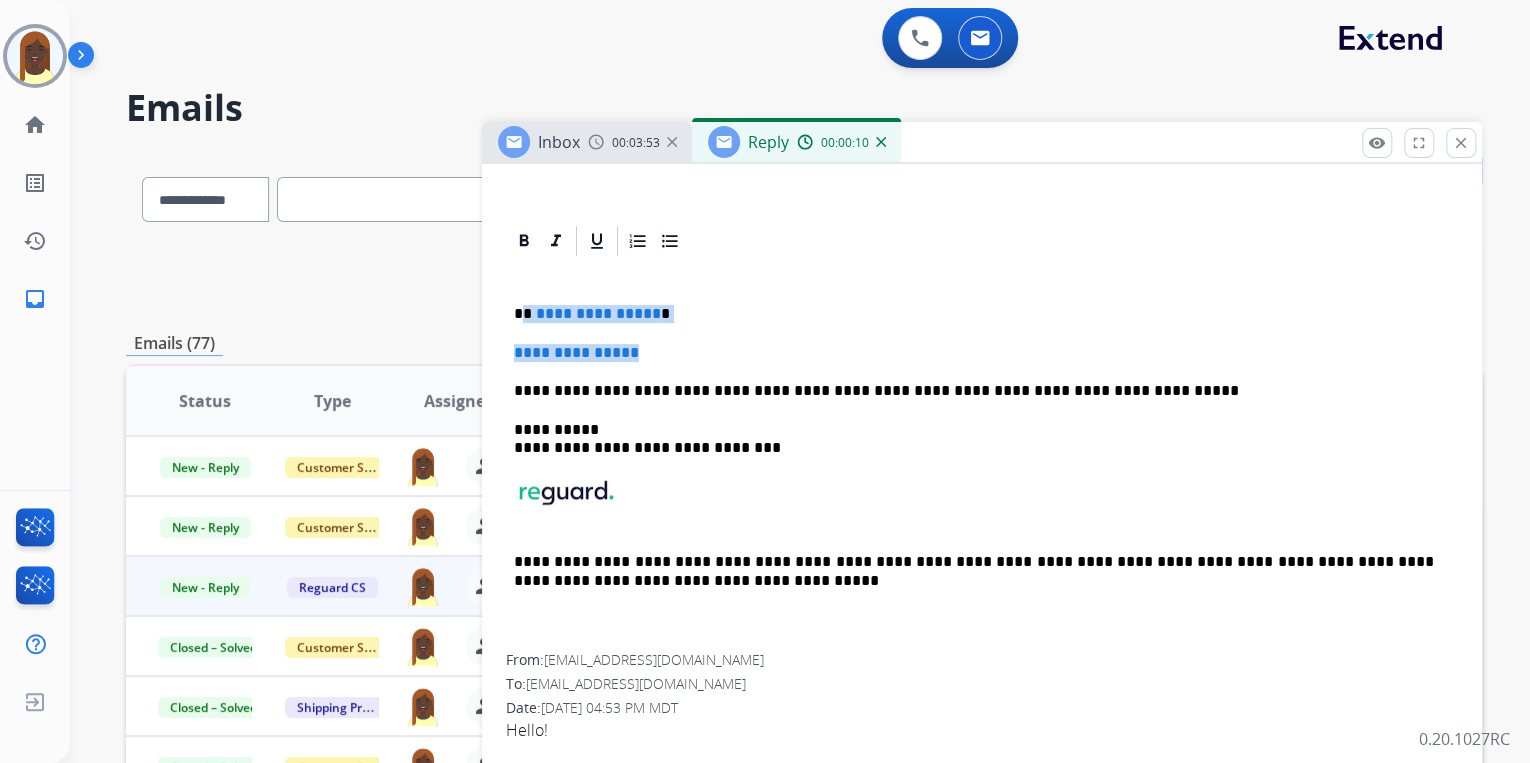 drag, startPoint x: 526, startPoint y: 308, endPoint x: 661, endPoint y: 350, distance: 141.38246 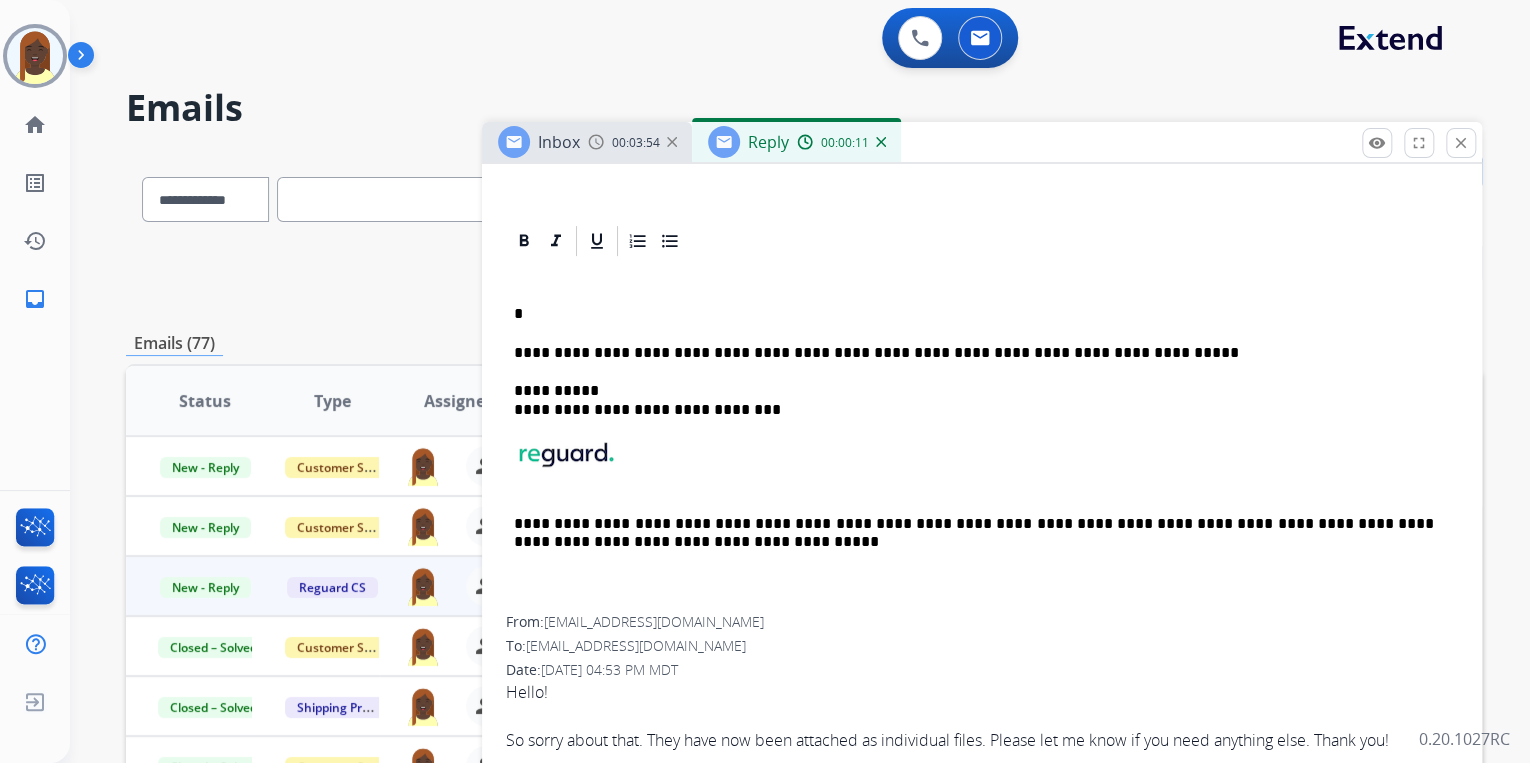 type 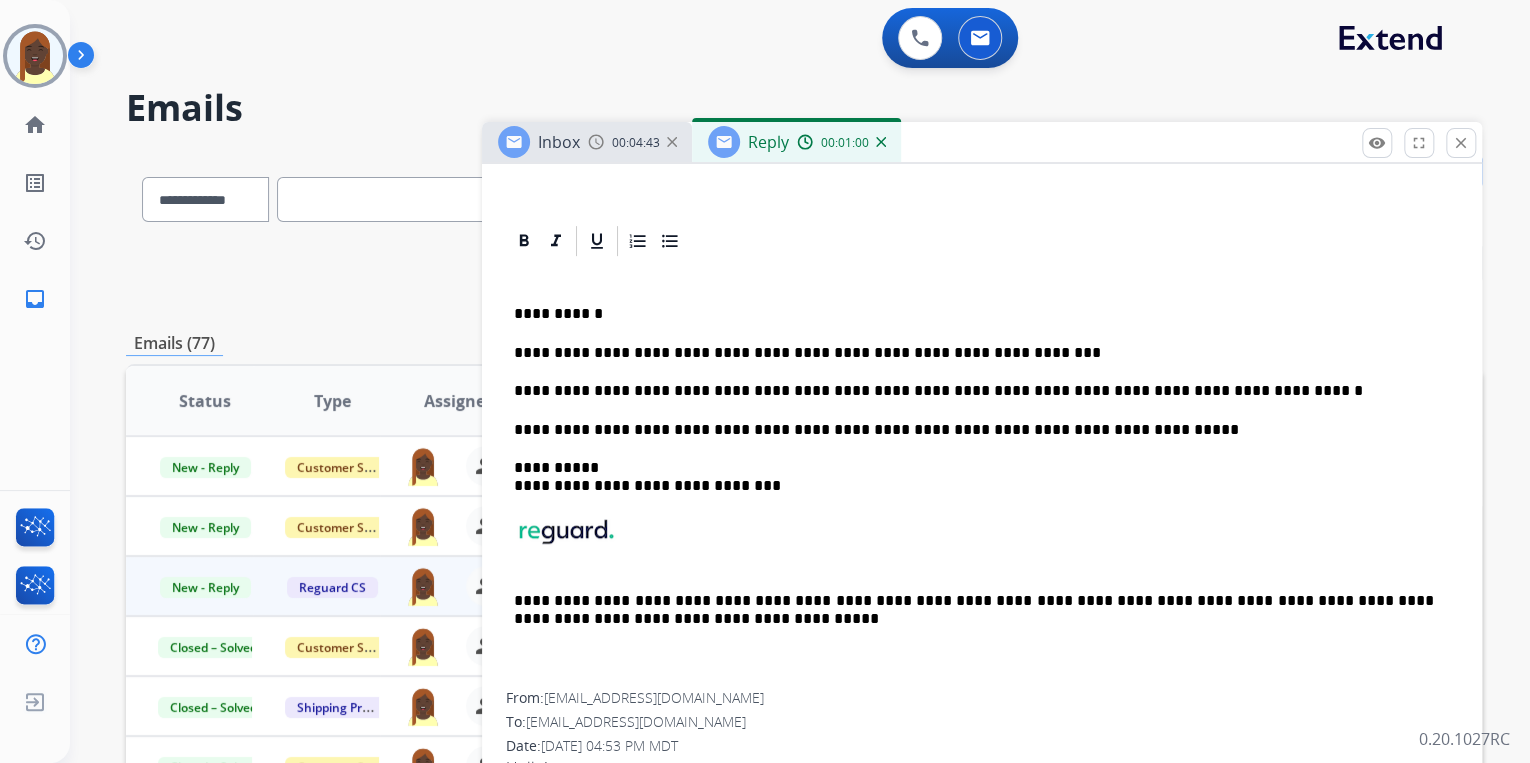 click on "**********" at bounding box center [982, 475] 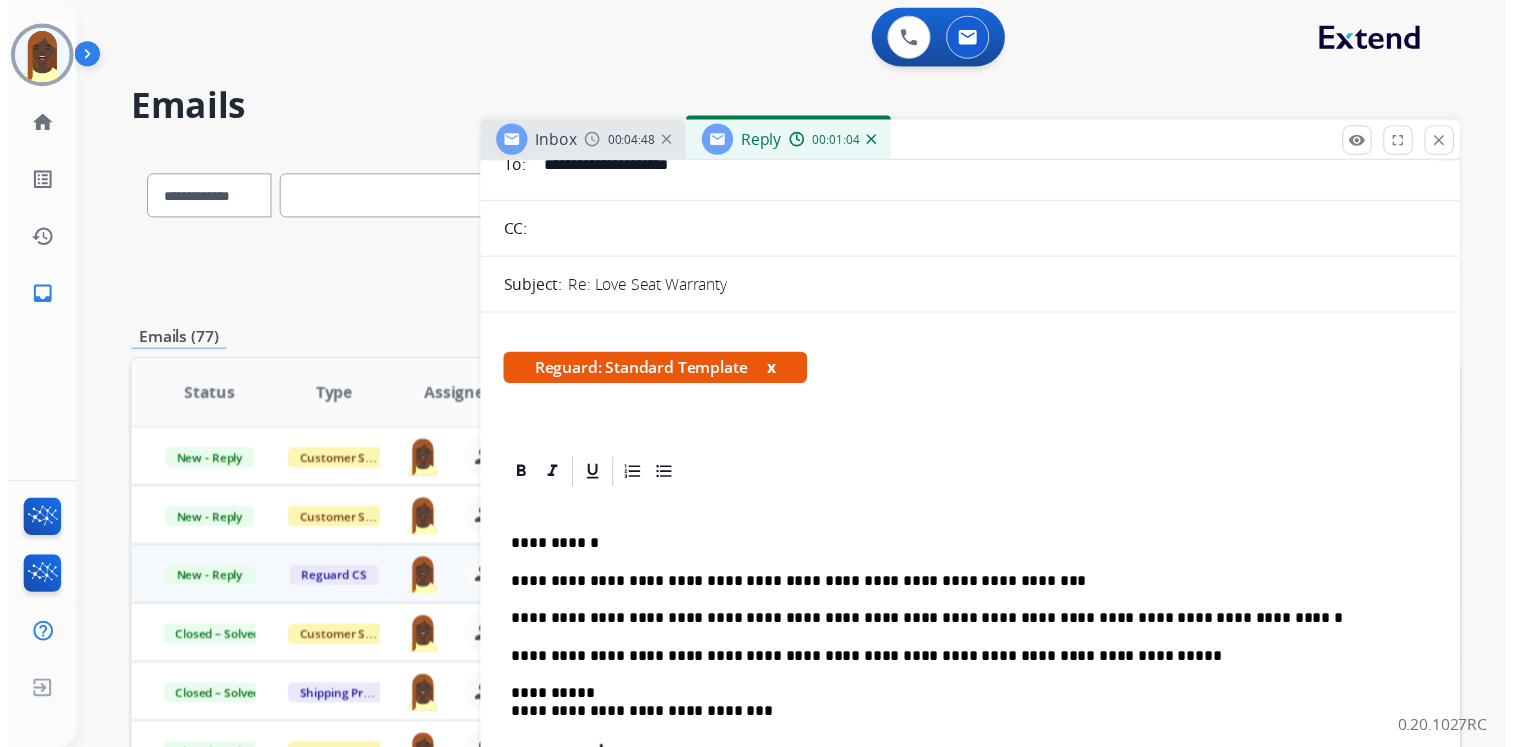 scroll, scrollTop: 0, scrollLeft: 0, axis: both 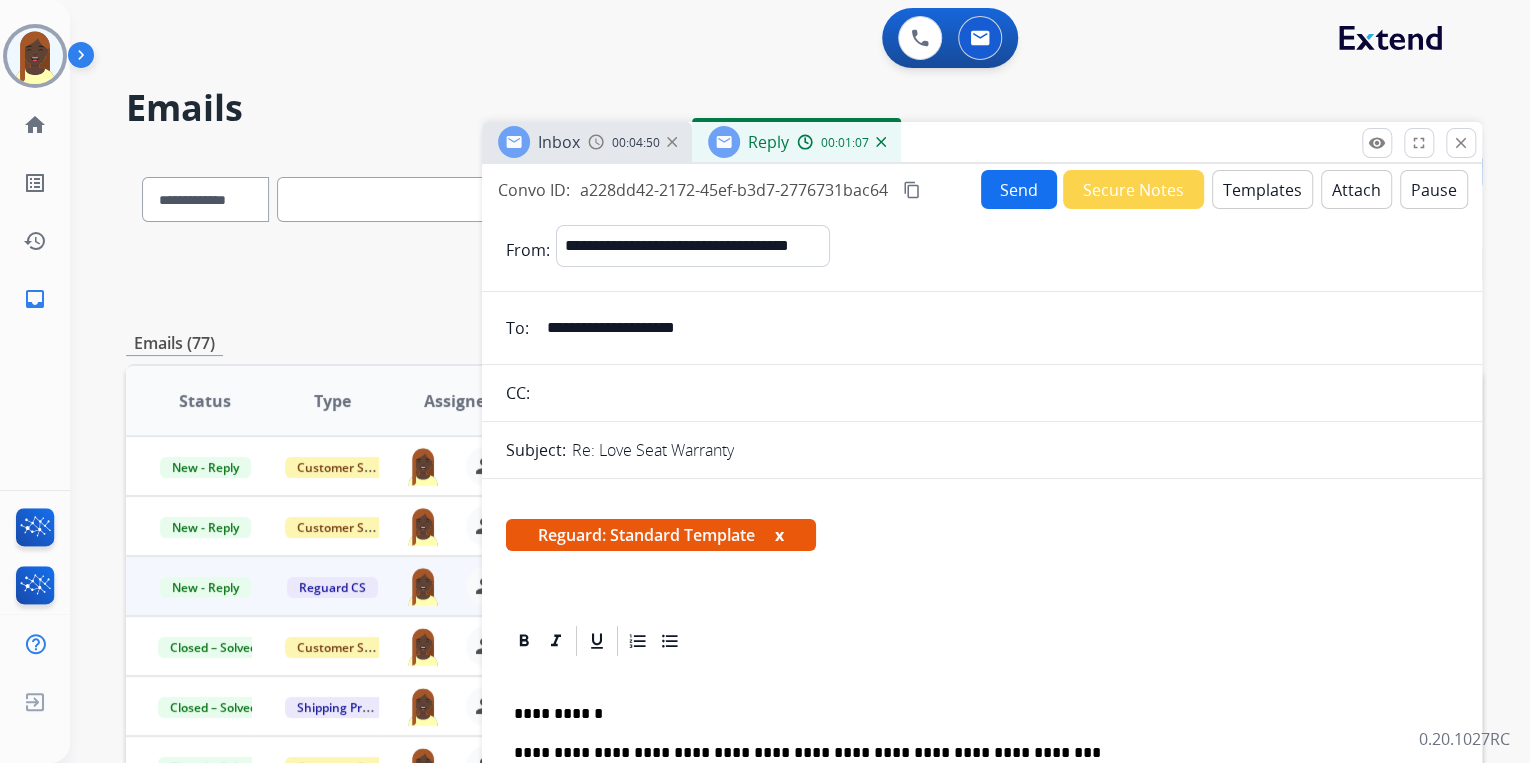 click on "Send" at bounding box center [1019, 189] 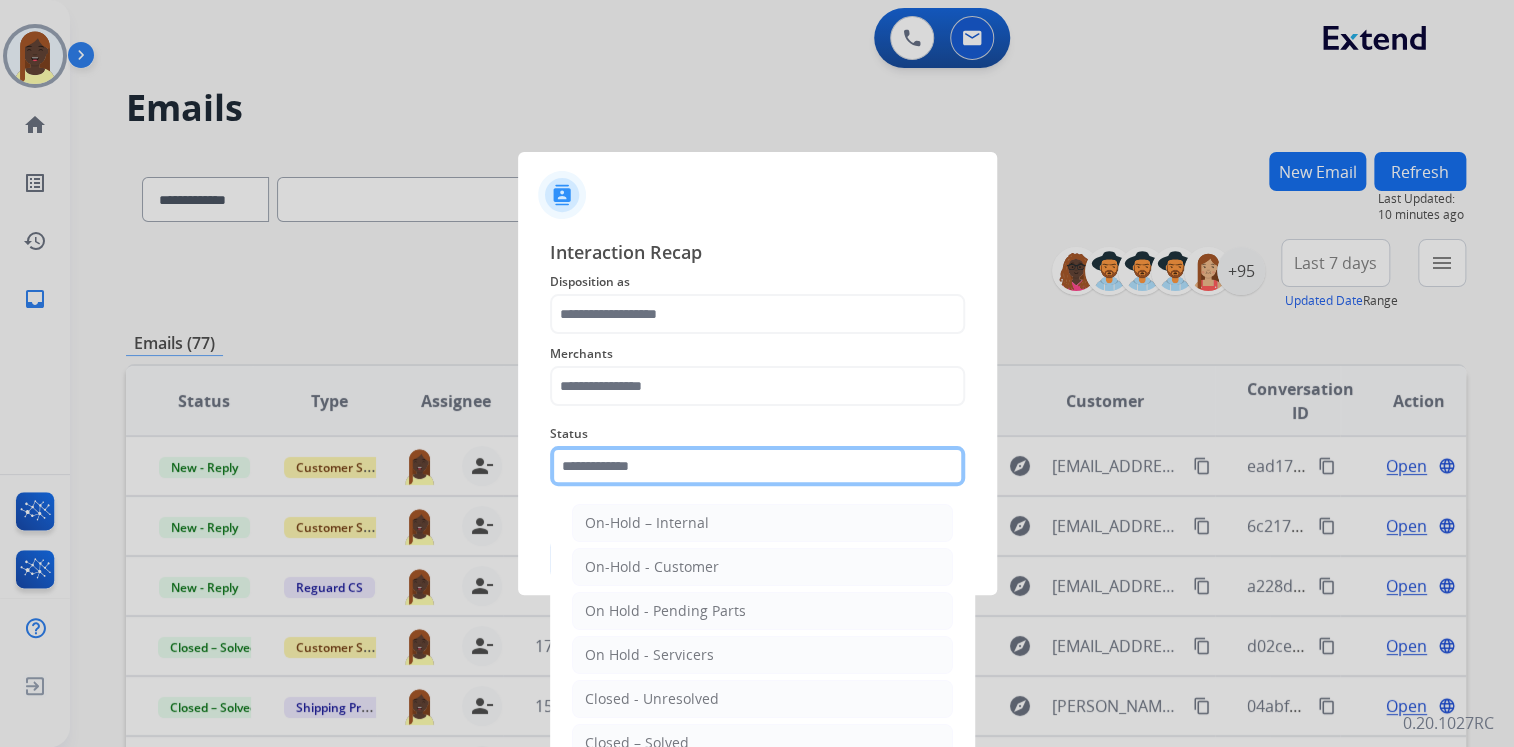 click 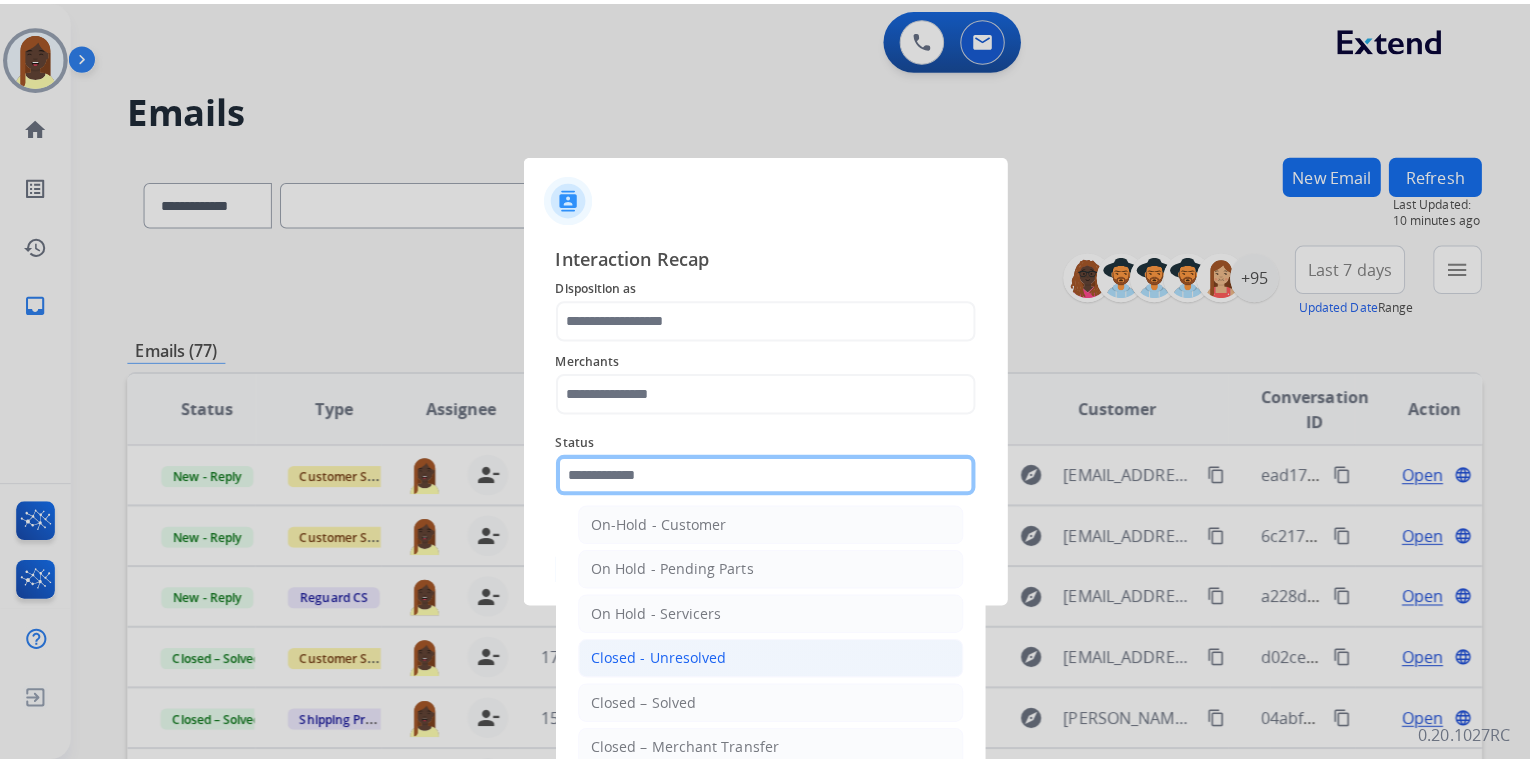 scroll, scrollTop: 80, scrollLeft: 0, axis: vertical 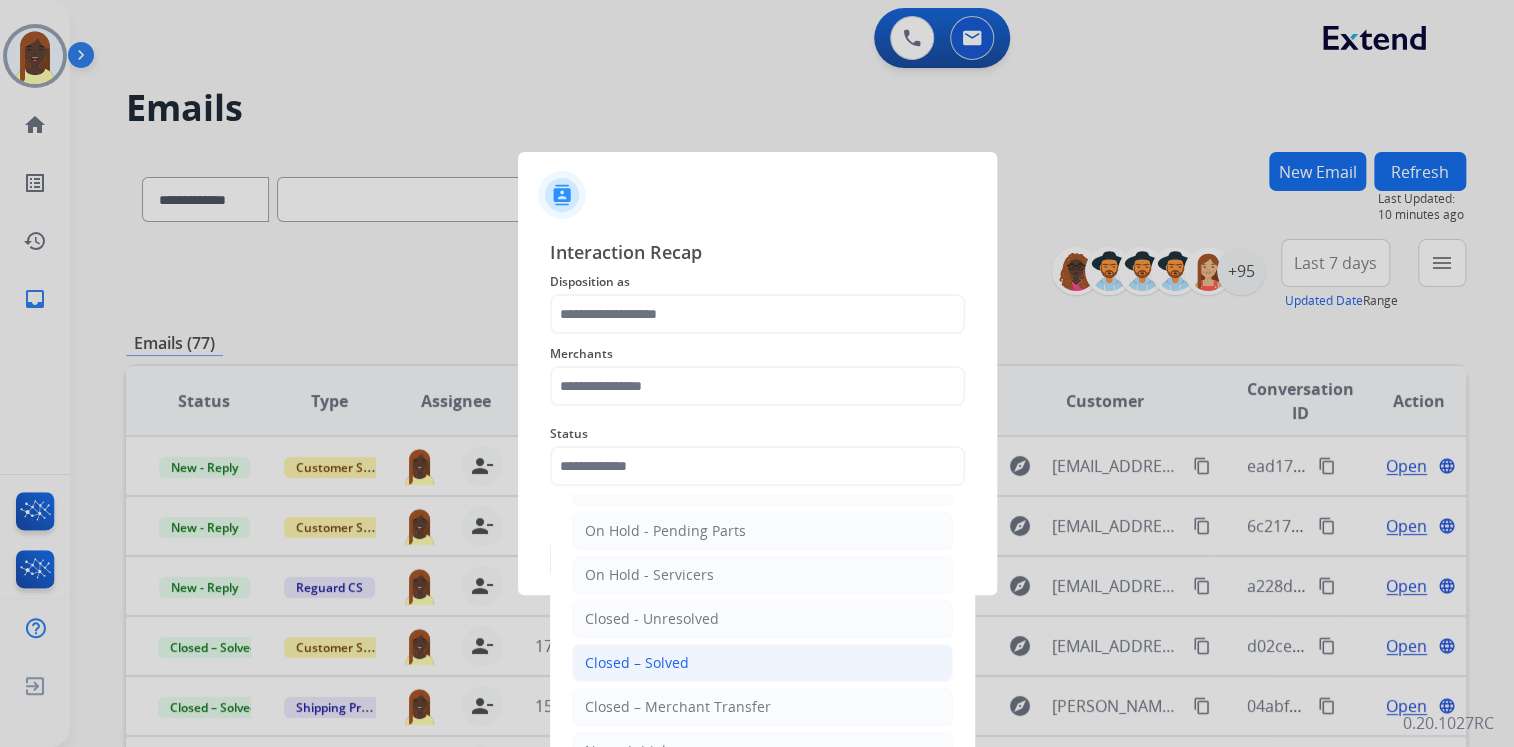 click on "Closed – Solved" 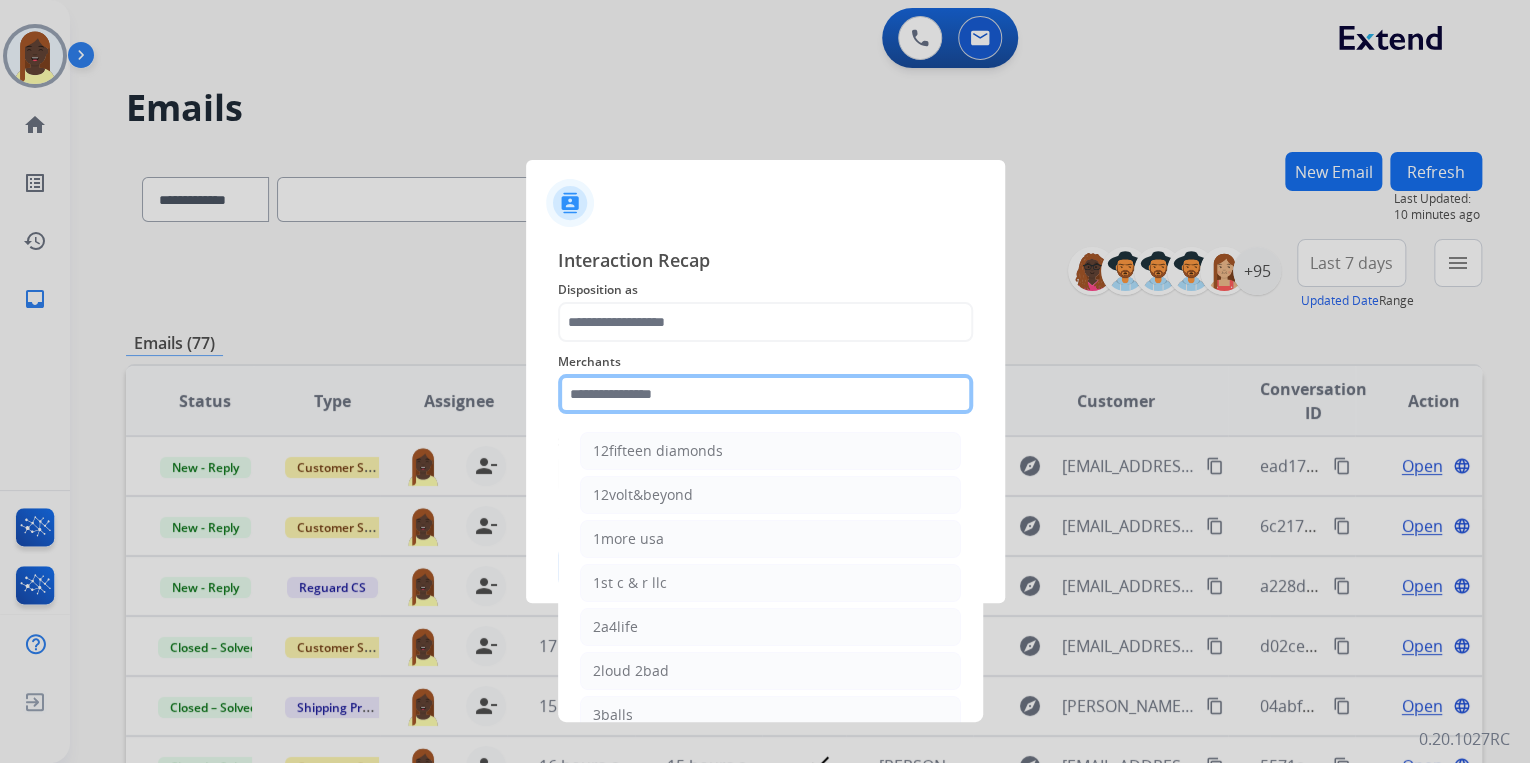 click 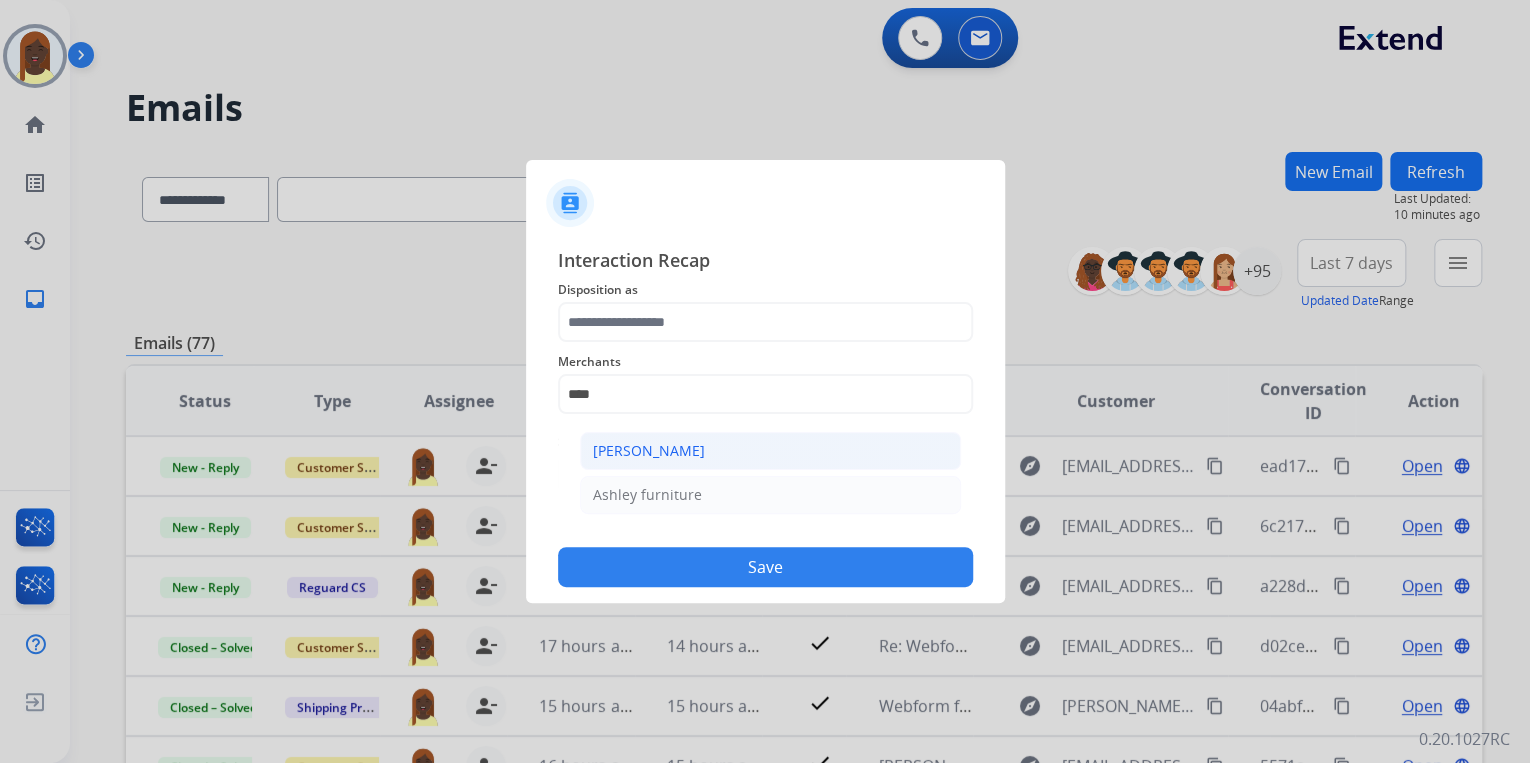 click on "[PERSON_NAME]" 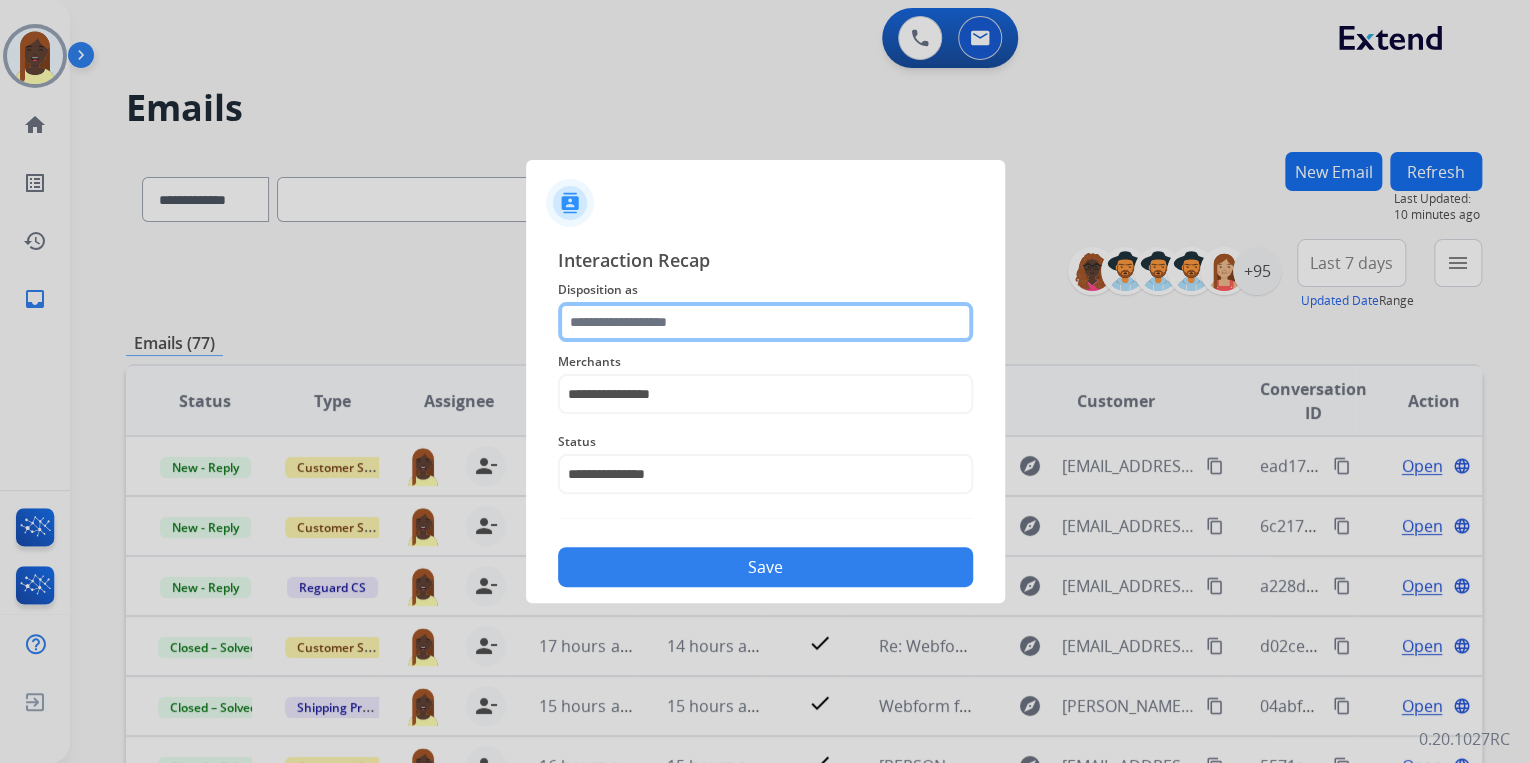 click 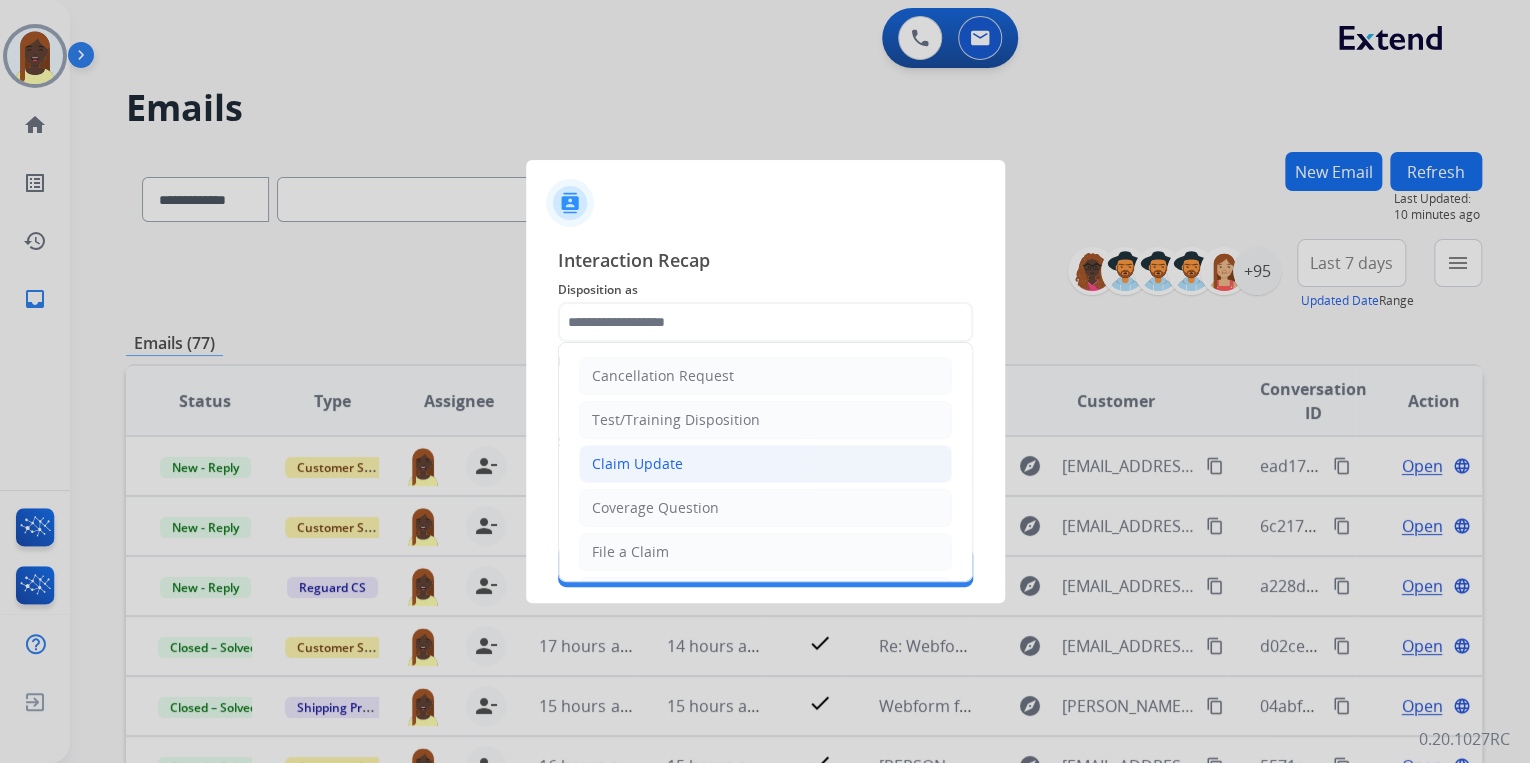 click on "Claim Update" 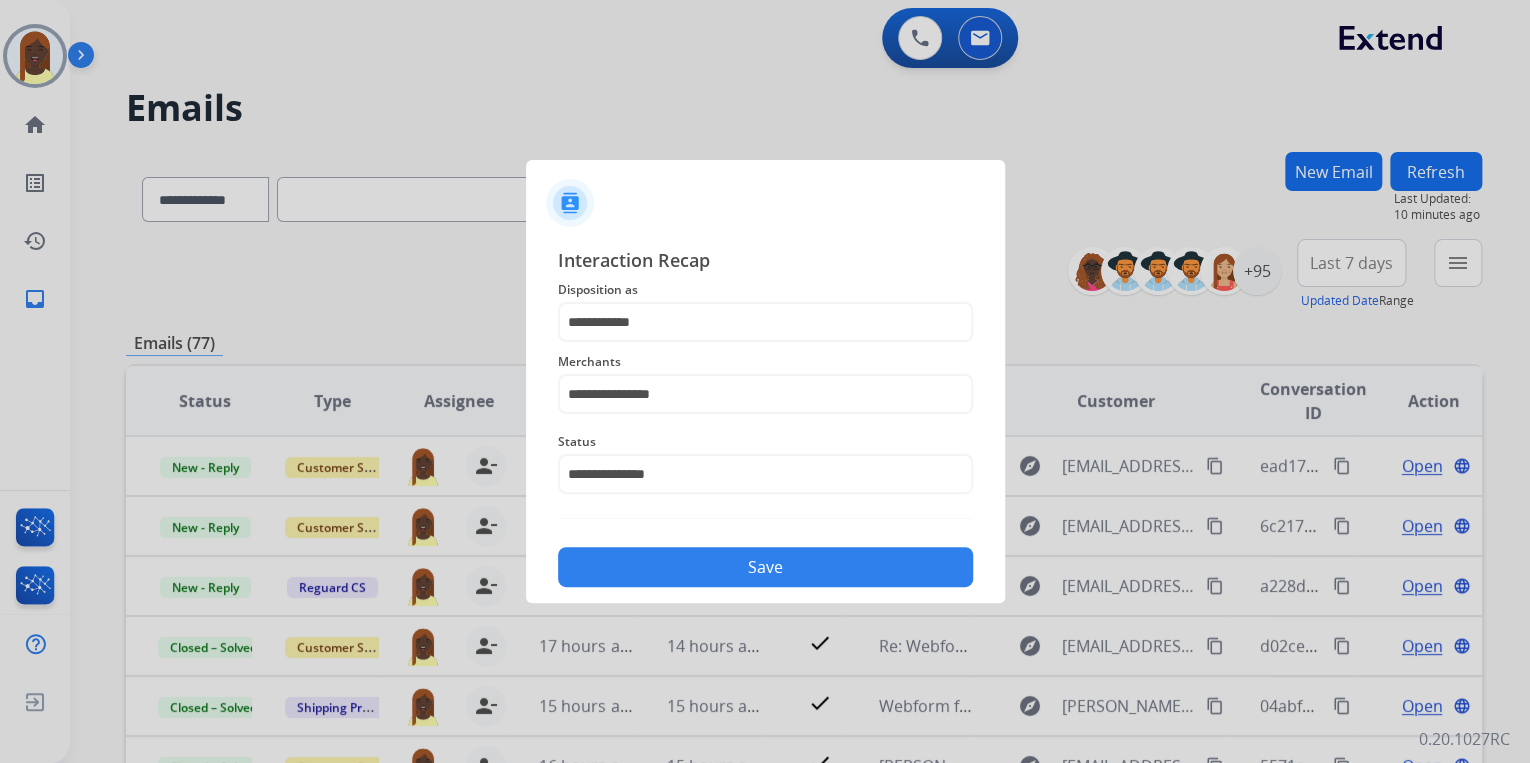click on "Save" 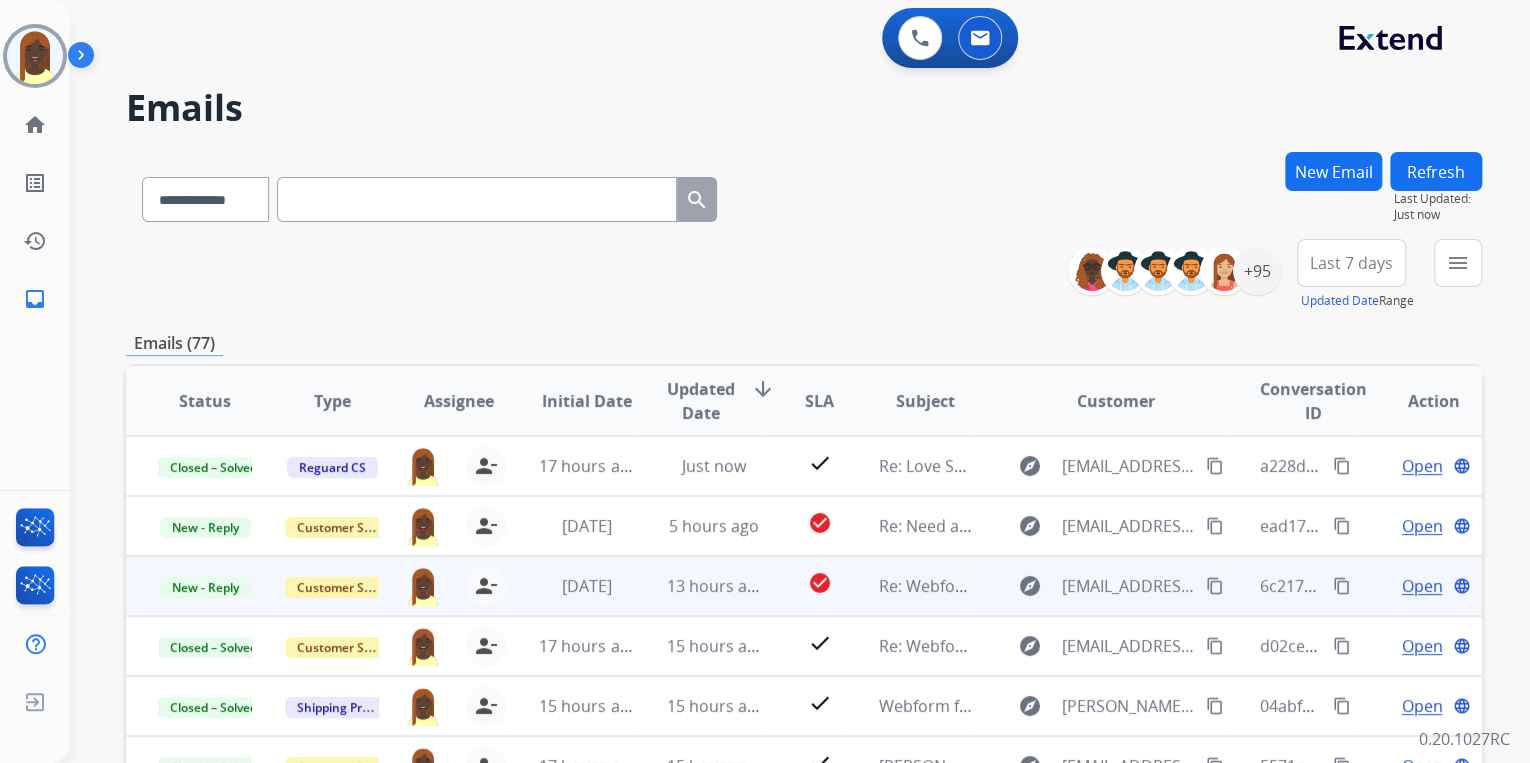click on "content_copy" at bounding box center (1342, 586) 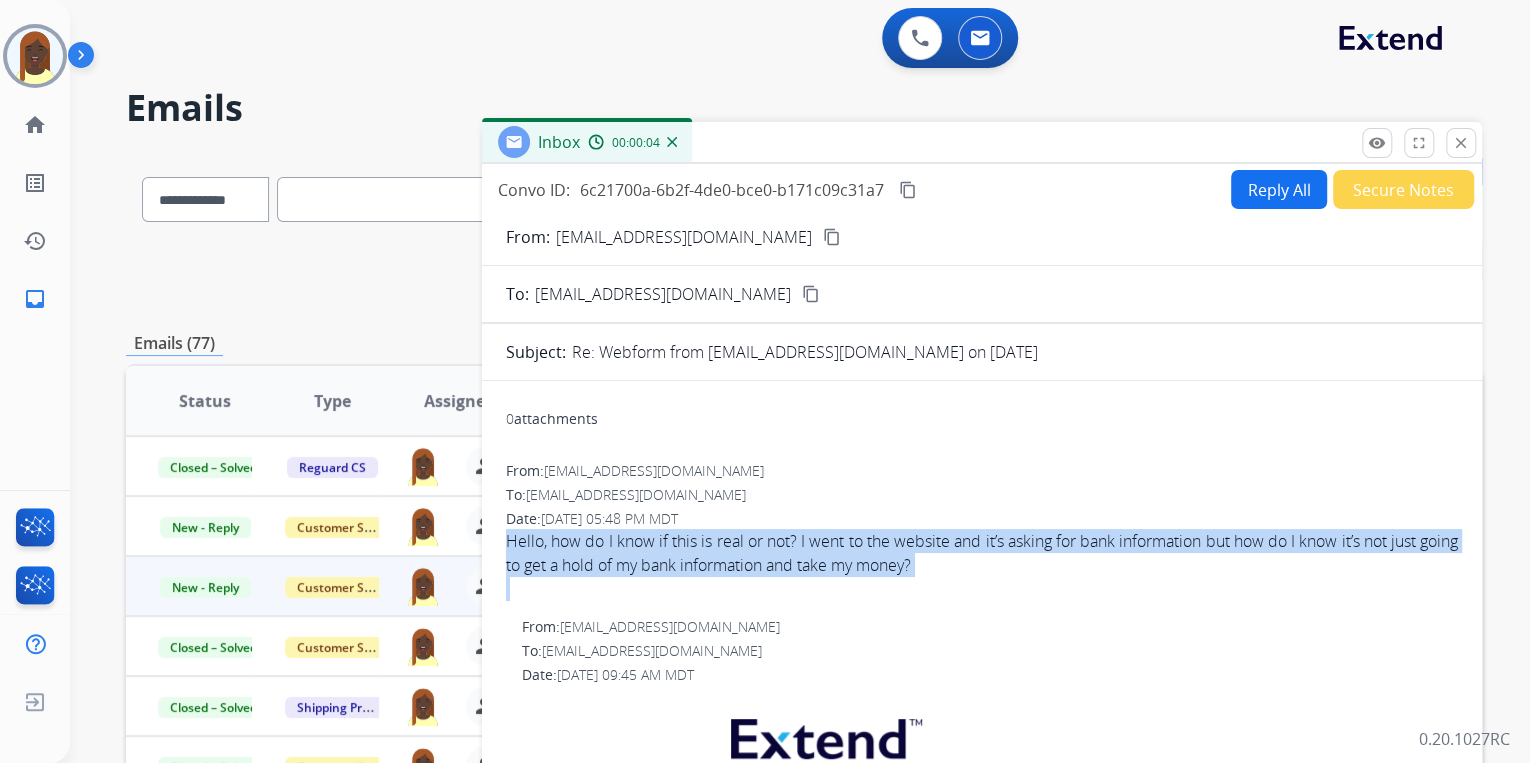 drag, startPoint x: 497, startPoint y: 533, endPoint x: 982, endPoint y: 577, distance: 486.9918 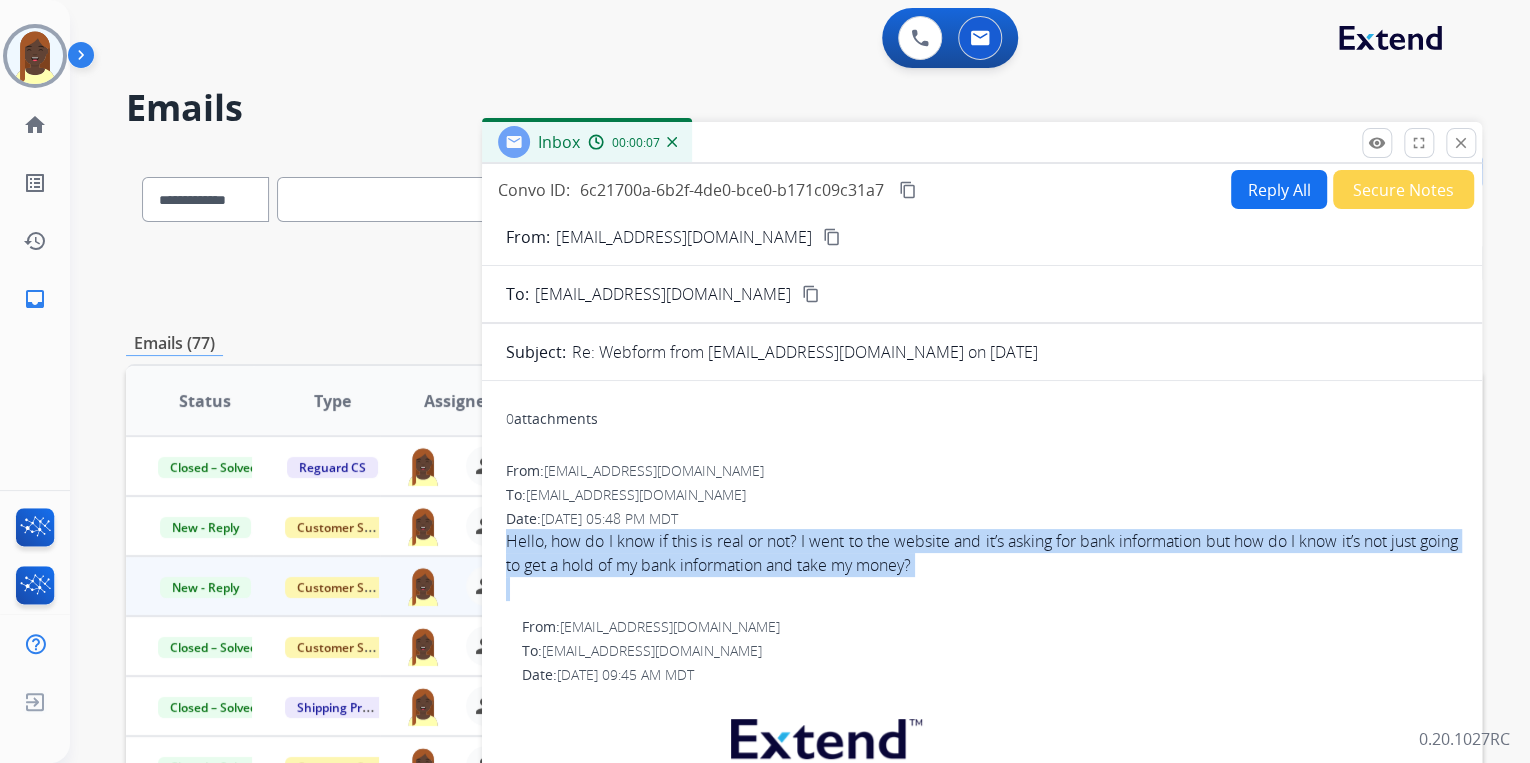 drag, startPoint x: 982, startPoint y: 577, endPoint x: 872, endPoint y: 556, distance: 111.9866 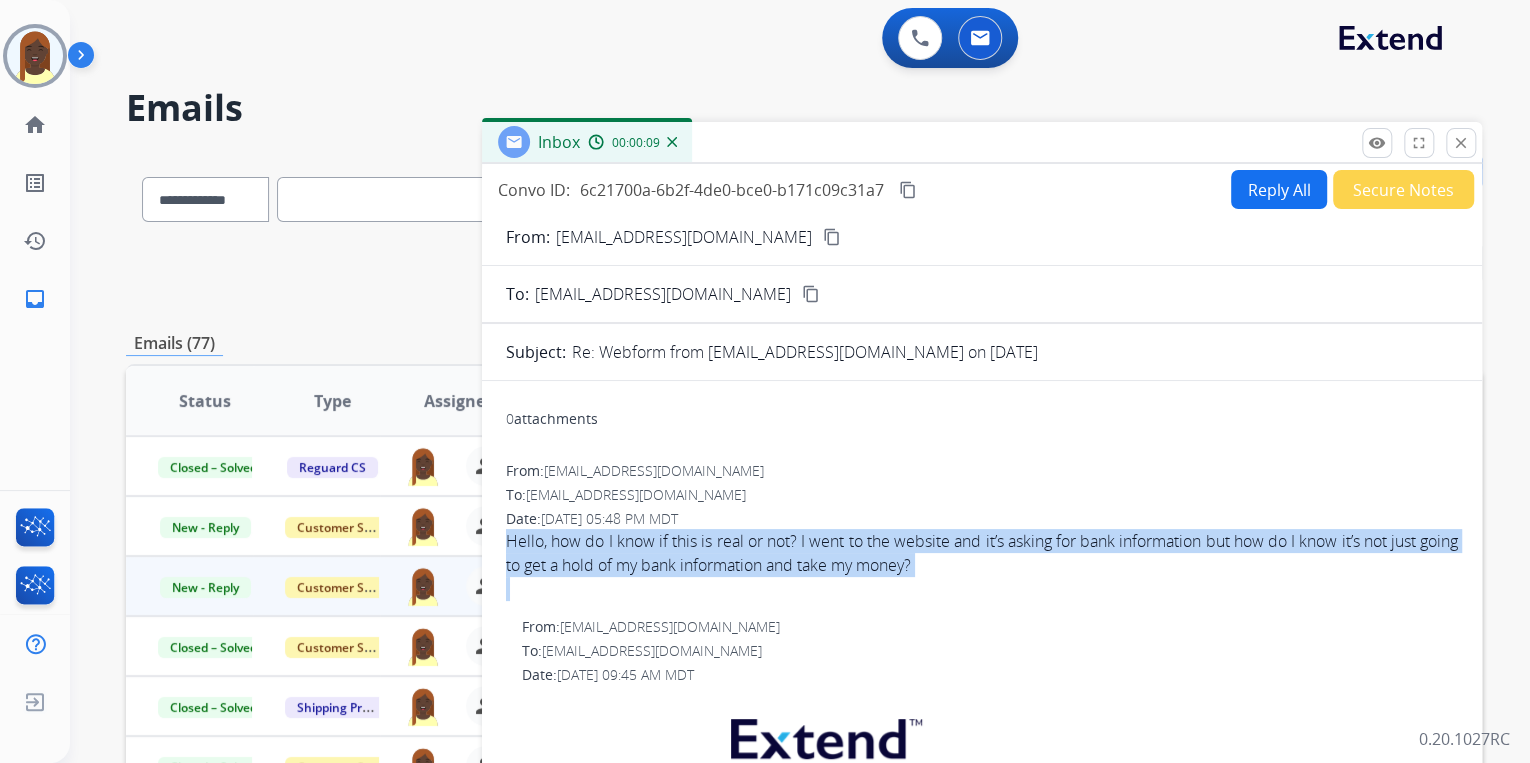 copy on "Hello, how do I know if this is real or not? I went to the website and it’s asking for bank information but how do I know it’s not just going to get a hold of my bank information and take my money?" 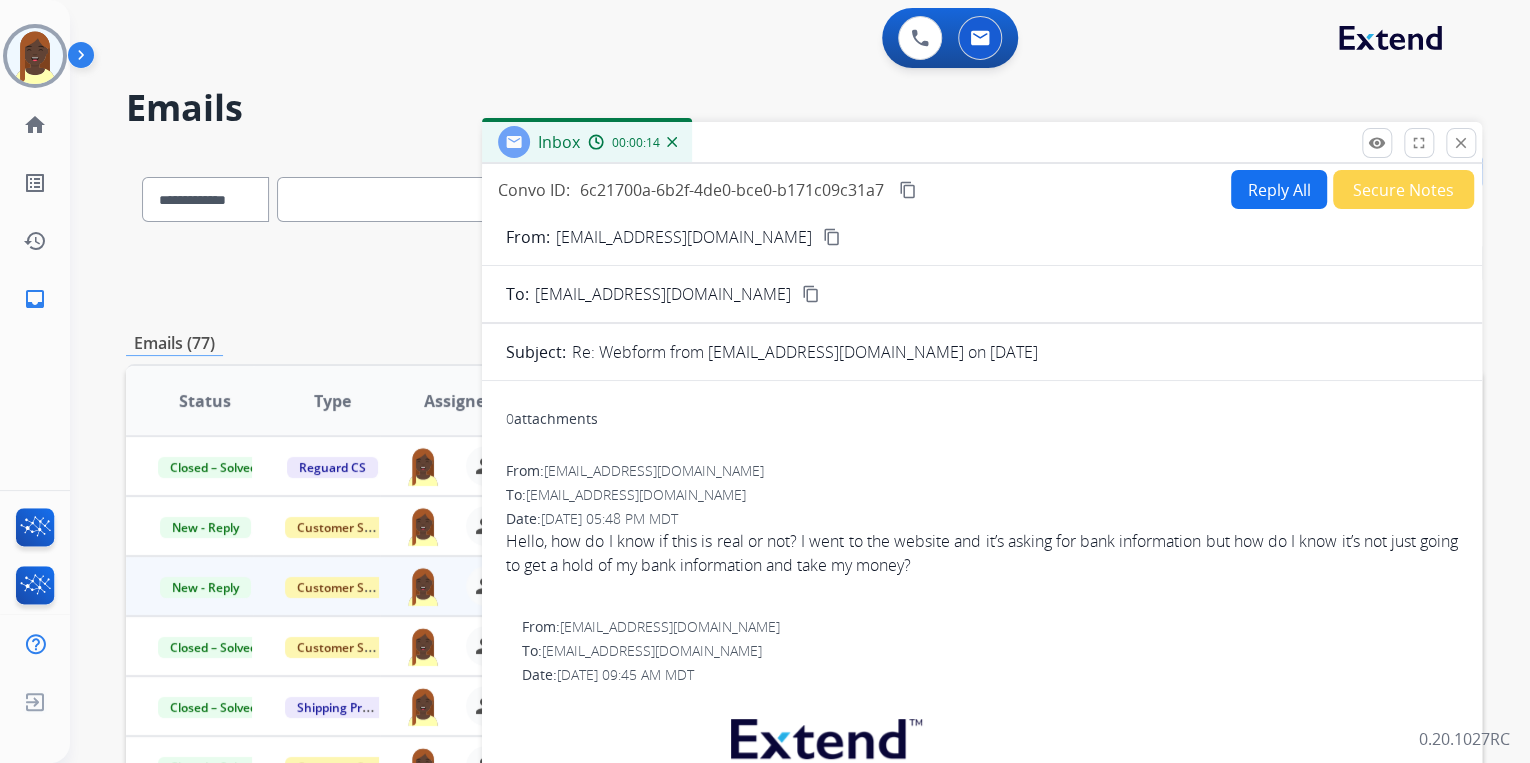 click on "To:  [EMAIL_ADDRESS][DOMAIN_NAME]" at bounding box center [990, 651] 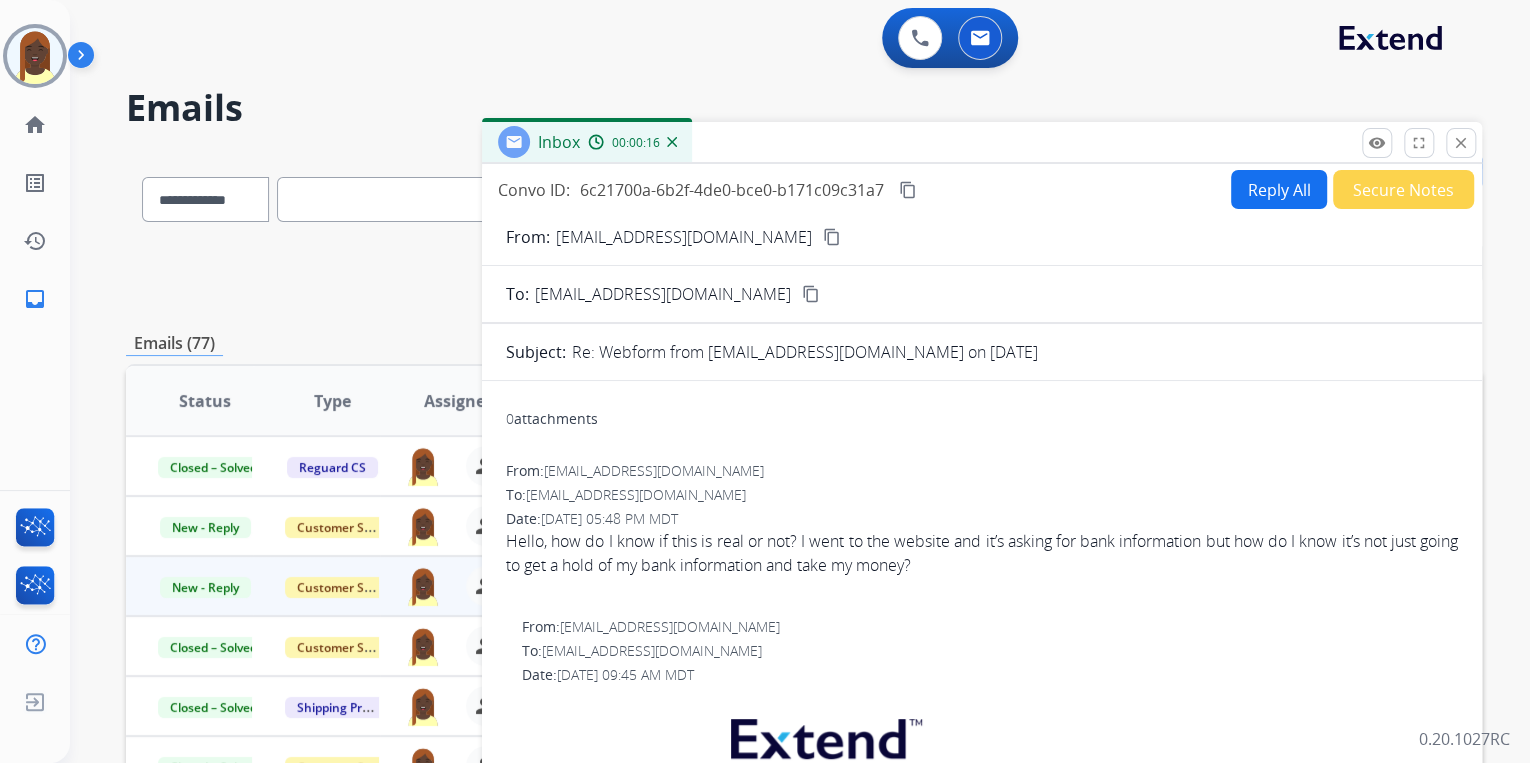 click on "content_copy" at bounding box center [832, 237] 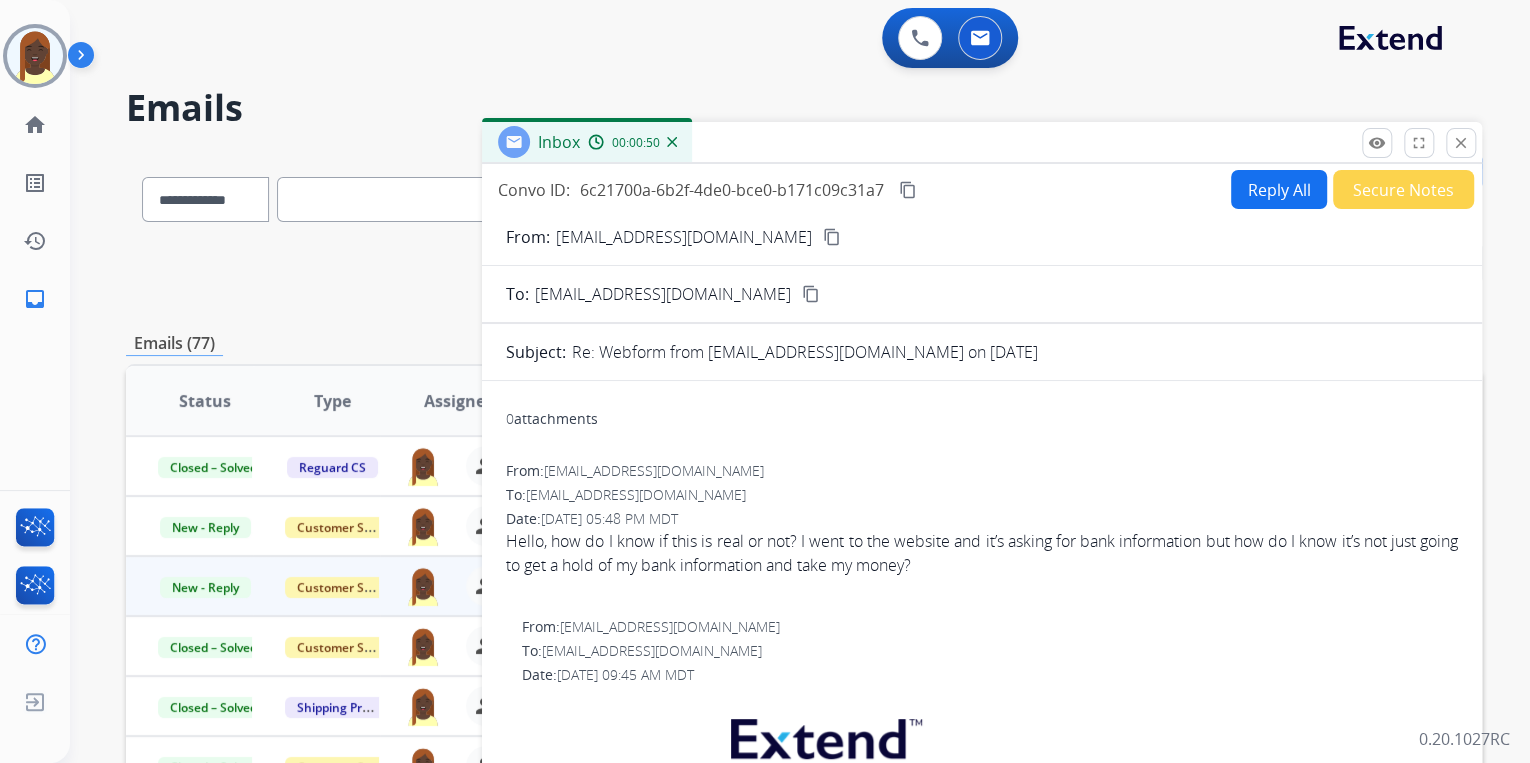 click on "Reply All" at bounding box center (1279, 189) 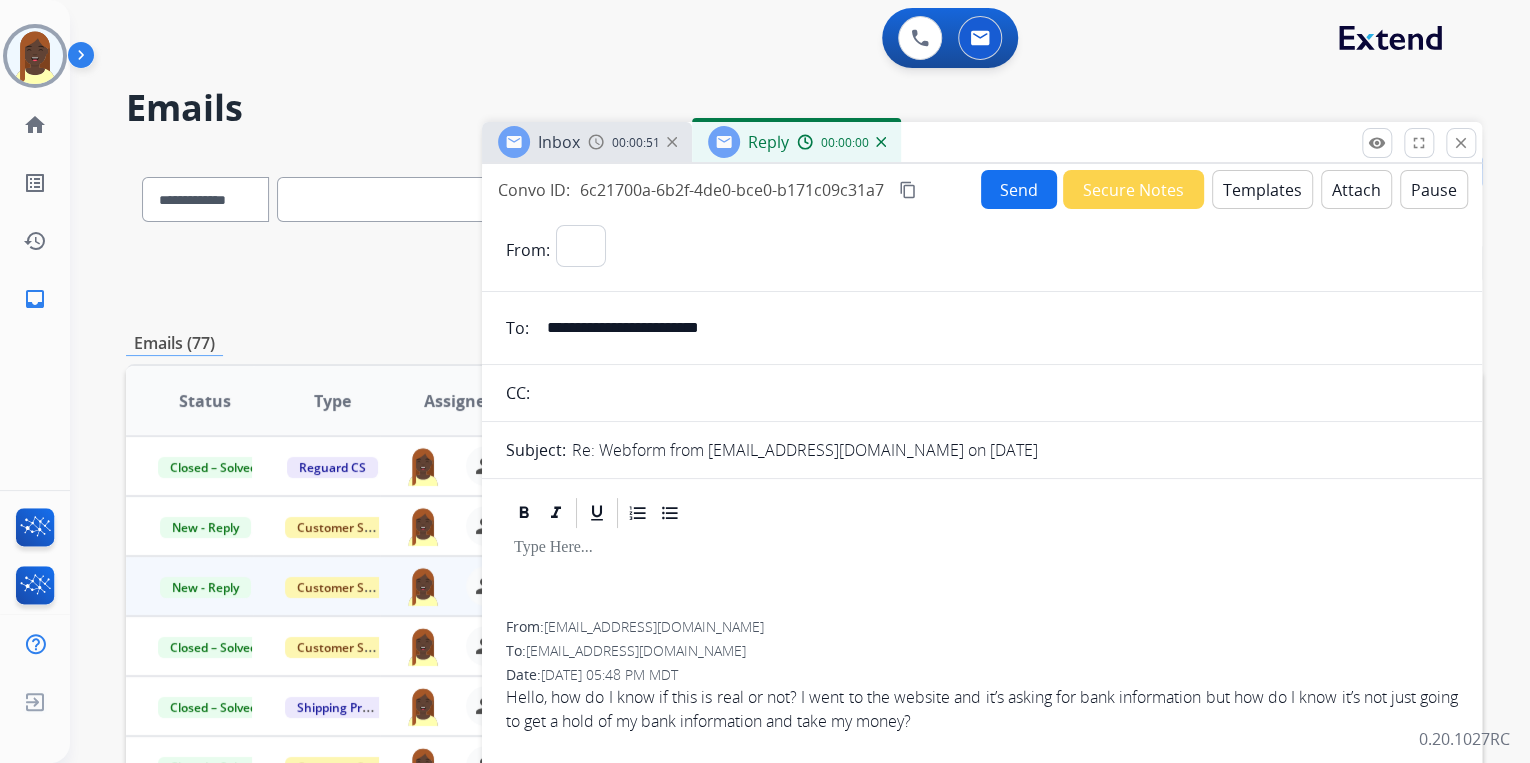 select on "**********" 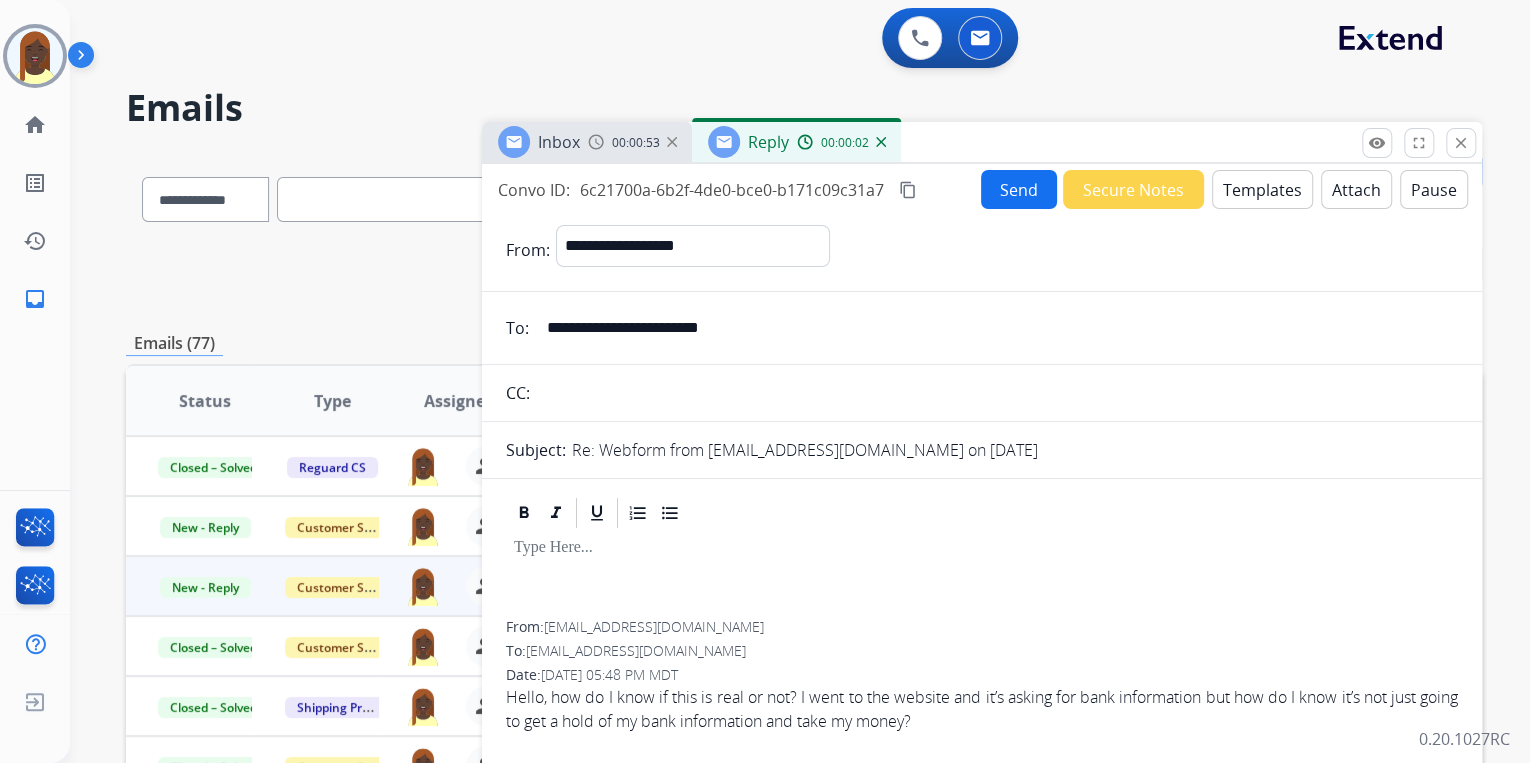 click on "Templates" at bounding box center [1262, 189] 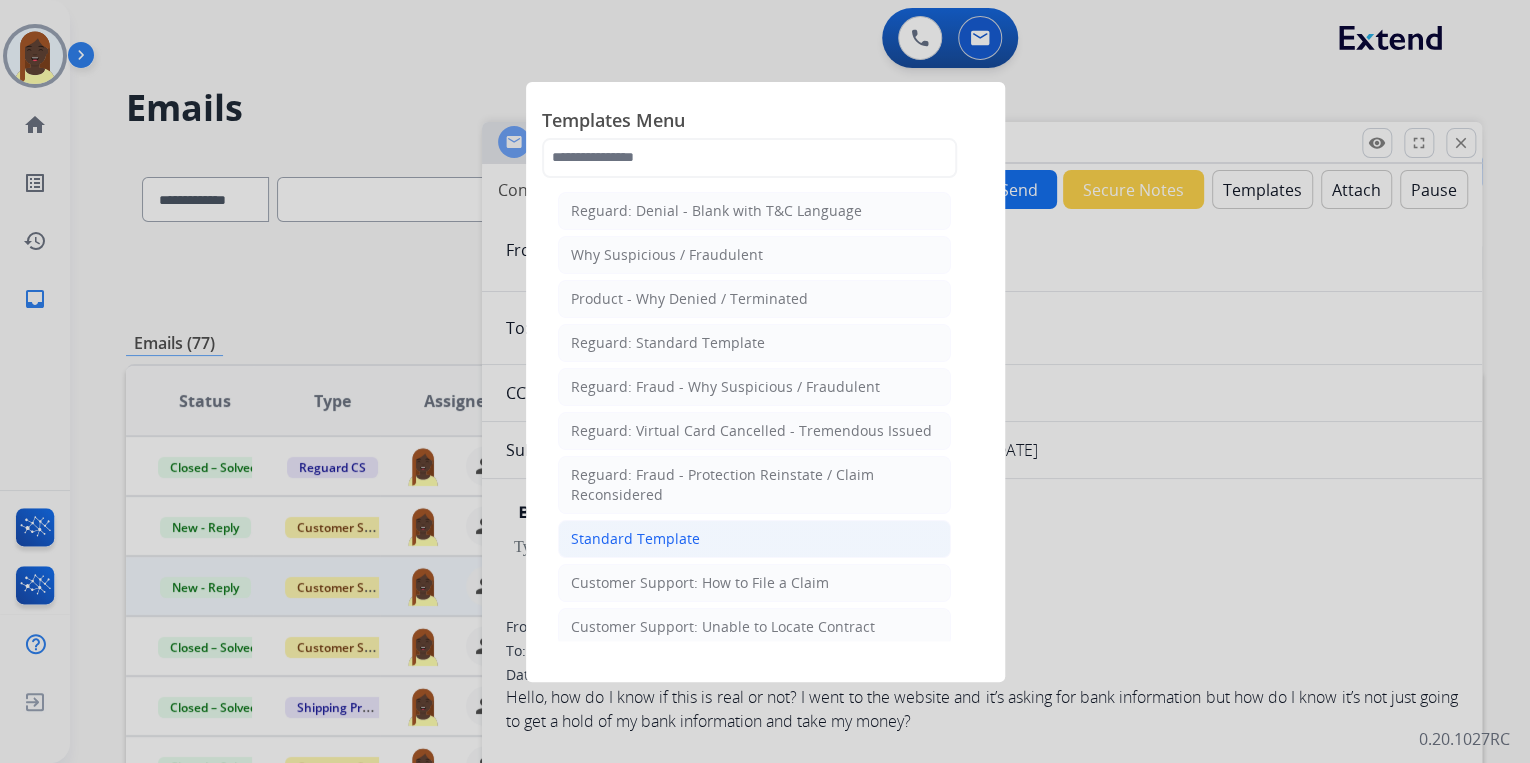 click on "Standard Template" 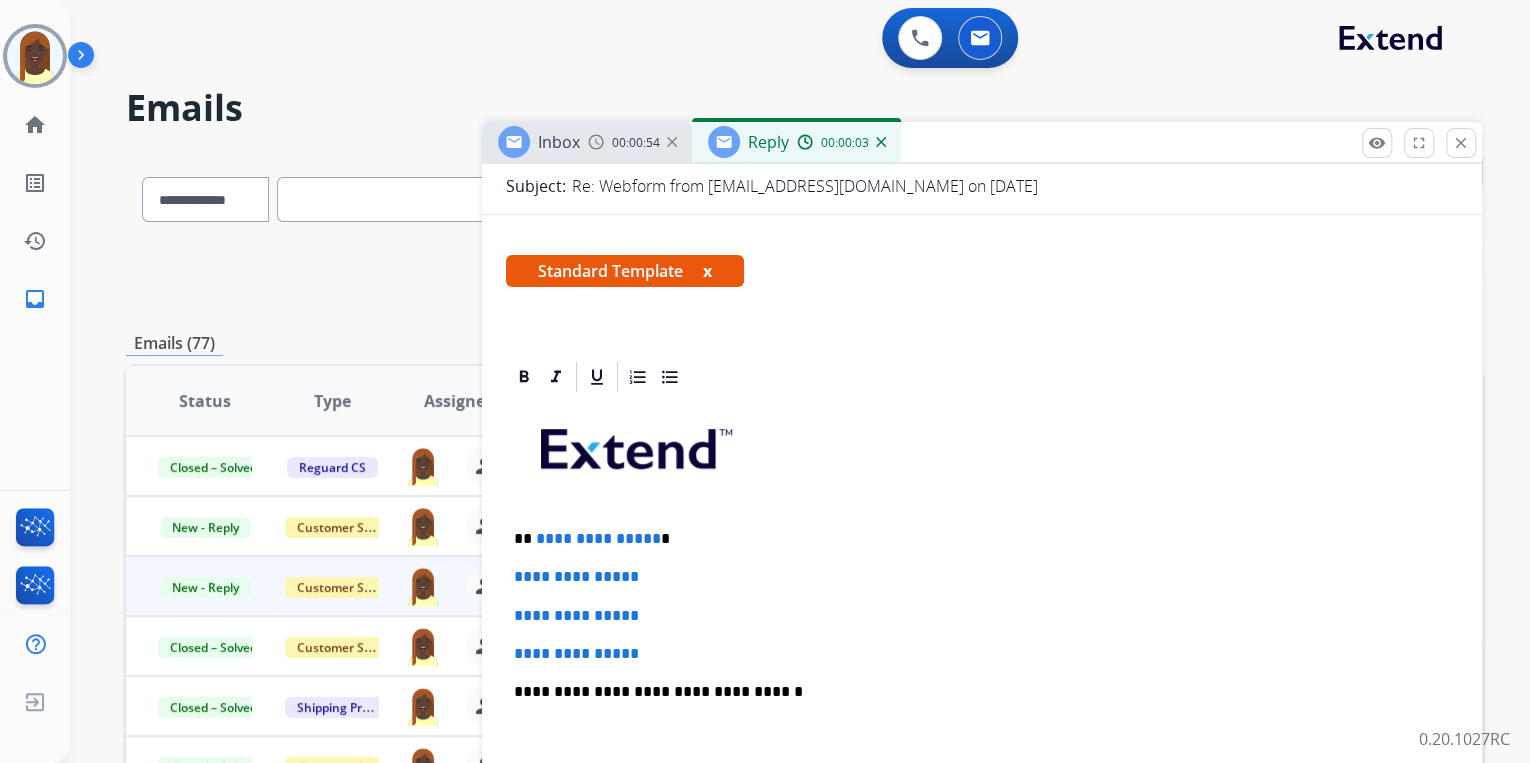 scroll, scrollTop: 320, scrollLeft: 0, axis: vertical 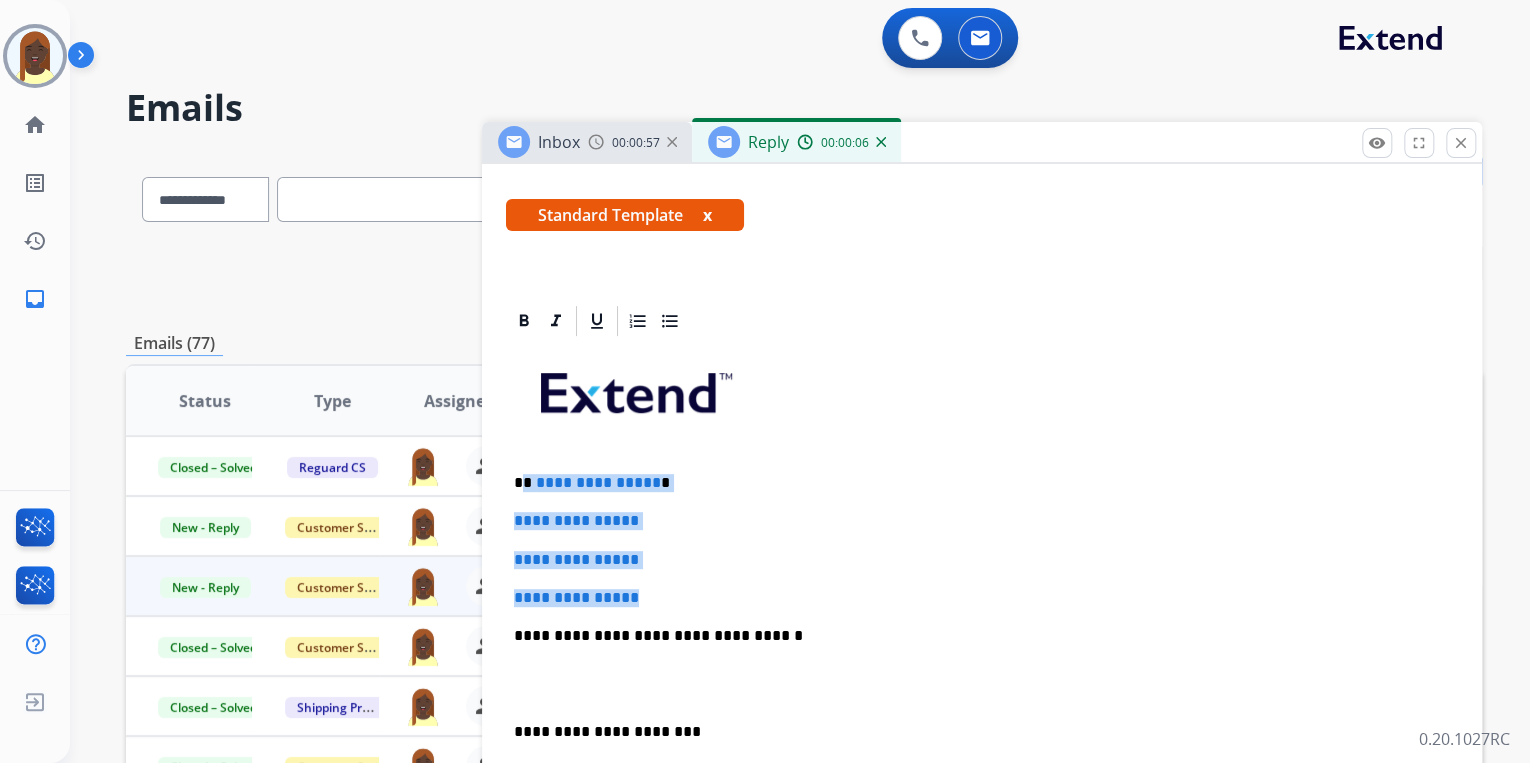 drag, startPoint x: 520, startPoint y: 480, endPoint x: 682, endPoint y: 589, distance: 195.25624 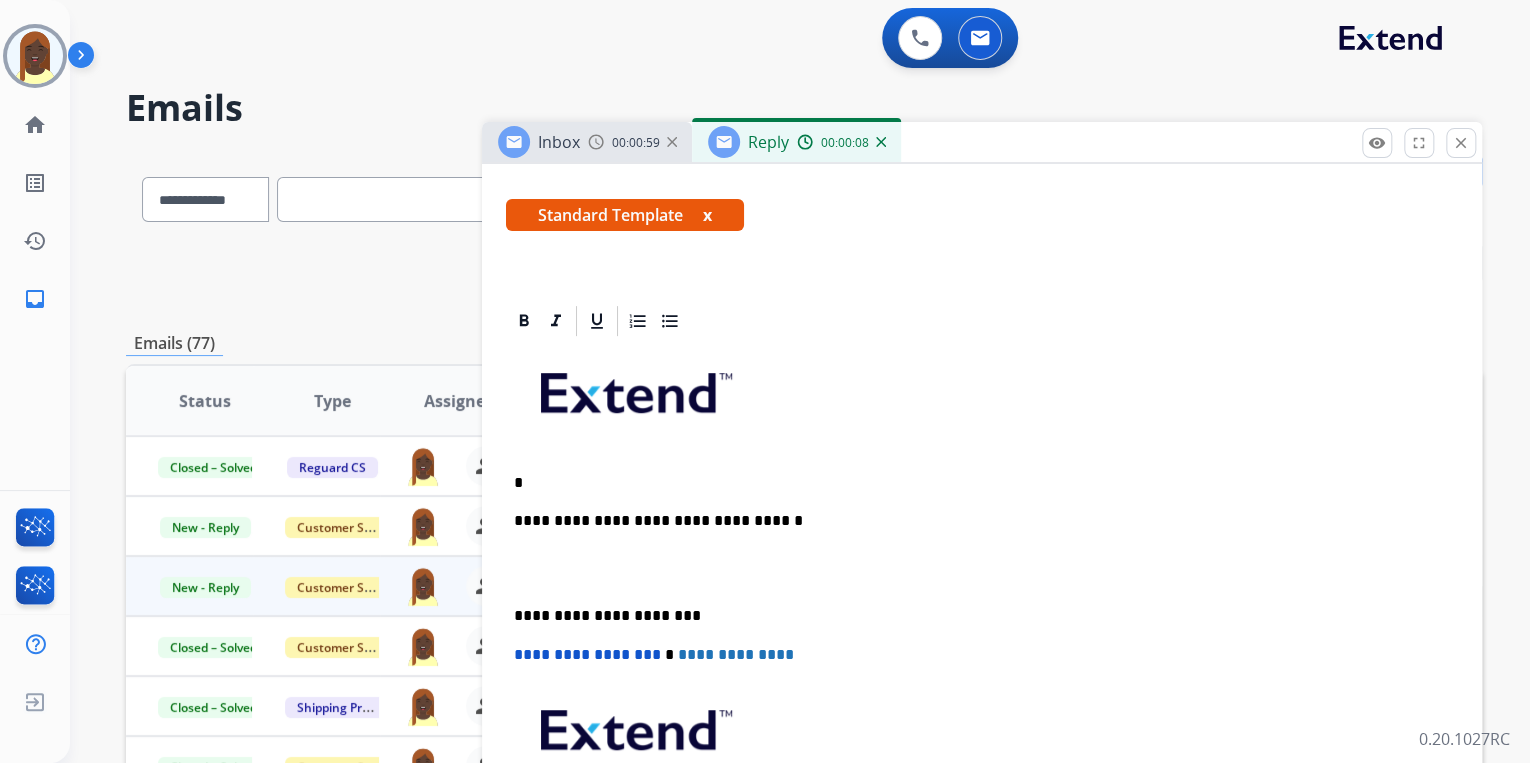 type 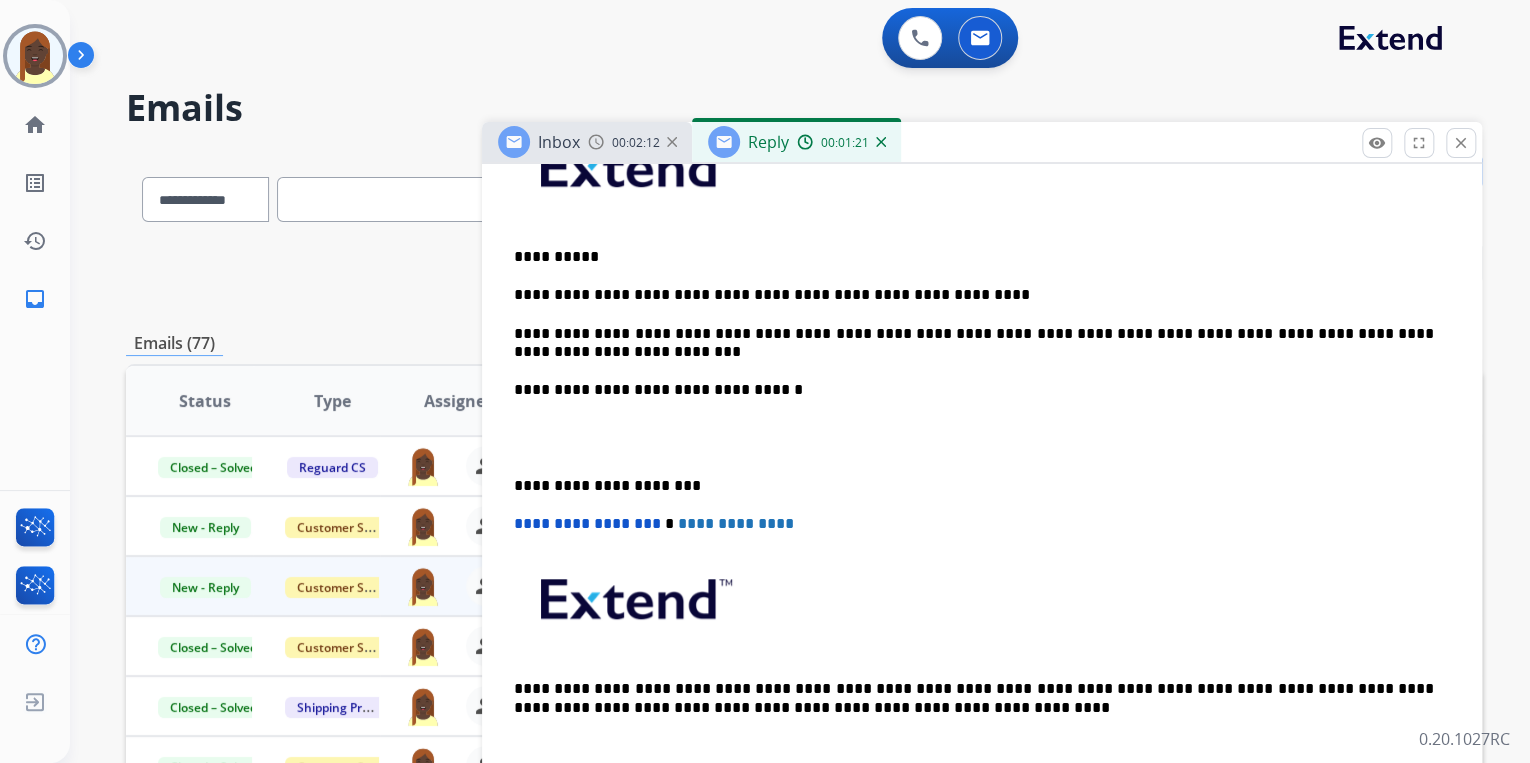 scroll, scrollTop: 560, scrollLeft: 0, axis: vertical 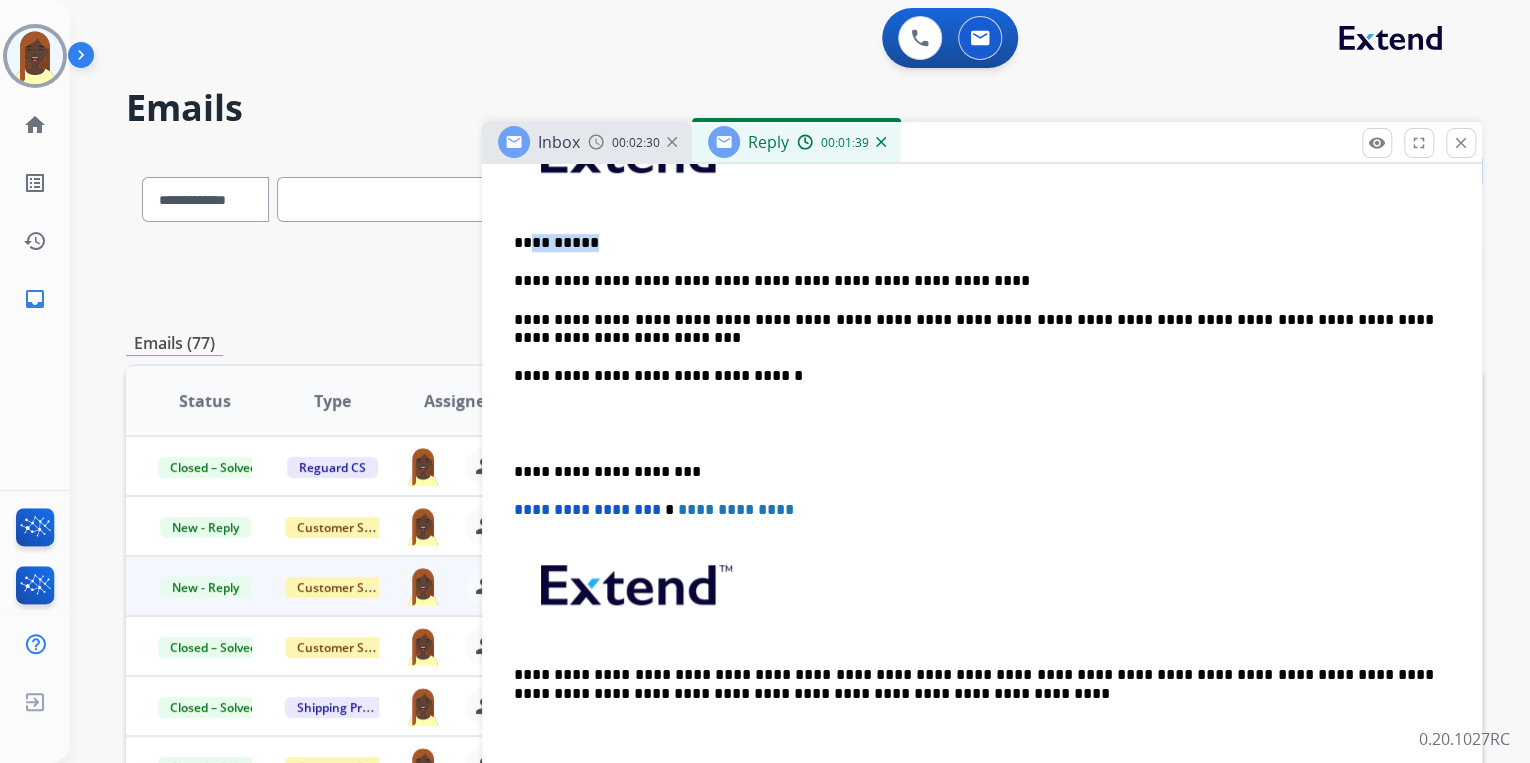drag, startPoint x: 530, startPoint y: 241, endPoint x: 592, endPoint y: 238, distance: 62.072536 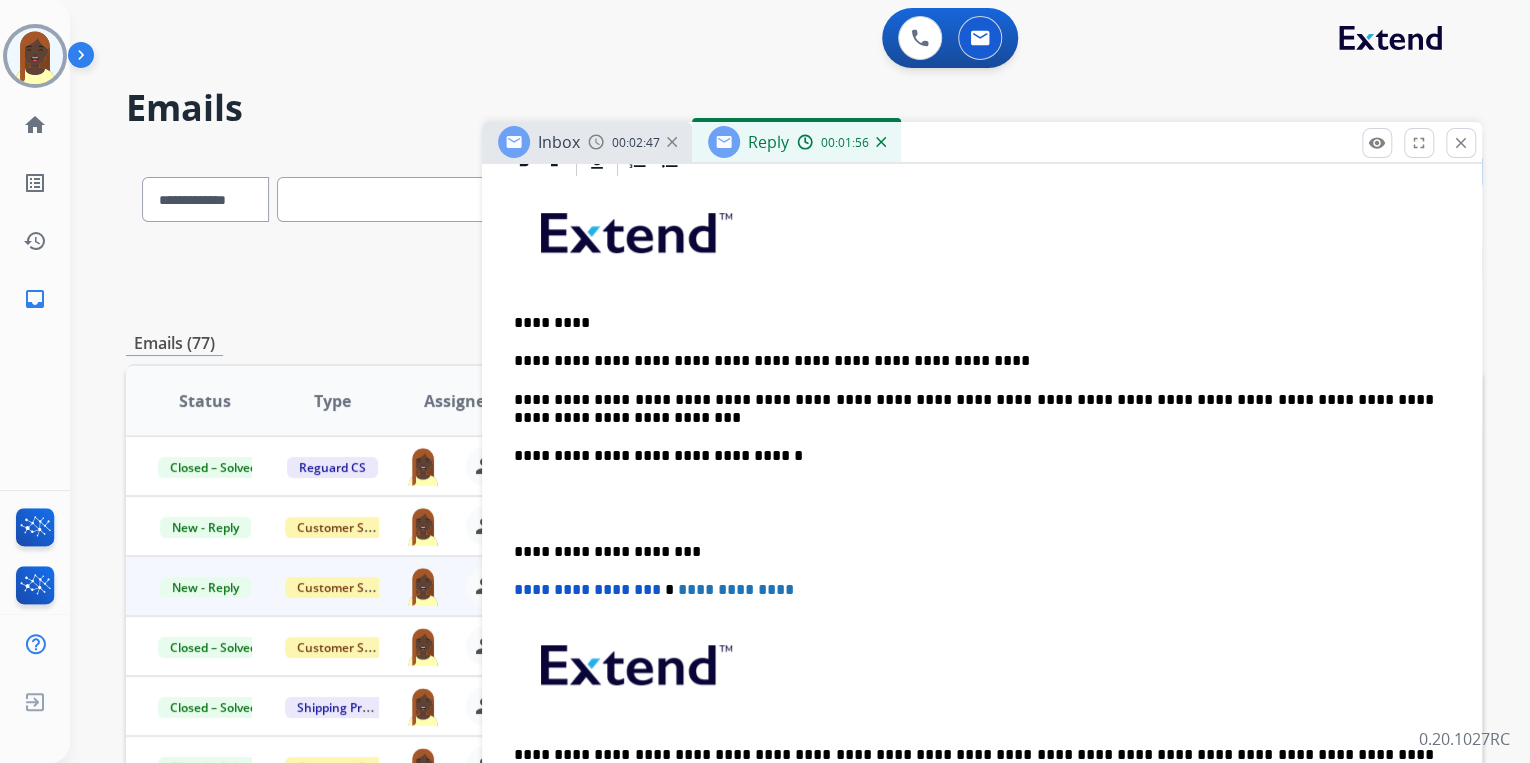 scroll, scrollTop: 480, scrollLeft: 0, axis: vertical 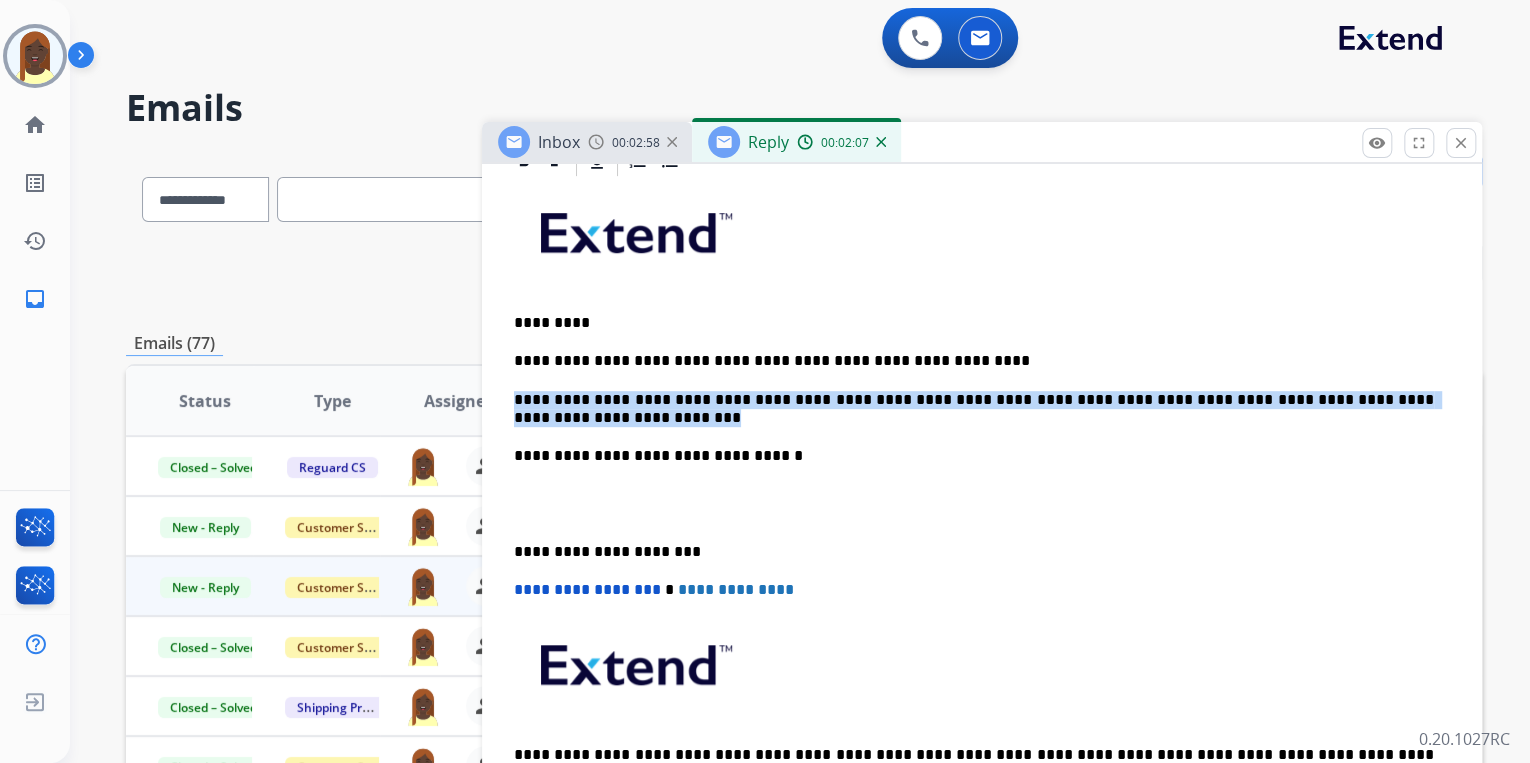 drag, startPoint x: 506, startPoint y: 395, endPoint x: 626, endPoint y: 416, distance: 121.82365 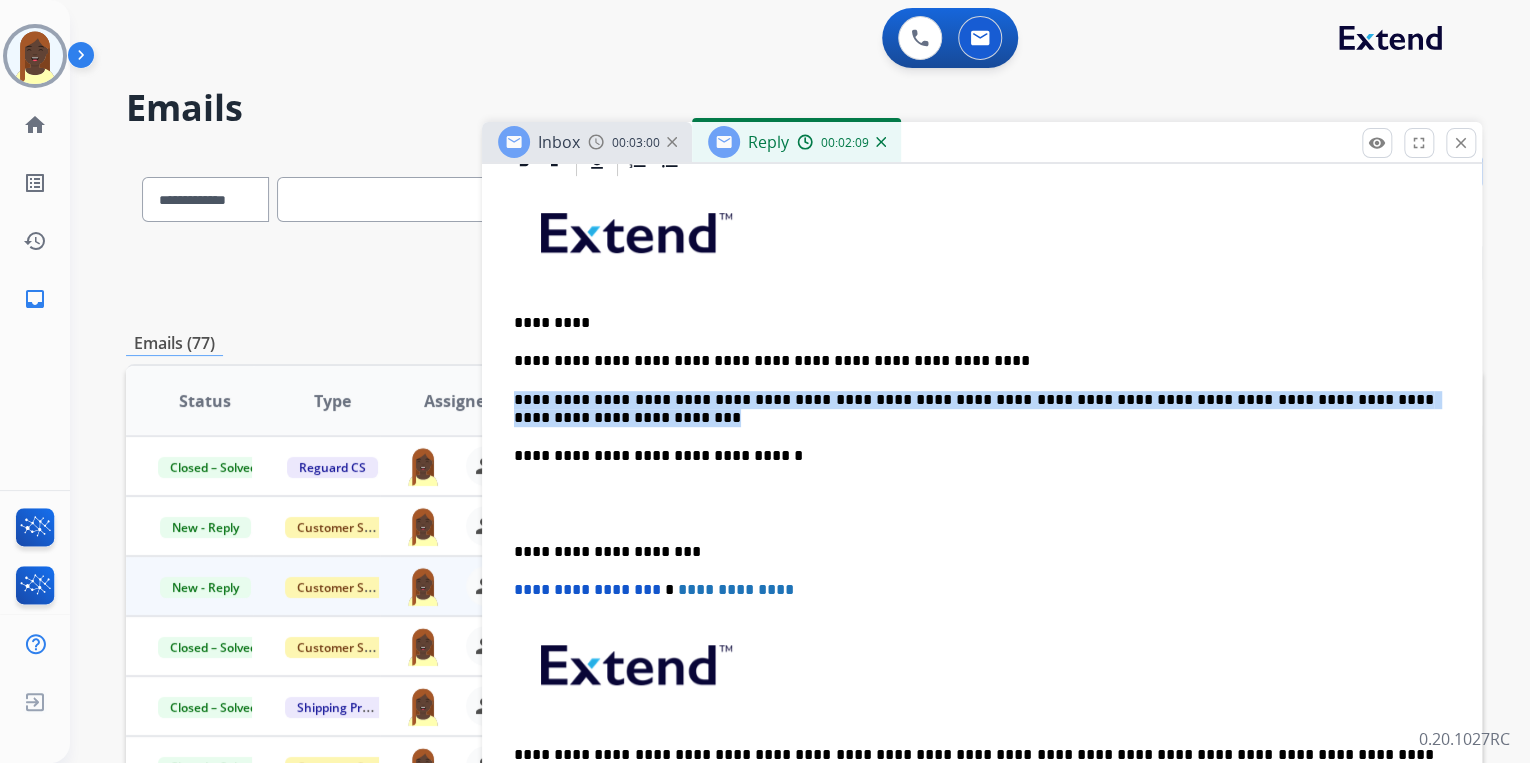 copy on "**********" 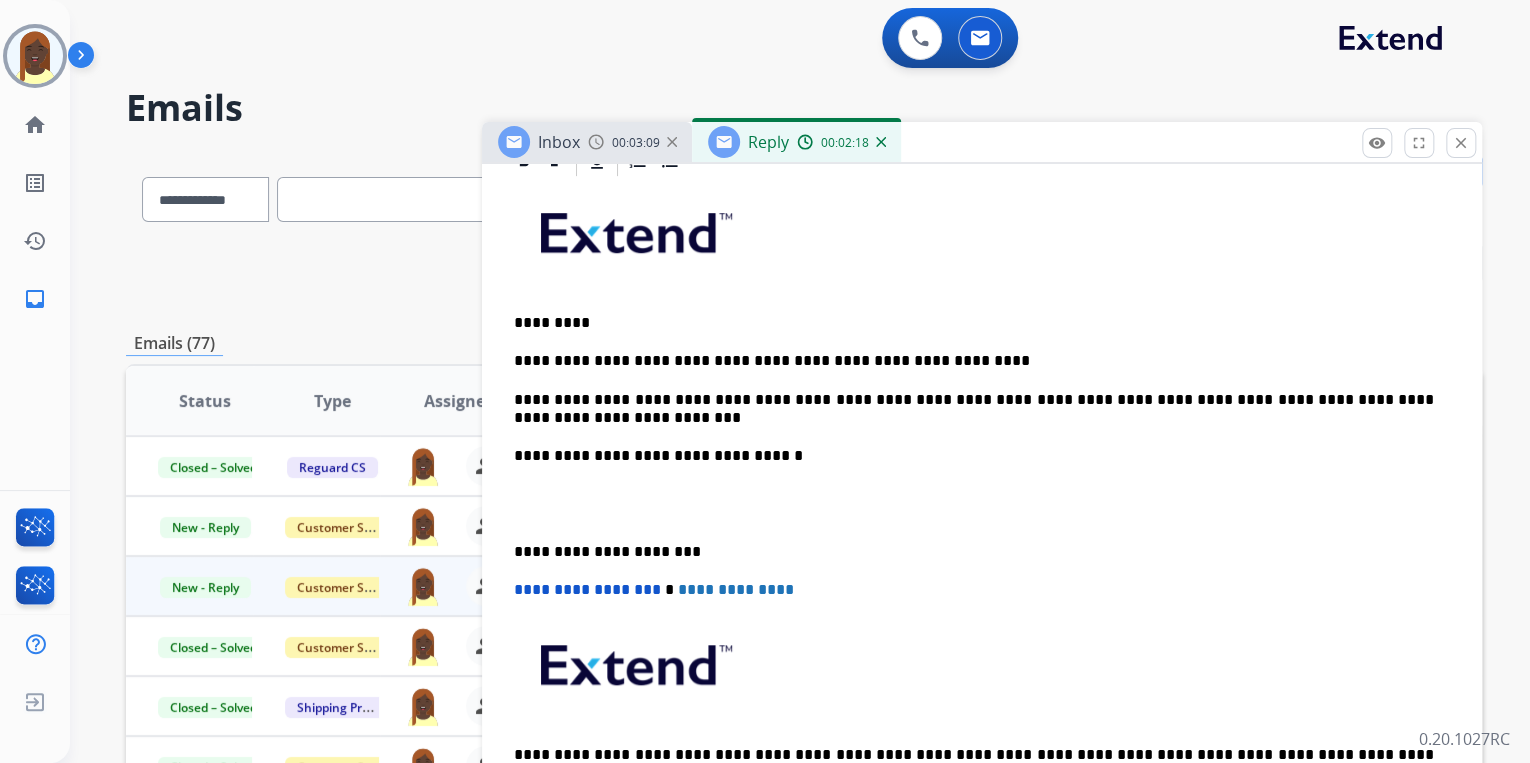 click on "**********" at bounding box center [982, 513] 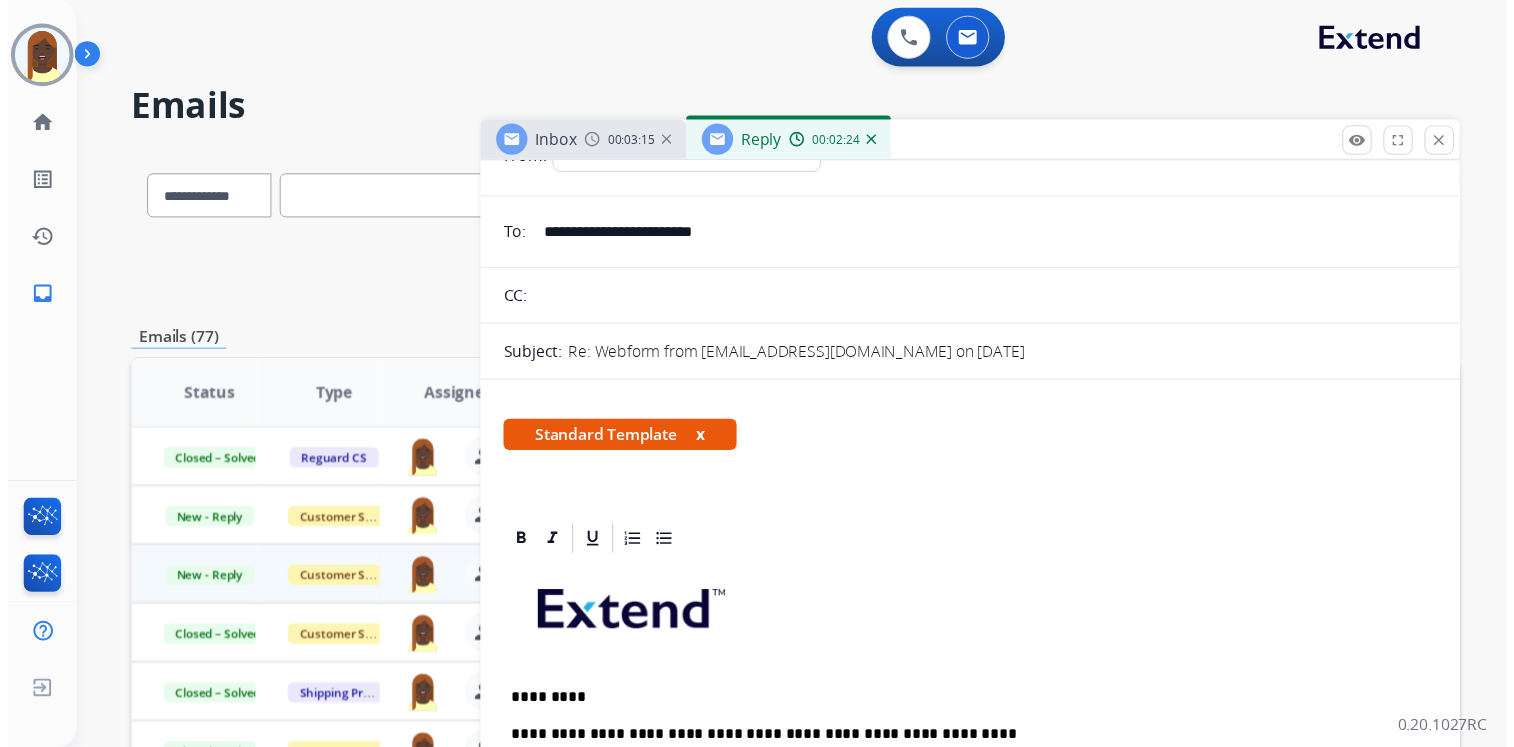 scroll, scrollTop: 0, scrollLeft: 0, axis: both 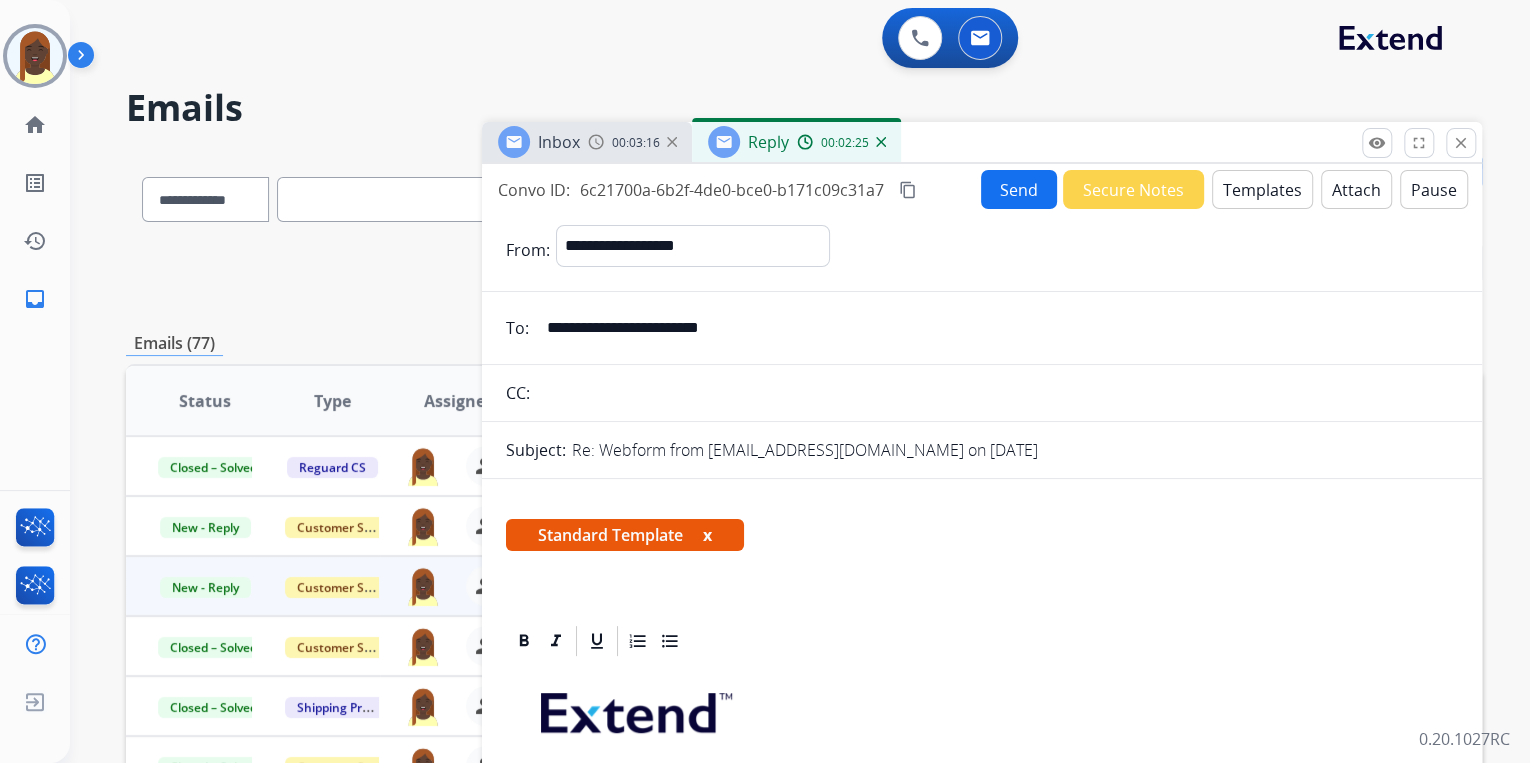 click on "Send" at bounding box center [1019, 189] 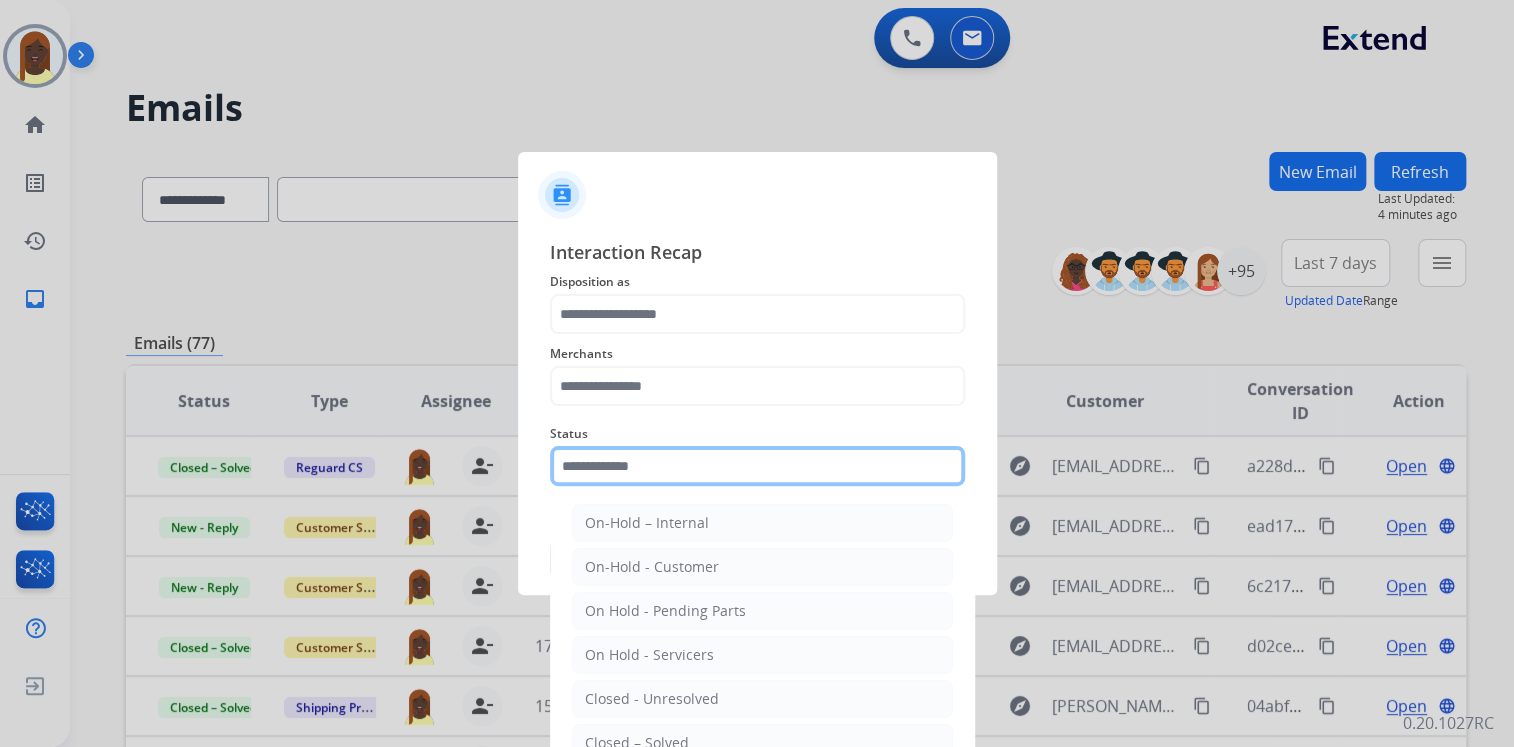 click 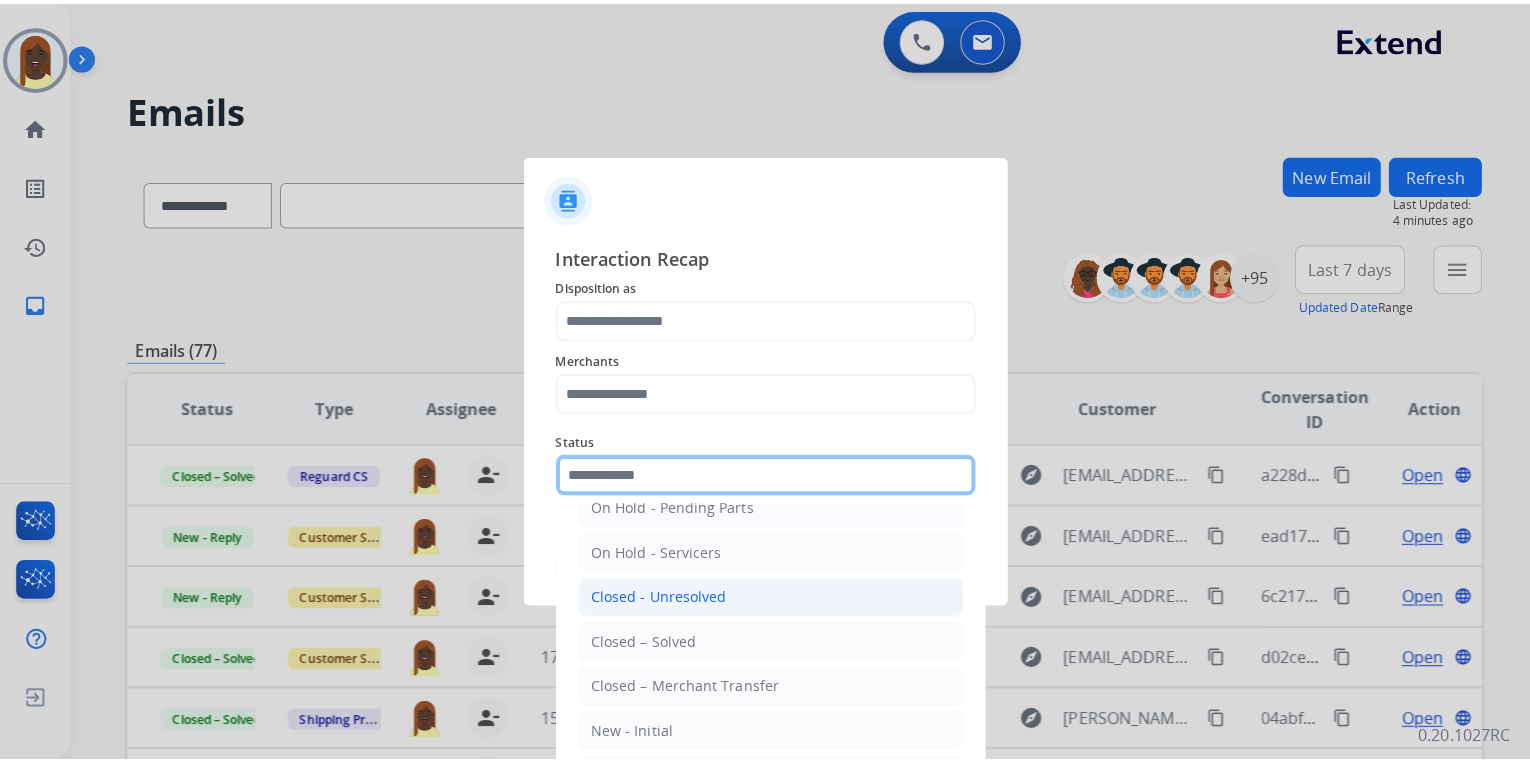 scroll, scrollTop: 116, scrollLeft: 0, axis: vertical 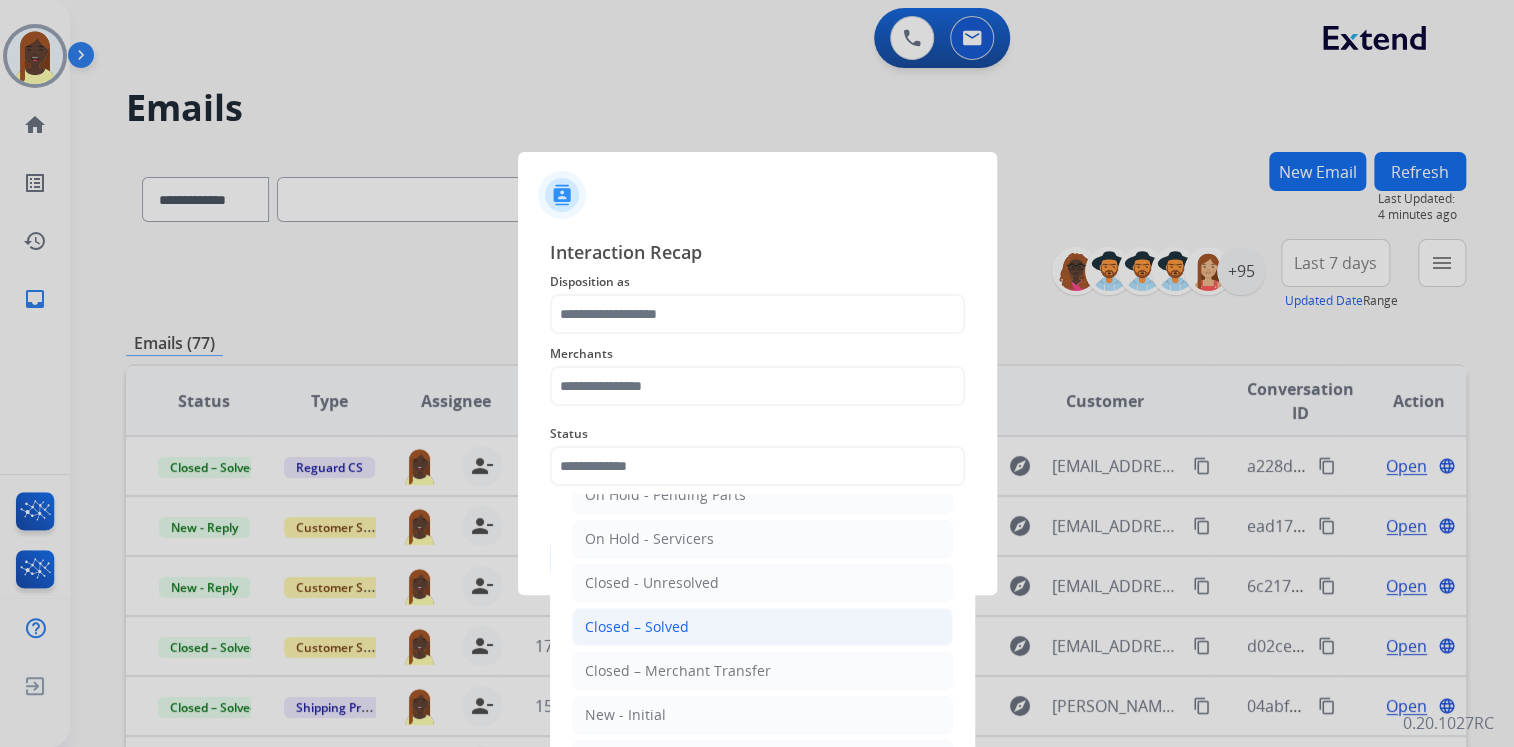 drag, startPoint x: 673, startPoint y: 626, endPoint x: 603, endPoint y: 495, distance: 148.52946 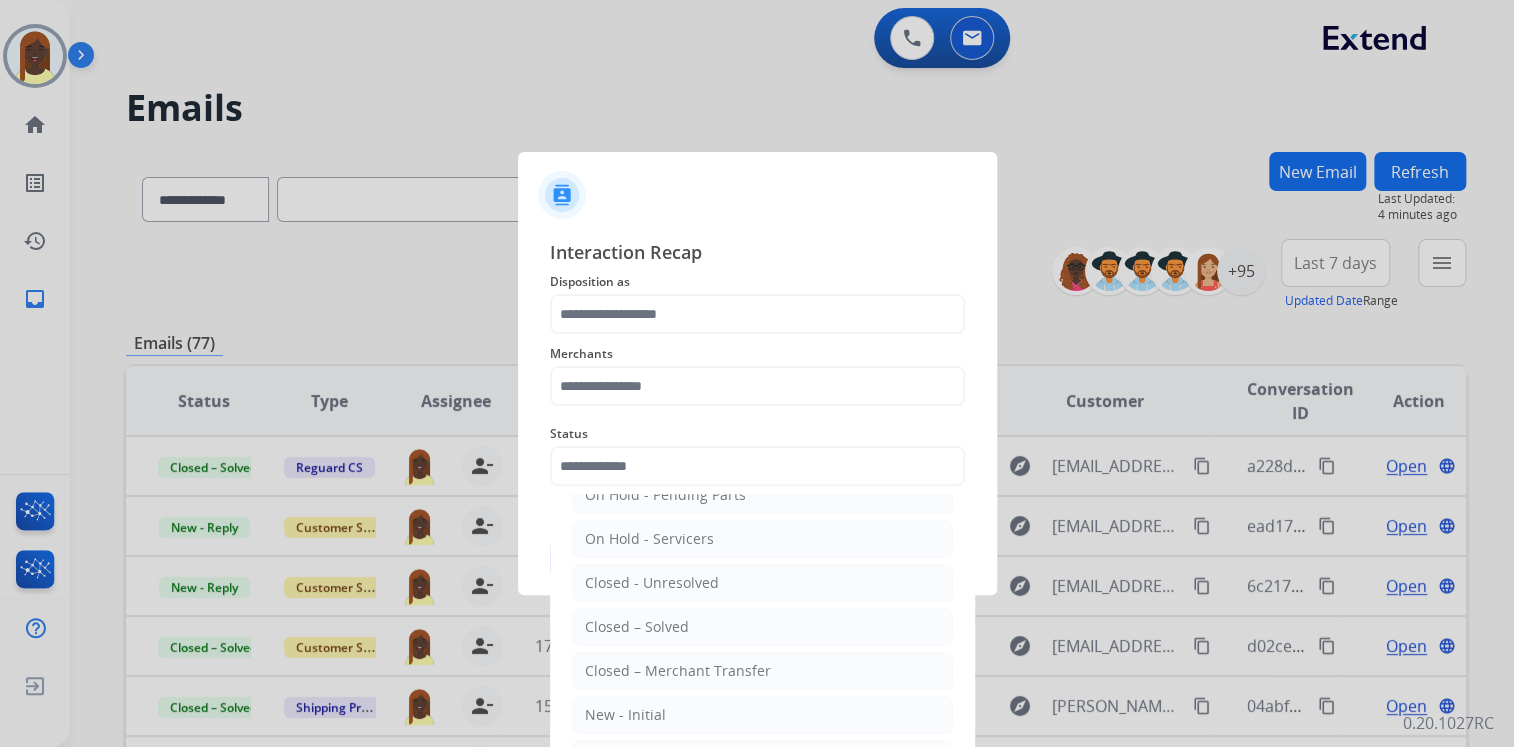 click on "Closed – Solved" 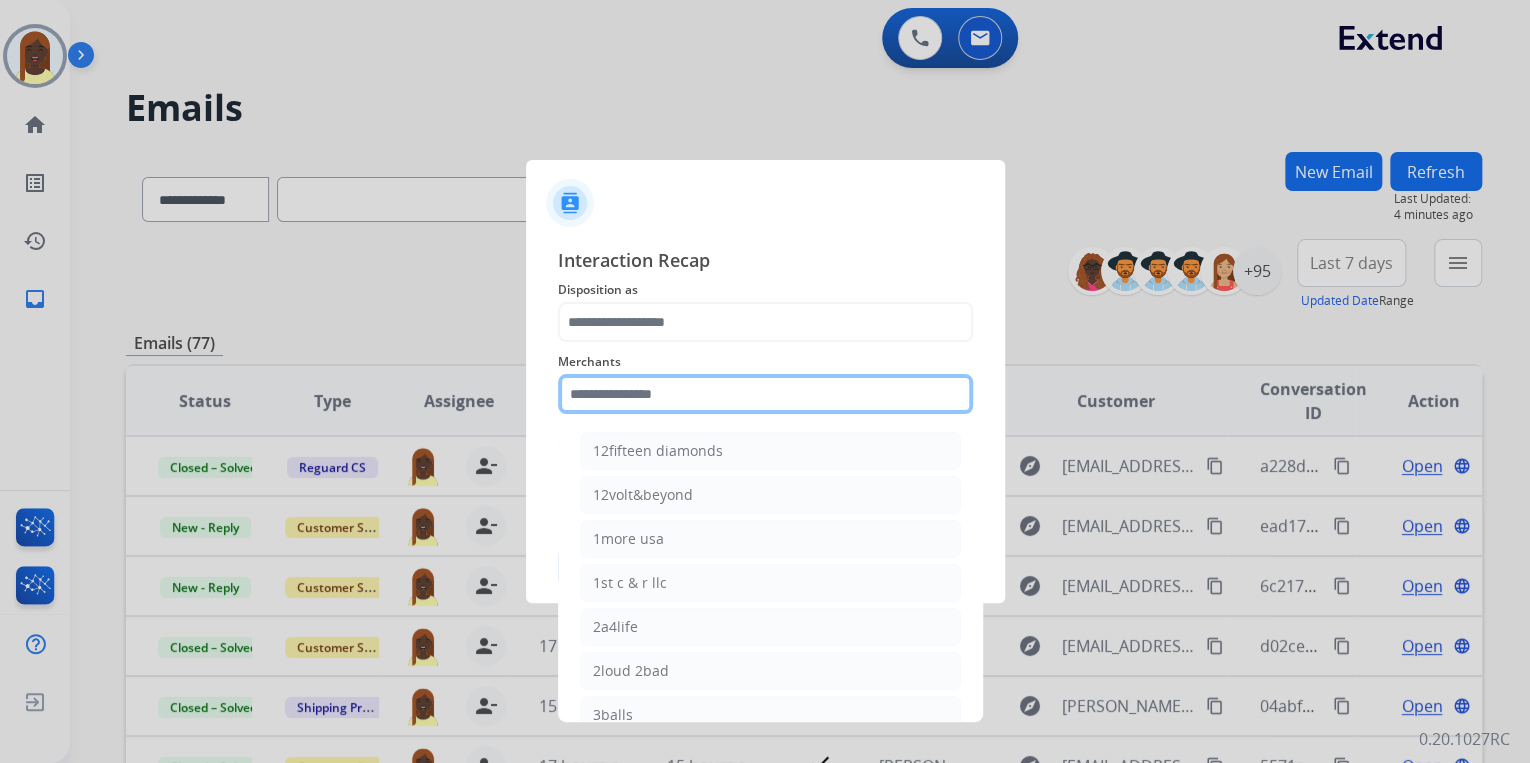 click 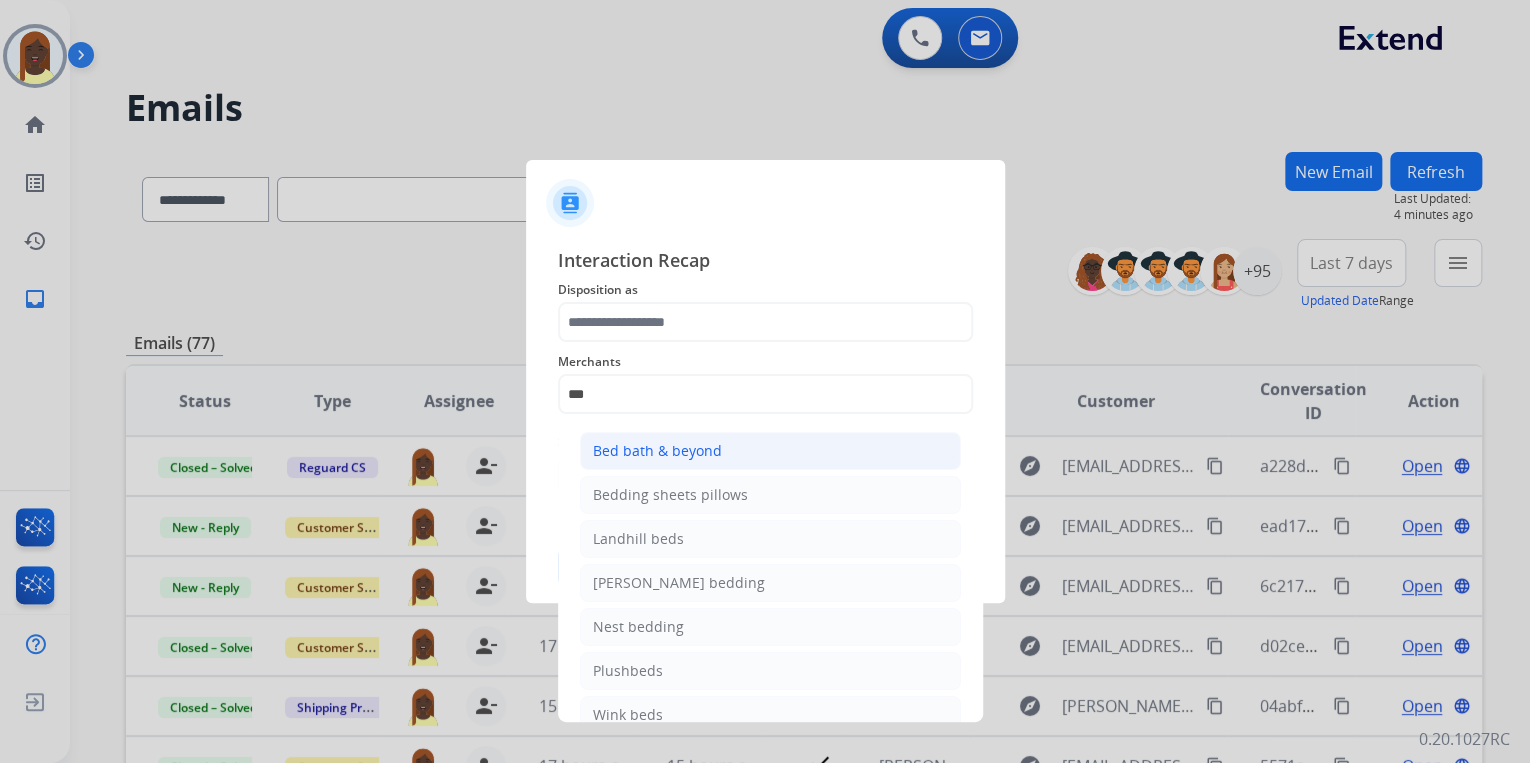 click on "Bed bath & beyond" 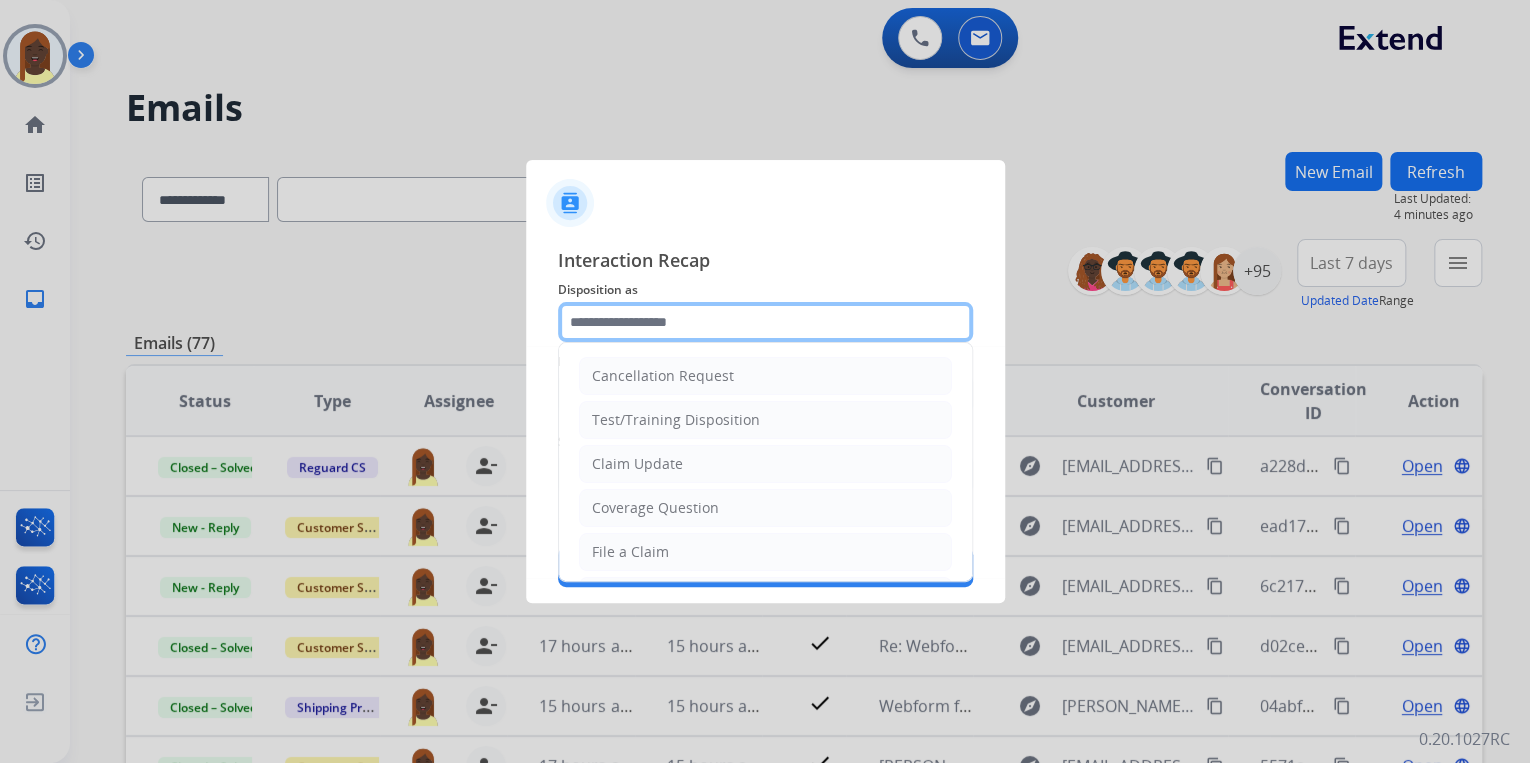 click 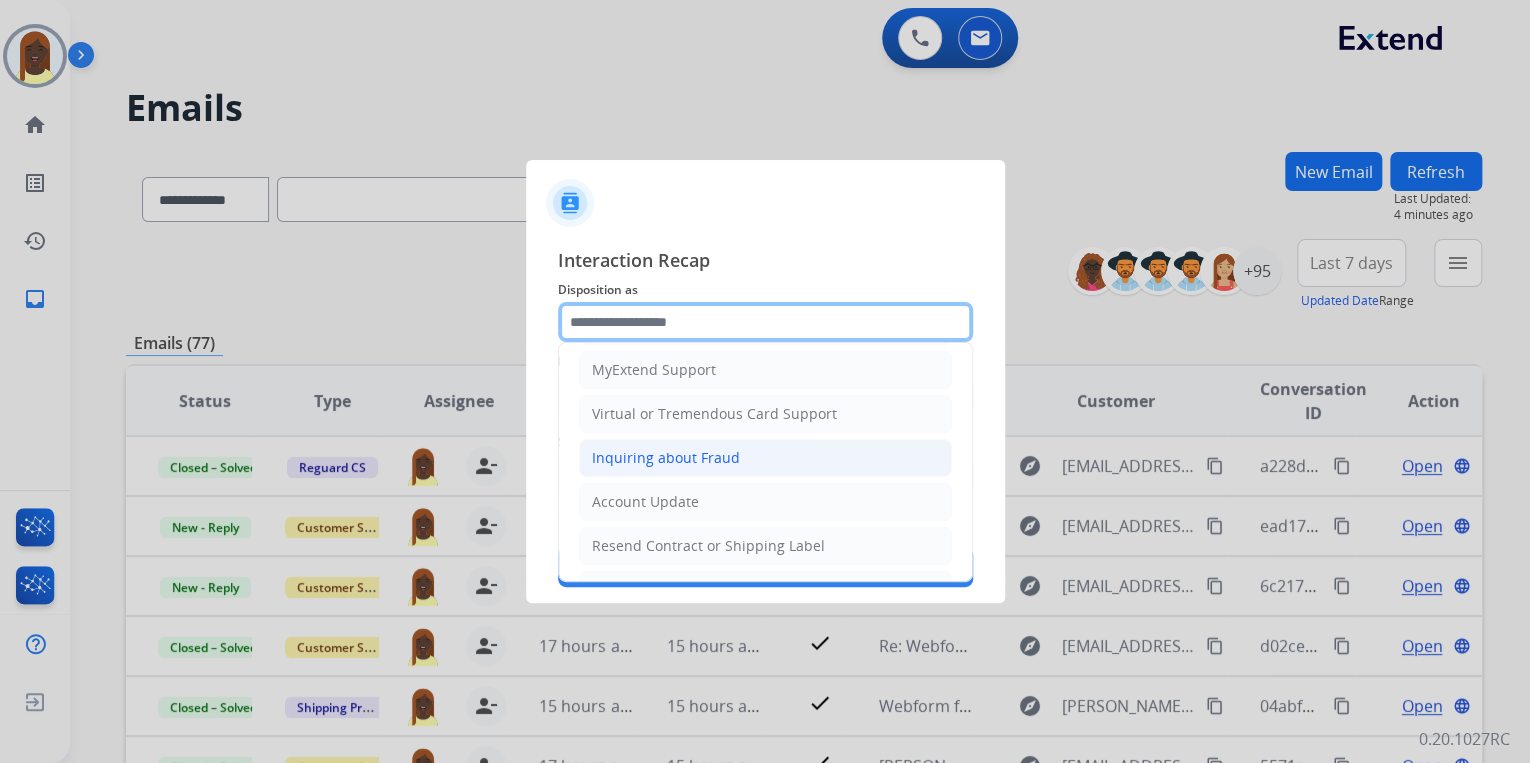 scroll, scrollTop: 240, scrollLeft: 0, axis: vertical 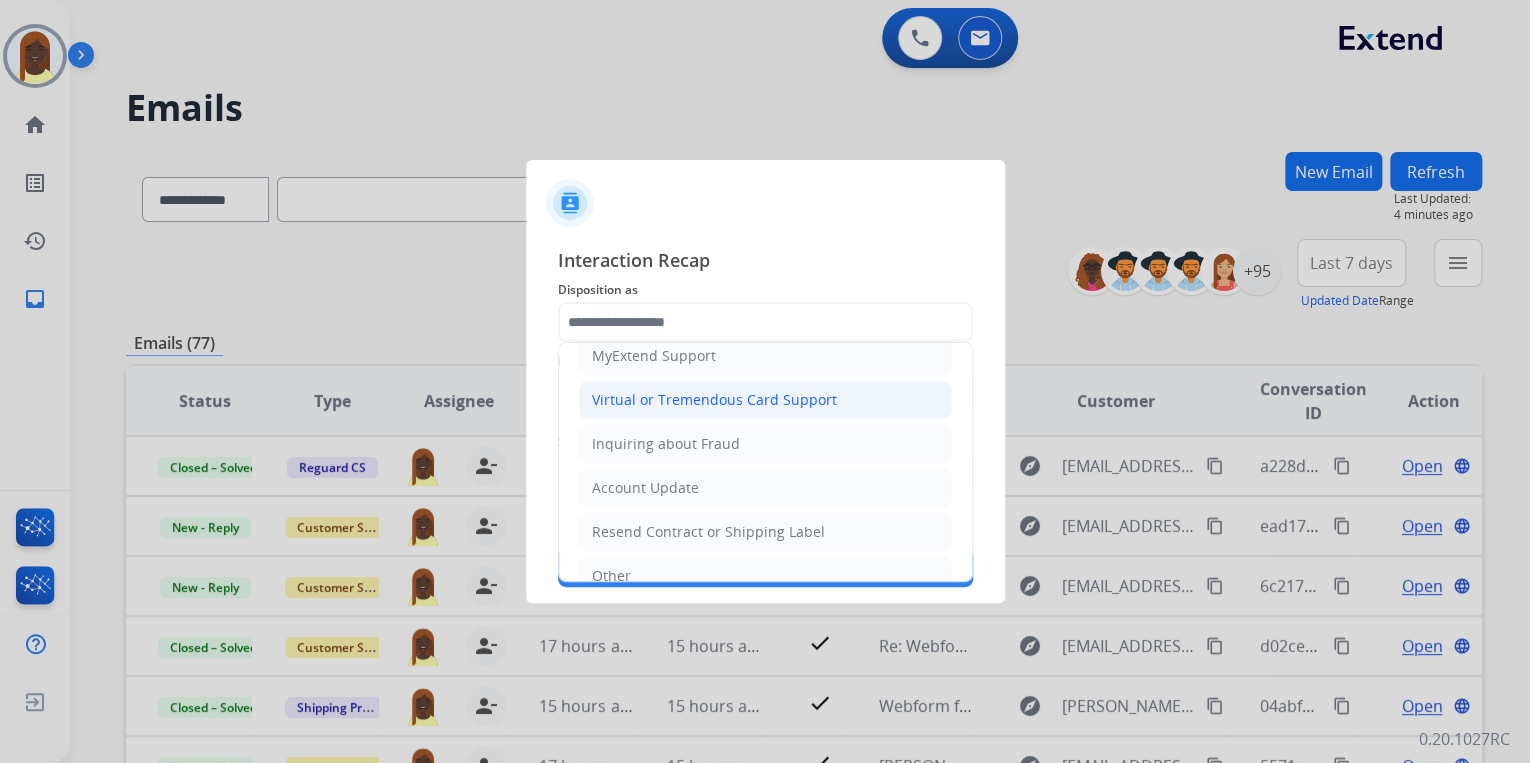 click on "Virtual or Tremendous Card Support" 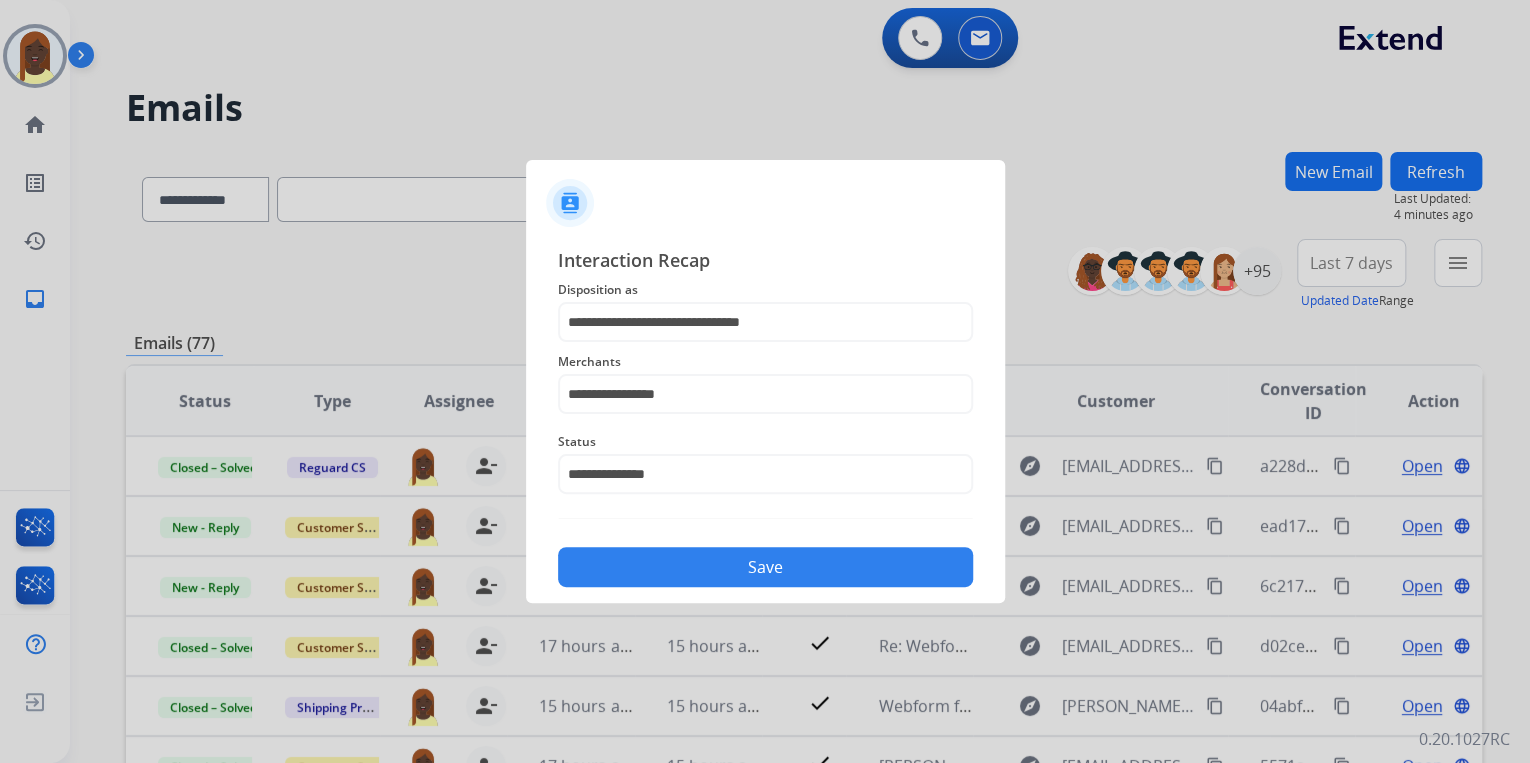 click on "Save" 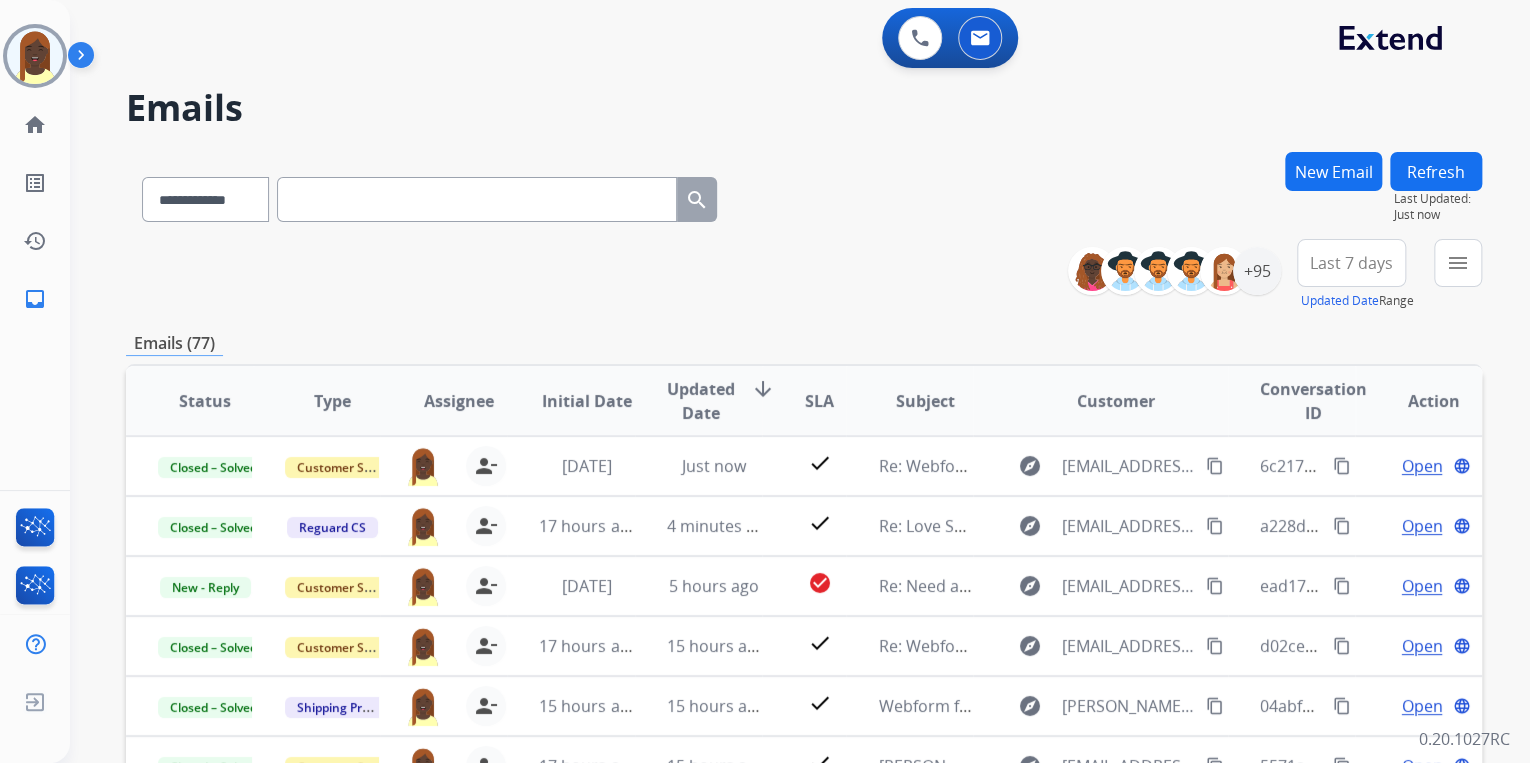 click on "**********" at bounding box center [804, 275] 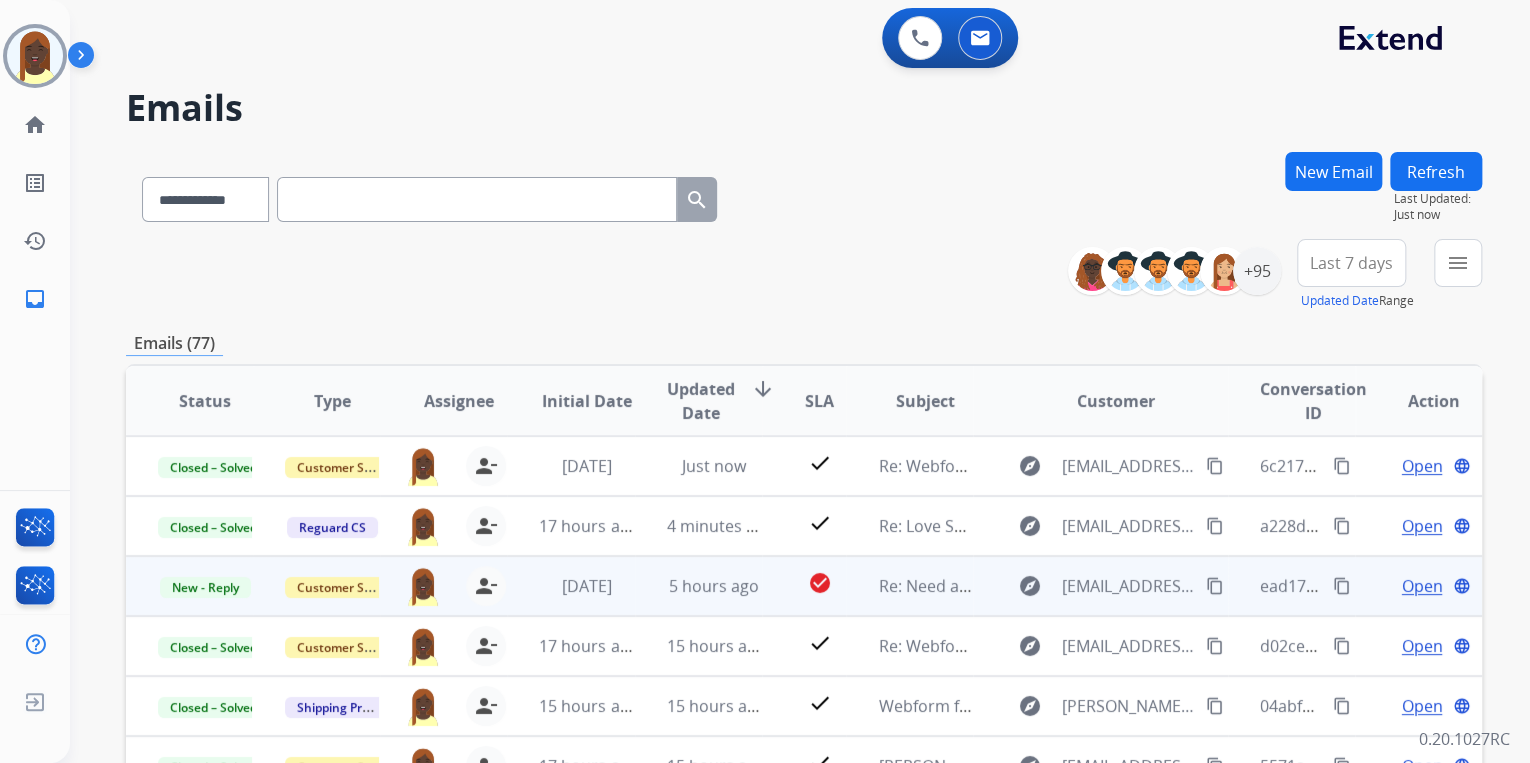 click on "content_copy" at bounding box center [1342, 586] 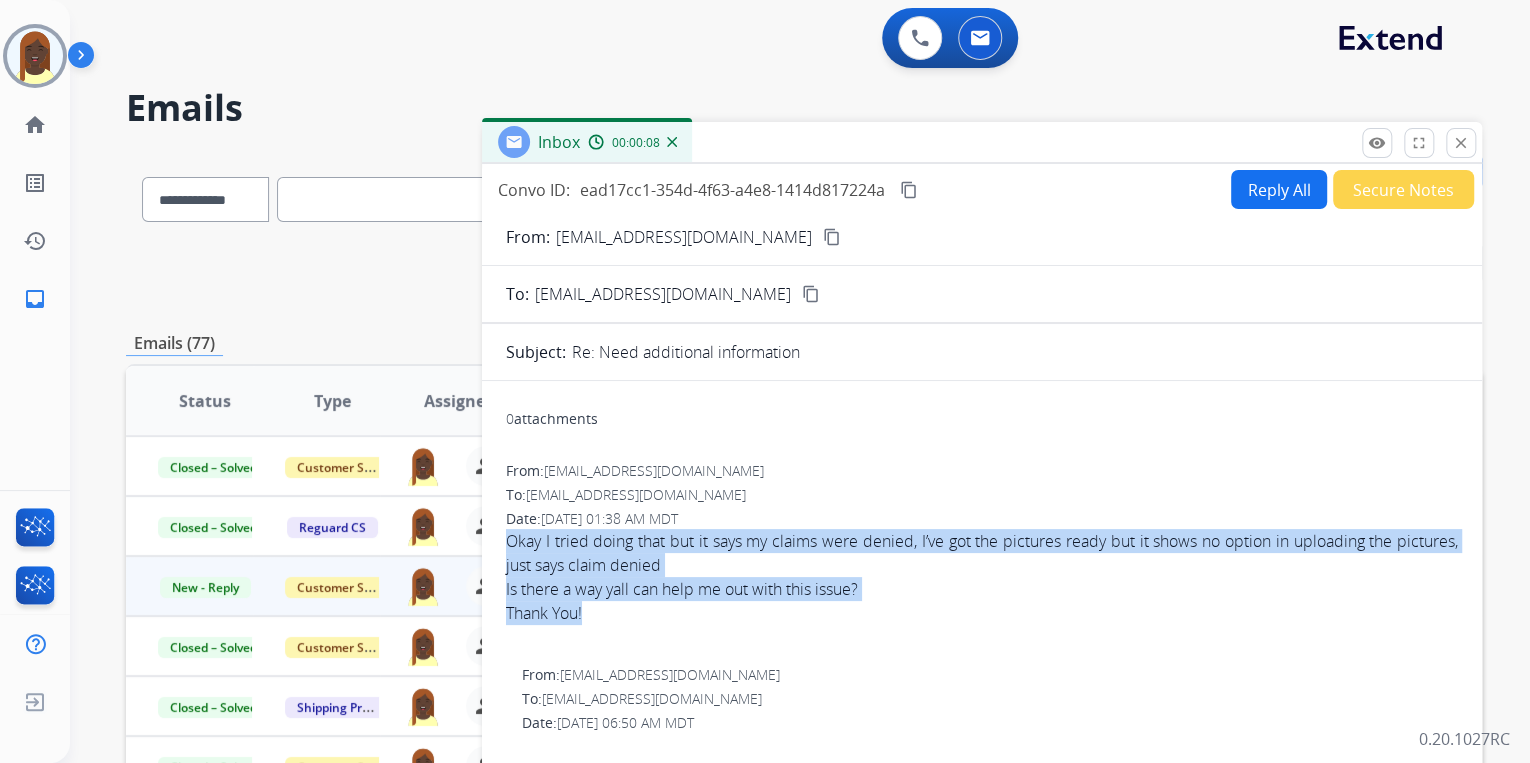 drag, startPoint x: 492, startPoint y: 539, endPoint x: 612, endPoint y: 617, distance: 143.12233 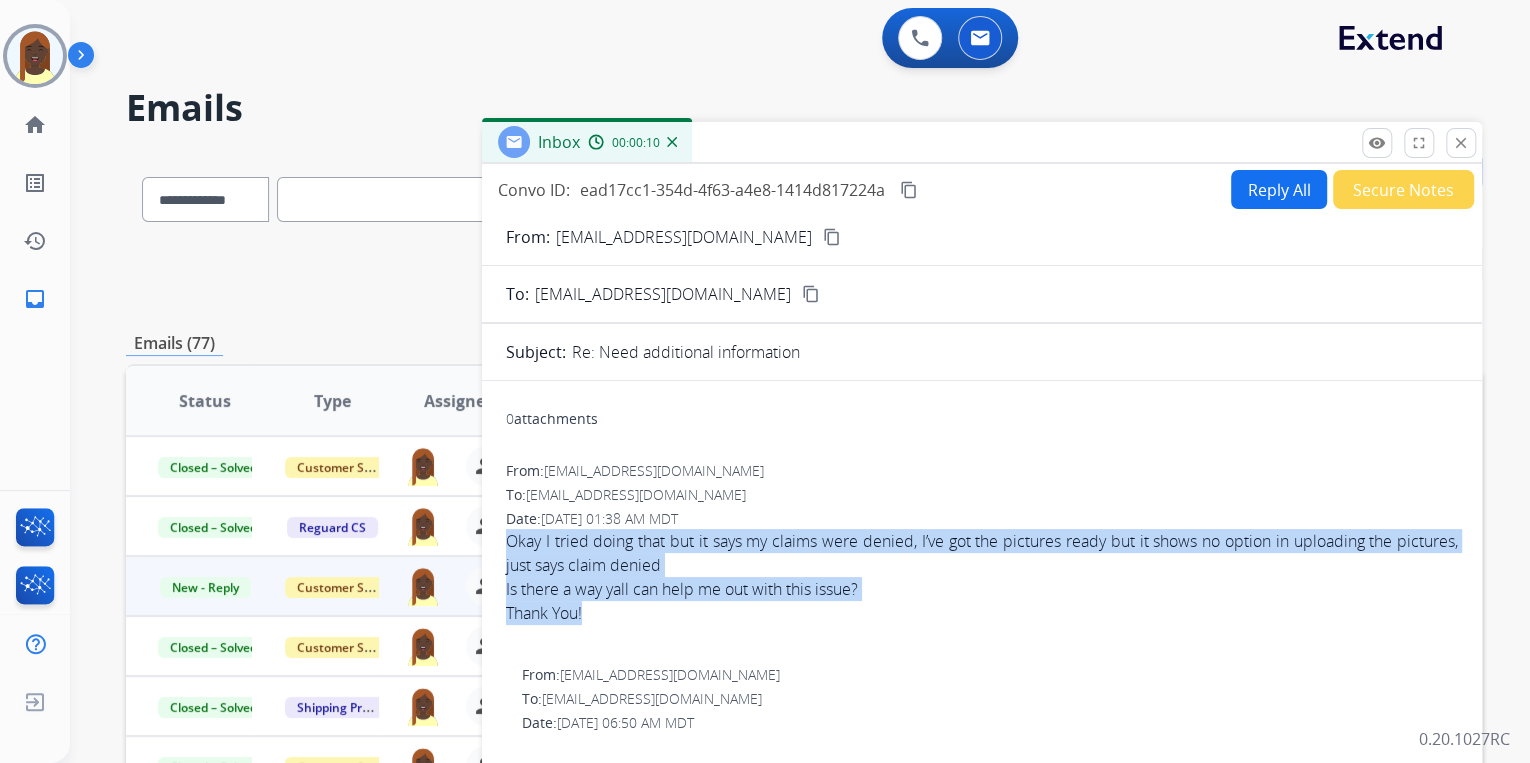 drag, startPoint x: 612, startPoint y: 617, endPoint x: 540, endPoint y: 554, distance: 95.67131 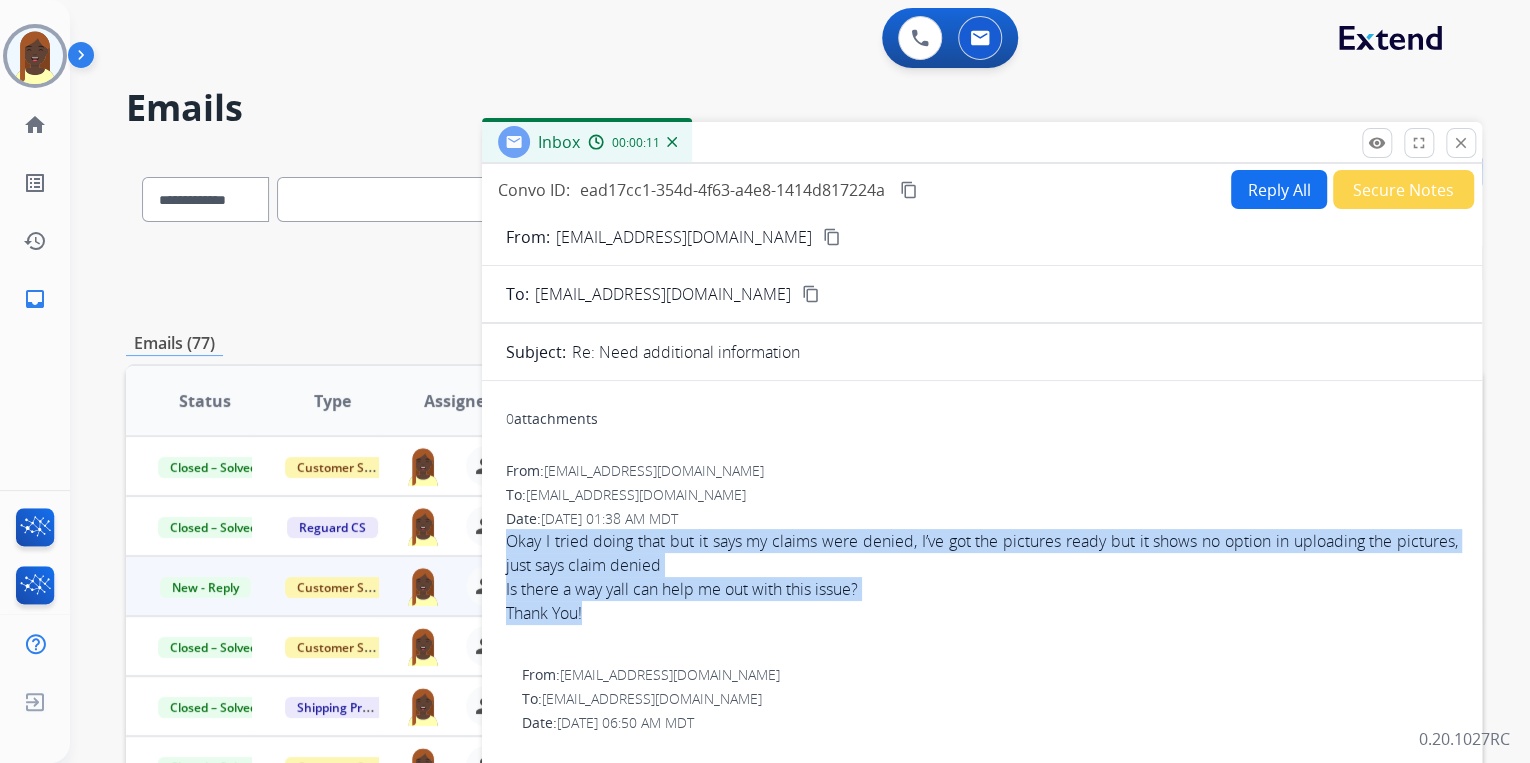 copy on "Okay I tried doing that but it says my claims were denied, I’ve got the pictures ready but it shows no option in uploading the pictures, just says claim denied  Is there a way [PERSON_NAME] can help me out with this issue? Thank You!" 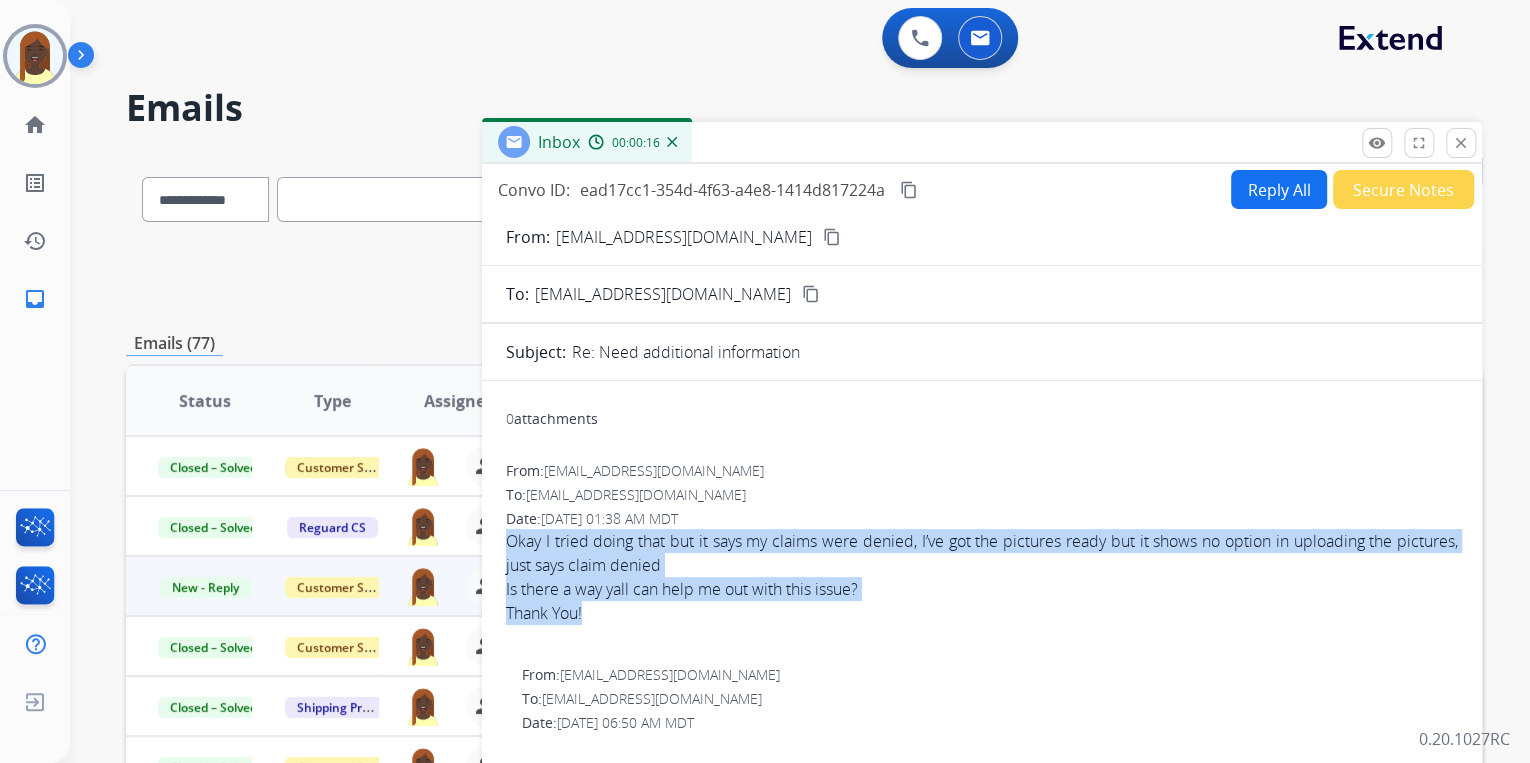 click on "Is there a way yall can help me out with this issue?" at bounding box center [982, 589] 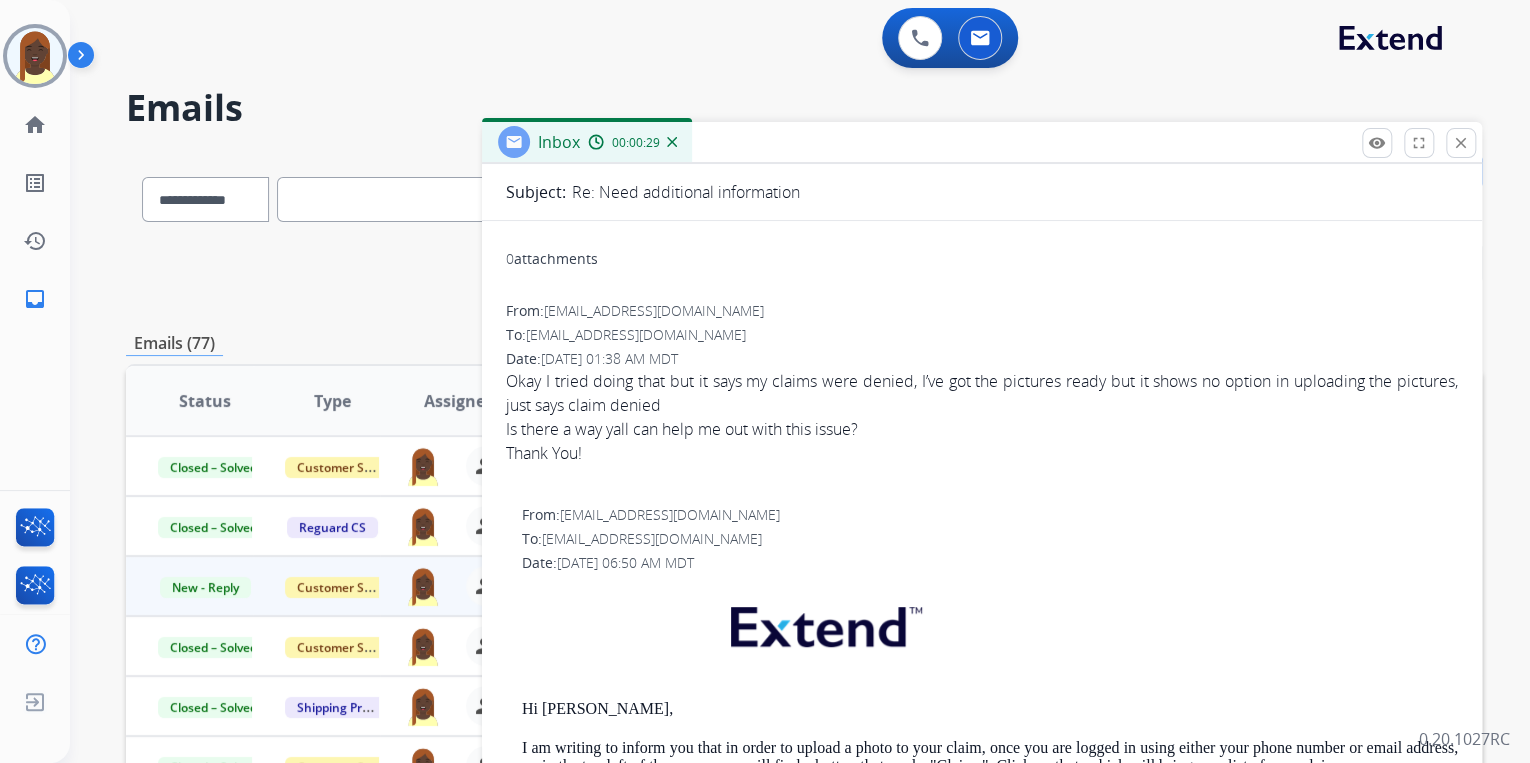 scroll, scrollTop: 0, scrollLeft: 0, axis: both 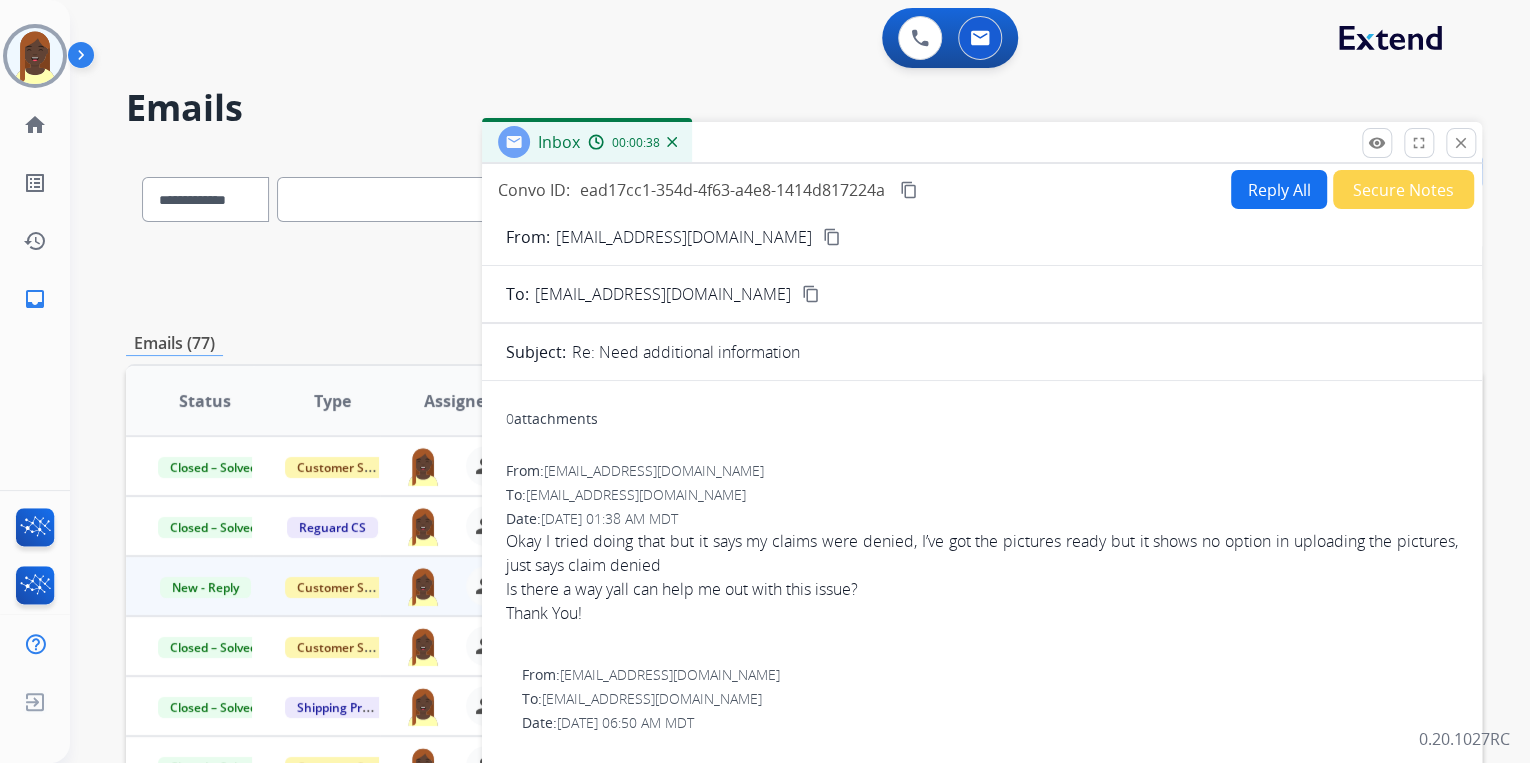 click on "content_copy" at bounding box center (832, 237) 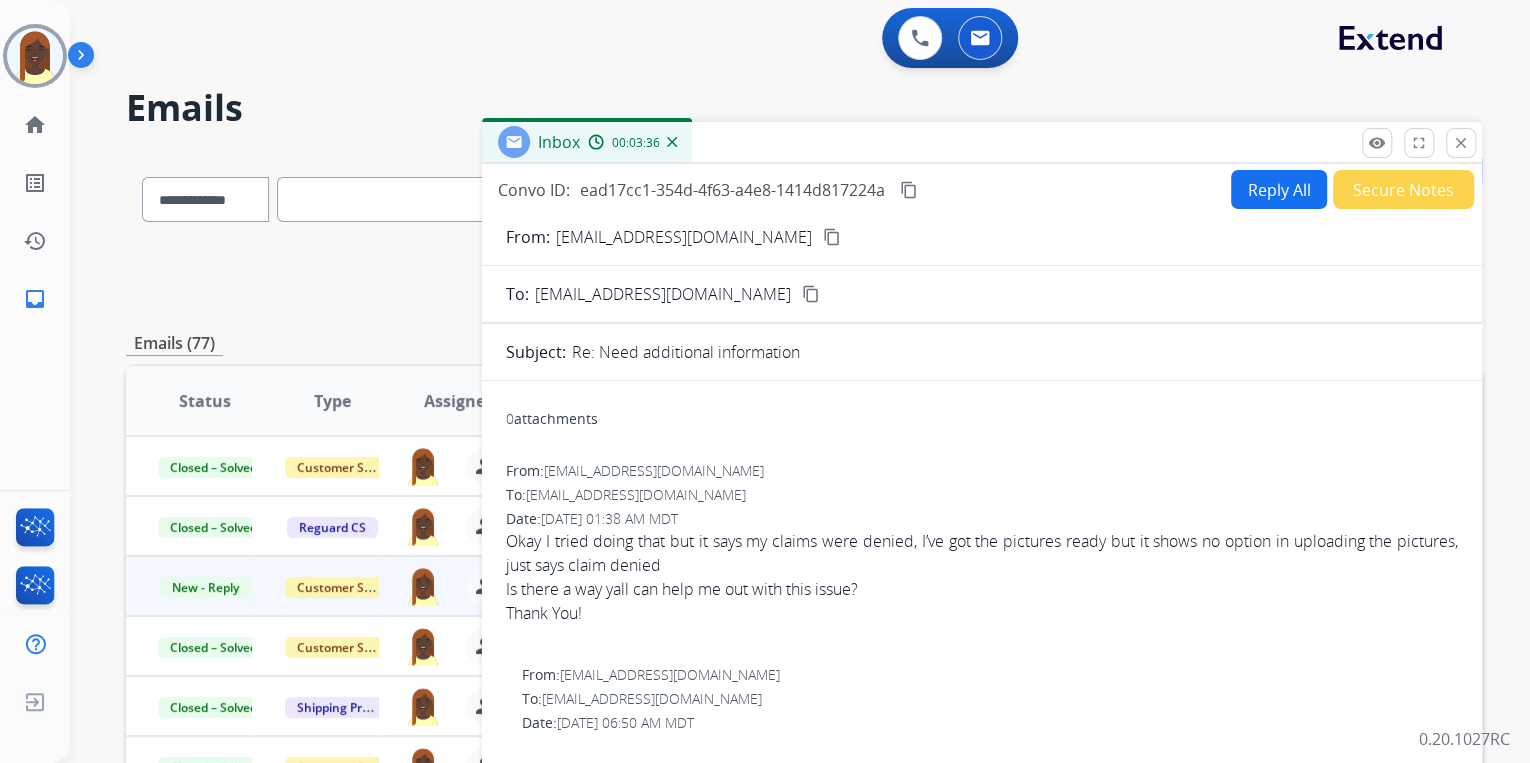click on "Reply All" at bounding box center [1279, 189] 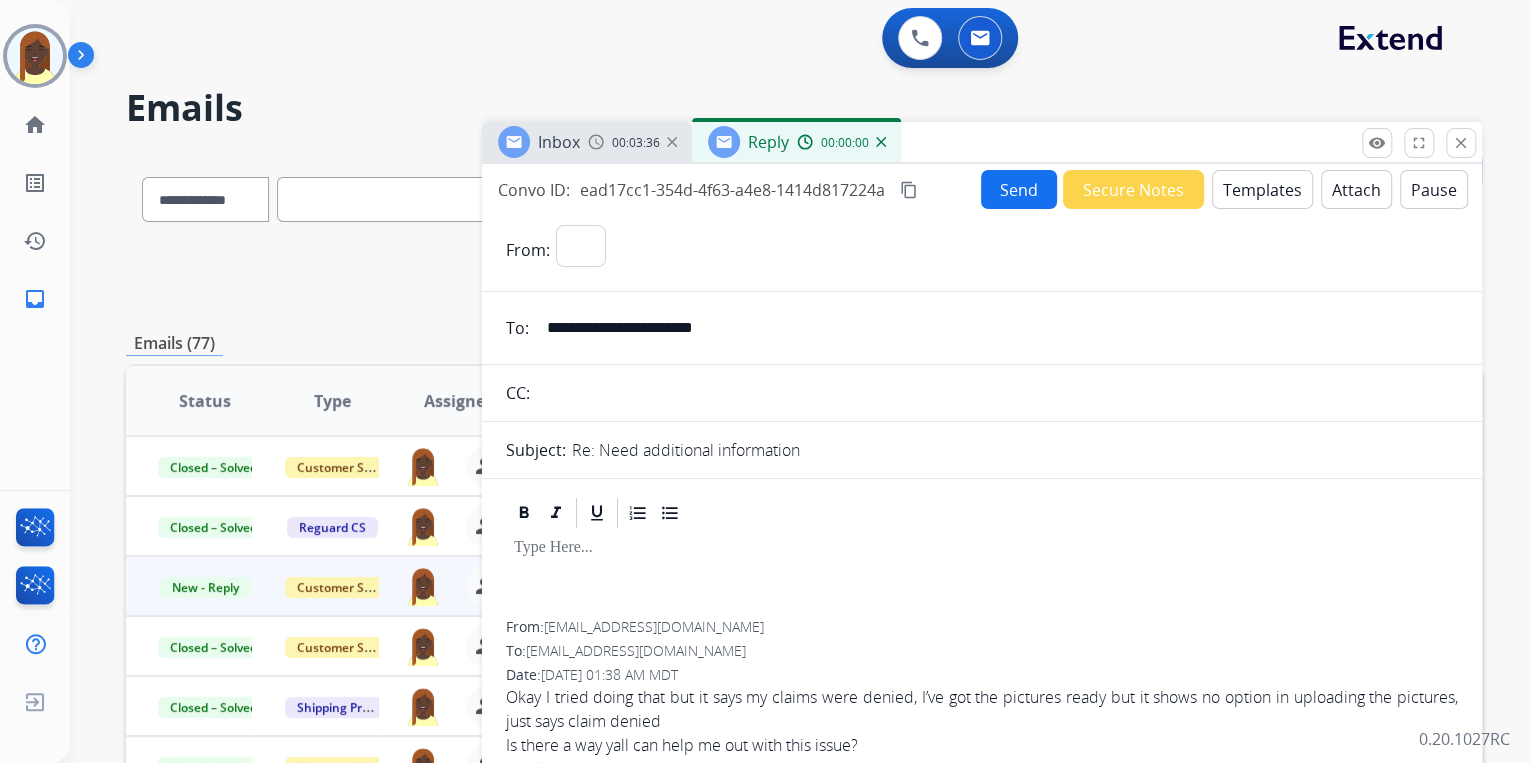 select on "**********" 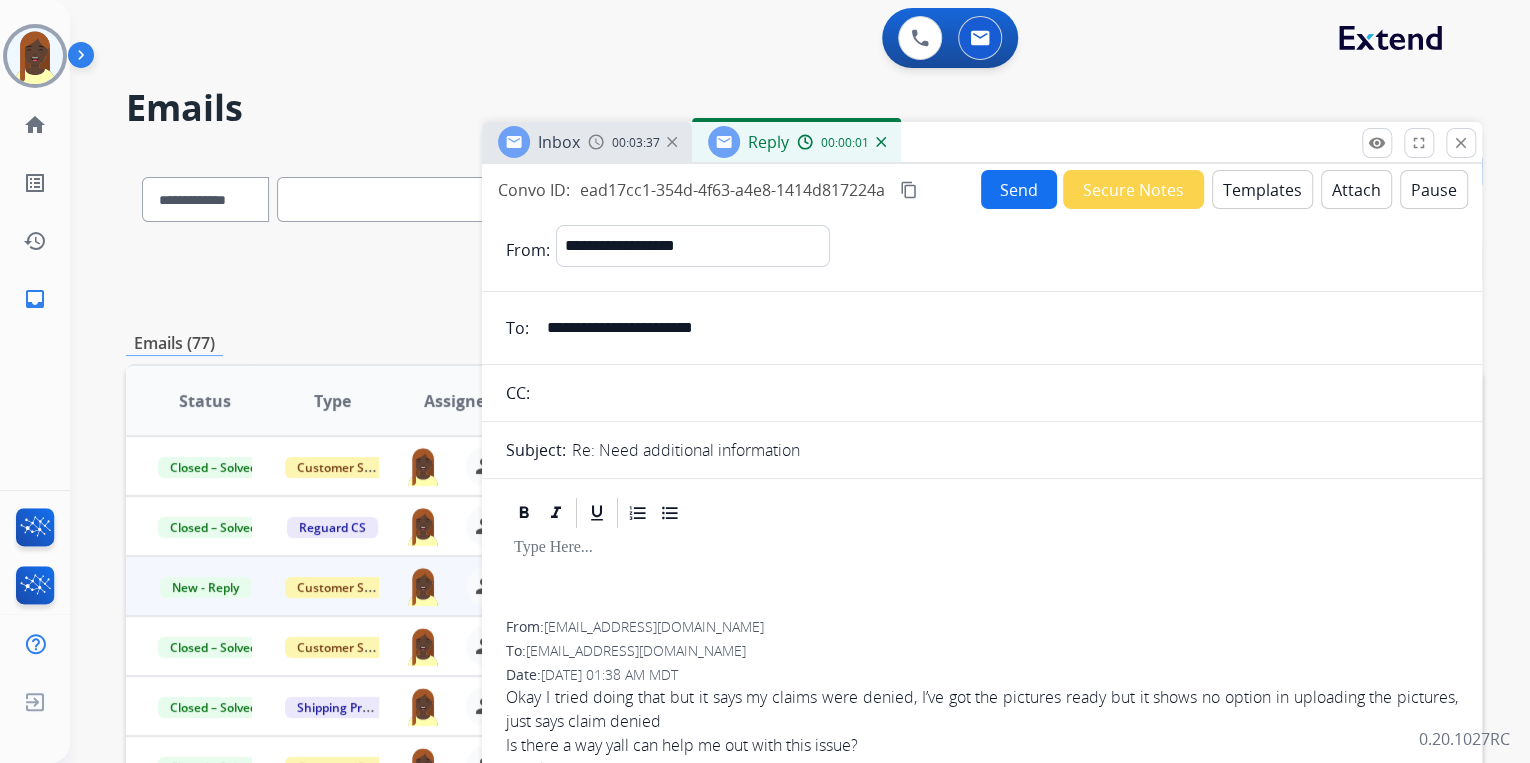 click on "Templates" at bounding box center [1262, 189] 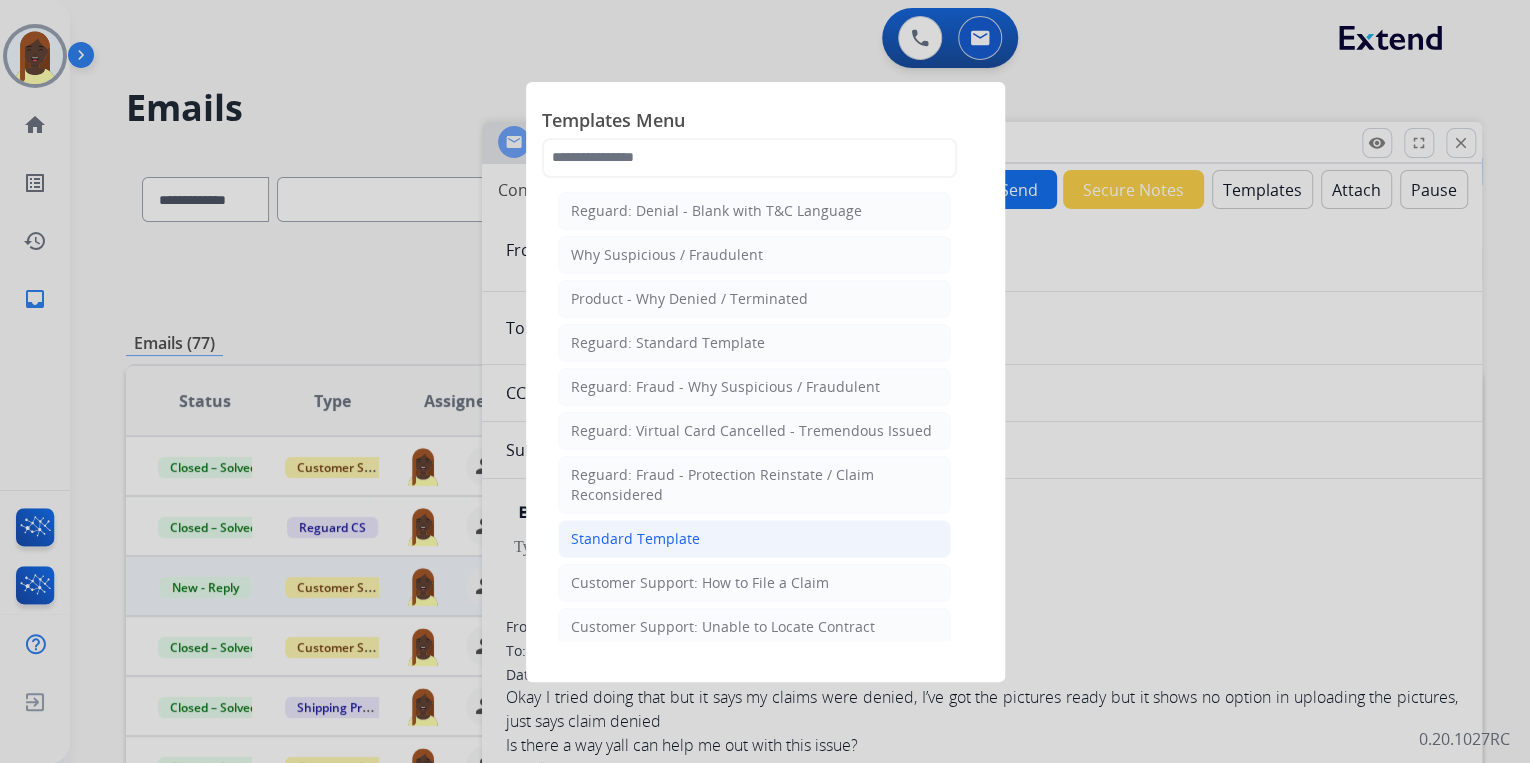 click on "Standard Template" 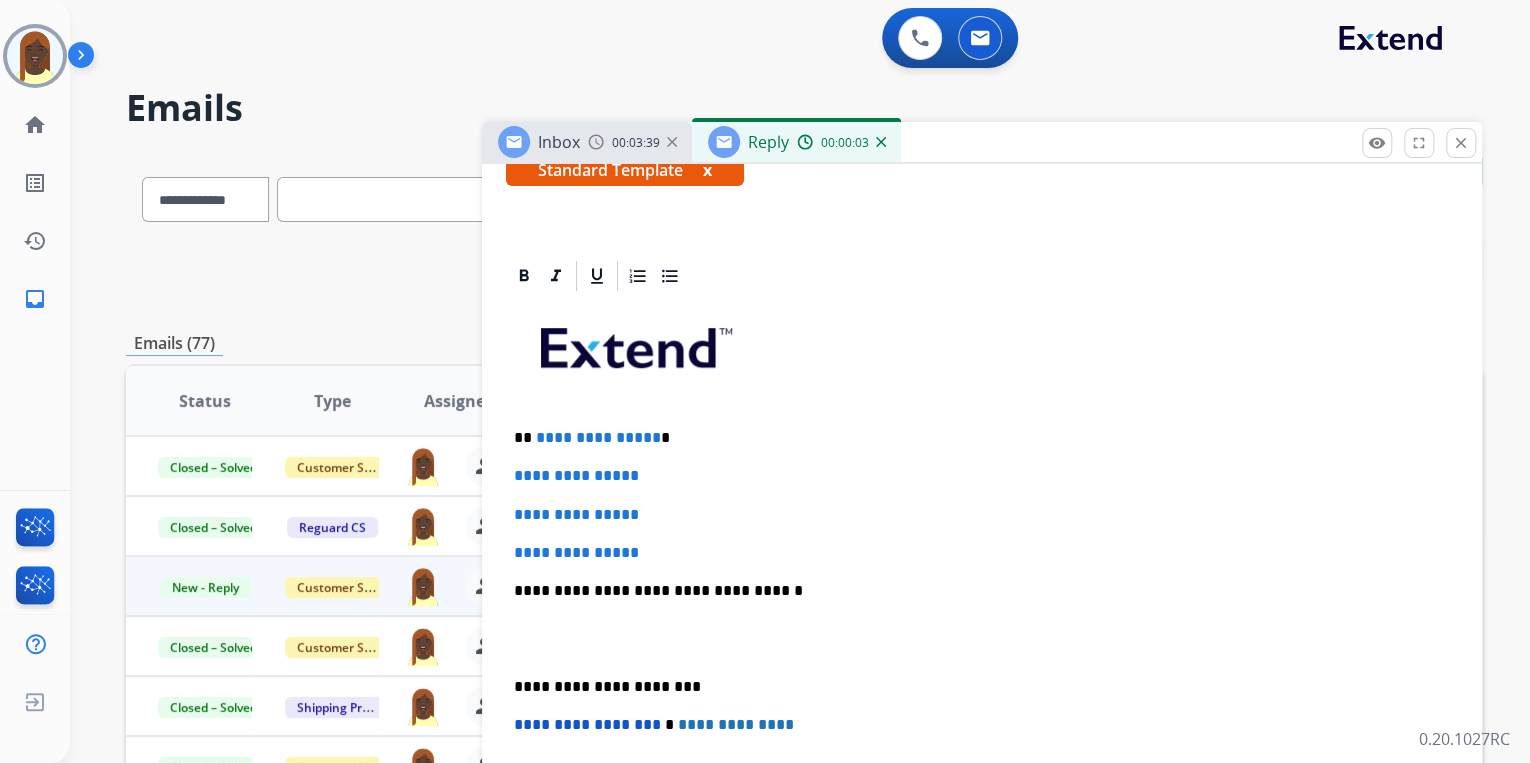 scroll, scrollTop: 400, scrollLeft: 0, axis: vertical 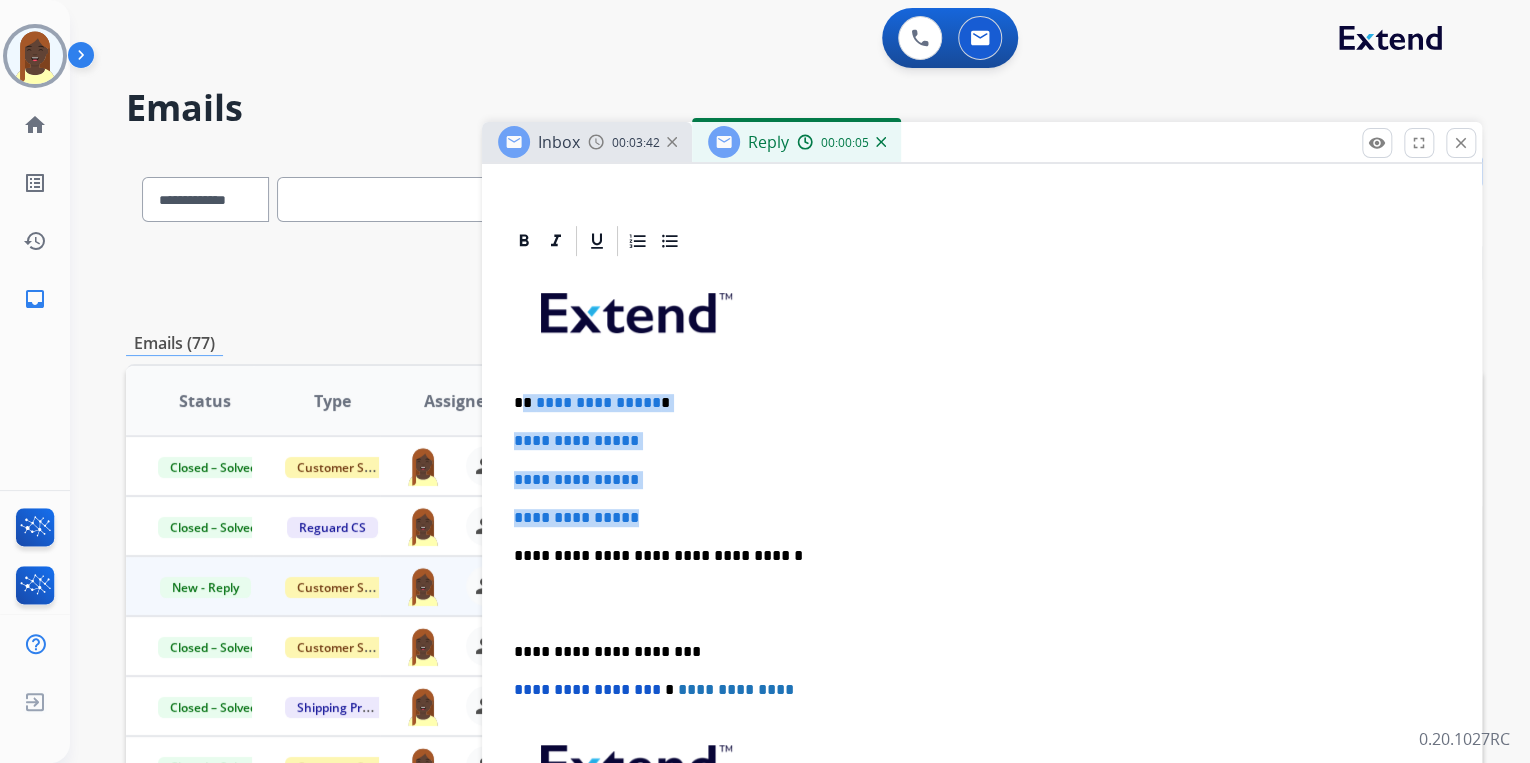 drag, startPoint x: 526, startPoint y: 400, endPoint x: 712, endPoint y: 509, distance: 215.58525 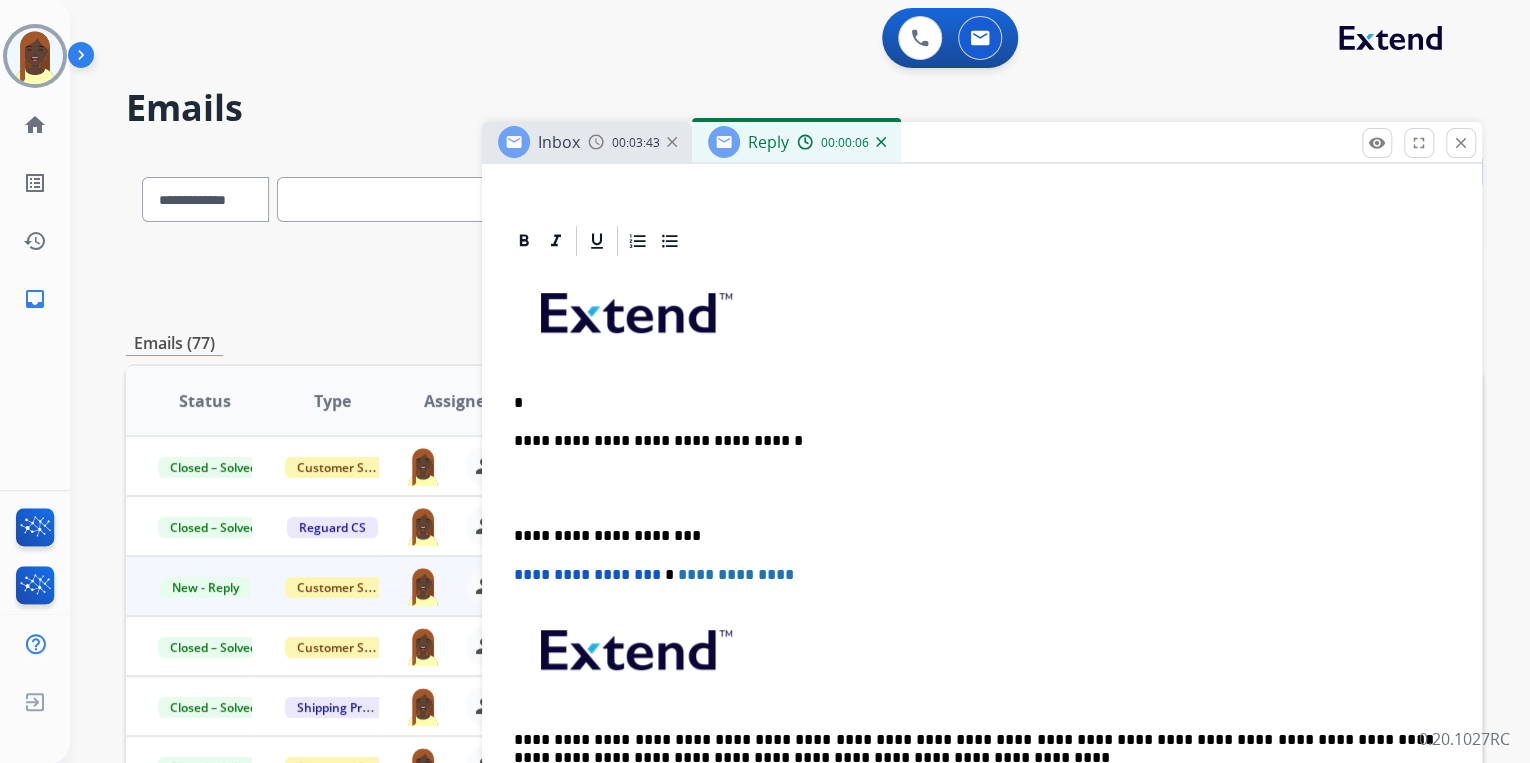 type 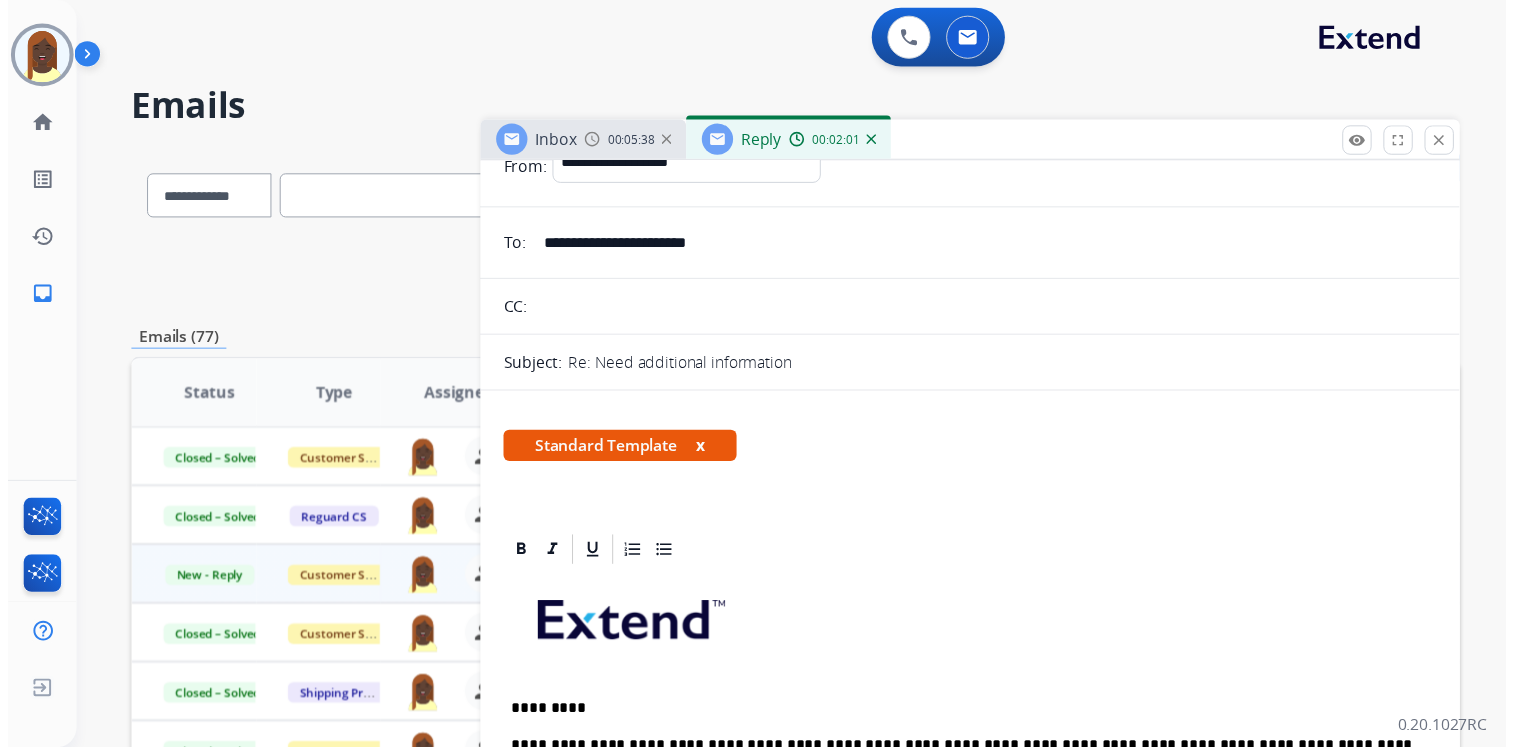 scroll, scrollTop: 0, scrollLeft: 0, axis: both 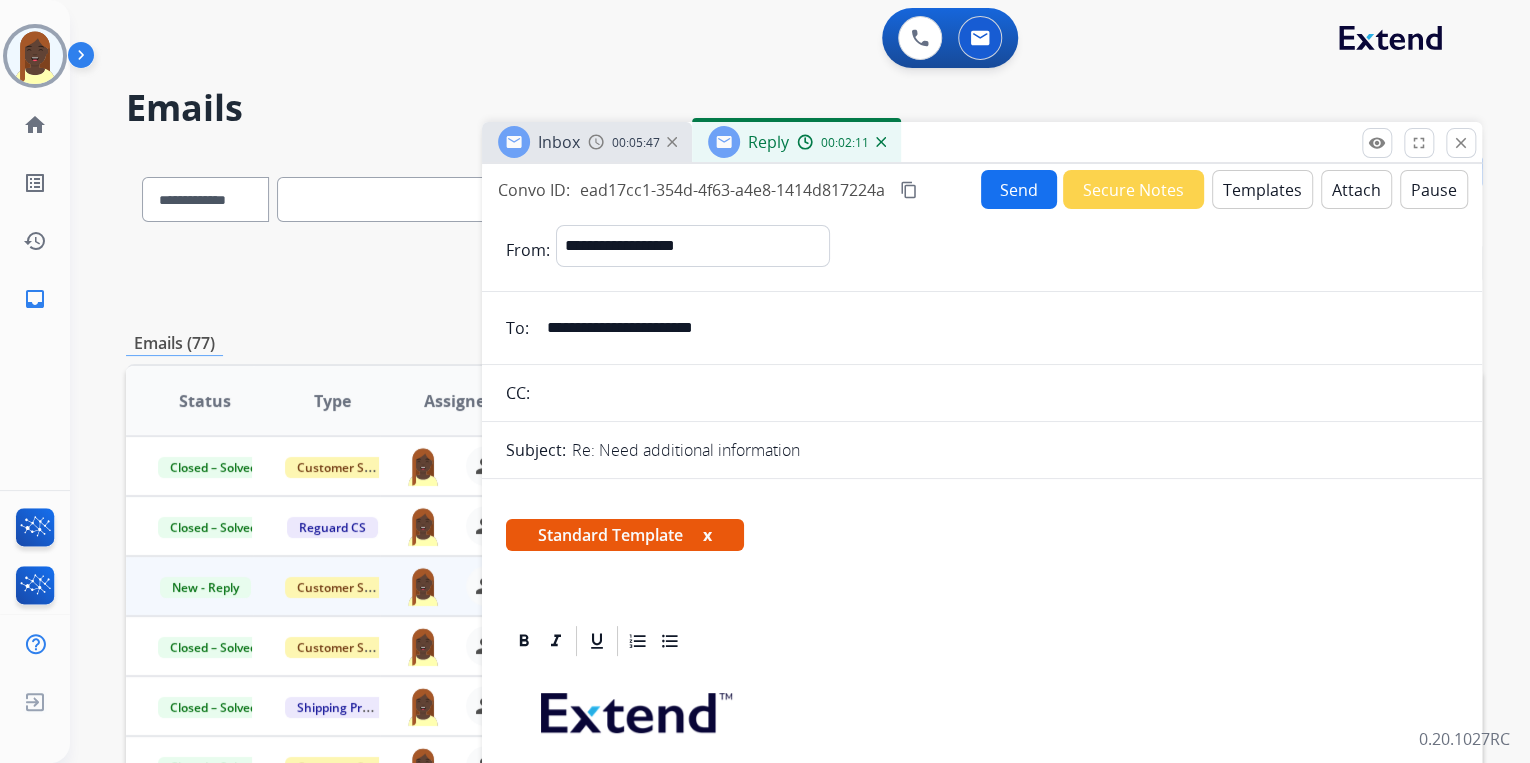 click on "Send" at bounding box center [1019, 189] 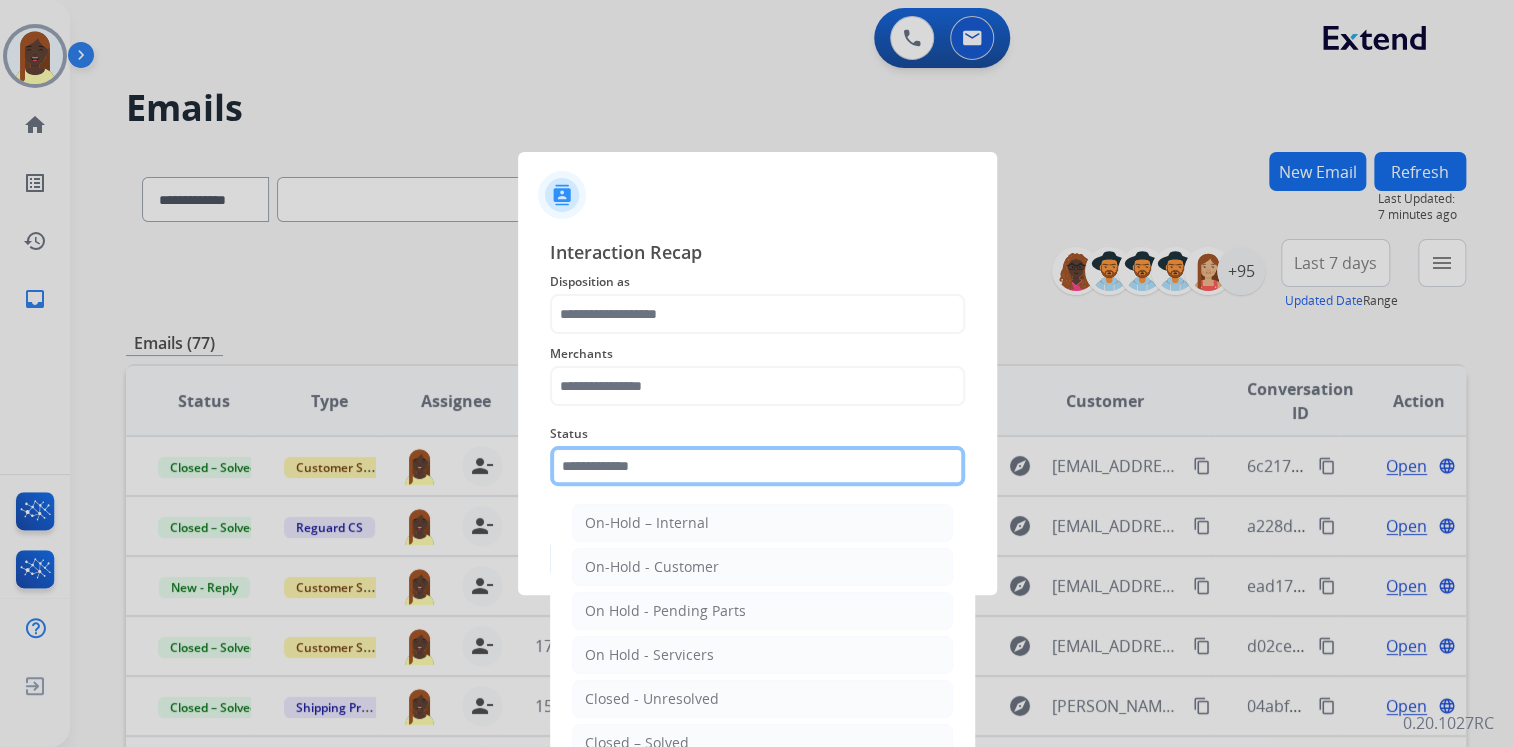 click 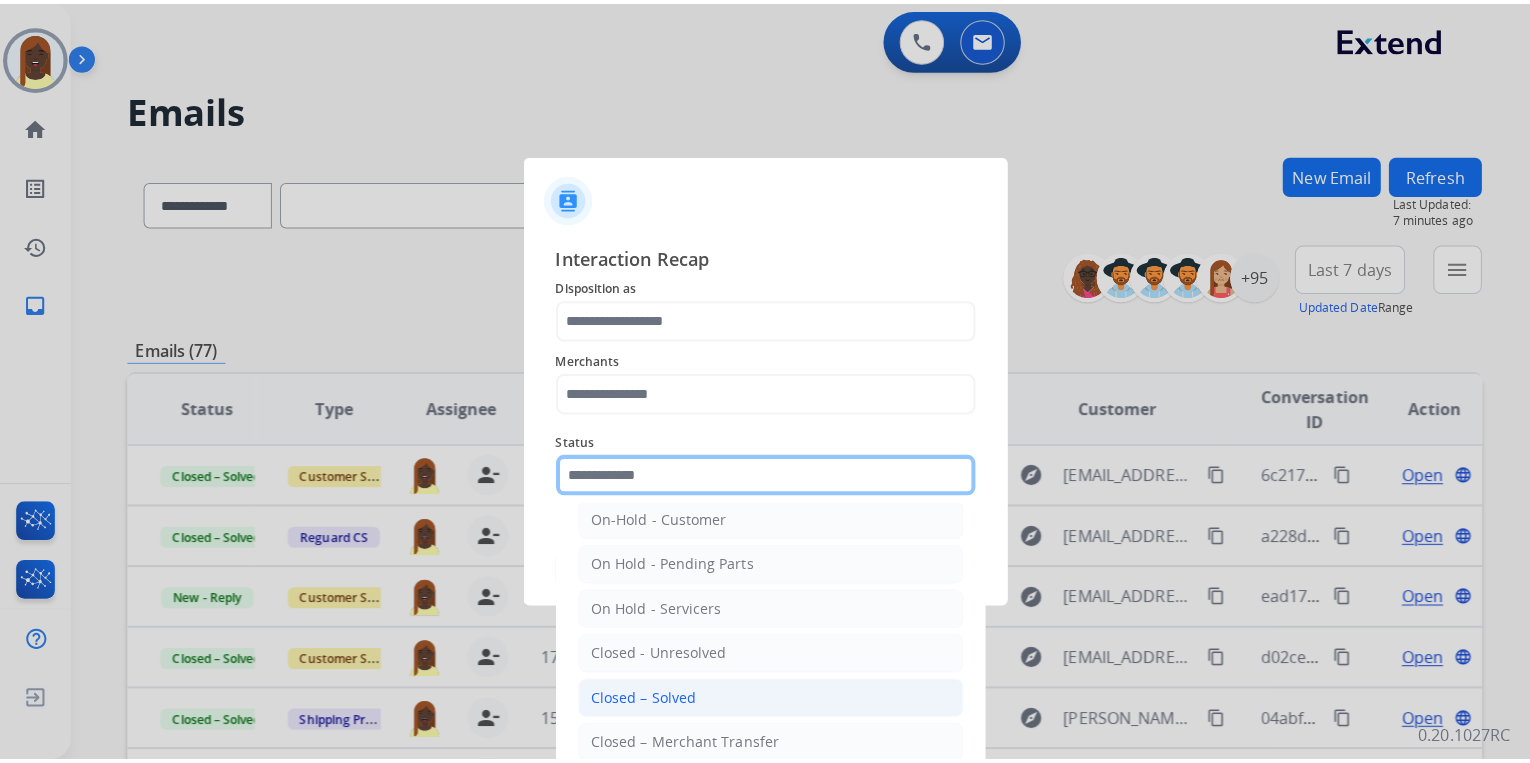 scroll, scrollTop: 116, scrollLeft: 0, axis: vertical 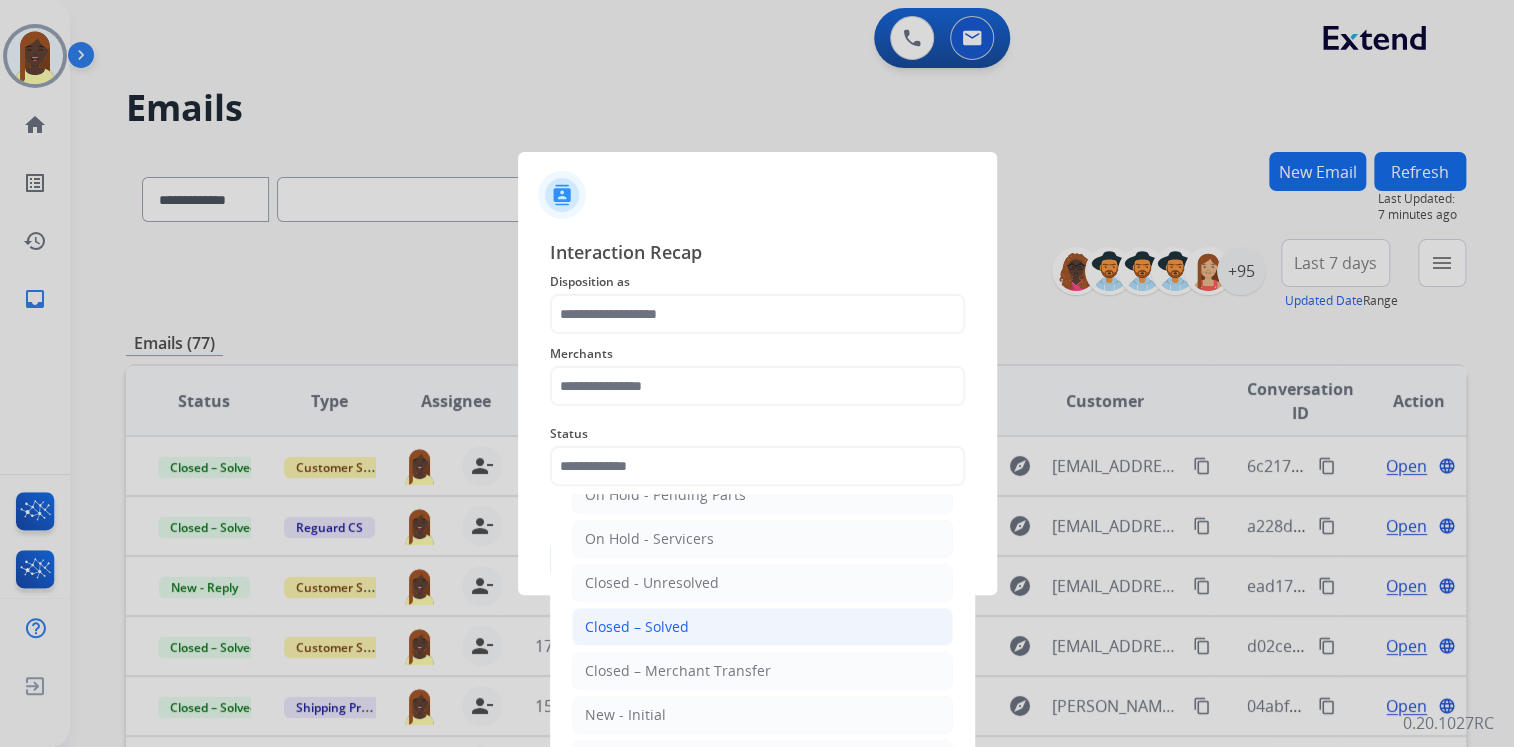 click on "Closed – Solved" 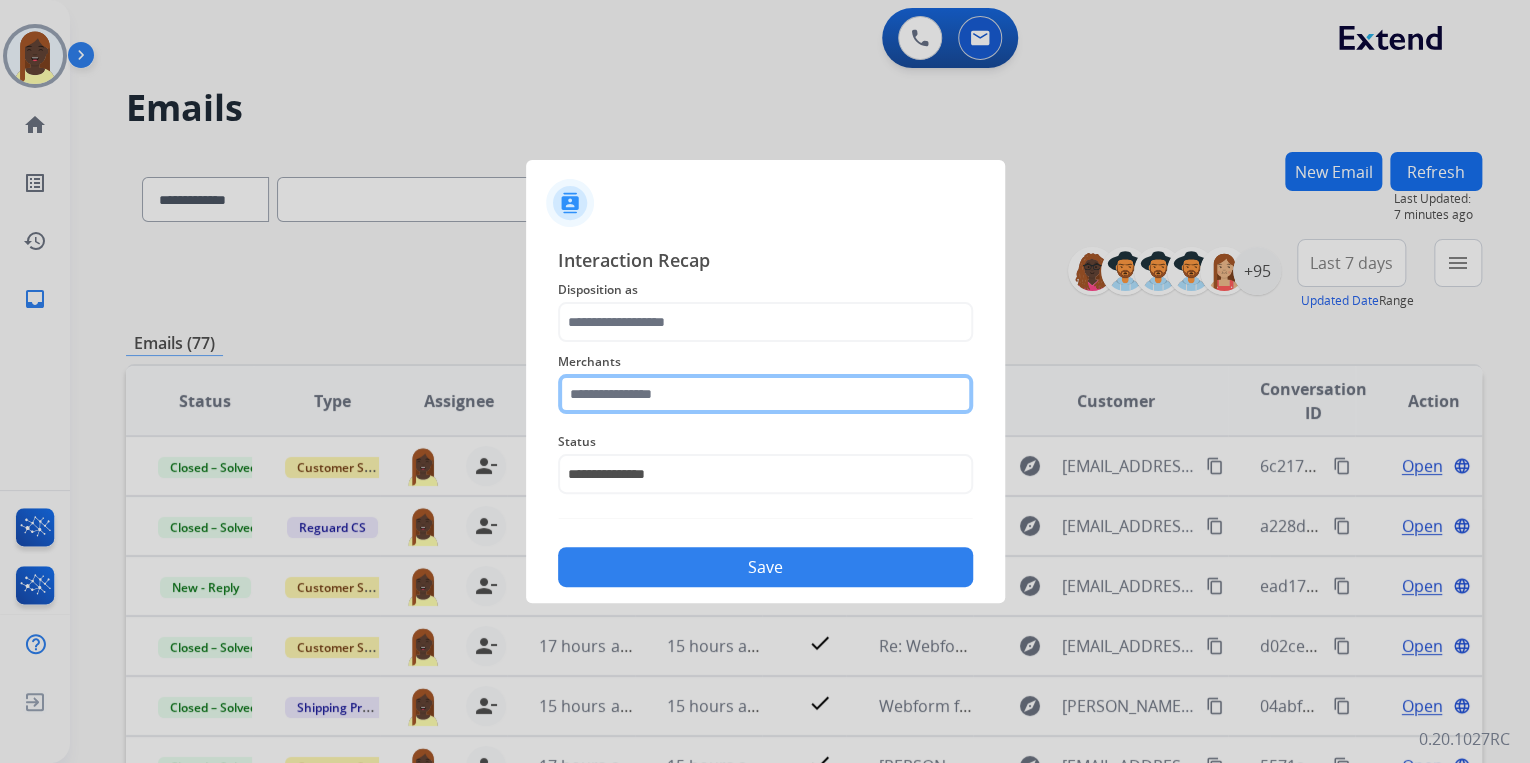 click 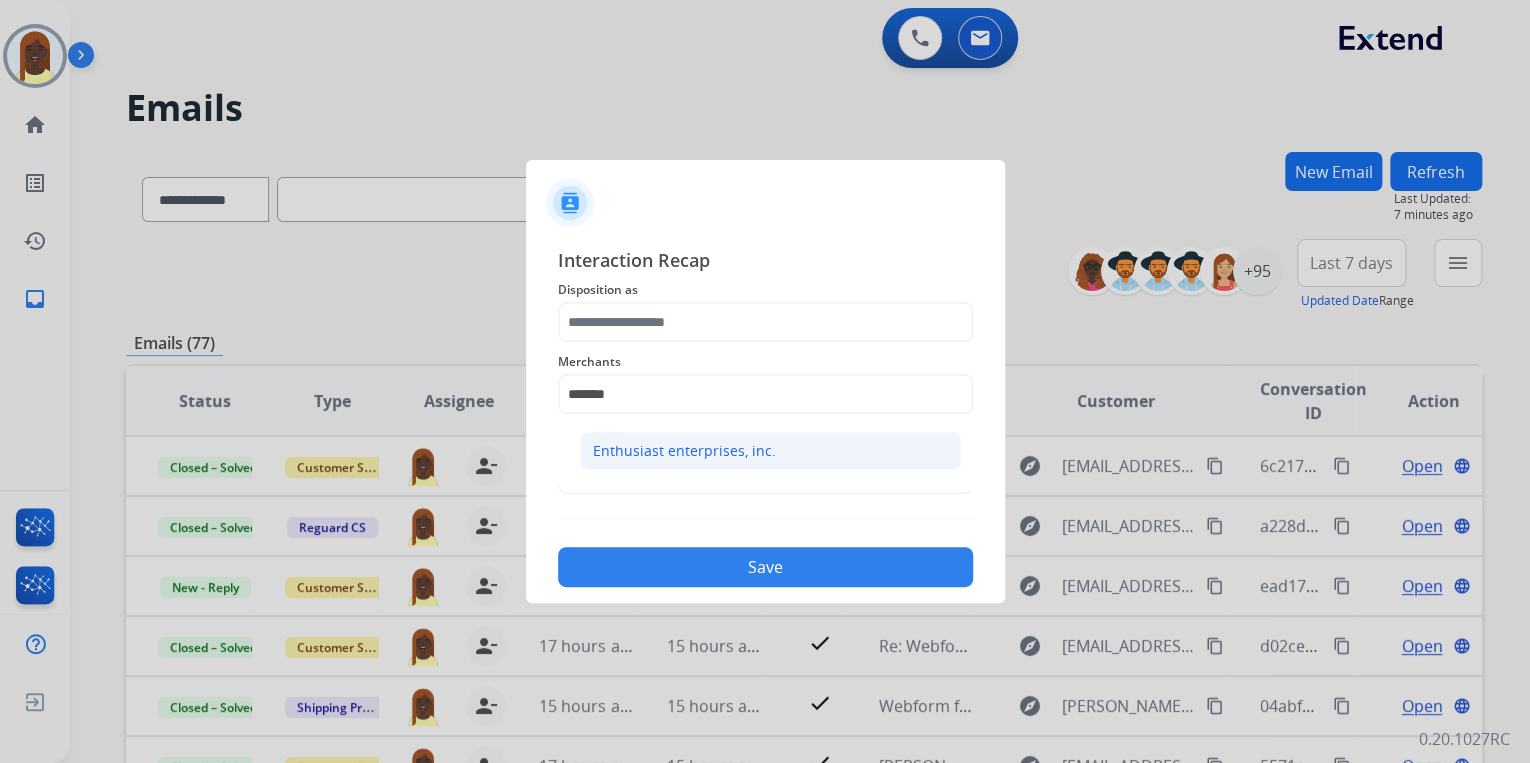 click on "Enthusiast enterprises, inc." 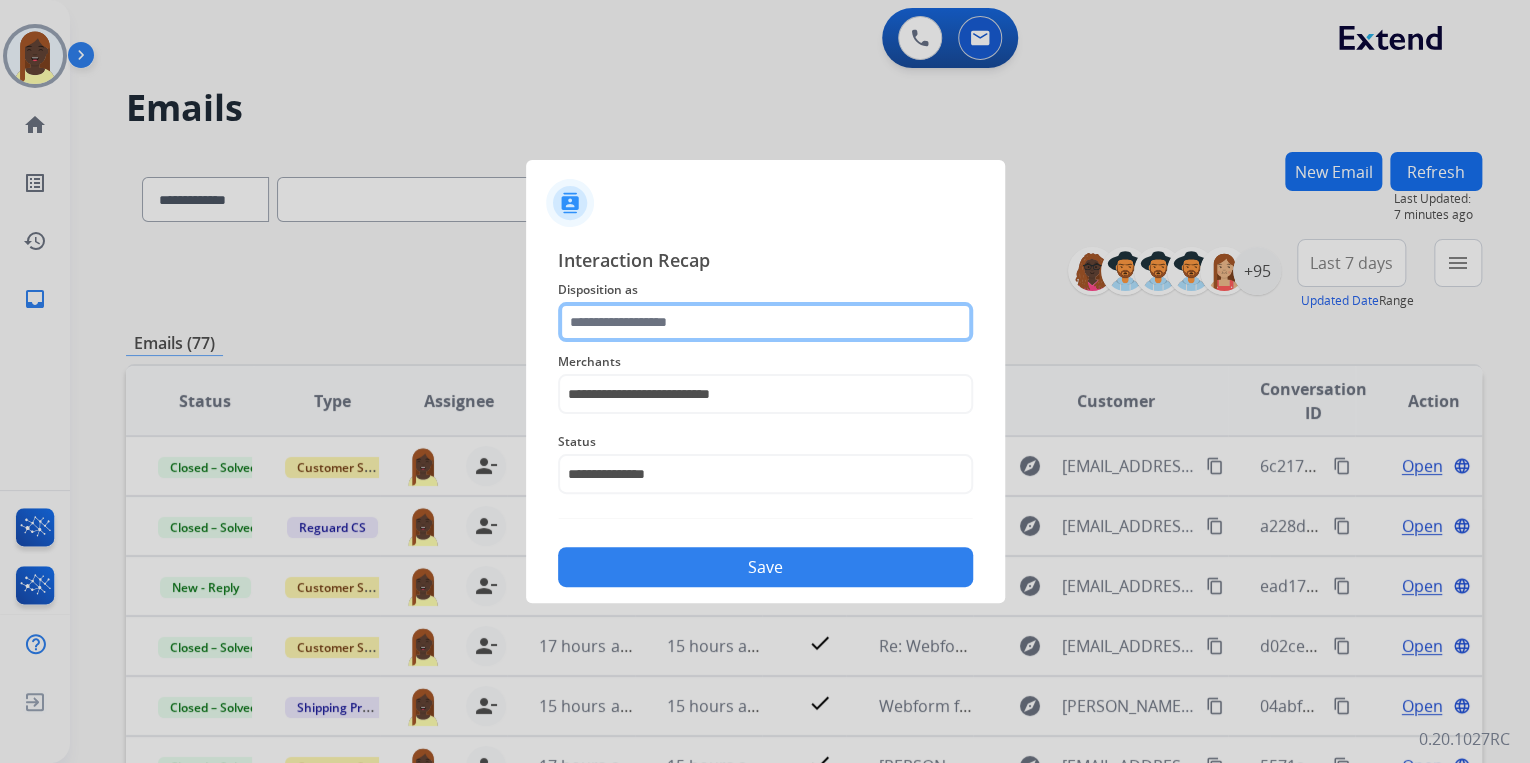 click 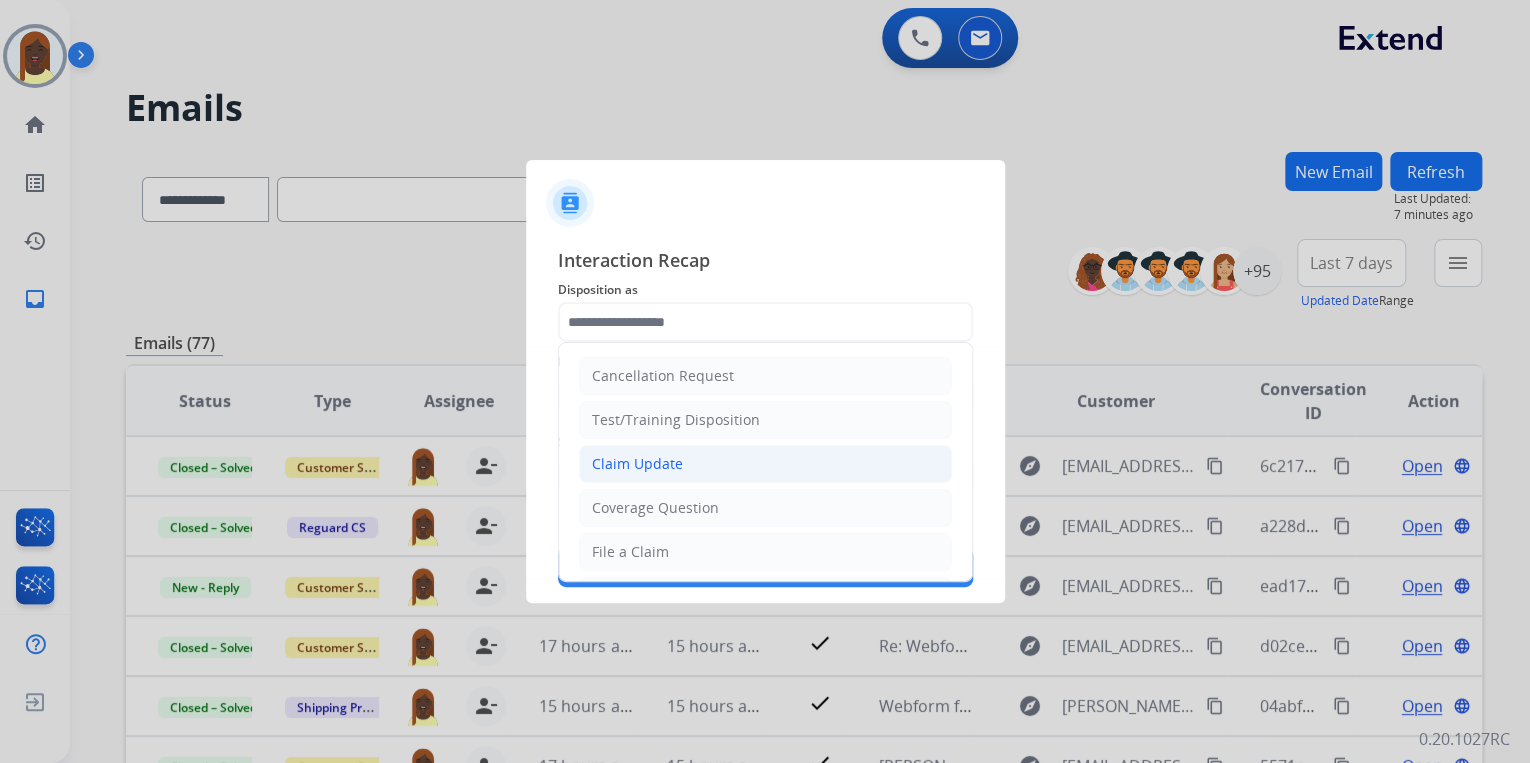 click on "Claim Update" 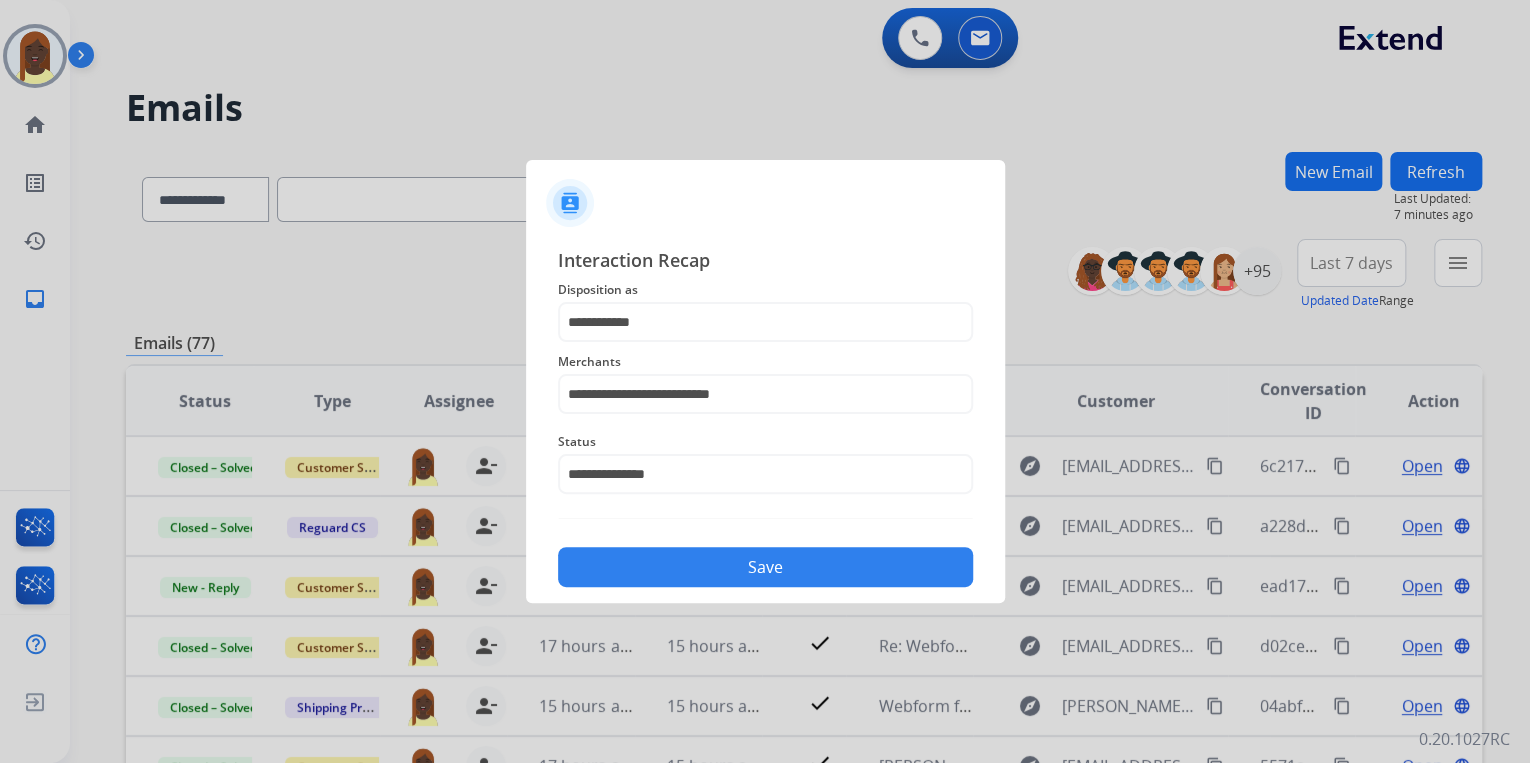 click on "Save" 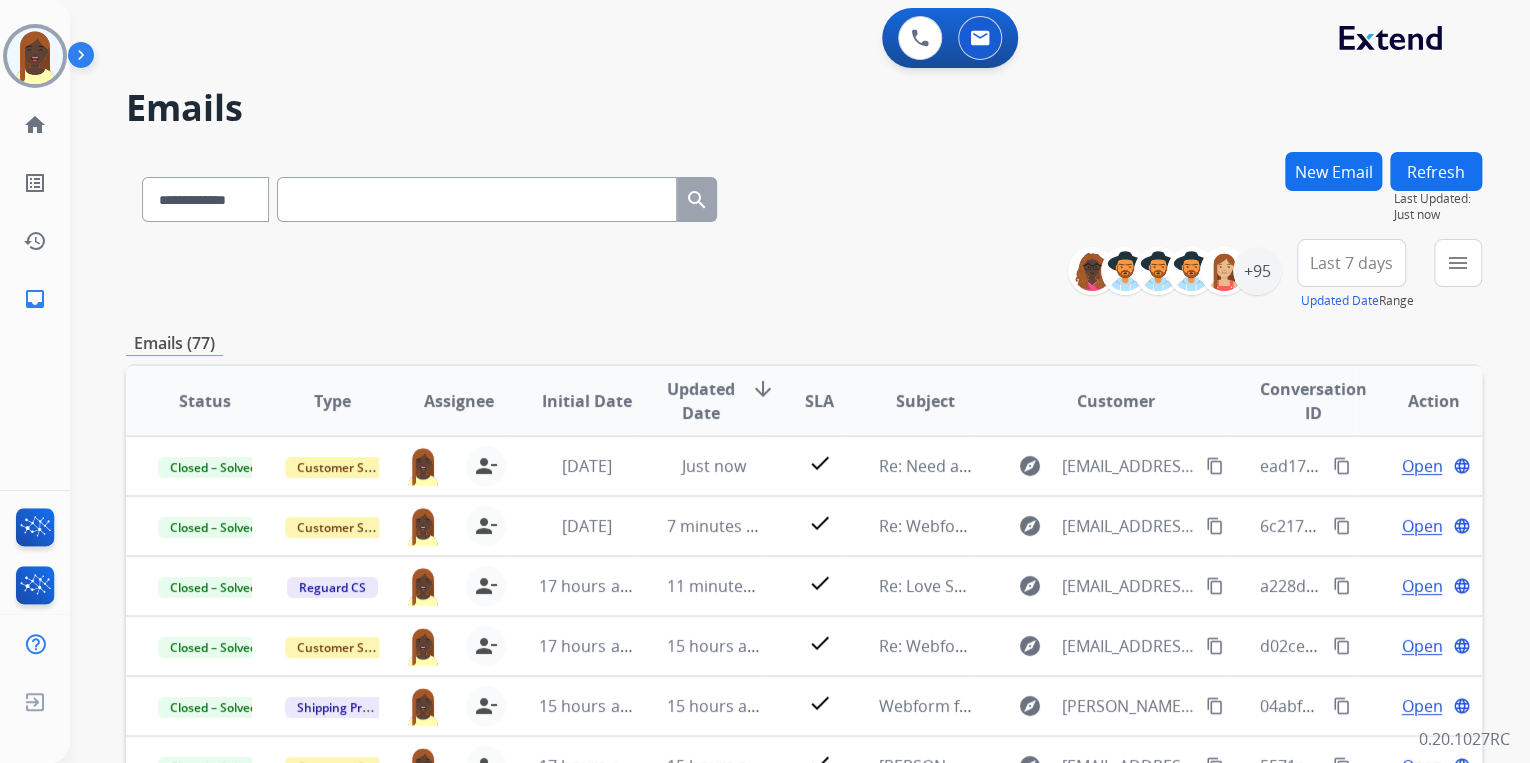 click on "**********" at bounding box center (804, 645) 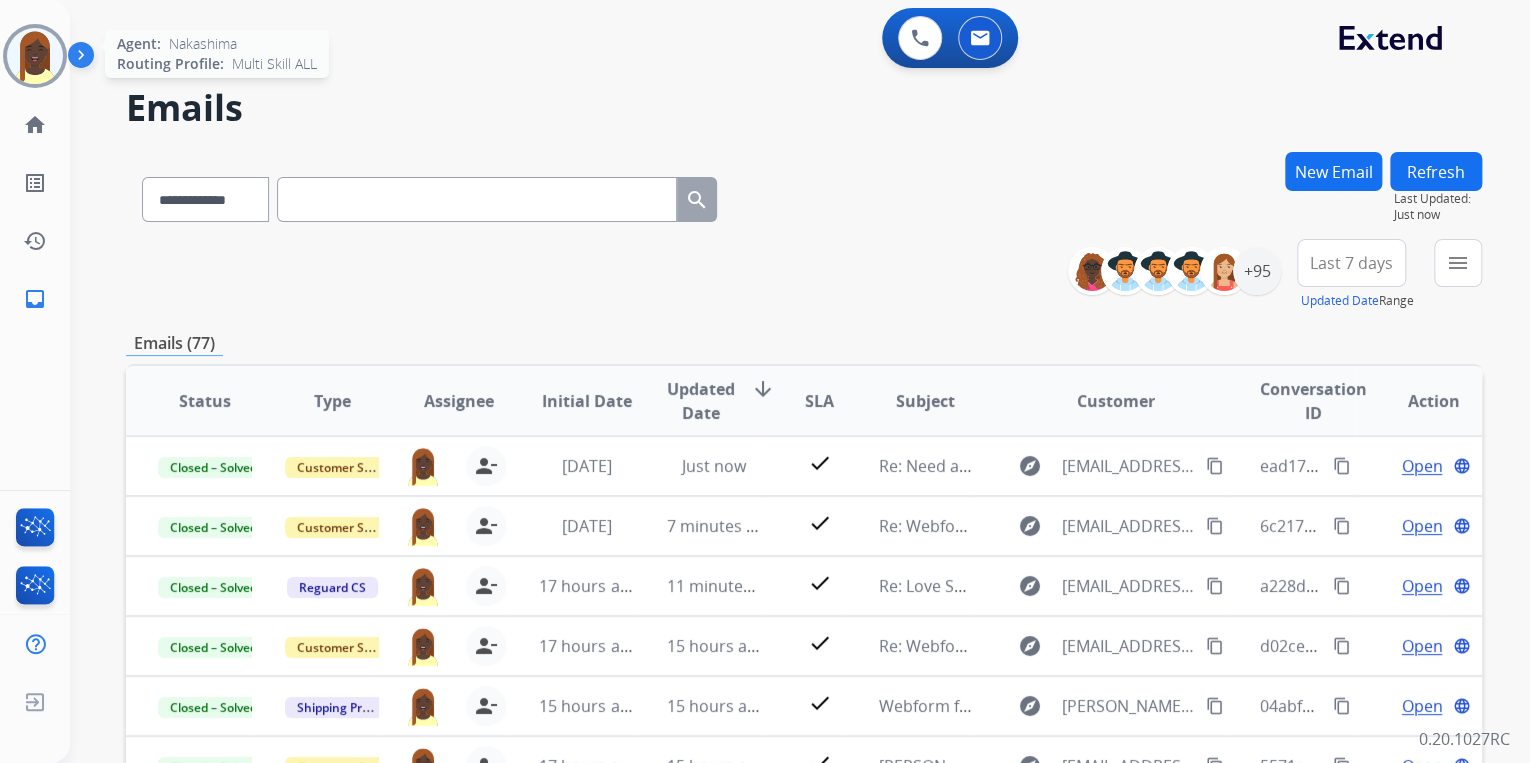 click at bounding box center (35, 56) 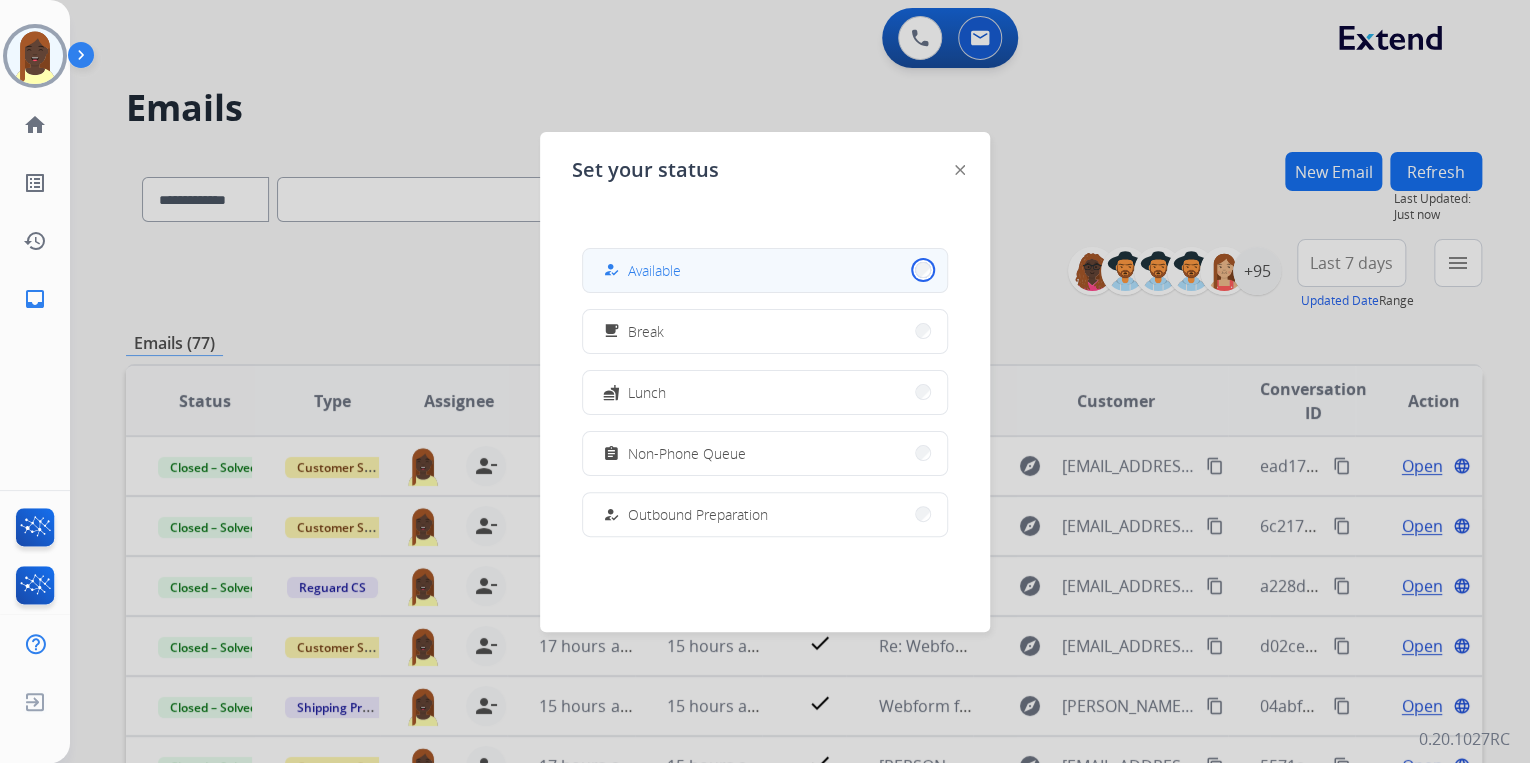 click on "how_to_reg Available" at bounding box center (765, 270) 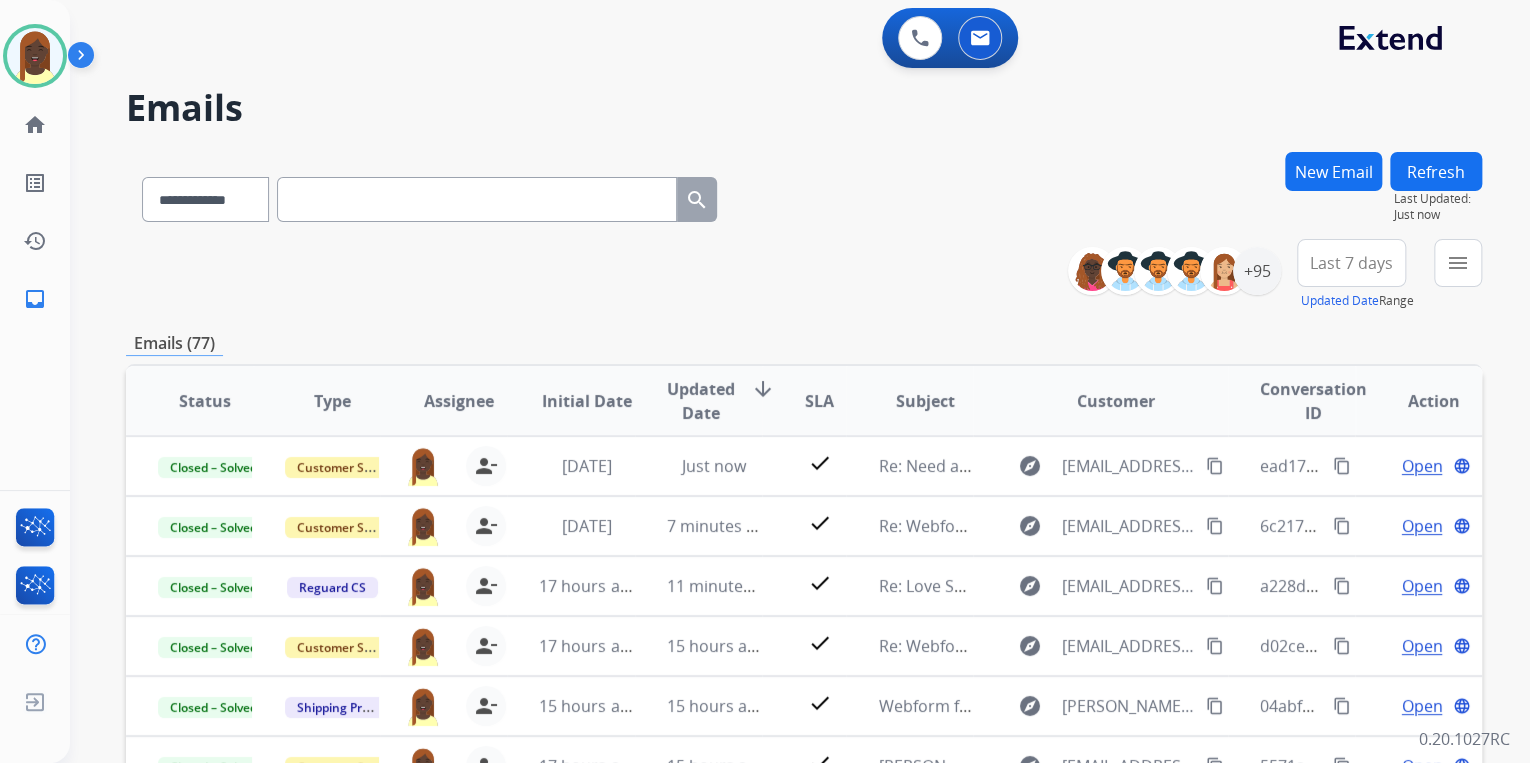click on "**********" at bounding box center (804, 195) 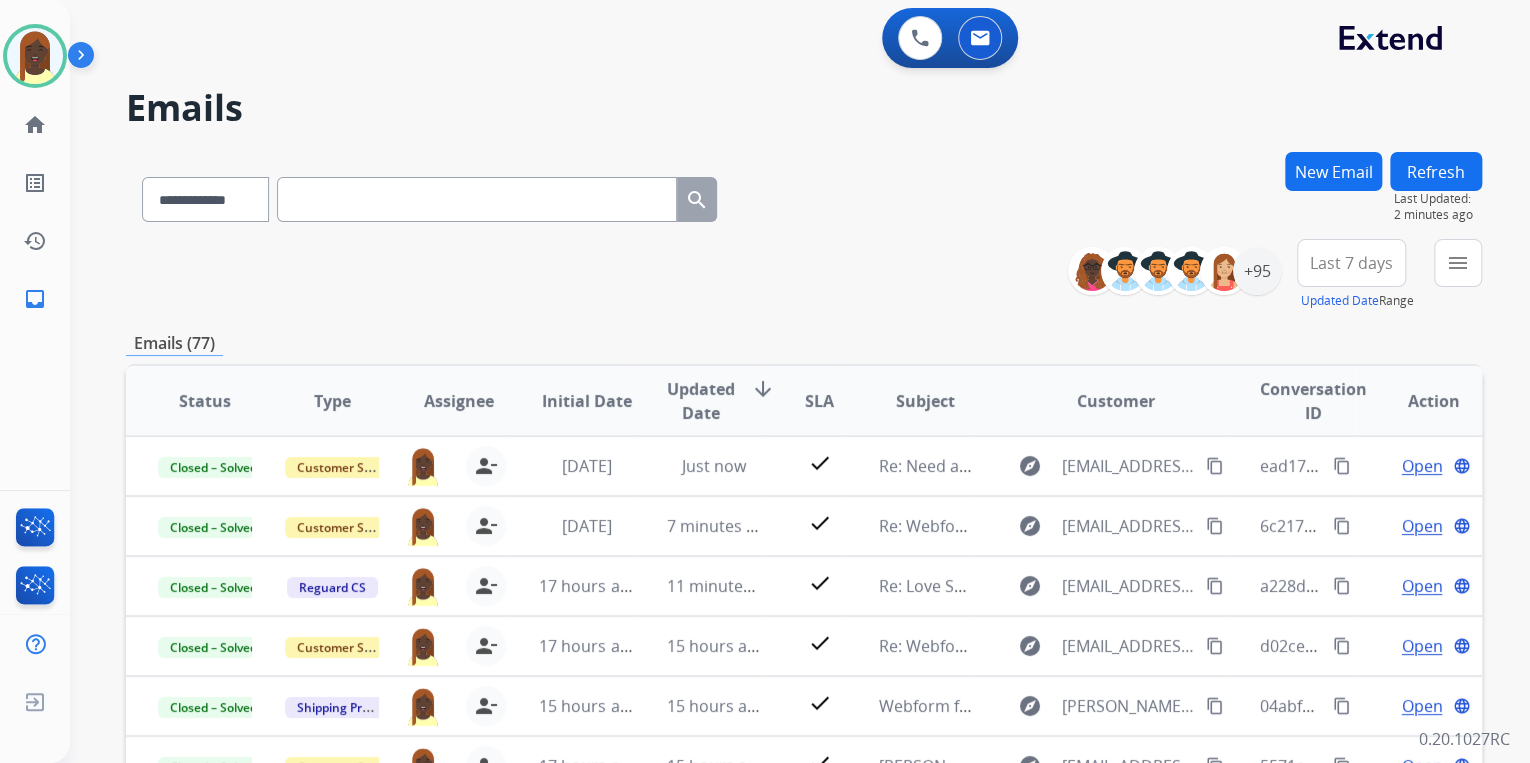 click on "New Email" at bounding box center [1333, 171] 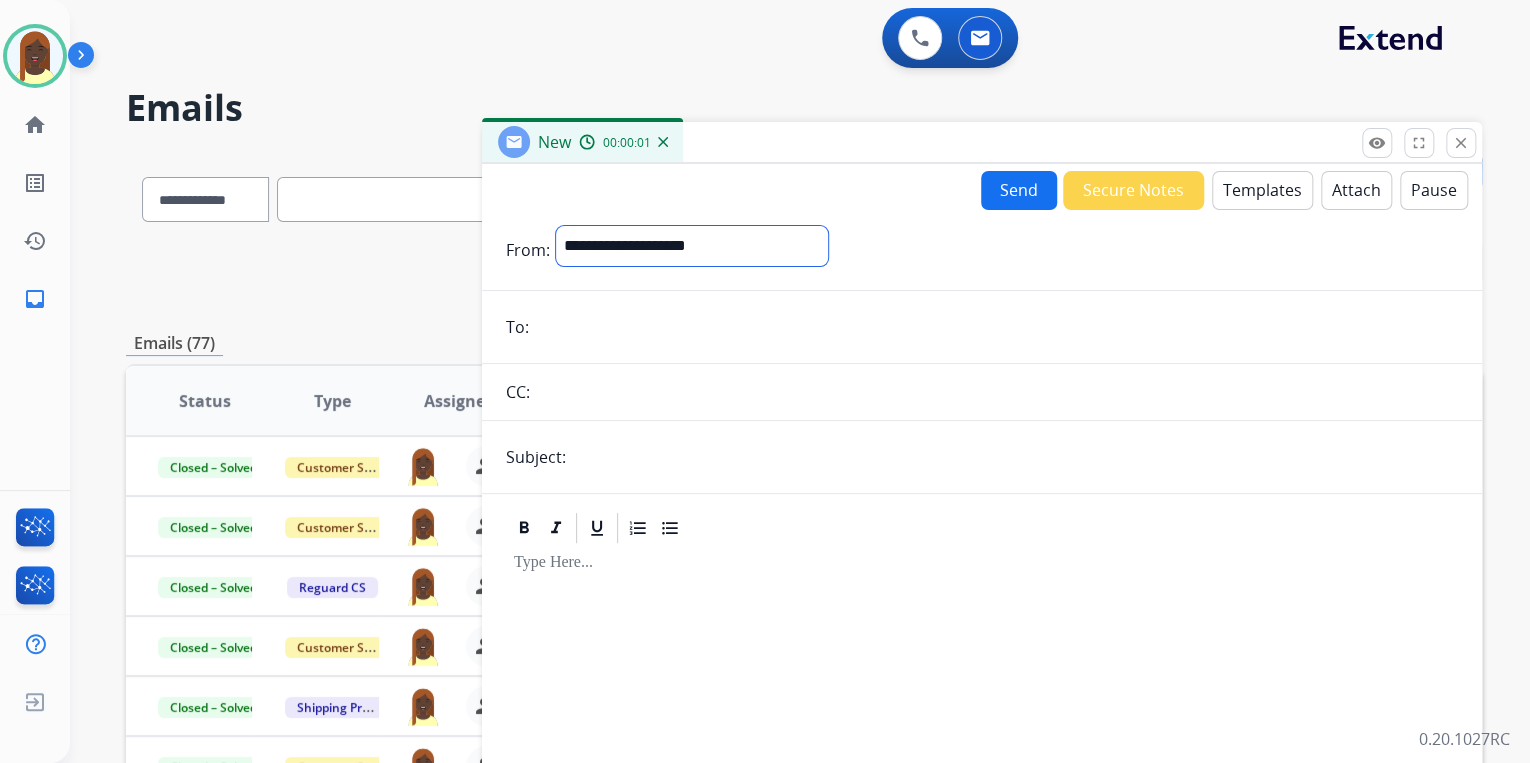 click on "**********" at bounding box center (692, 246) 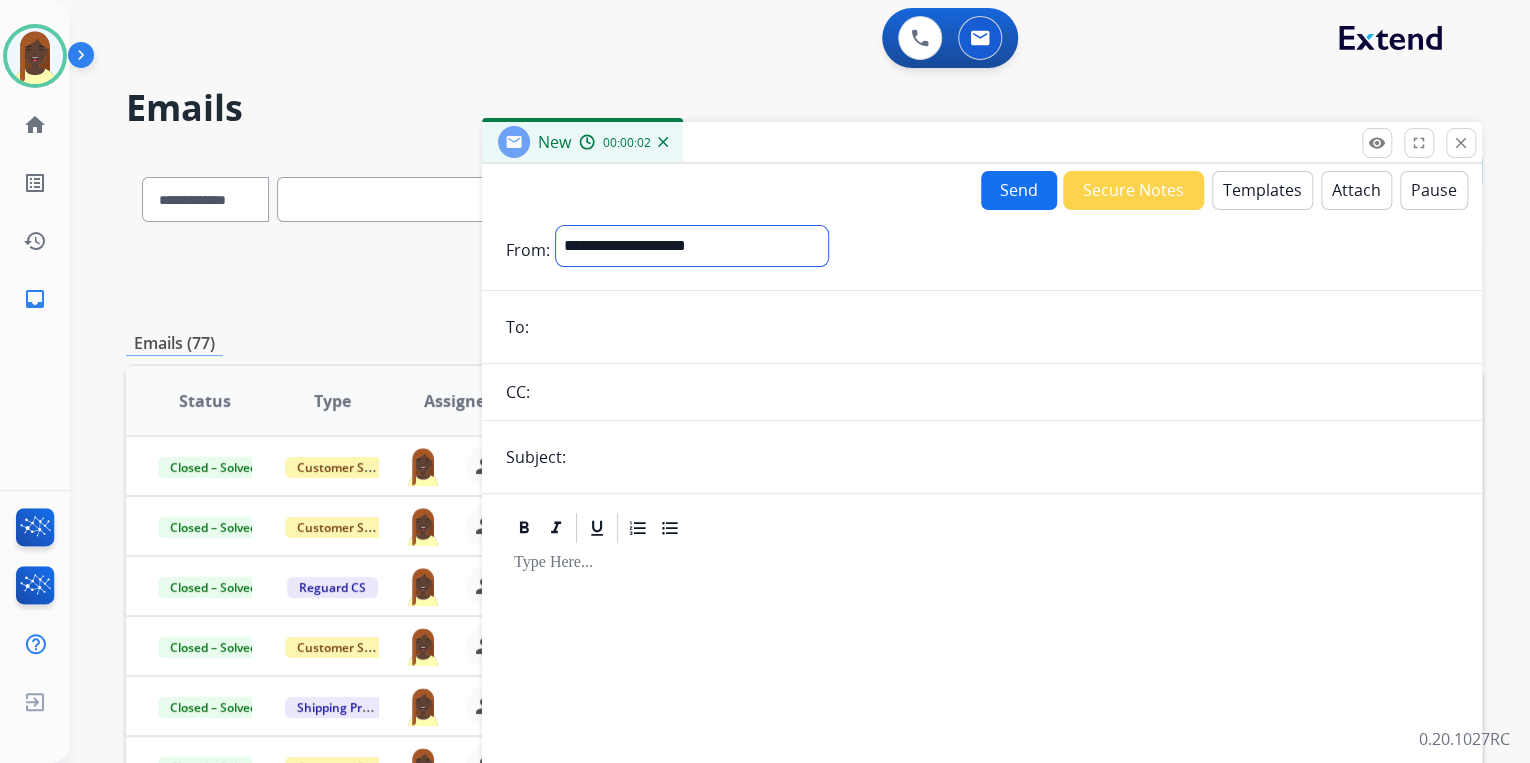 select on "**********" 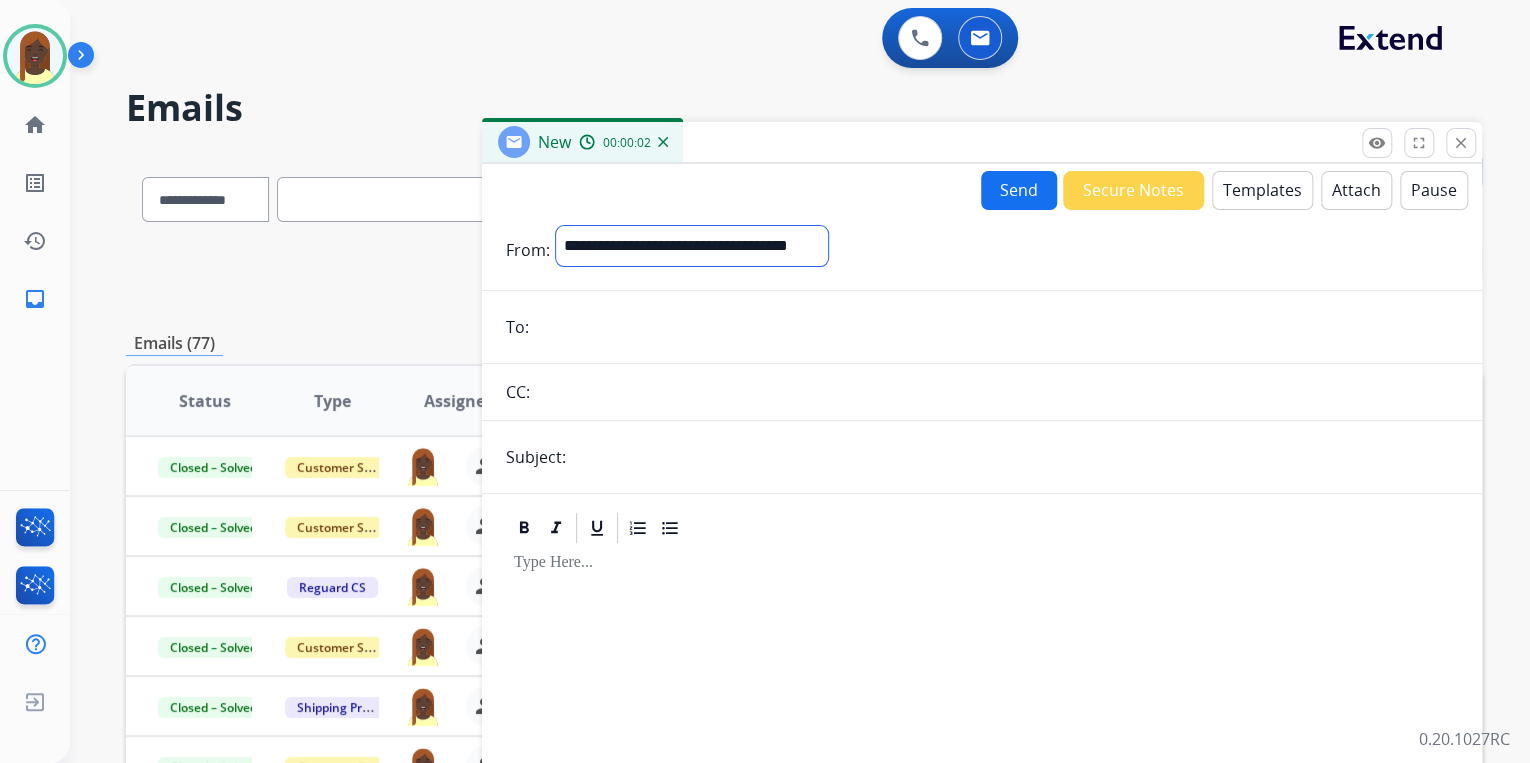 click on "**********" at bounding box center (692, 246) 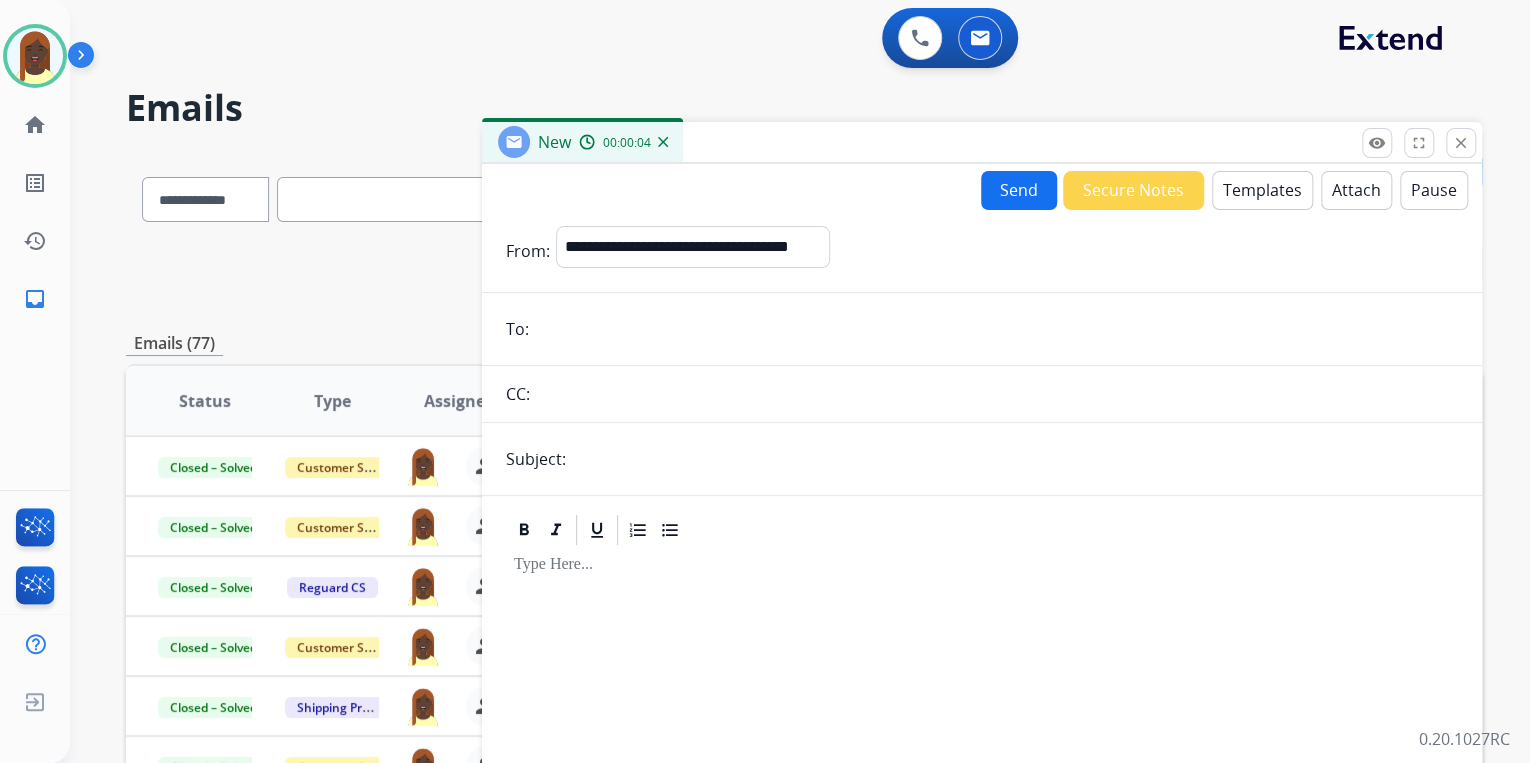 paste on "**********" 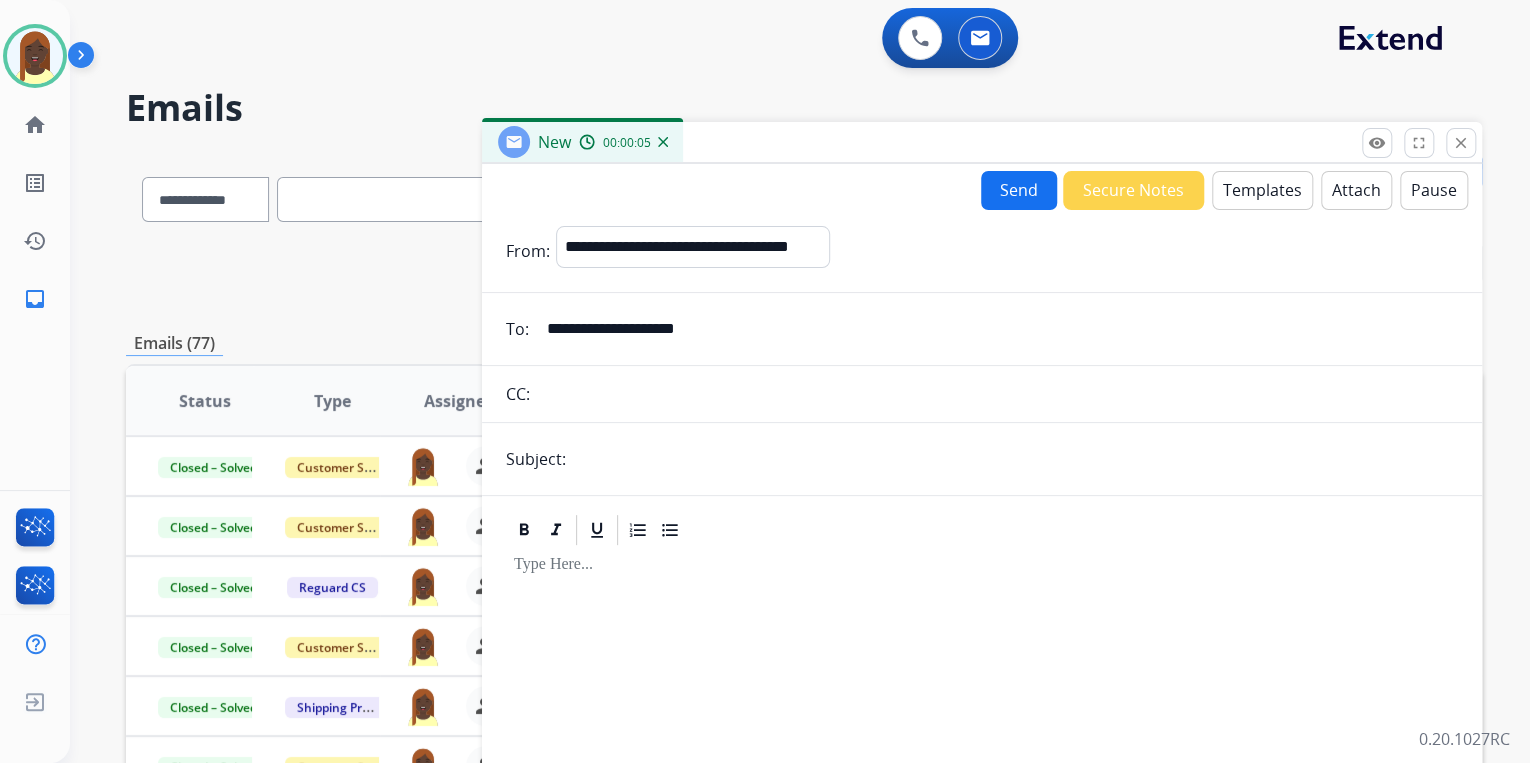 type on "**********" 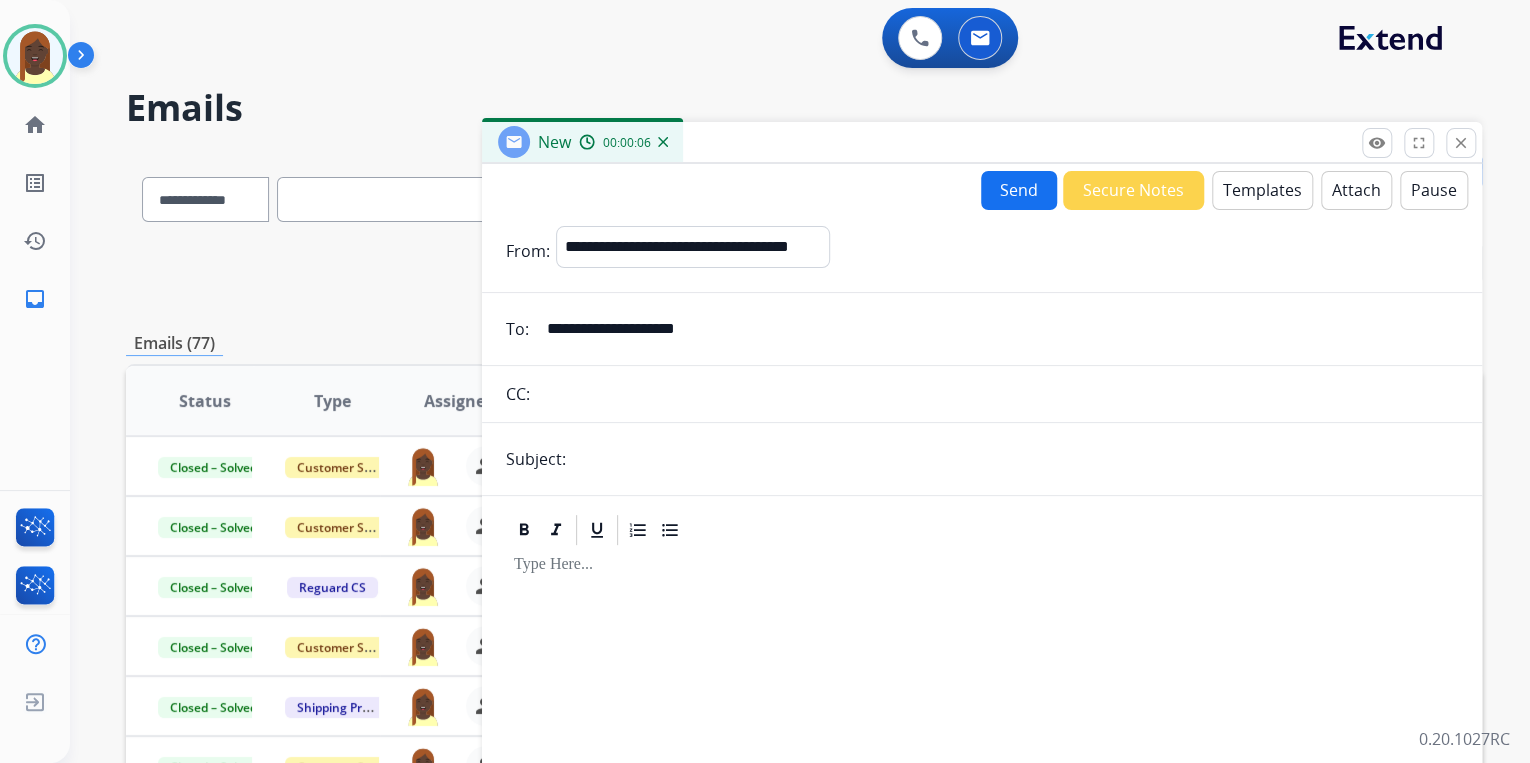 type on "**********" 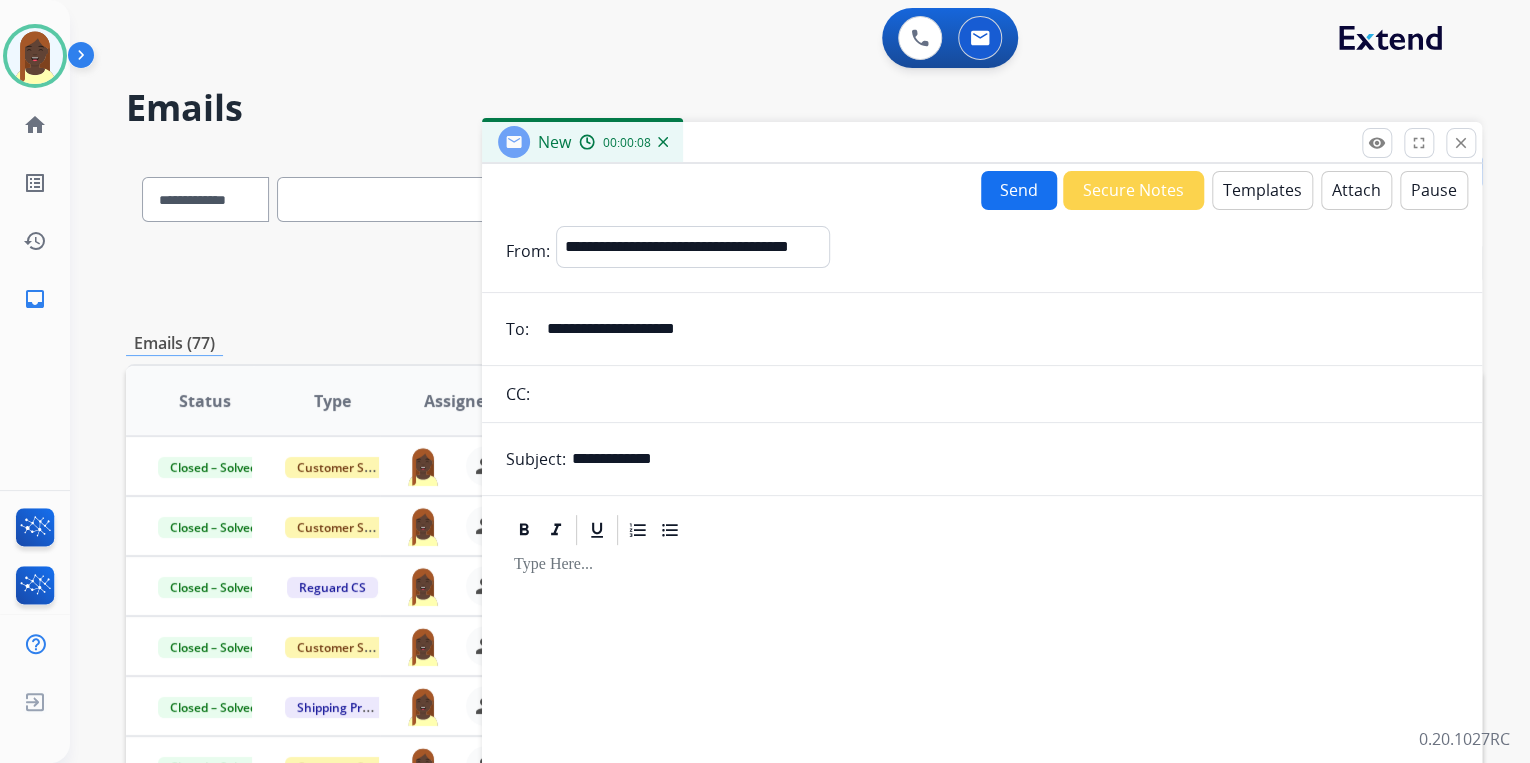 click on "Templates" at bounding box center (1262, 190) 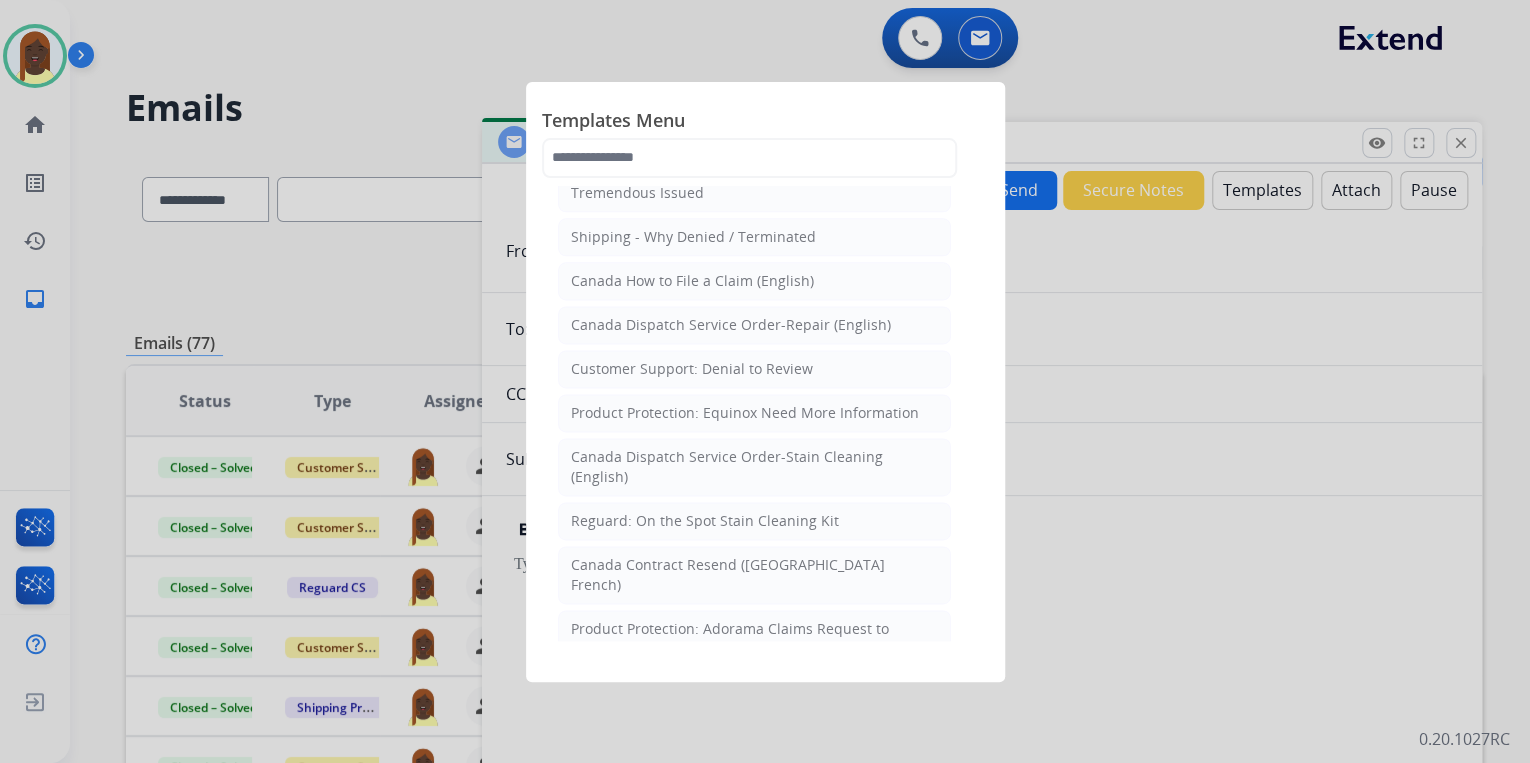 scroll, scrollTop: 1360, scrollLeft: 0, axis: vertical 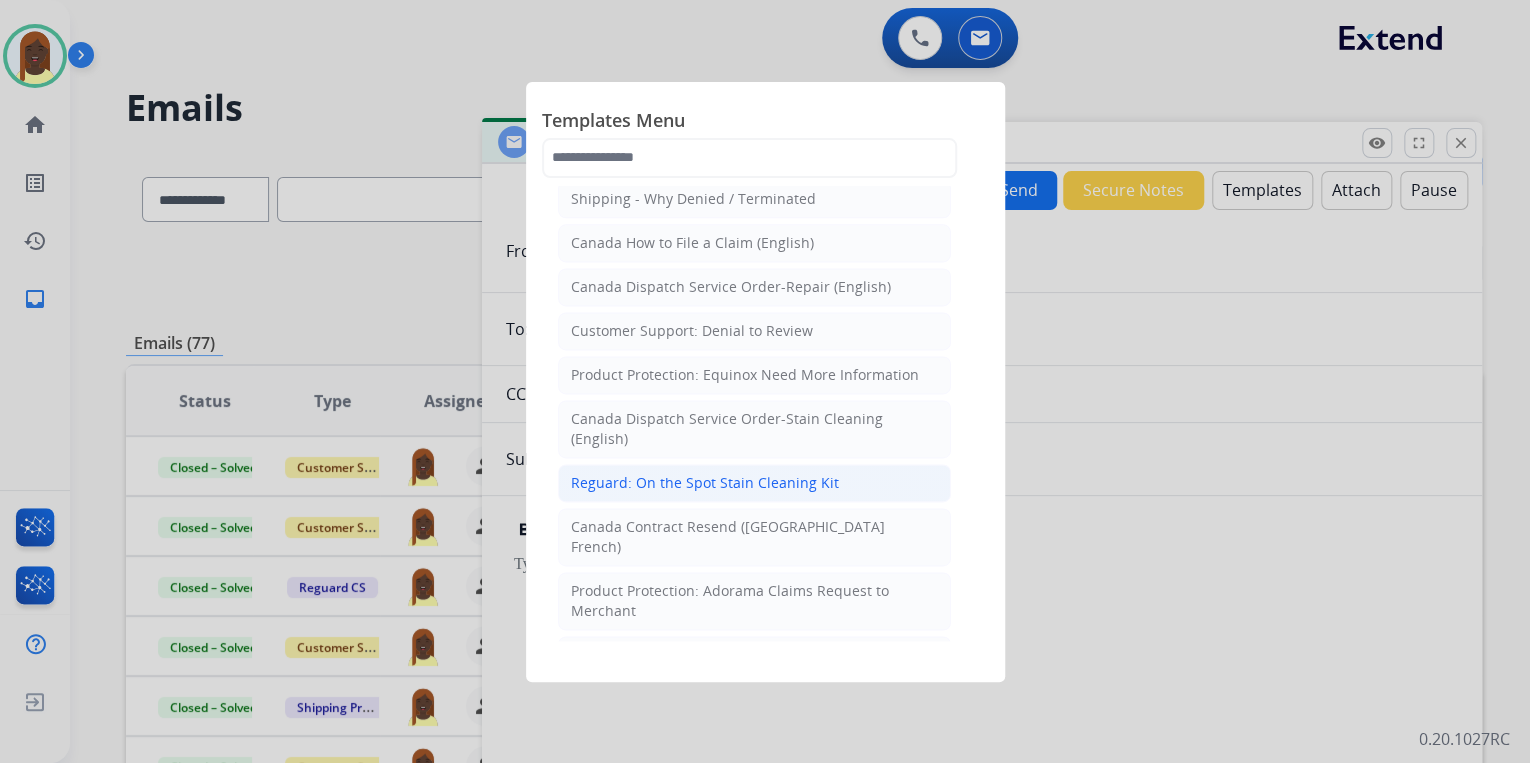 click on "Reguard: On the Spot Stain Cleaning Kit" 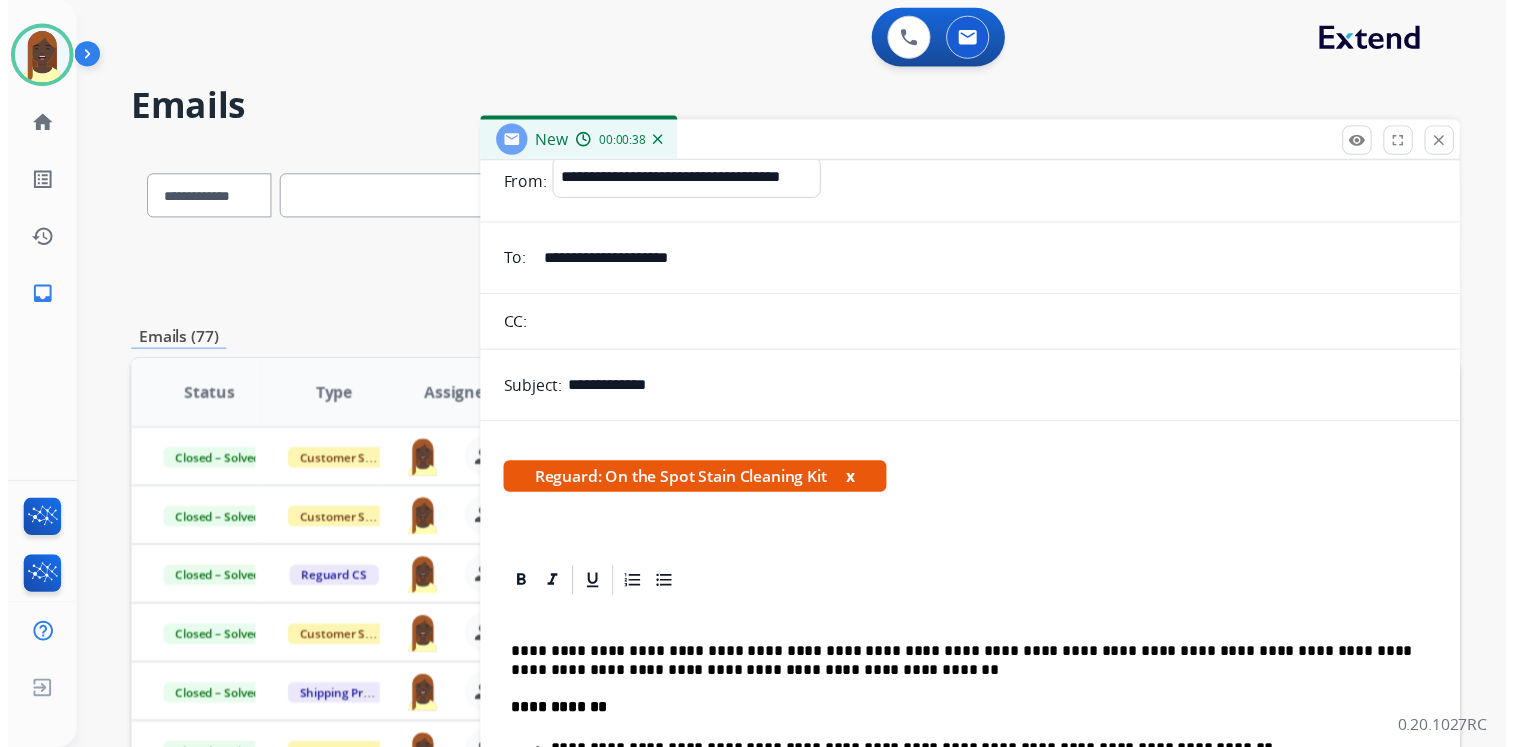 scroll, scrollTop: 0, scrollLeft: 0, axis: both 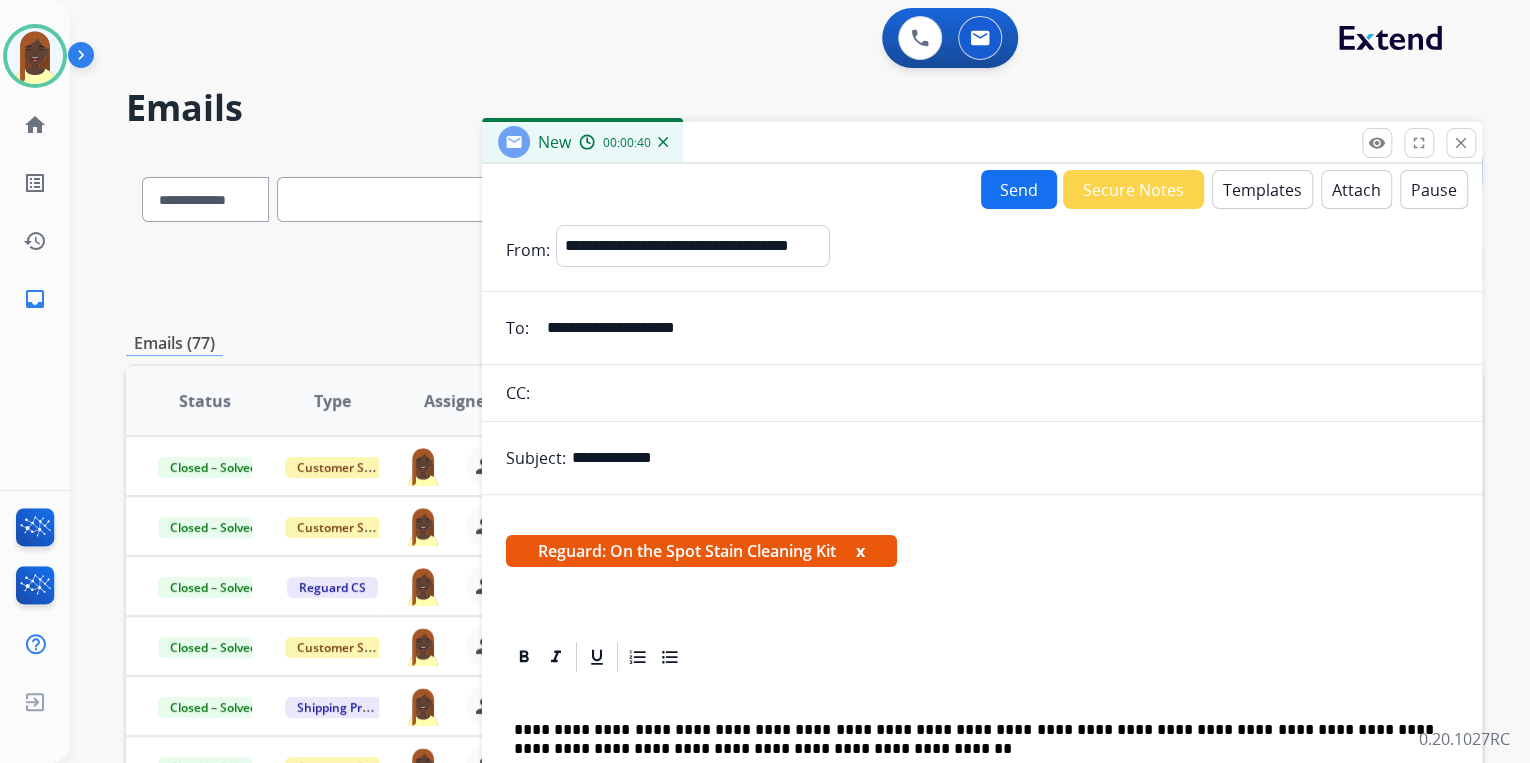 click on "Send" at bounding box center (1019, 189) 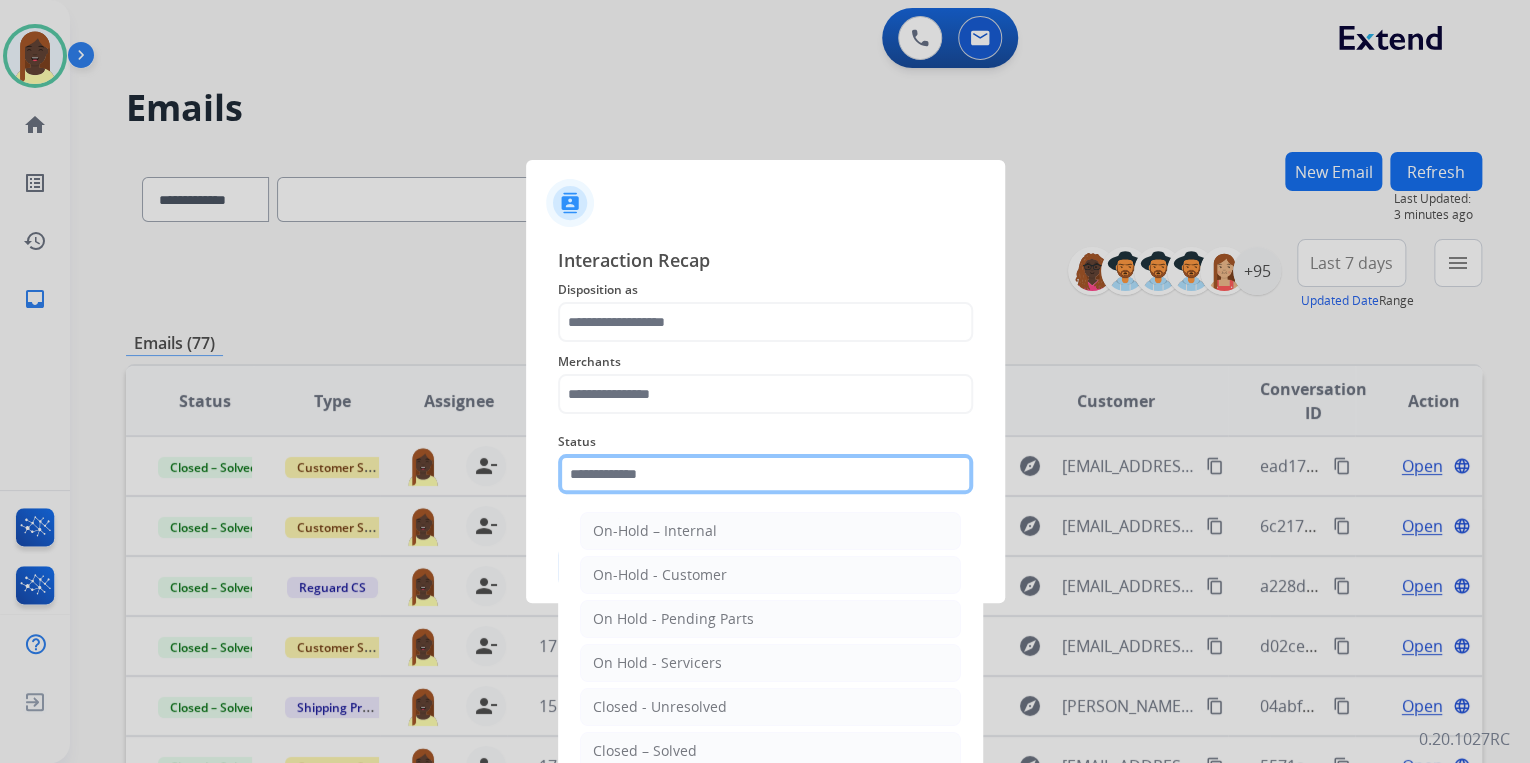 click 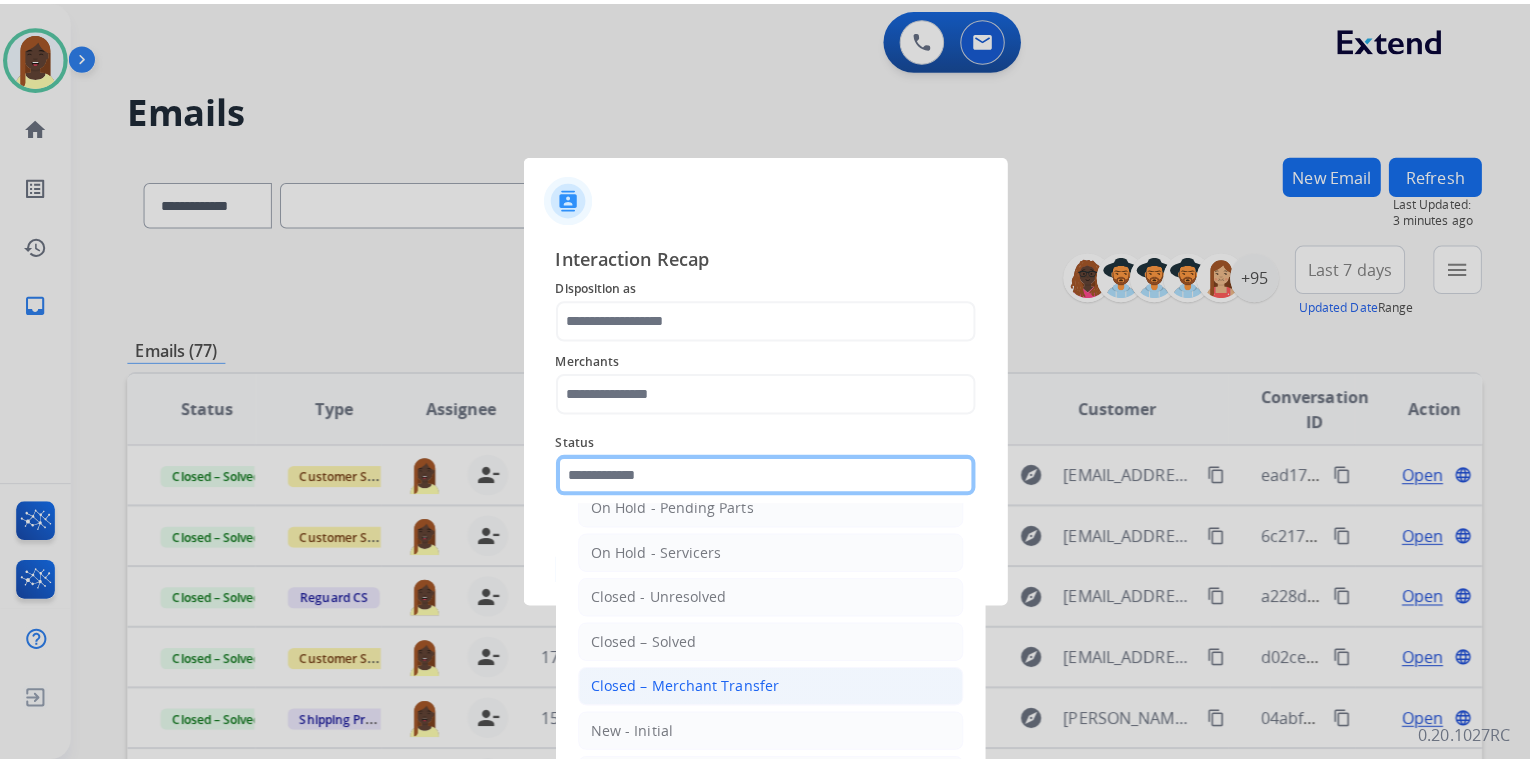 scroll, scrollTop: 116, scrollLeft: 0, axis: vertical 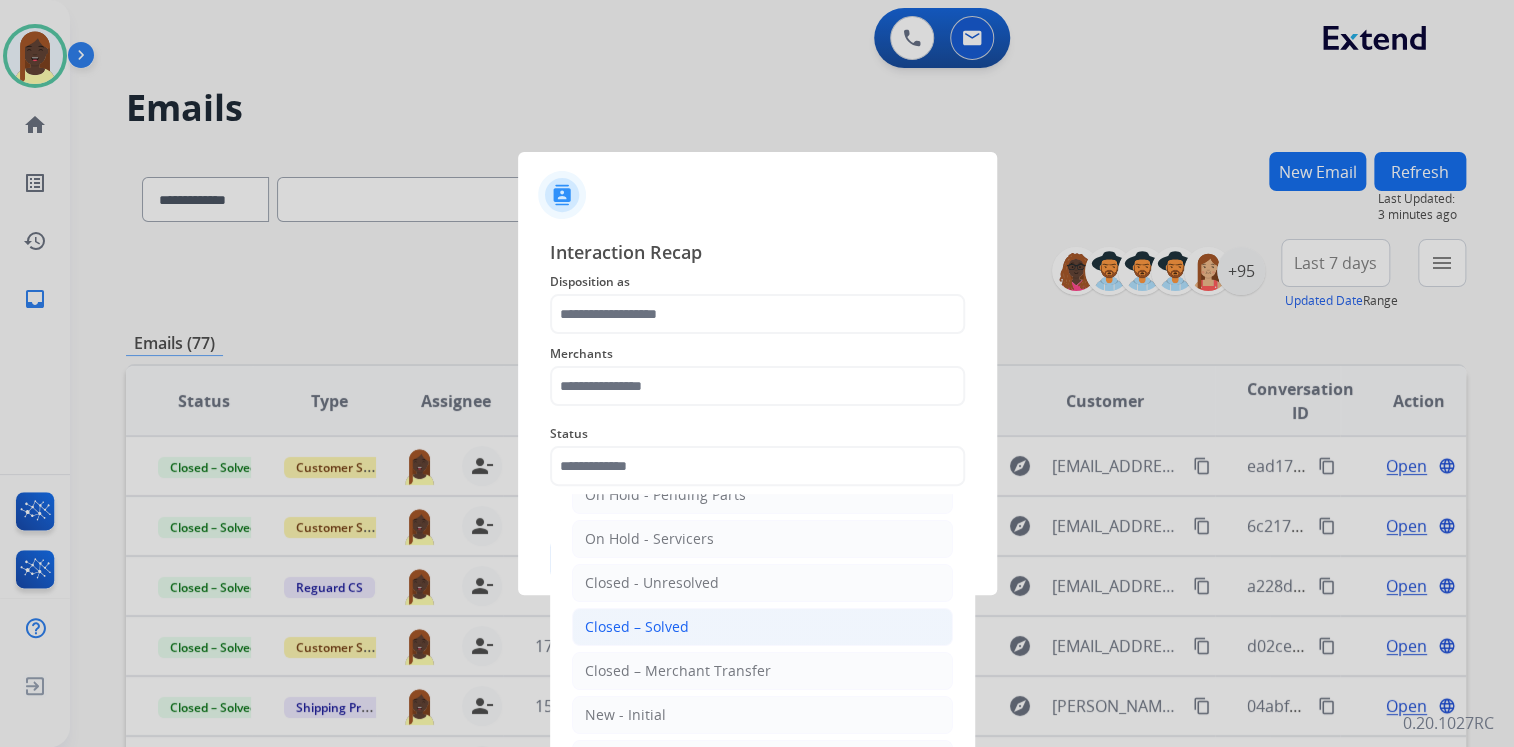 click on "Closed – Solved" 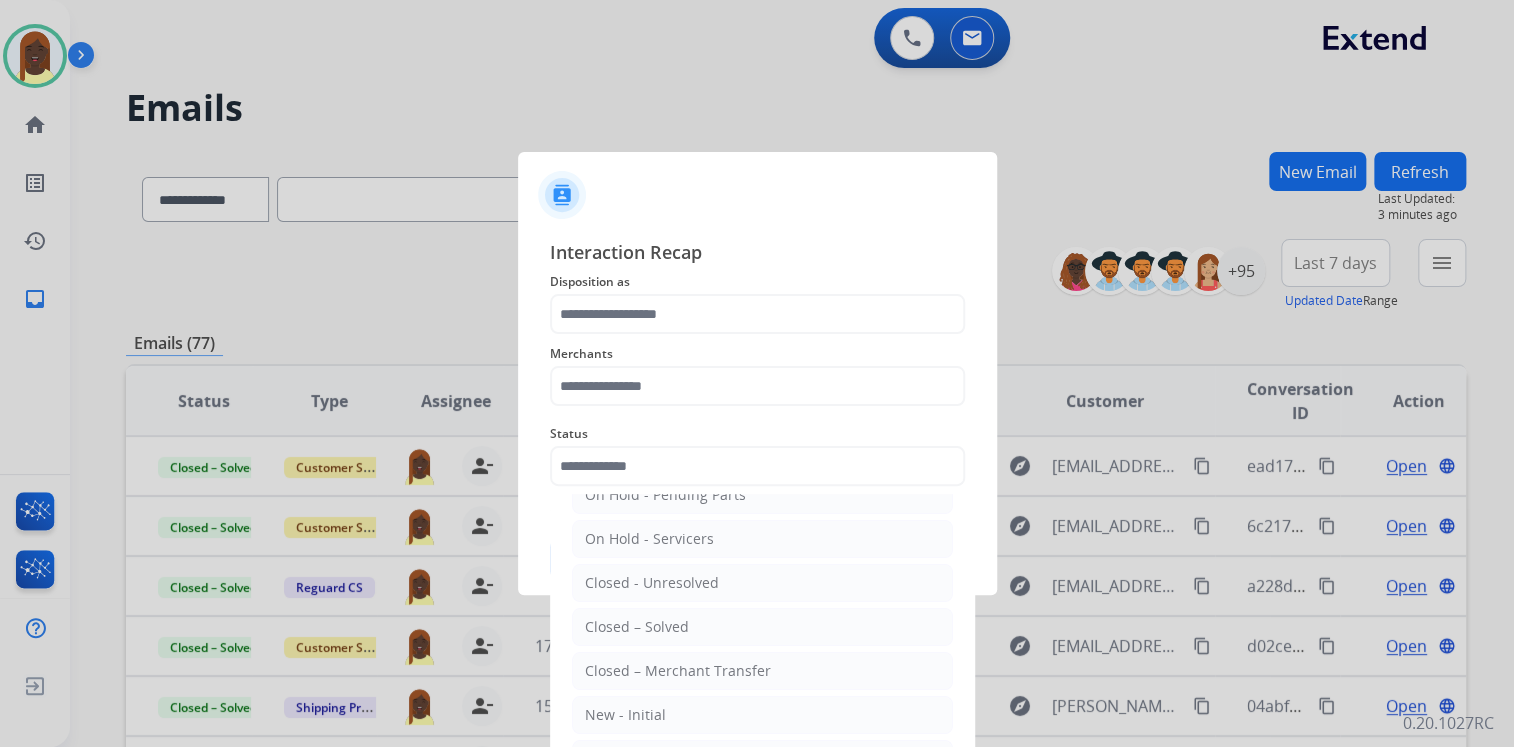 type on "**********" 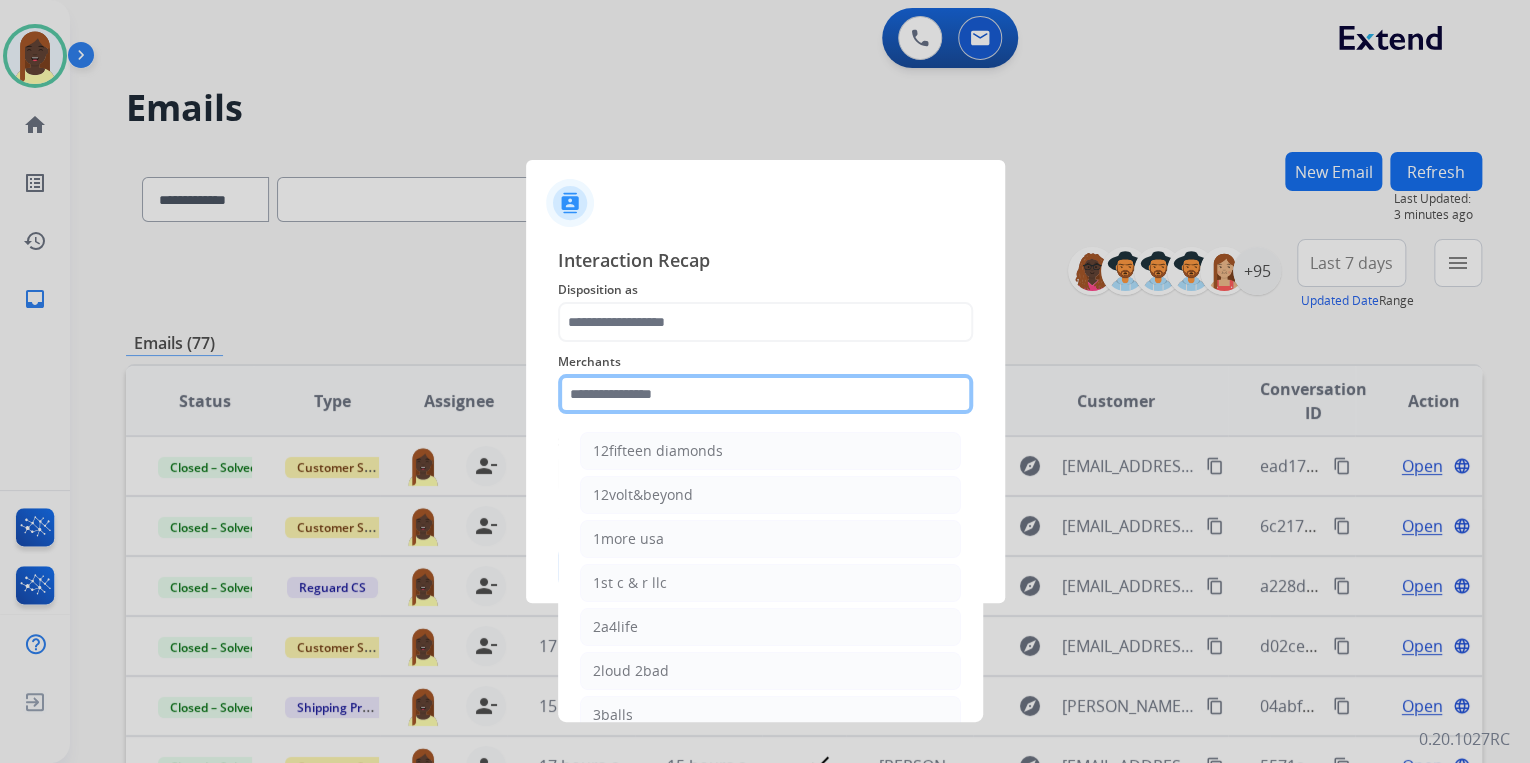 click 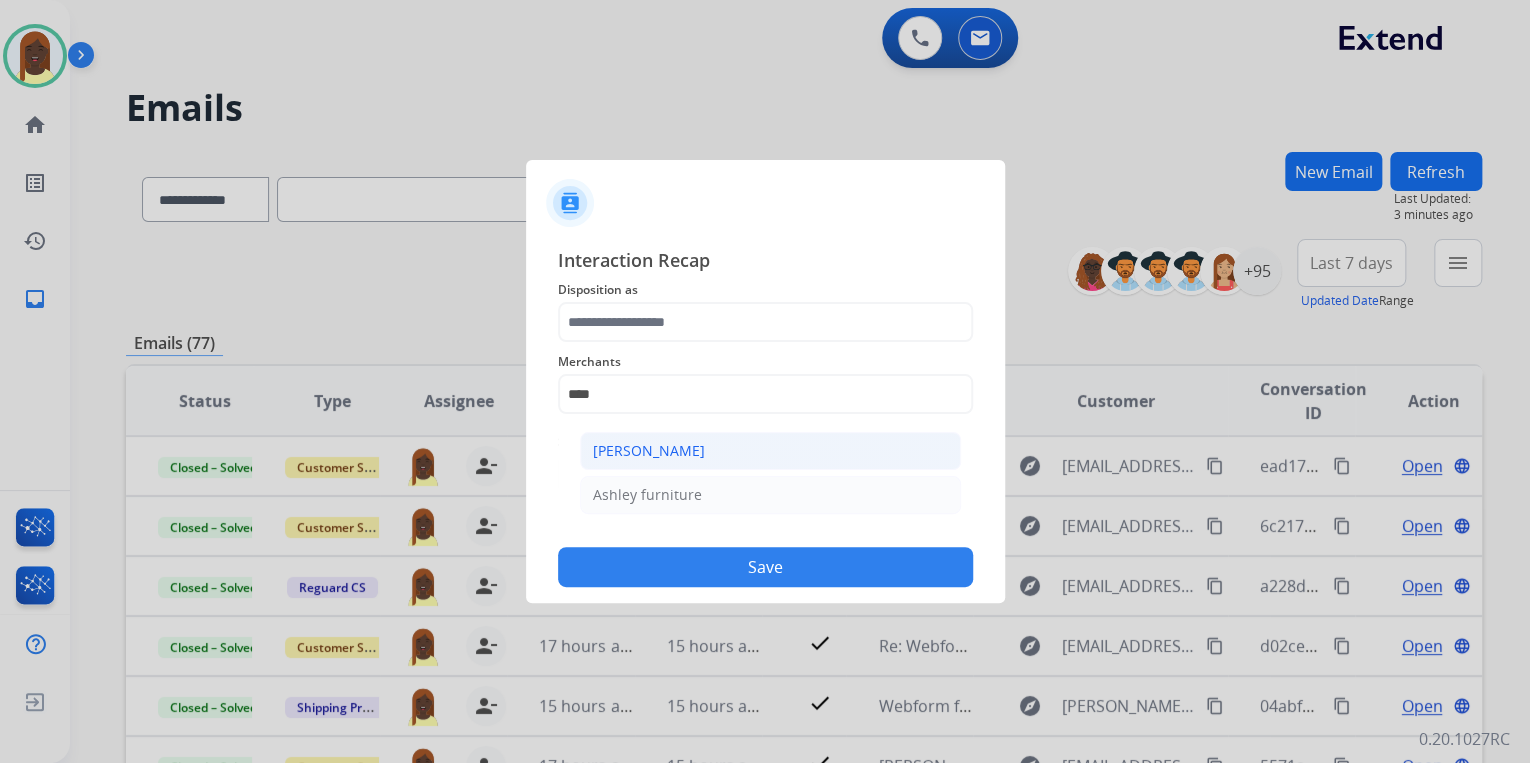click on "[PERSON_NAME]" 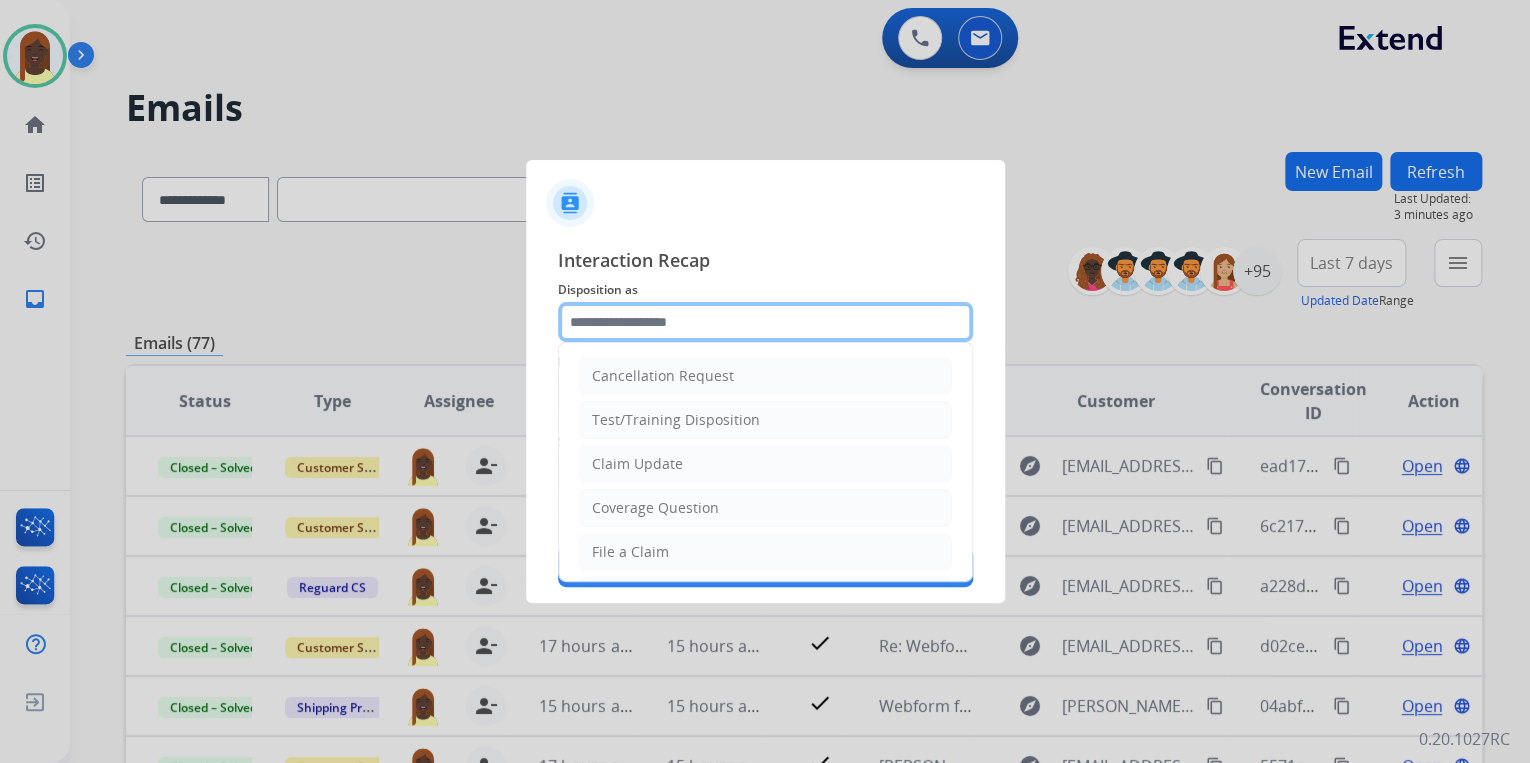 click 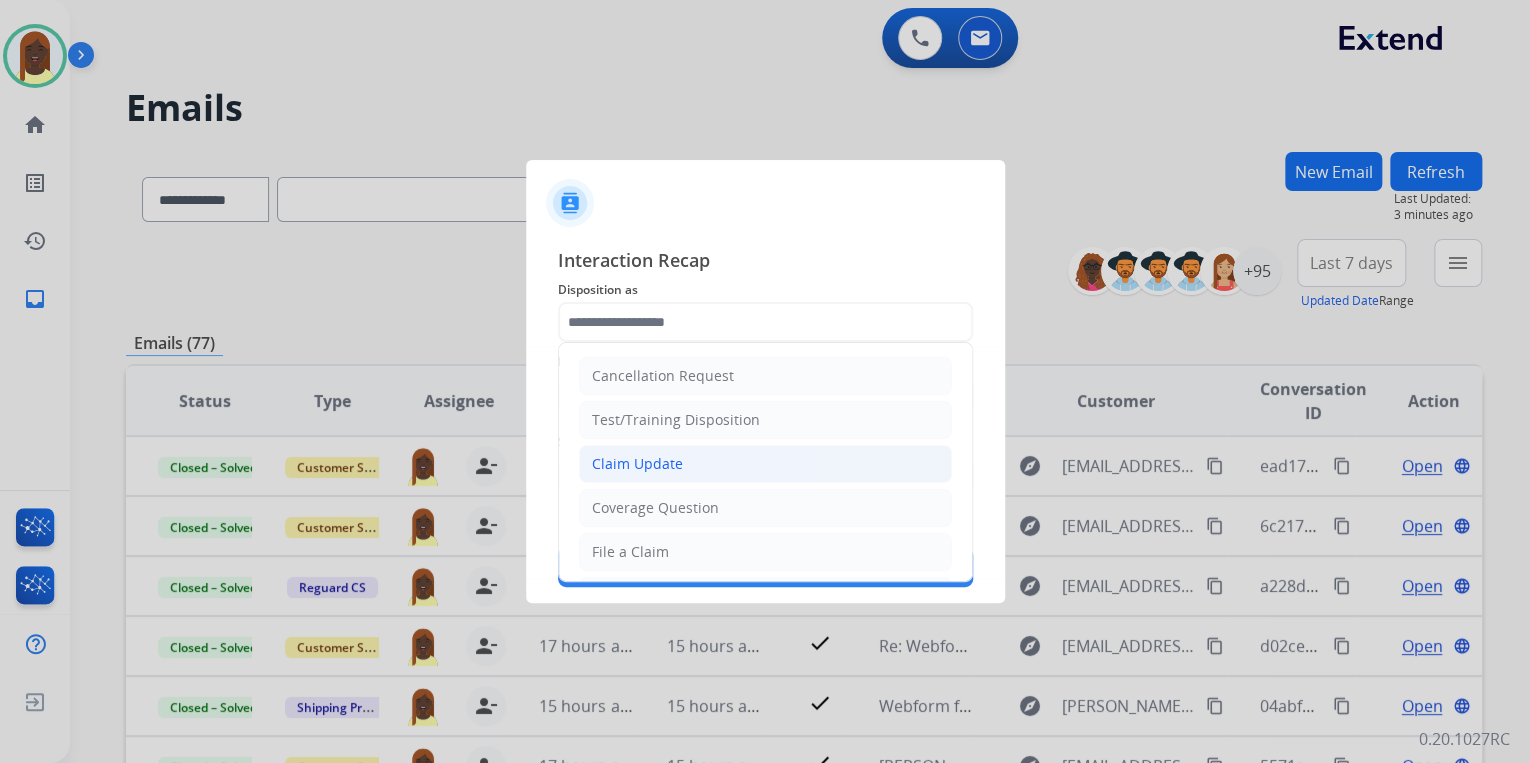 click on "Claim Update" 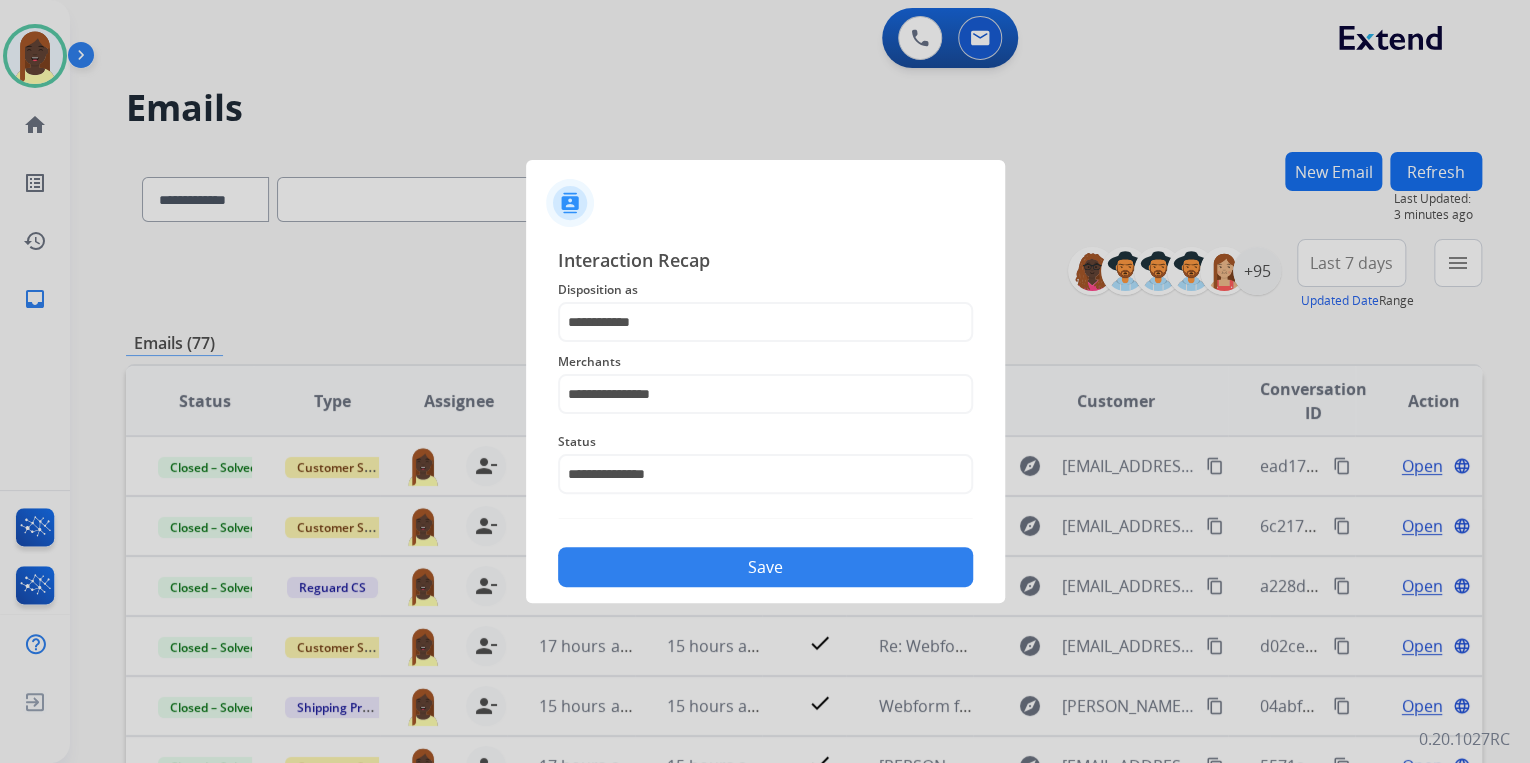 click on "Save" 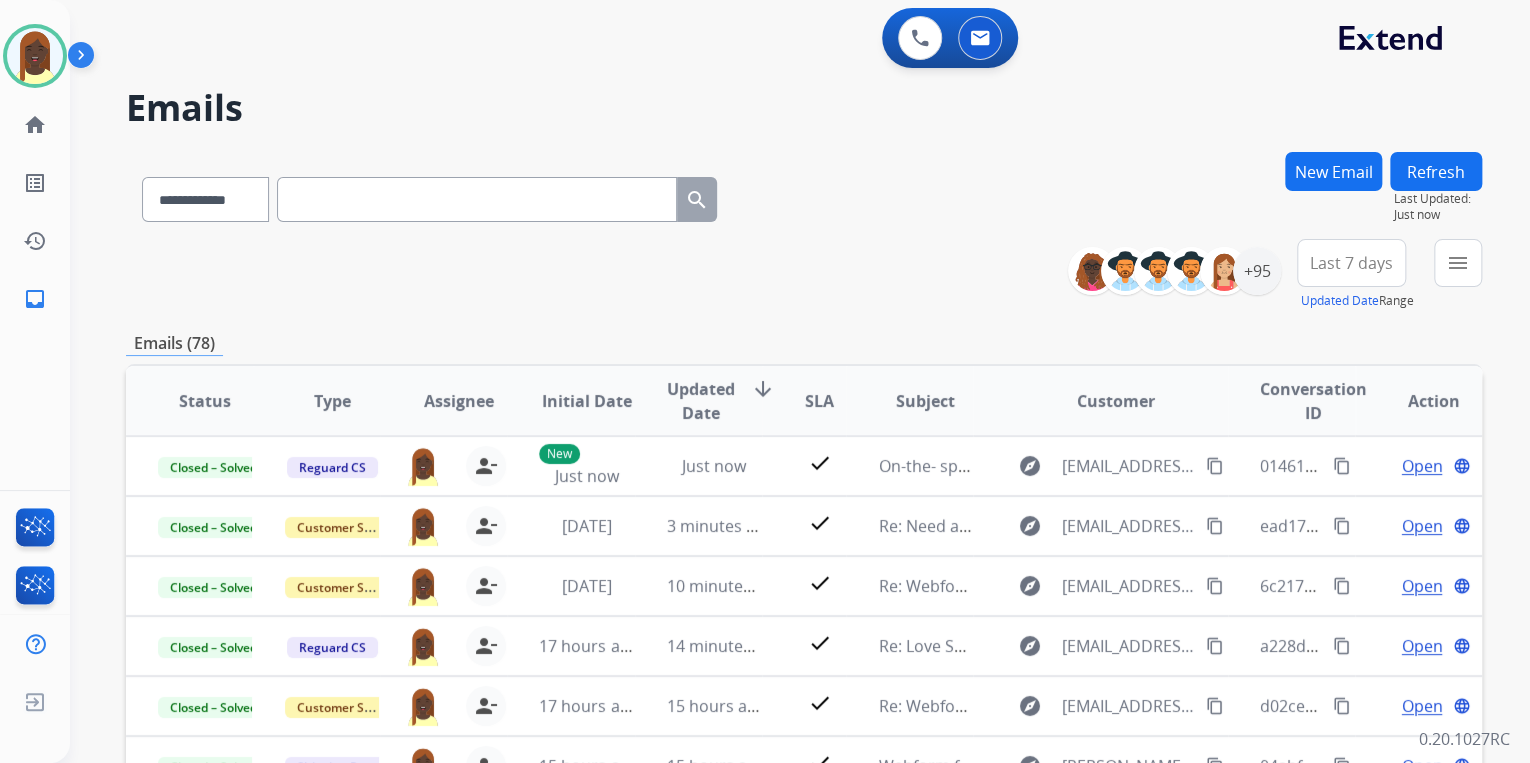click on "**********" at bounding box center [804, 275] 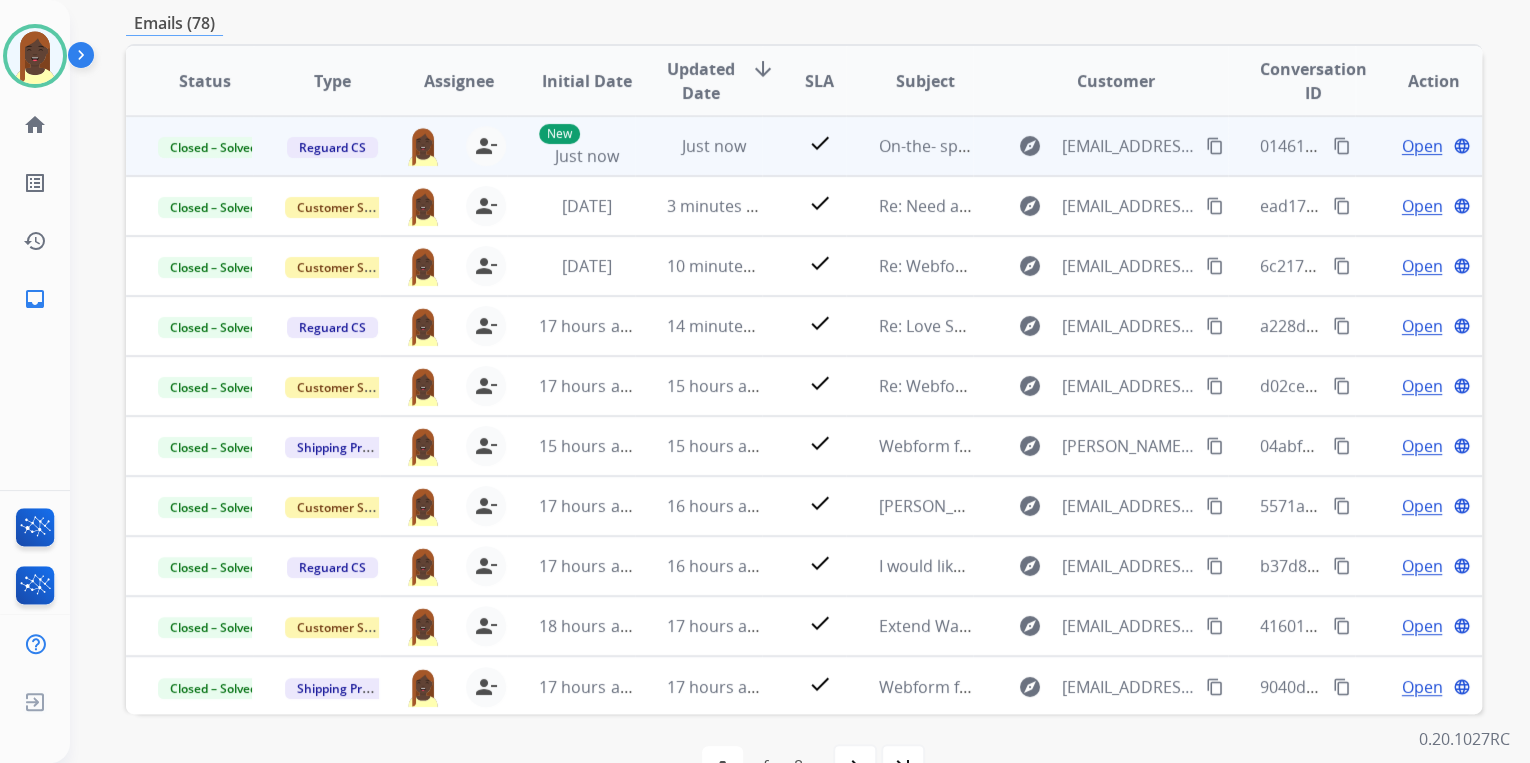 scroll, scrollTop: 0, scrollLeft: 0, axis: both 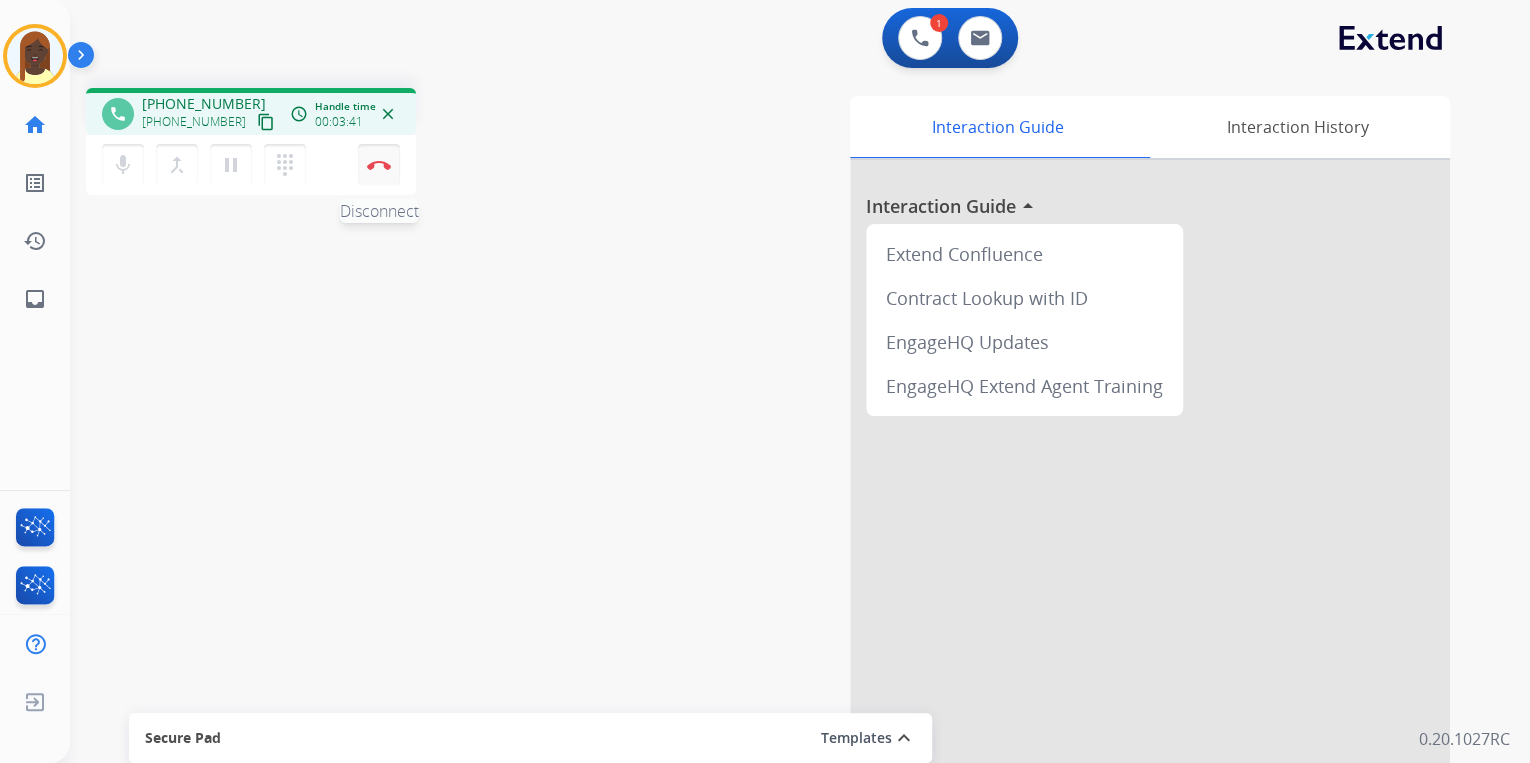 click at bounding box center (379, 165) 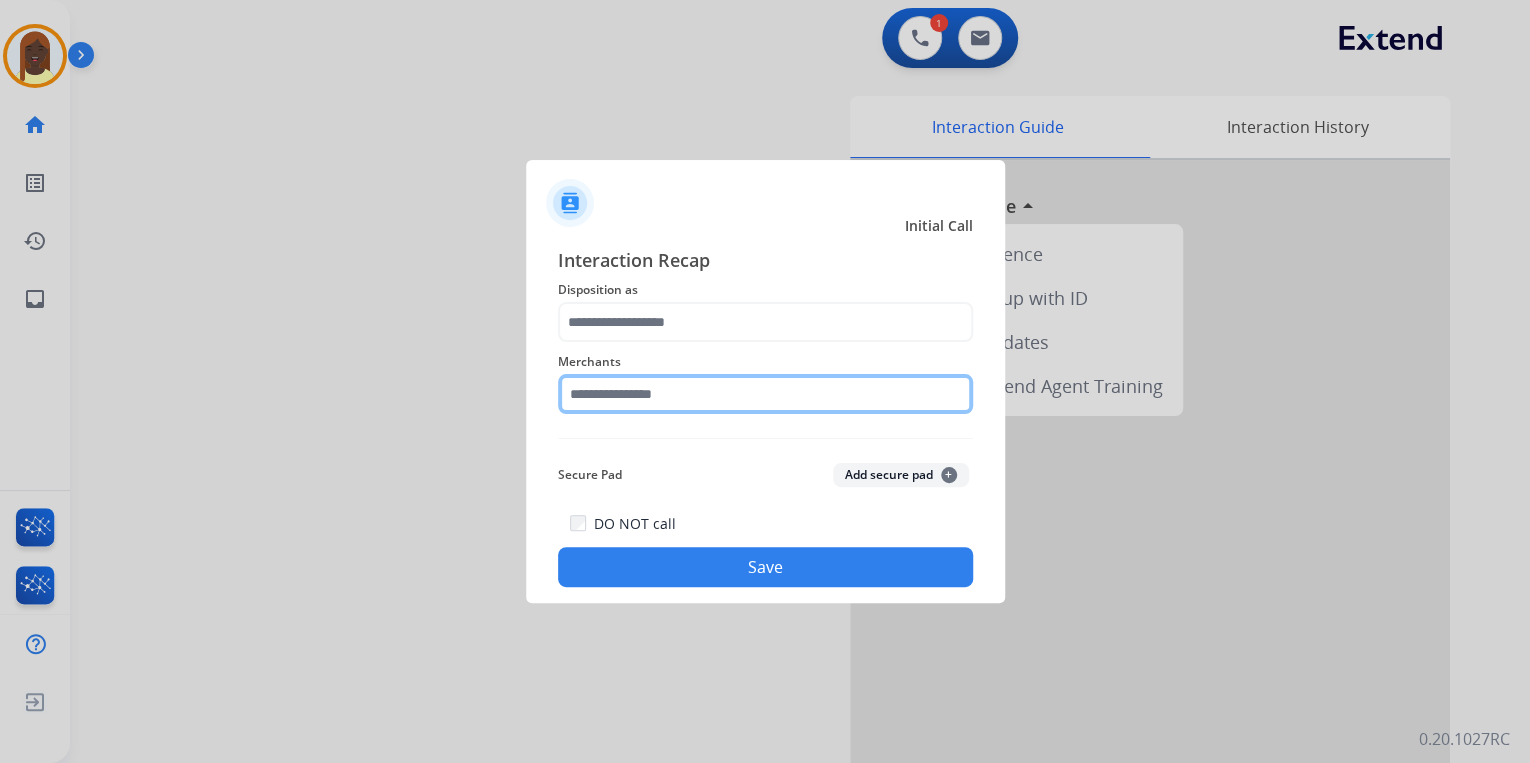 click 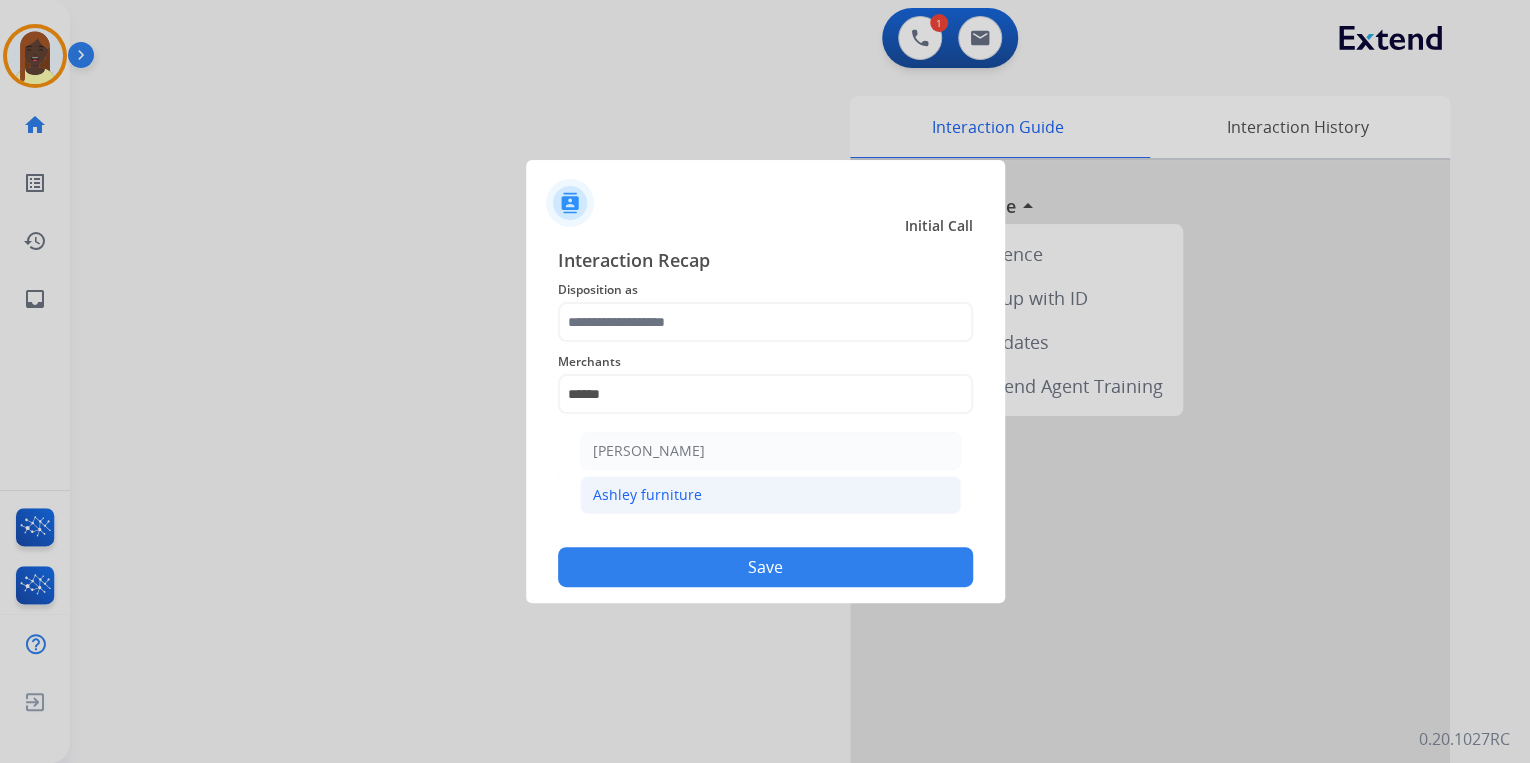click on "Ashley furniture" 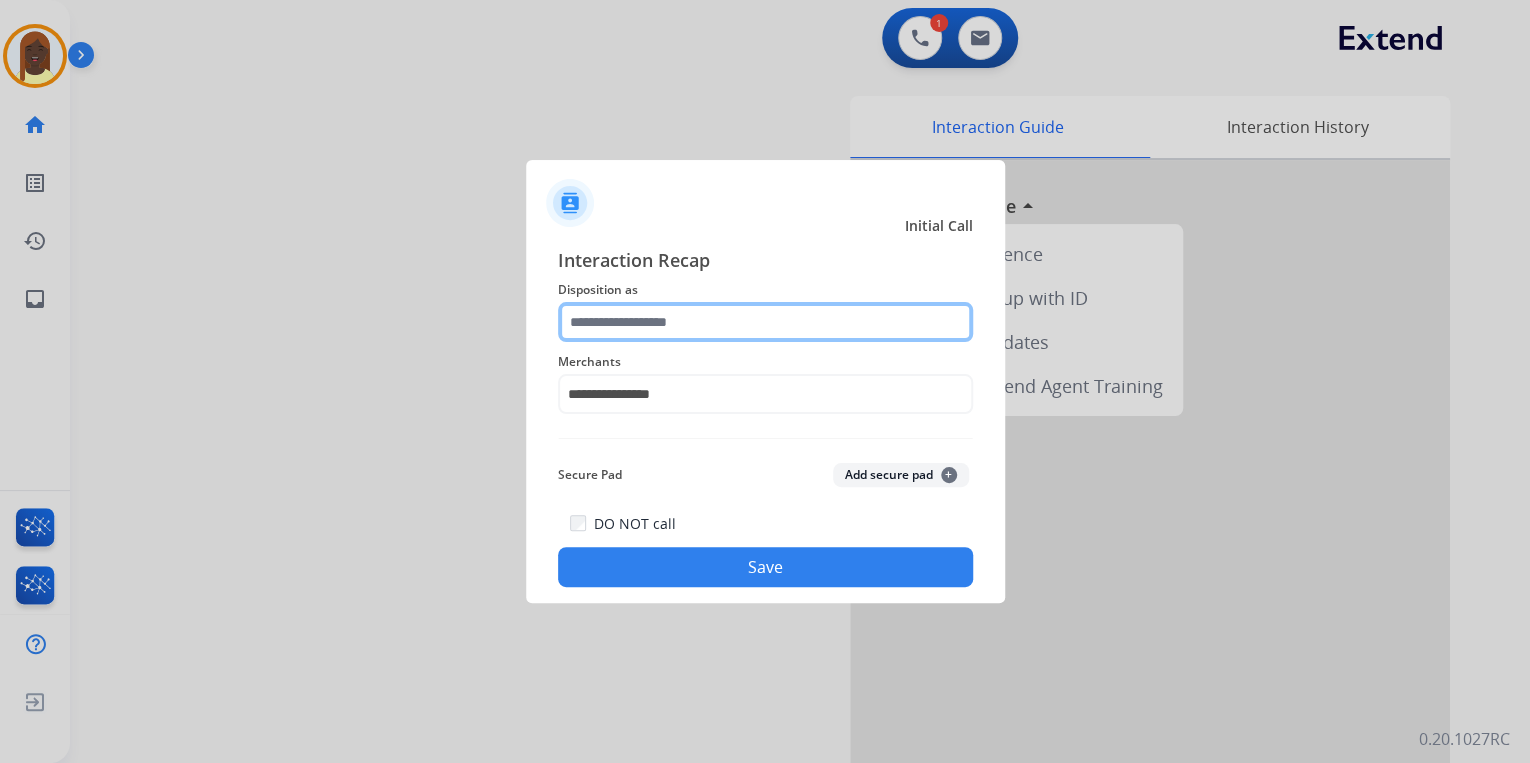 click 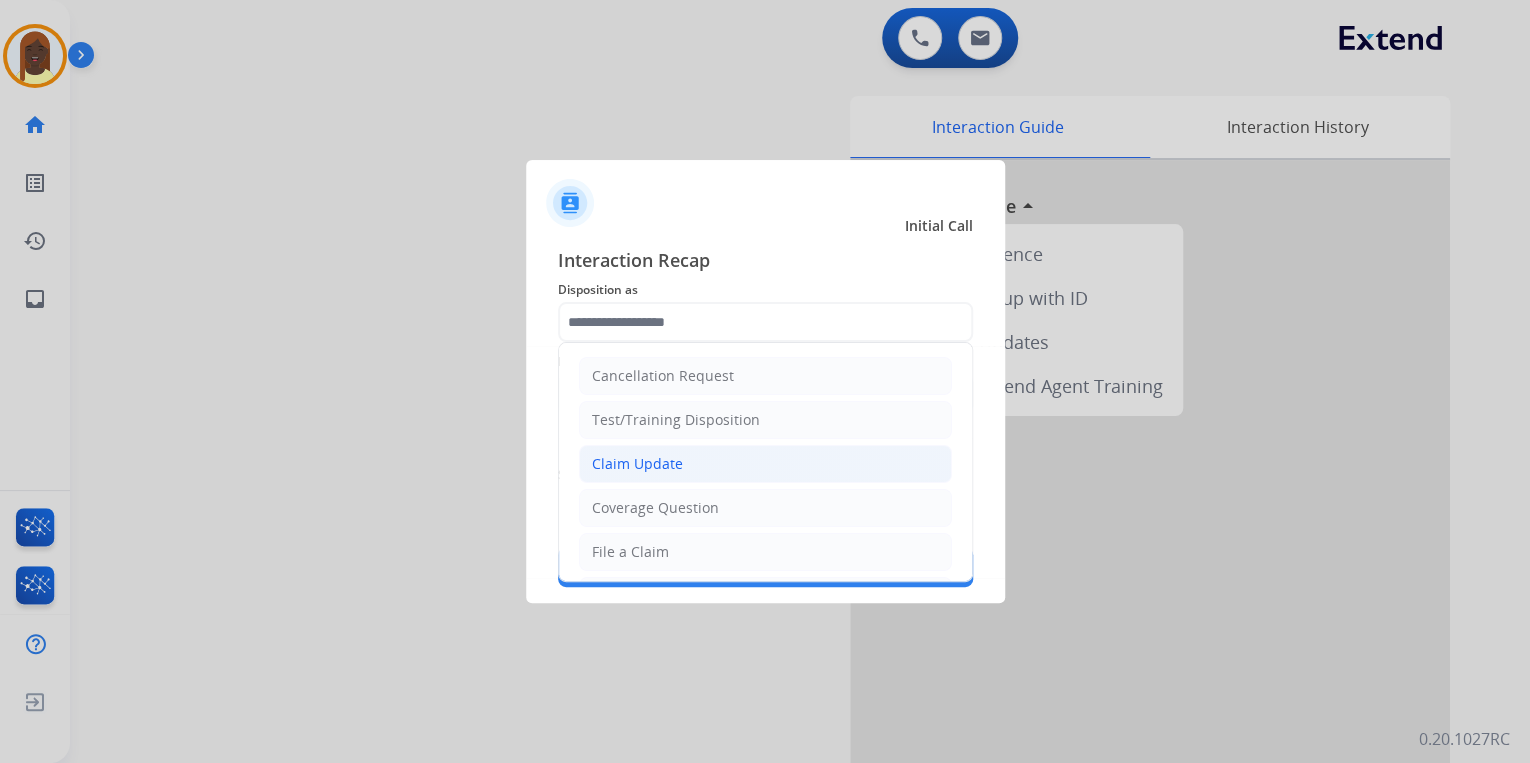 click on "Claim Update" 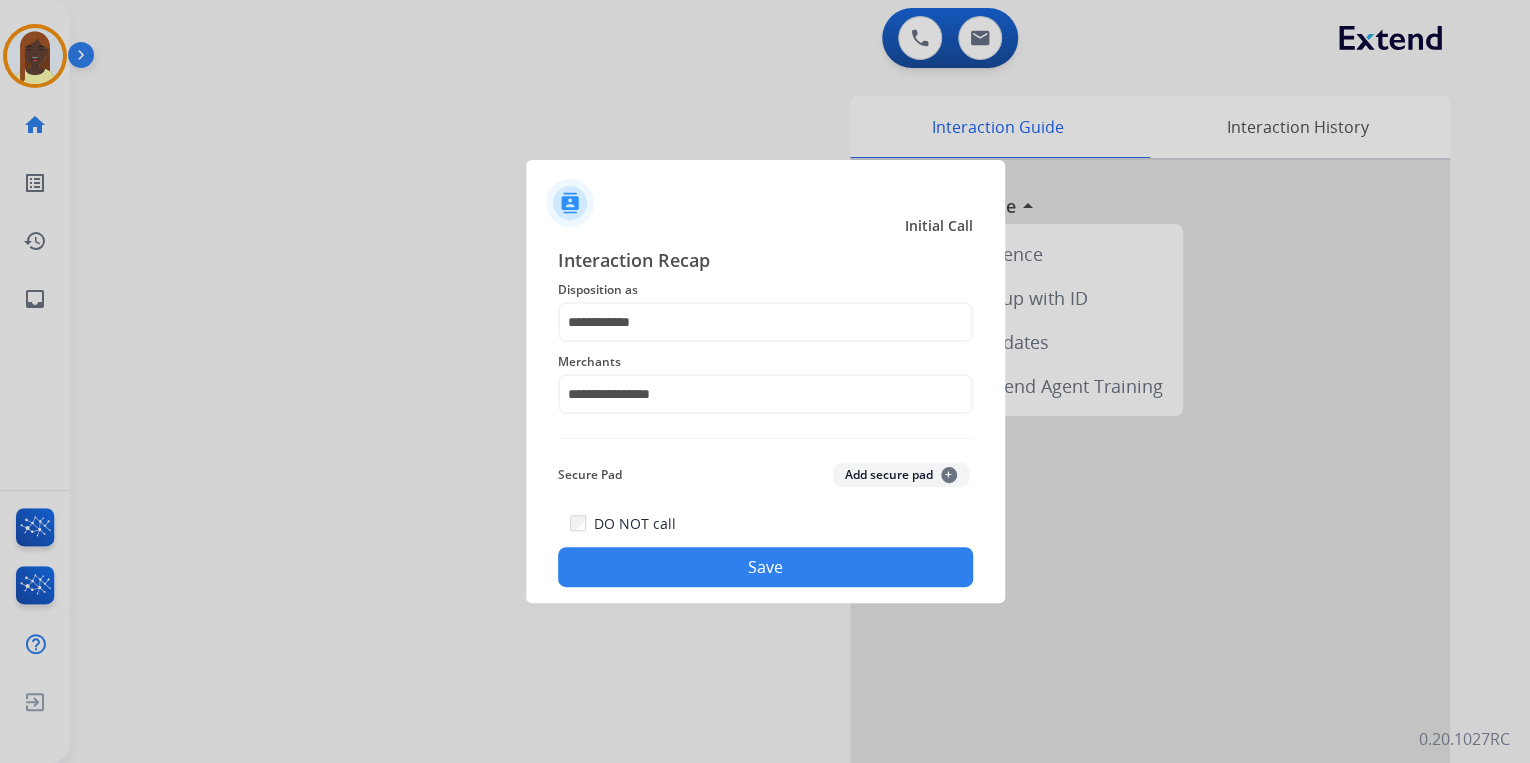 click on "Save" 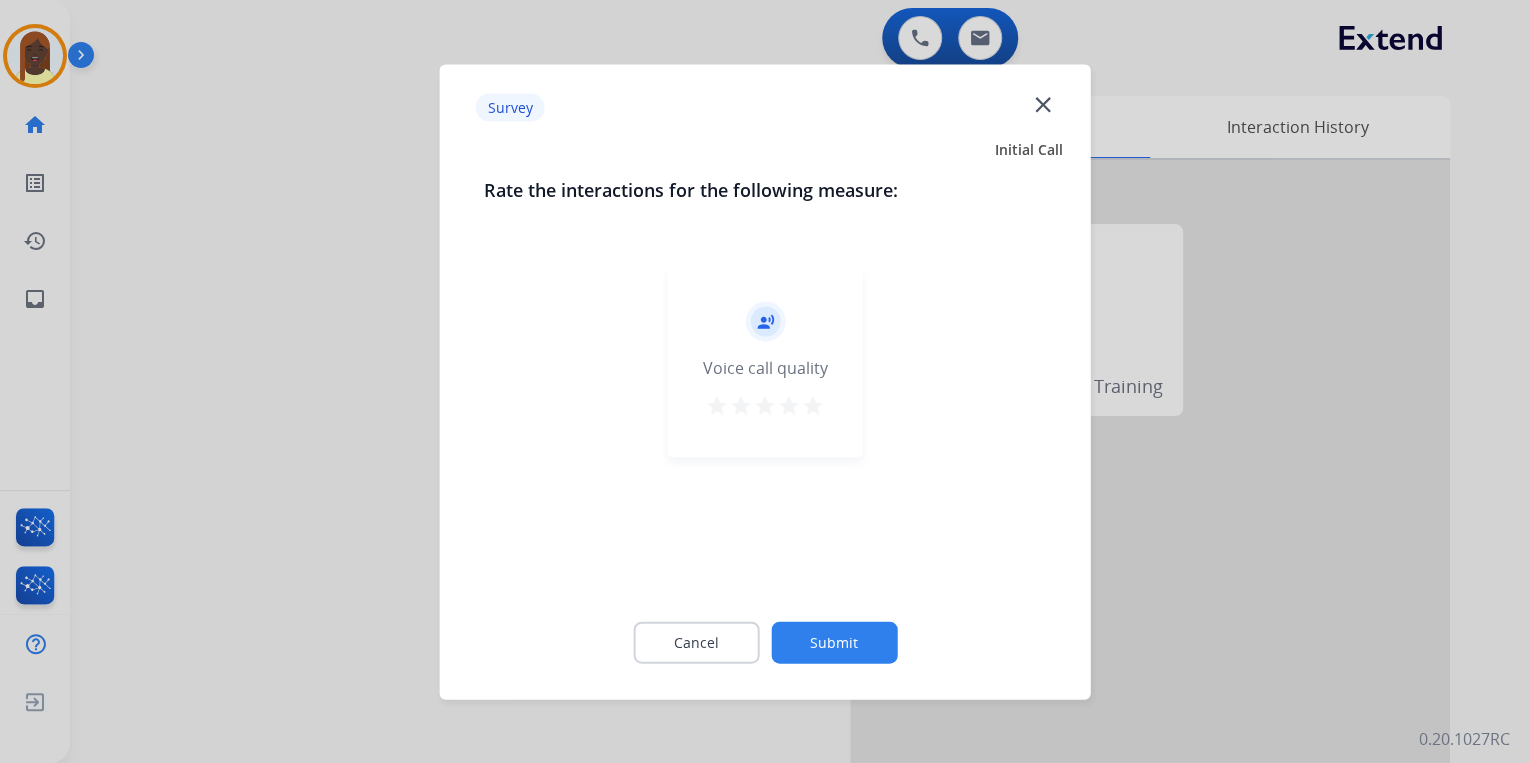 drag, startPoint x: 813, startPoint y: 404, endPoint x: 817, endPoint y: 468, distance: 64.12488 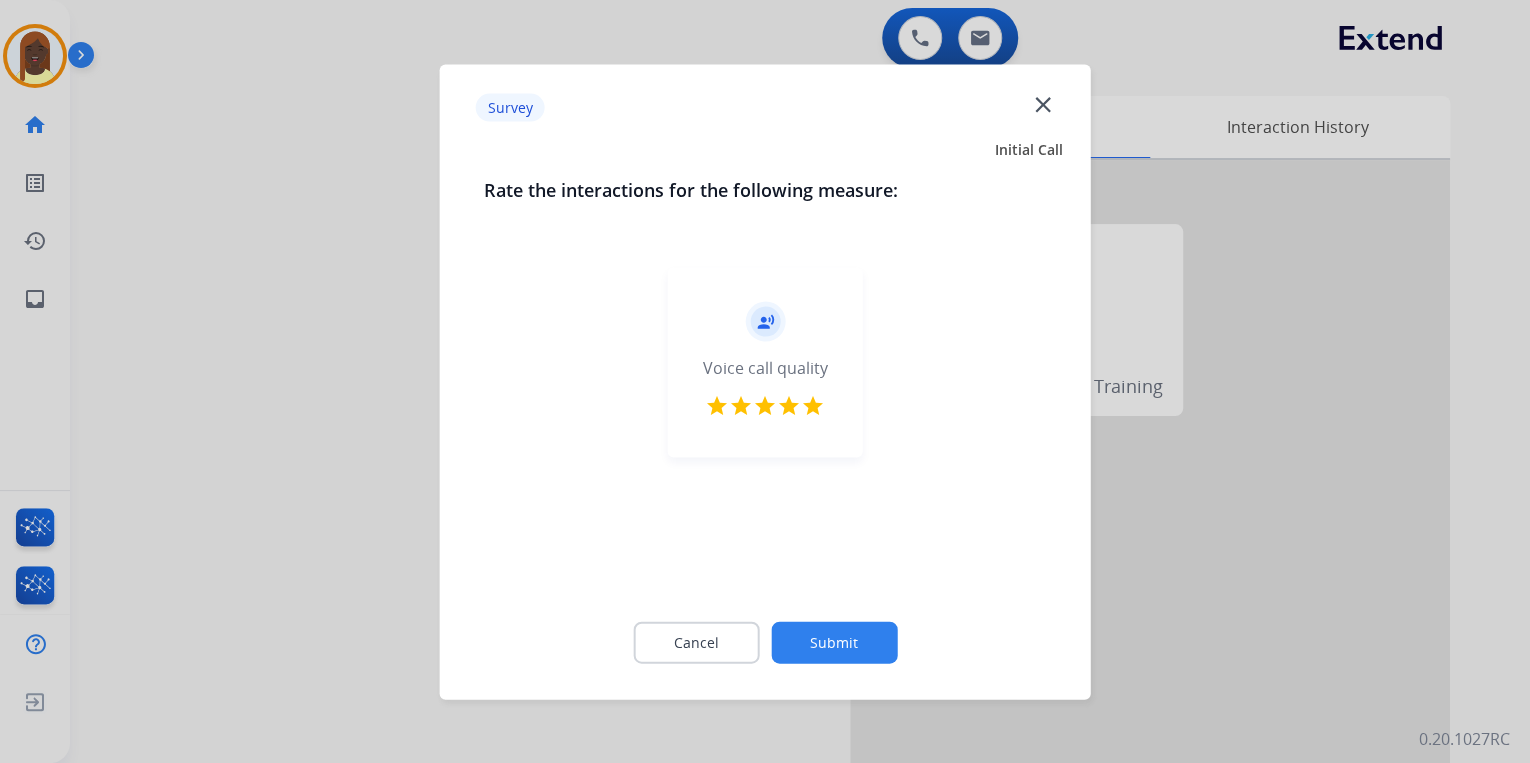 click on "Submit" 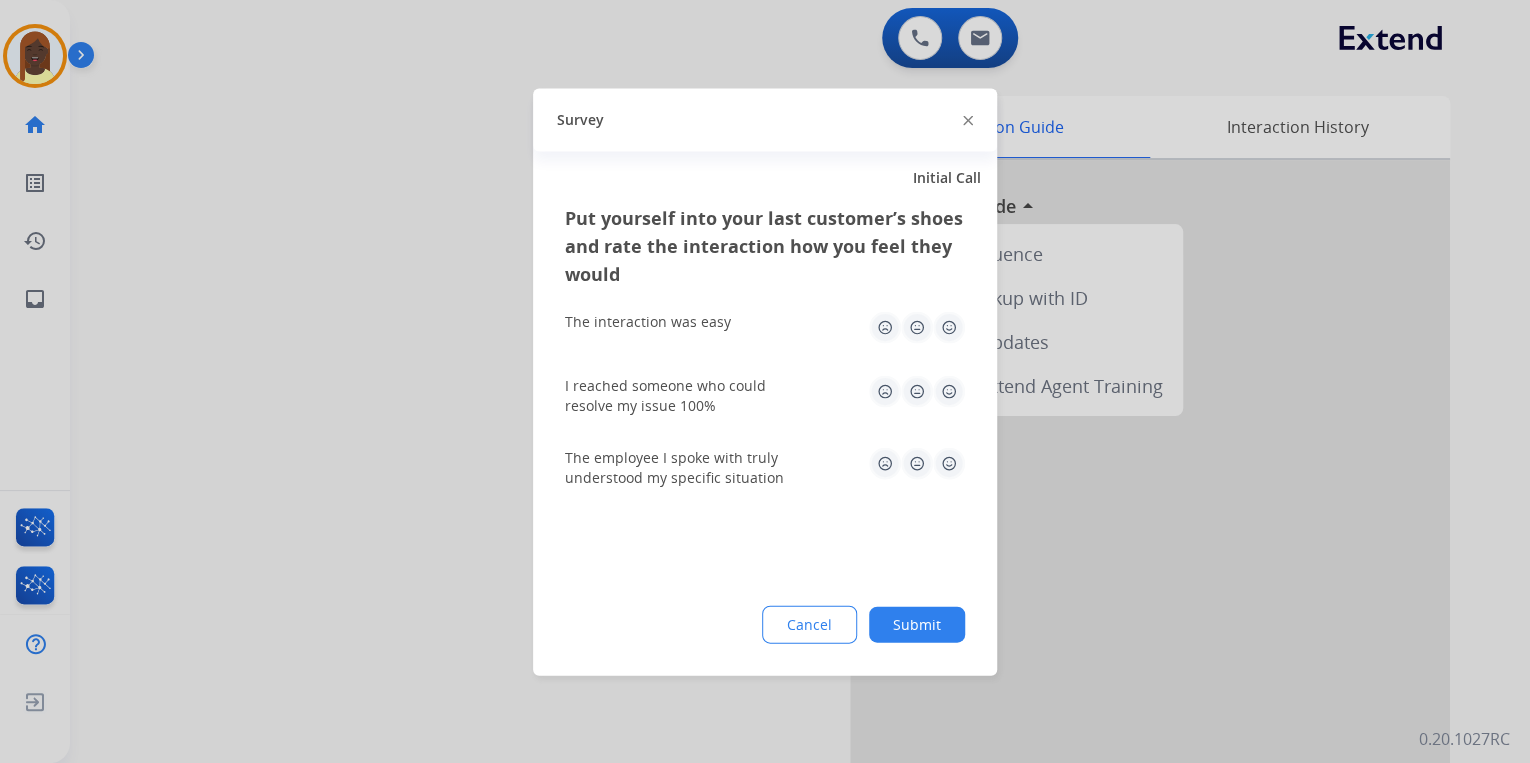click 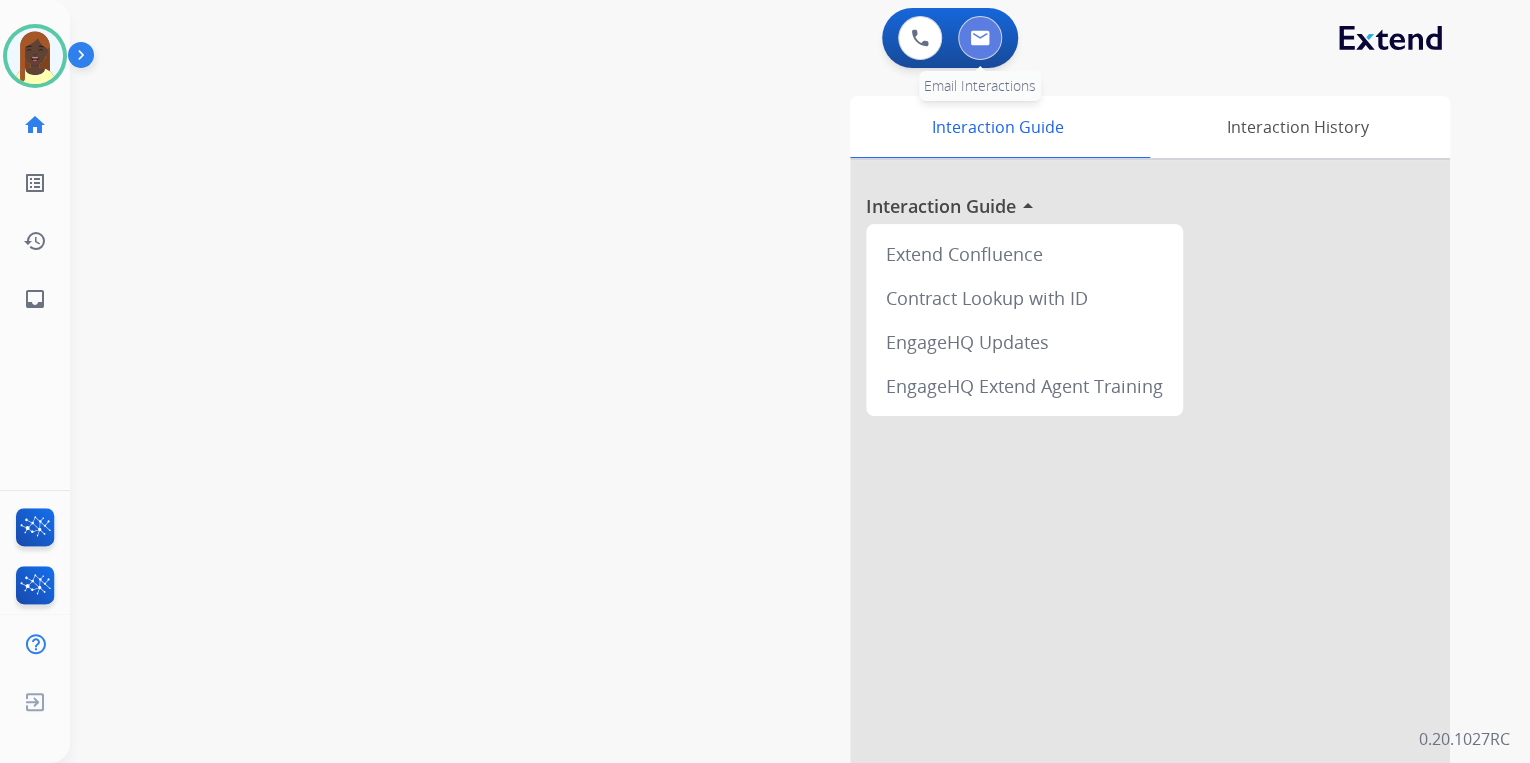 click at bounding box center (980, 38) 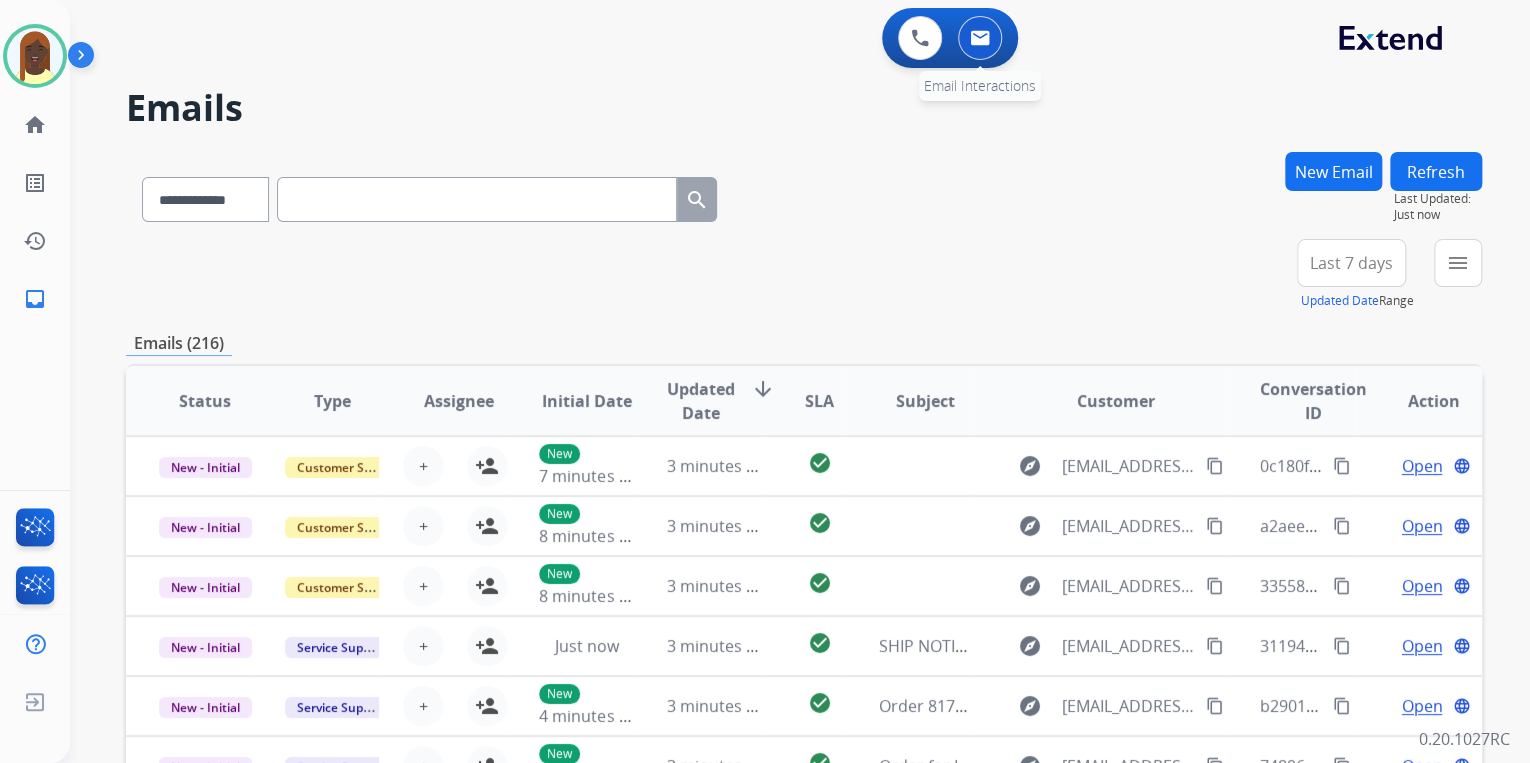 click at bounding box center (980, 38) 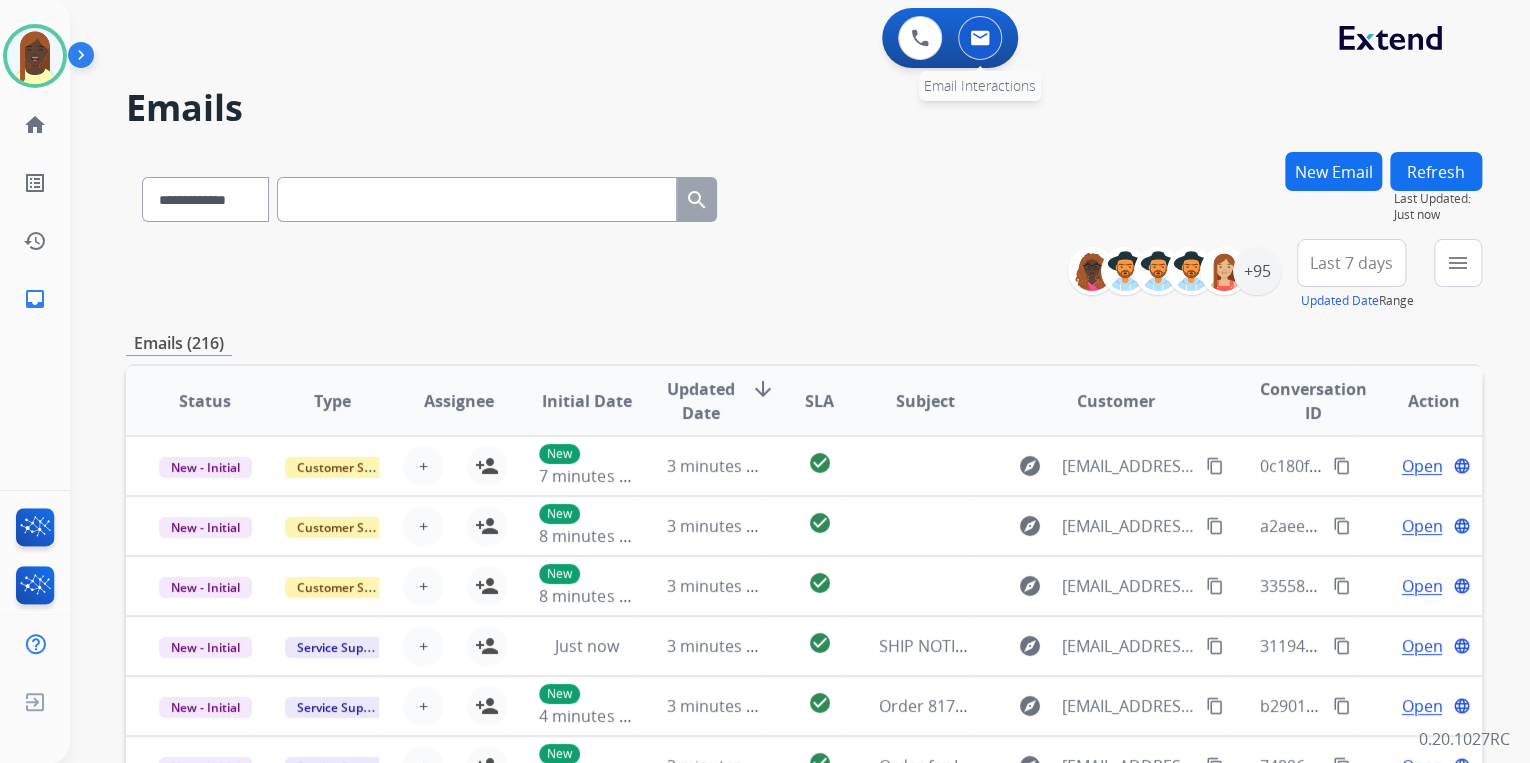 click at bounding box center [980, 38] 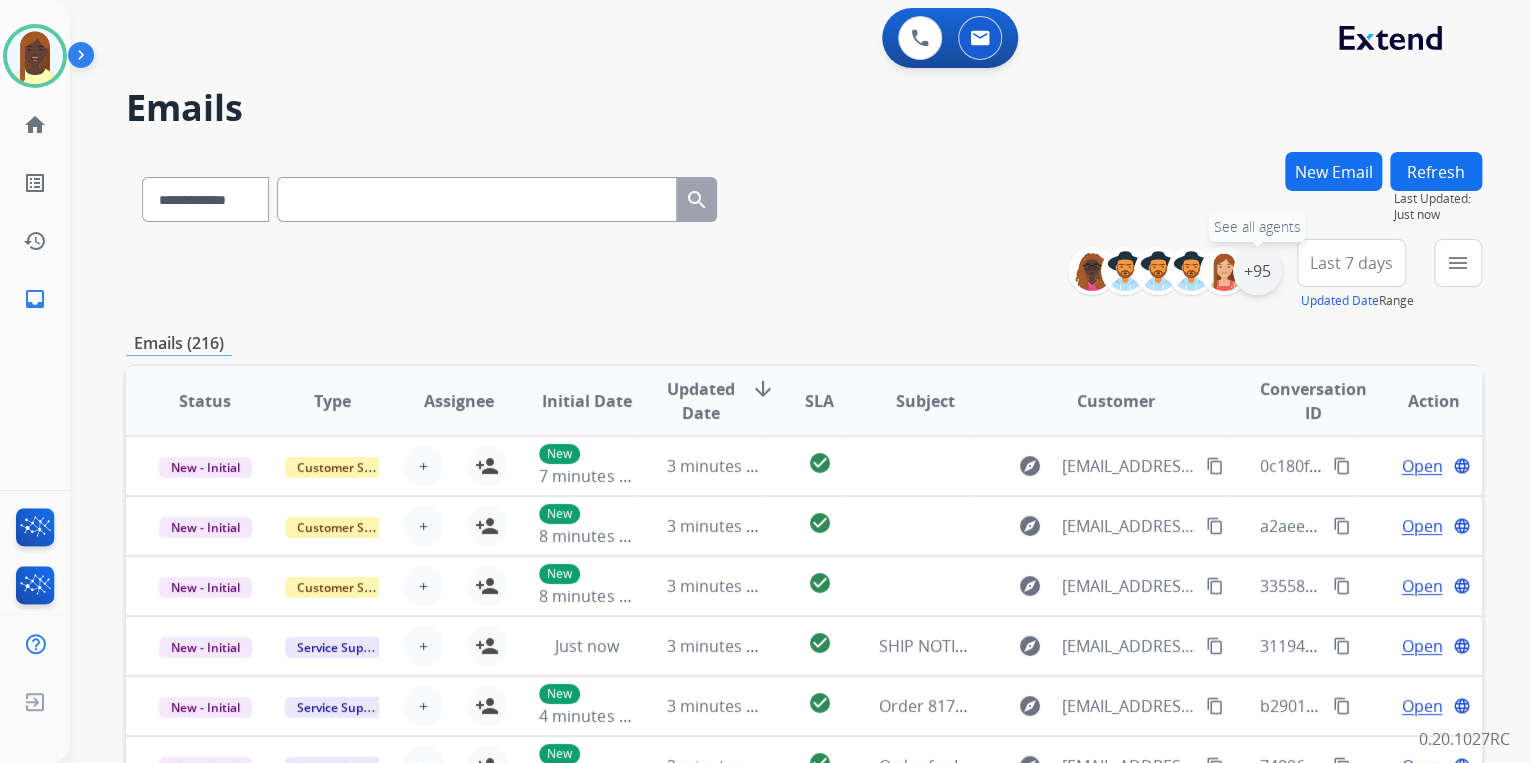 click on "+95" at bounding box center [1257, 271] 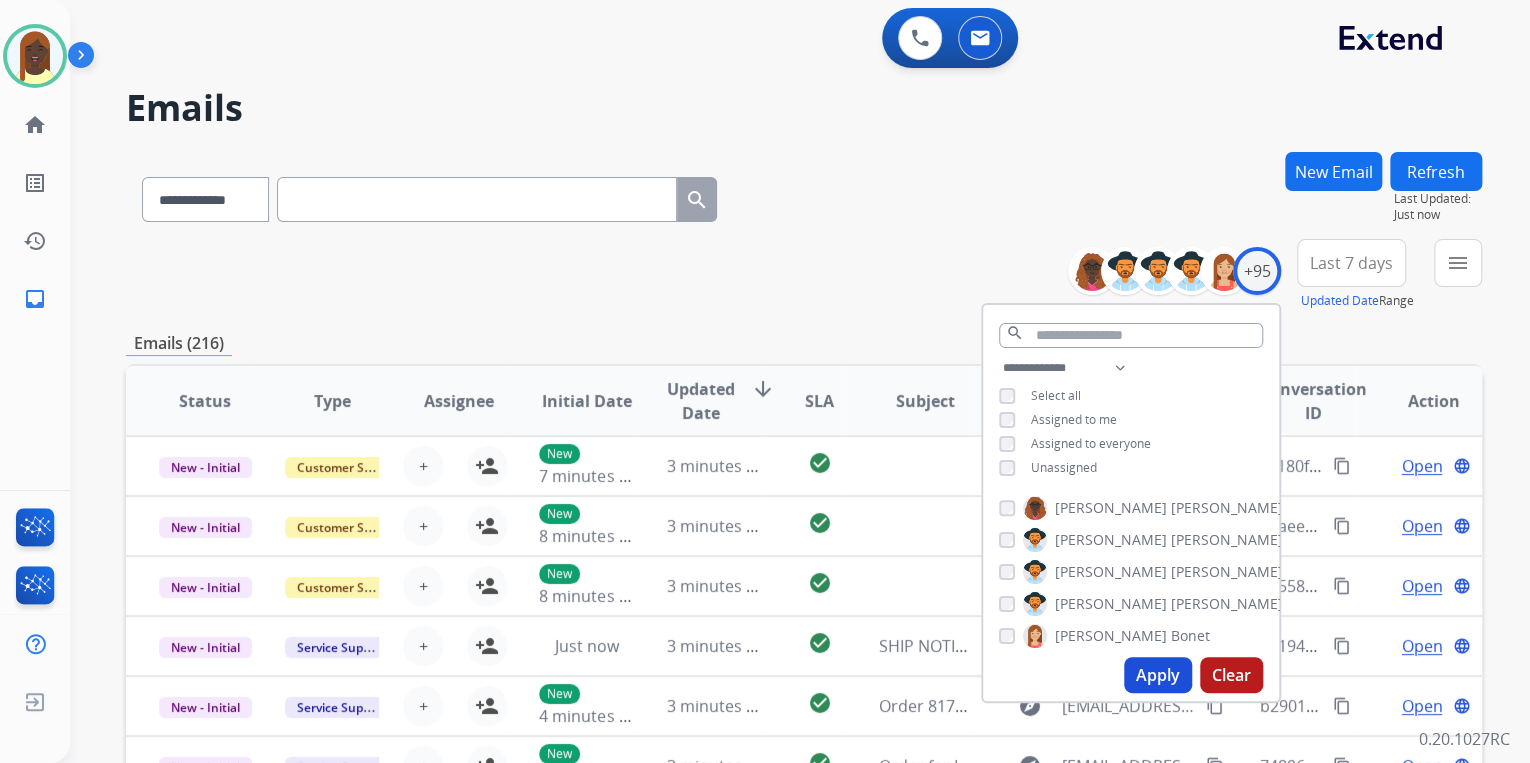 click on "Apply" at bounding box center (1158, 675) 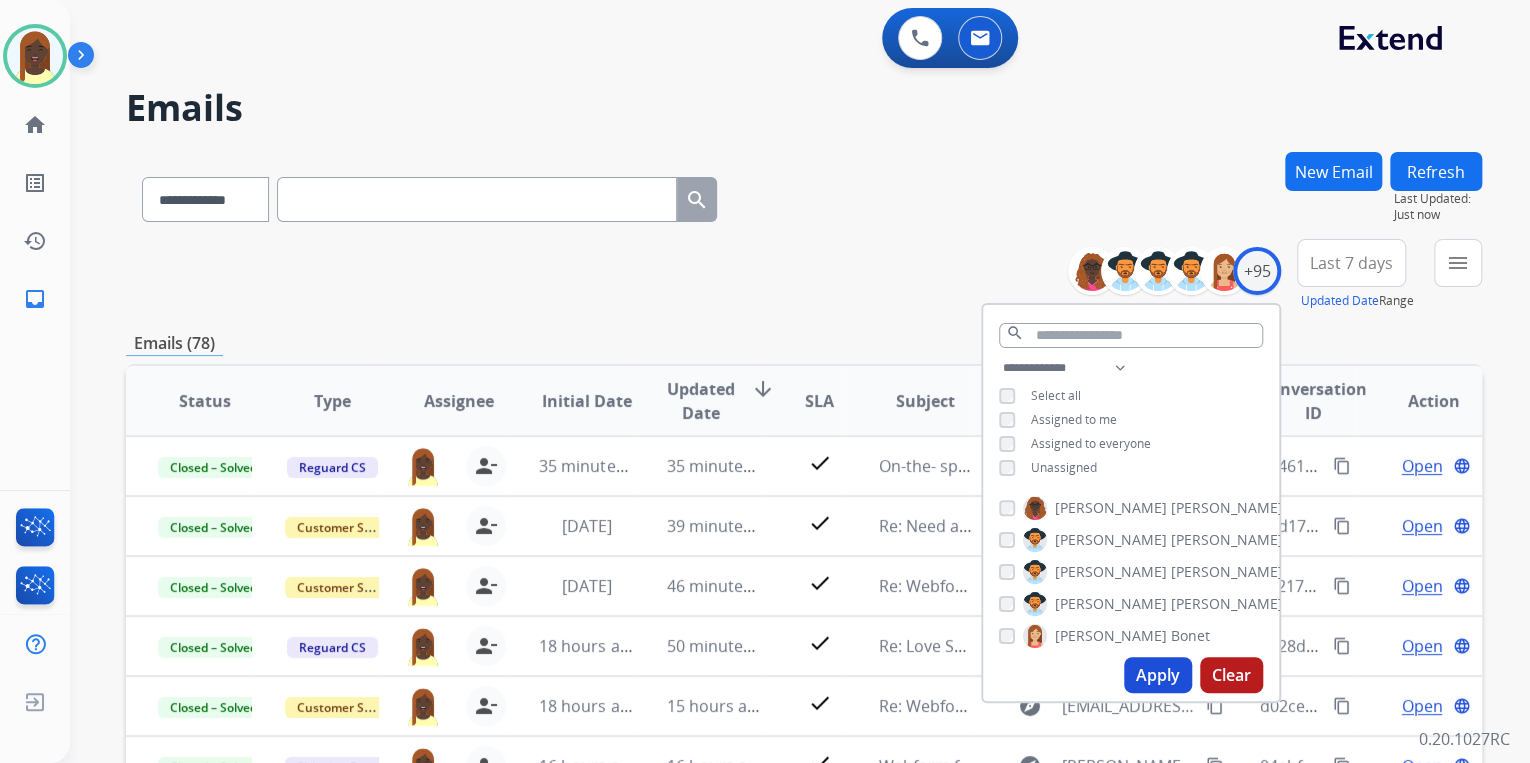 click on "**********" at bounding box center (804, 275) 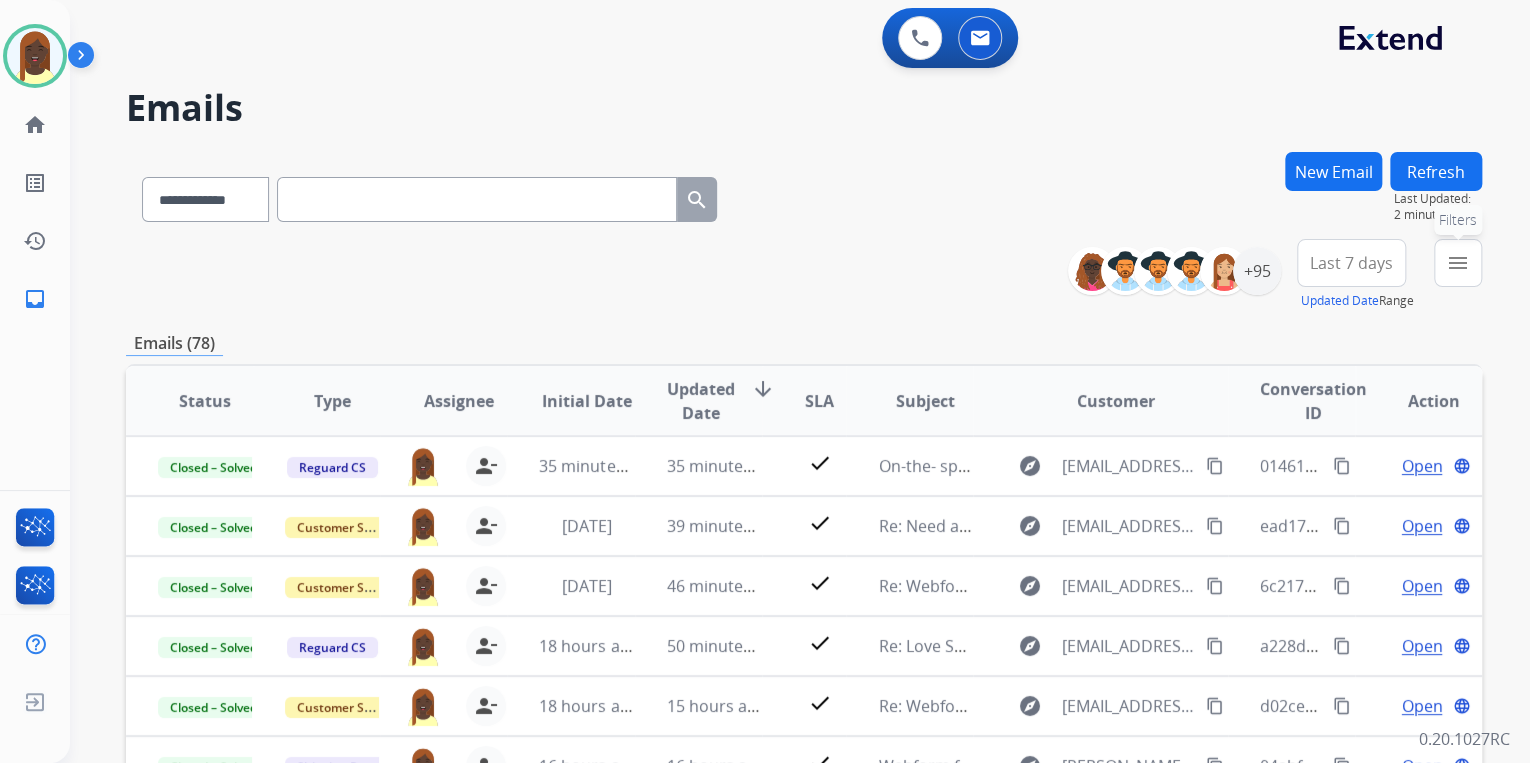 click on "menu" at bounding box center (1458, 263) 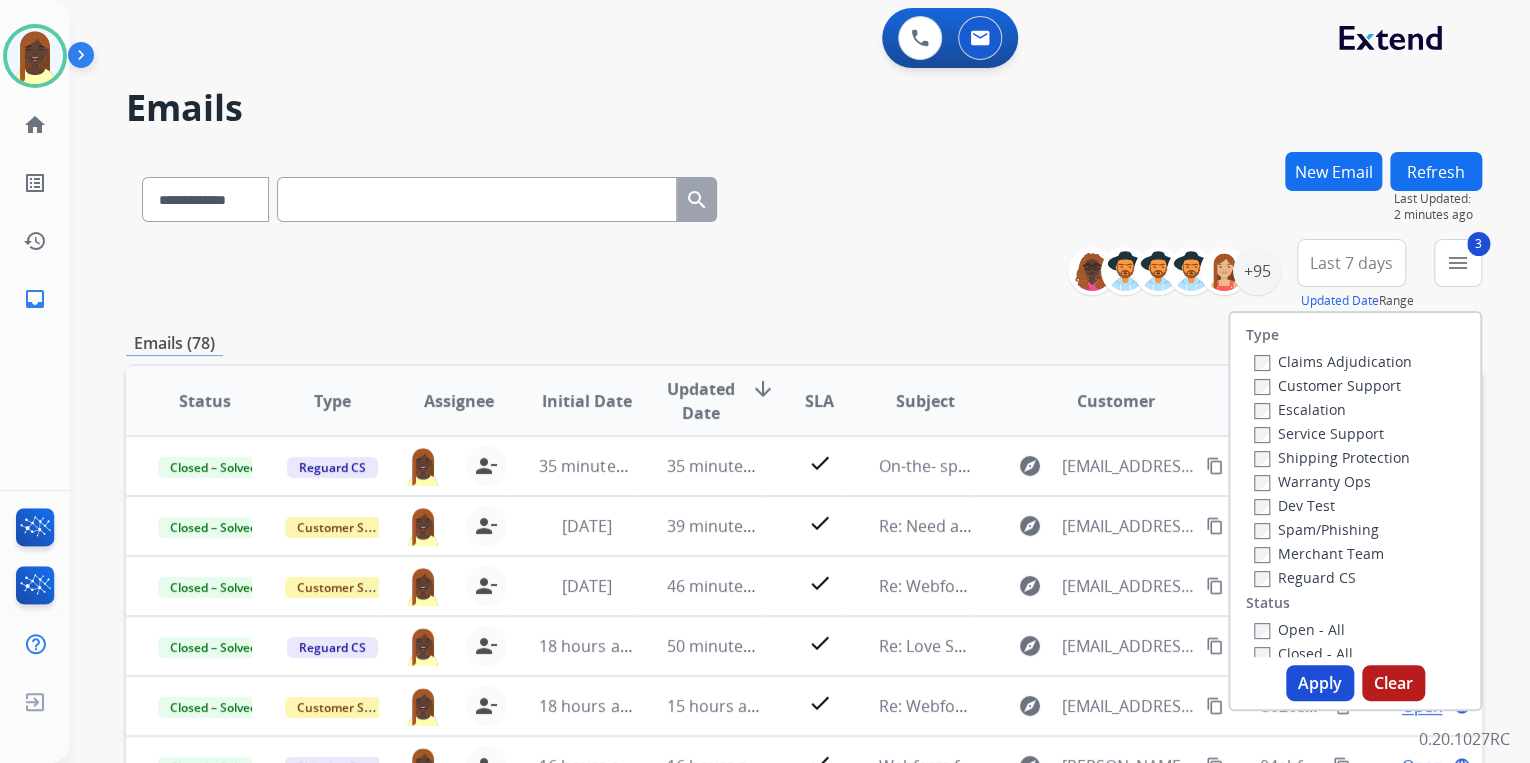 click on "Apply" at bounding box center (1320, 683) 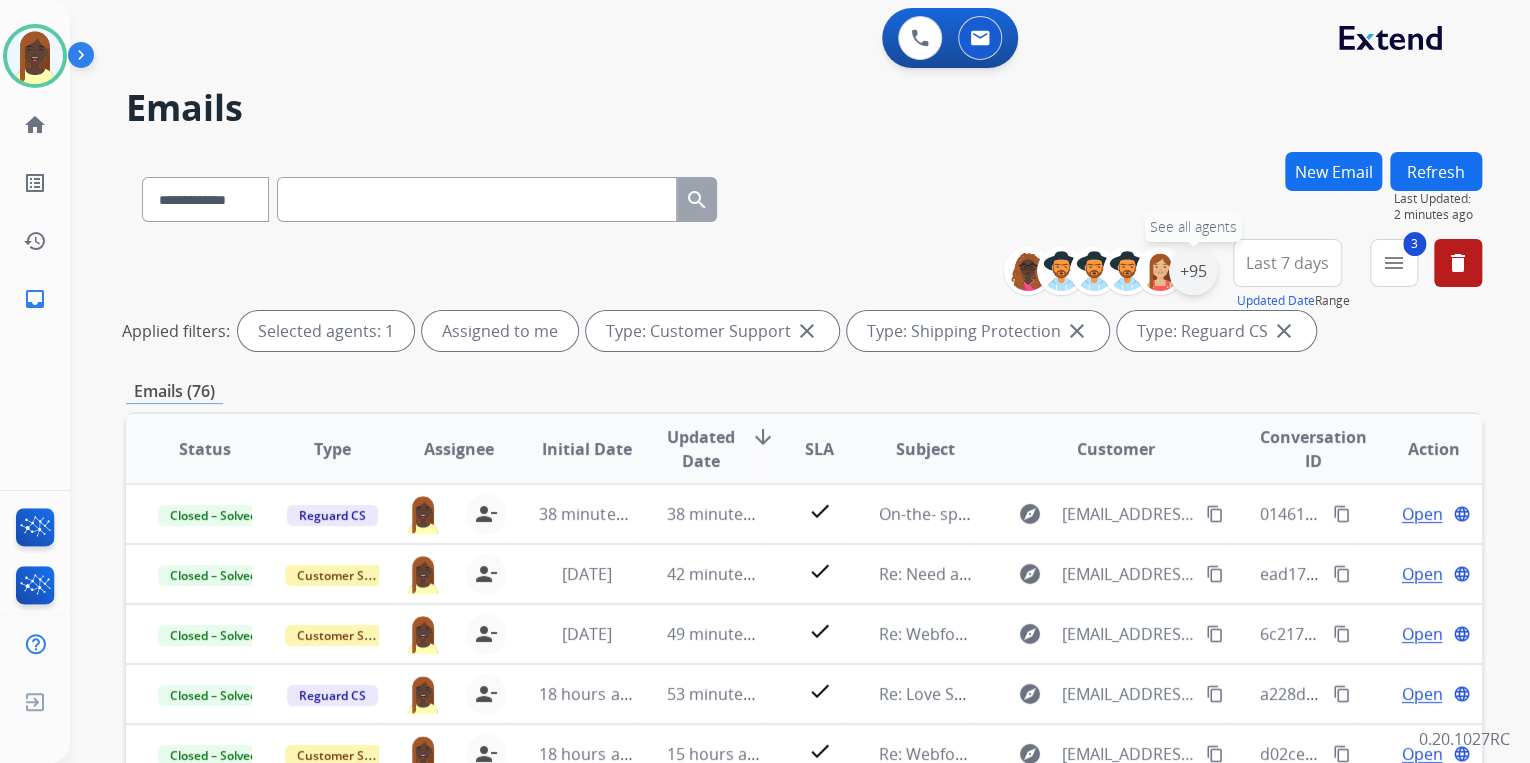 click on "+95" at bounding box center [1193, 271] 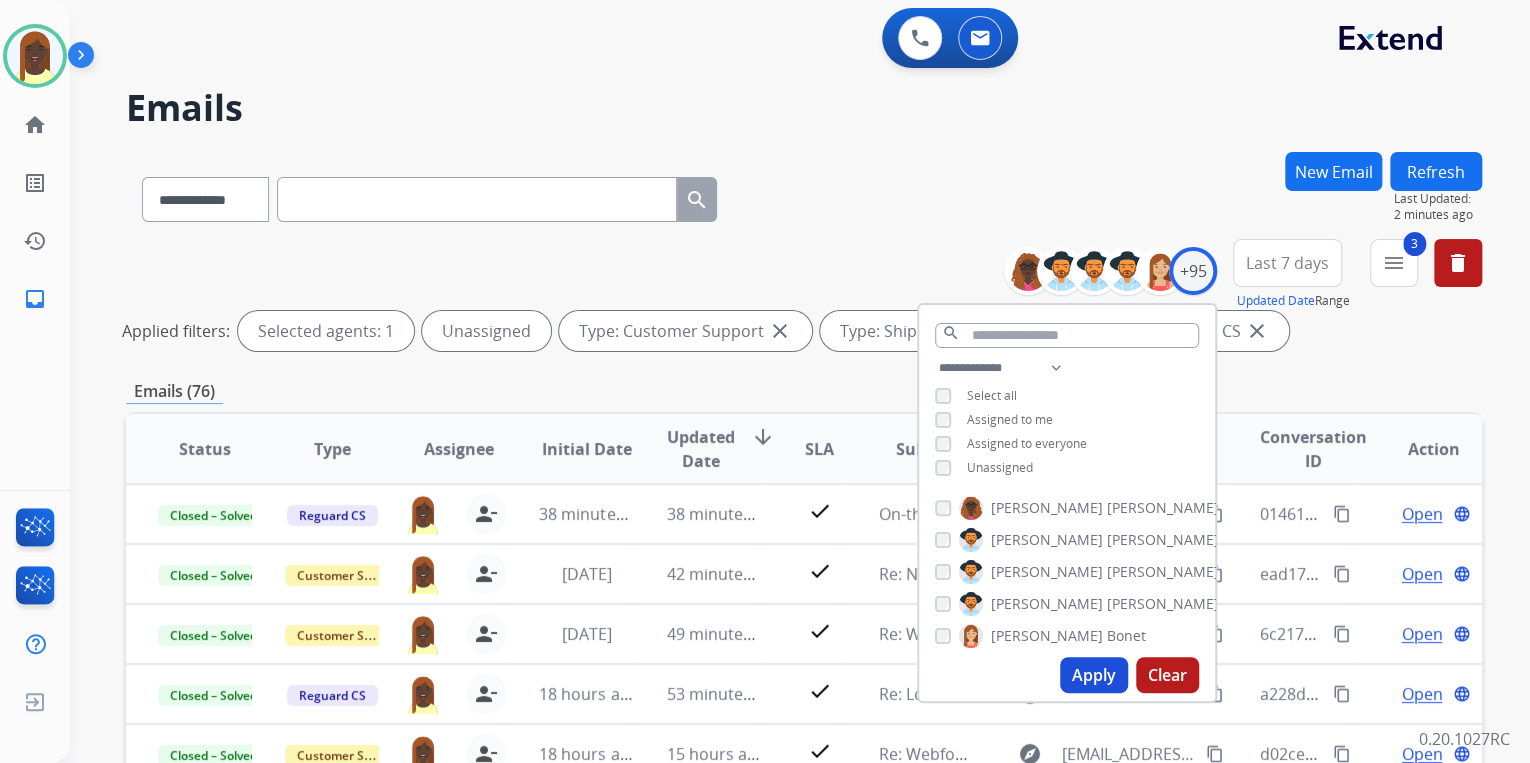 click on "Apply" at bounding box center (1094, 675) 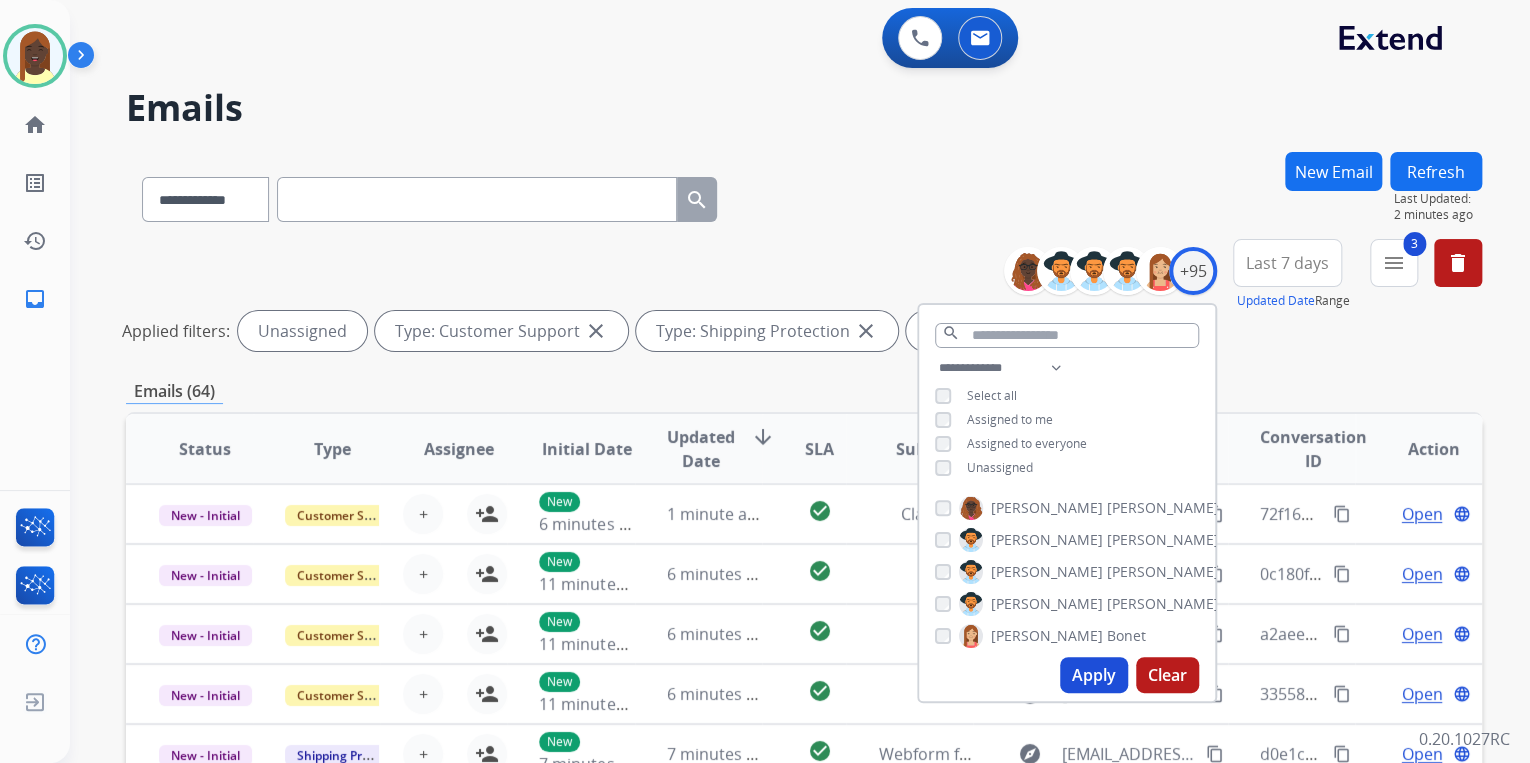 click on "**********" at bounding box center [804, 195] 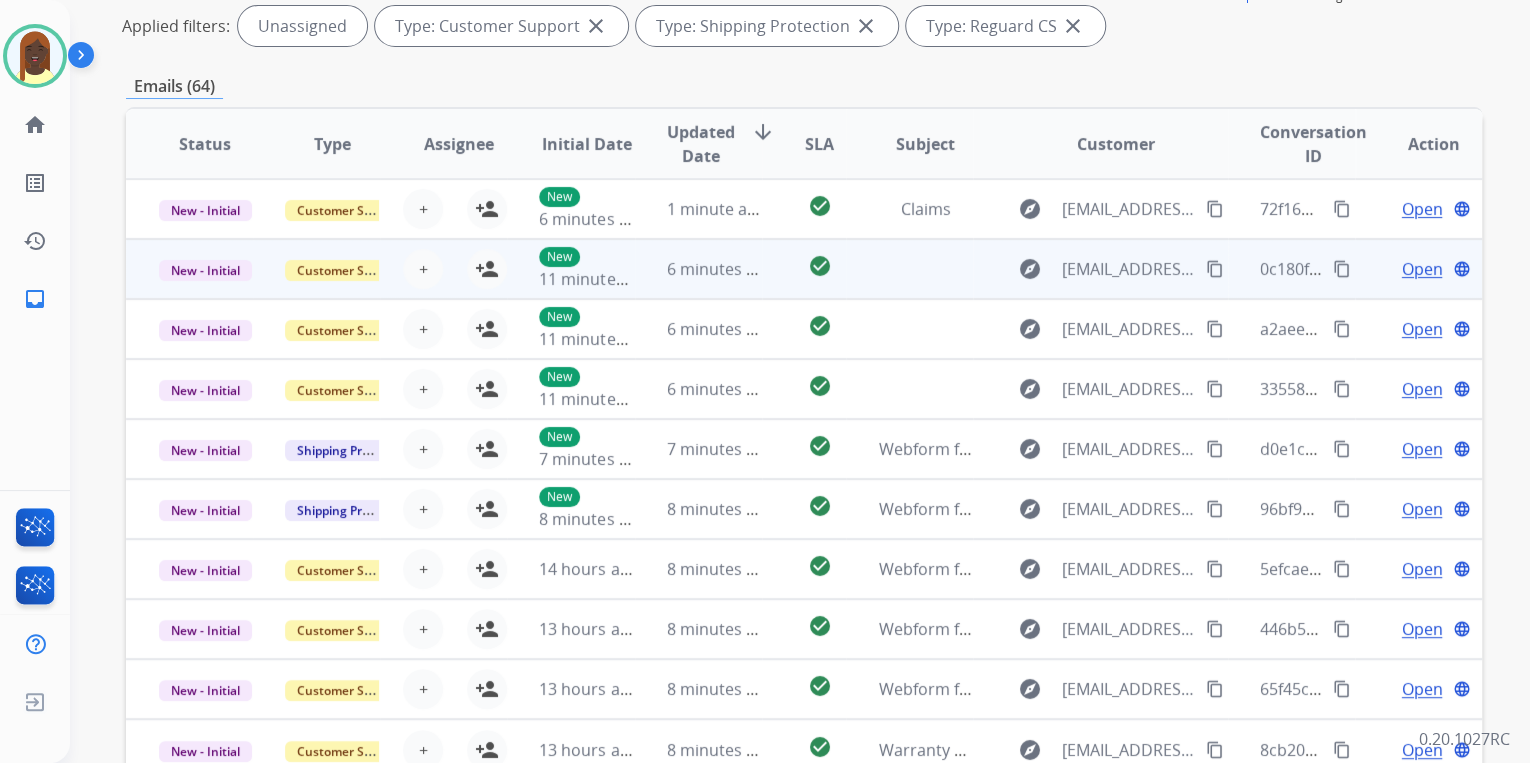 scroll, scrollTop: 320, scrollLeft: 0, axis: vertical 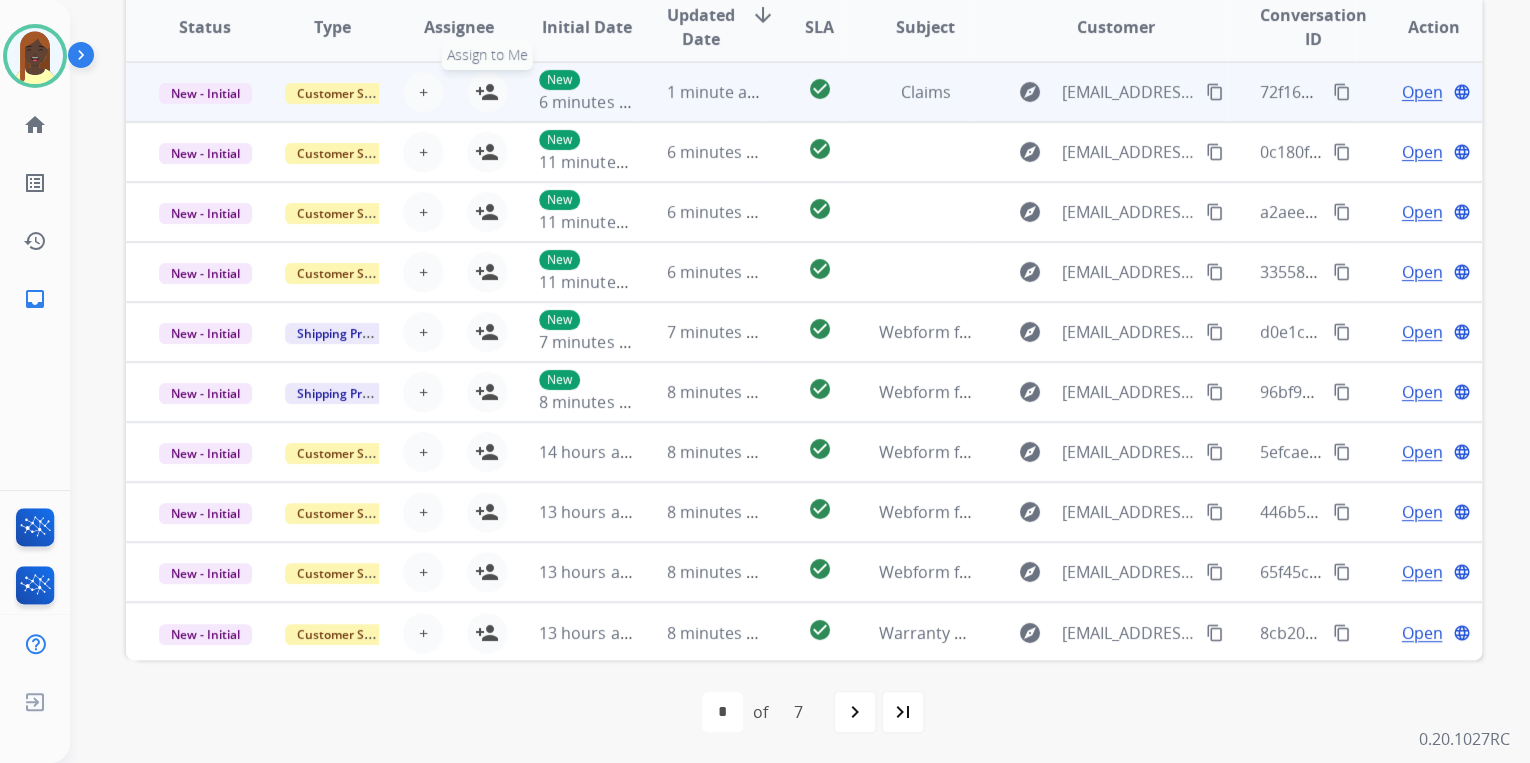 click on "person_add" at bounding box center [487, 92] 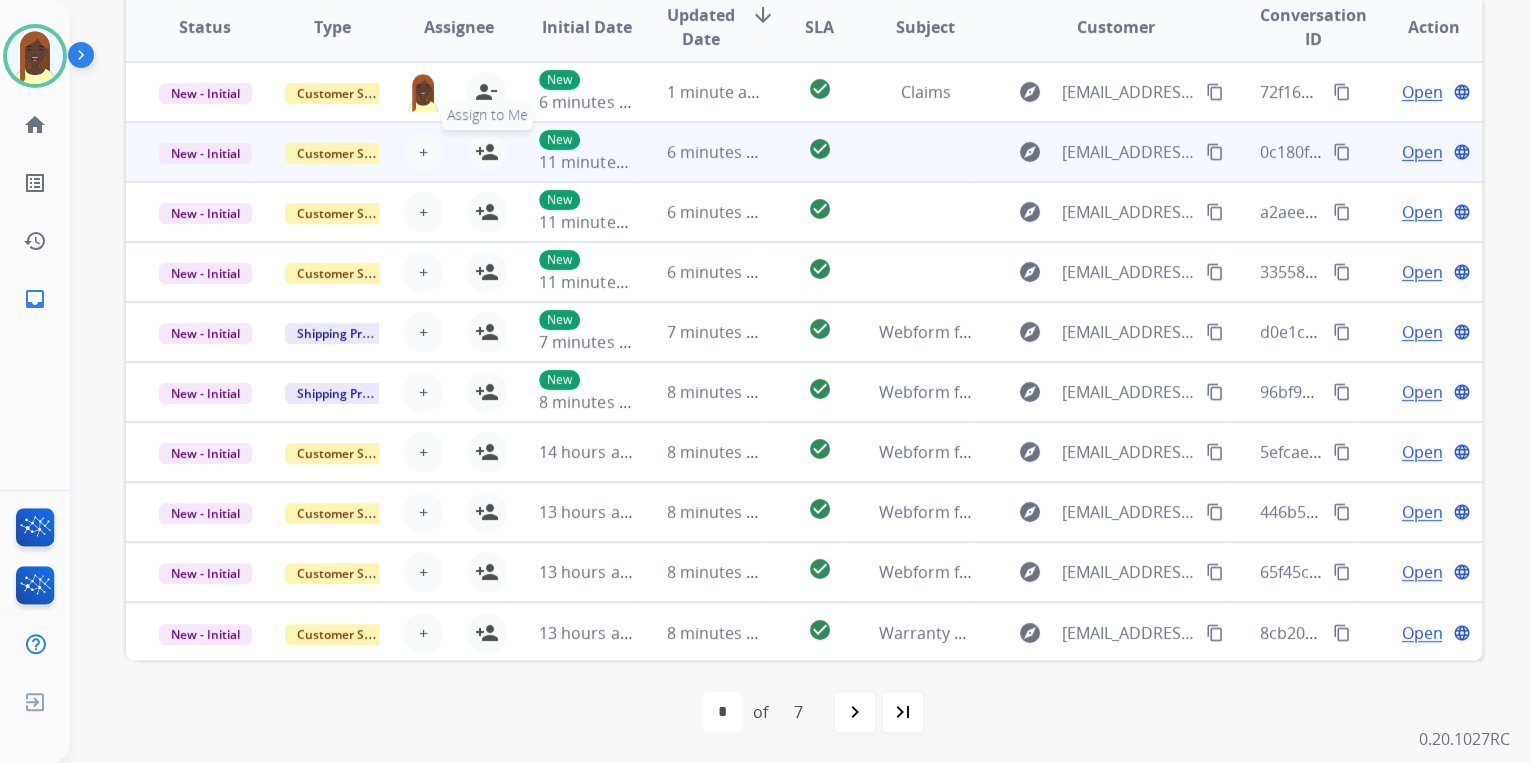click on "person_add" at bounding box center (487, 152) 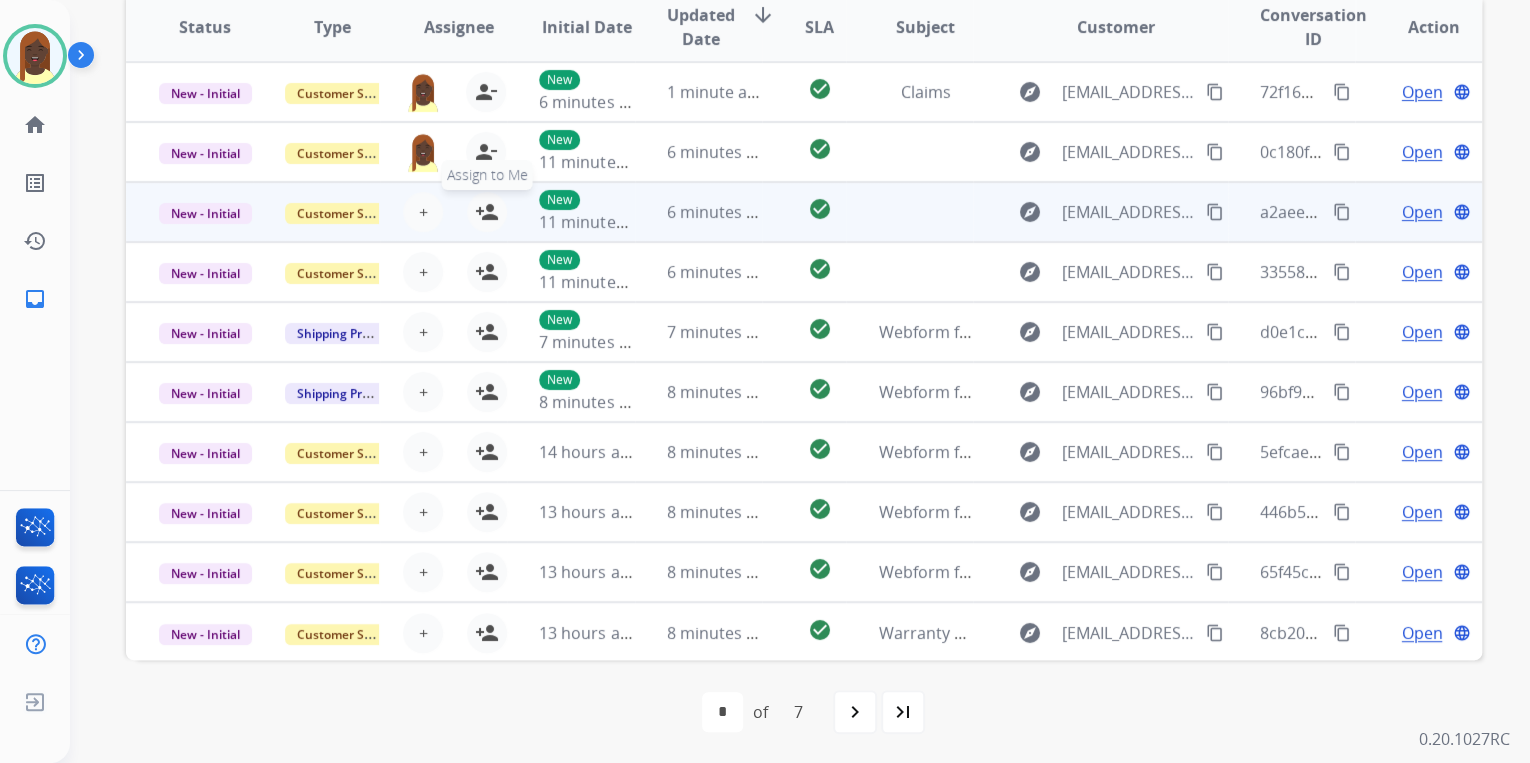 drag, startPoint x: 479, startPoint y: 207, endPoint x: 479, endPoint y: 225, distance: 18 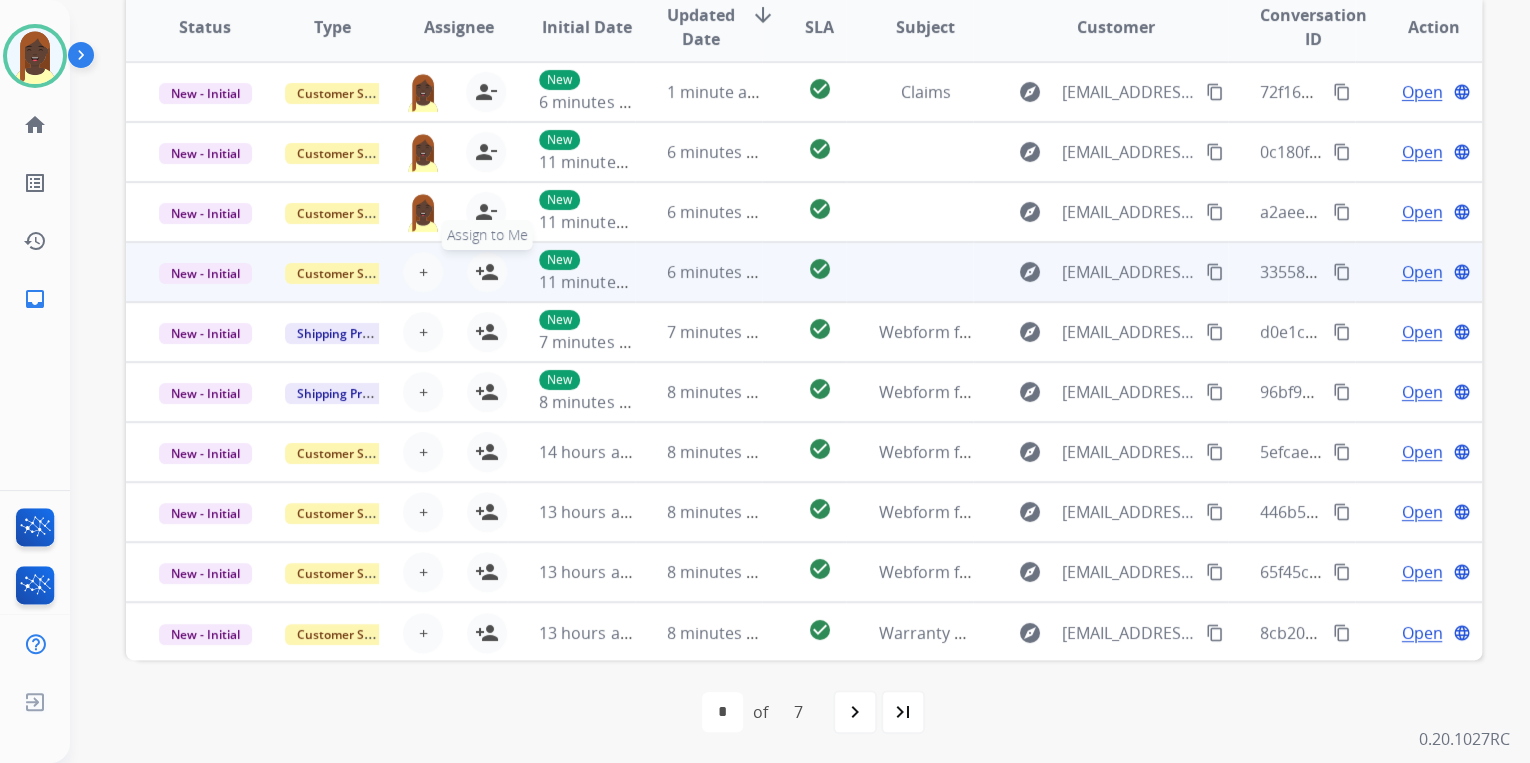 click on "person_add" at bounding box center (487, 272) 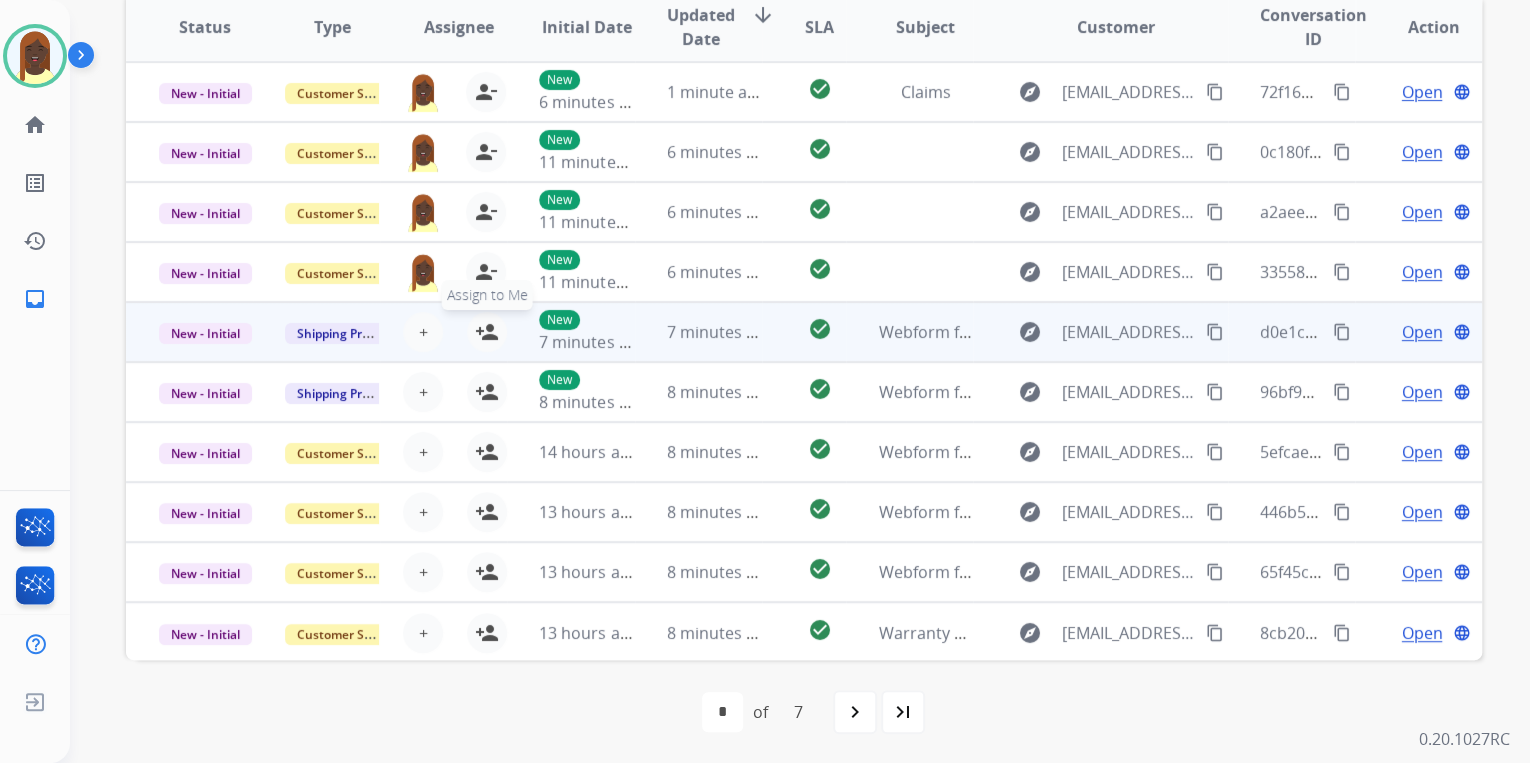 click on "person_add" at bounding box center (487, 332) 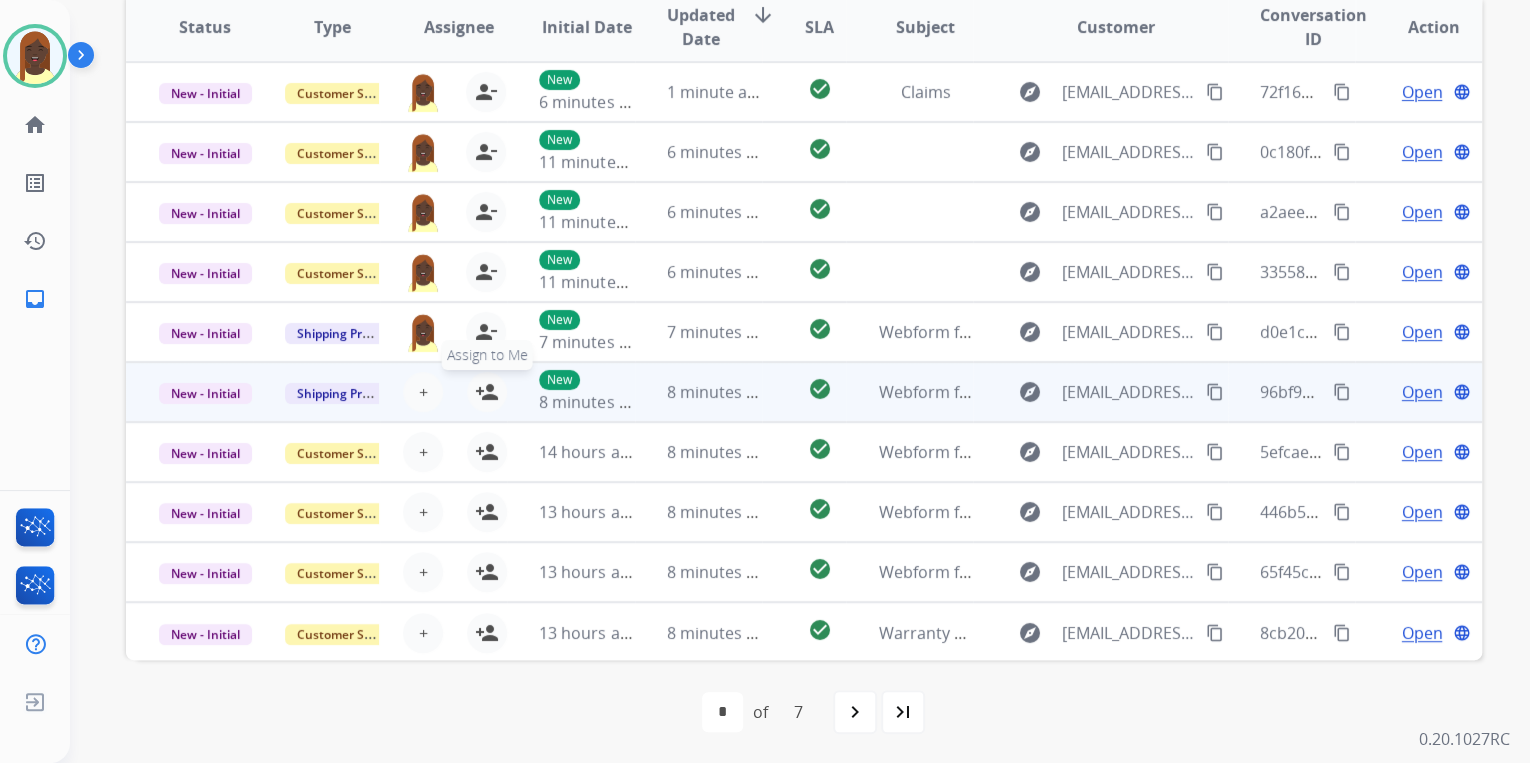 click on "person_add" at bounding box center [487, 392] 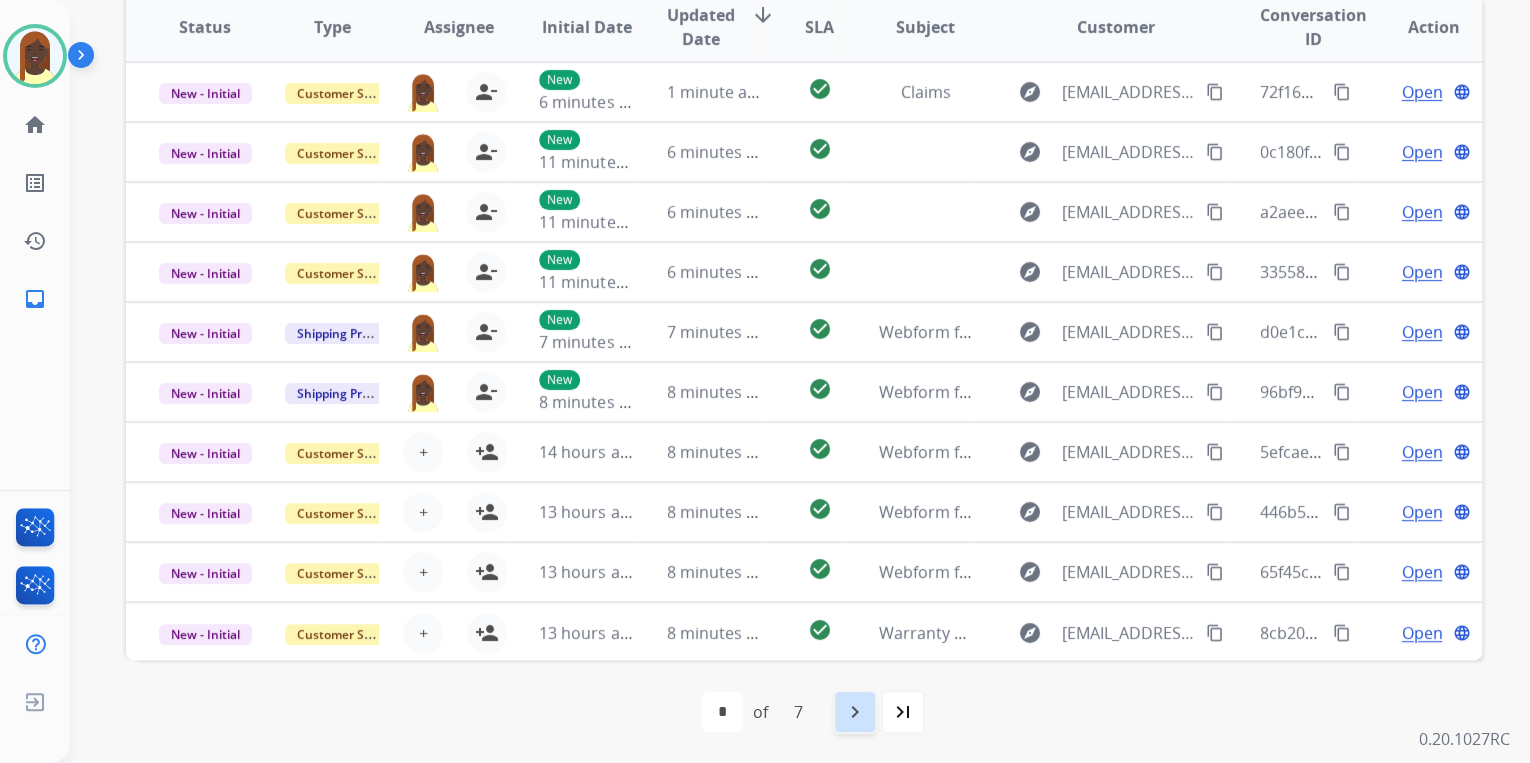 click on "navigate_next" at bounding box center (855, 712) 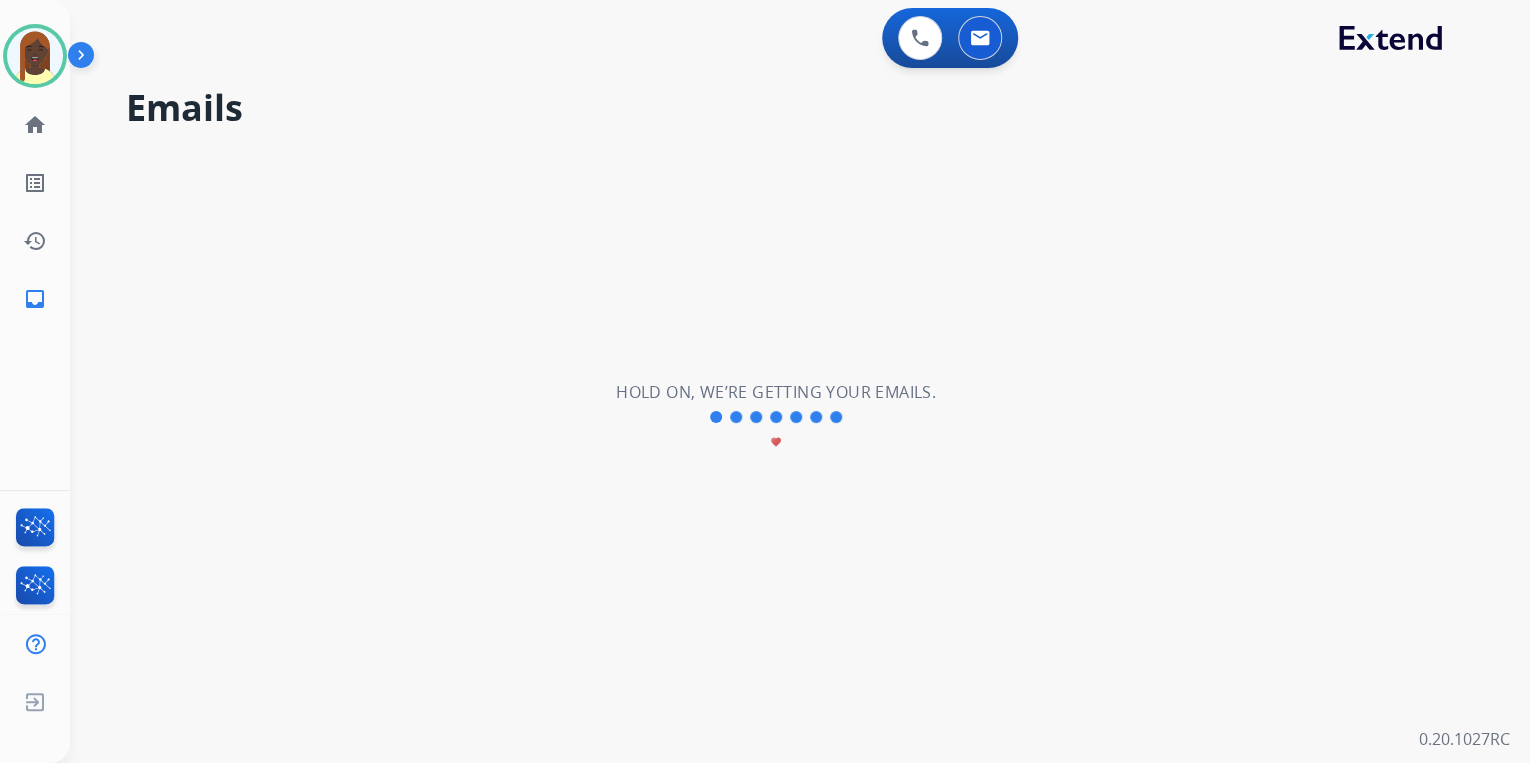 scroll, scrollTop: 0, scrollLeft: 0, axis: both 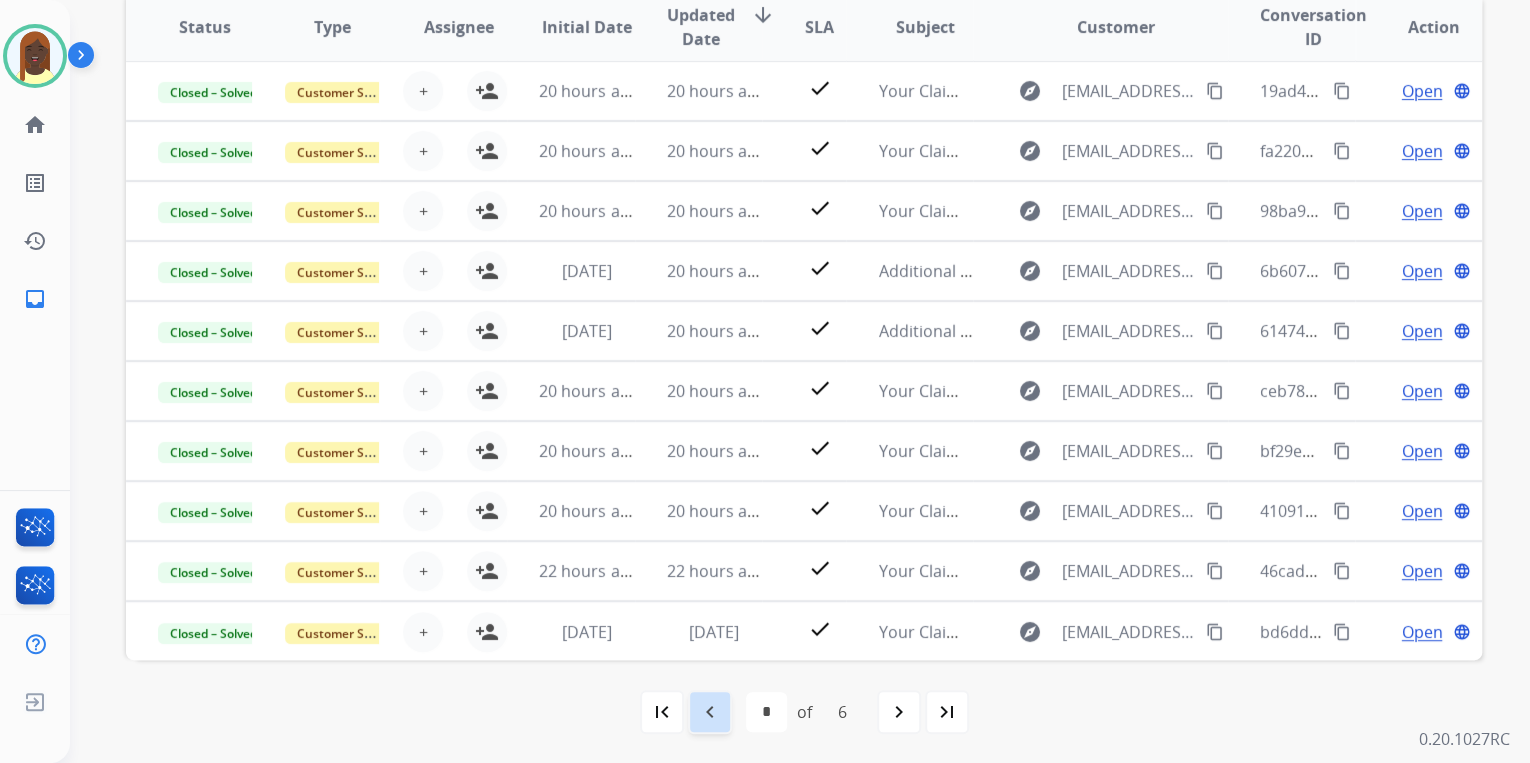 click on "navigate_before" at bounding box center [710, 712] 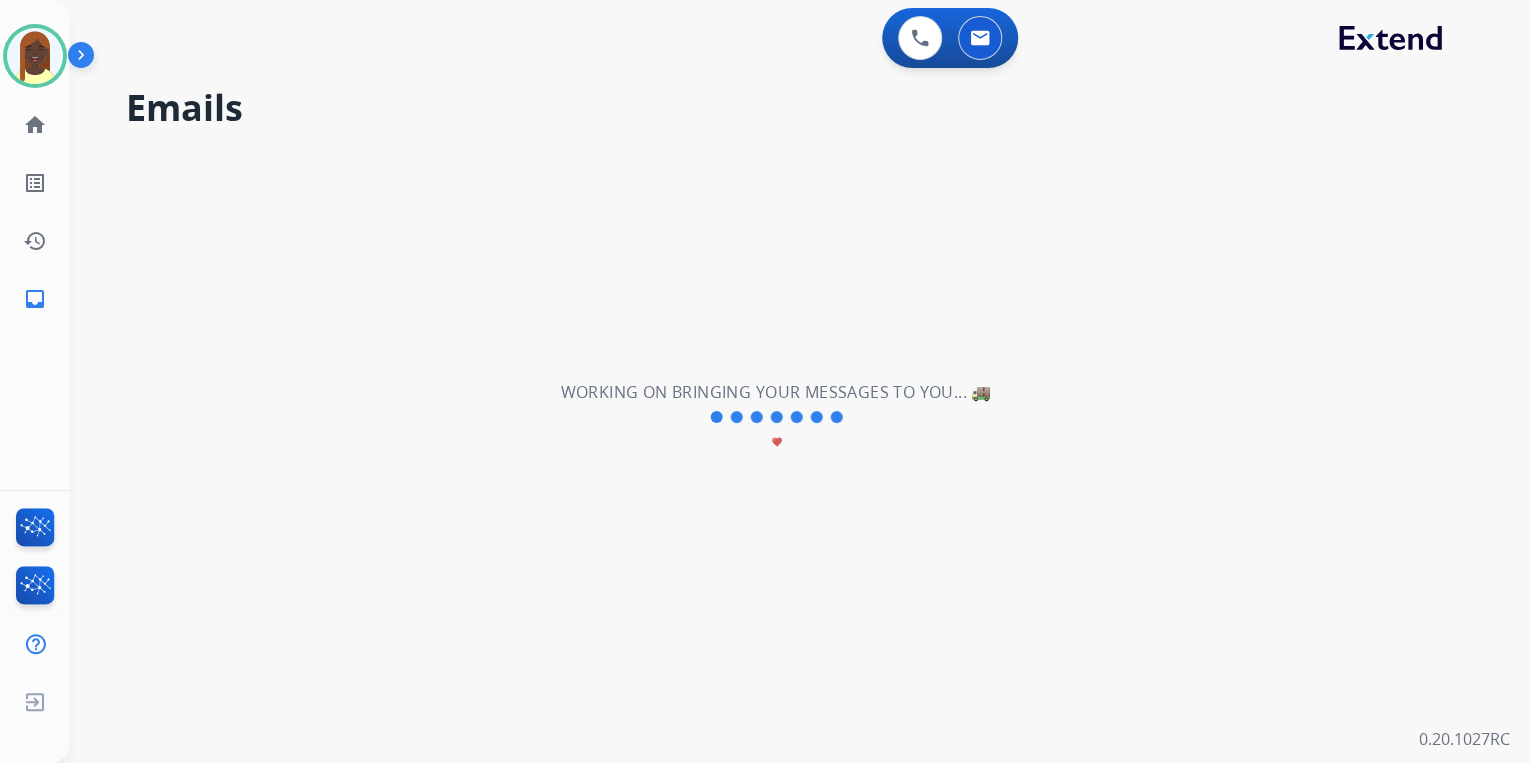 scroll, scrollTop: 0, scrollLeft: 0, axis: both 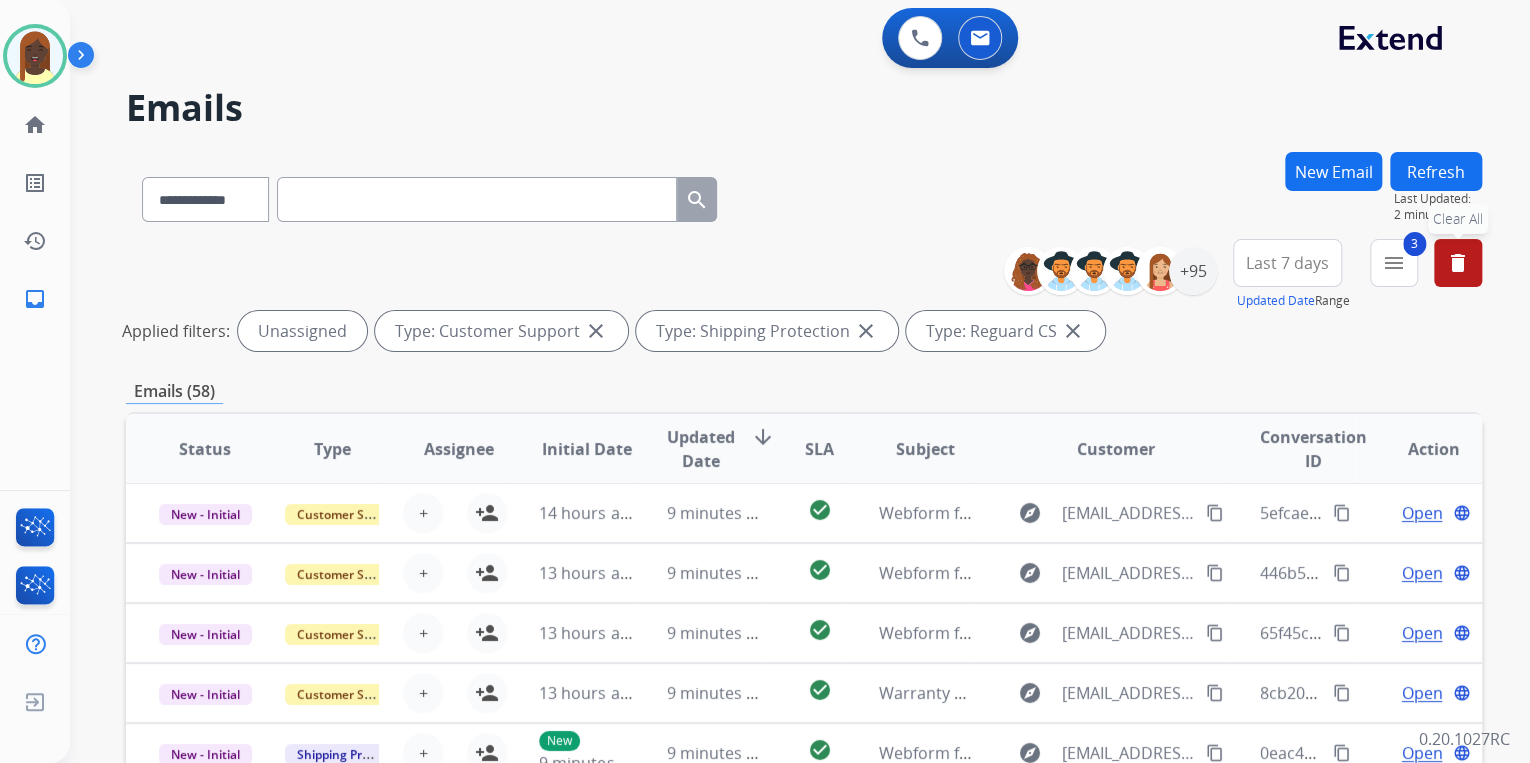 click on "delete" at bounding box center [1458, 263] 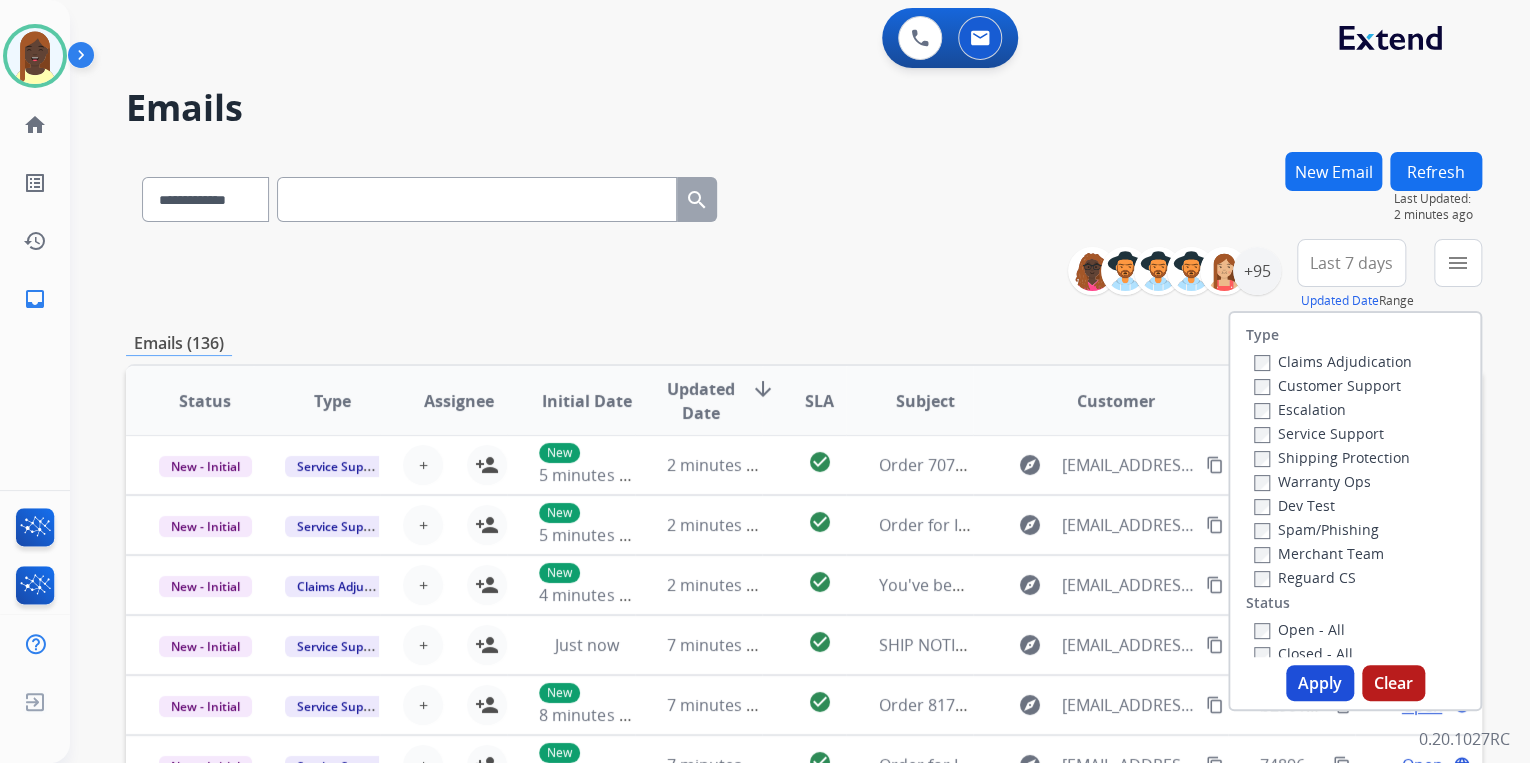 click on "**********" at bounding box center [804, 645] 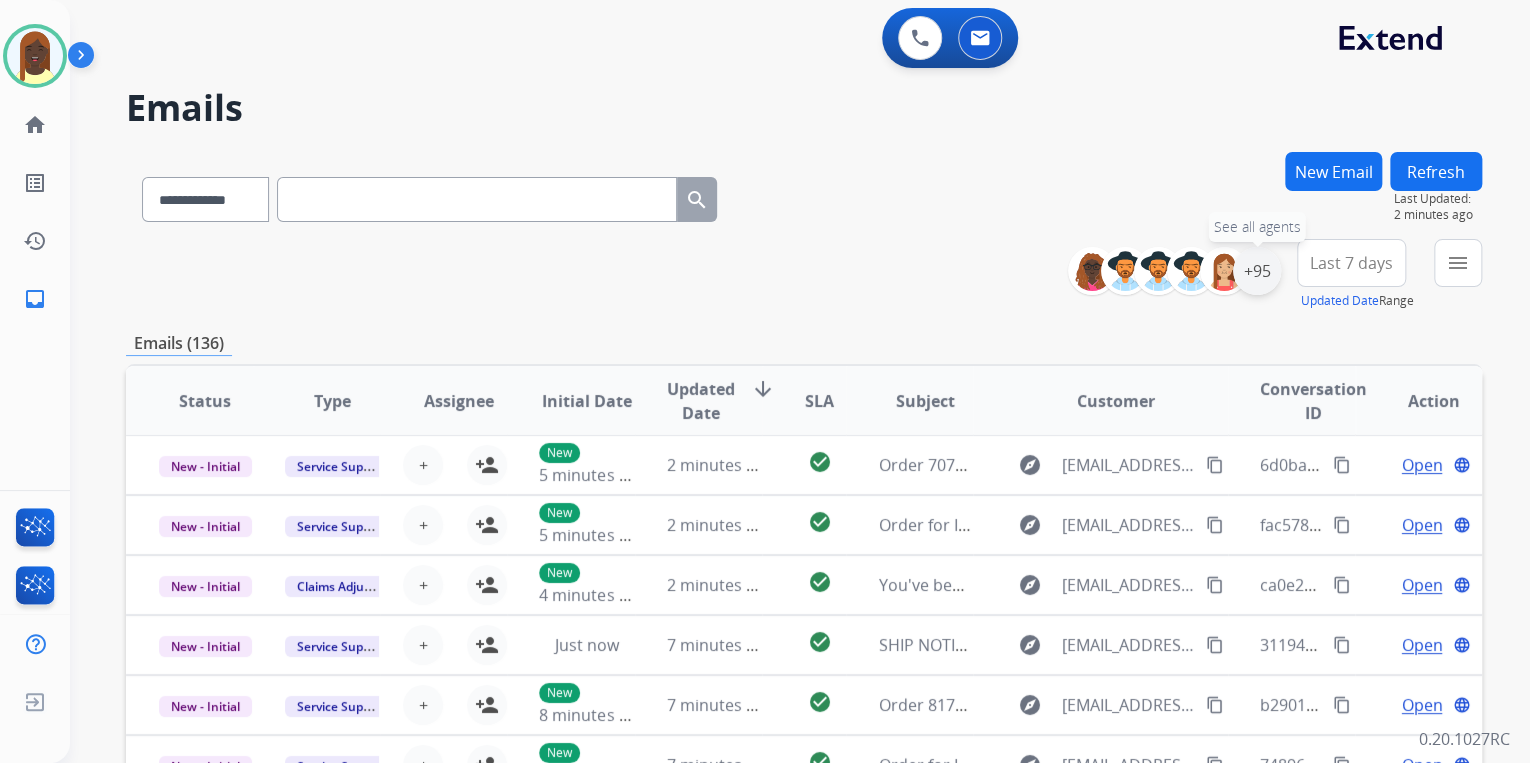 click on "+95" at bounding box center [1257, 271] 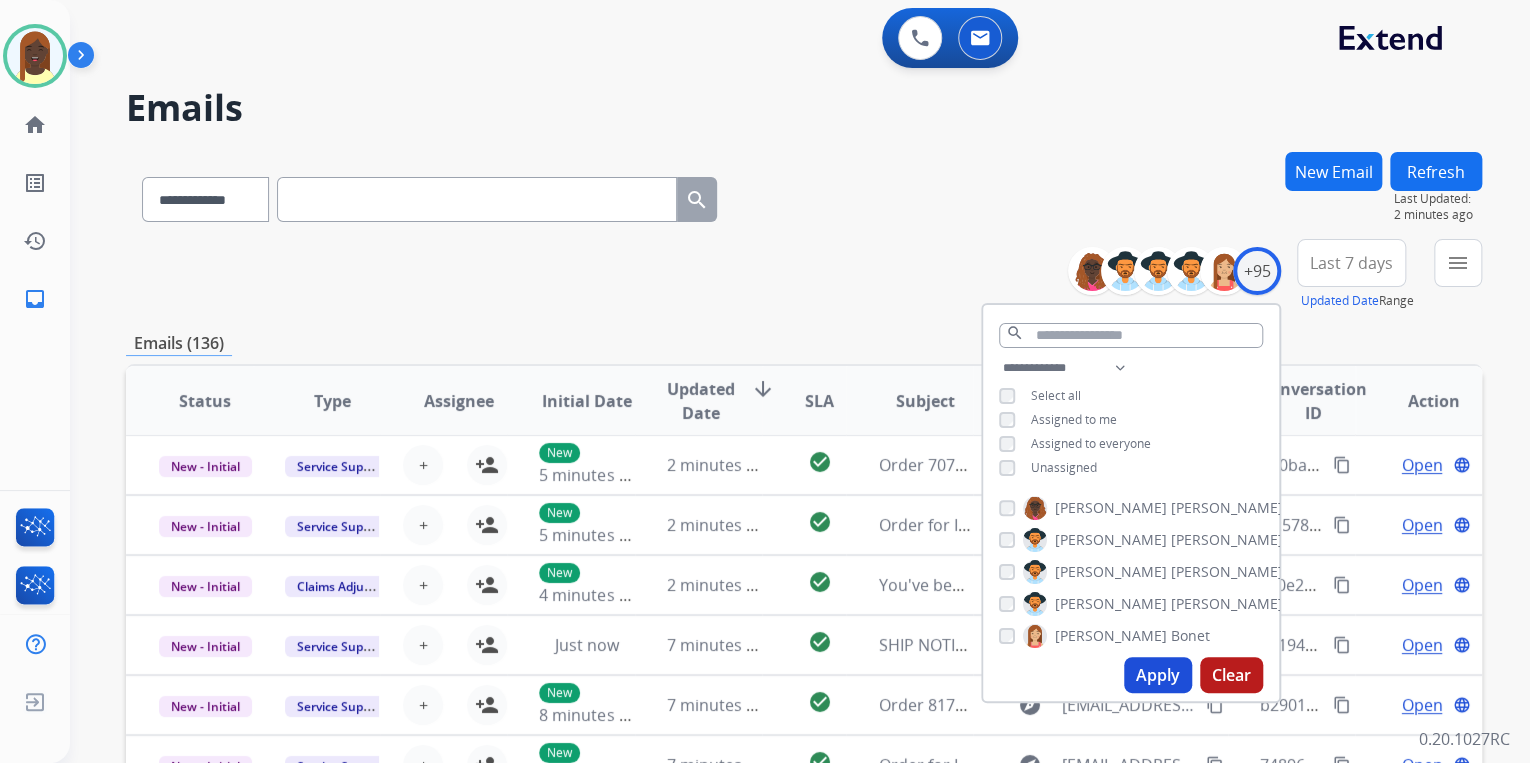drag, startPoint x: 1160, startPoint y: 674, endPoint x: 999, endPoint y: 505, distance: 233.4138 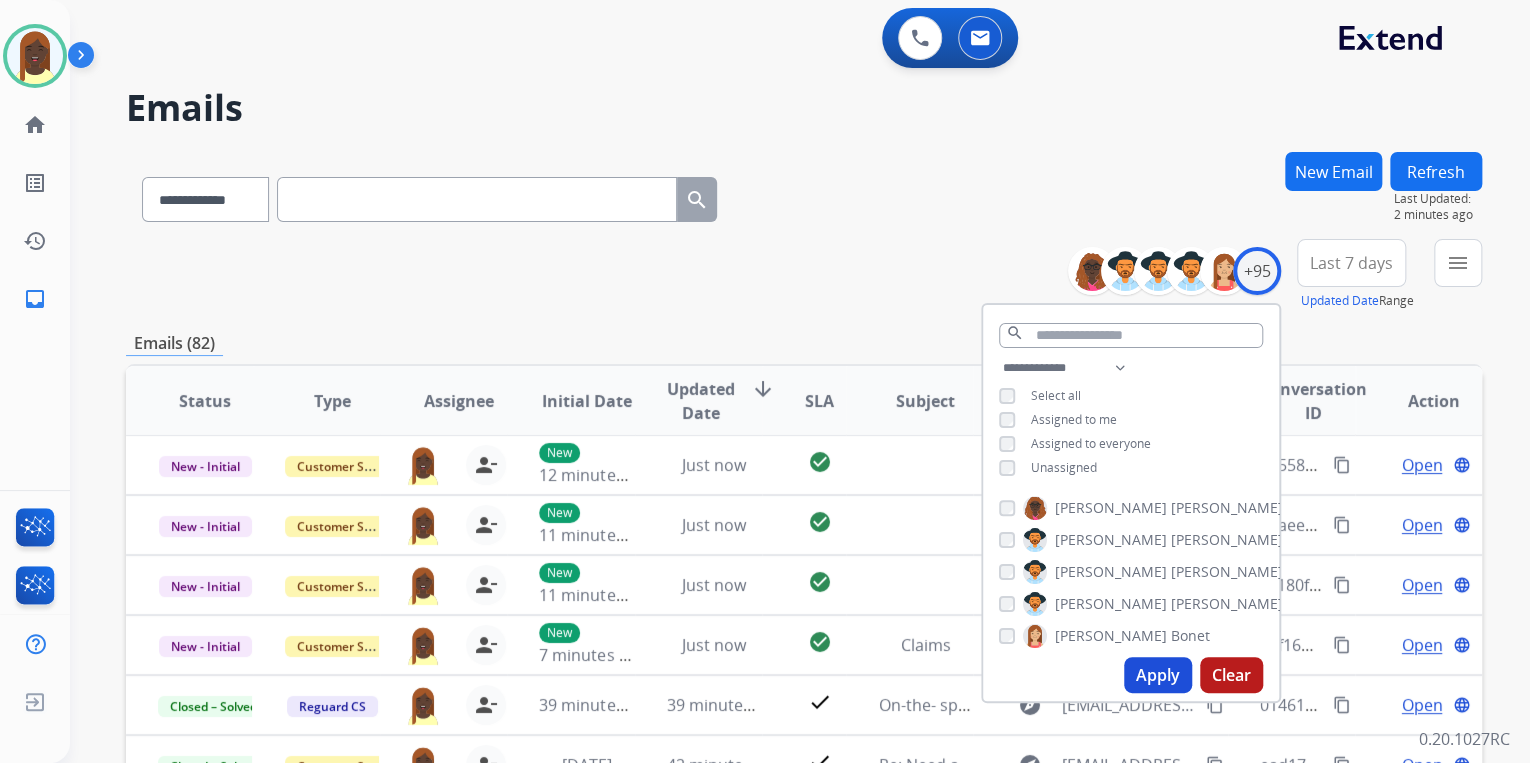 click on "**********" at bounding box center [804, 275] 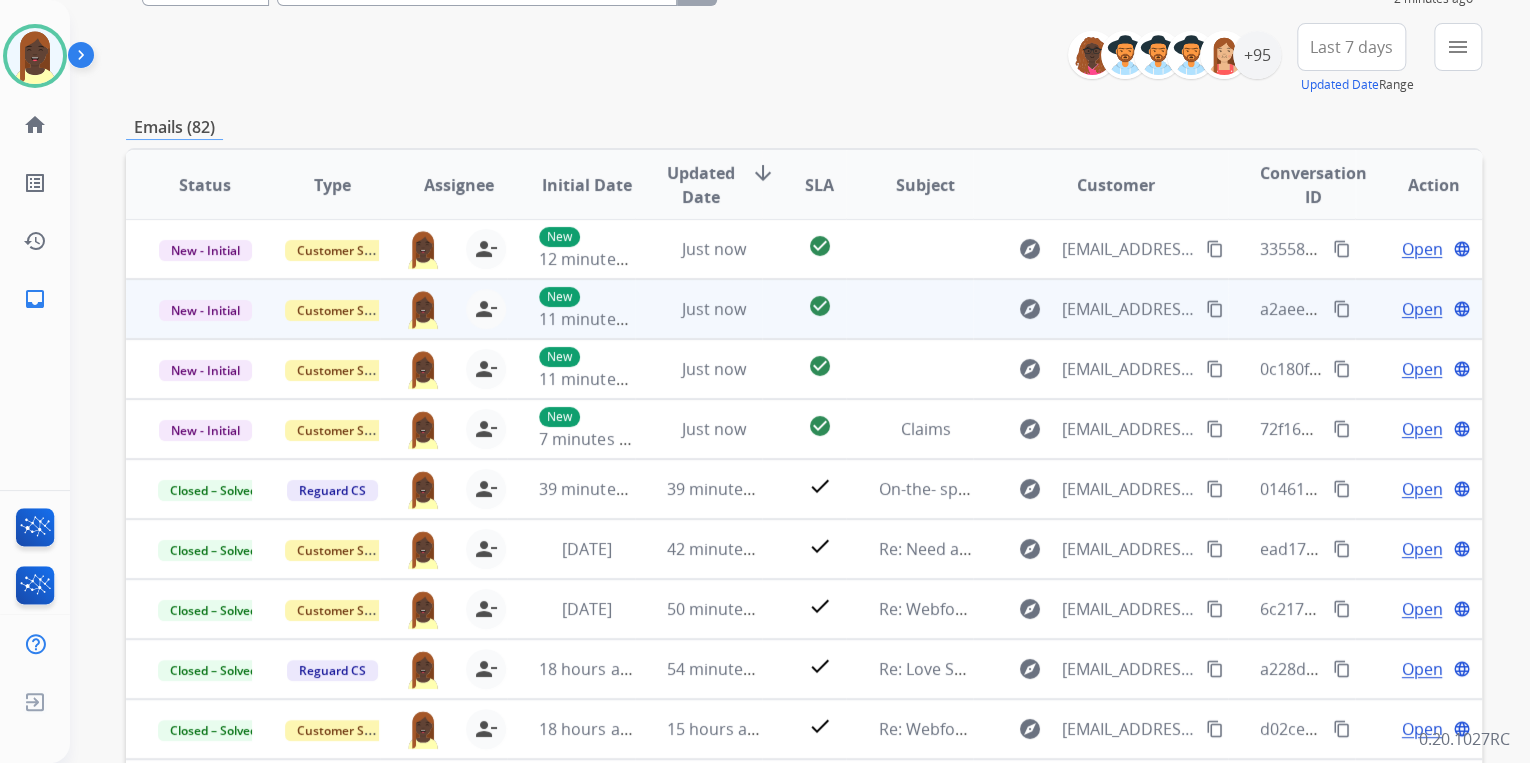 scroll, scrollTop: 240, scrollLeft: 0, axis: vertical 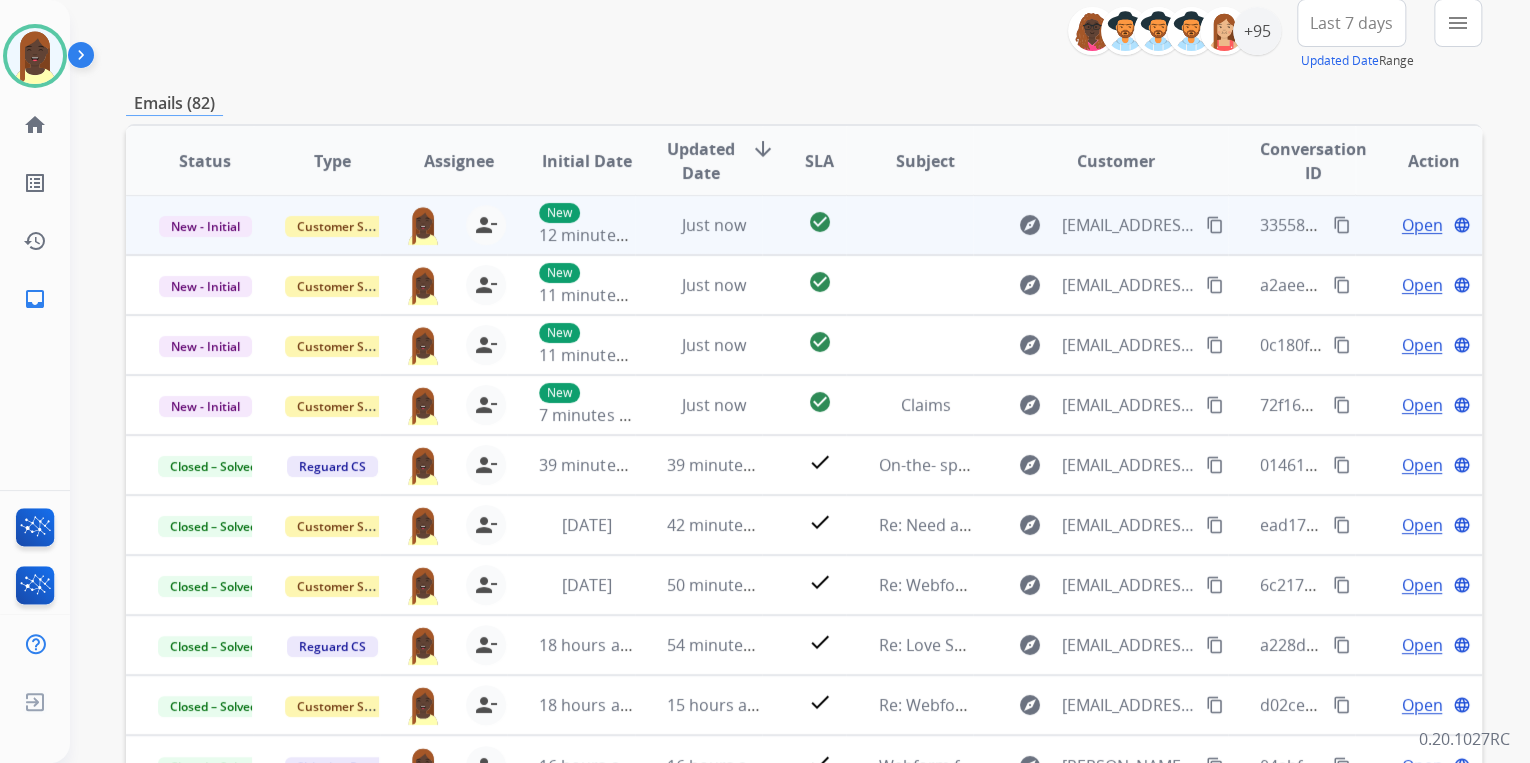 click on "content_copy" at bounding box center [1342, 225] 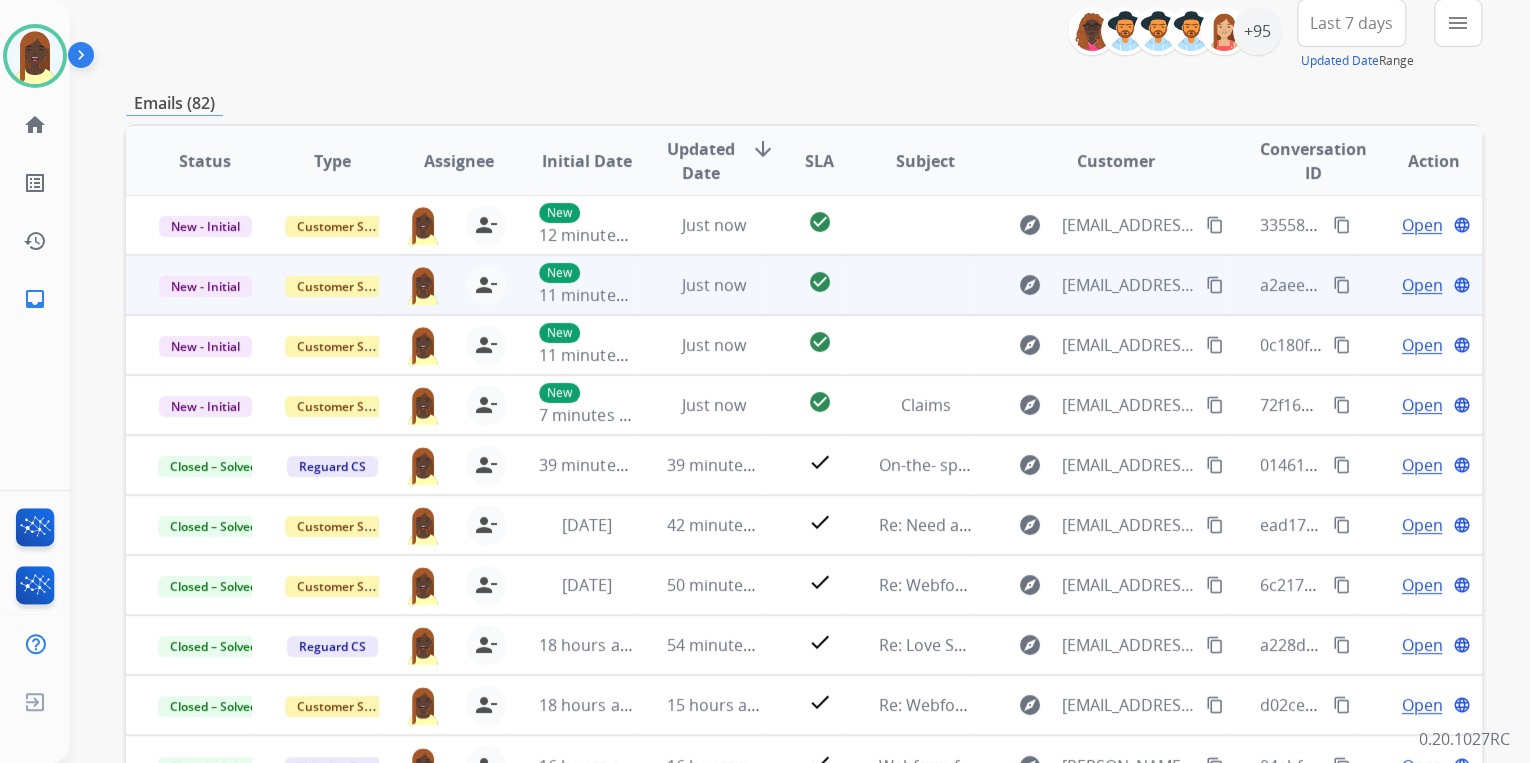 click on "content_copy" at bounding box center (1342, 285) 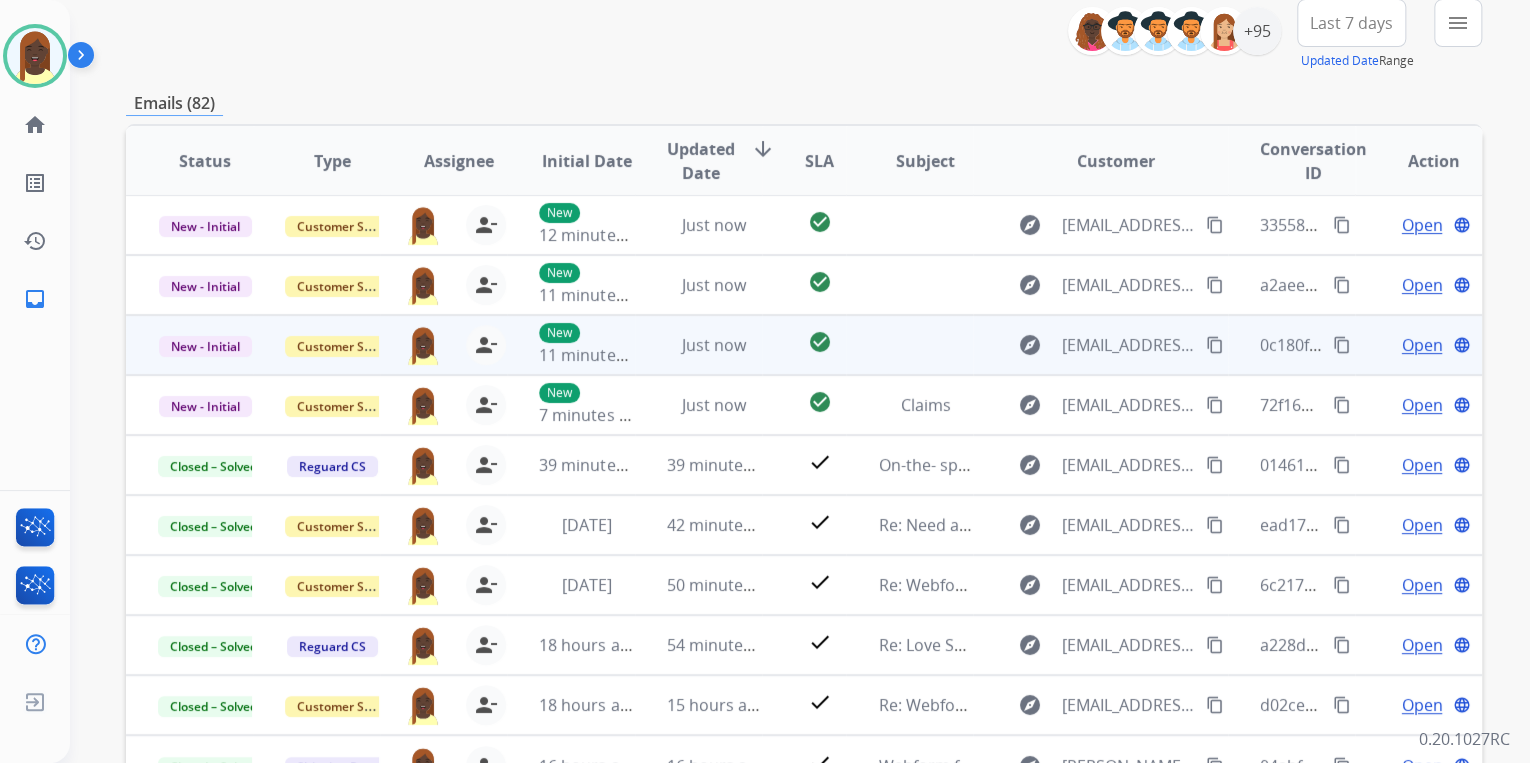 click on "content_copy" at bounding box center [1342, 345] 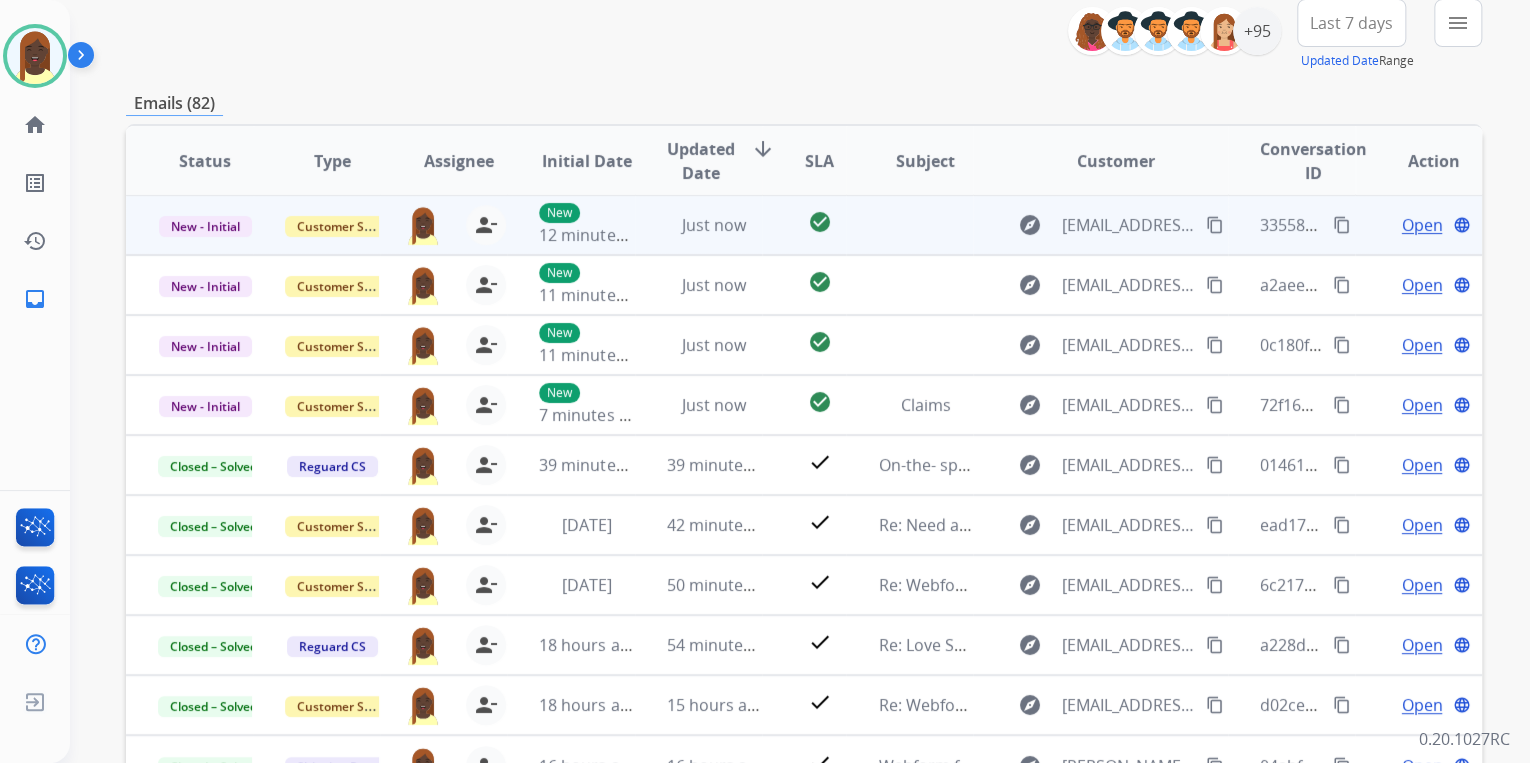 click on "Open" at bounding box center [1421, 225] 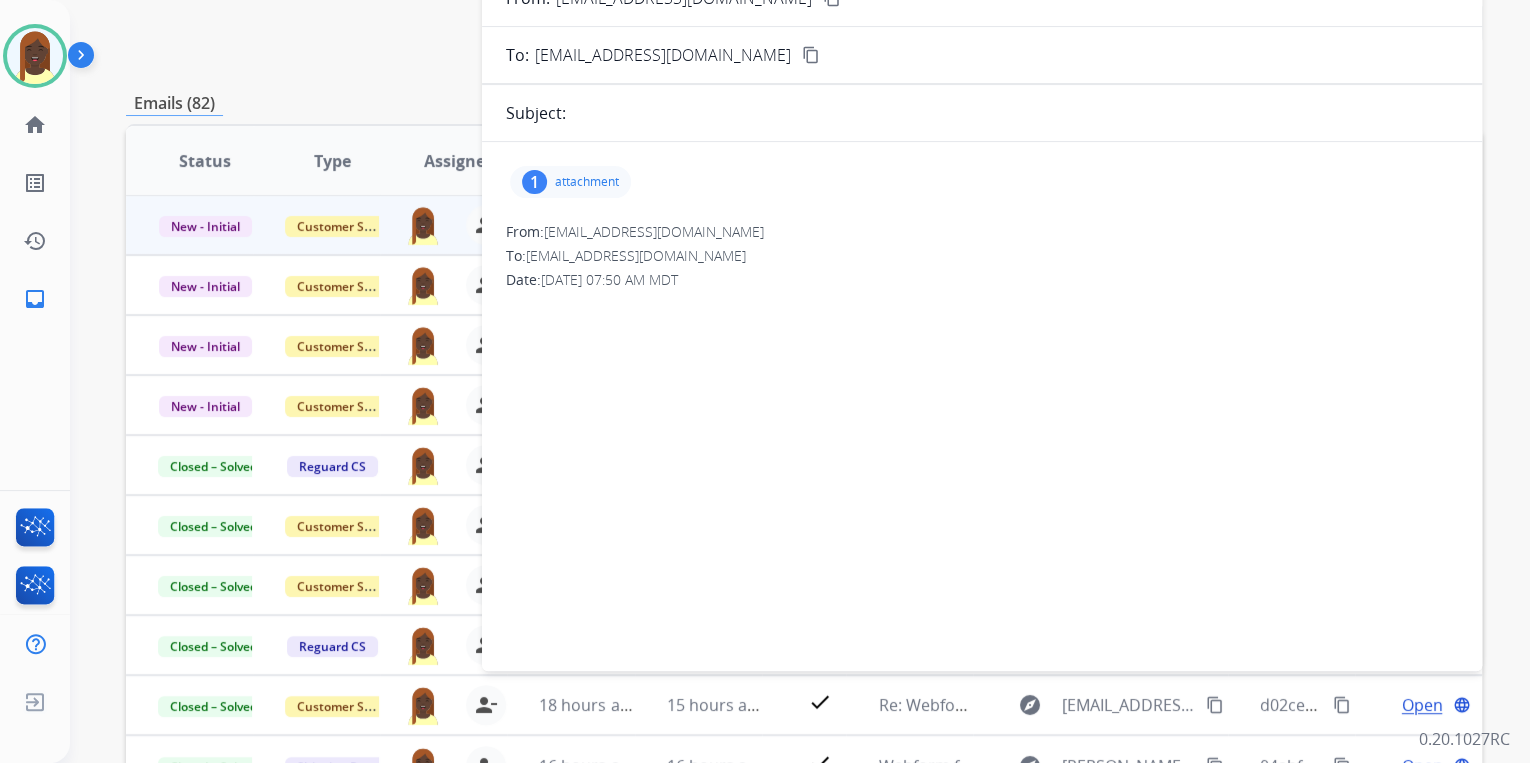 click on "attachment" at bounding box center [587, 182] 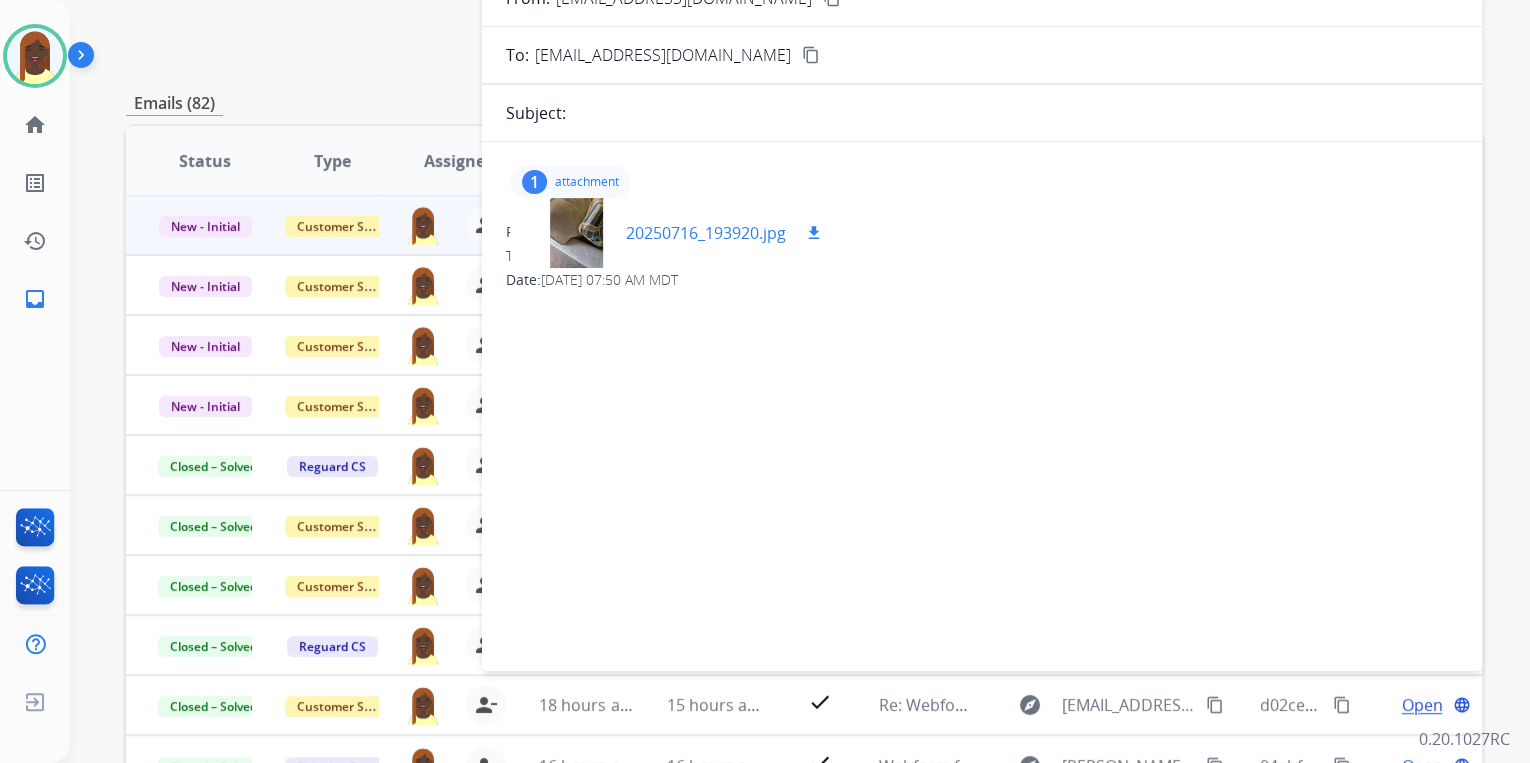 click on "download" at bounding box center (814, 233) 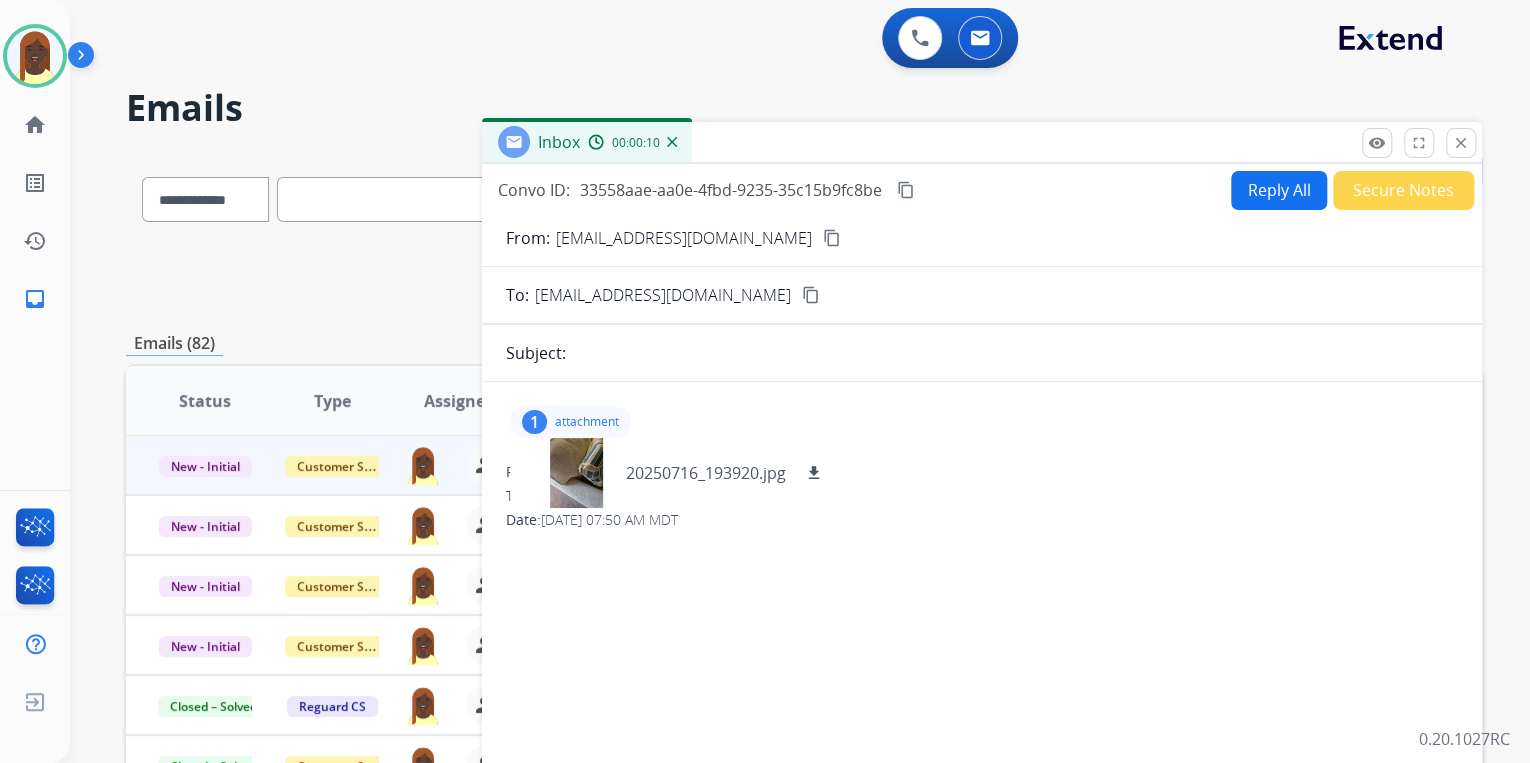 scroll, scrollTop: 0, scrollLeft: 0, axis: both 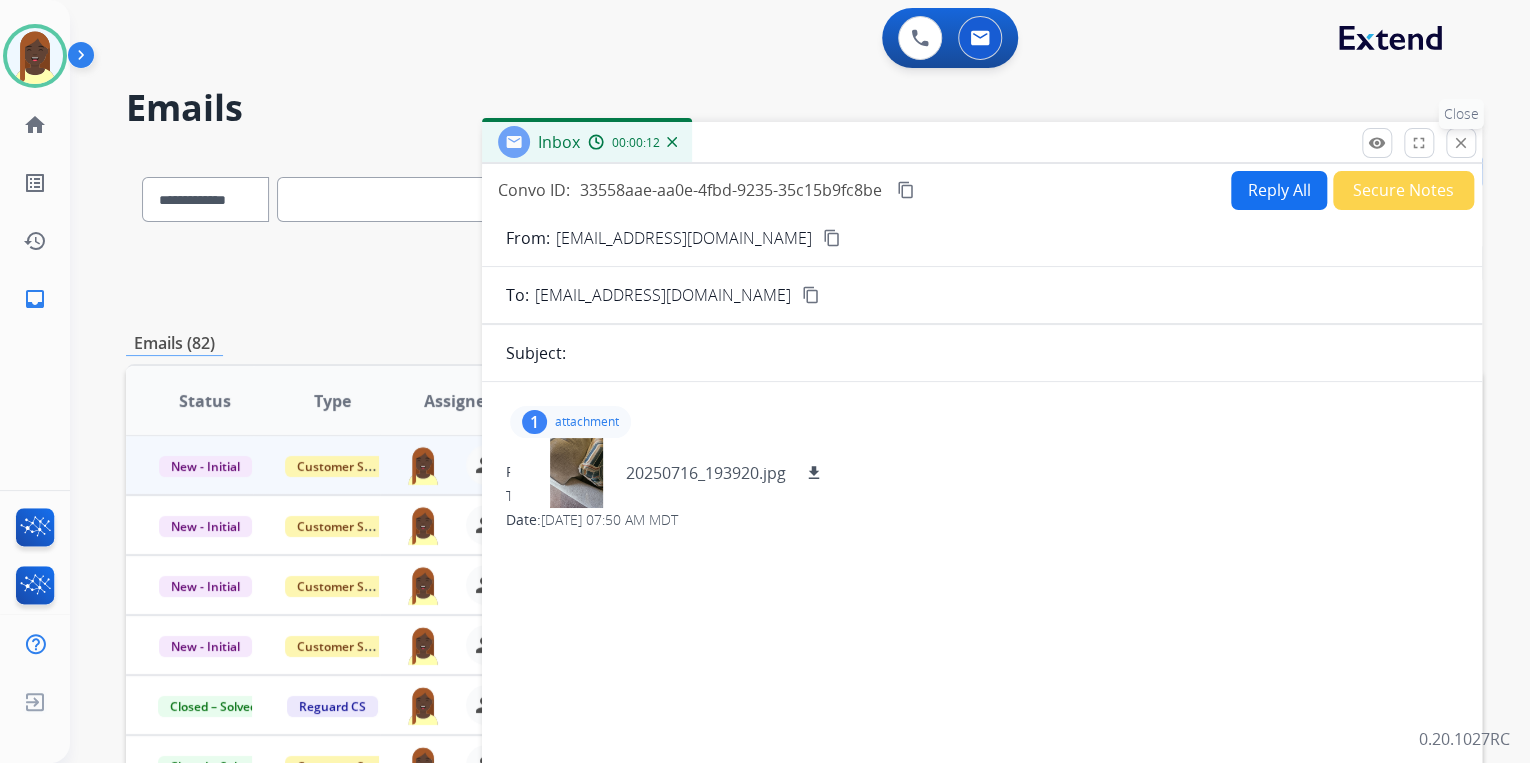 click on "close" at bounding box center (1461, 143) 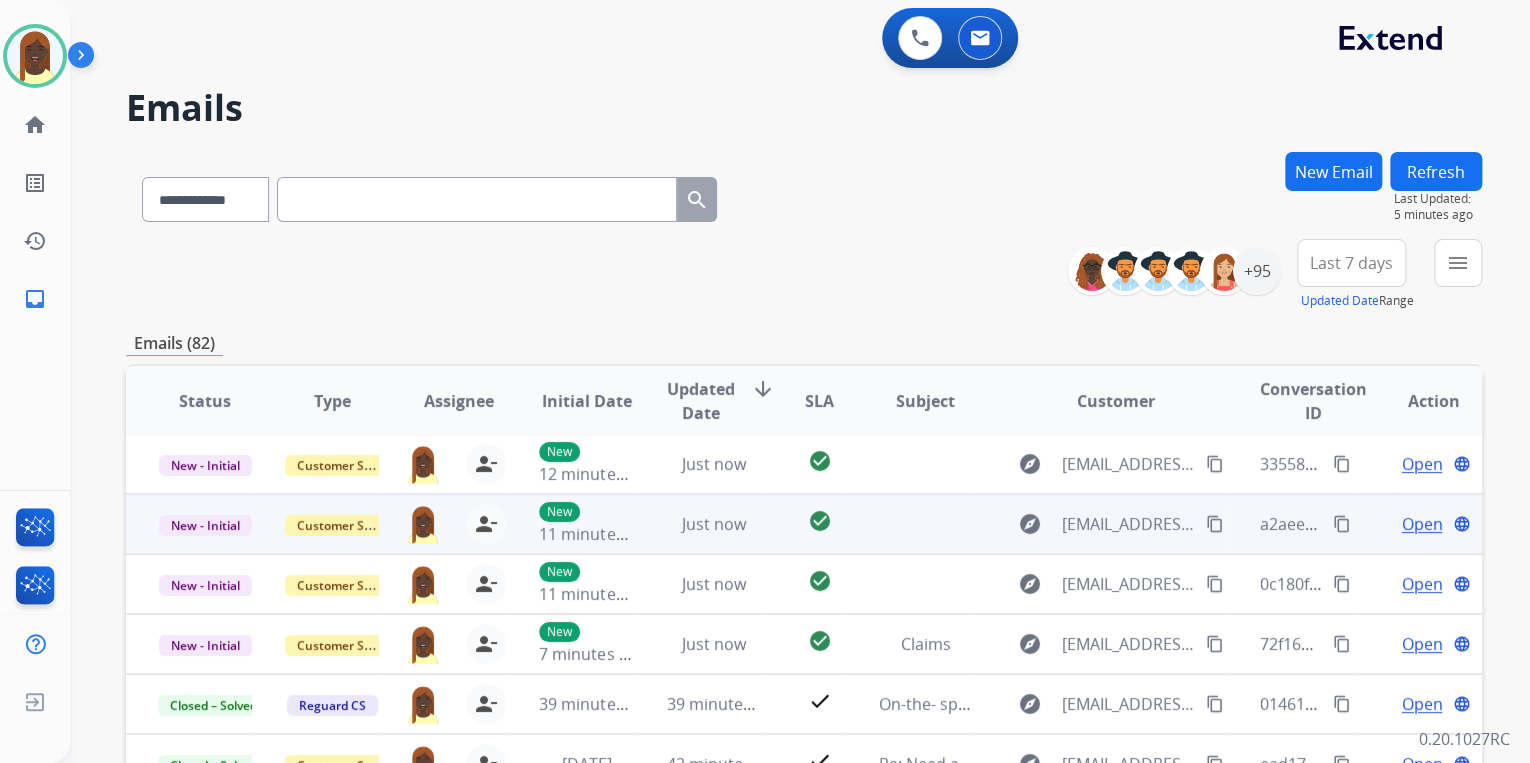 scroll, scrollTop: 1, scrollLeft: 0, axis: vertical 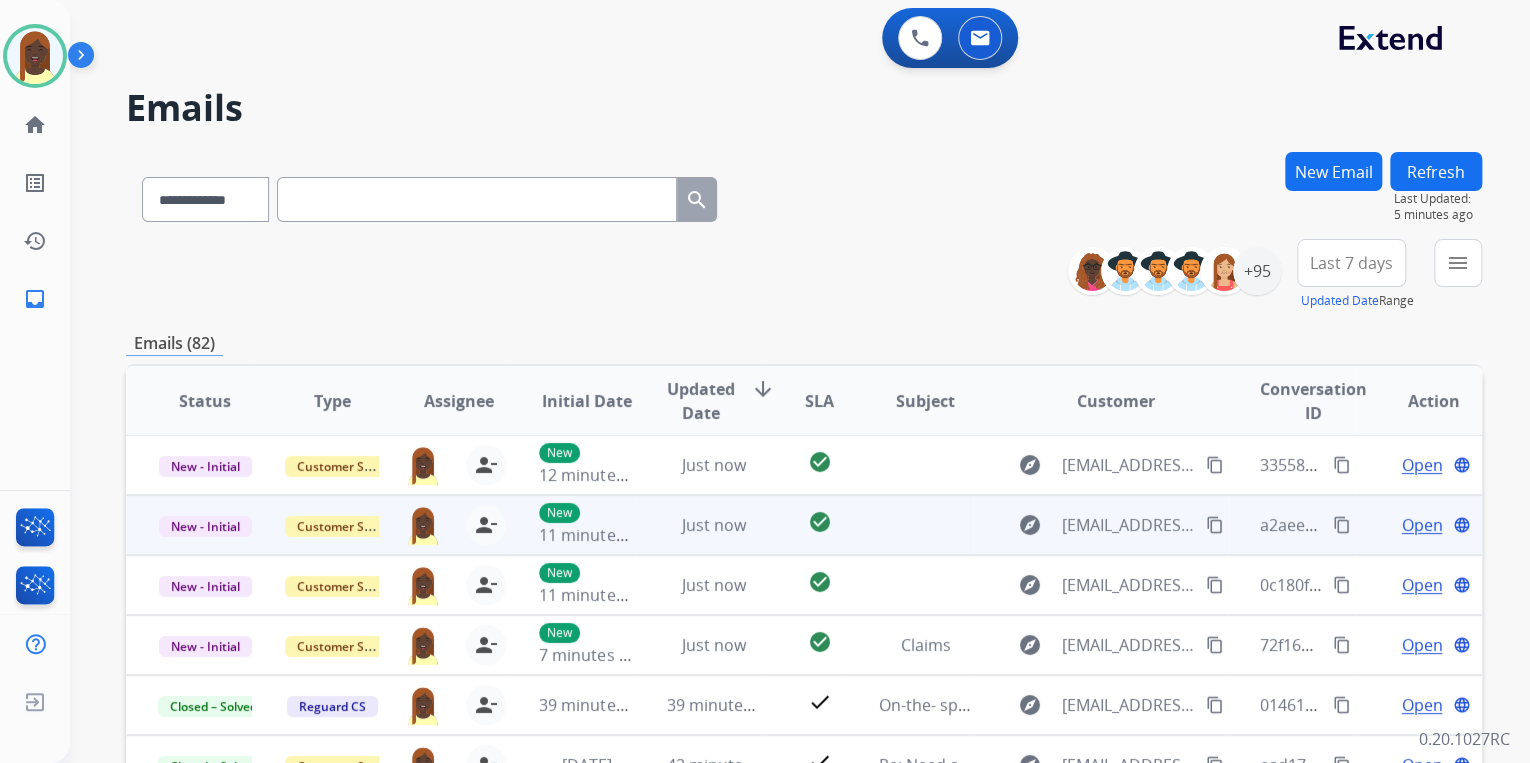 click on "Open" at bounding box center (1421, 525) 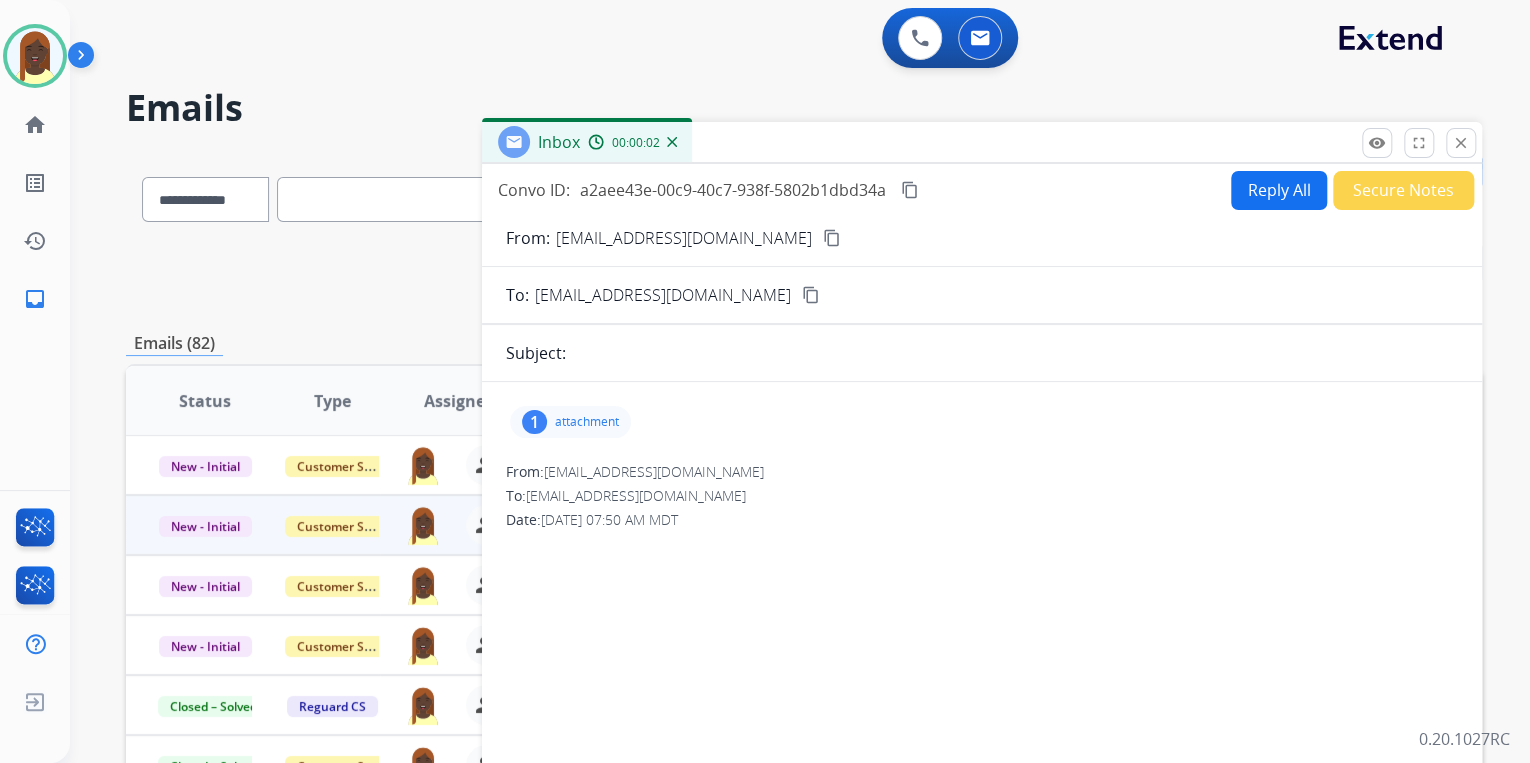 click on "attachment" at bounding box center [587, 422] 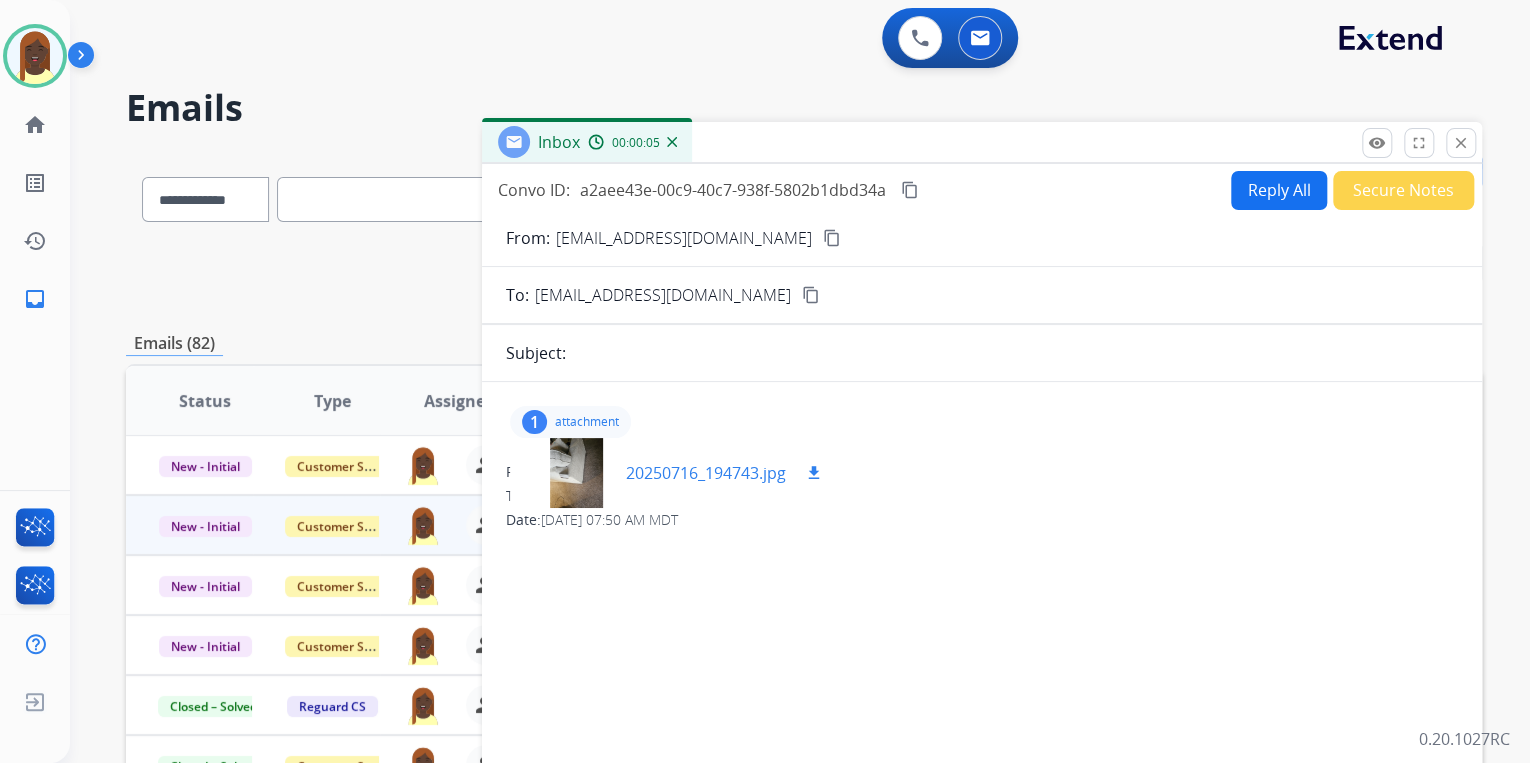 click on "download" at bounding box center (814, 473) 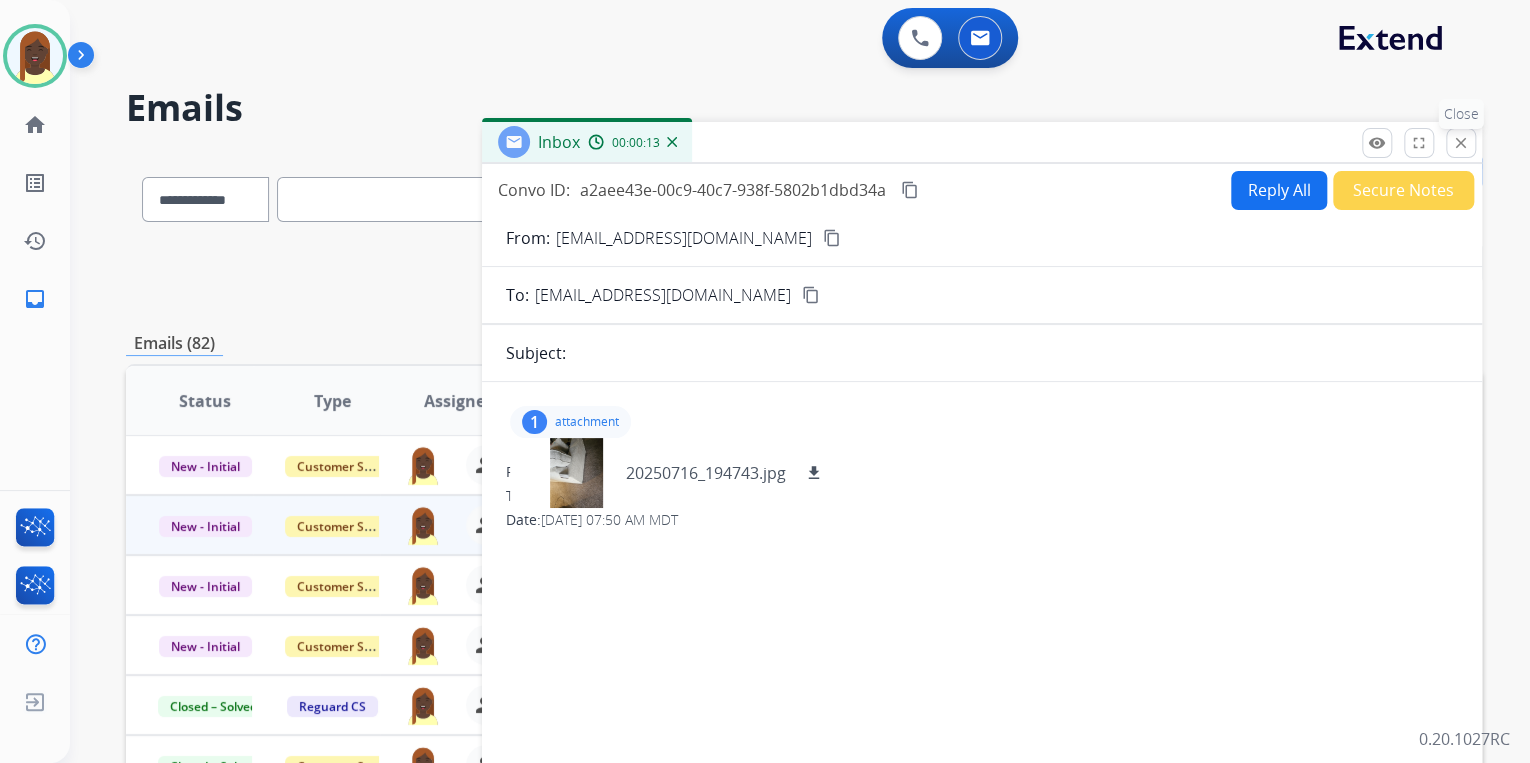 click on "close" at bounding box center (1461, 143) 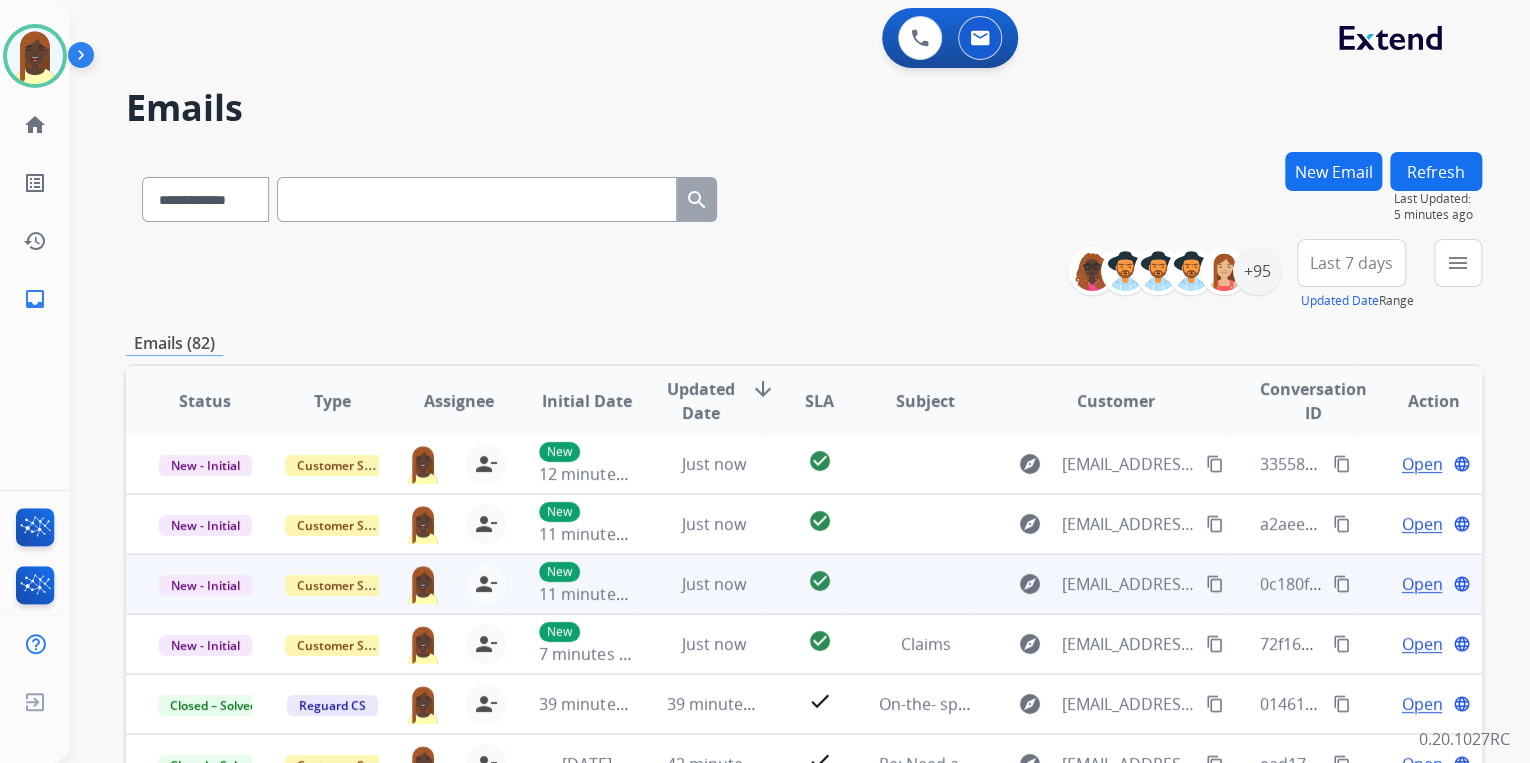 scroll, scrollTop: 1, scrollLeft: 0, axis: vertical 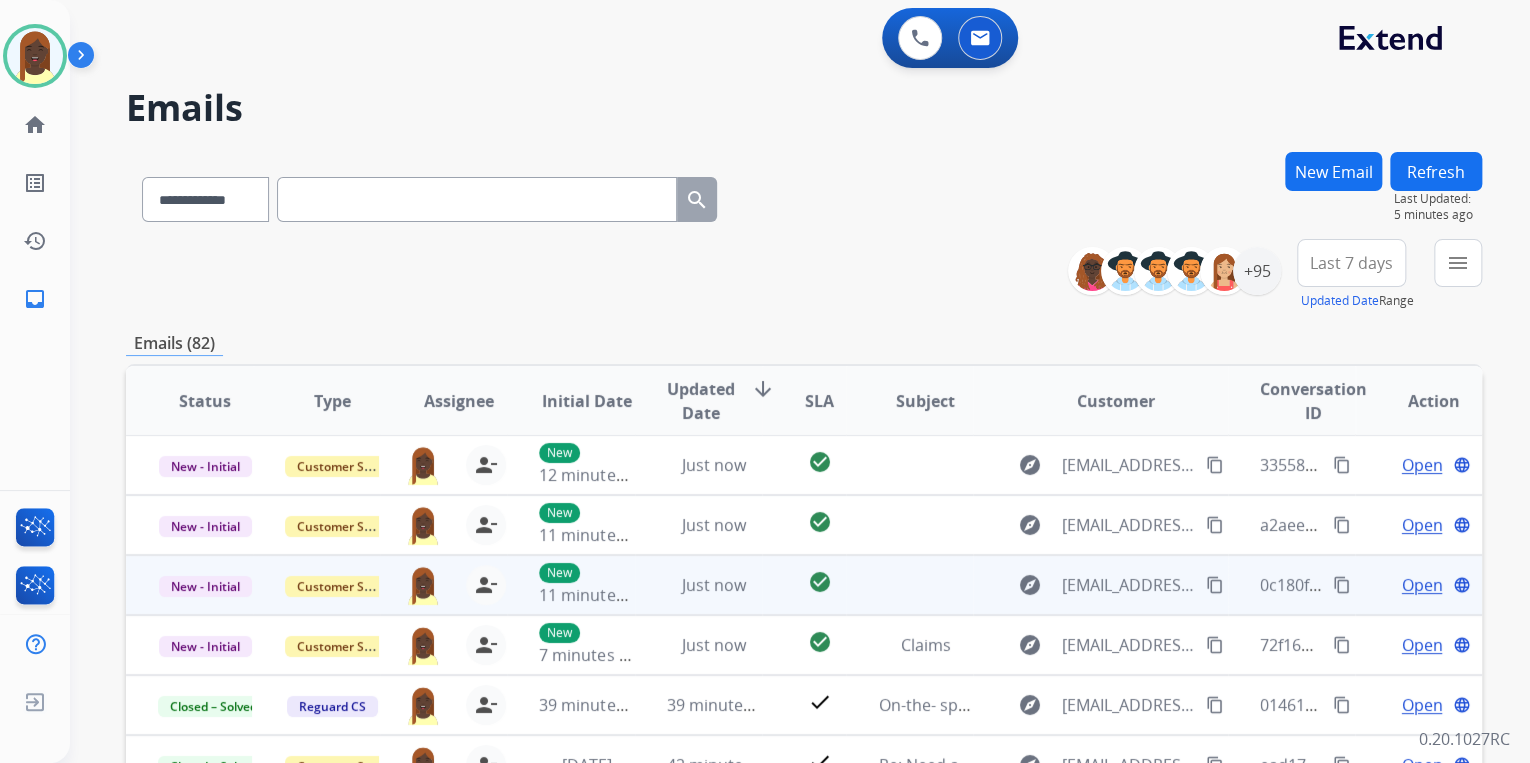 click on "Open" at bounding box center (1421, 585) 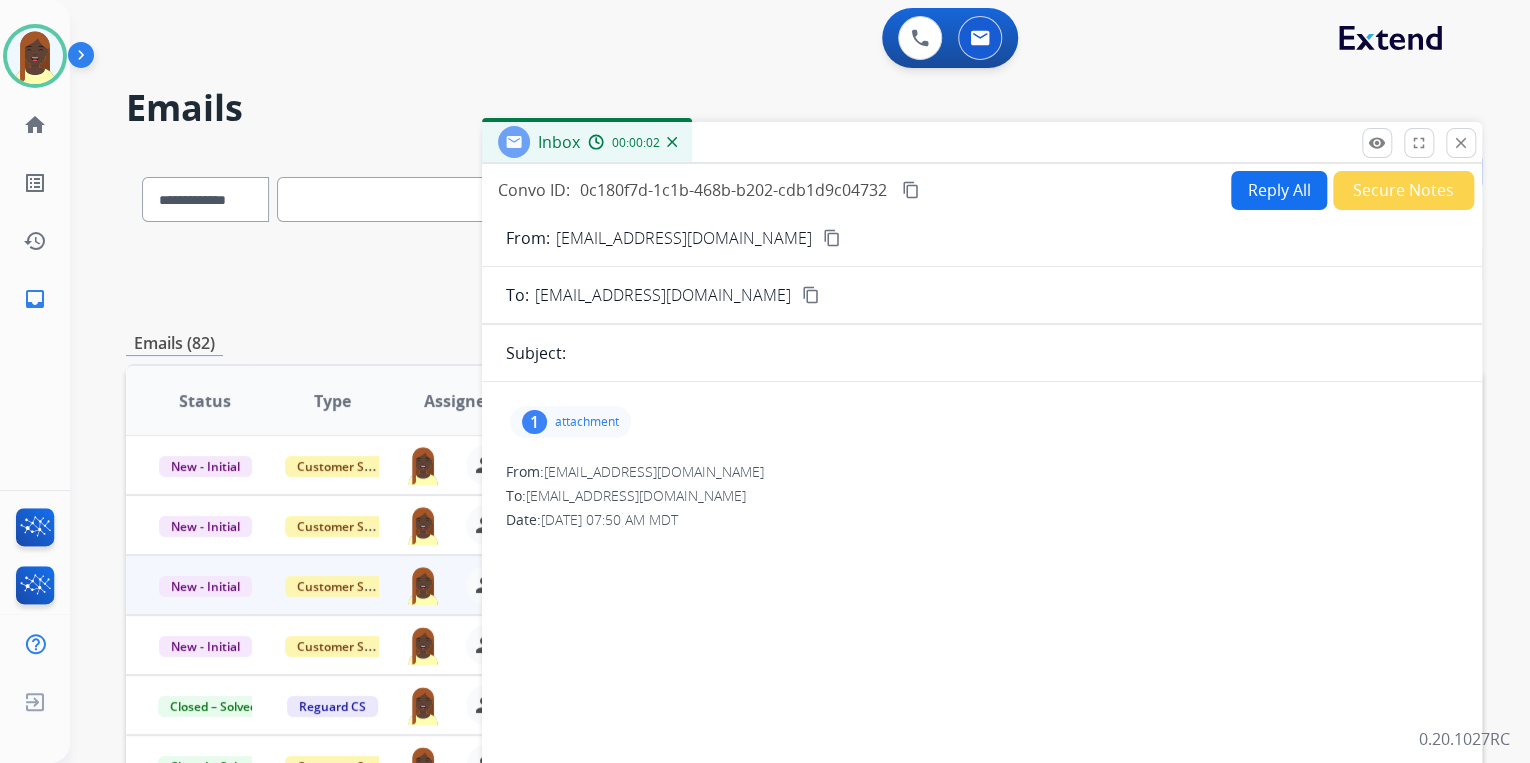 click on "attachment" at bounding box center (587, 422) 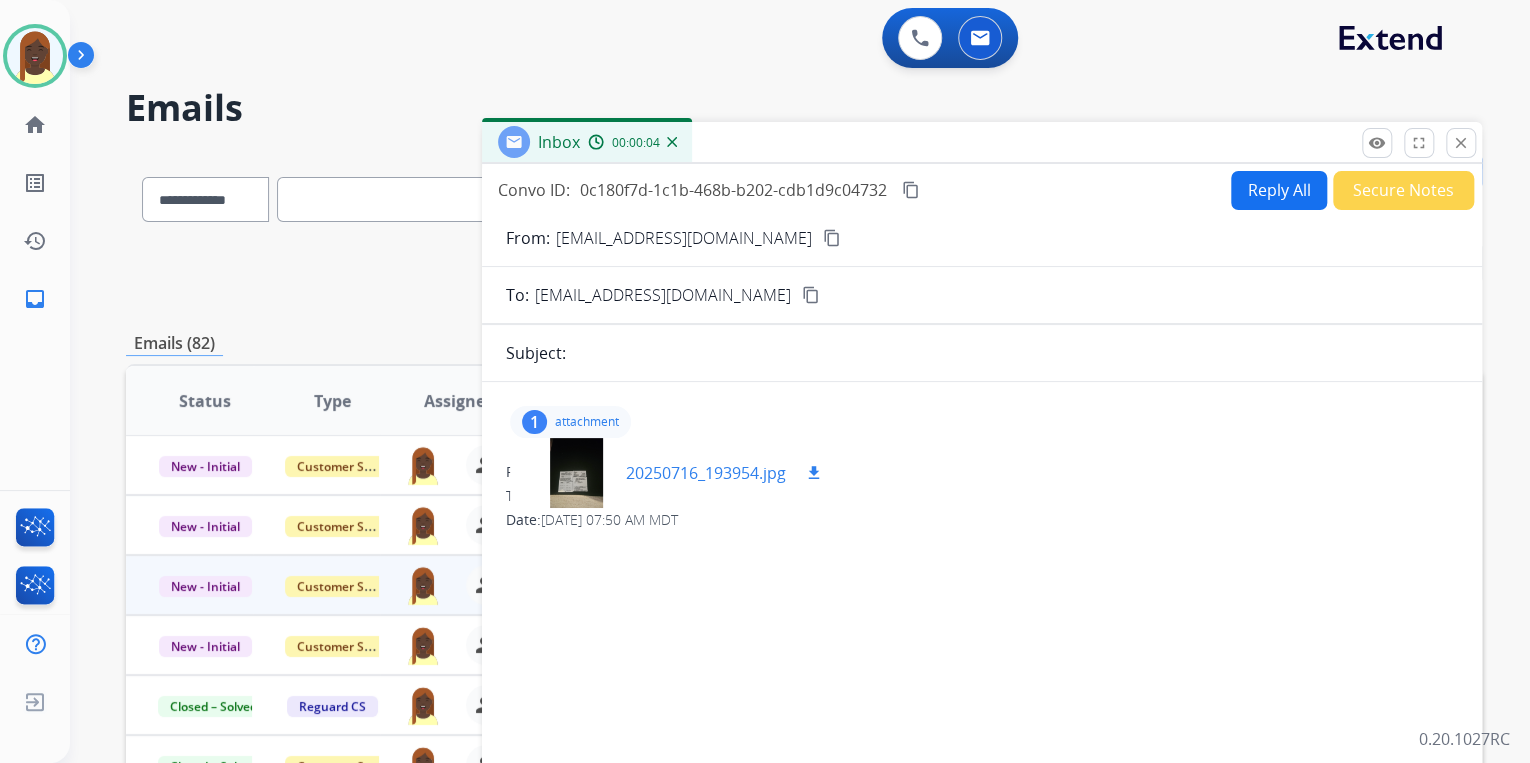 click on "download" at bounding box center (814, 473) 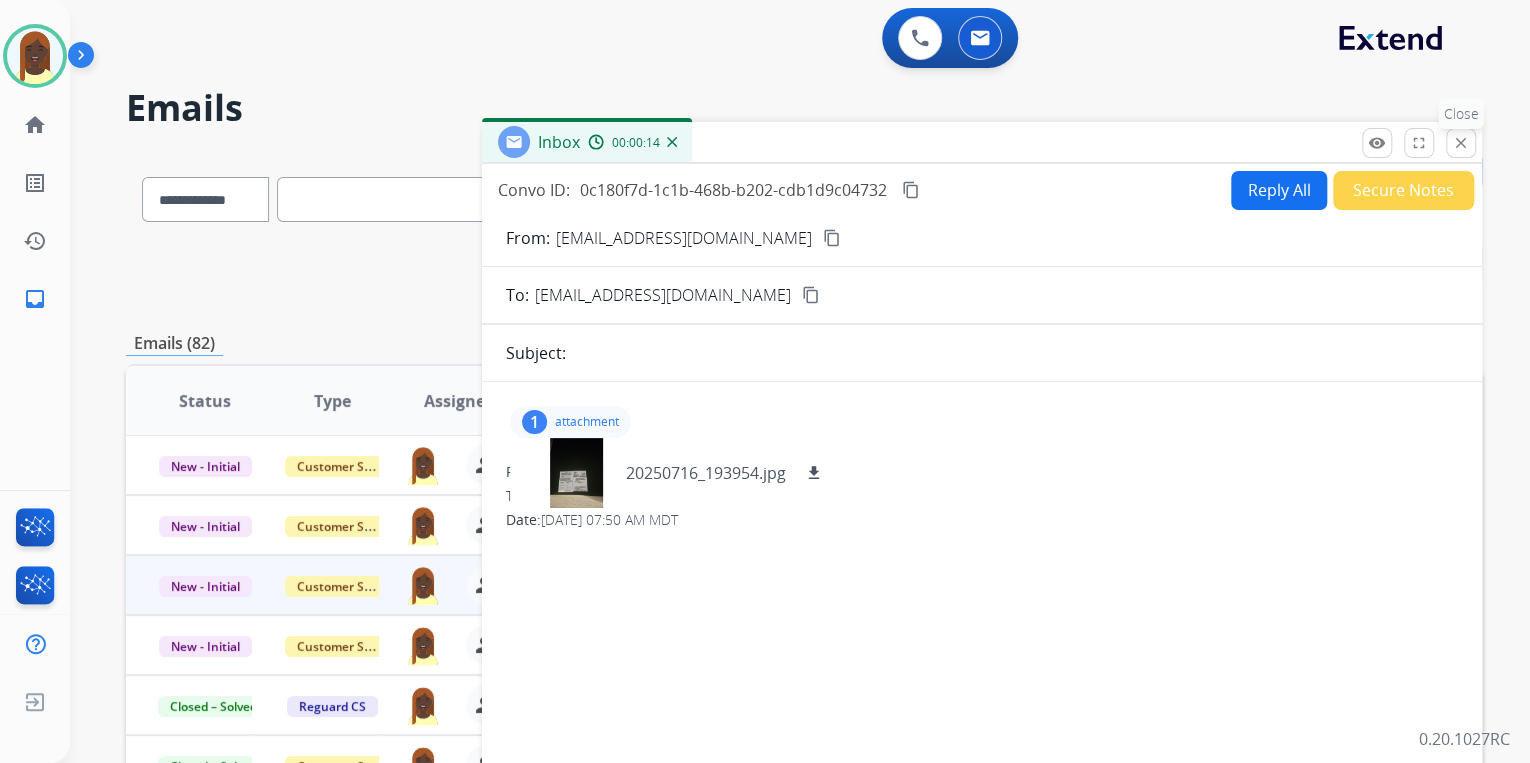 click on "close" at bounding box center [1461, 143] 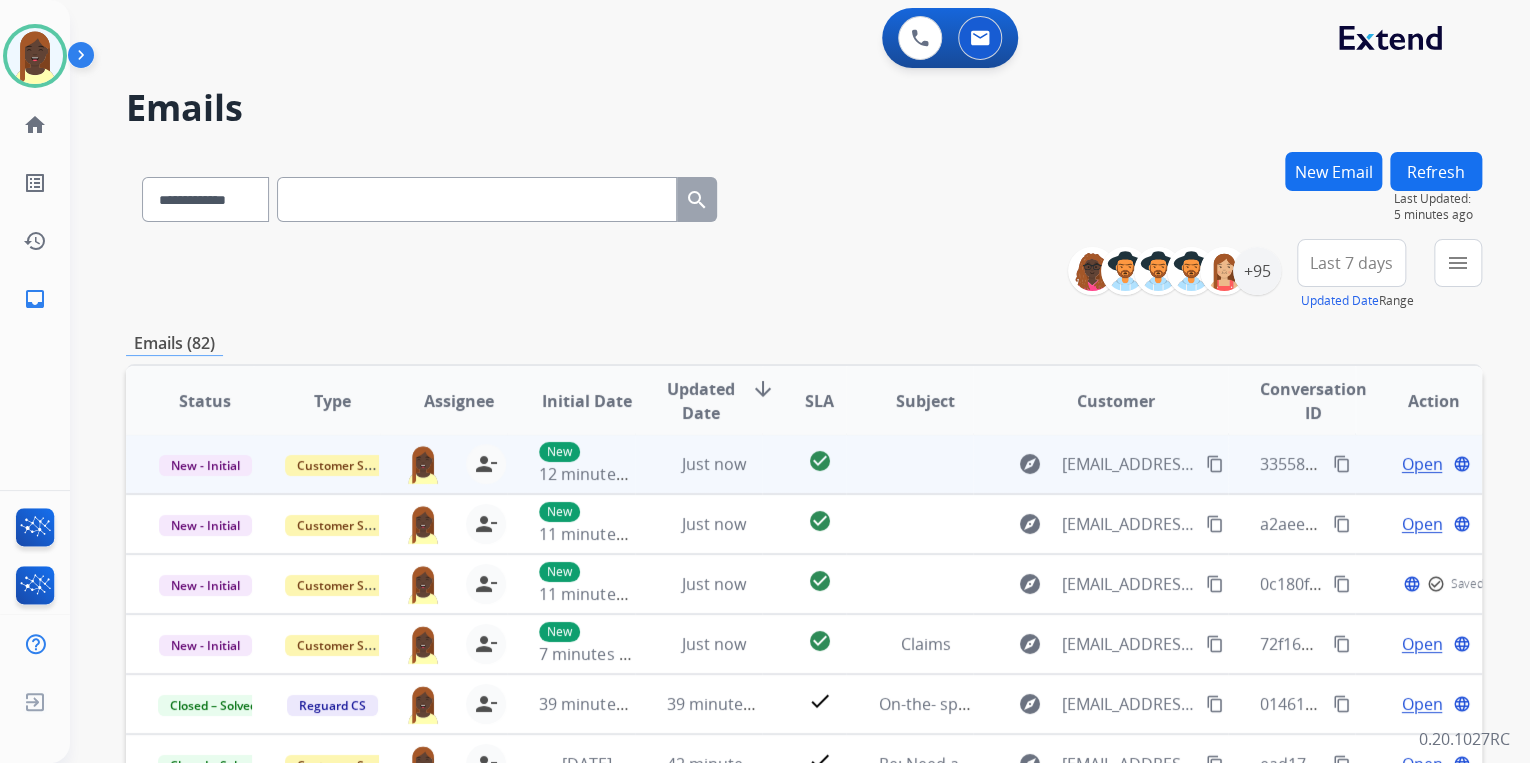 scroll, scrollTop: 1, scrollLeft: 0, axis: vertical 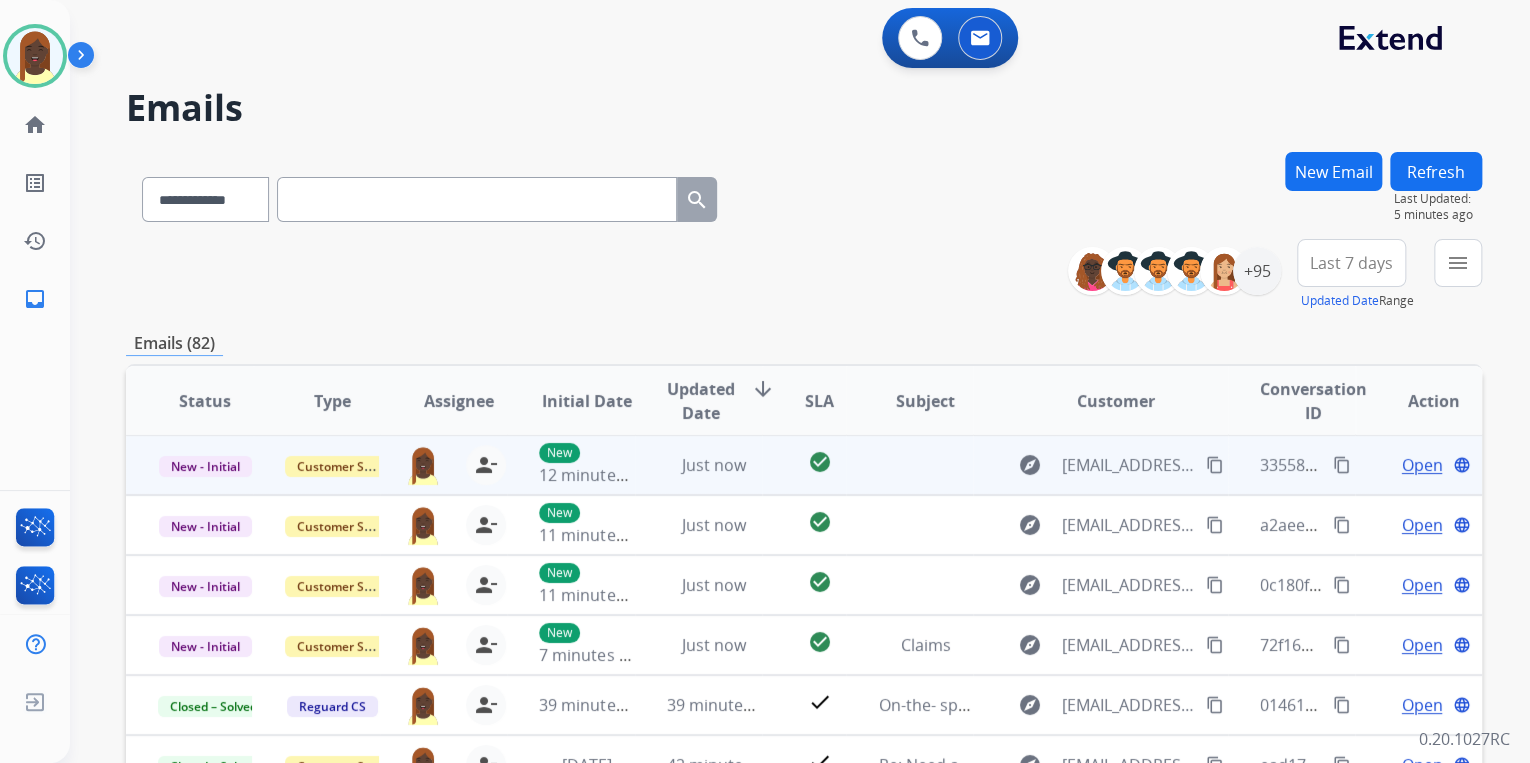 click on "content_copy" at bounding box center [1215, 465] 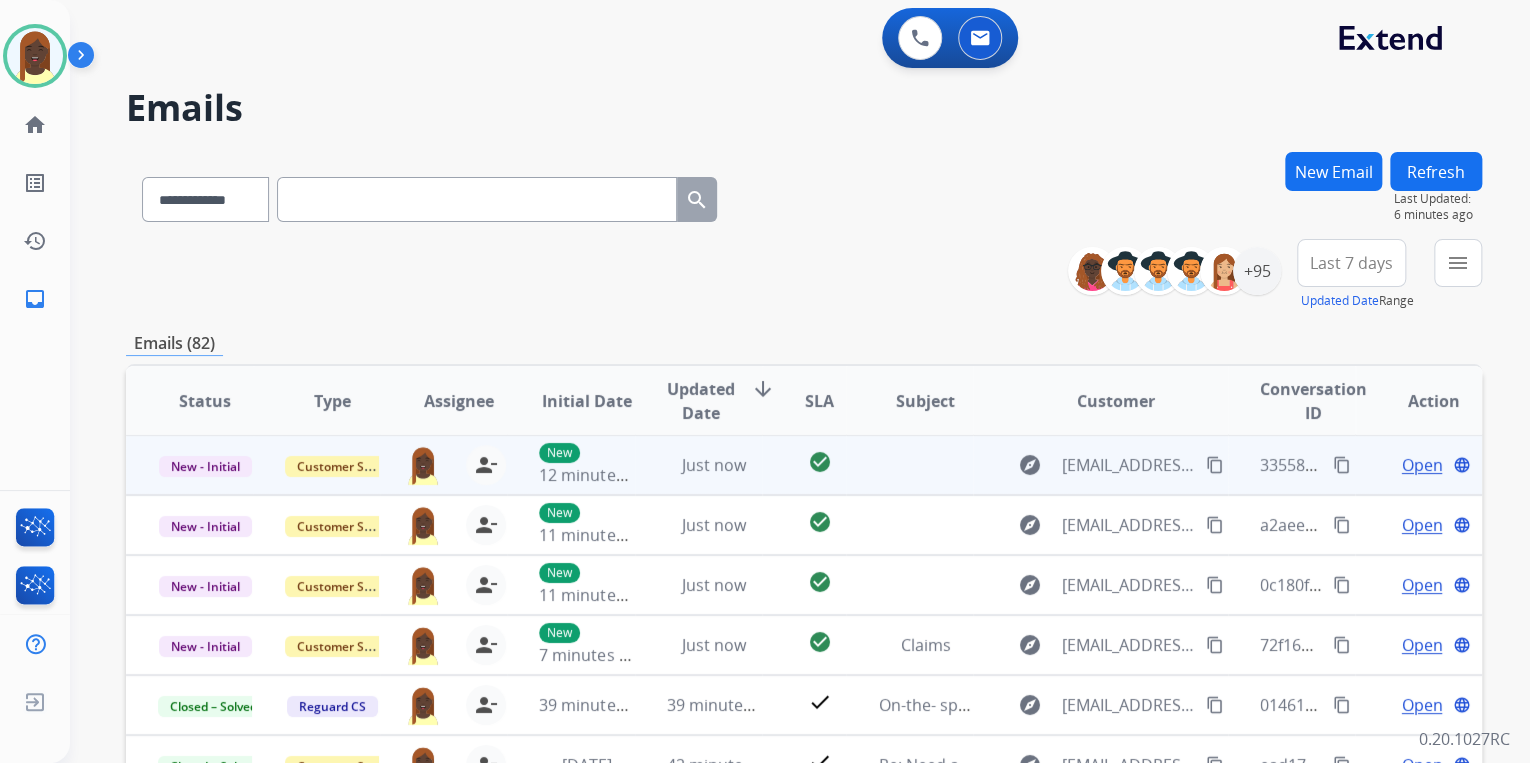 click on "Open" at bounding box center (1421, 465) 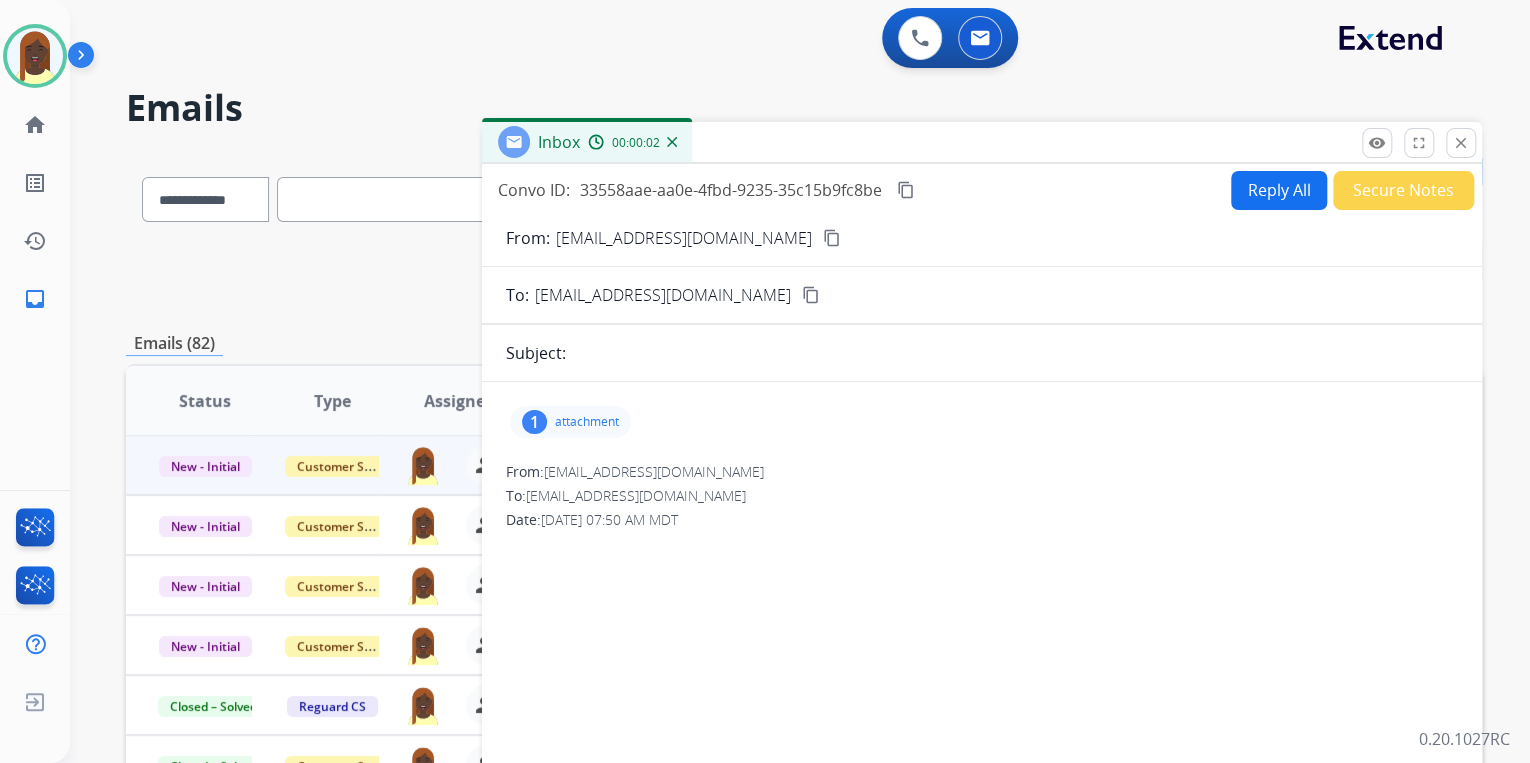 click on "attachment" at bounding box center (587, 422) 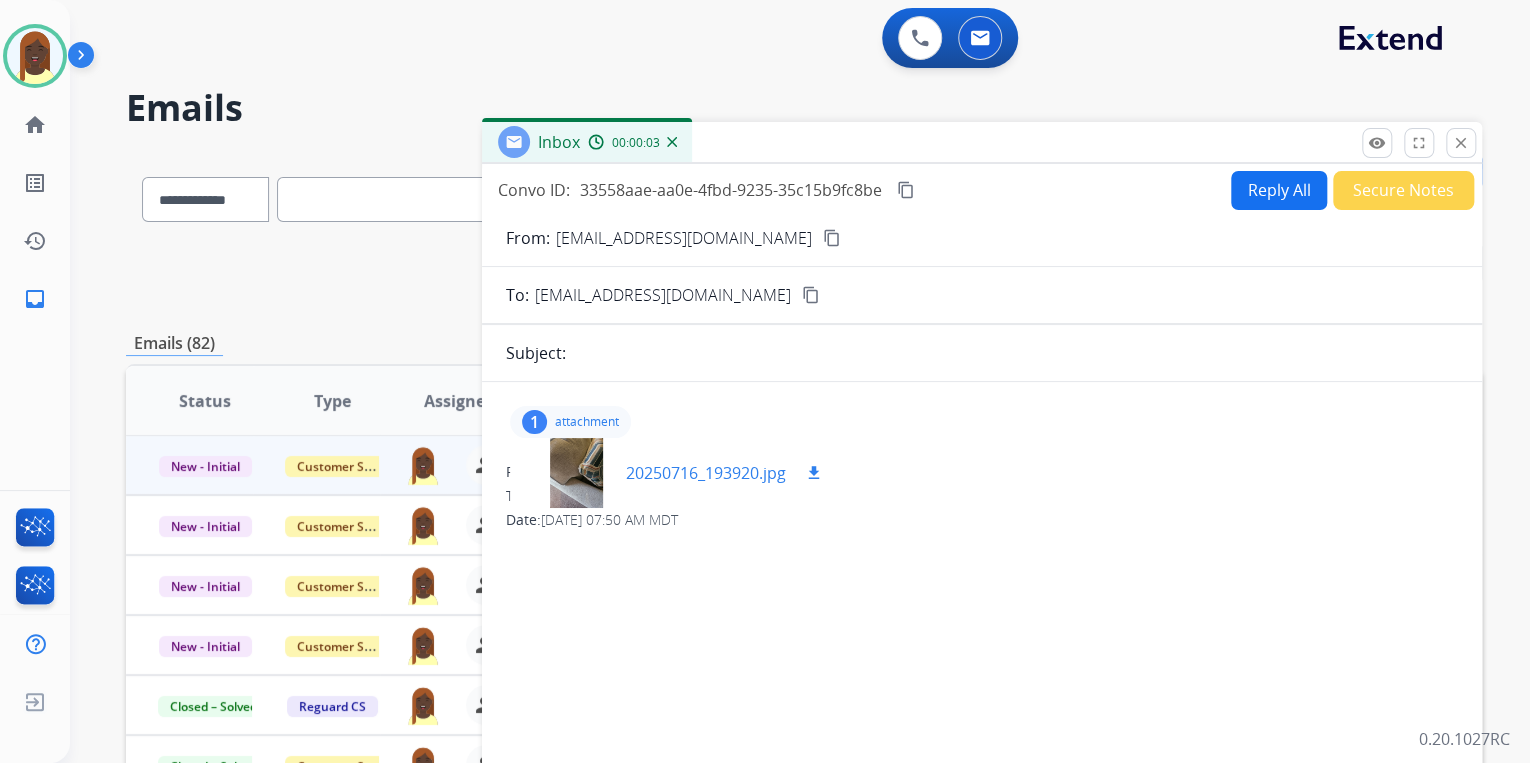 click on "download" at bounding box center [814, 473] 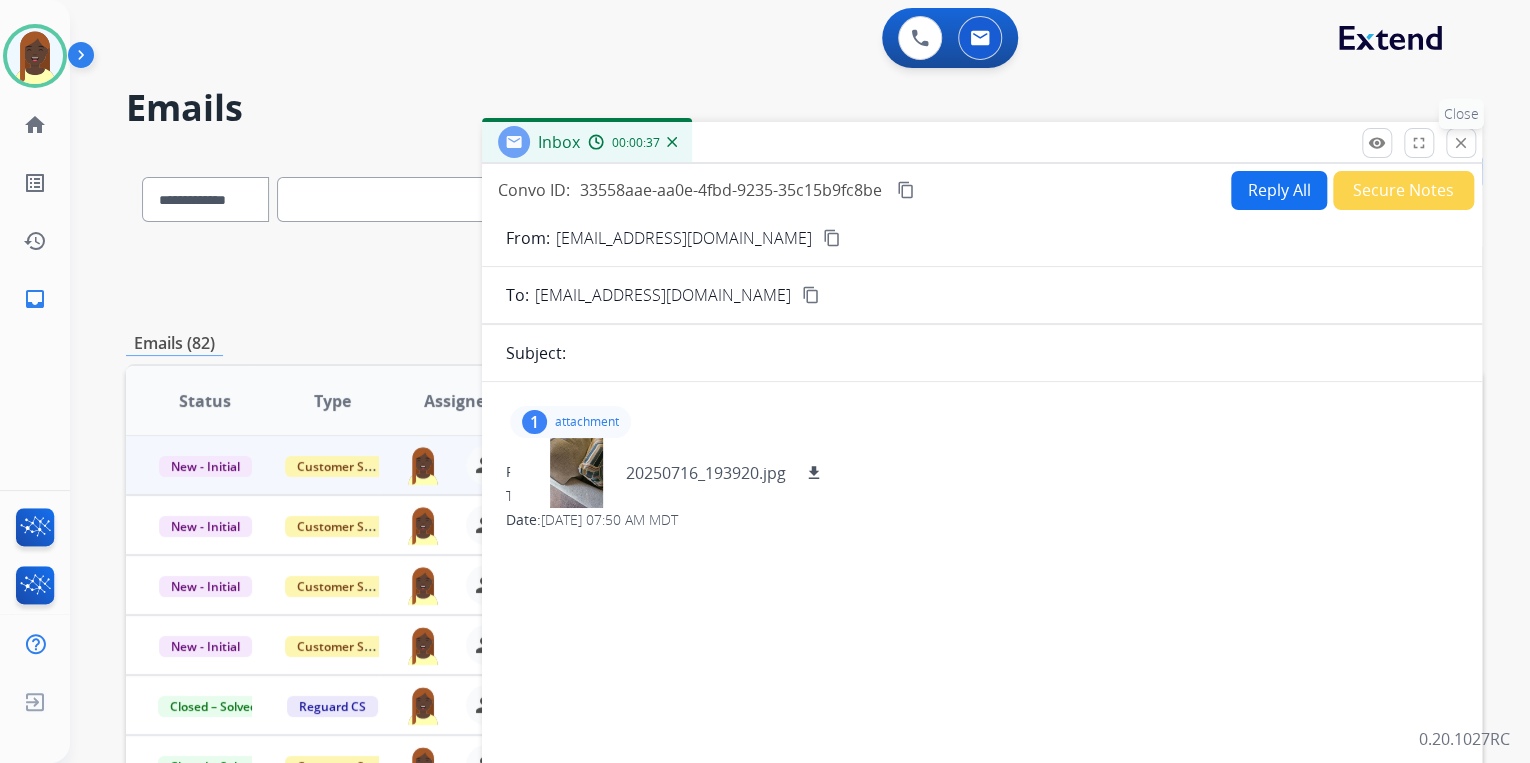 click on "close" at bounding box center [1461, 143] 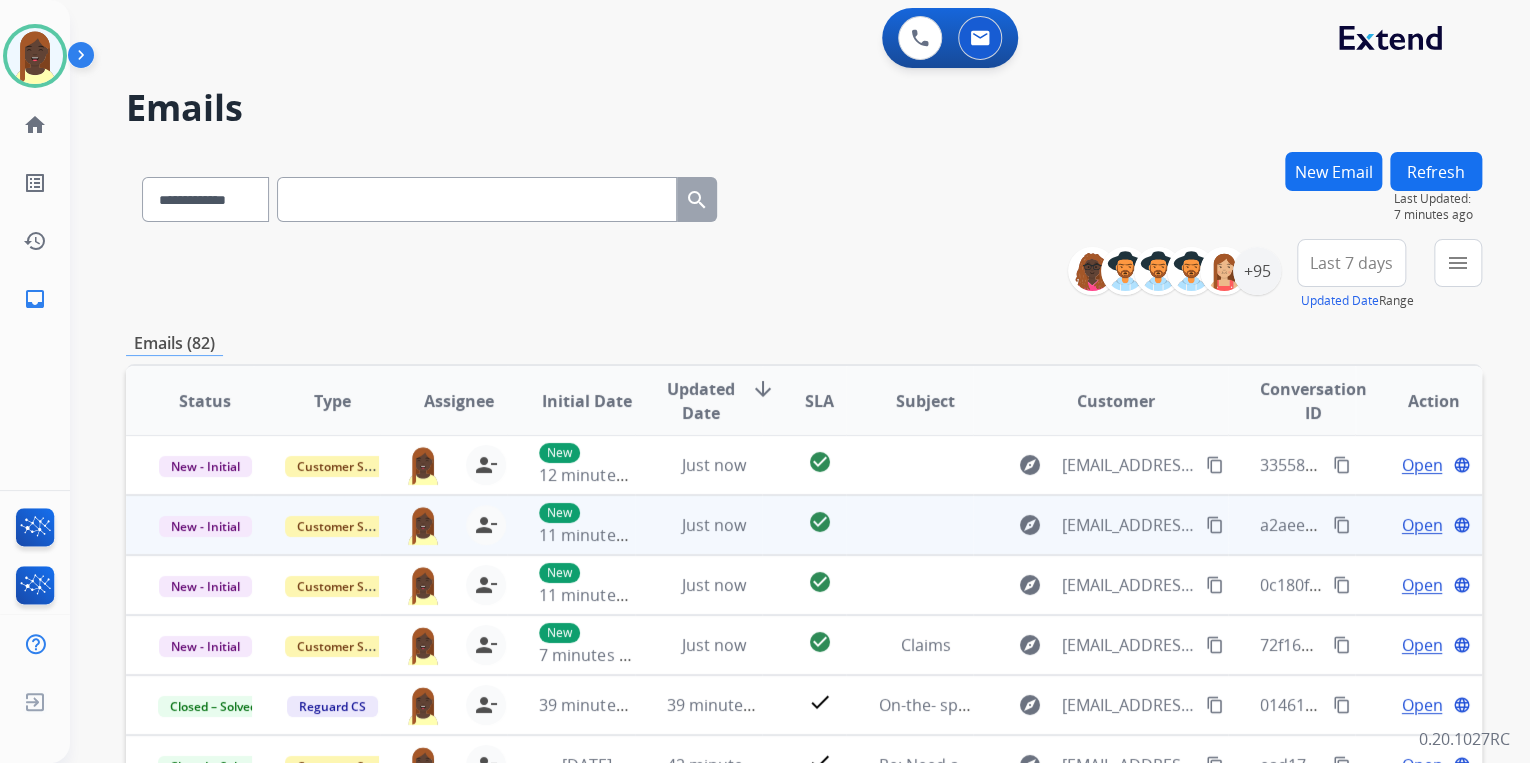 click on "Open" at bounding box center [1421, 525] 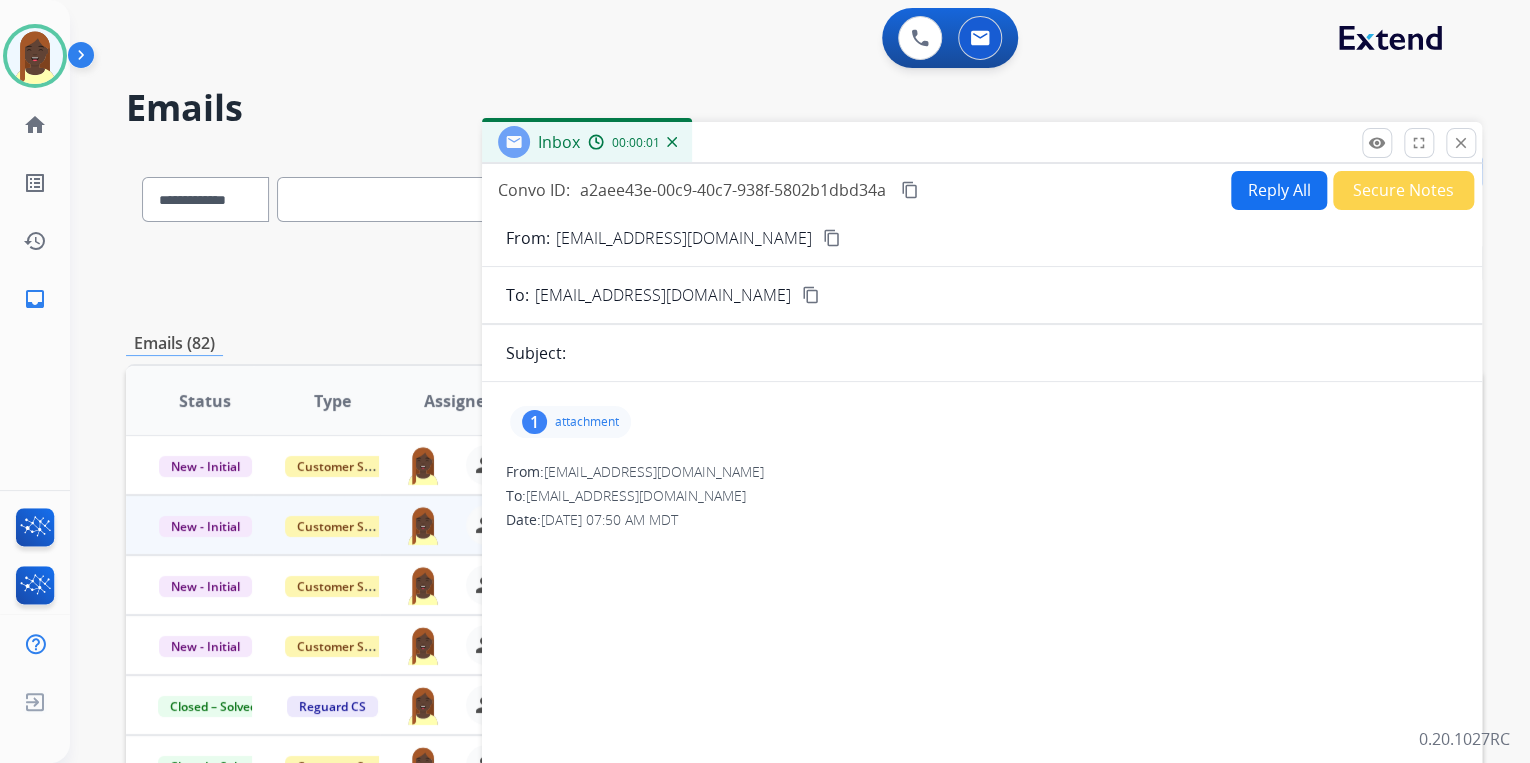 click on "attachment" at bounding box center [587, 422] 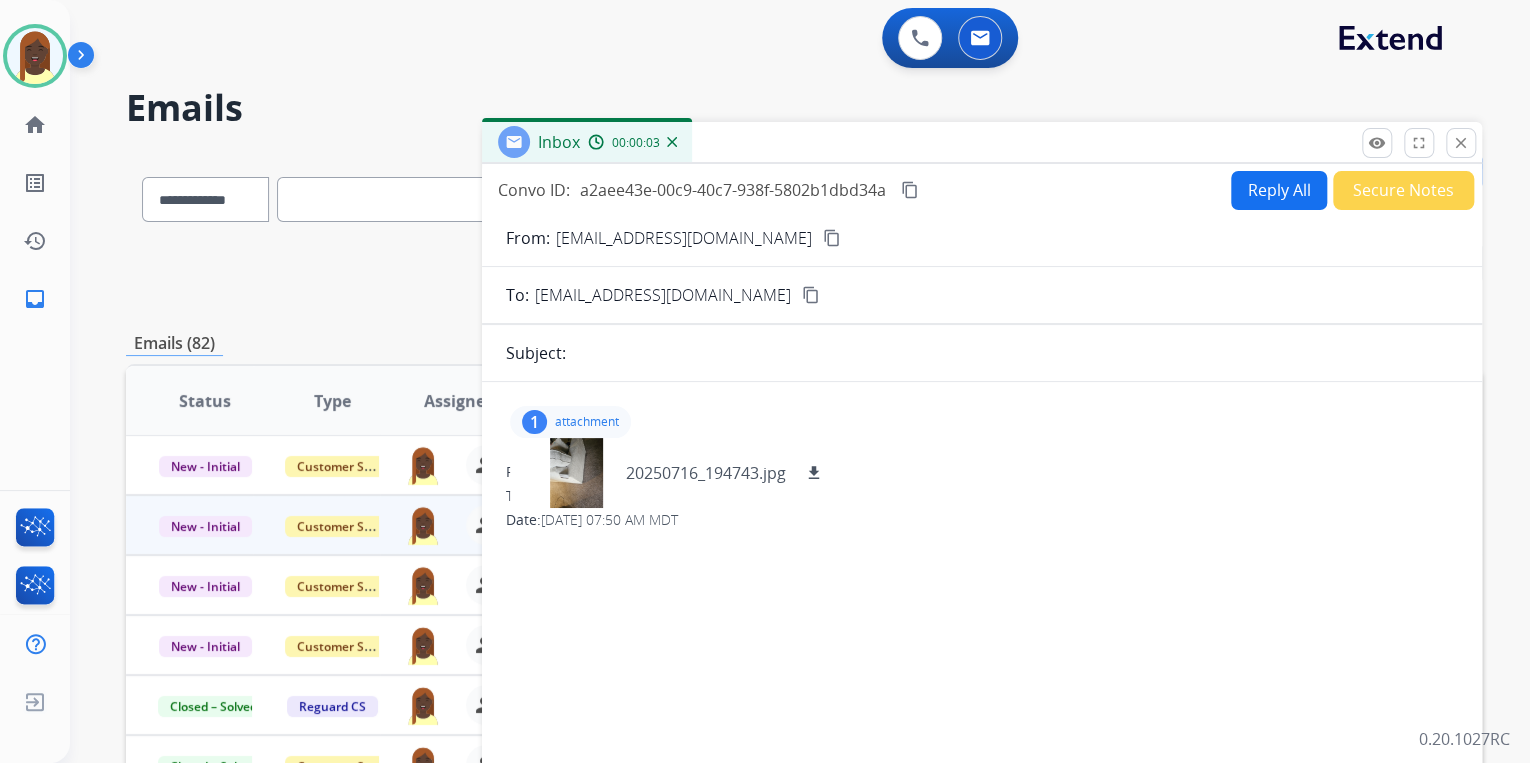 drag, startPoint x: 820, startPoint y: 469, endPoint x: 846, endPoint y: 468, distance: 26.019224 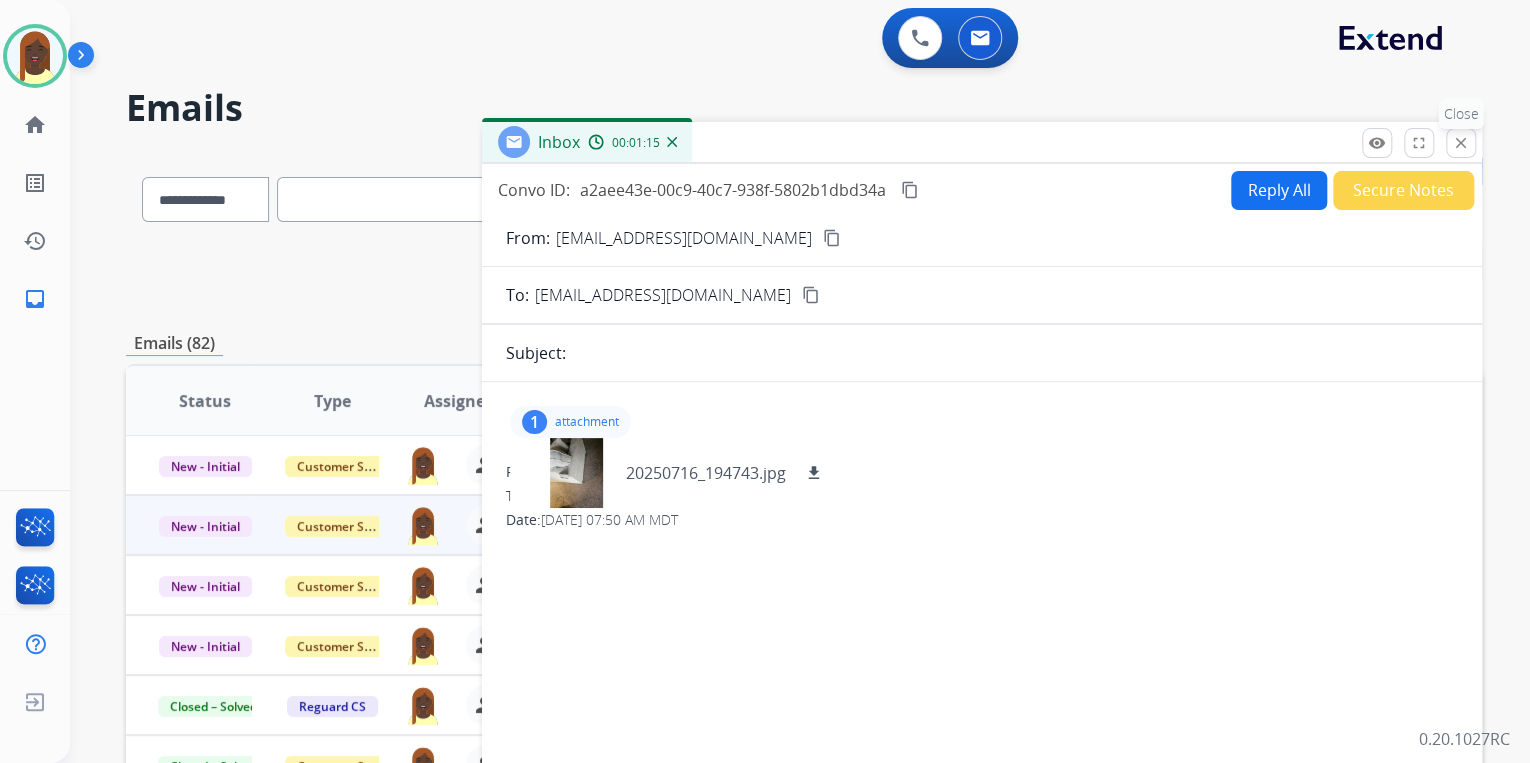 click on "close" at bounding box center (1461, 143) 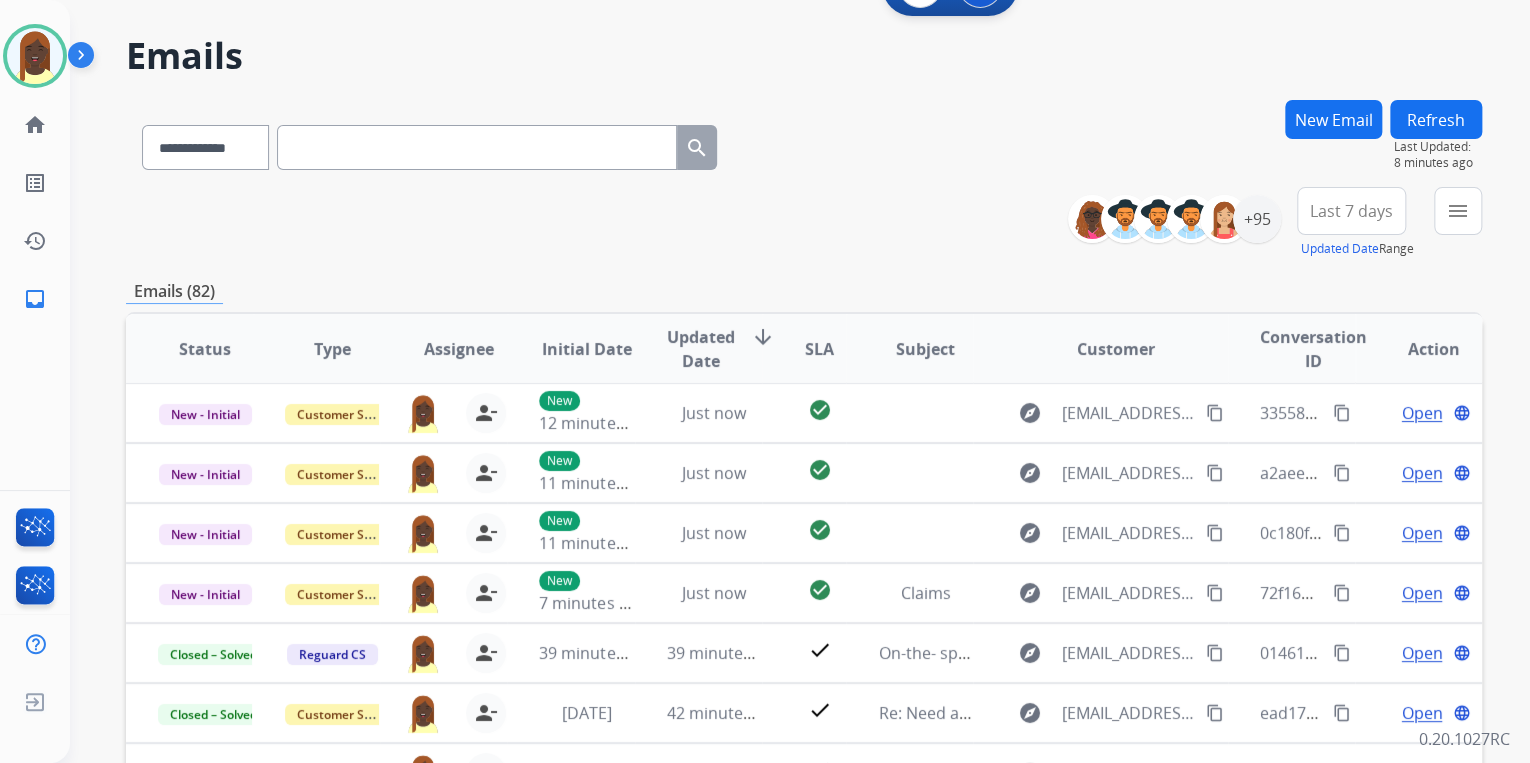 scroll, scrollTop: 80, scrollLeft: 0, axis: vertical 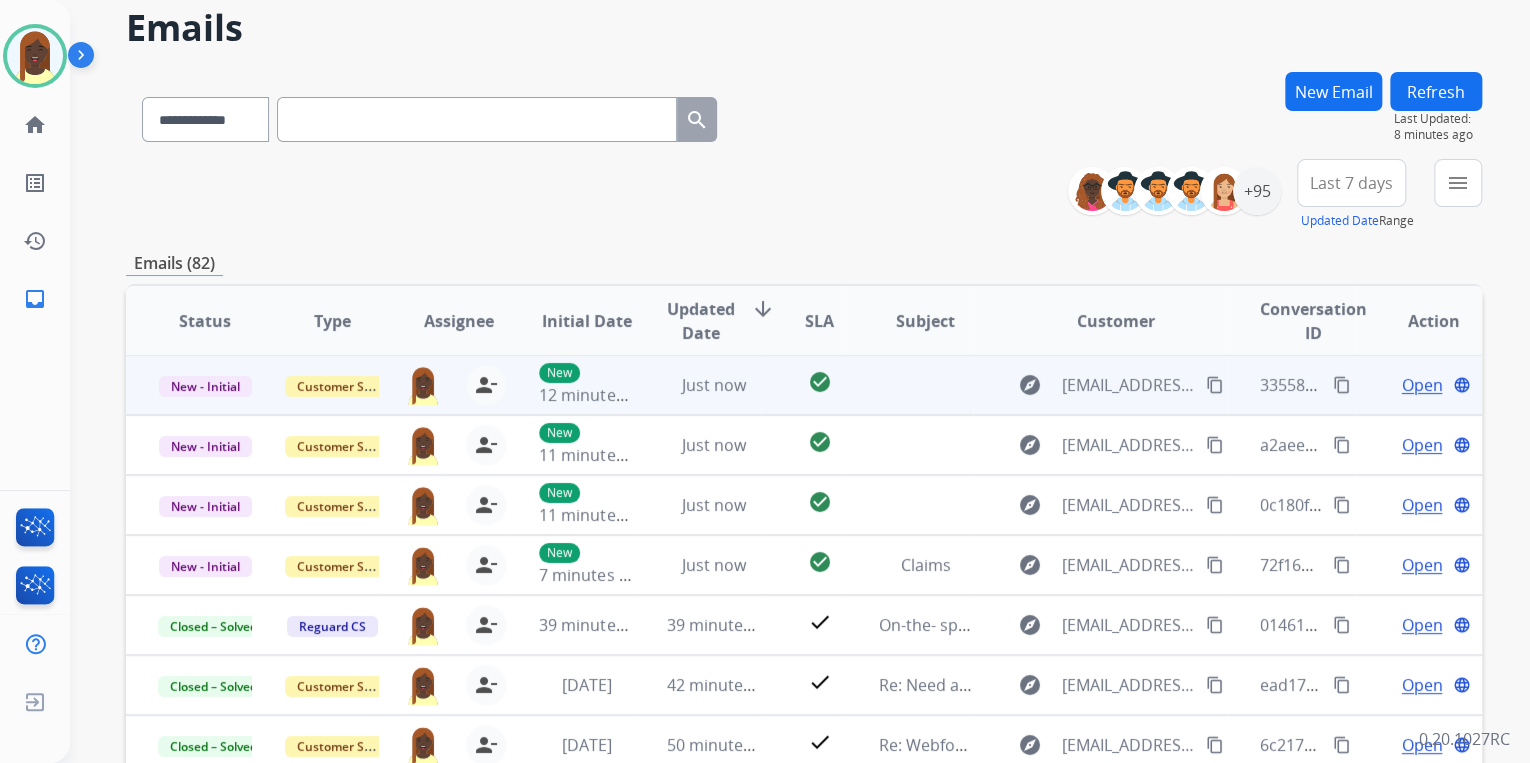 click on "Open" at bounding box center [1421, 385] 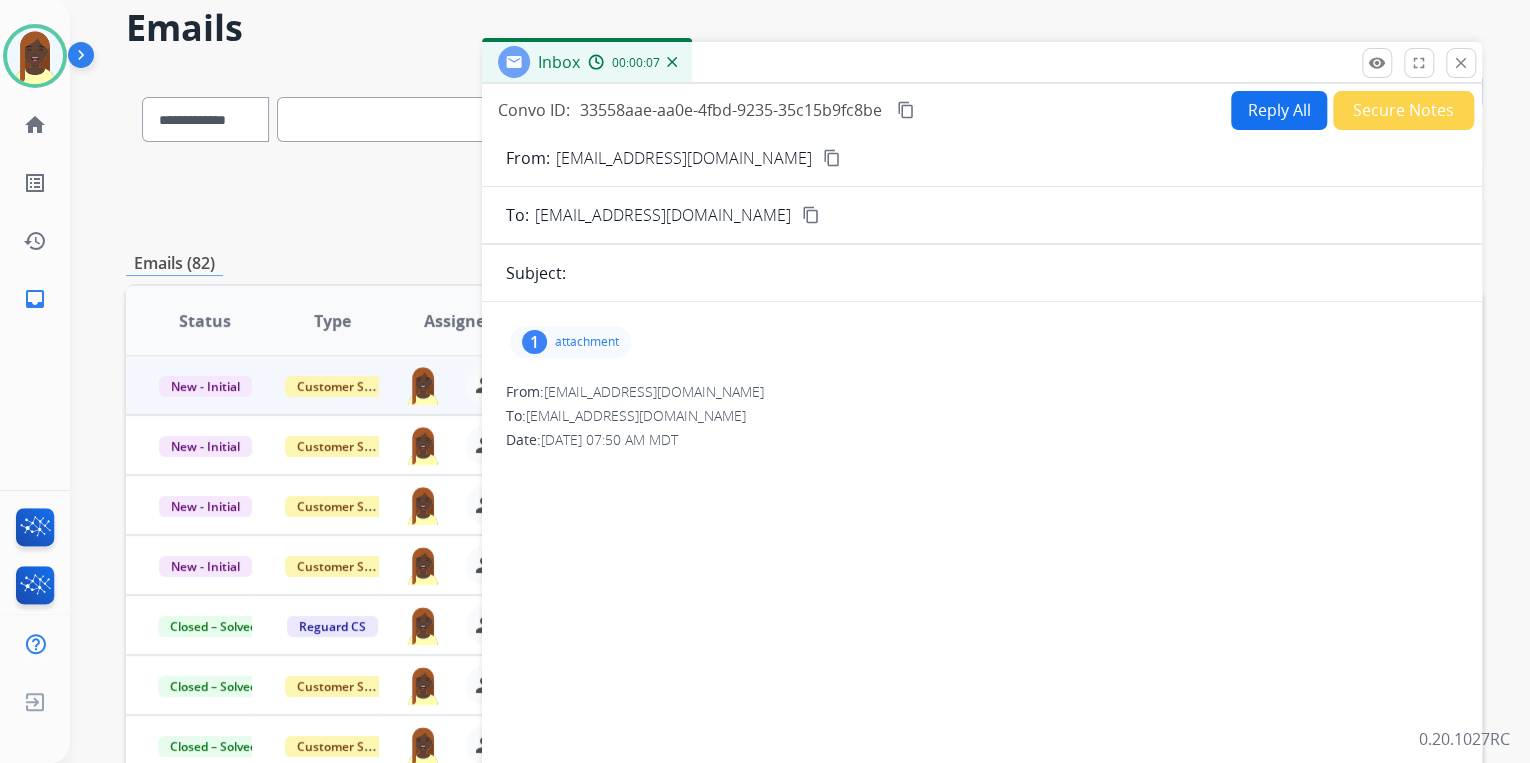 click on "Reply All" at bounding box center (1279, 110) 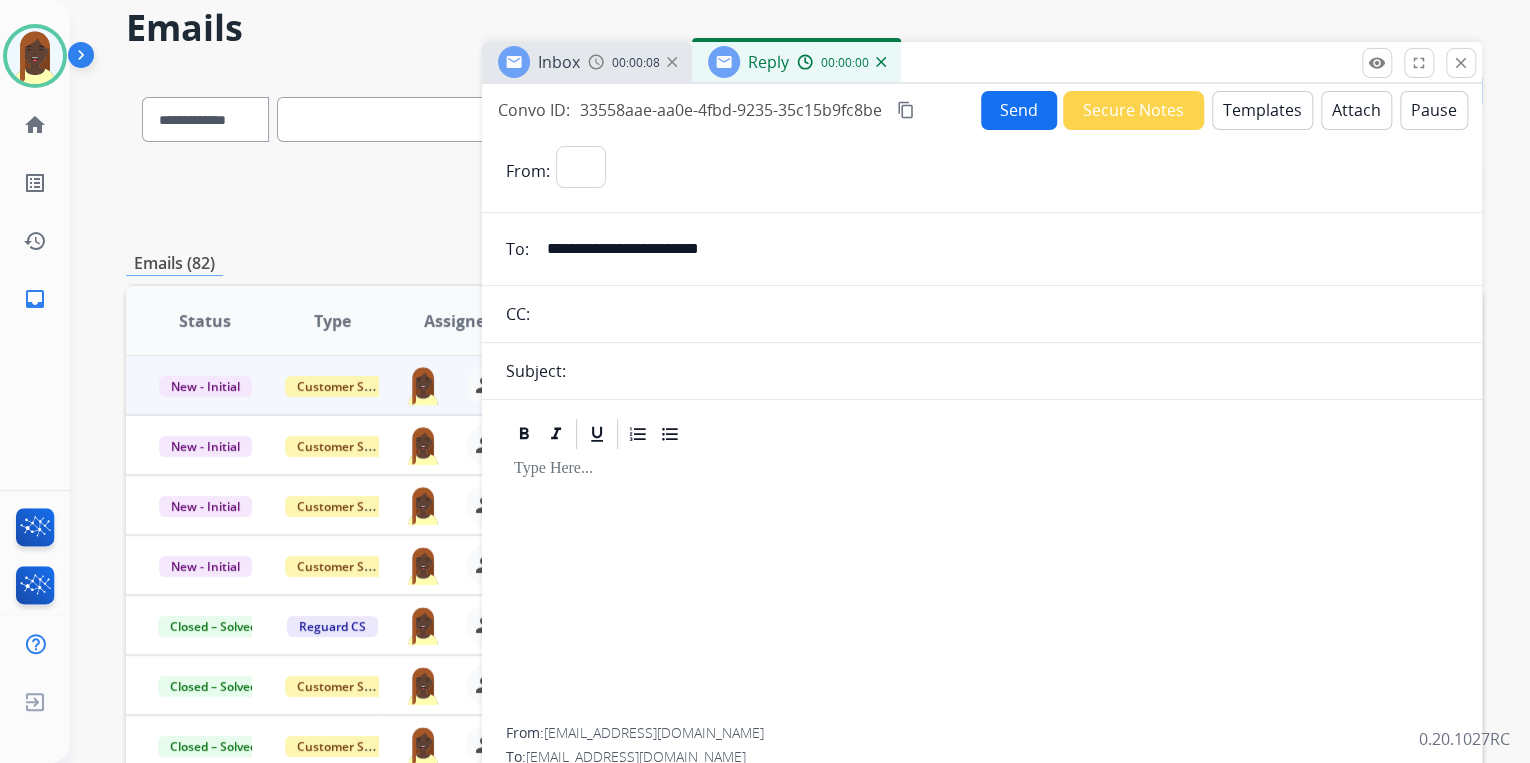 select on "**********" 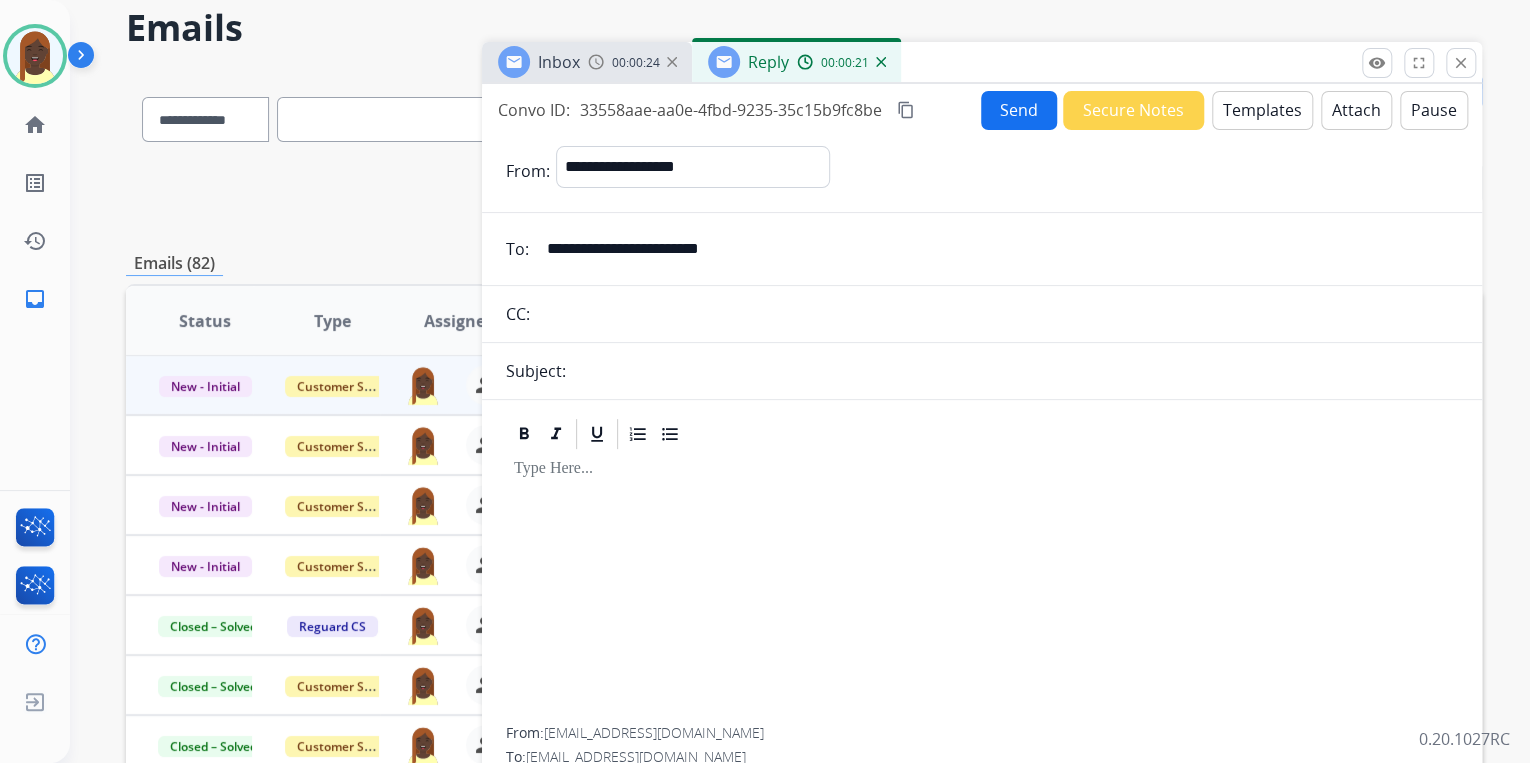 click on "Templates" at bounding box center [1262, 110] 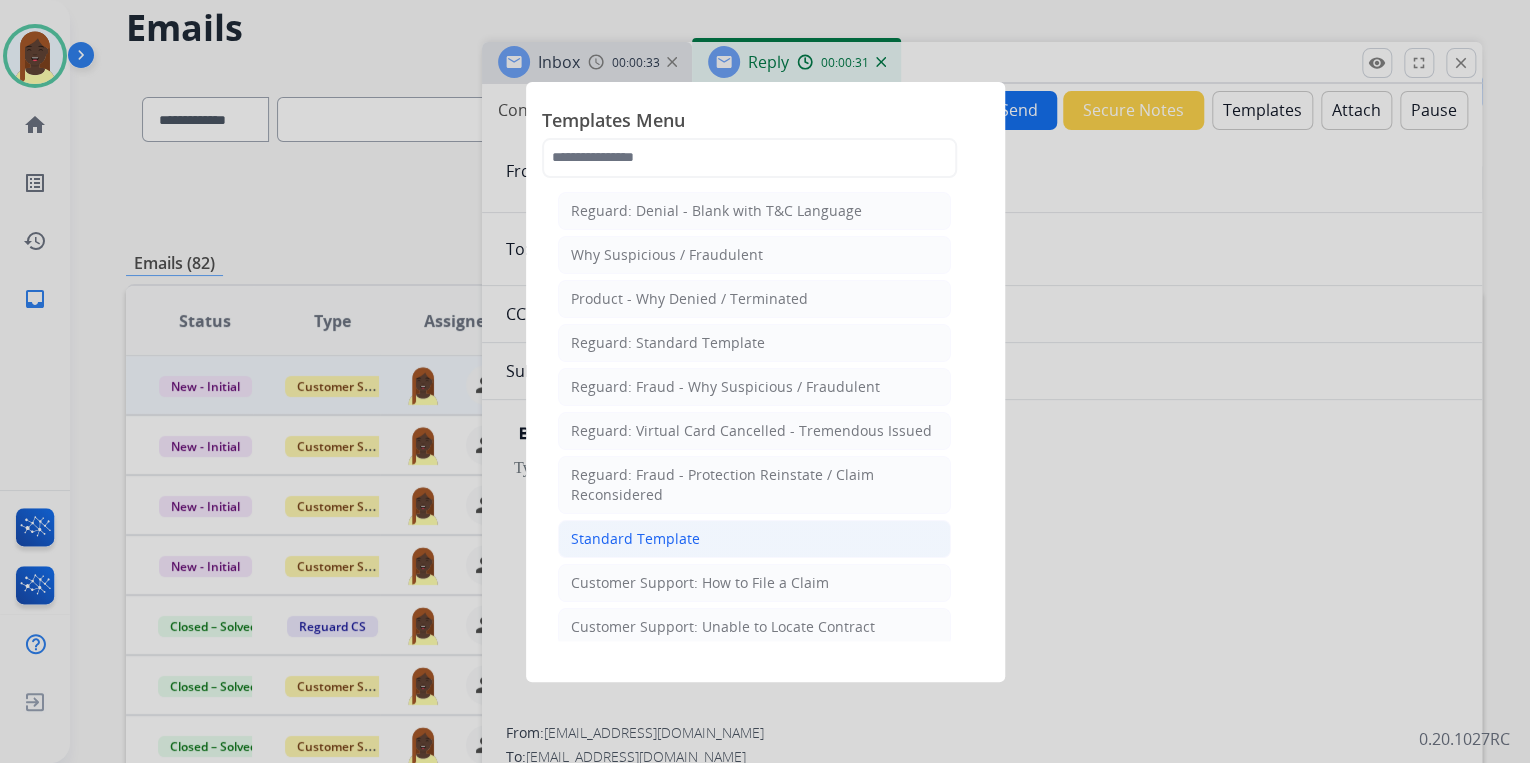 click on "Standard Template" 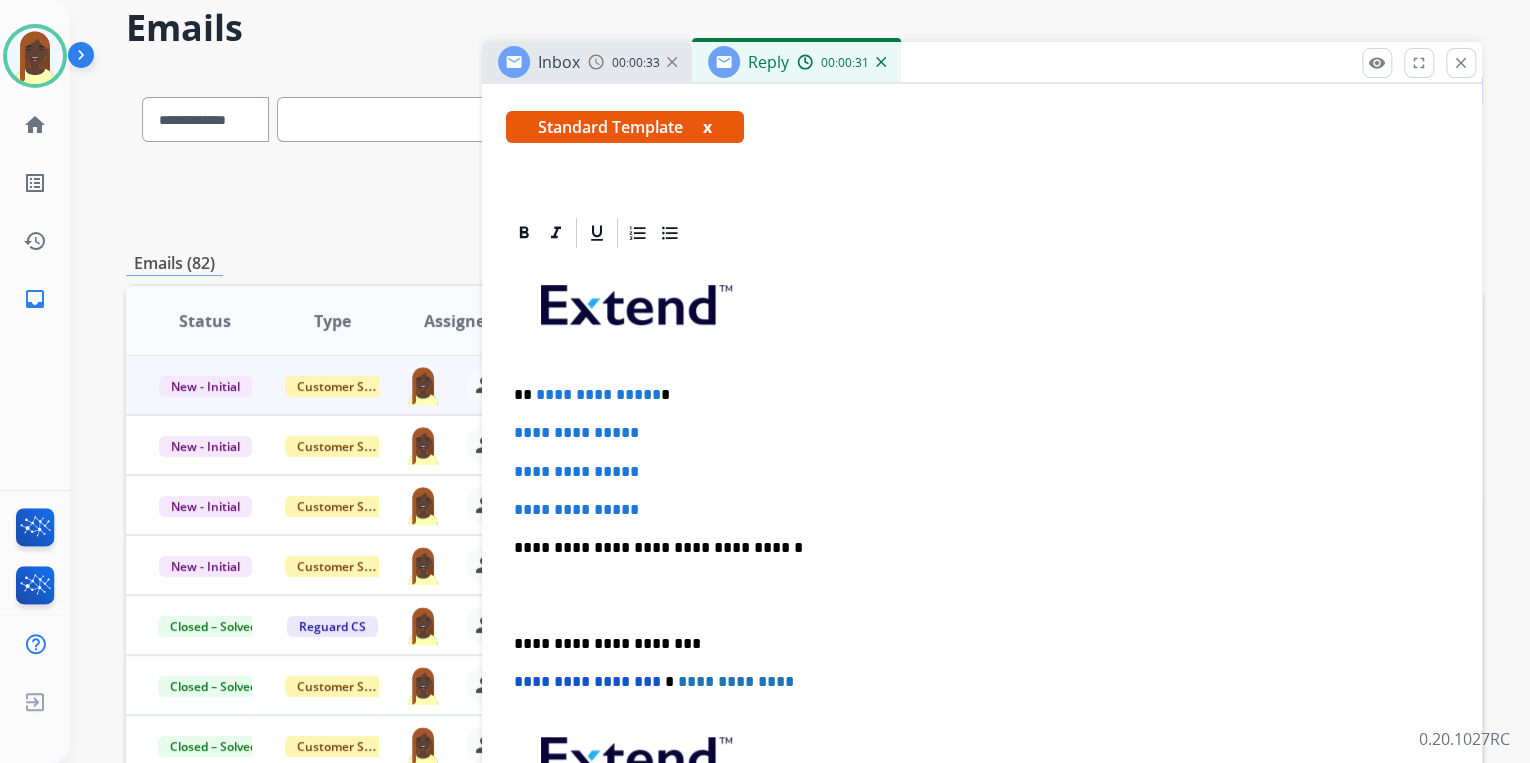 scroll, scrollTop: 400, scrollLeft: 0, axis: vertical 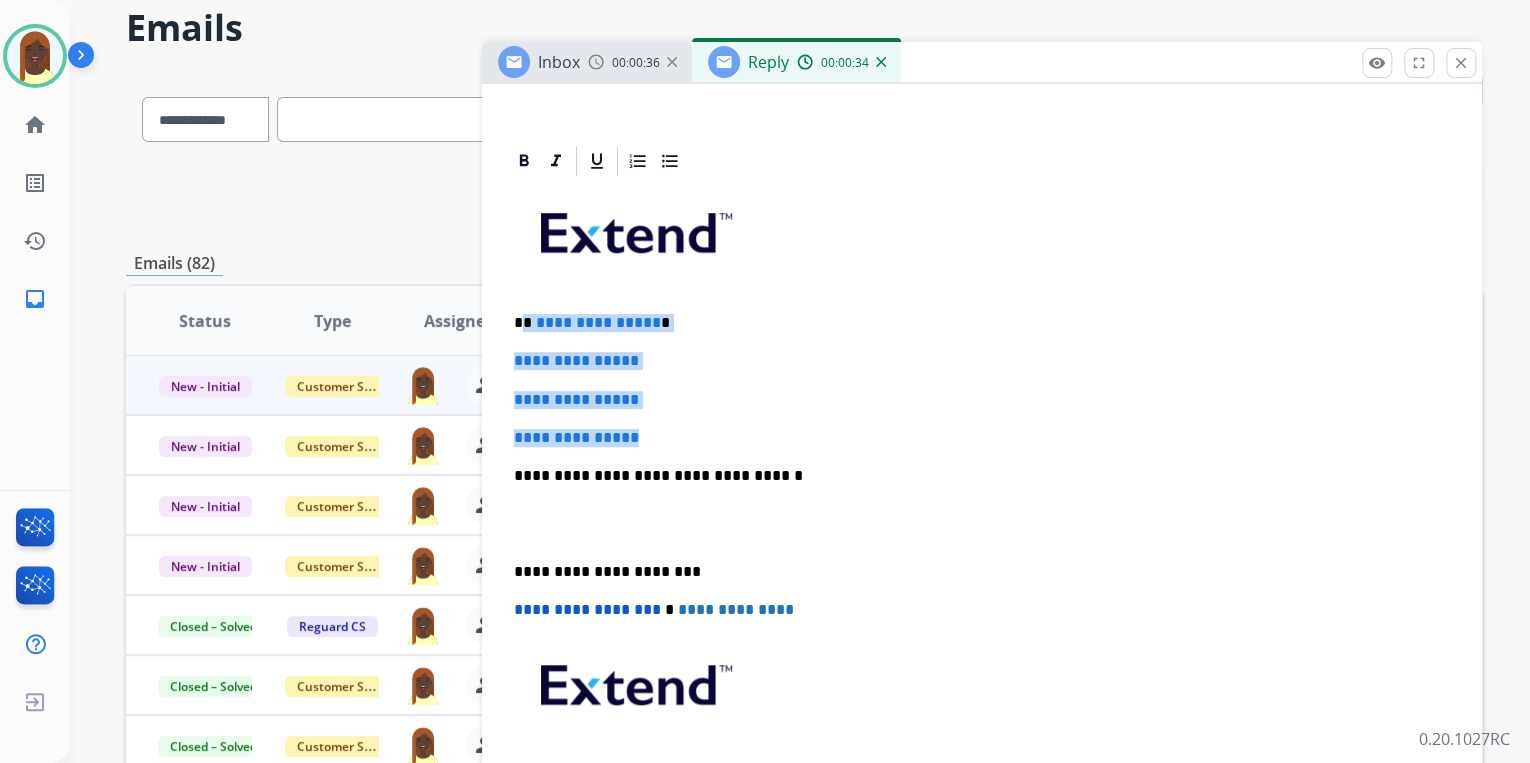 drag, startPoint x: 522, startPoint y: 318, endPoint x: 672, endPoint y: 440, distance: 193.34943 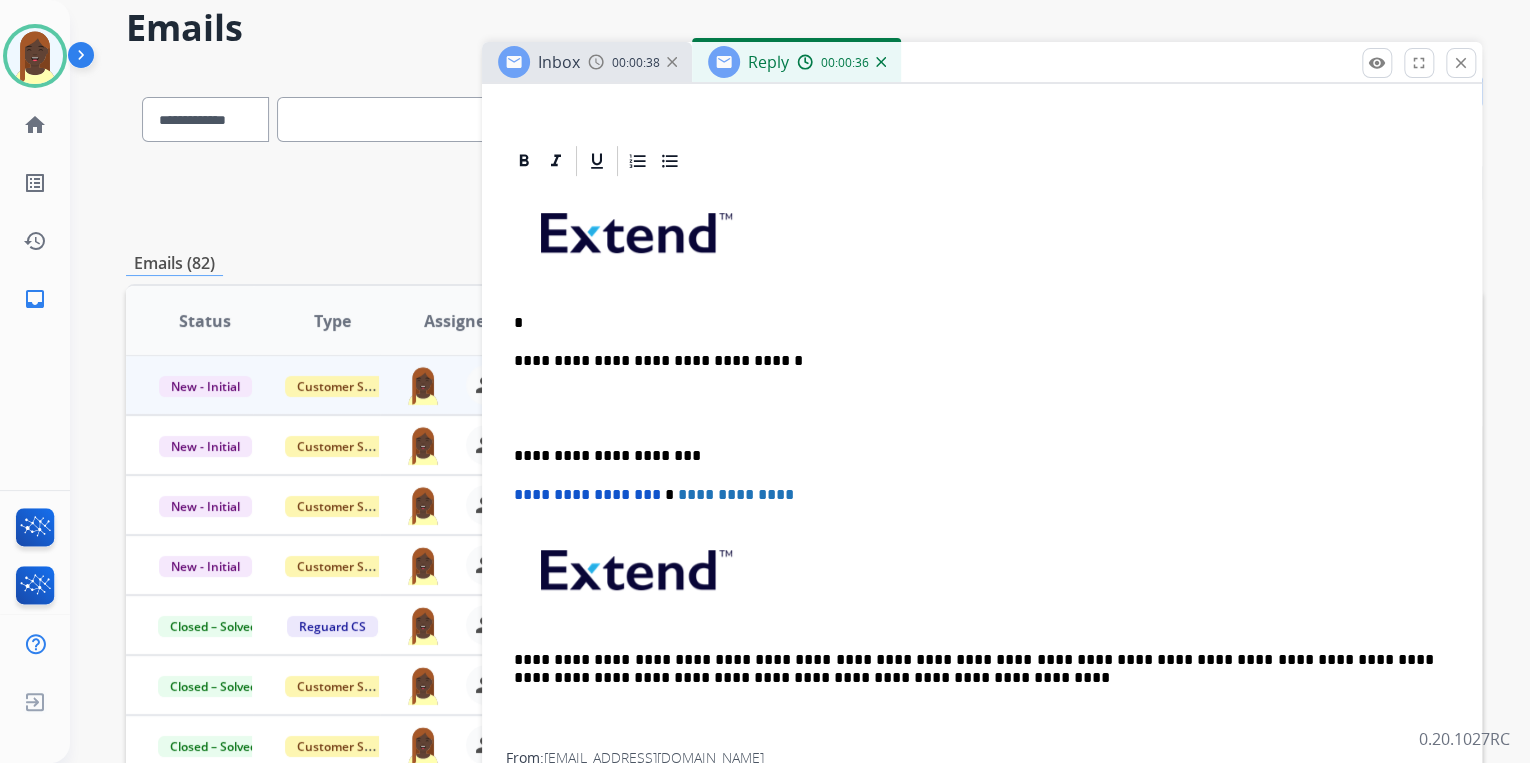 type 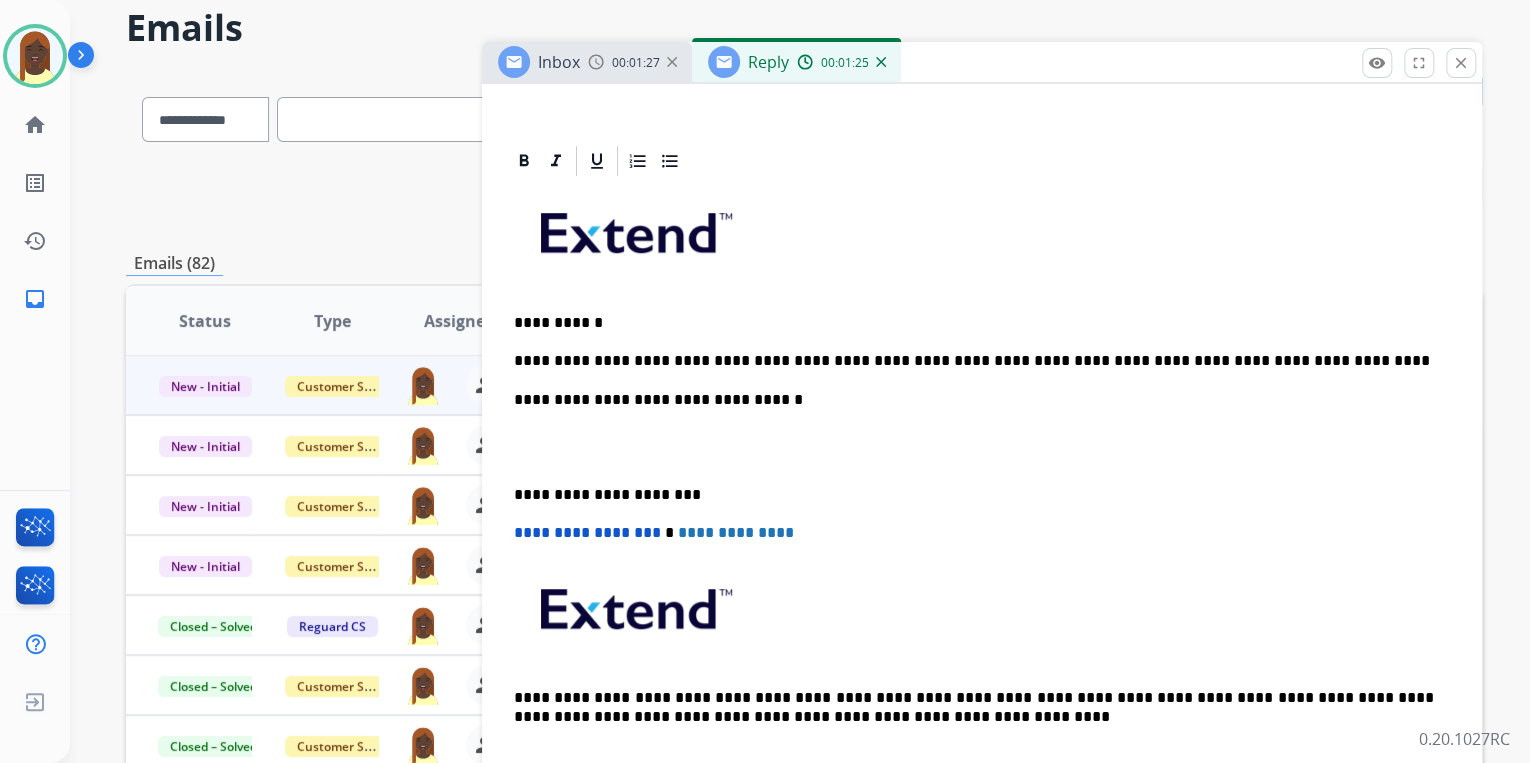 click on "**********" at bounding box center [974, 361] 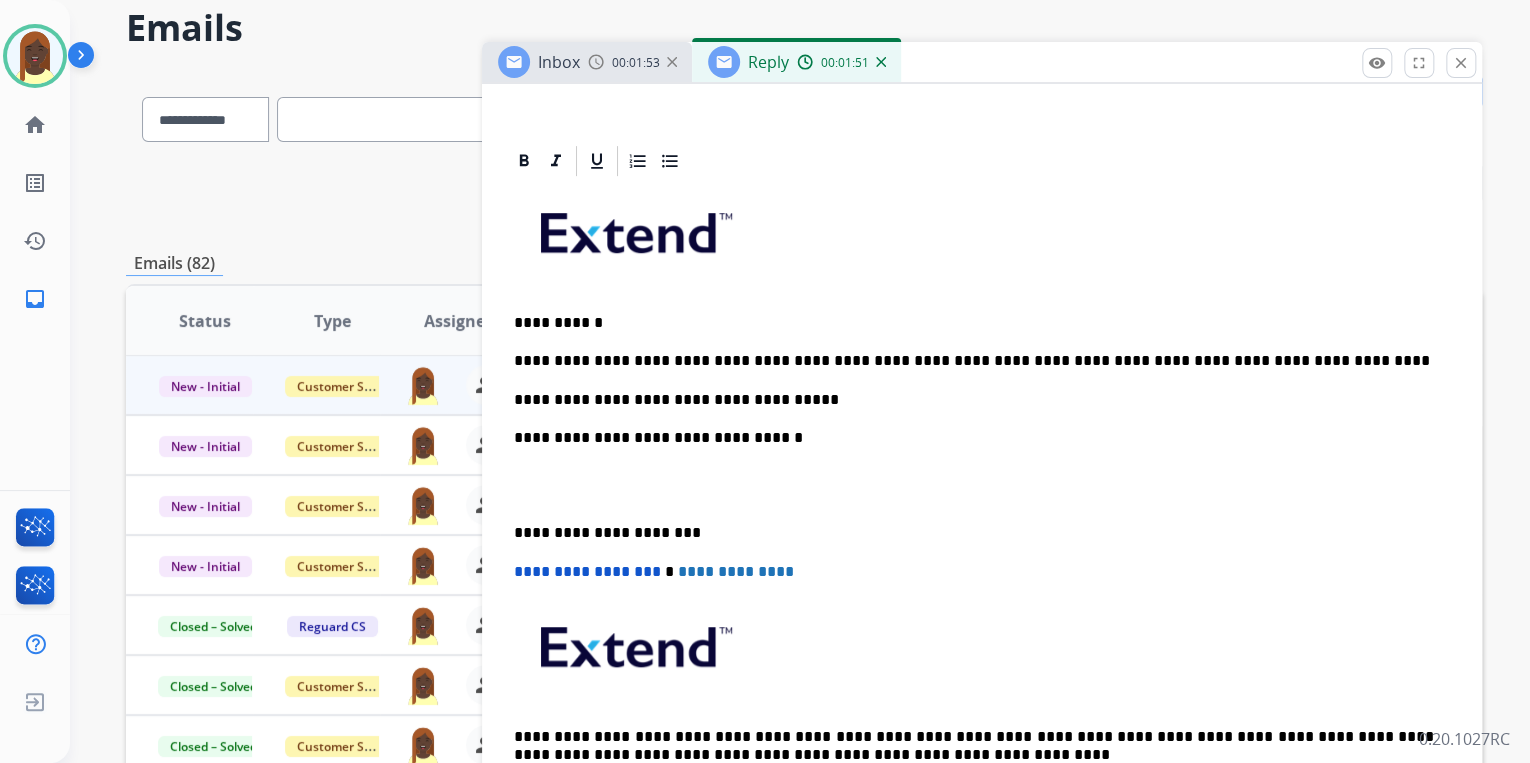 click on "**********" at bounding box center (974, 400) 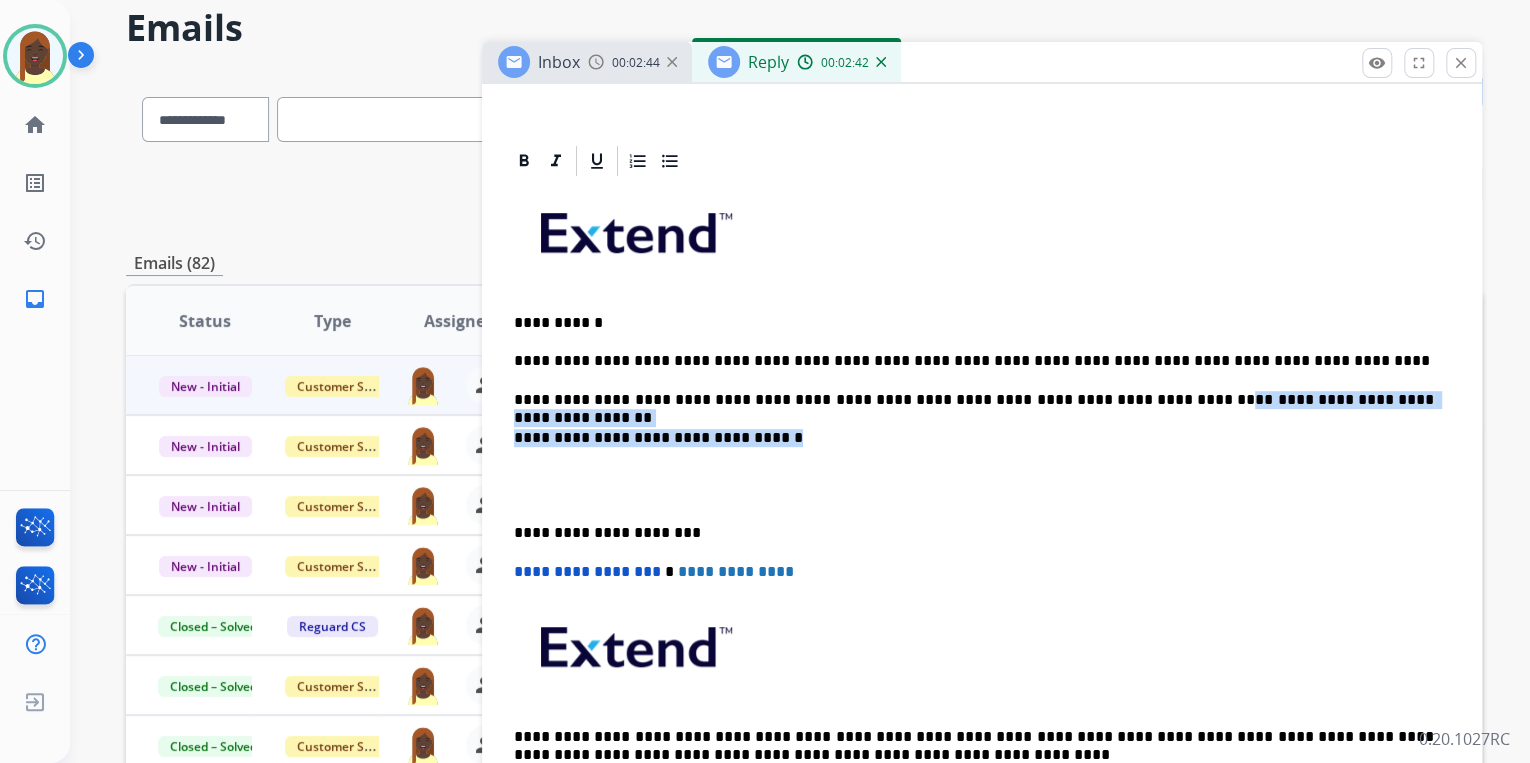 drag, startPoint x: 1096, startPoint y: 400, endPoint x: 1310, endPoint y: 427, distance: 215.69655 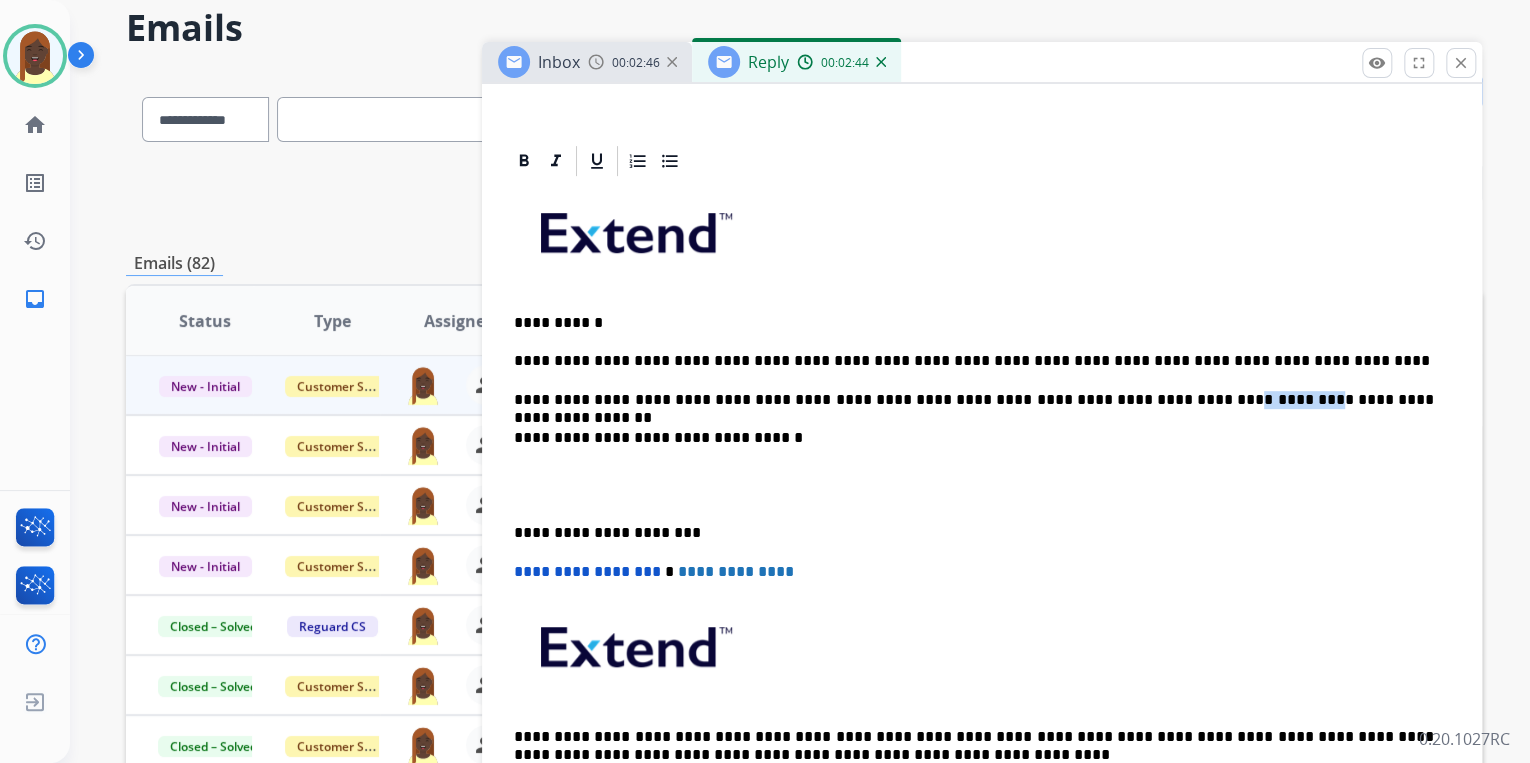 drag, startPoint x: 1101, startPoint y: 396, endPoint x: 1172, endPoint y: 402, distance: 71.25307 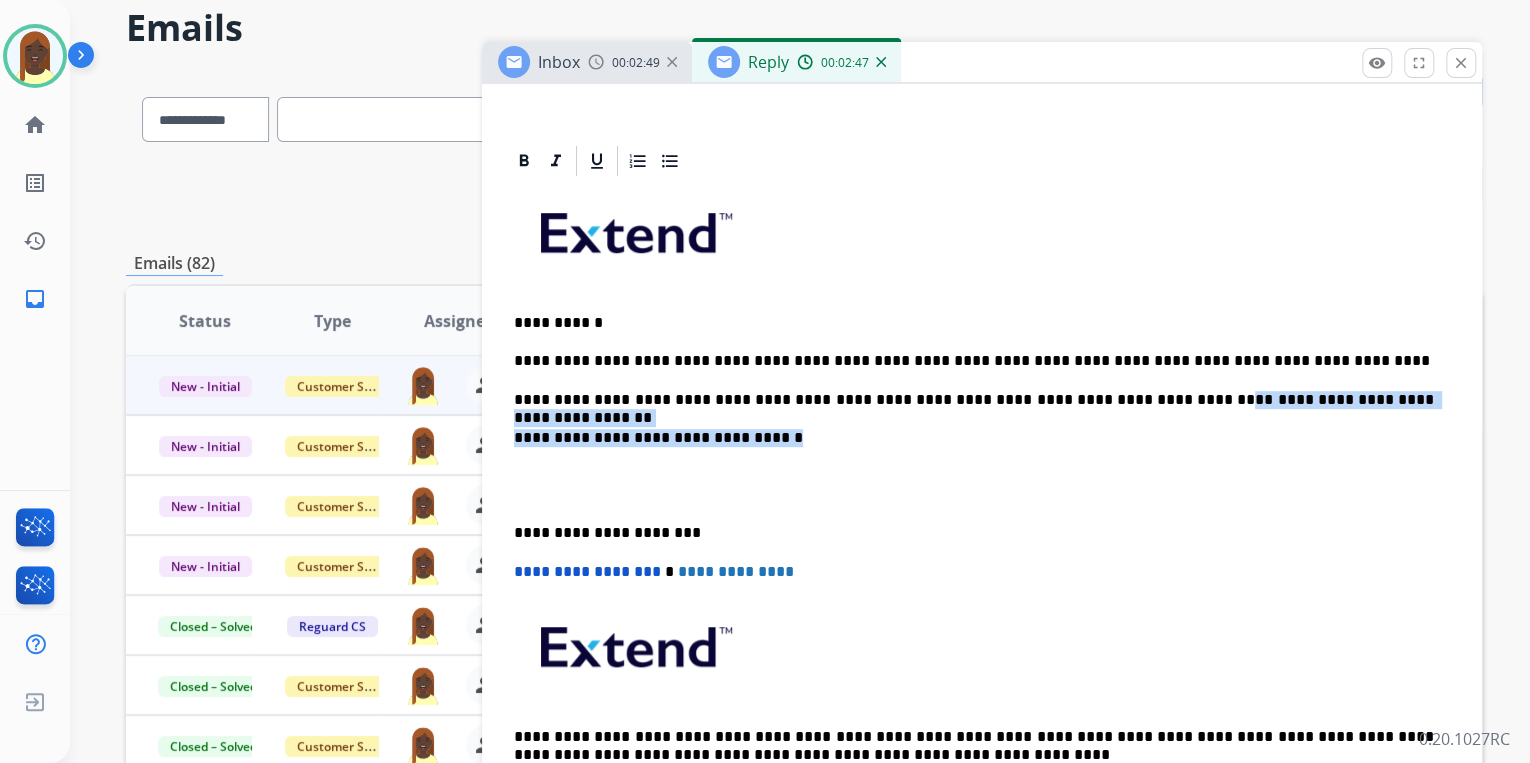 drag, startPoint x: 1096, startPoint y: 396, endPoint x: 1356, endPoint y: 424, distance: 261.50336 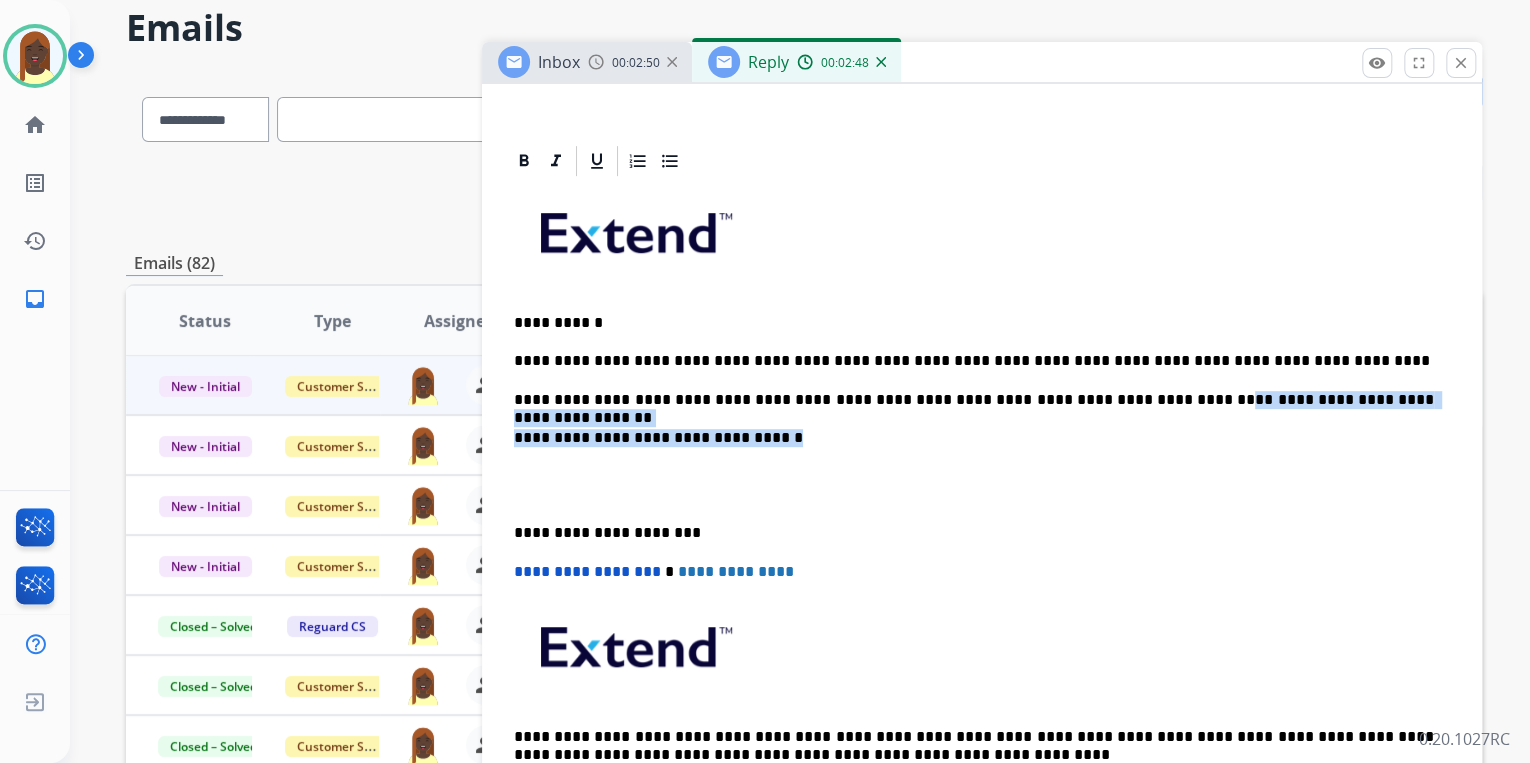click on "**********" at bounding box center [982, 504] 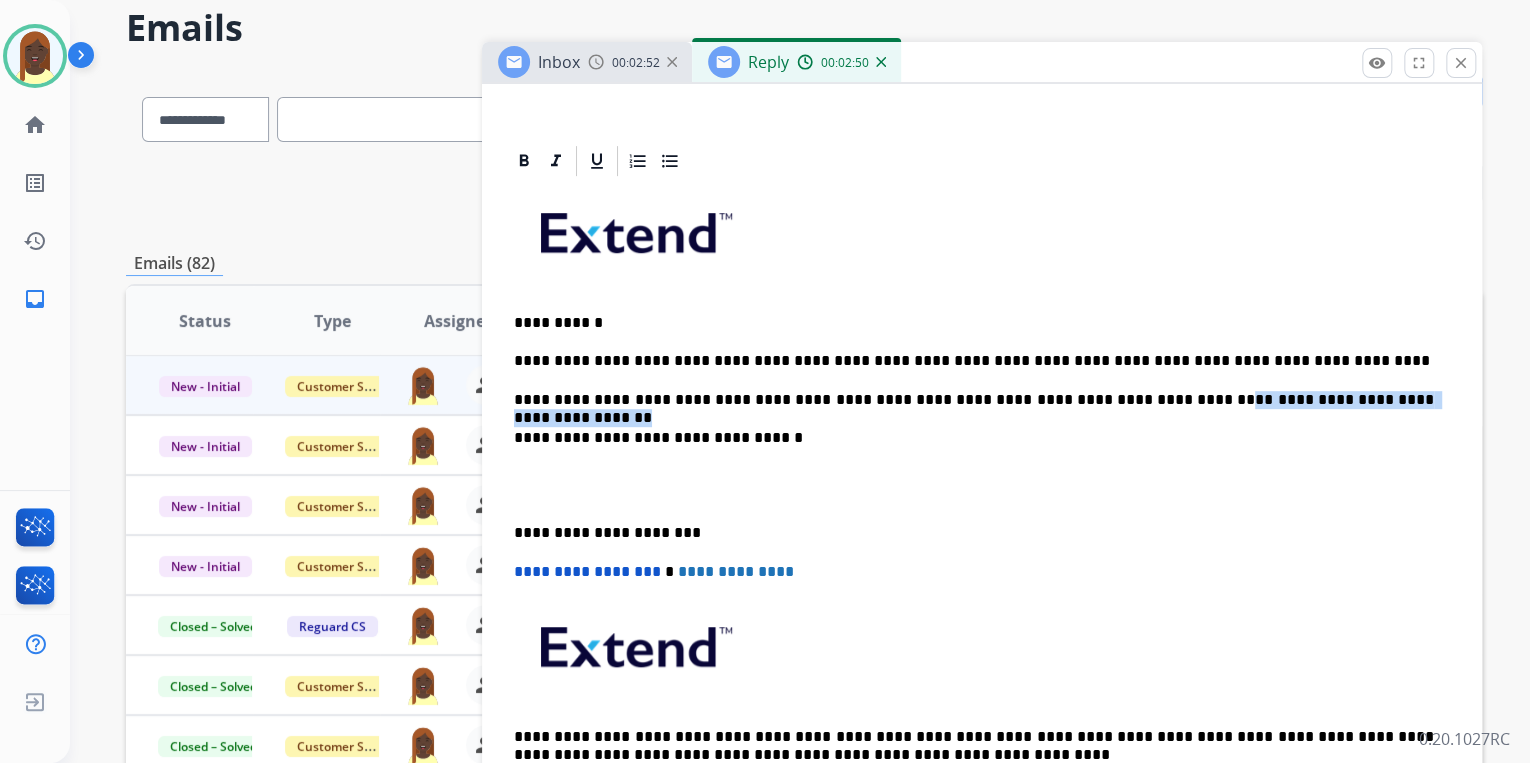 drag, startPoint x: 1360, startPoint y: 400, endPoint x: 1099, endPoint y: 405, distance: 261.04788 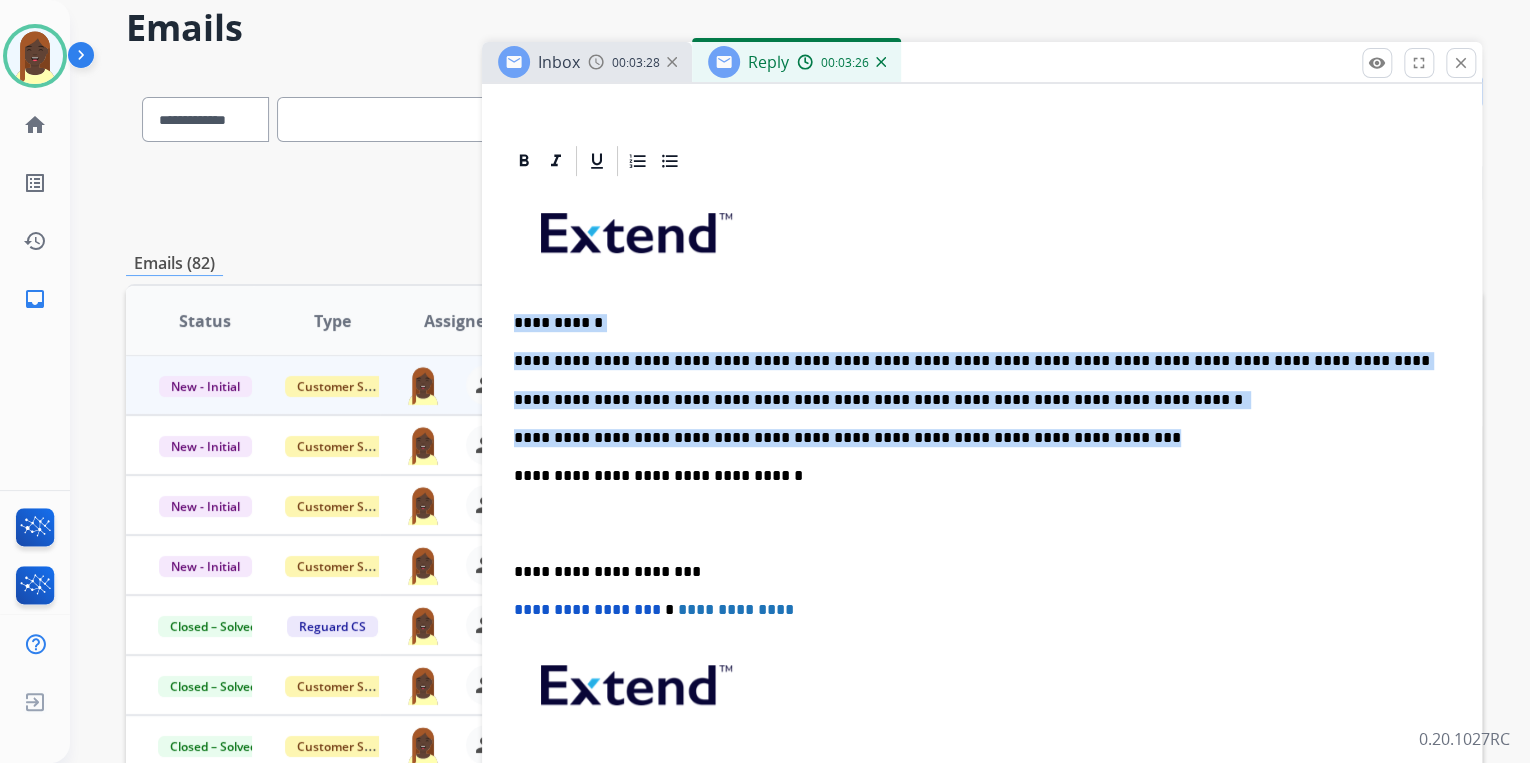 drag, startPoint x: 507, startPoint y: 313, endPoint x: 1069, endPoint y: 435, distance: 575.08954 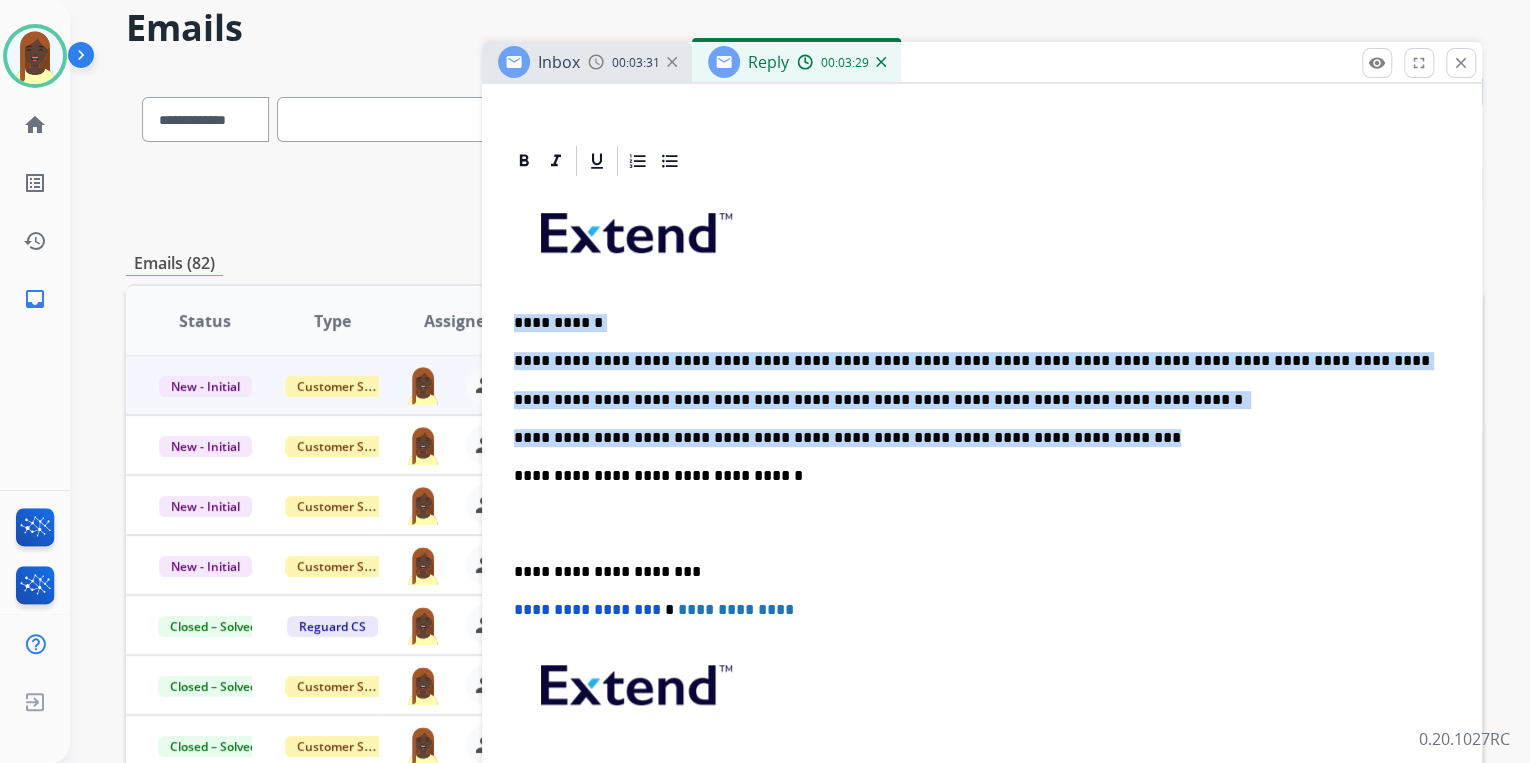 copy on "**********" 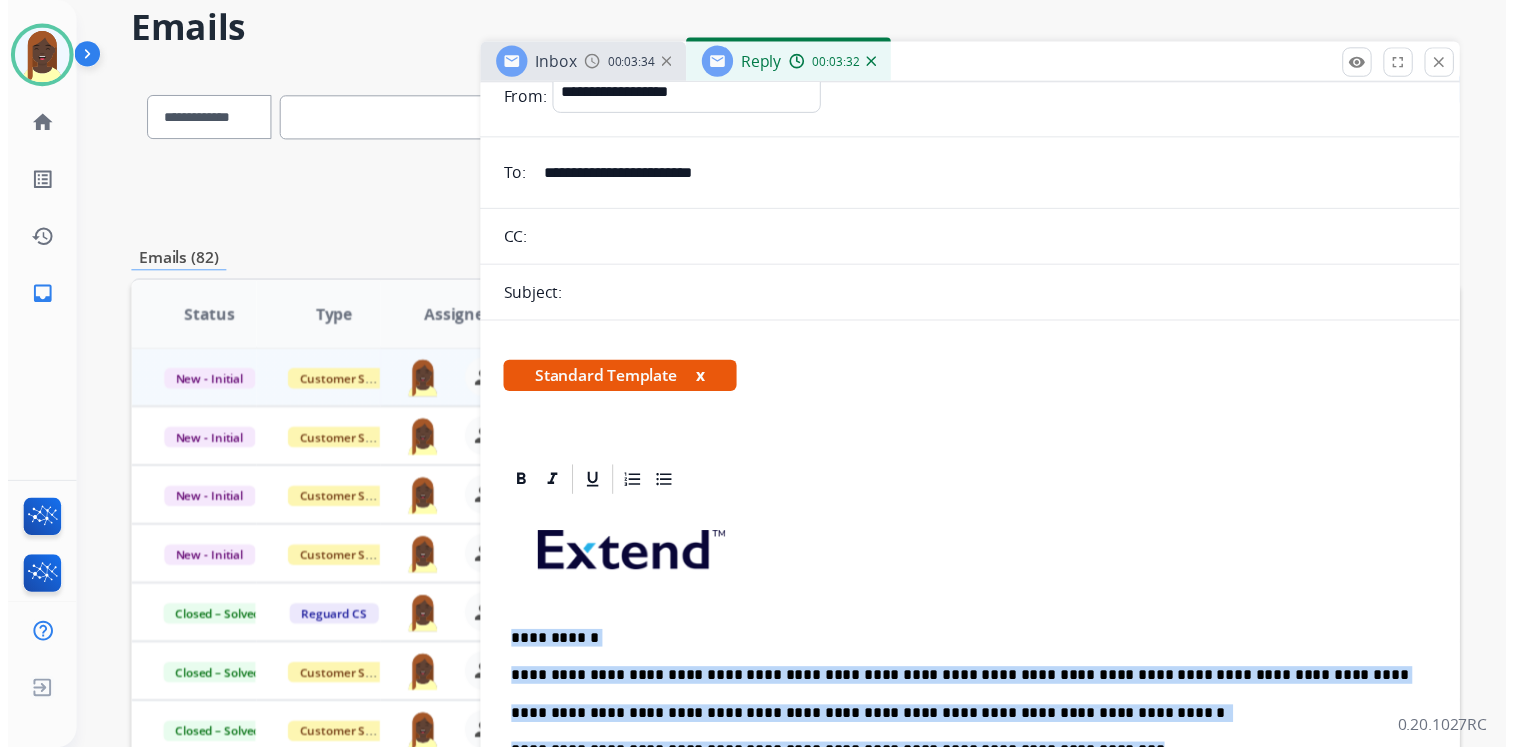 scroll, scrollTop: 0, scrollLeft: 0, axis: both 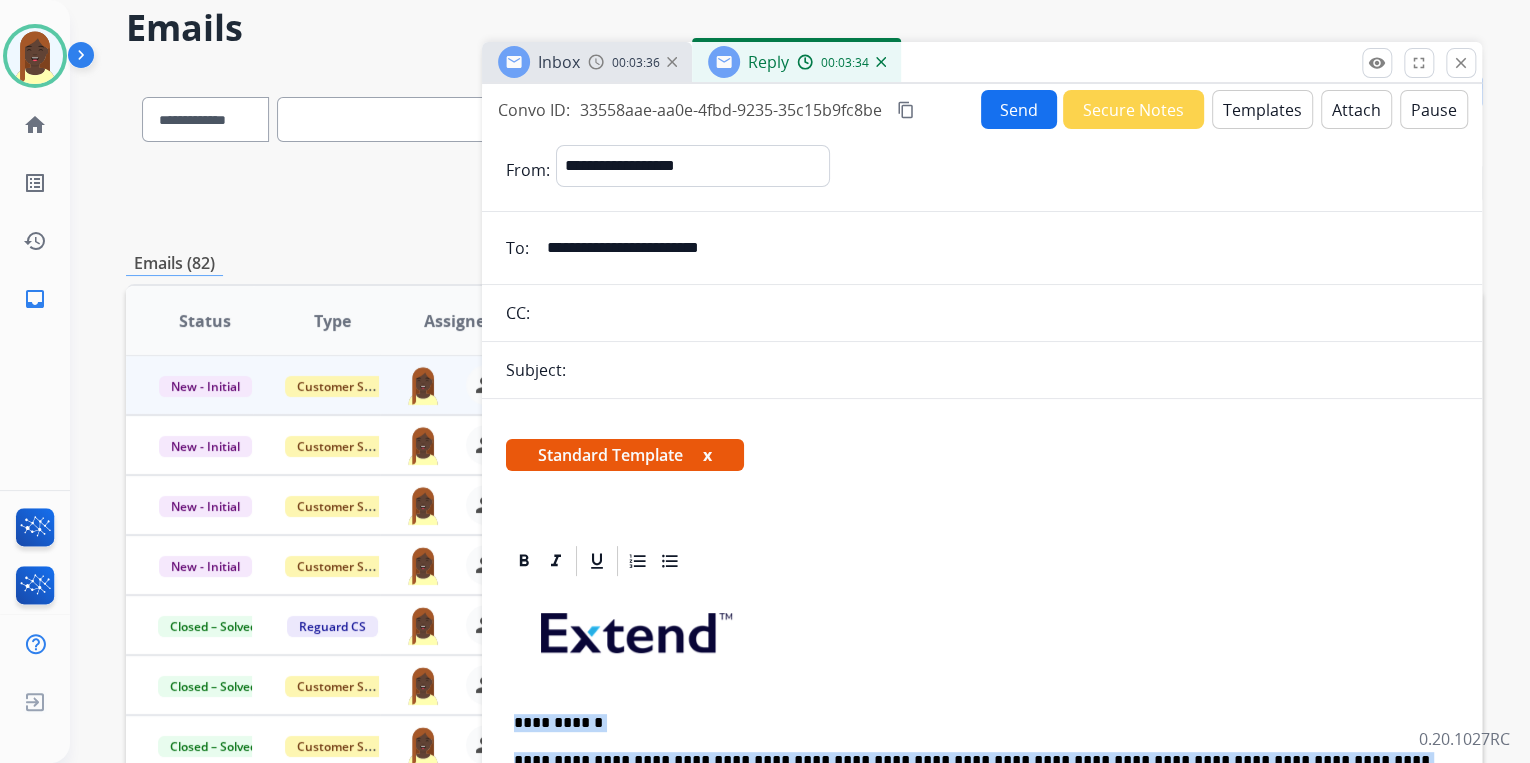 click on "Send" at bounding box center [1019, 109] 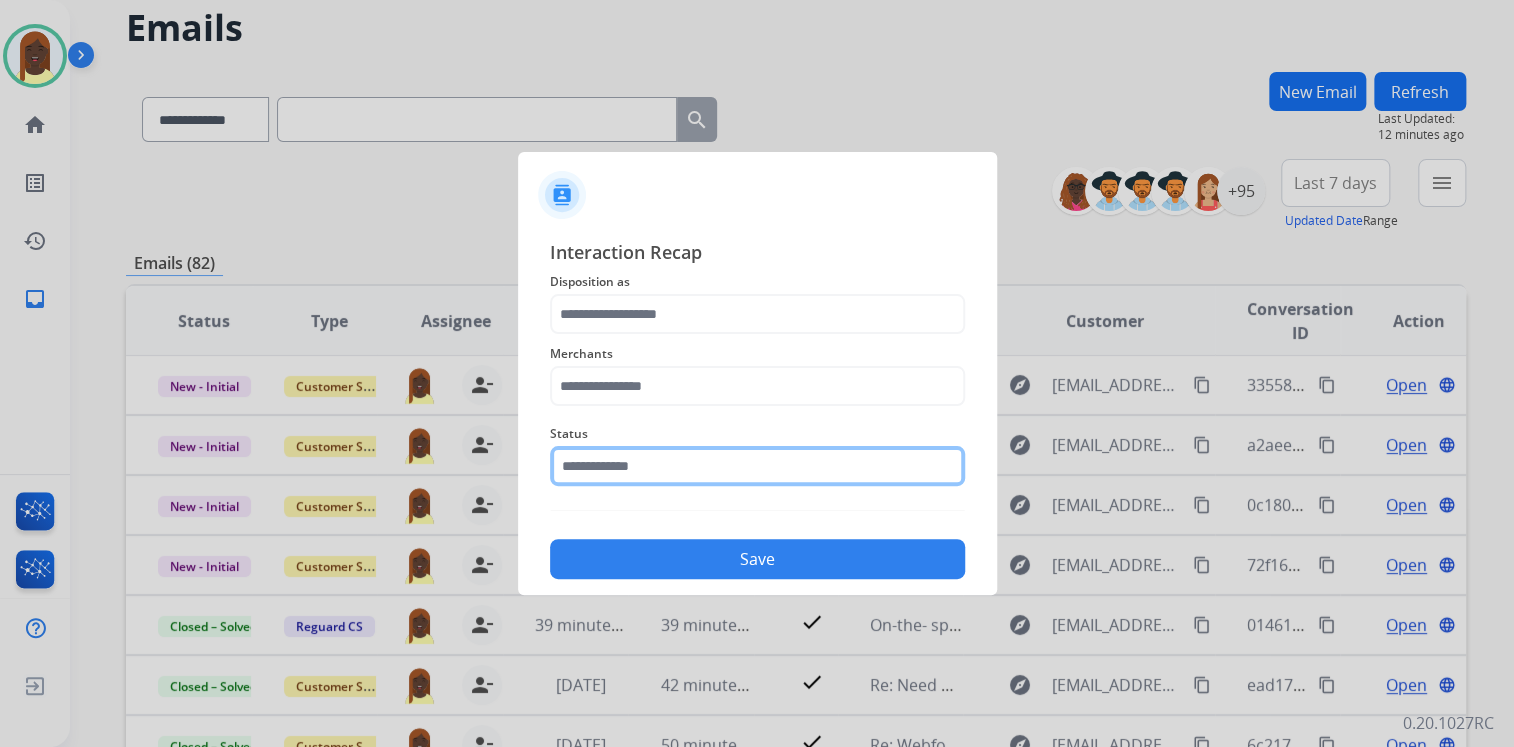 click 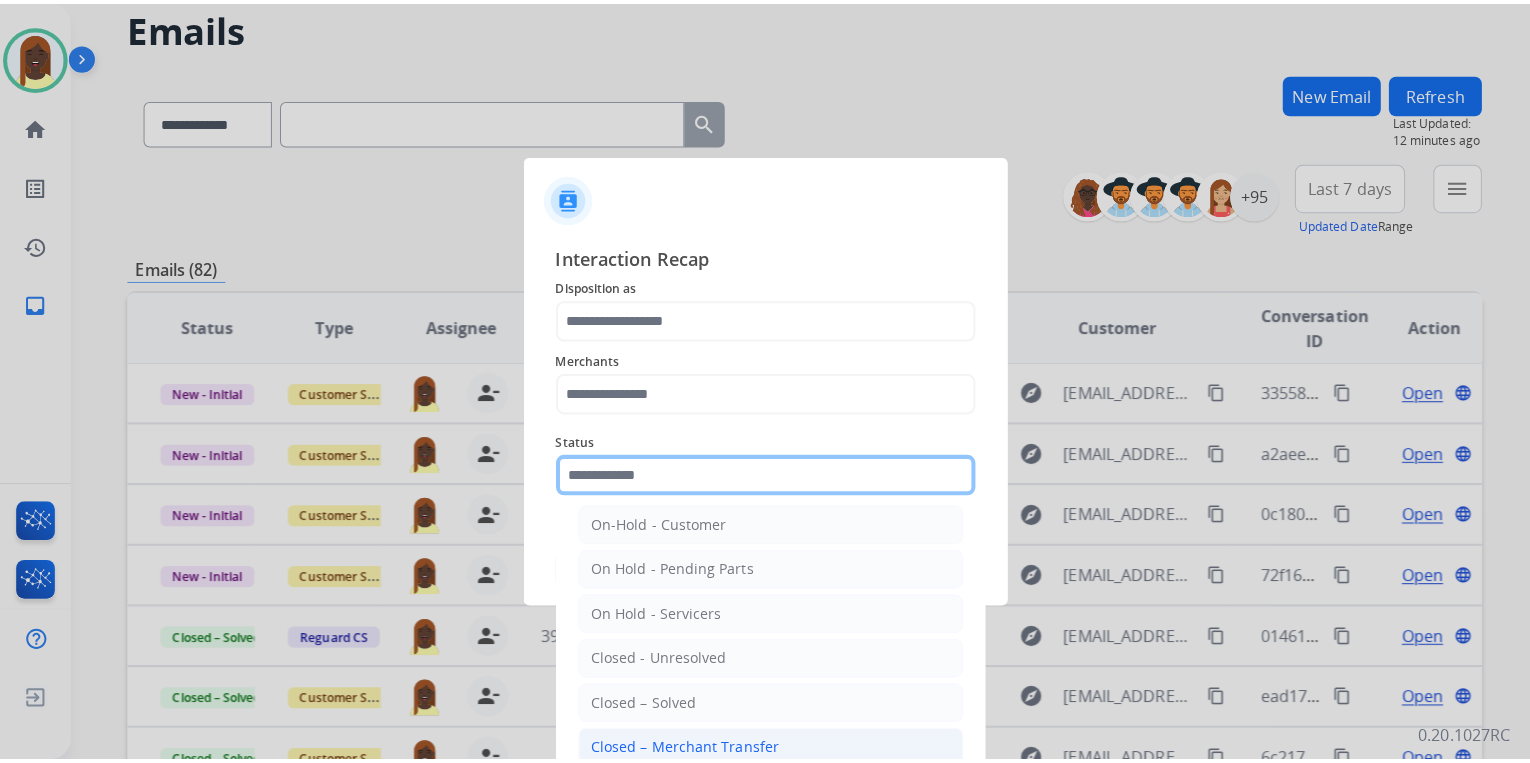 scroll, scrollTop: 80, scrollLeft: 0, axis: vertical 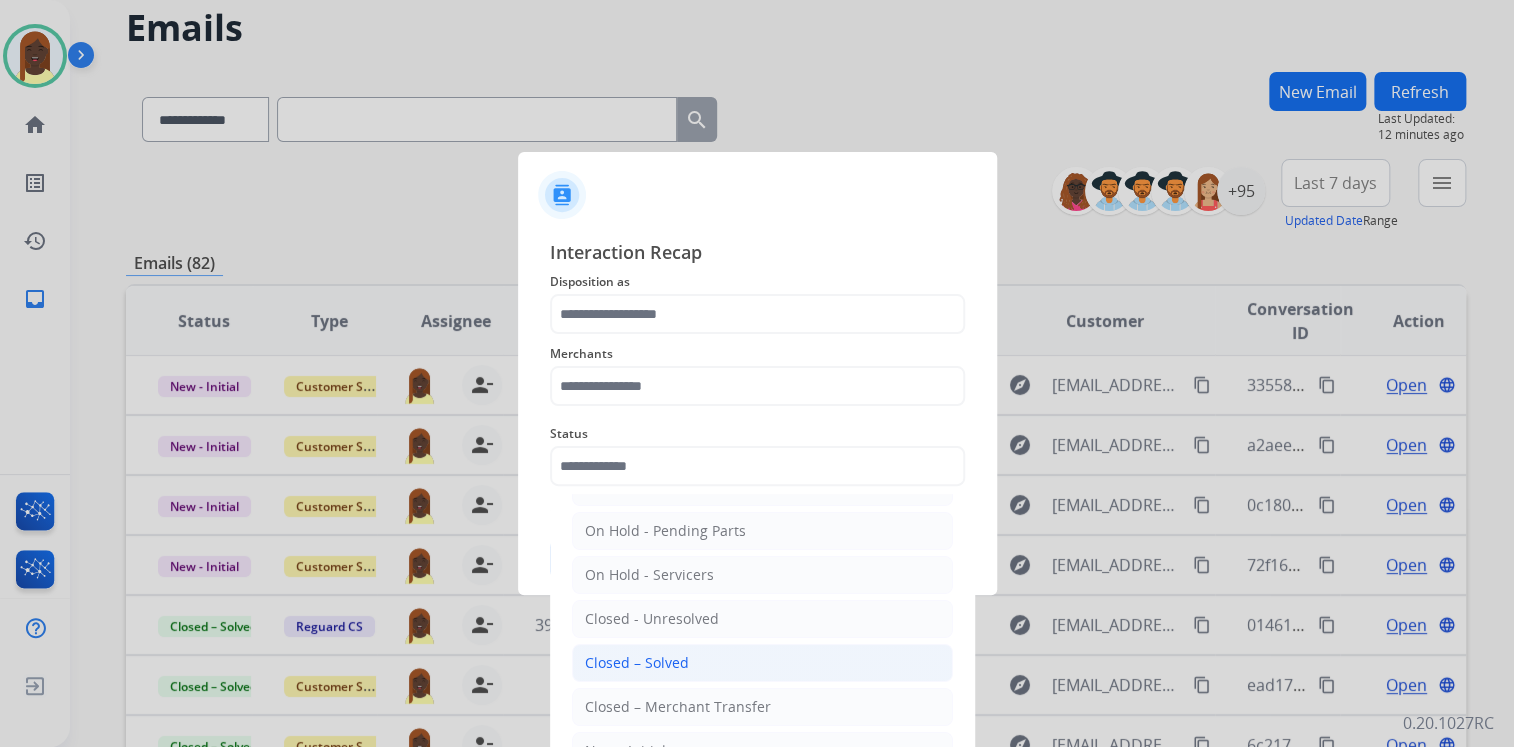 click on "Closed – Solved" 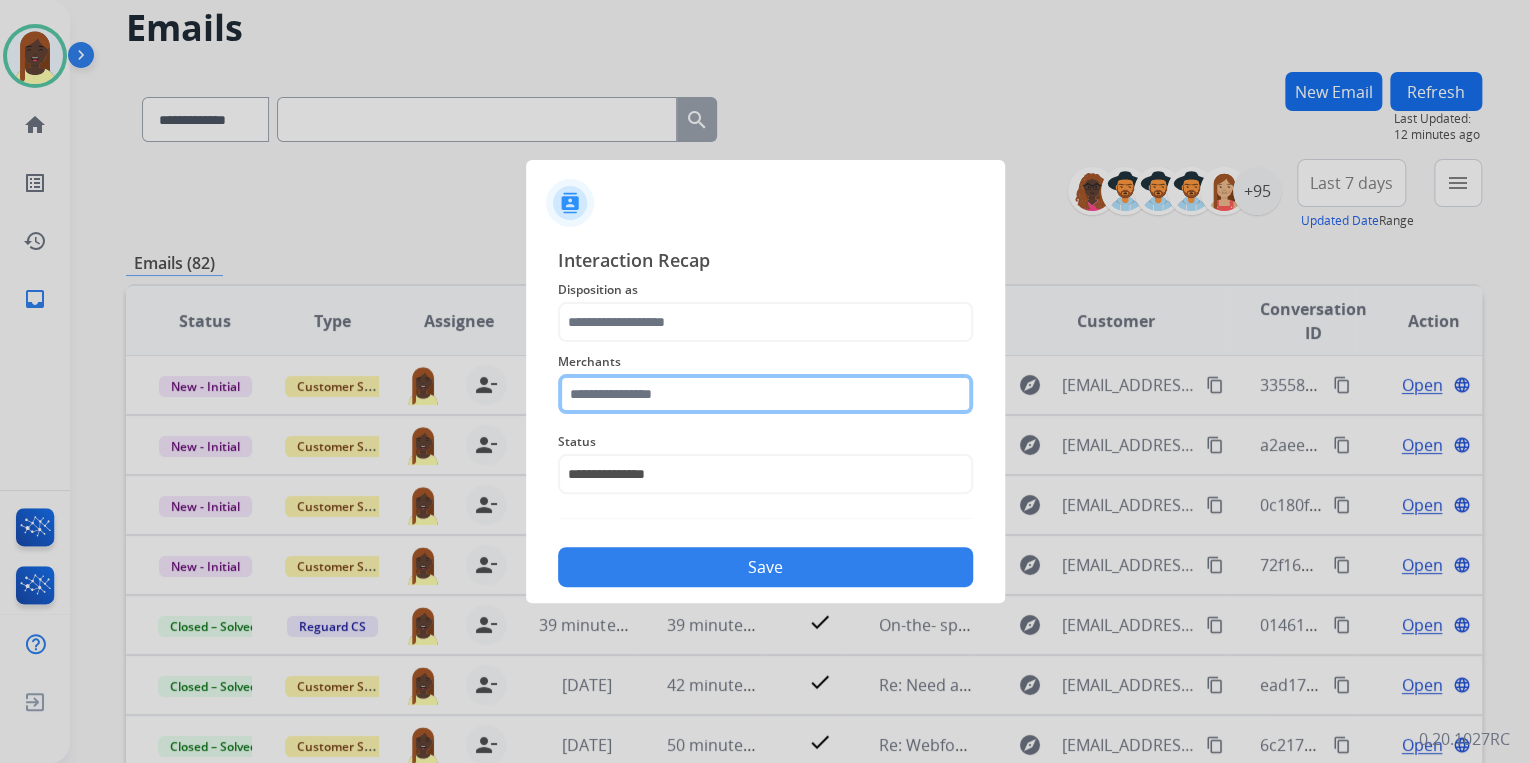 click 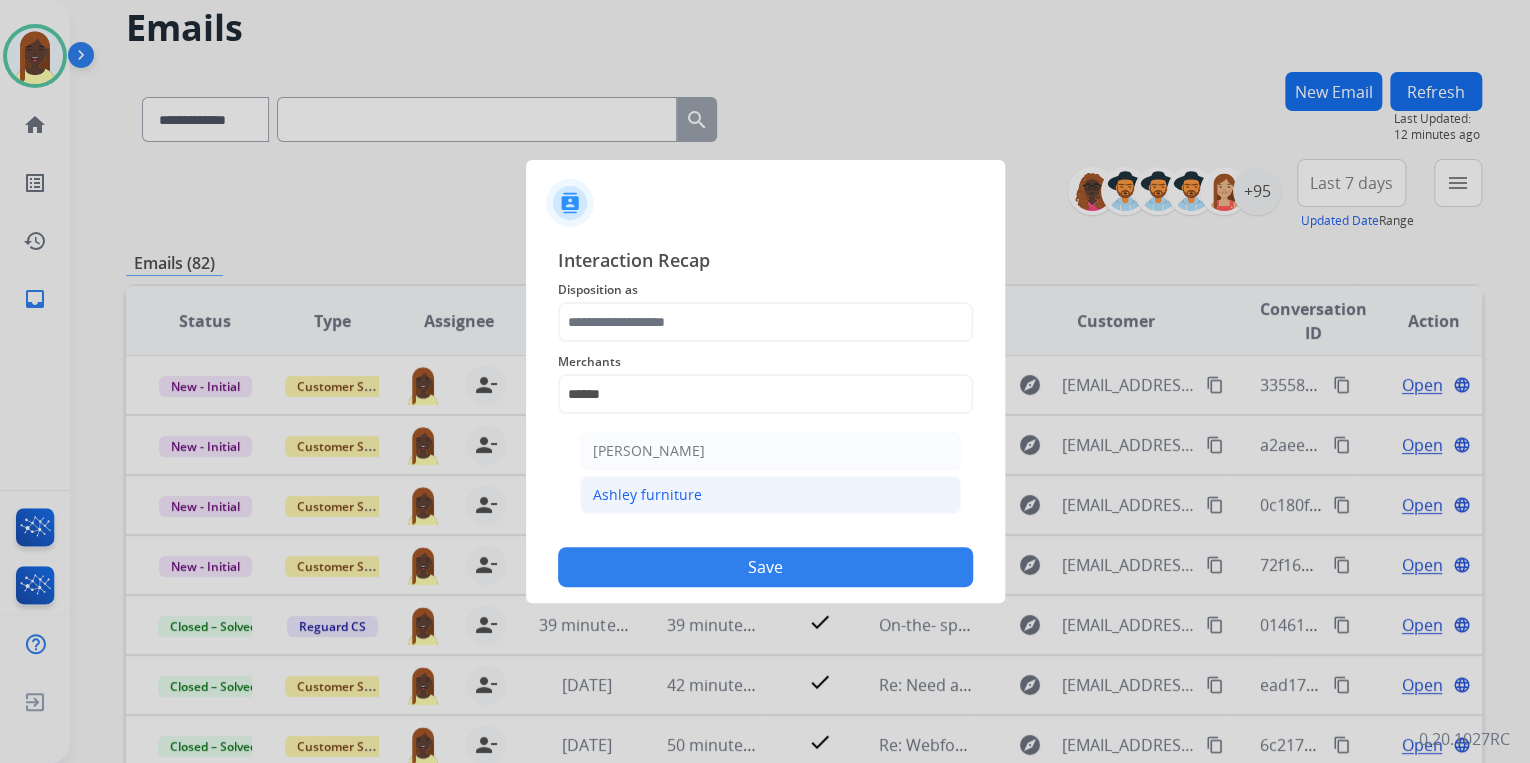 click on "Ashley furniture" 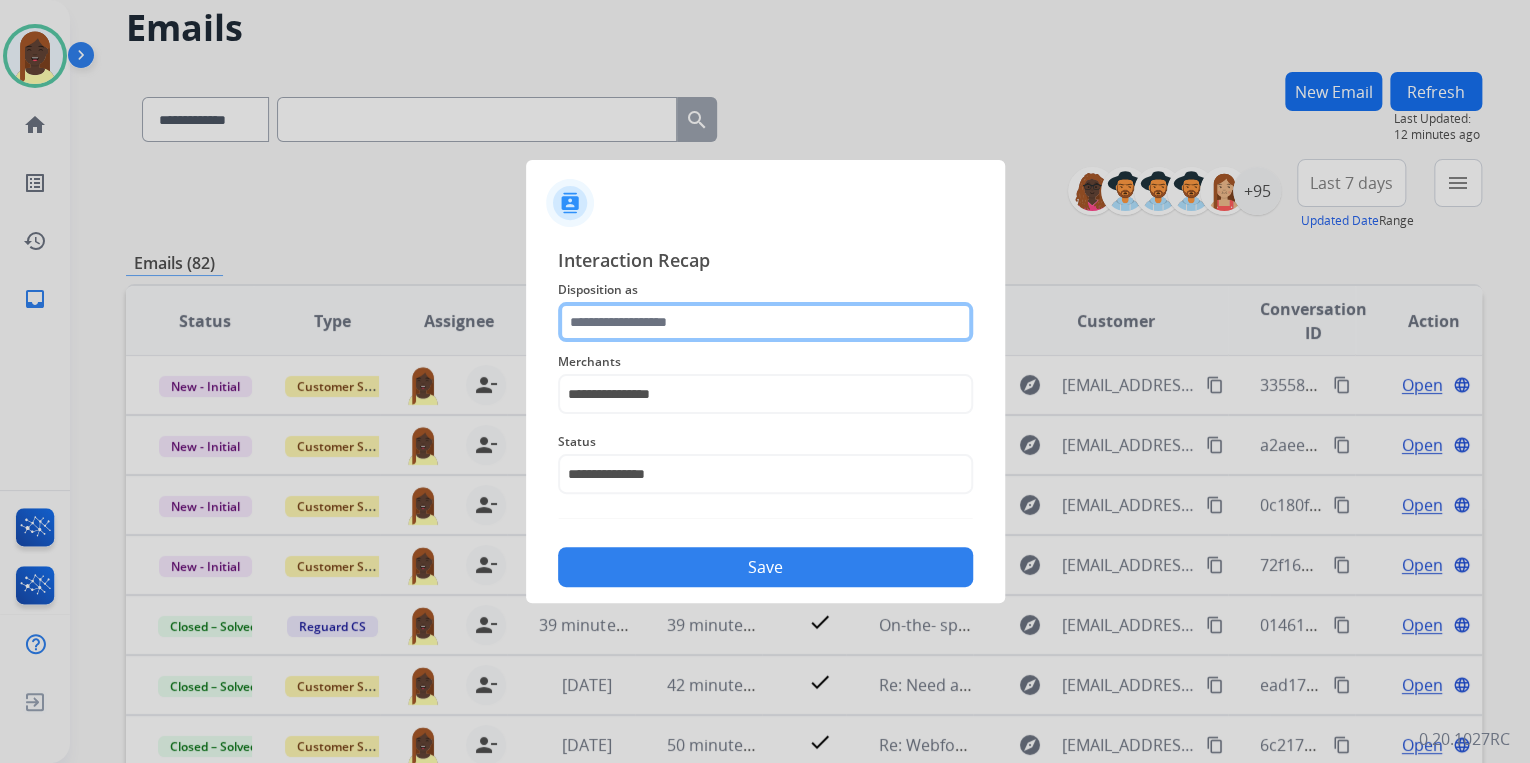 click 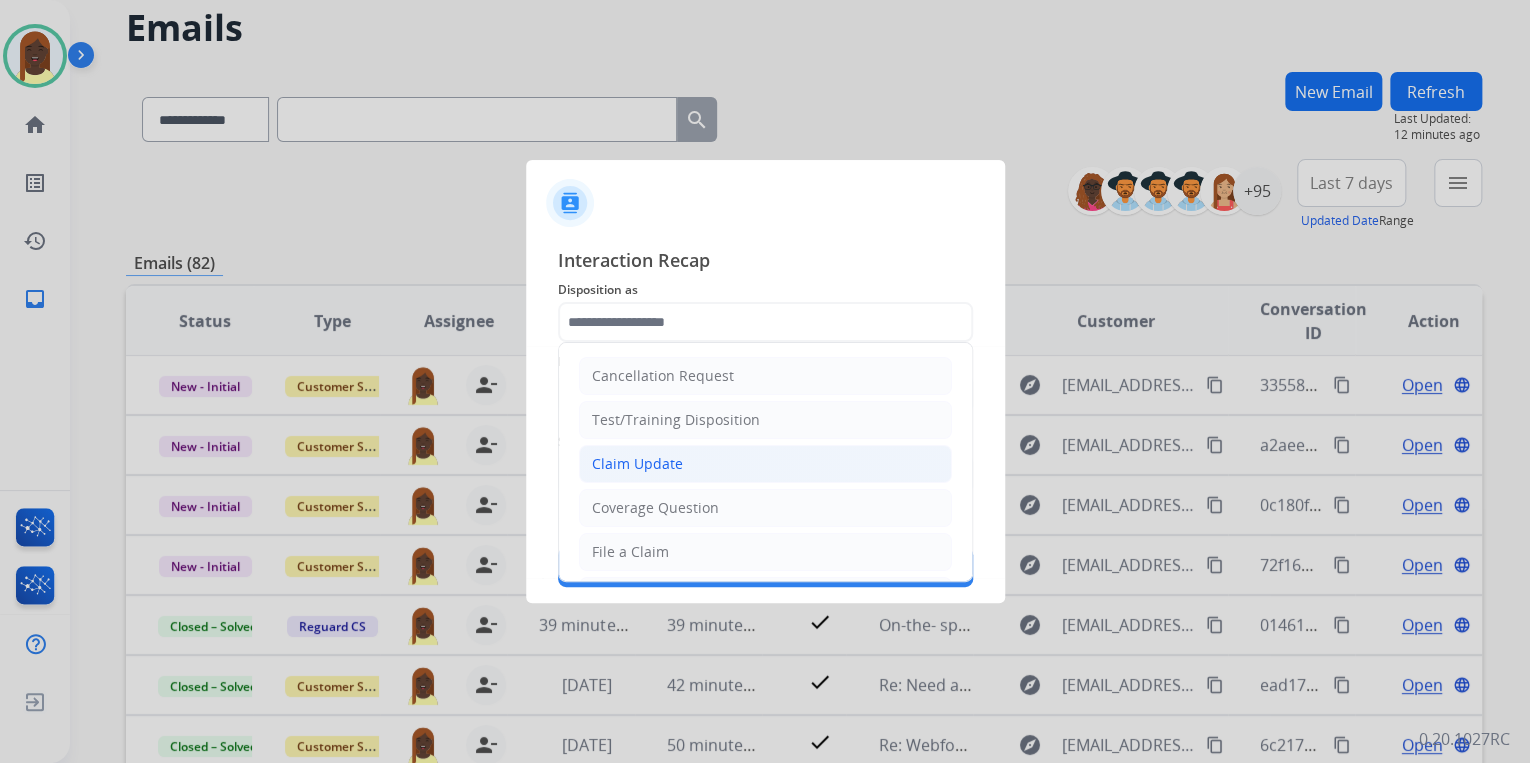 click on "Claim Update" 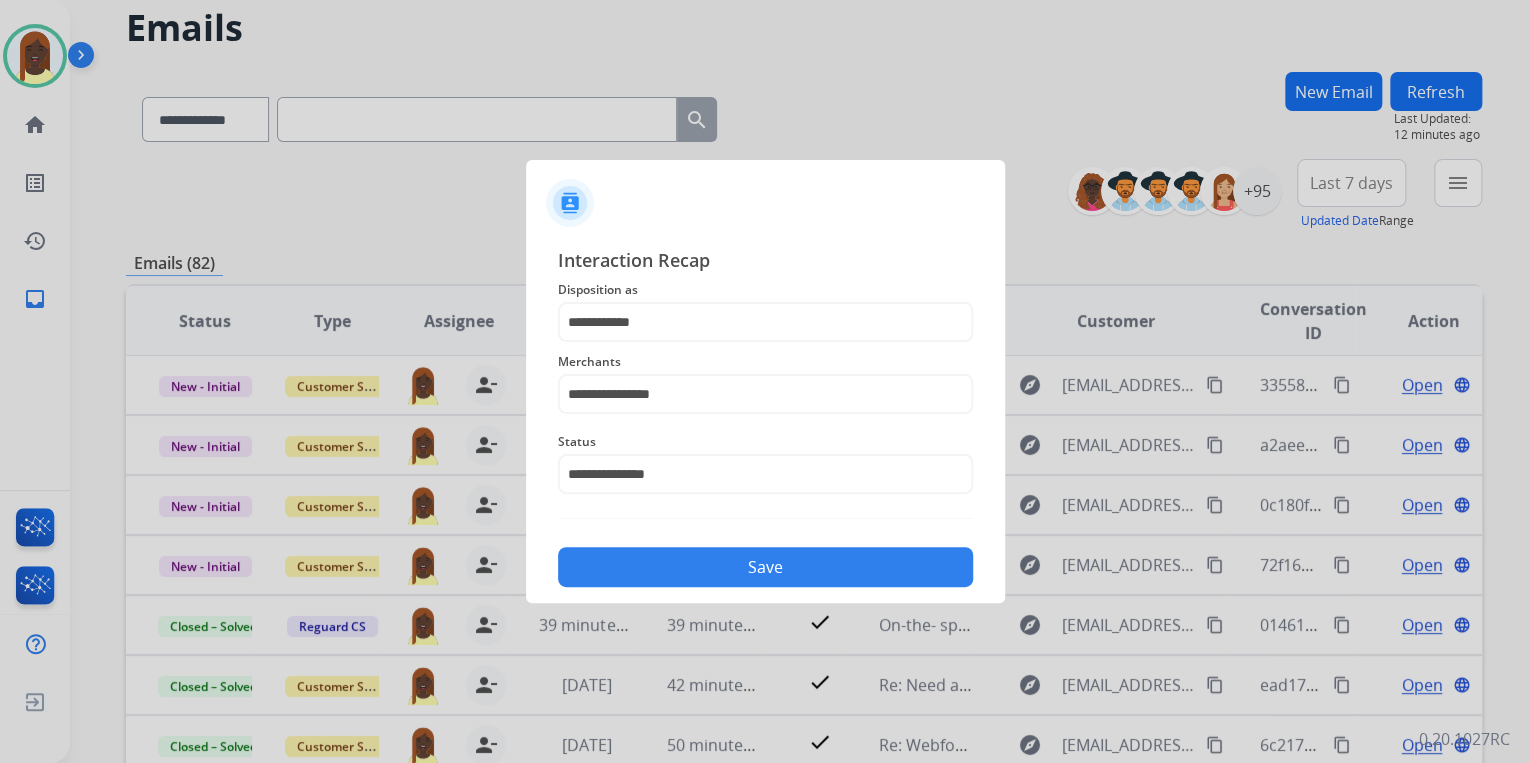 click on "Save" 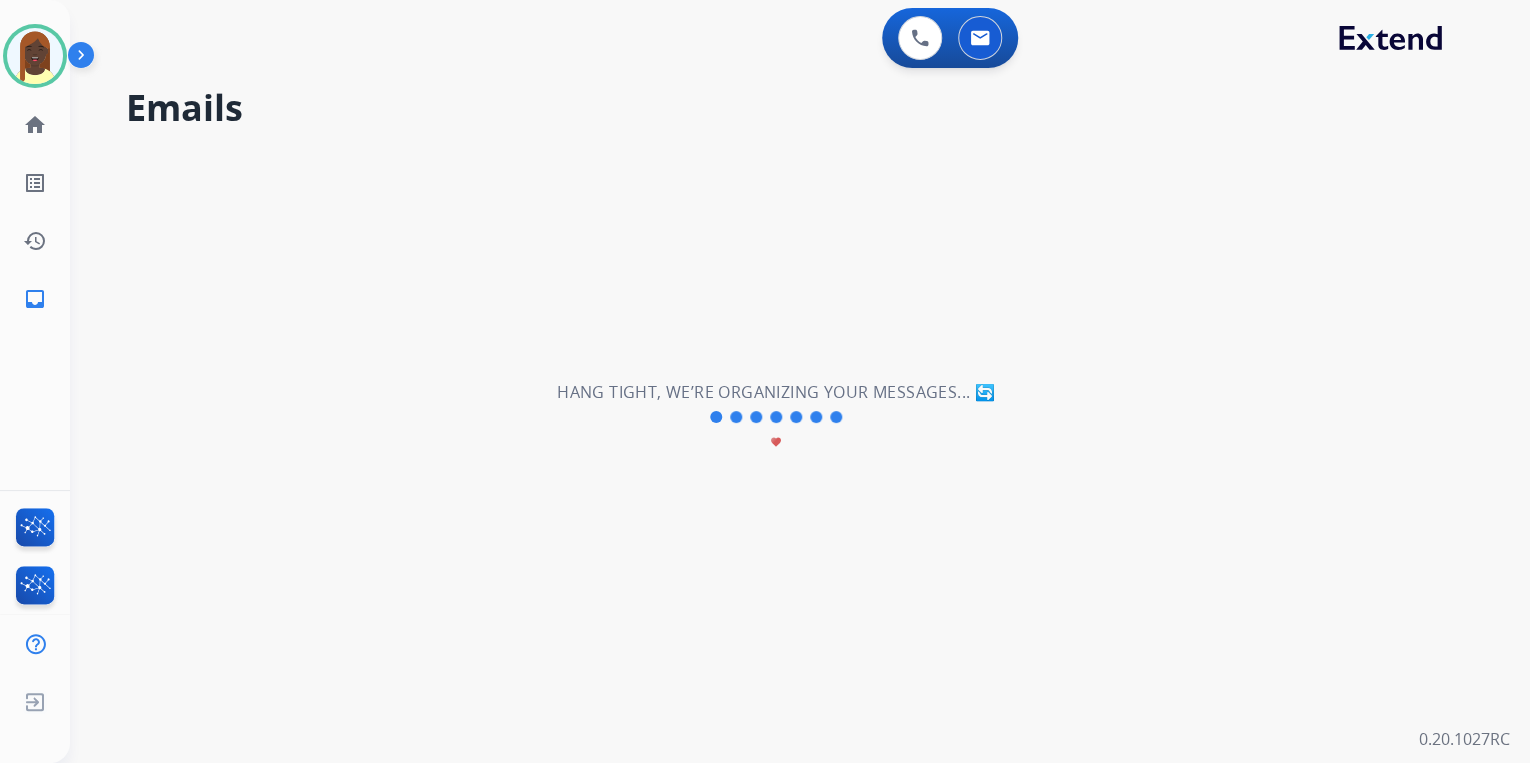scroll, scrollTop: 0, scrollLeft: 0, axis: both 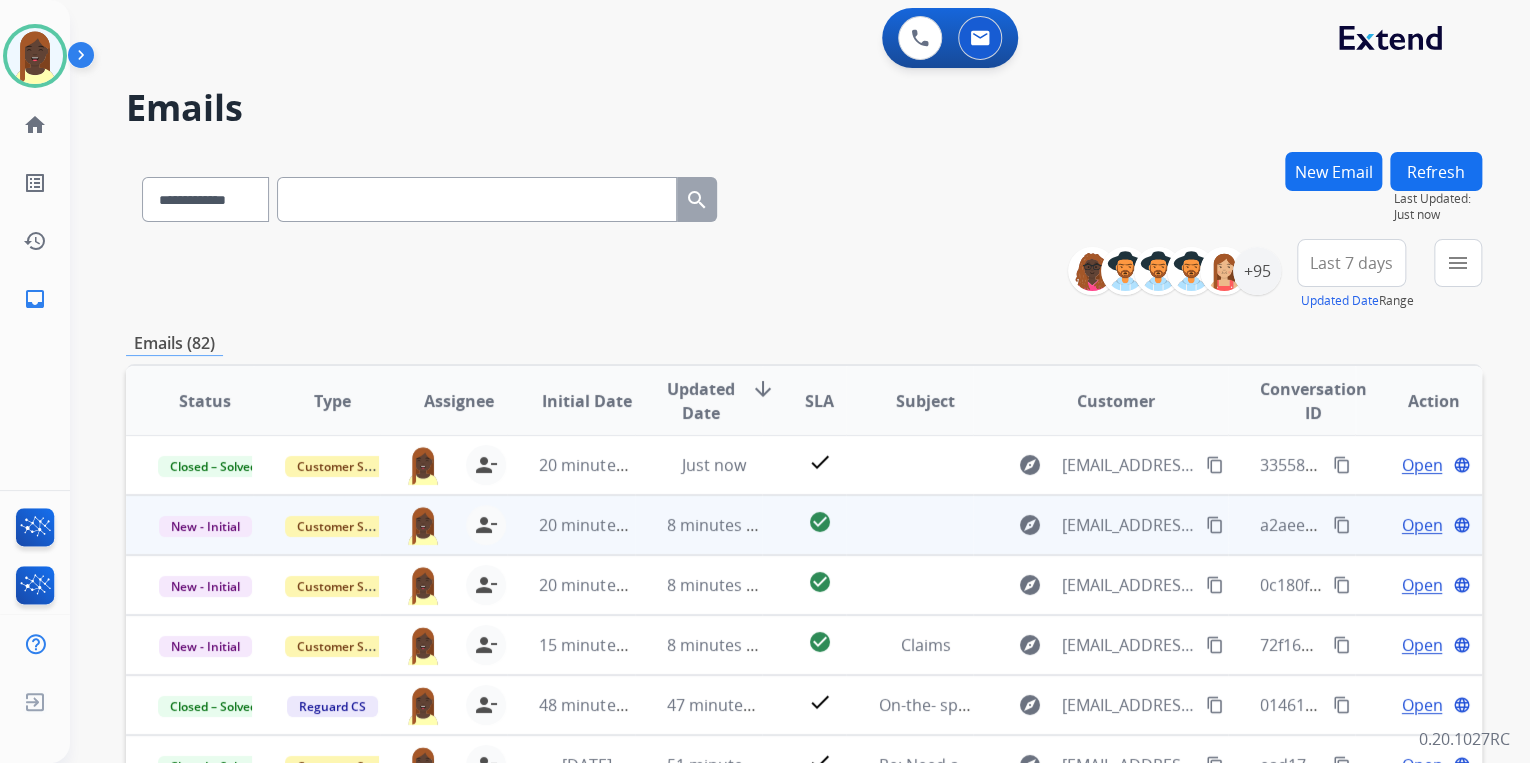 click on "Open" at bounding box center (1421, 525) 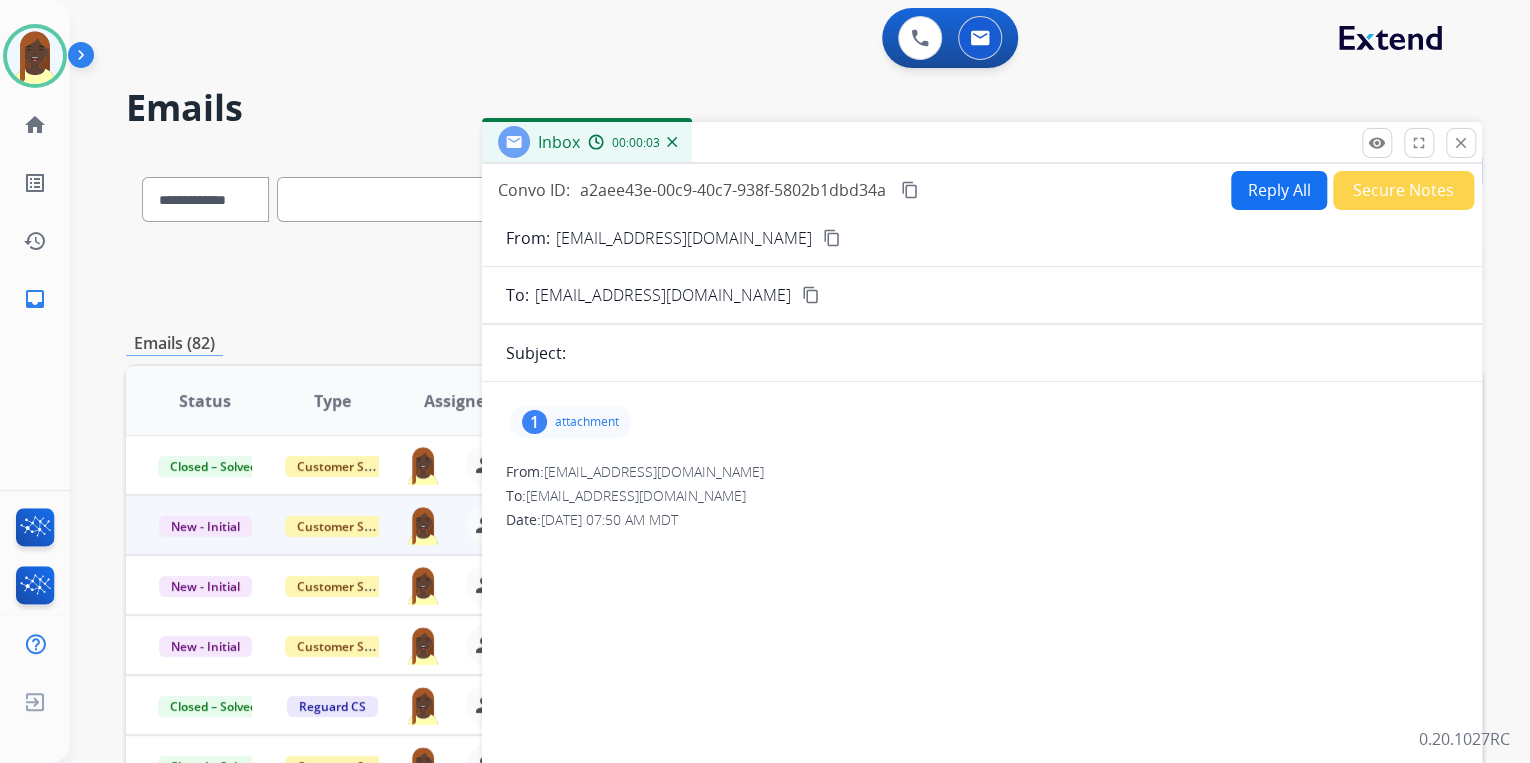 click on "Reply All" at bounding box center [1279, 190] 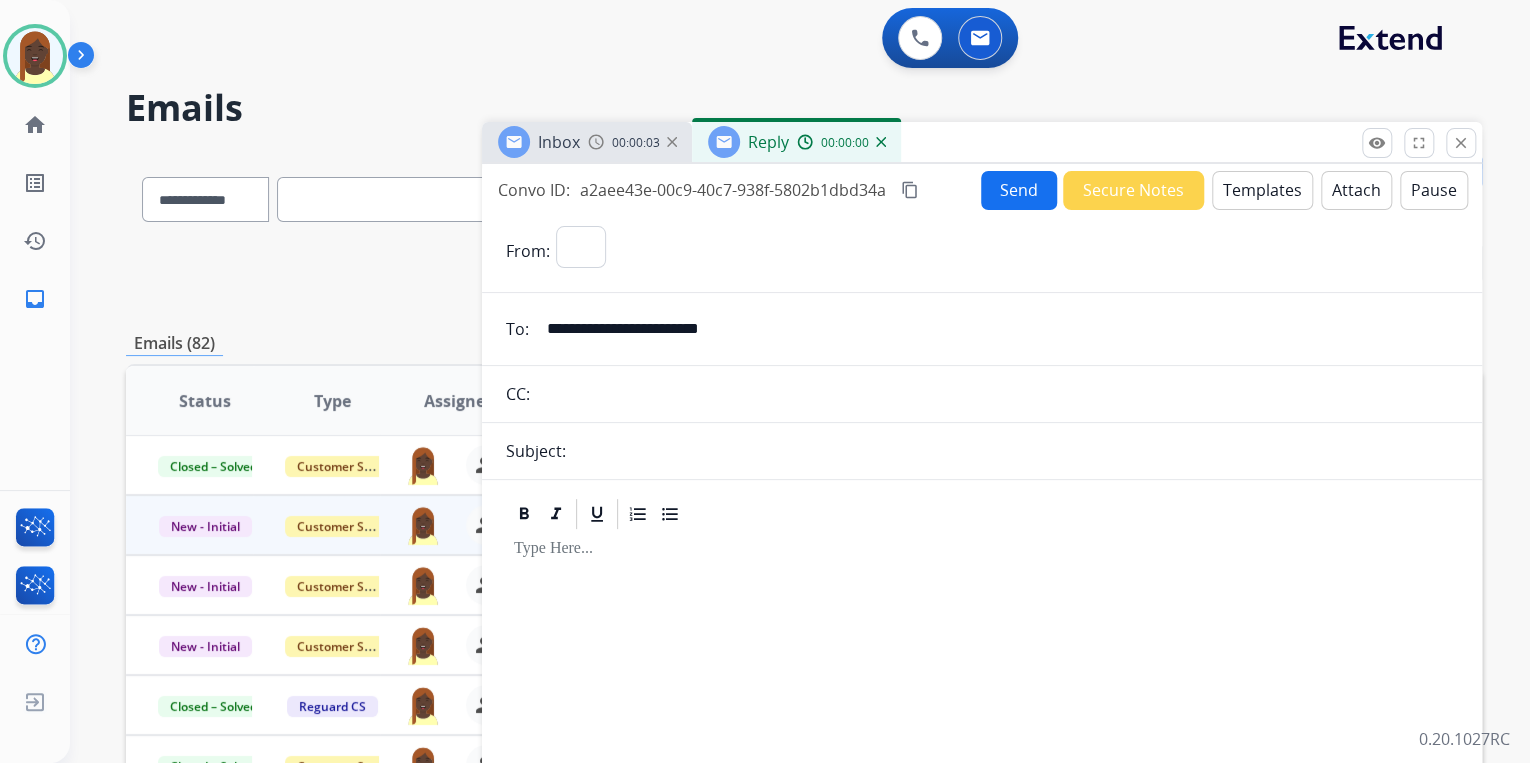 select on "**********" 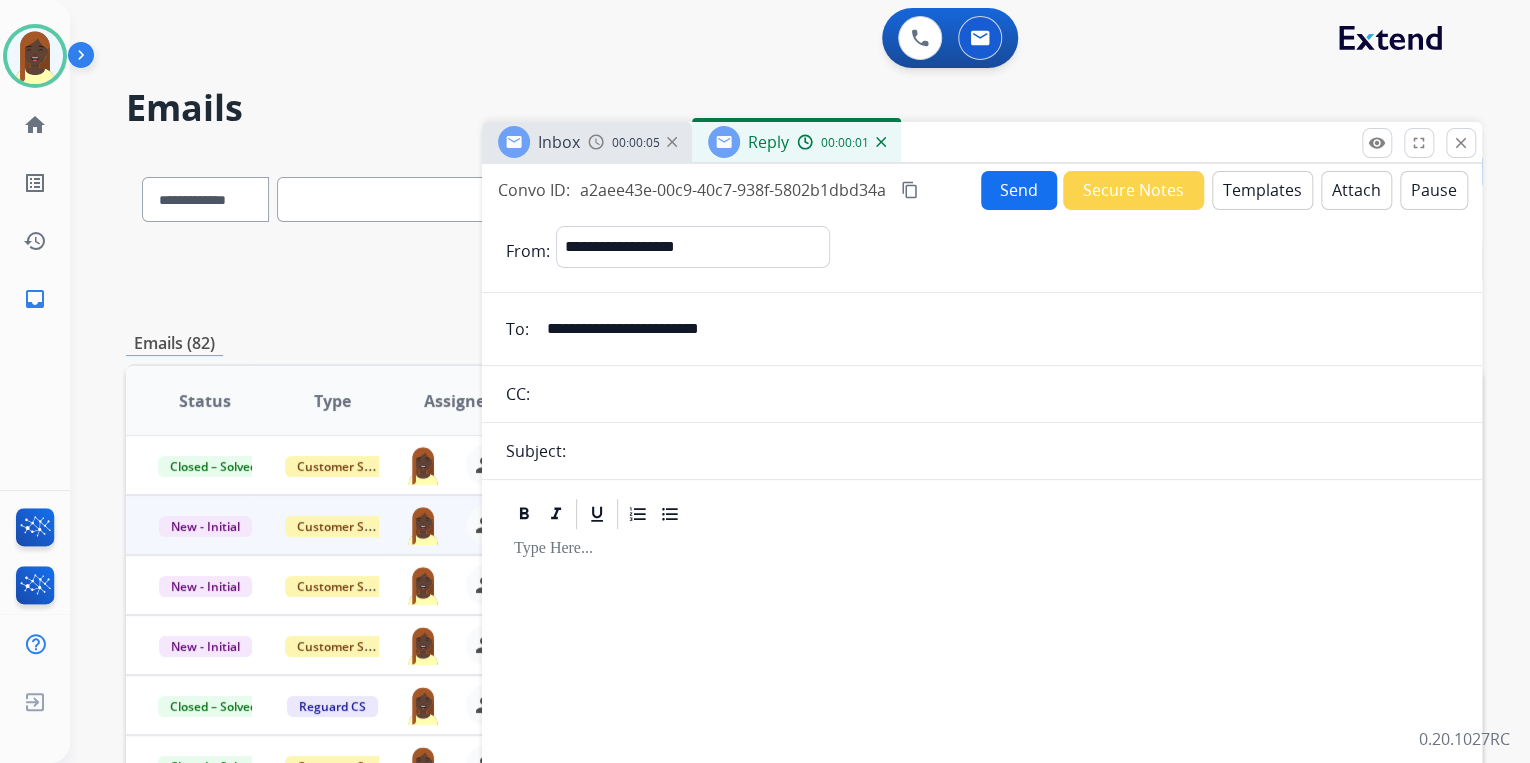 click on "Templates" at bounding box center (1262, 190) 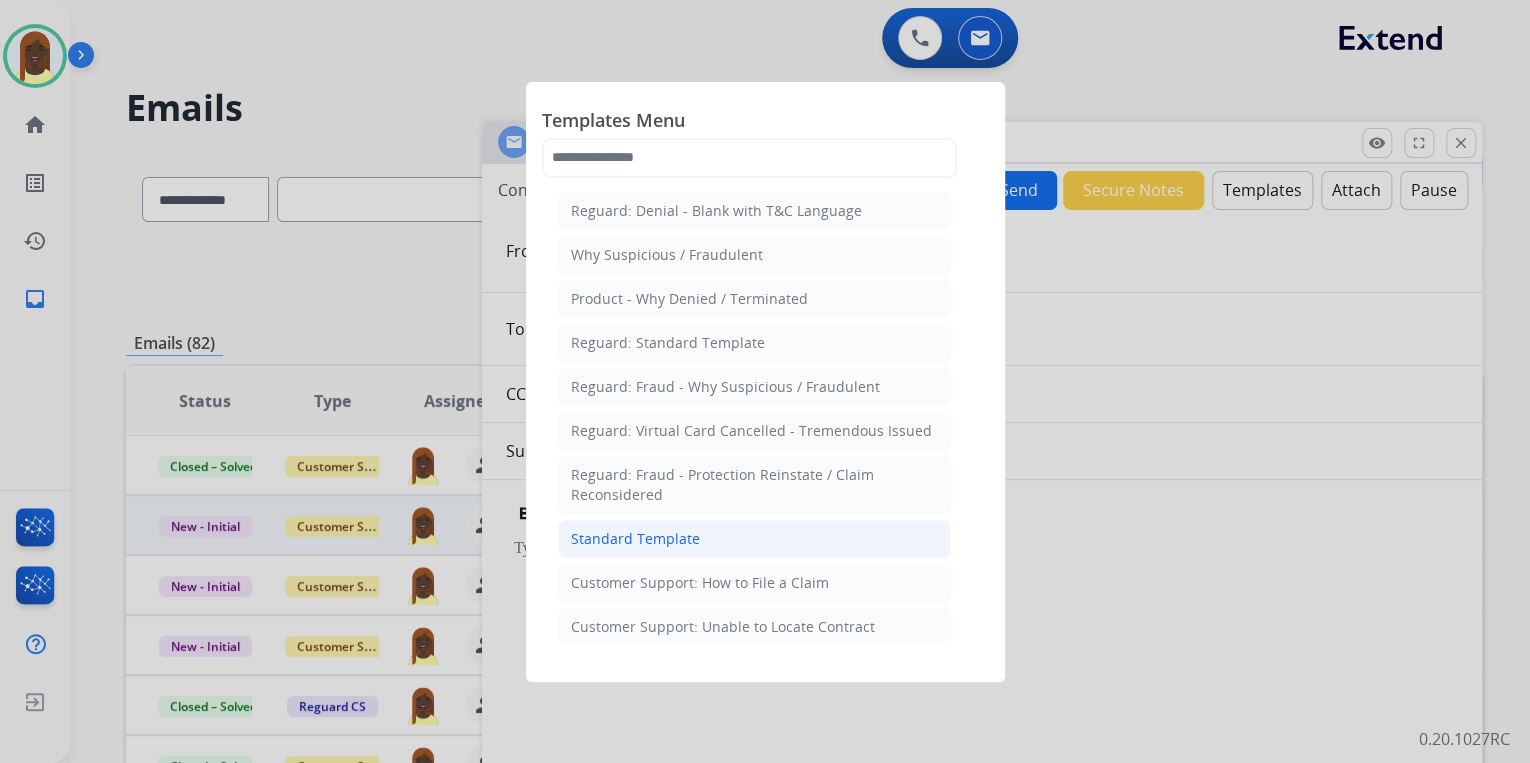 click on "Standard Template" 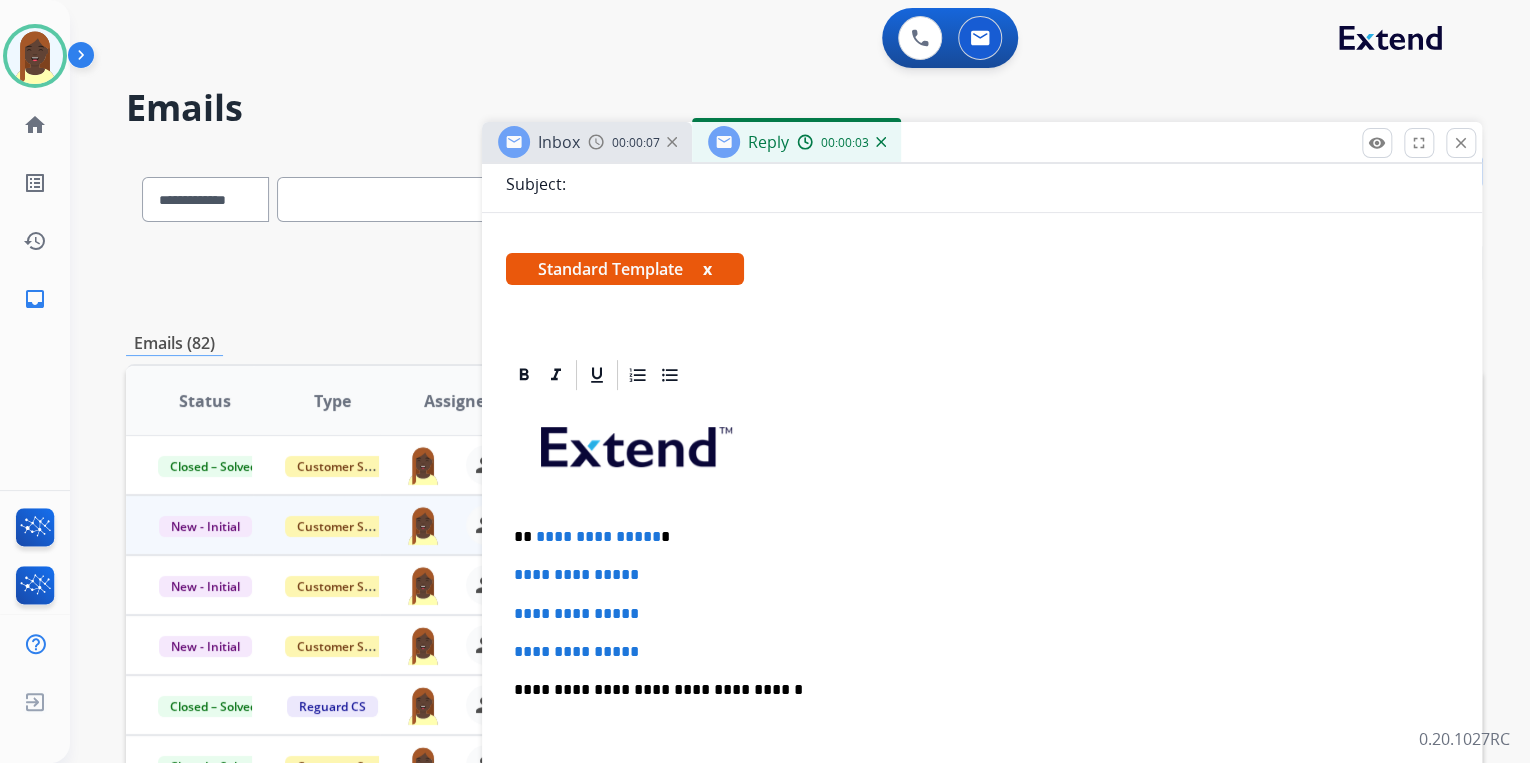 scroll, scrollTop: 320, scrollLeft: 0, axis: vertical 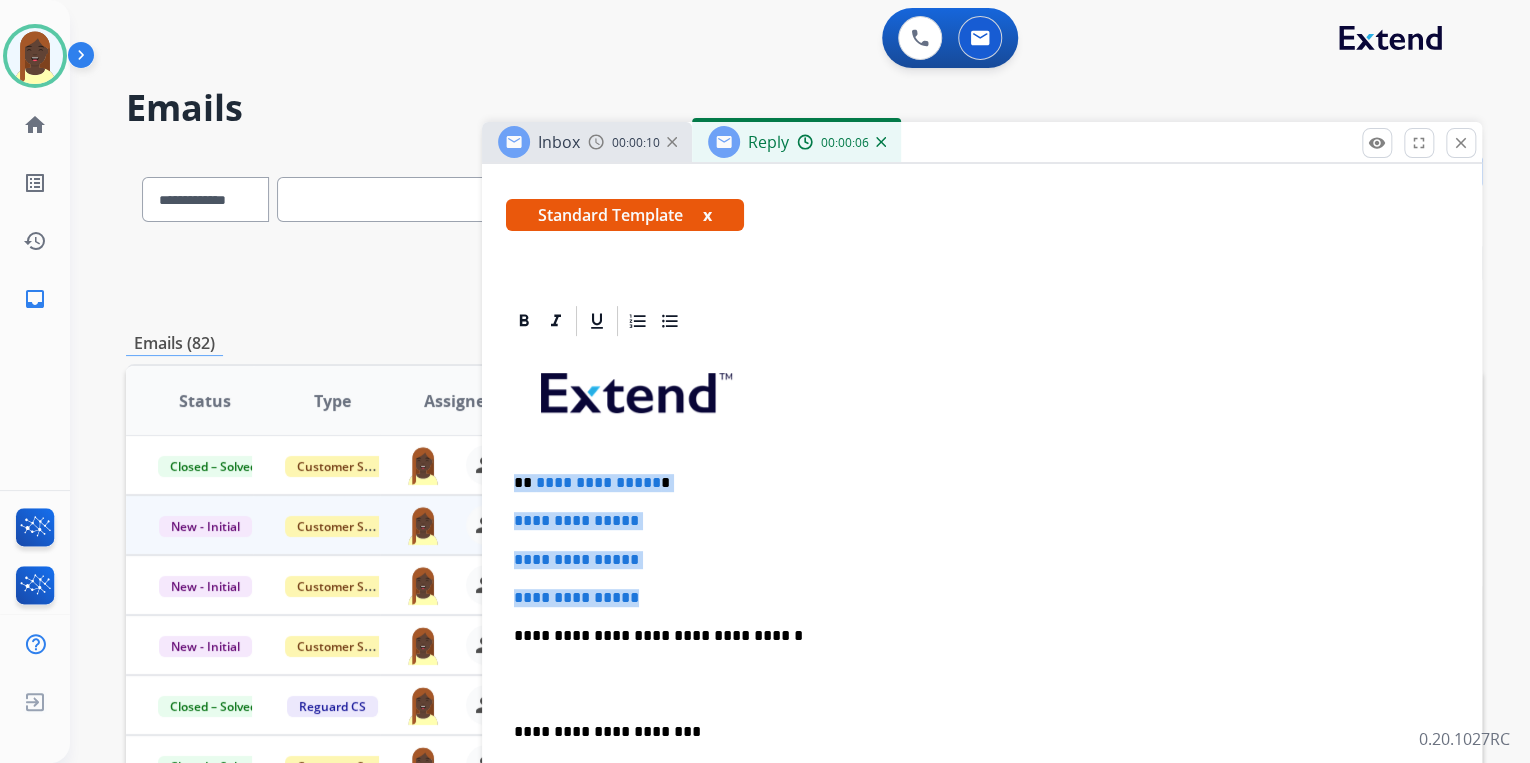 drag, startPoint x: 508, startPoint y: 484, endPoint x: 656, endPoint y: 588, distance: 180.8867 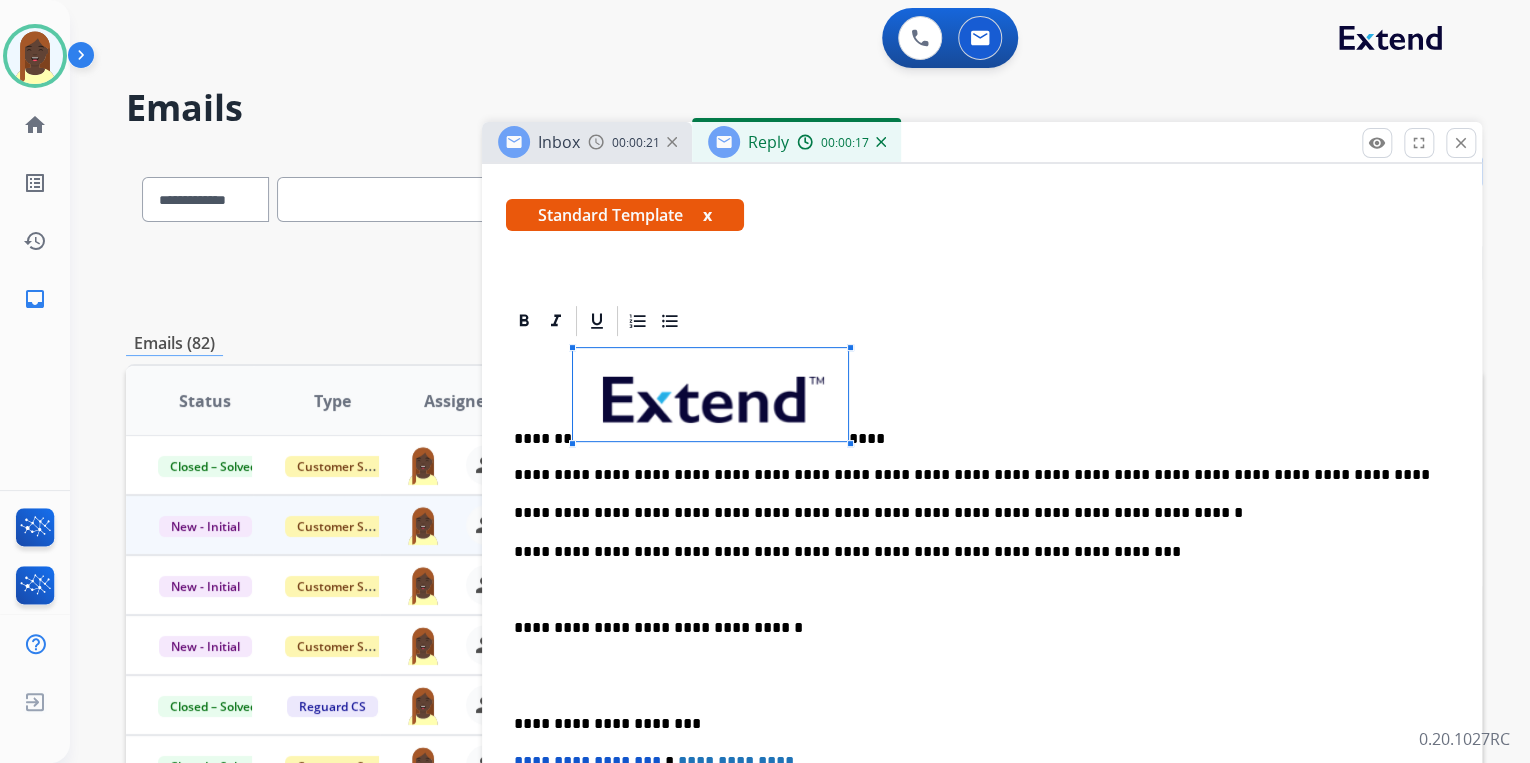 drag, startPoint x: 564, startPoint y: 348, endPoint x: 580, endPoint y: 391, distance: 45.88028 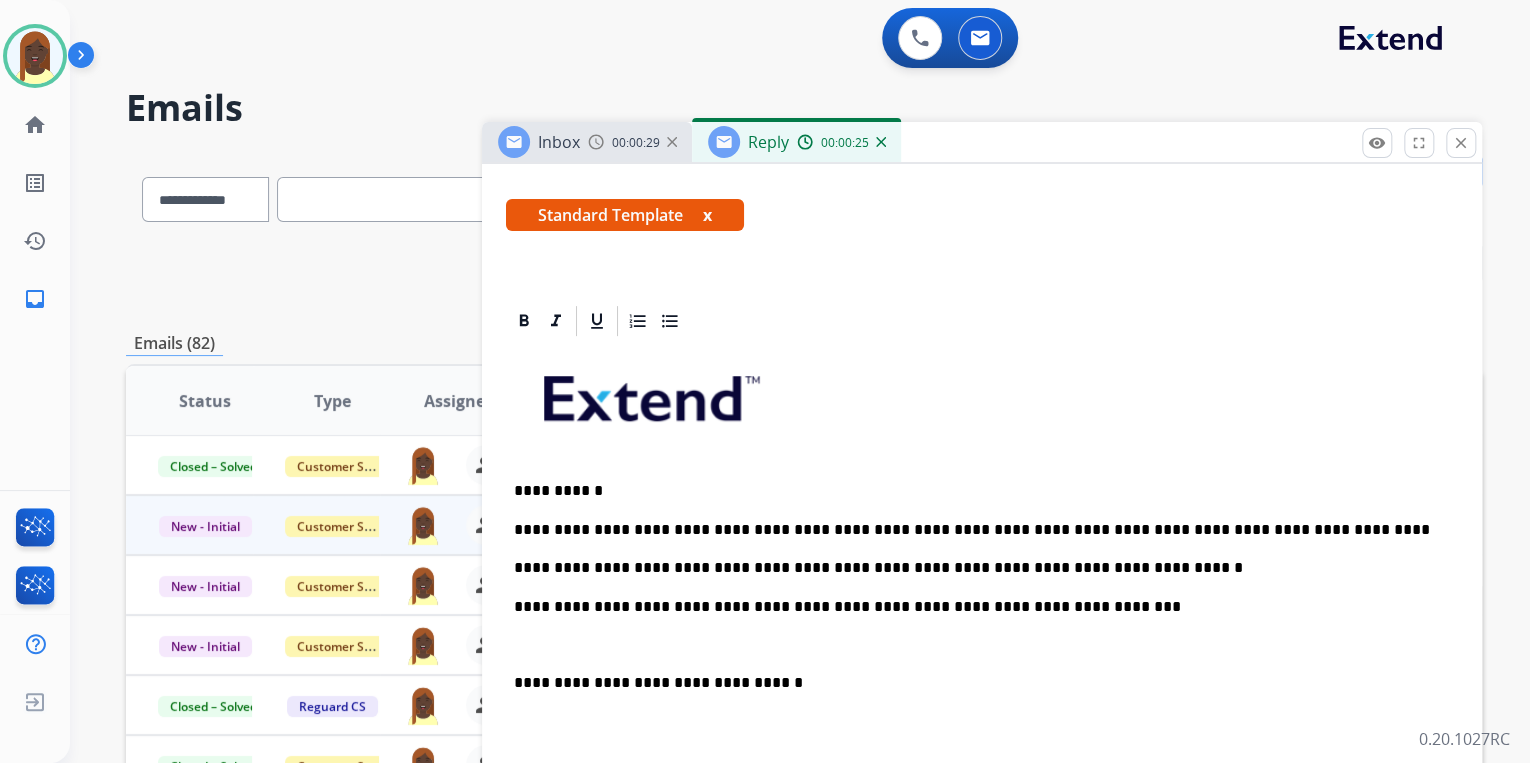 click on "x" at bounding box center (707, 215) 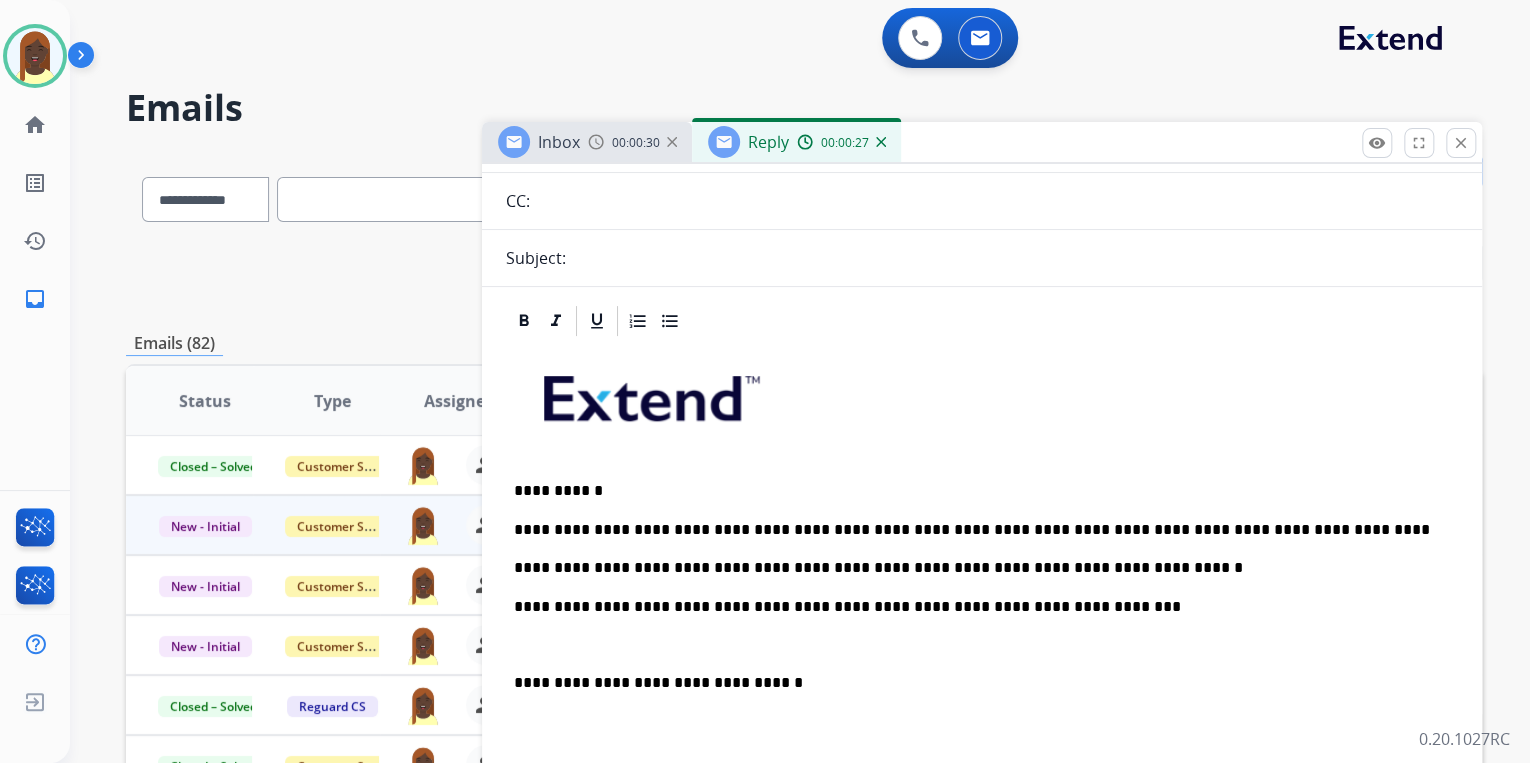 drag, startPoint x: 501, startPoint y: 480, endPoint x: 947, endPoint y: 589, distance: 459.12634 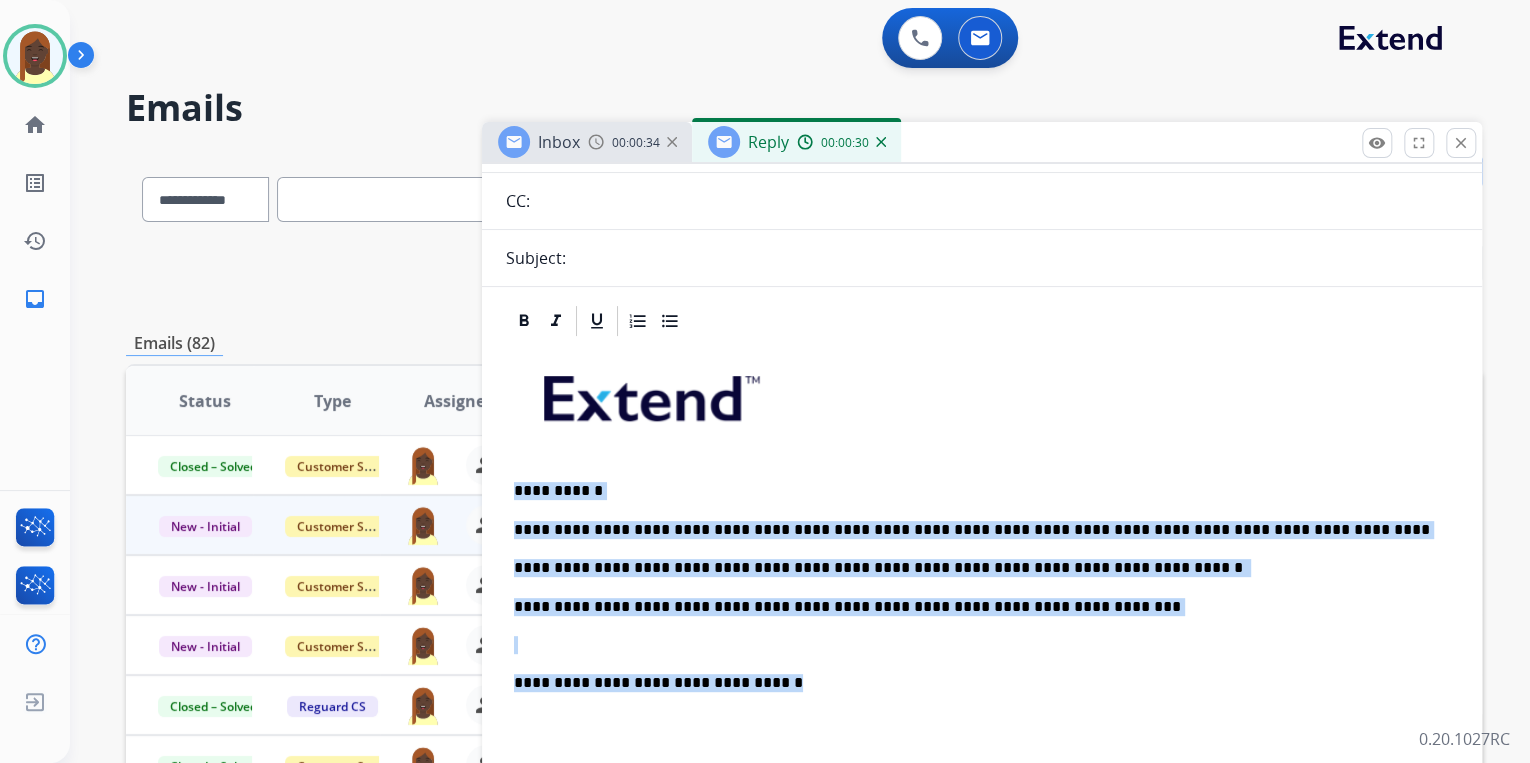 drag, startPoint x: 512, startPoint y: 488, endPoint x: 1090, endPoint y: 678, distance: 608.4275 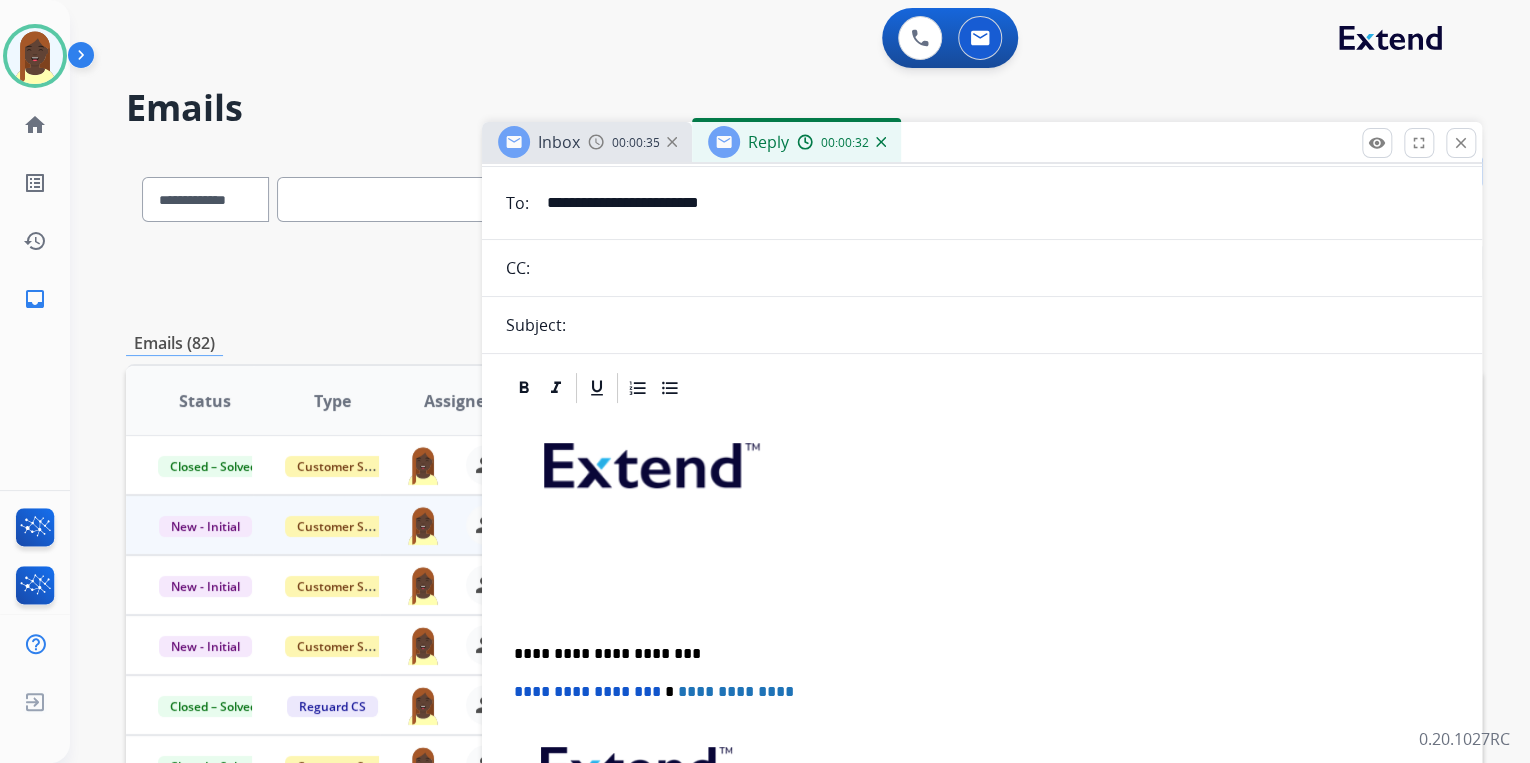 scroll, scrollTop: 0, scrollLeft: 0, axis: both 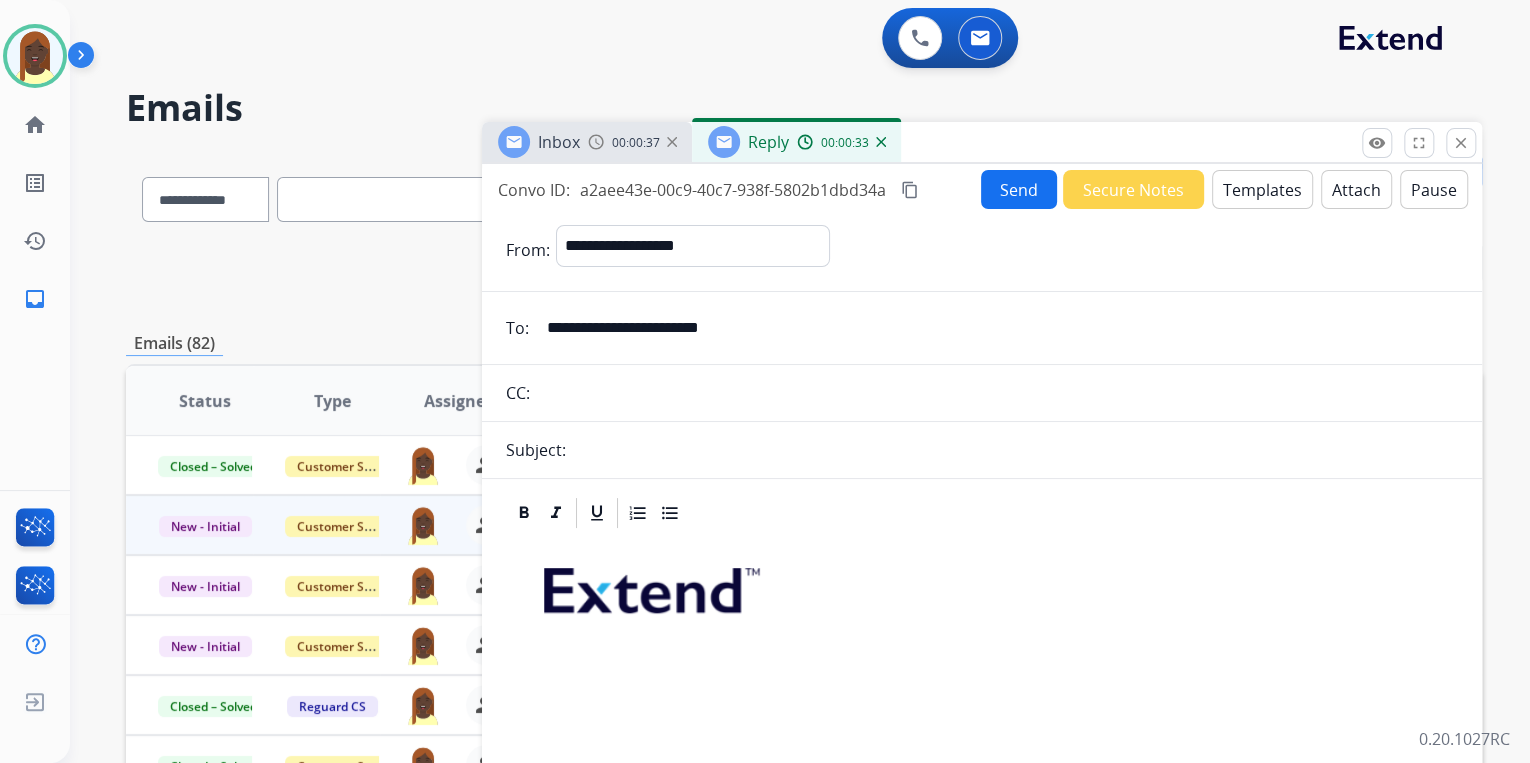 click on "Templates" at bounding box center (1262, 189) 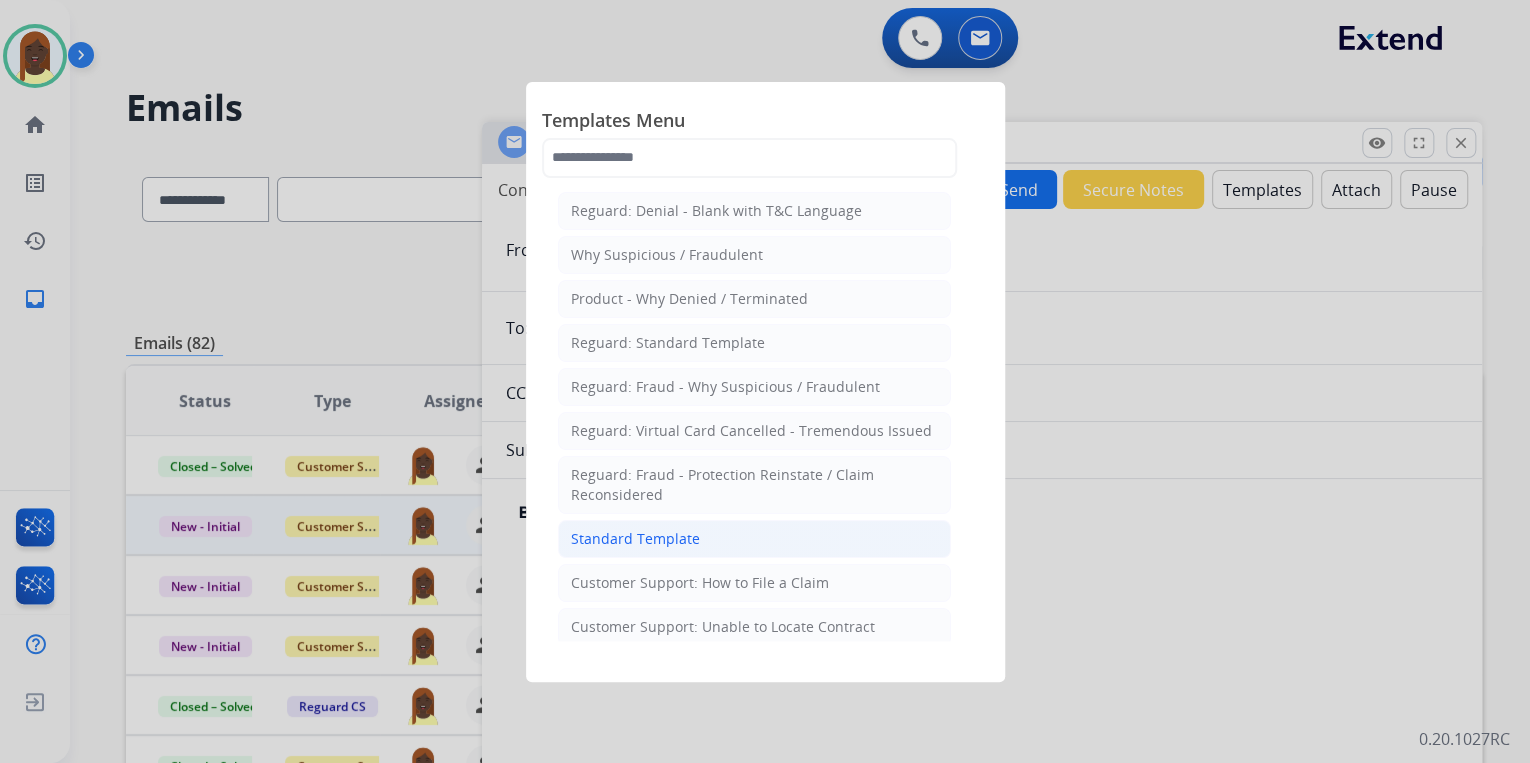 click on "Standard Template" 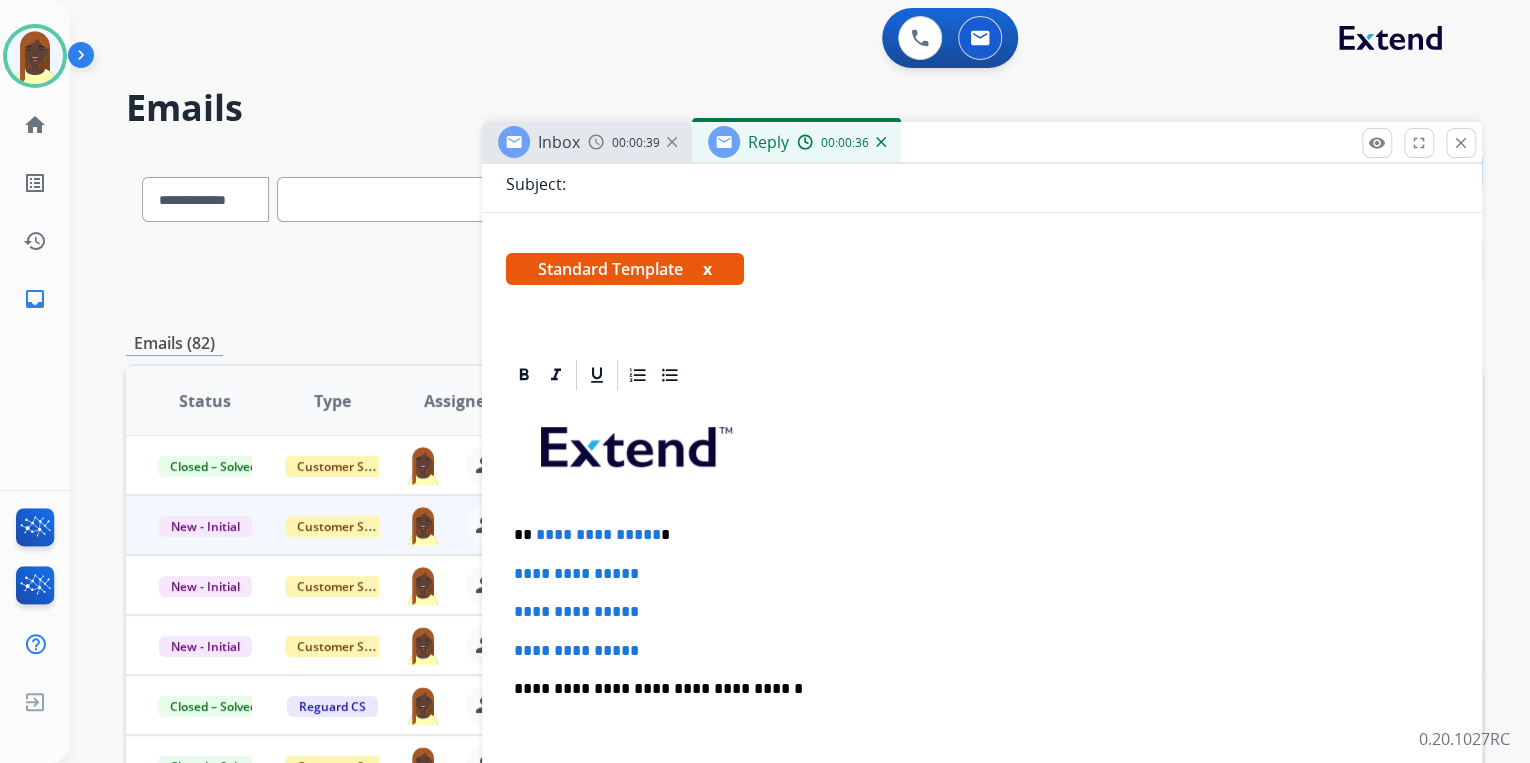 scroll, scrollTop: 320, scrollLeft: 0, axis: vertical 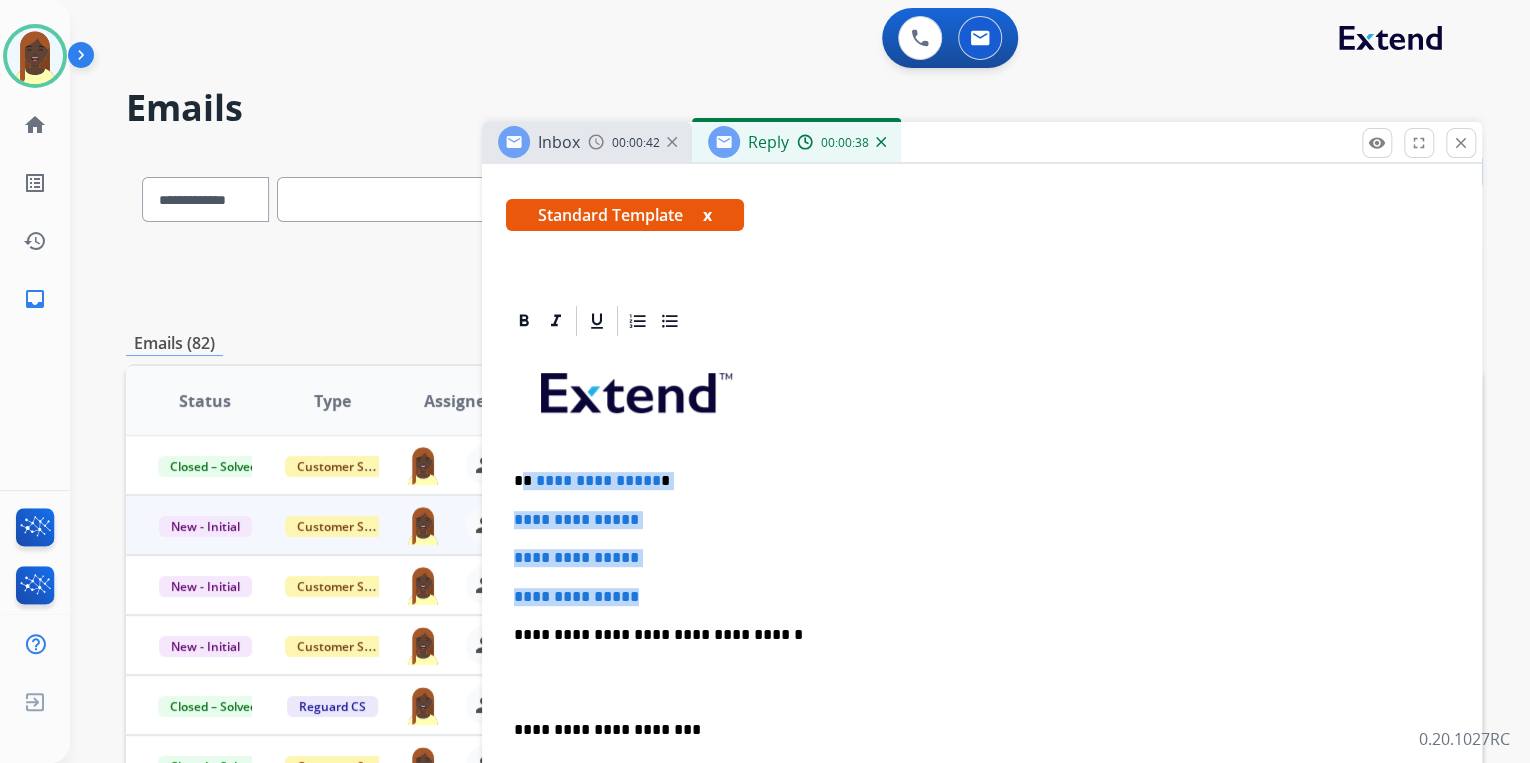 drag, startPoint x: 524, startPoint y: 484, endPoint x: 671, endPoint y: 585, distance: 178.35358 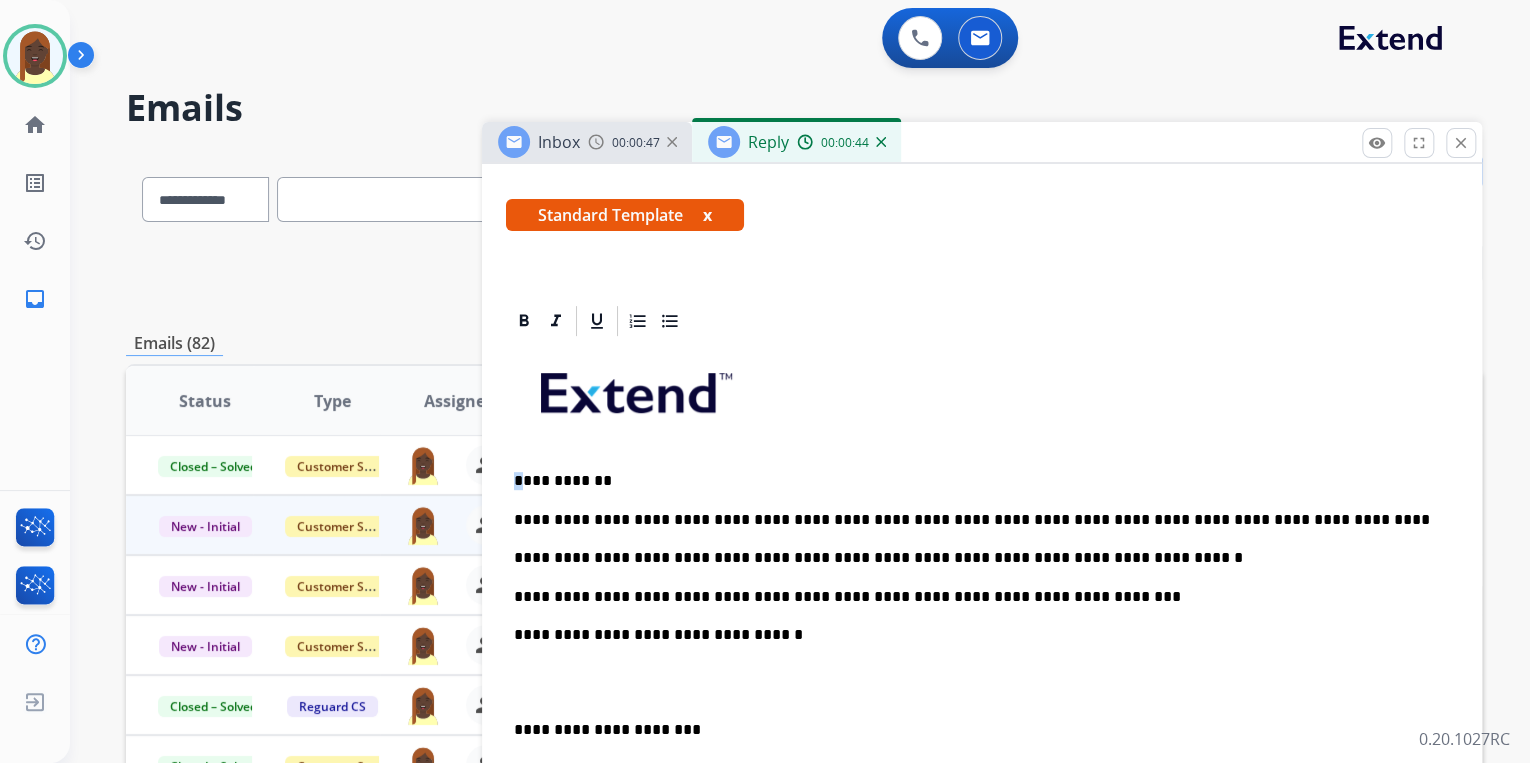 drag, startPoint x: 526, startPoint y: 484, endPoint x: 512, endPoint y: 481, distance: 14.3178215 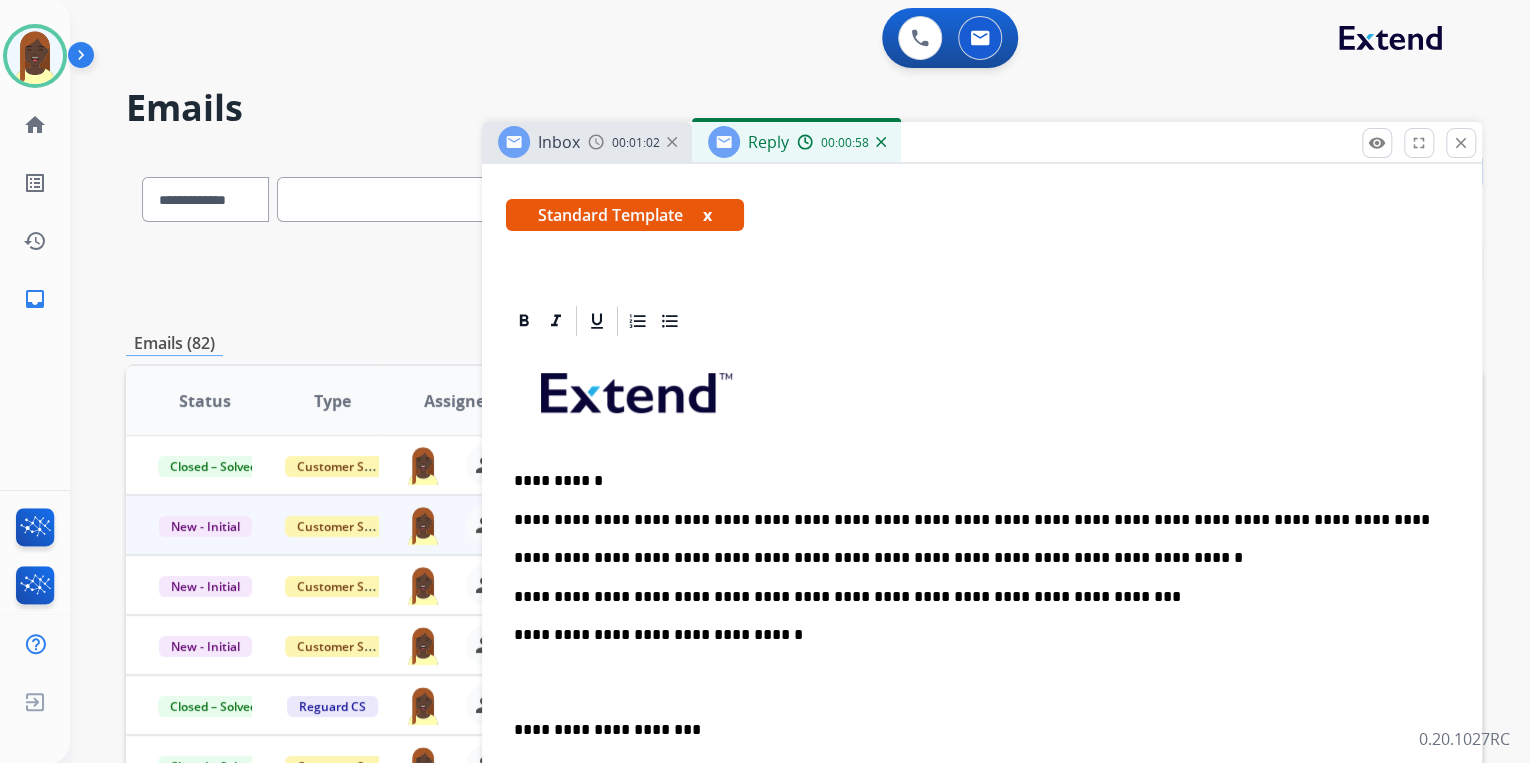 click on "**********" at bounding box center (982, 682) 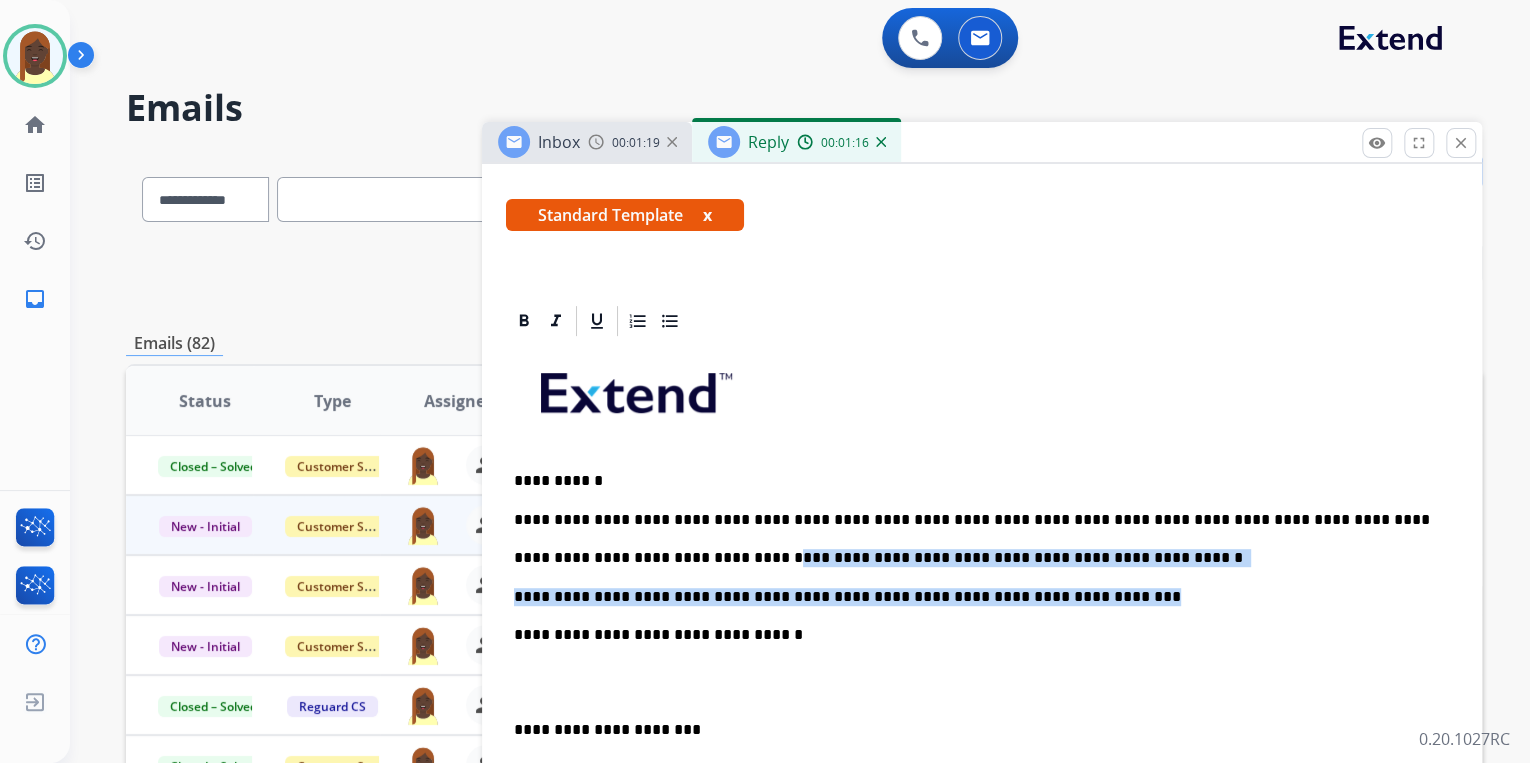 drag, startPoint x: 750, startPoint y: 558, endPoint x: 1075, endPoint y: 596, distance: 327.214 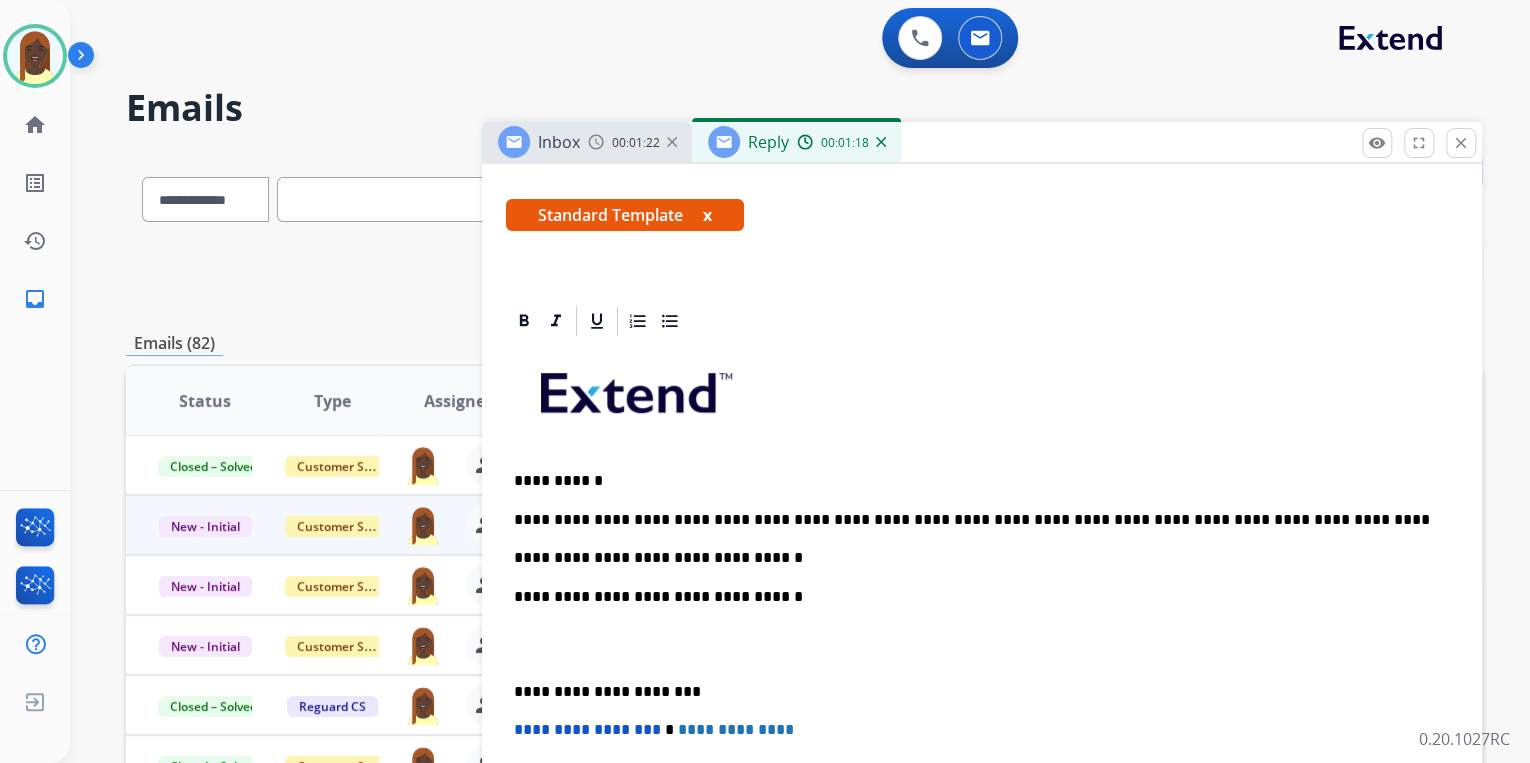 type 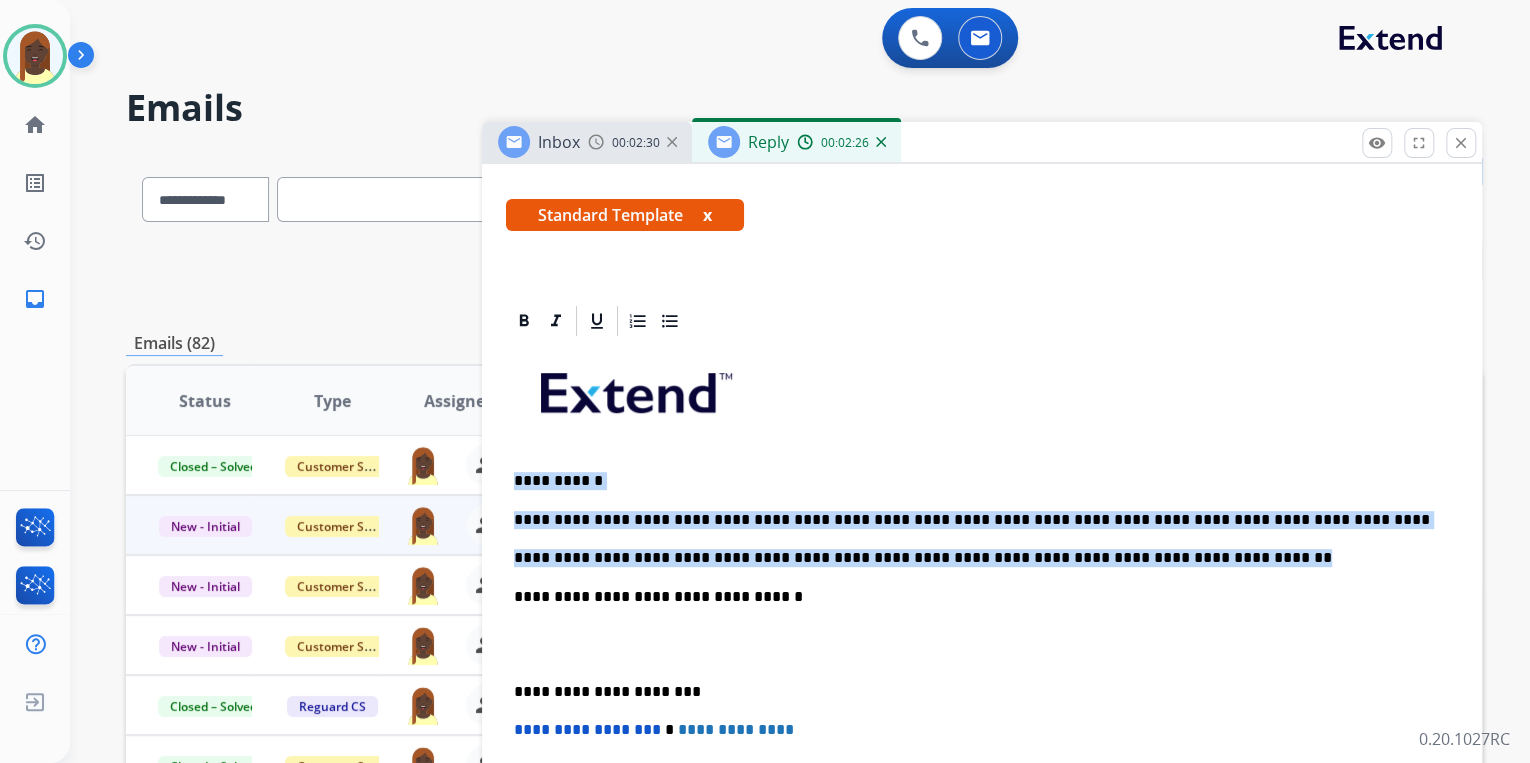 drag, startPoint x: 512, startPoint y: 475, endPoint x: 1156, endPoint y: 562, distance: 649.85 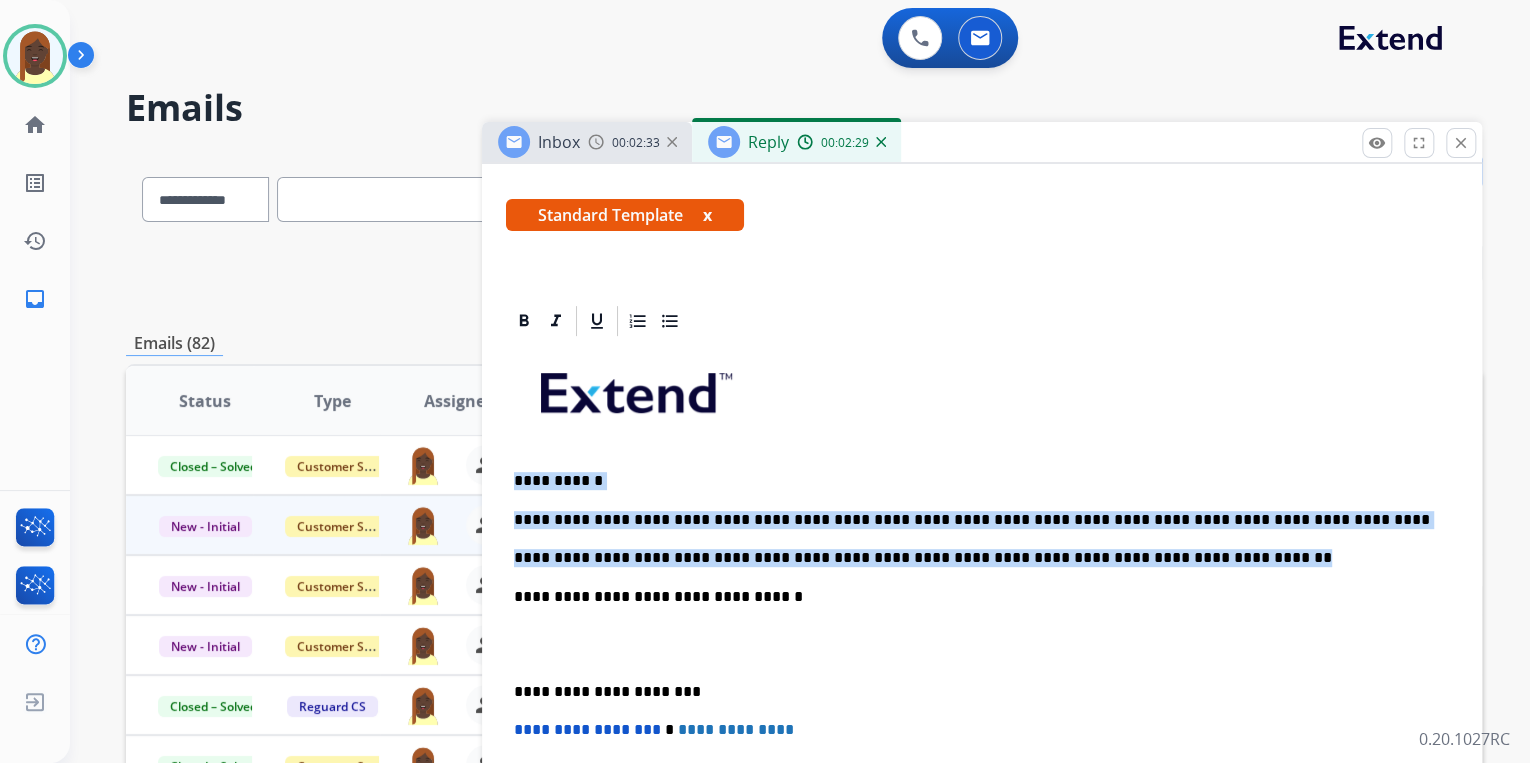 copy on "**********" 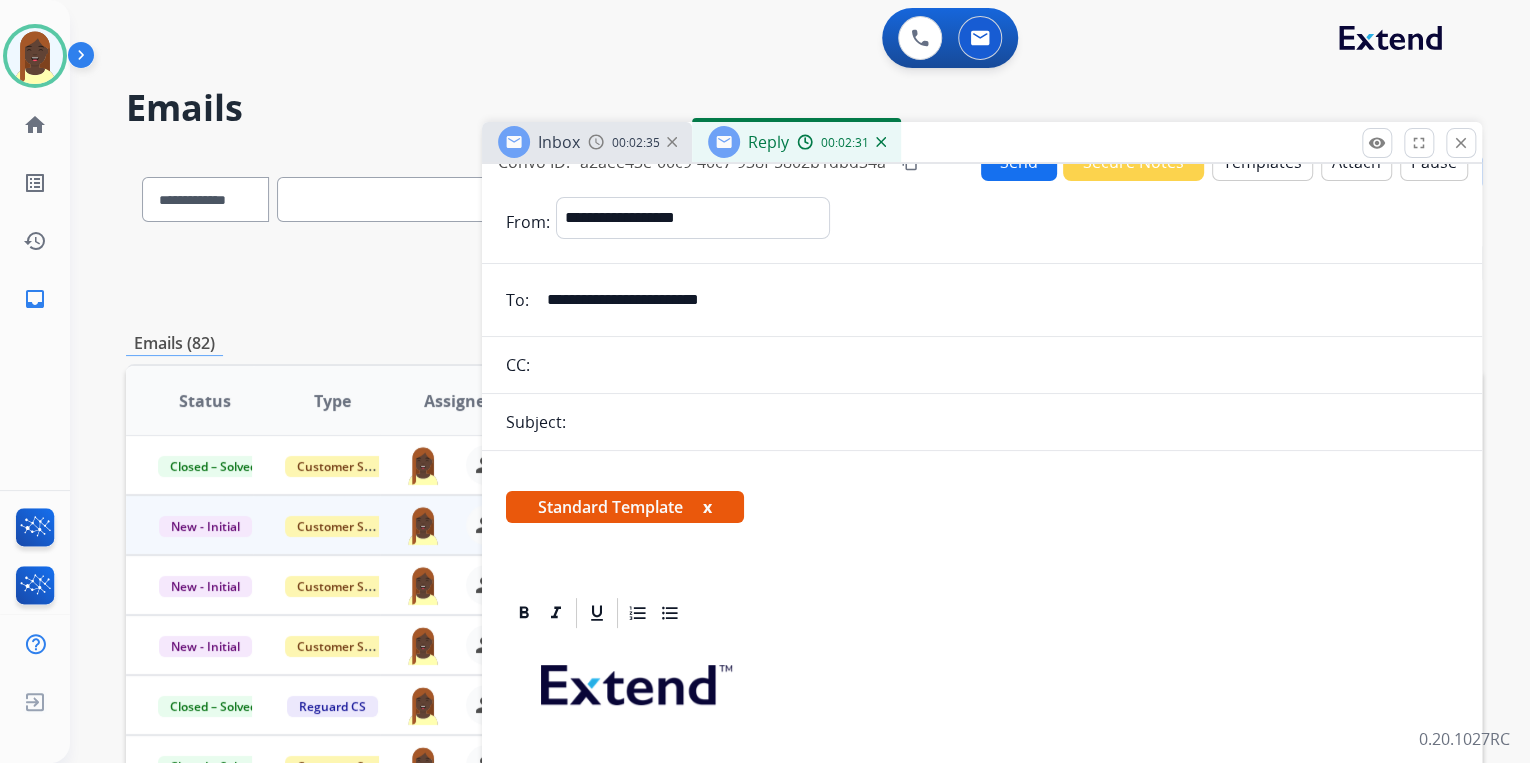 scroll, scrollTop: 0, scrollLeft: 0, axis: both 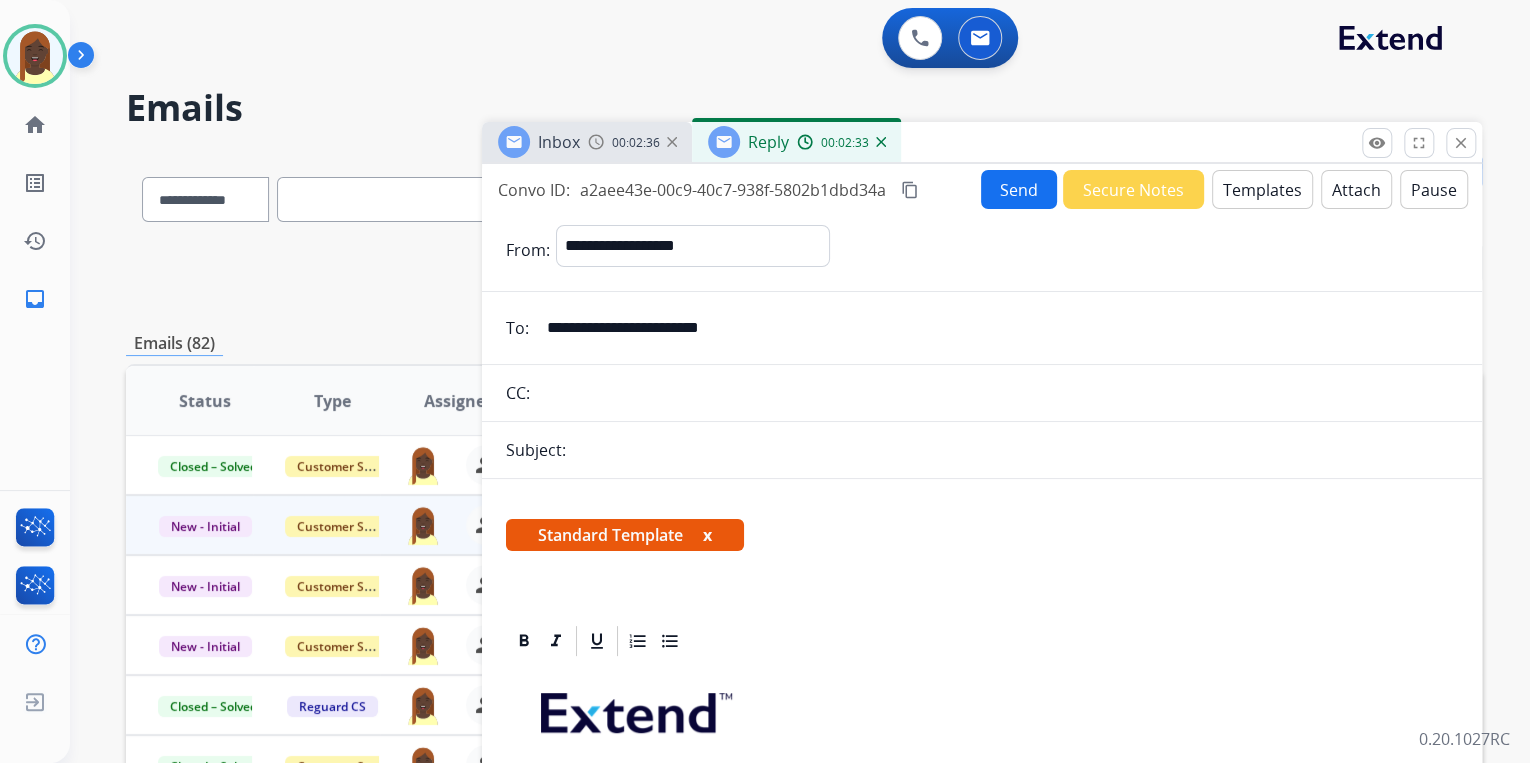 click on "Send" at bounding box center [1019, 189] 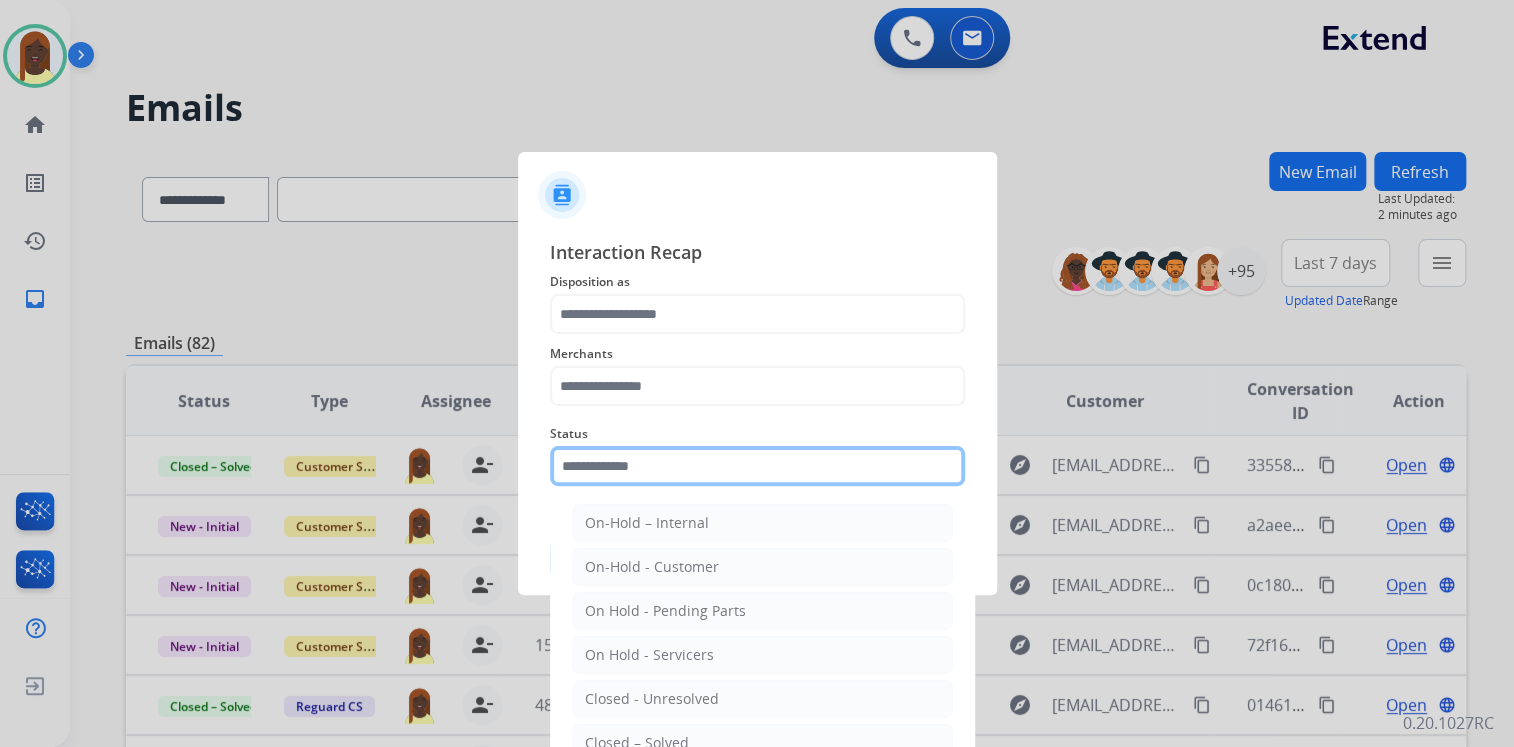 click 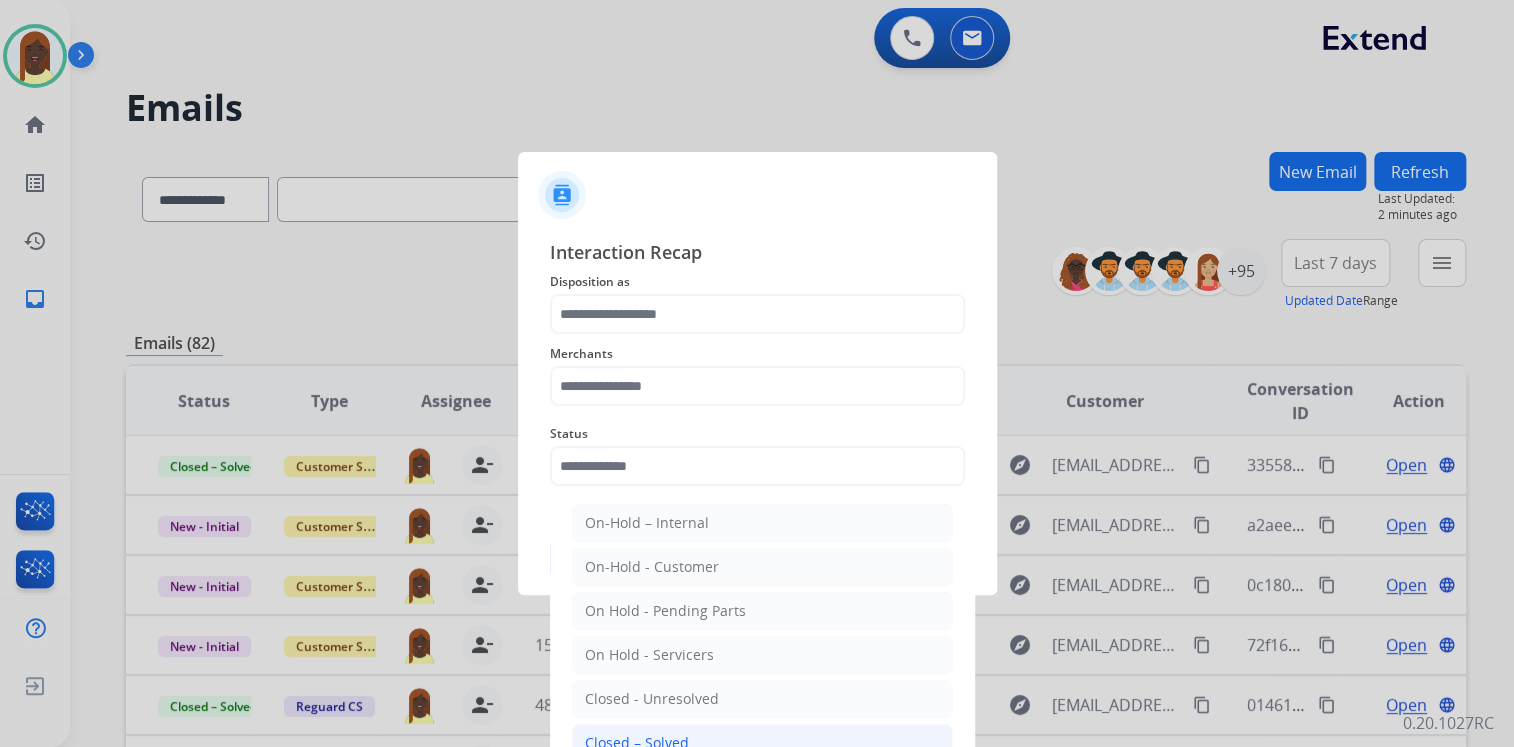 click on "Closed – Solved" 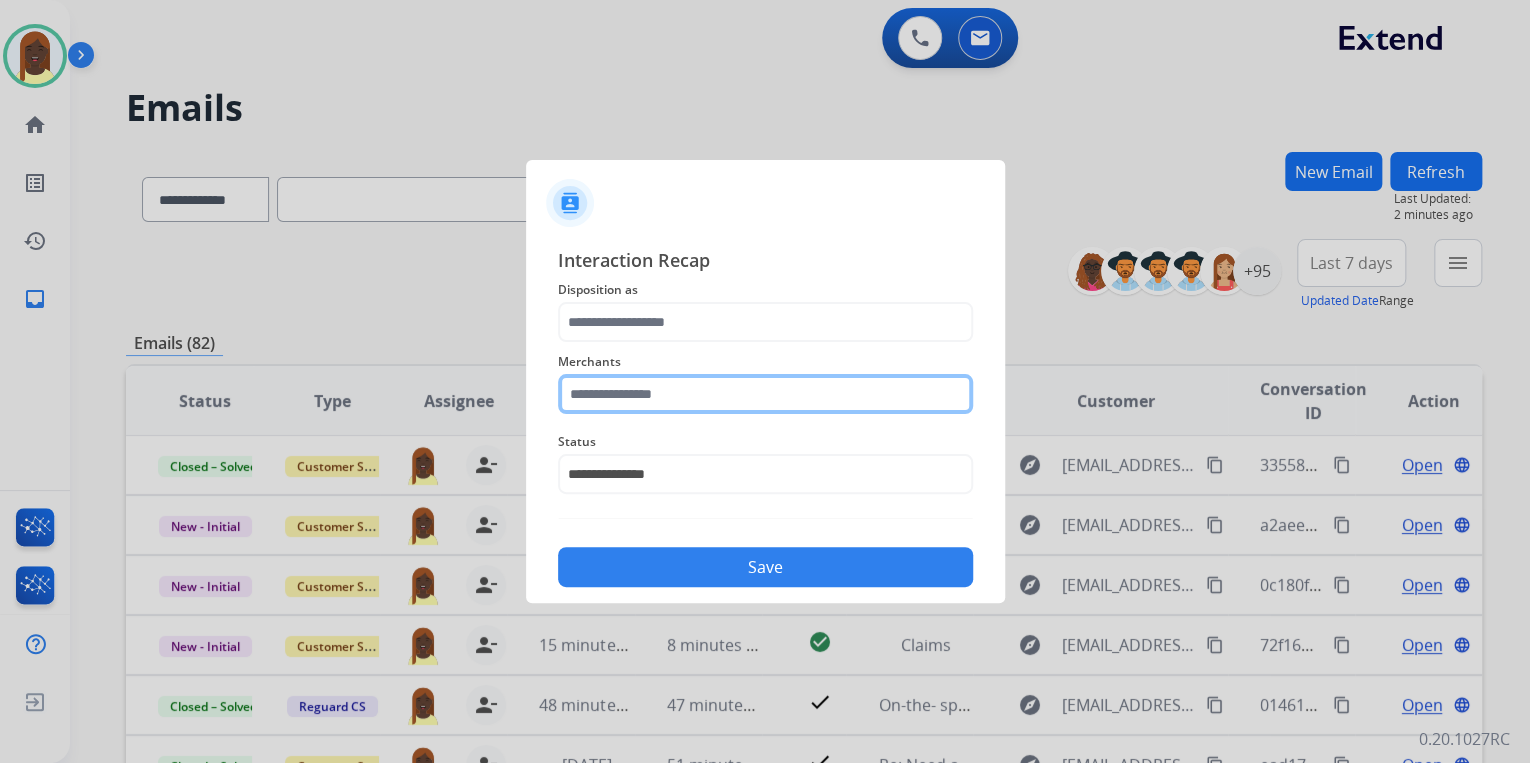 click 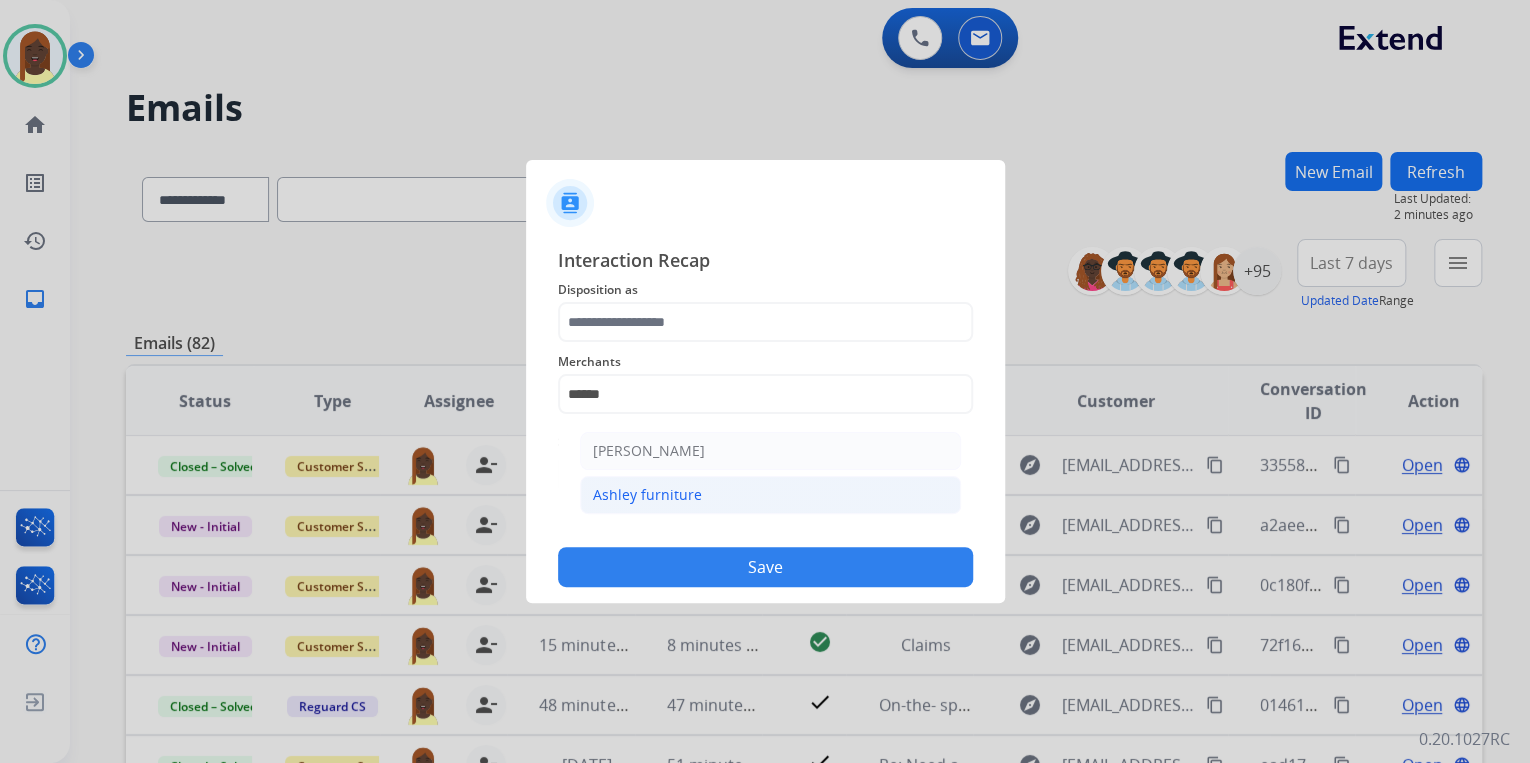 click on "Ashley furniture" 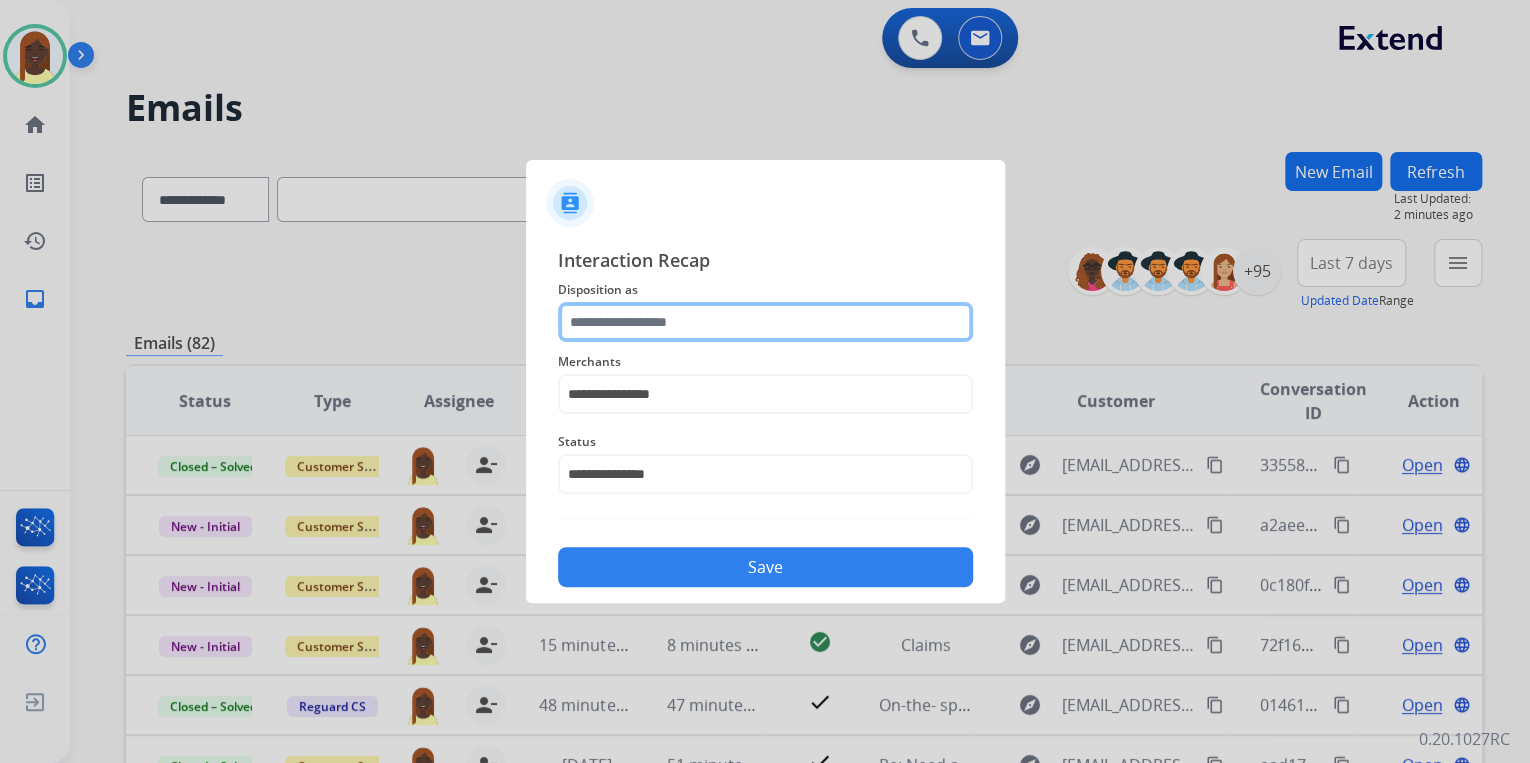 click 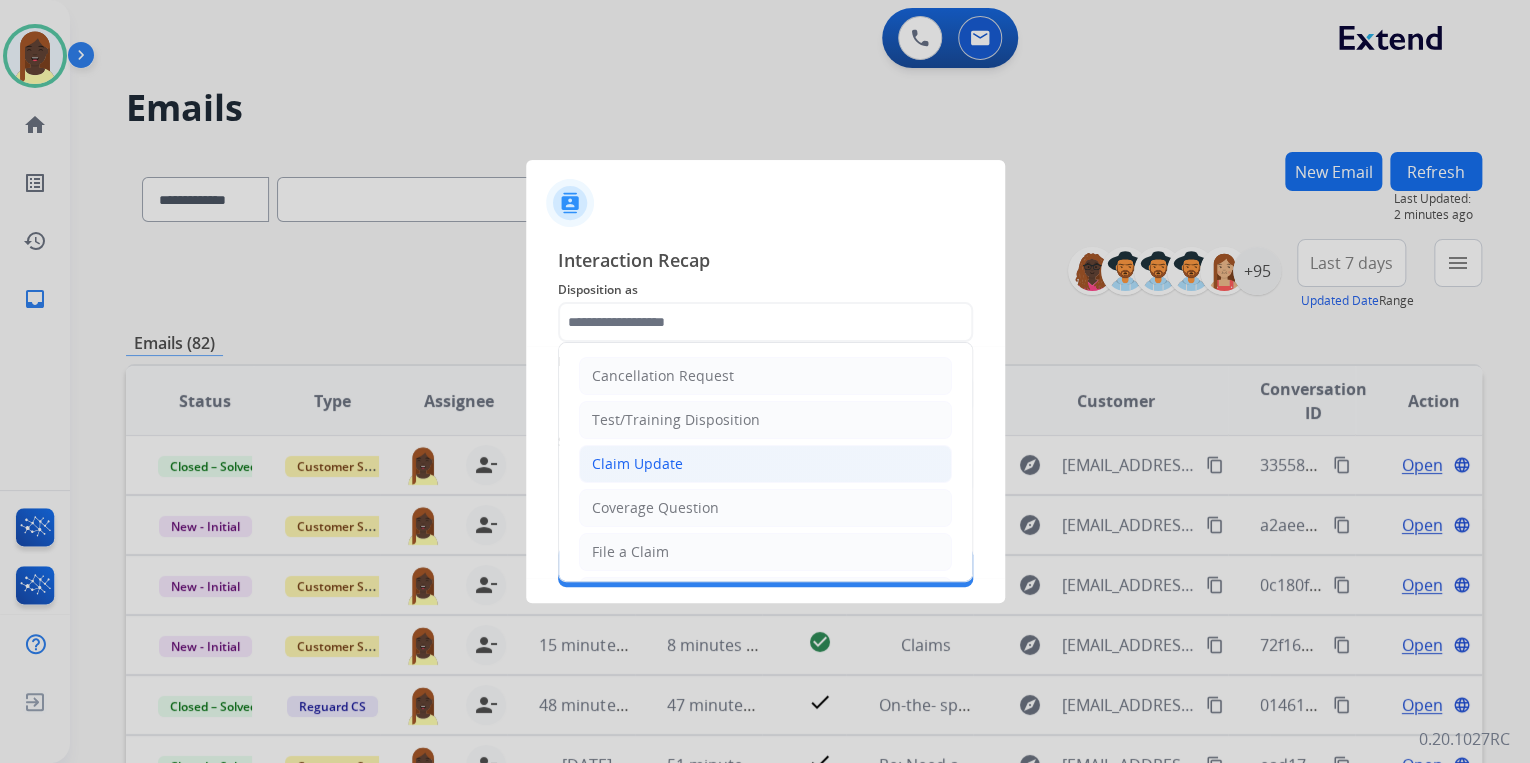click on "Claim Update" 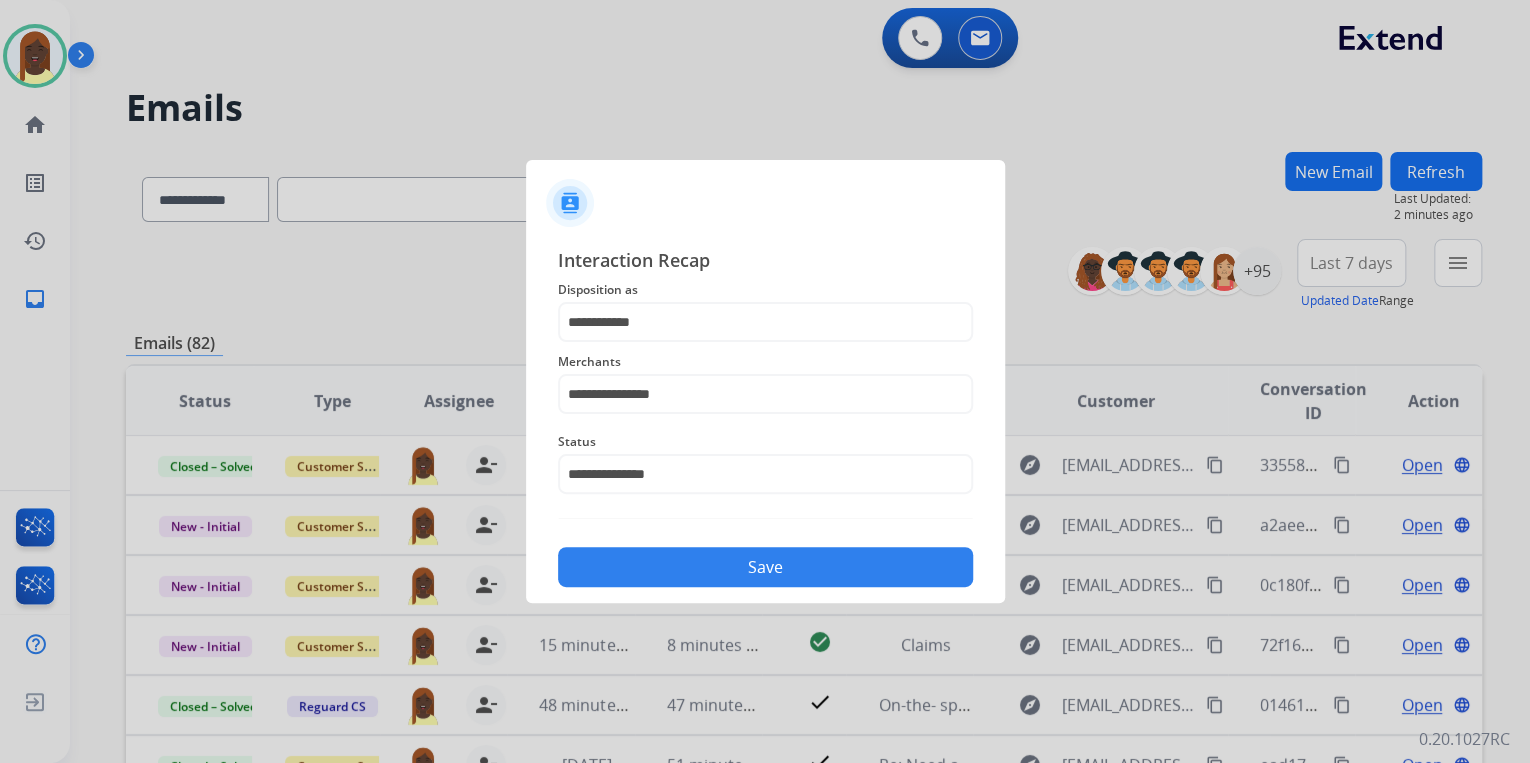 click on "Save" 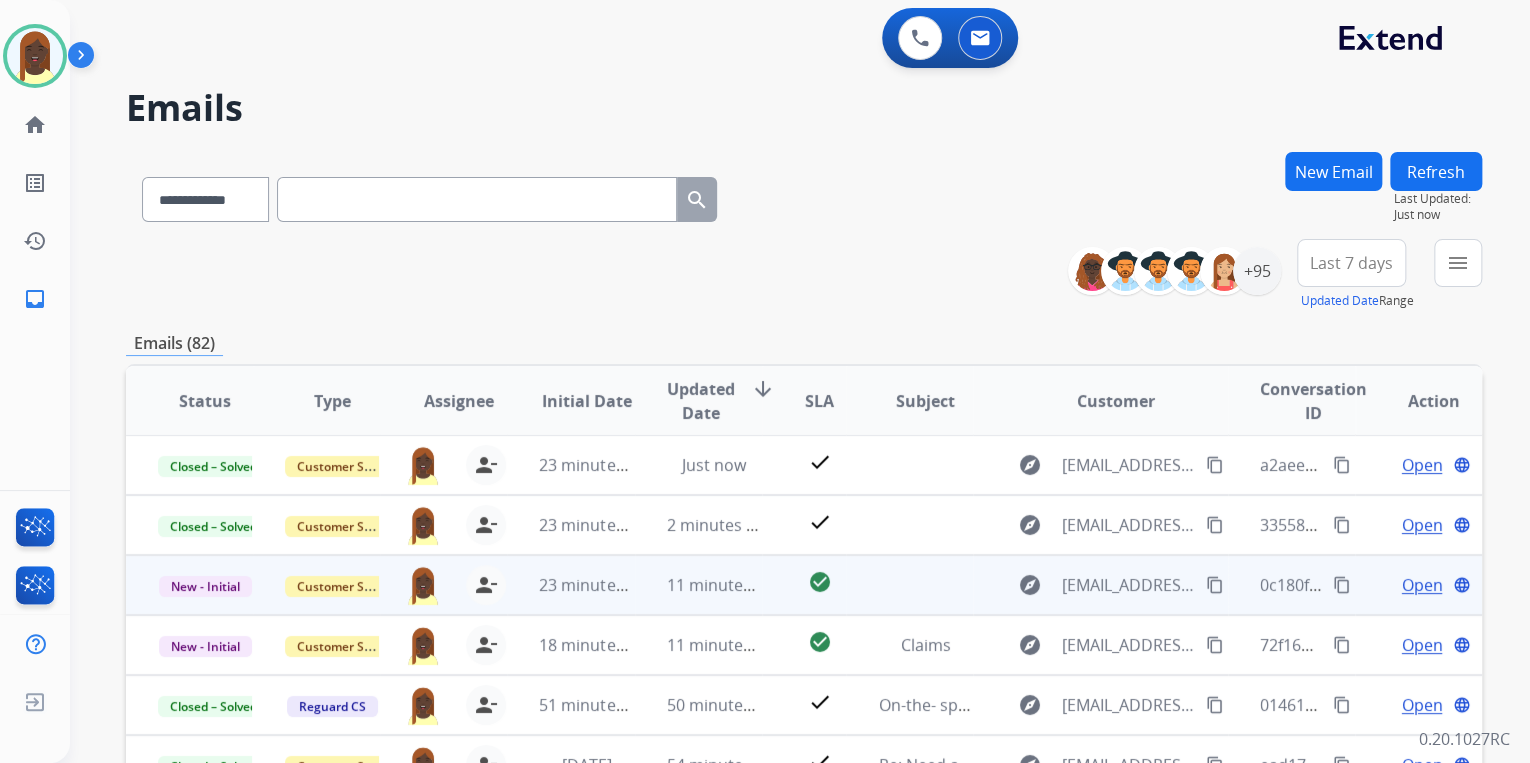click on "Open" at bounding box center (1421, 585) 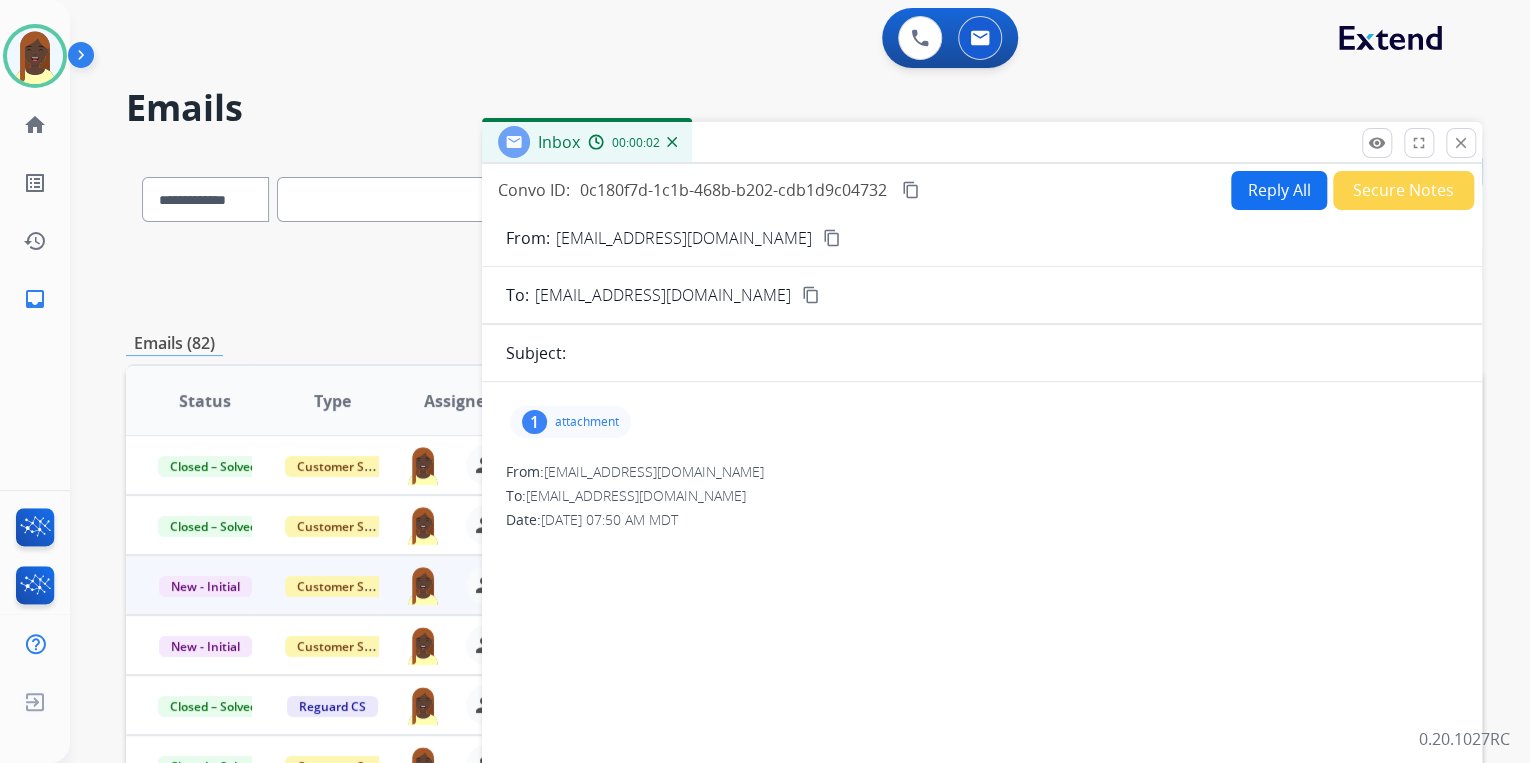 click on "Reply All" at bounding box center (1279, 190) 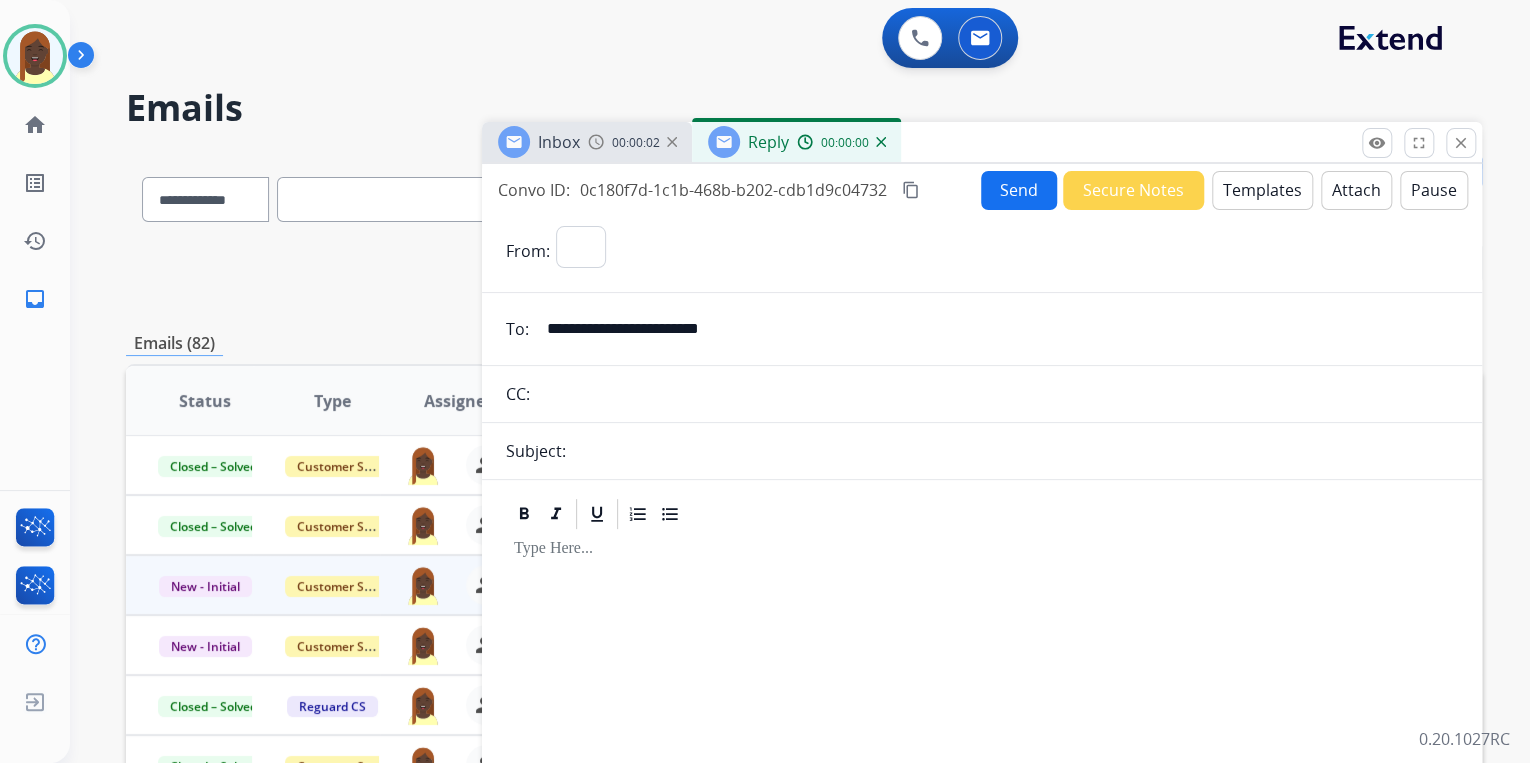 select on "**********" 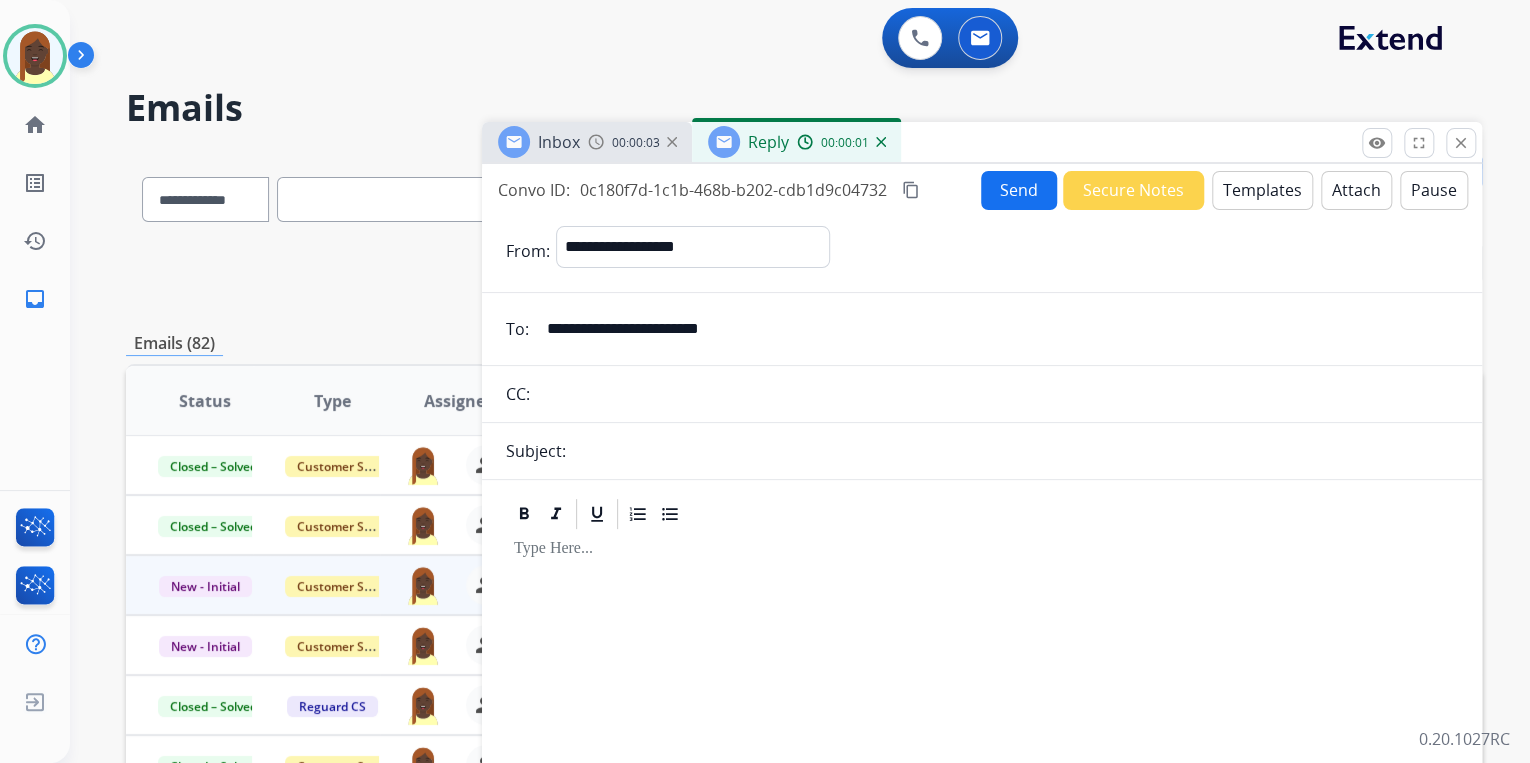 click on "Templates" at bounding box center (1262, 190) 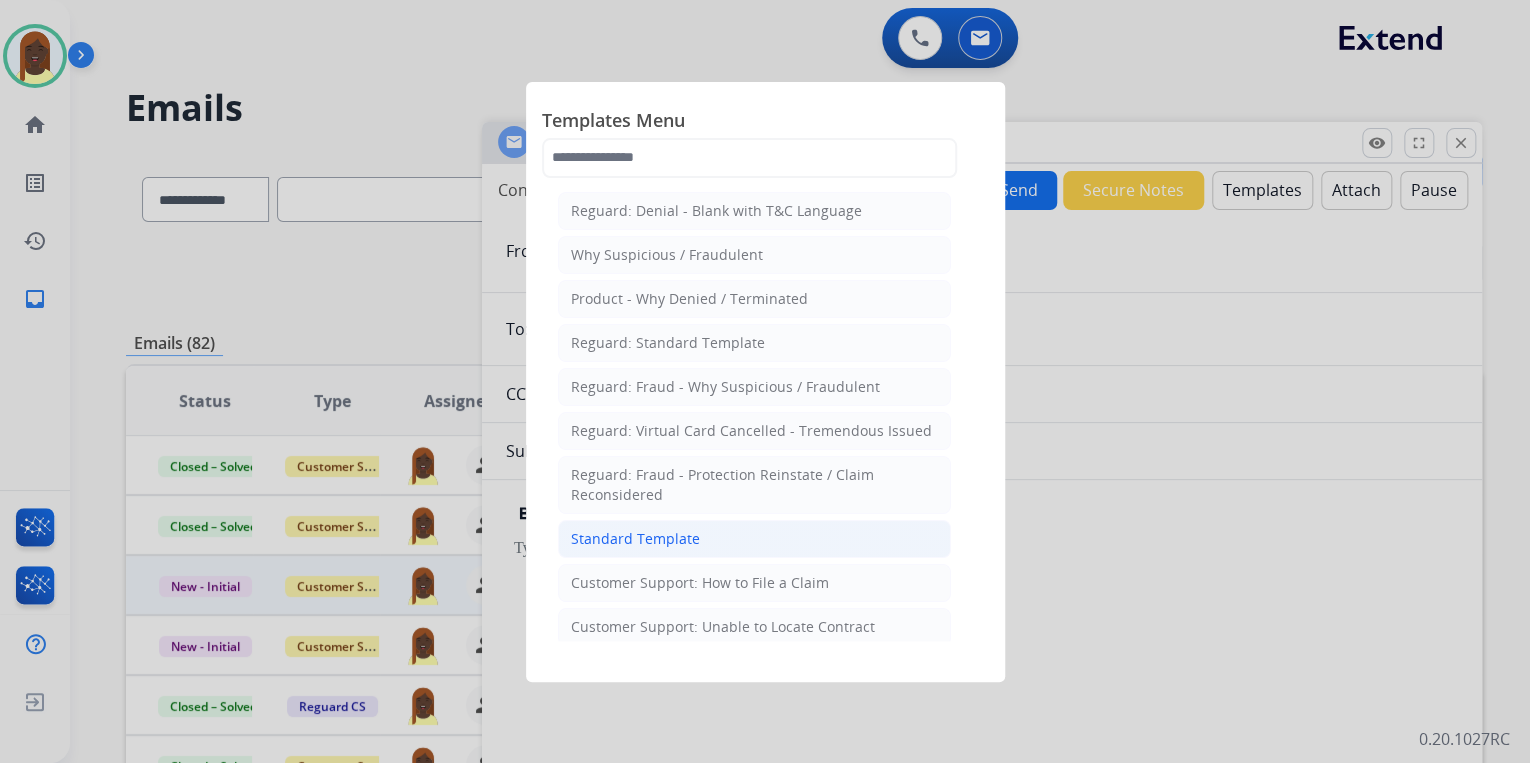 click on "Standard Template" 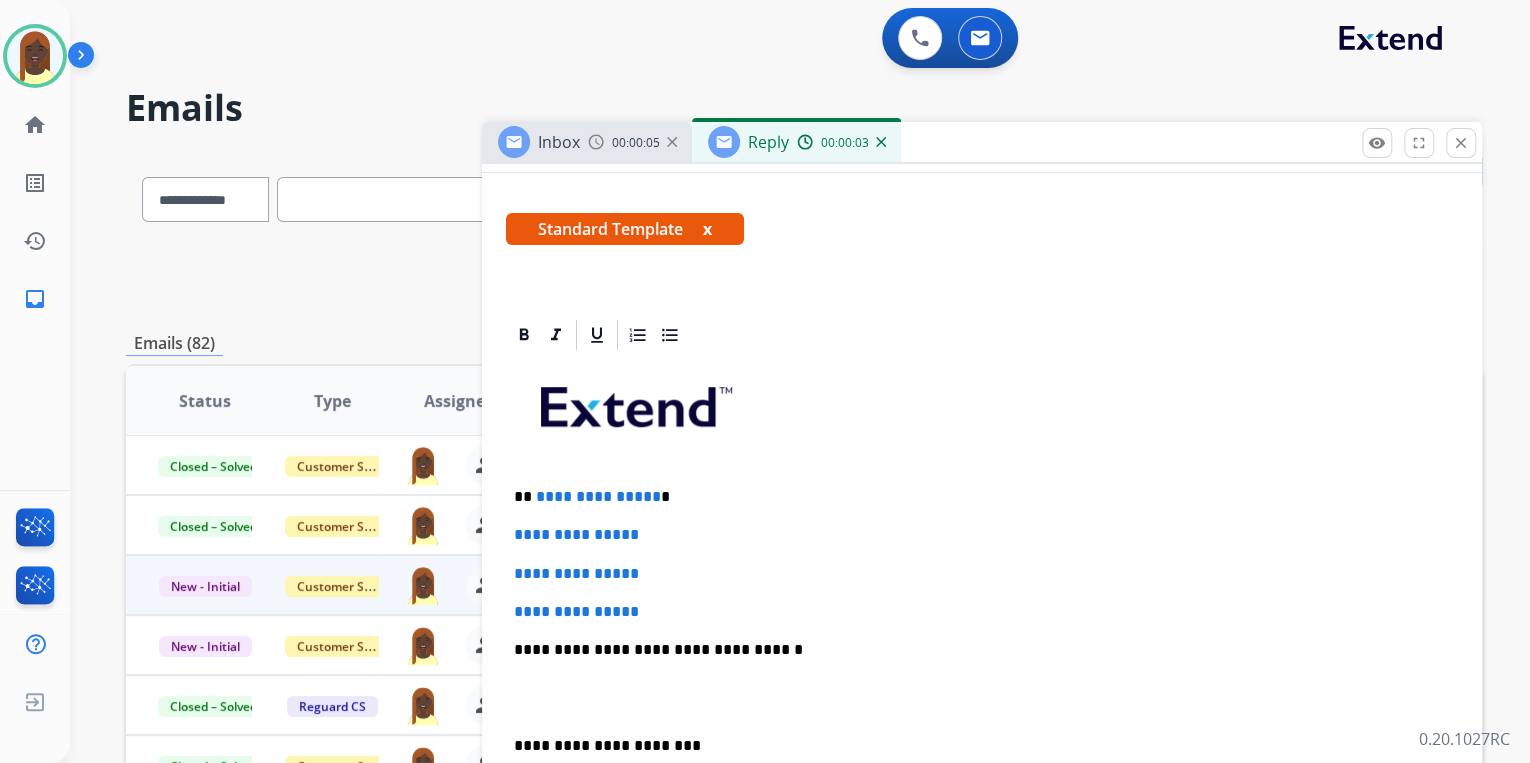 scroll, scrollTop: 320, scrollLeft: 0, axis: vertical 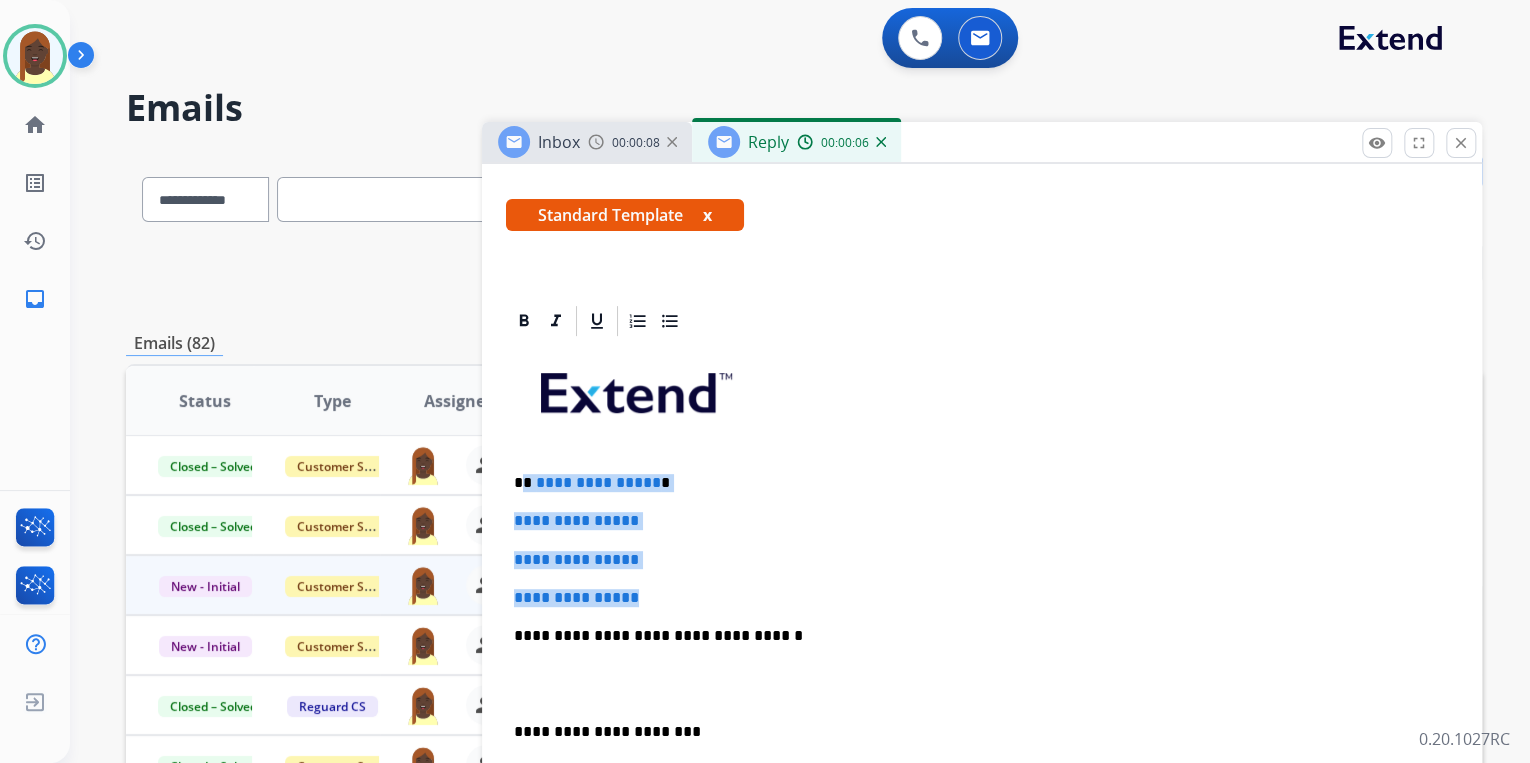 drag, startPoint x: 525, startPoint y: 483, endPoint x: 659, endPoint y: 583, distance: 167.20049 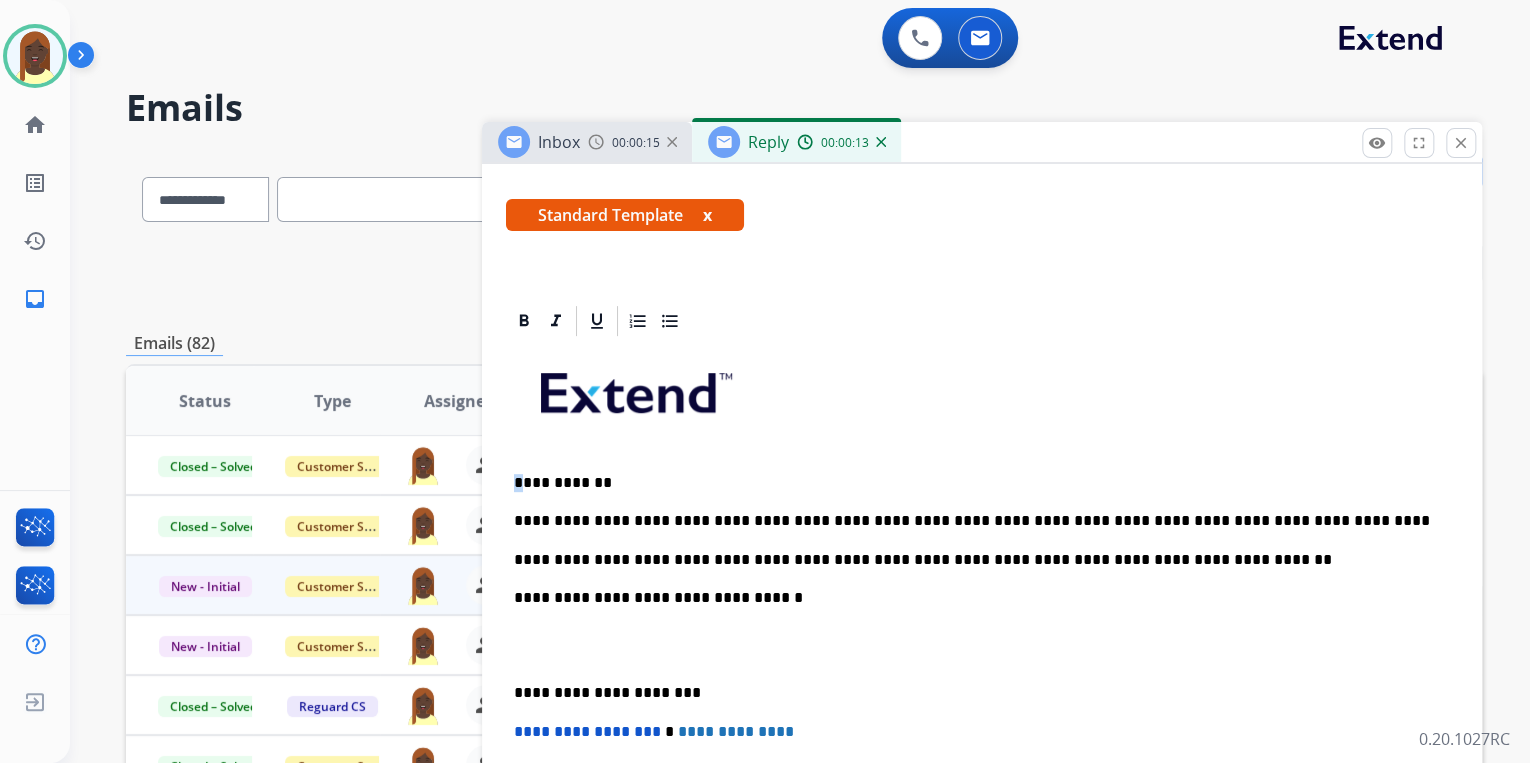drag, startPoint x: 523, startPoint y: 481, endPoint x: 508, endPoint y: 483, distance: 15.132746 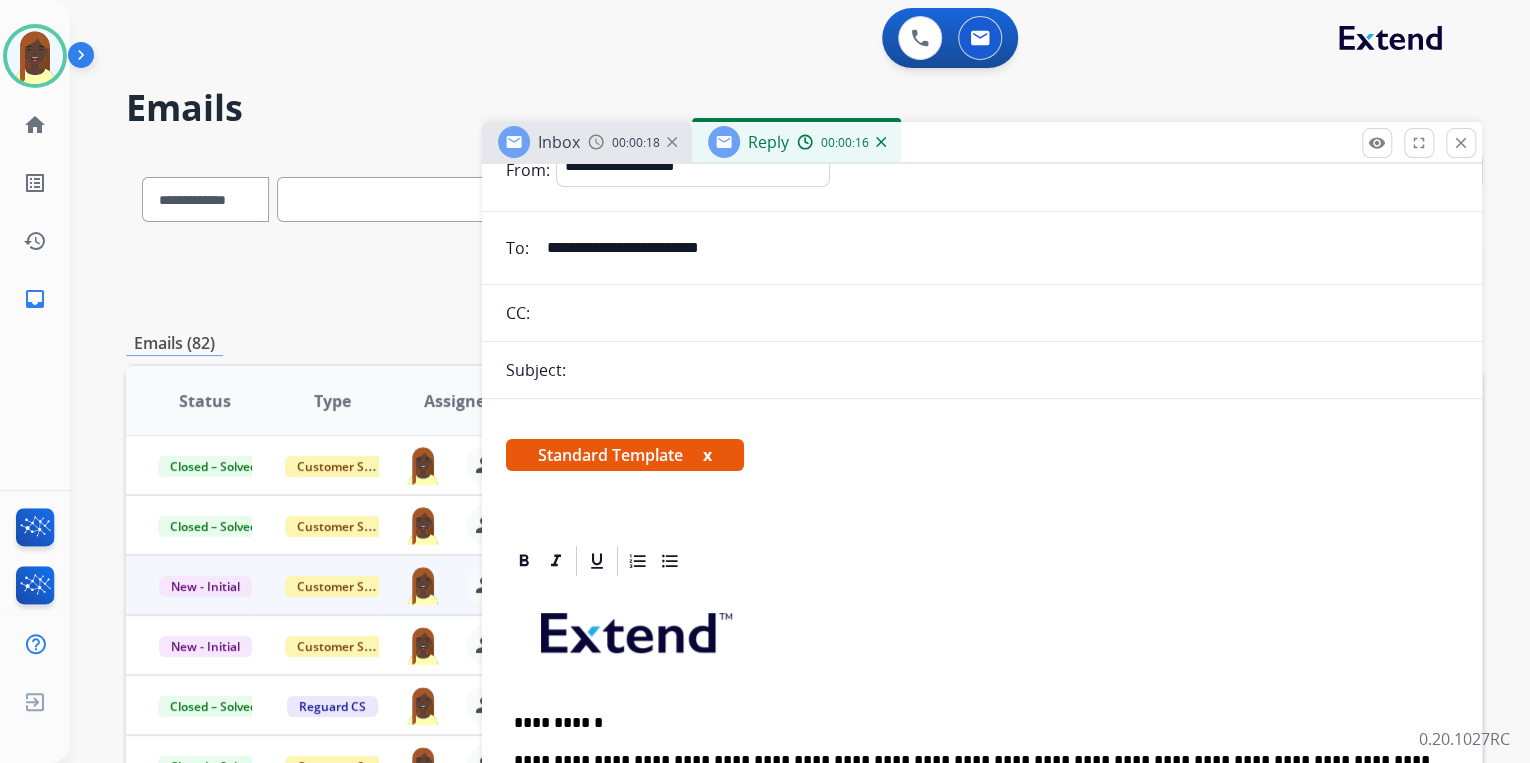 scroll, scrollTop: 0, scrollLeft: 0, axis: both 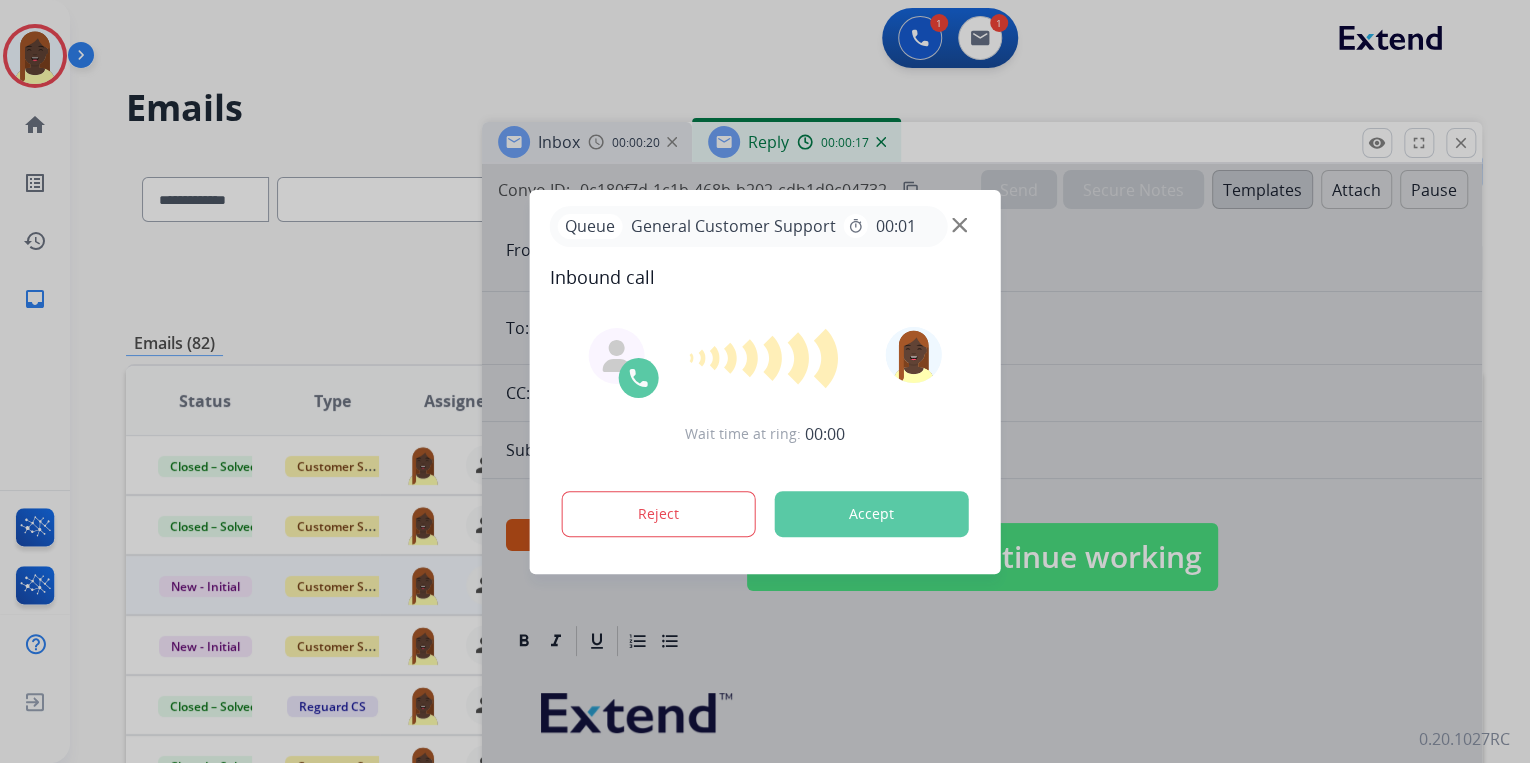 click on "Queue General Customer Support  timer 00:01 Inbound call Wait time at ring:  00:00 Reject Accept" at bounding box center (765, 382) 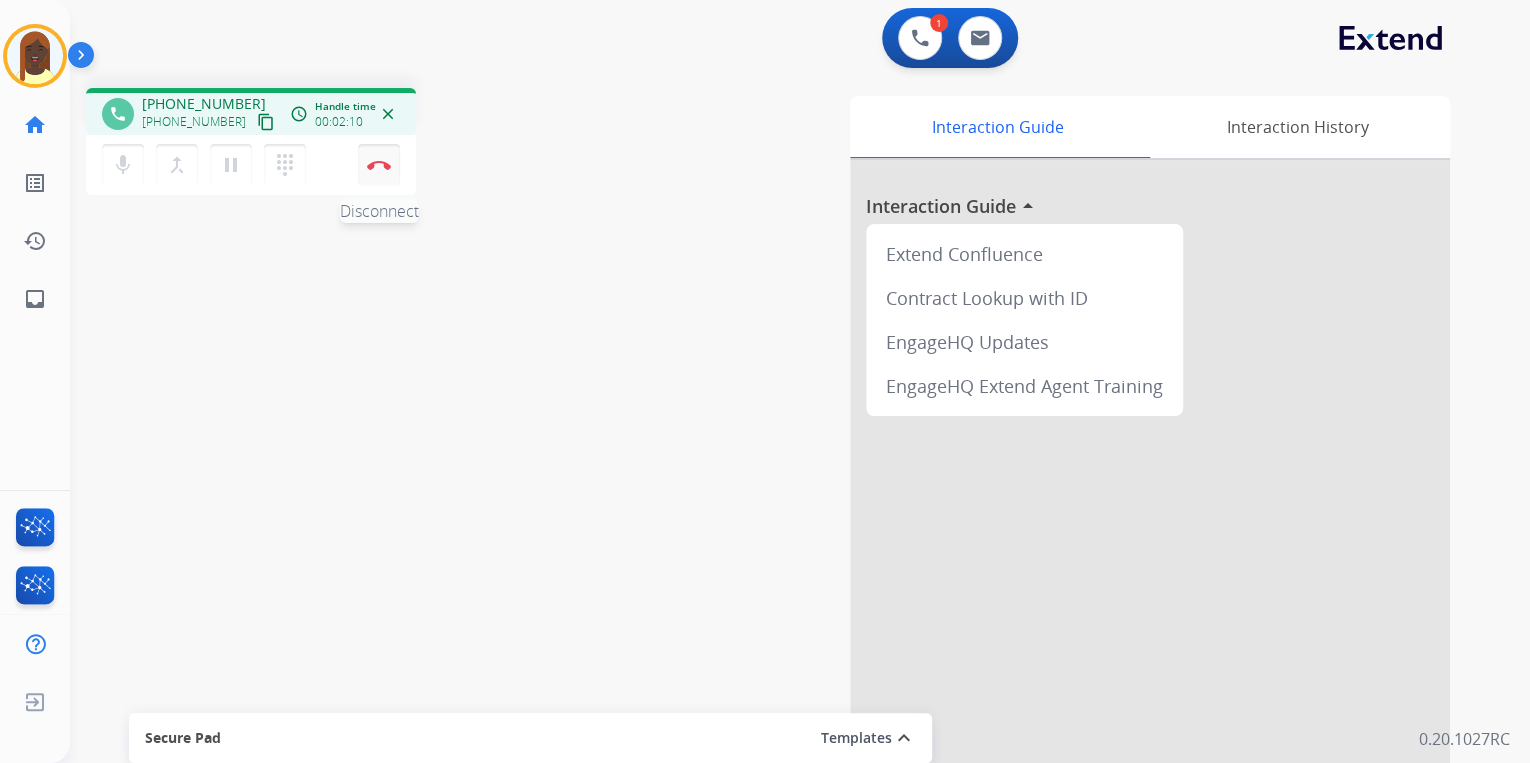 click on "Disconnect" at bounding box center (379, 165) 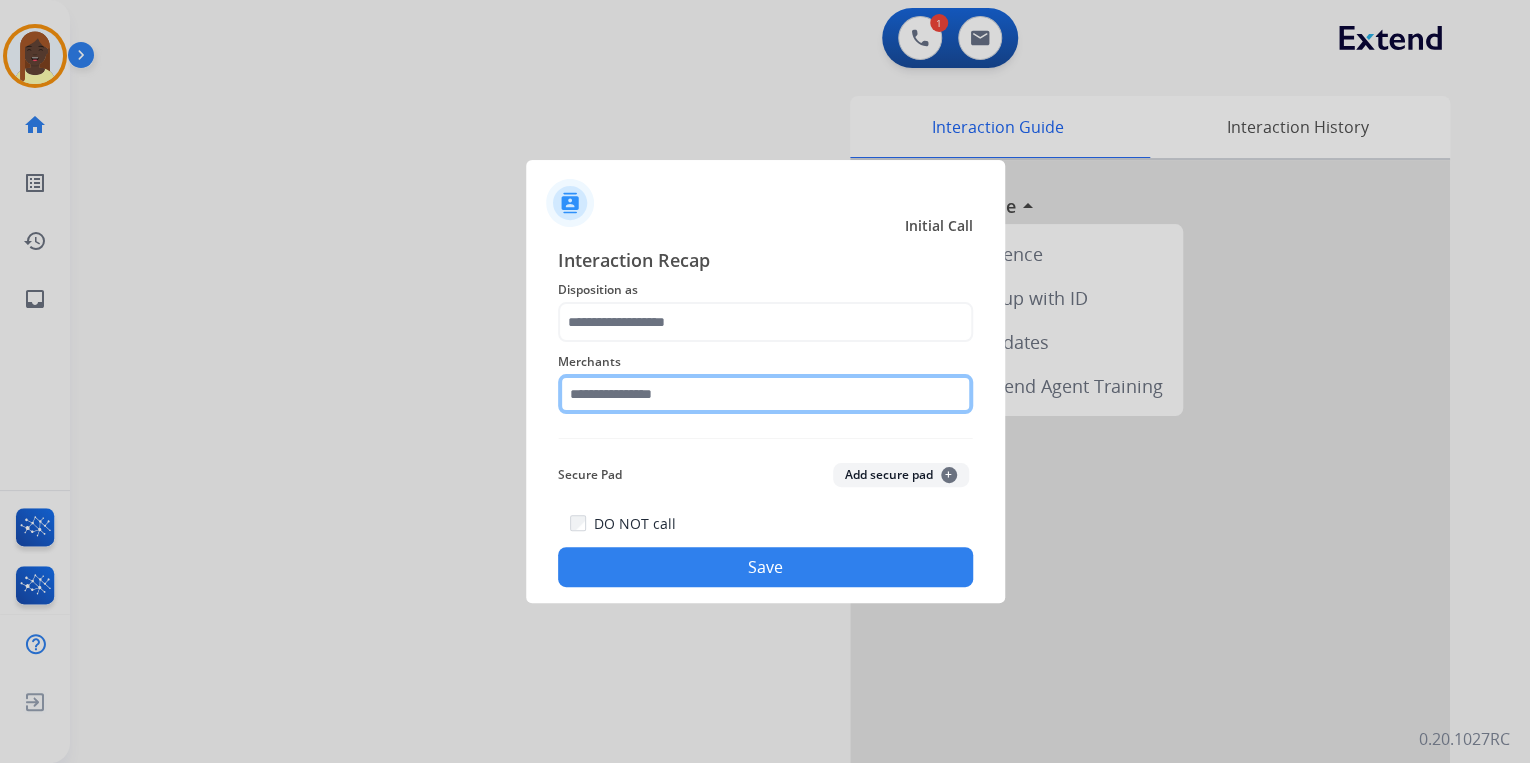 click 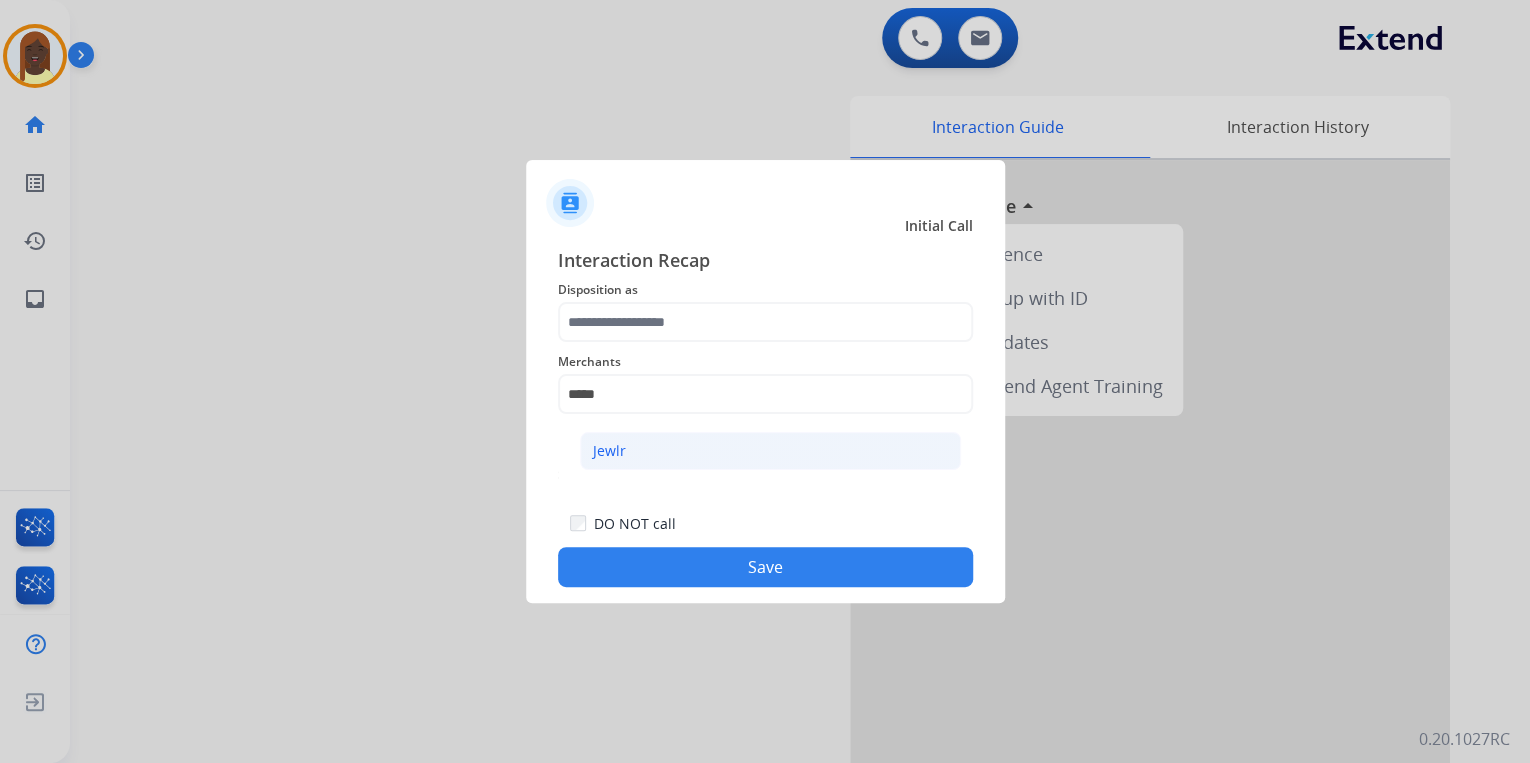 click on "Jewlr" 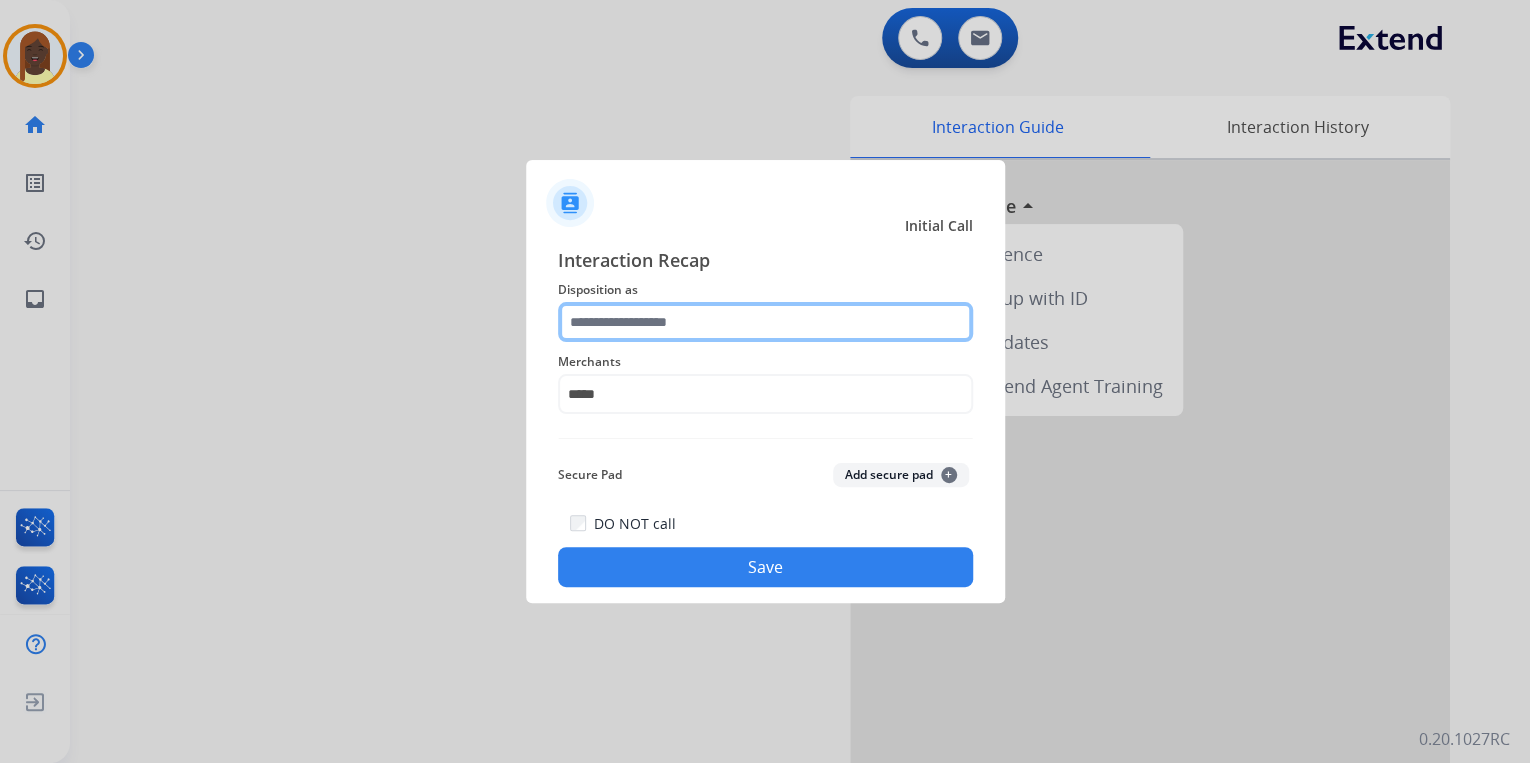 click 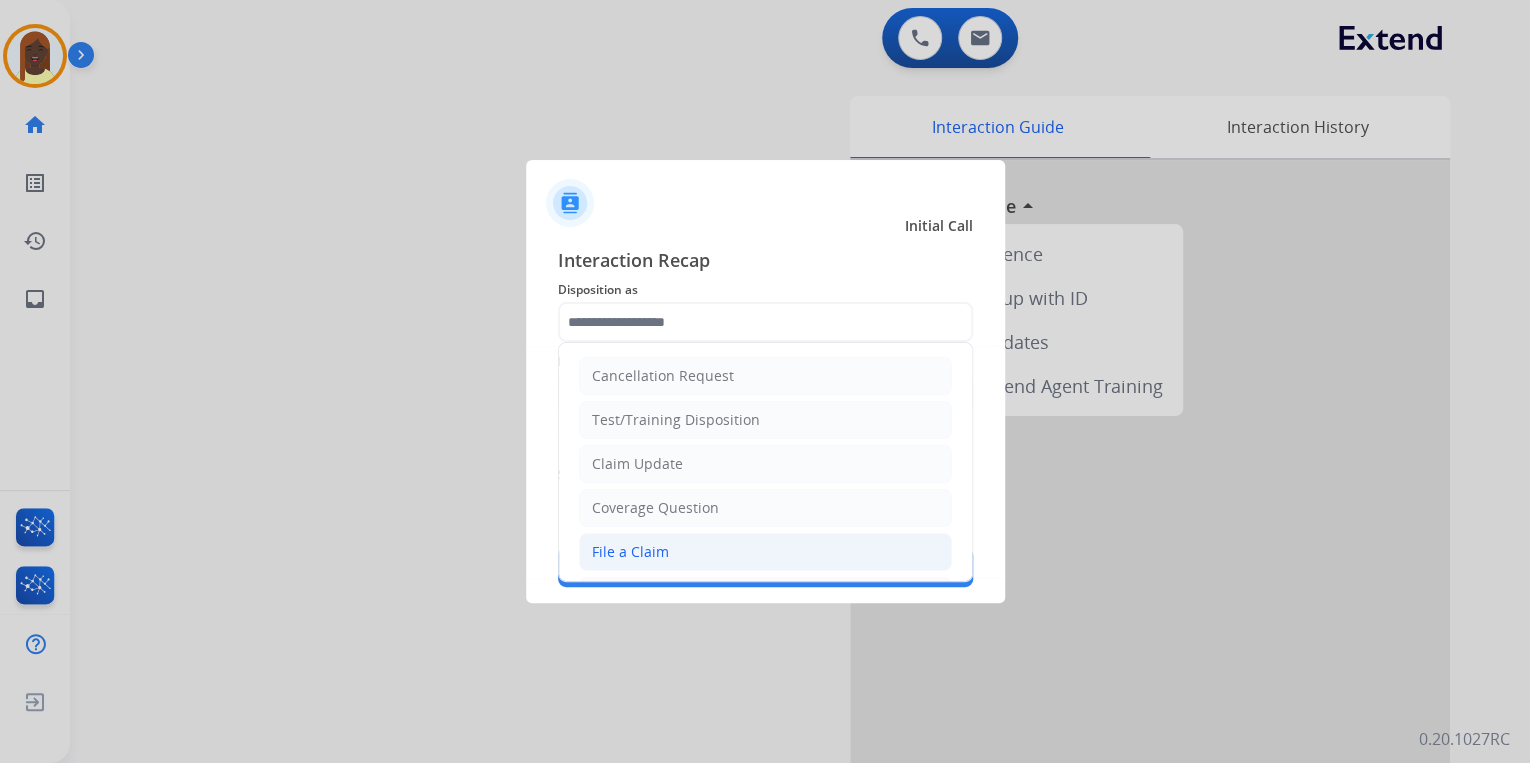 click on "File a Claim" 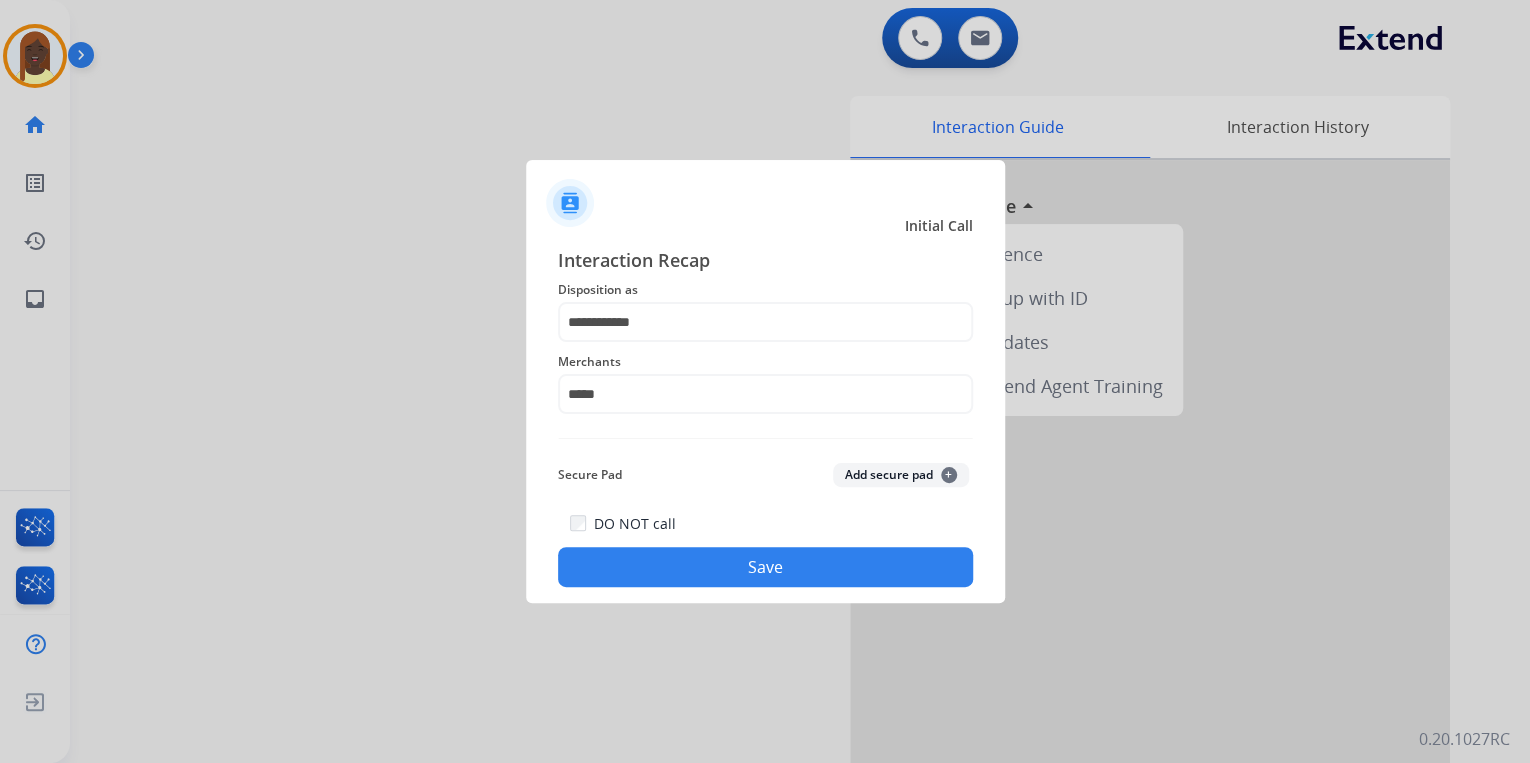 click on "Save" 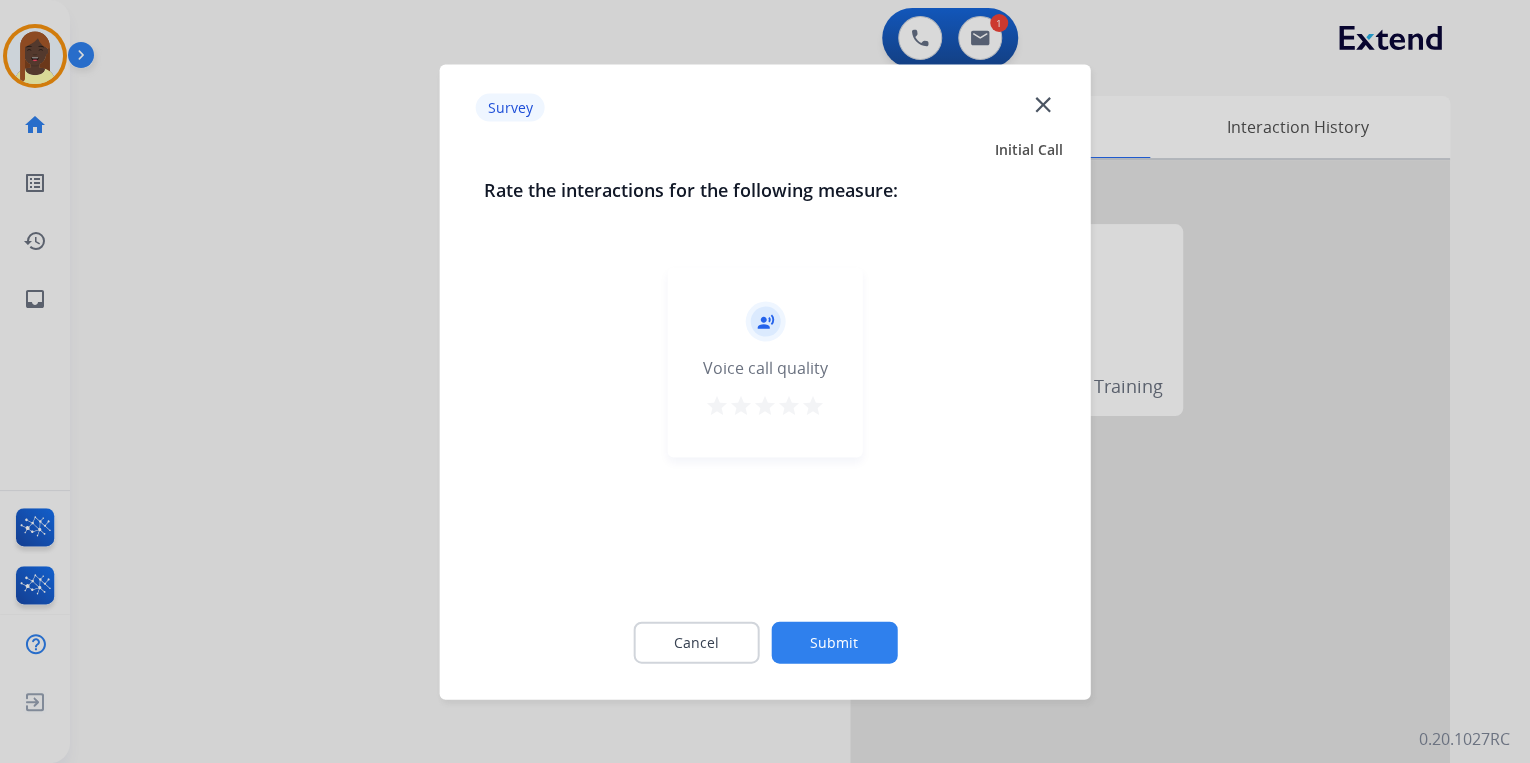 drag, startPoint x: 813, startPoint y: 409, endPoint x: 824, endPoint y: 530, distance: 121.49897 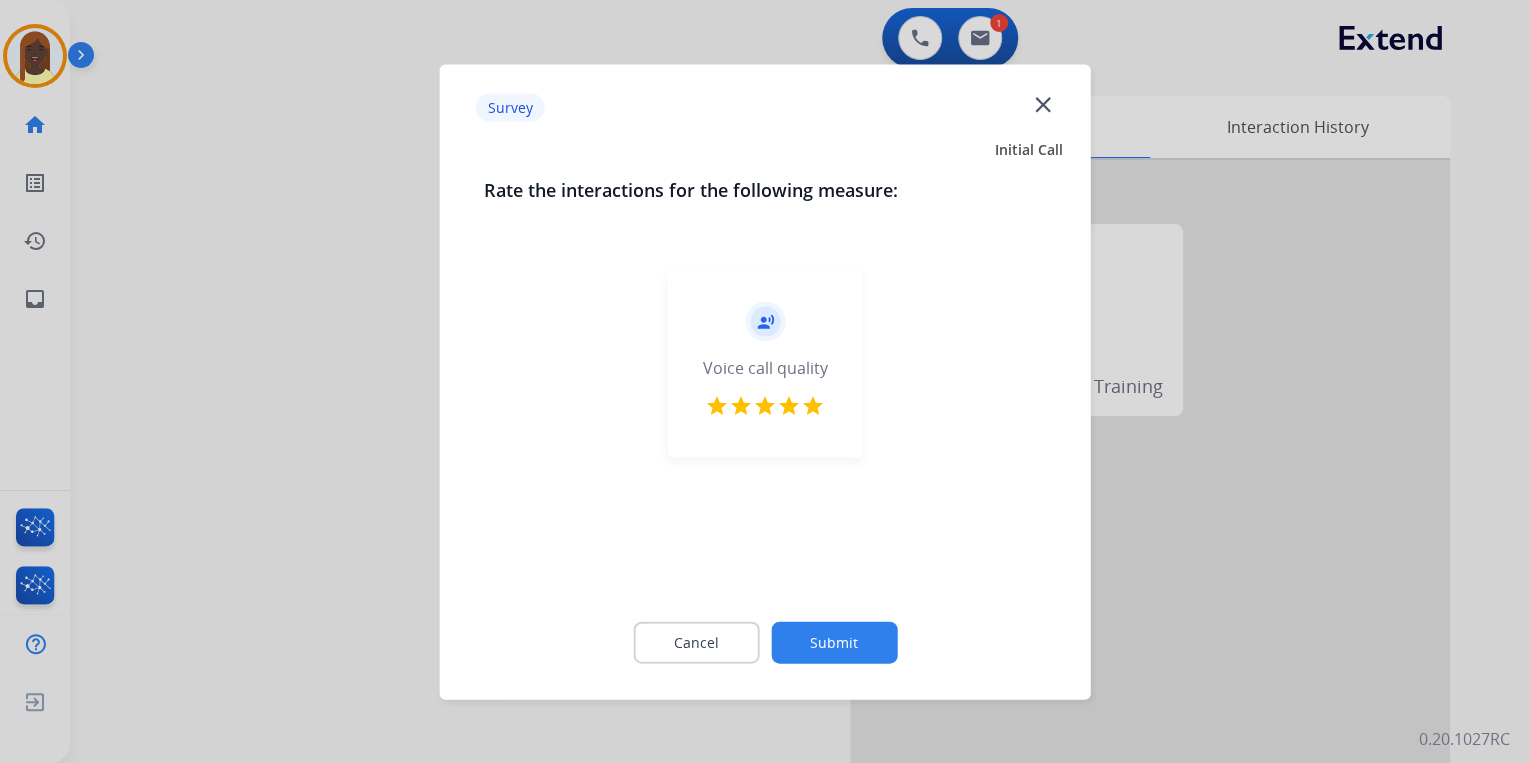 click on "Submit" 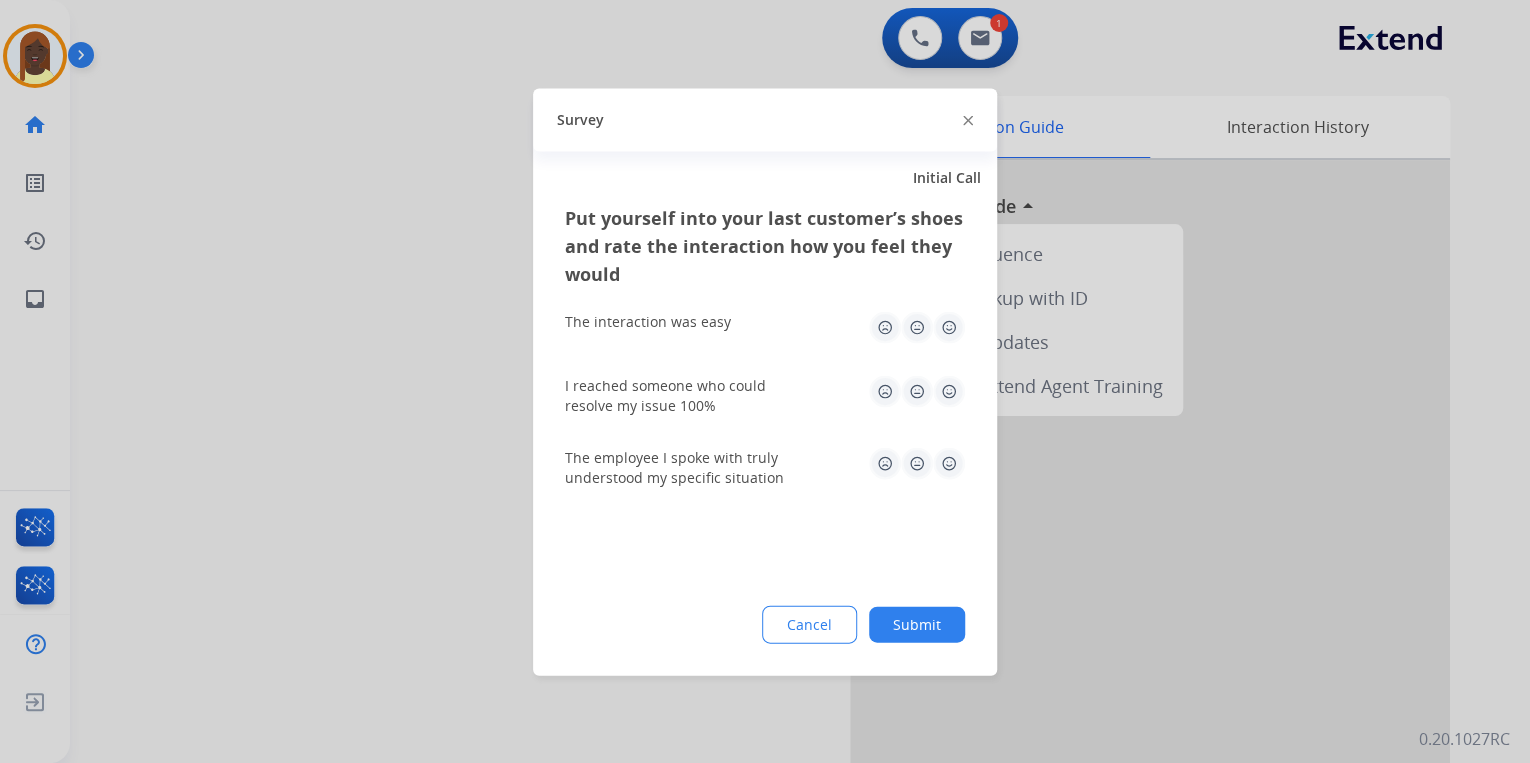 click 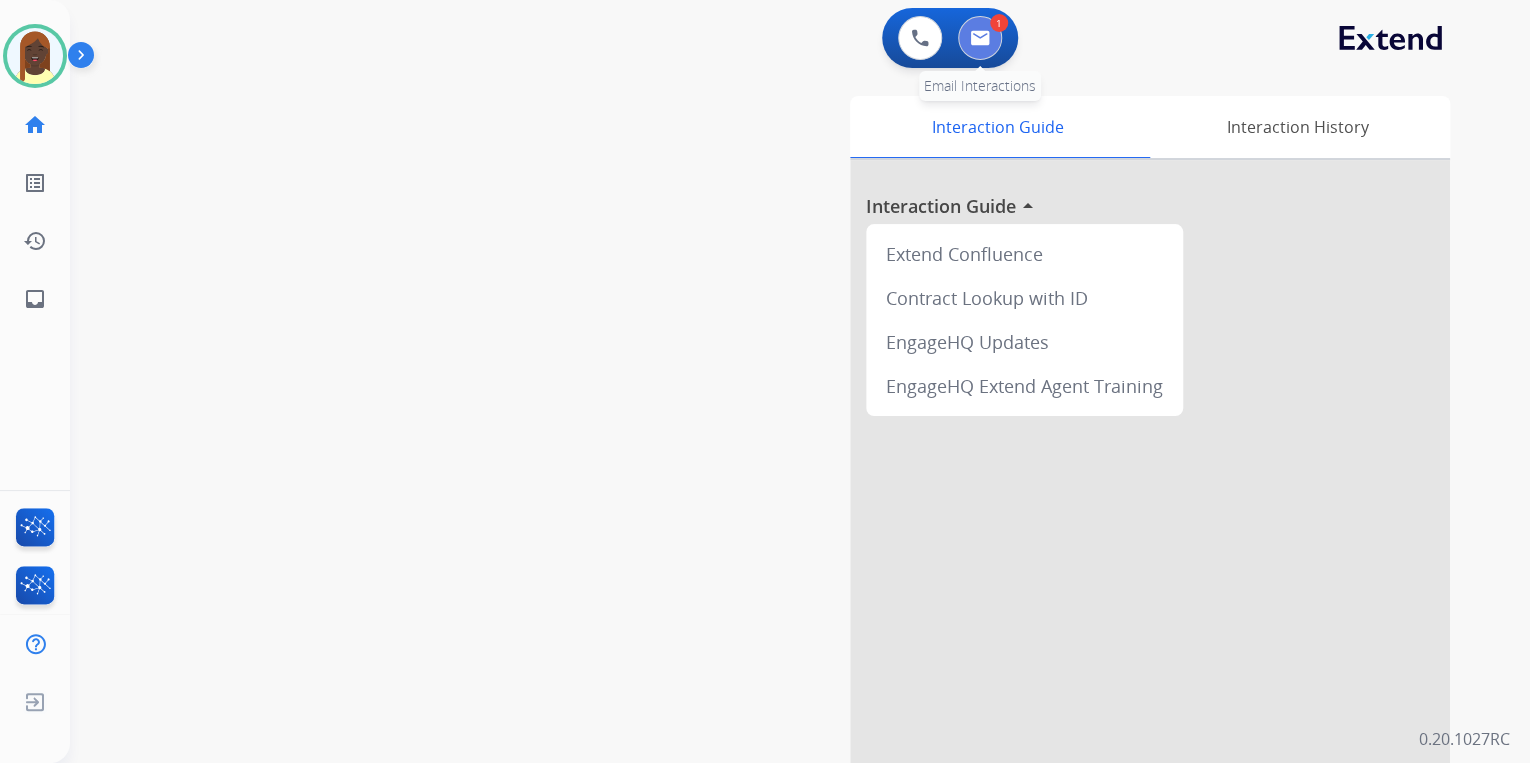 click at bounding box center (980, 38) 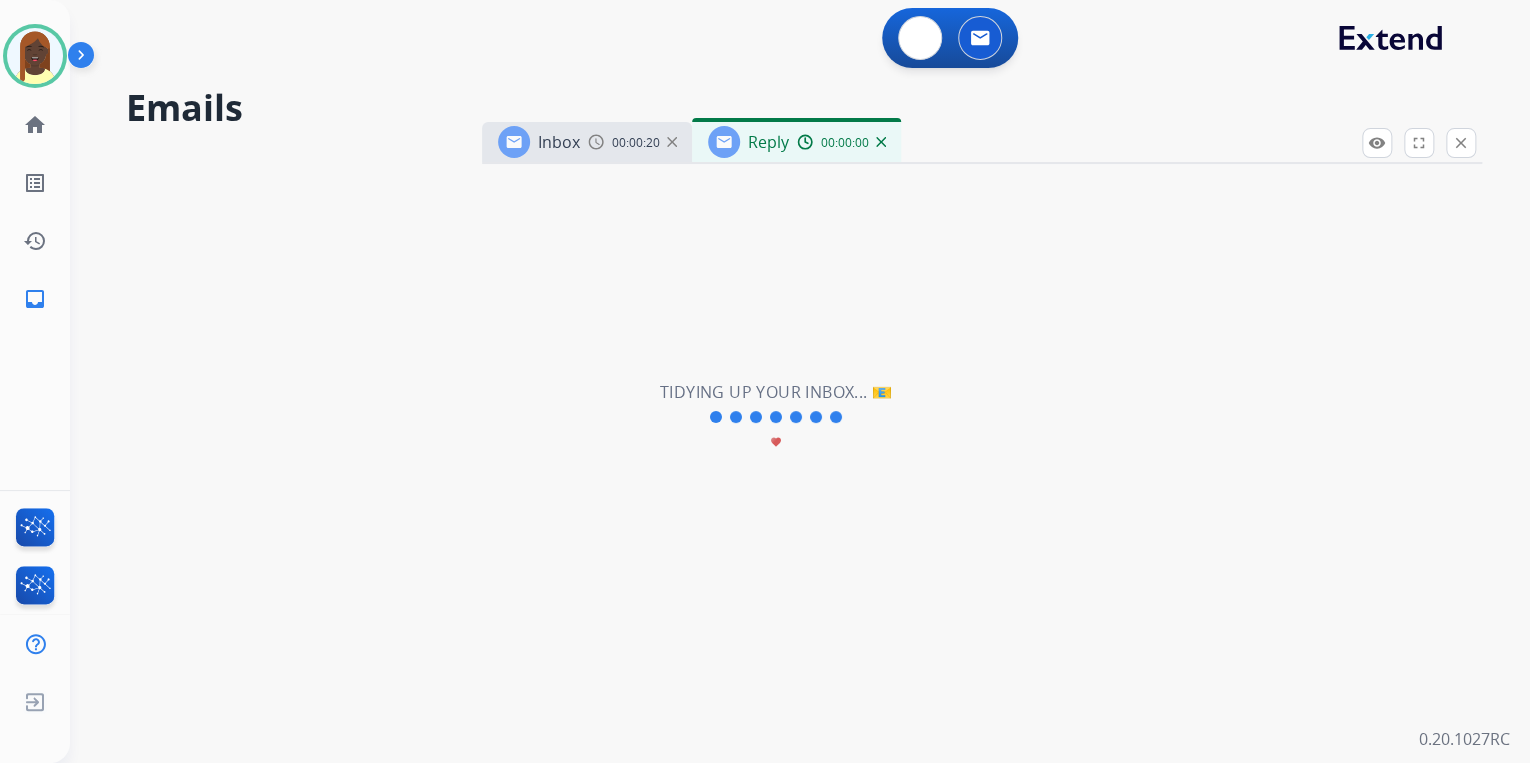 select on "**********" 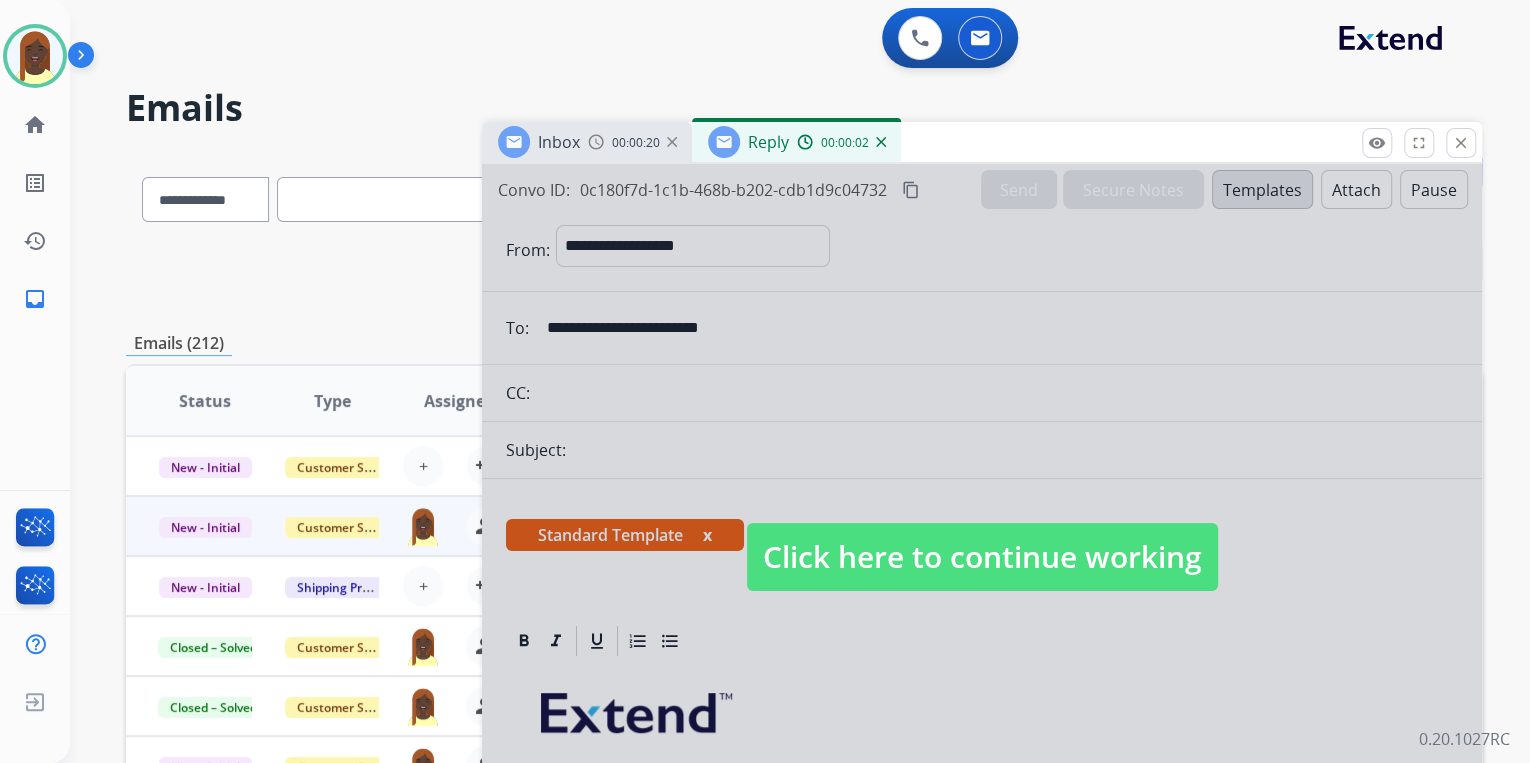 click on "Click here to continue working" at bounding box center (982, 557) 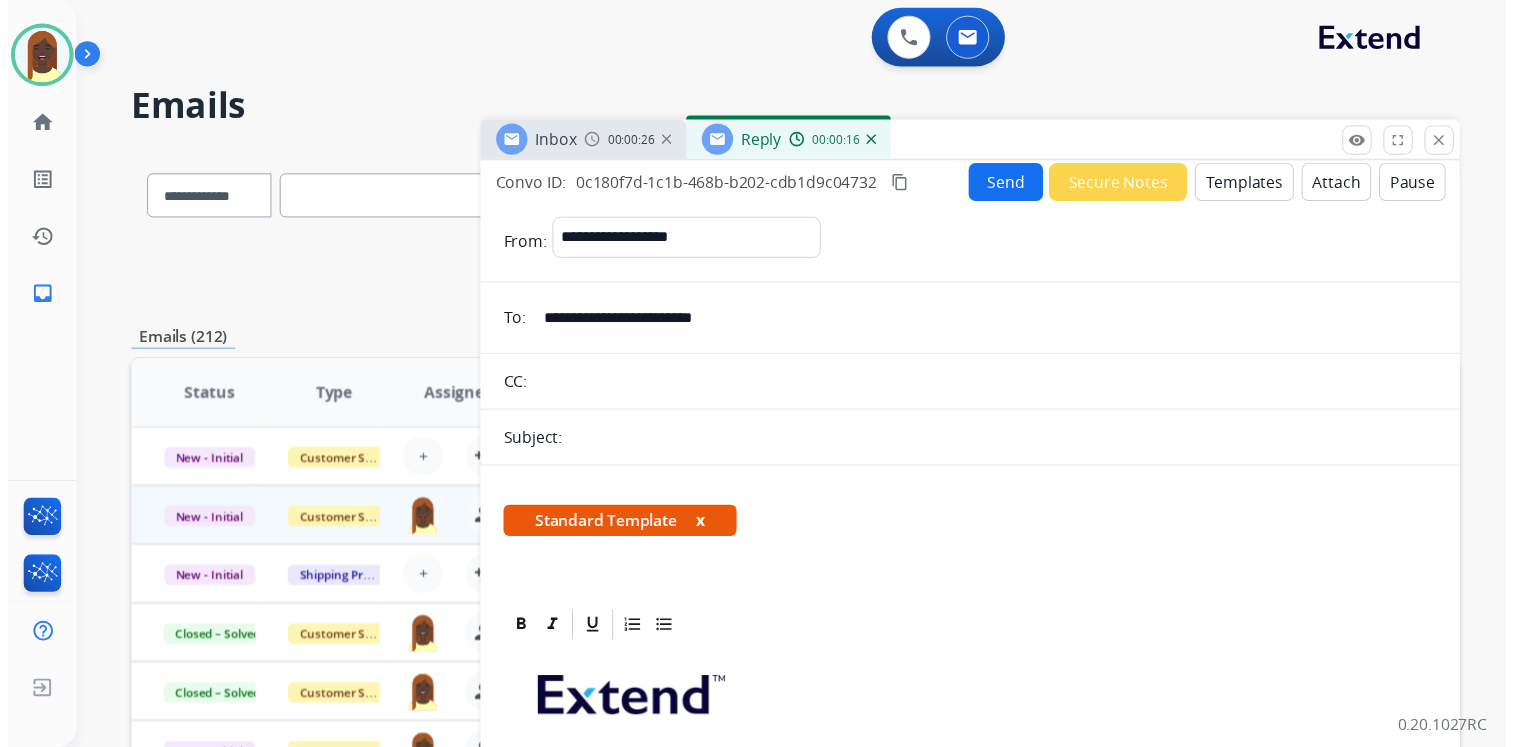 scroll, scrollTop: 0, scrollLeft: 0, axis: both 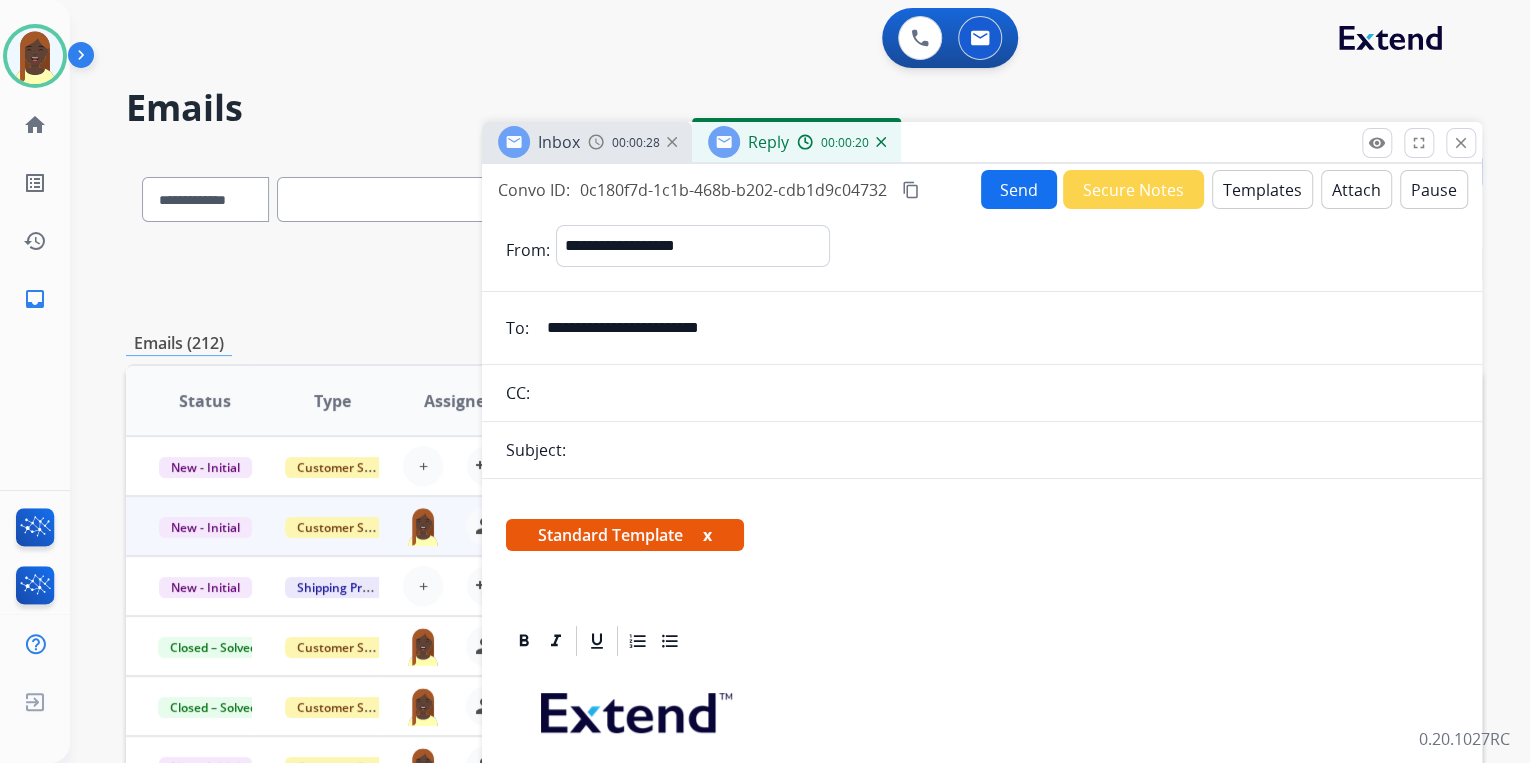 click on "Send" at bounding box center (1019, 189) 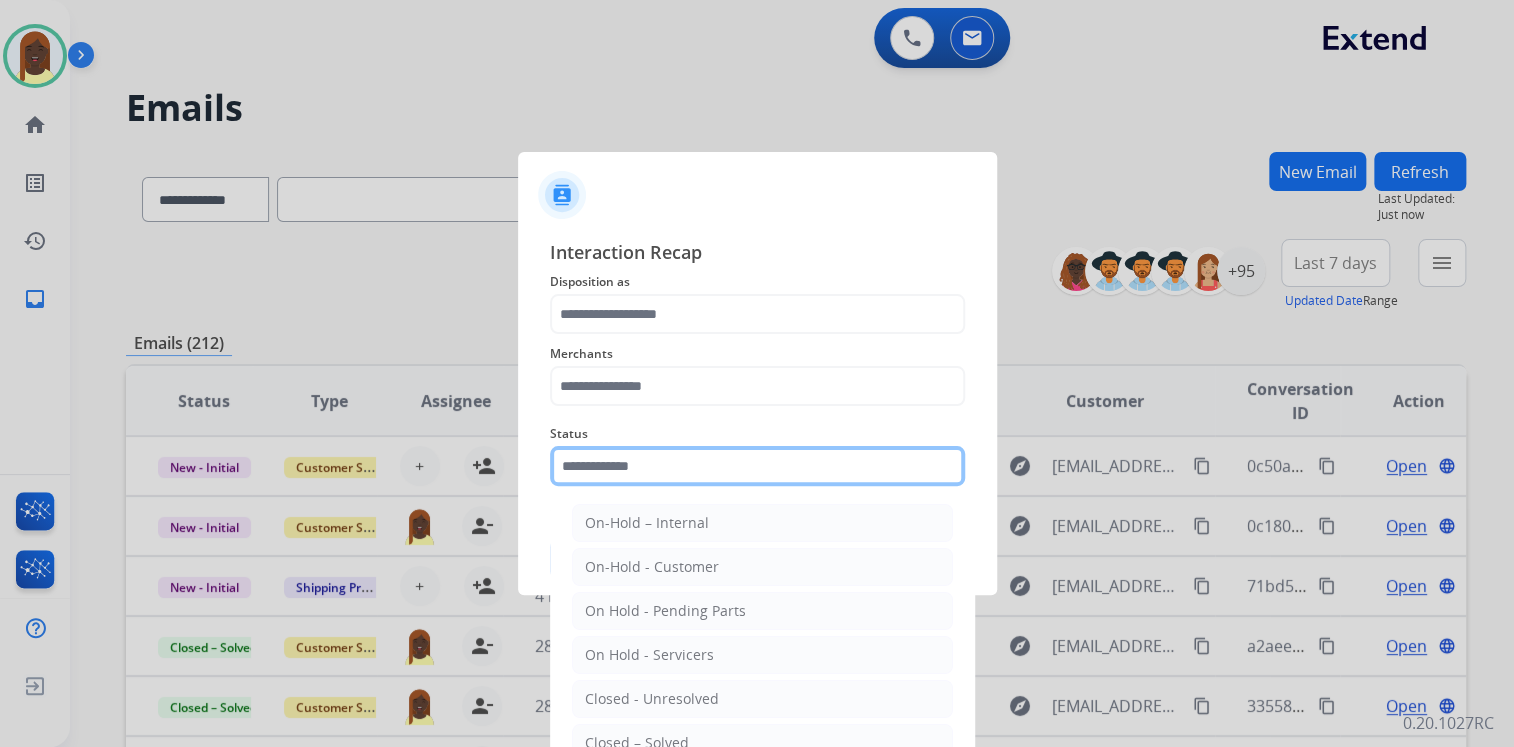 click 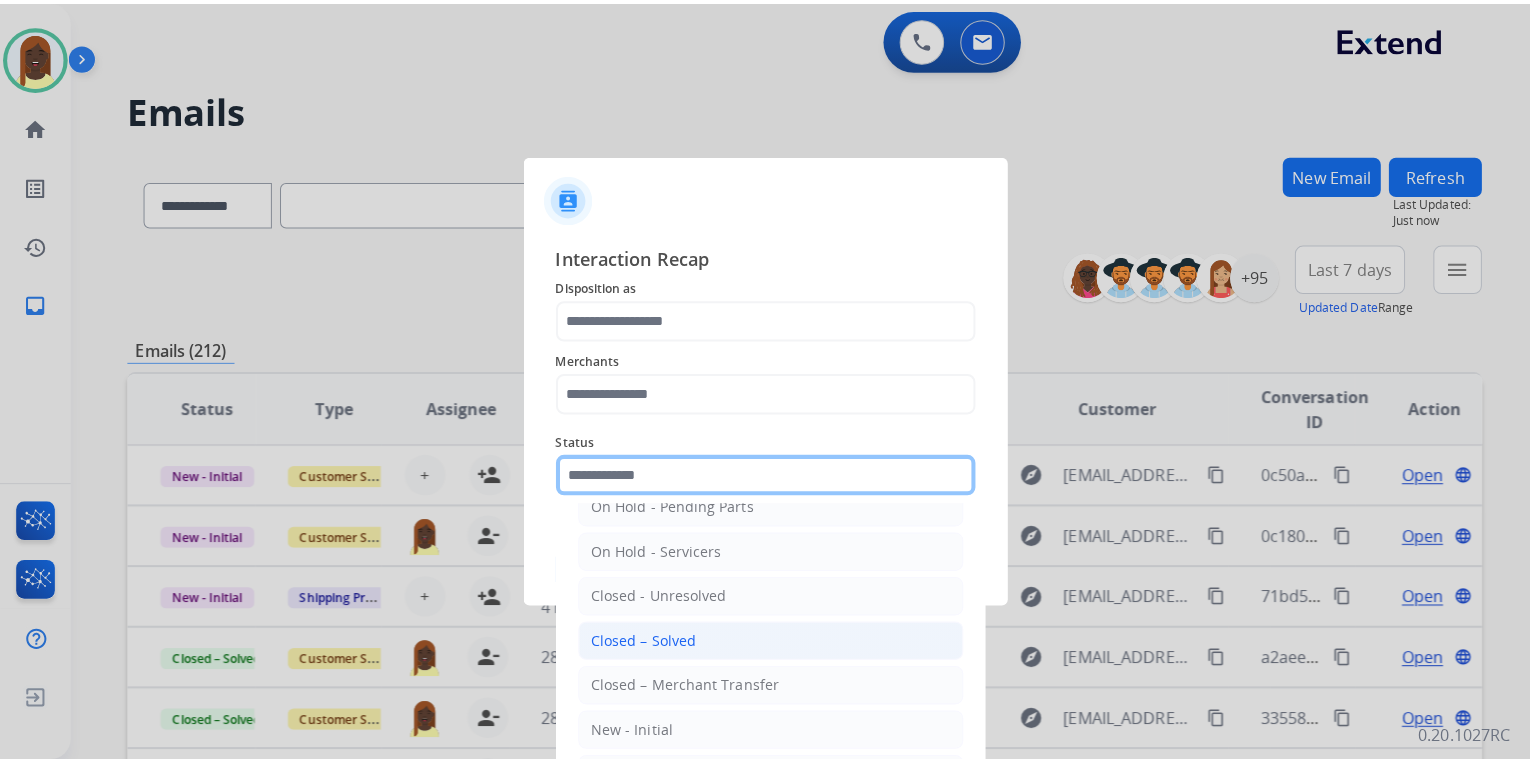 scroll, scrollTop: 116, scrollLeft: 0, axis: vertical 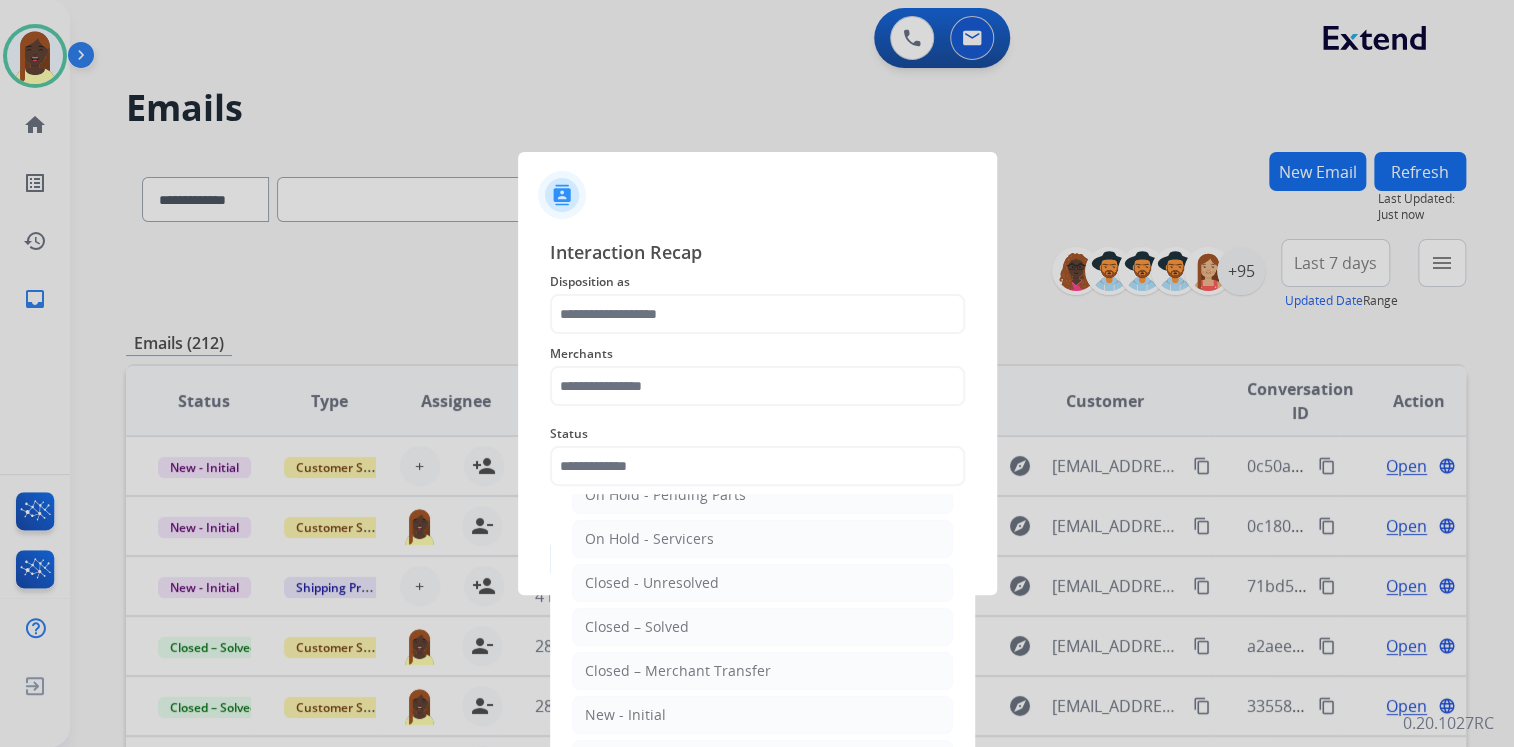 drag, startPoint x: 697, startPoint y: 622, endPoint x: 644, endPoint y: 507, distance: 126.625435 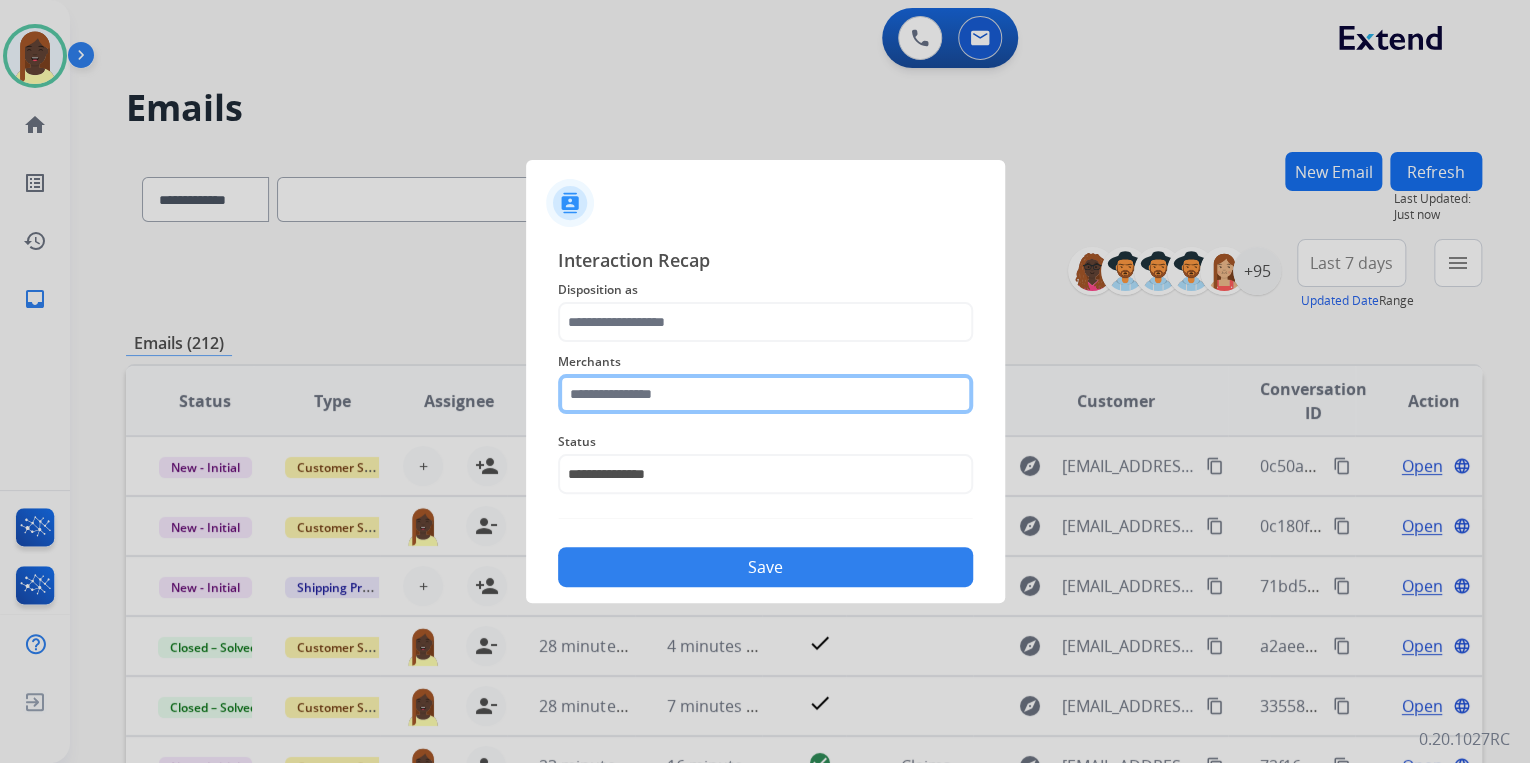 click 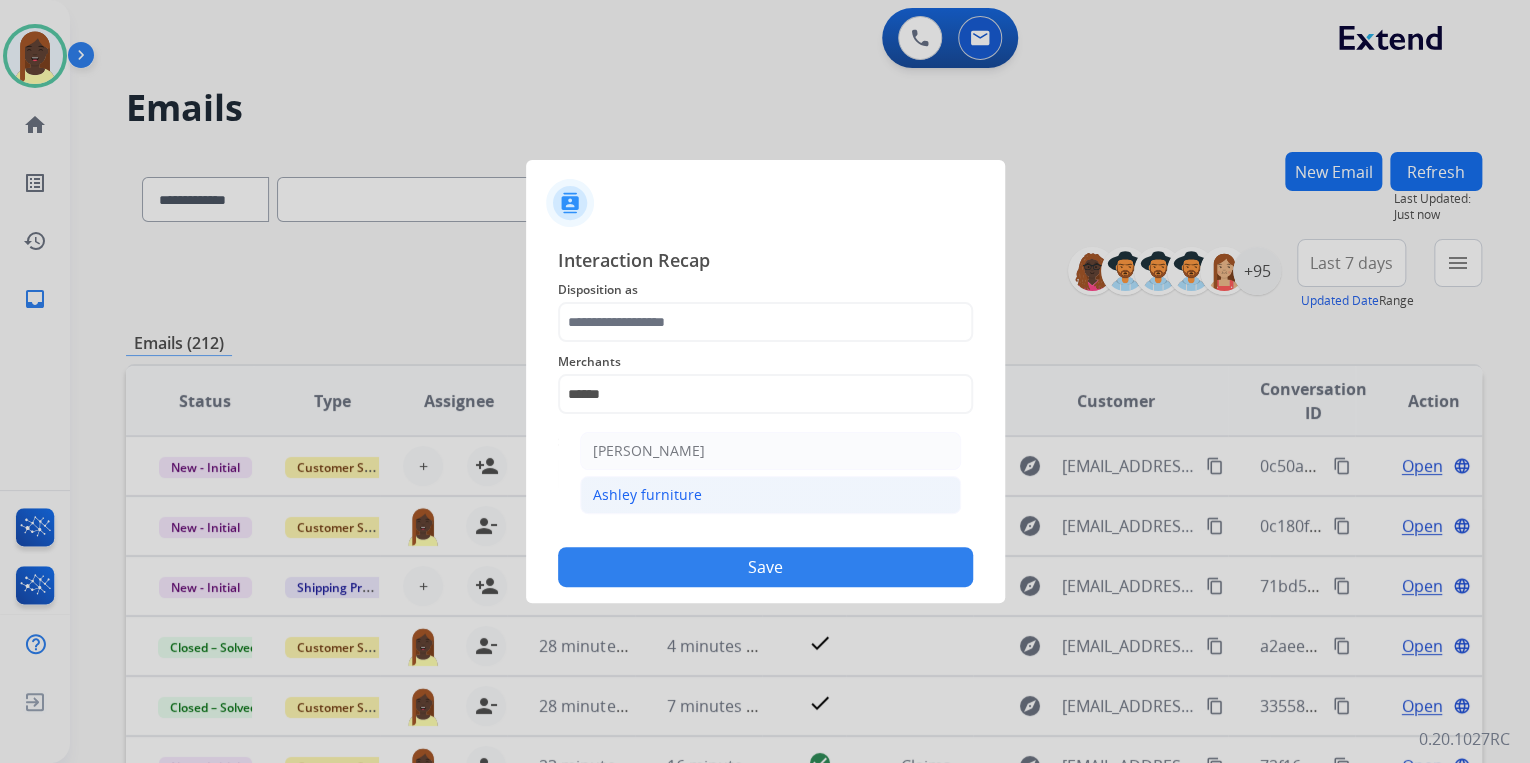 click on "Ashley furniture" 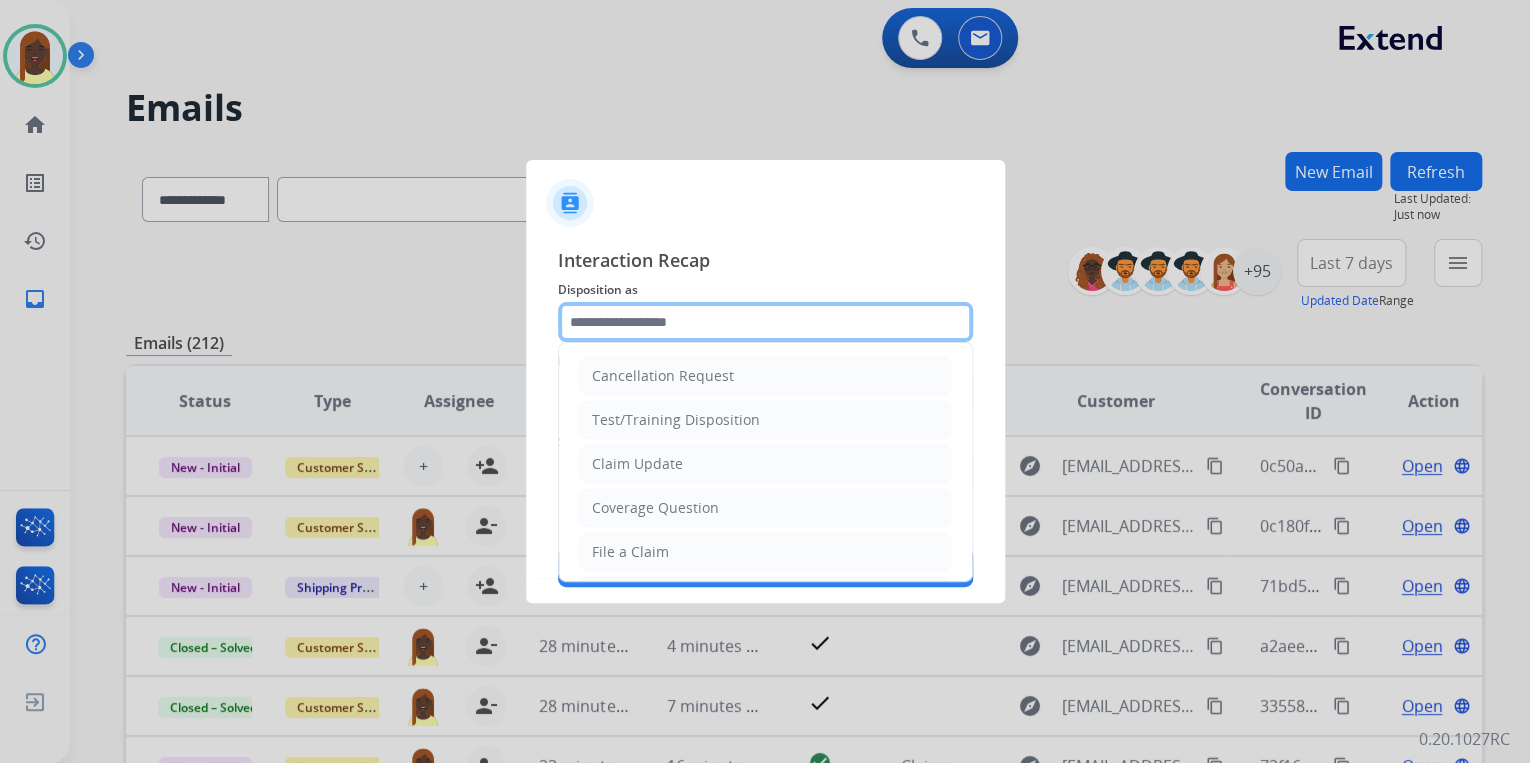 click 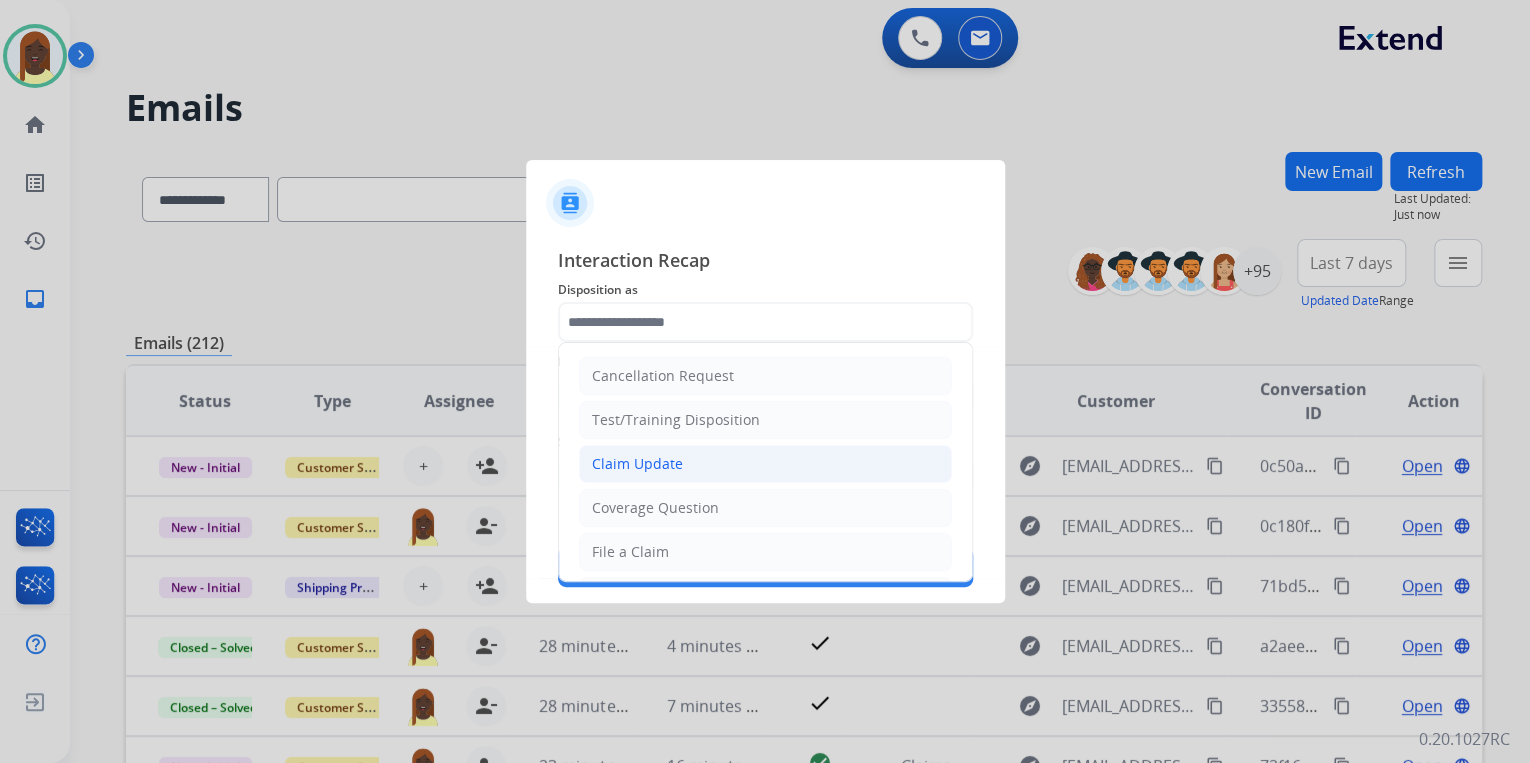 click on "Claim Update" 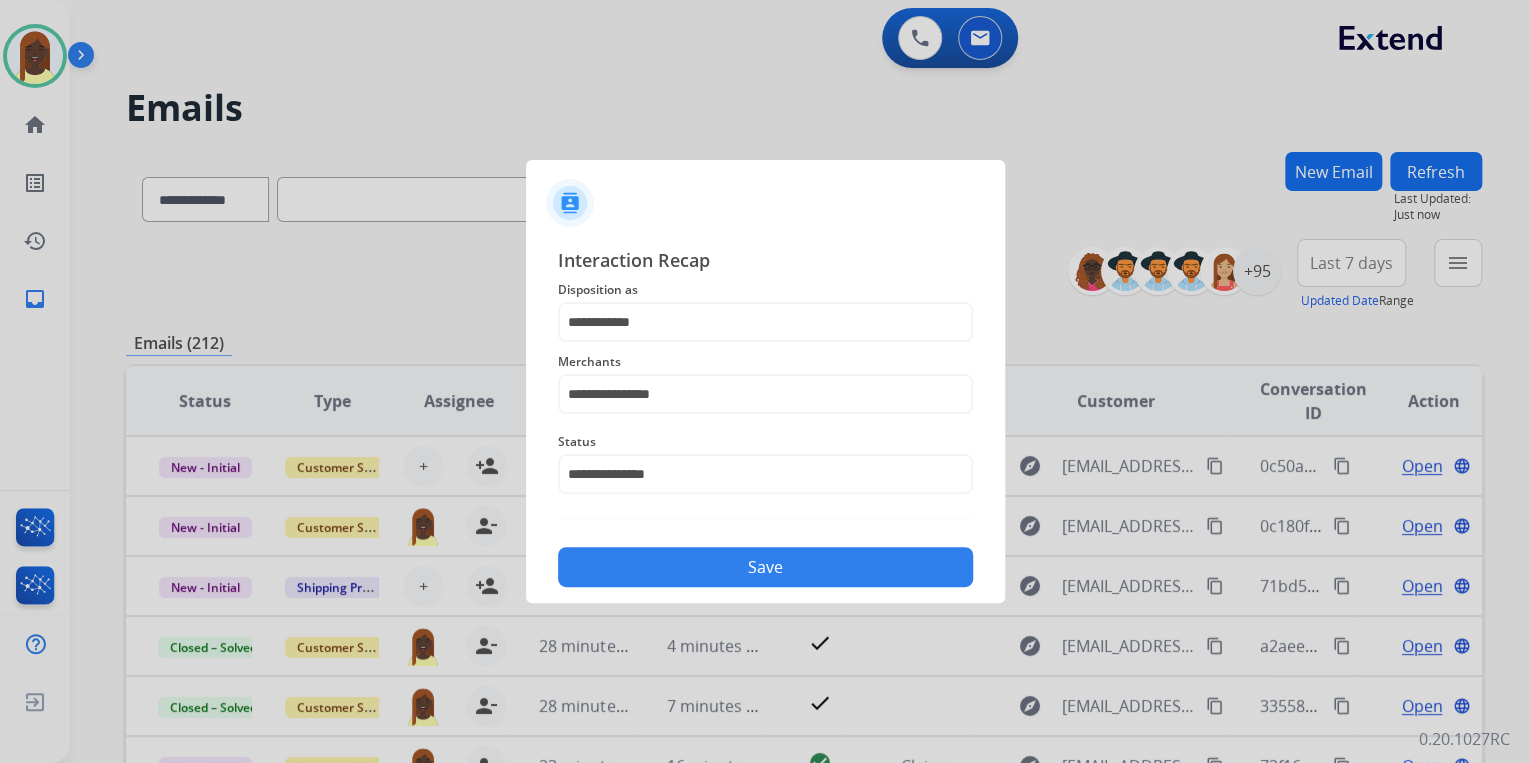 click on "Save" 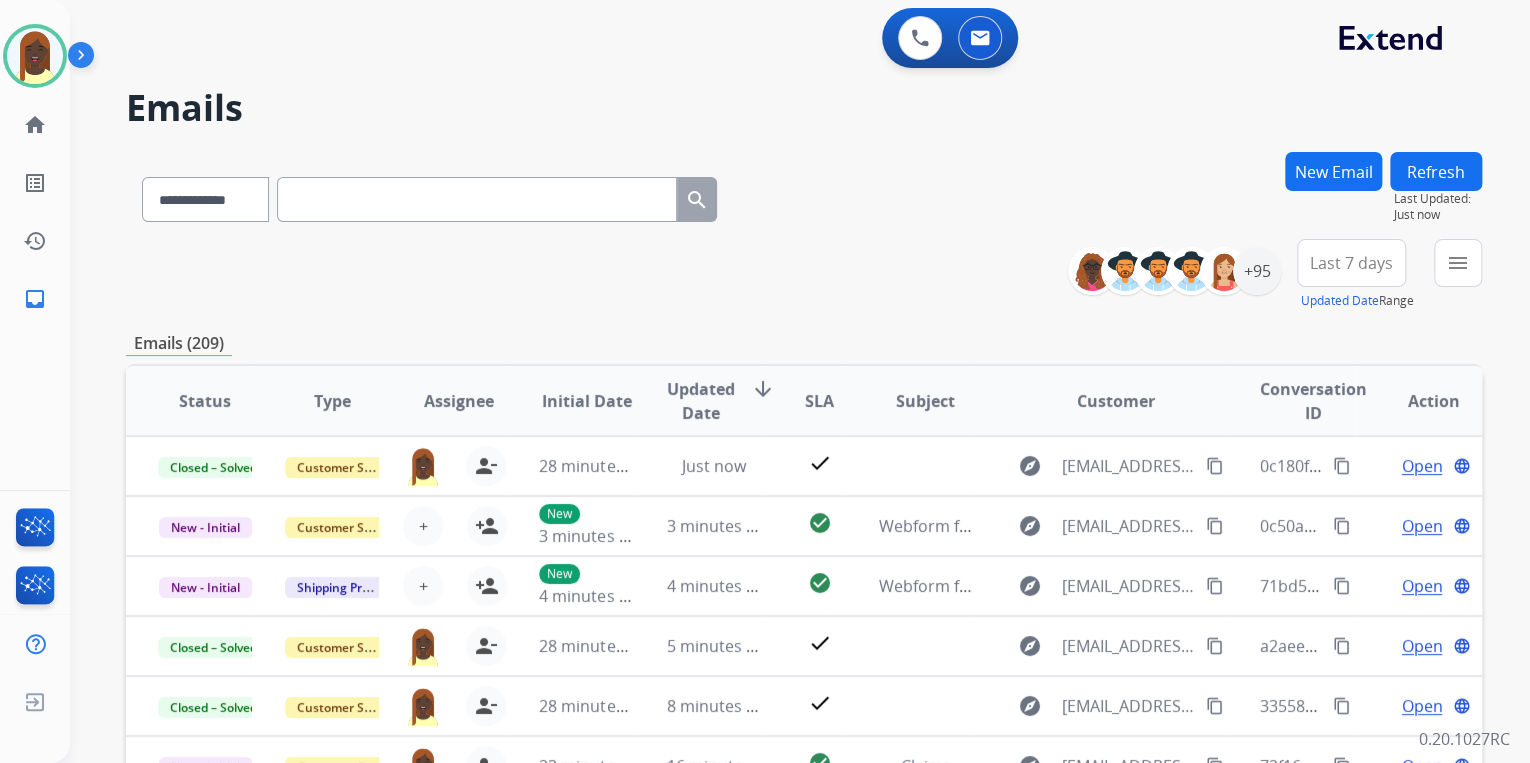 click on "**********" at bounding box center [804, 275] 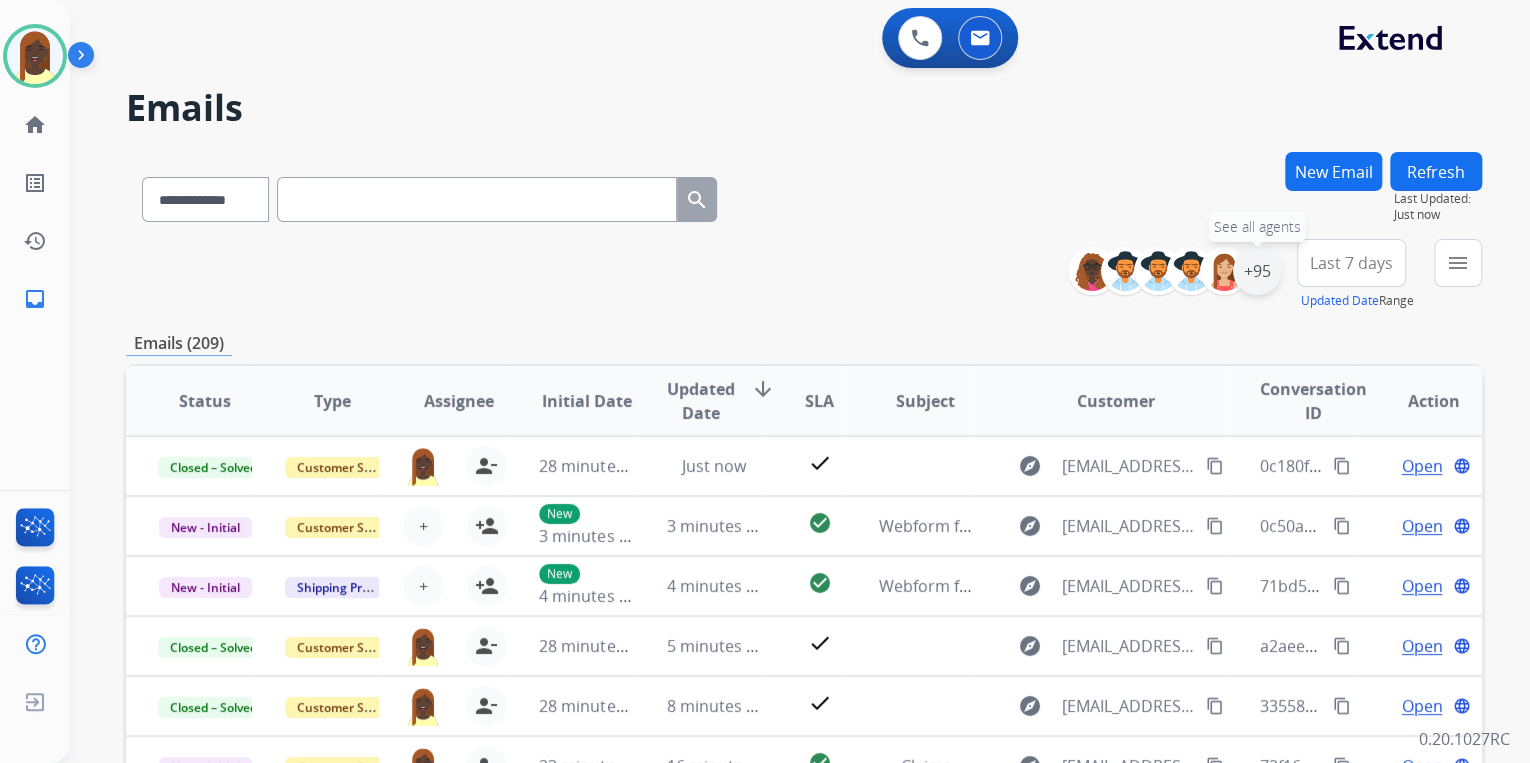 click on "+95" at bounding box center [1257, 271] 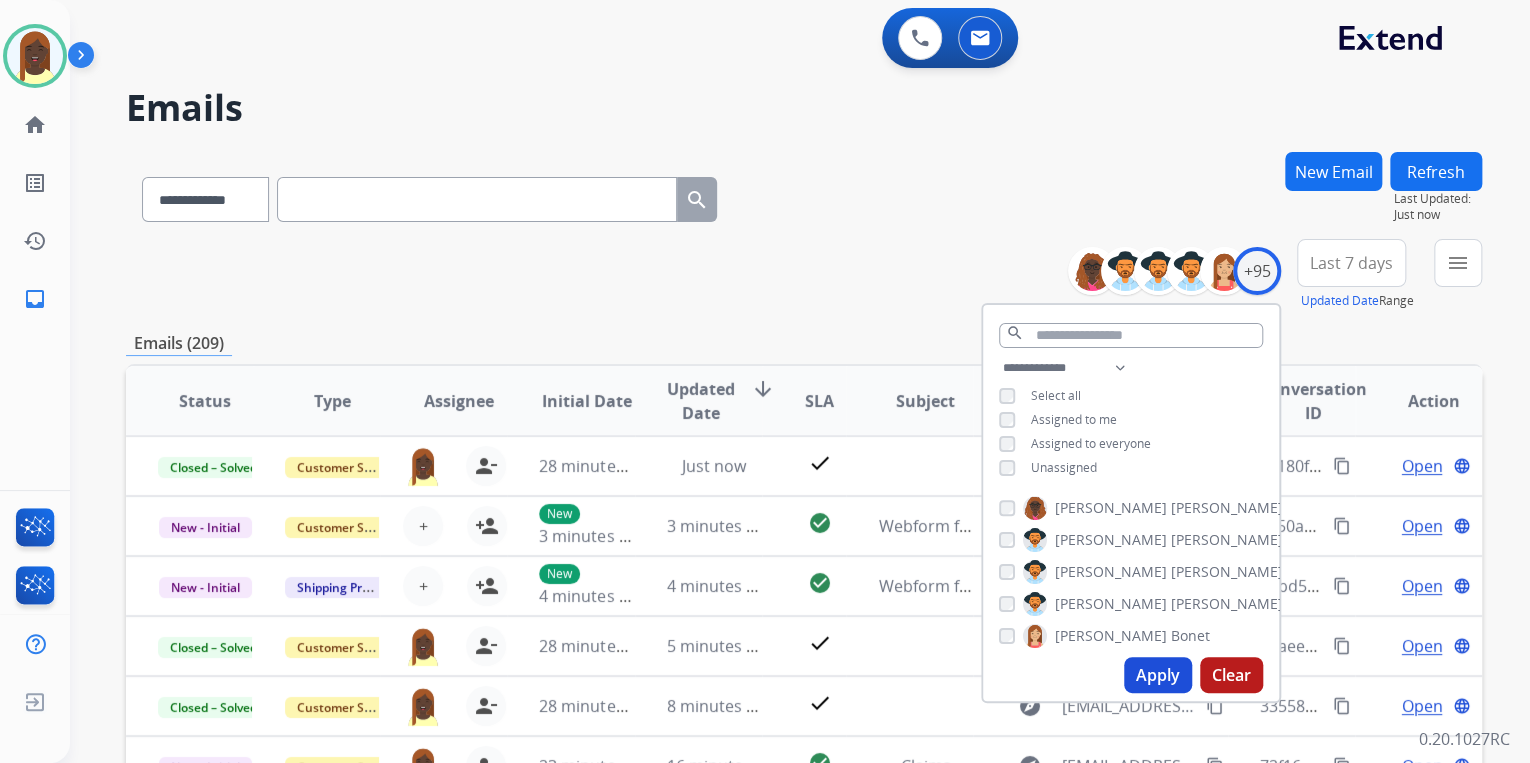click on "Apply" at bounding box center [1158, 675] 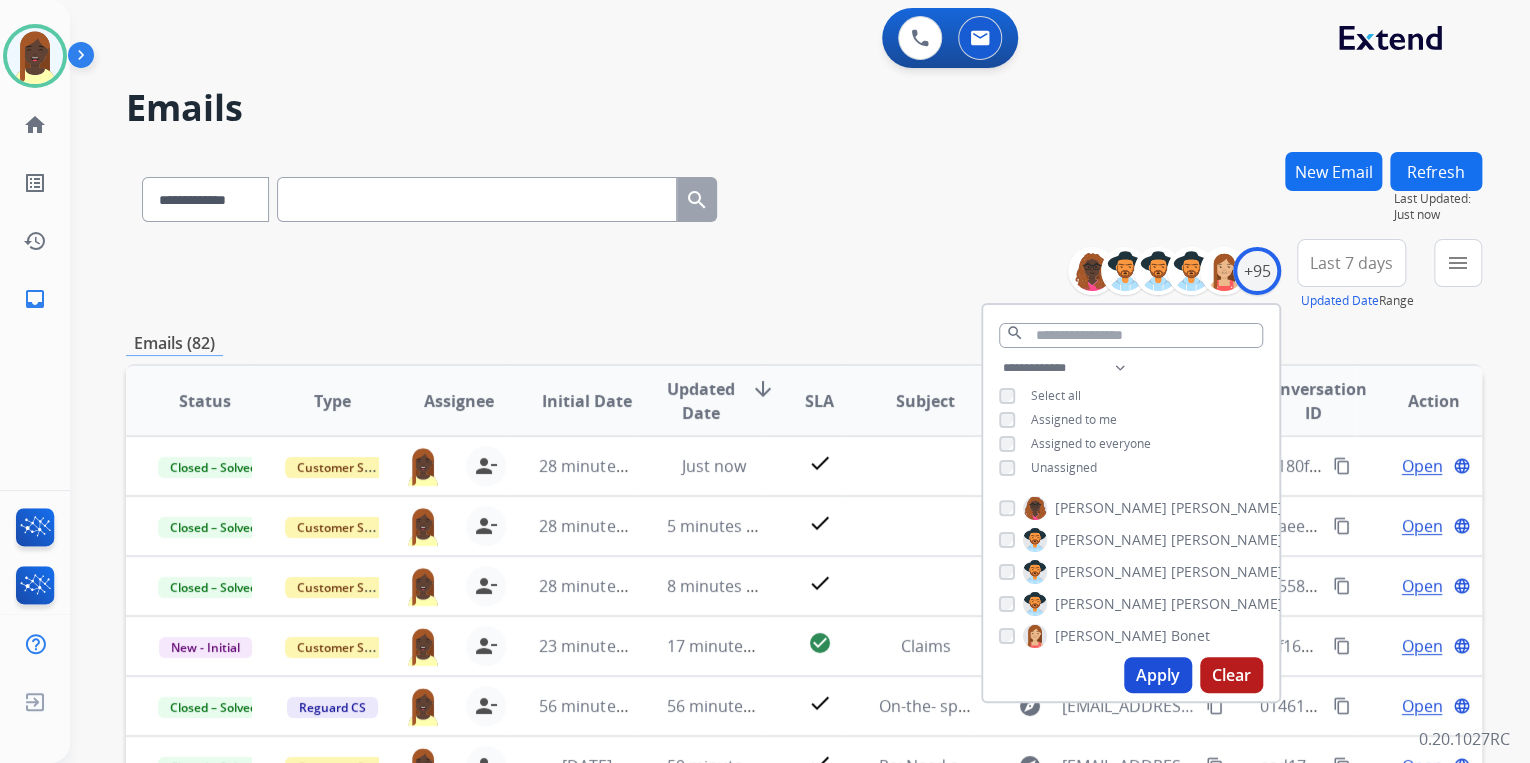 click on "**********" at bounding box center (804, 645) 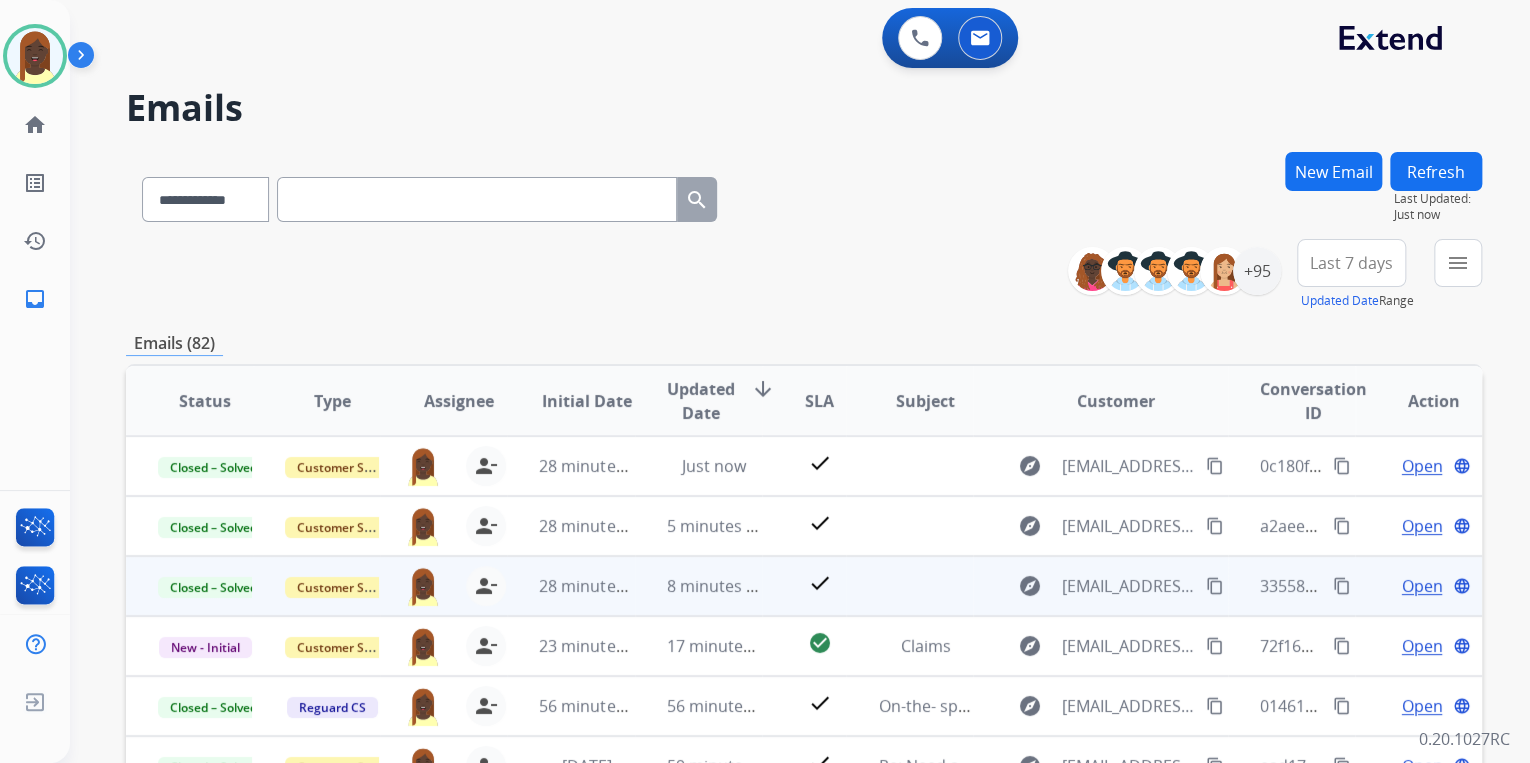 click on "Open" at bounding box center [1421, 586] 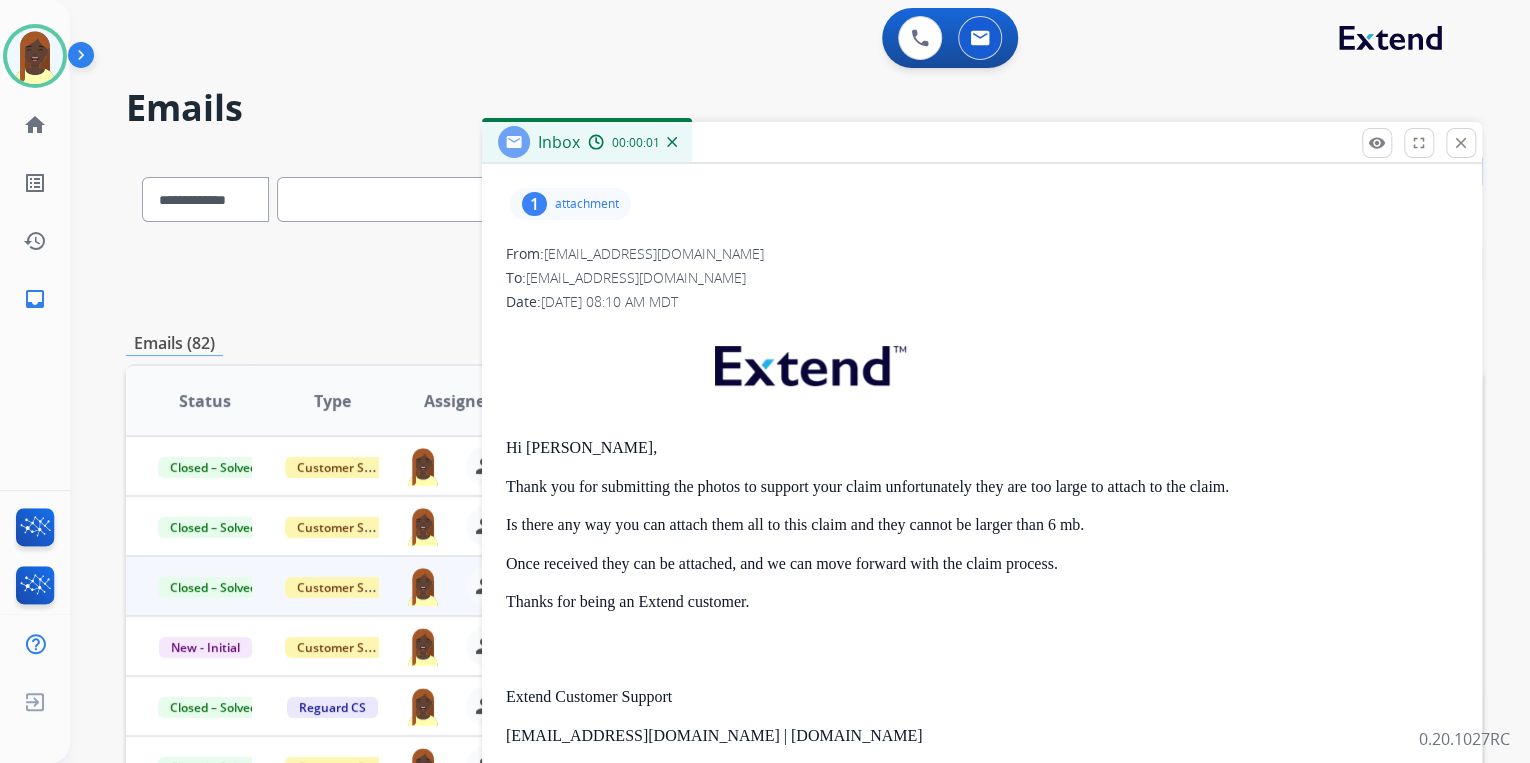 scroll, scrollTop: 240, scrollLeft: 0, axis: vertical 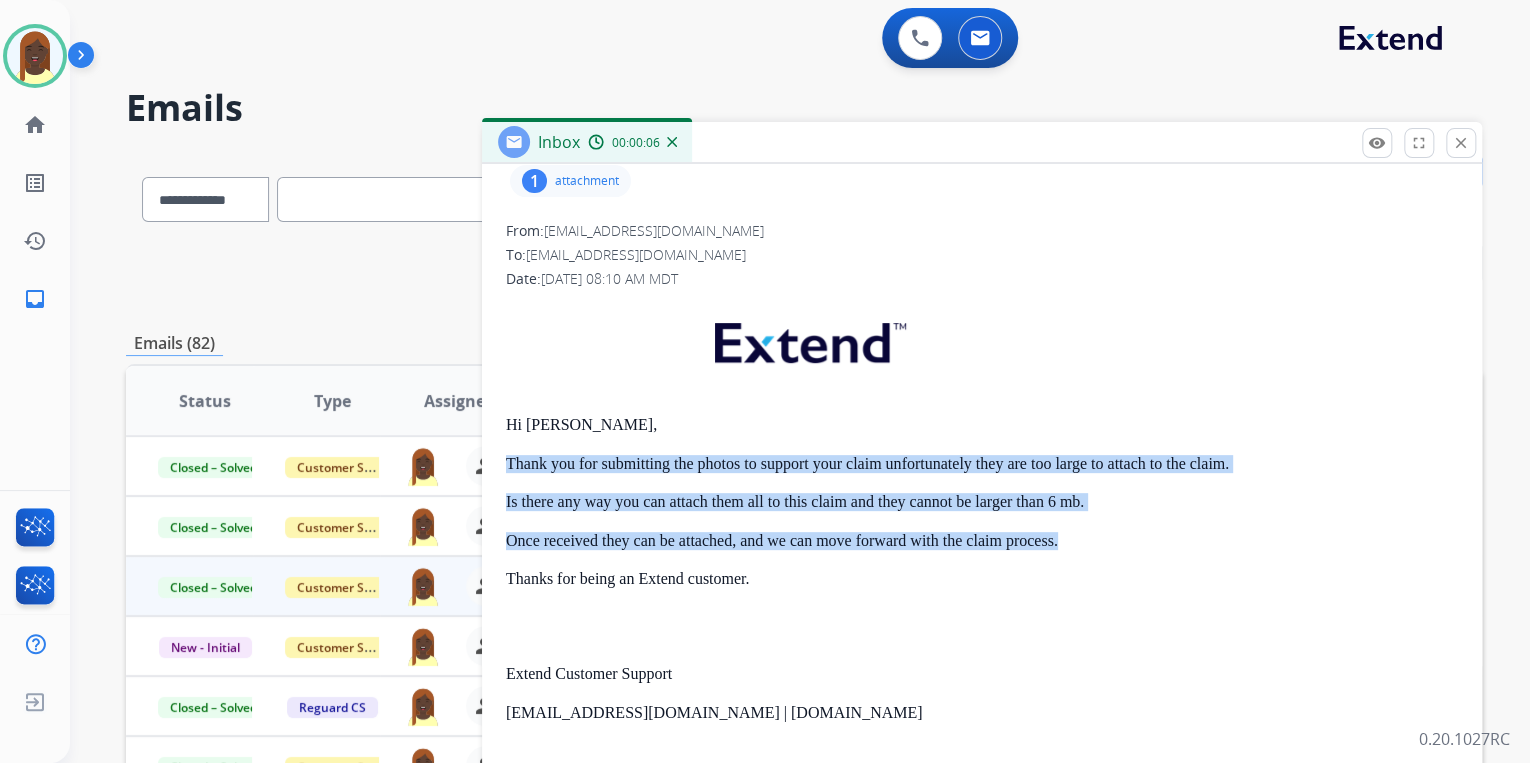 drag, startPoint x: 504, startPoint y: 462, endPoint x: 1065, endPoint y: 545, distance: 567.1067 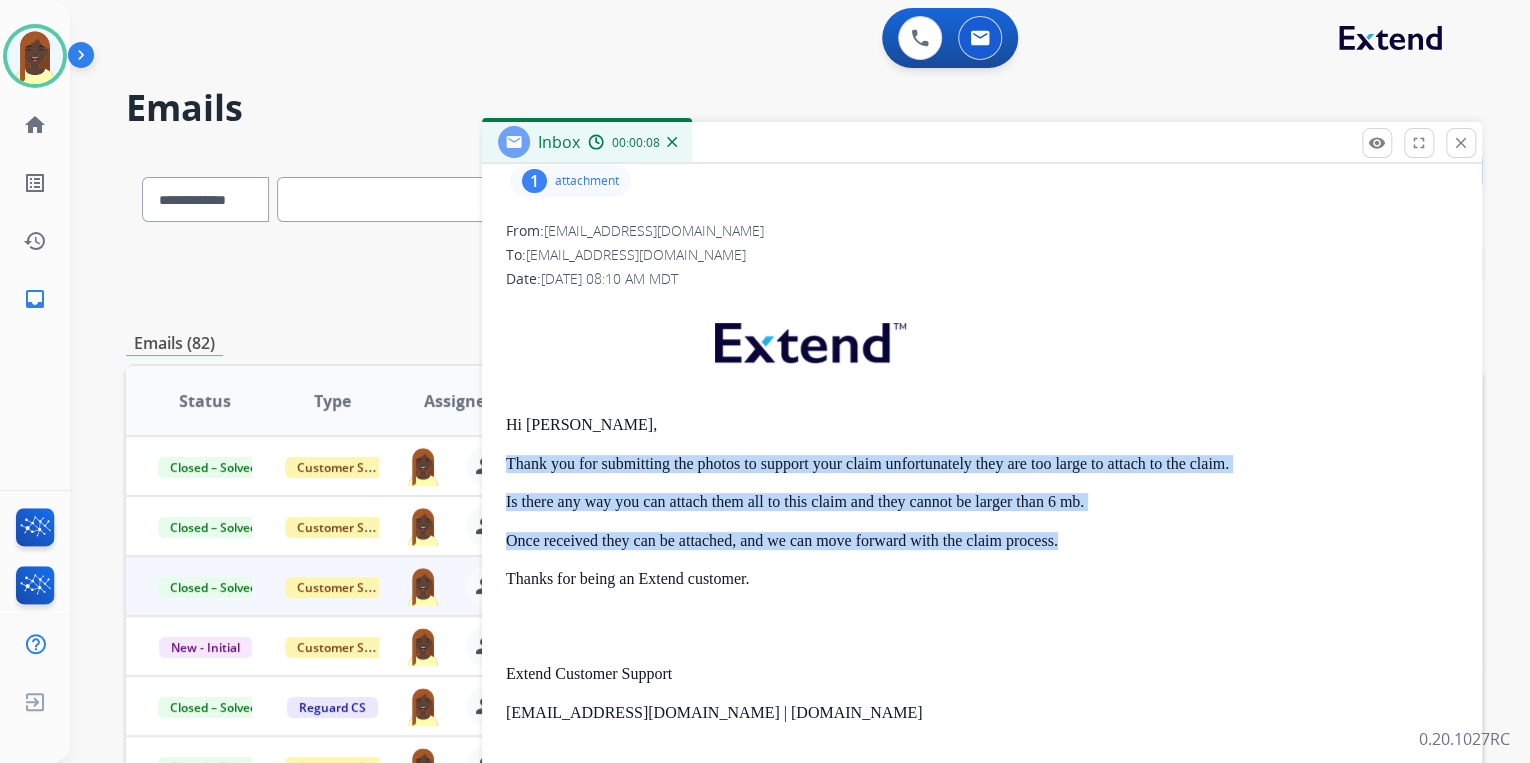 copy on "Thank you for submitting the photos to support your claim unfortunately they are too large to attach to the claim. Is there any way you can attach them all to this claim and they cannot be larger than 6 mb.  Once received they can be attached, and we can move forward with the claim process." 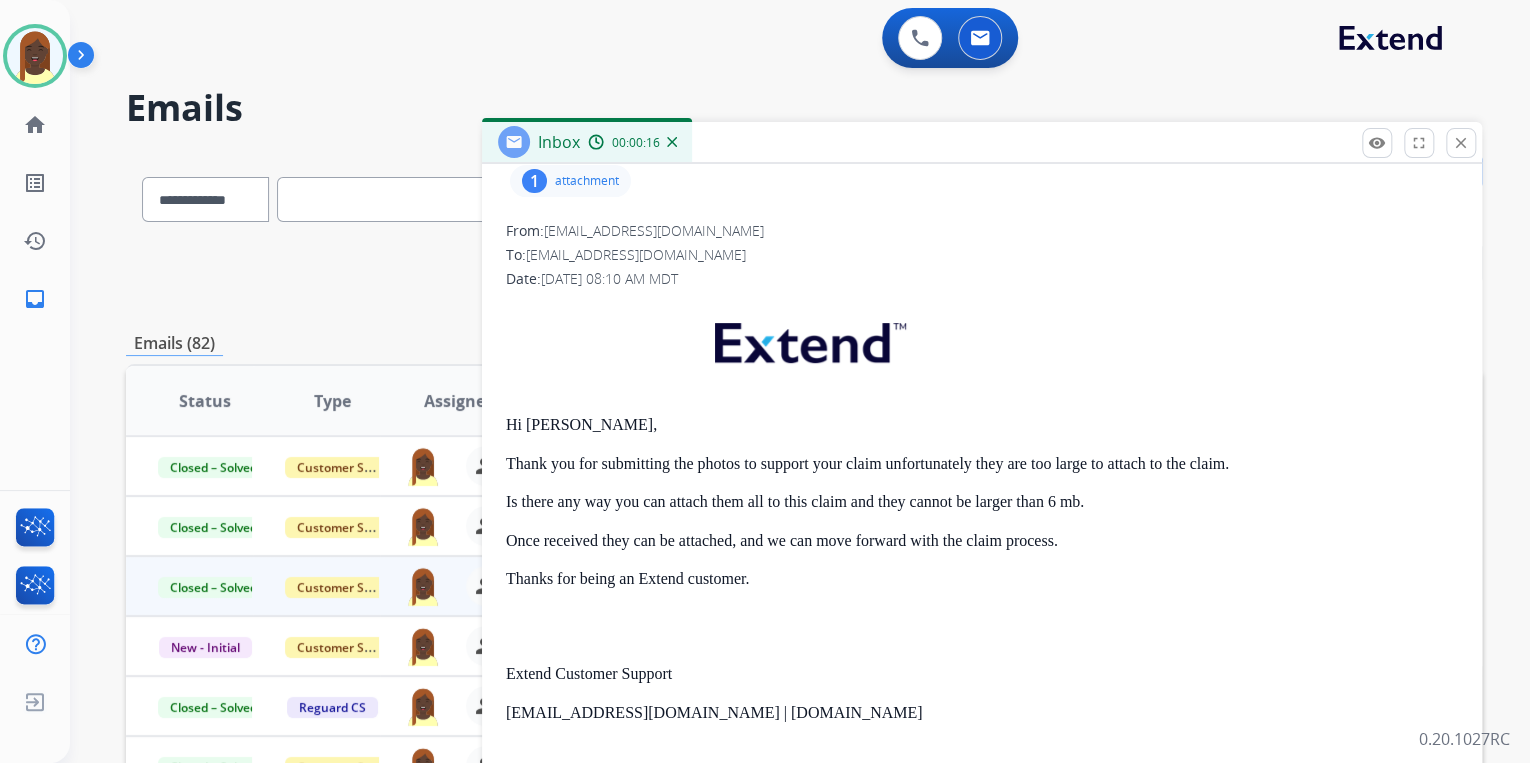 click at bounding box center (982, 626) 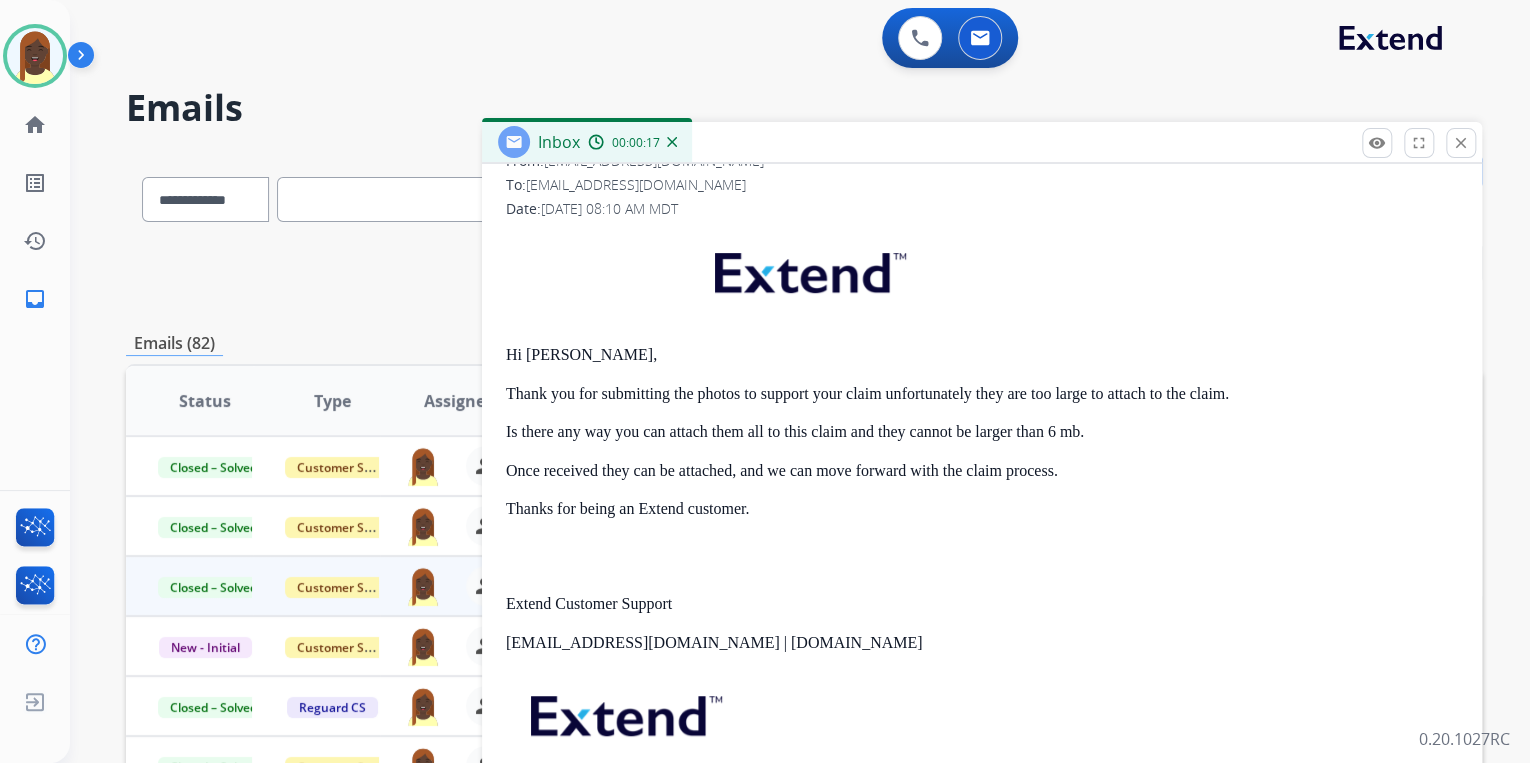 scroll, scrollTop: 372, scrollLeft: 0, axis: vertical 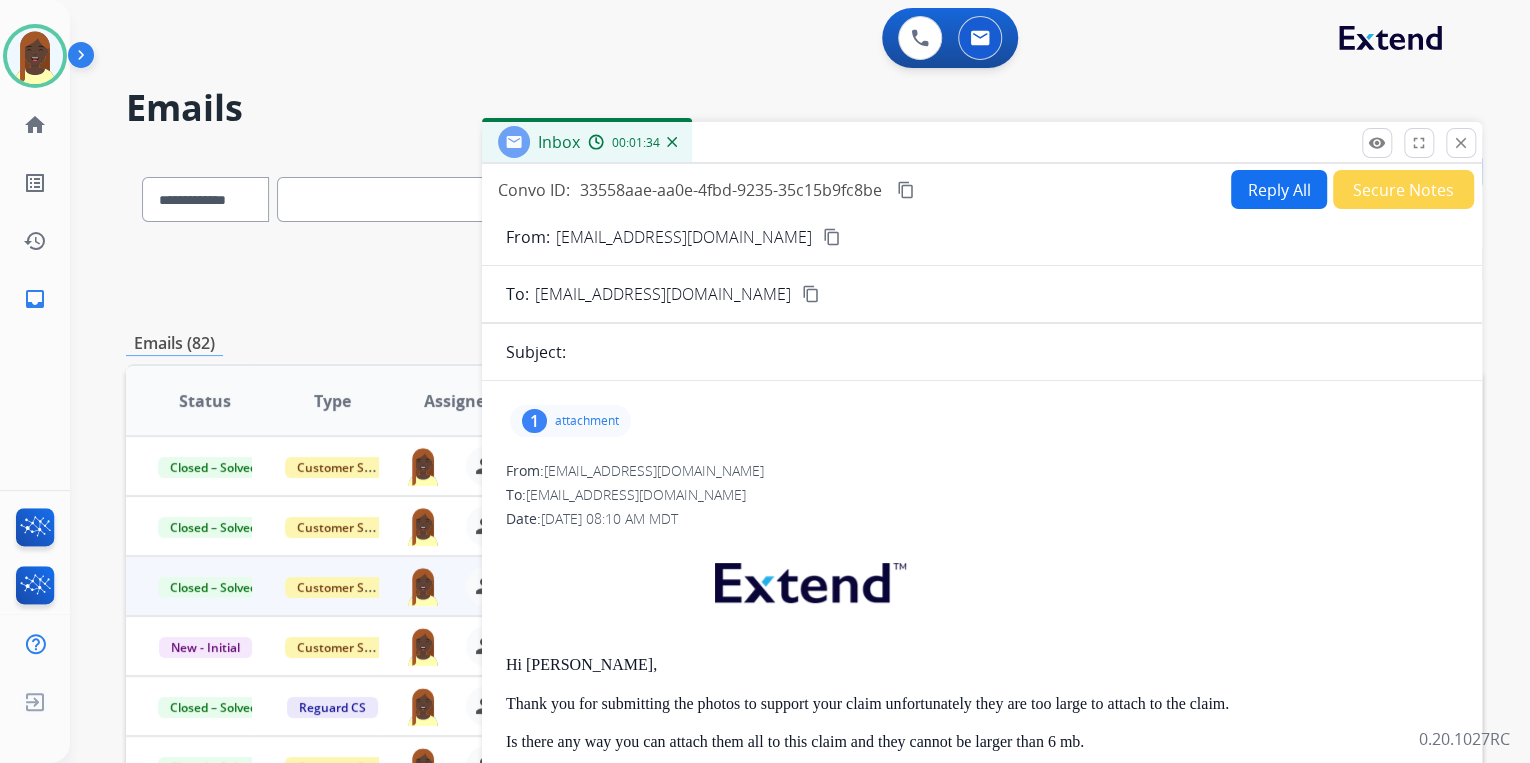 click on "content_copy" at bounding box center [811, 294] 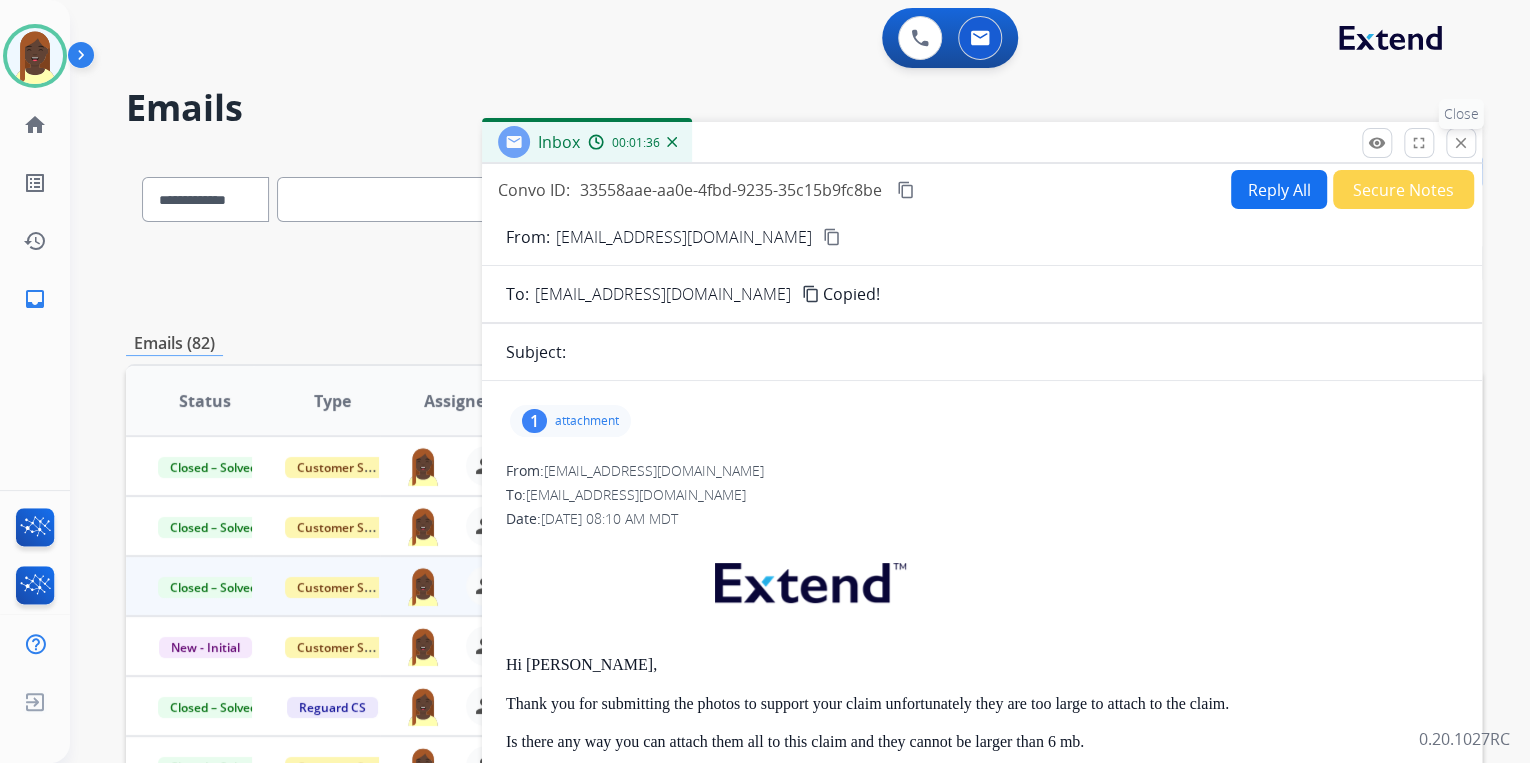 click on "close" at bounding box center (1461, 143) 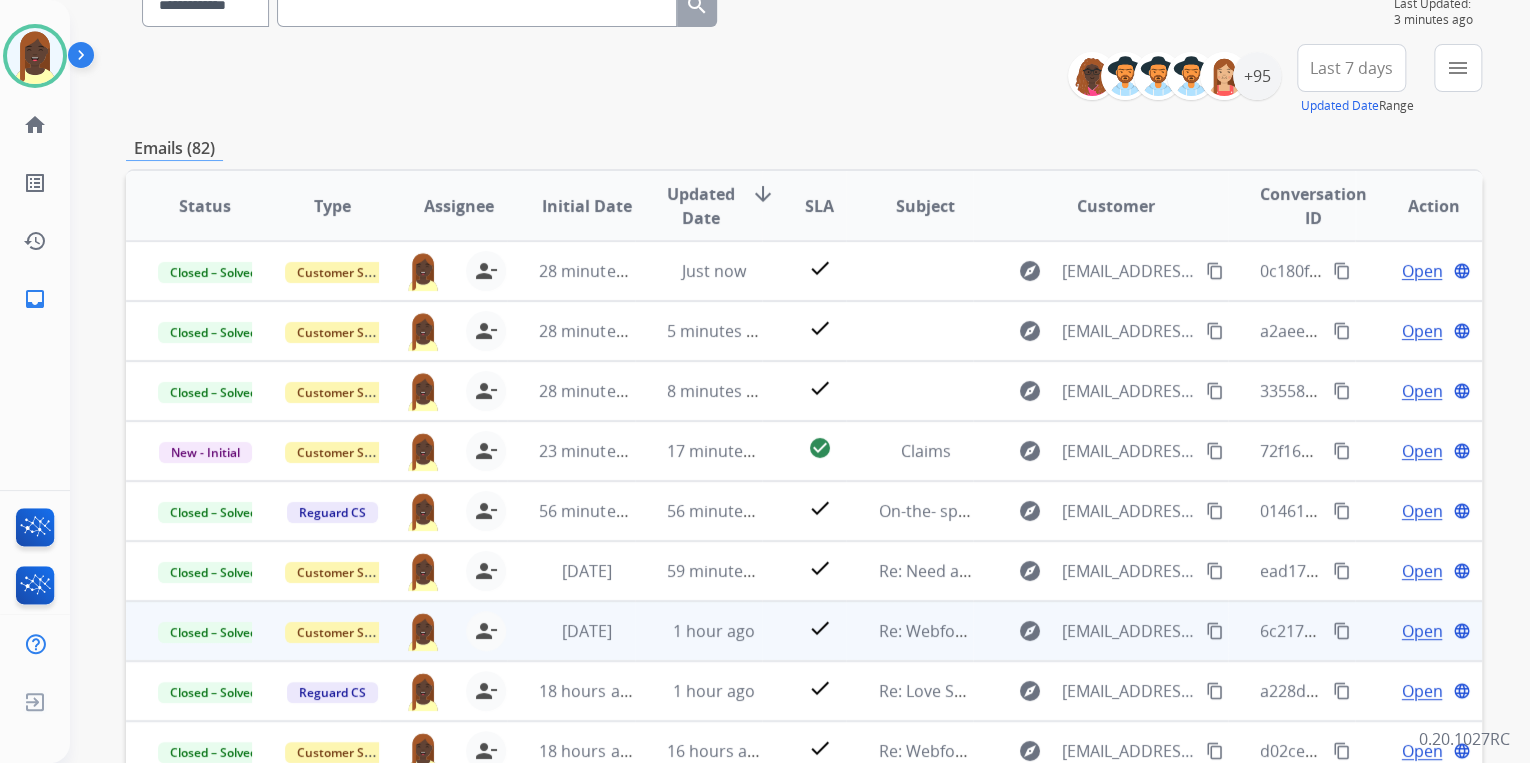 scroll, scrollTop: 240, scrollLeft: 0, axis: vertical 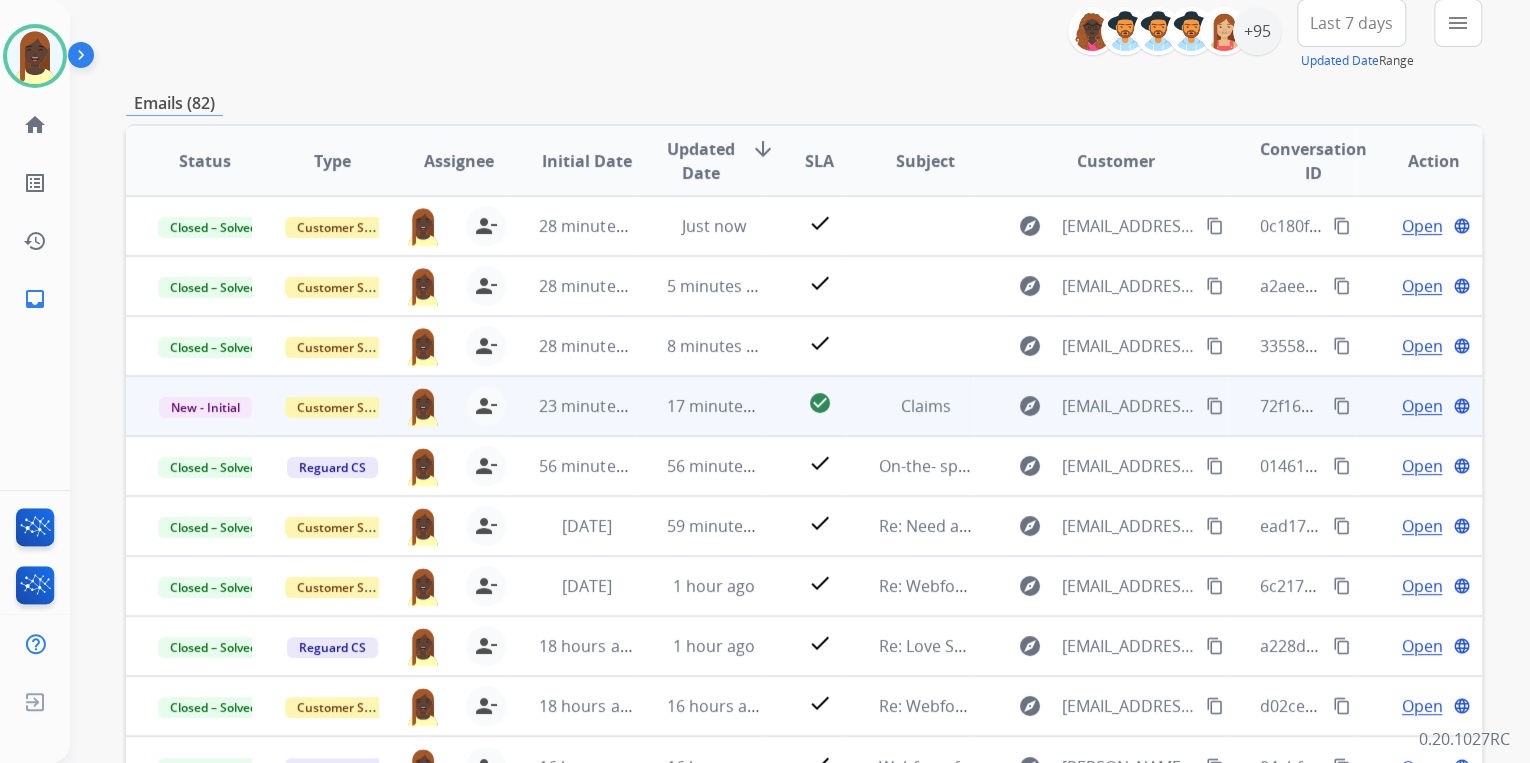 click on "content_copy" at bounding box center [1342, 406] 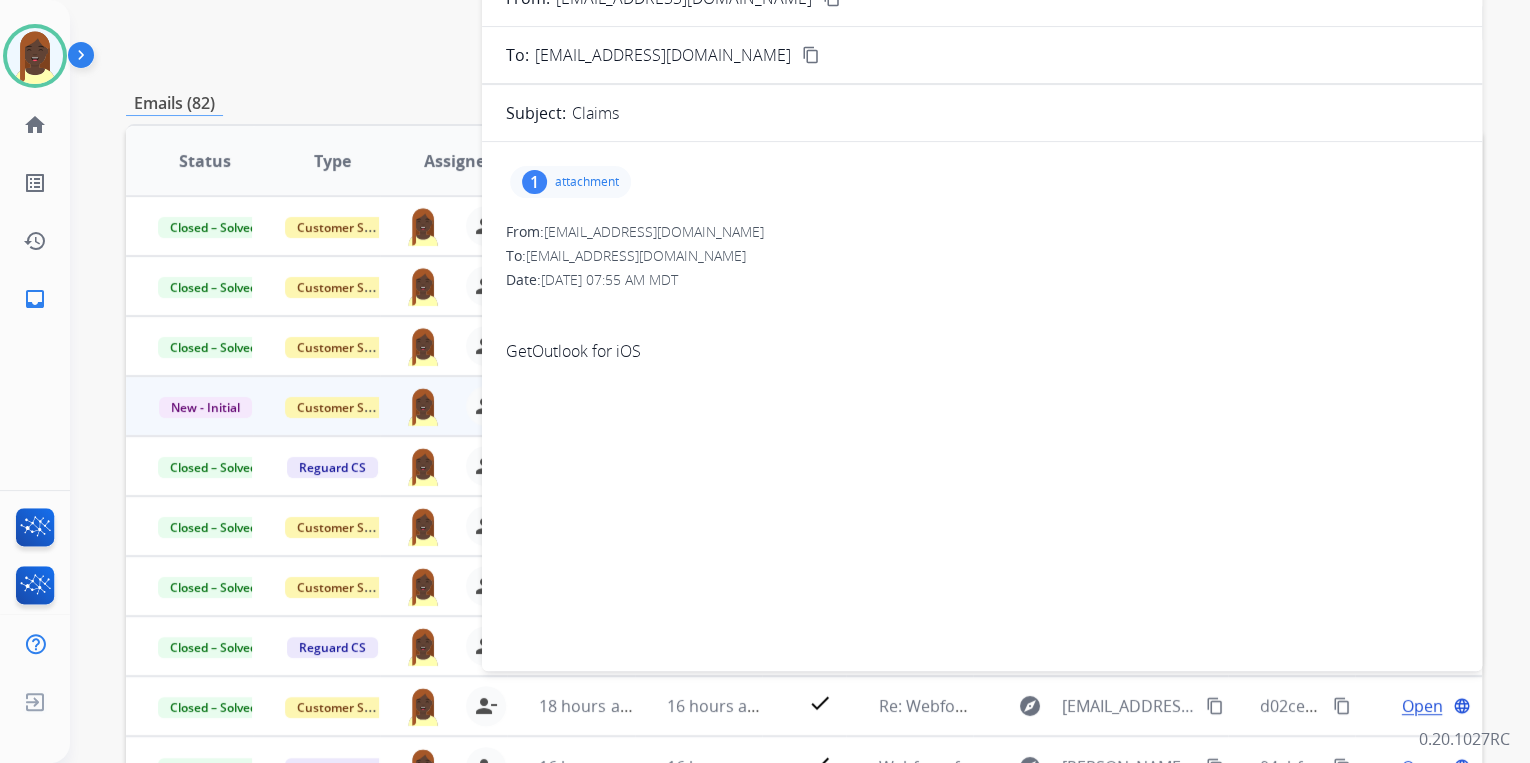 click on "attachment" at bounding box center [587, 182] 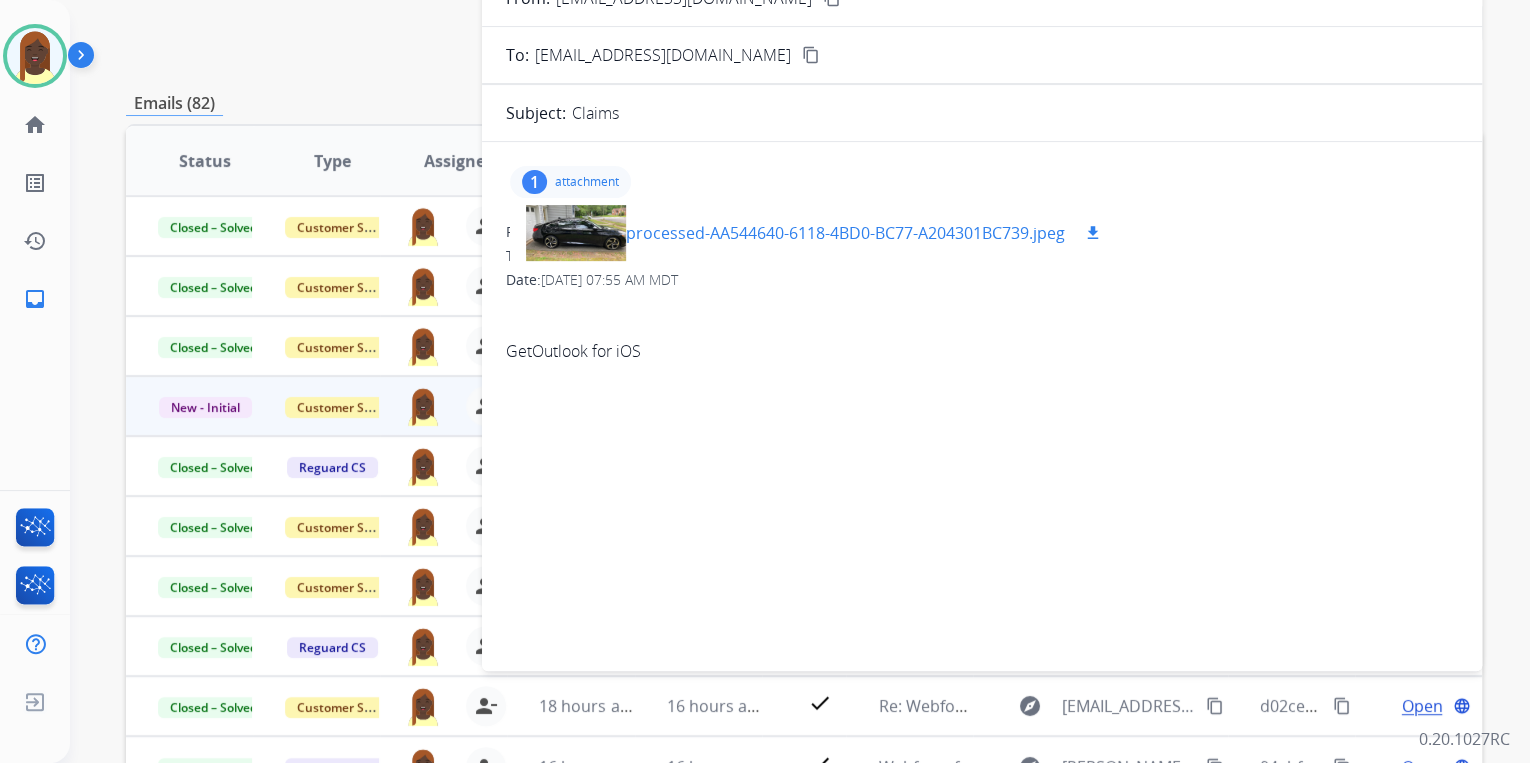 click on "download" at bounding box center [1093, 233] 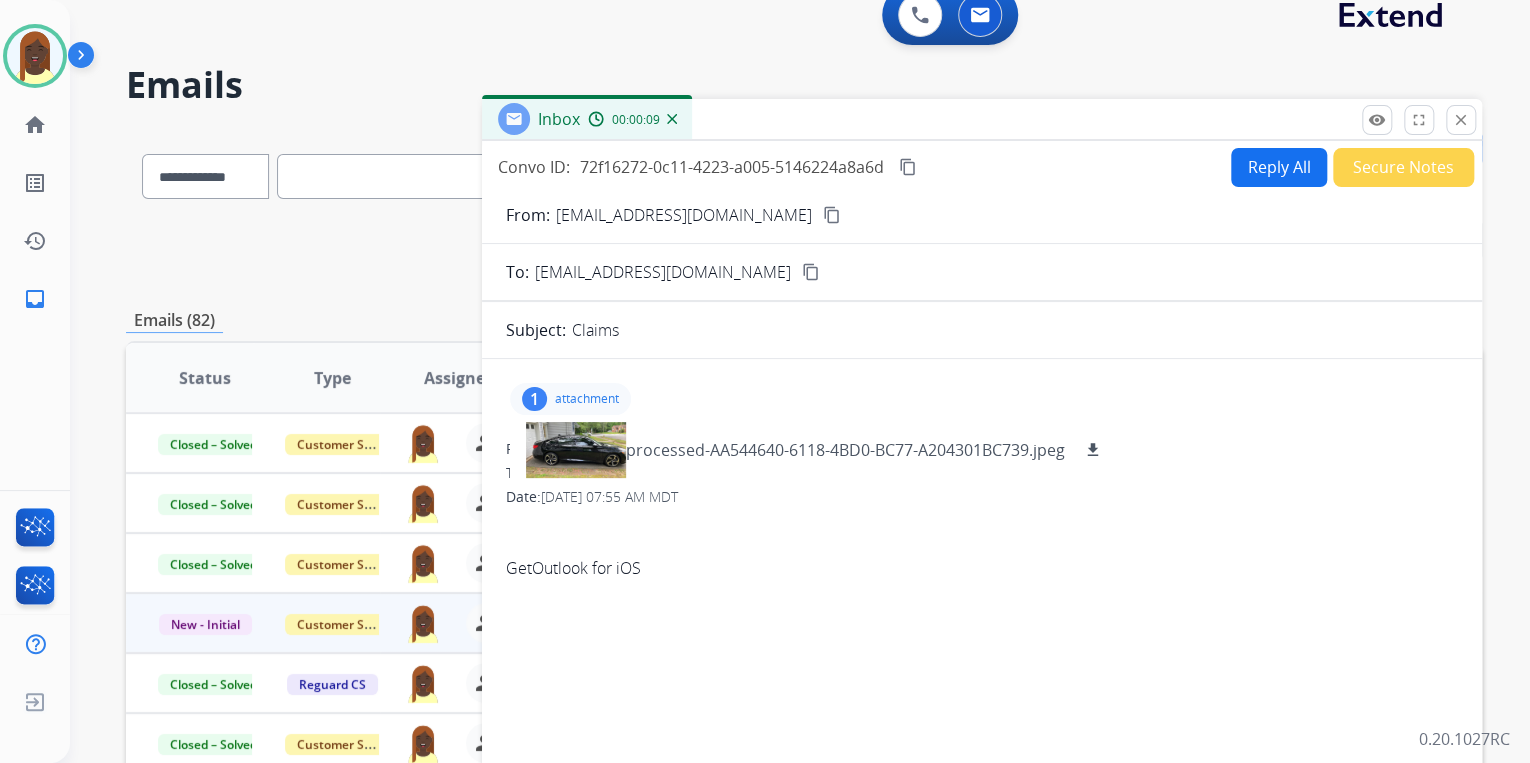 scroll, scrollTop: 0, scrollLeft: 0, axis: both 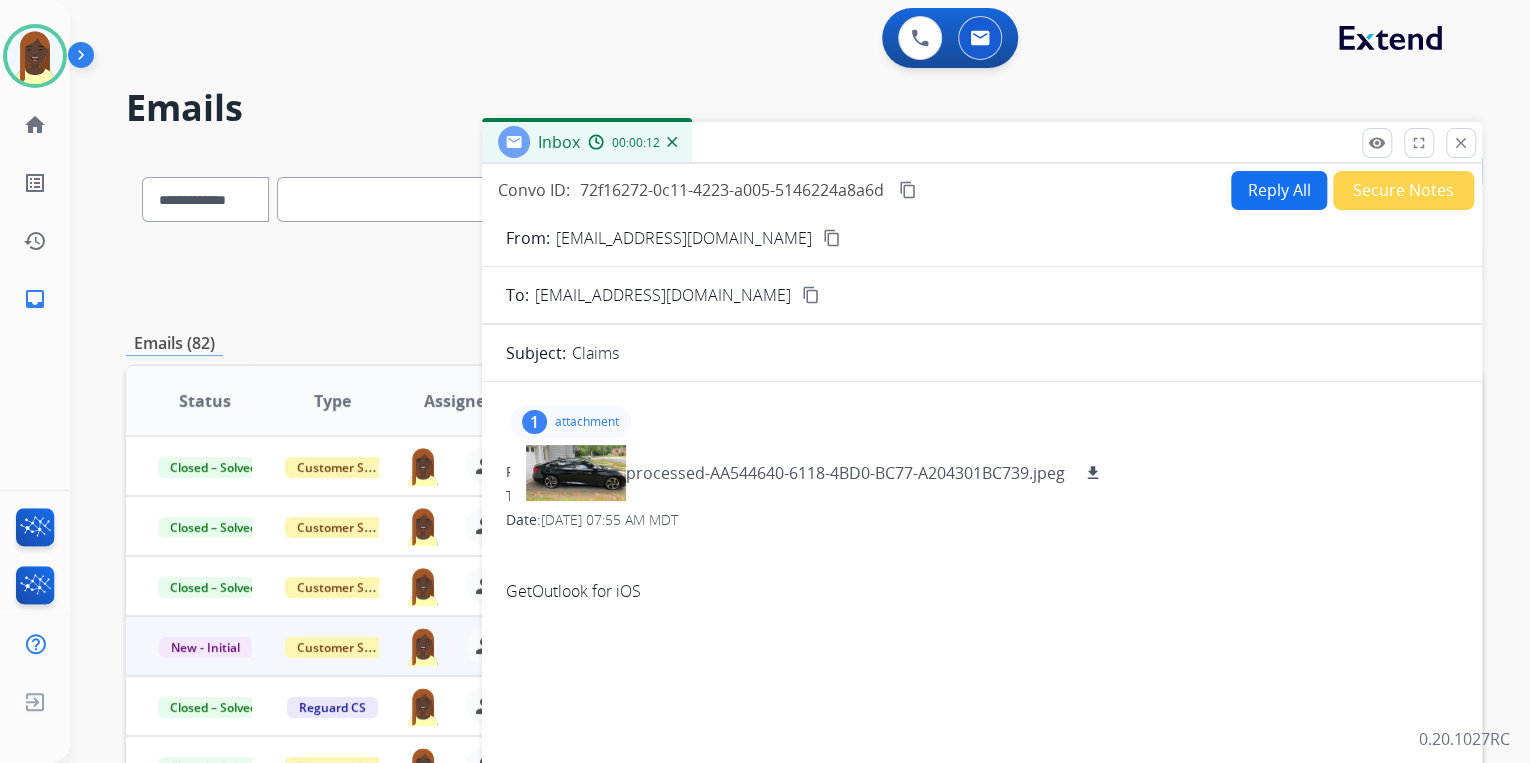 click on "content_copy" at bounding box center (832, 238) 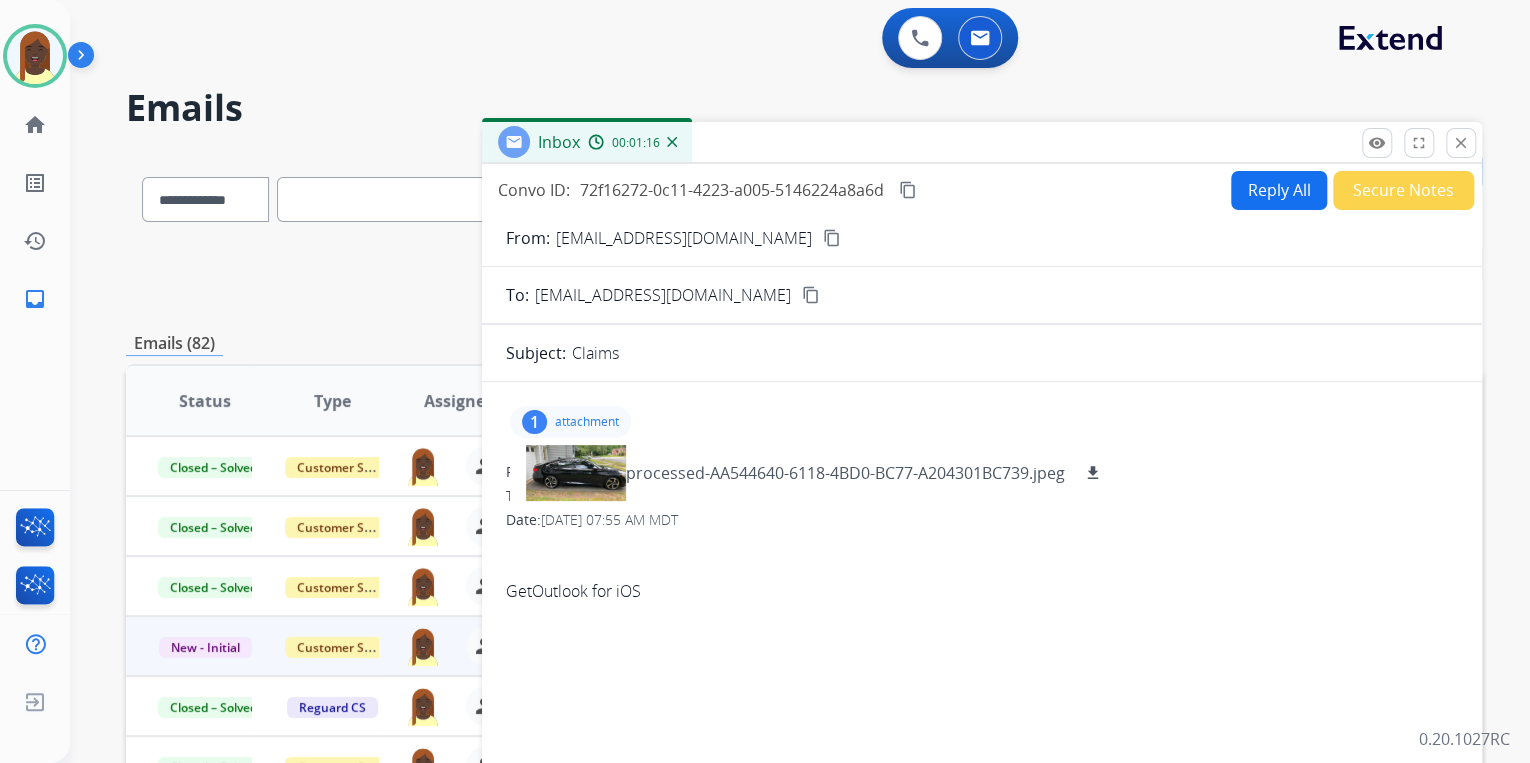click on "Reply All" at bounding box center (1279, 190) 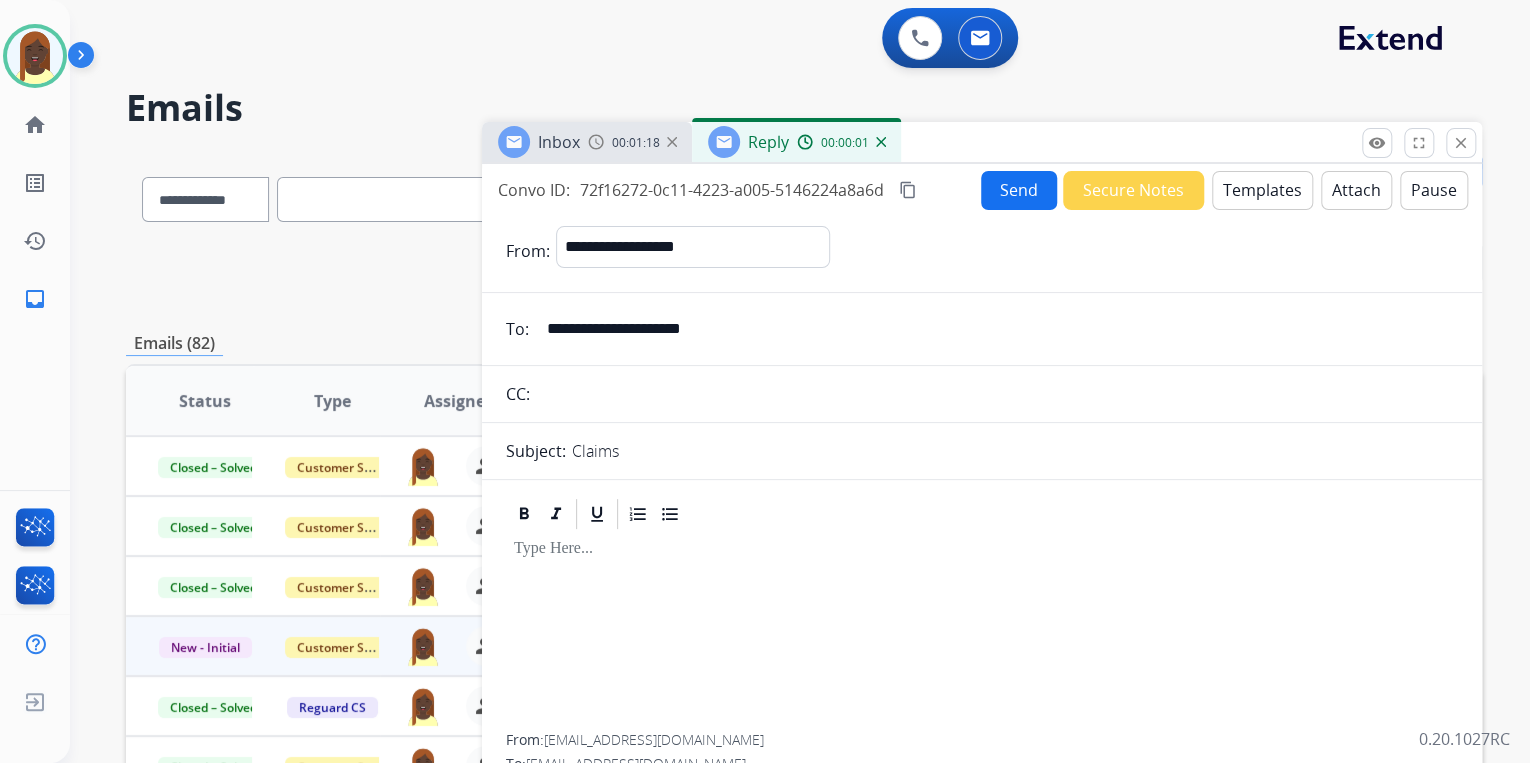 click on "Templates" at bounding box center [1262, 190] 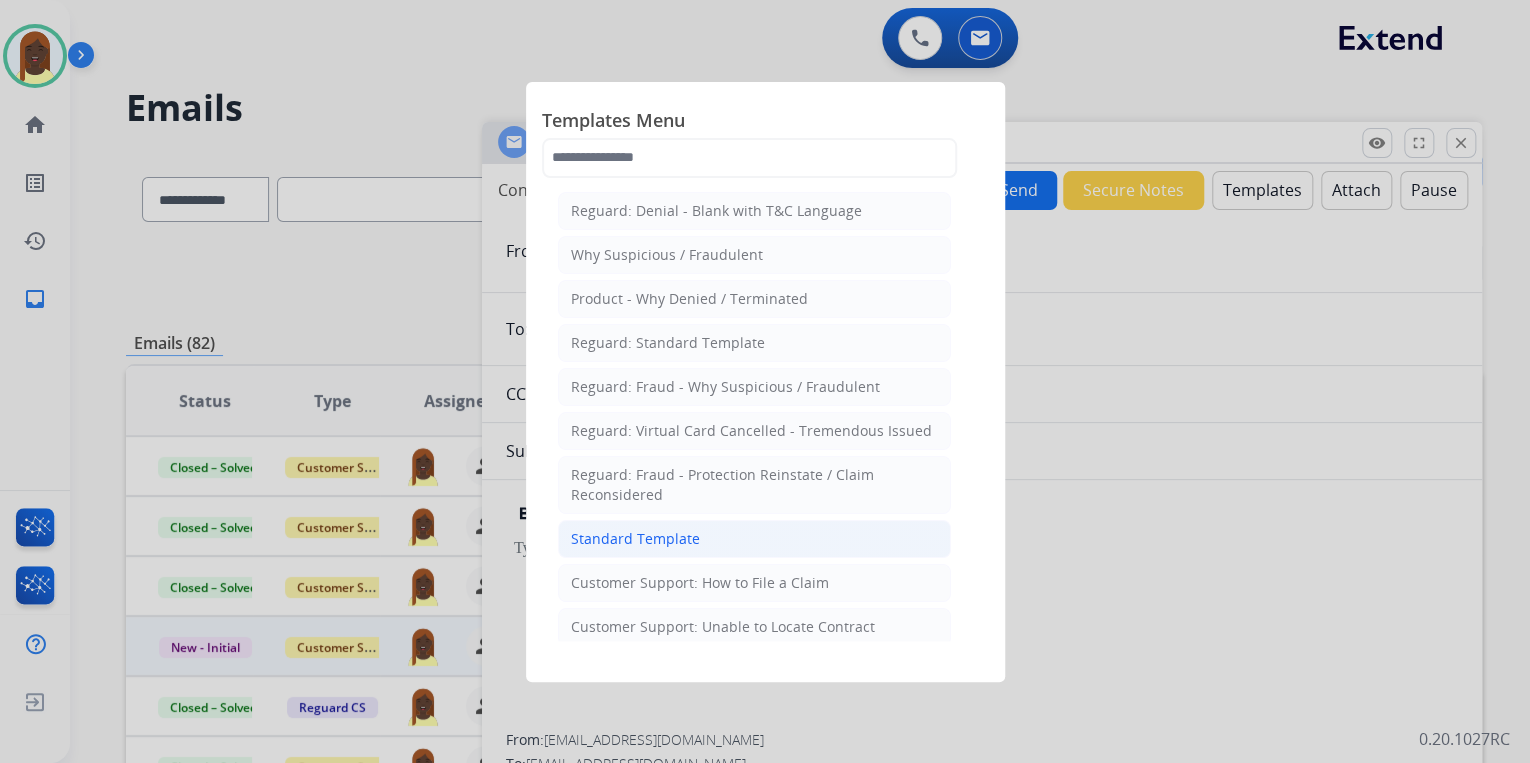click on "Standard Template" 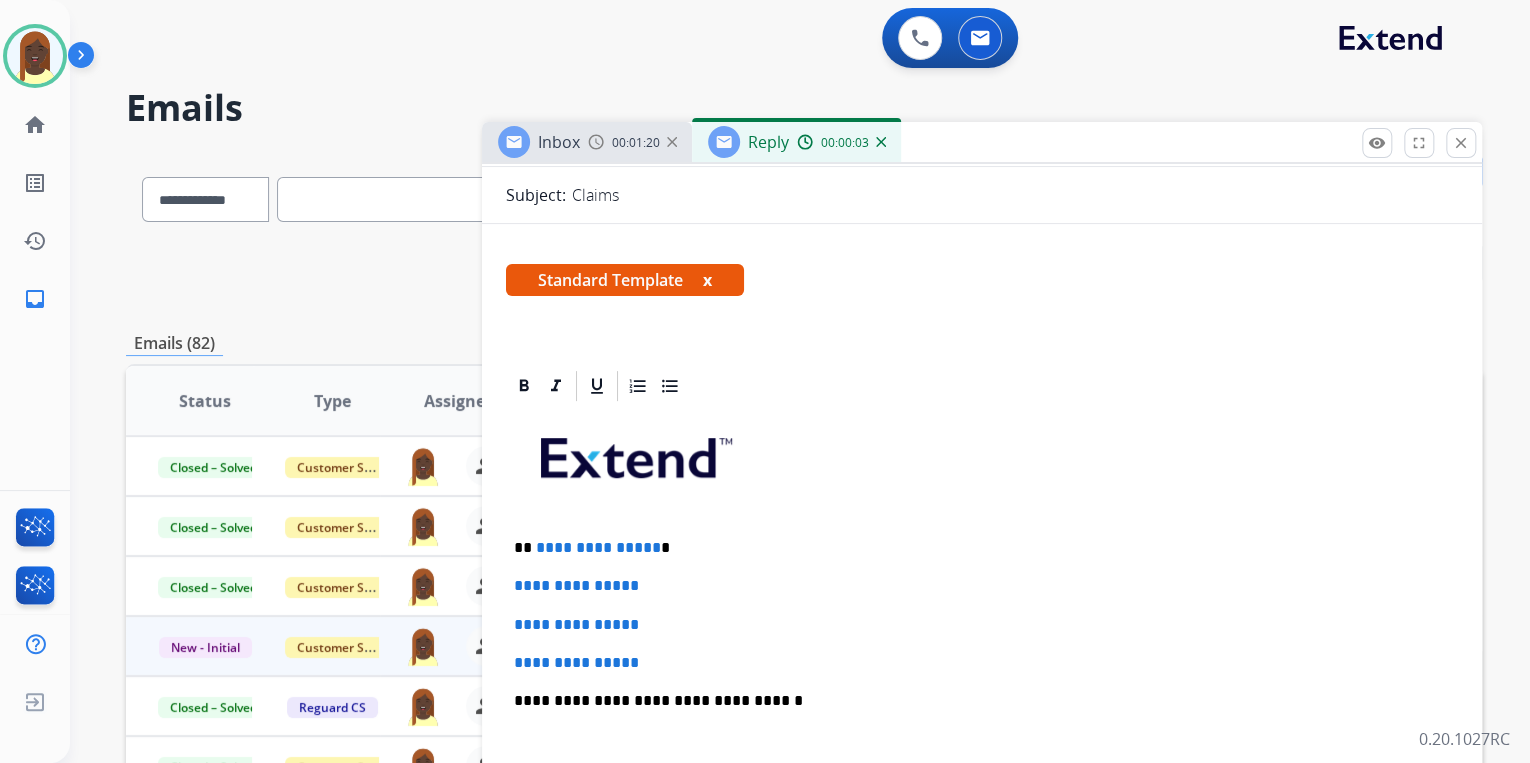 scroll, scrollTop: 320, scrollLeft: 0, axis: vertical 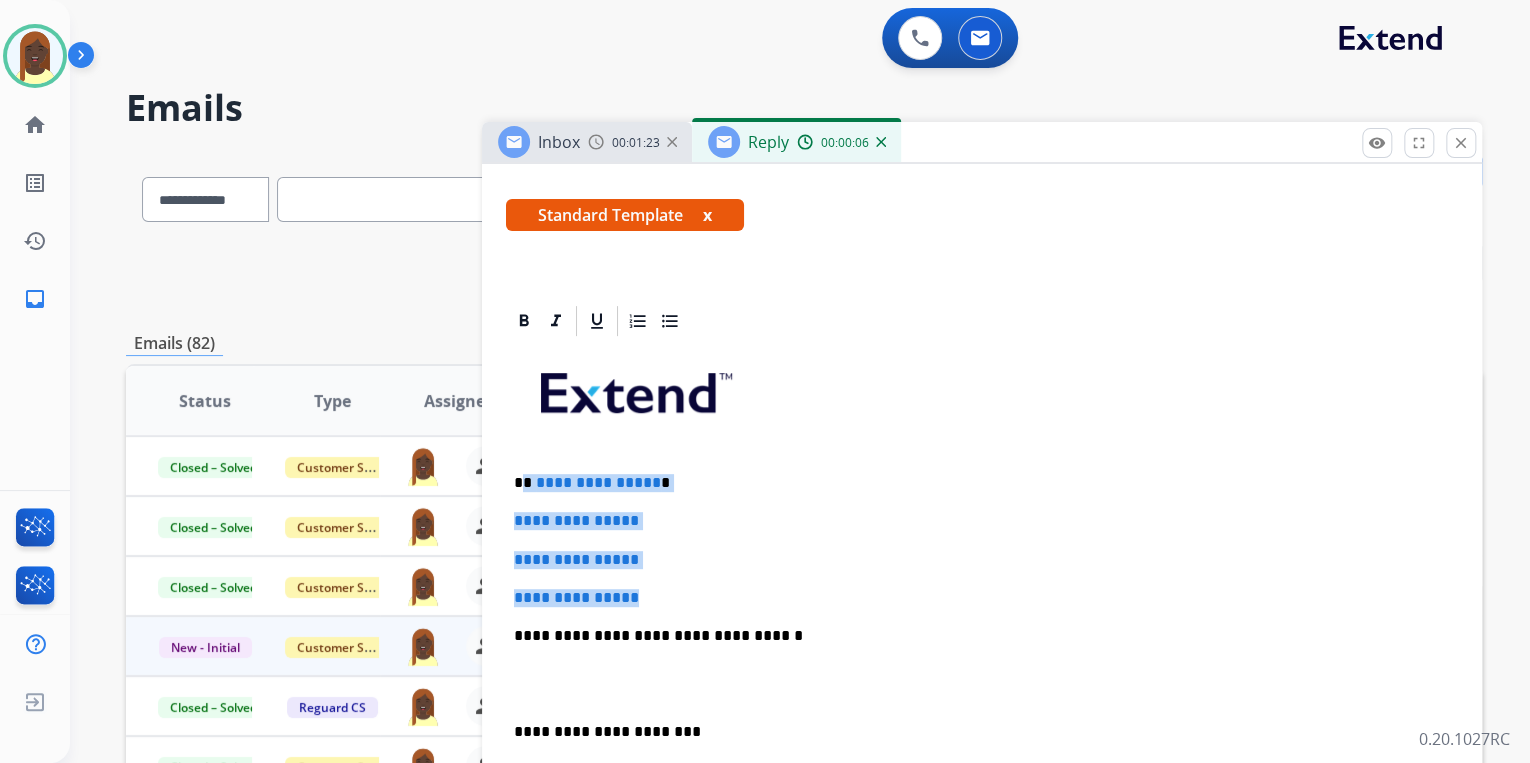 drag, startPoint x: 524, startPoint y: 480, endPoint x: 668, endPoint y: 584, distance: 177.62883 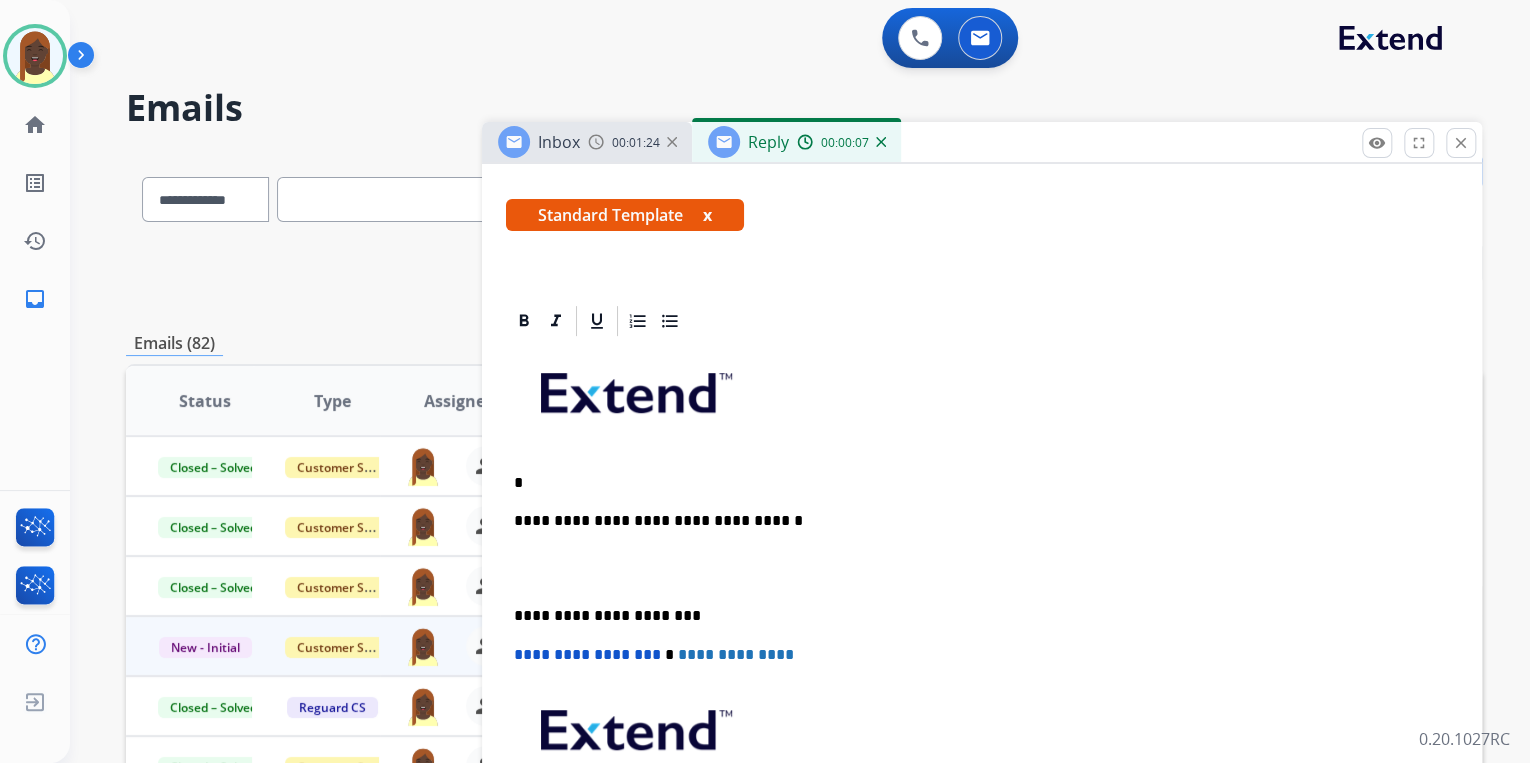 type 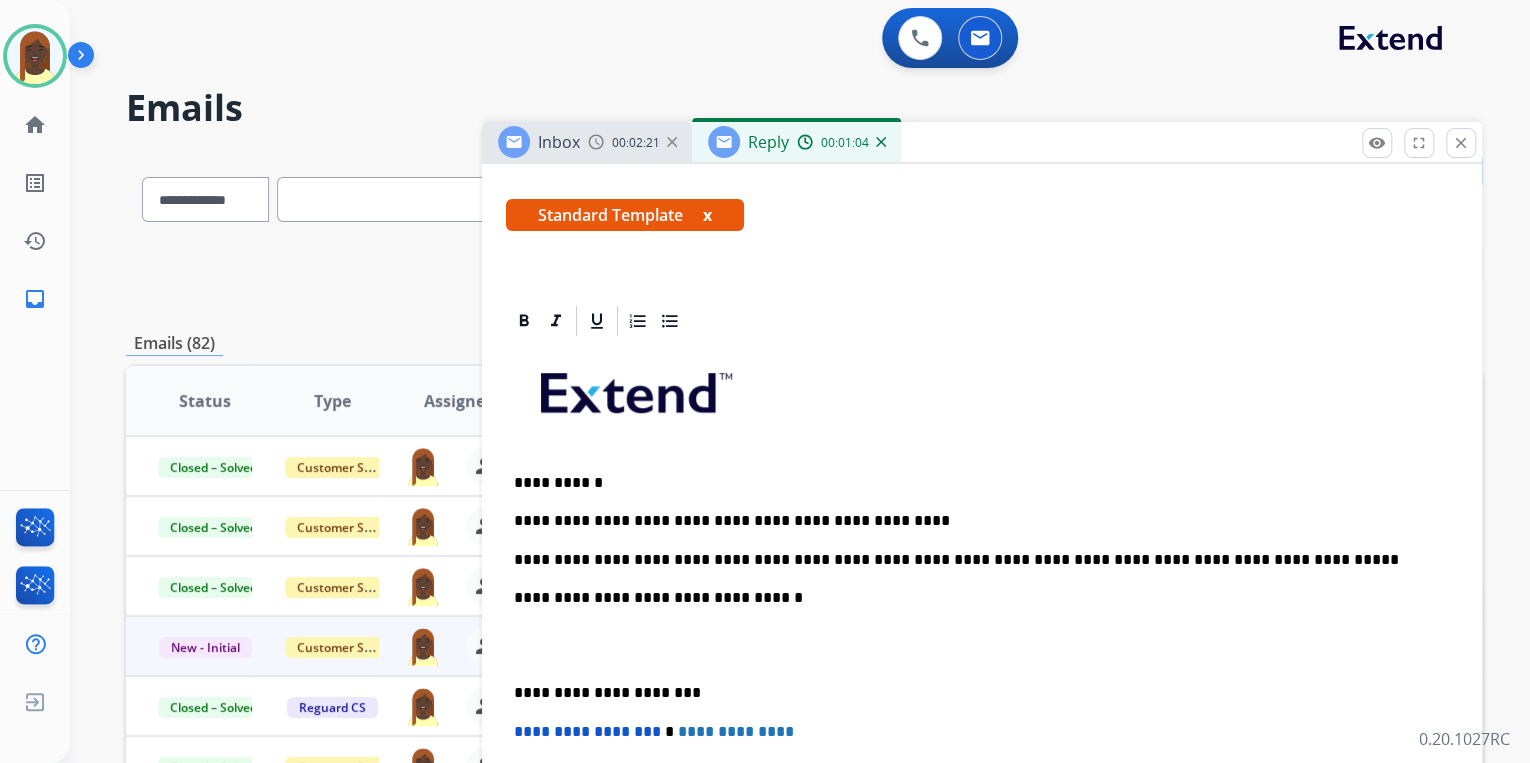 click on "**********" at bounding box center (982, 664) 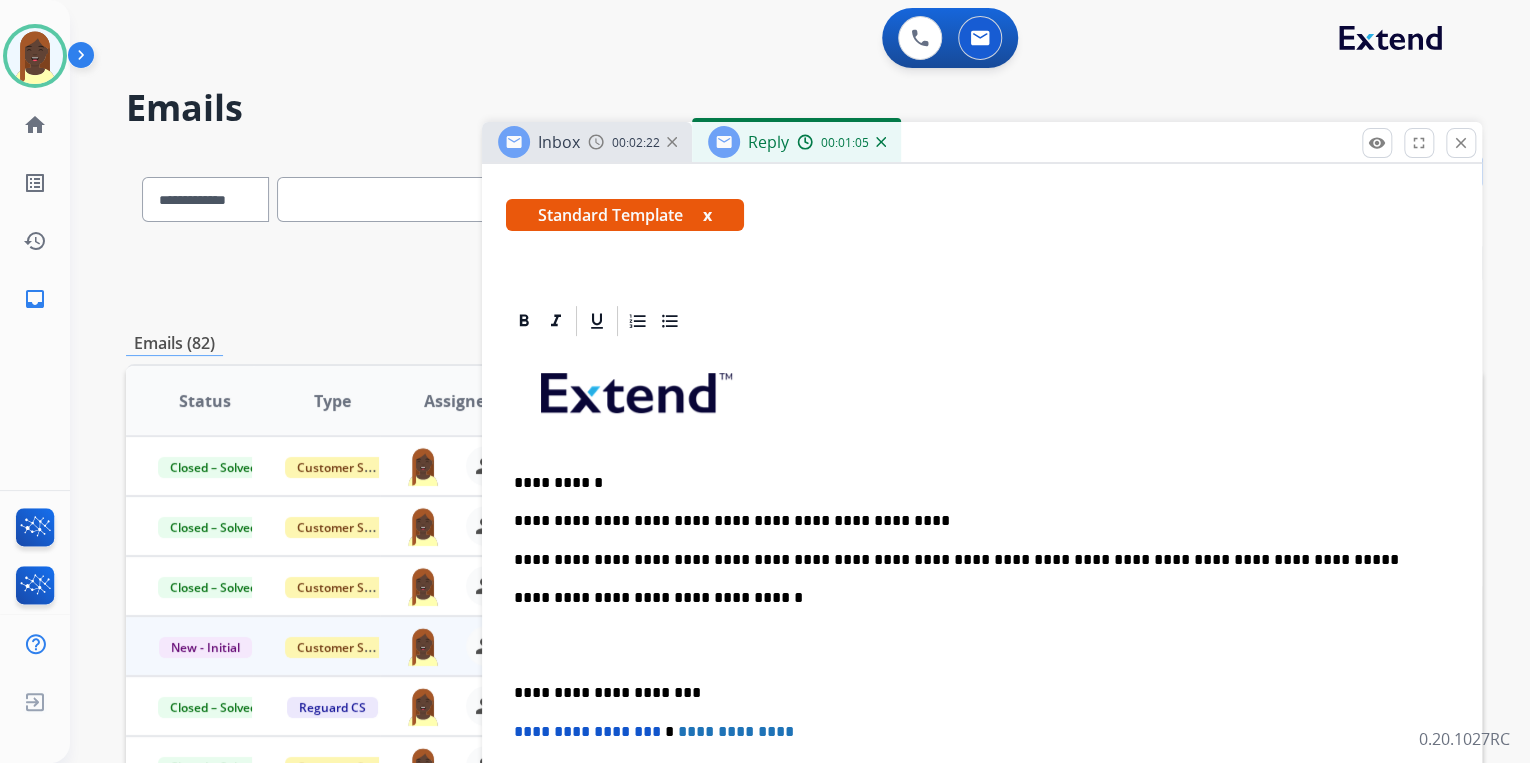 drag, startPoint x: 934, startPoint y: 557, endPoint x: 954, endPoint y: 584, distance: 33.600594 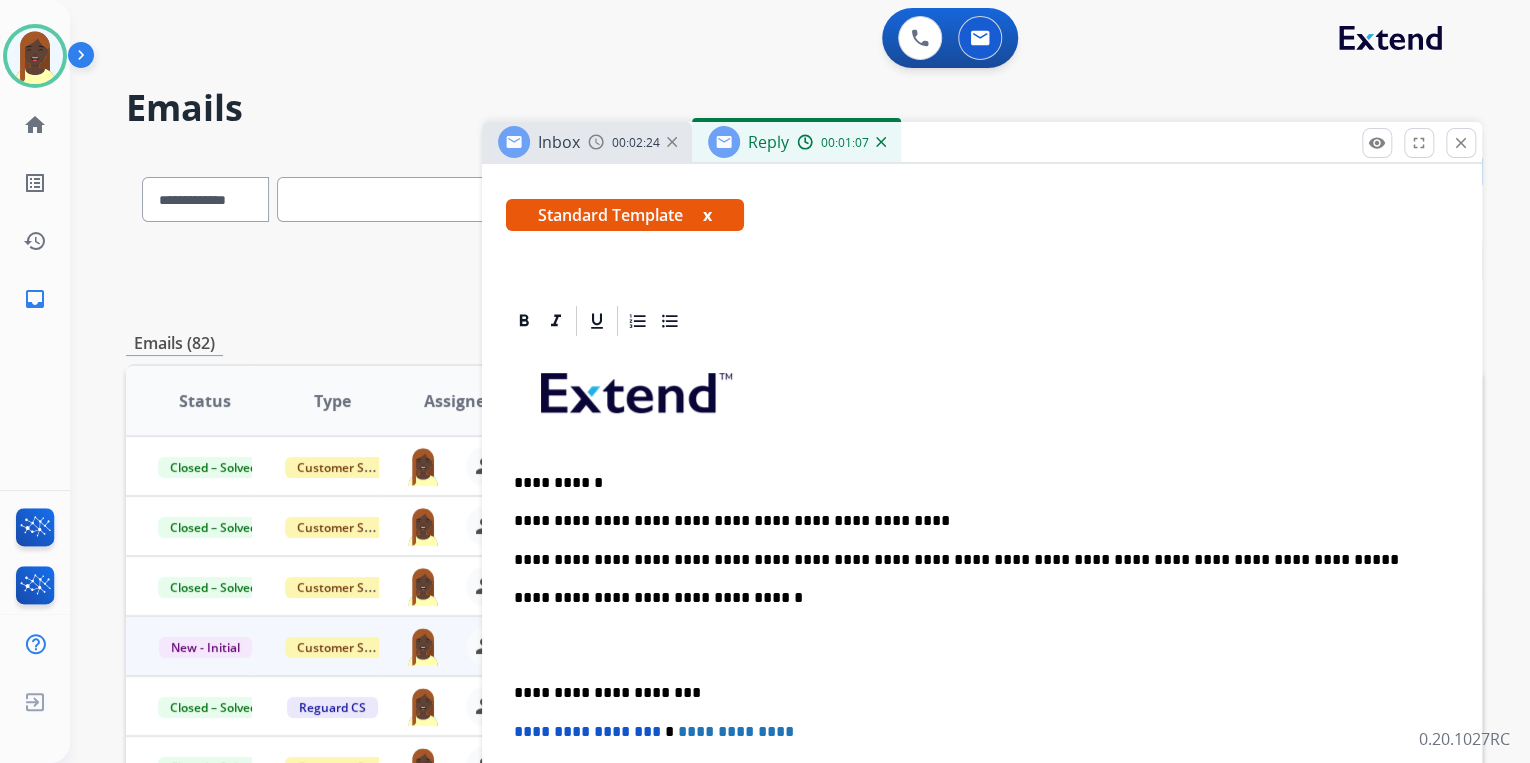 click on "**********" at bounding box center (982, 664) 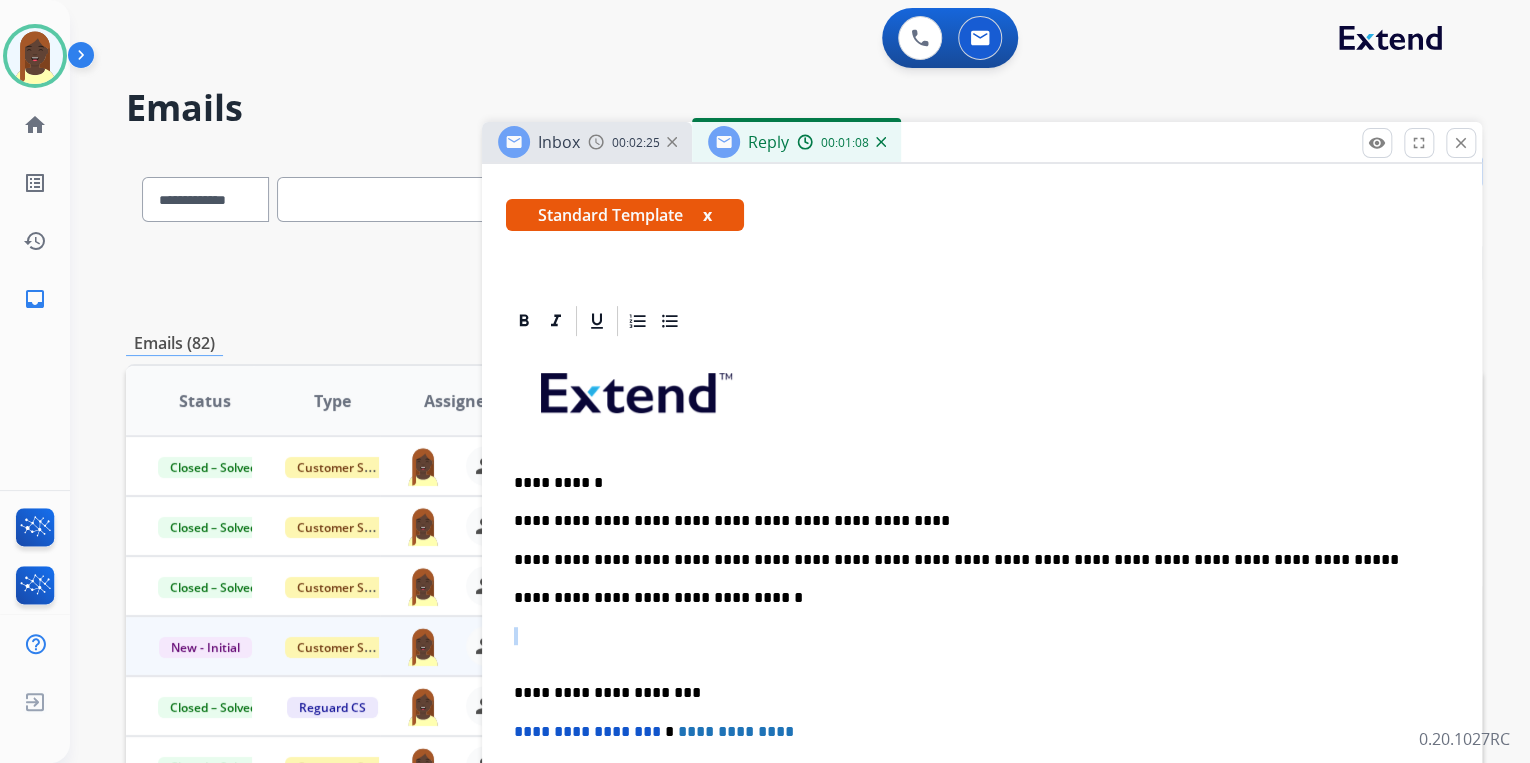 click on "**********" at bounding box center (982, 664) 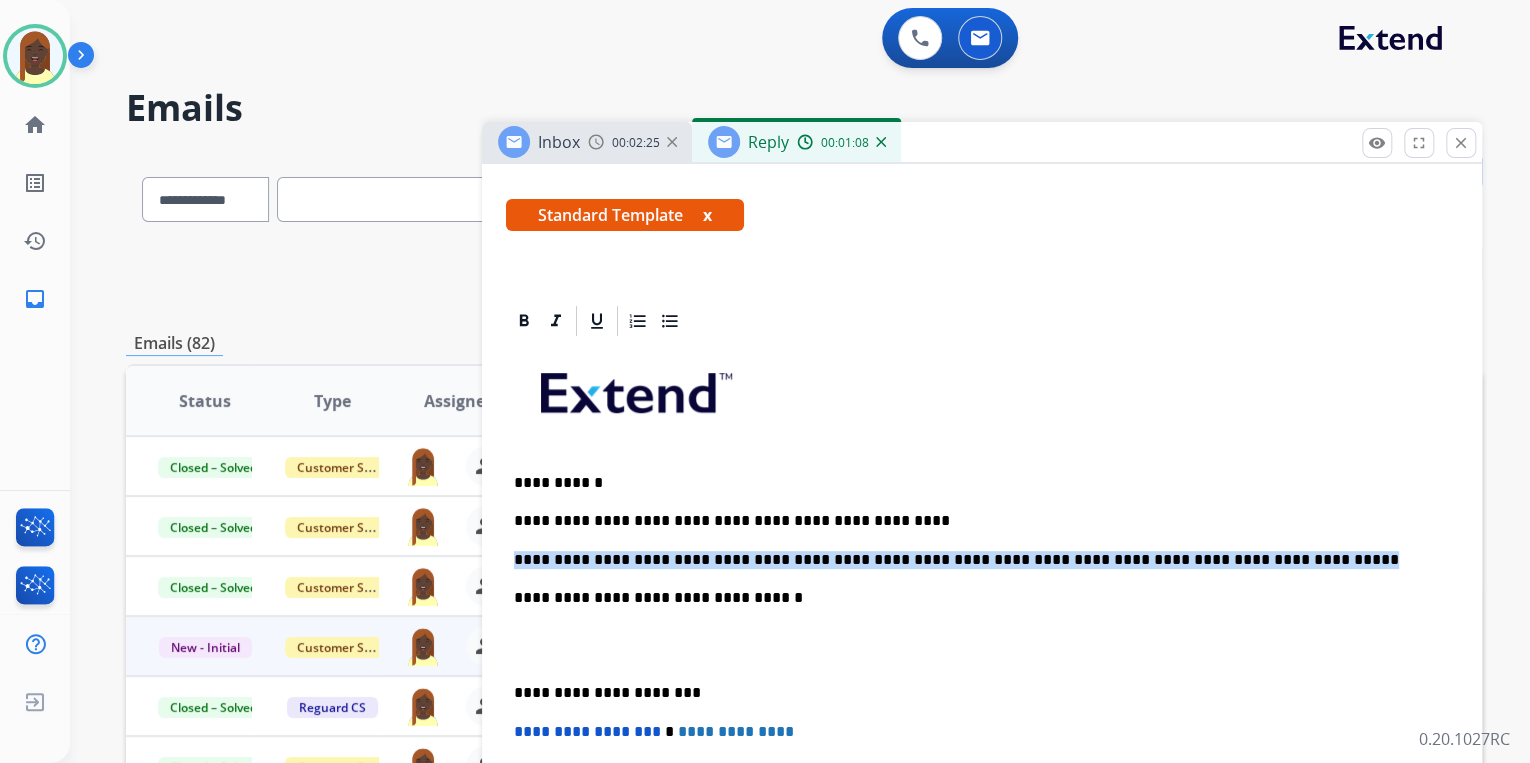 click on "**********" at bounding box center (974, 560) 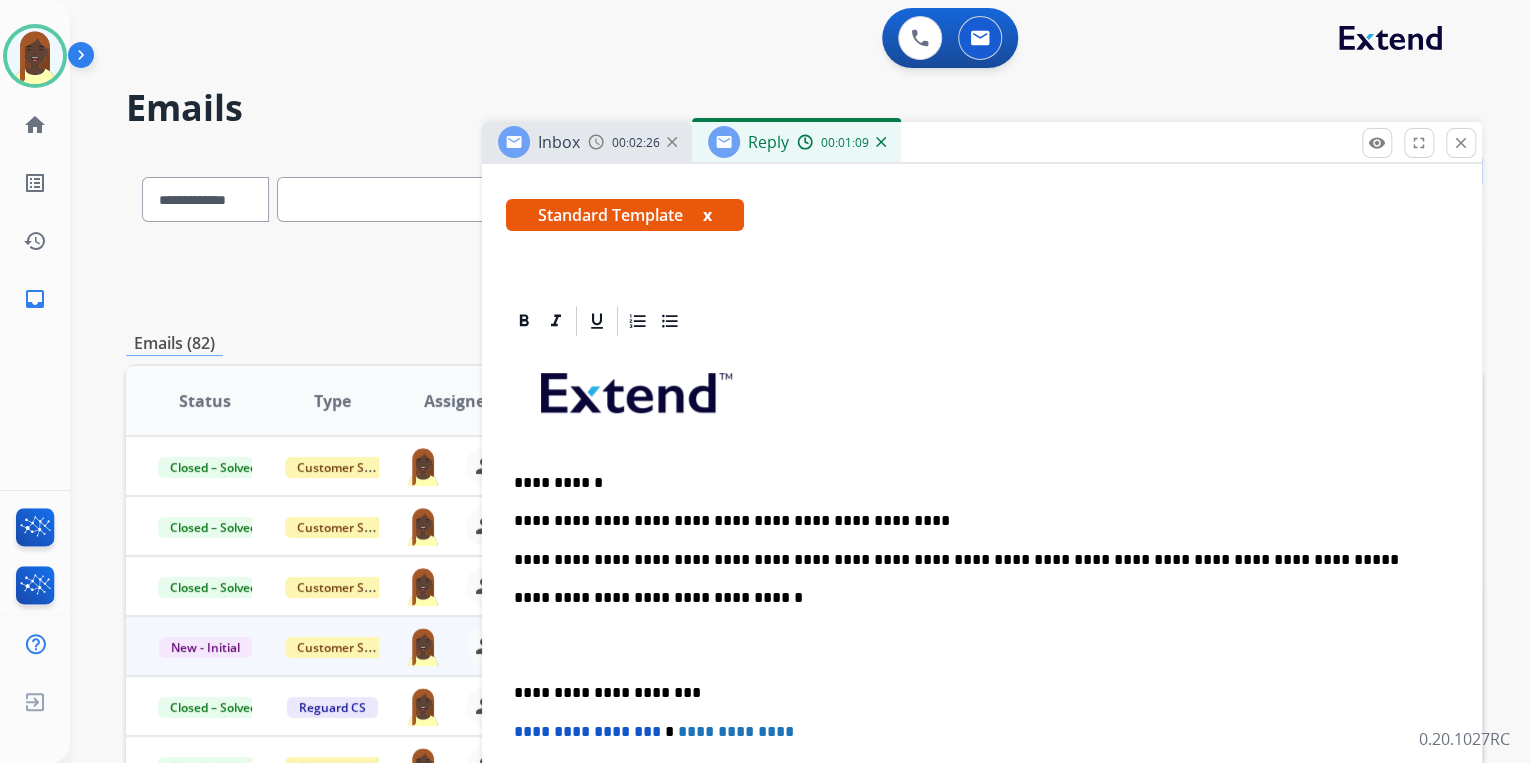 click on "**********" at bounding box center (982, 664) 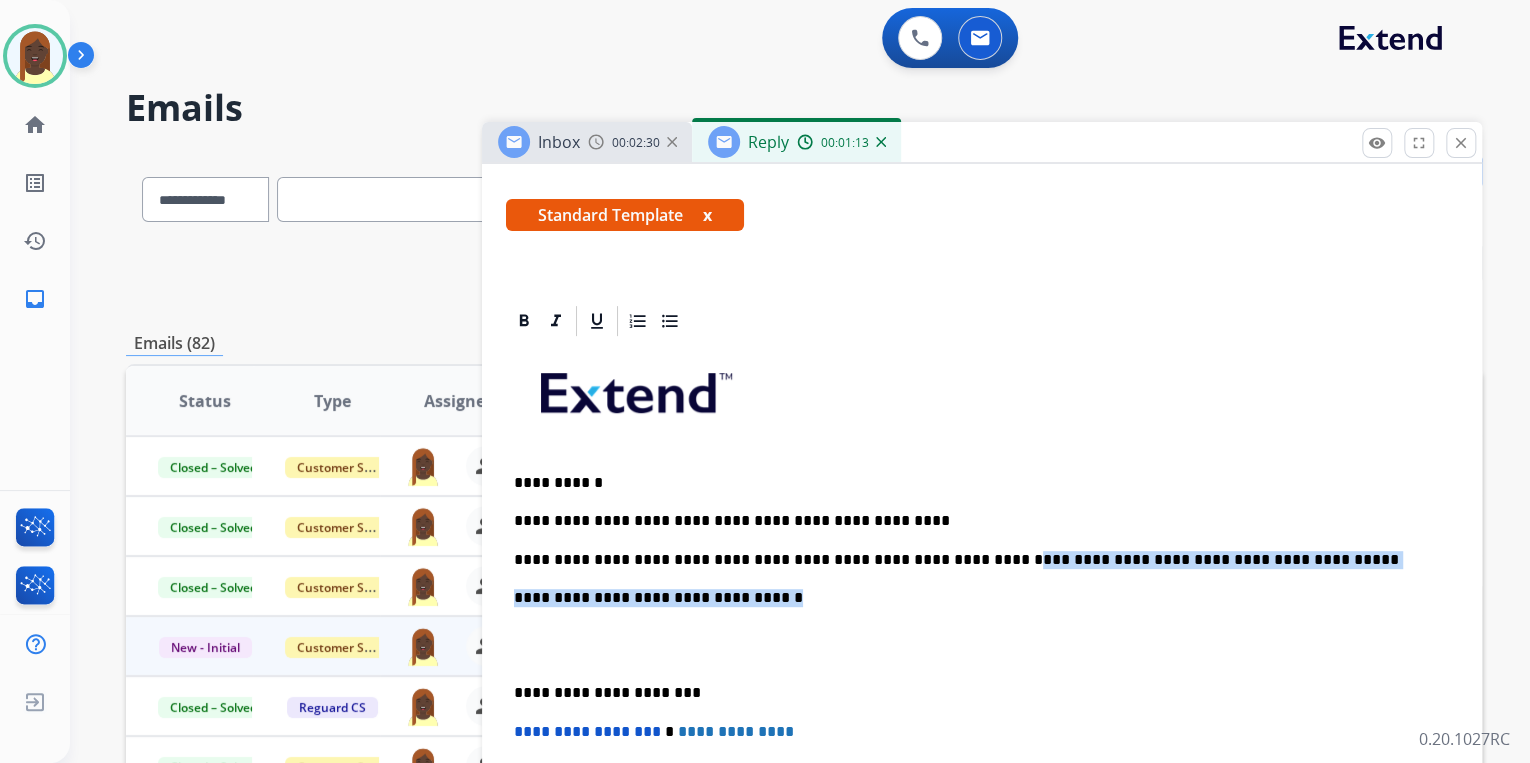 drag, startPoint x: 954, startPoint y: 558, endPoint x: 916, endPoint y: 566, distance: 38.832977 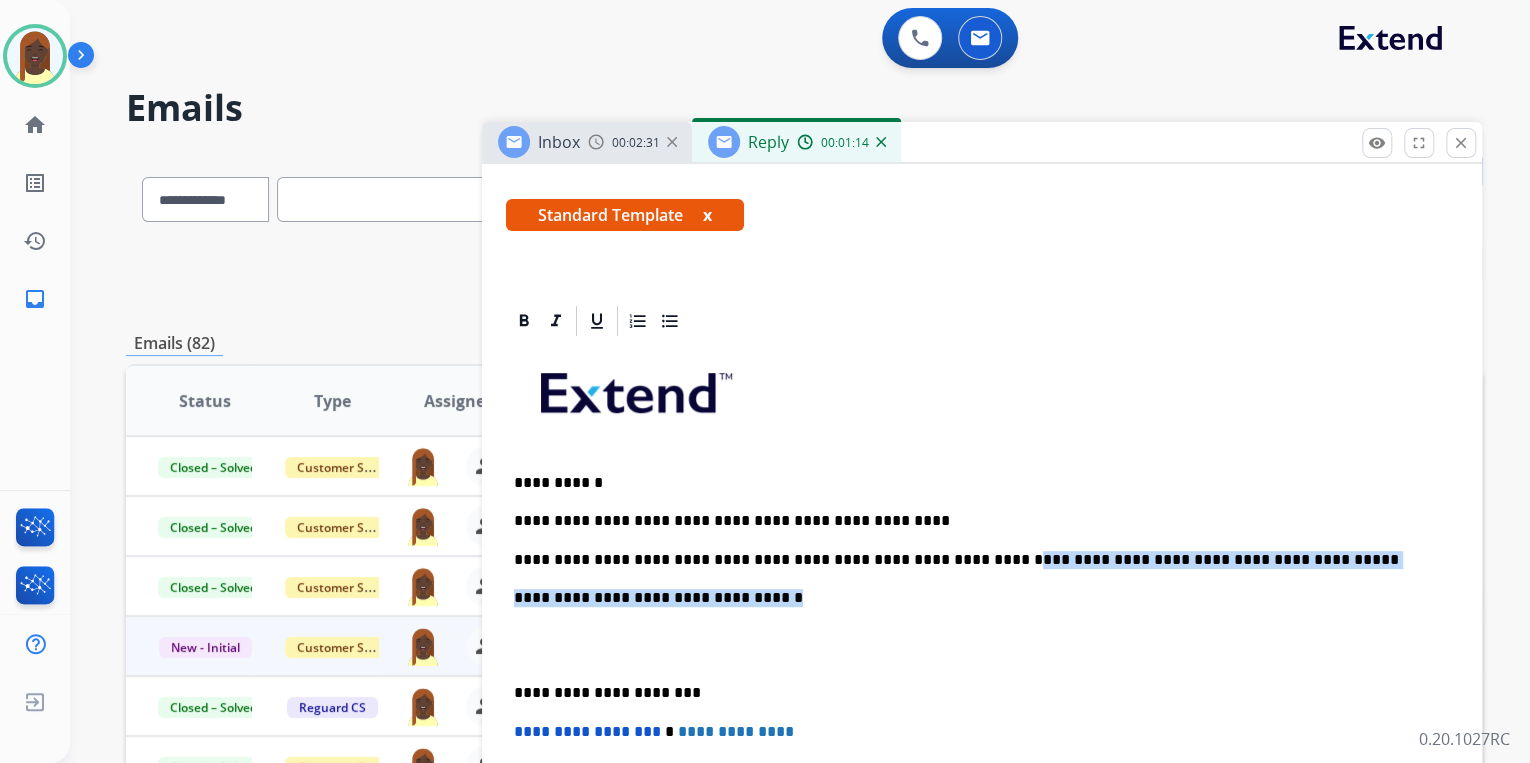 click on "**********" at bounding box center [974, 598] 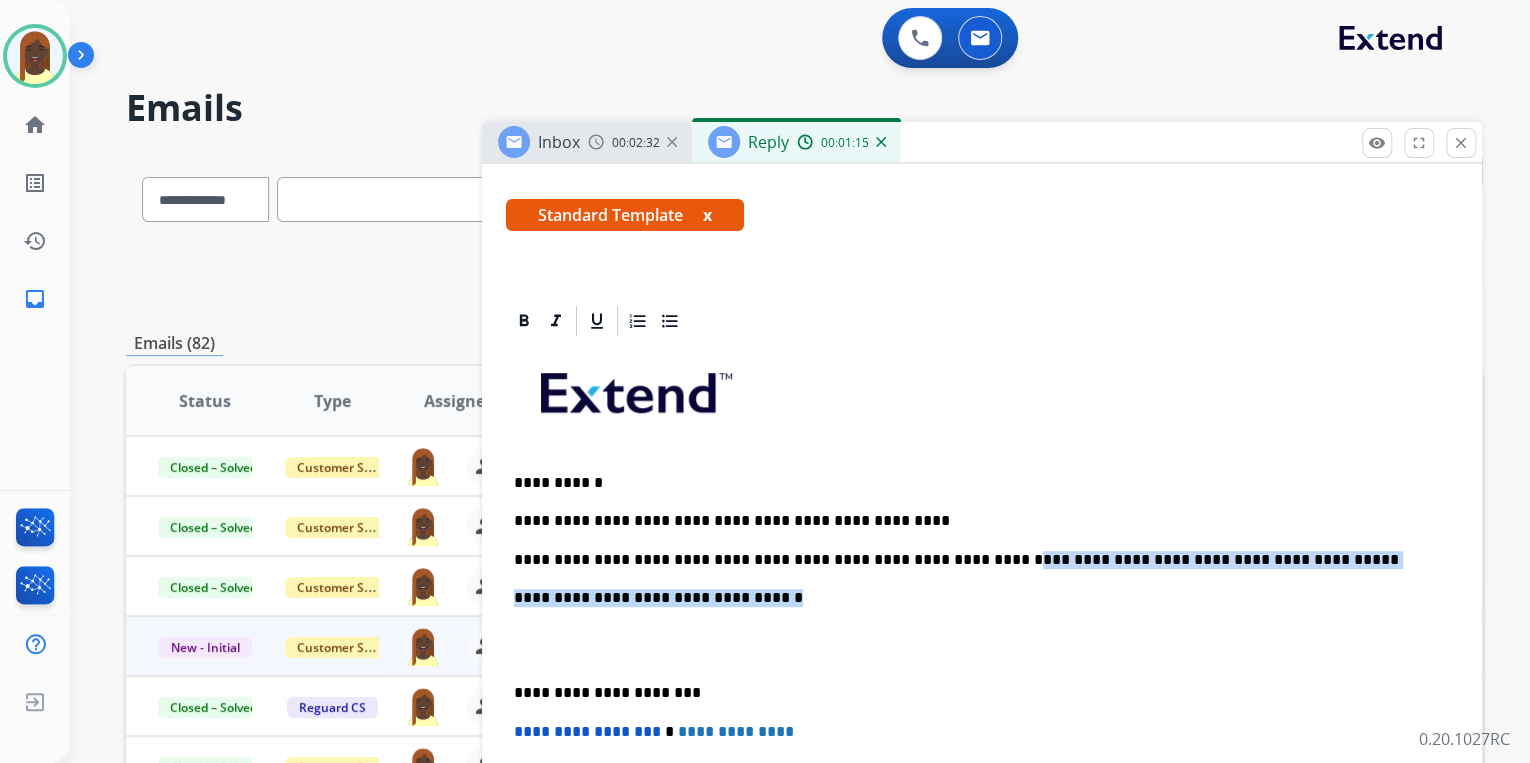 click on "**********" at bounding box center [982, 664] 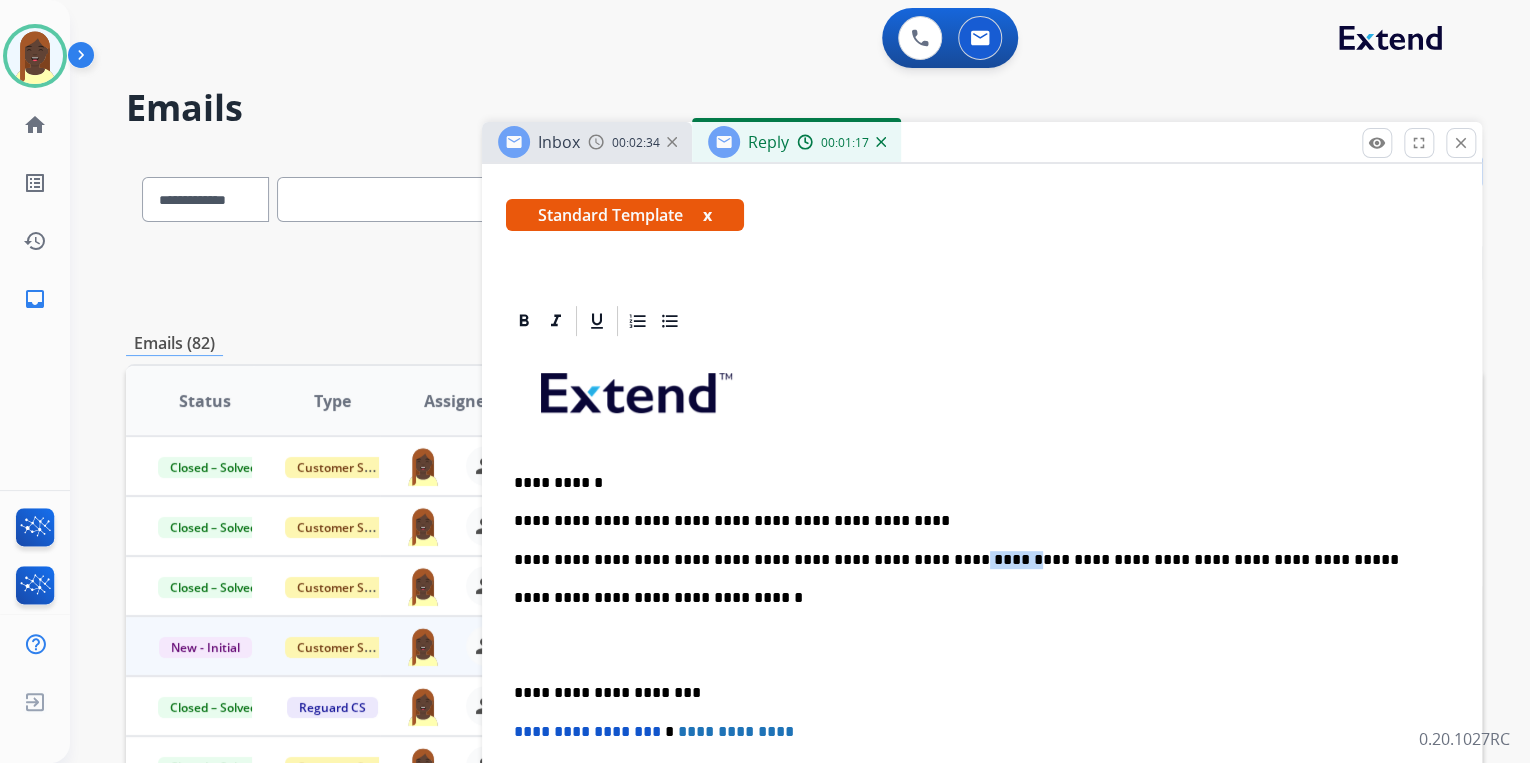 drag, startPoint x: 953, startPoint y: 558, endPoint x: 912, endPoint y: 564, distance: 41.4367 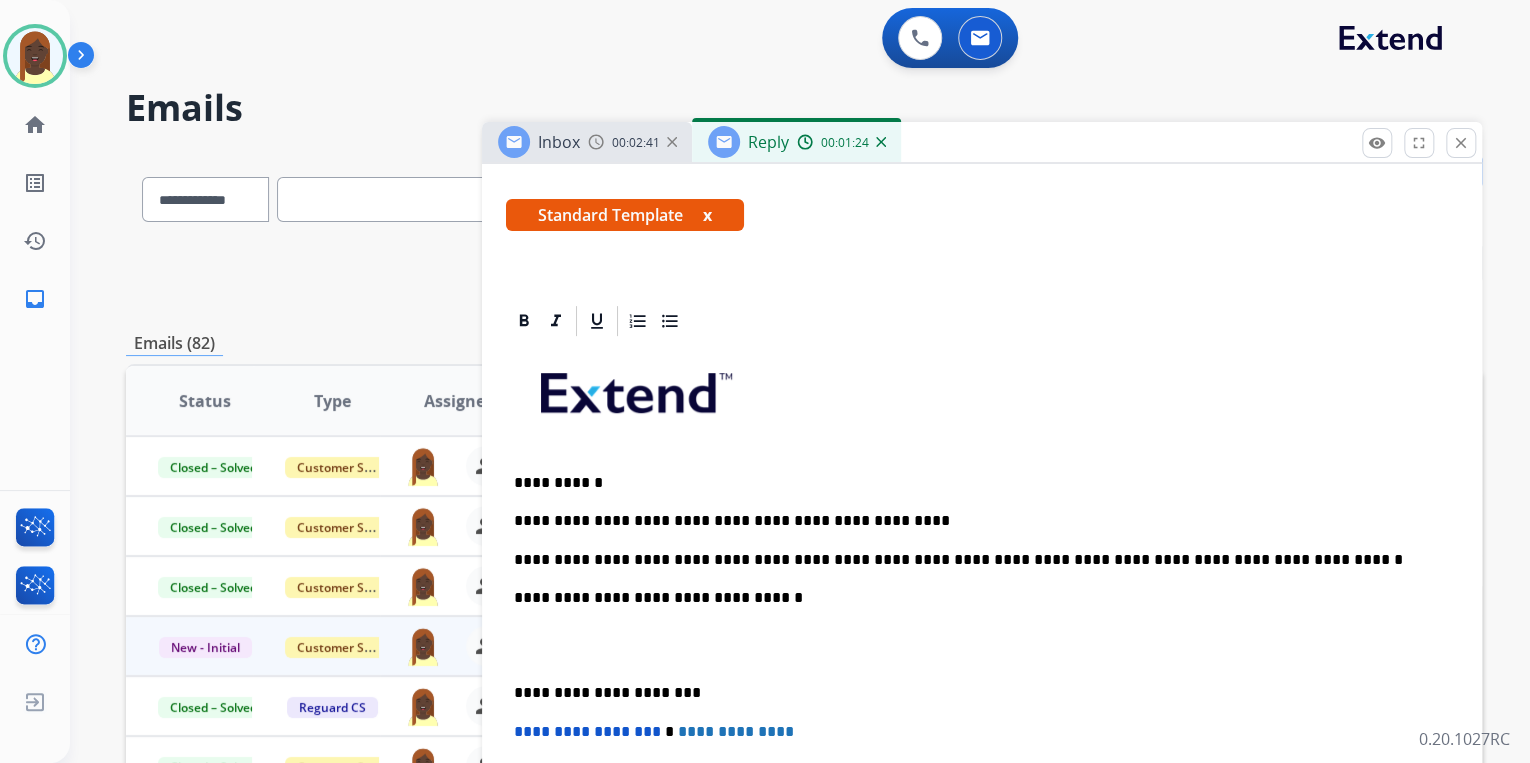 click at bounding box center (982, 400) 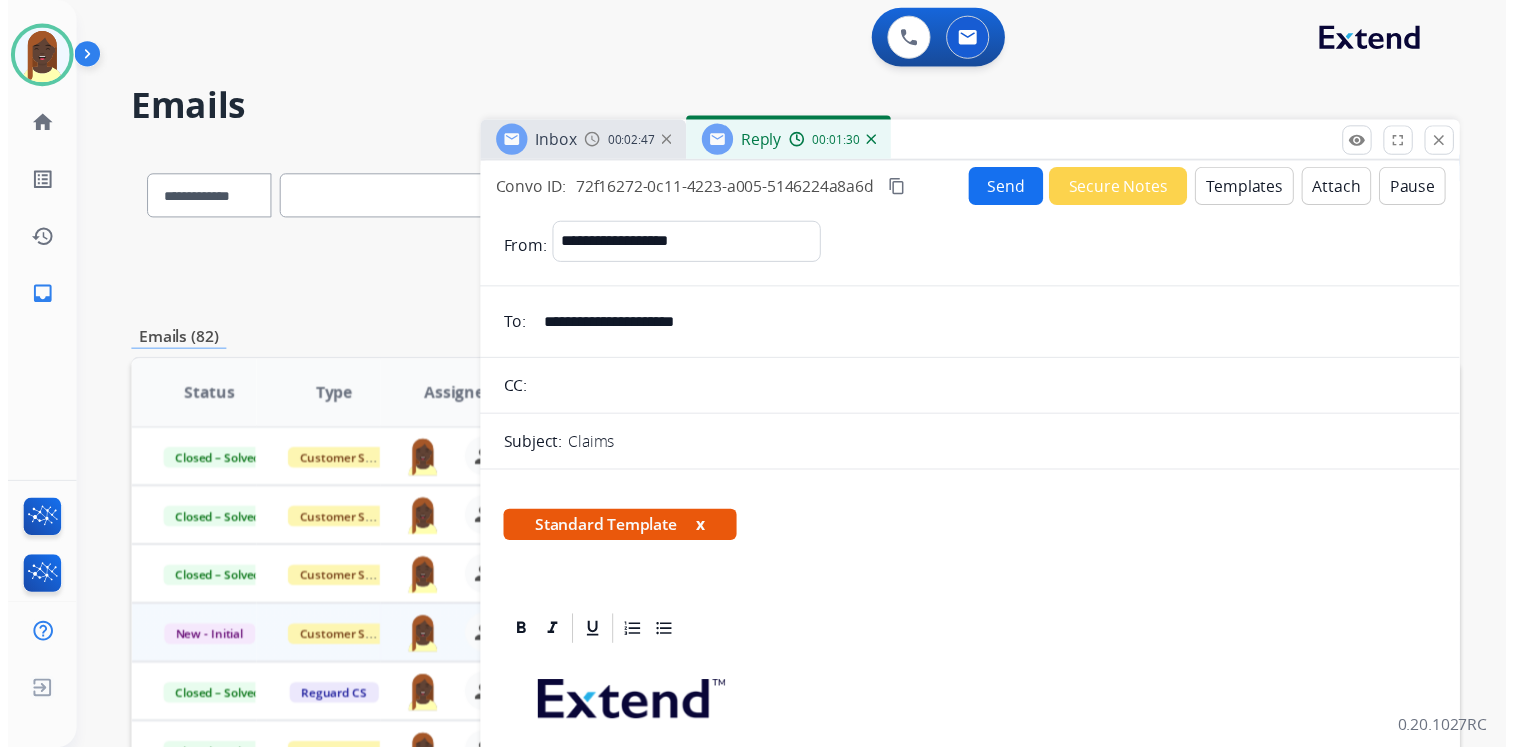scroll, scrollTop: 0, scrollLeft: 0, axis: both 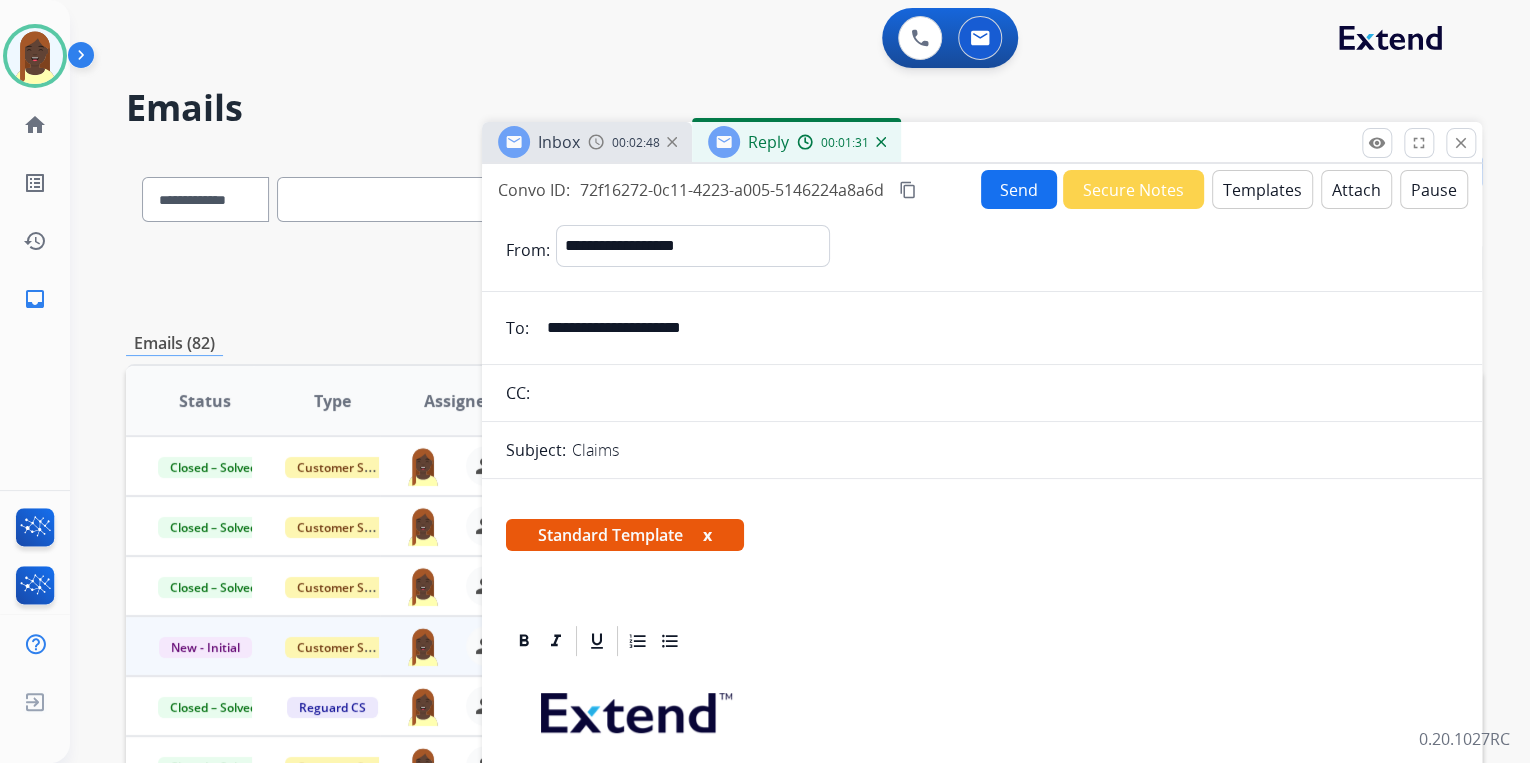 click on "Send" at bounding box center (1019, 189) 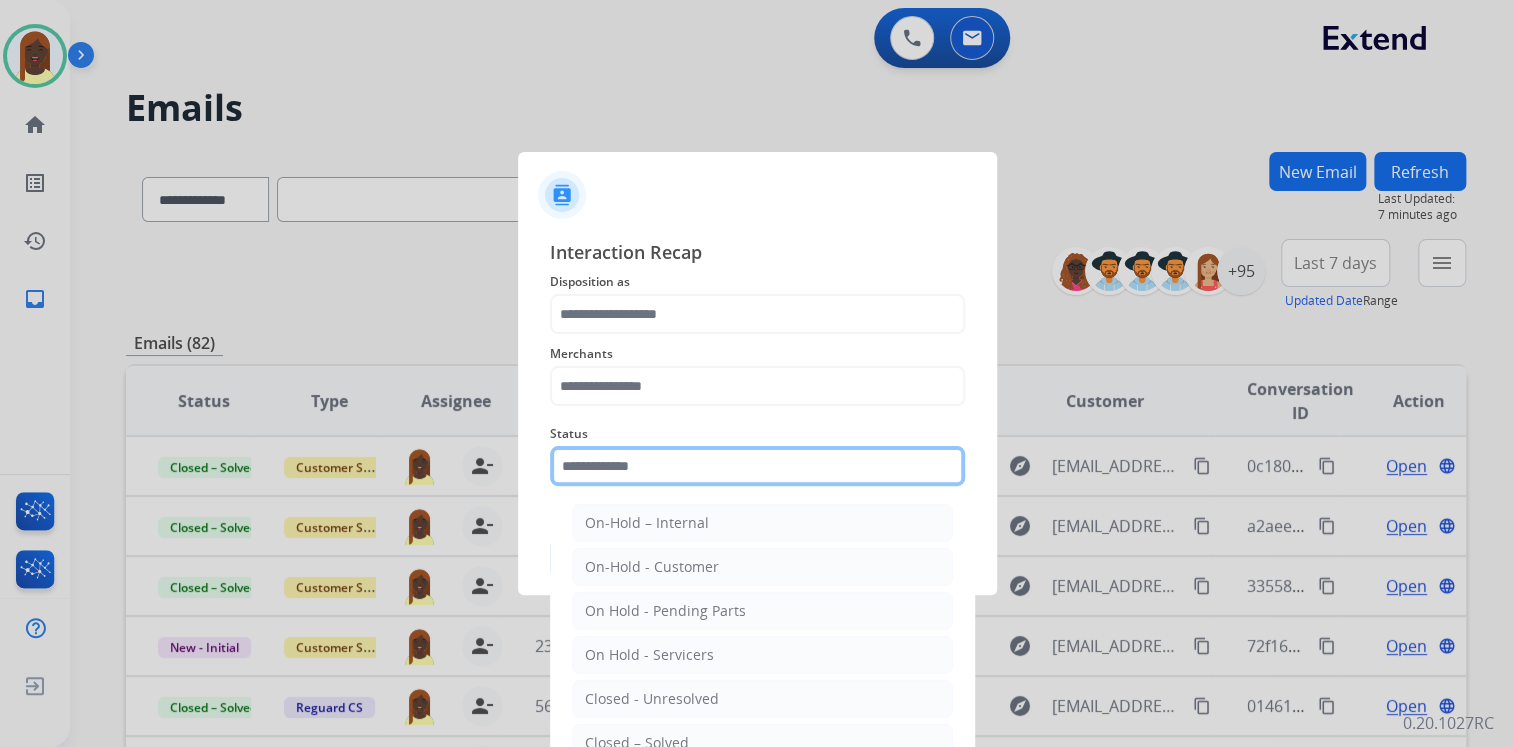 click 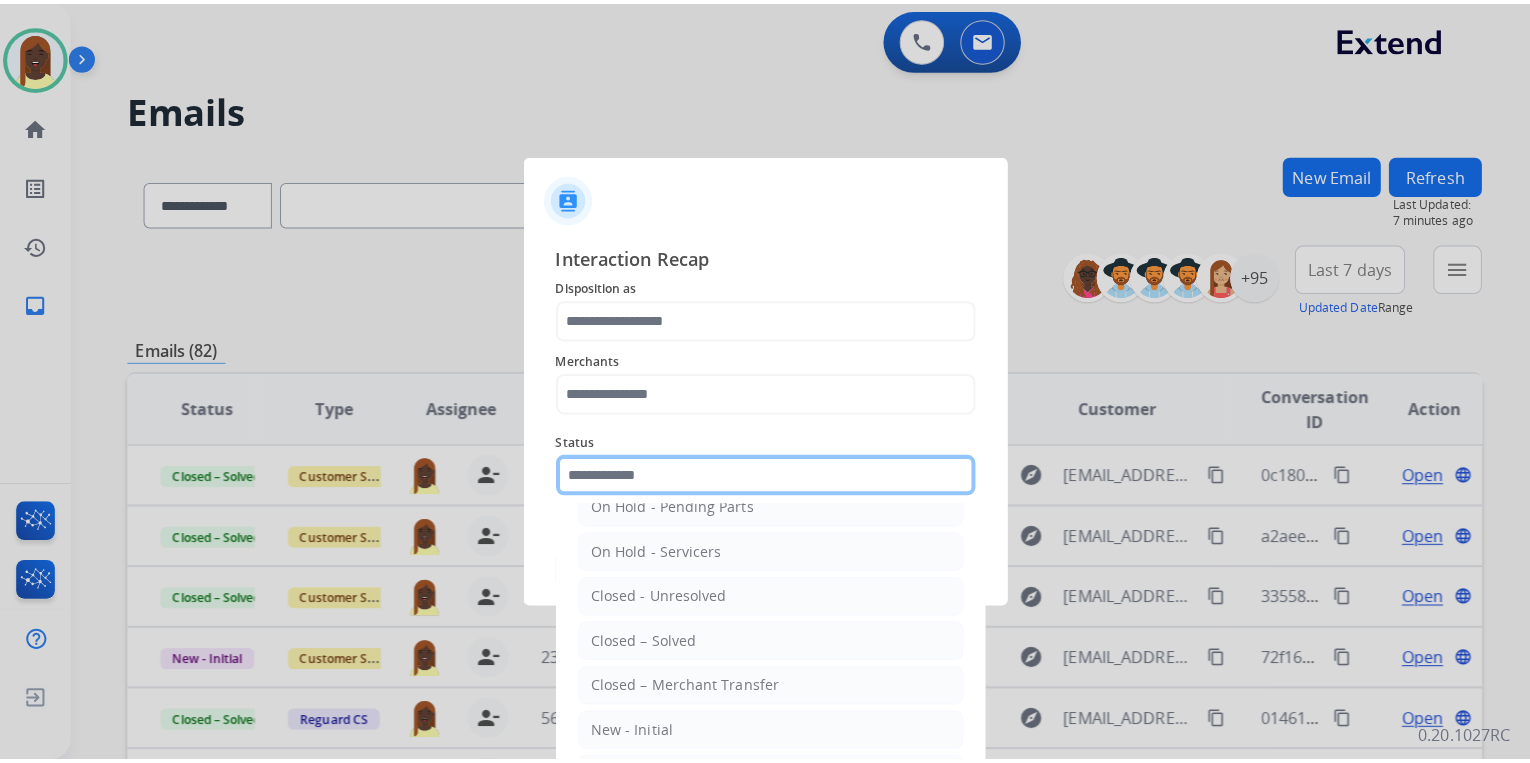 scroll, scrollTop: 116, scrollLeft: 0, axis: vertical 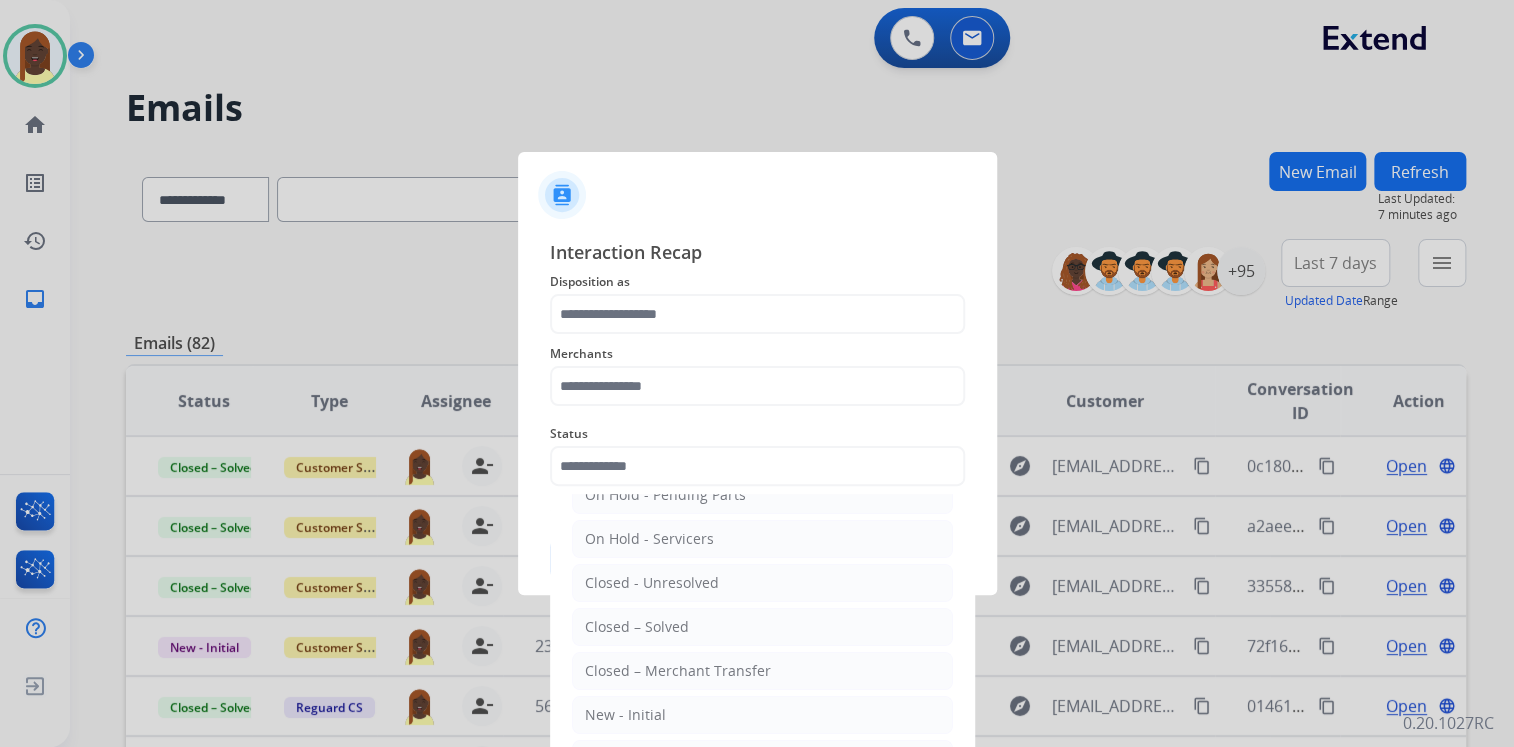 click on "Closed – Solved" 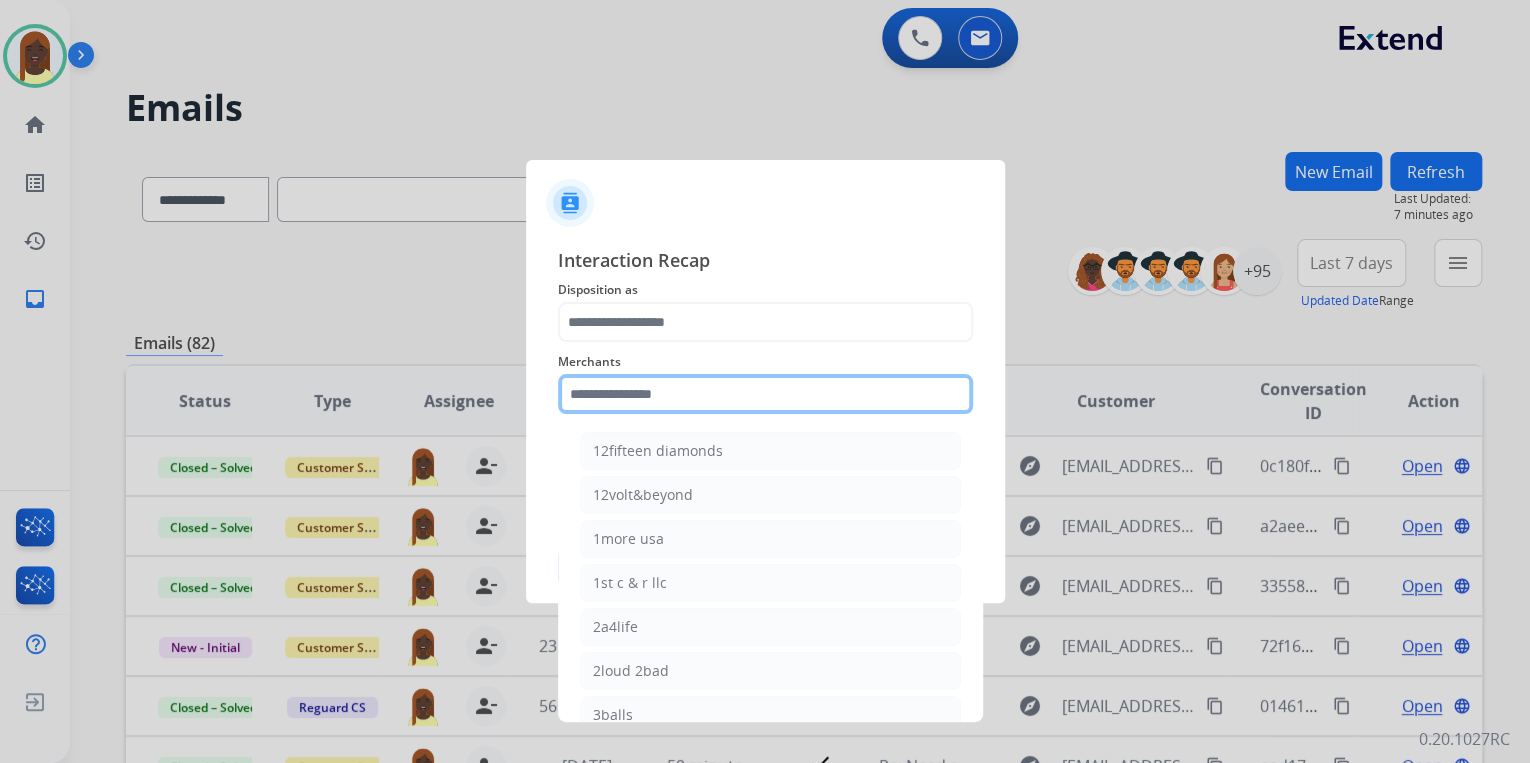 click 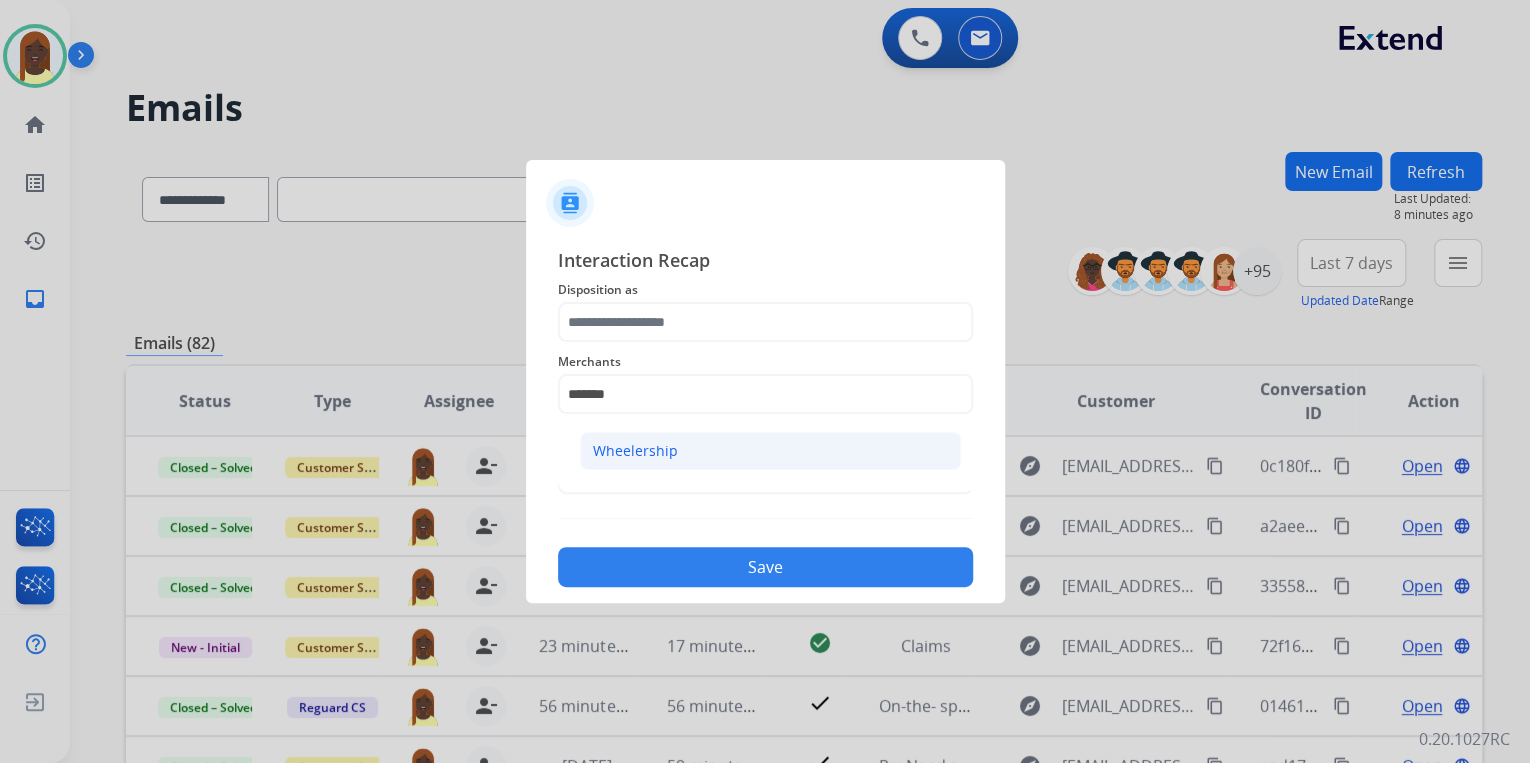 click on "Wheelership" 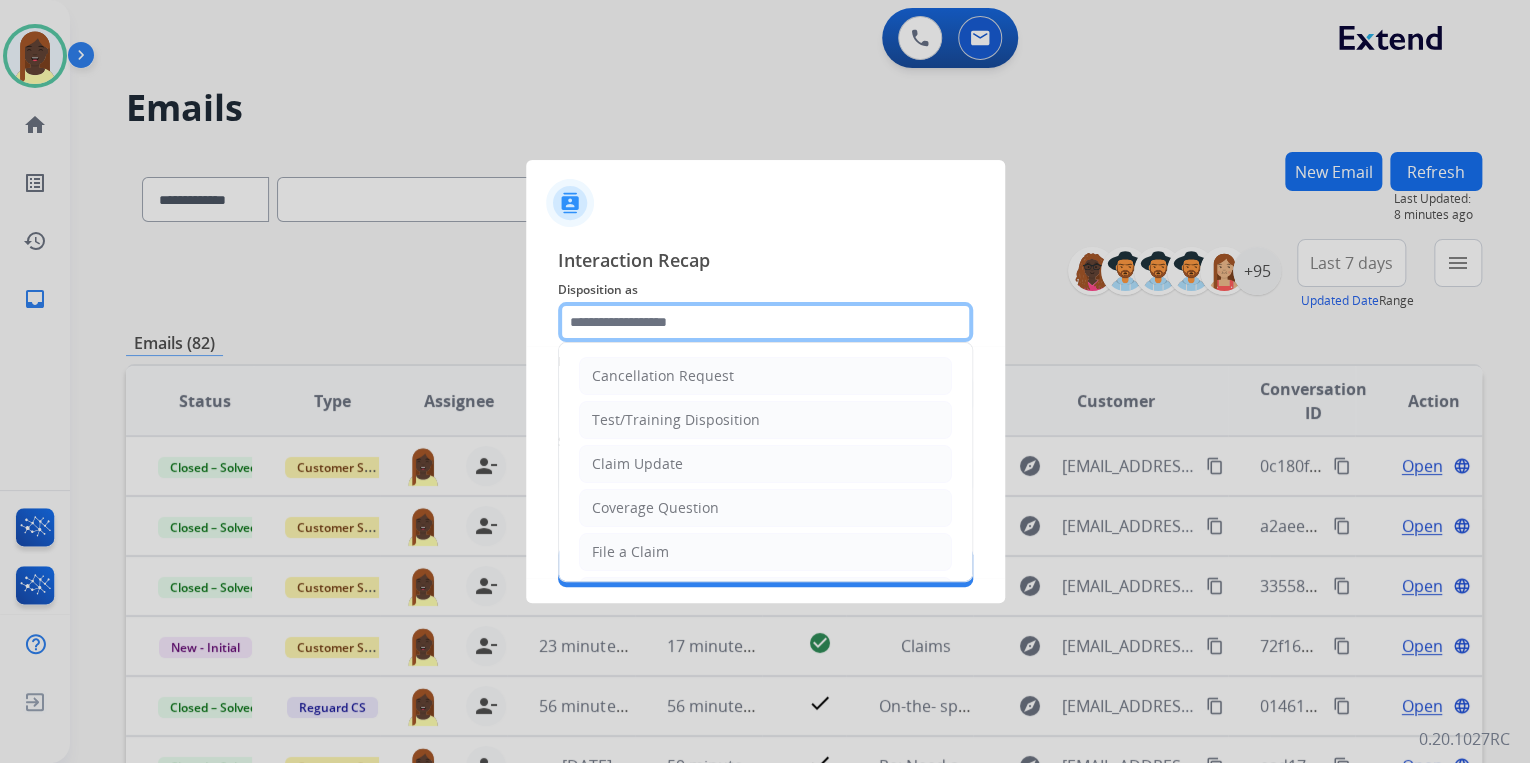 click 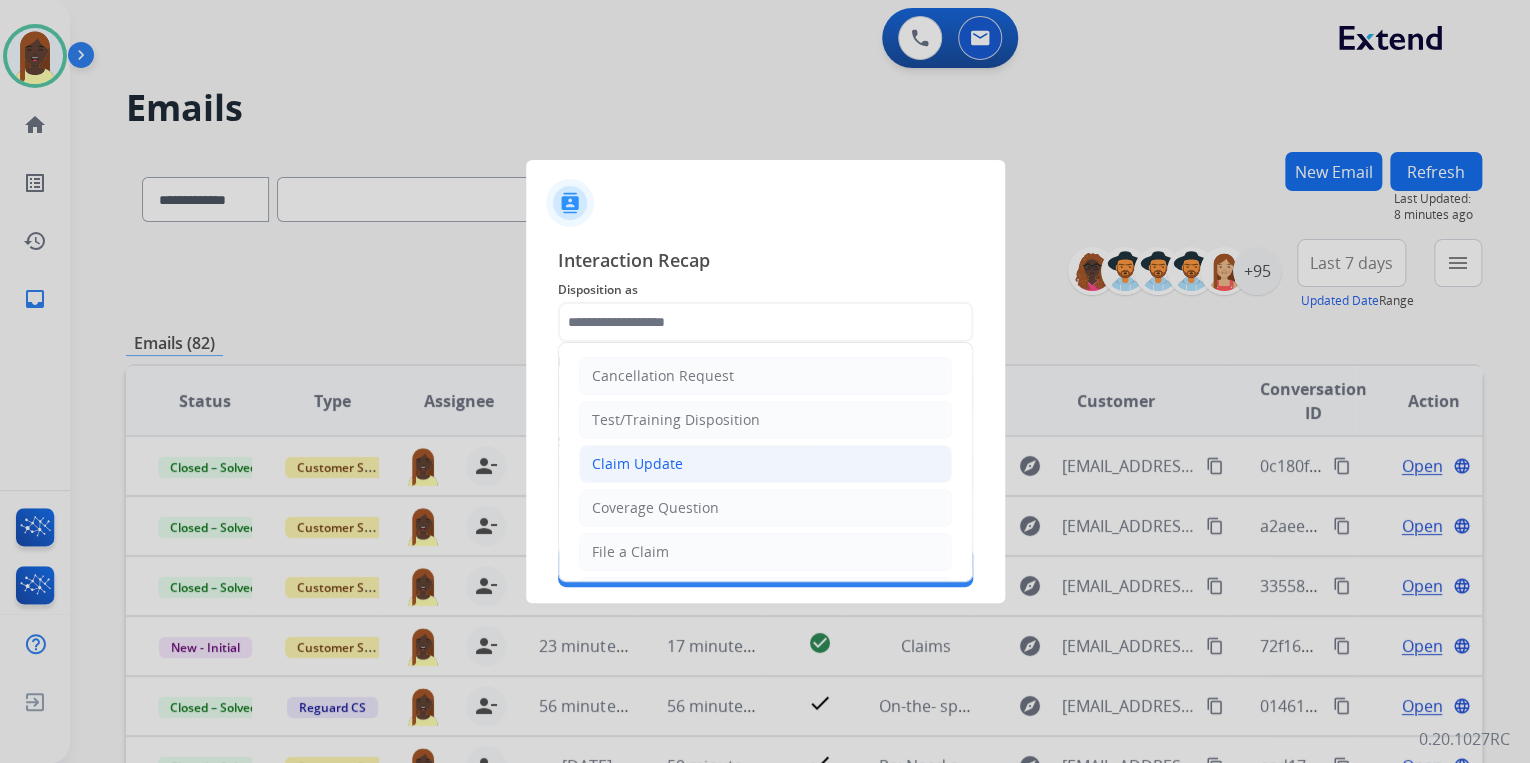 click on "Claim Update" 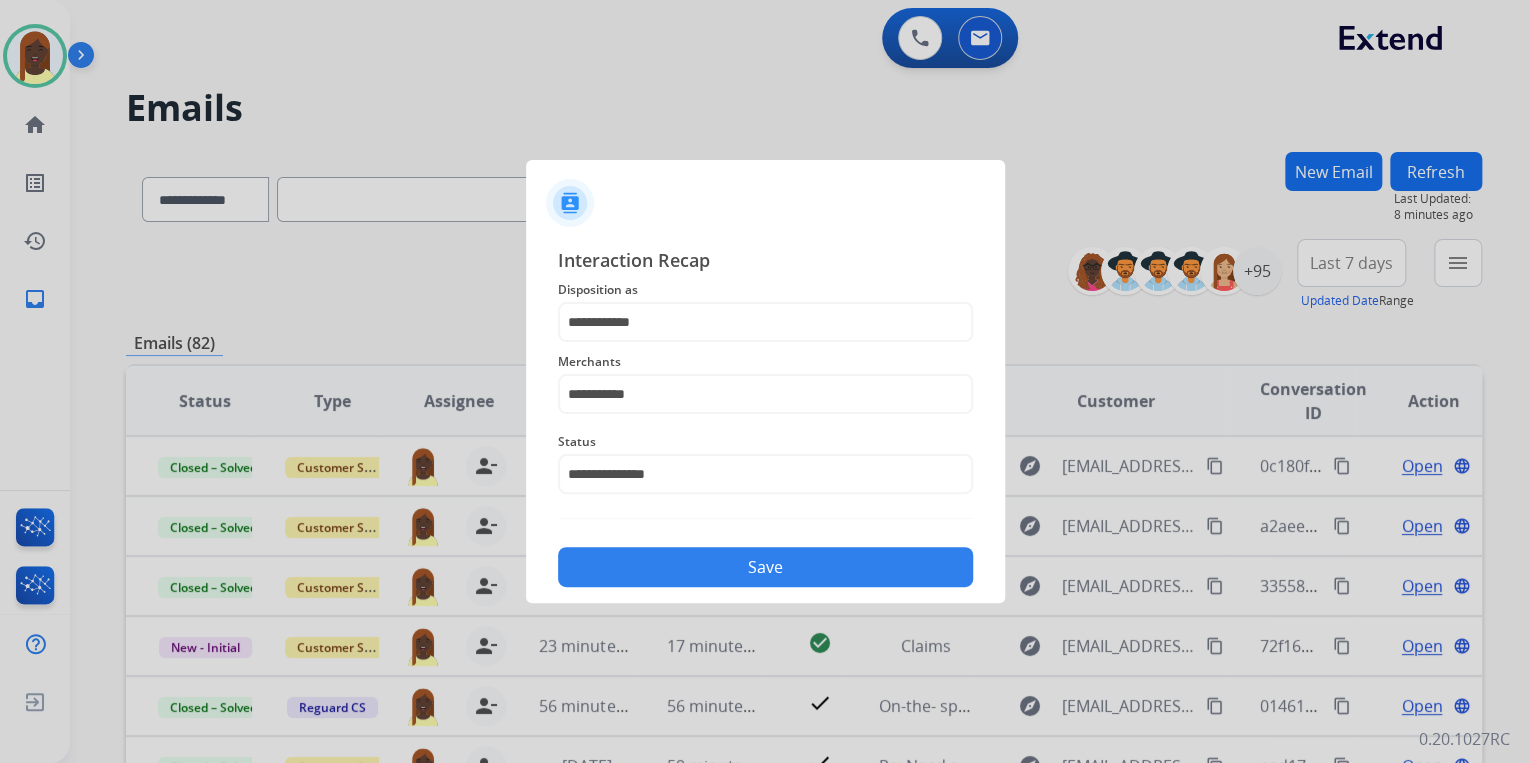 click on "Save" 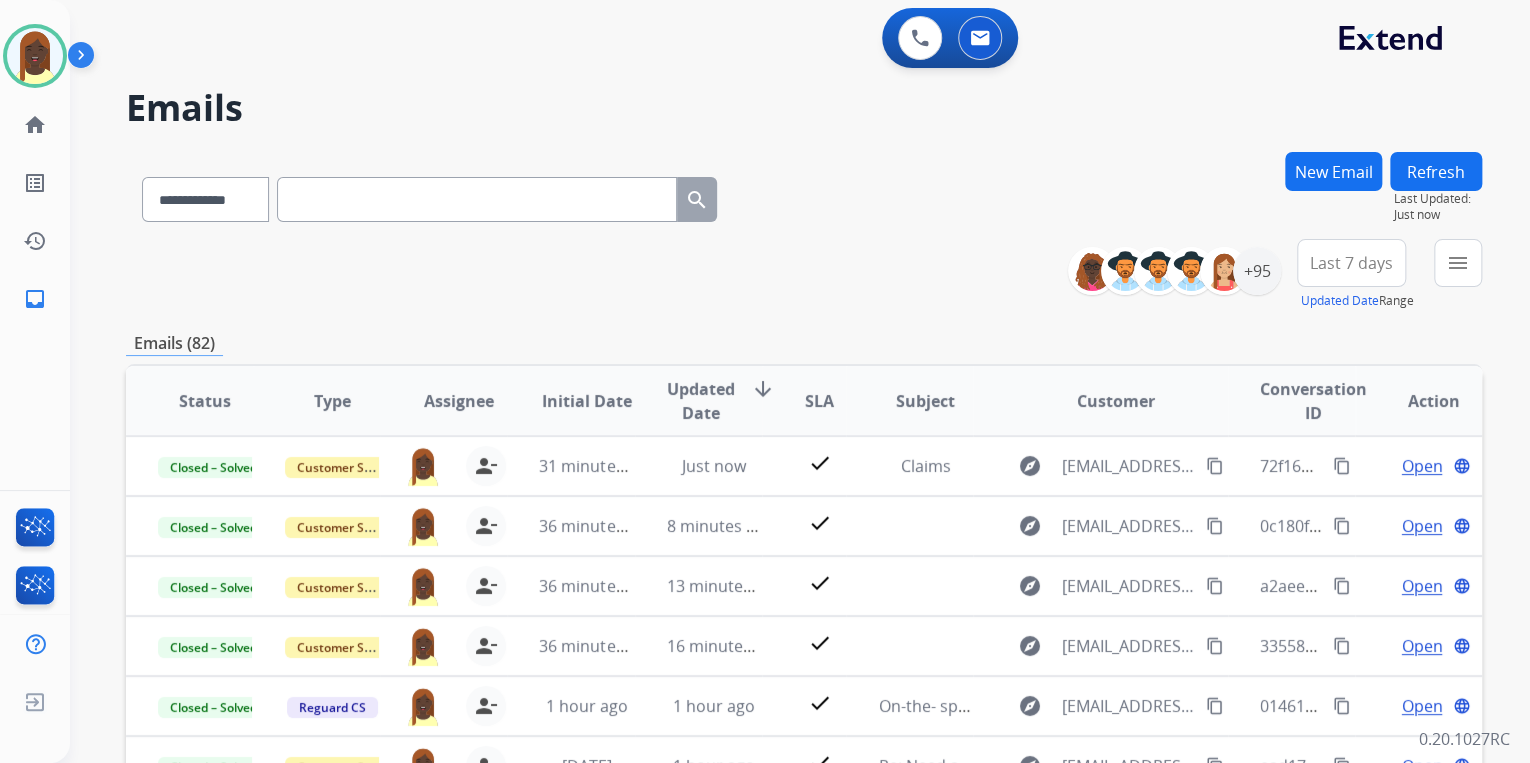 click on "Emails (82)" at bounding box center [804, 343] 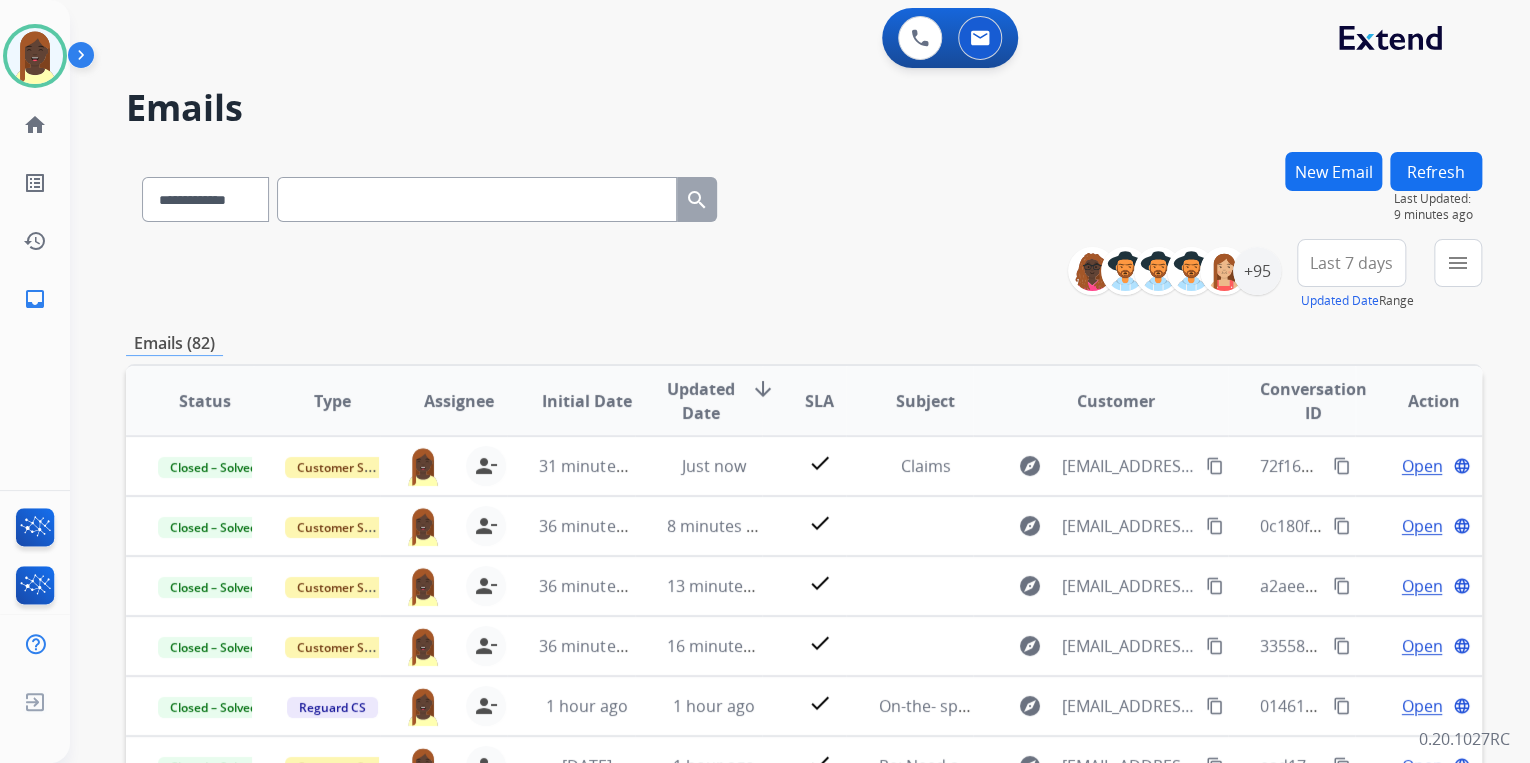 click on "New Email" at bounding box center (1333, 171) 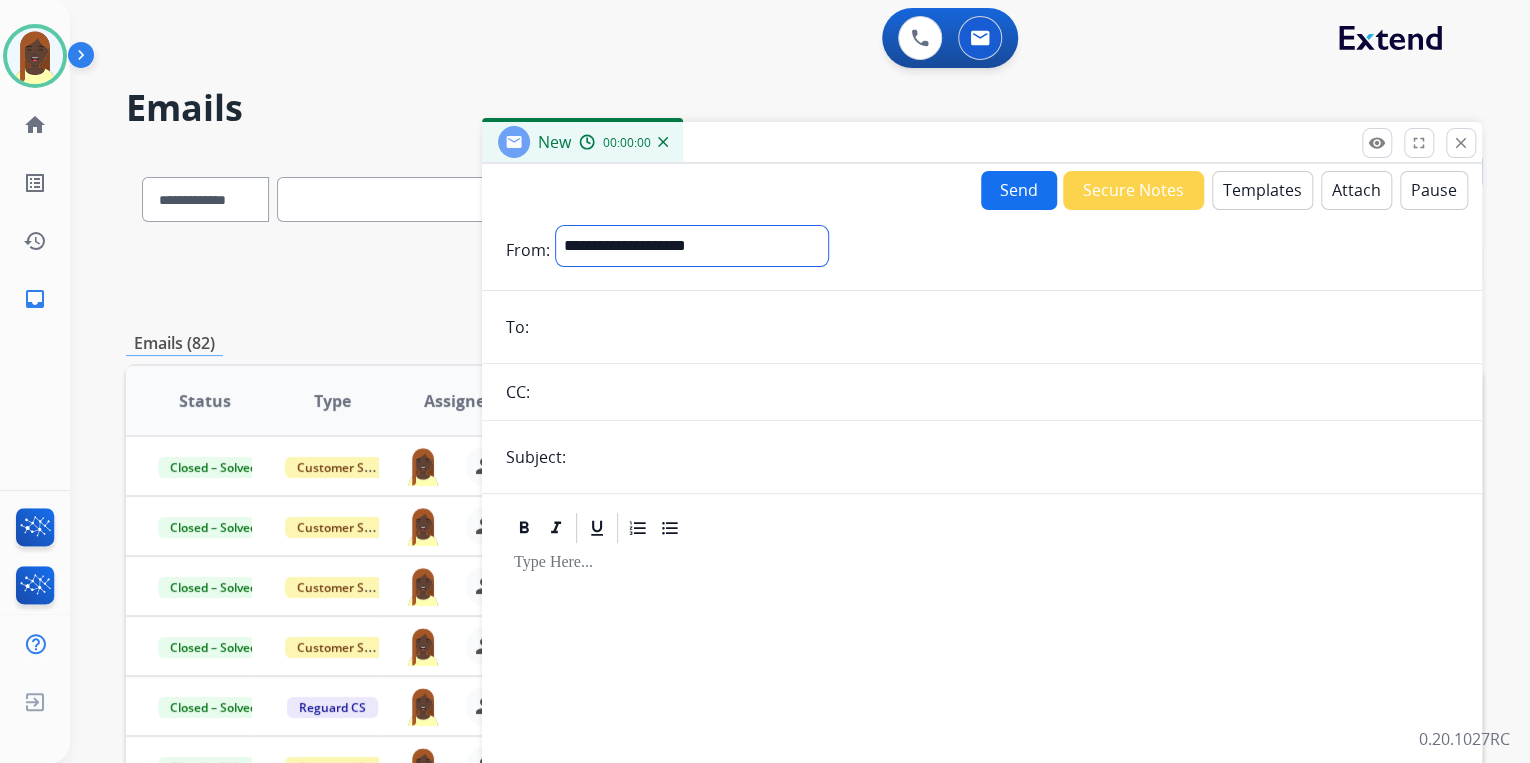 click on "**********" at bounding box center [692, 246] 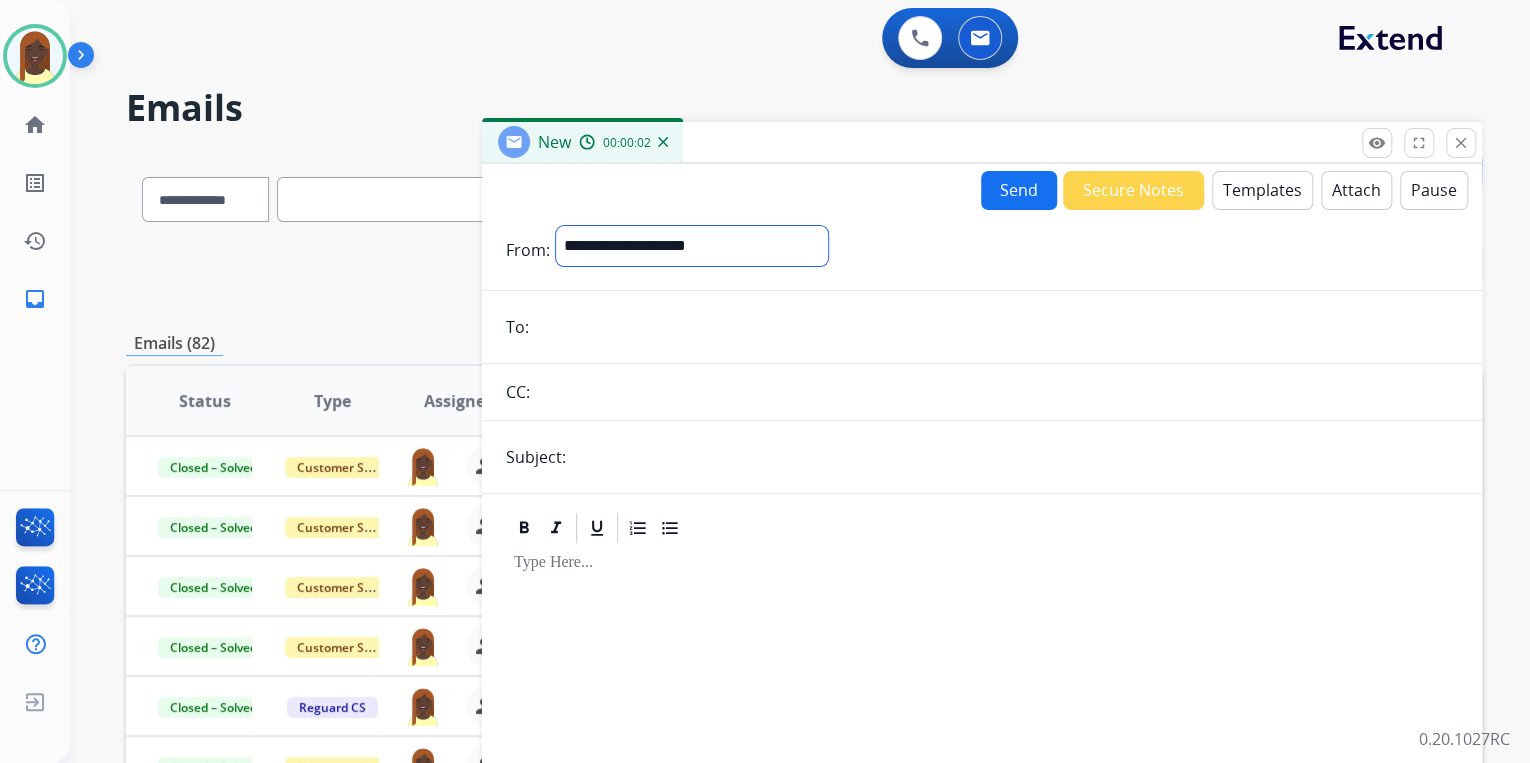 select on "**********" 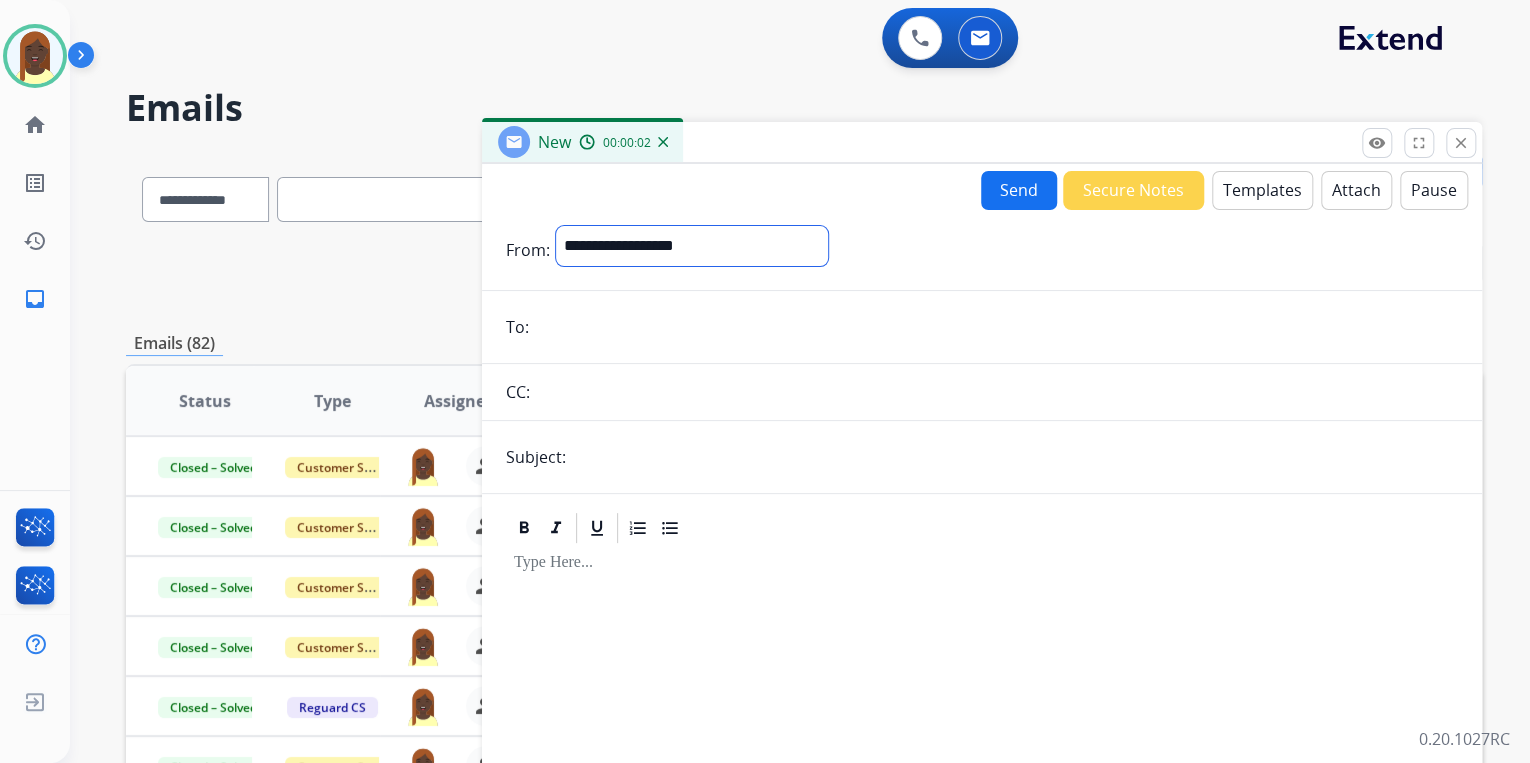 click on "**********" at bounding box center (692, 246) 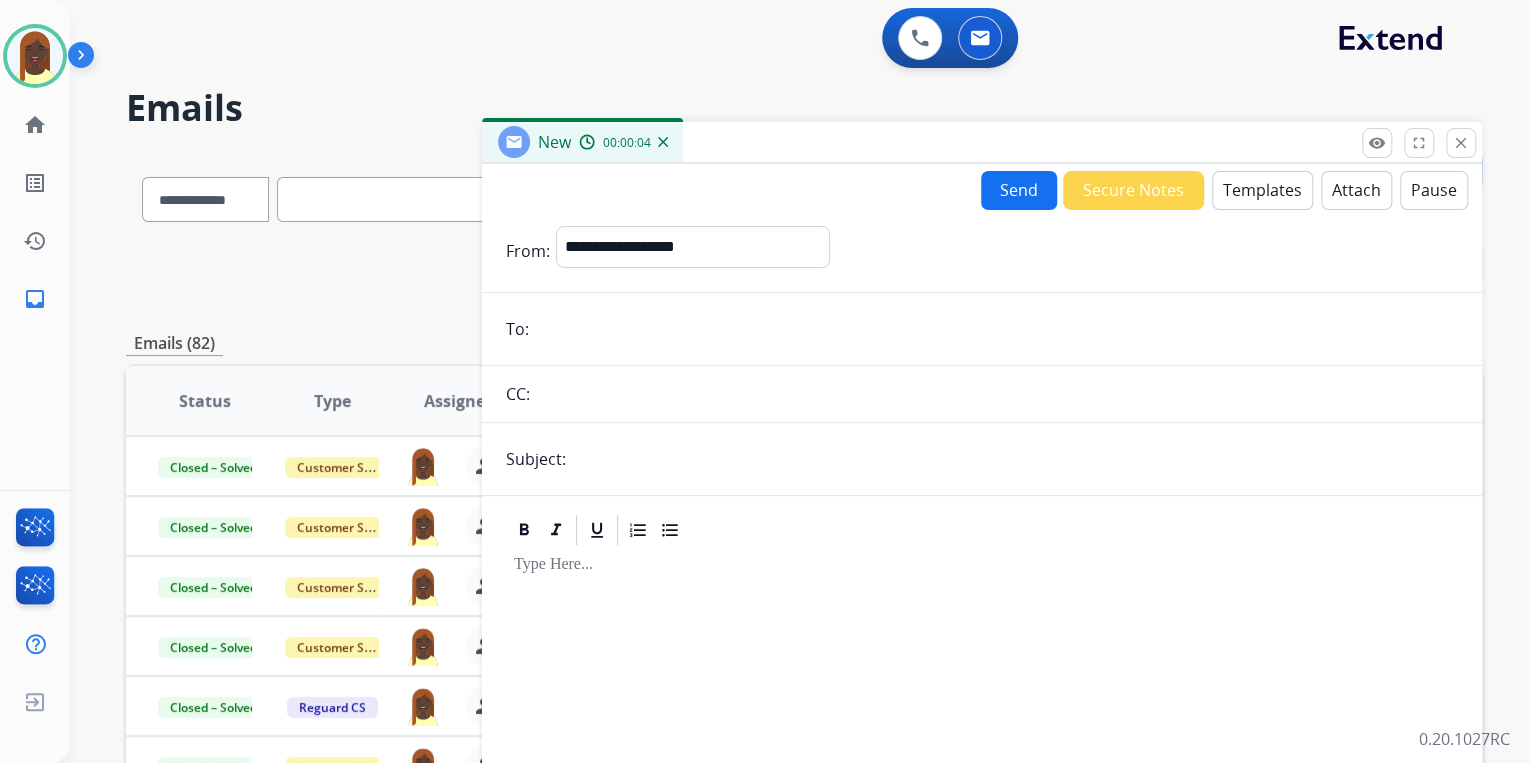 paste on "**********" 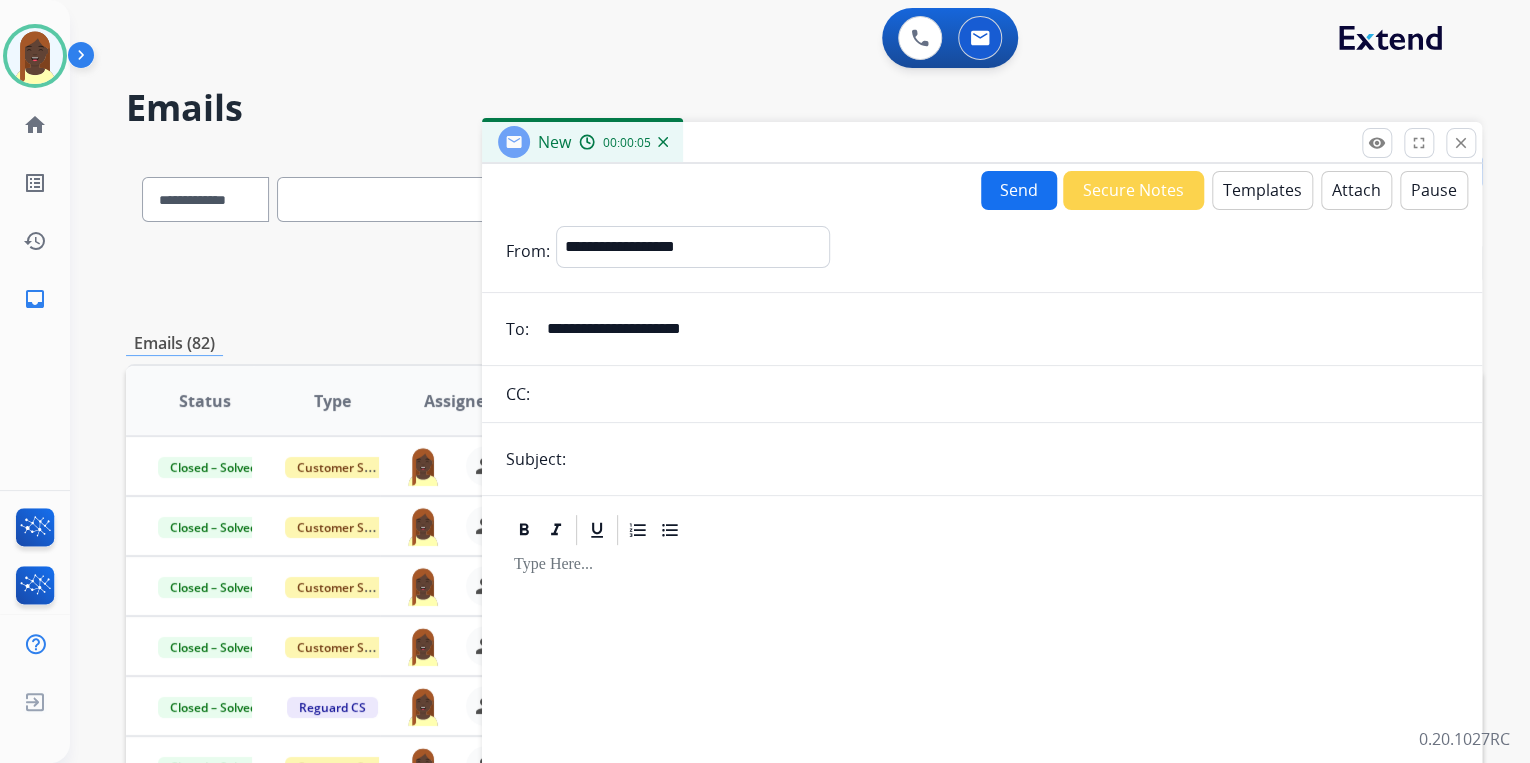 type on "**********" 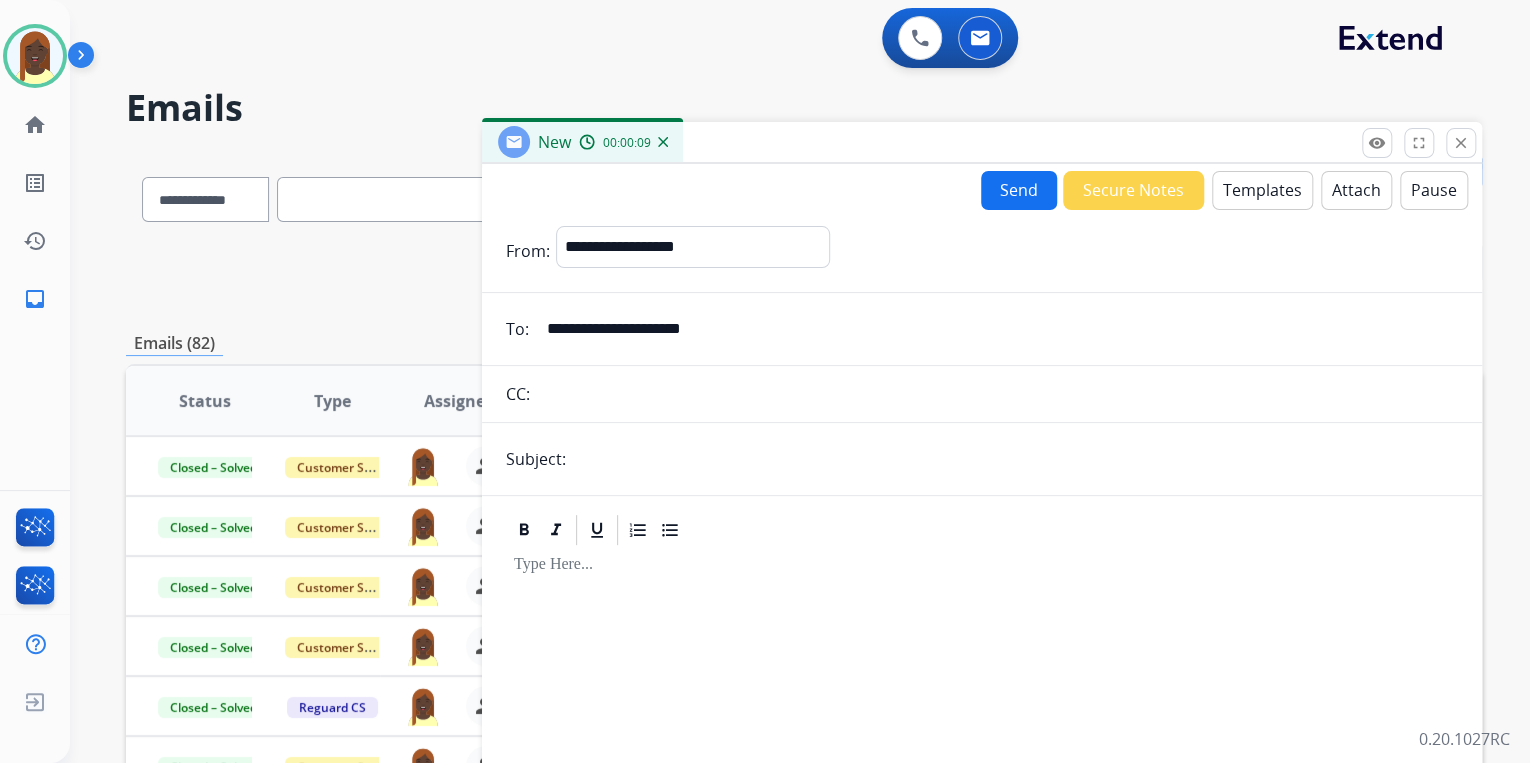 type on "**********" 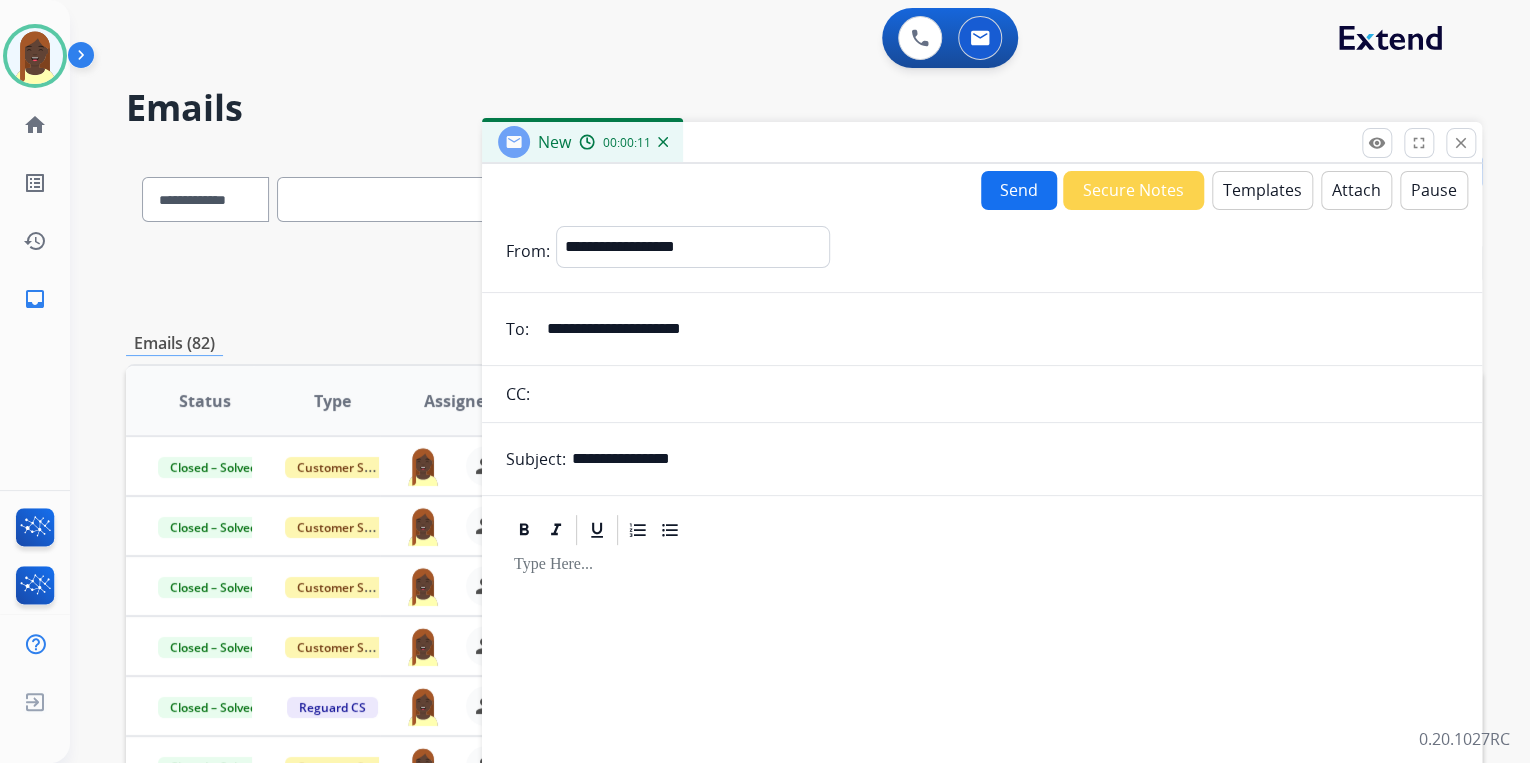 click on "Templates" at bounding box center [1262, 190] 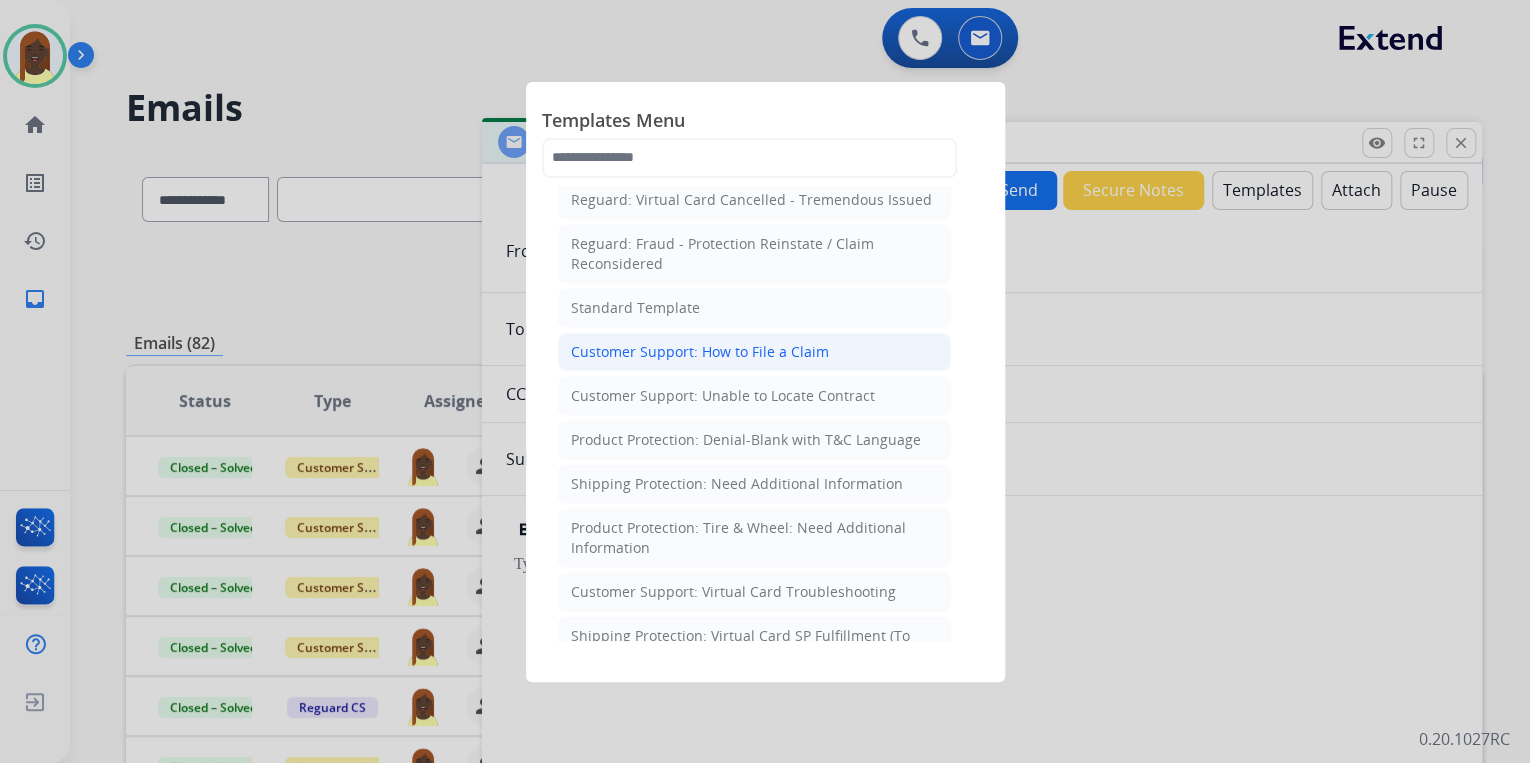scroll, scrollTop: 240, scrollLeft: 0, axis: vertical 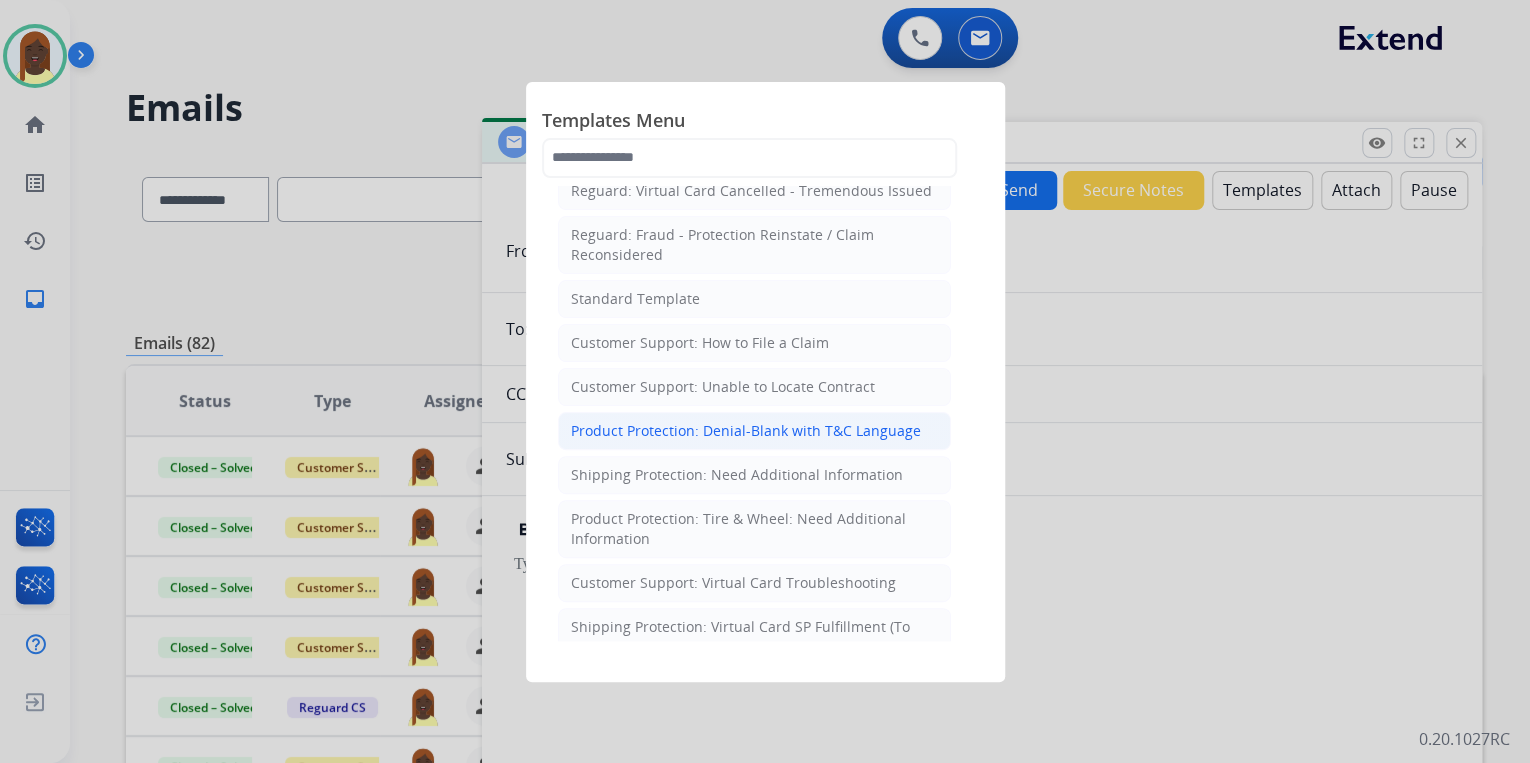 click on "Product Protection: Denial-Blank with T&C Language" 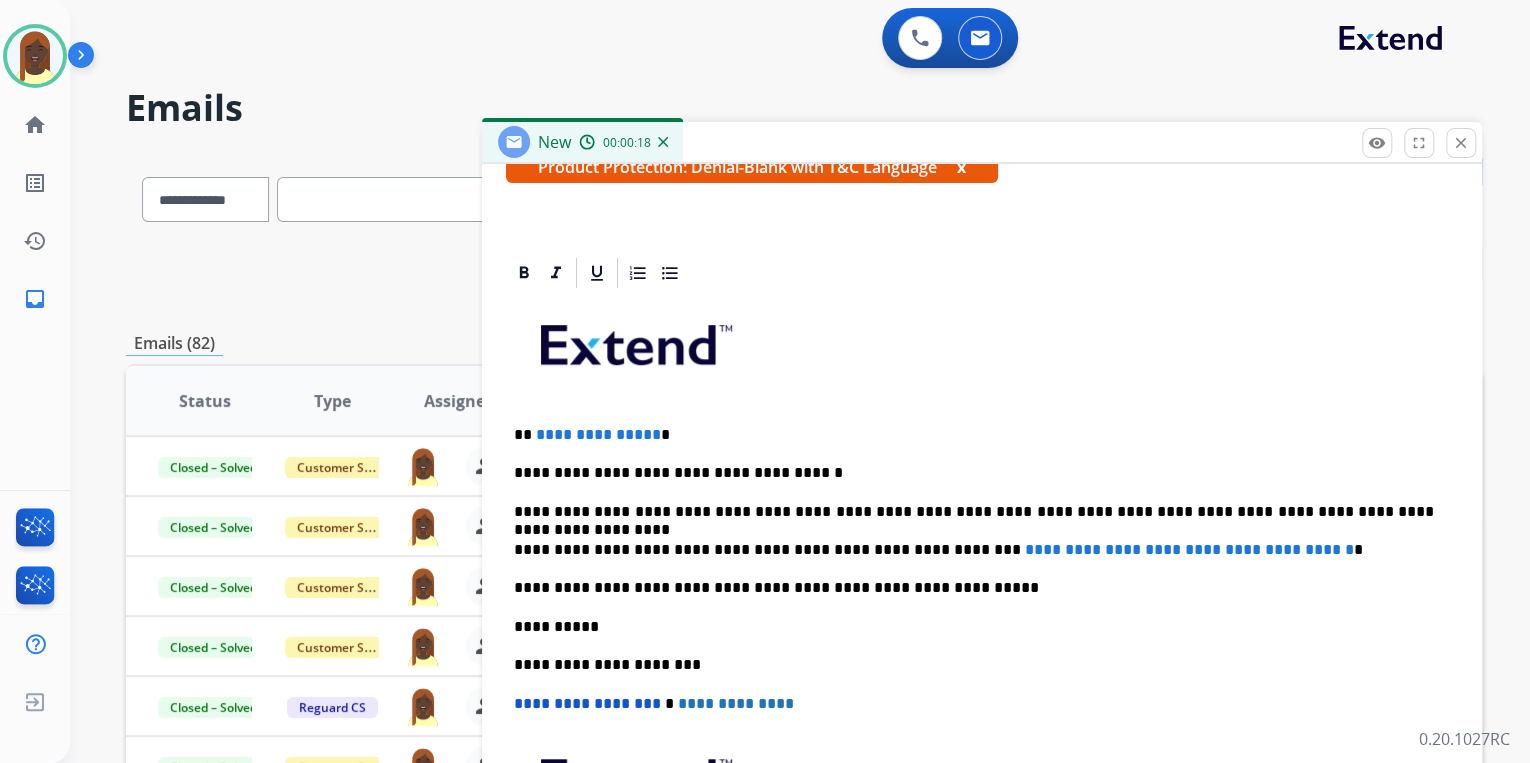 scroll, scrollTop: 400, scrollLeft: 0, axis: vertical 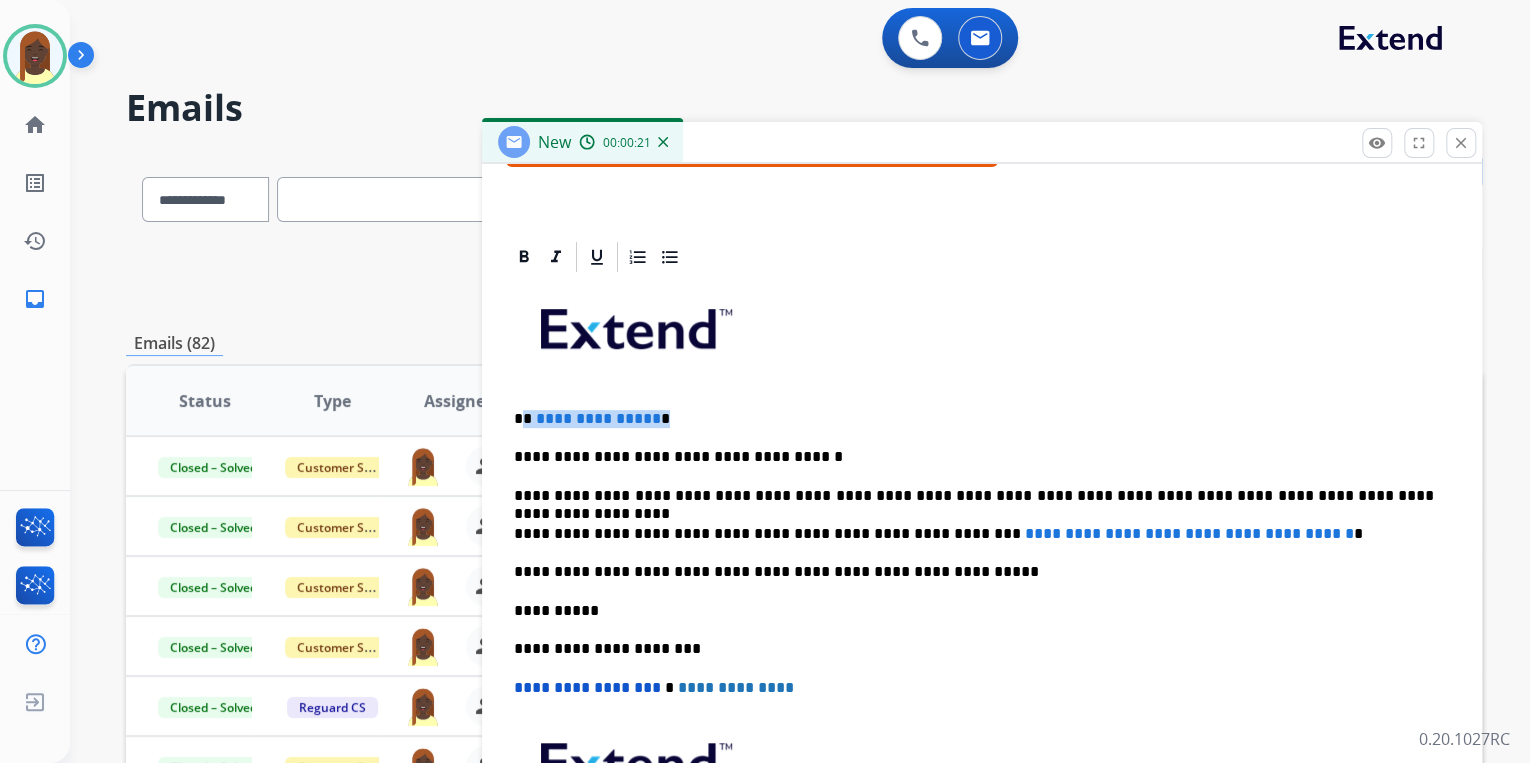drag, startPoint x: 526, startPoint y: 414, endPoint x: 664, endPoint y: 423, distance: 138.29317 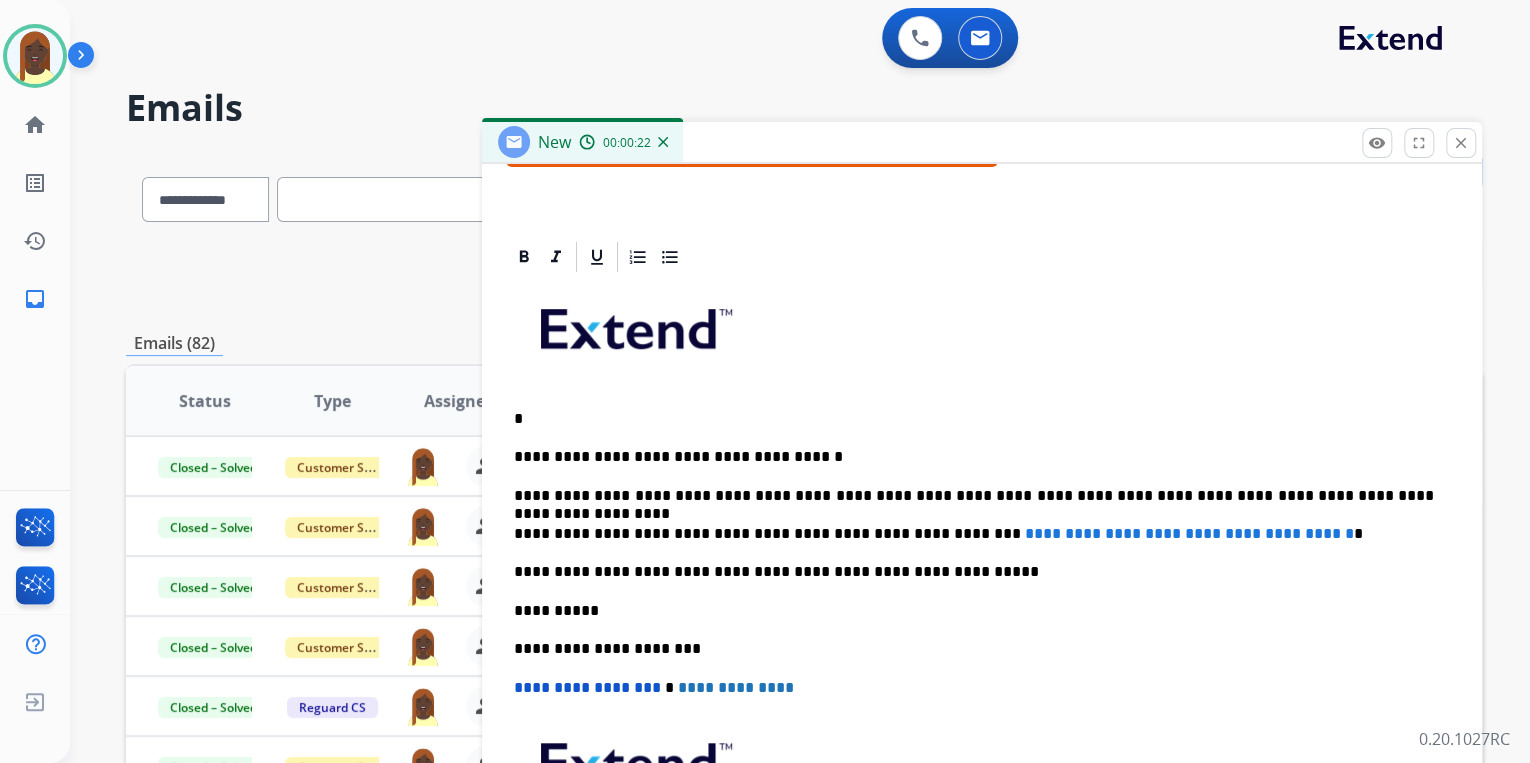 type 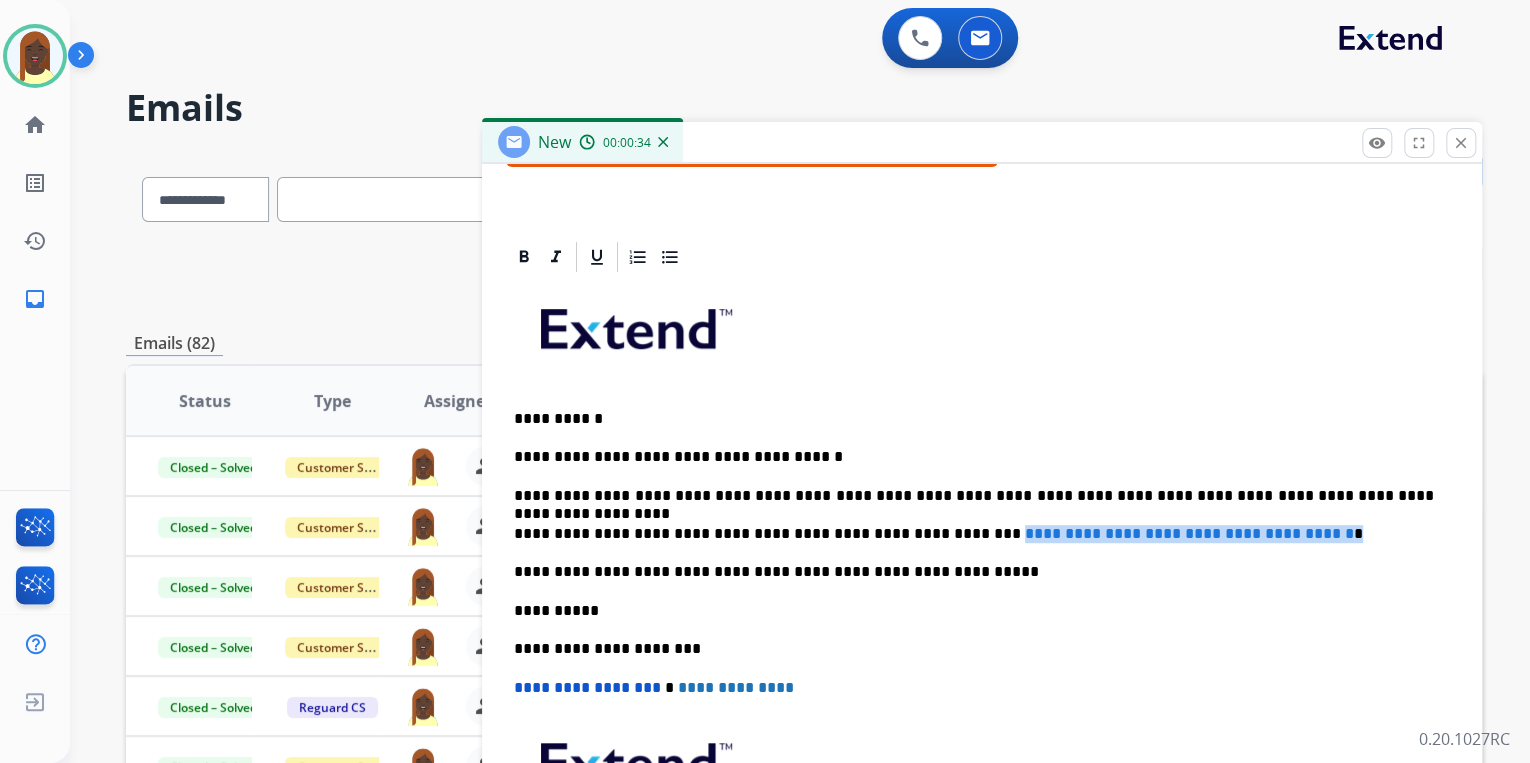 drag, startPoint x: 920, startPoint y: 532, endPoint x: 1332, endPoint y: 535, distance: 412.01093 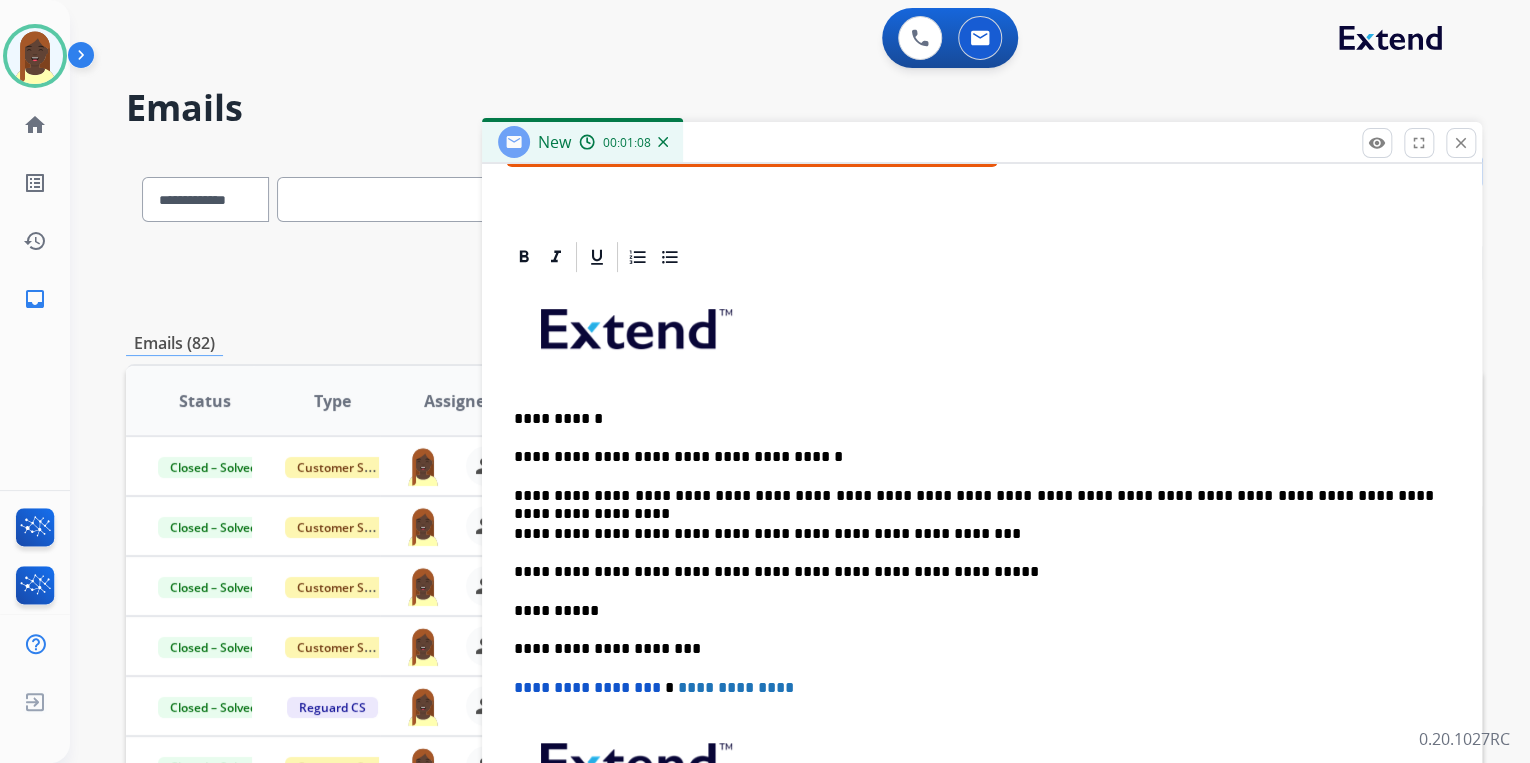 click on "**********" at bounding box center (974, 534) 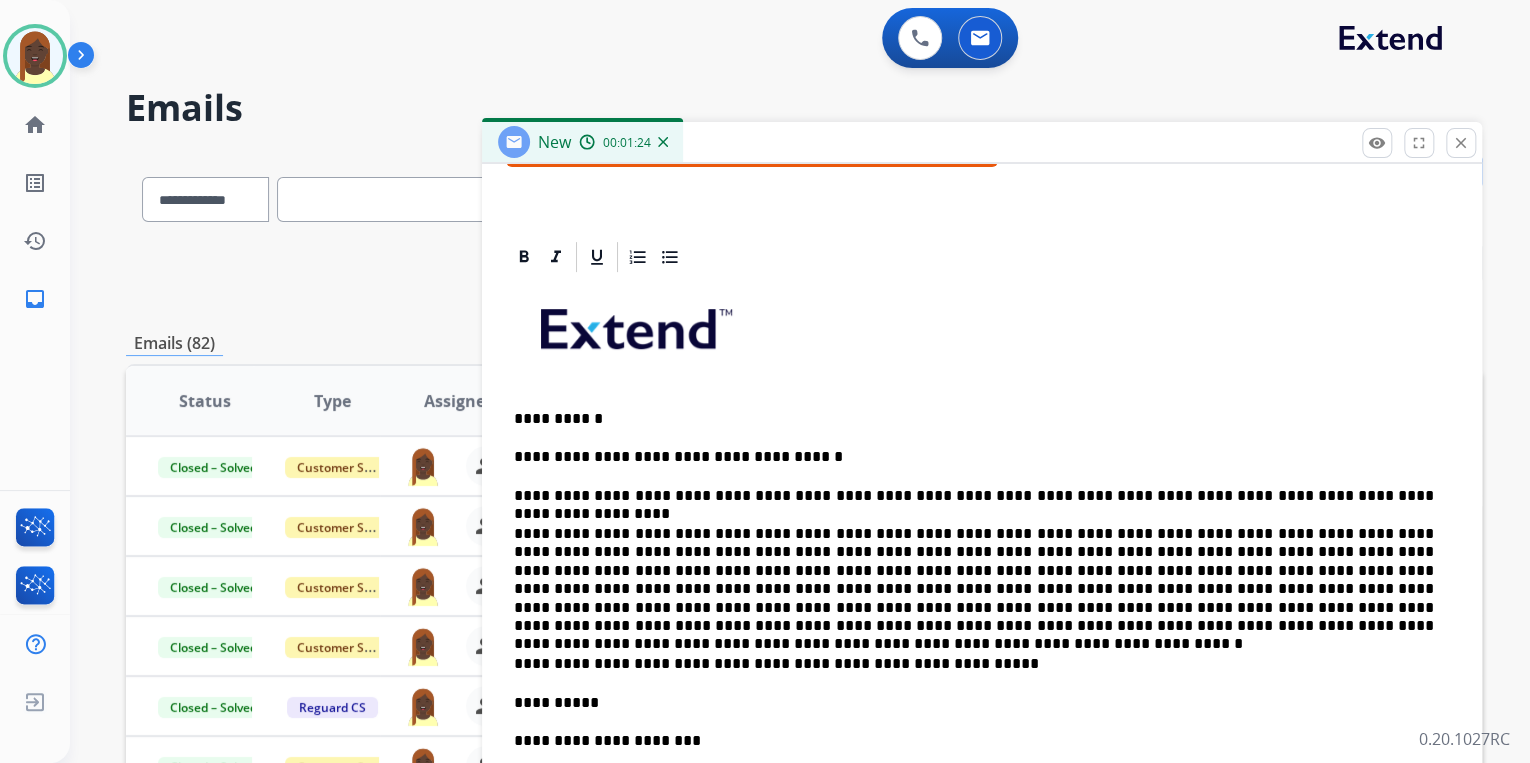 click on "**********" at bounding box center (974, 580) 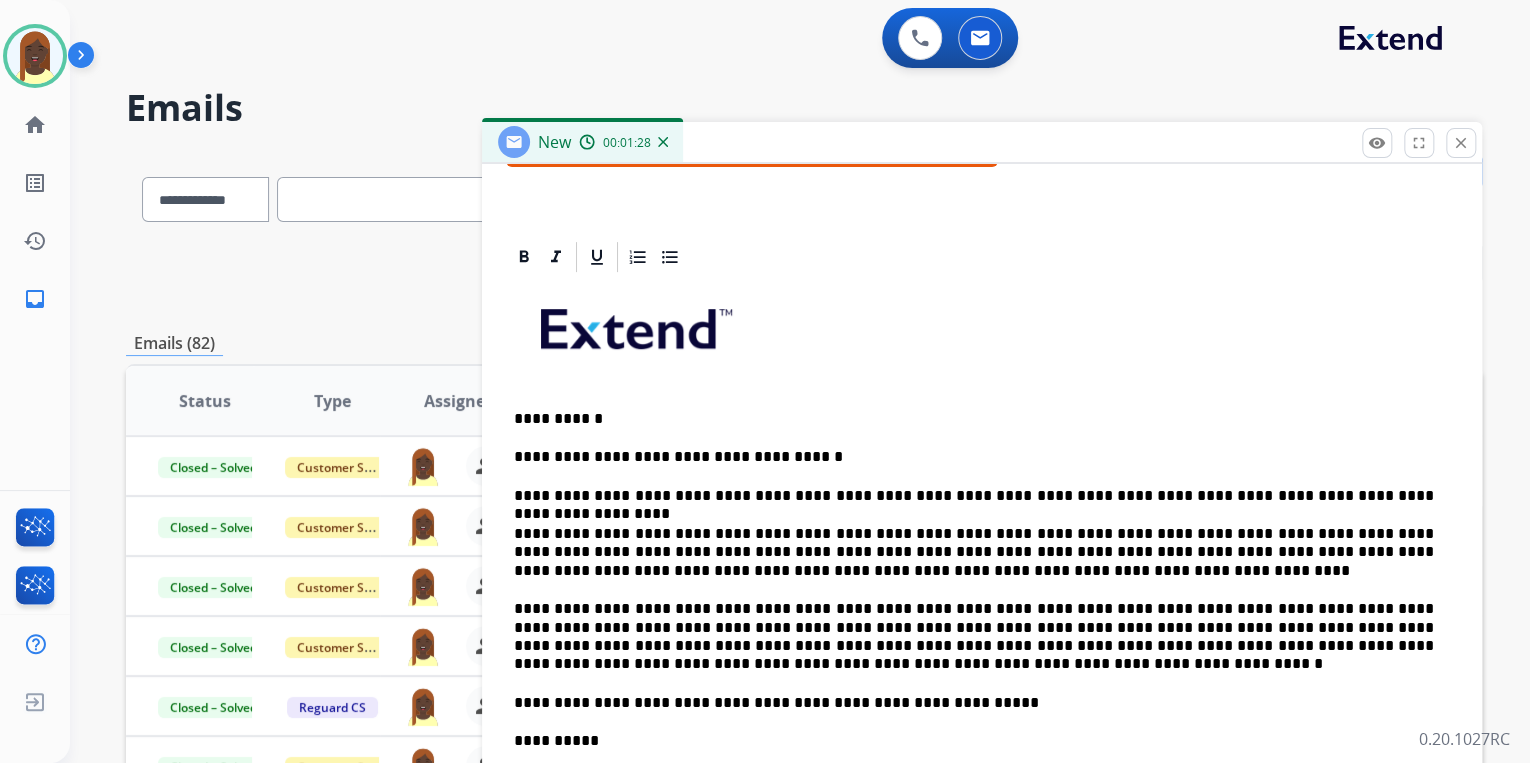 click on "**********" at bounding box center (974, 552) 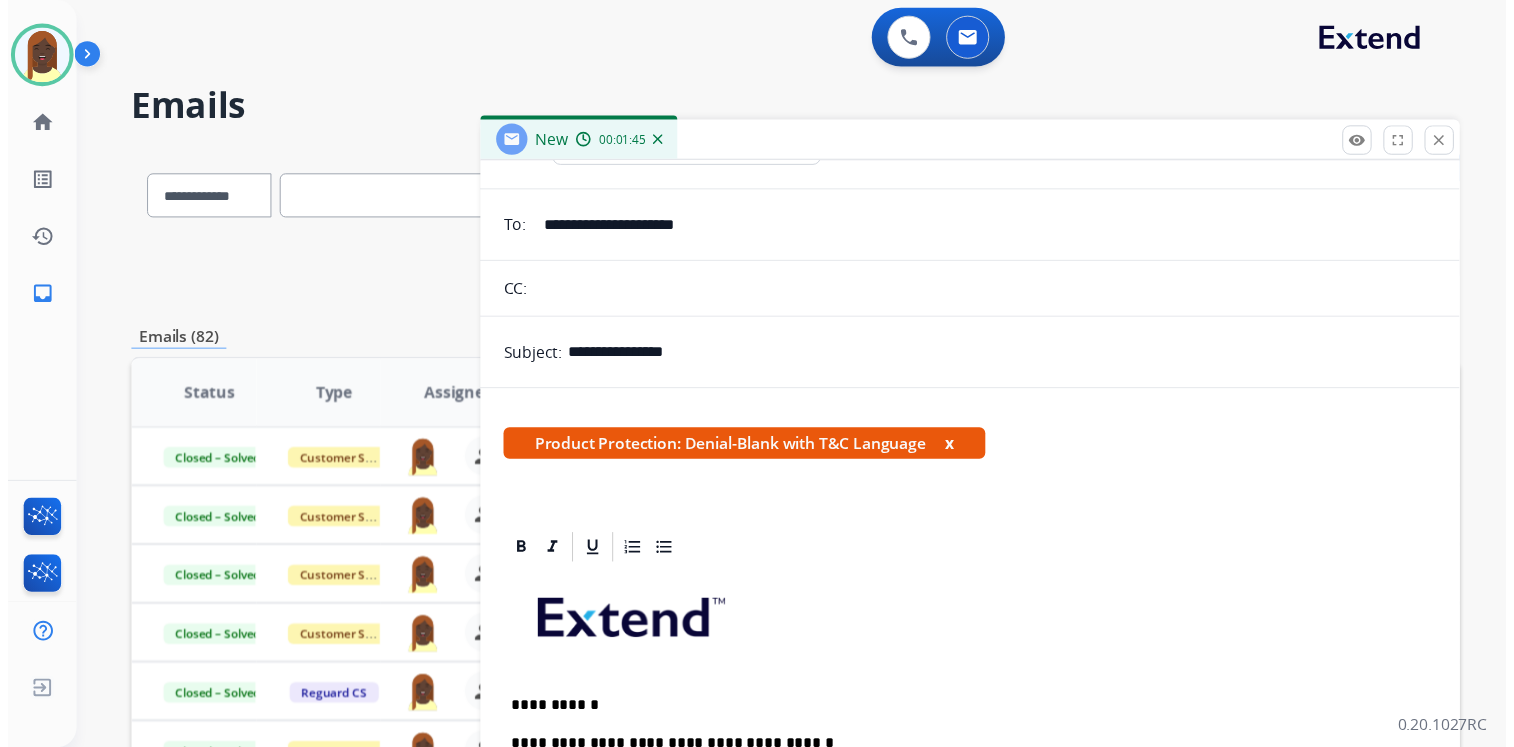 scroll, scrollTop: 0, scrollLeft: 0, axis: both 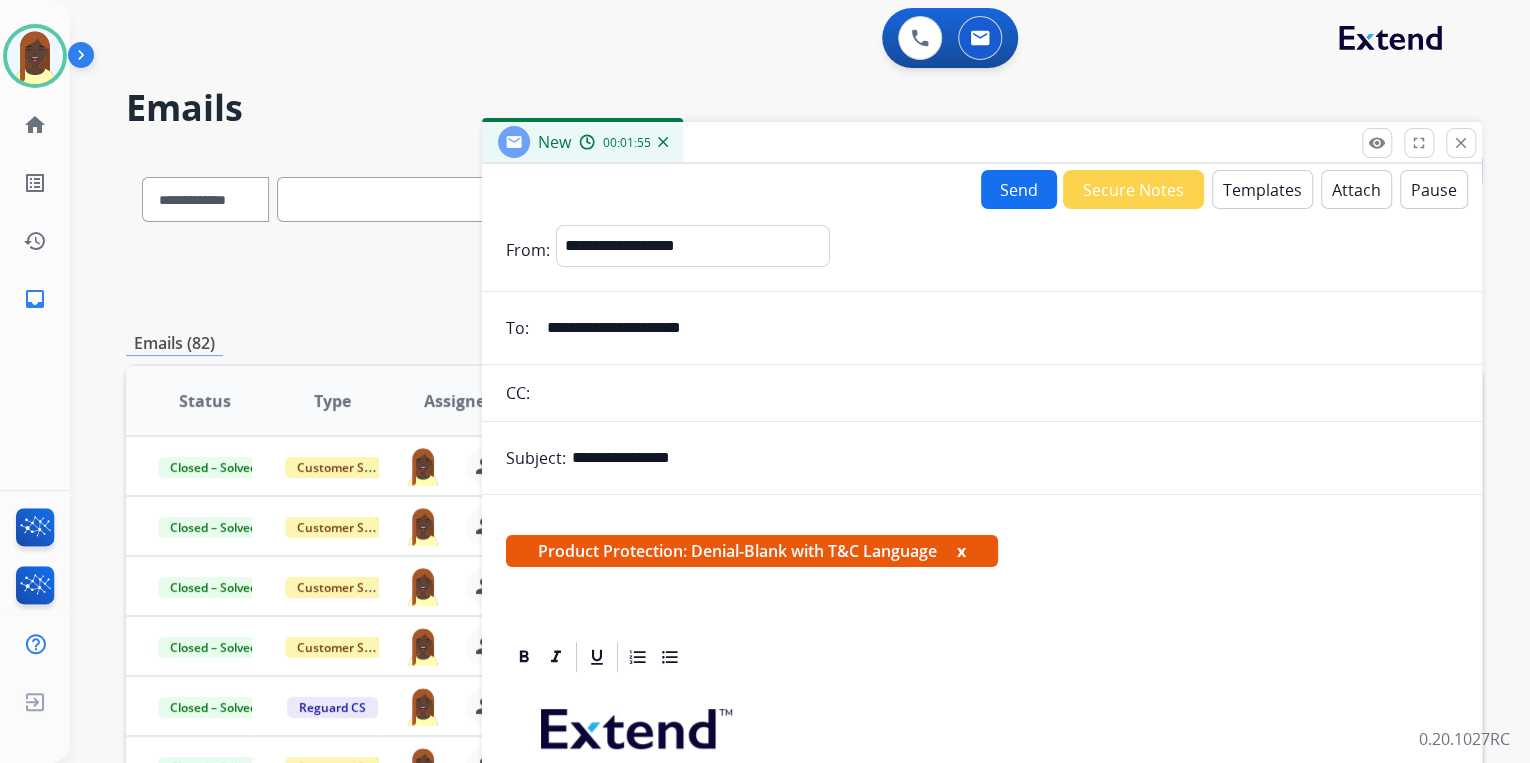 click on "Send" at bounding box center (1019, 189) 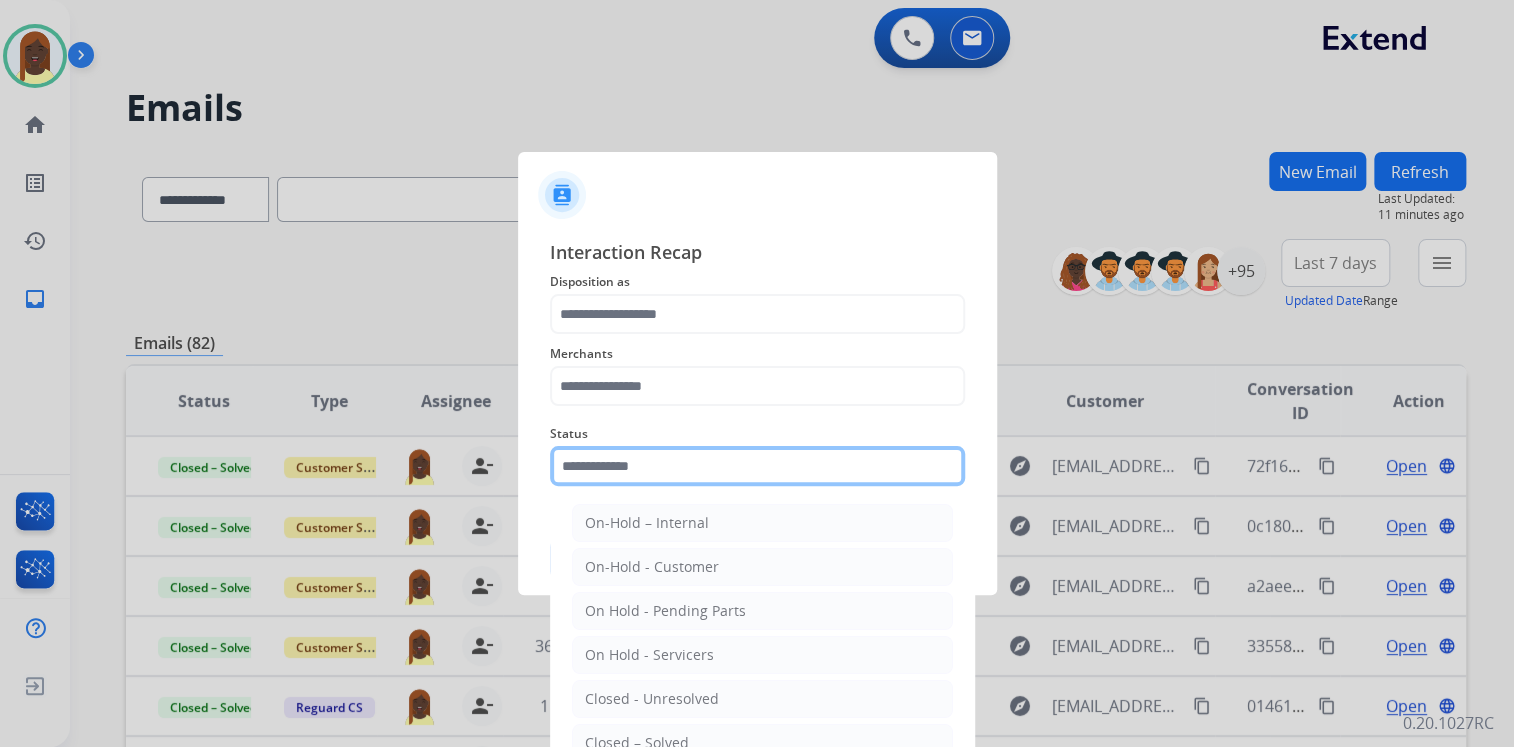 click 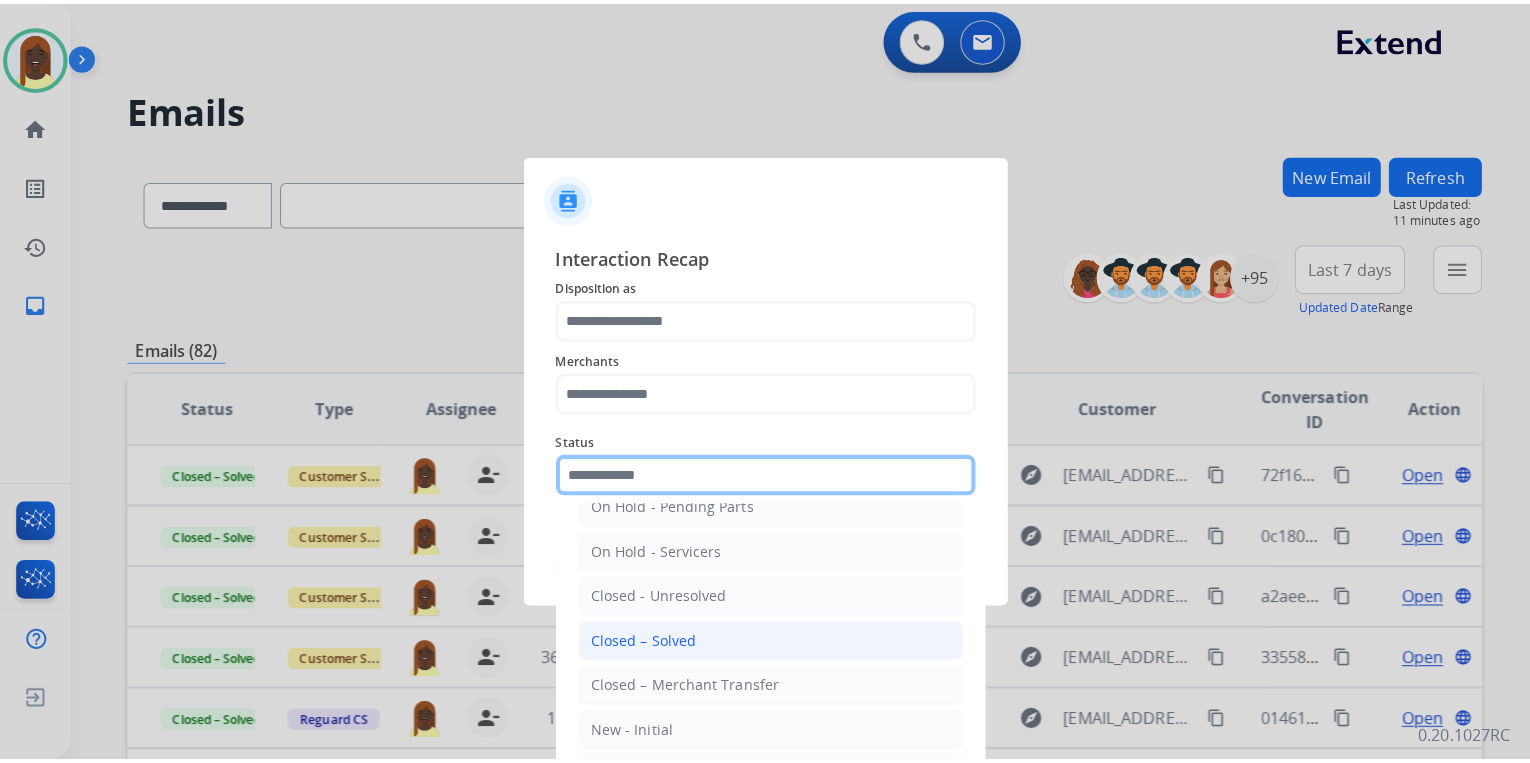 scroll, scrollTop: 116, scrollLeft: 0, axis: vertical 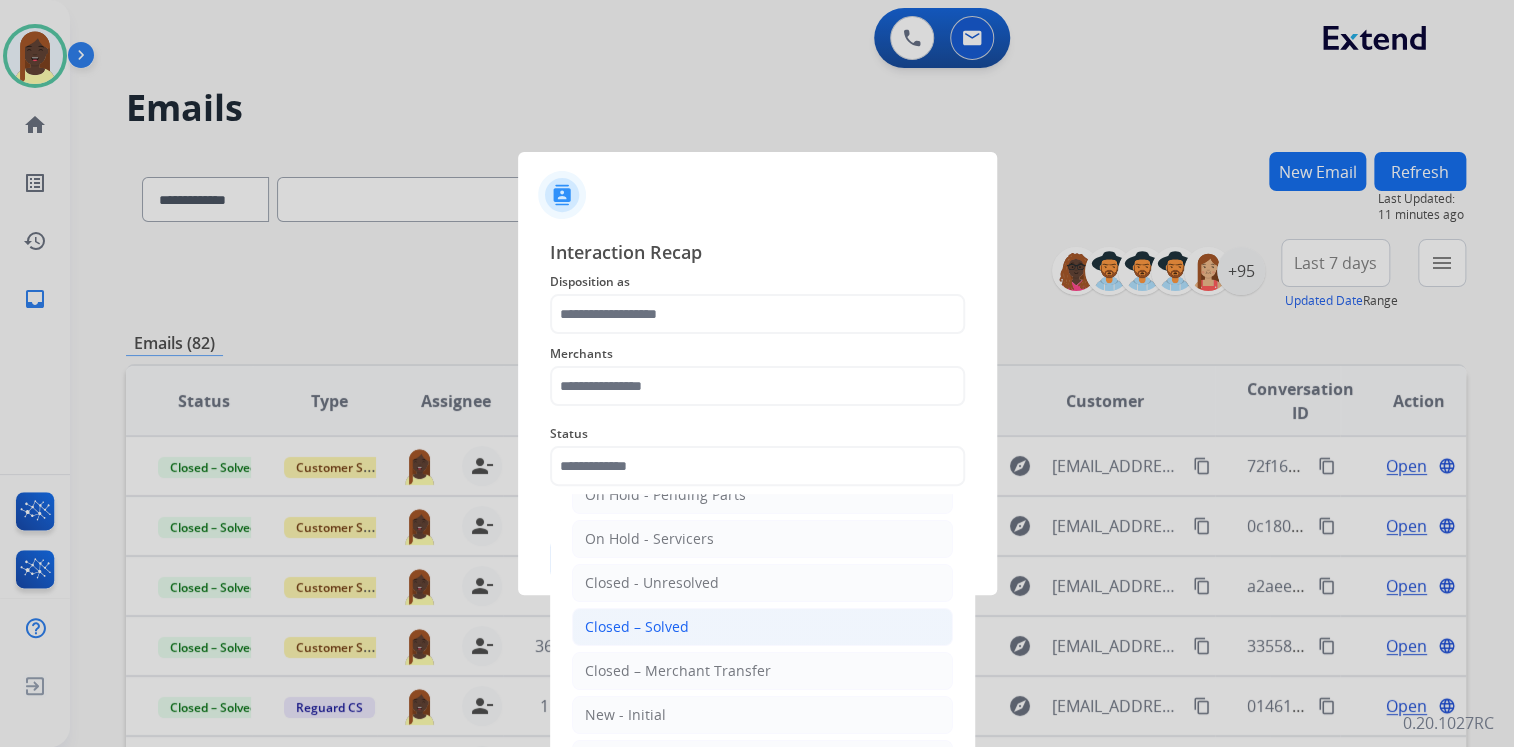 click on "Closed – Solved" 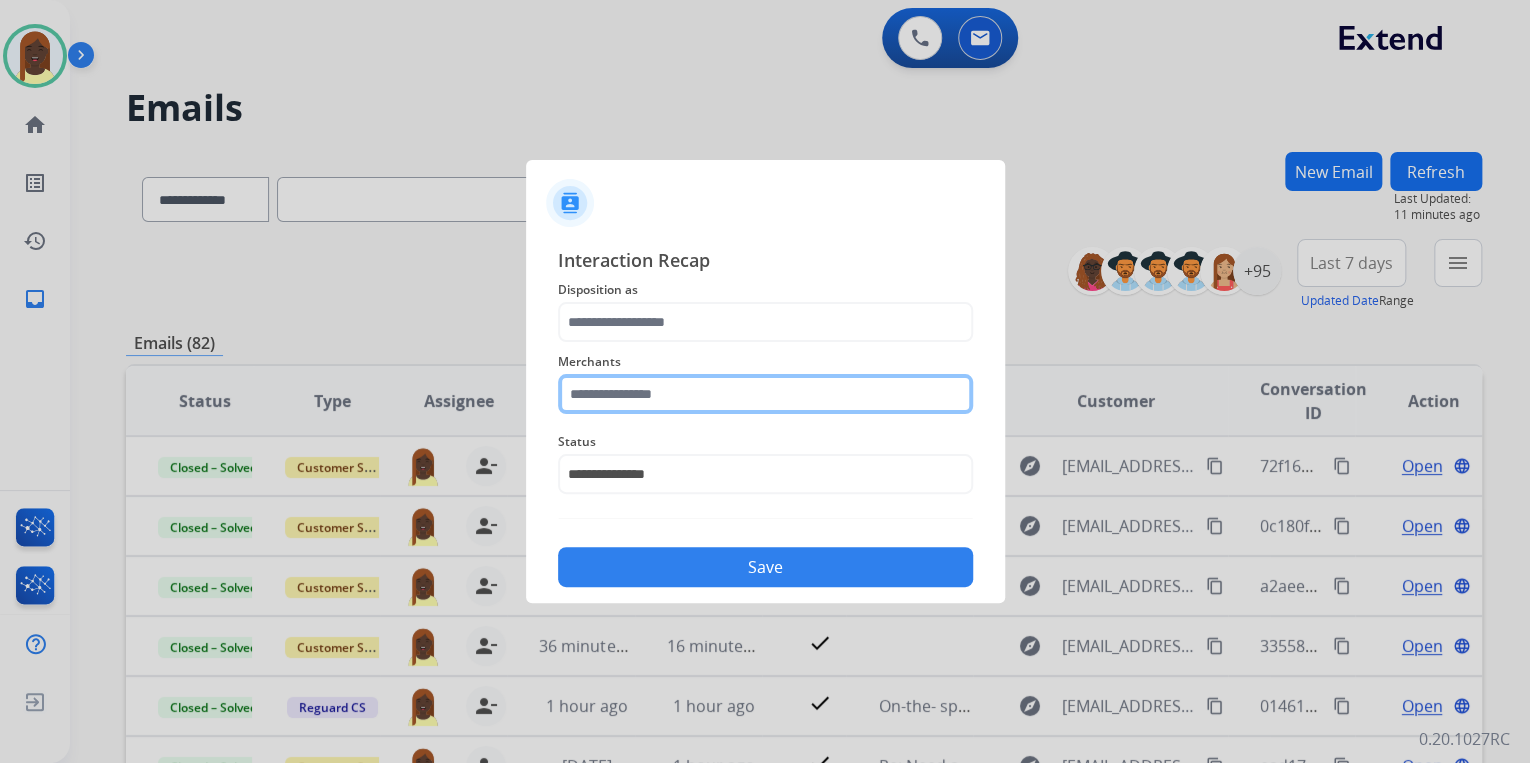 click 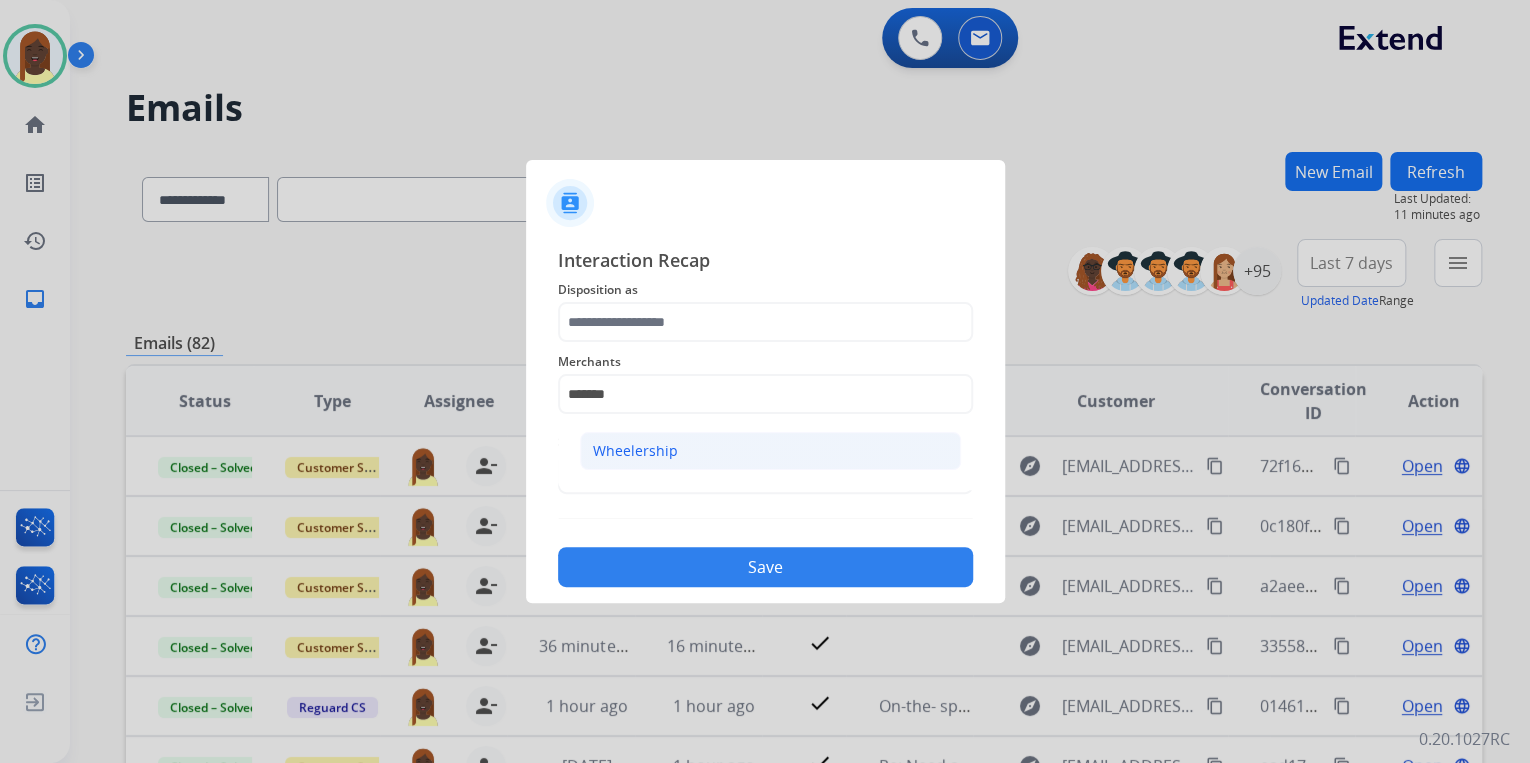 click on "Wheelership" 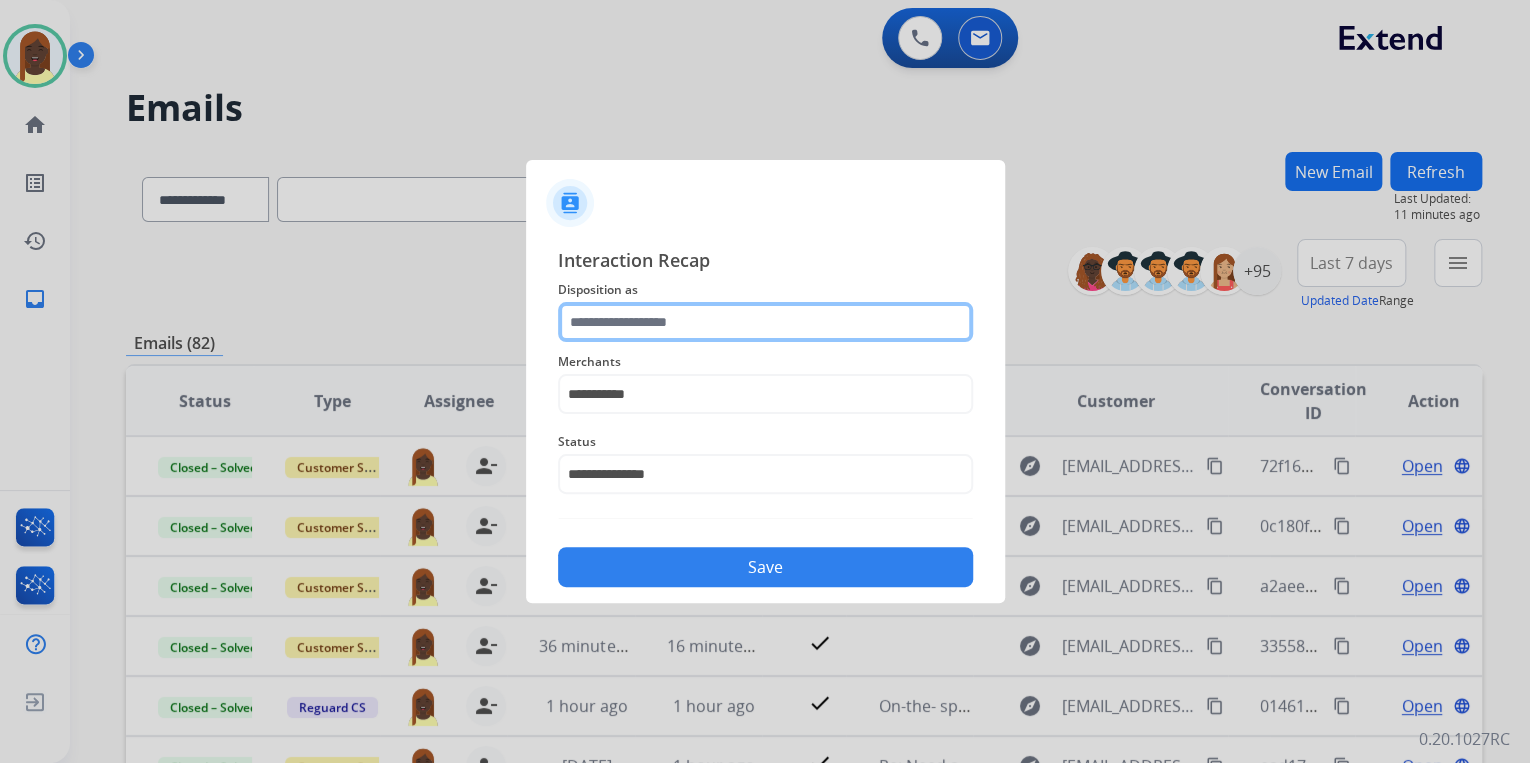 click 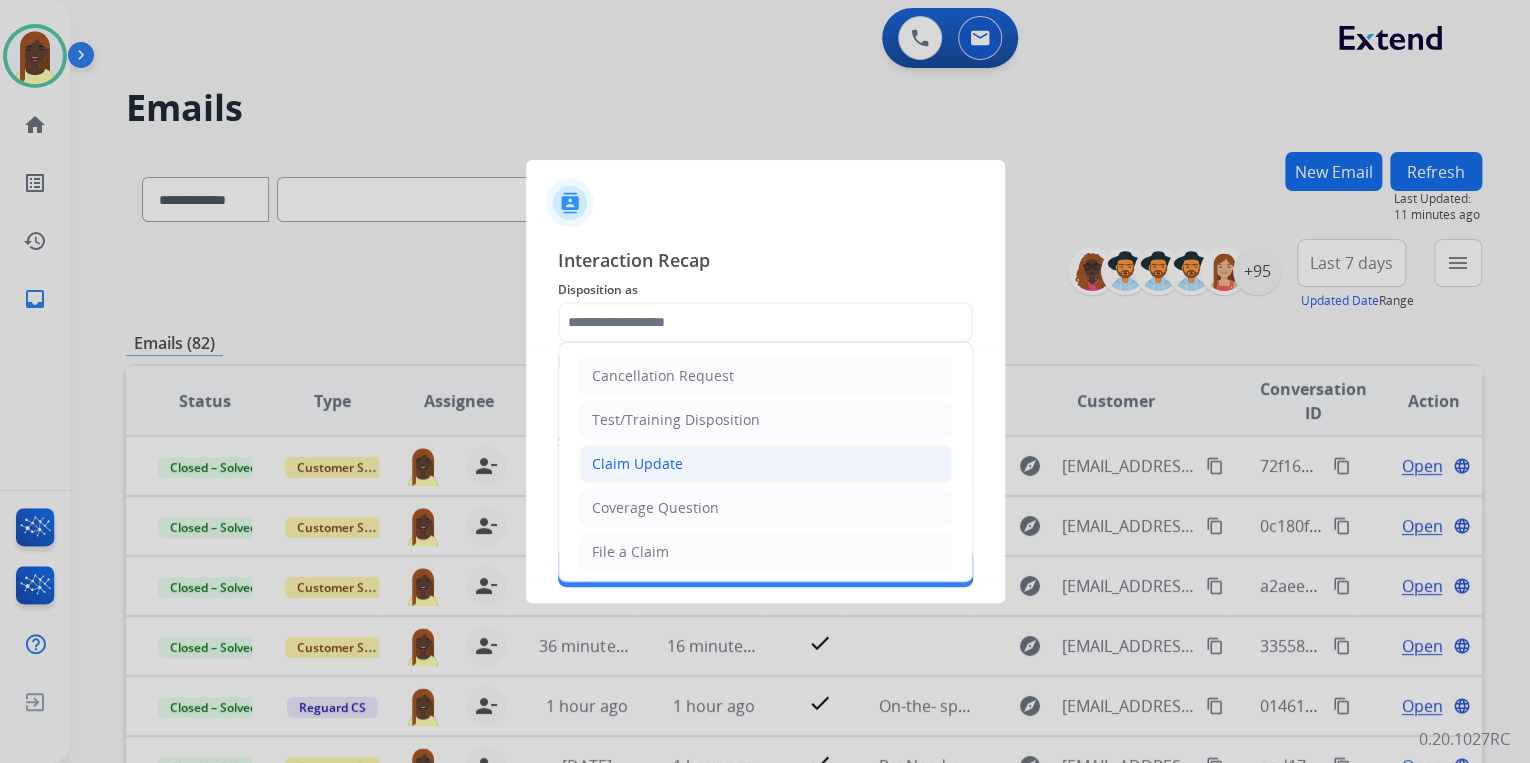click on "Claim Update" 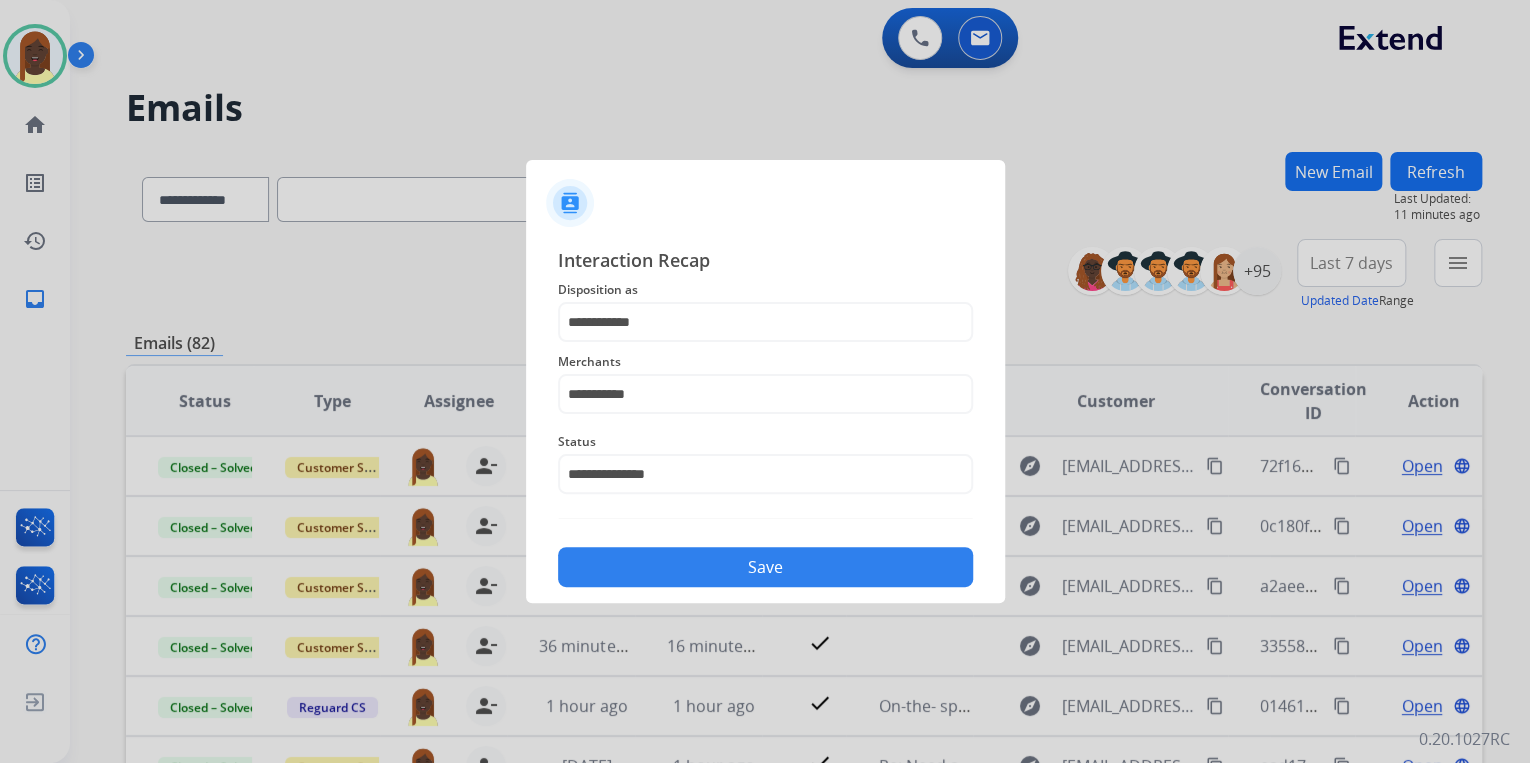 click on "Save" 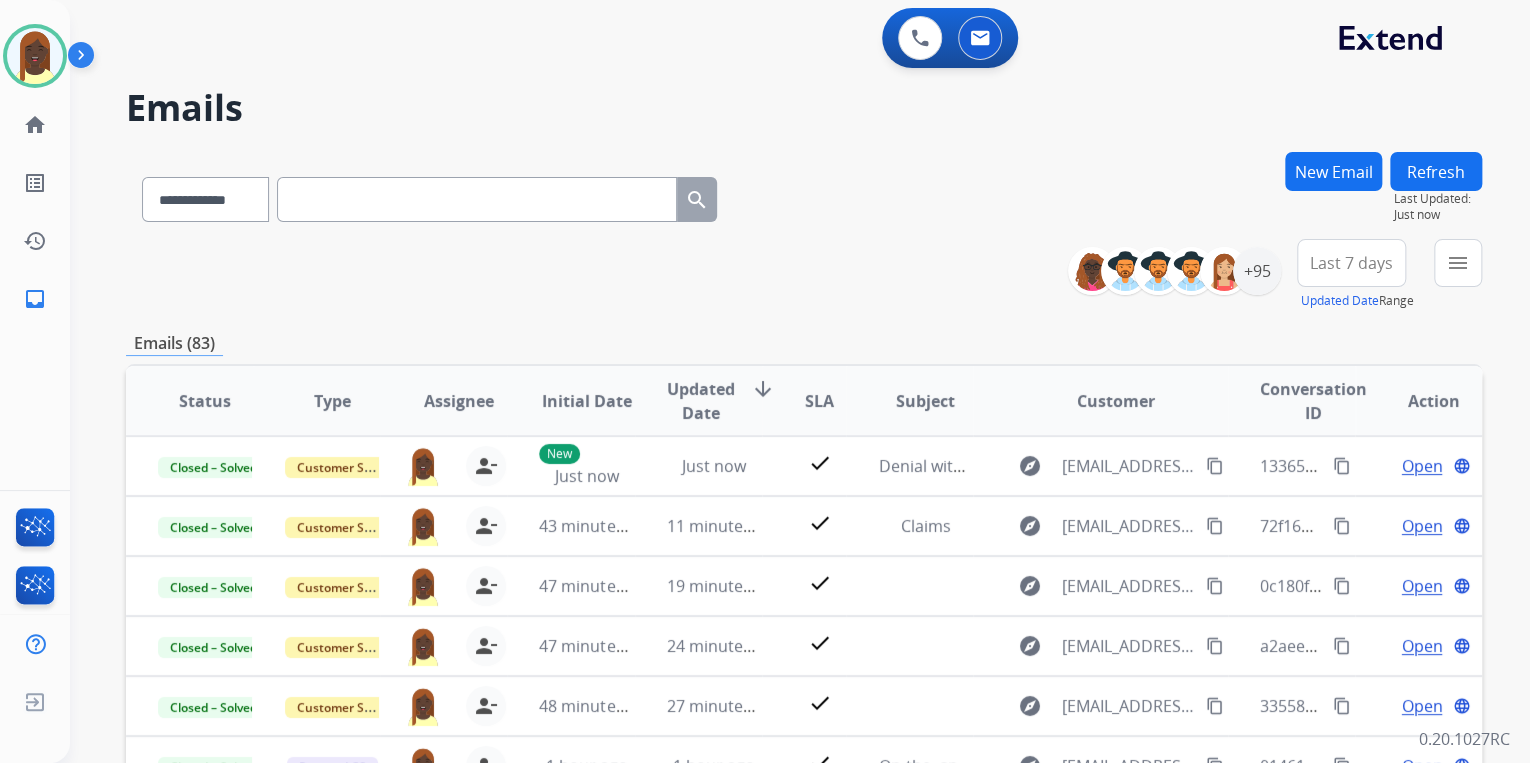 click on "**********" at bounding box center [804, 275] 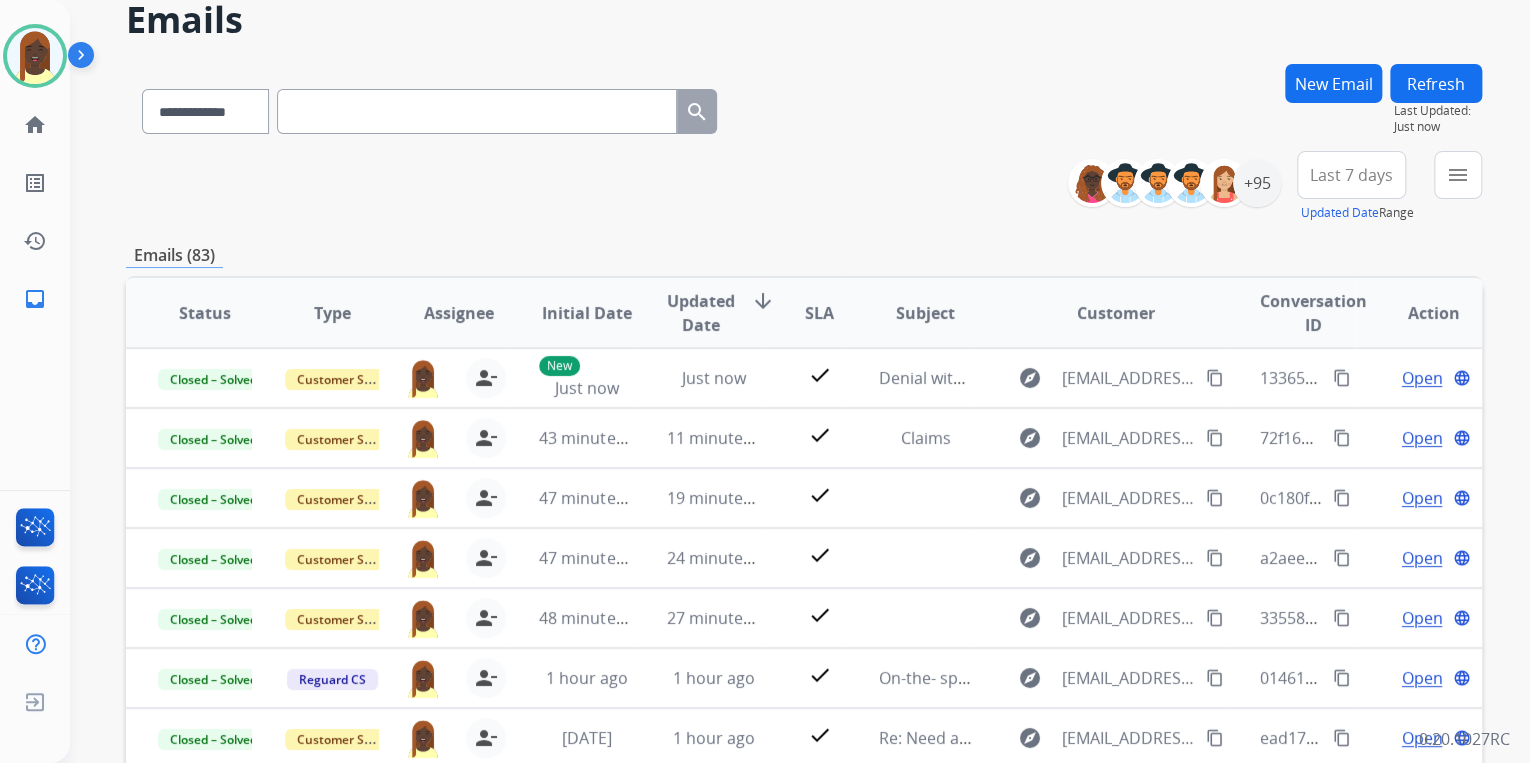 scroll, scrollTop: 80, scrollLeft: 0, axis: vertical 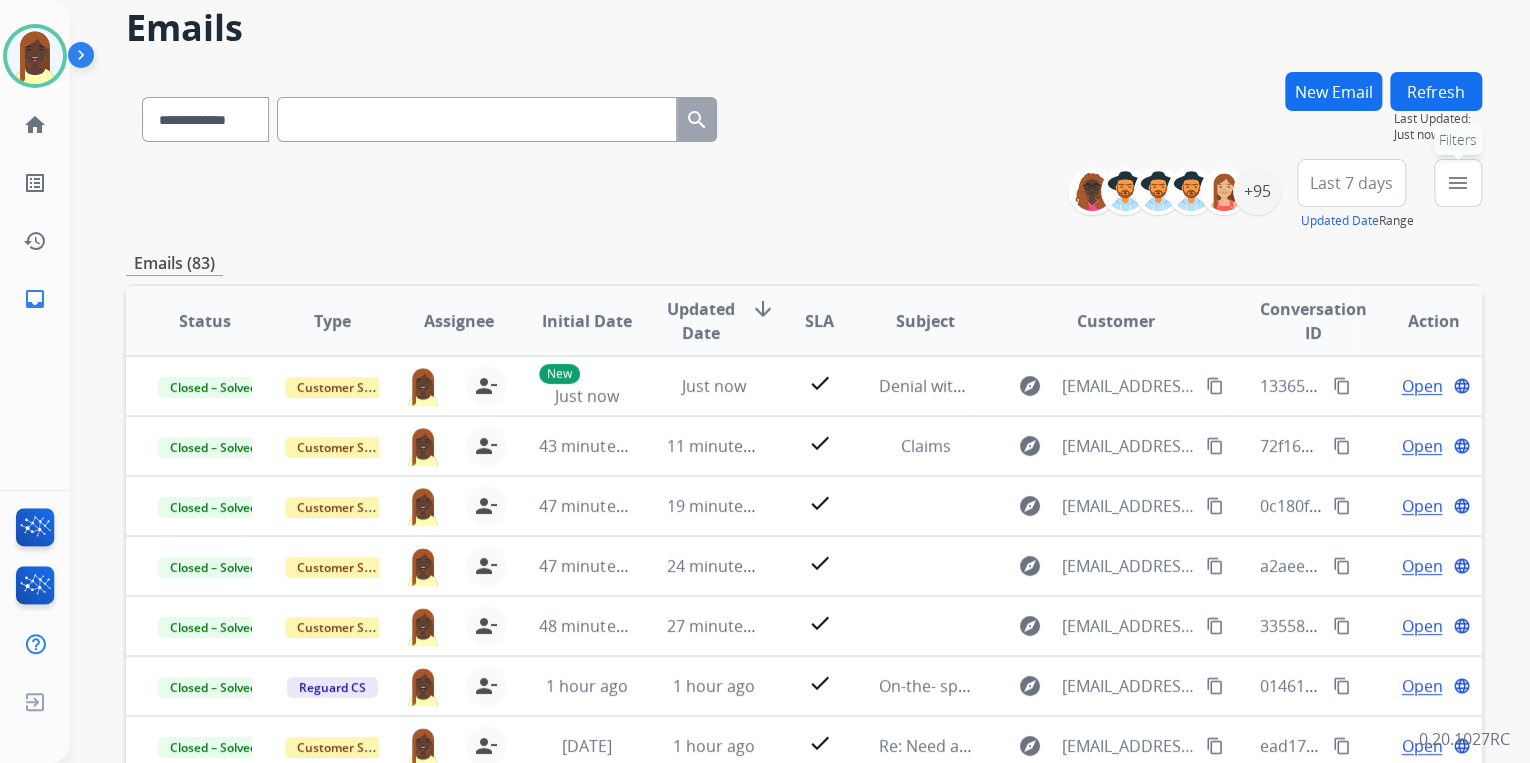 click on "menu" at bounding box center [1458, 183] 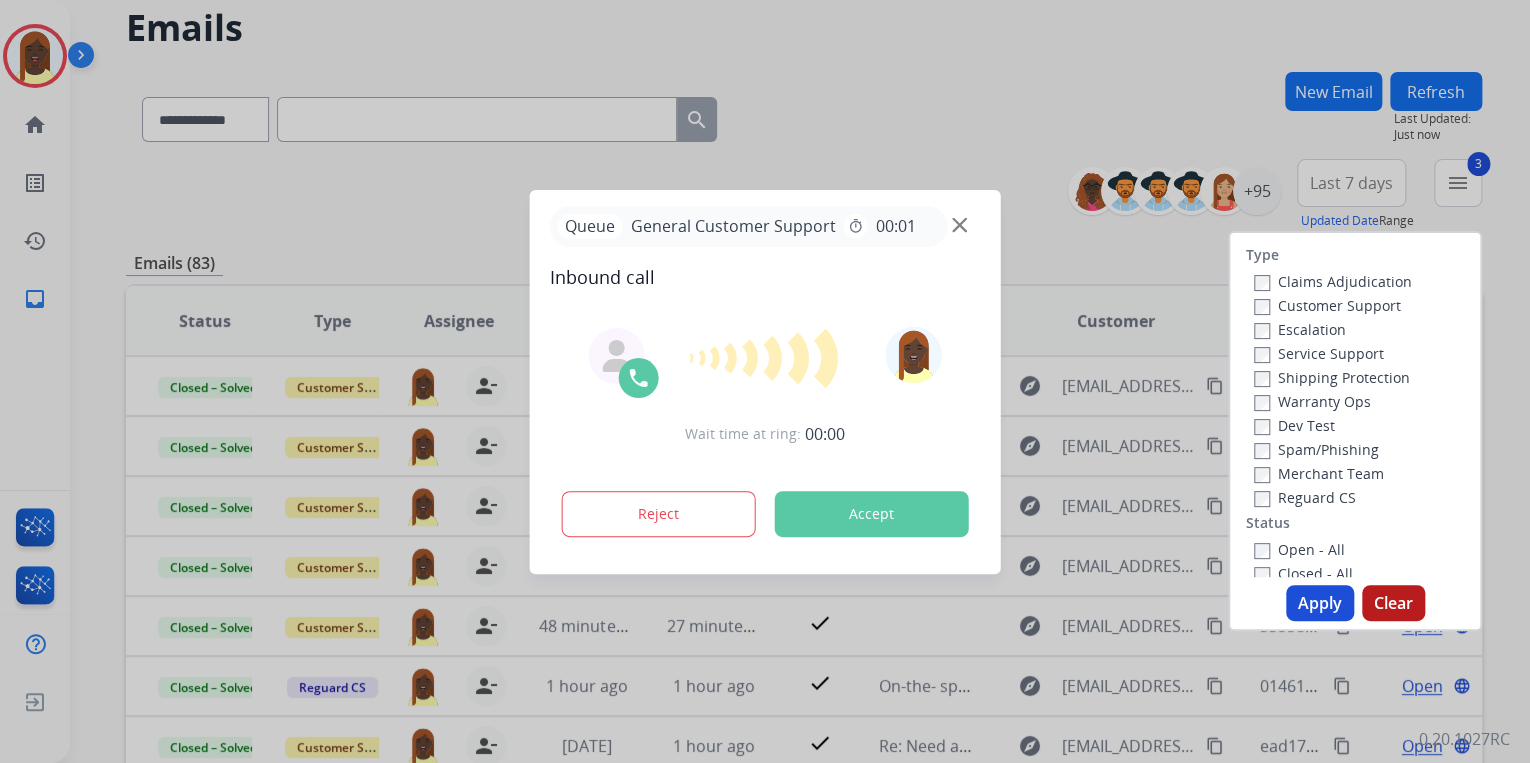 click on "Apply" at bounding box center [1320, 603] 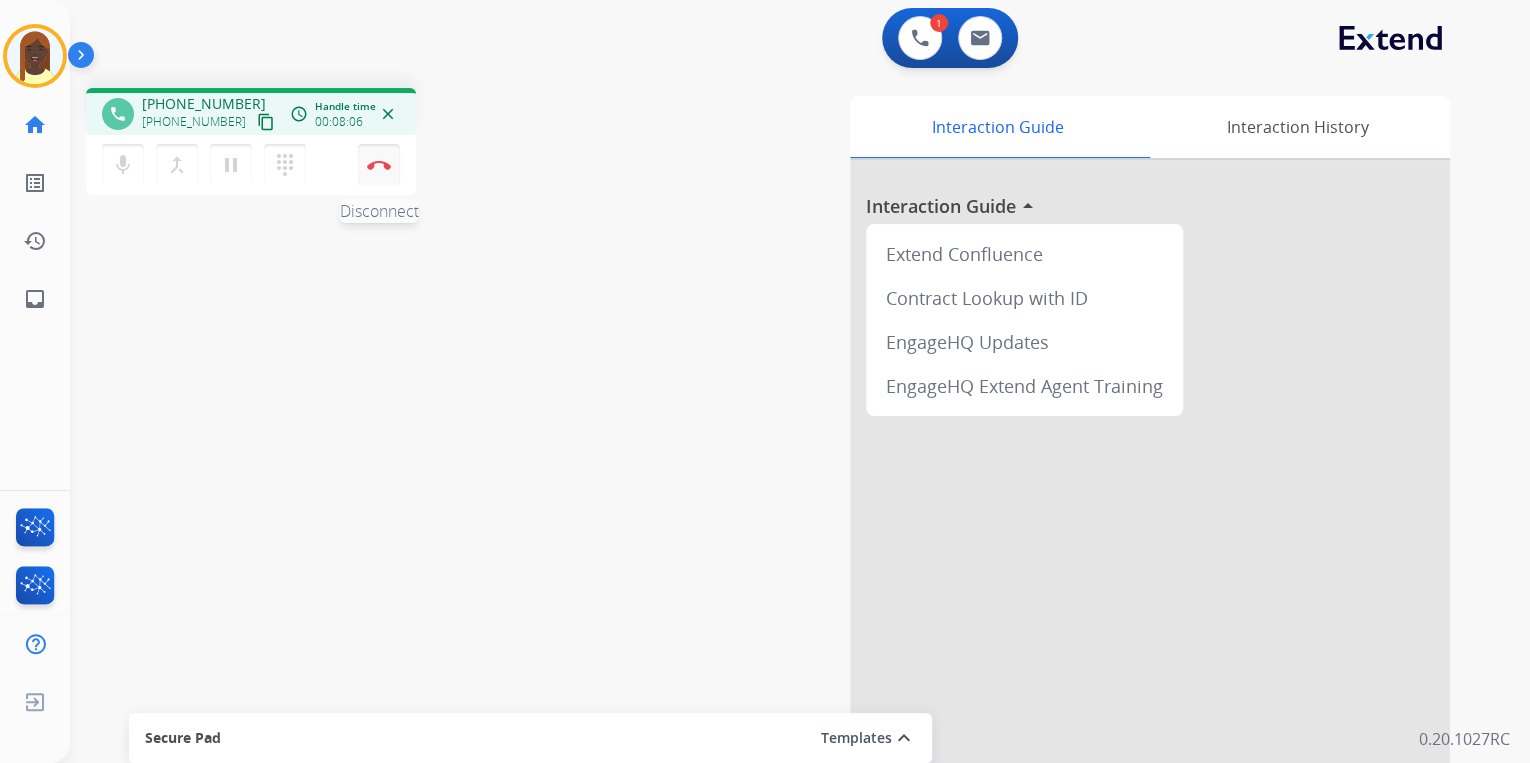 click on "Disconnect" at bounding box center (379, 165) 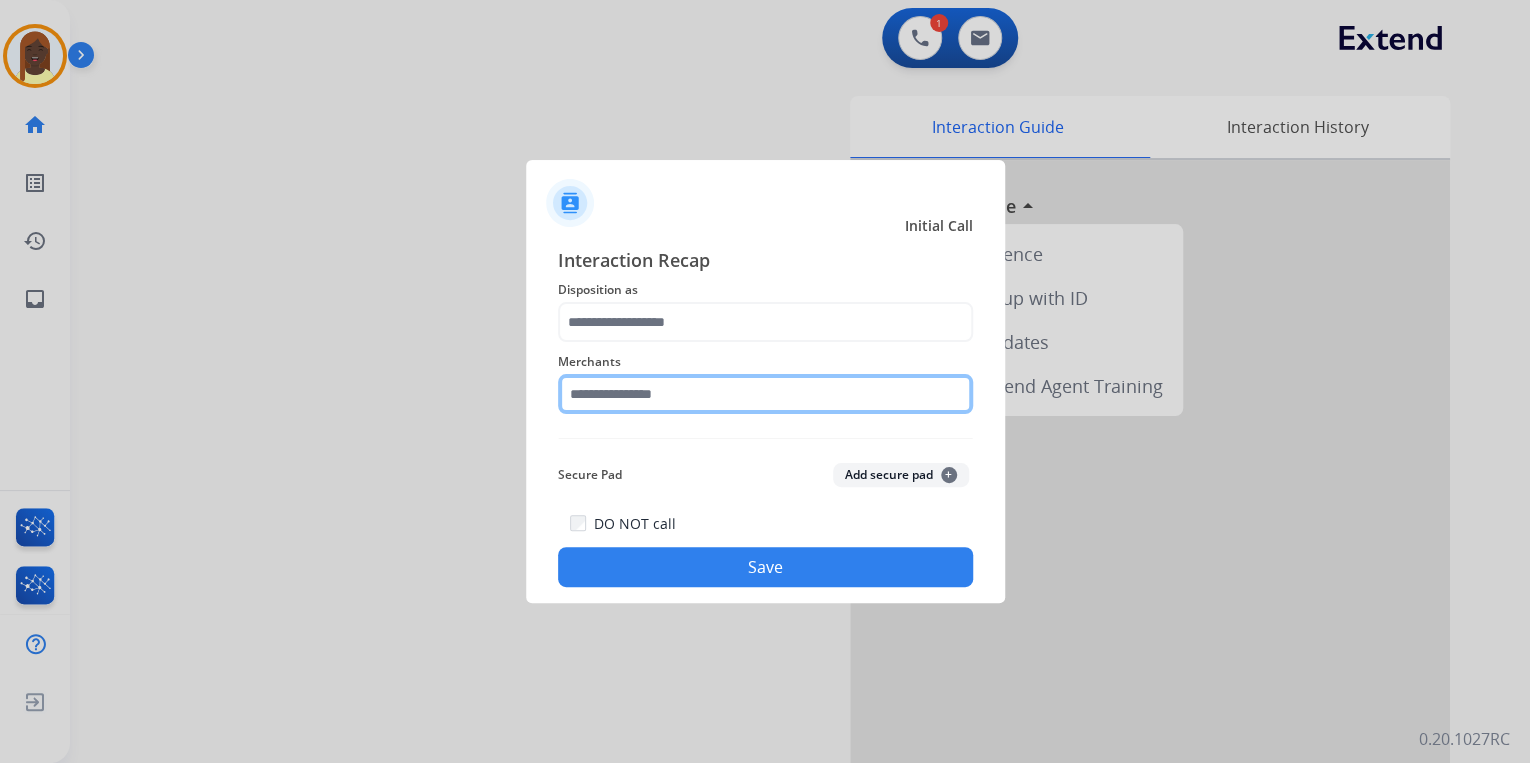click 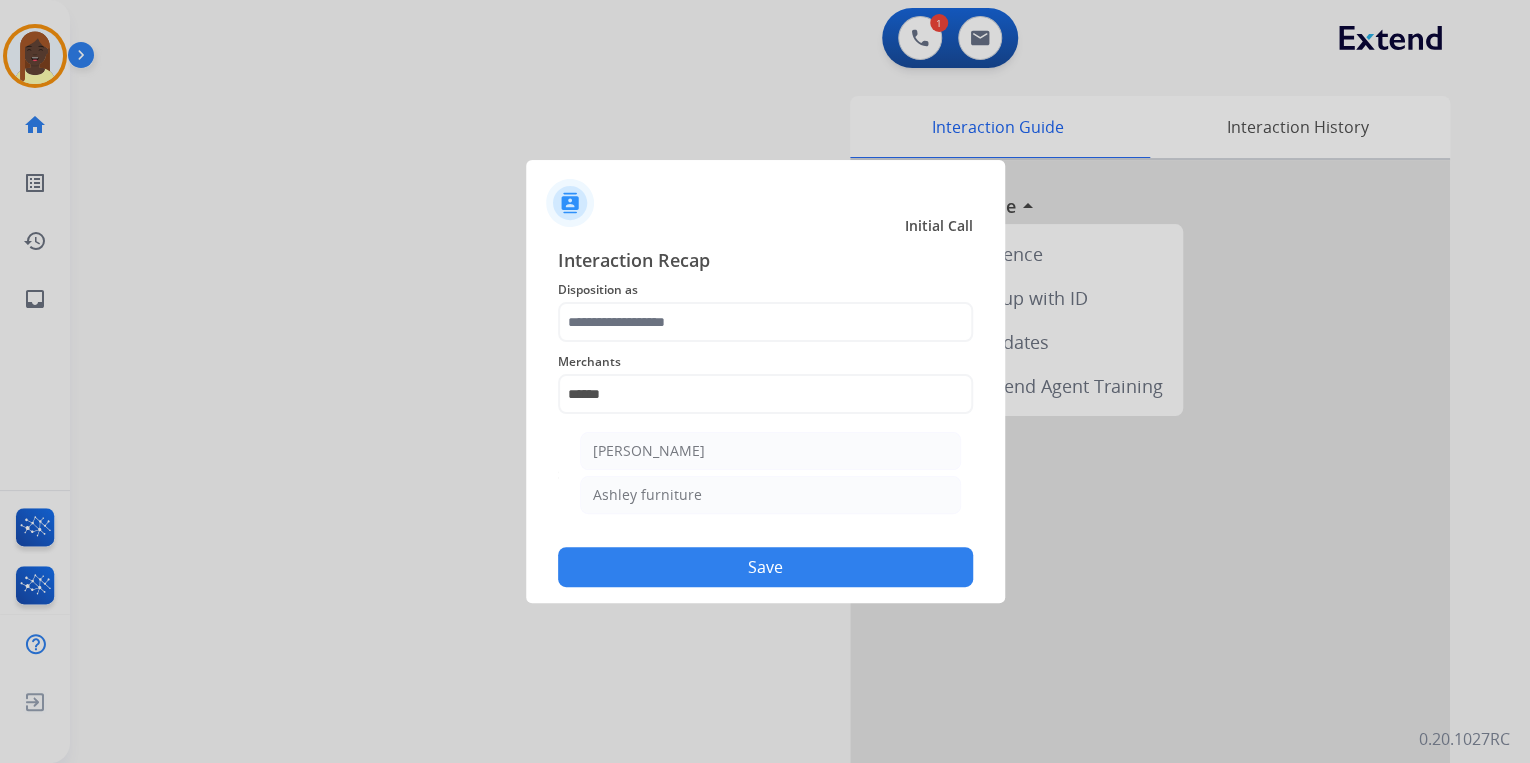 drag, startPoint x: 651, startPoint y: 493, endPoint x: 671, endPoint y: 426, distance: 69.92139 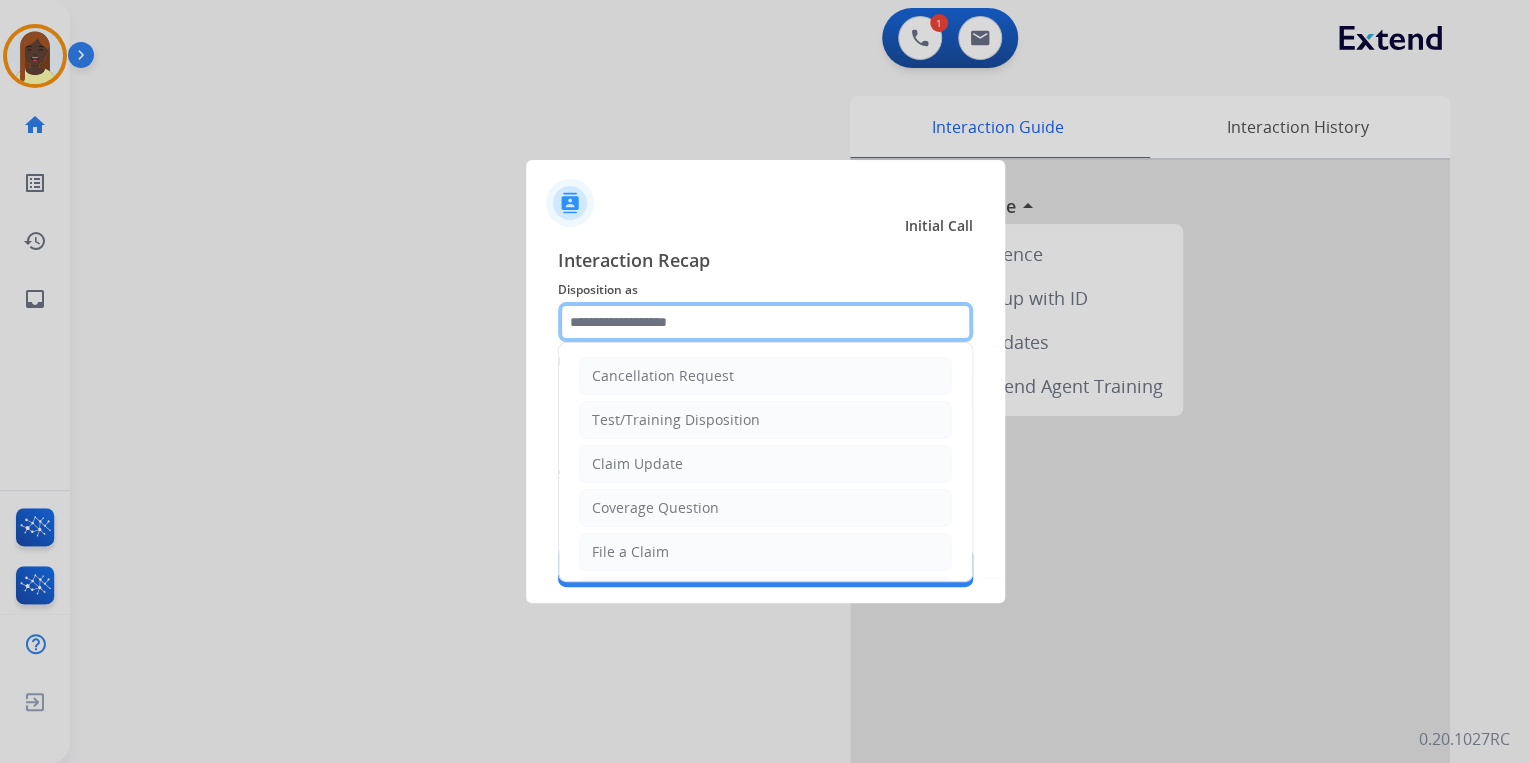 click 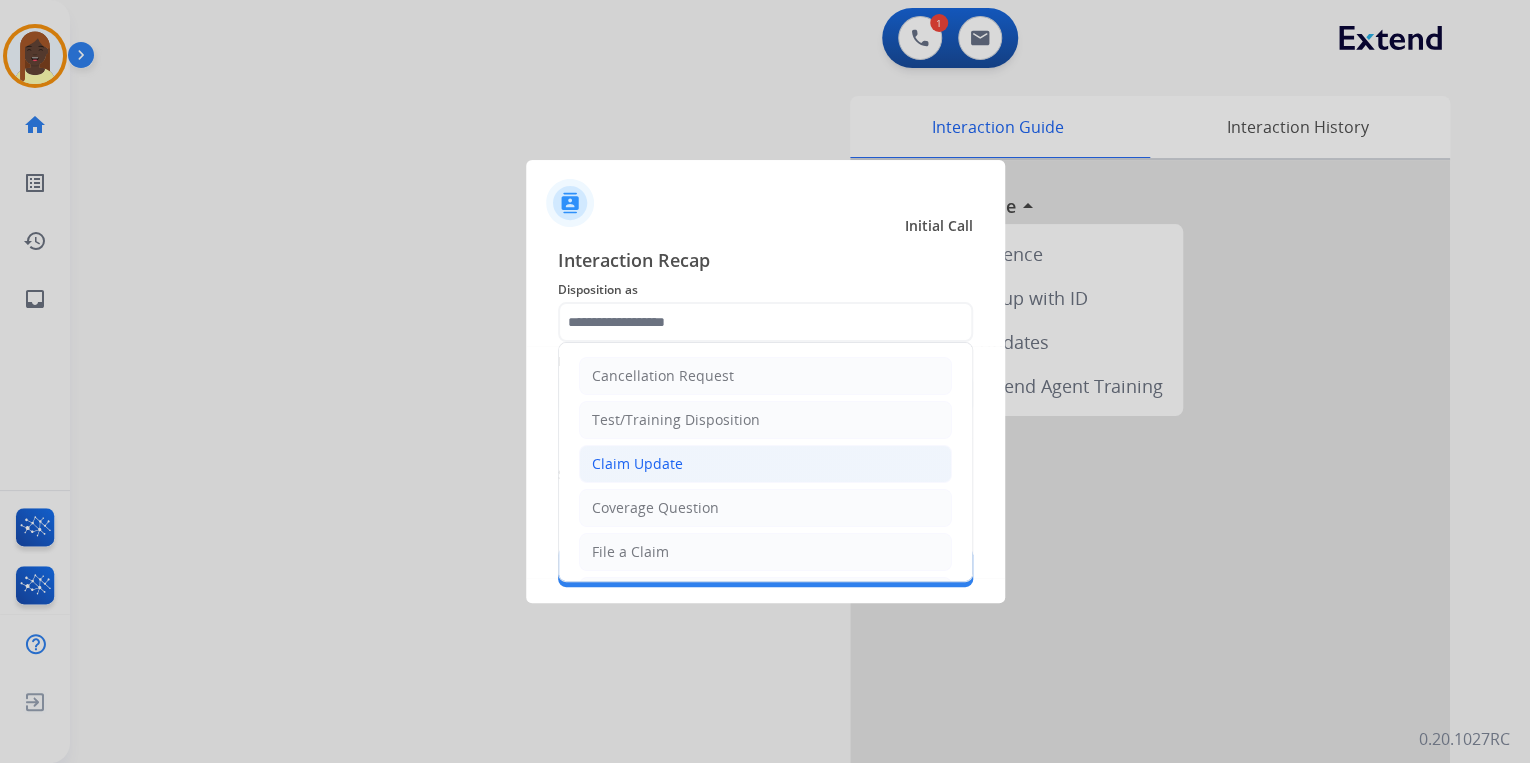 click on "Claim Update" 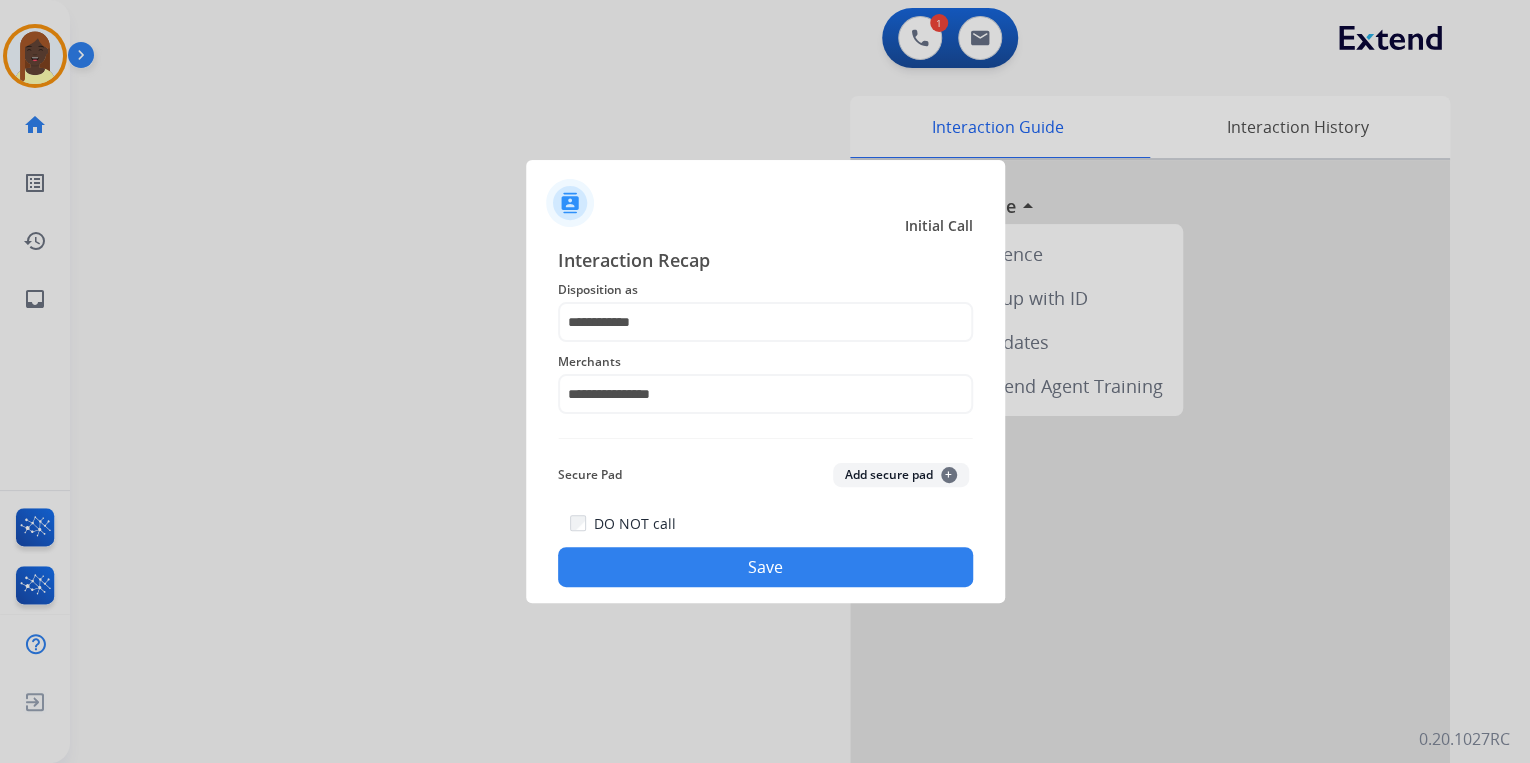 click on "Save" 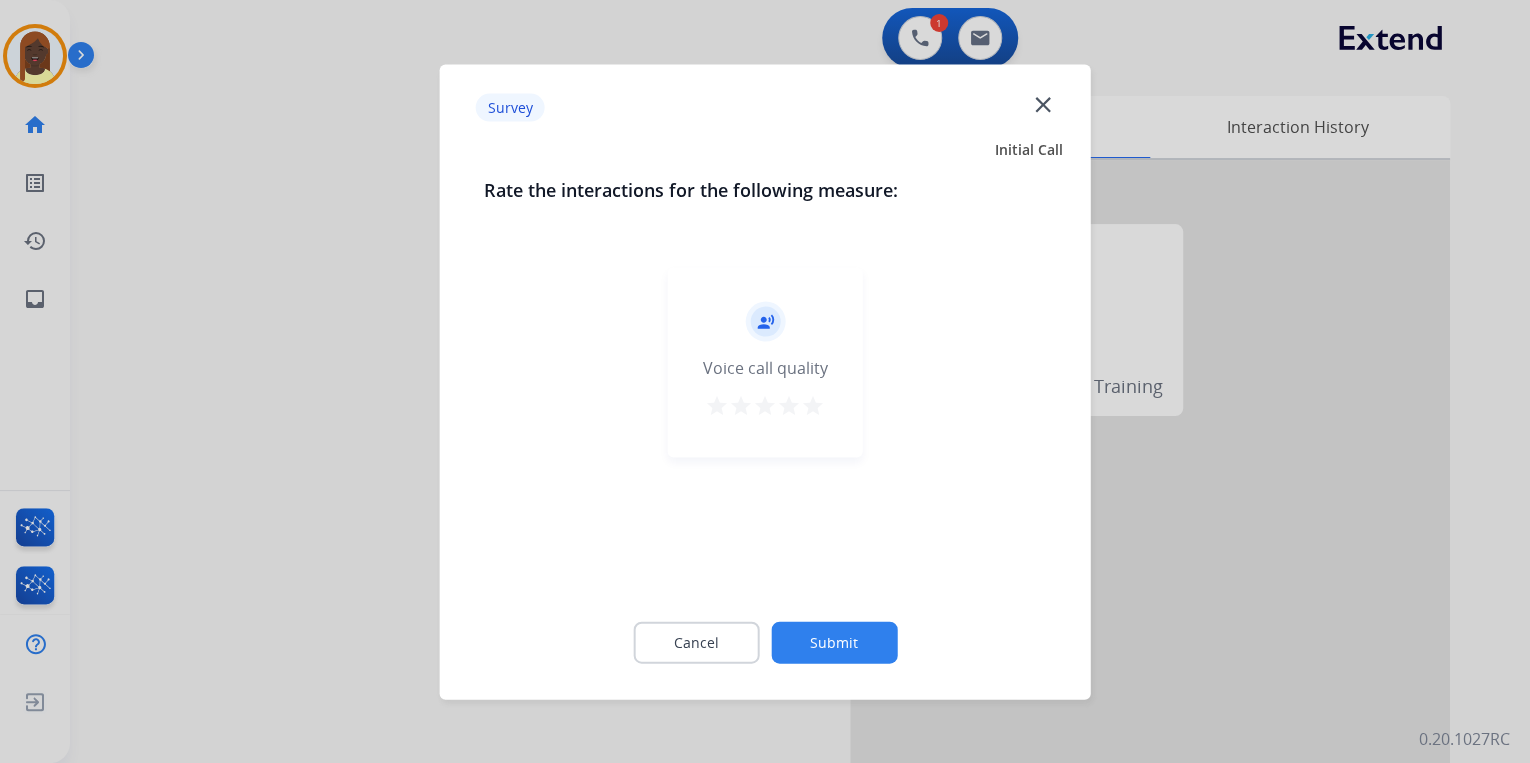 click on "star" at bounding box center [813, 405] 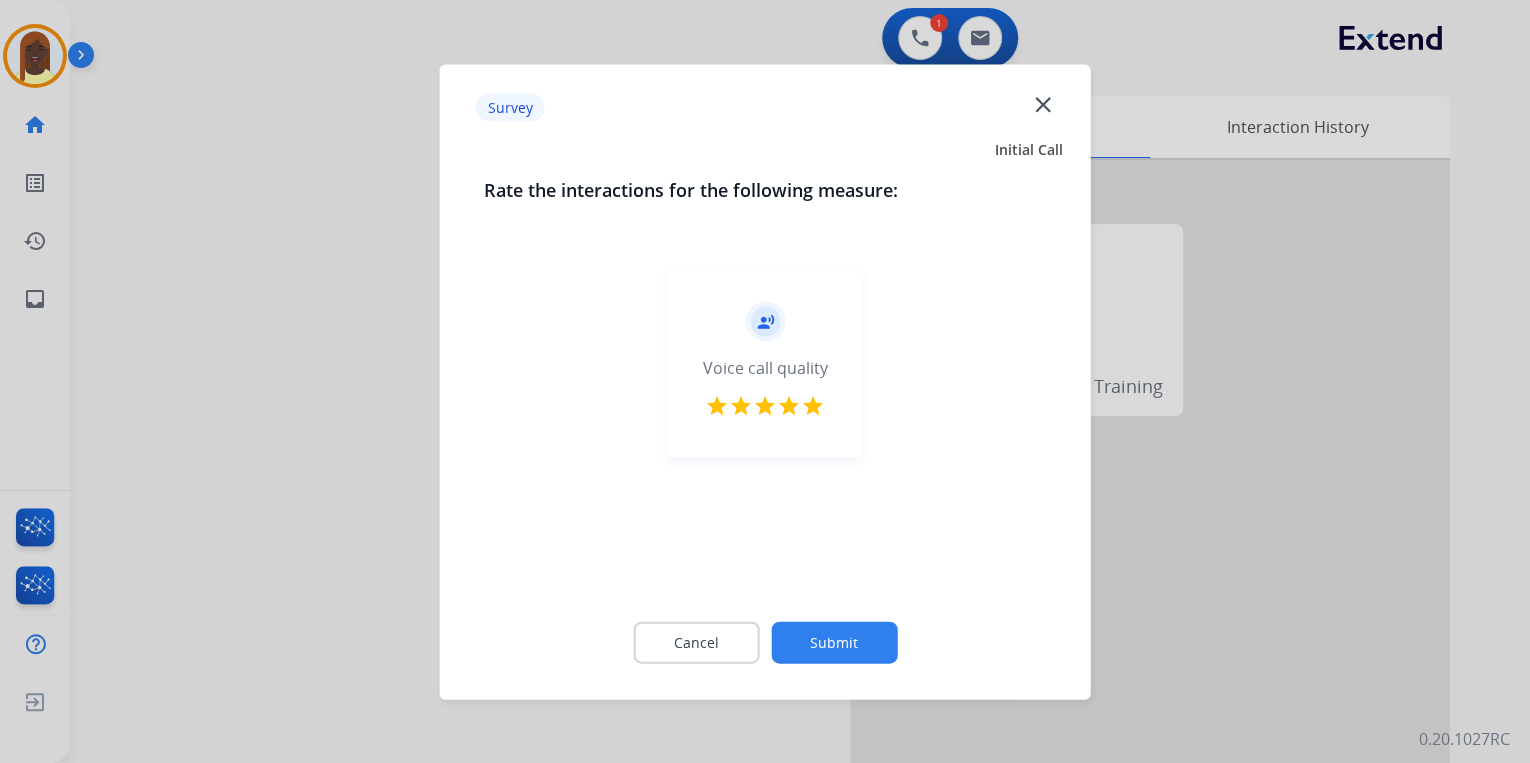 click on "Submit" 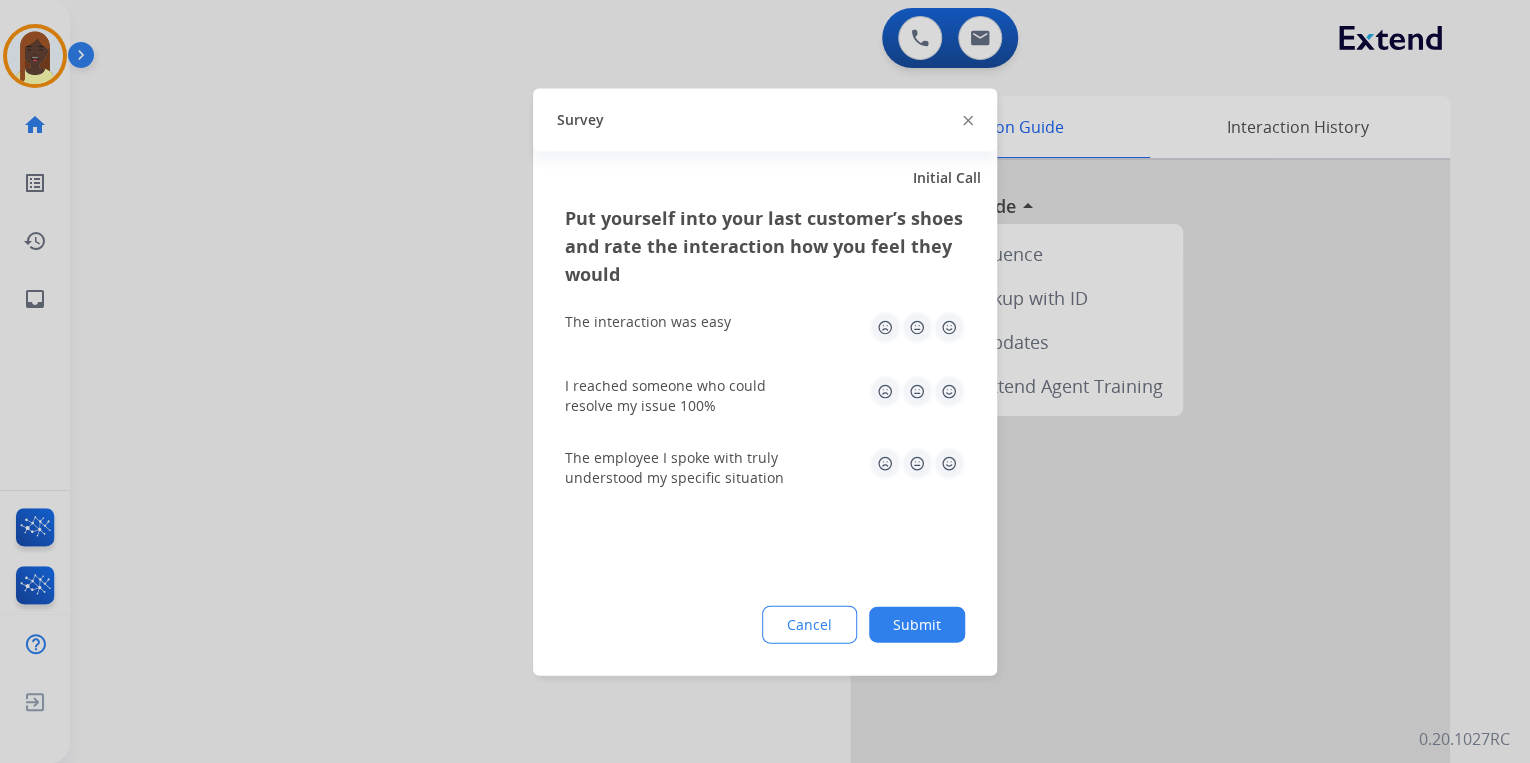click 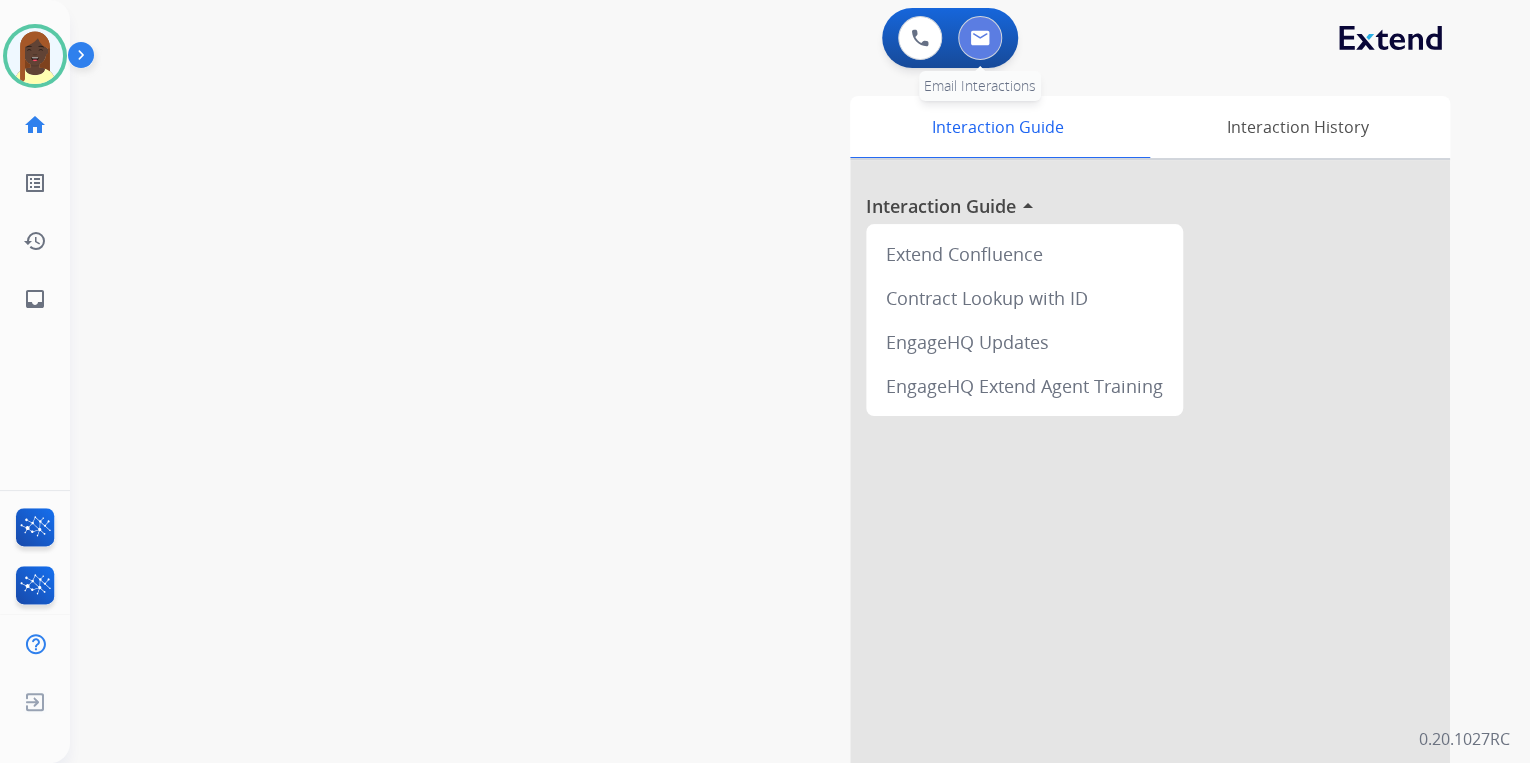 click at bounding box center (980, 38) 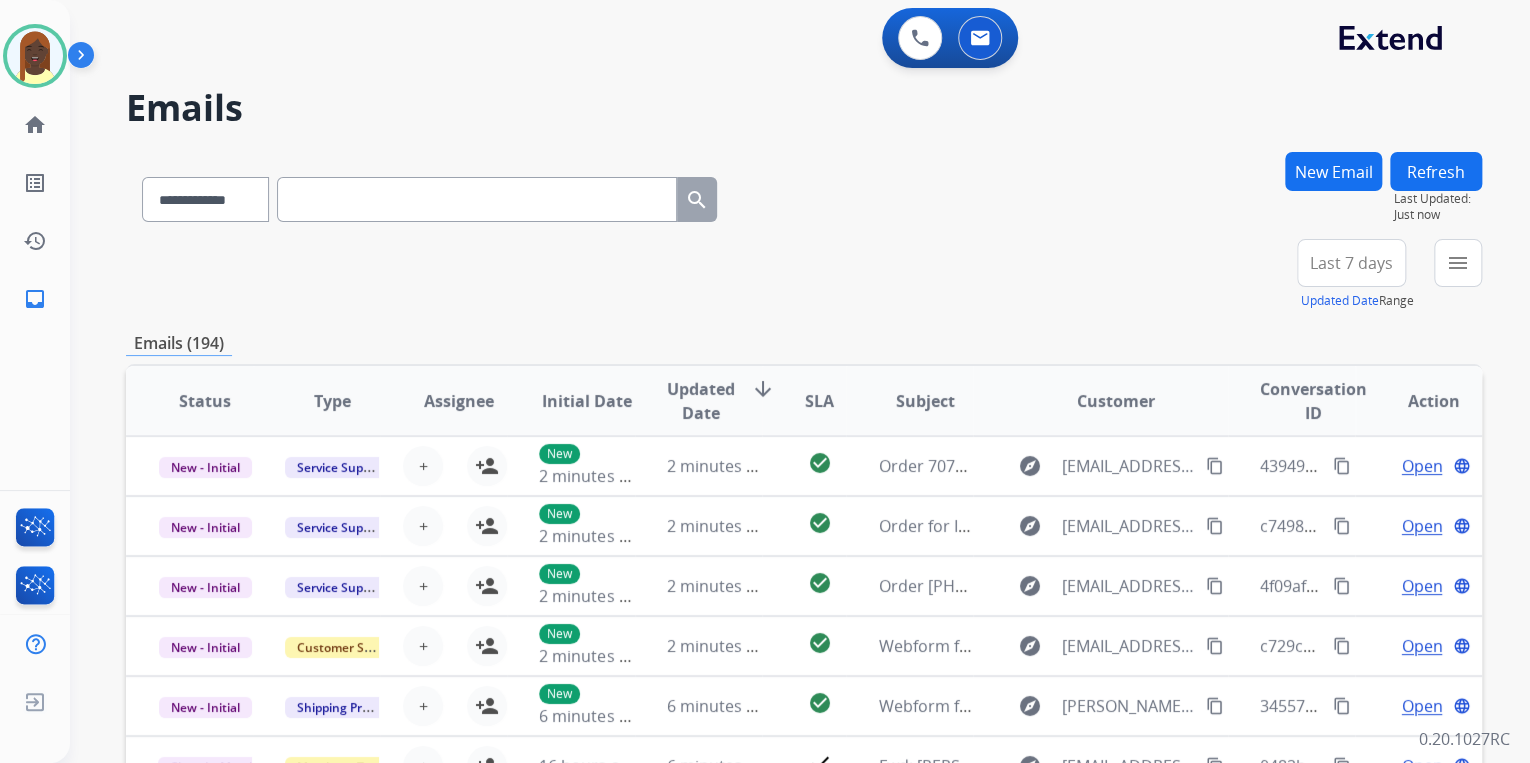 paste on "**********" 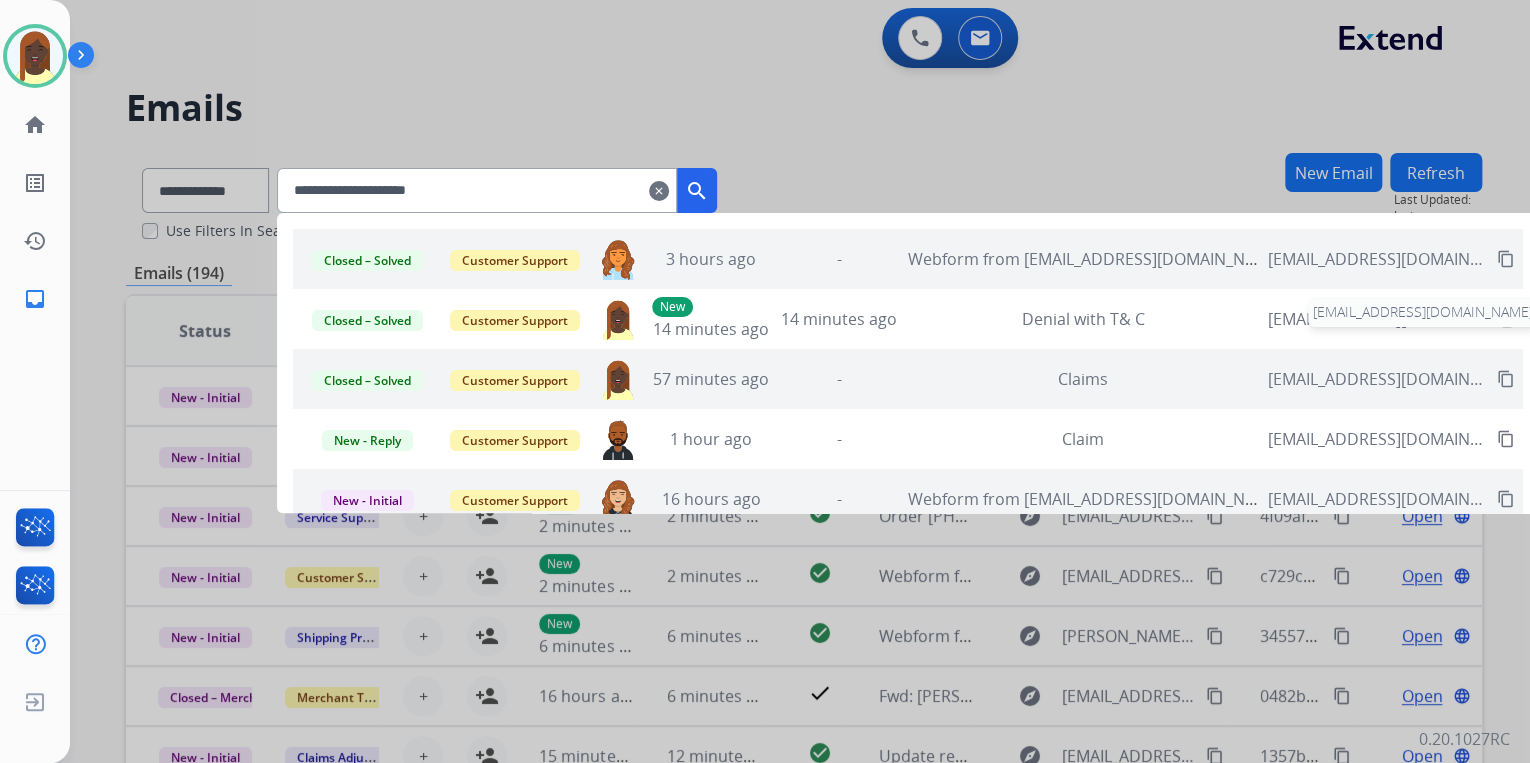 type on "**********" 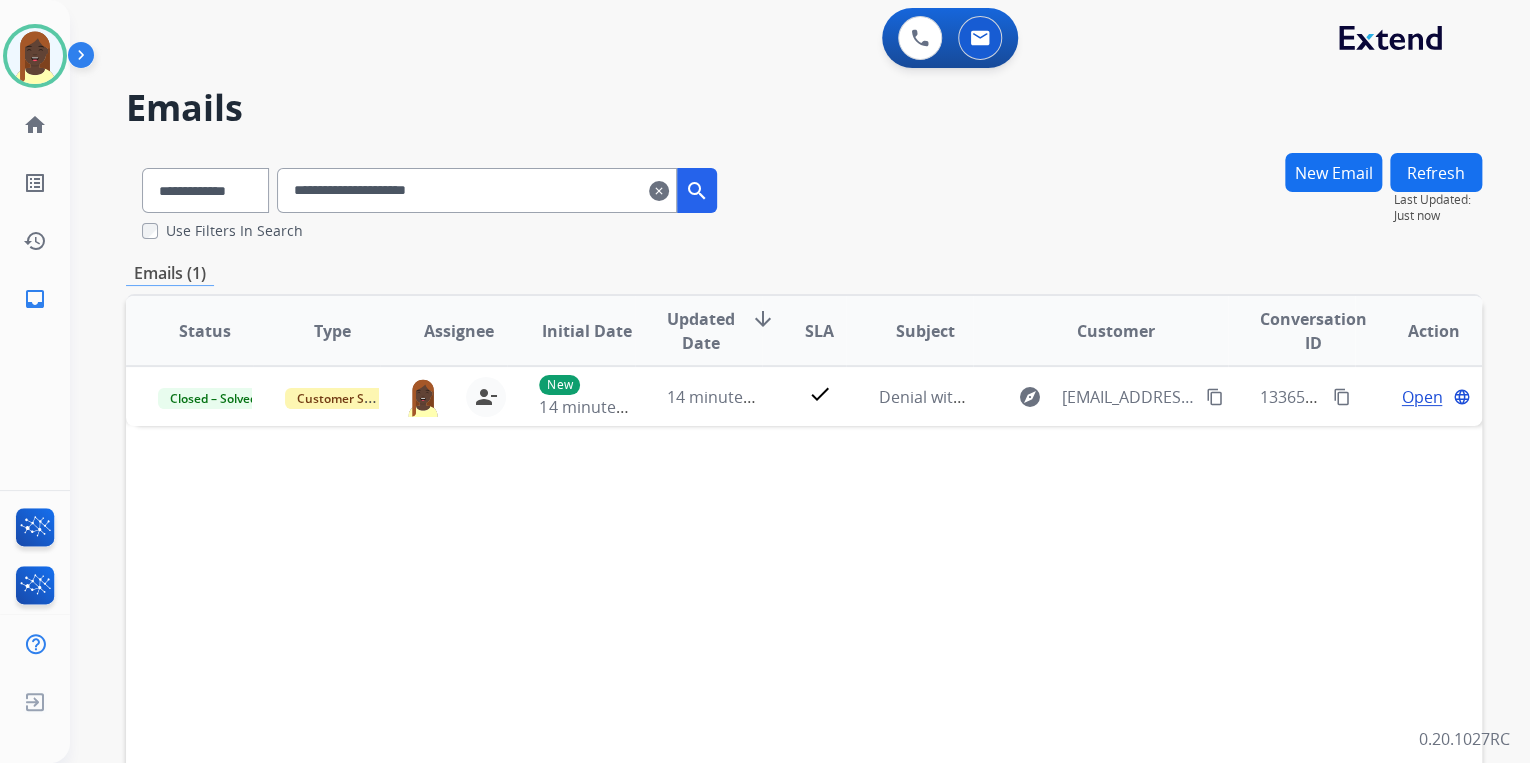click on "clear" at bounding box center [659, 191] 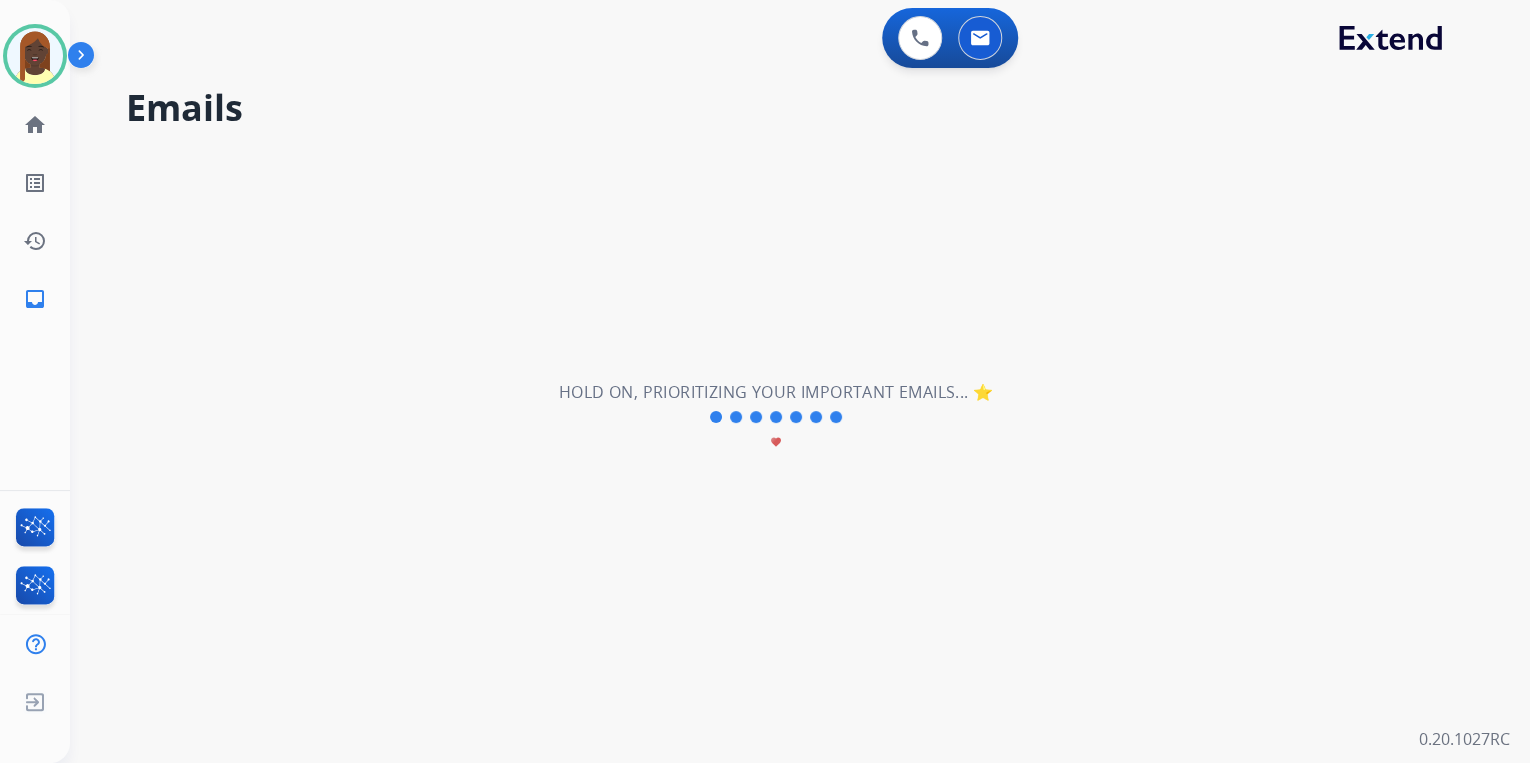type 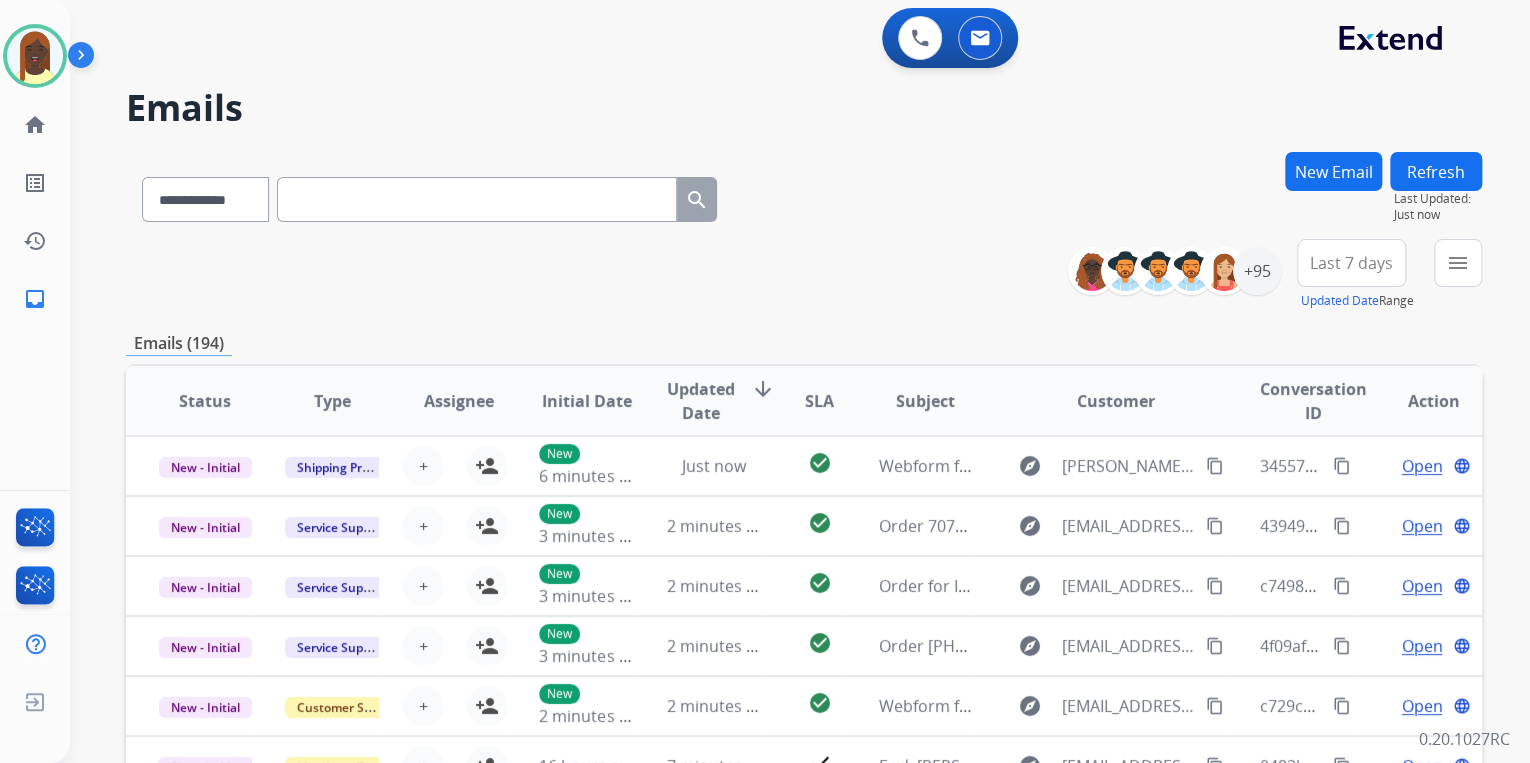 click on "**********" at bounding box center [804, 195] 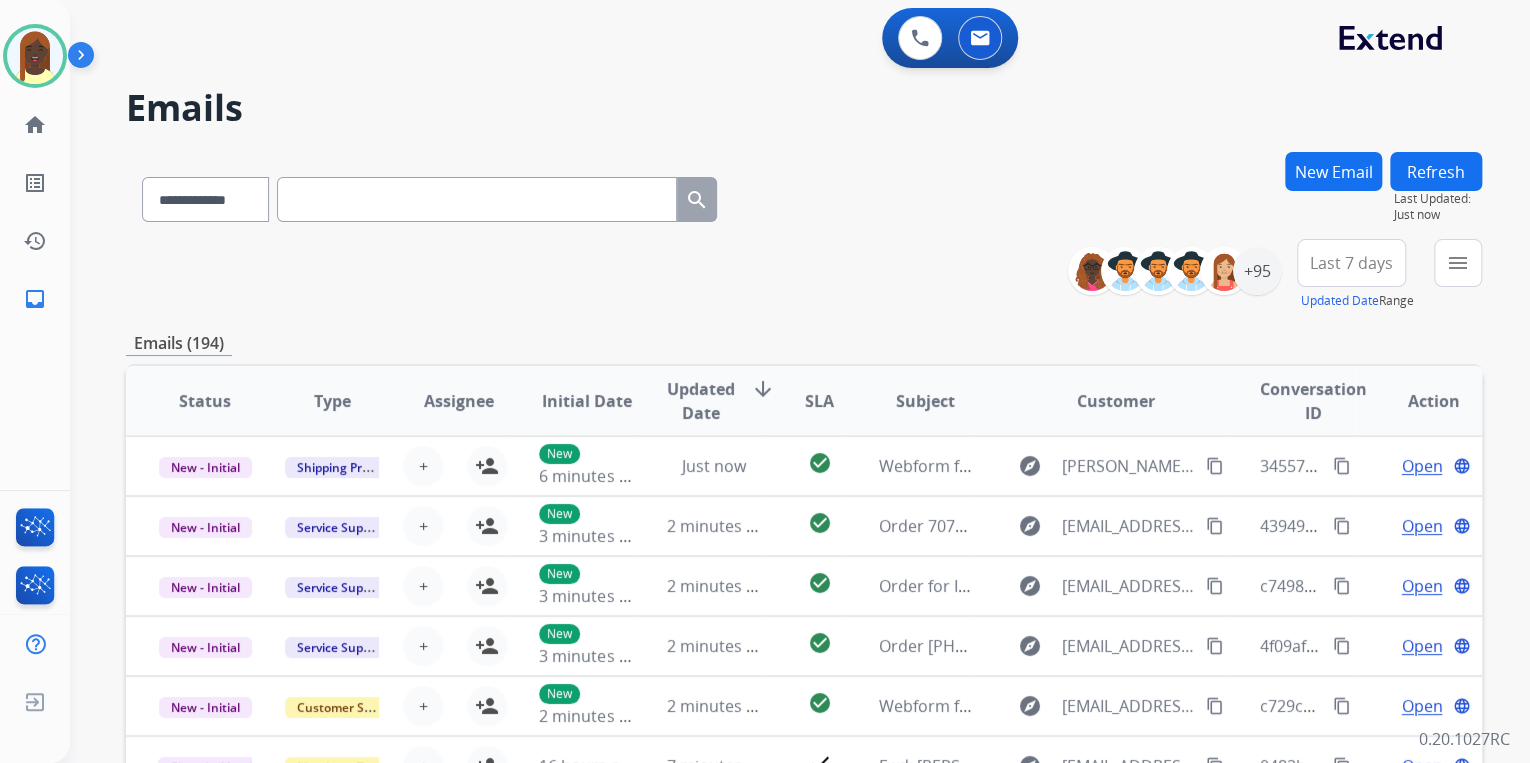 click on "**********" at bounding box center (804, 275) 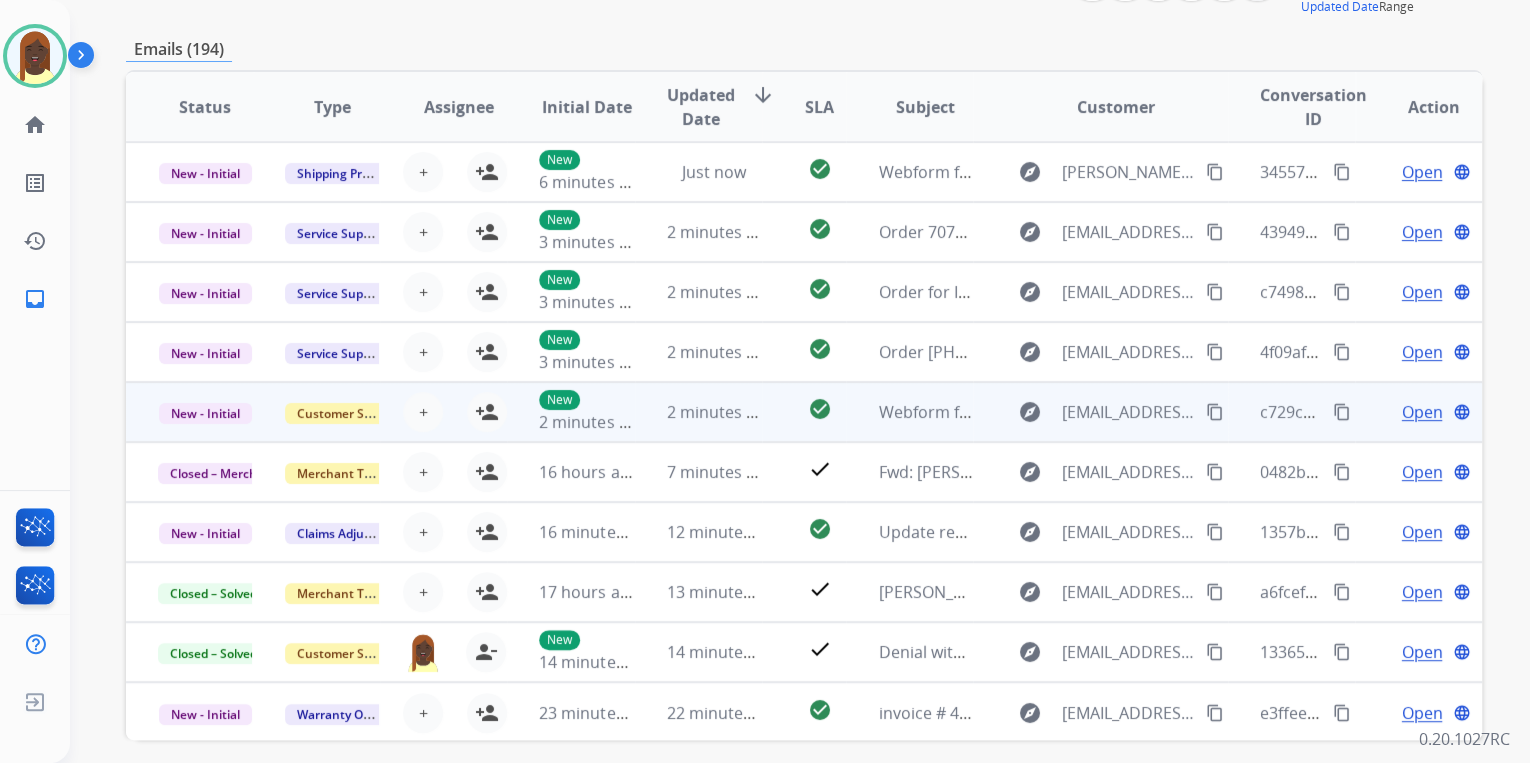 scroll, scrollTop: 134, scrollLeft: 0, axis: vertical 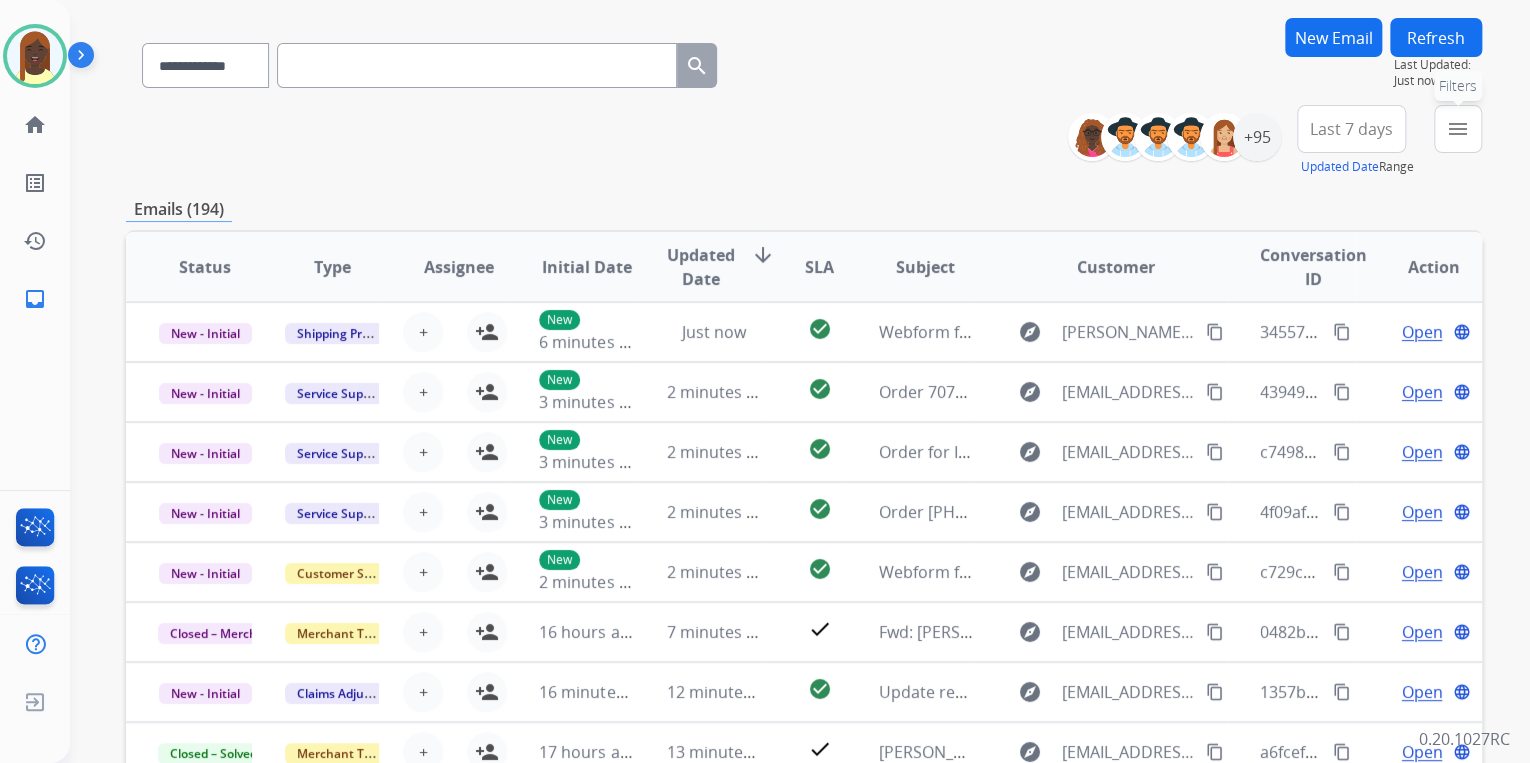 click on "menu  Filters" at bounding box center [1458, 129] 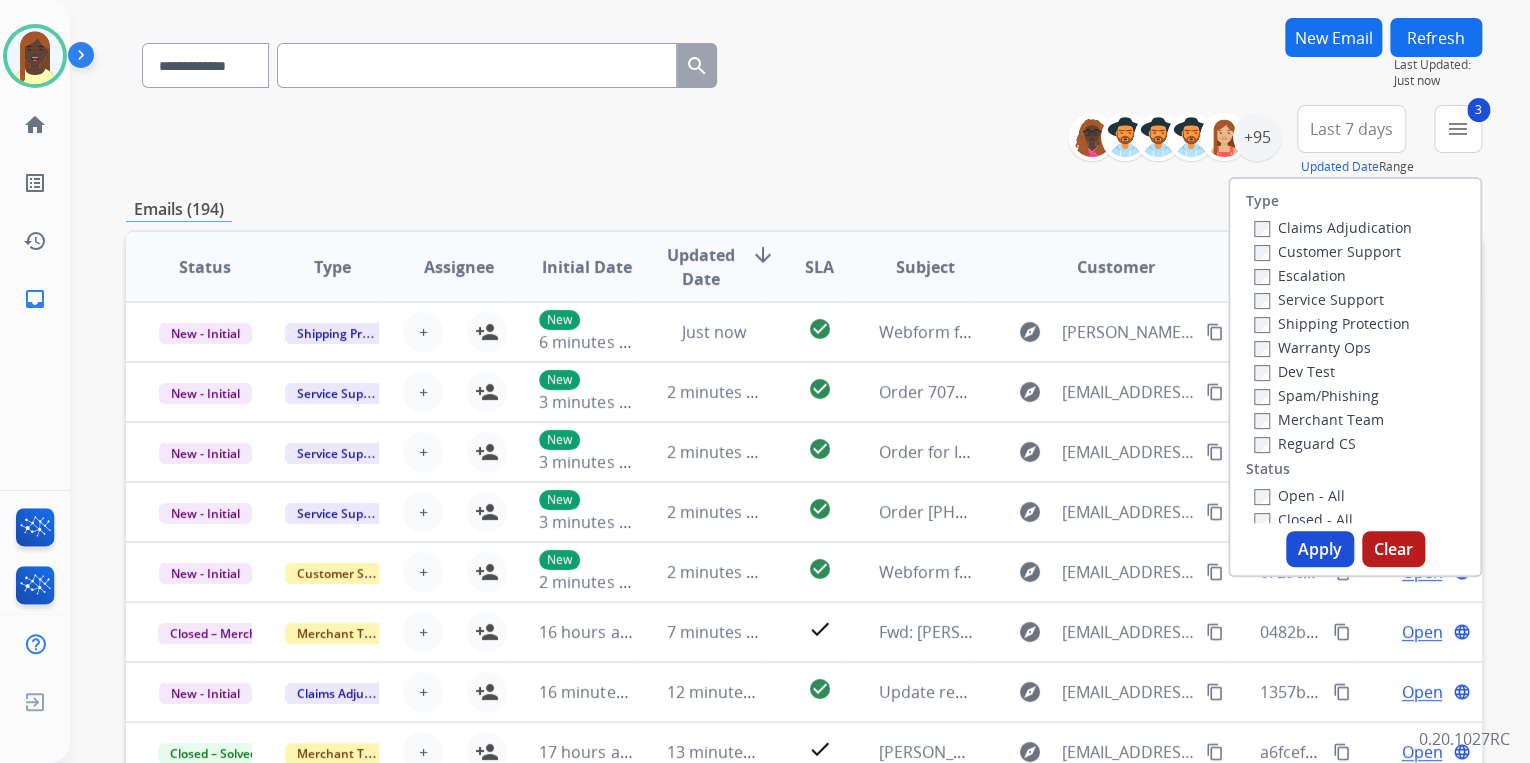 click on "Apply" at bounding box center (1320, 549) 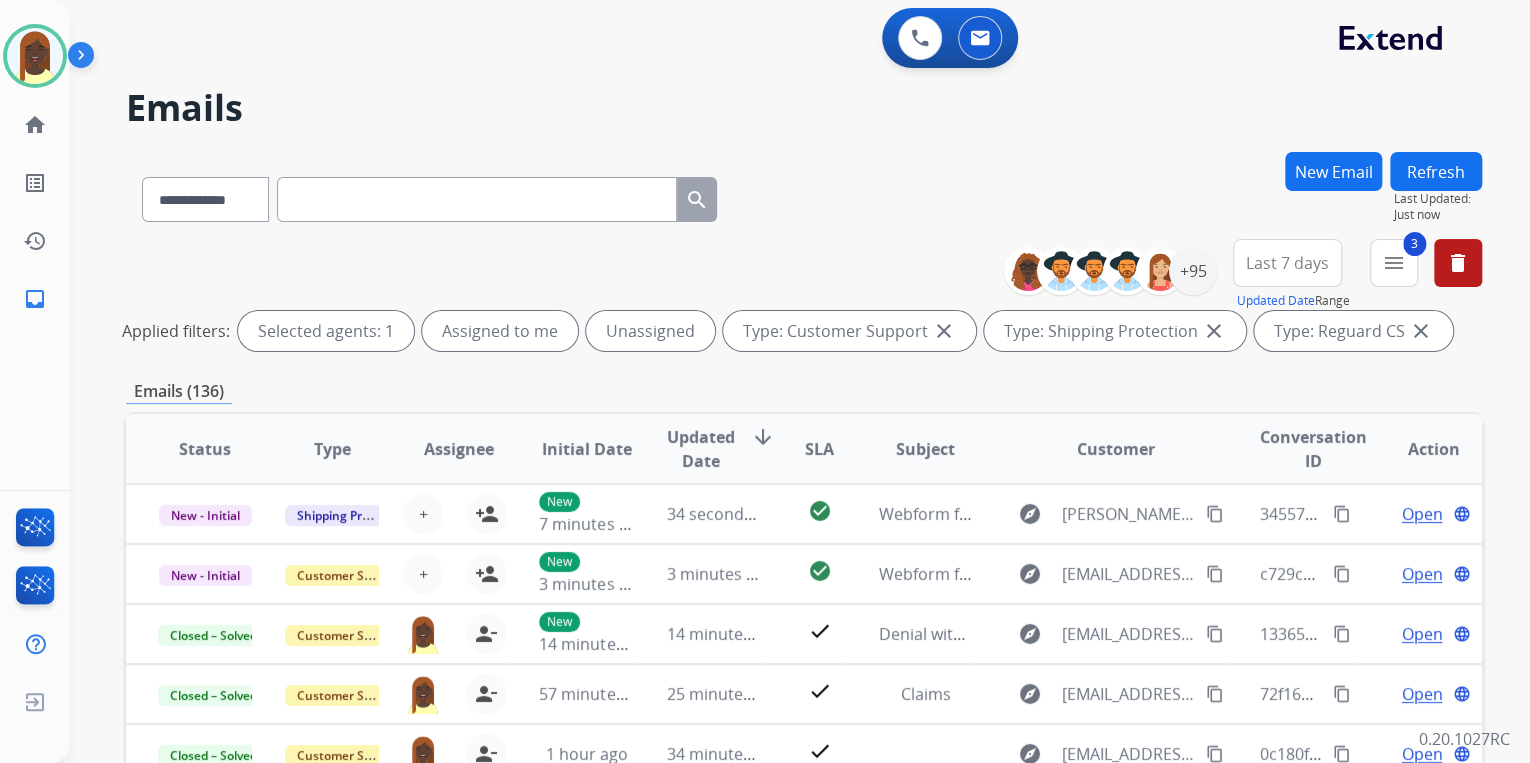 click on "**********" at bounding box center [804, 195] 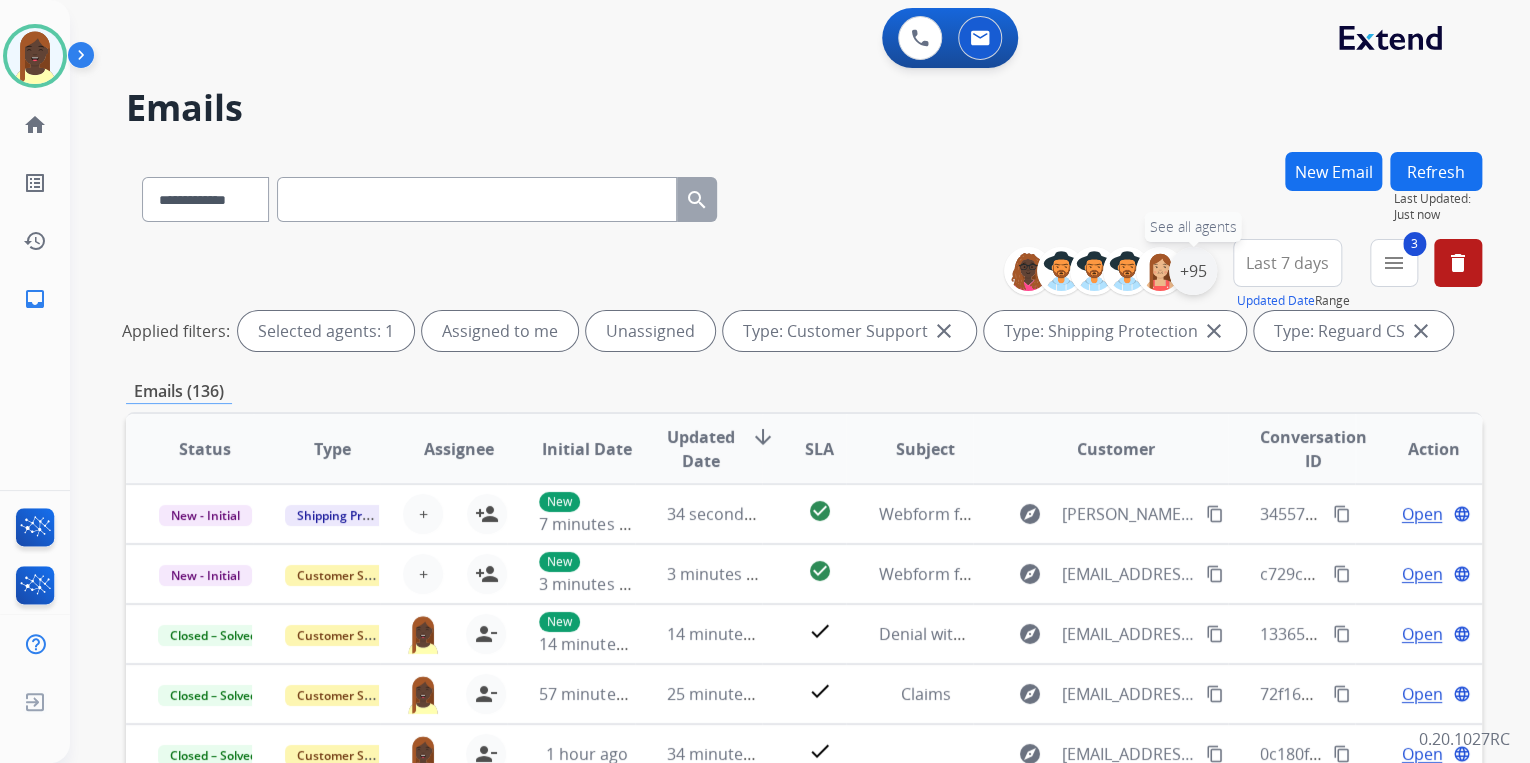 click on "+95" at bounding box center [1193, 271] 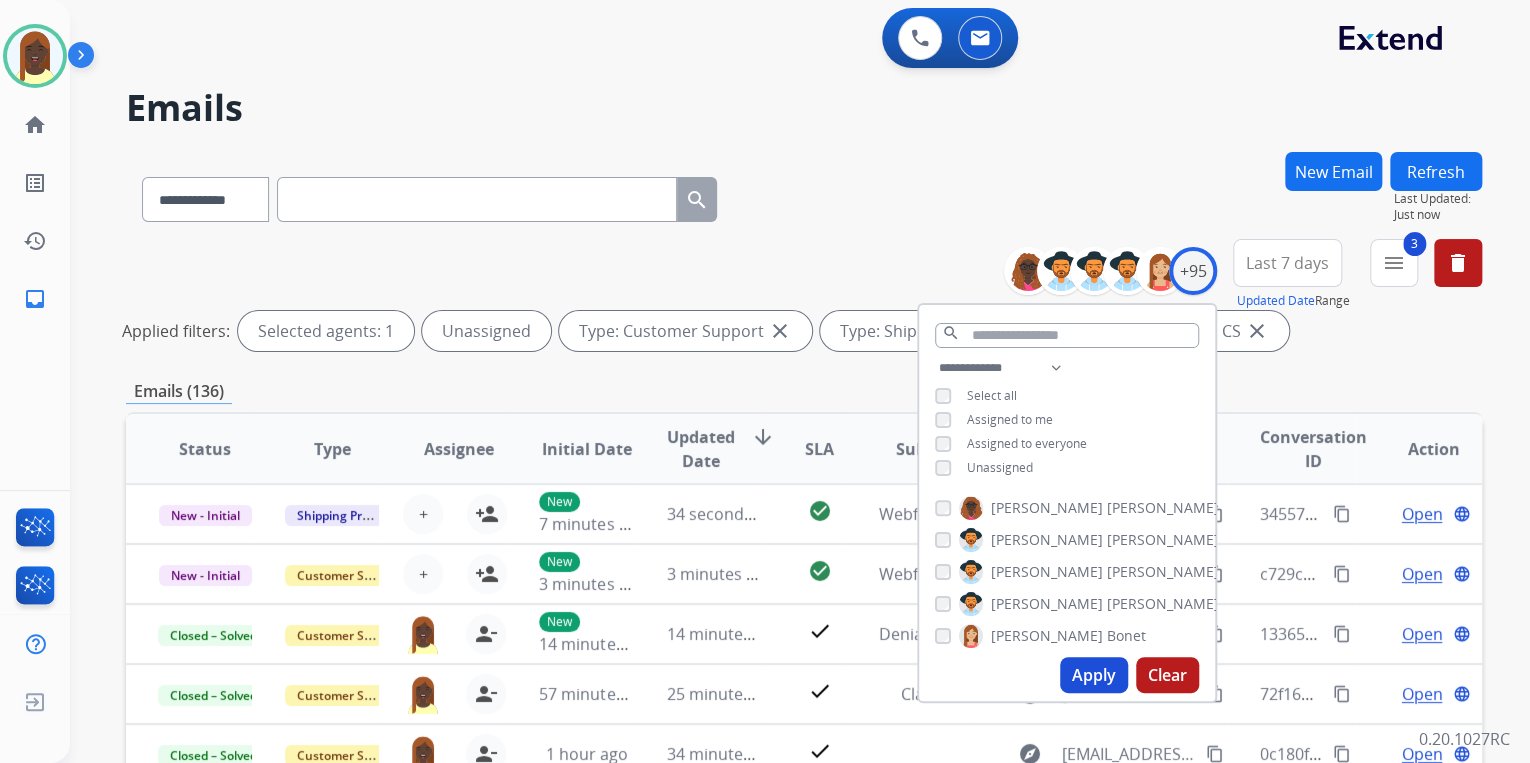 click on "Apply" at bounding box center [1094, 675] 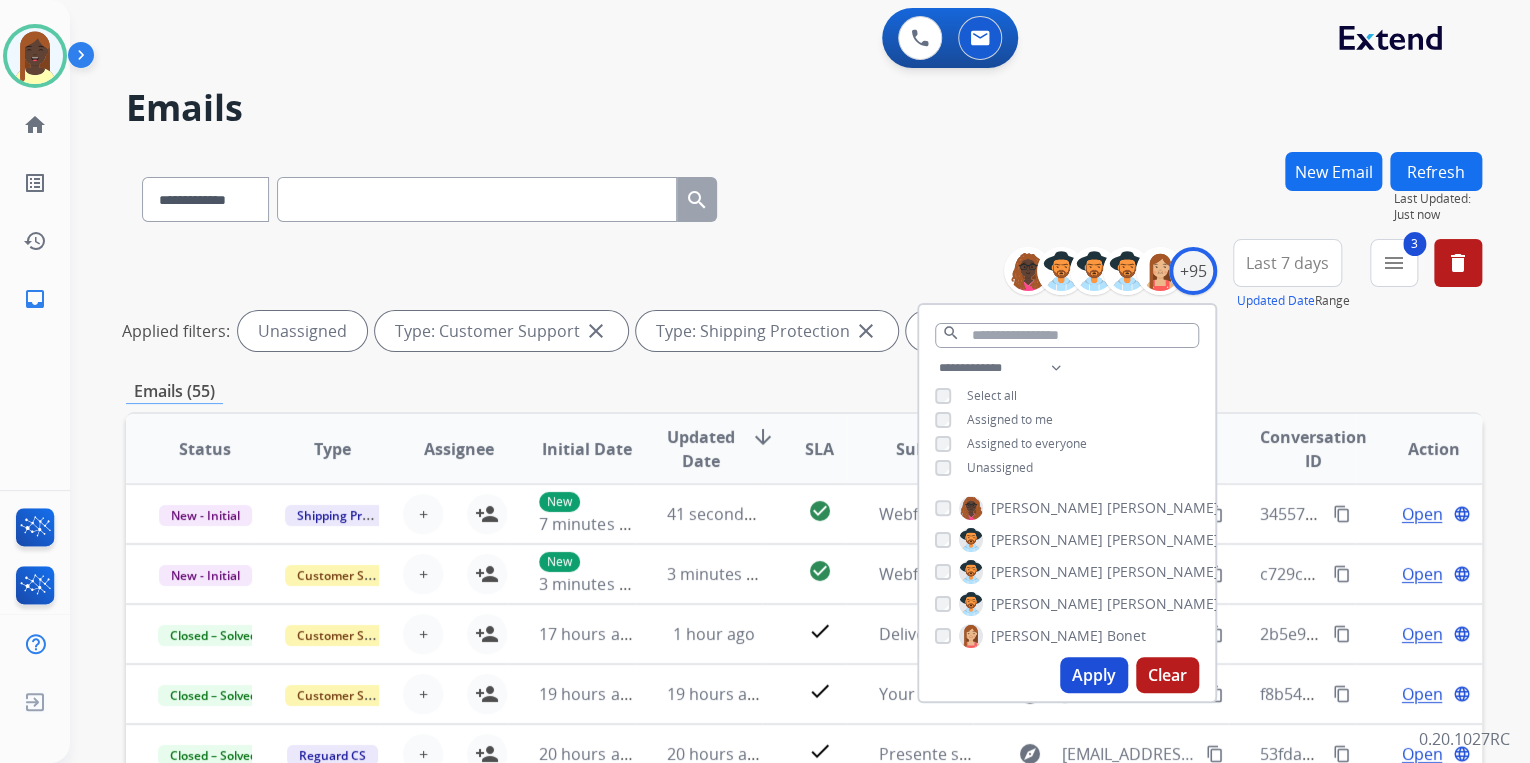 click on "**********" at bounding box center [804, 299] 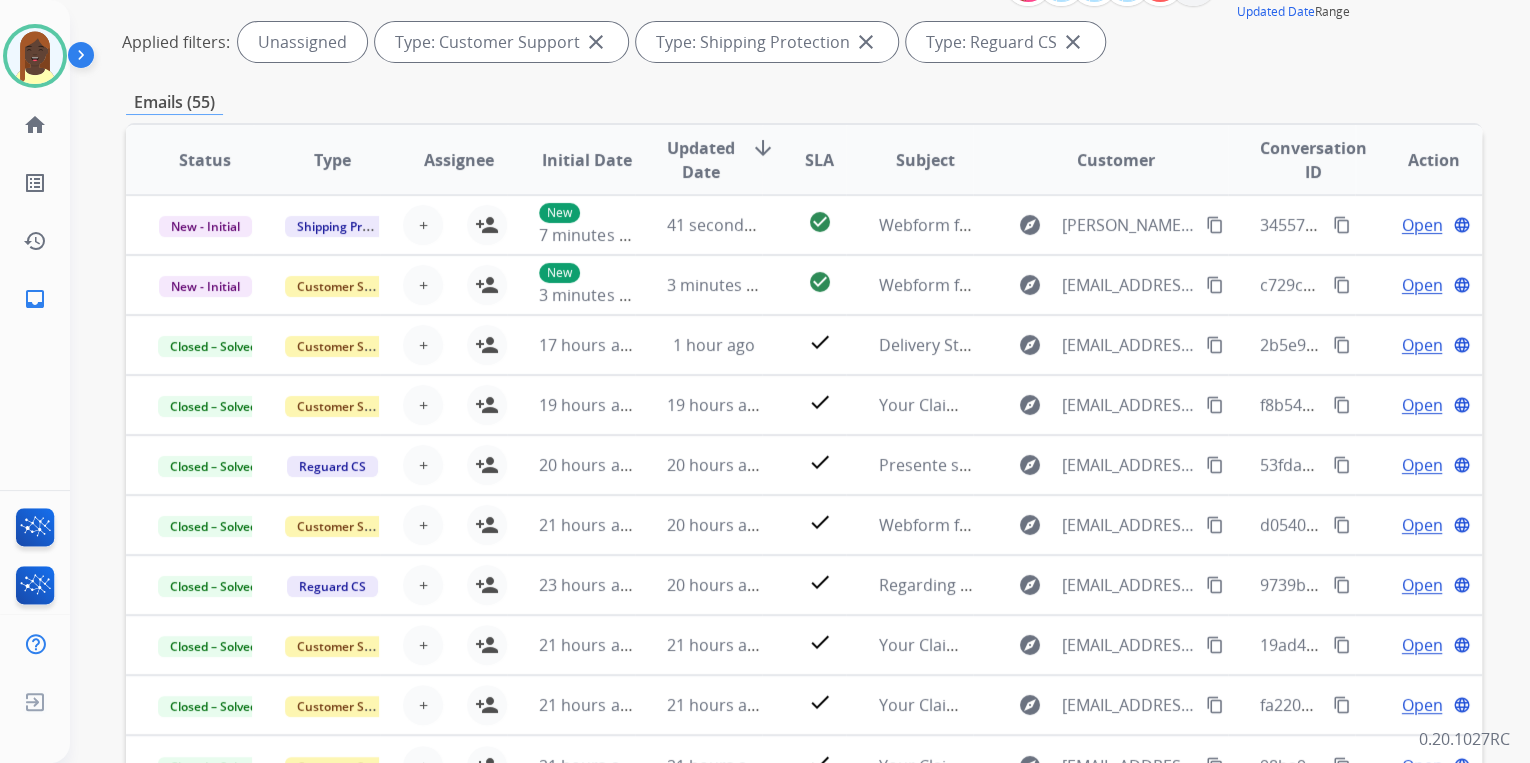 scroll, scrollTop: 320, scrollLeft: 0, axis: vertical 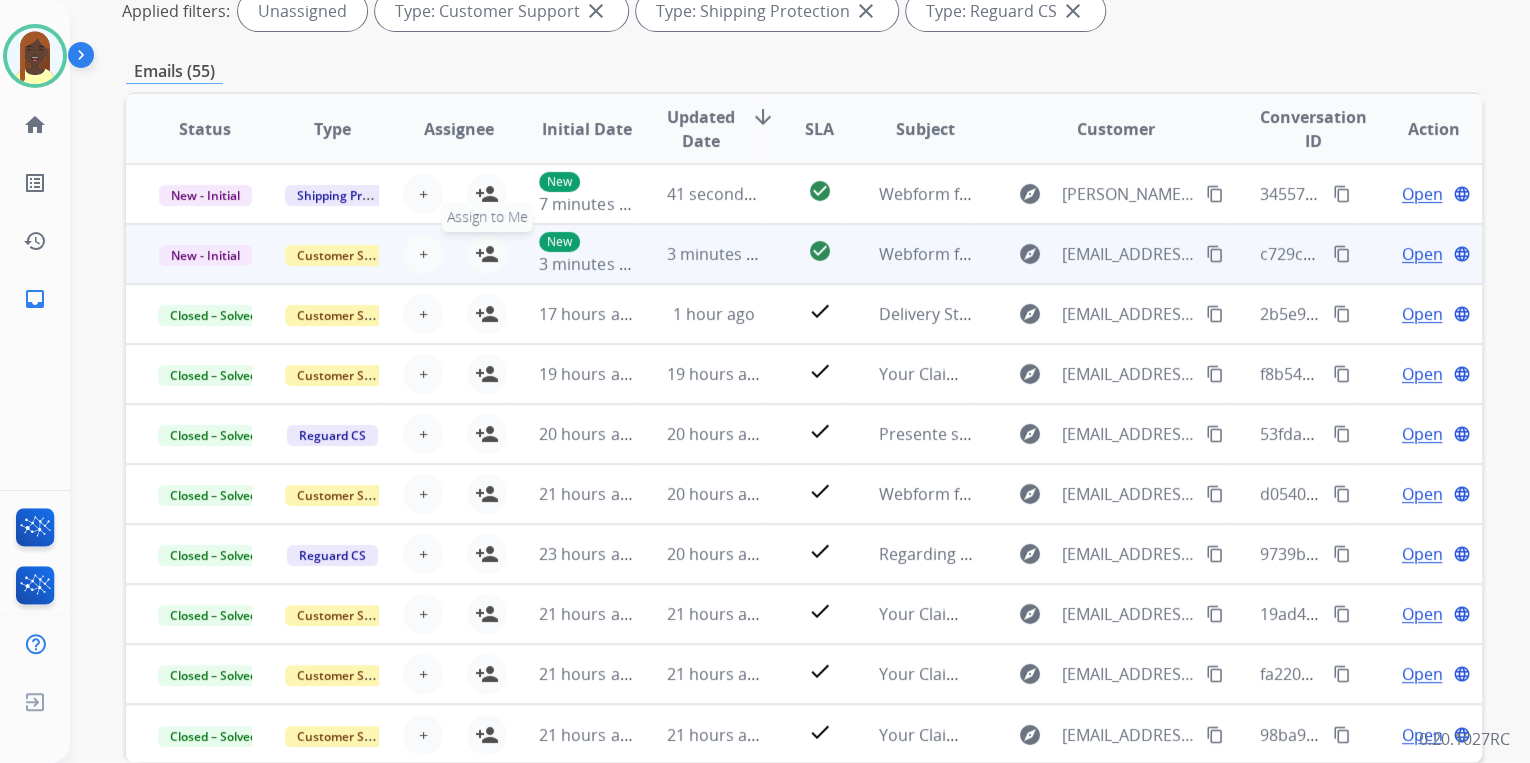 drag, startPoint x: 487, startPoint y: 252, endPoint x: 495, endPoint y: 221, distance: 32.01562 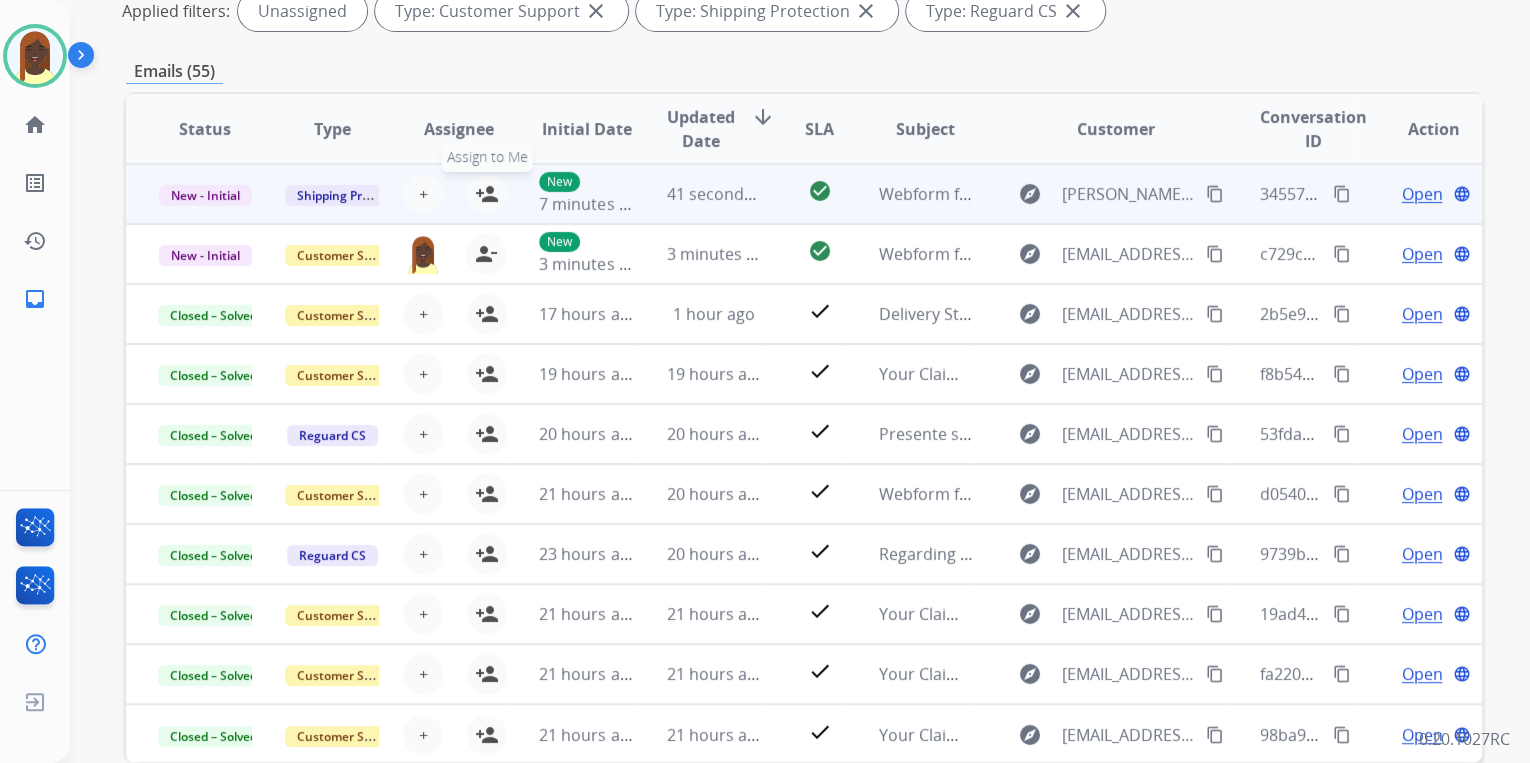click on "person_add" at bounding box center (487, 194) 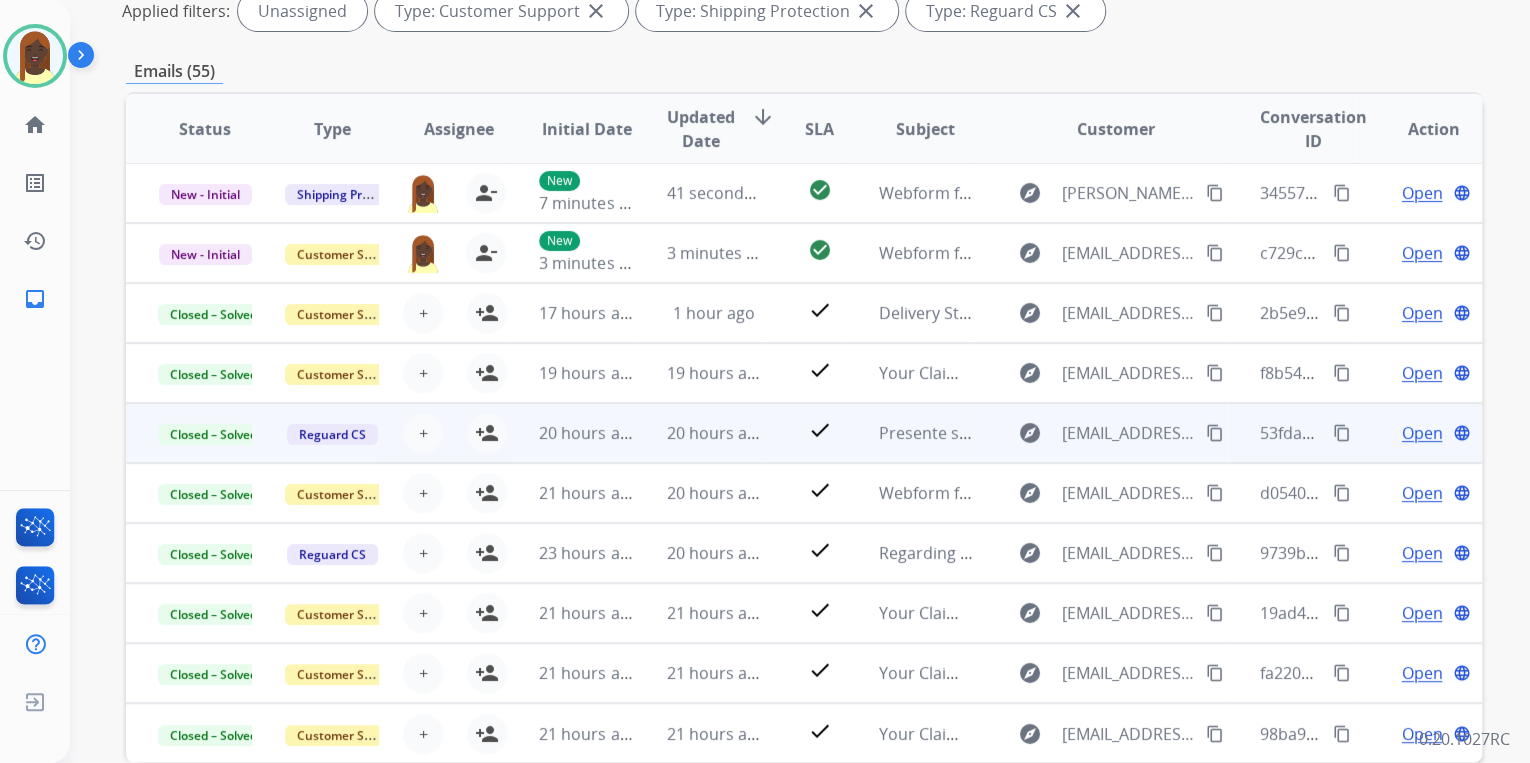scroll, scrollTop: 0, scrollLeft: 0, axis: both 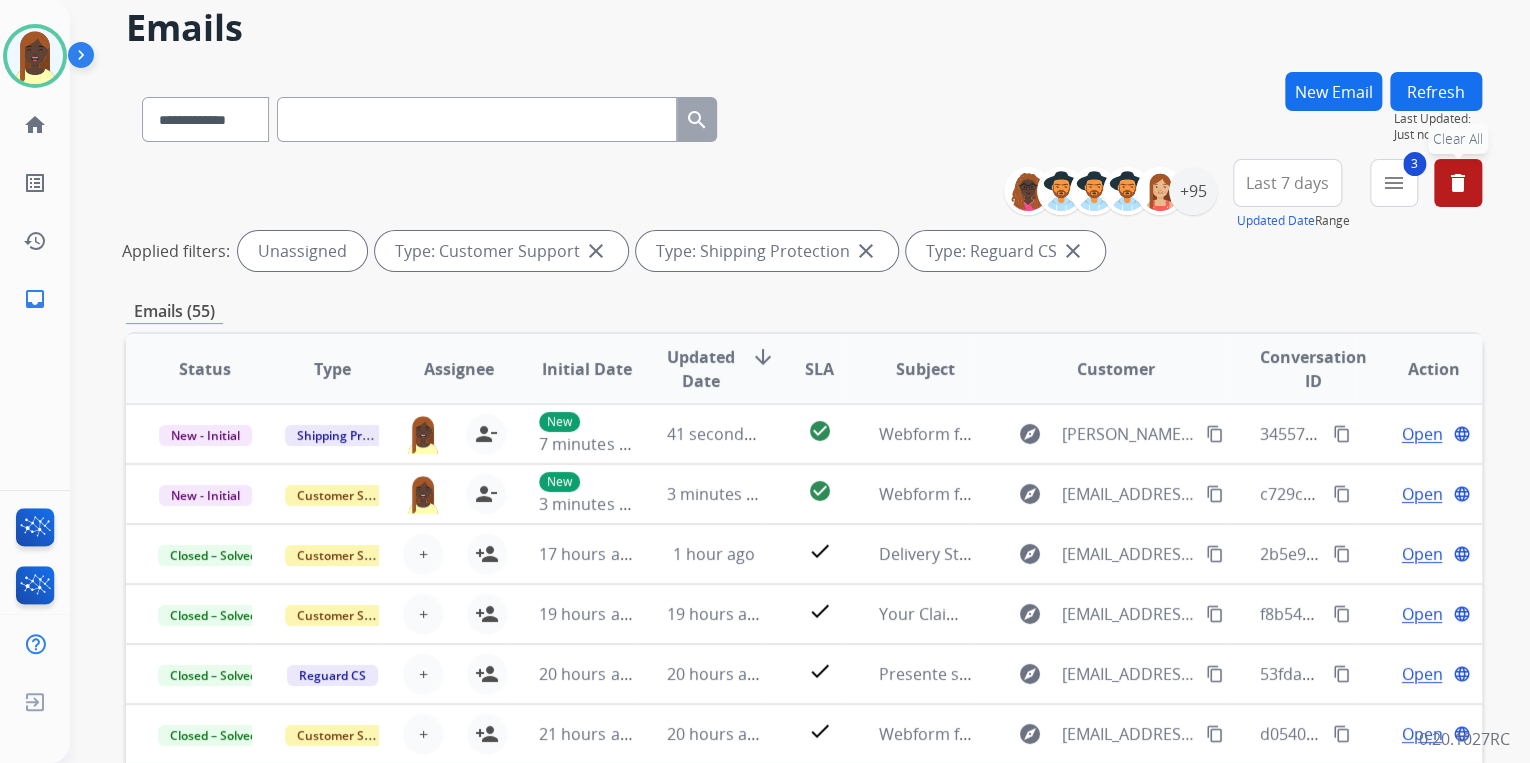 click on "delete  Clear All" at bounding box center [1458, 183] 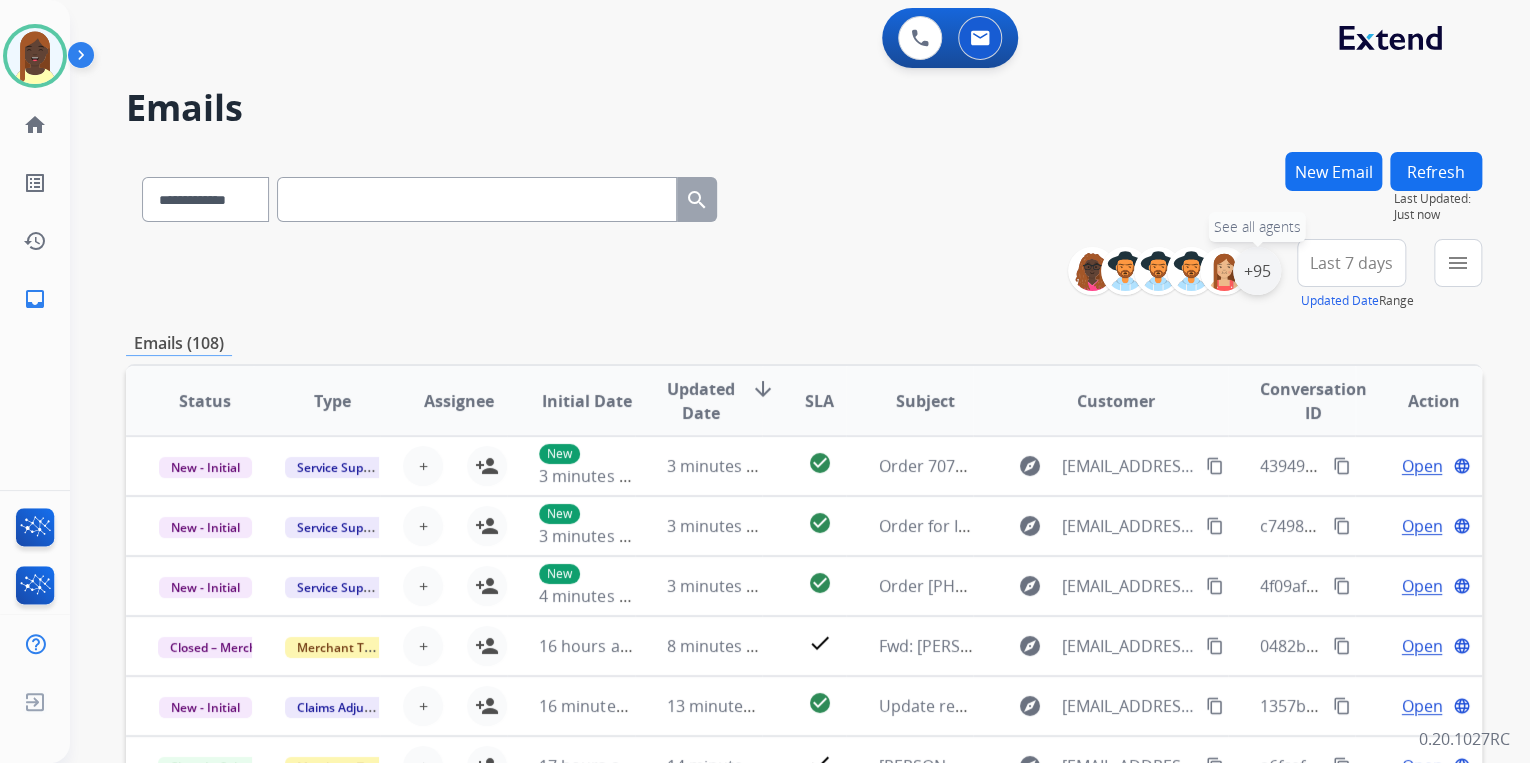 click on "+95" at bounding box center (1257, 271) 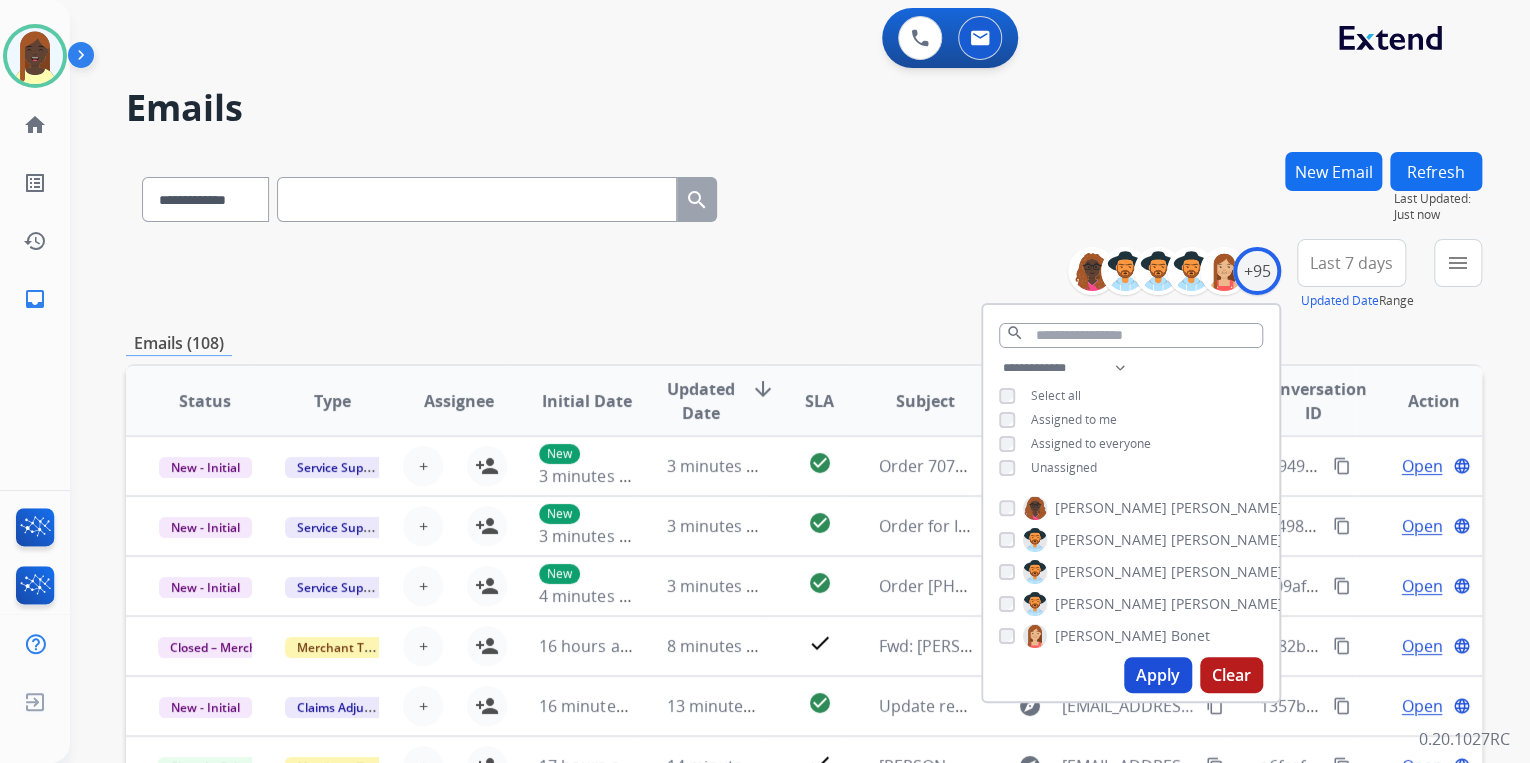drag, startPoint x: 1149, startPoint y: 677, endPoint x: 1127, endPoint y: 646, distance: 38.013157 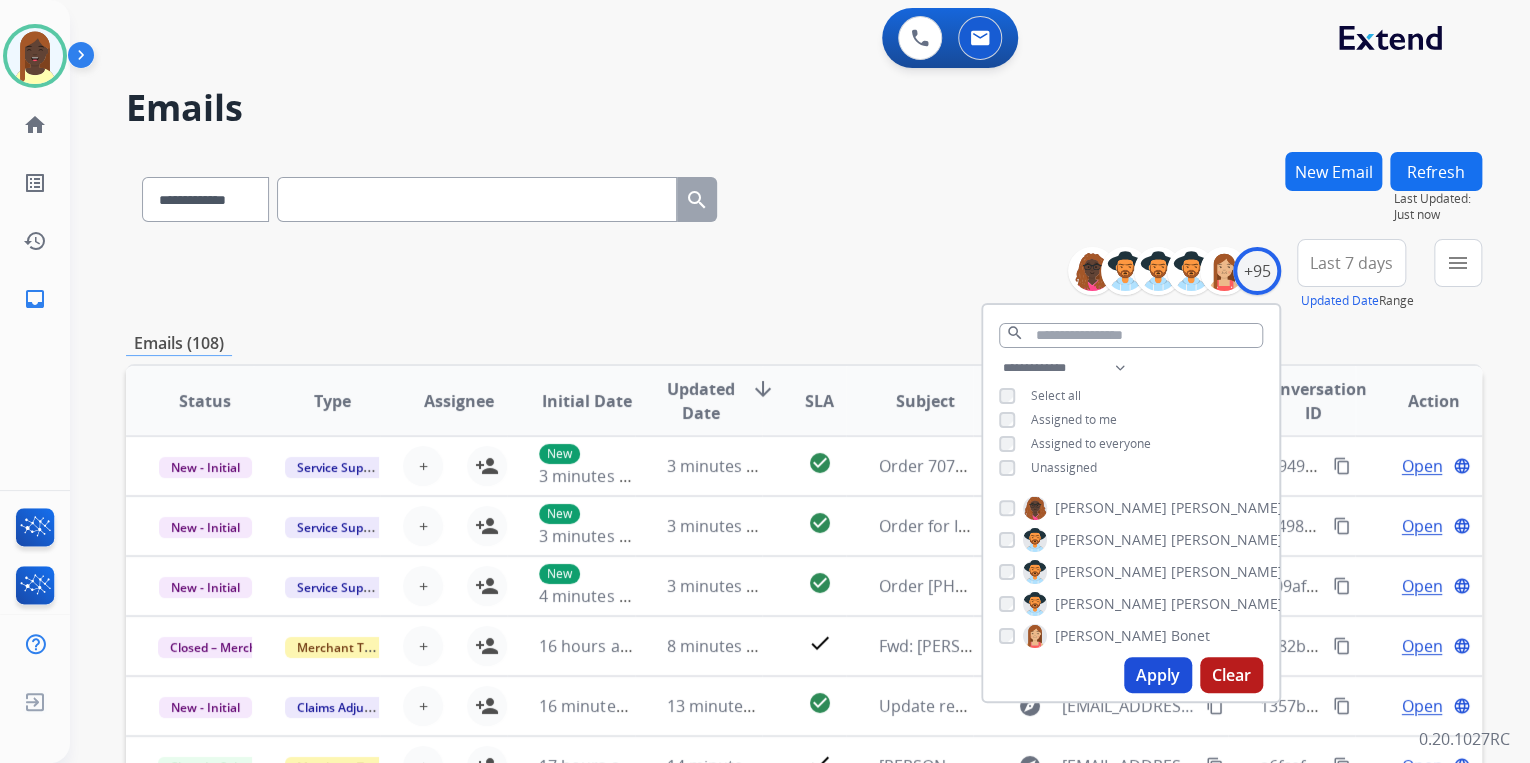 click on "Apply" at bounding box center [1158, 675] 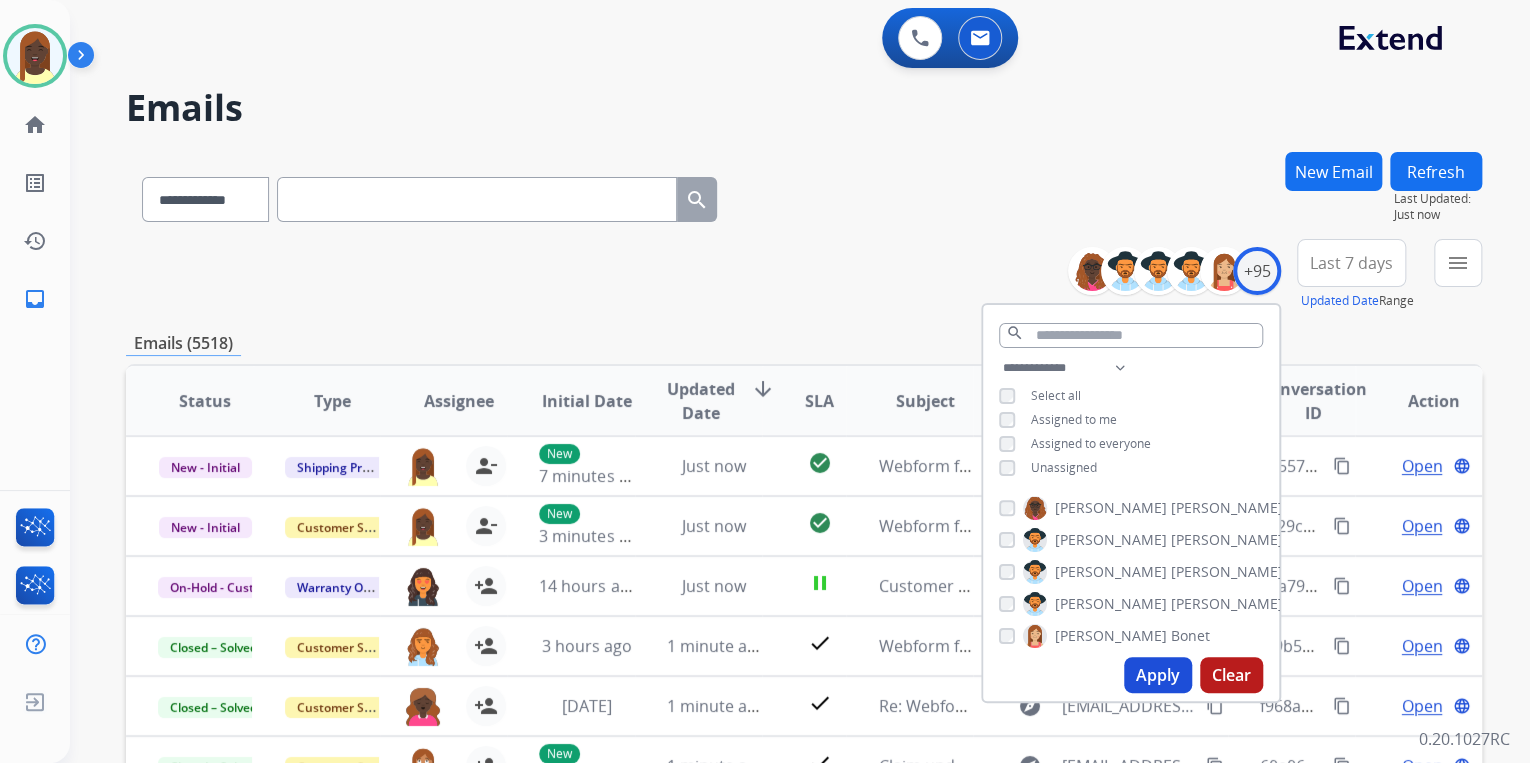 click on "**********" at bounding box center (804, 275) 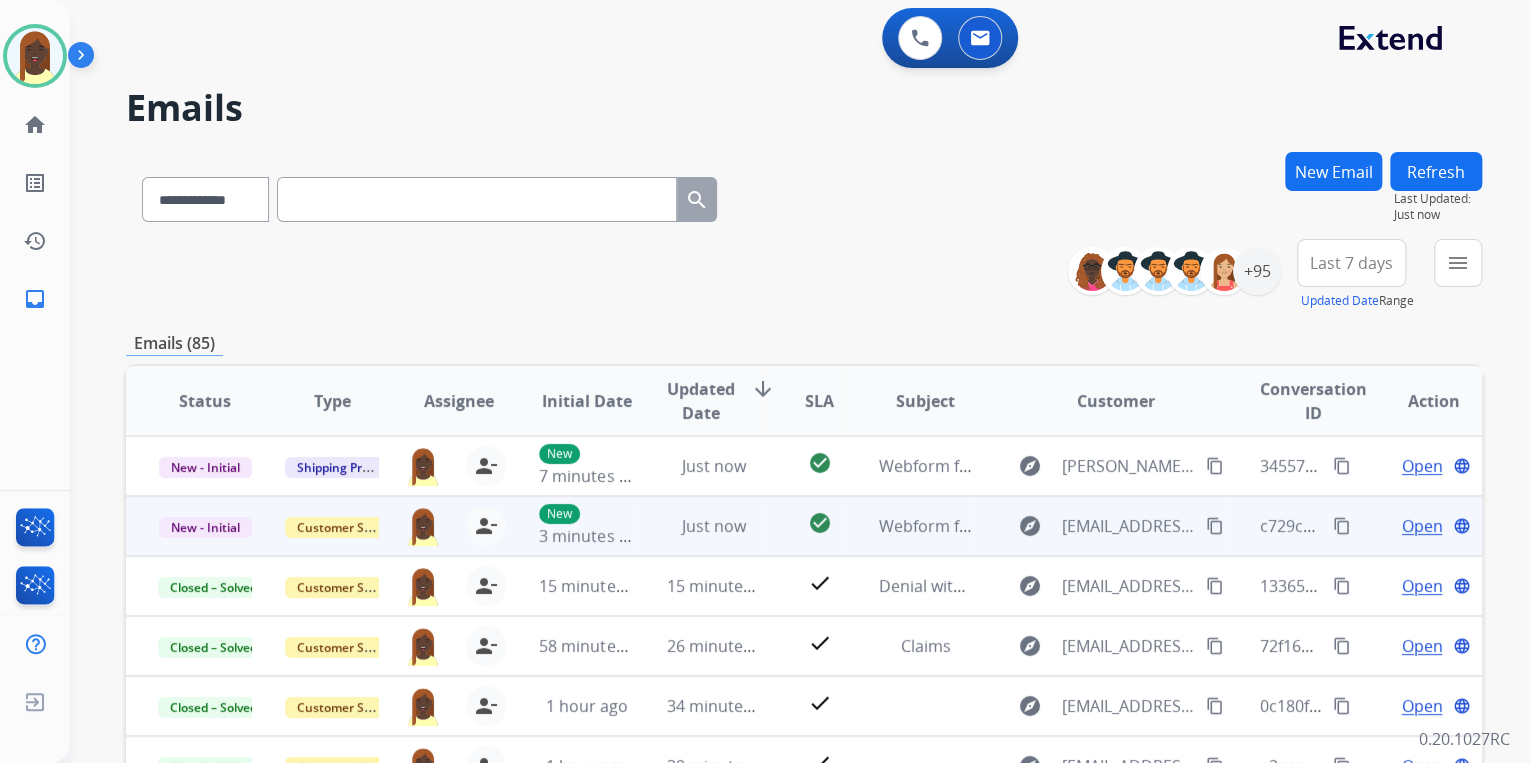 click on "content_copy" at bounding box center (1342, 526) 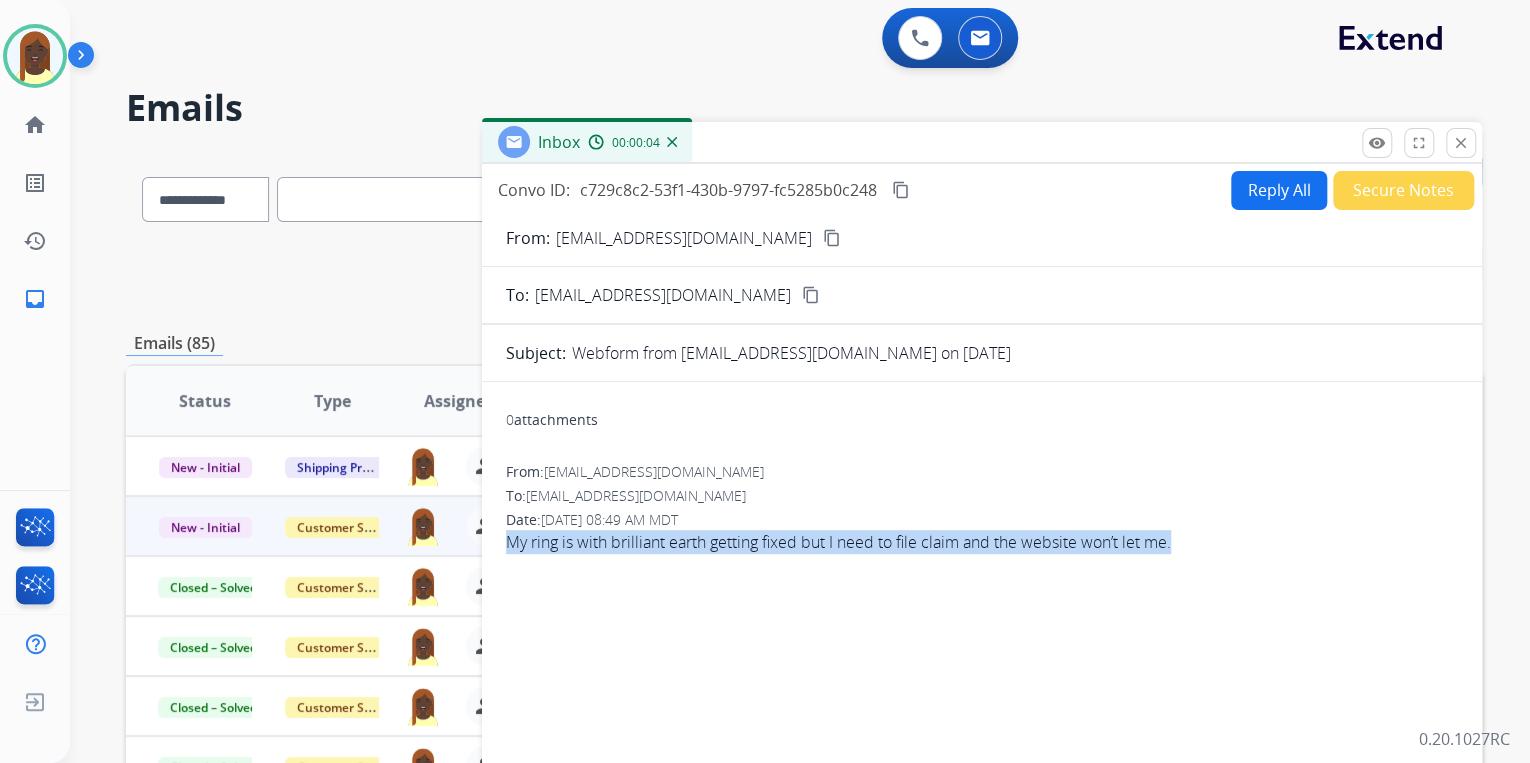 drag, startPoint x: 499, startPoint y: 550, endPoint x: 1176, endPoint y: 556, distance: 677.0266 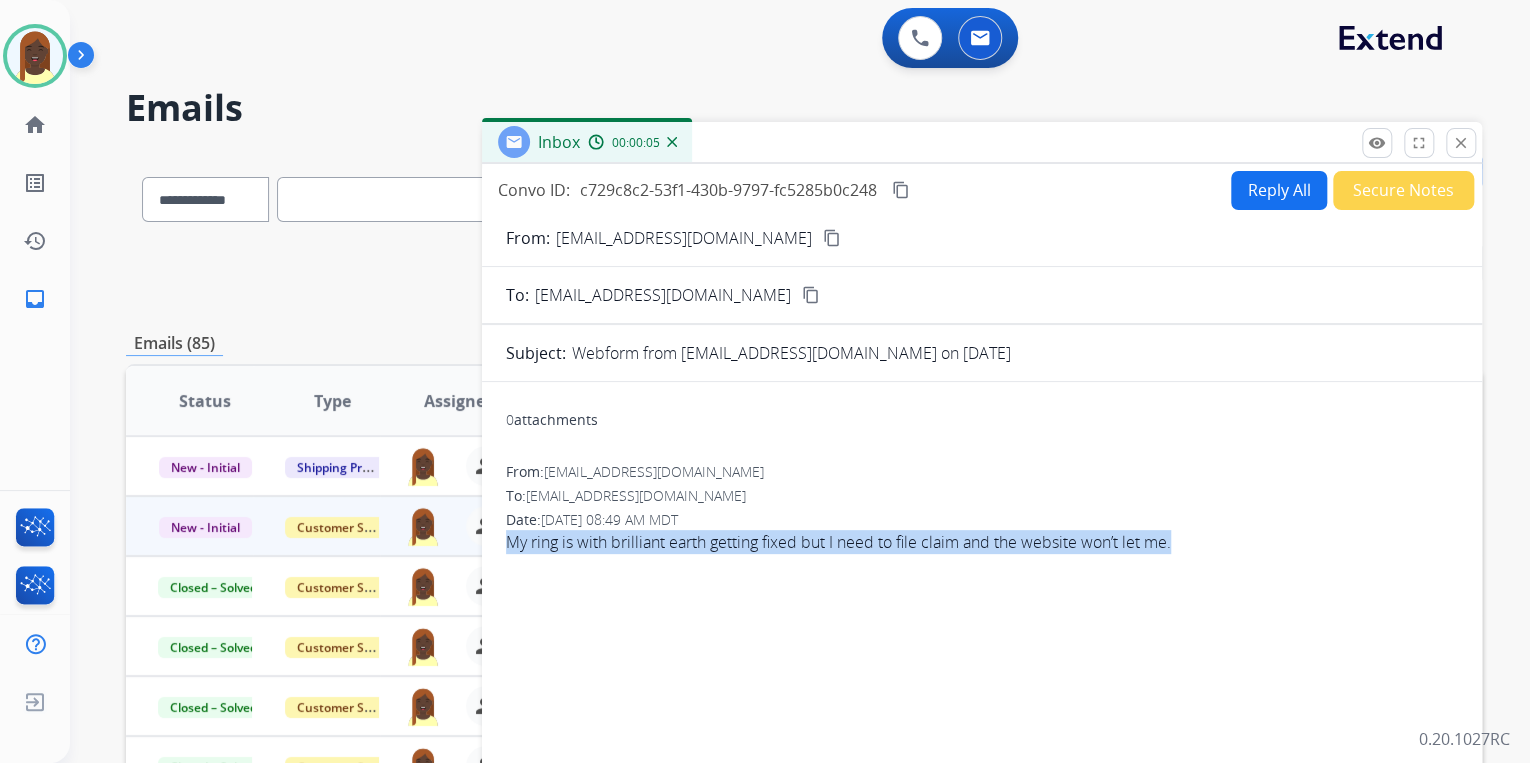 copy on "My ring is with brilliant earth getting fixed but I need to file claim and the website won’t let me." 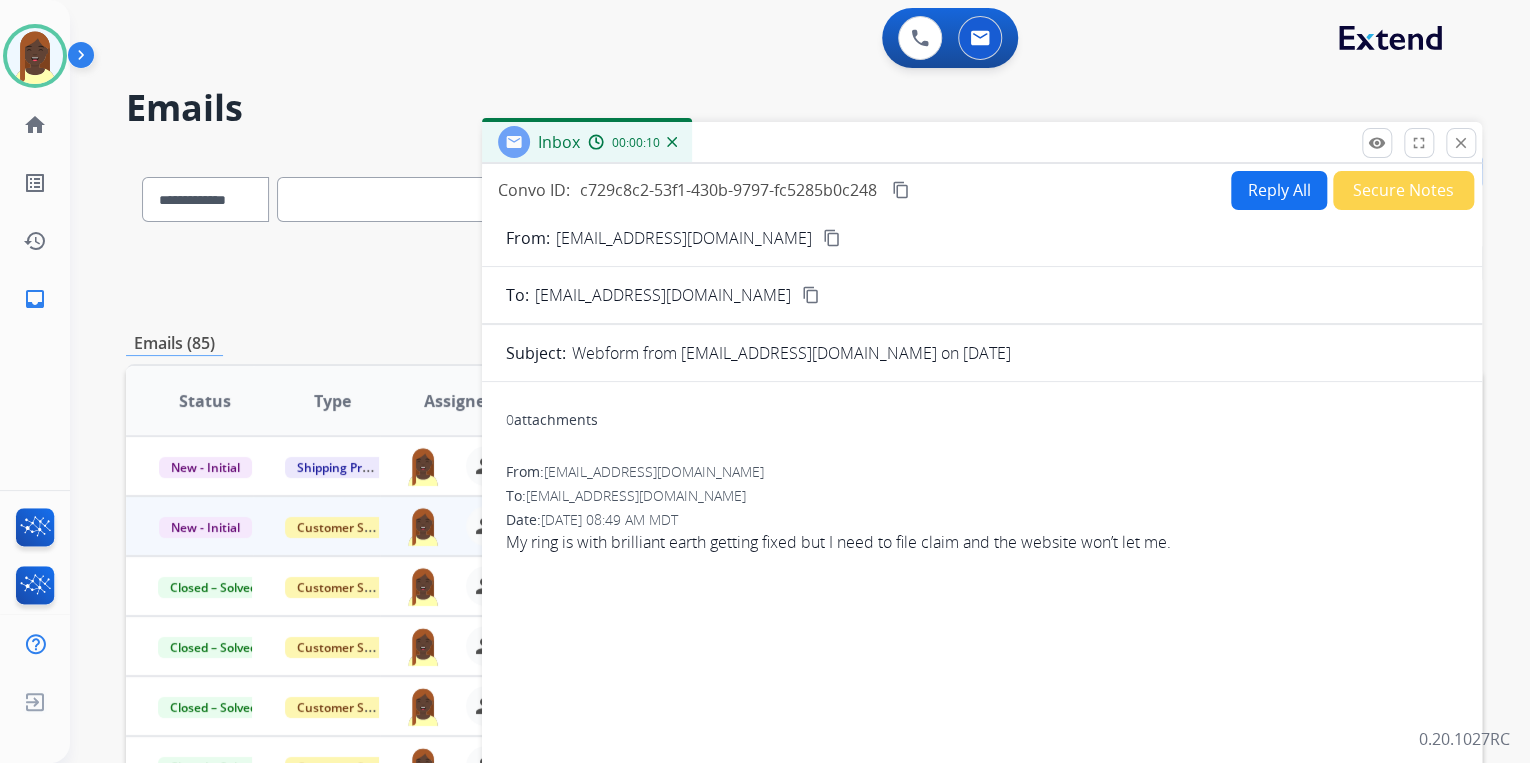 click on "From:  [EMAIL_ADDRESS][DOMAIN_NAME]" at bounding box center (982, 472) 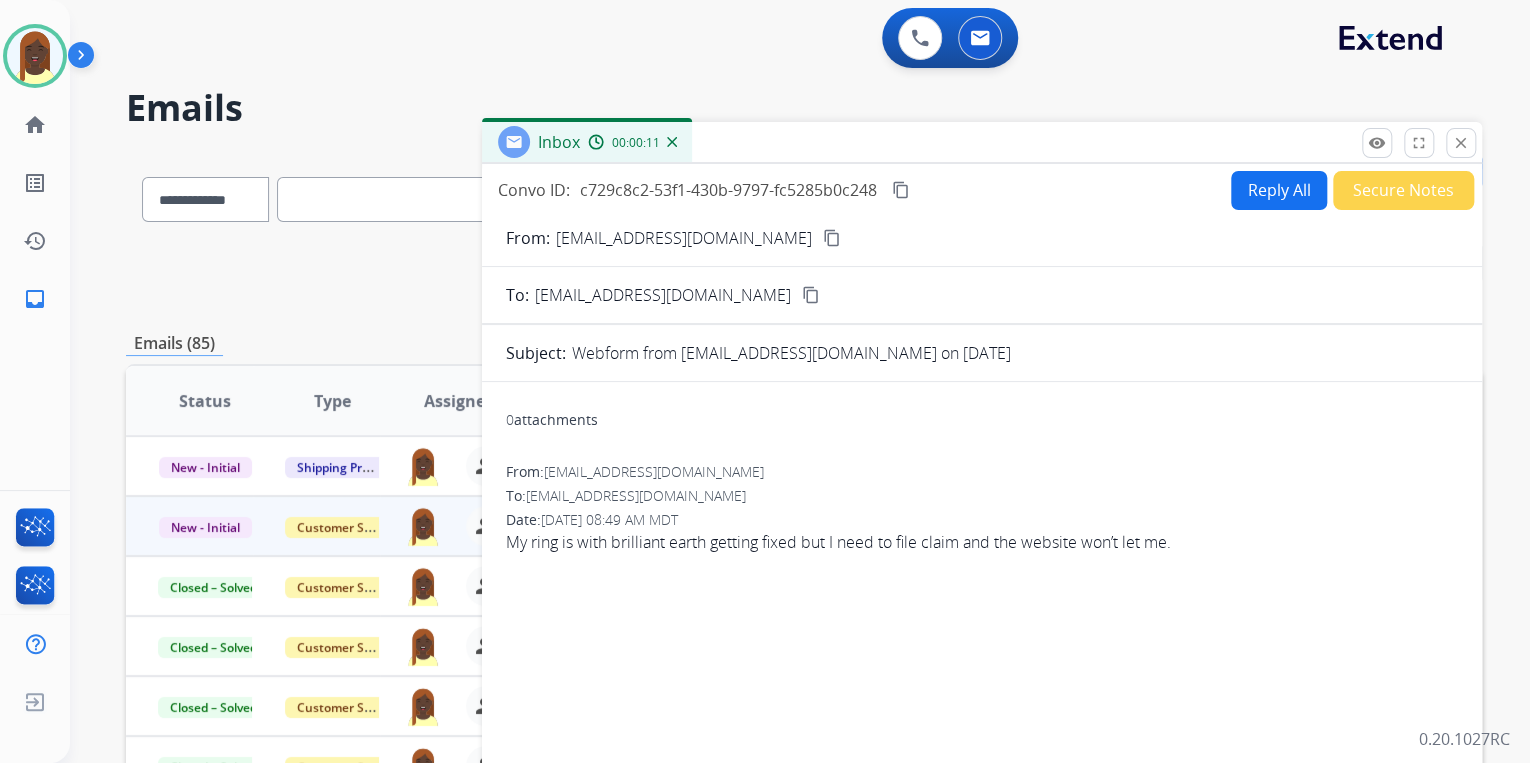 click on "content_copy" at bounding box center [832, 238] 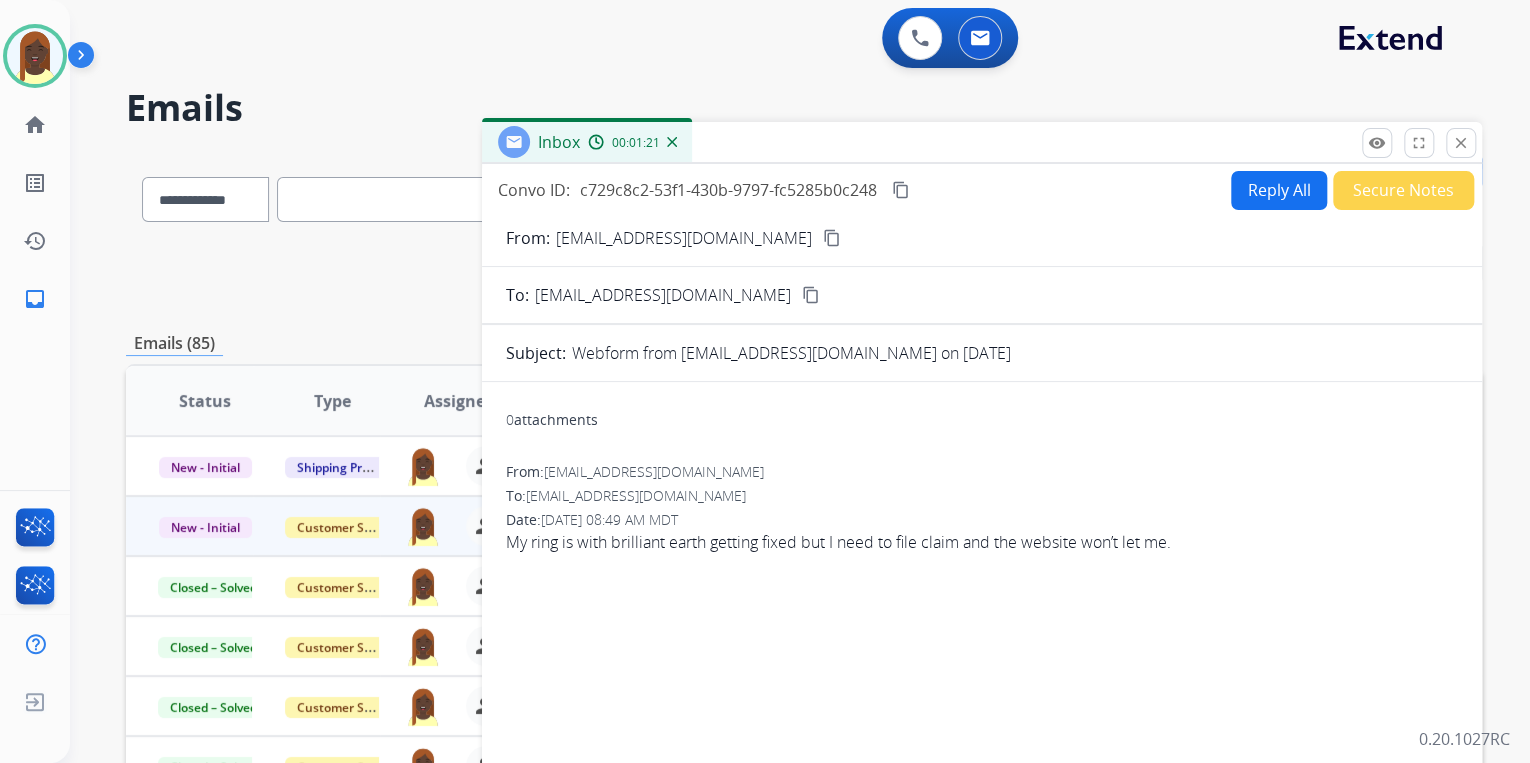 click on "Reply All" at bounding box center [1279, 190] 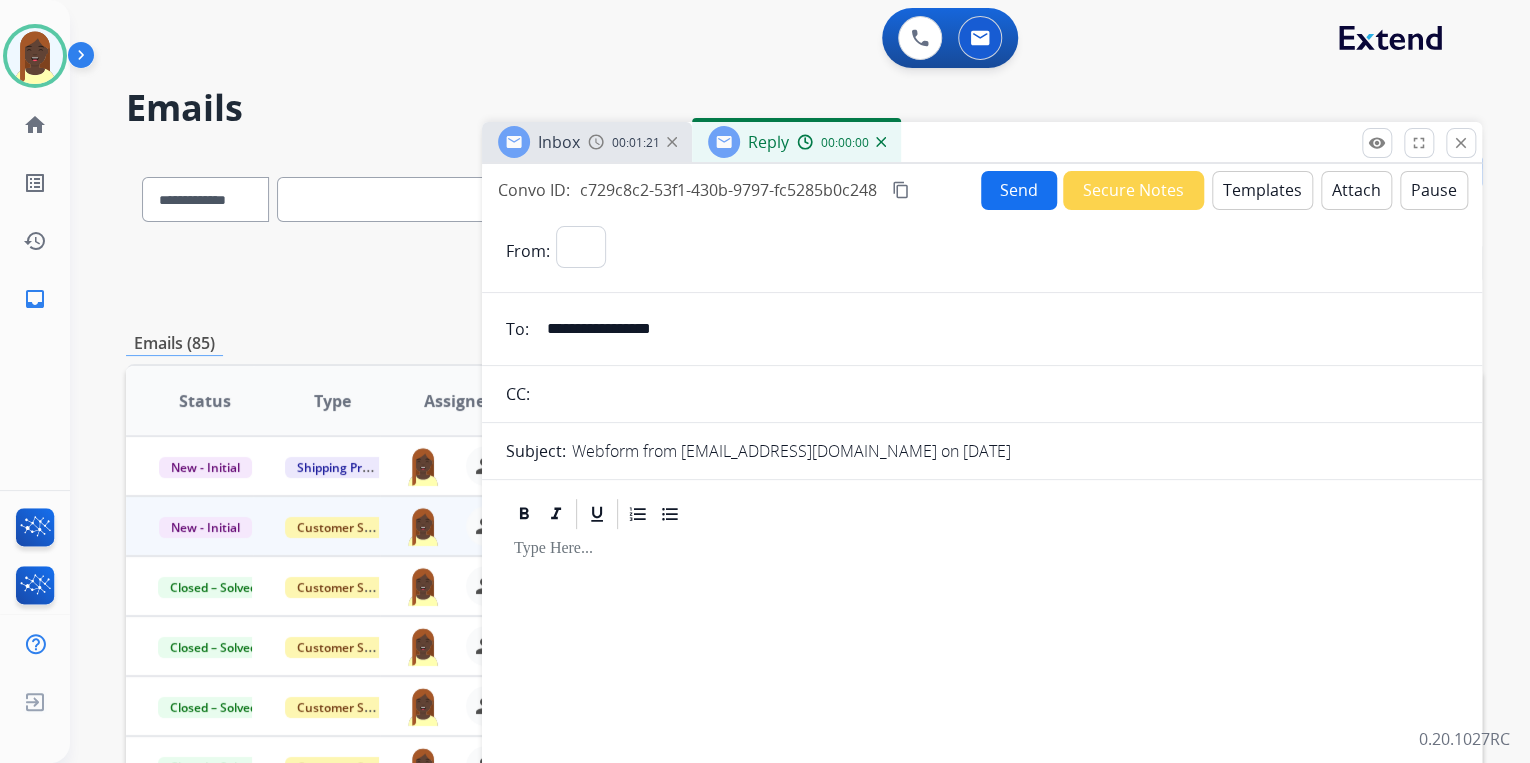 select on "**********" 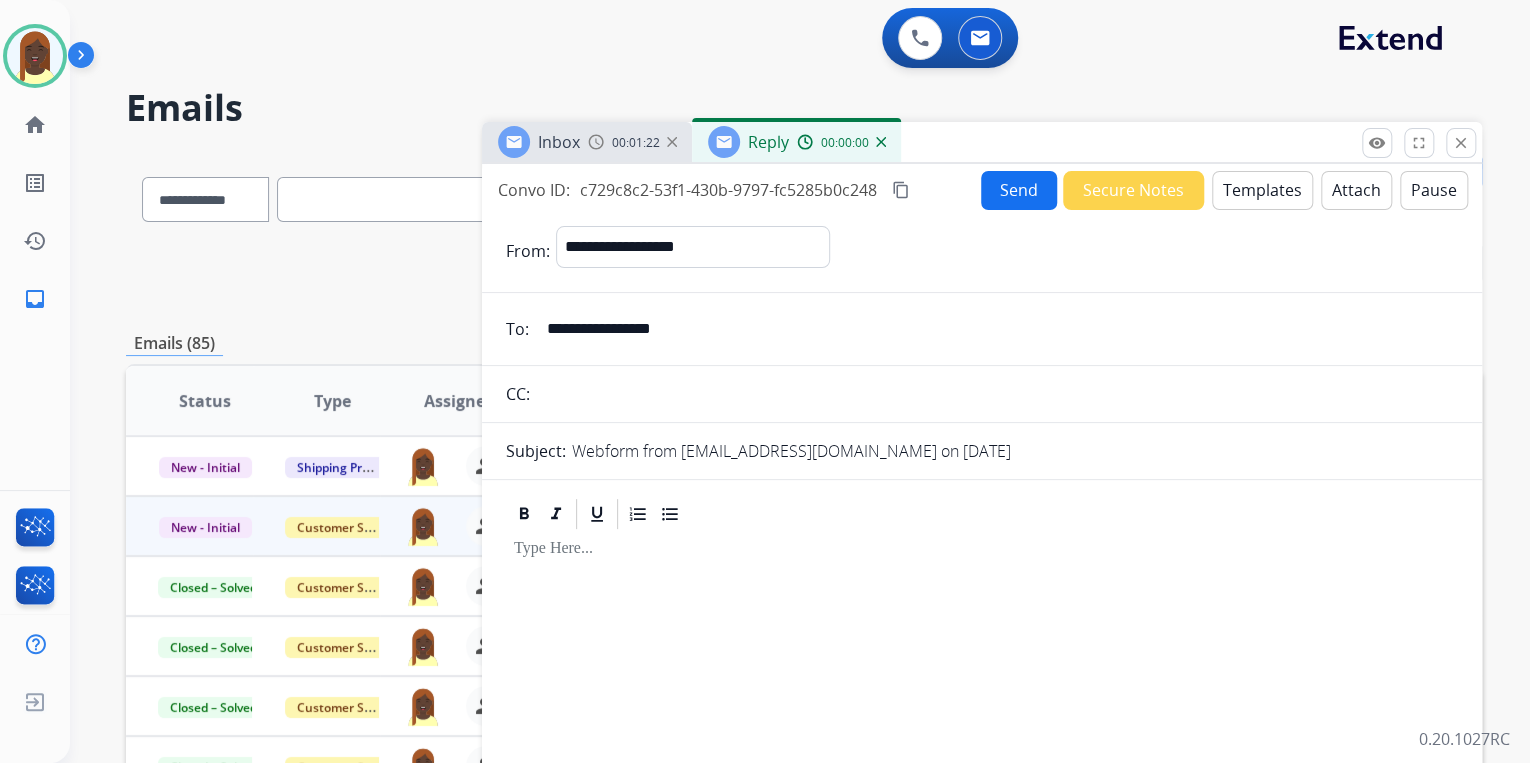 click on "Templates" at bounding box center [1262, 190] 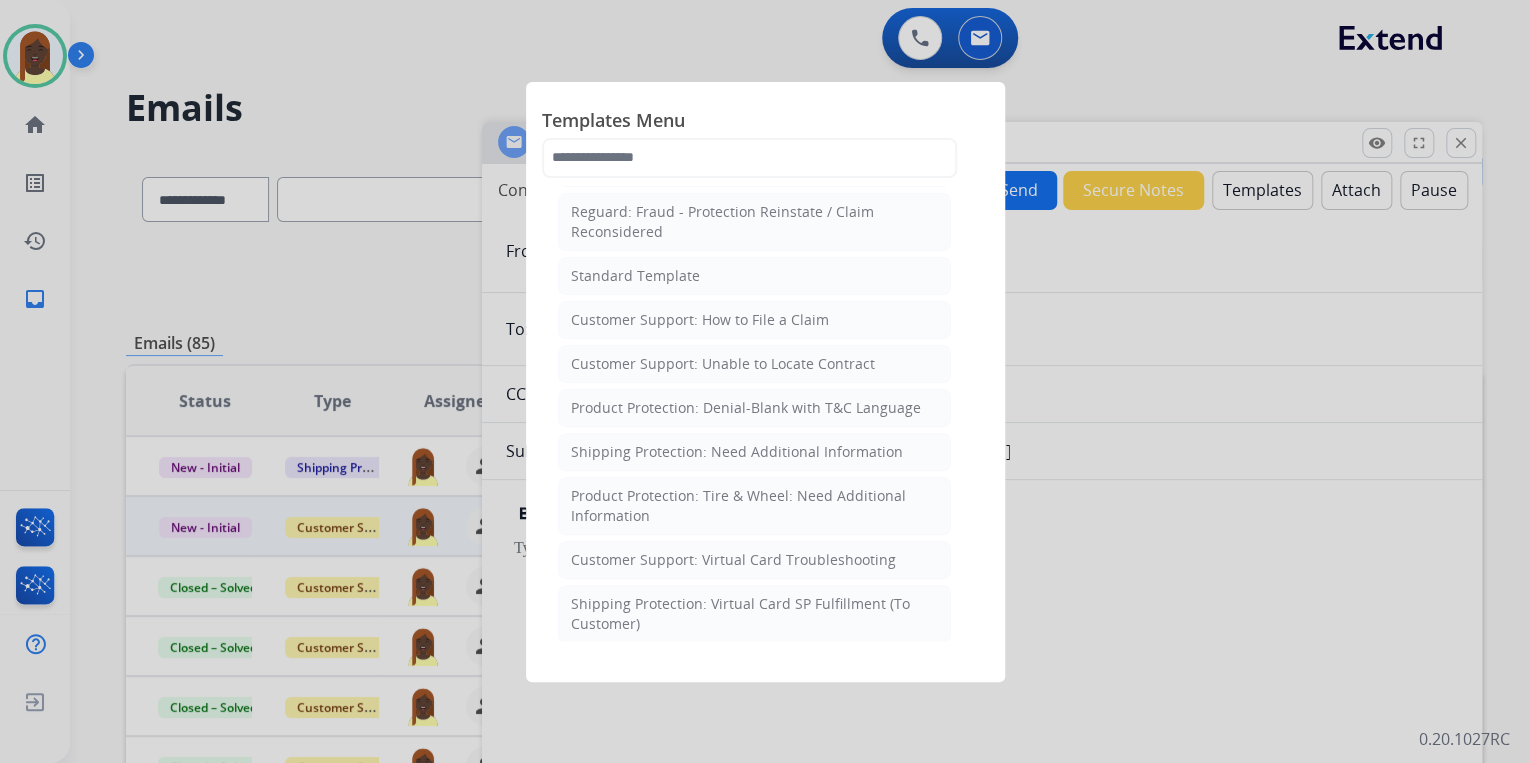 scroll, scrollTop: 240, scrollLeft: 0, axis: vertical 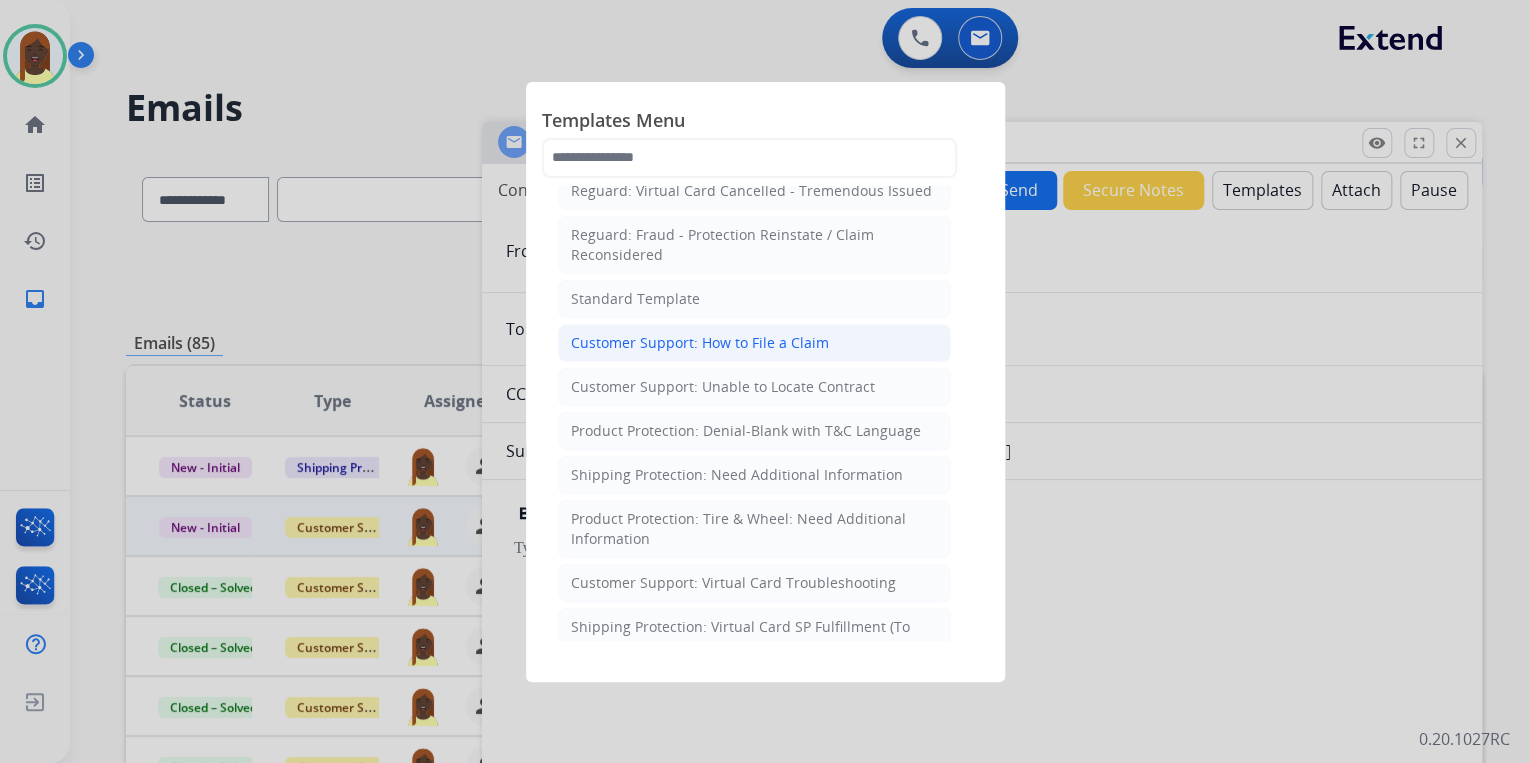 click on "Customer Support: How to File a Claim" 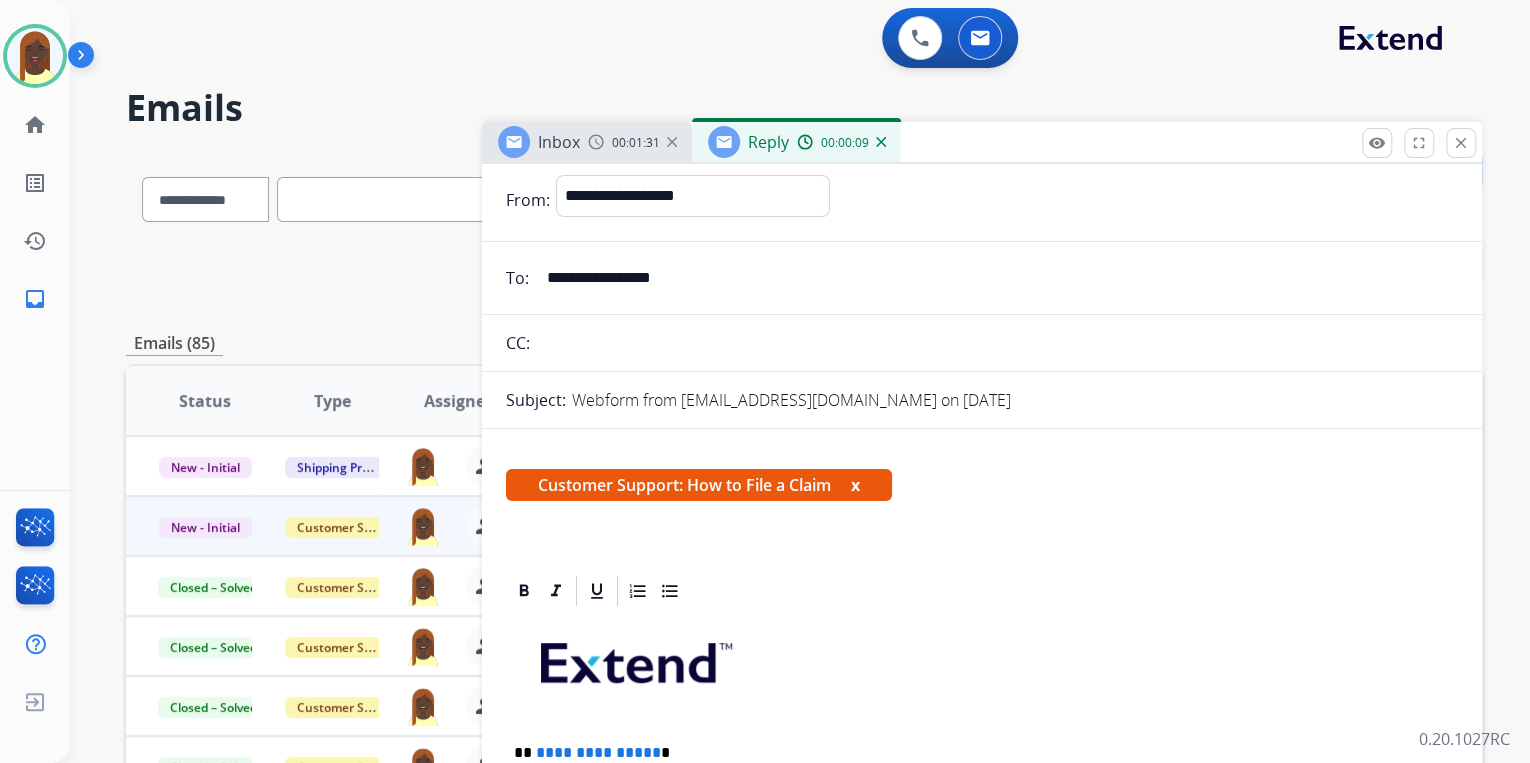 scroll, scrollTop: 320, scrollLeft: 0, axis: vertical 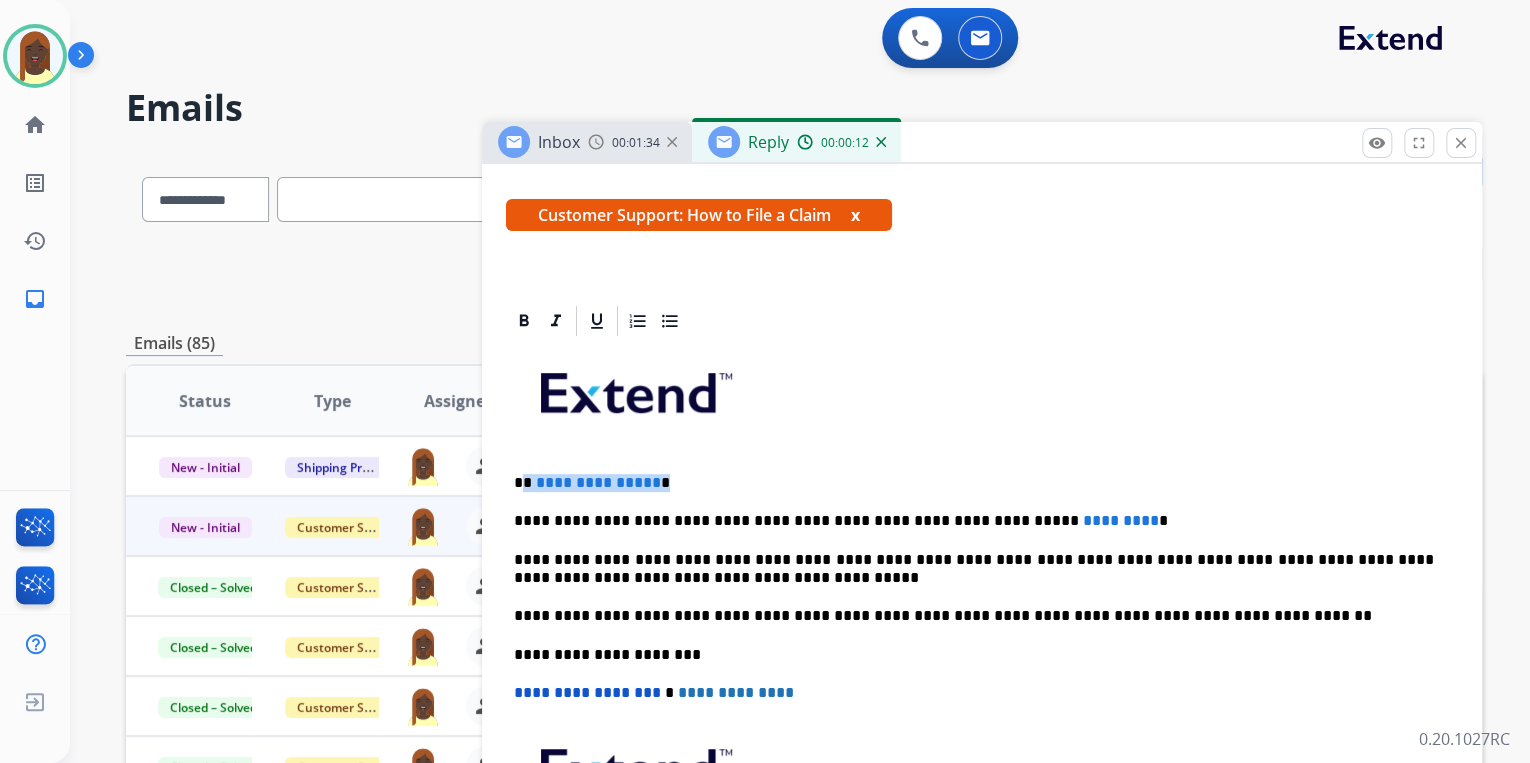 drag, startPoint x: 524, startPoint y: 478, endPoint x: 703, endPoint y: 480, distance: 179.01117 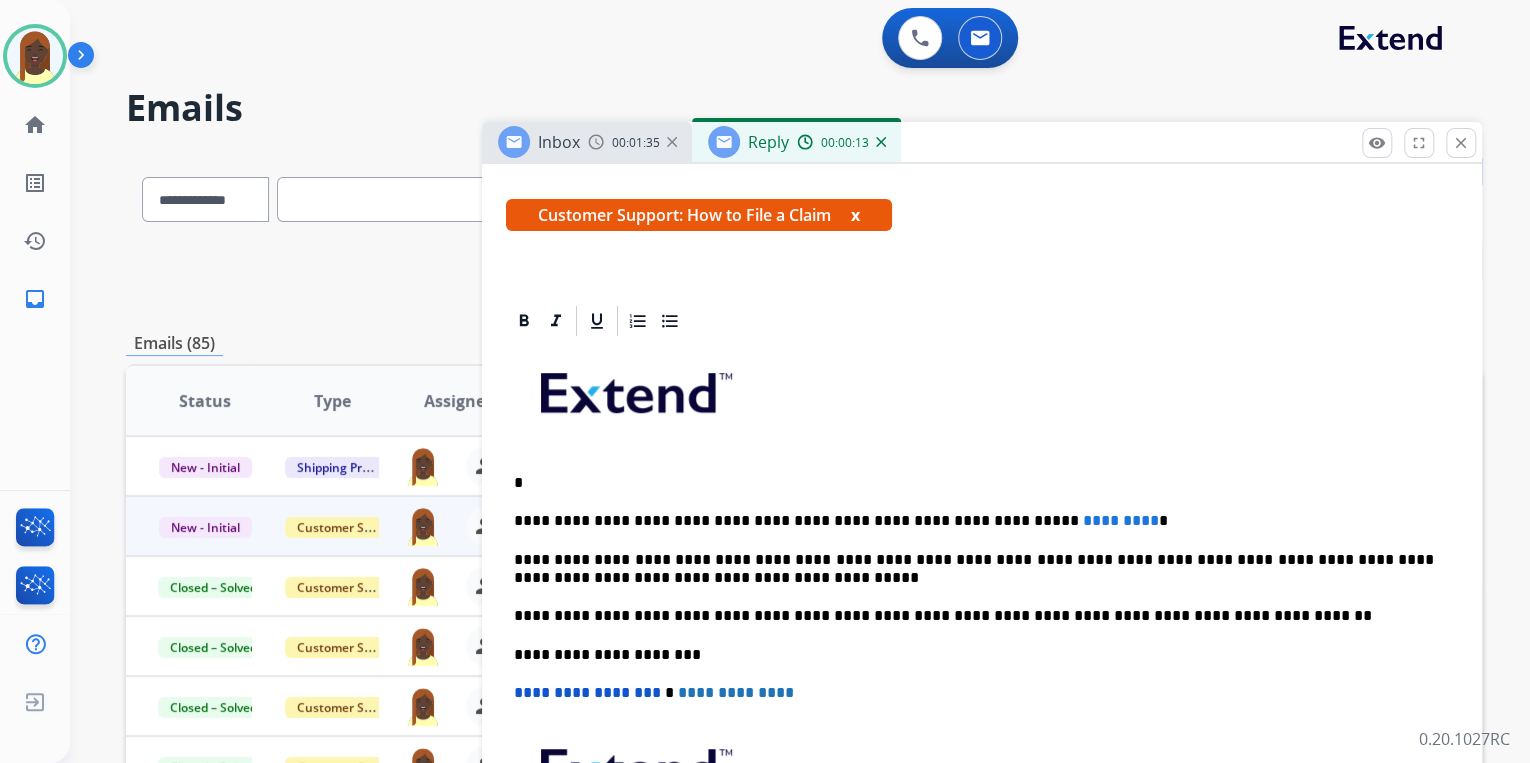 type 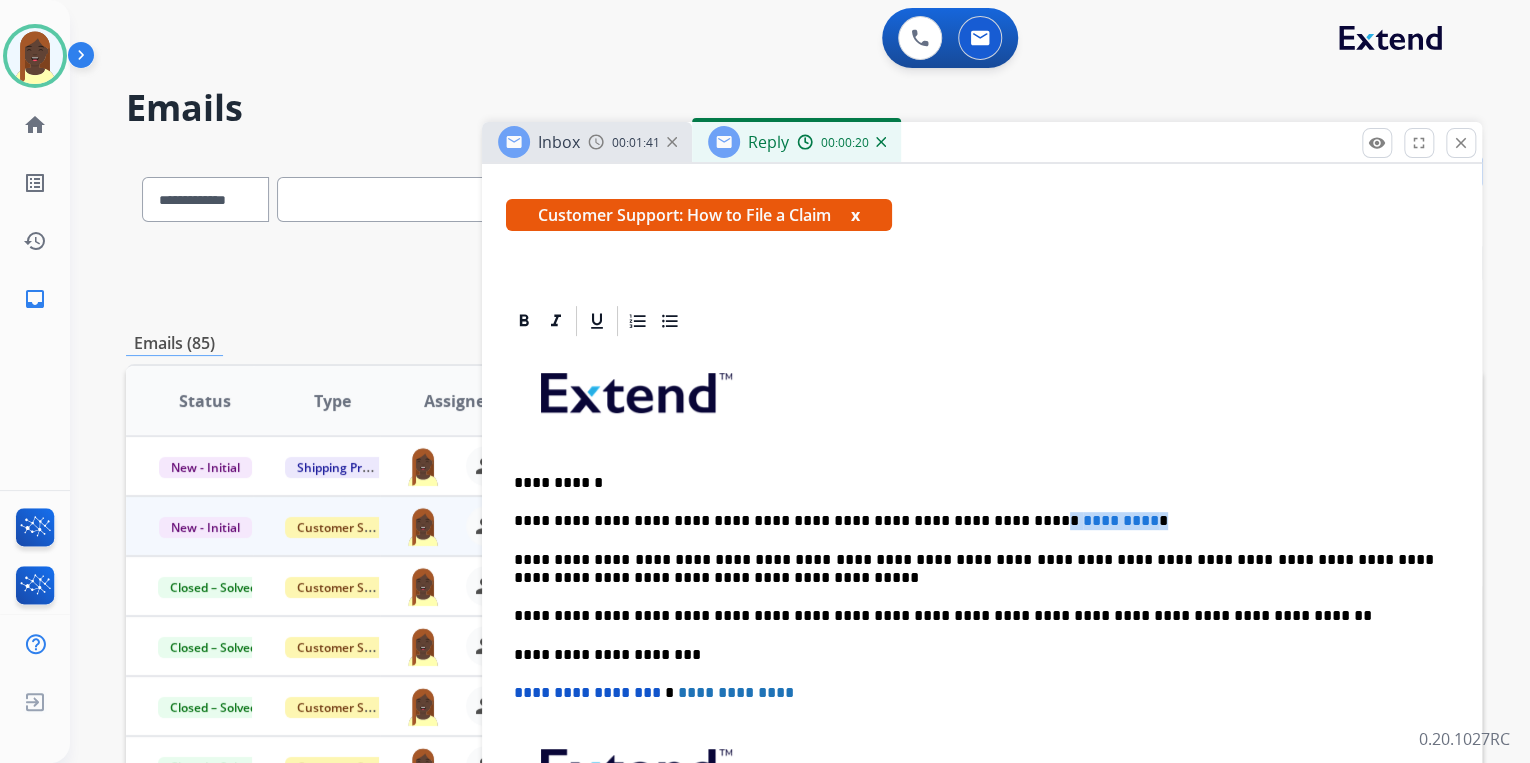 drag, startPoint x: 964, startPoint y: 516, endPoint x: 1100, endPoint y: 508, distance: 136.23509 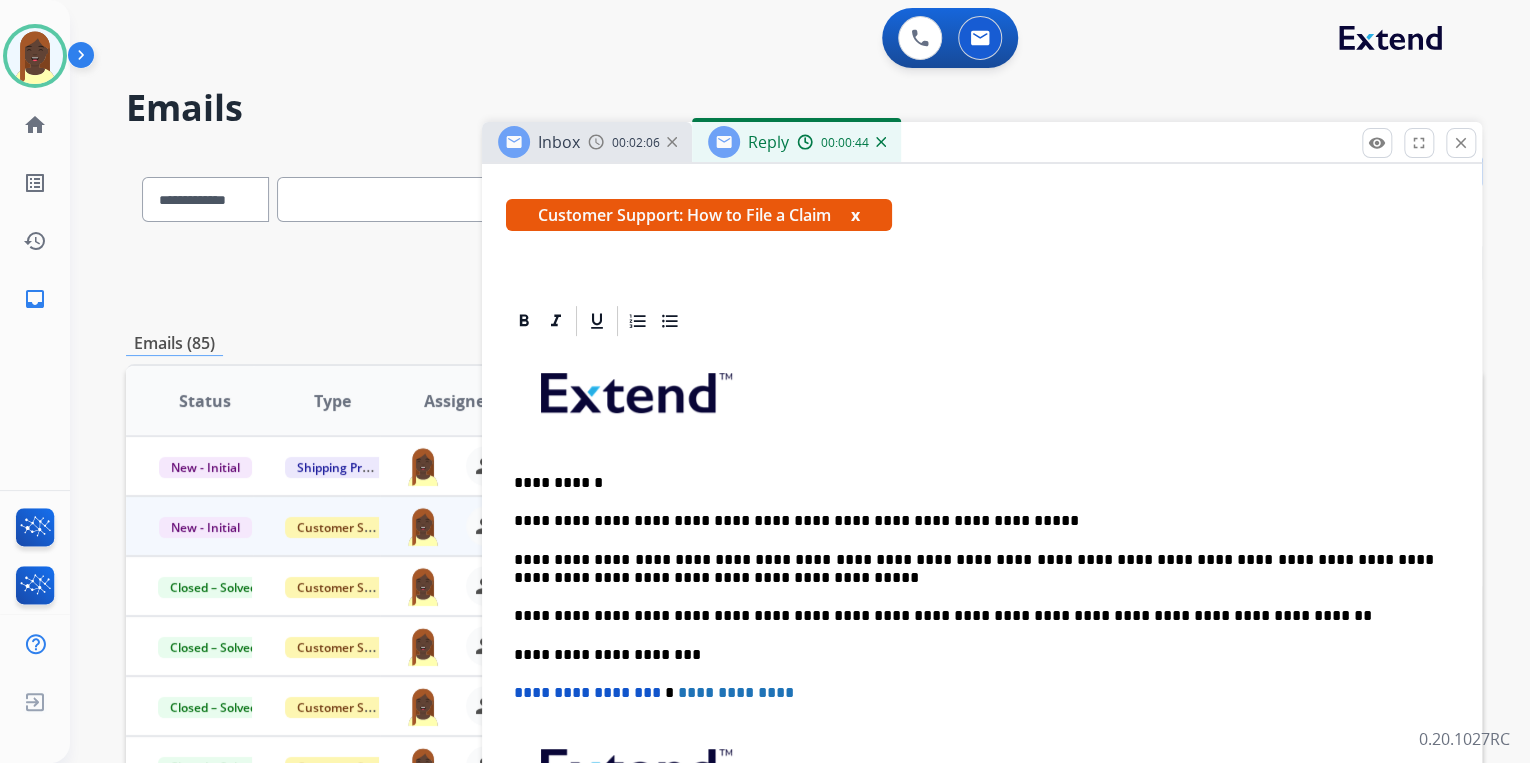 click on "**********" at bounding box center [974, 521] 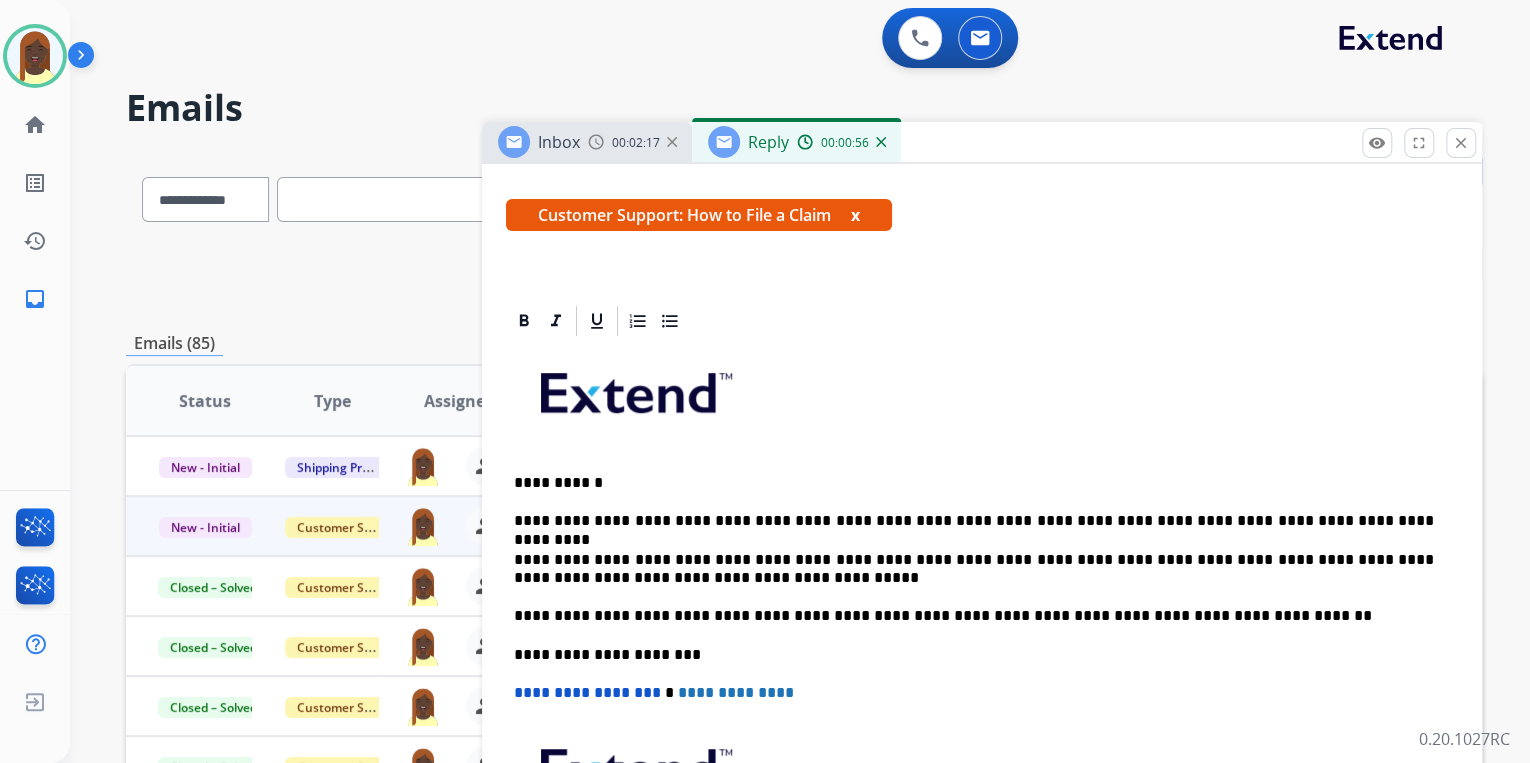 click on "**********" at bounding box center (982, 644) 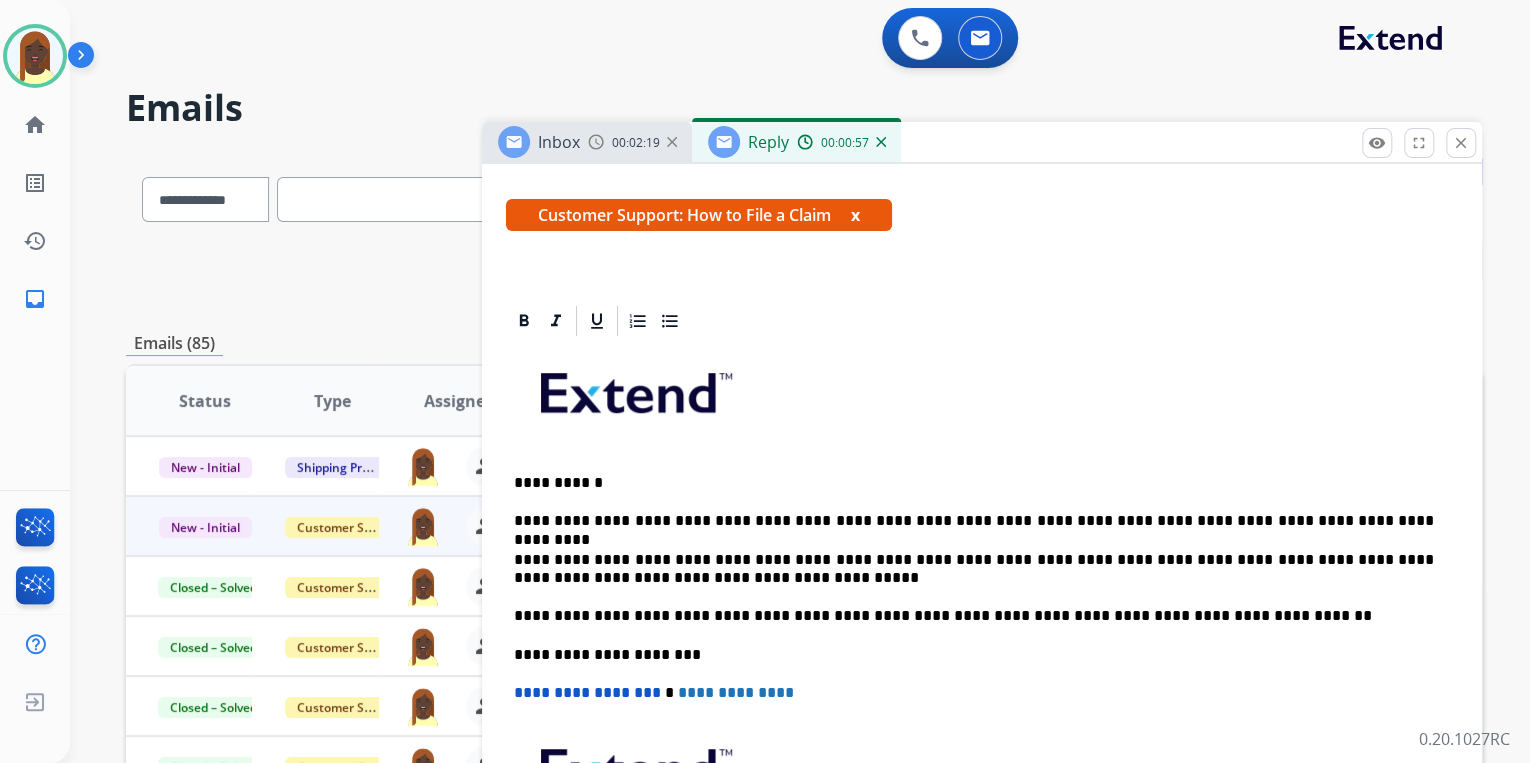 click on "**********" at bounding box center [974, 569] 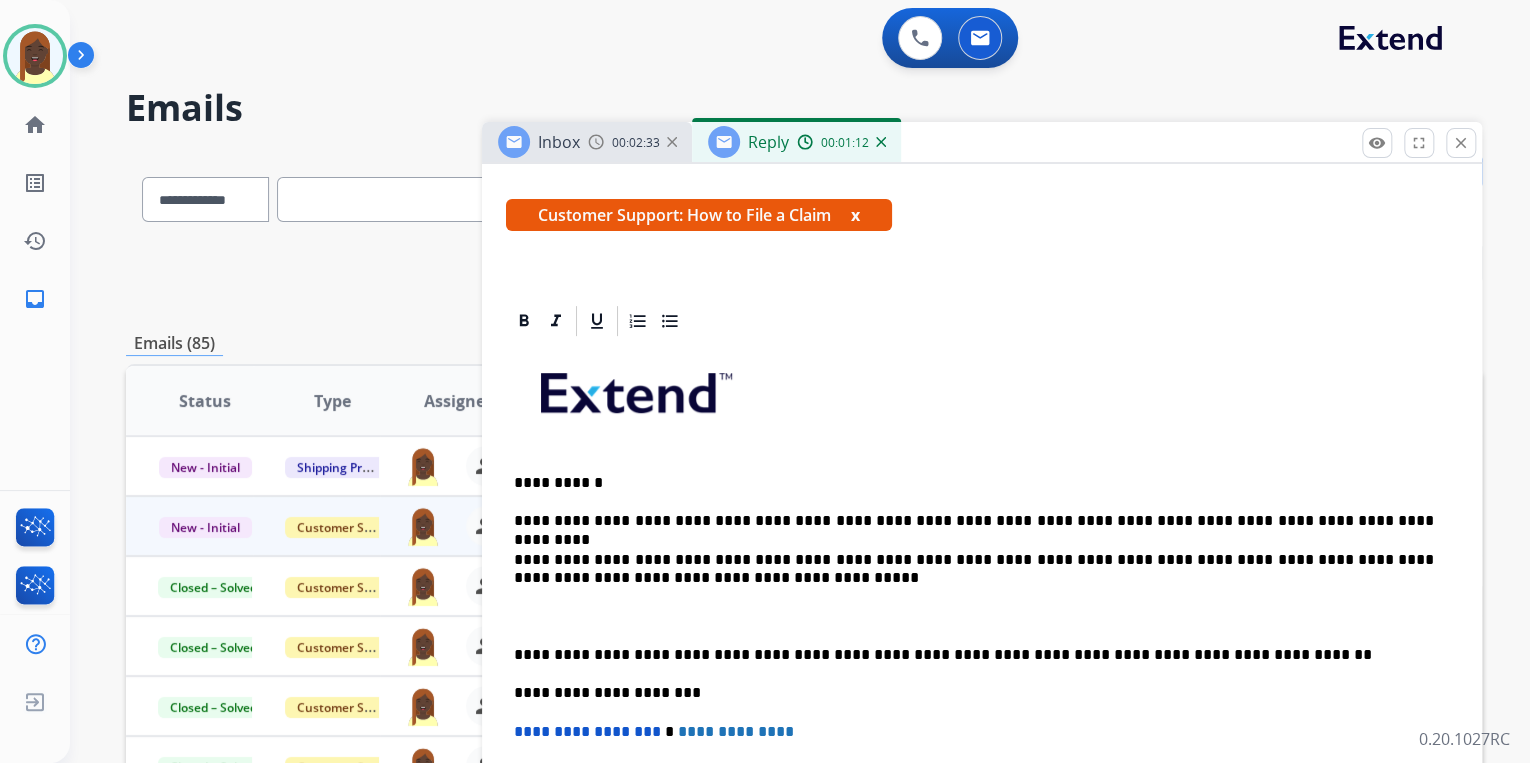 click at bounding box center (982, 616) 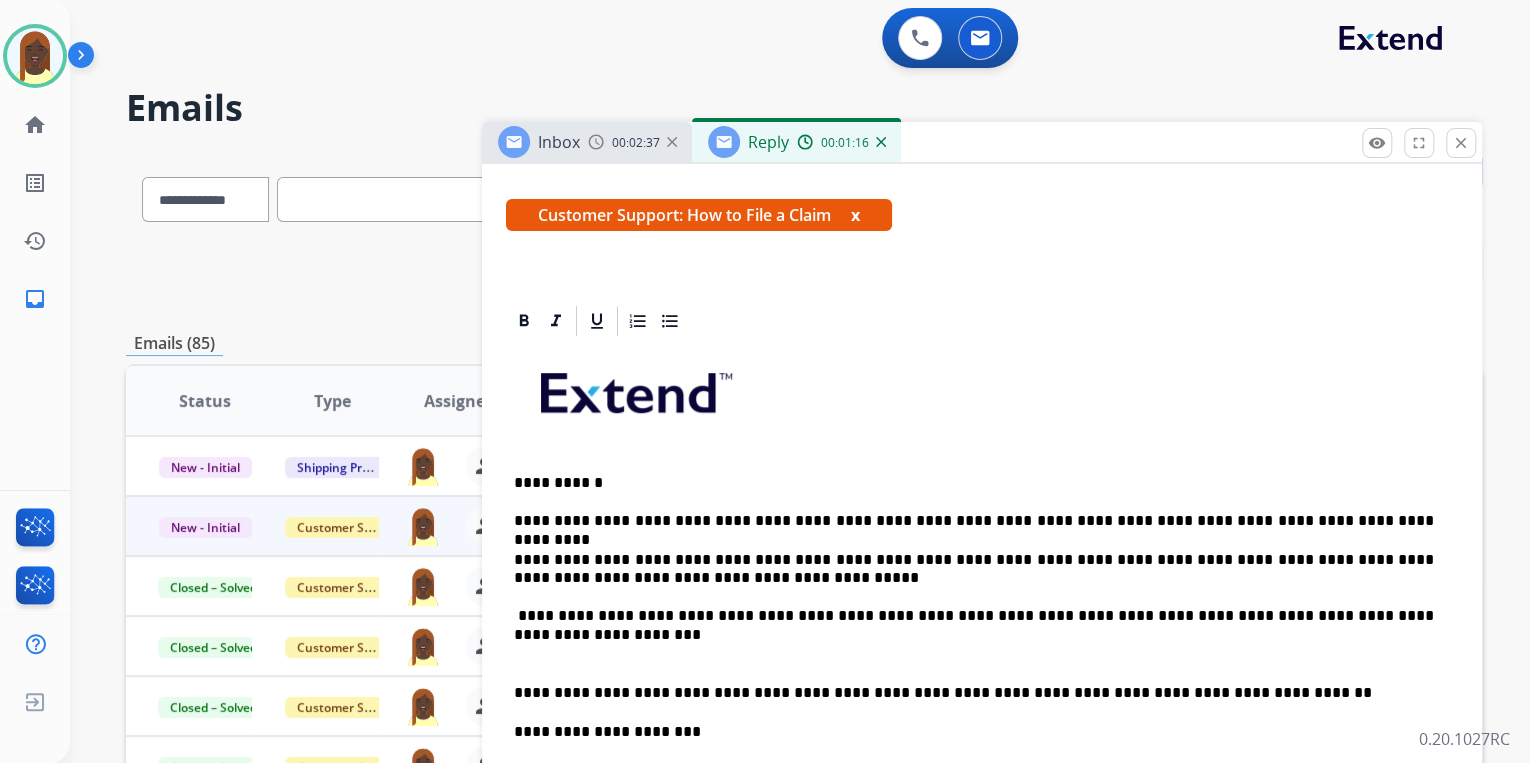 click on "**********" at bounding box center (974, 616) 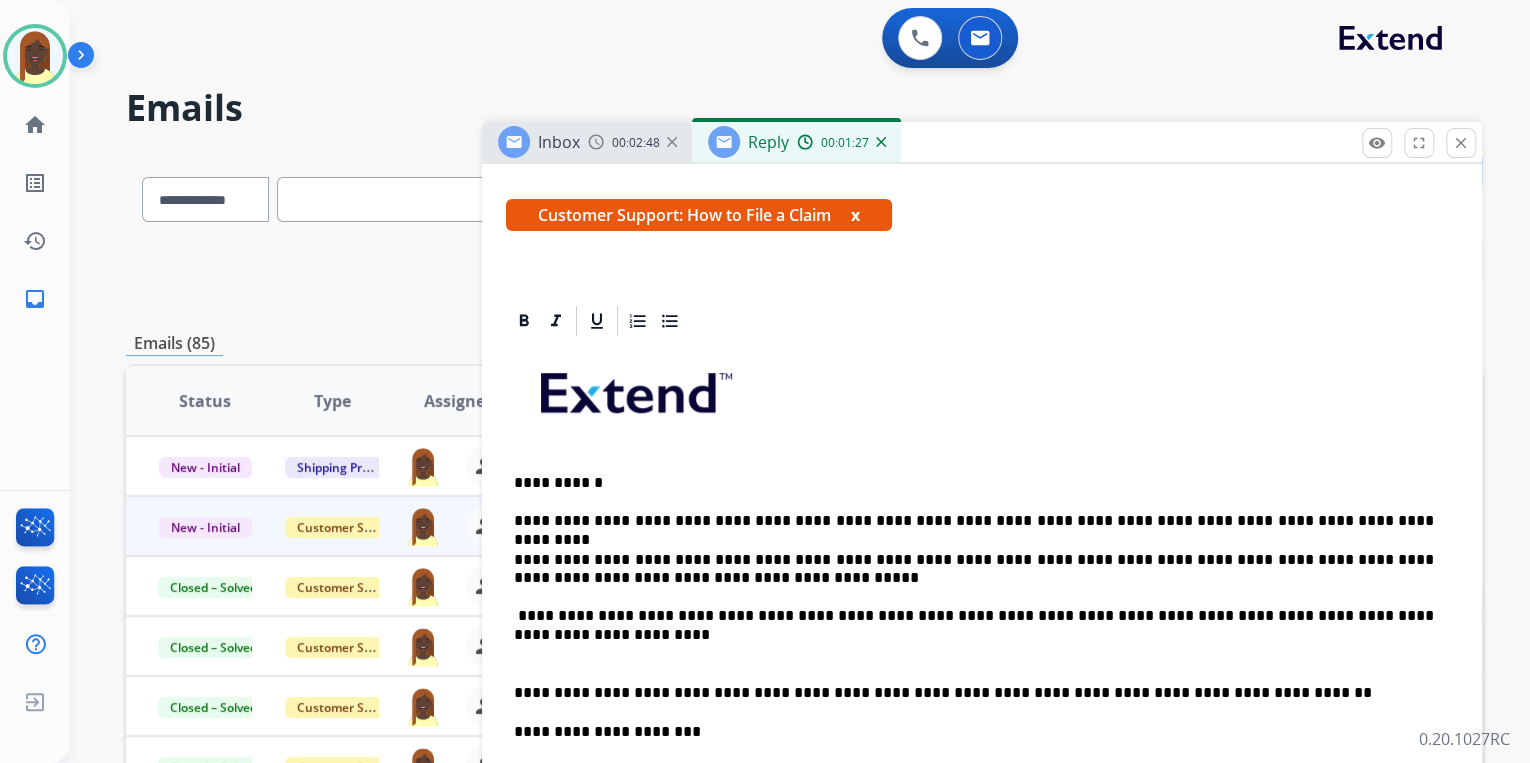 click on "**********" at bounding box center (982, 683) 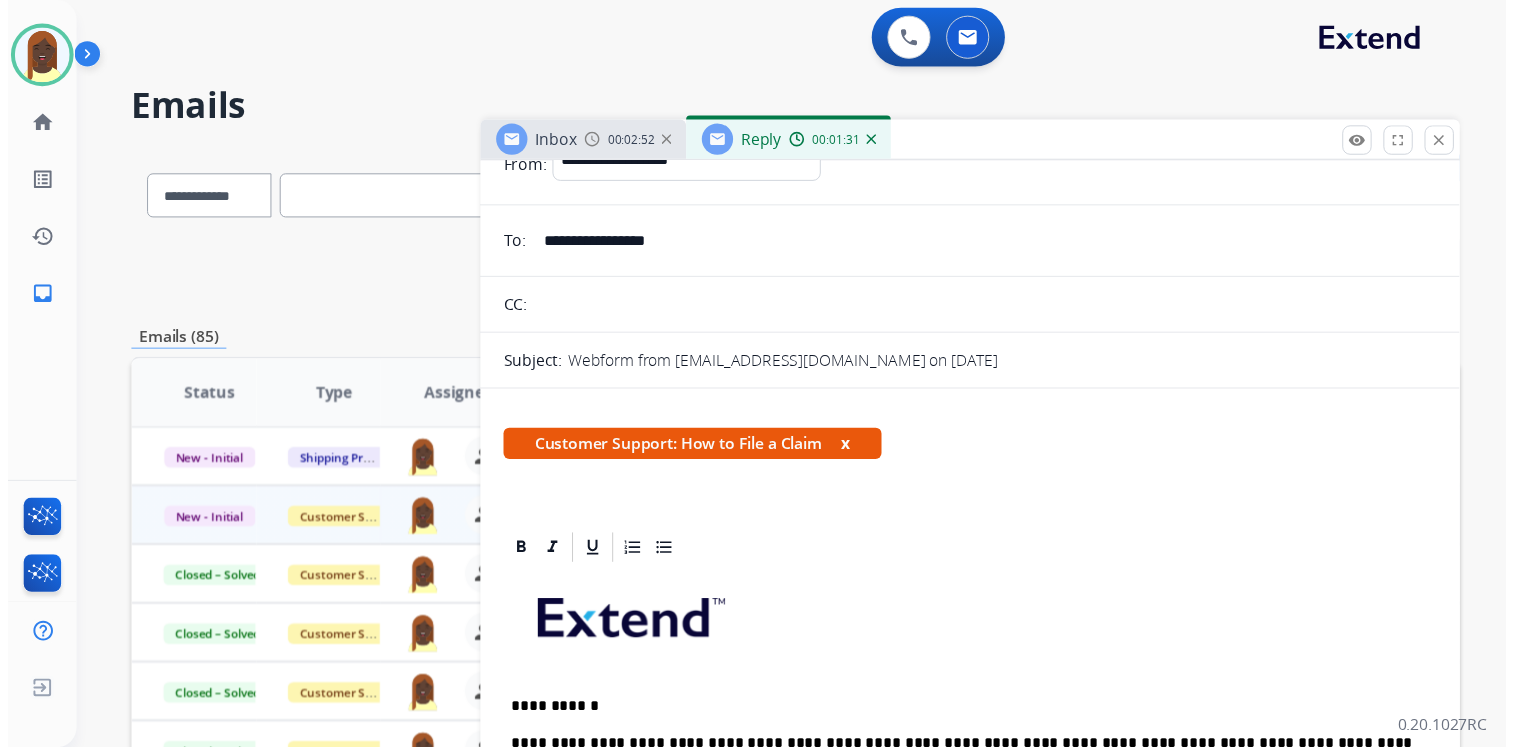 scroll, scrollTop: 0, scrollLeft: 0, axis: both 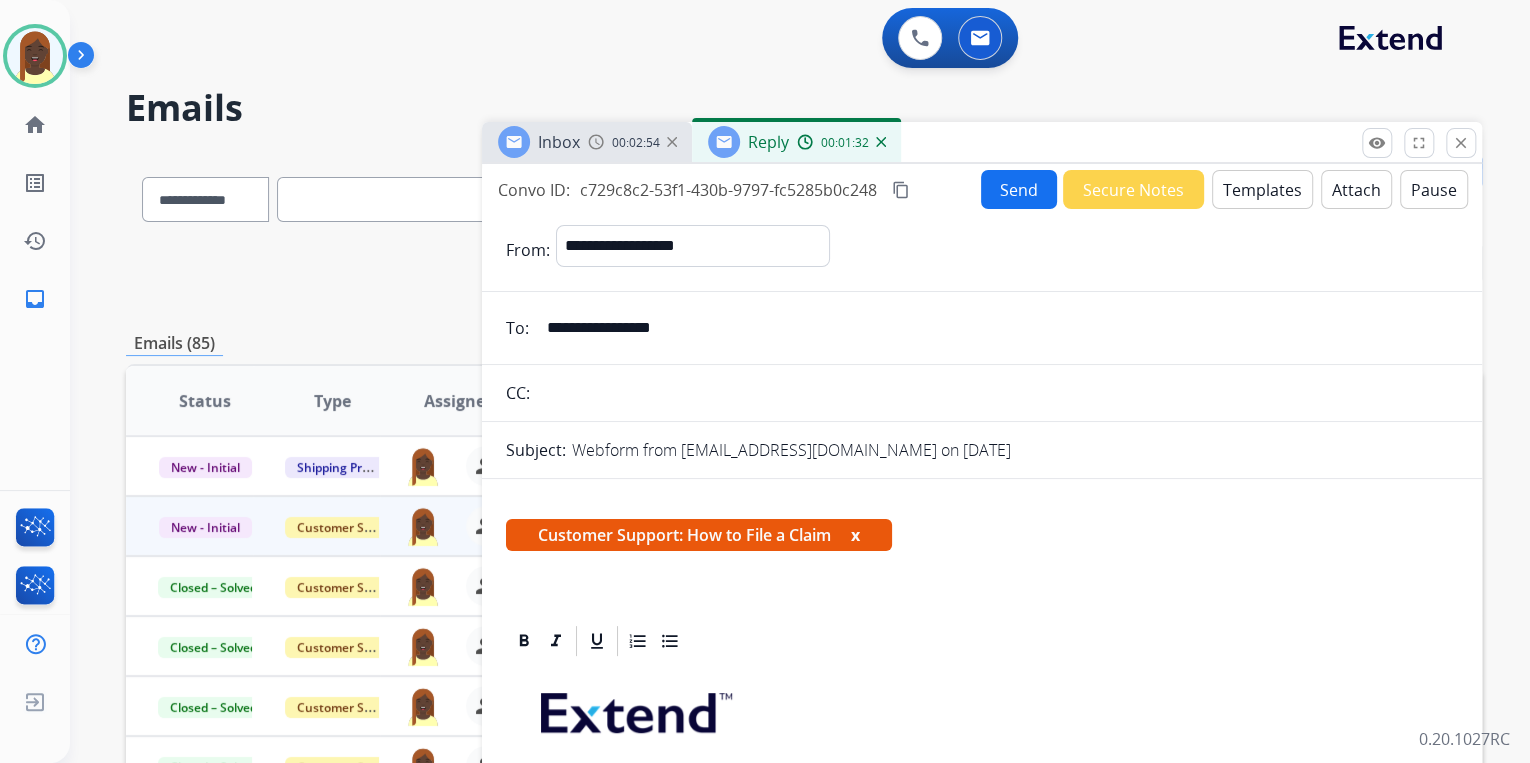 click on "Send" at bounding box center [1019, 189] 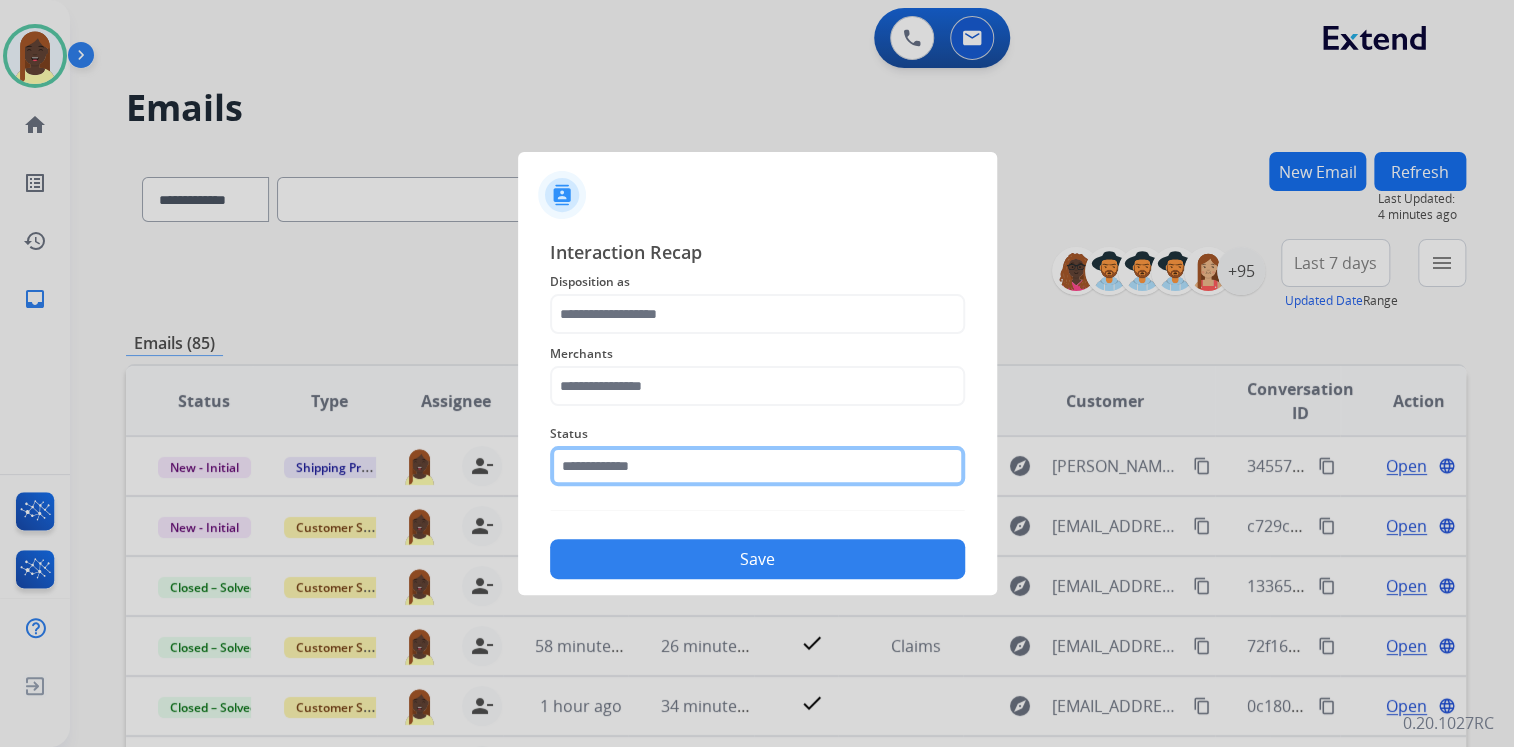 click 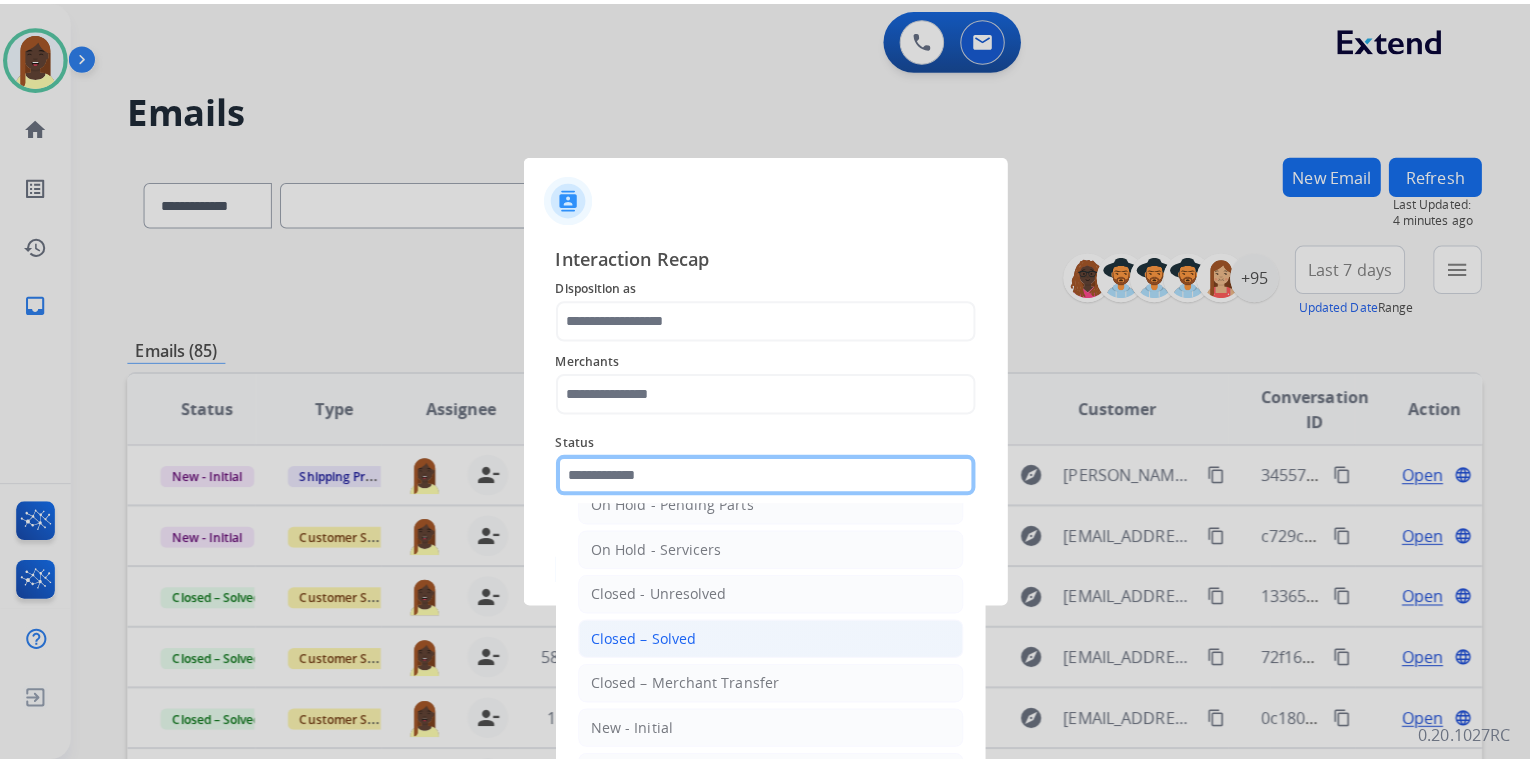 scroll, scrollTop: 116, scrollLeft: 0, axis: vertical 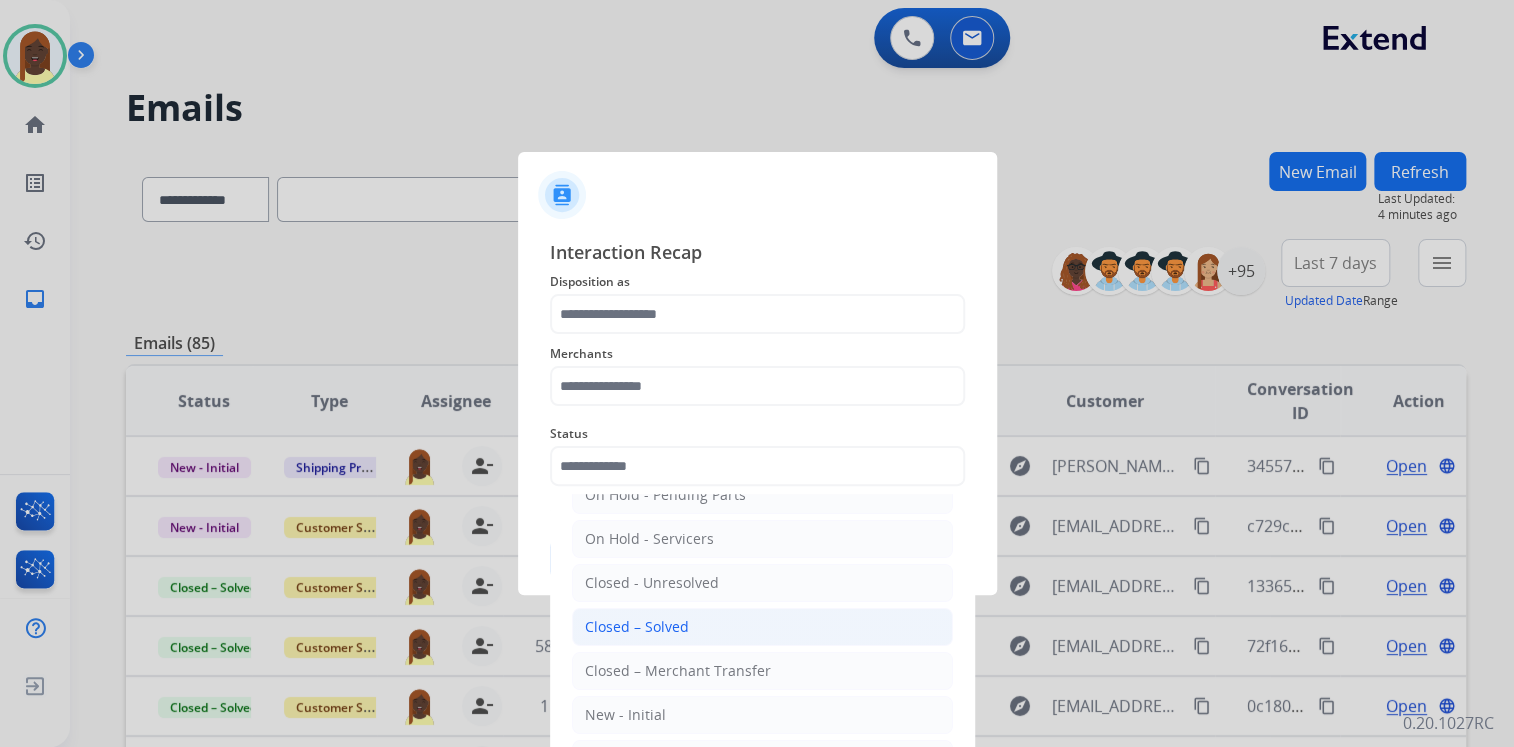 click on "Closed – Solved" 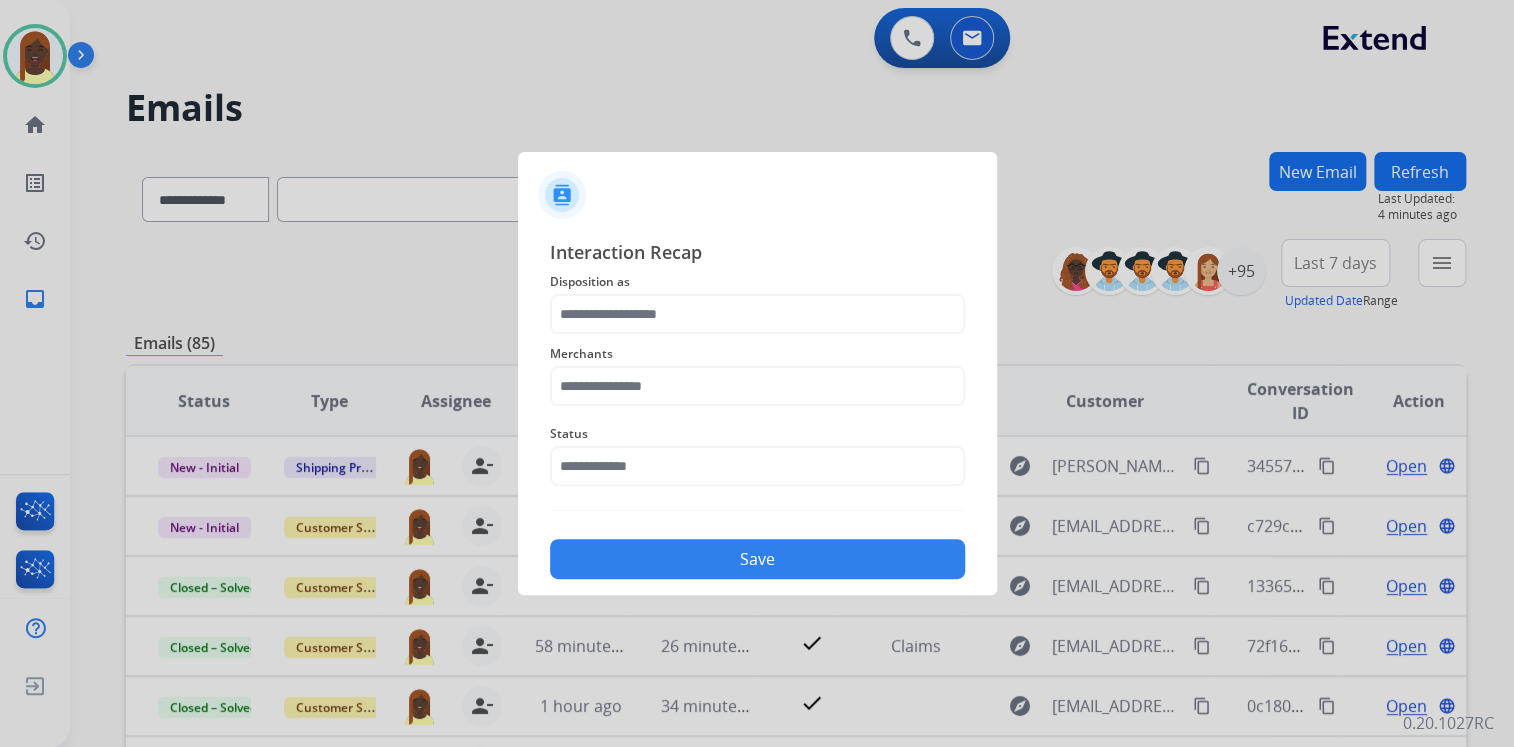 type on "**********" 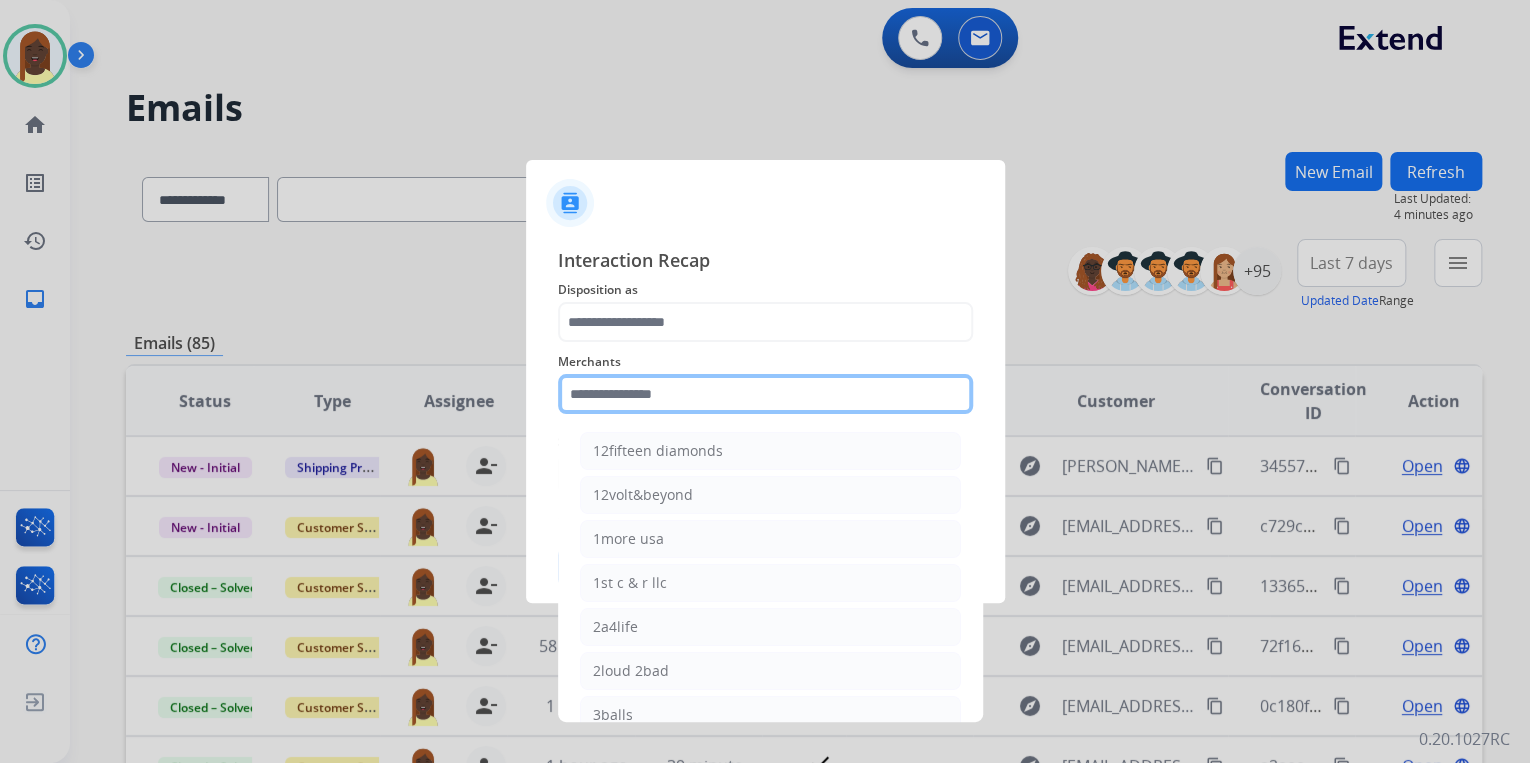 click 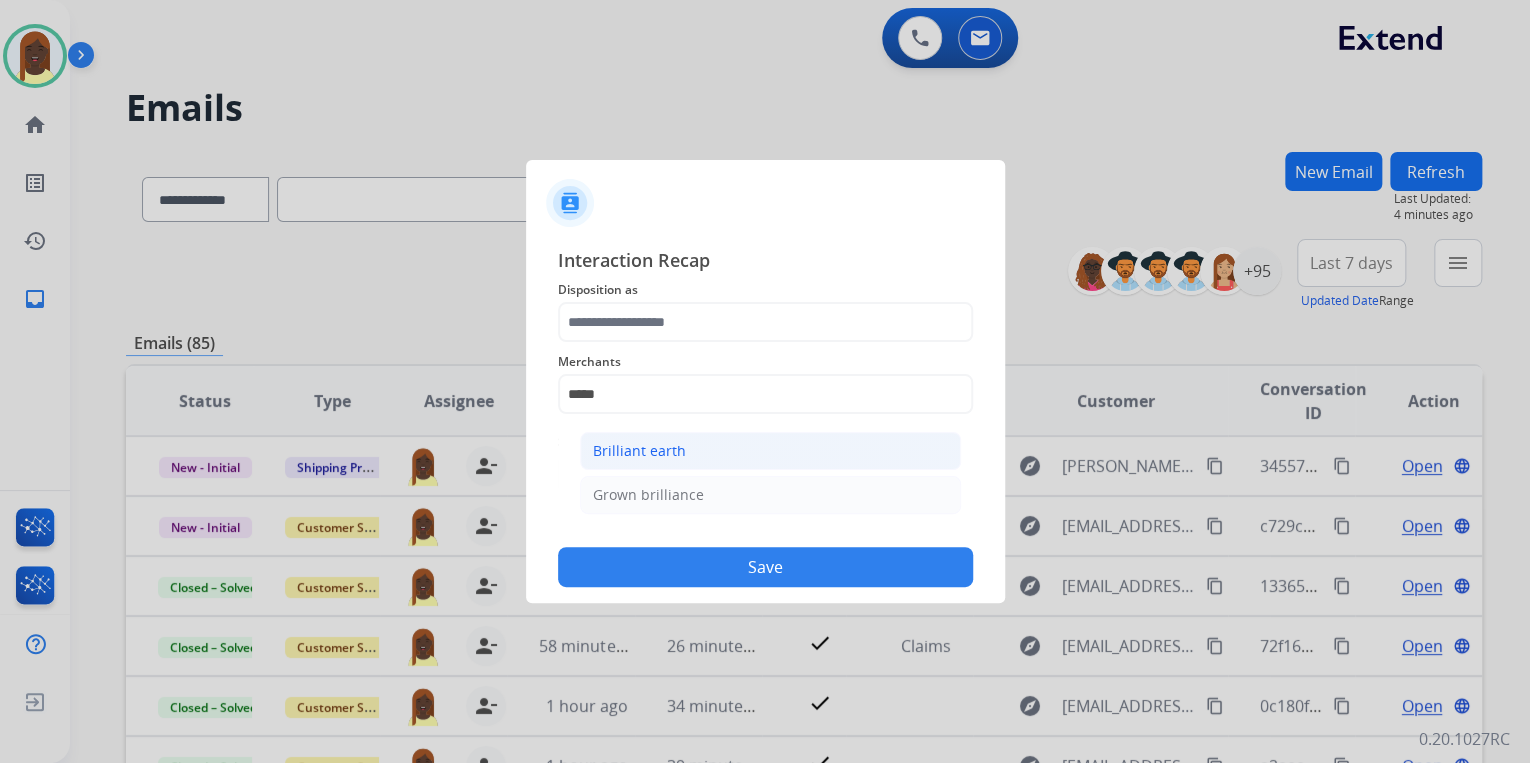 click on "Brilliant earth" 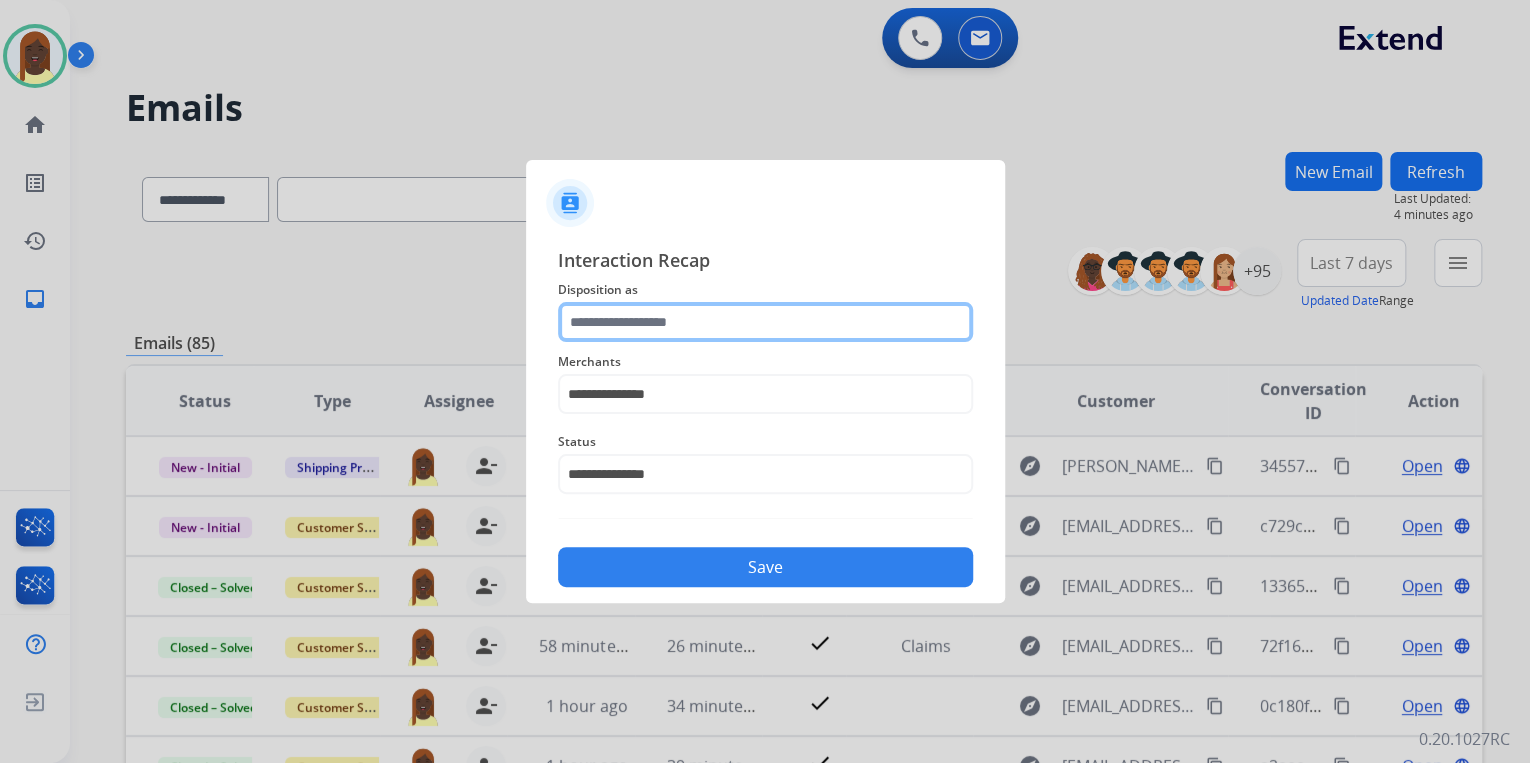 click 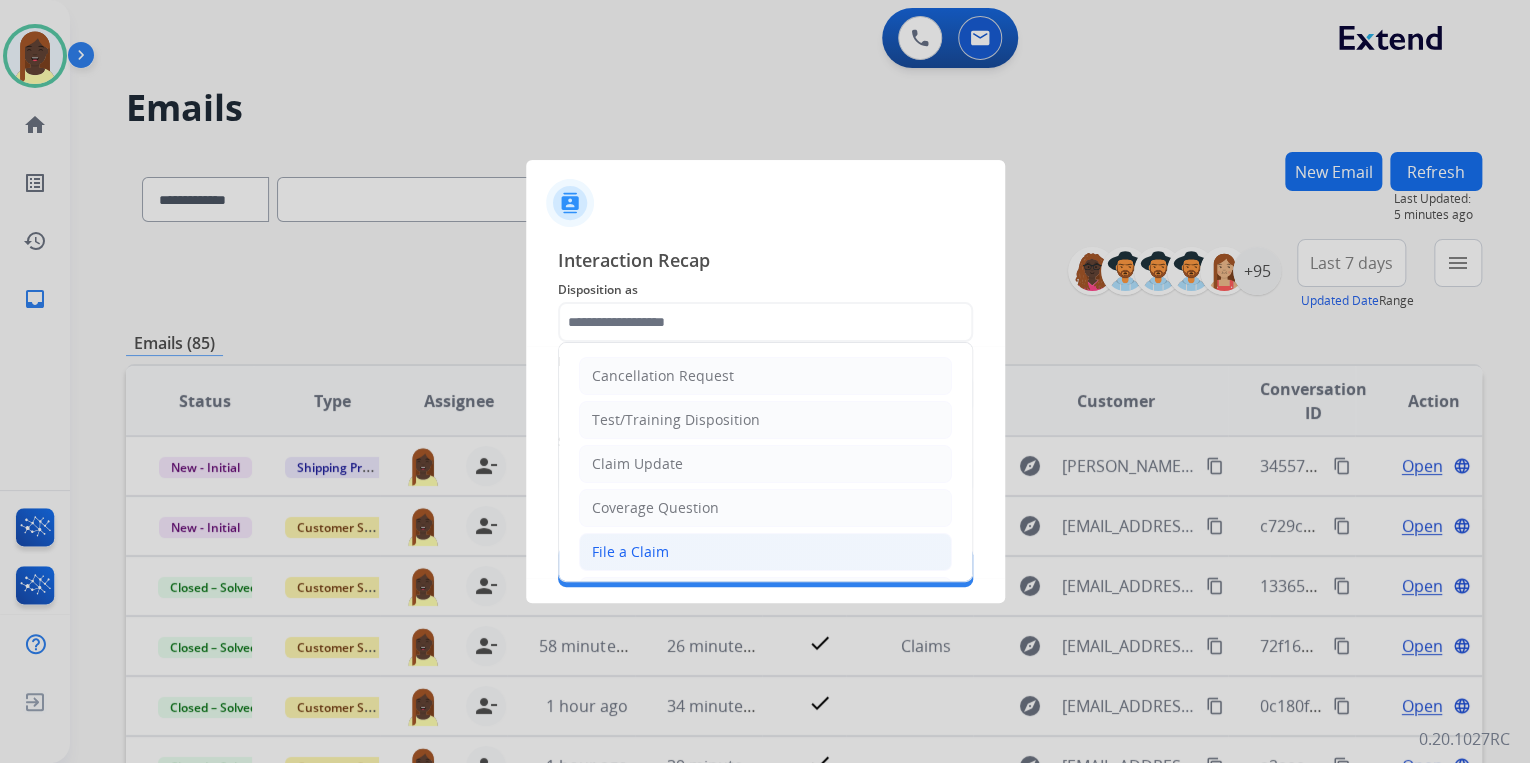 click on "File a Claim" 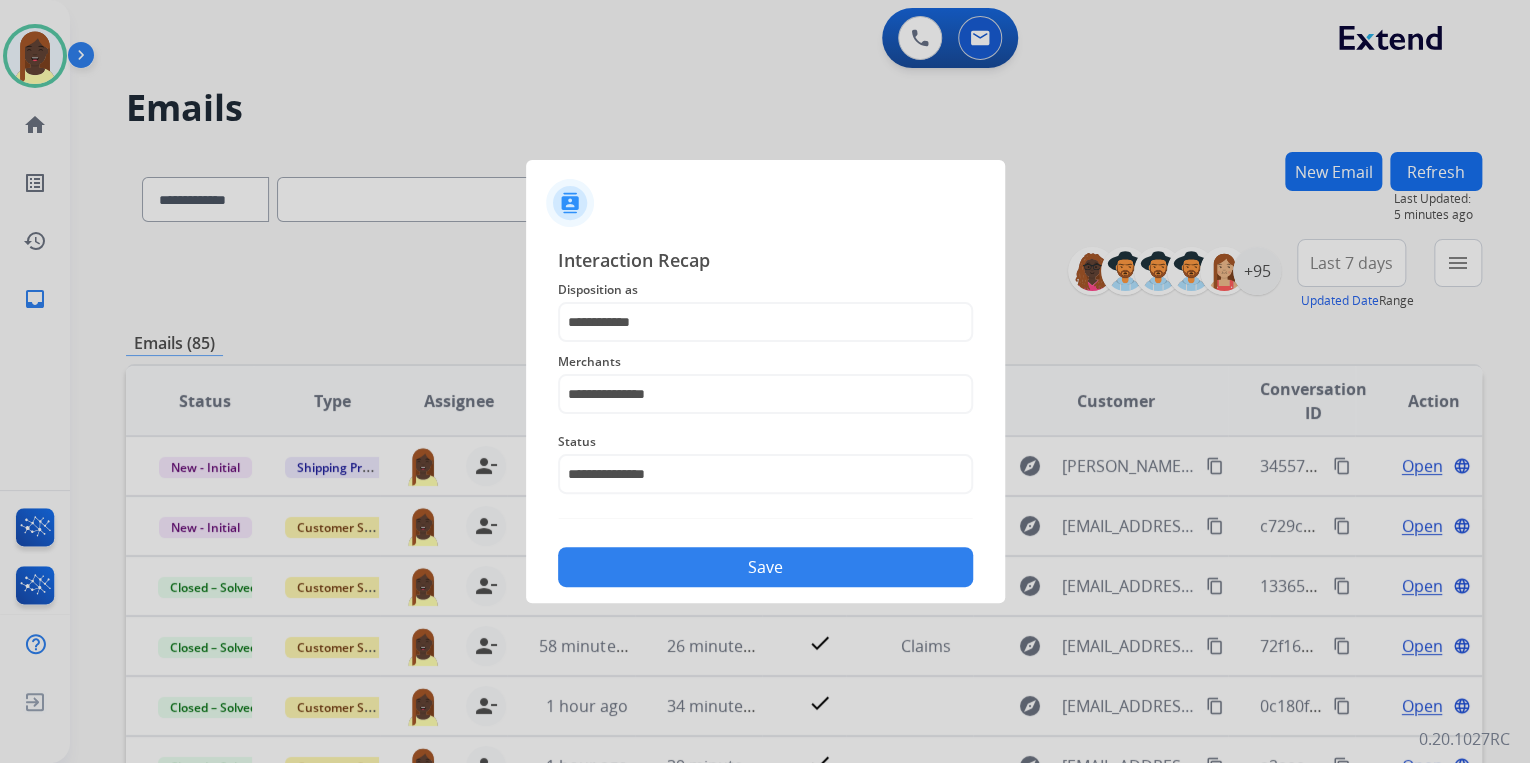 click on "Save" 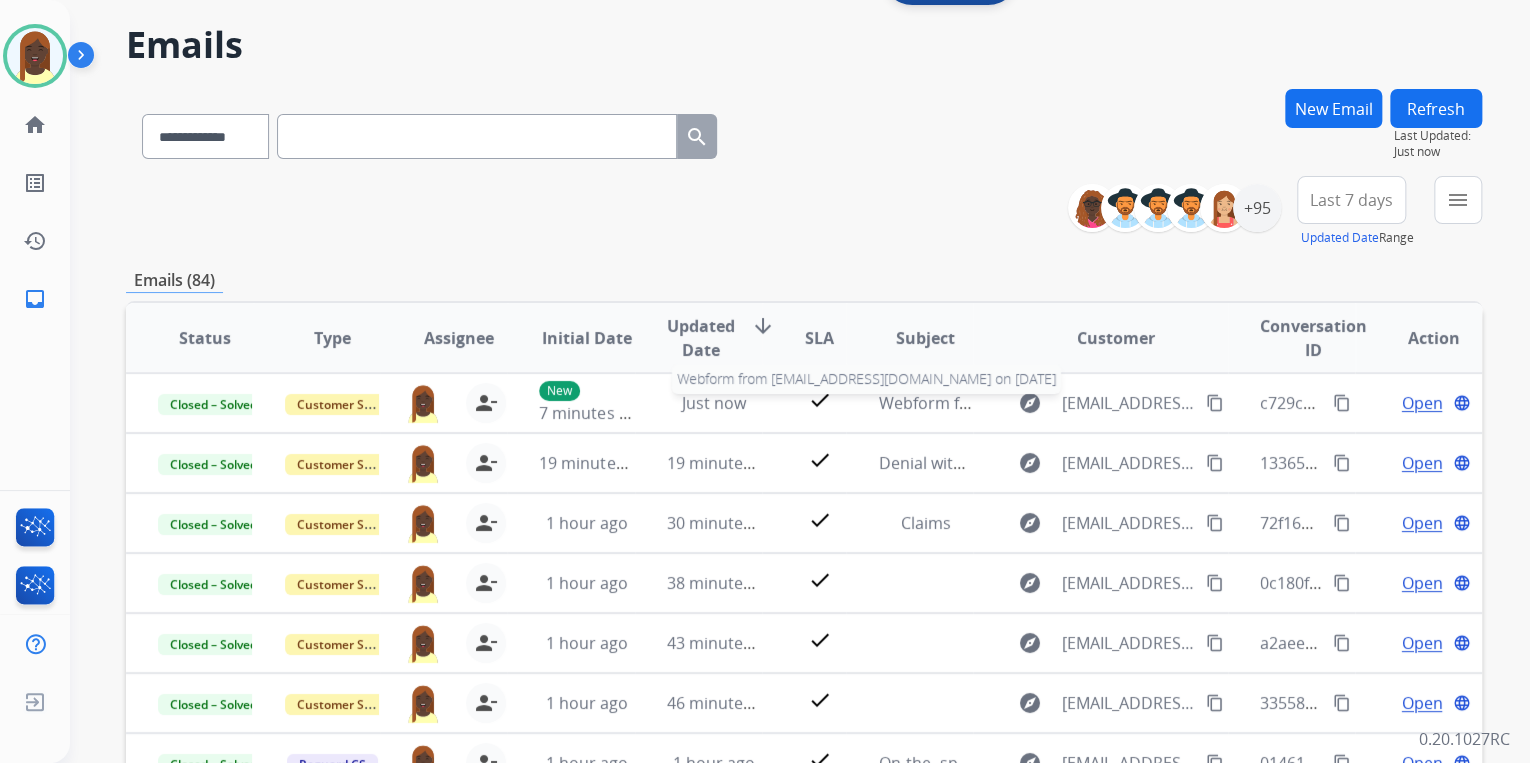 scroll, scrollTop: 0, scrollLeft: 0, axis: both 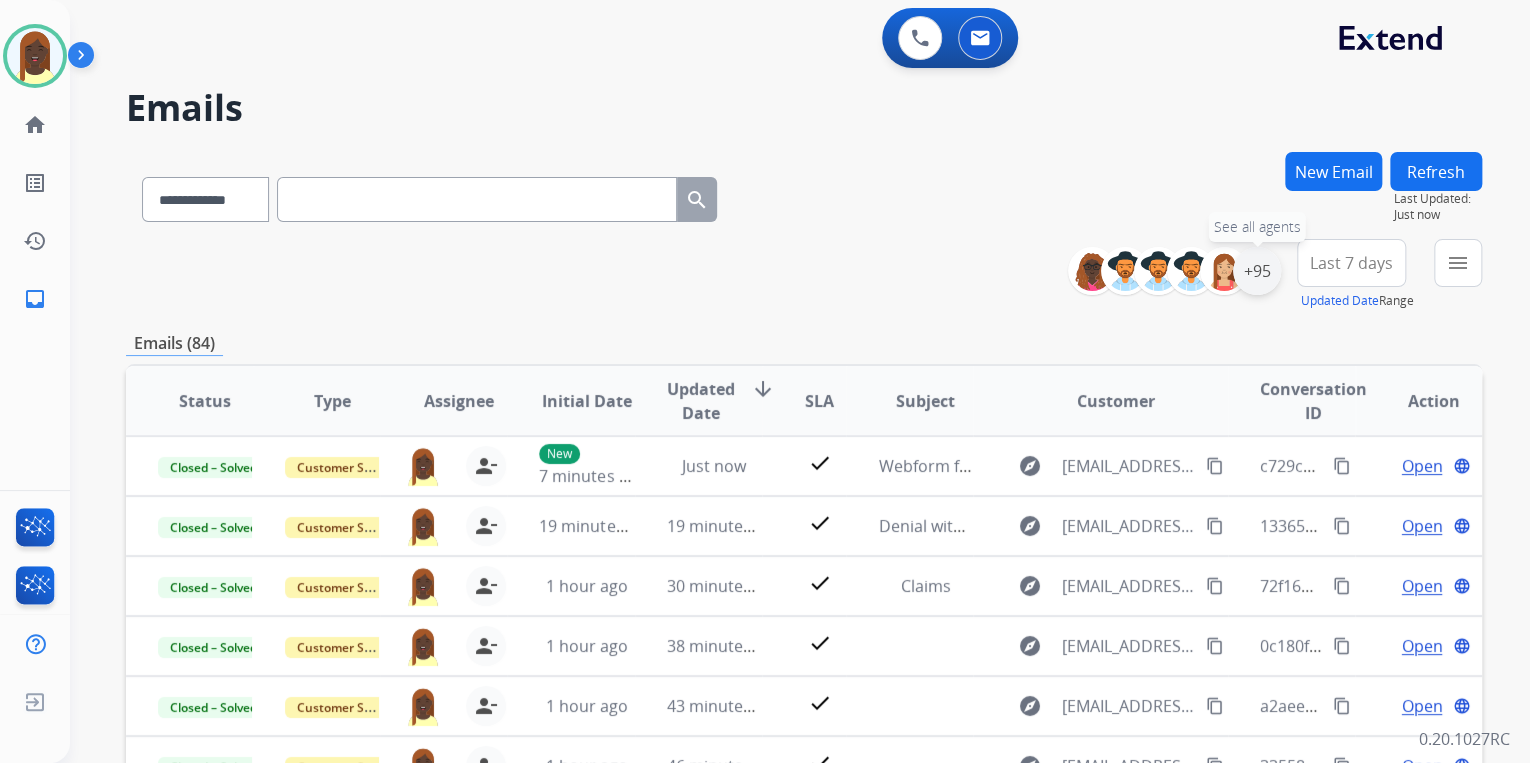 click on "+95" at bounding box center [1257, 271] 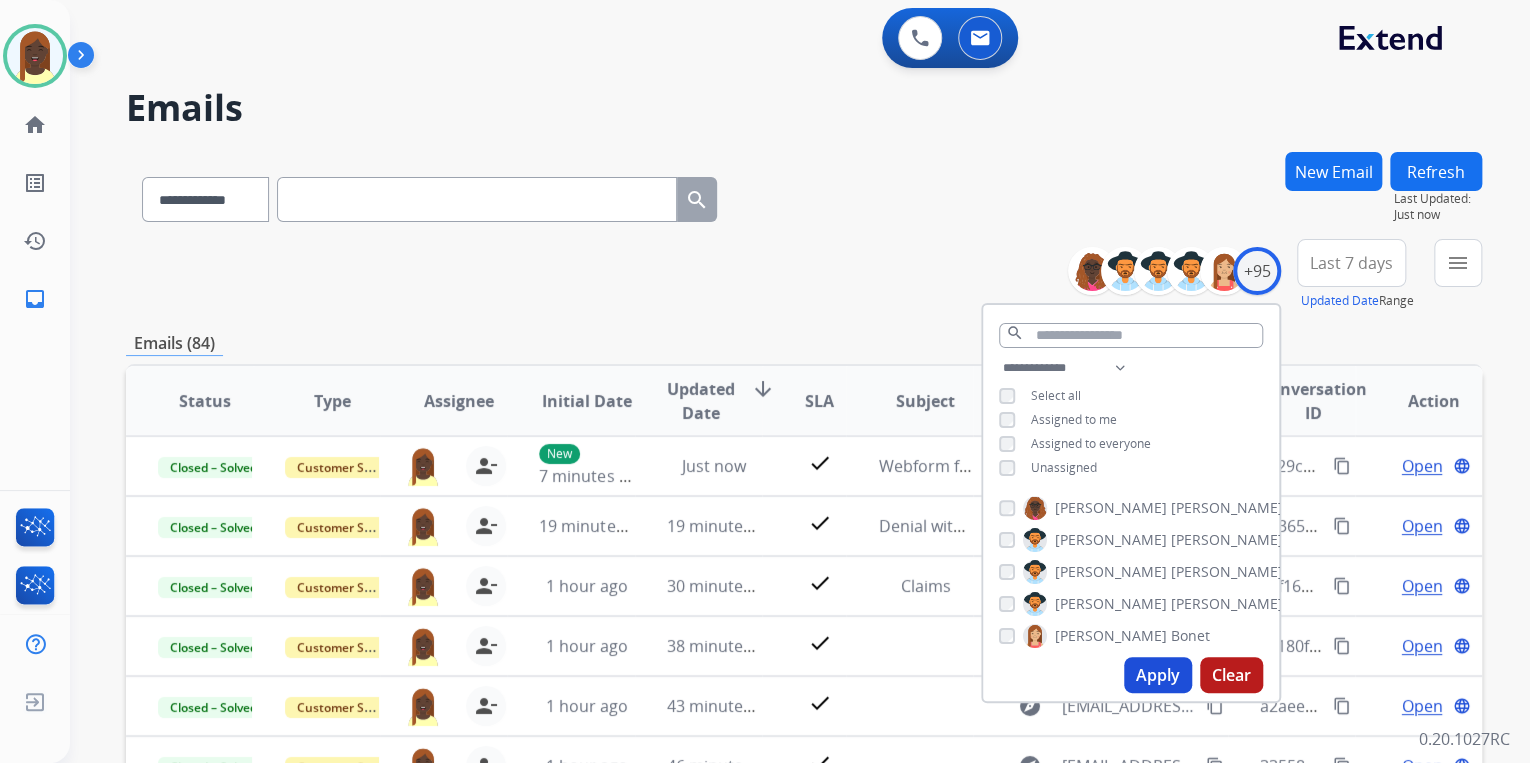 click on "**********" at bounding box center [804, 275] 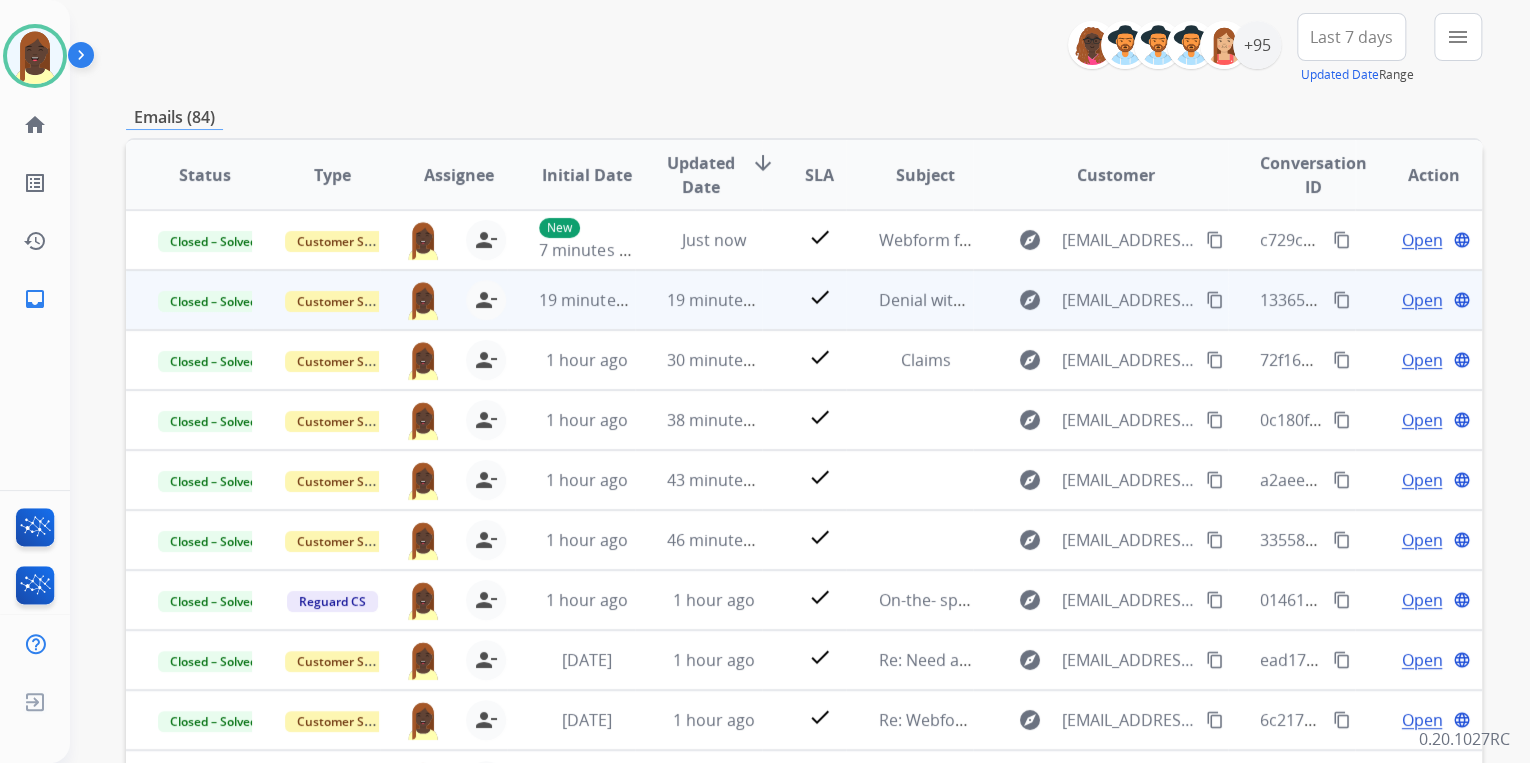 scroll, scrollTop: 240, scrollLeft: 0, axis: vertical 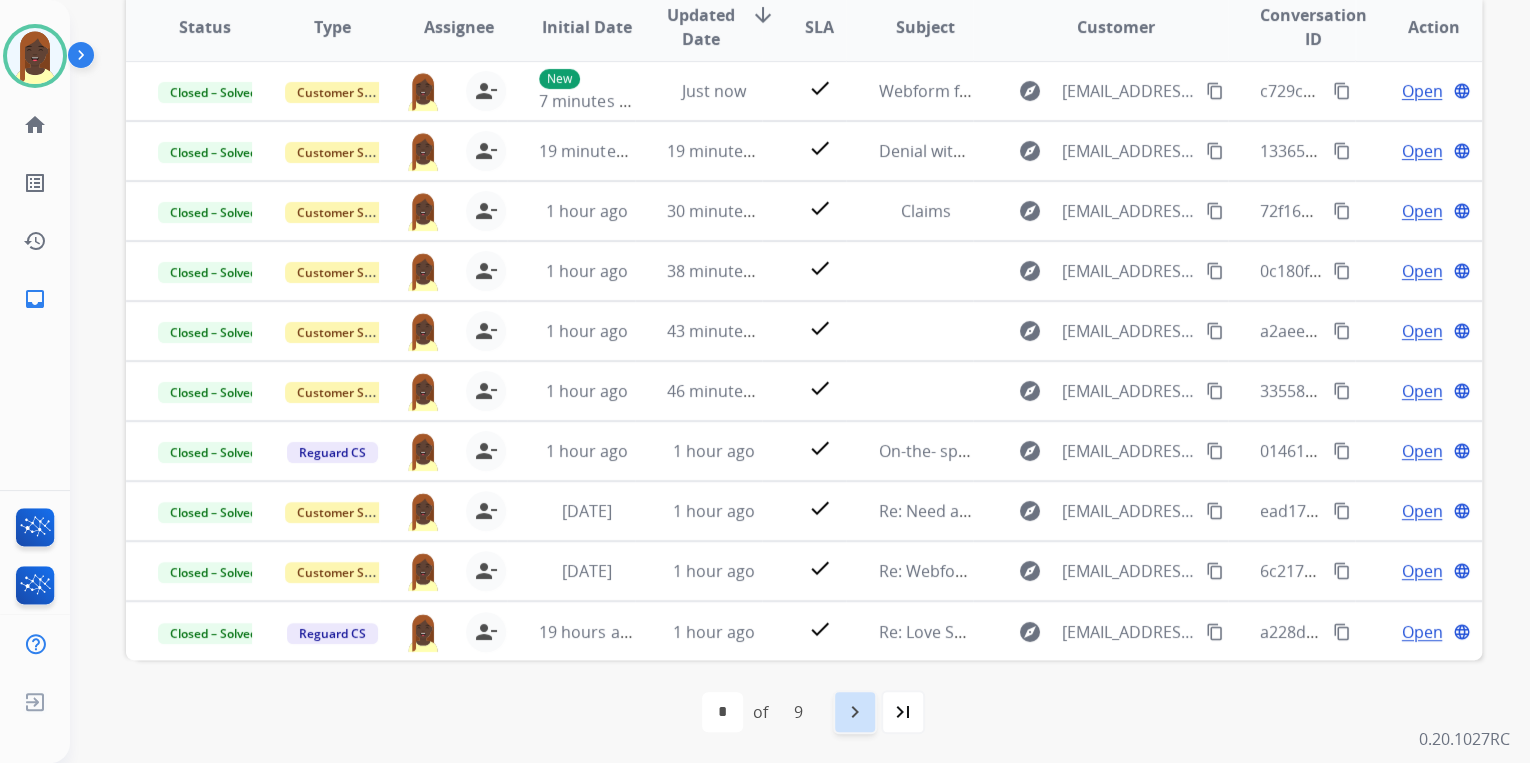 click on "navigate_next" at bounding box center (855, 712) 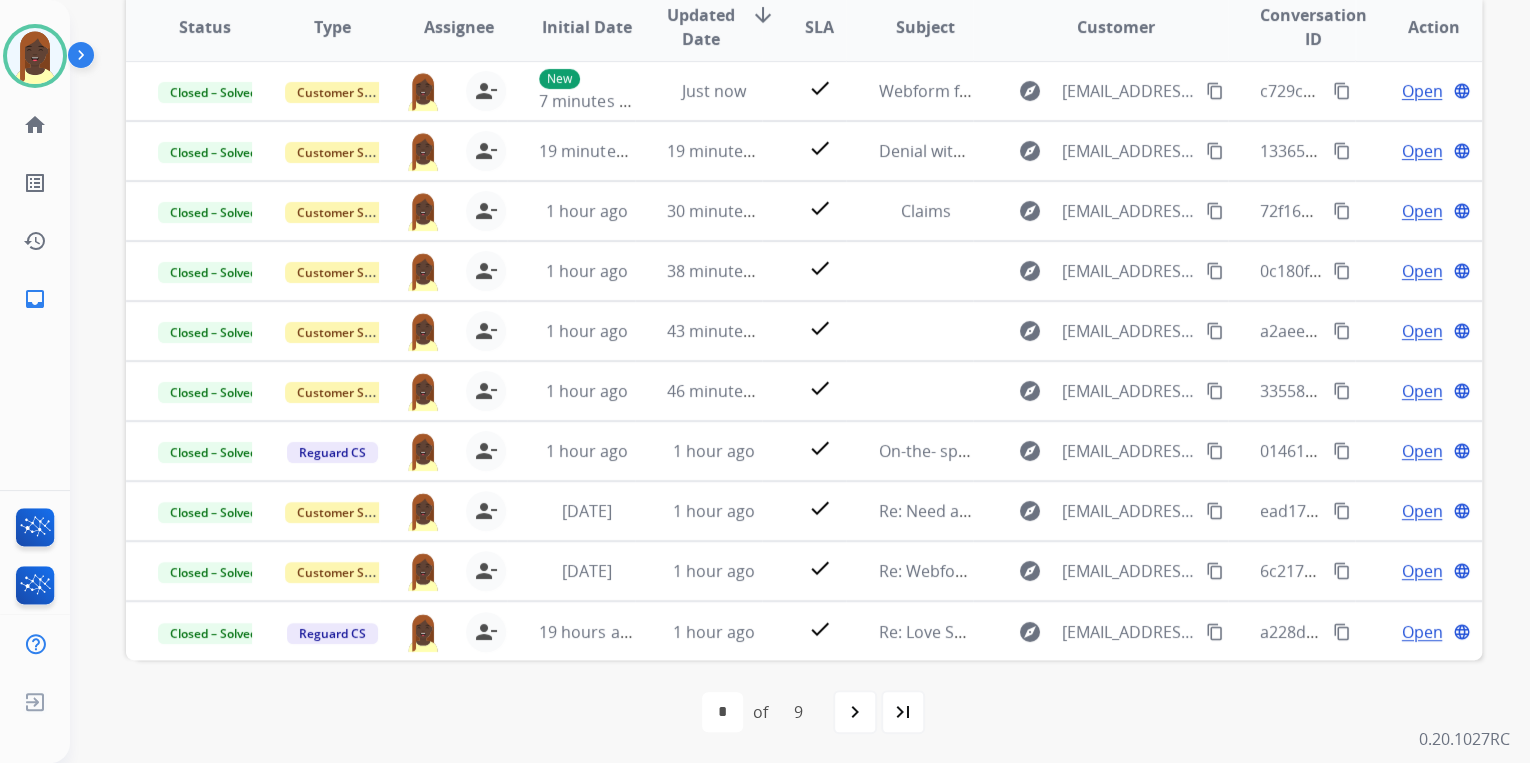 scroll, scrollTop: 0, scrollLeft: 0, axis: both 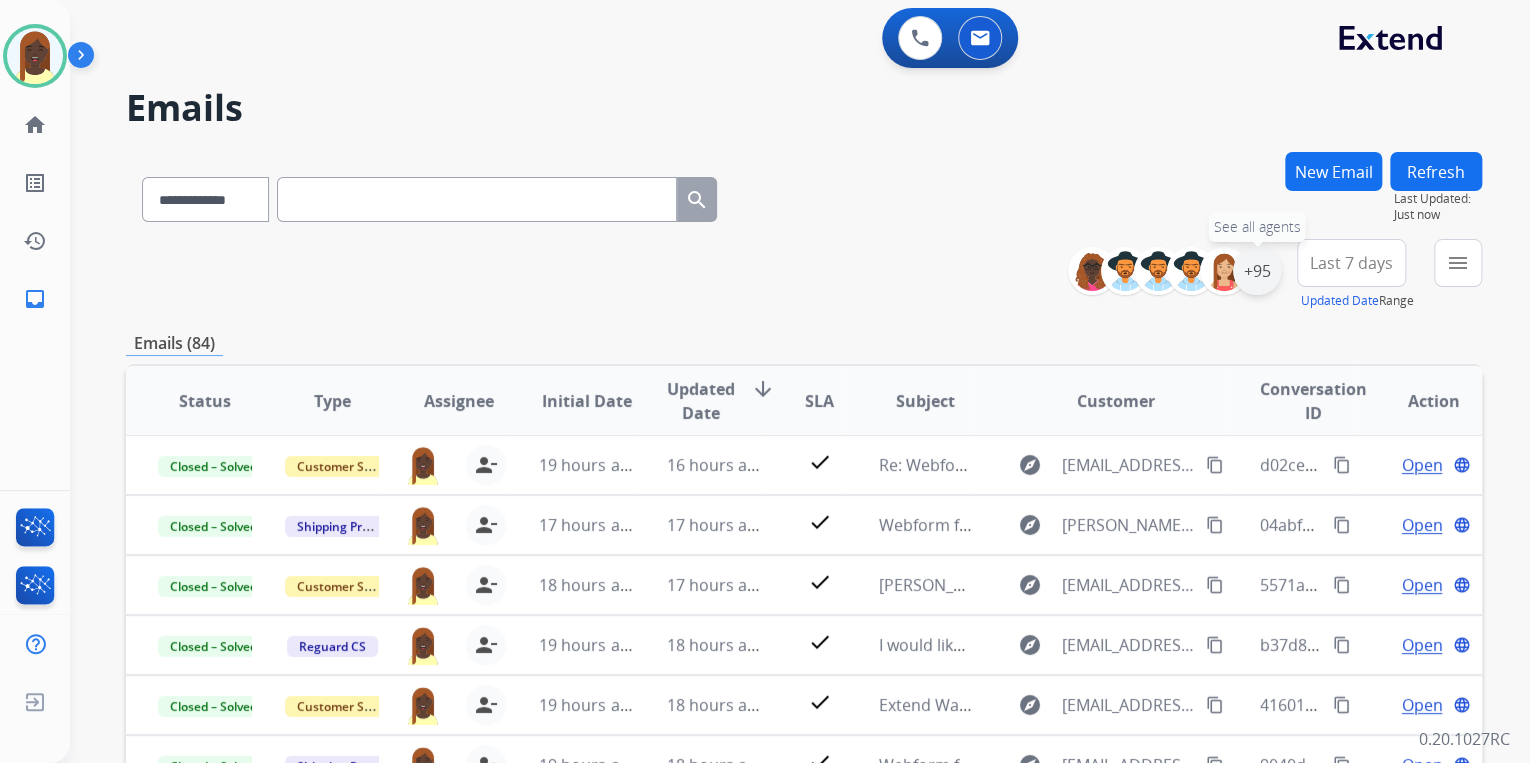 click on "+95" at bounding box center (1257, 271) 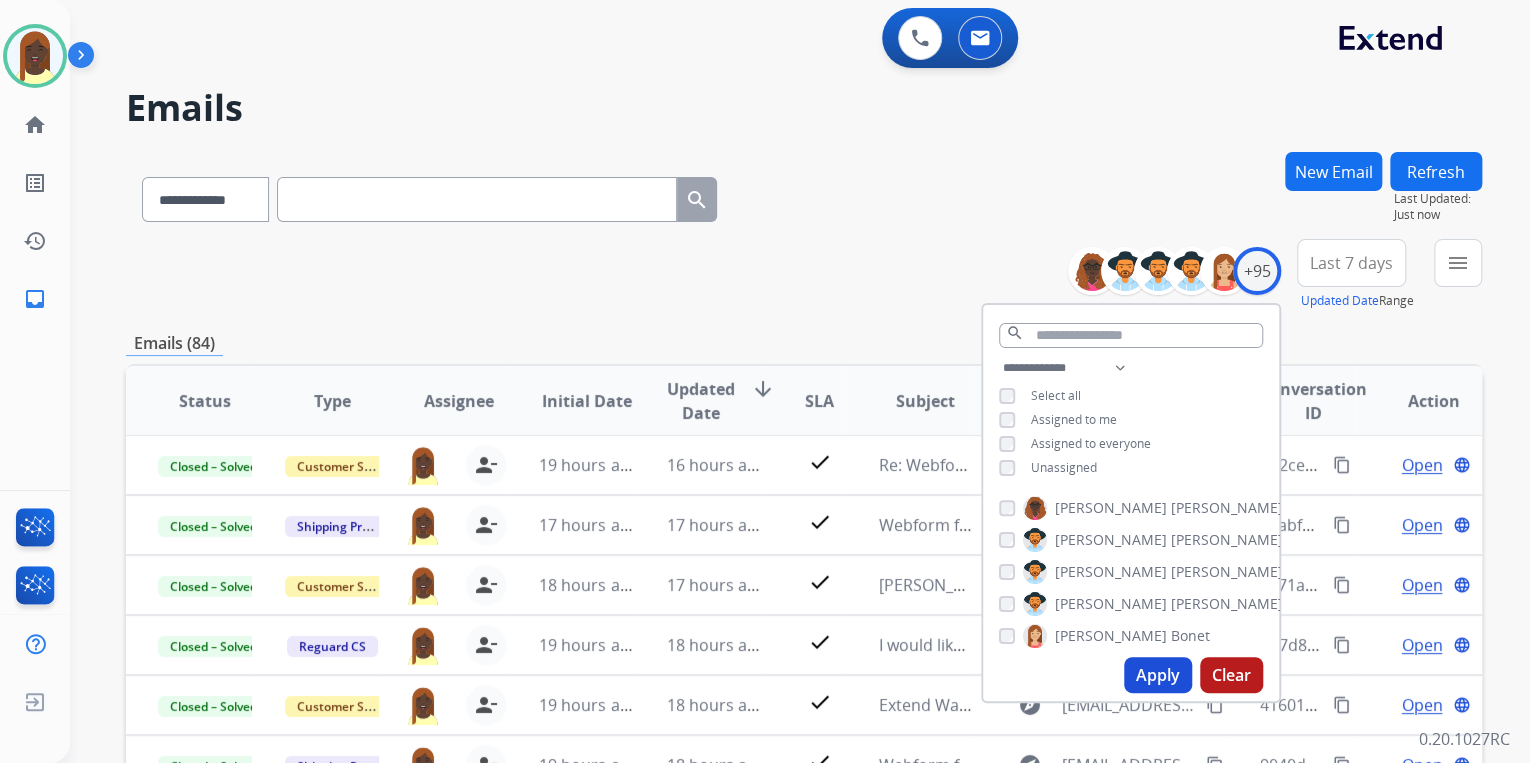 click on "**********" at bounding box center [804, 275] 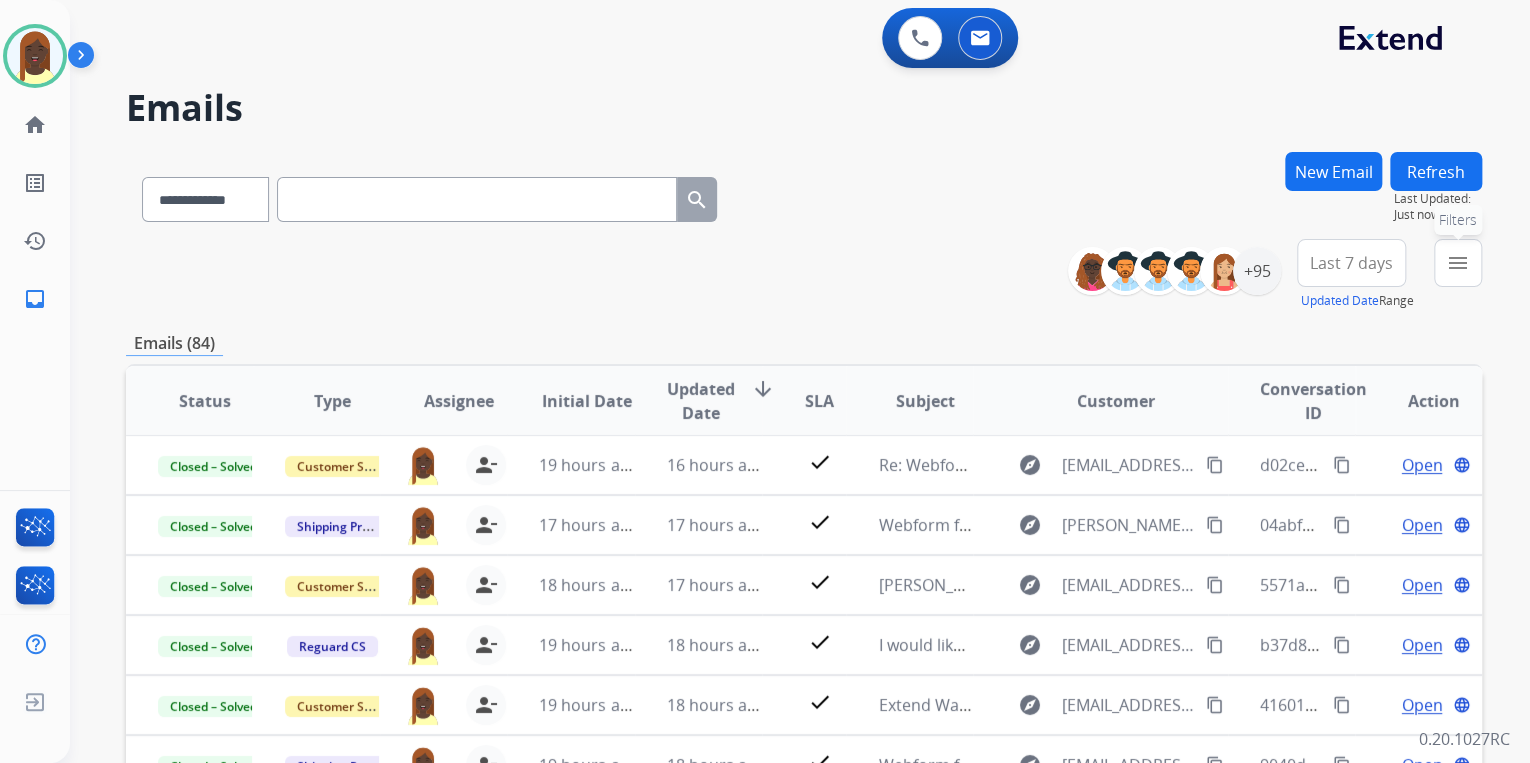click on "menu" at bounding box center [1458, 263] 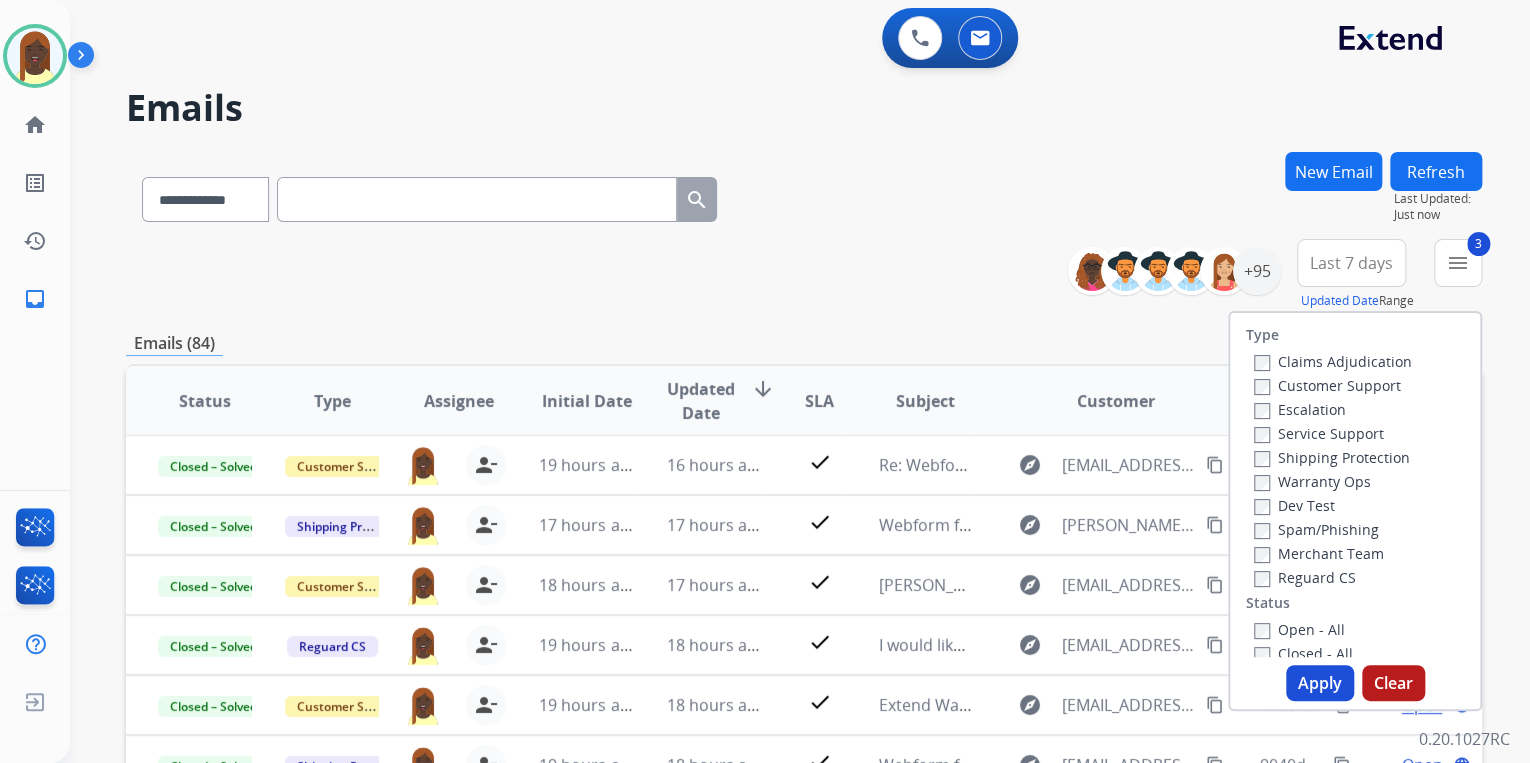 click on "Apply" at bounding box center [1320, 683] 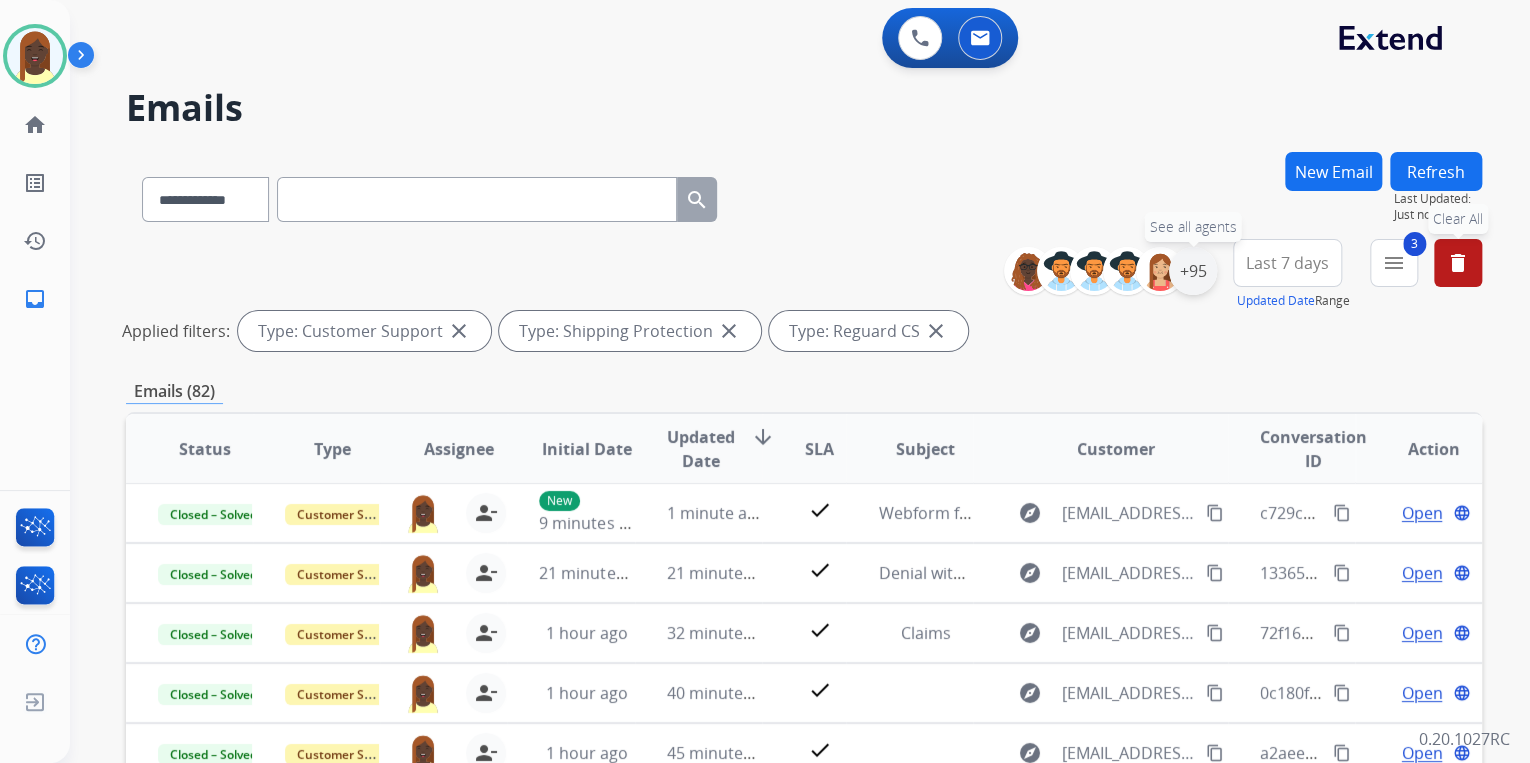 click on "+95" at bounding box center (1193, 271) 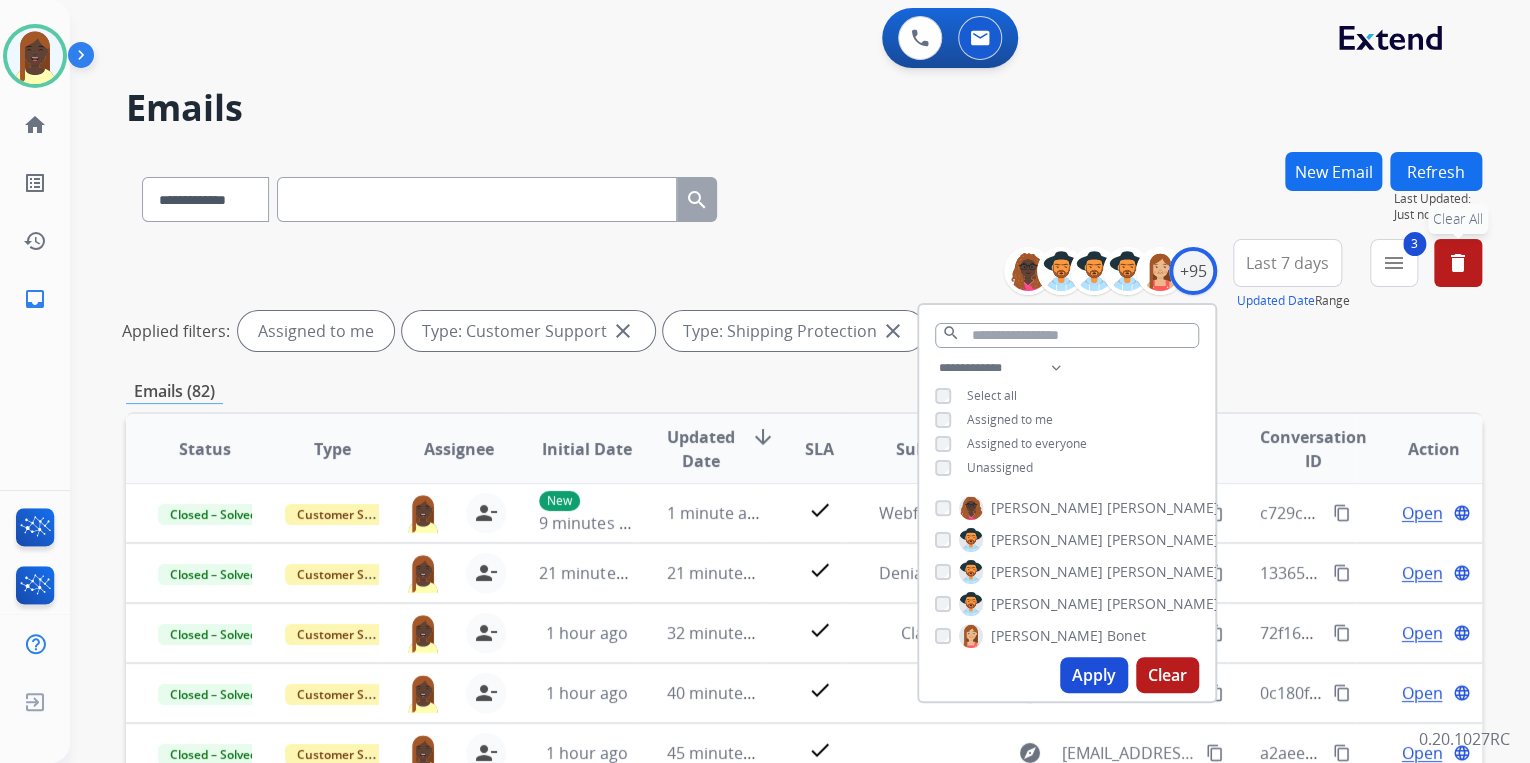 click on "Apply" at bounding box center [1094, 675] 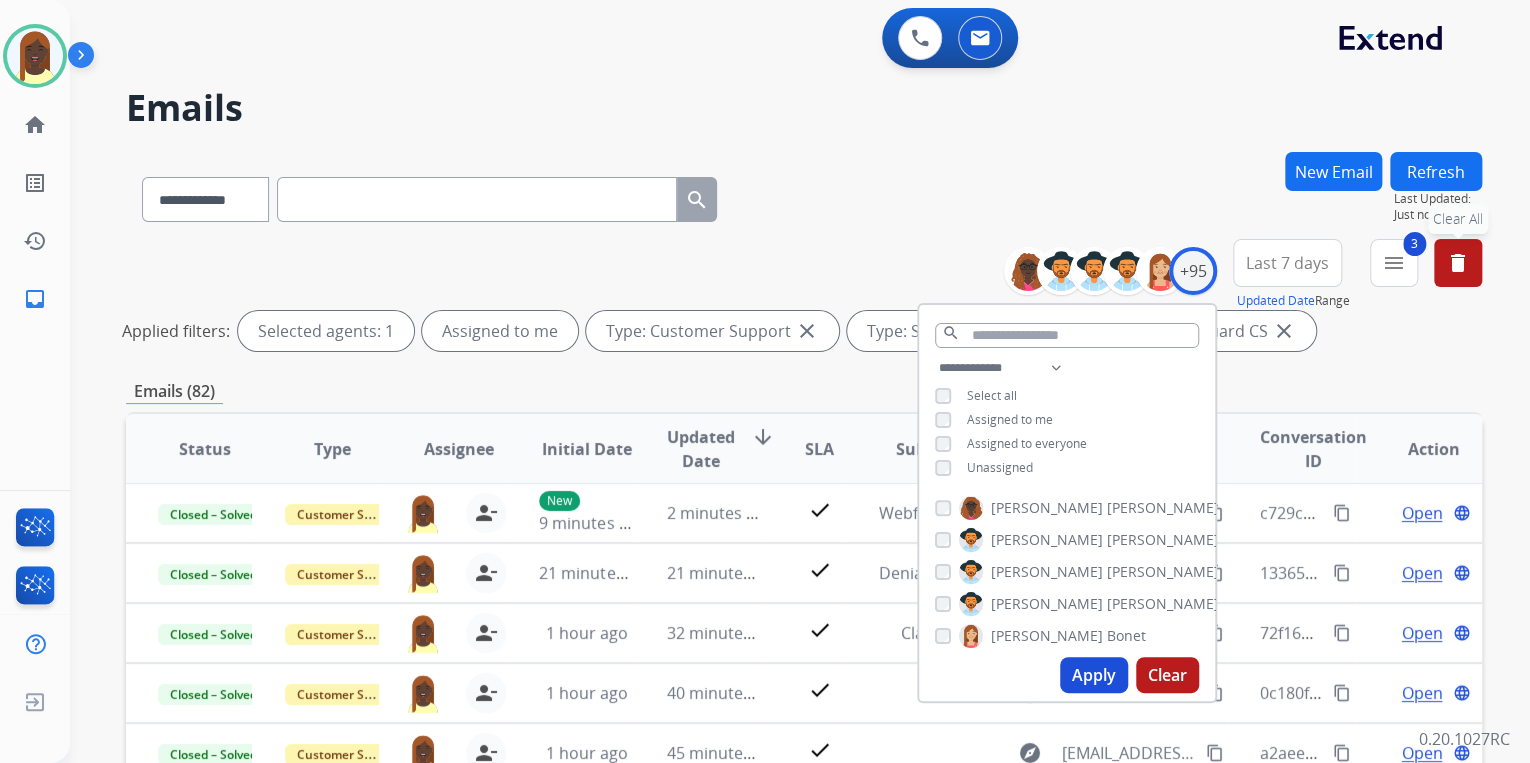 click on "**********" at bounding box center [804, 195] 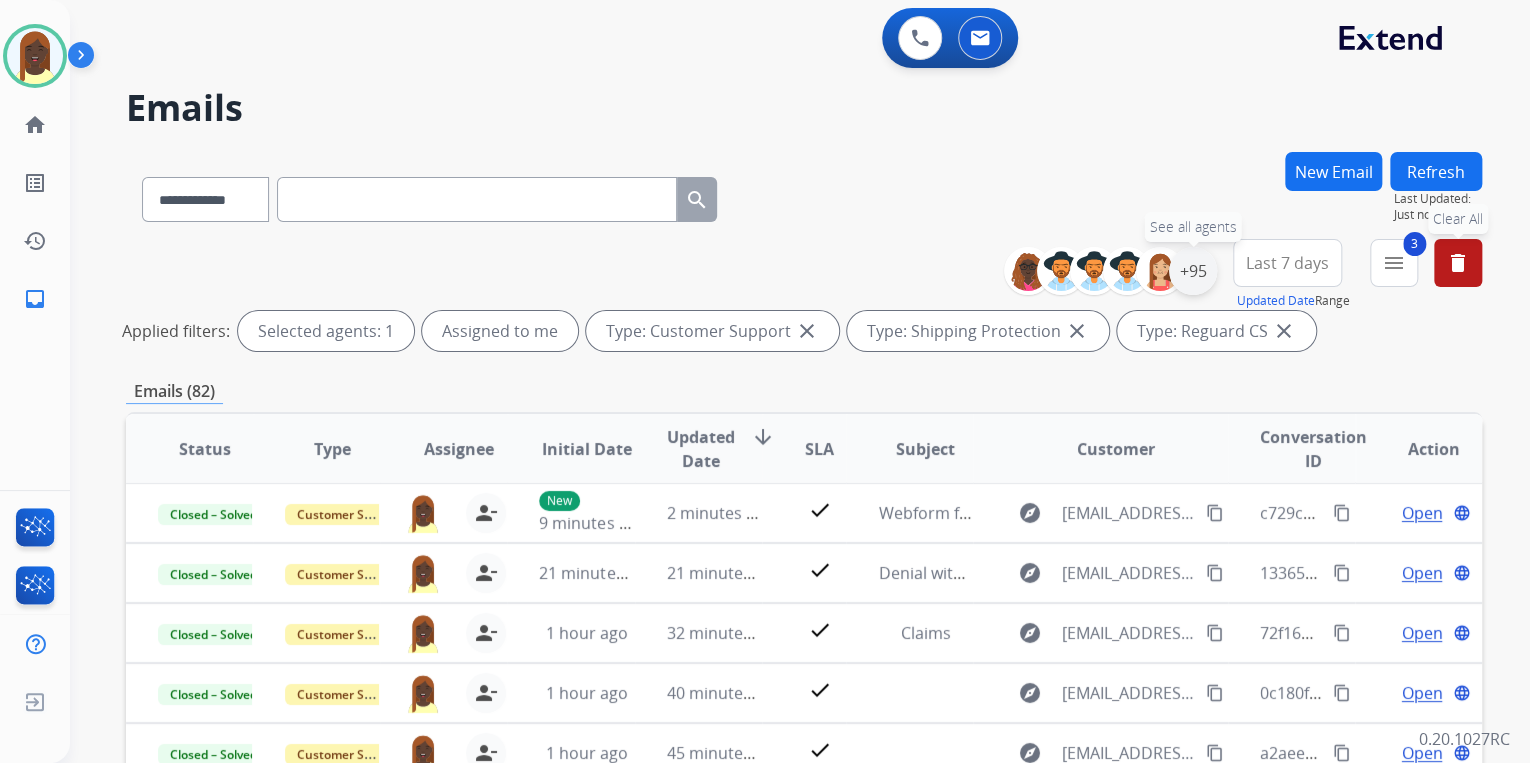 click on "+95" at bounding box center [1193, 271] 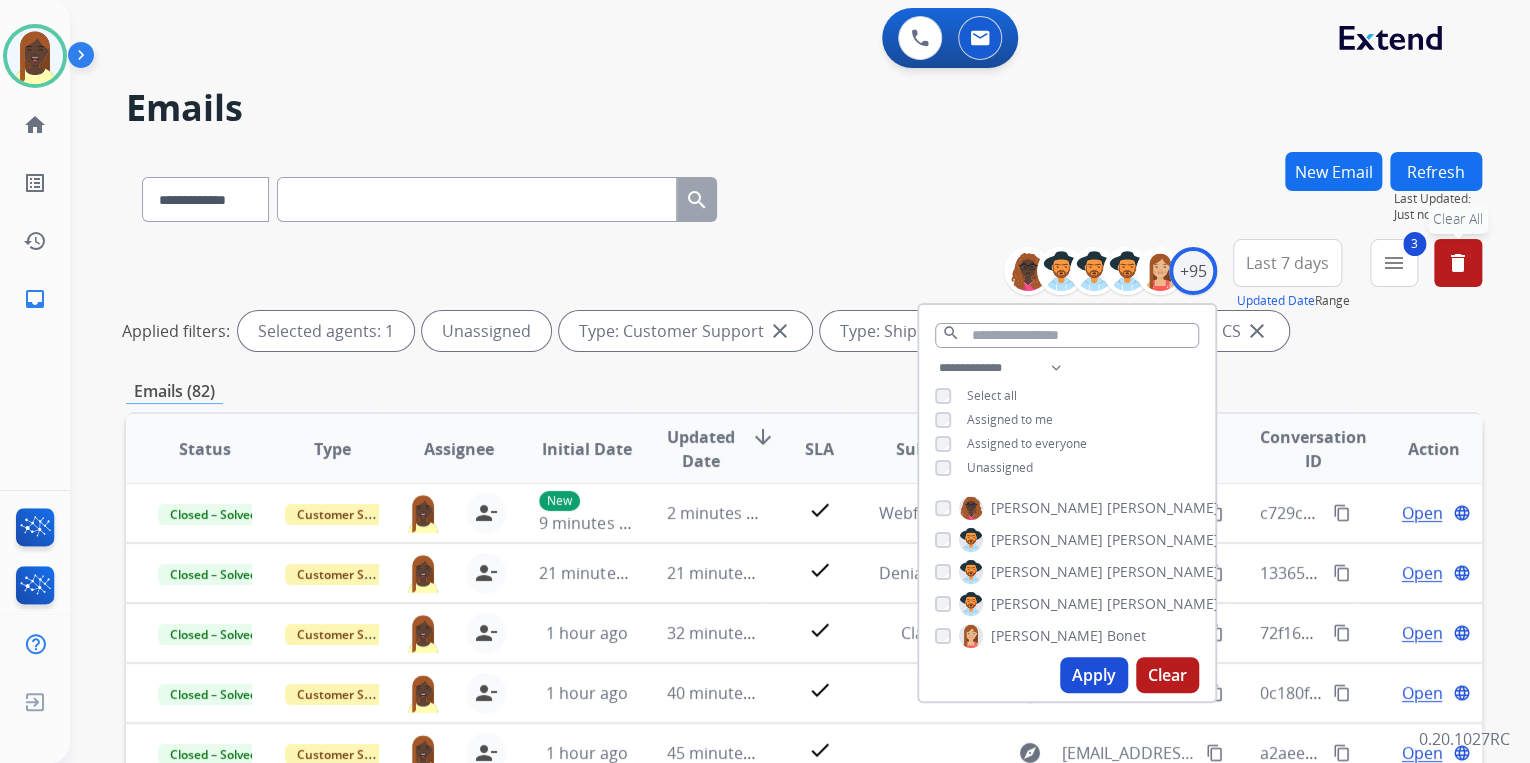 click on "Apply" at bounding box center [1094, 675] 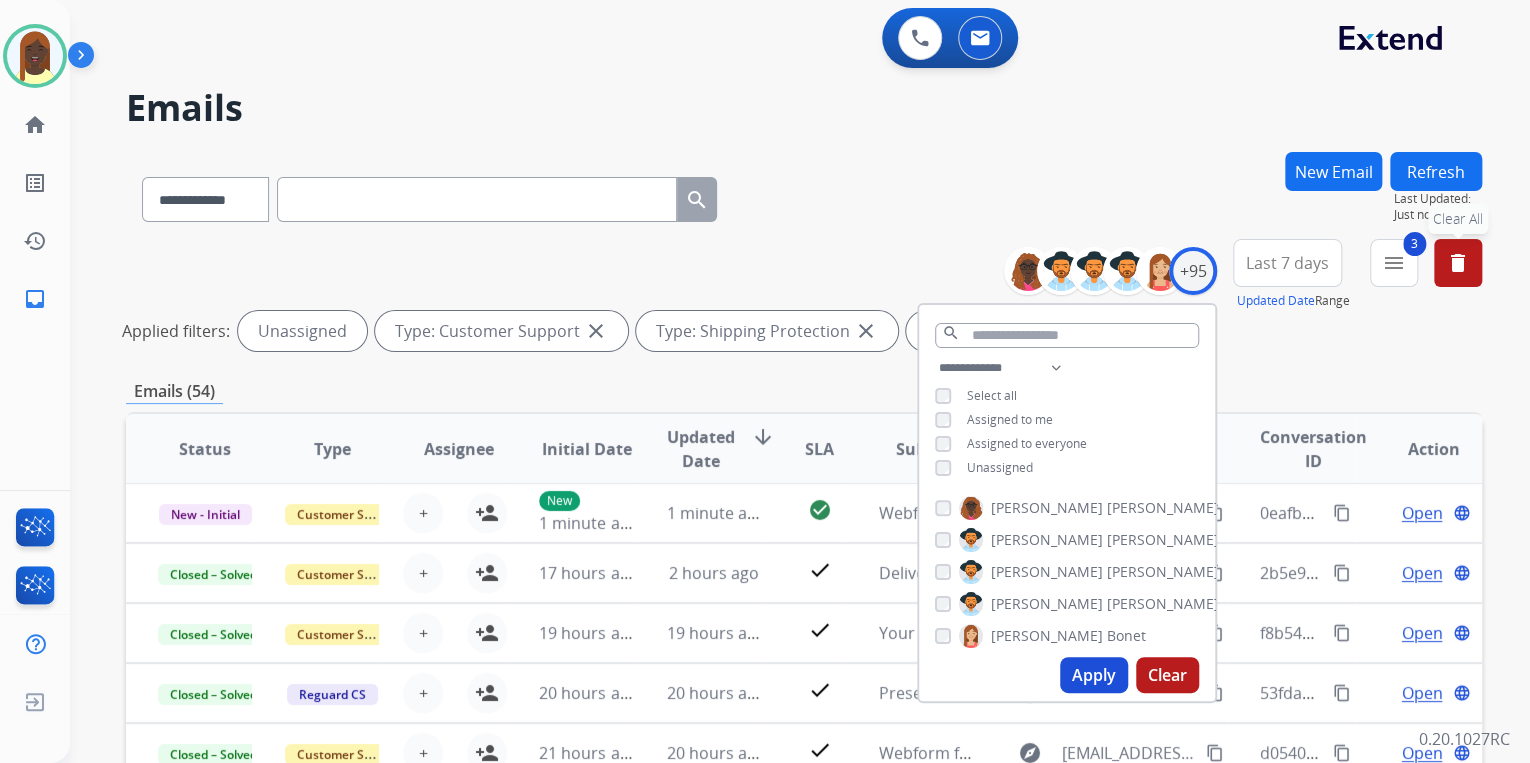click on "**********" at bounding box center [804, 299] 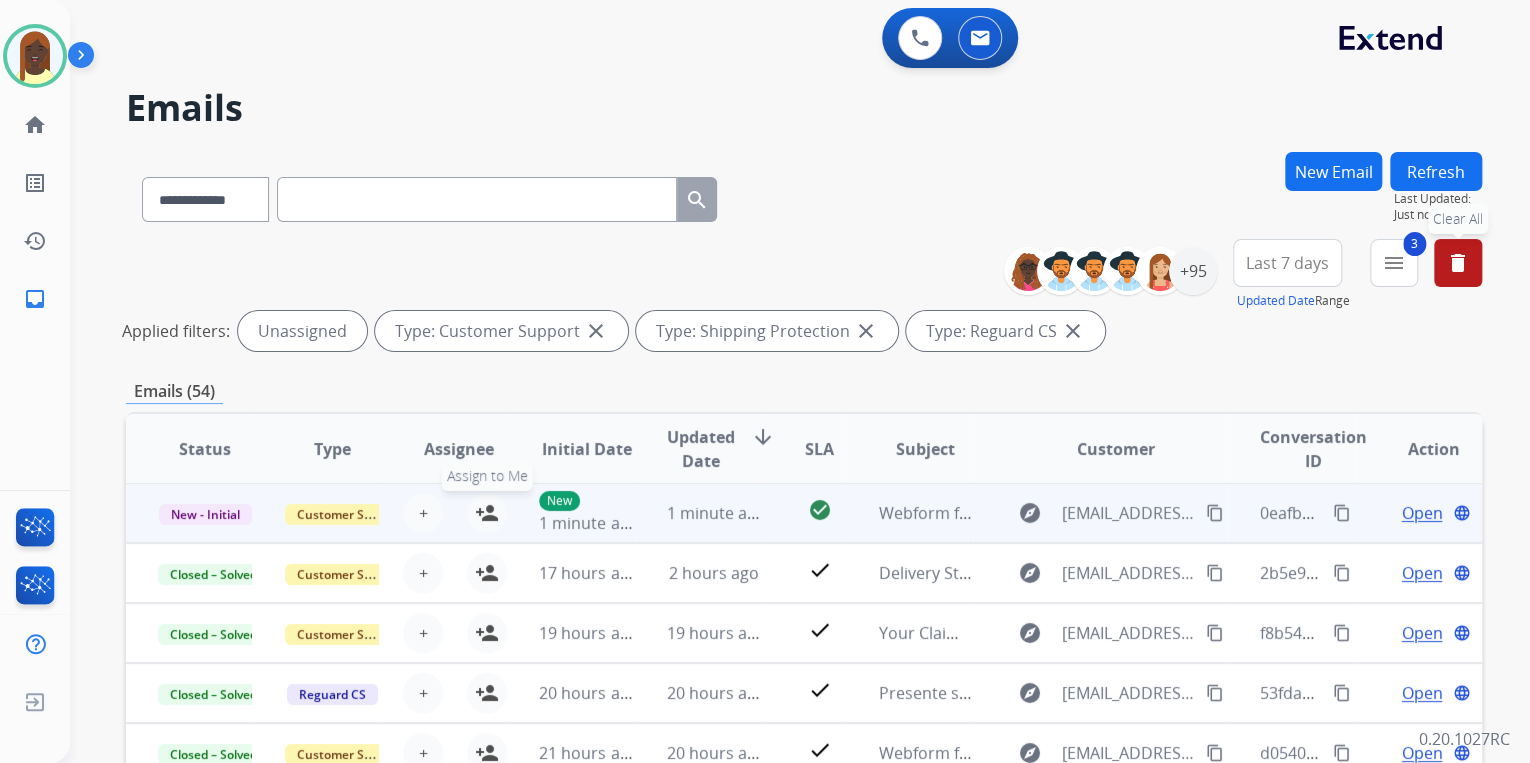 click on "person_add" at bounding box center (487, 513) 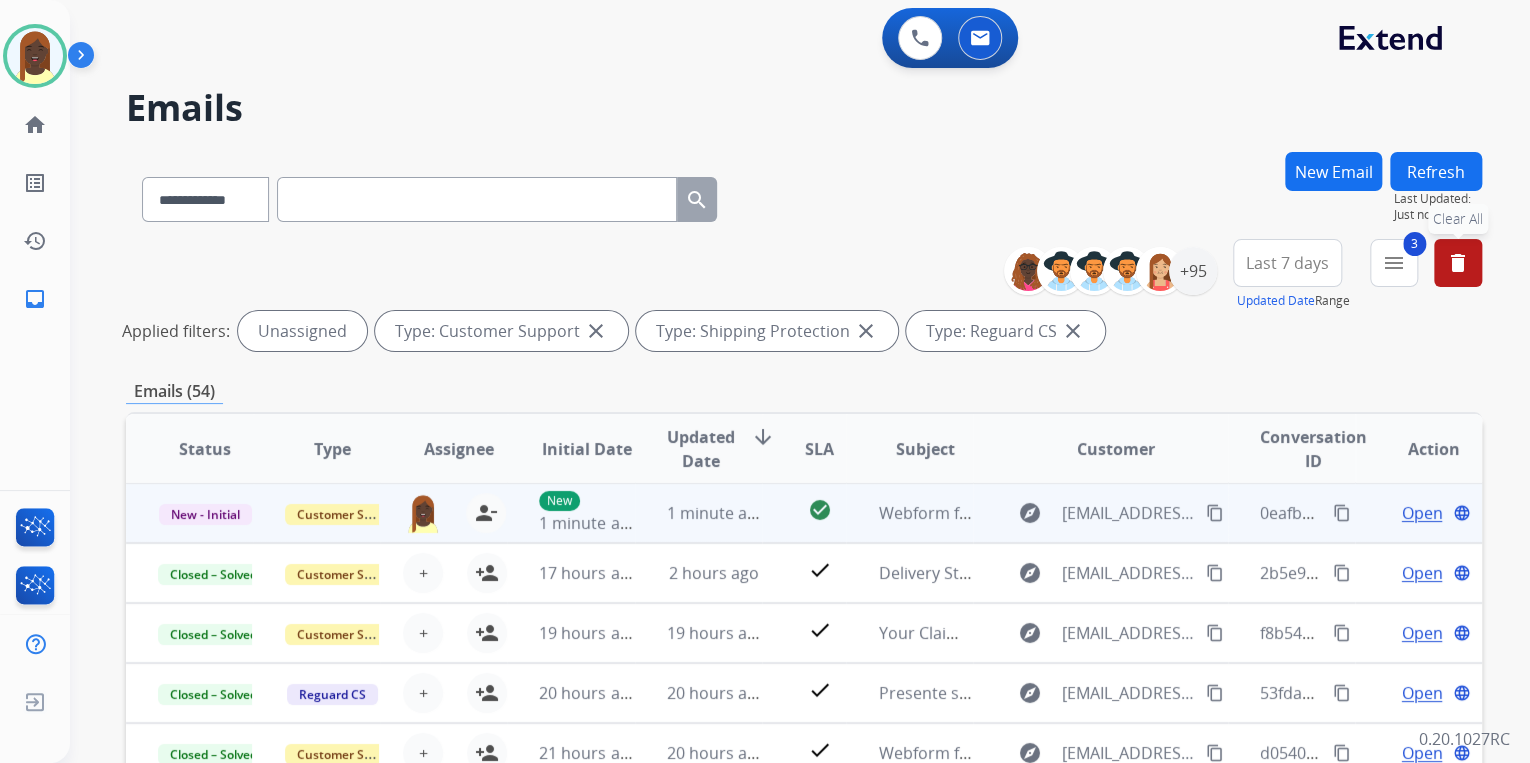 click on "Open" at bounding box center (1421, 513) 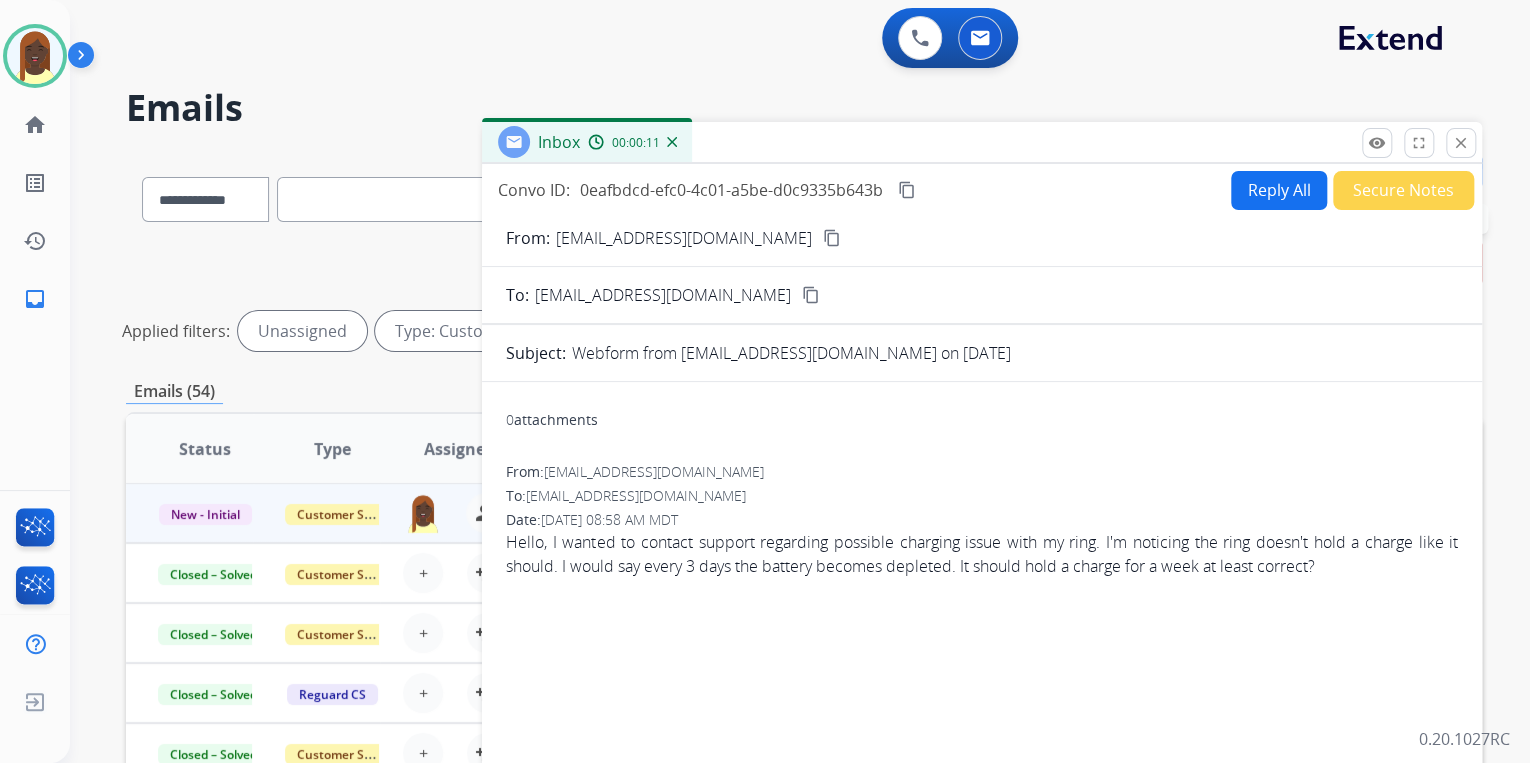 click on "content_copy" at bounding box center [907, 190] 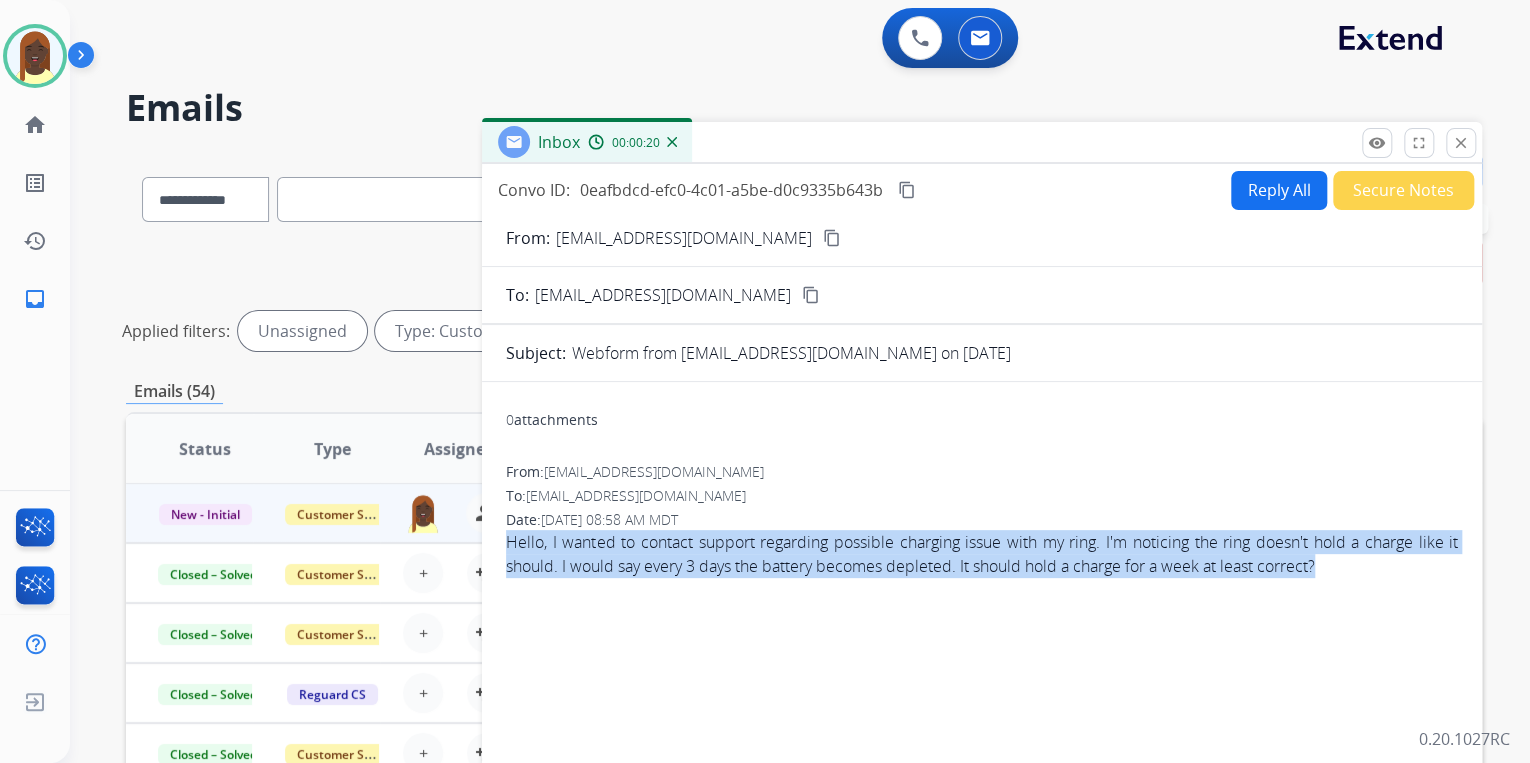 drag, startPoint x: 495, startPoint y: 540, endPoint x: 1337, endPoint y: 583, distance: 843.0973 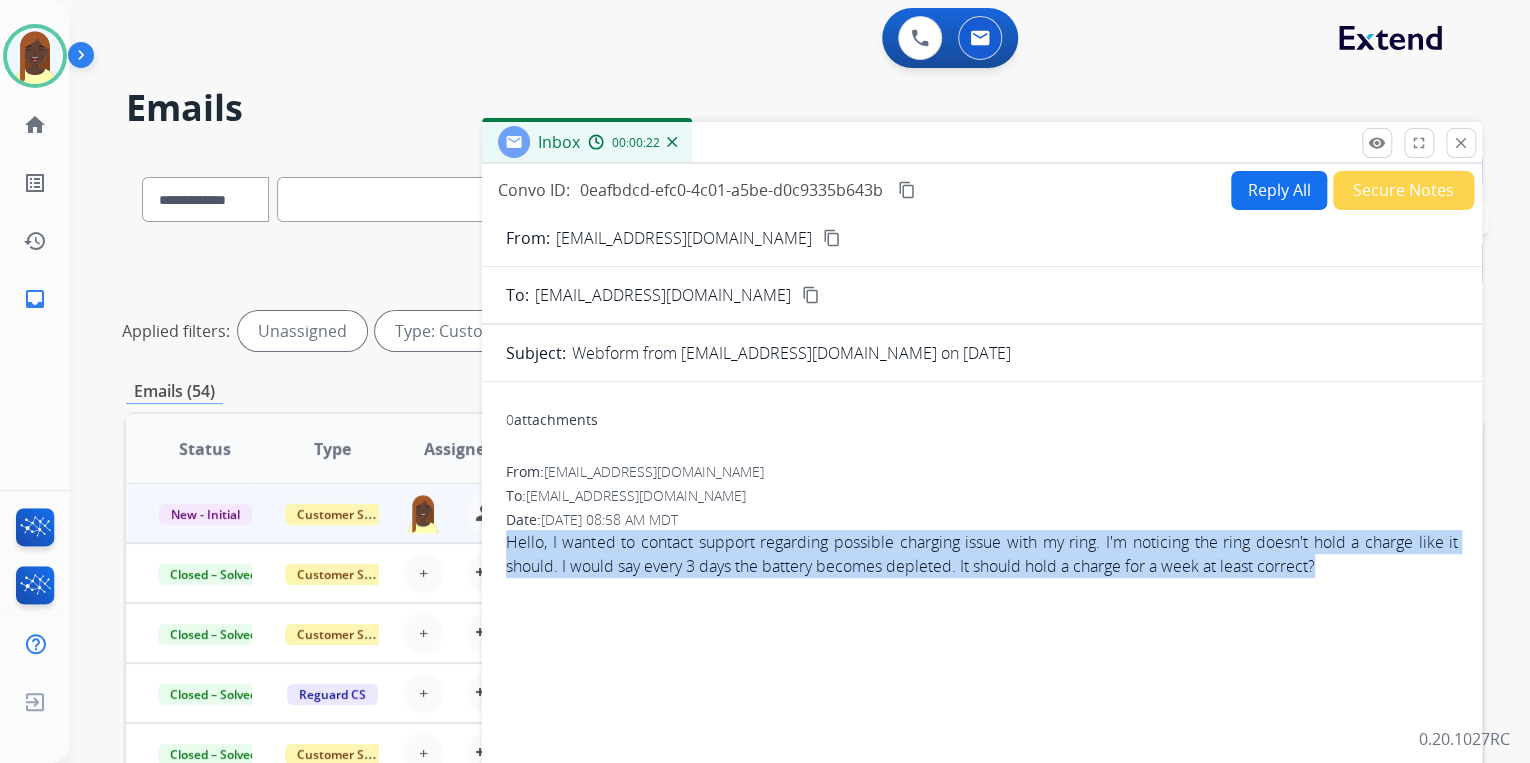 copy on "Hello,
I wanted to contact support regarding possible charging issue with my ring.  I'm noticing the ring doesn't hold a charge like it should.  I would say every 3 days the battery becomes depleted.  It should hold a charge for a week at least correct?" 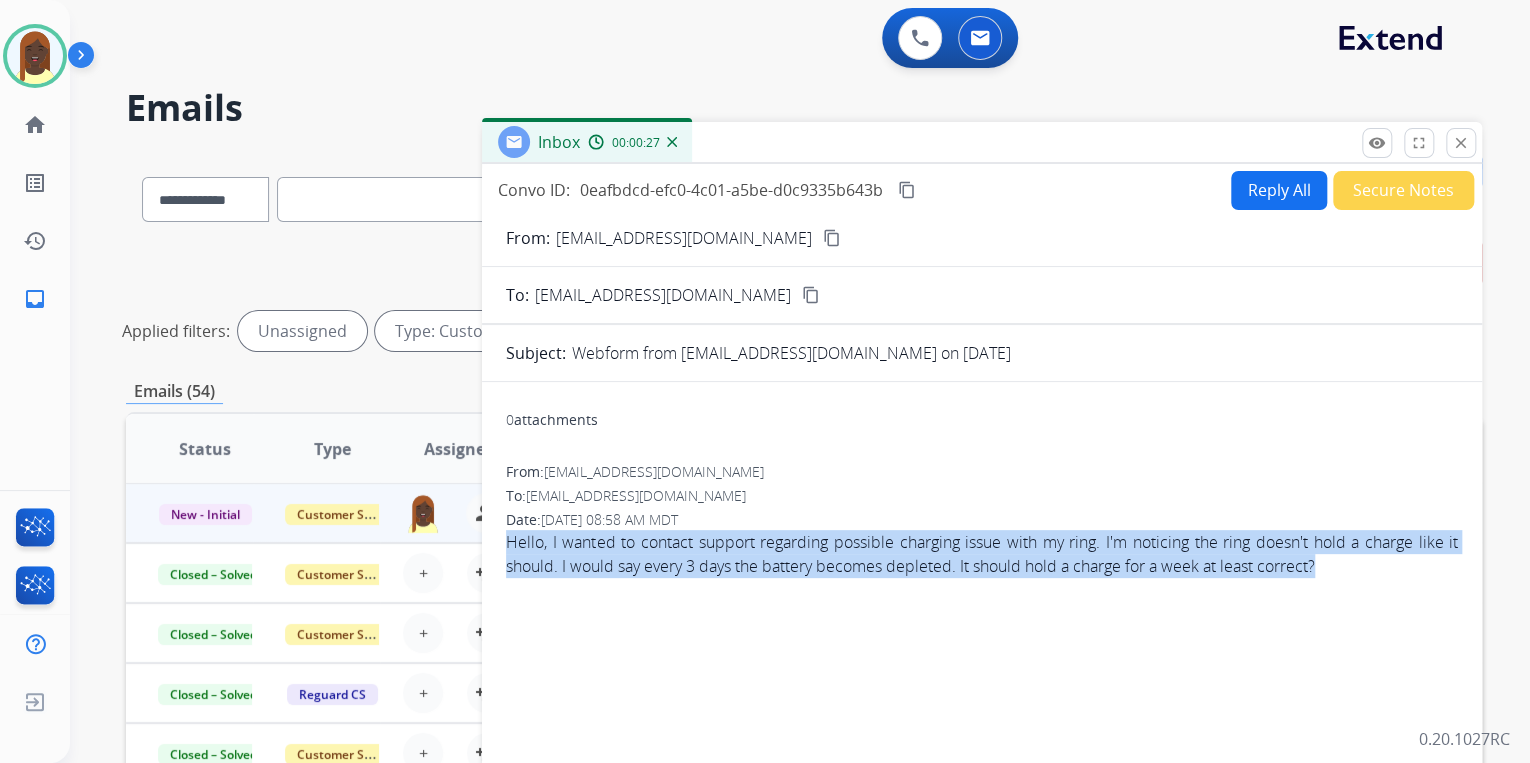 click on "Reply All" at bounding box center (1279, 190) 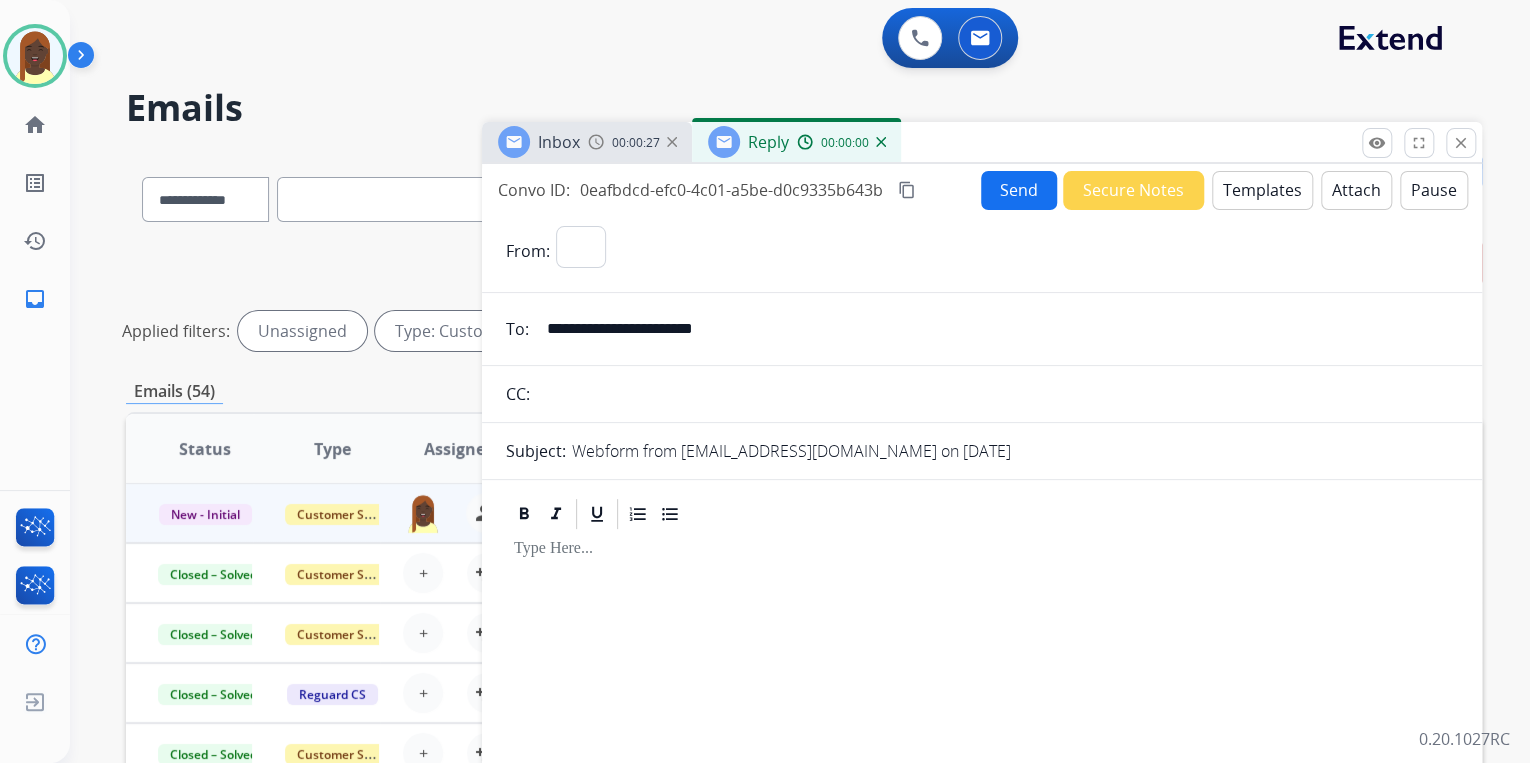select on "**********" 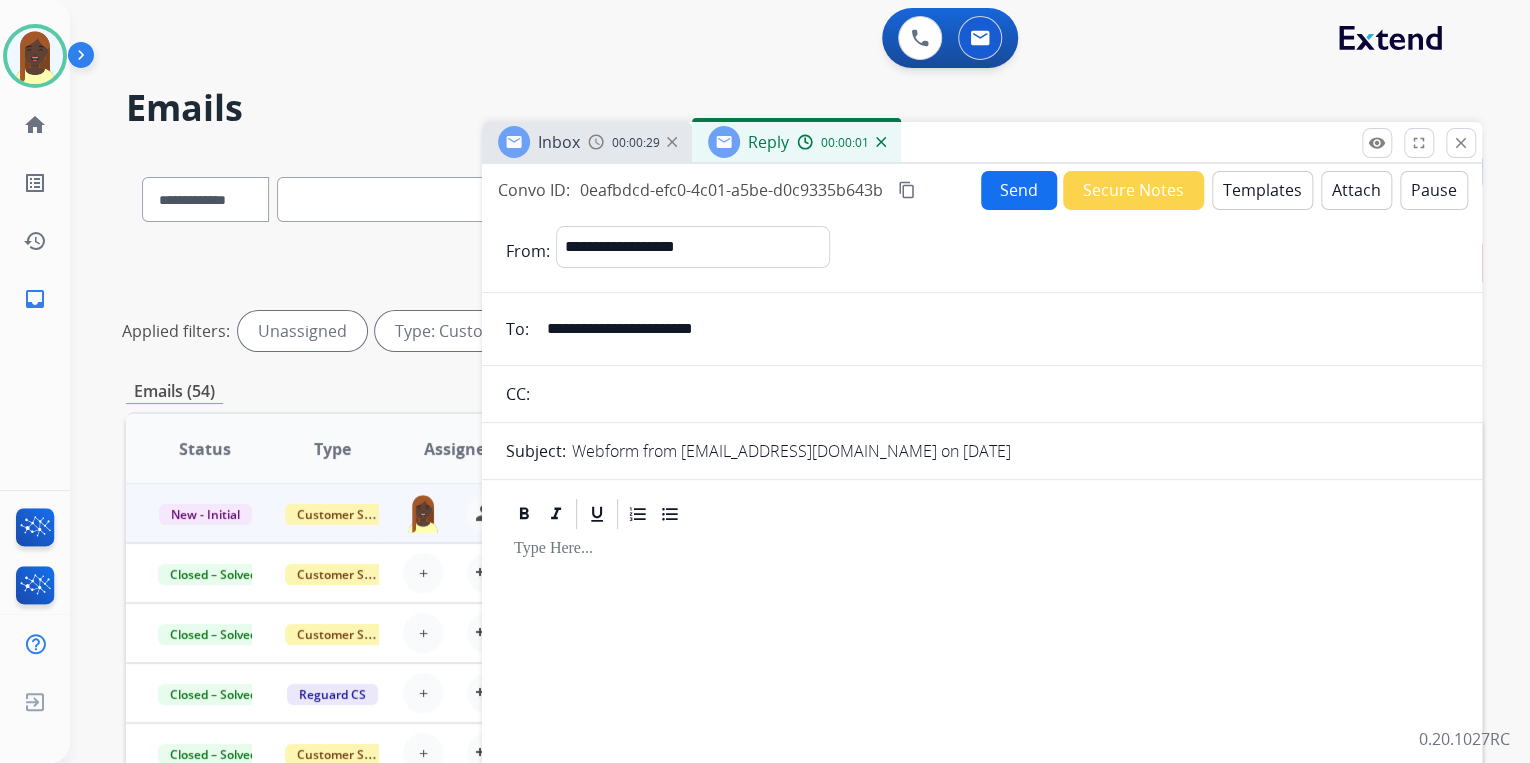 click on "Templates" at bounding box center (1262, 190) 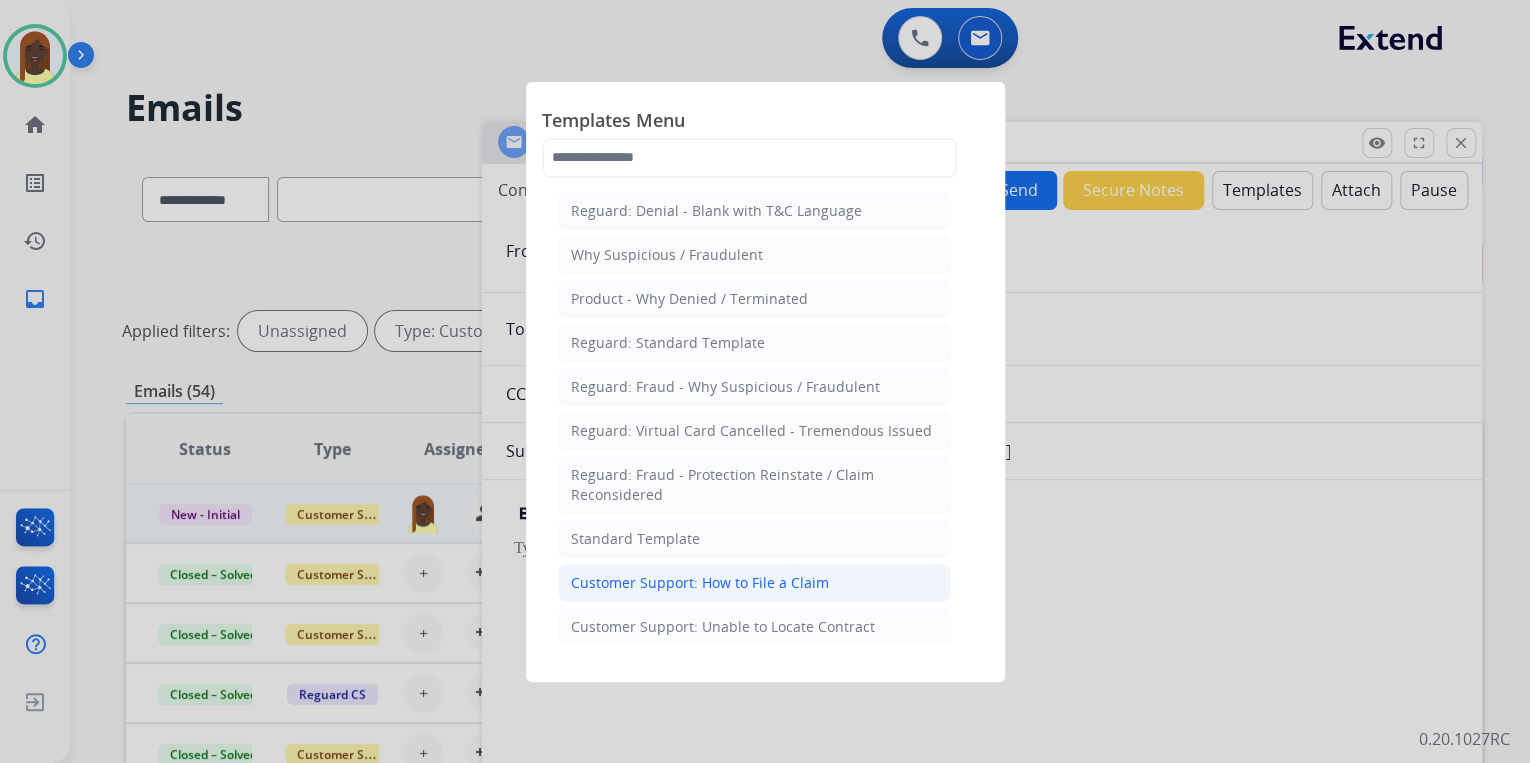 click on "Customer Support: How to File a Claim" 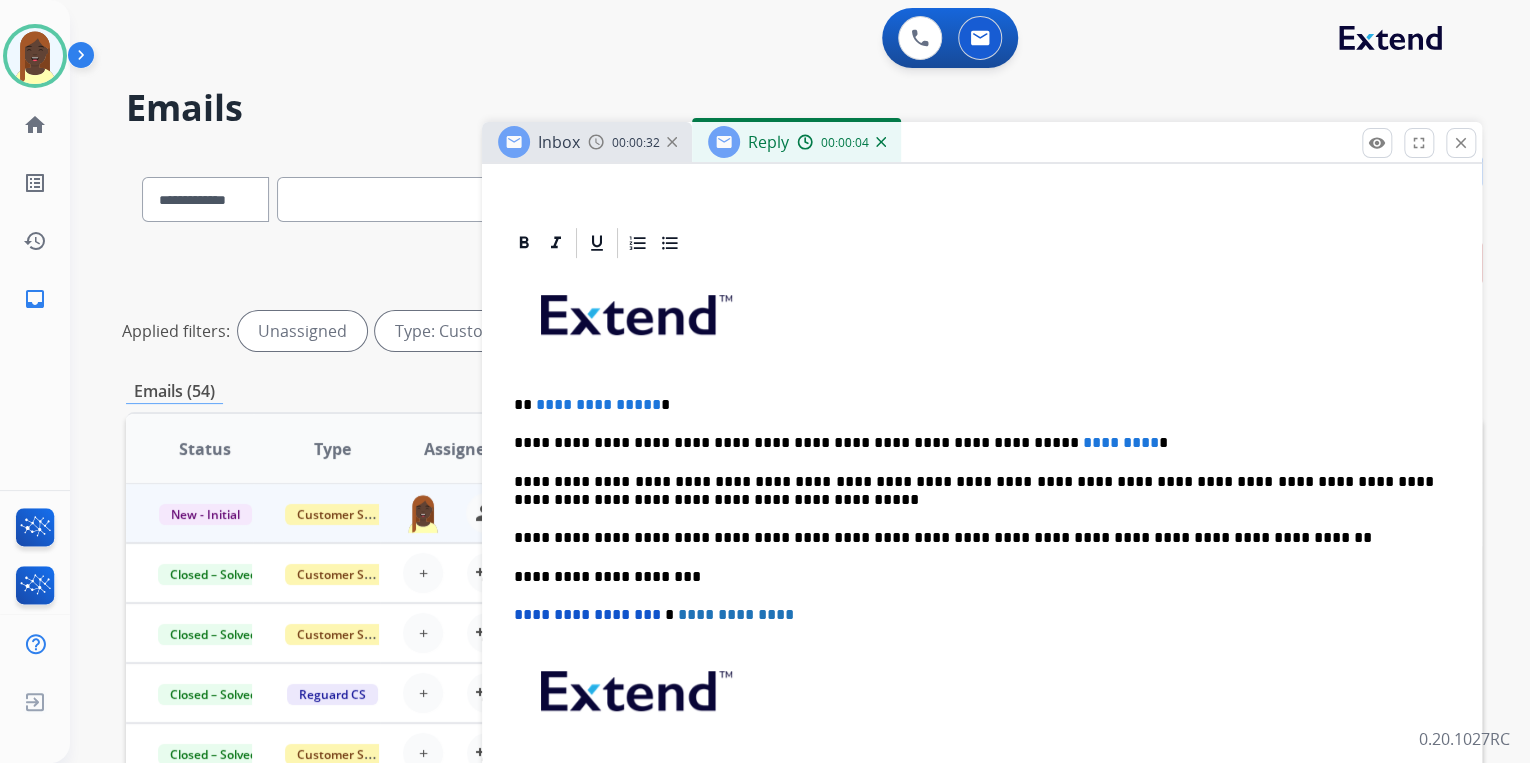 scroll, scrollTop: 400, scrollLeft: 0, axis: vertical 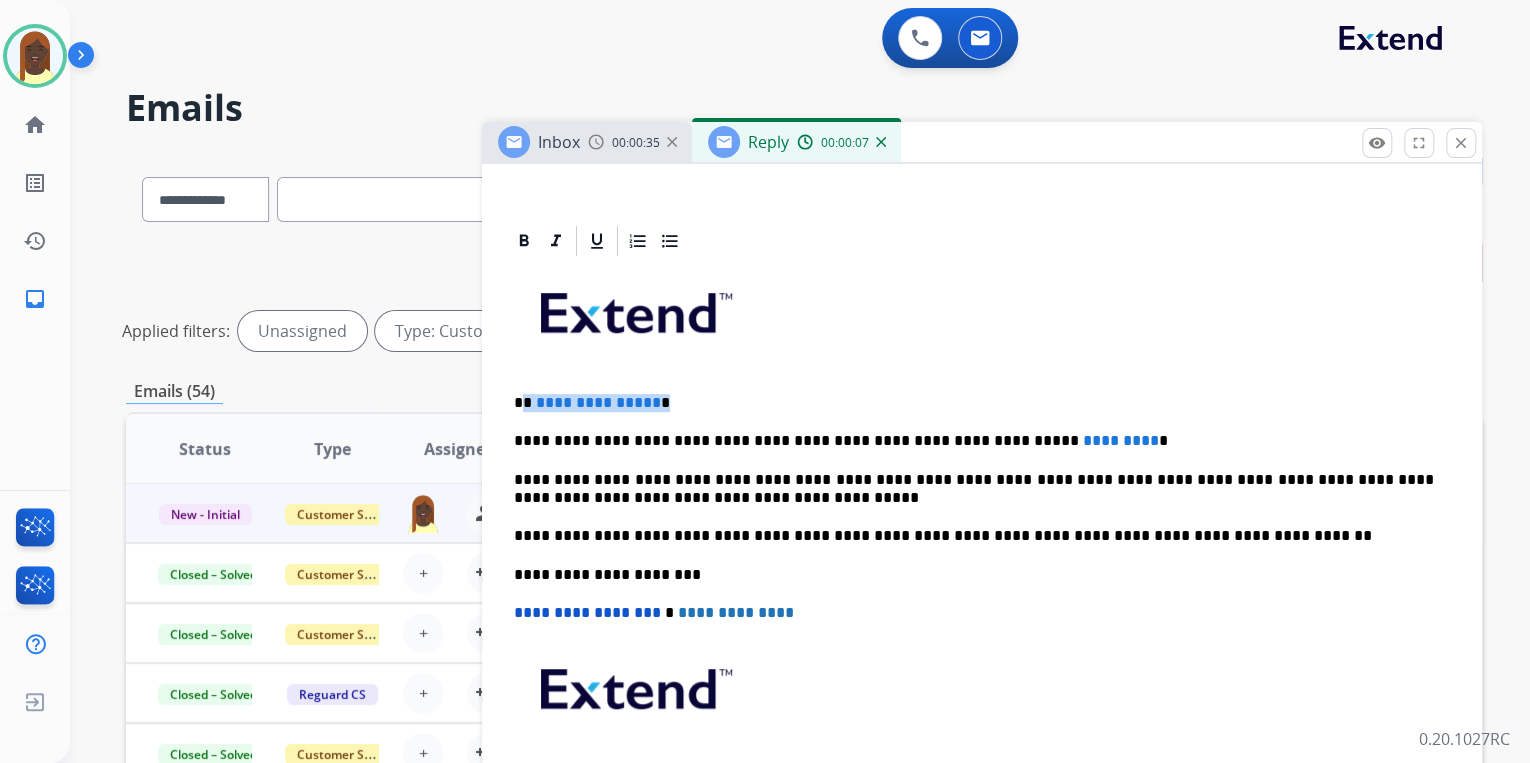 drag, startPoint x: 525, startPoint y: 401, endPoint x: 672, endPoint y: 399, distance: 147.01361 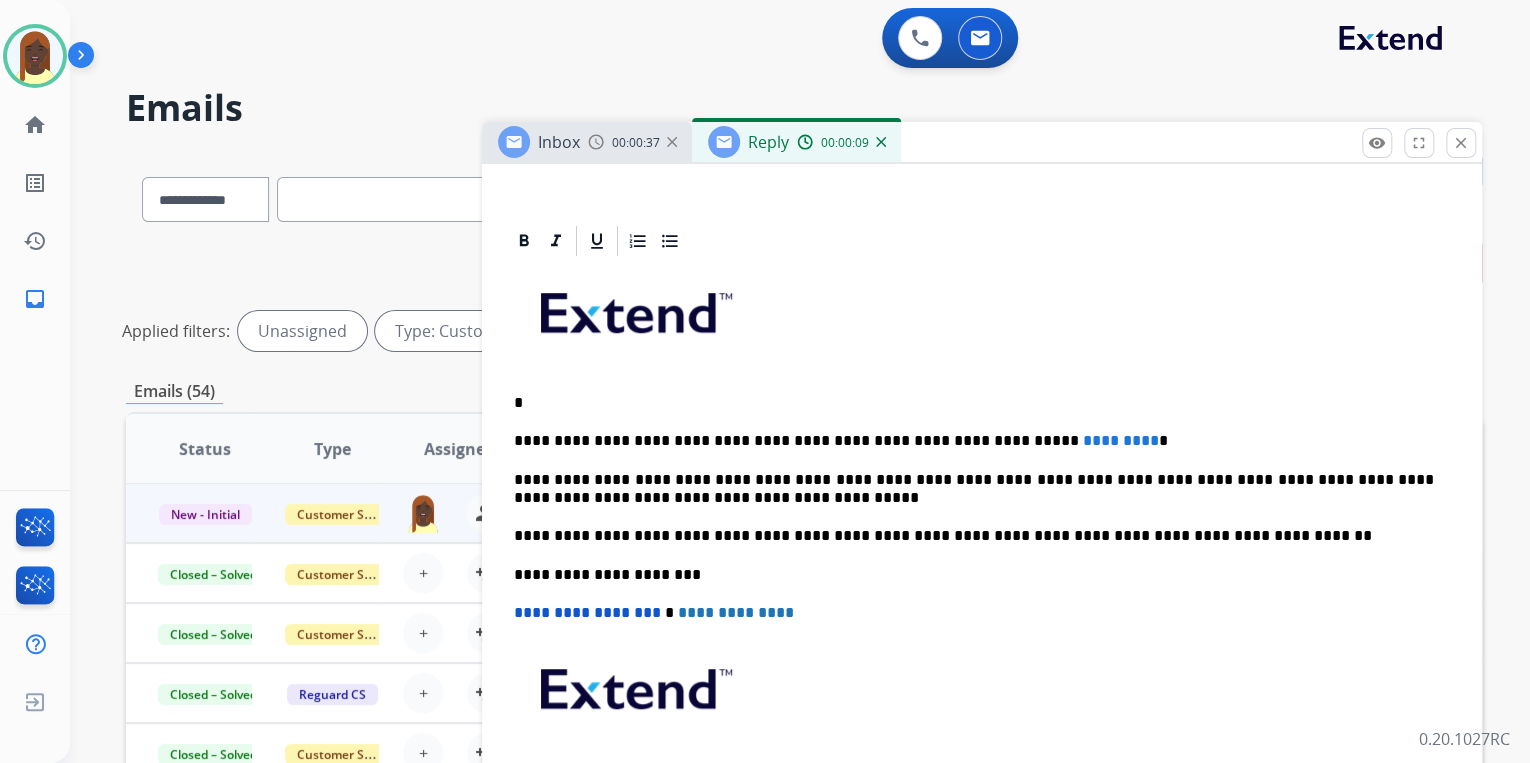 type 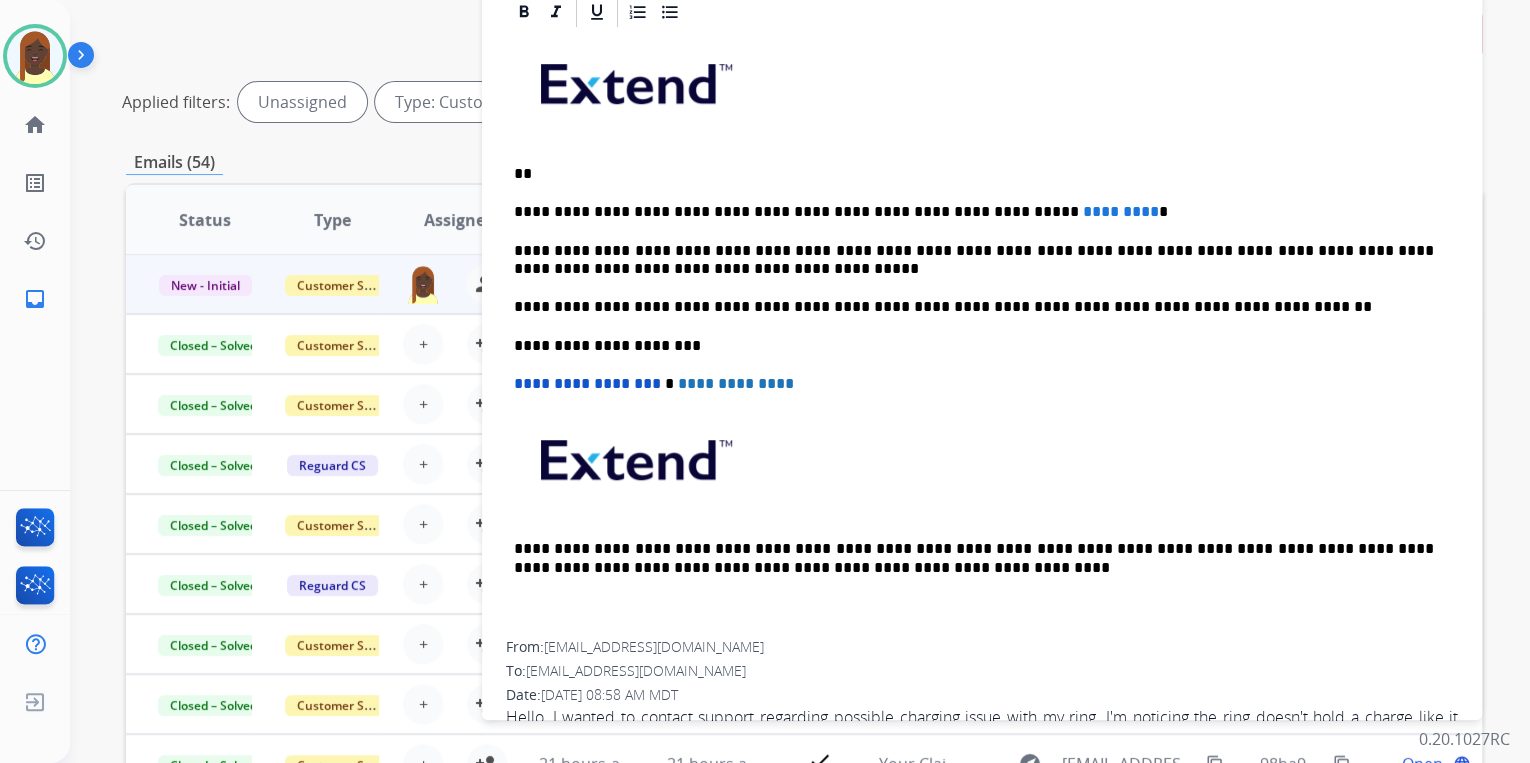 scroll, scrollTop: 320, scrollLeft: 0, axis: vertical 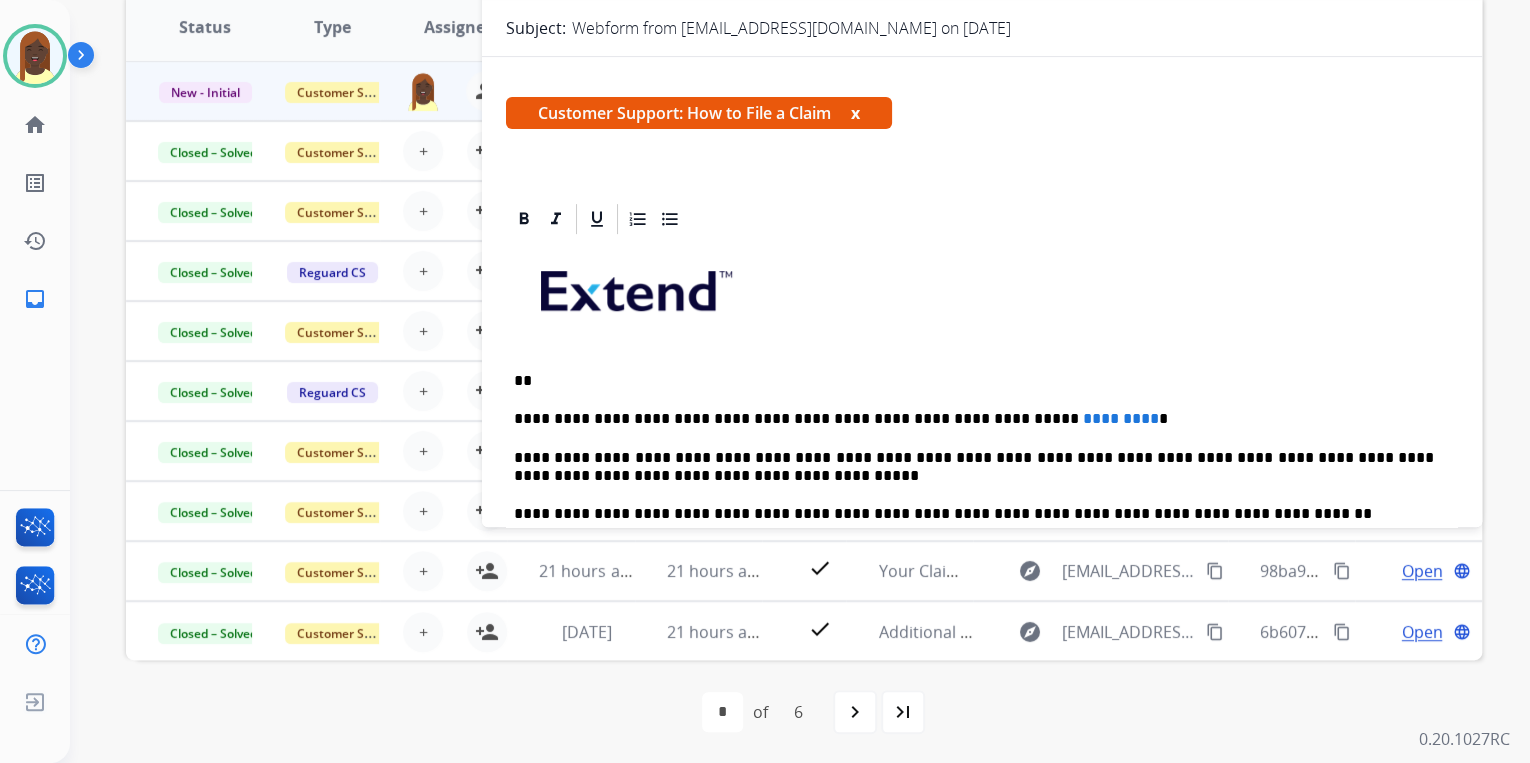 click on "**" at bounding box center [974, 381] 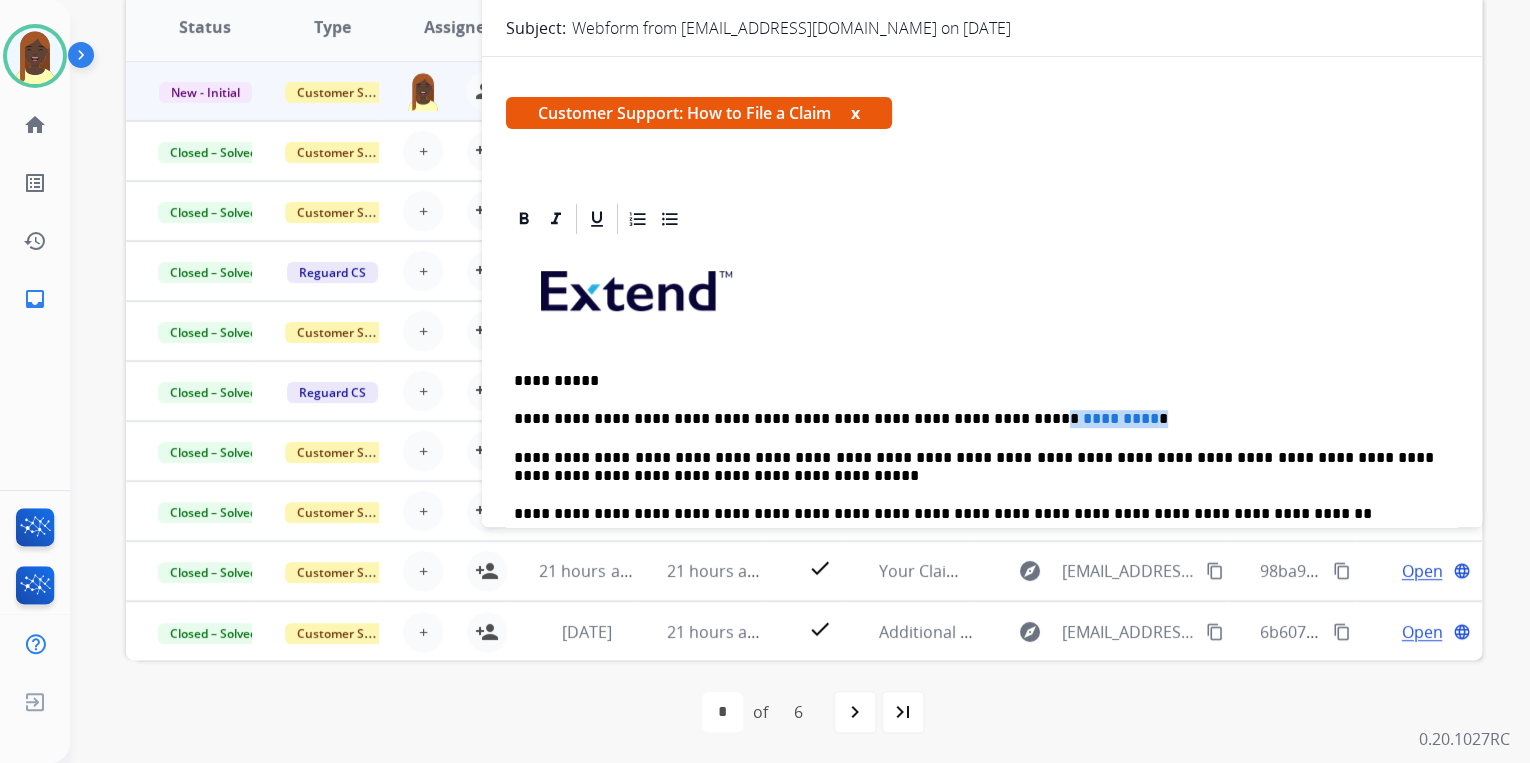 drag, startPoint x: 963, startPoint y: 416, endPoint x: 1072, endPoint y: 407, distance: 109.370926 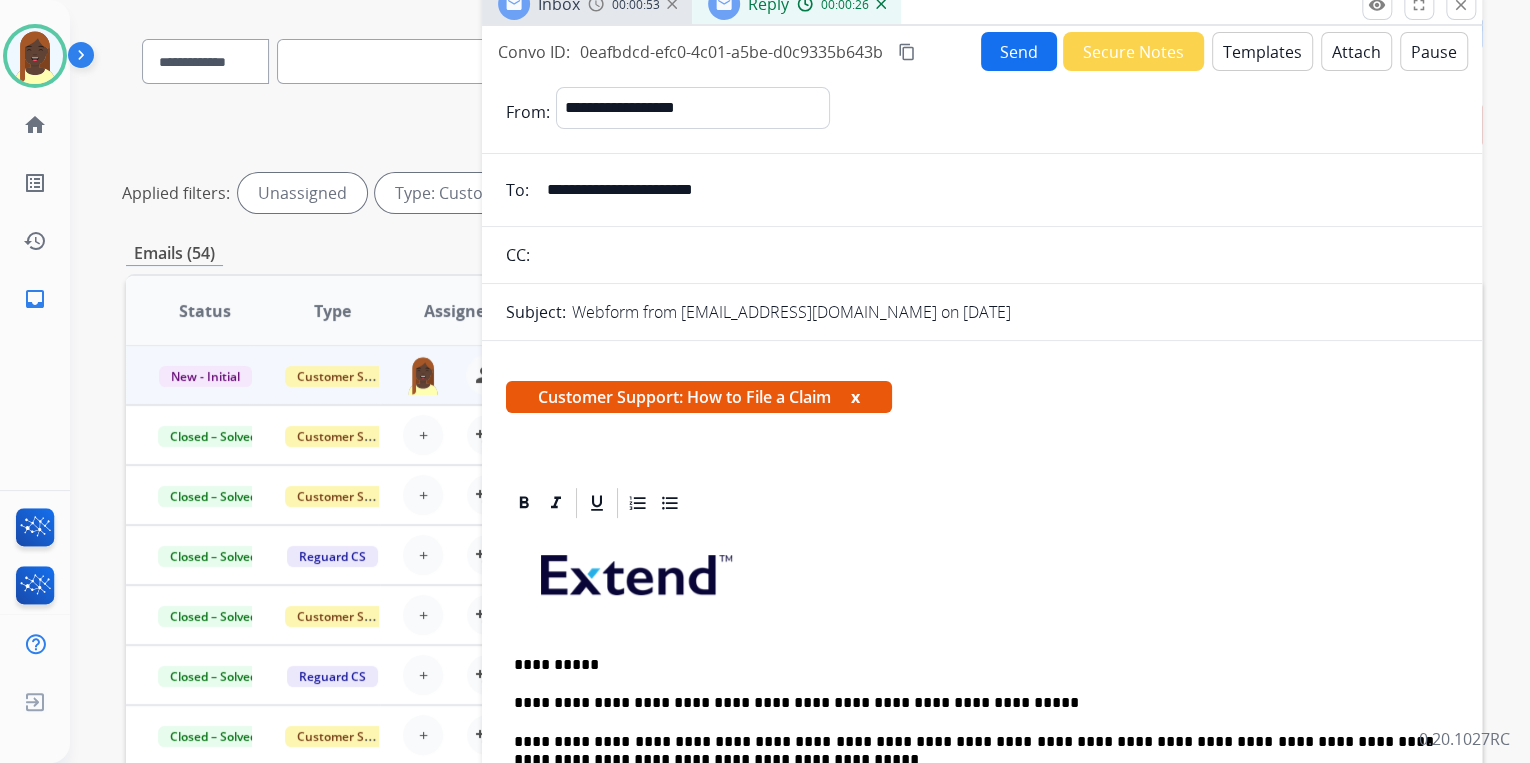 scroll, scrollTop: 102, scrollLeft: 0, axis: vertical 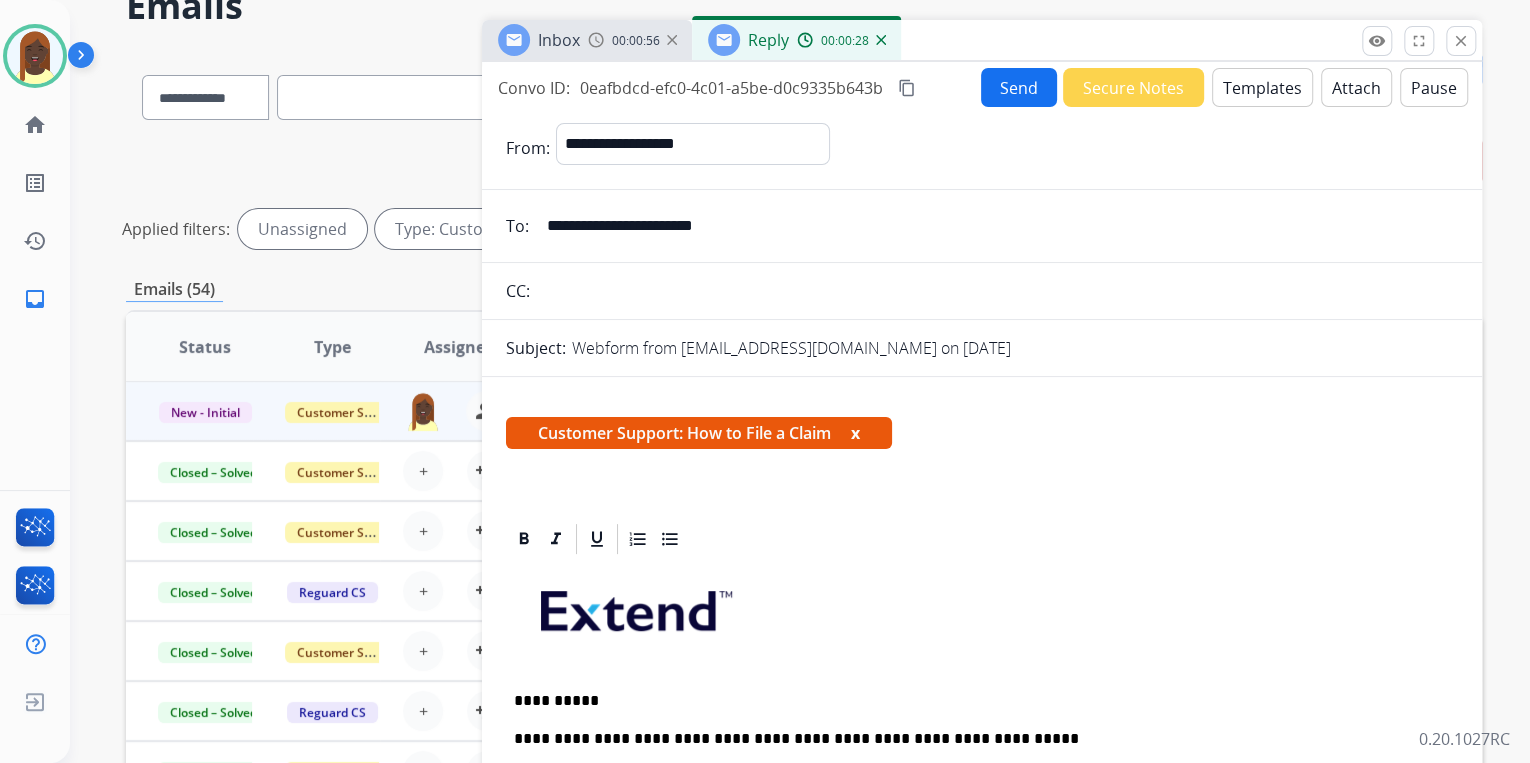 drag, startPoint x: 766, startPoint y: 235, endPoint x: 568, endPoint y: 228, distance: 198.1237 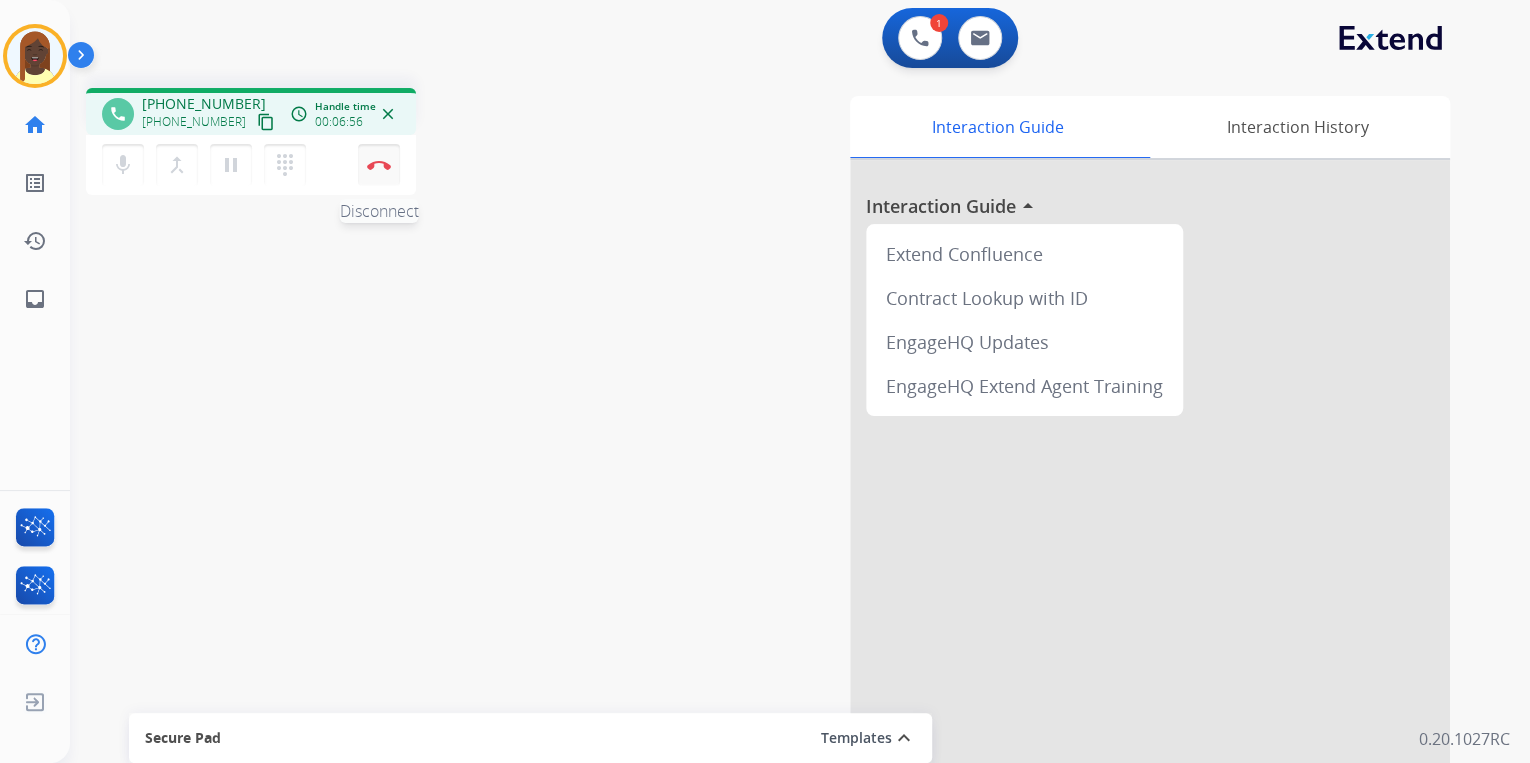 click at bounding box center [379, 165] 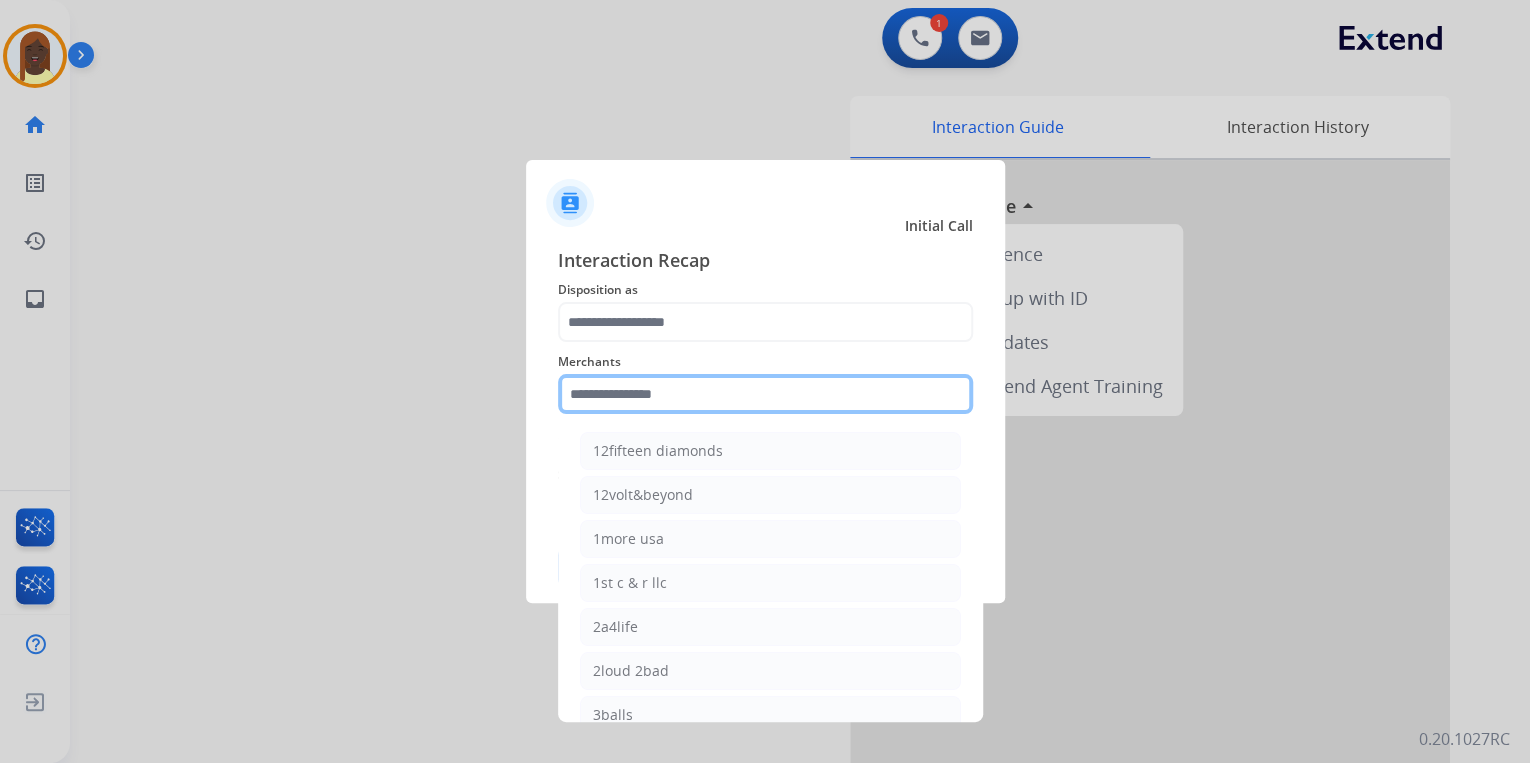 click 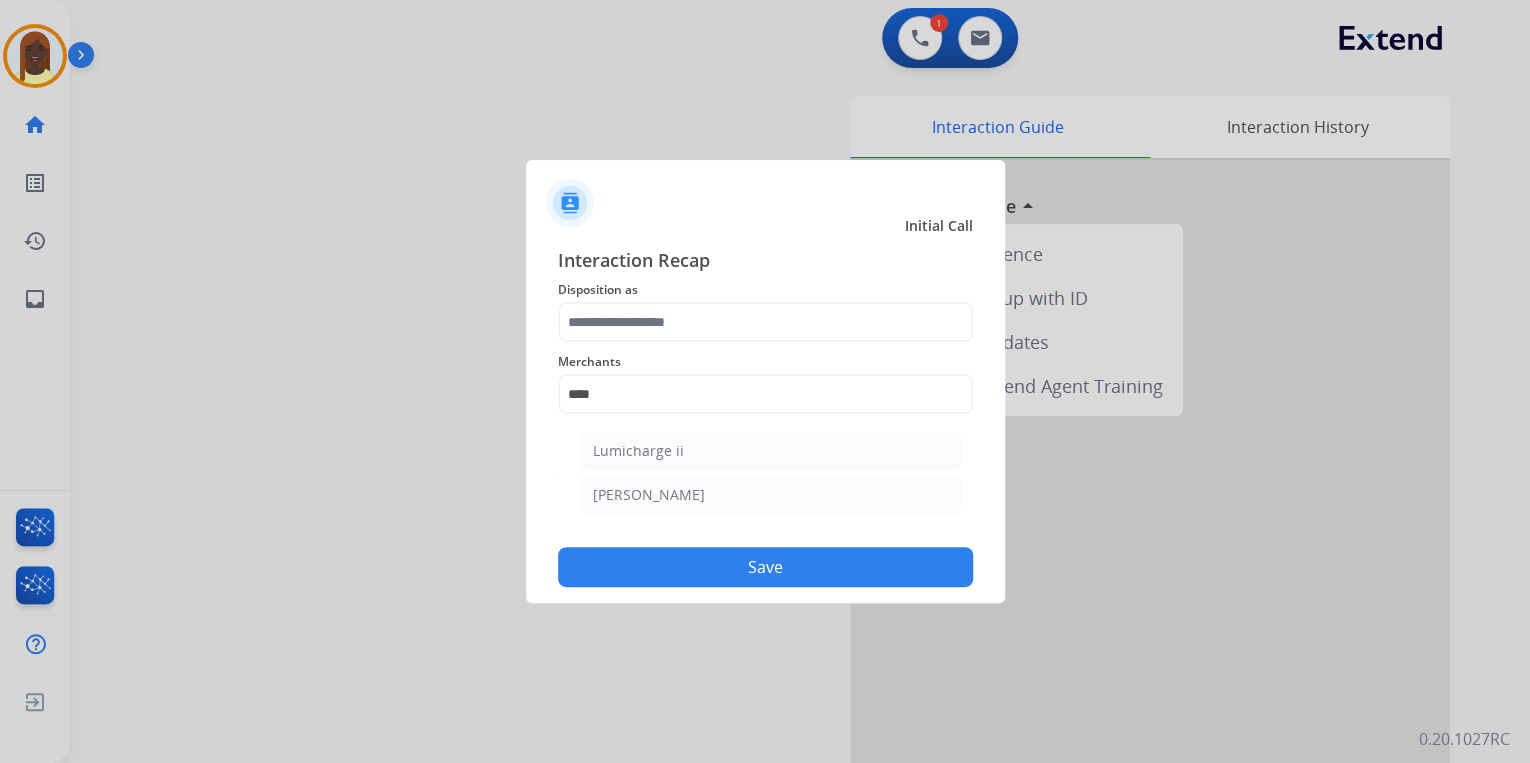 drag, startPoint x: 616, startPoint y: 487, endPoint x: 596, endPoint y: 396, distance: 93.17188 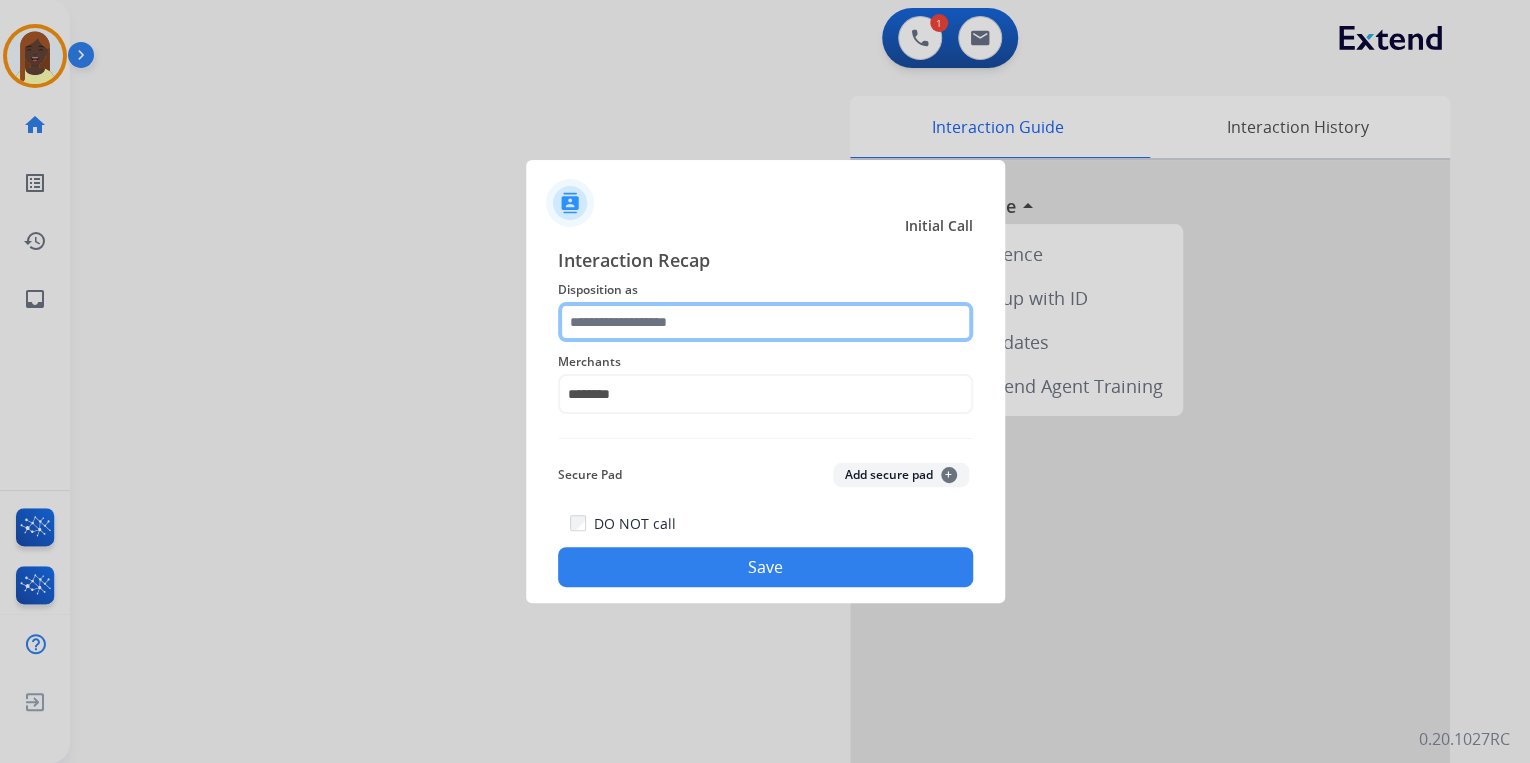 click 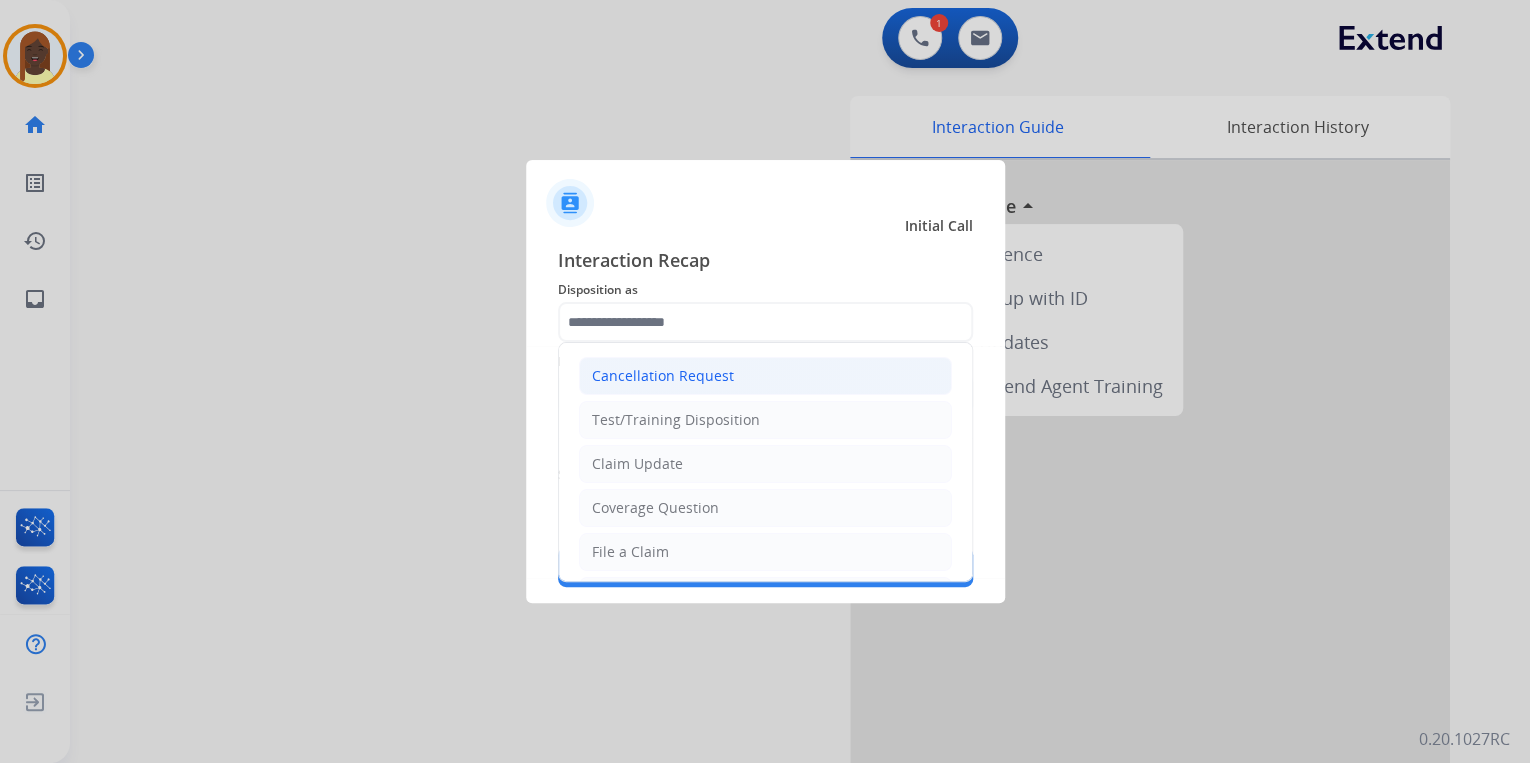 click on "Cancellation Request" 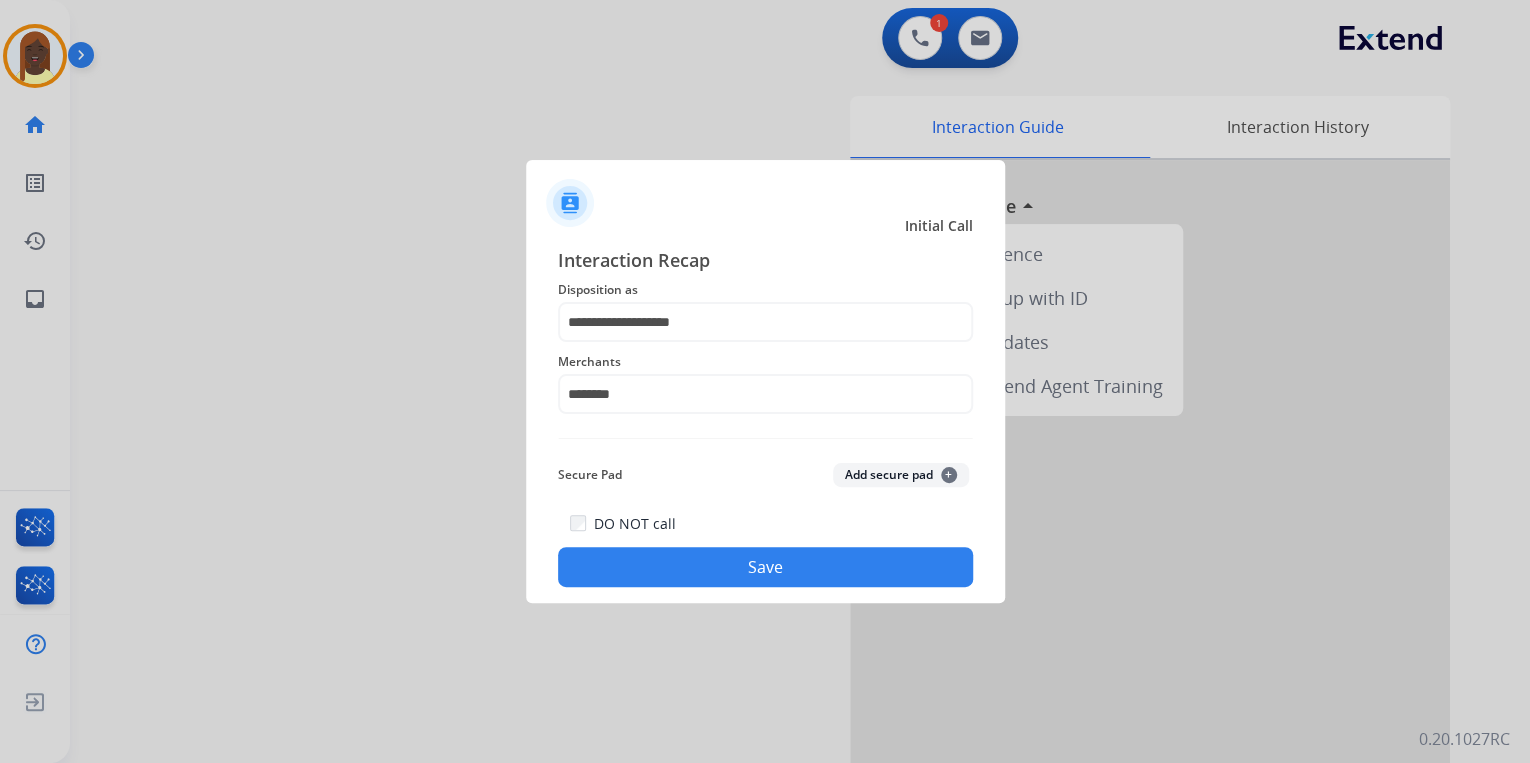 click on "Save" 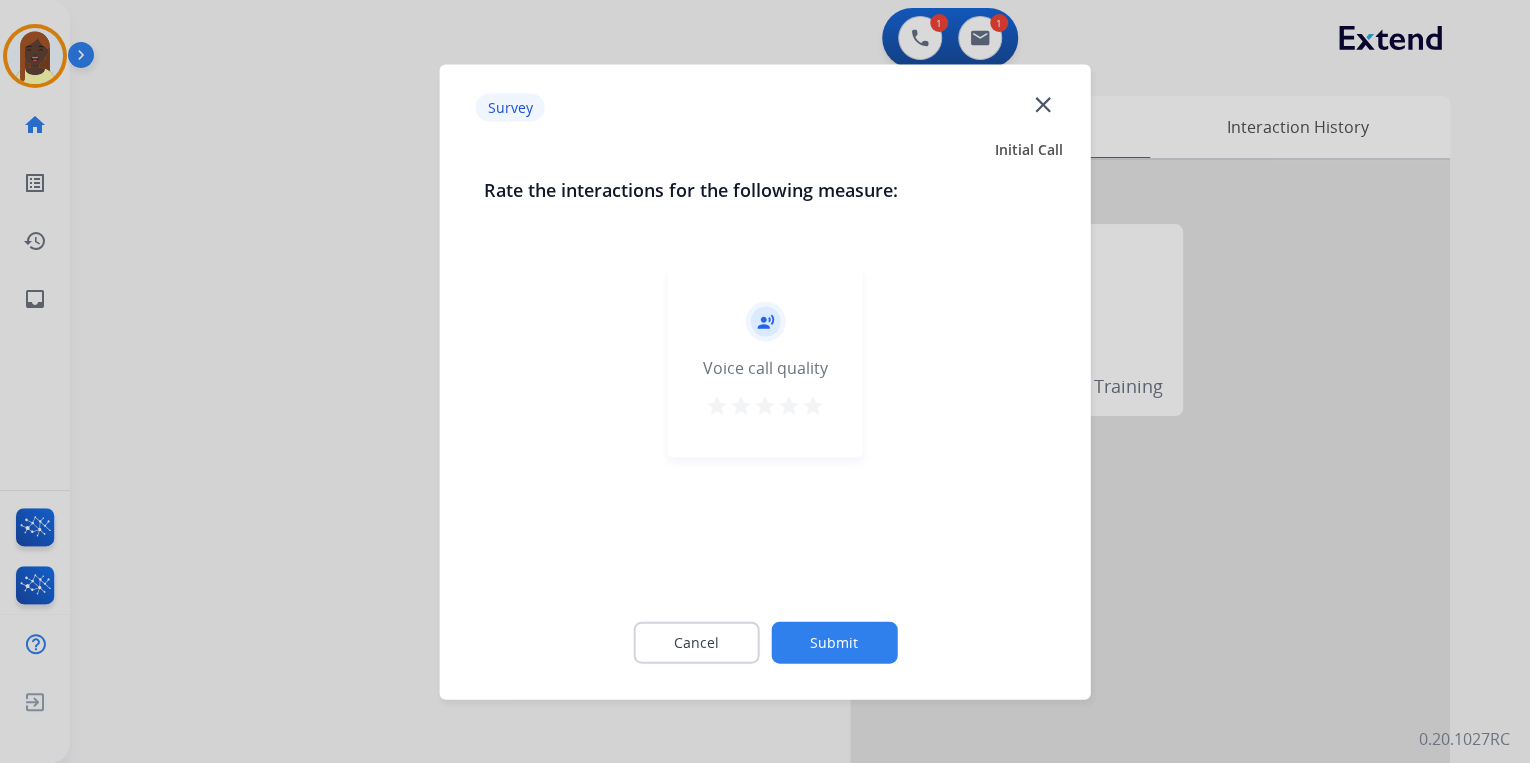 drag, startPoint x: 816, startPoint y: 411, endPoint x: 824, endPoint y: 418, distance: 10.630146 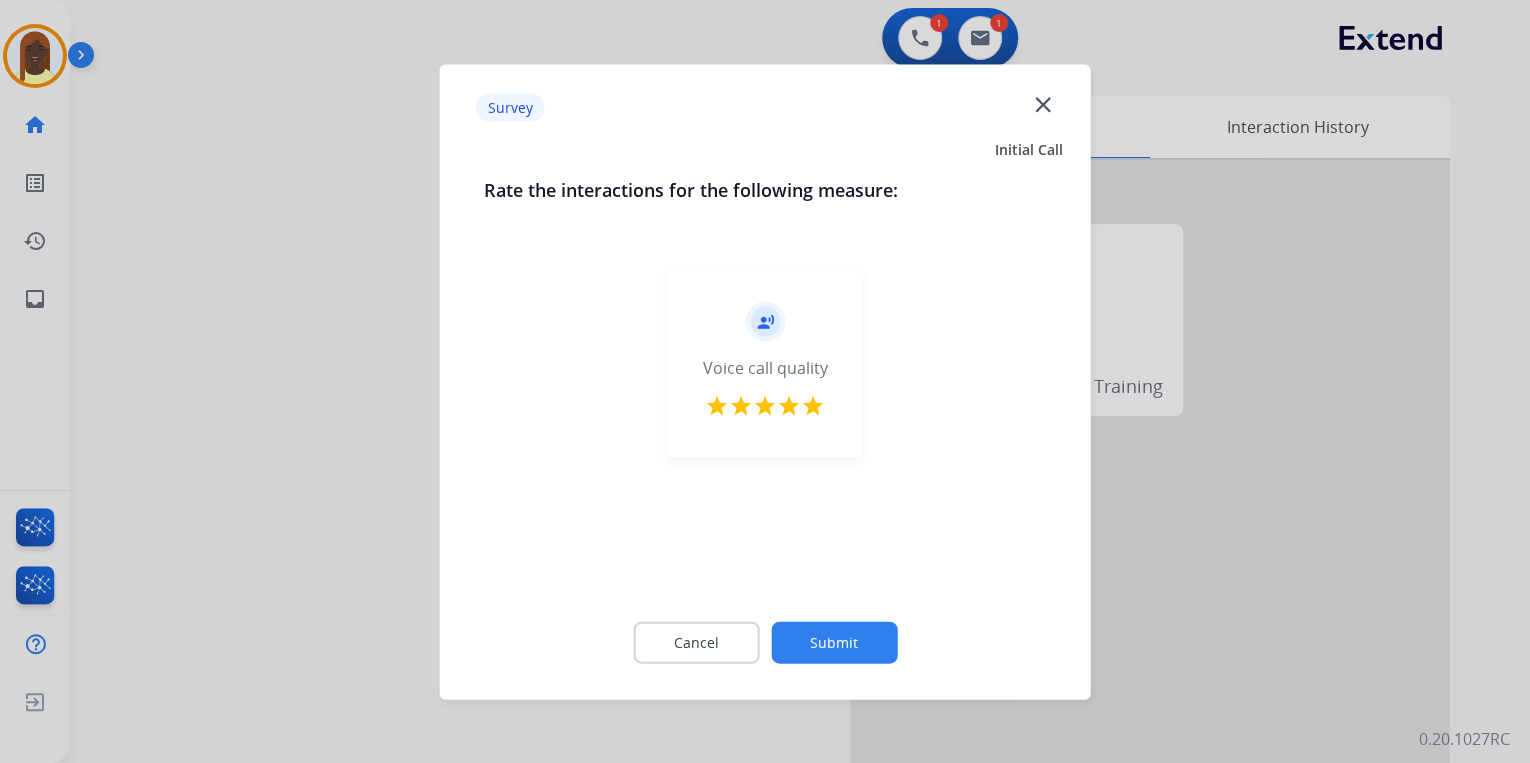 click on "Submit" 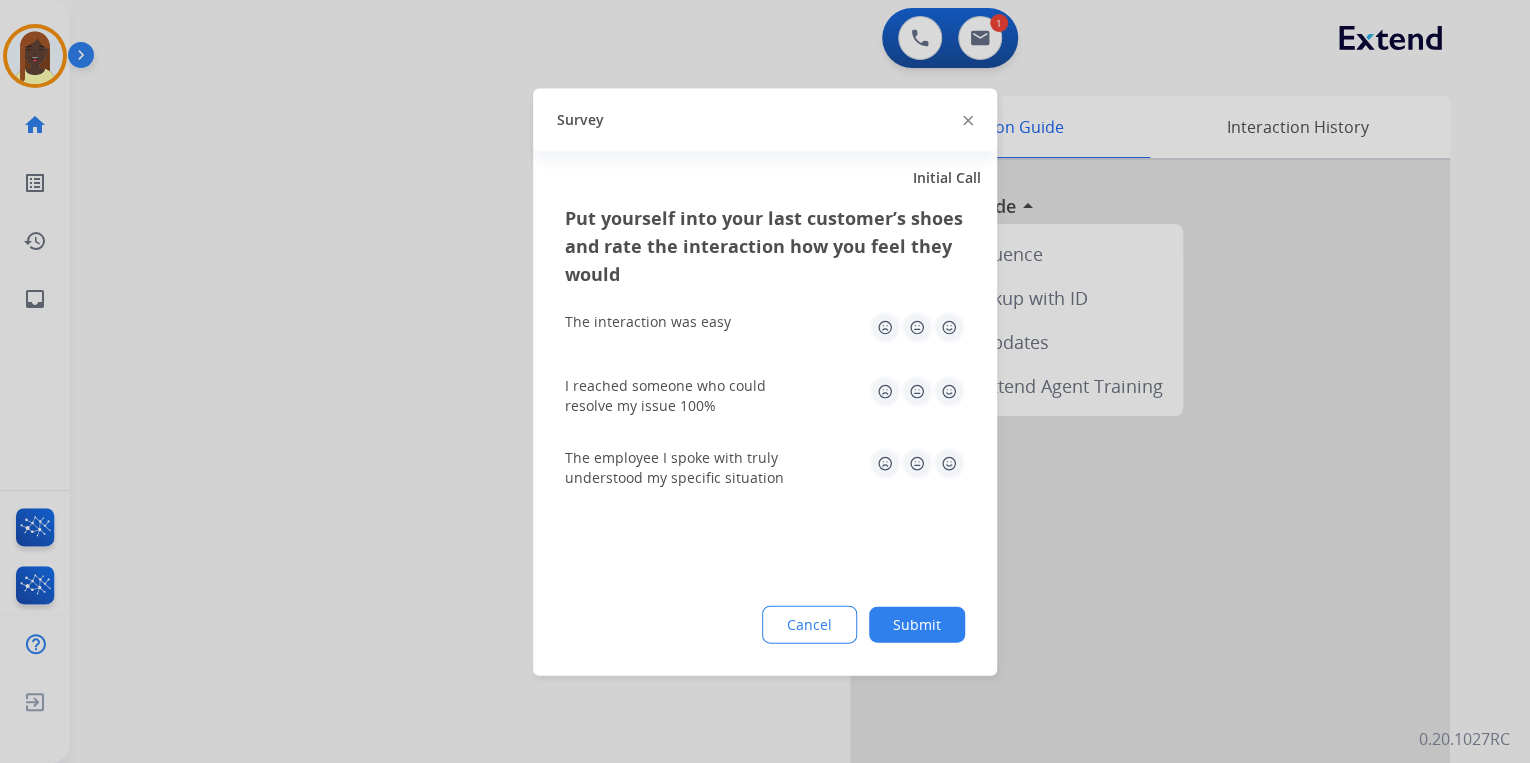 click 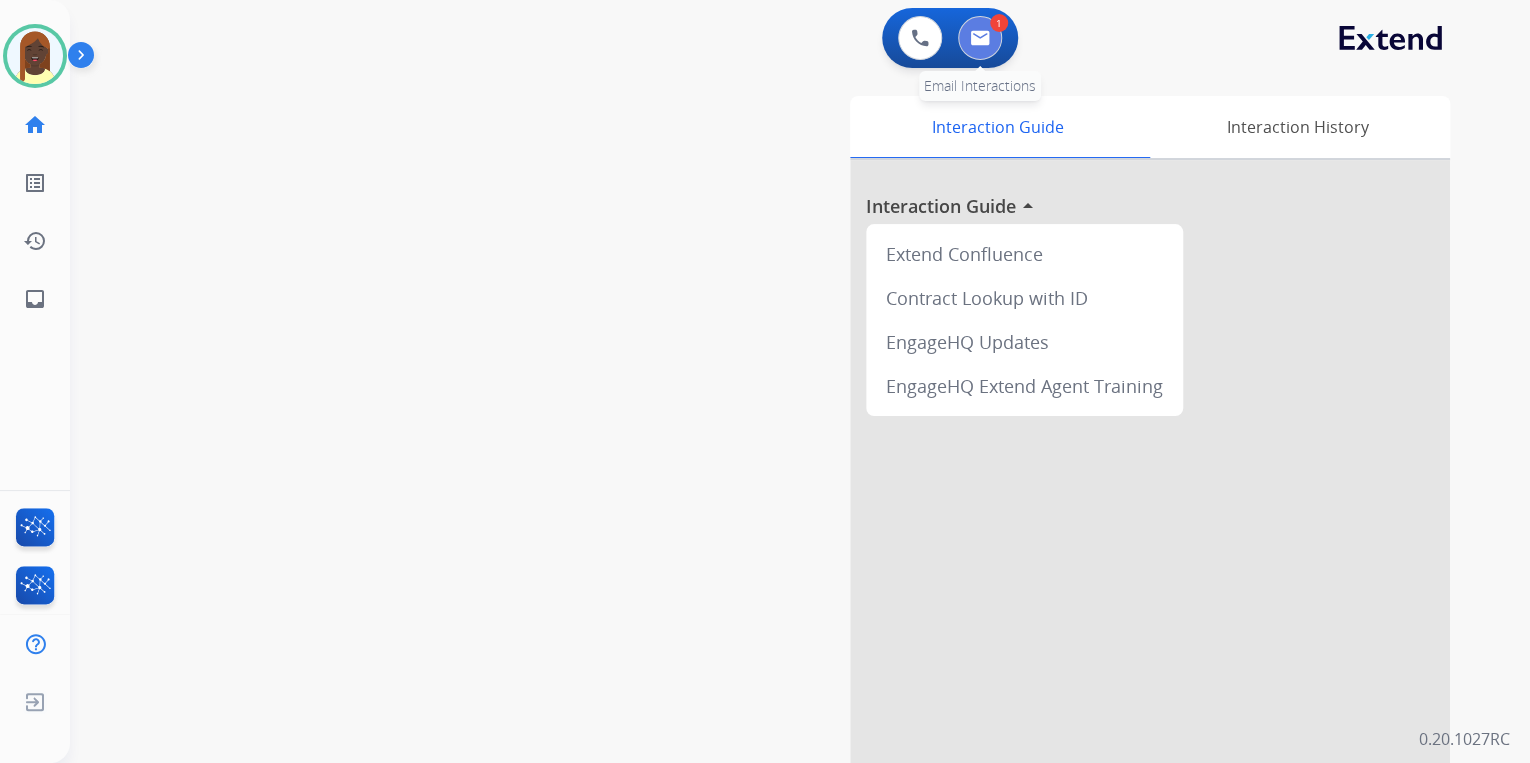 click at bounding box center (980, 38) 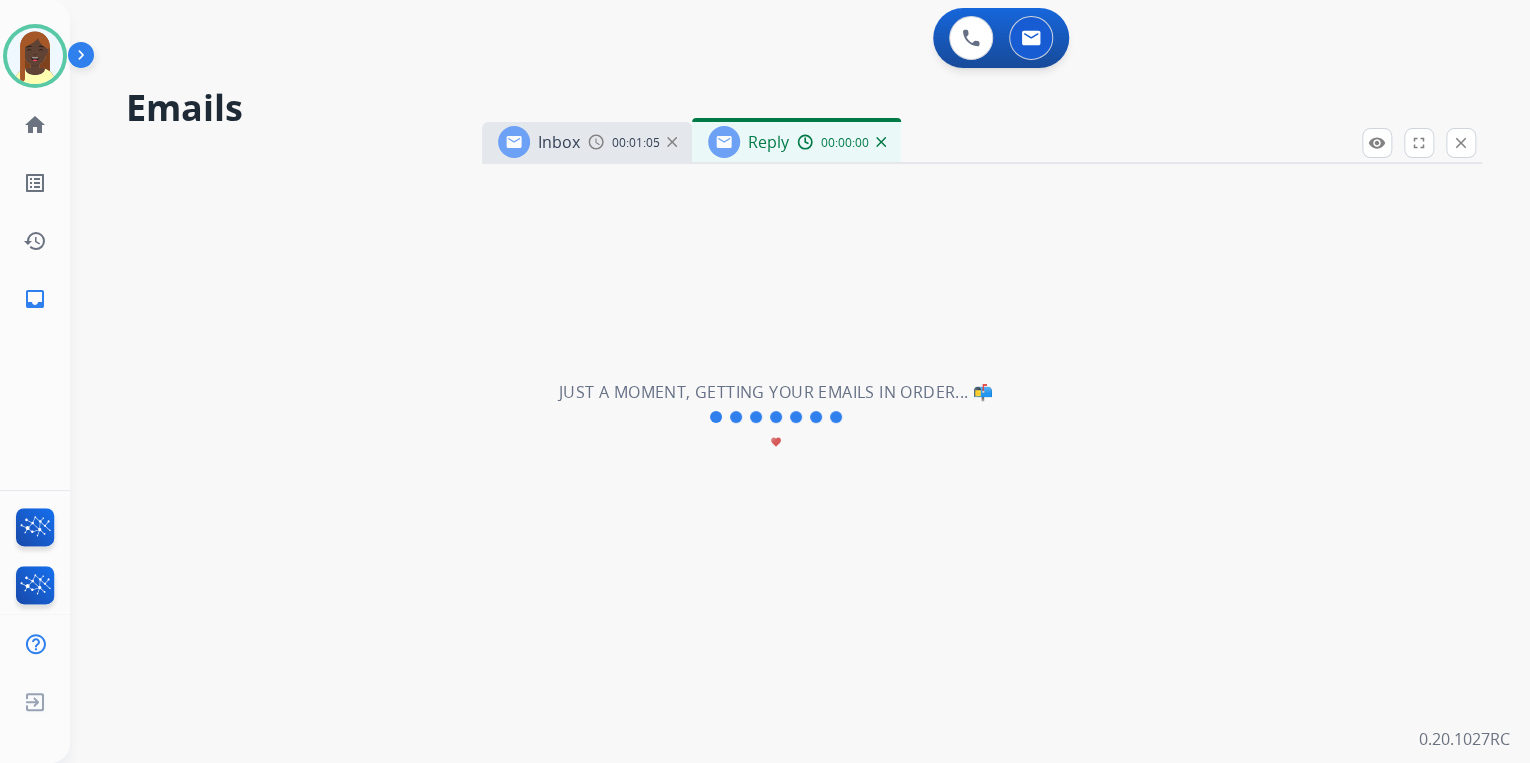 select on "**********" 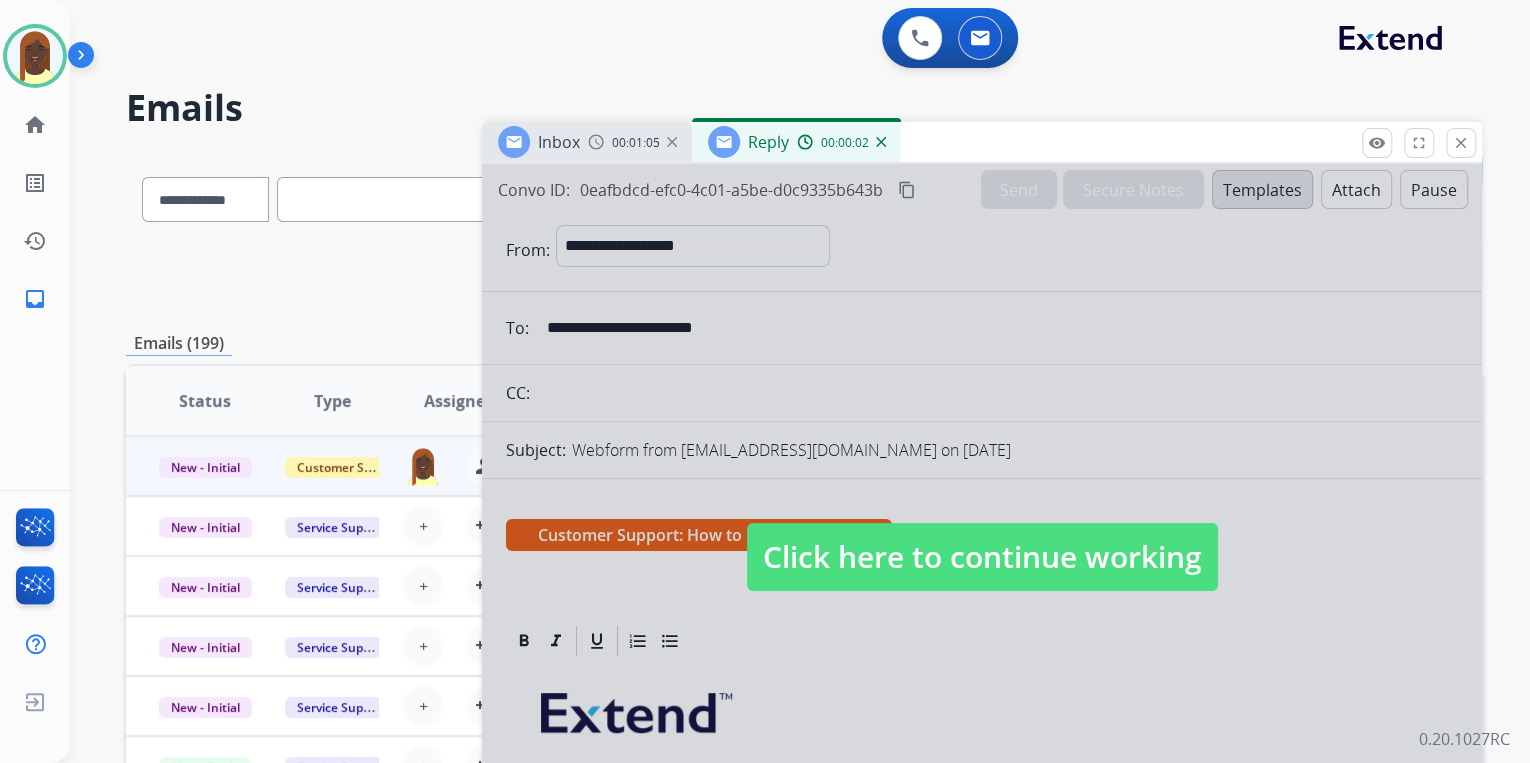 click on "Click here to continue working" at bounding box center [982, 557] 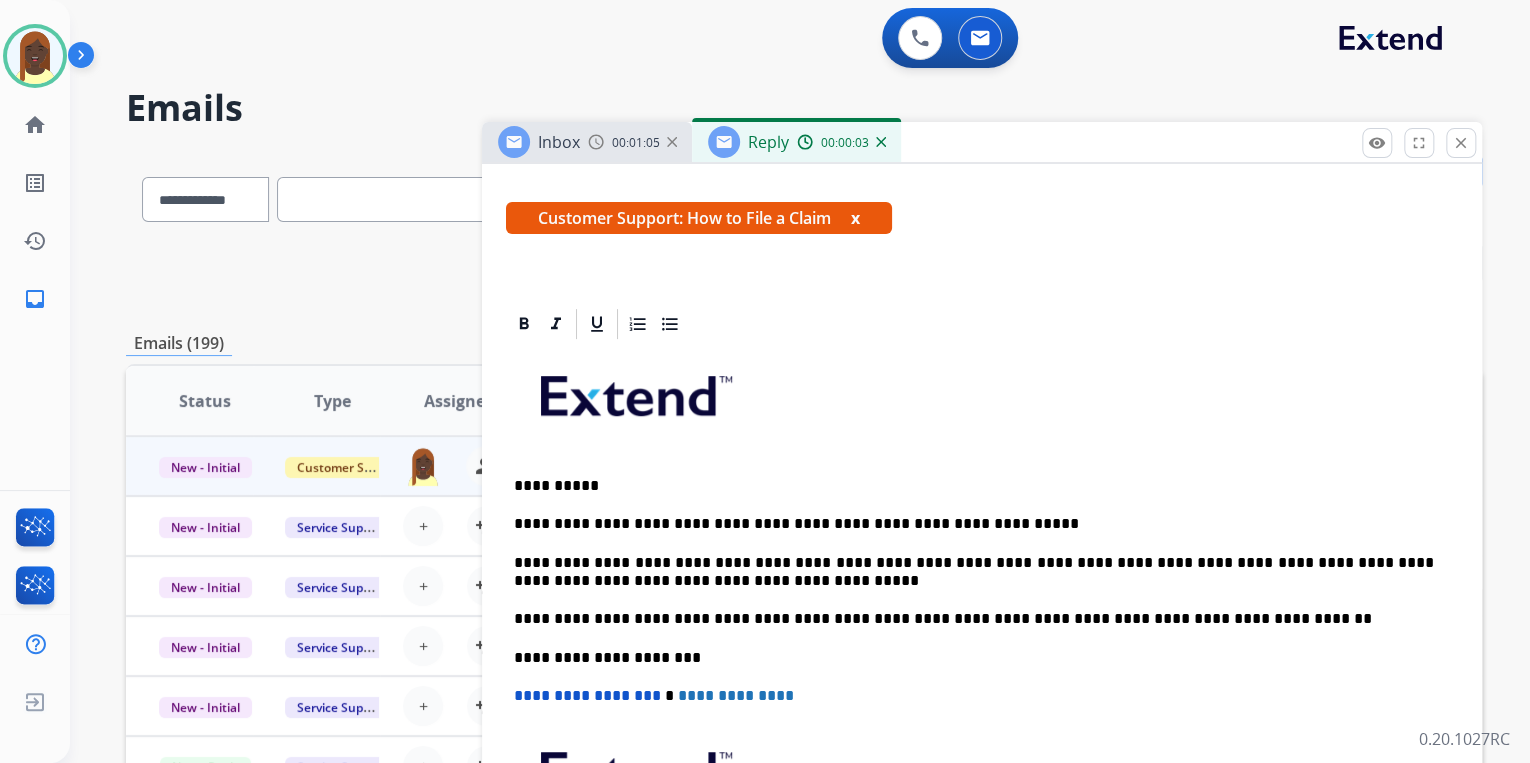 scroll, scrollTop: 320, scrollLeft: 0, axis: vertical 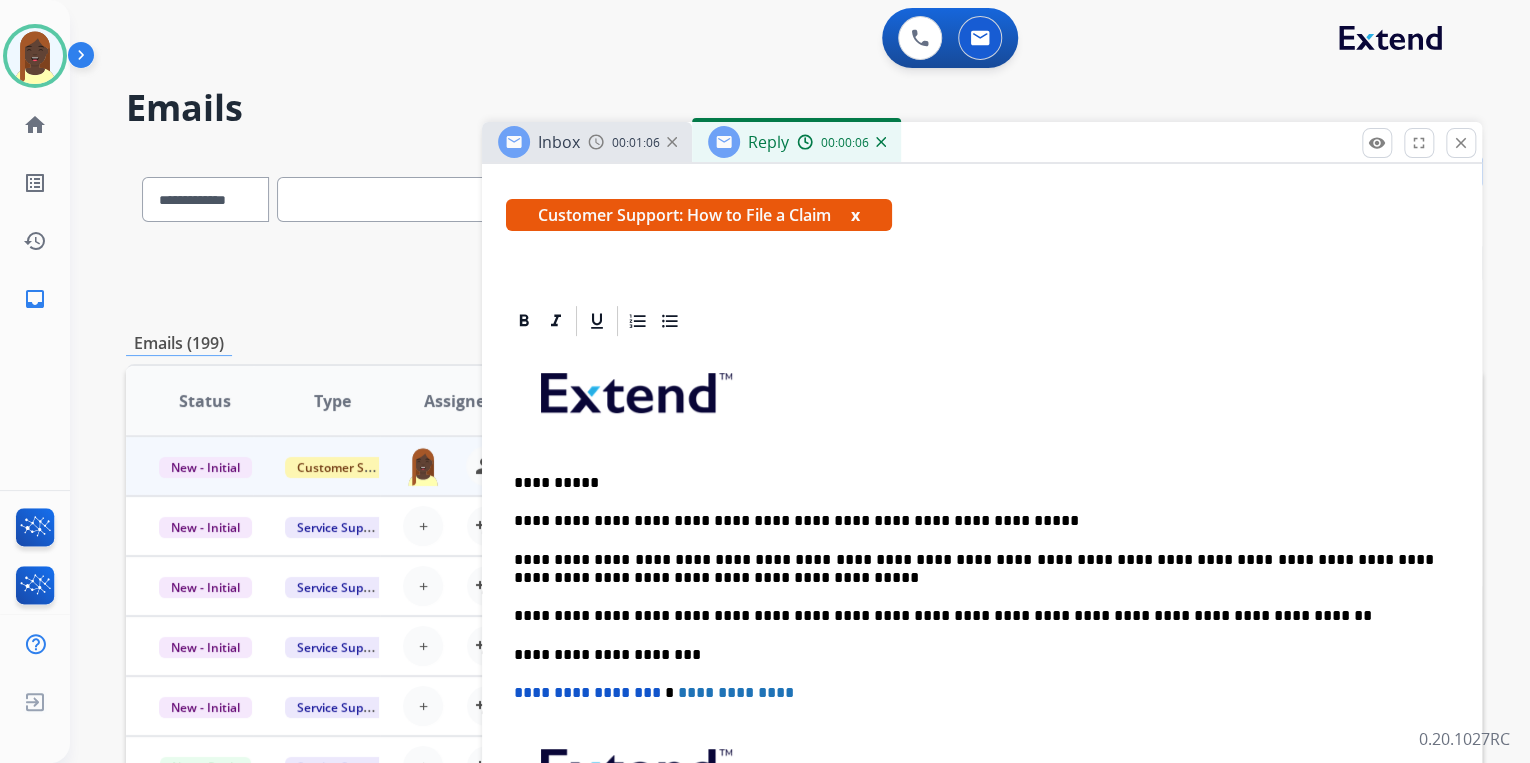 click on "**********" at bounding box center [974, 521] 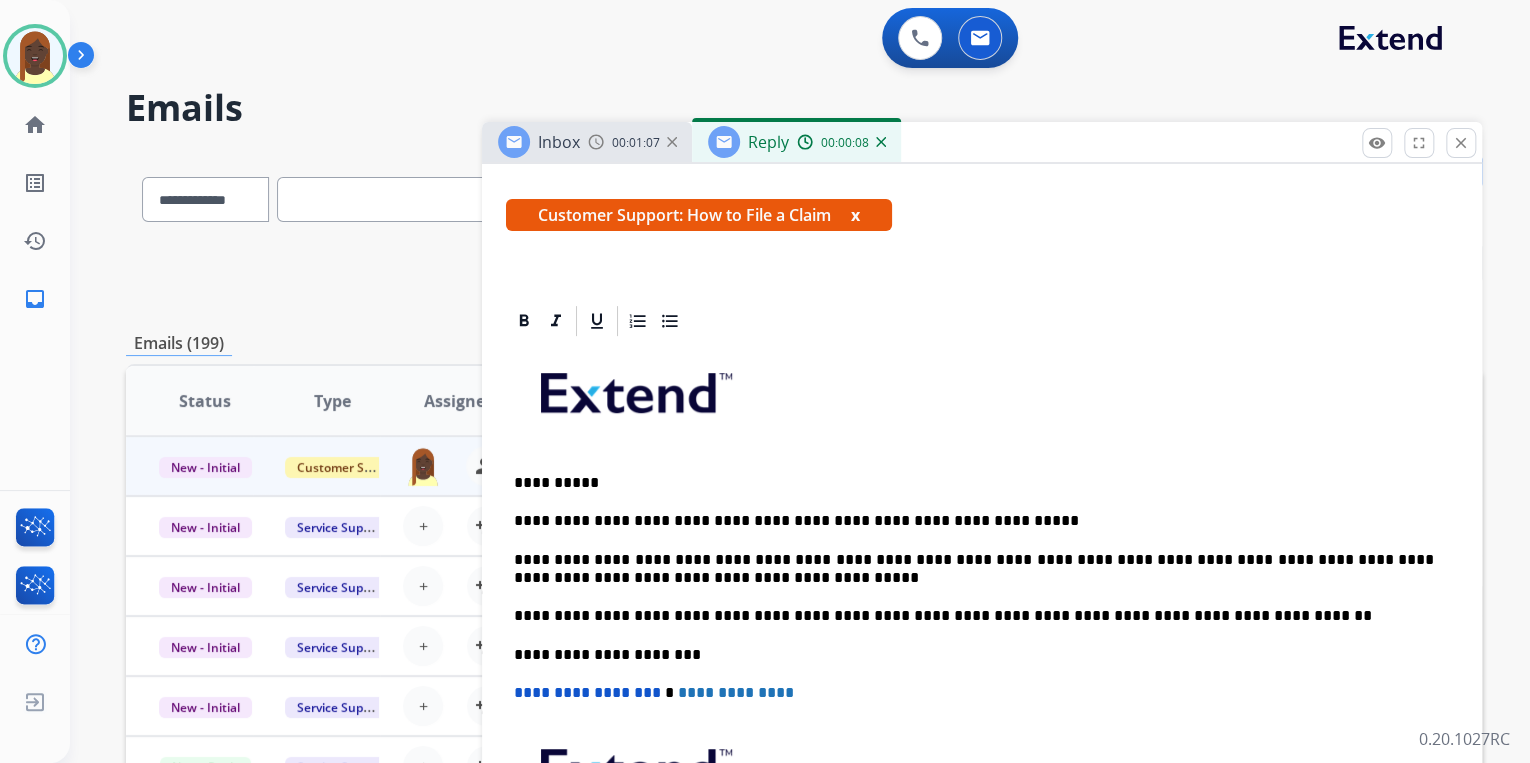 type 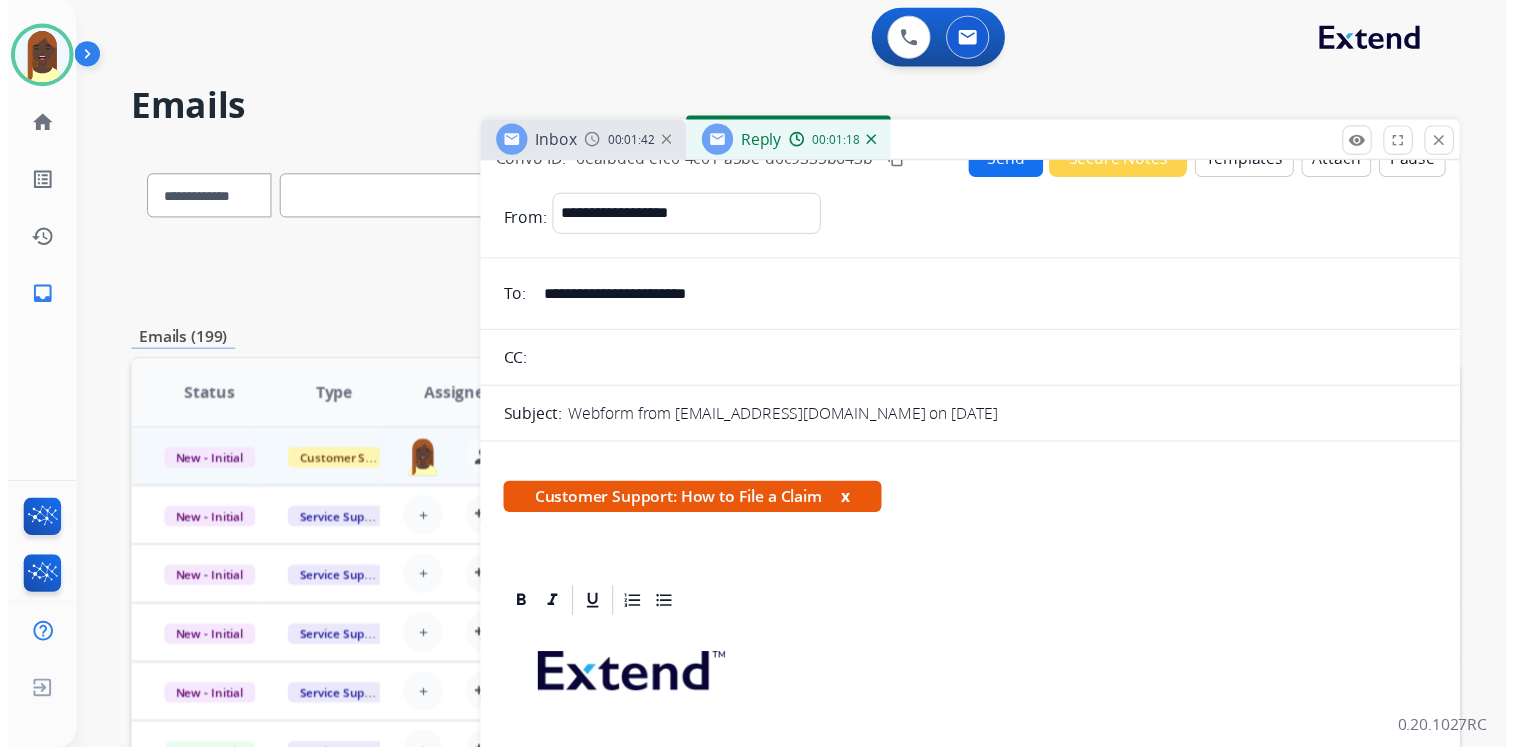 scroll, scrollTop: 0, scrollLeft: 0, axis: both 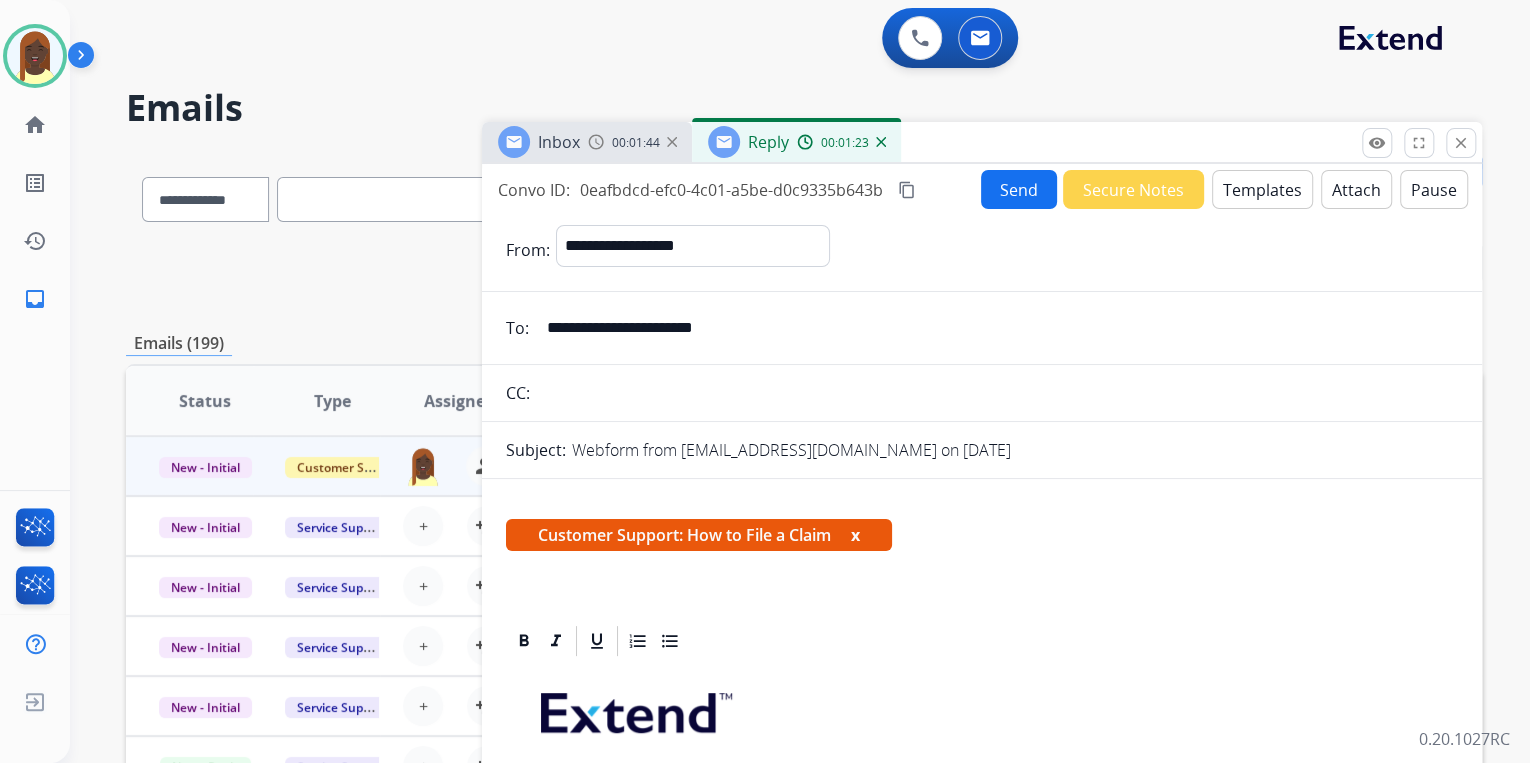 click on "Send" at bounding box center [1019, 189] 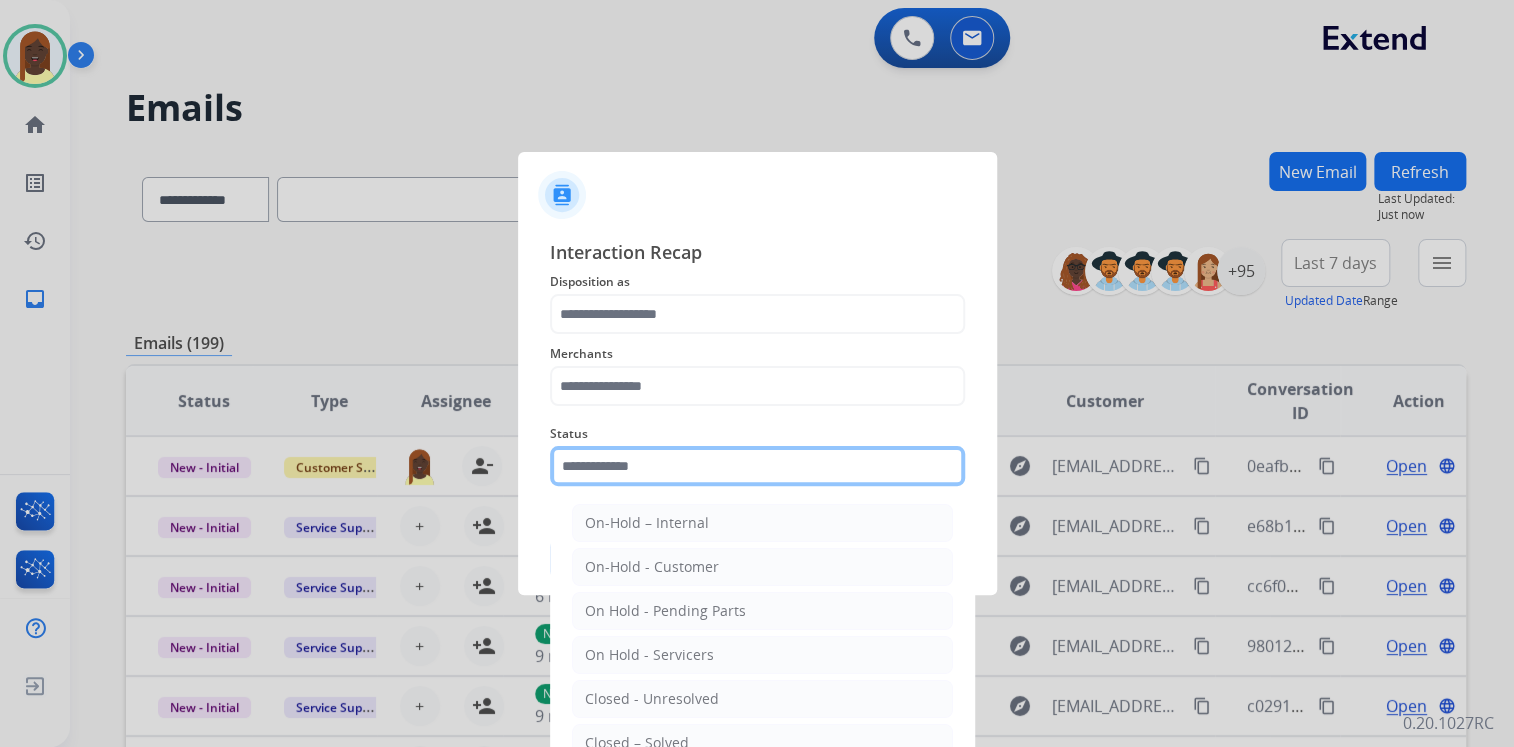 click 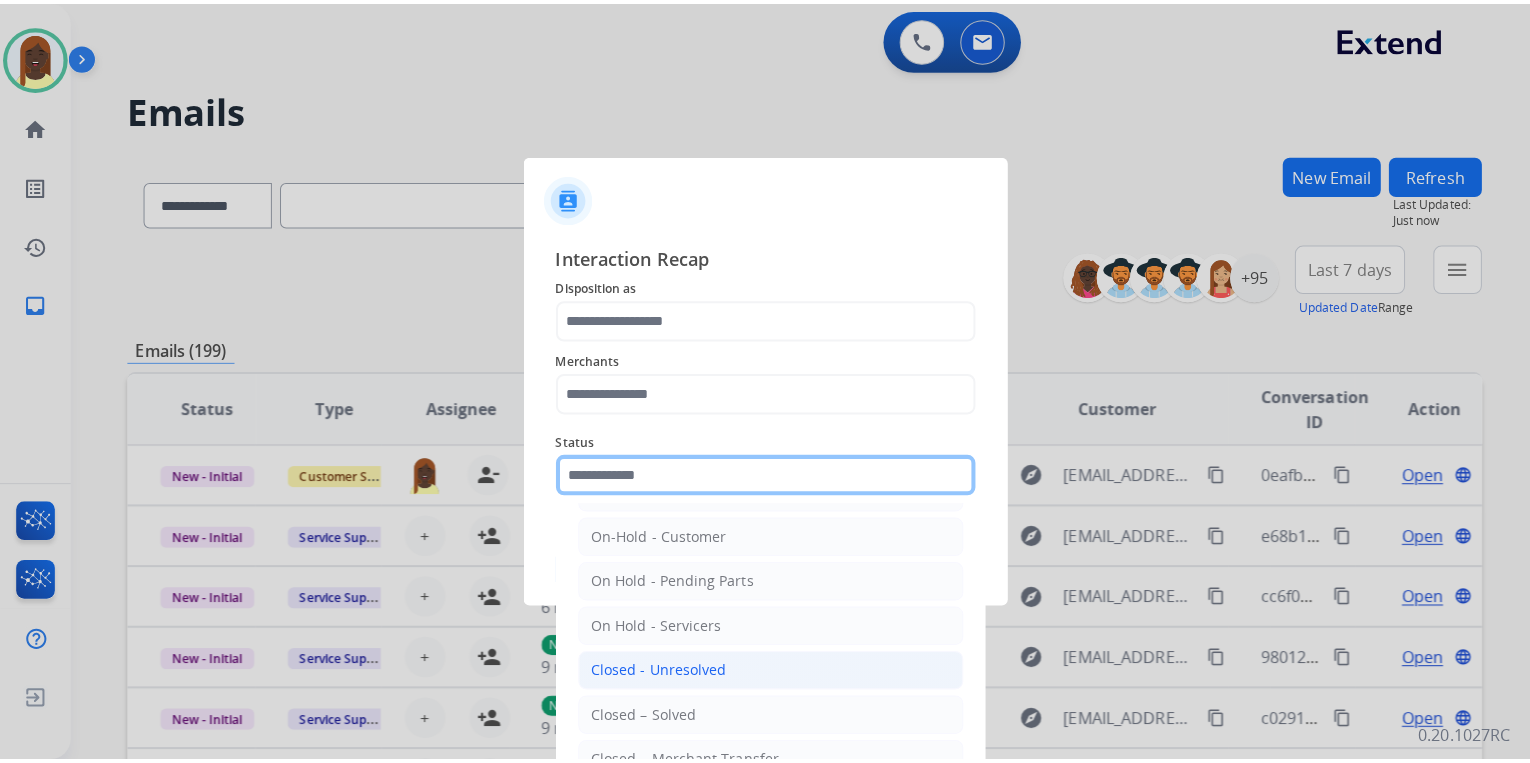 scroll, scrollTop: 116, scrollLeft: 0, axis: vertical 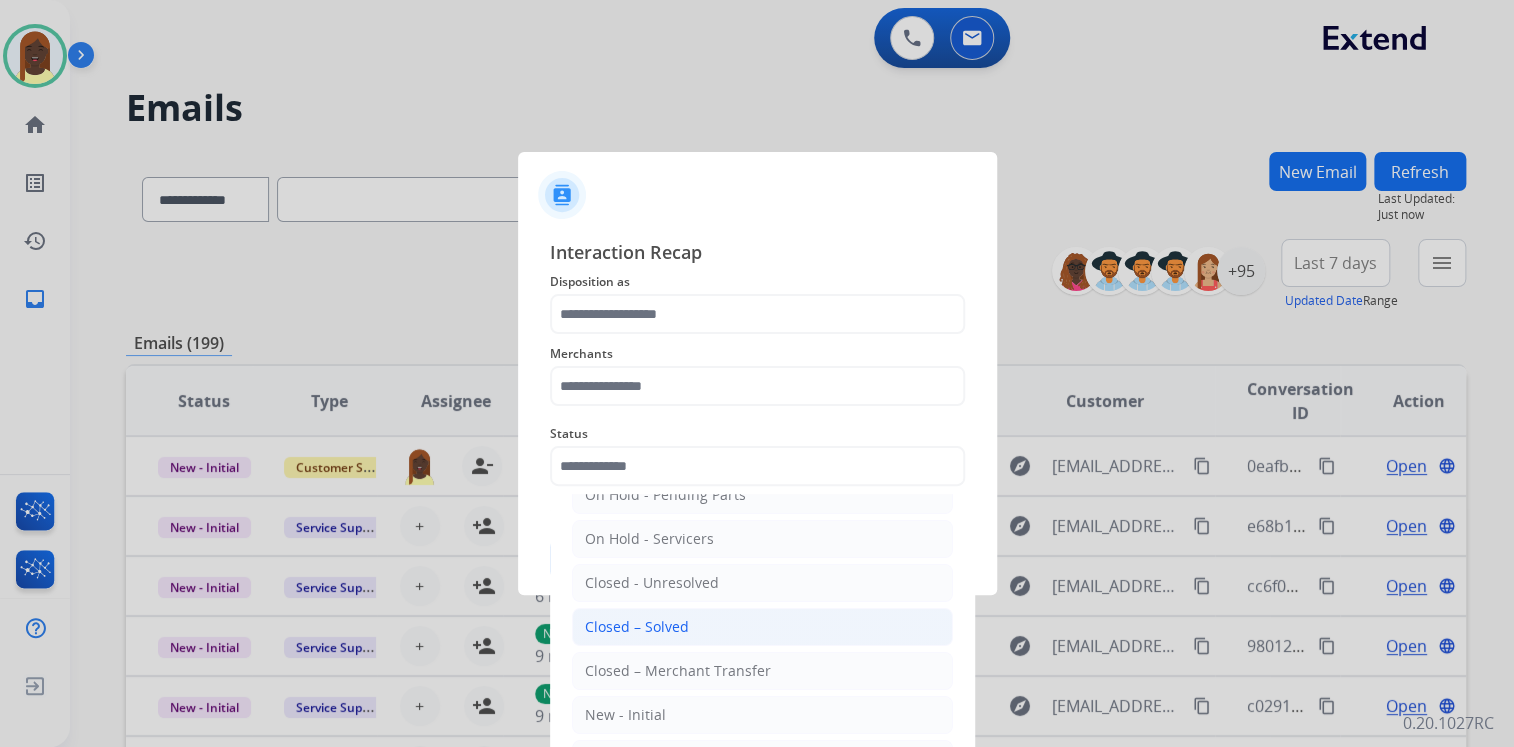 drag, startPoint x: 683, startPoint y: 627, endPoint x: 688, endPoint y: 598, distance: 29.427877 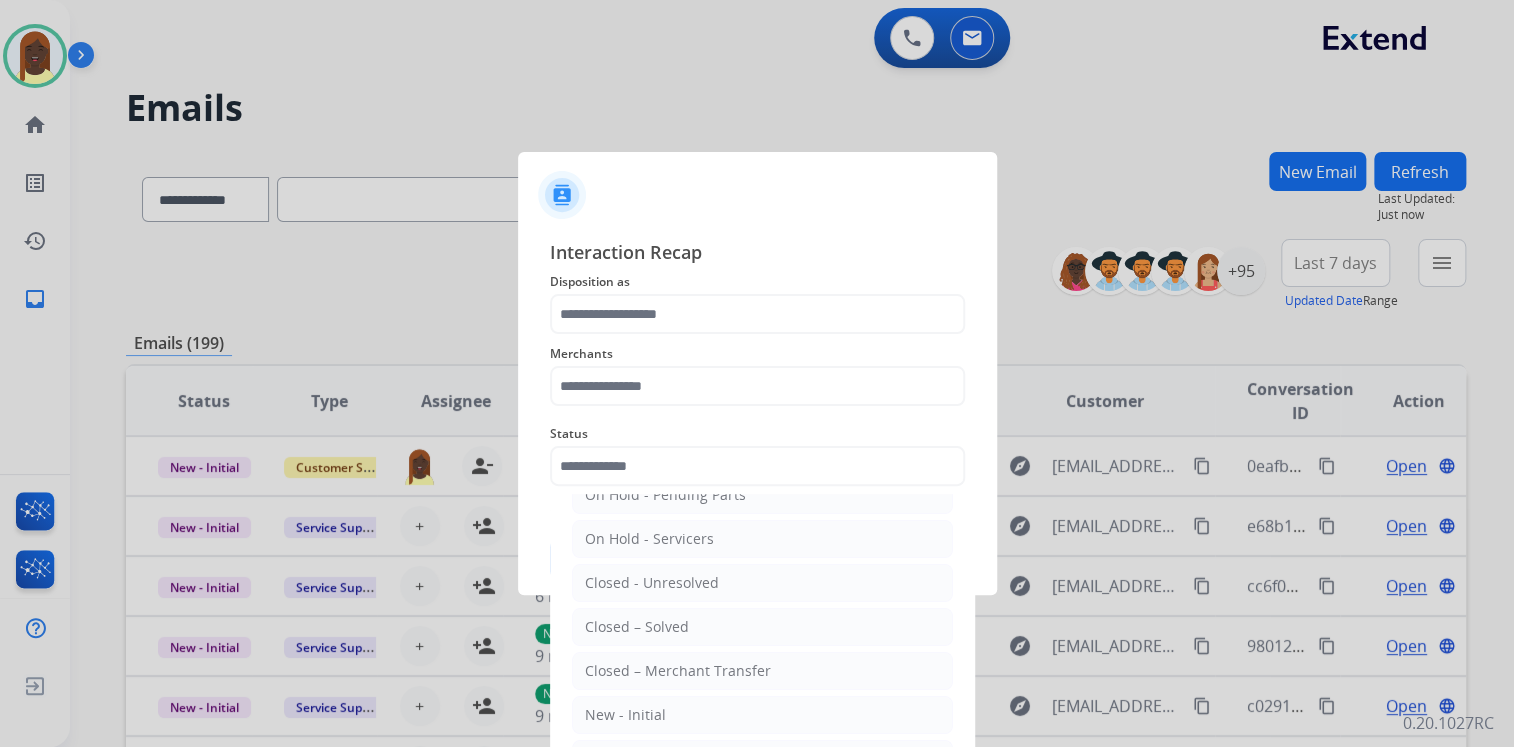 type on "**********" 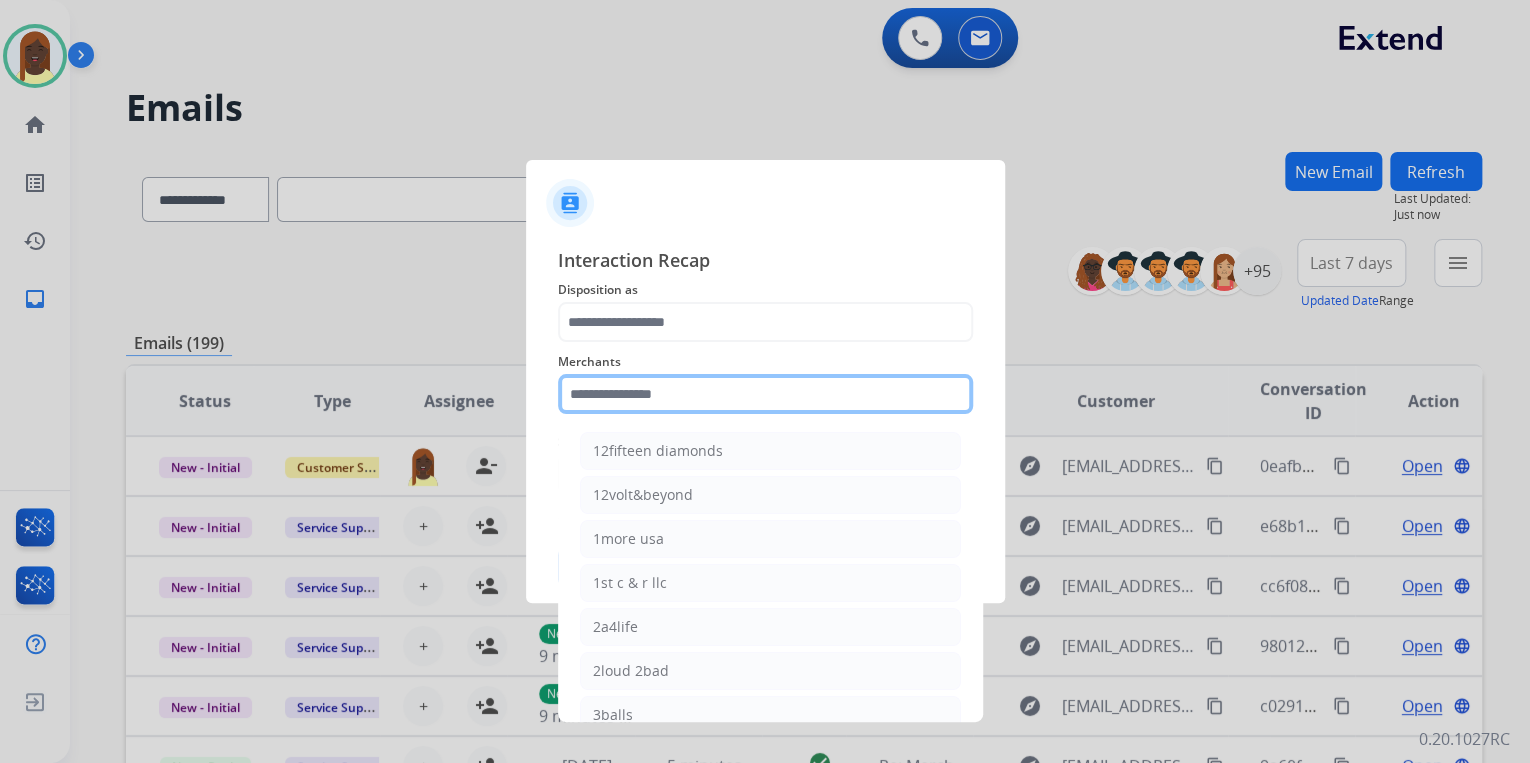 click 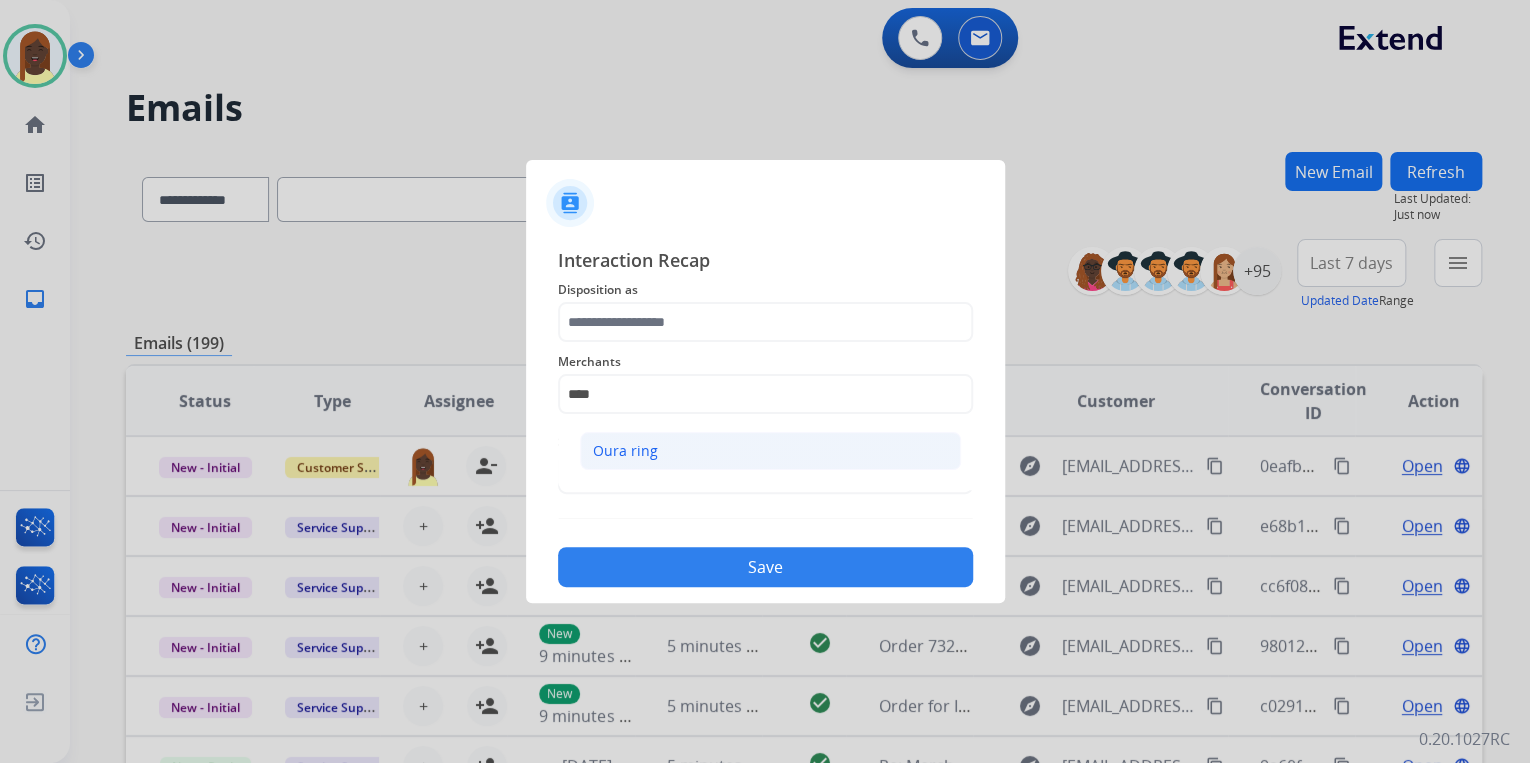 click on "Oura ring" 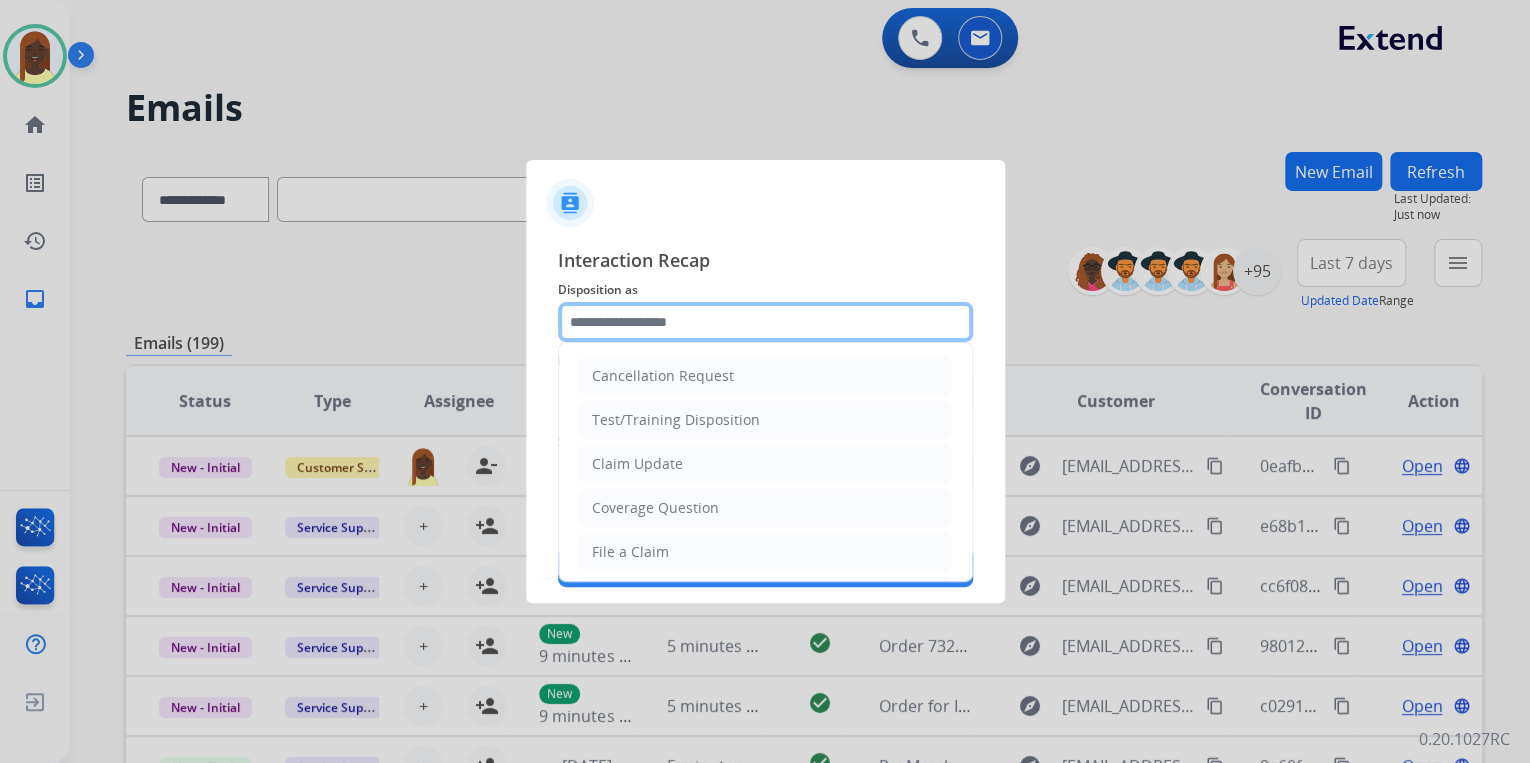 click 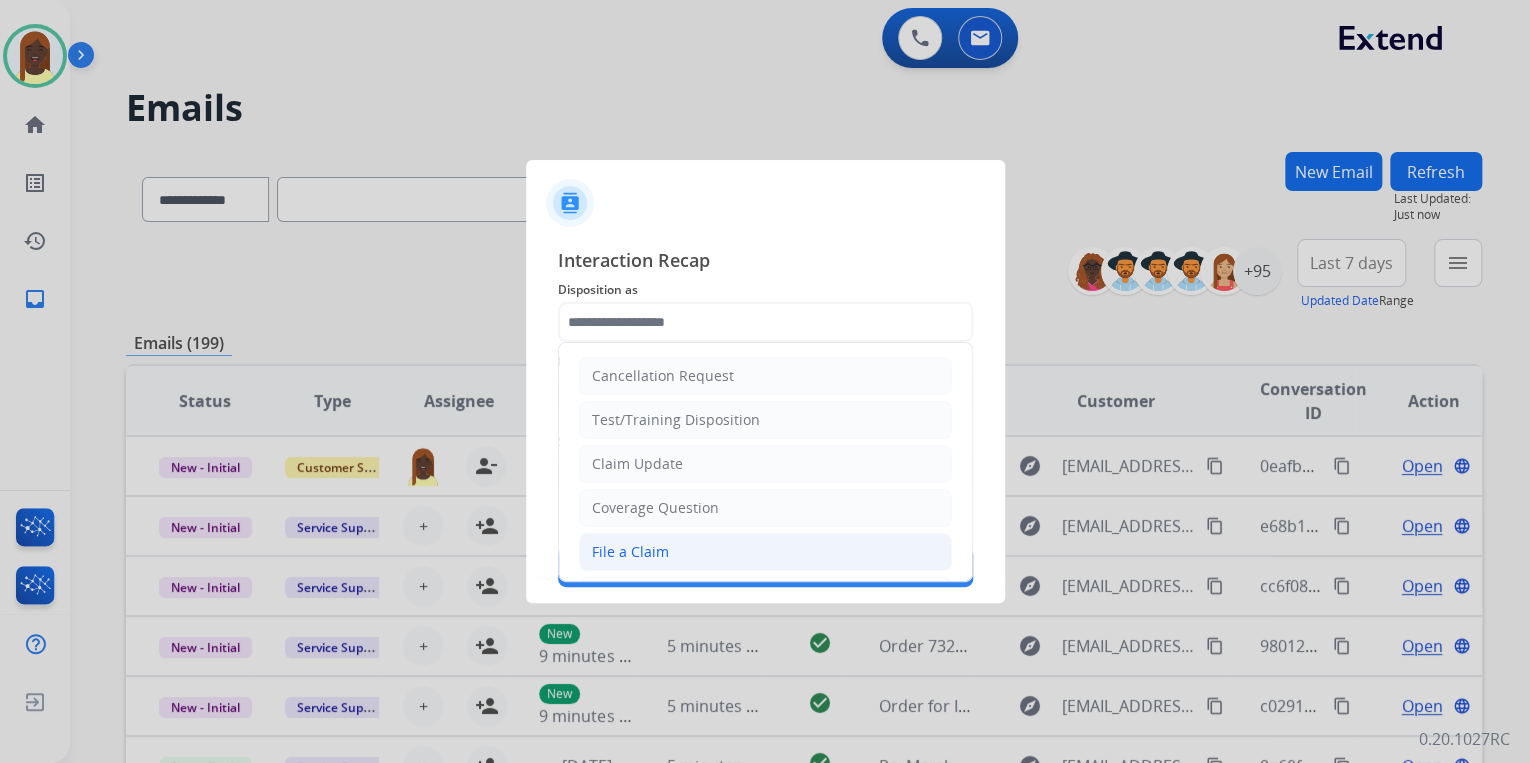 click on "File a Claim" 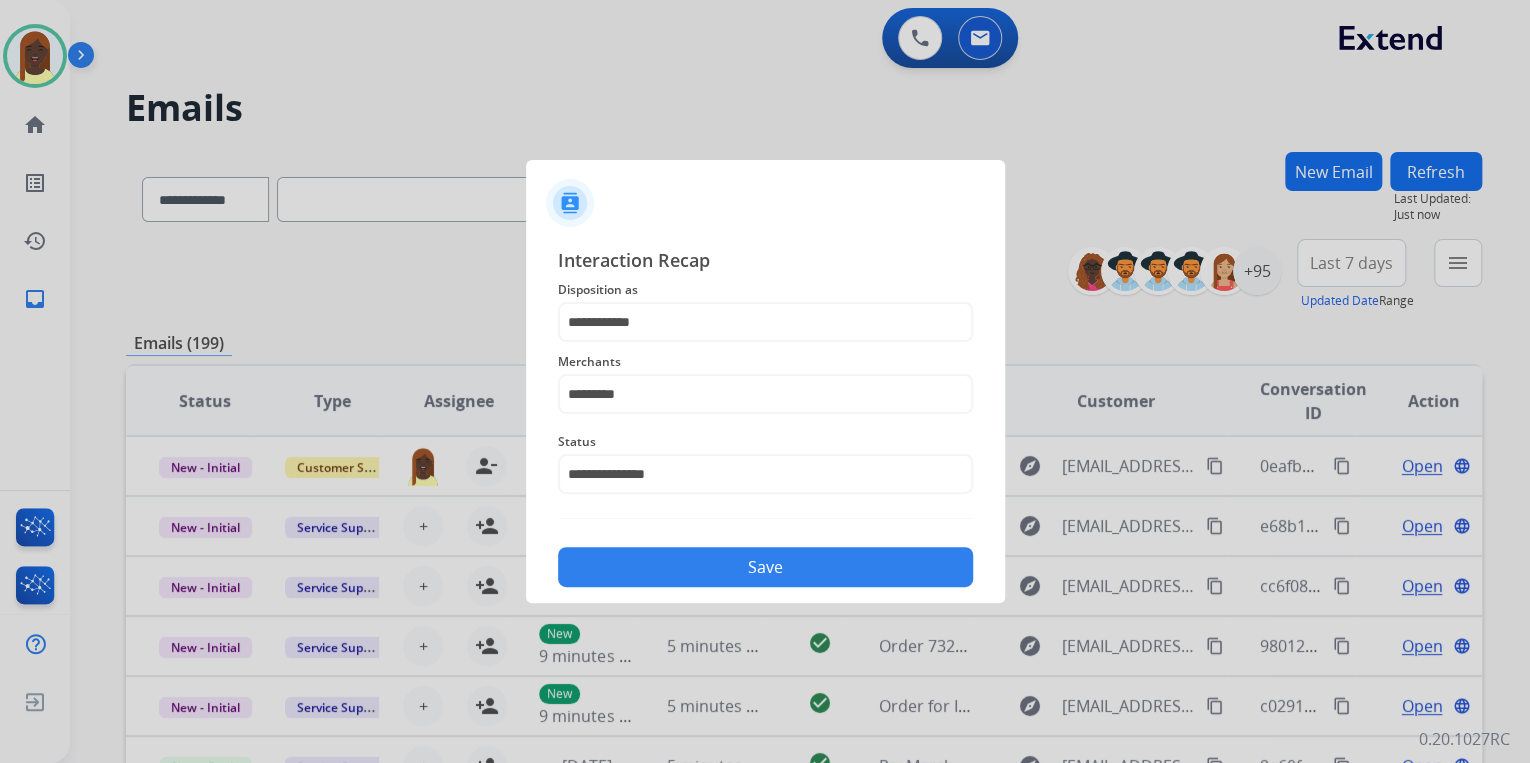 click on "Save" 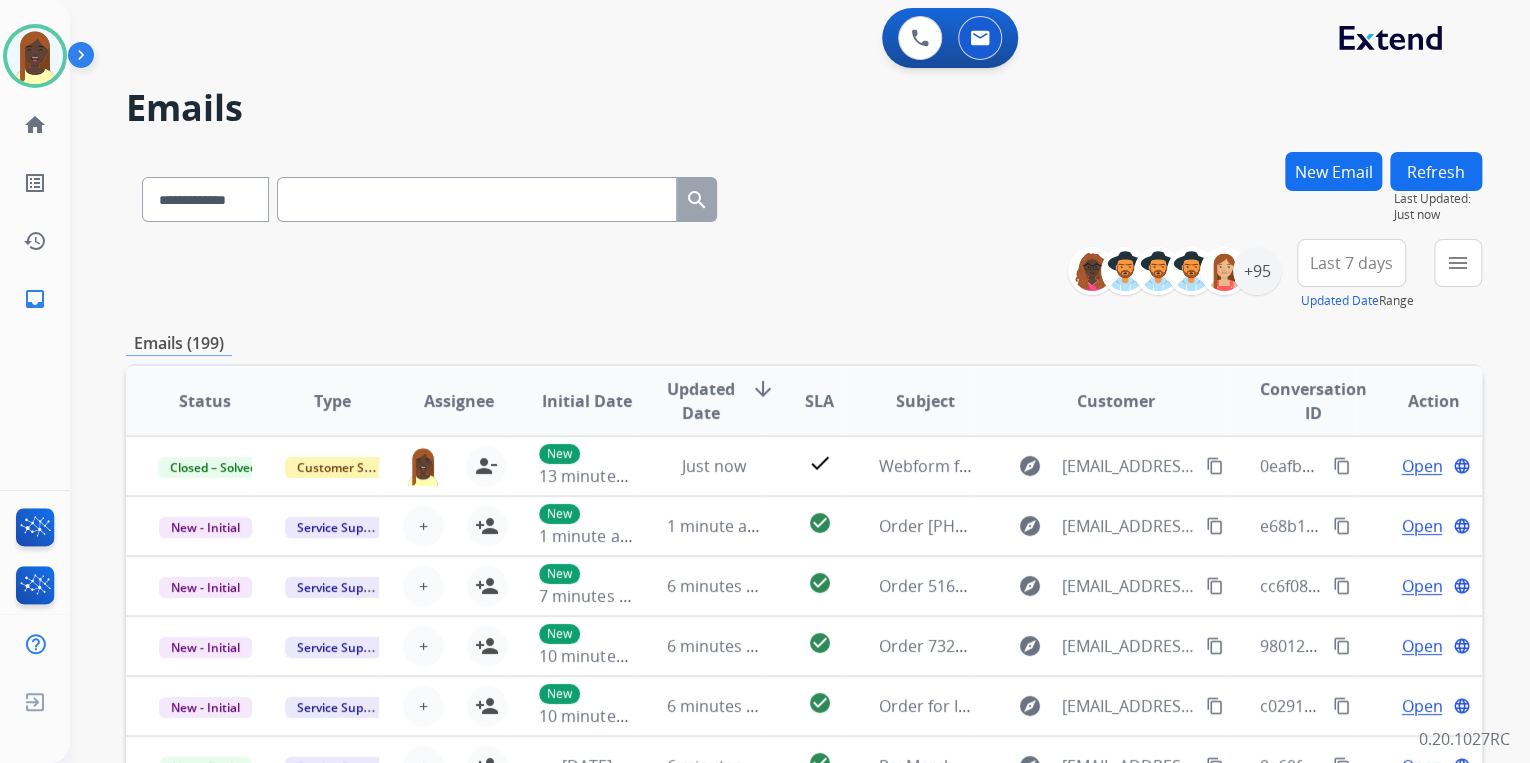 click on "**********" at bounding box center (804, 275) 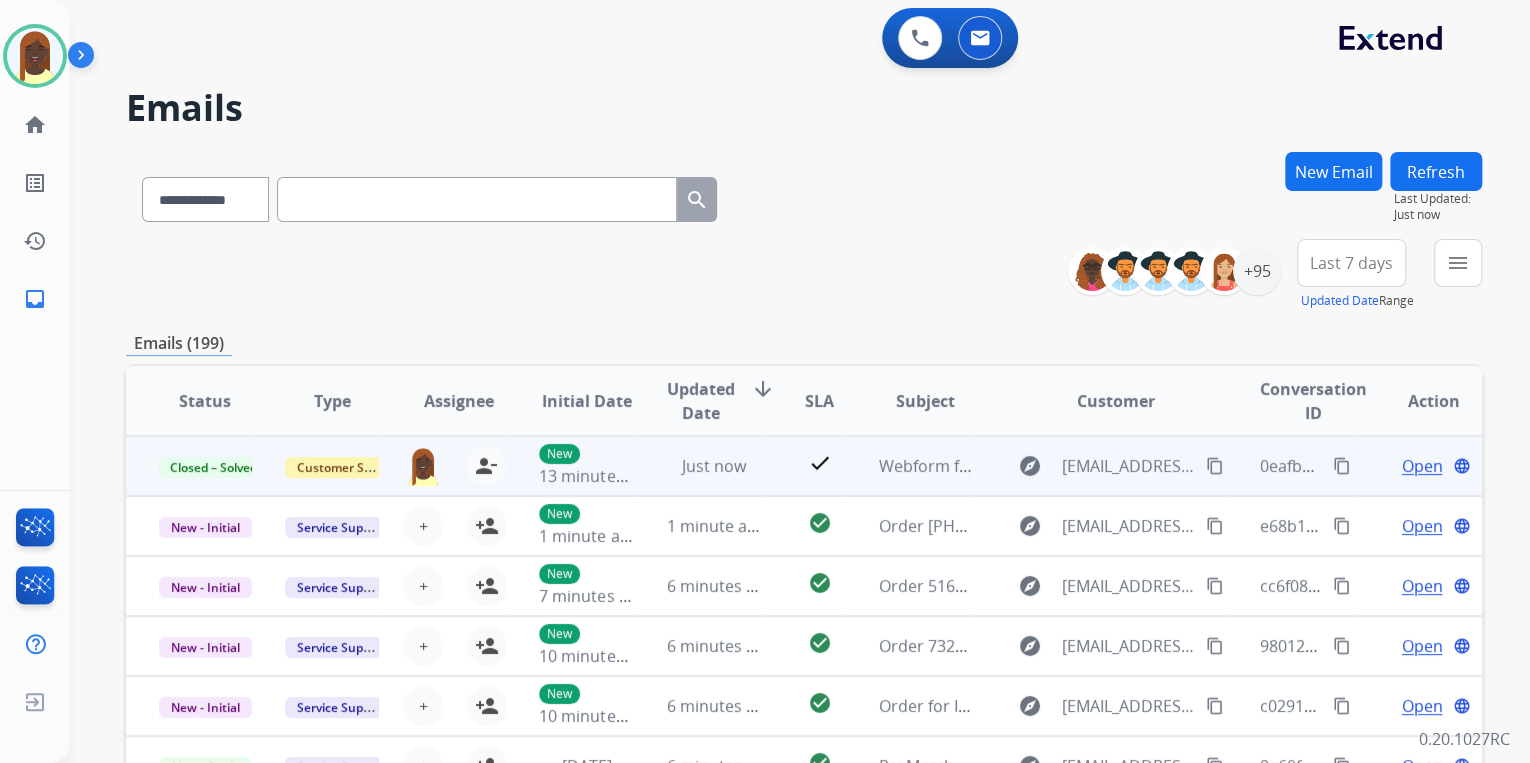 click on "content_copy" at bounding box center [1215, 466] 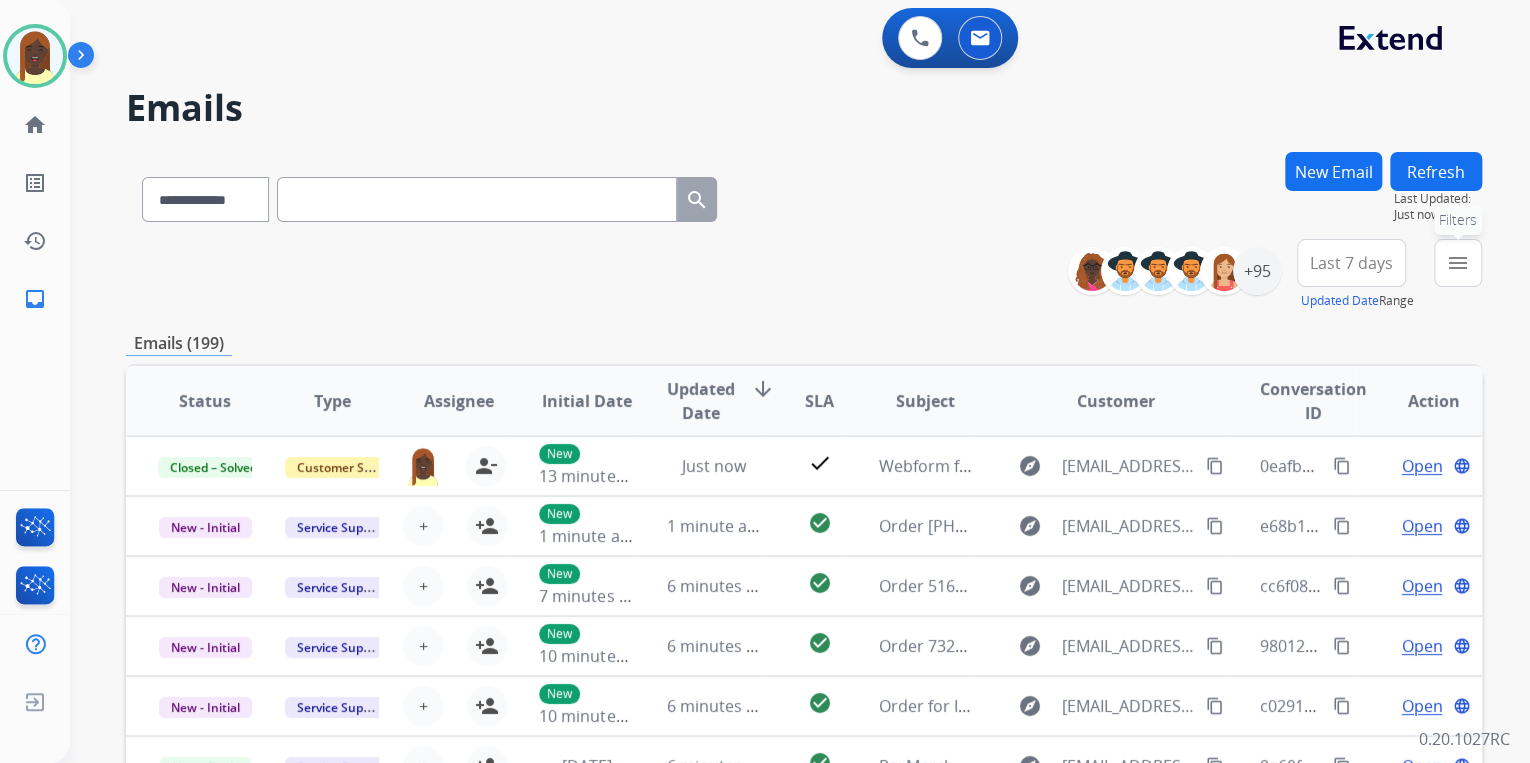 click on "menu" at bounding box center (1458, 263) 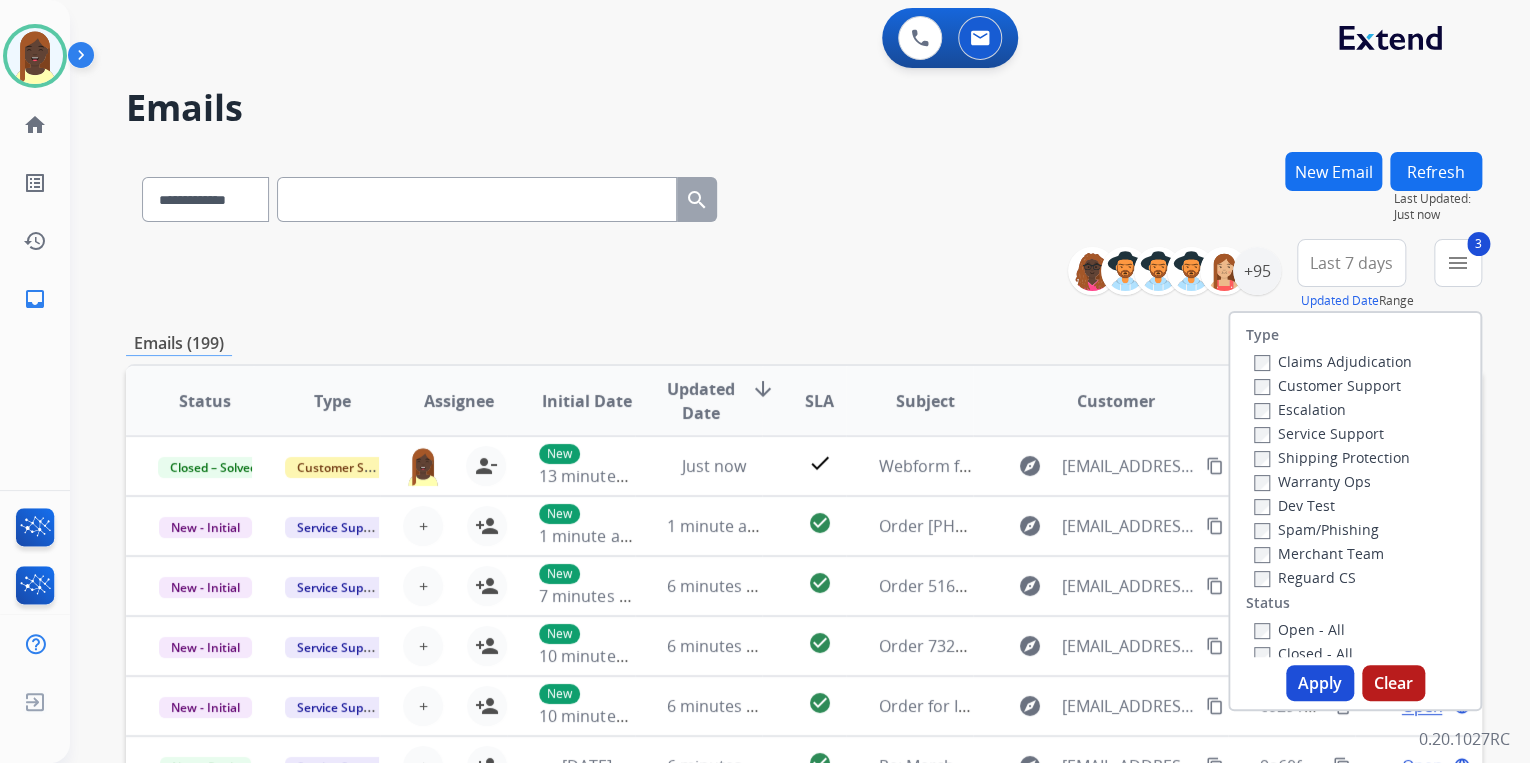 click on "Apply" at bounding box center (1320, 683) 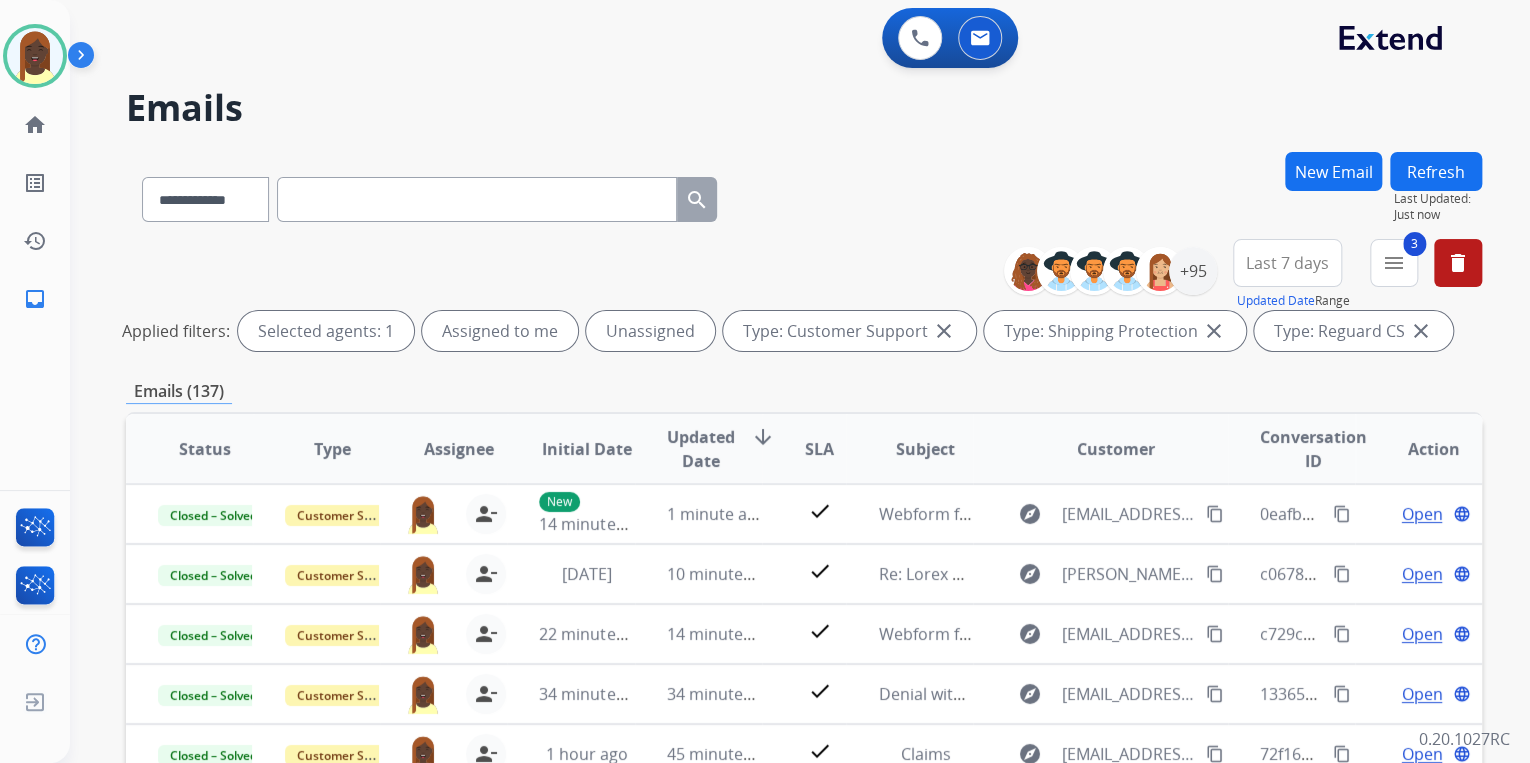 click on "**********" at bounding box center (804, 299) 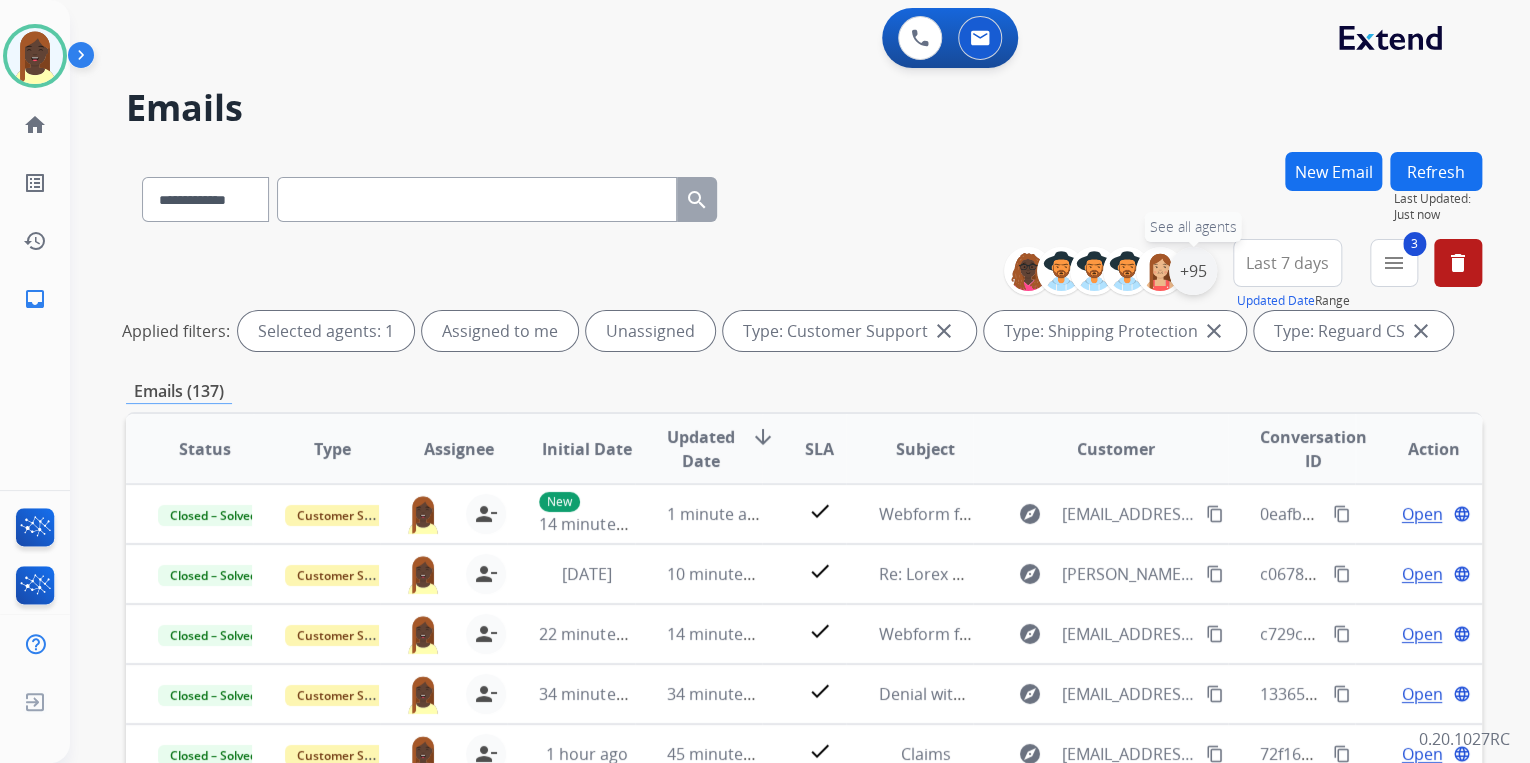 click on "+95" at bounding box center (1193, 271) 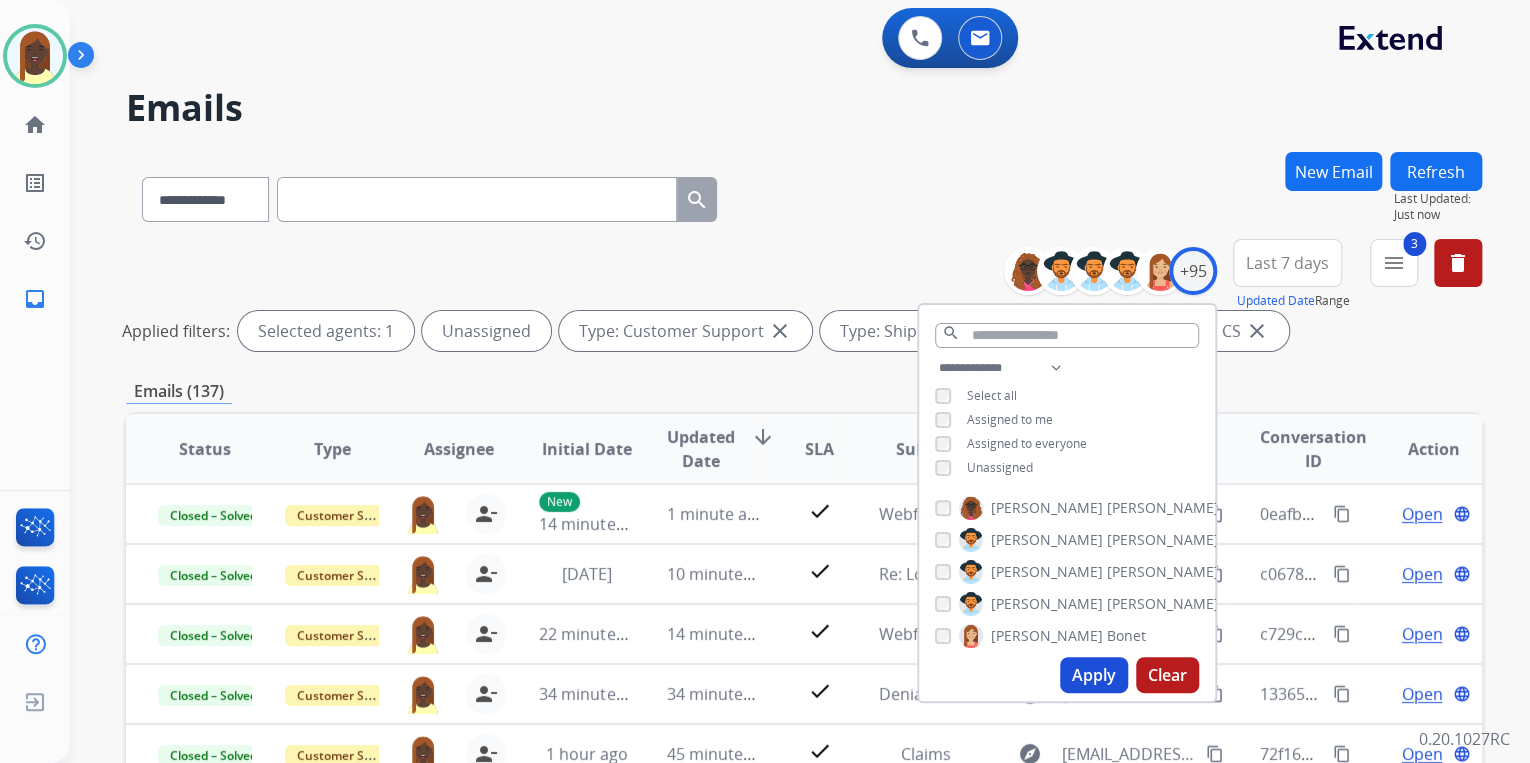 click on "Apply" at bounding box center (1094, 675) 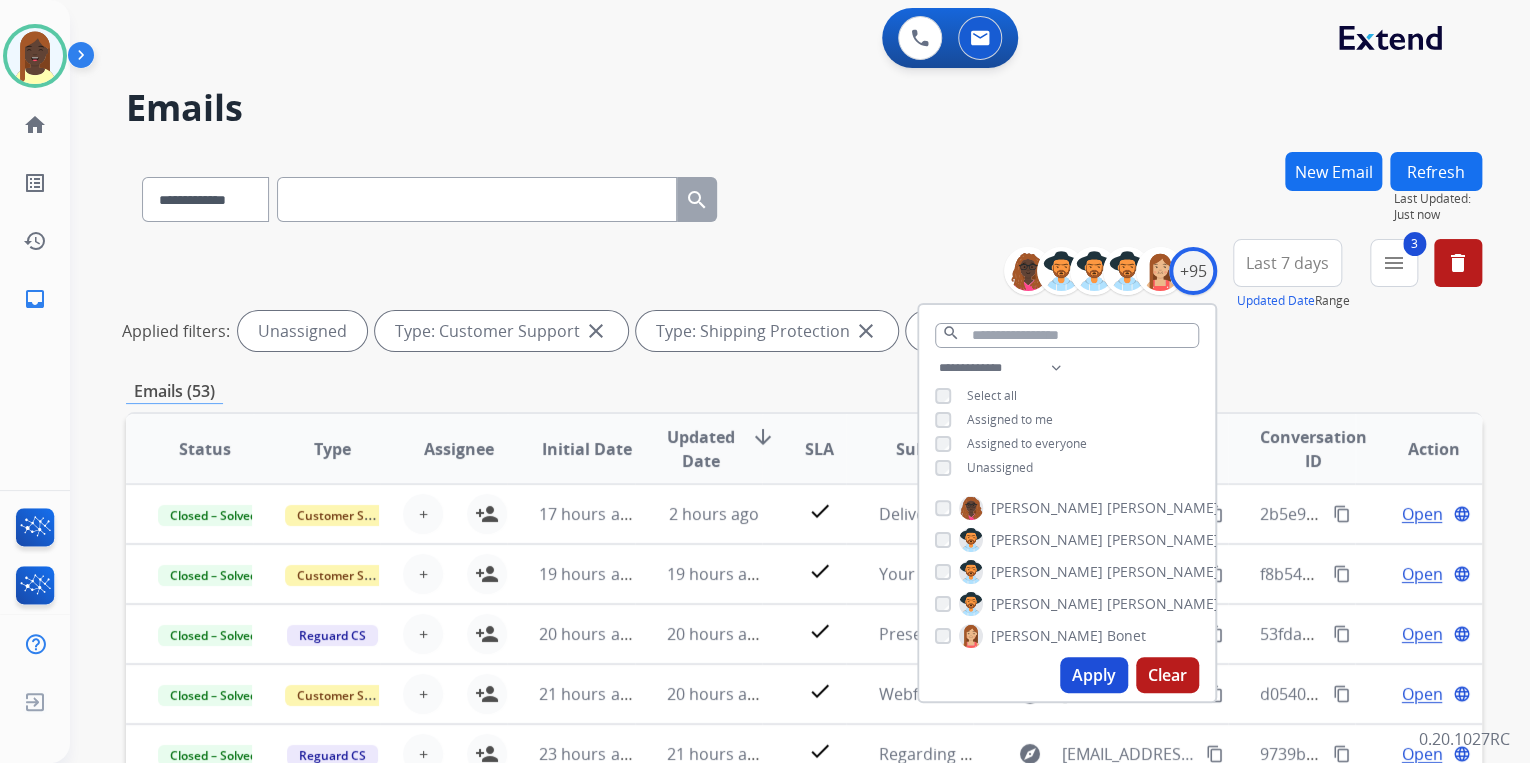 click on "**********" at bounding box center [804, 299] 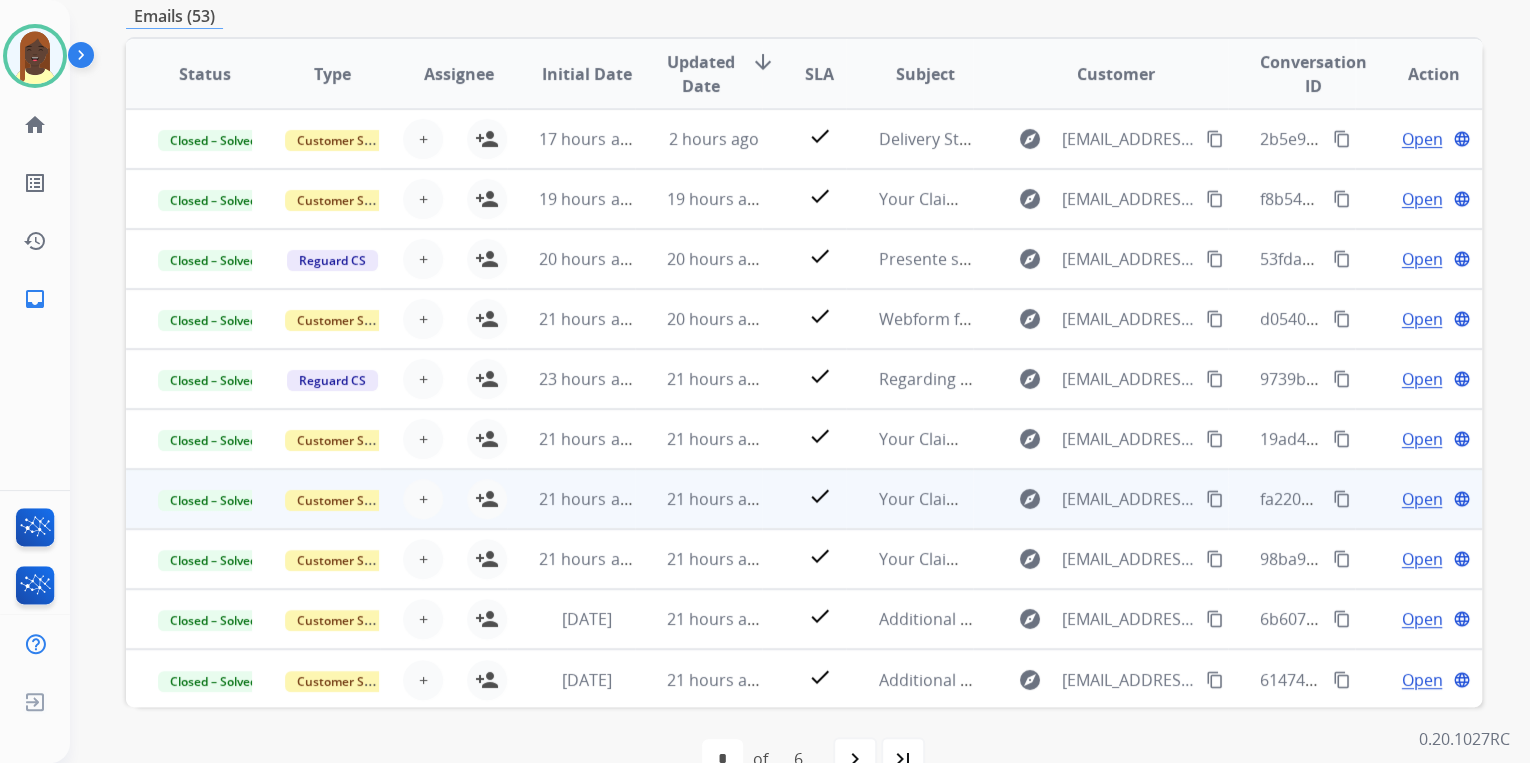 scroll, scrollTop: 400, scrollLeft: 0, axis: vertical 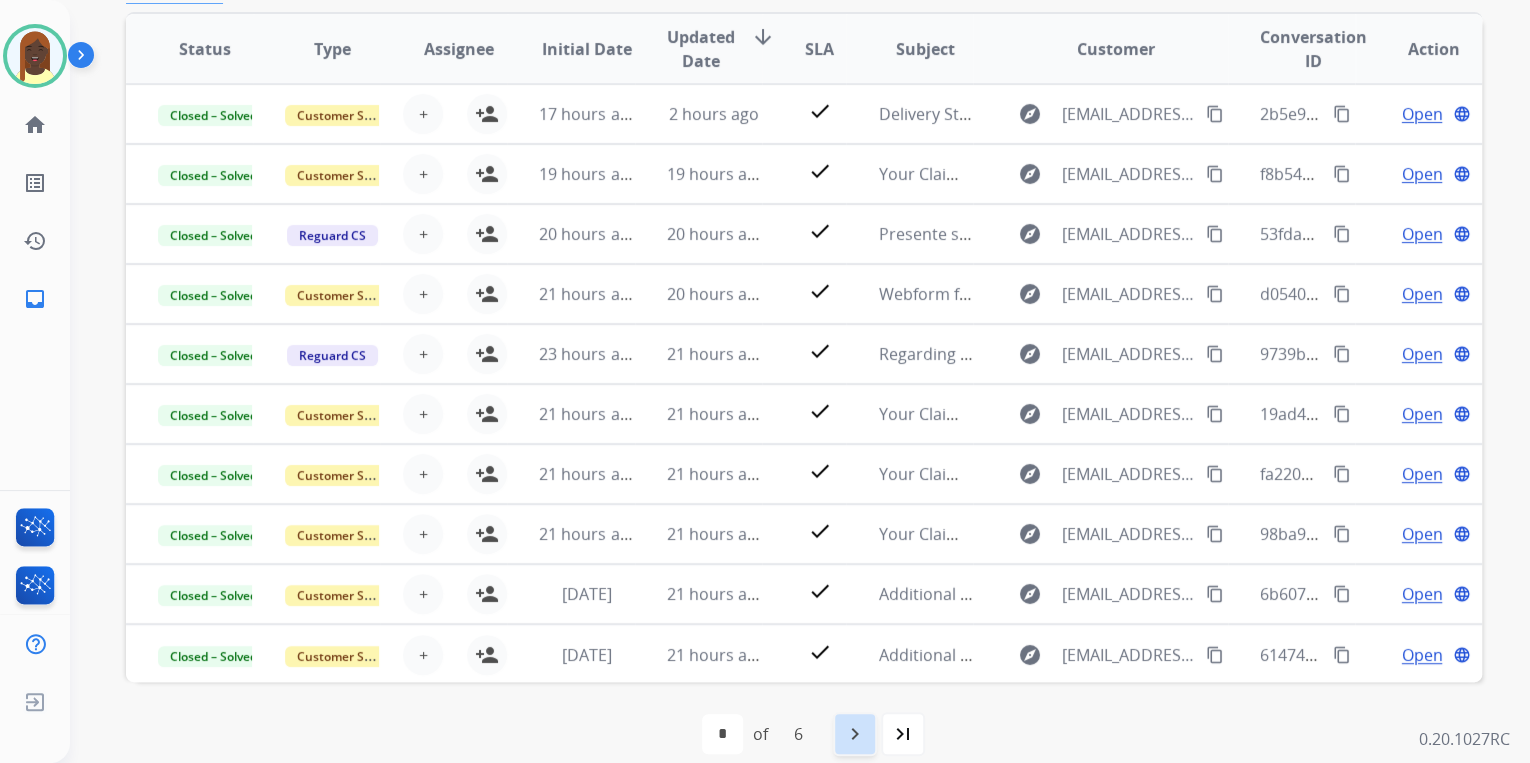 click on "navigate_next" at bounding box center (855, 734) 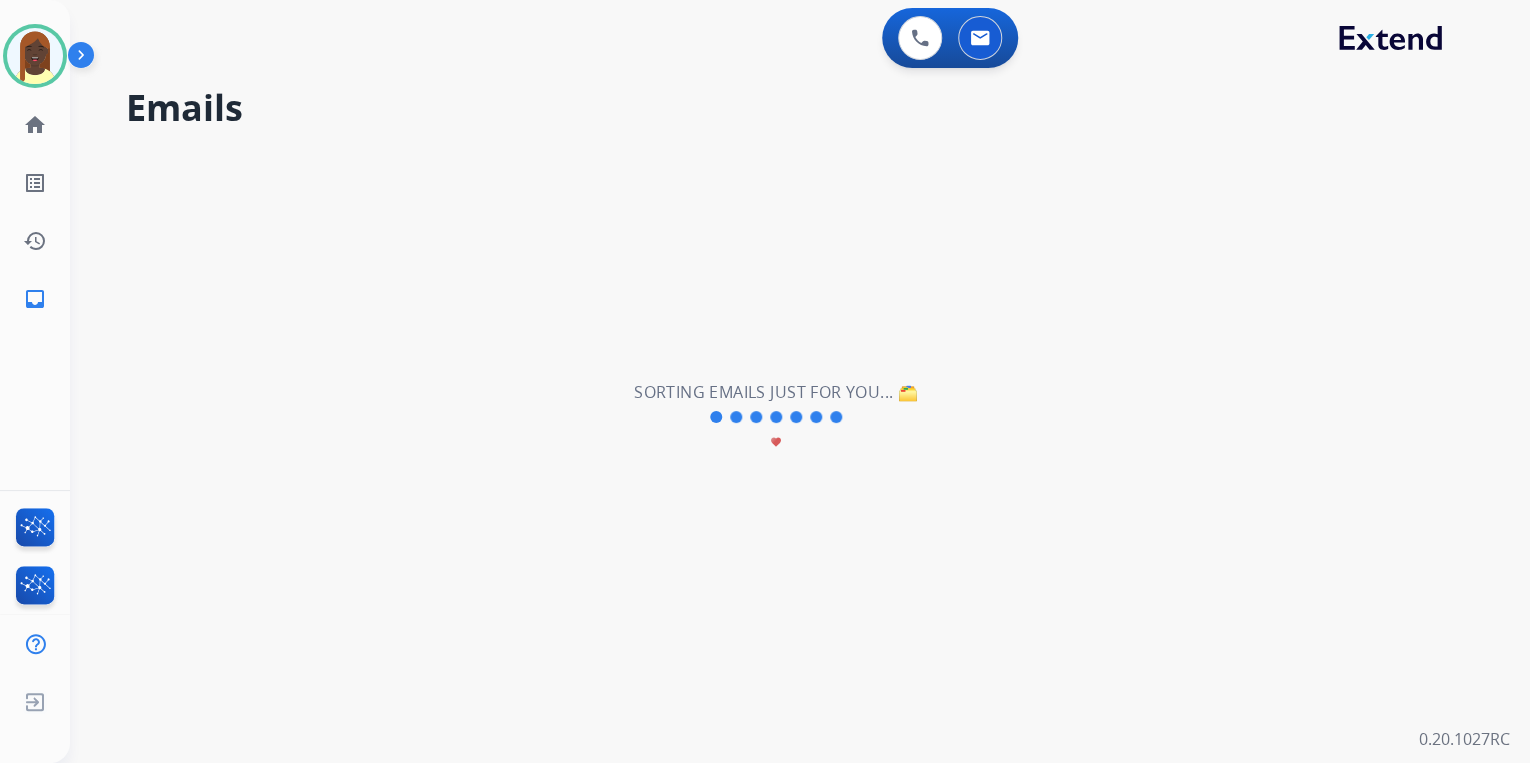 scroll, scrollTop: 0, scrollLeft: 0, axis: both 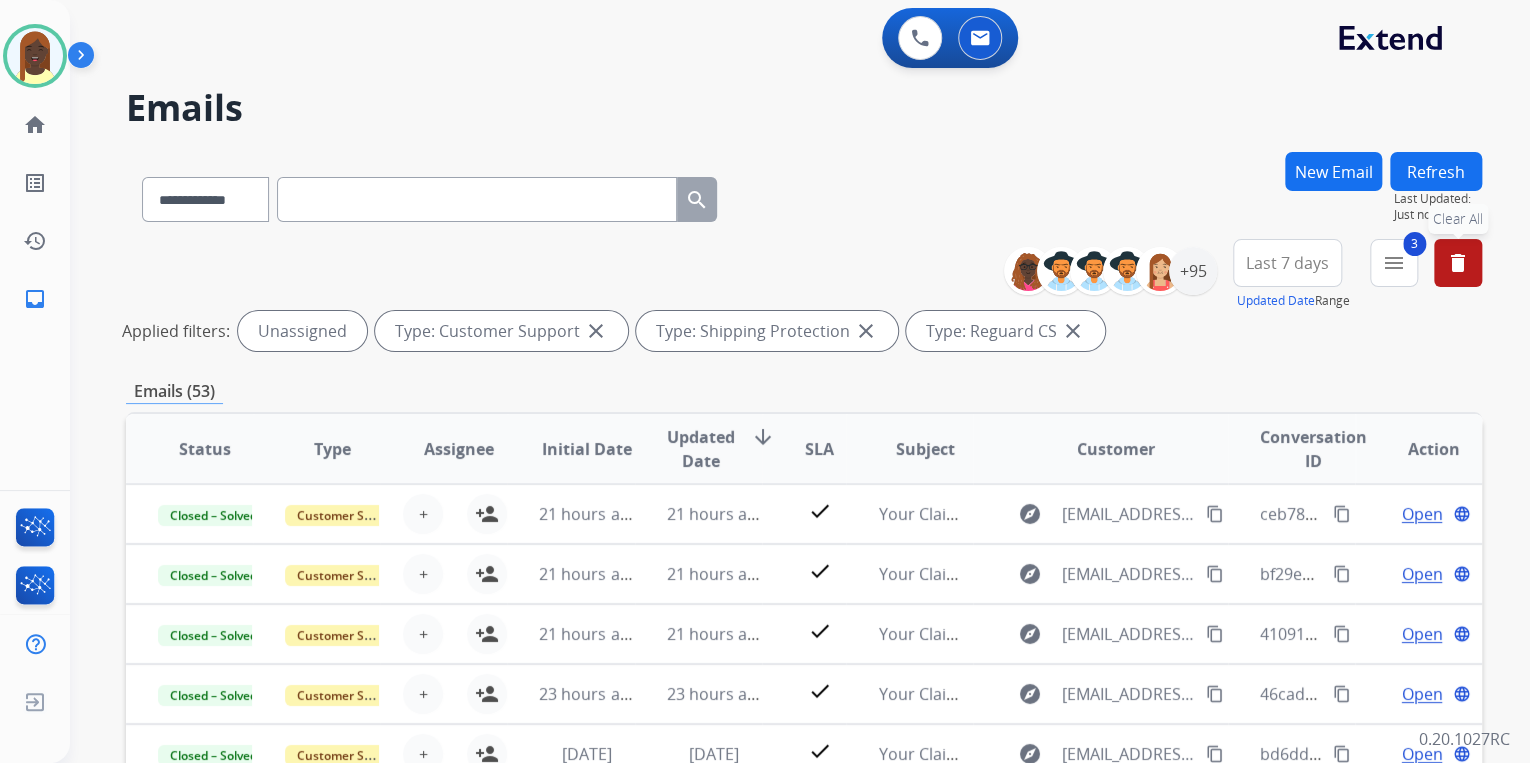 click on "delete" at bounding box center (1458, 263) 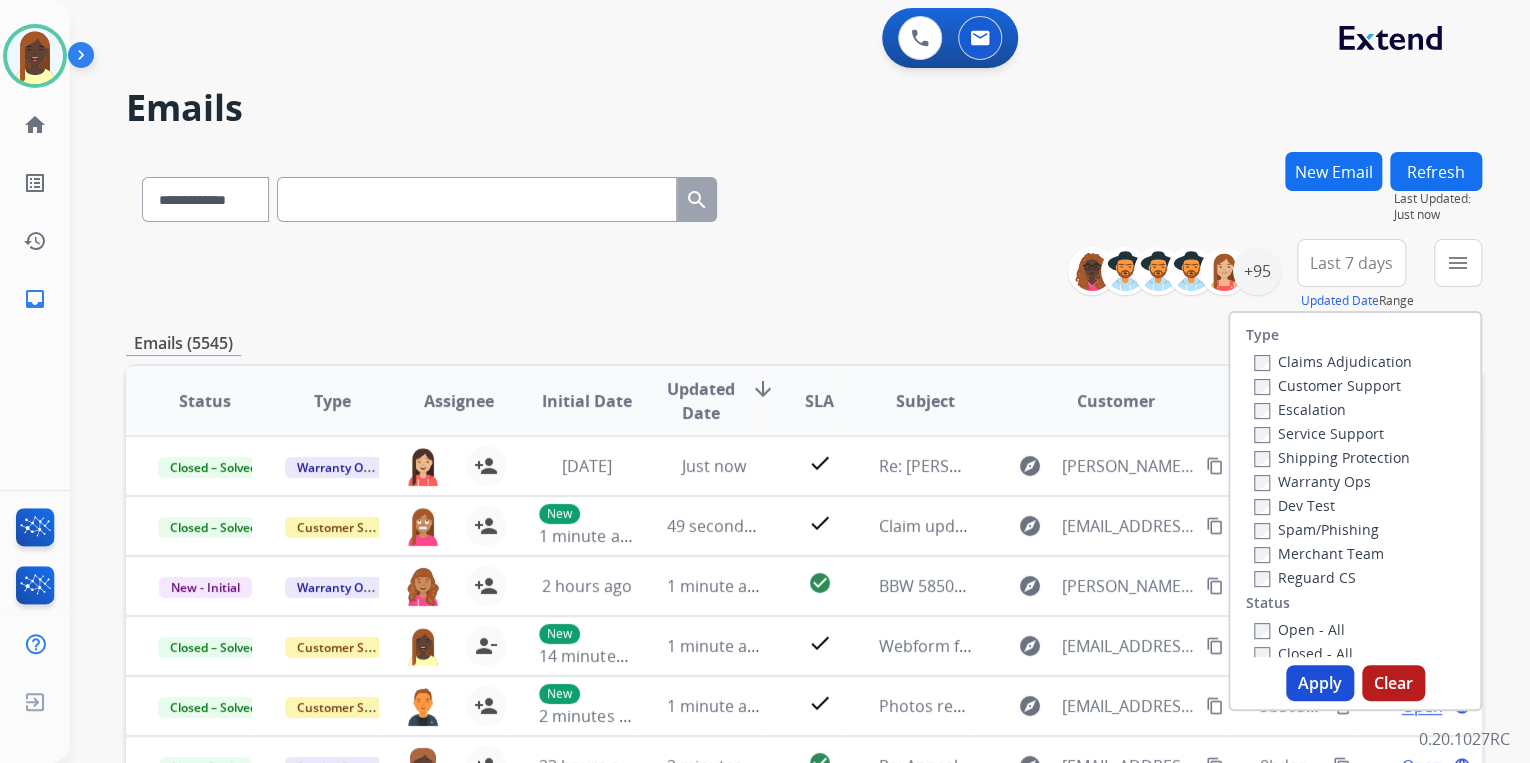 click on "**********" at bounding box center [804, 275] 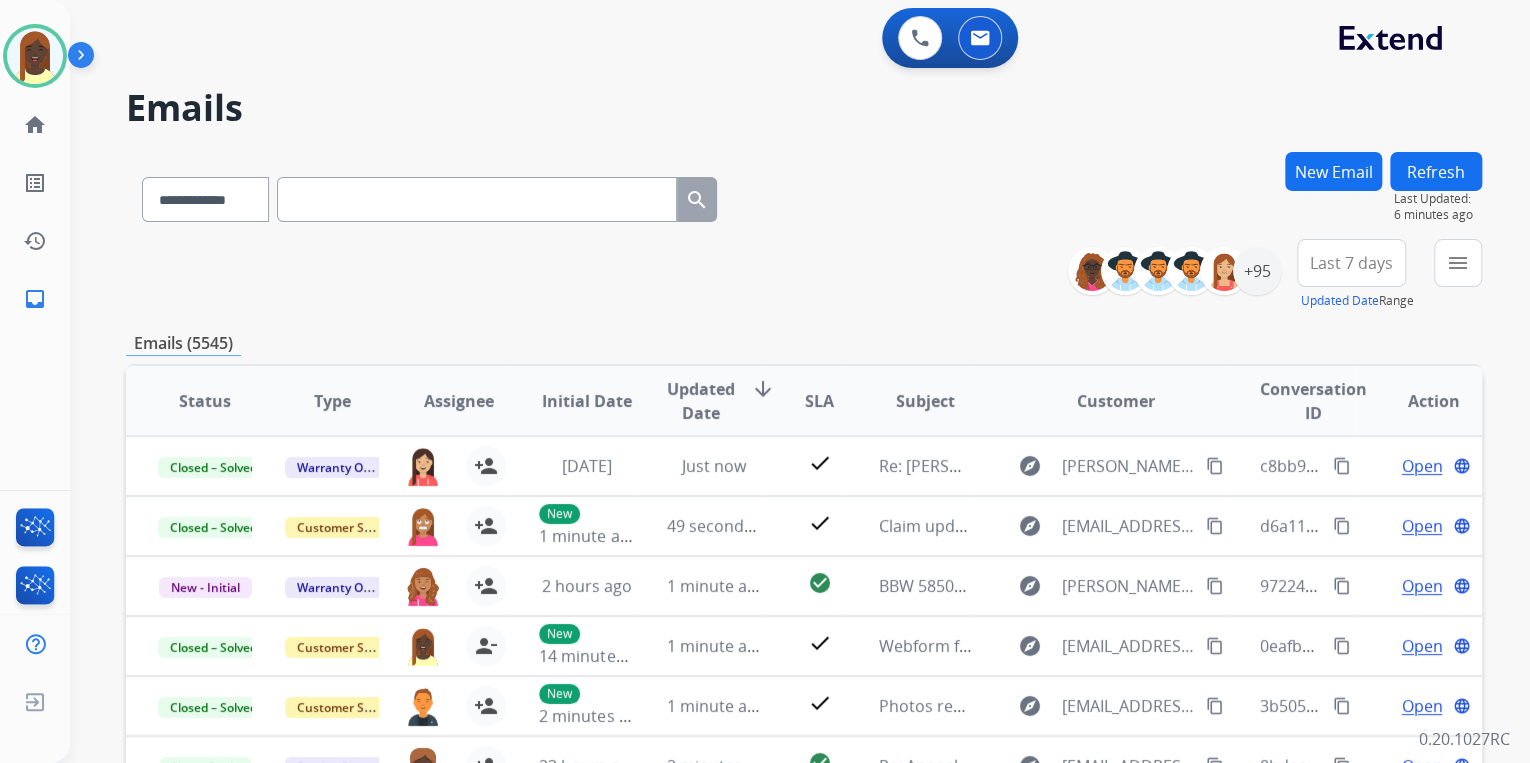 click on "New Email" at bounding box center (1333, 171) 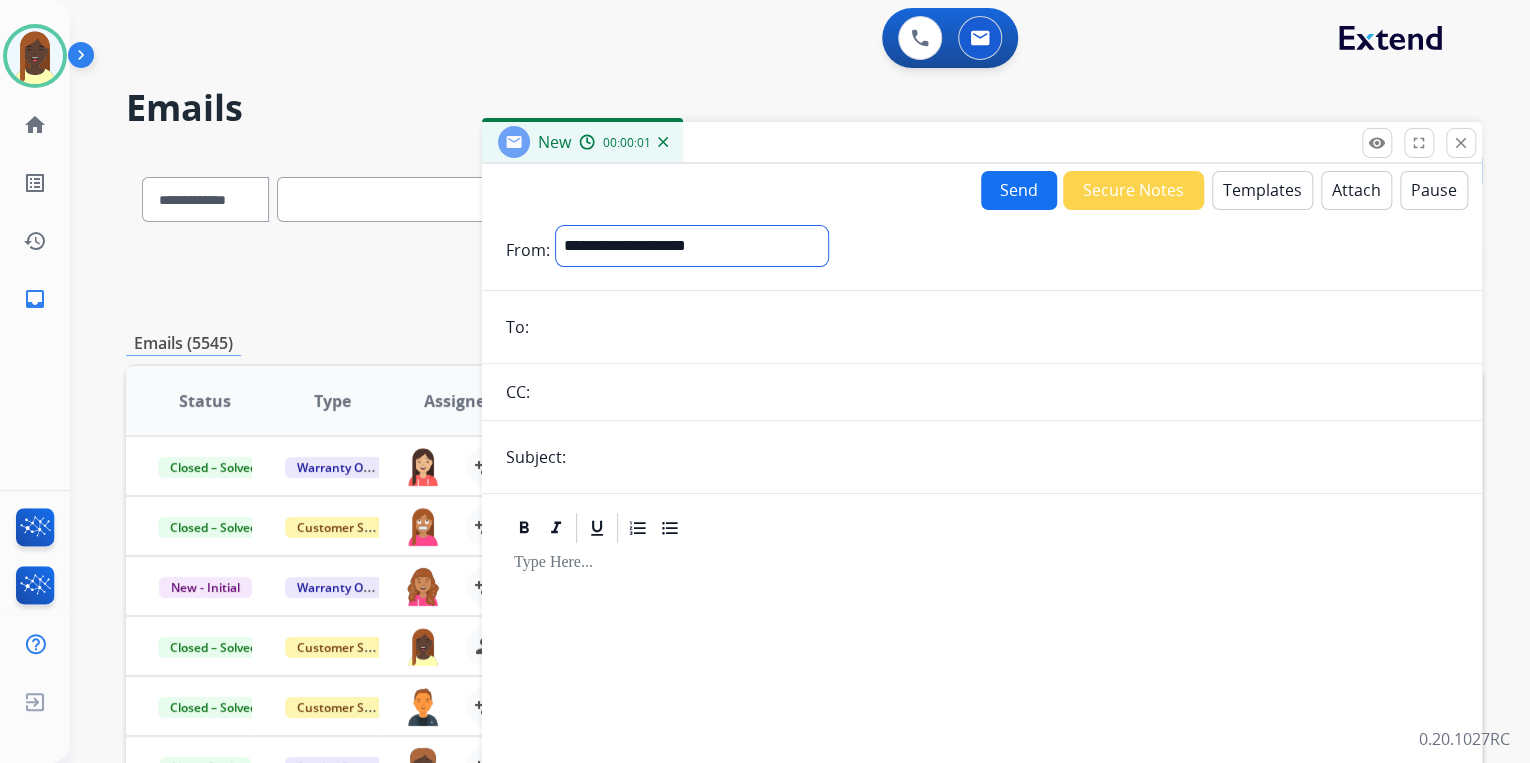 click on "**********" at bounding box center [692, 246] 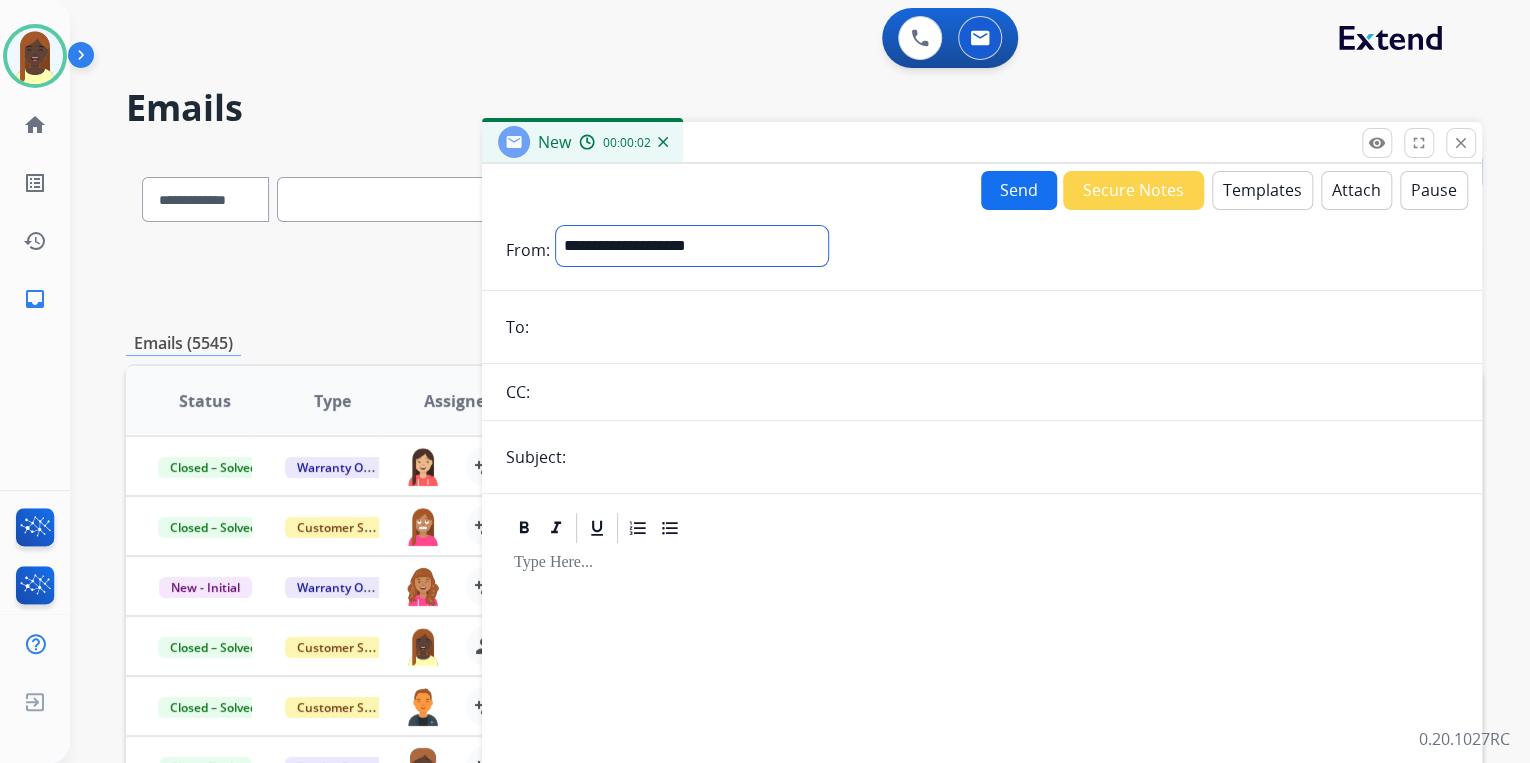 select on "**********" 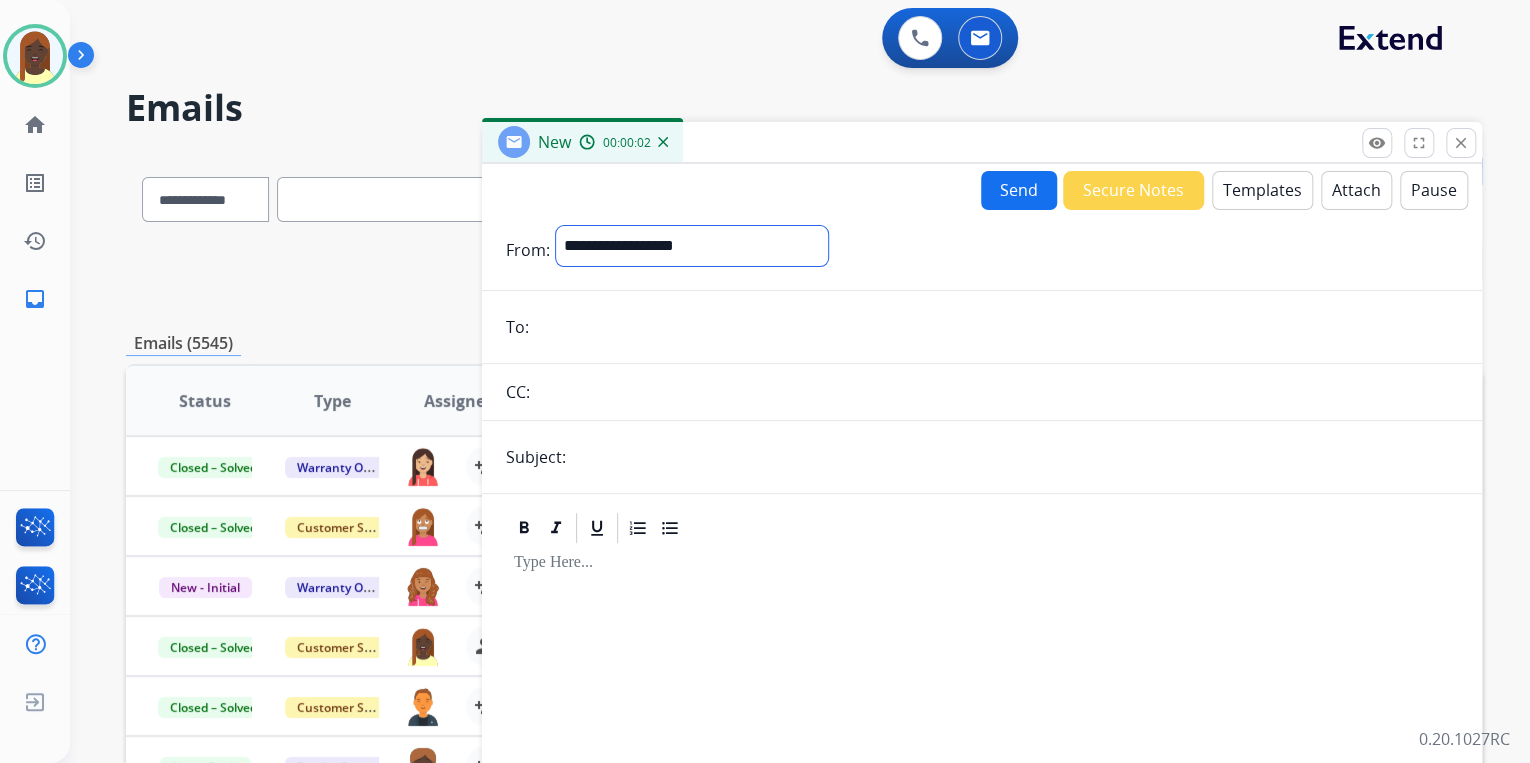 click on "**********" at bounding box center [692, 246] 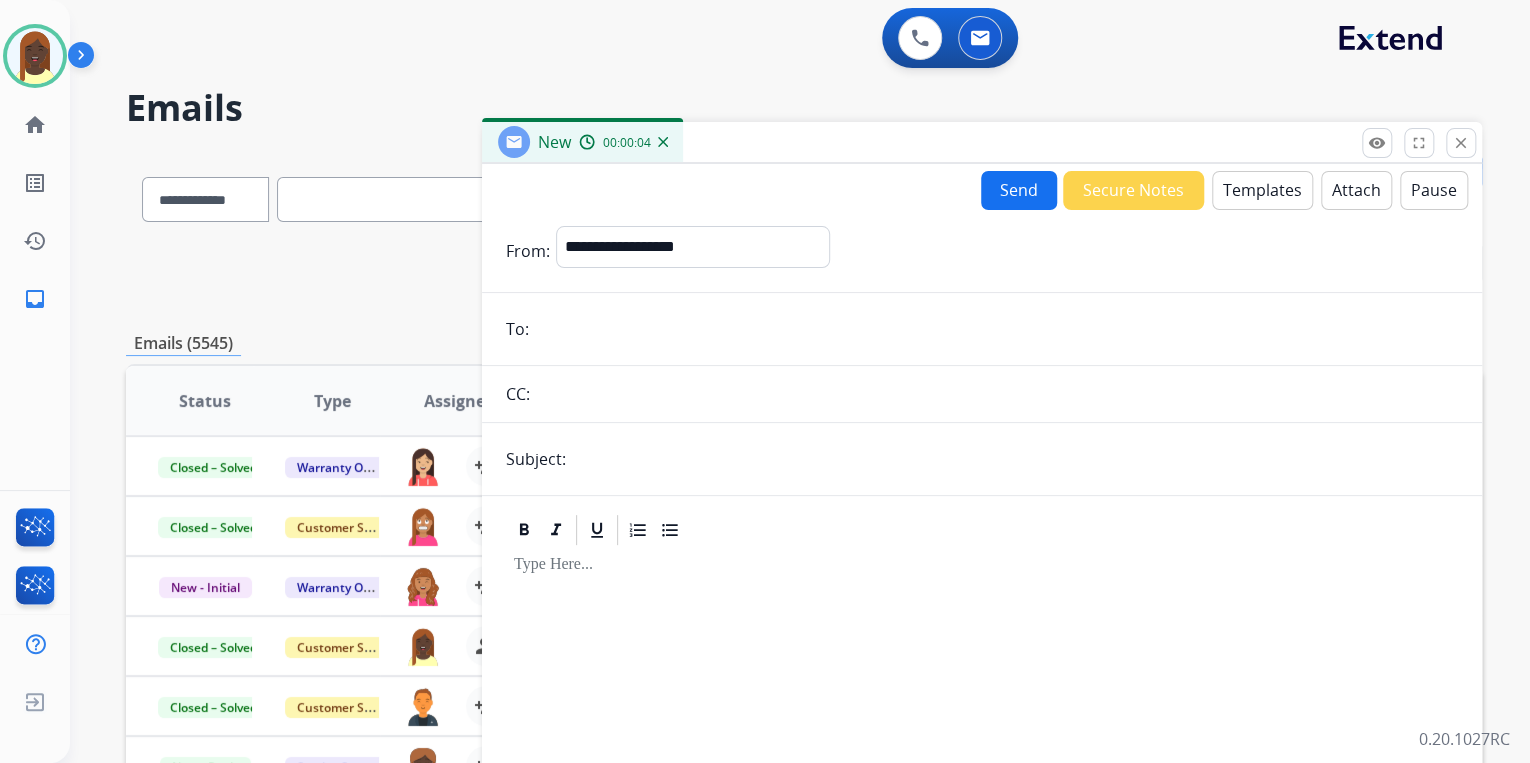 paste on "**********" 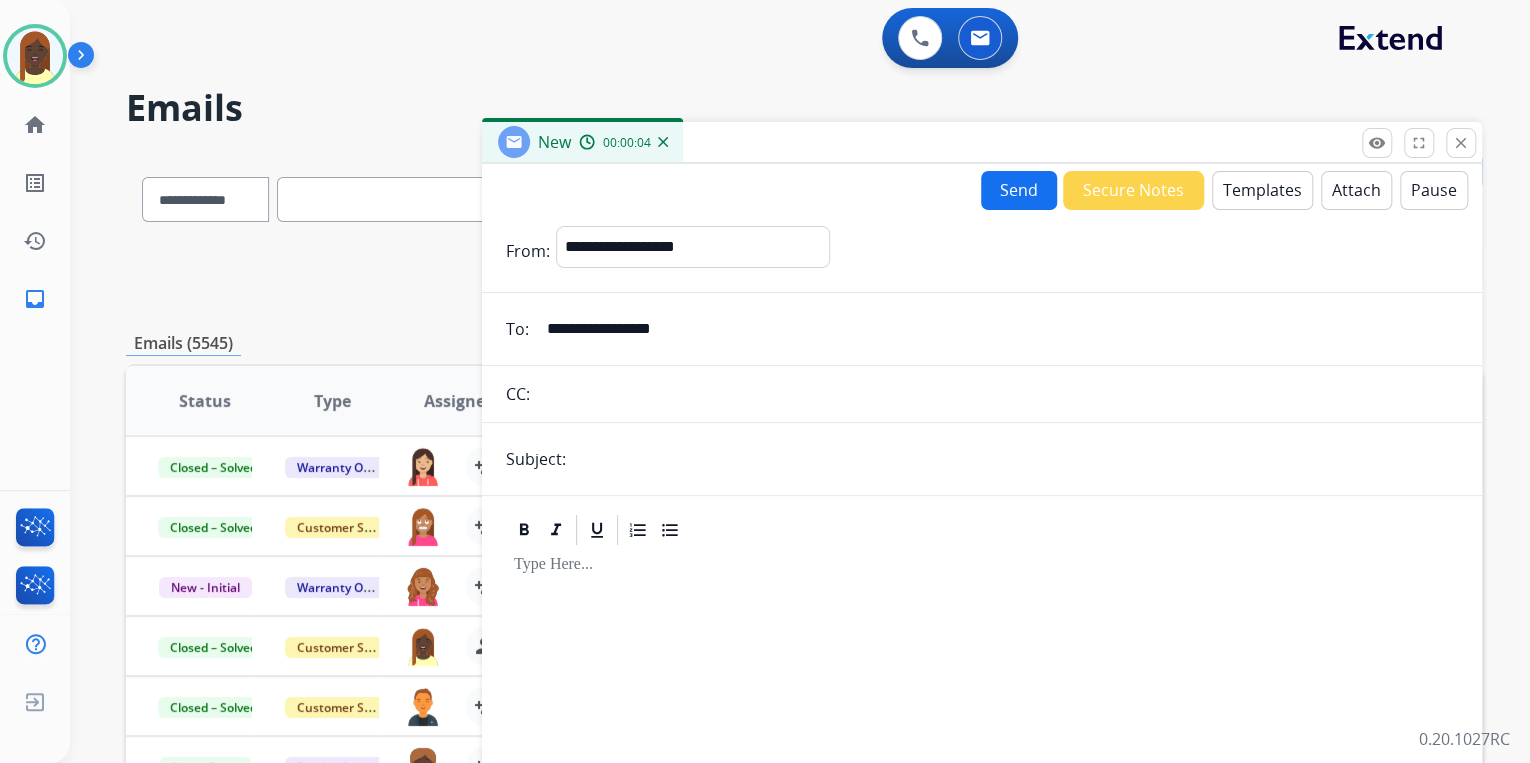 type on "**********" 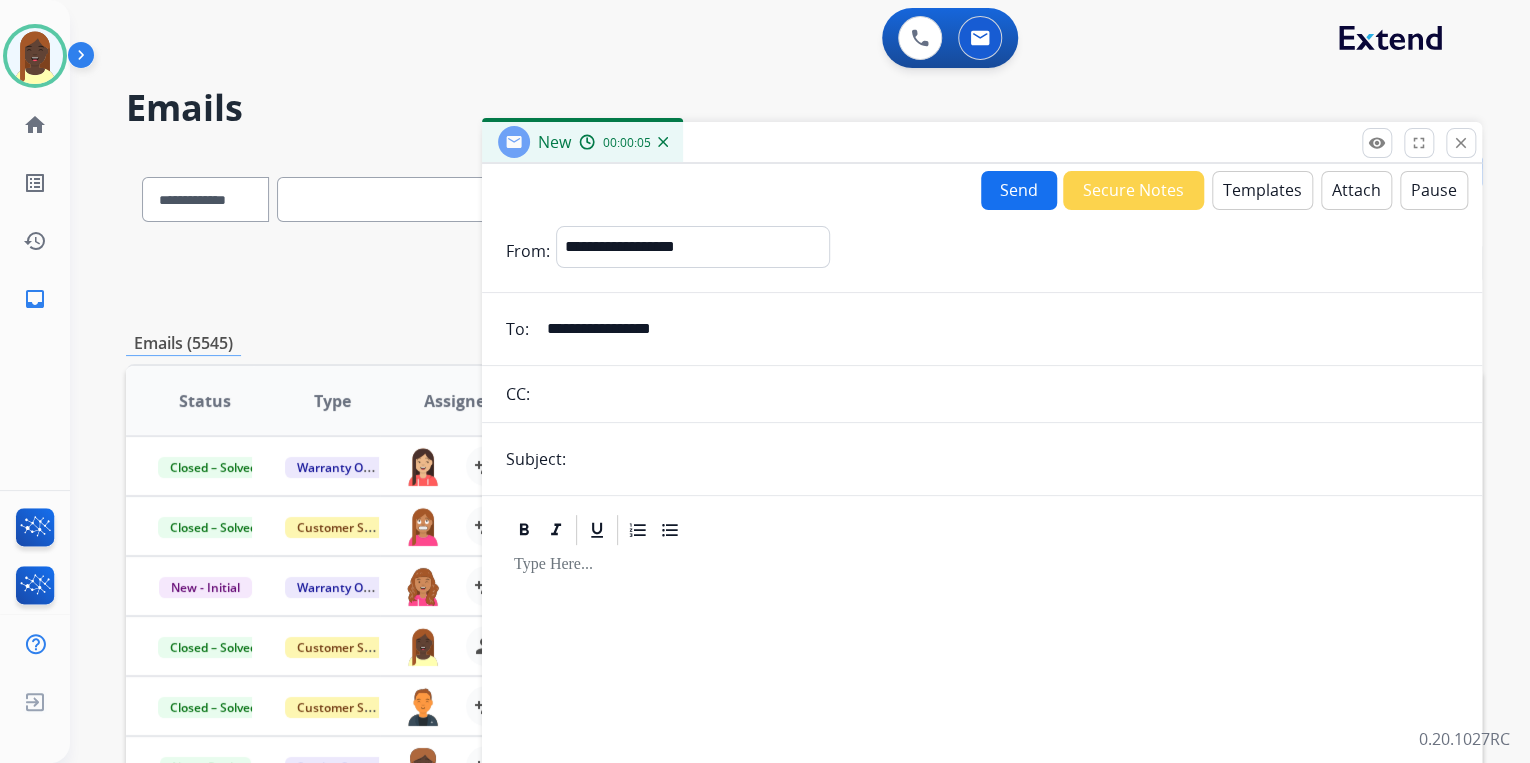 type on "**********" 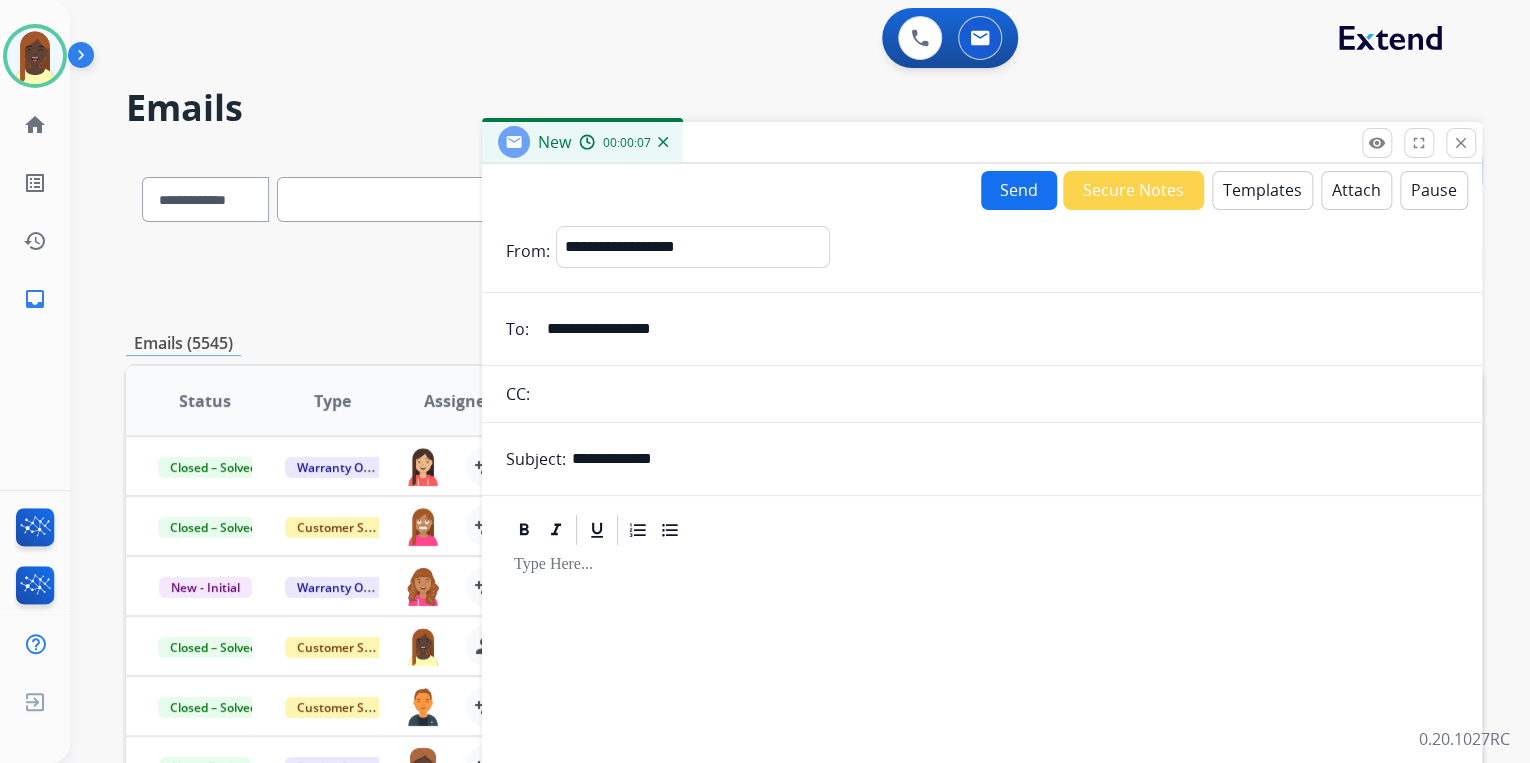 click on "Templates" at bounding box center (1262, 190) 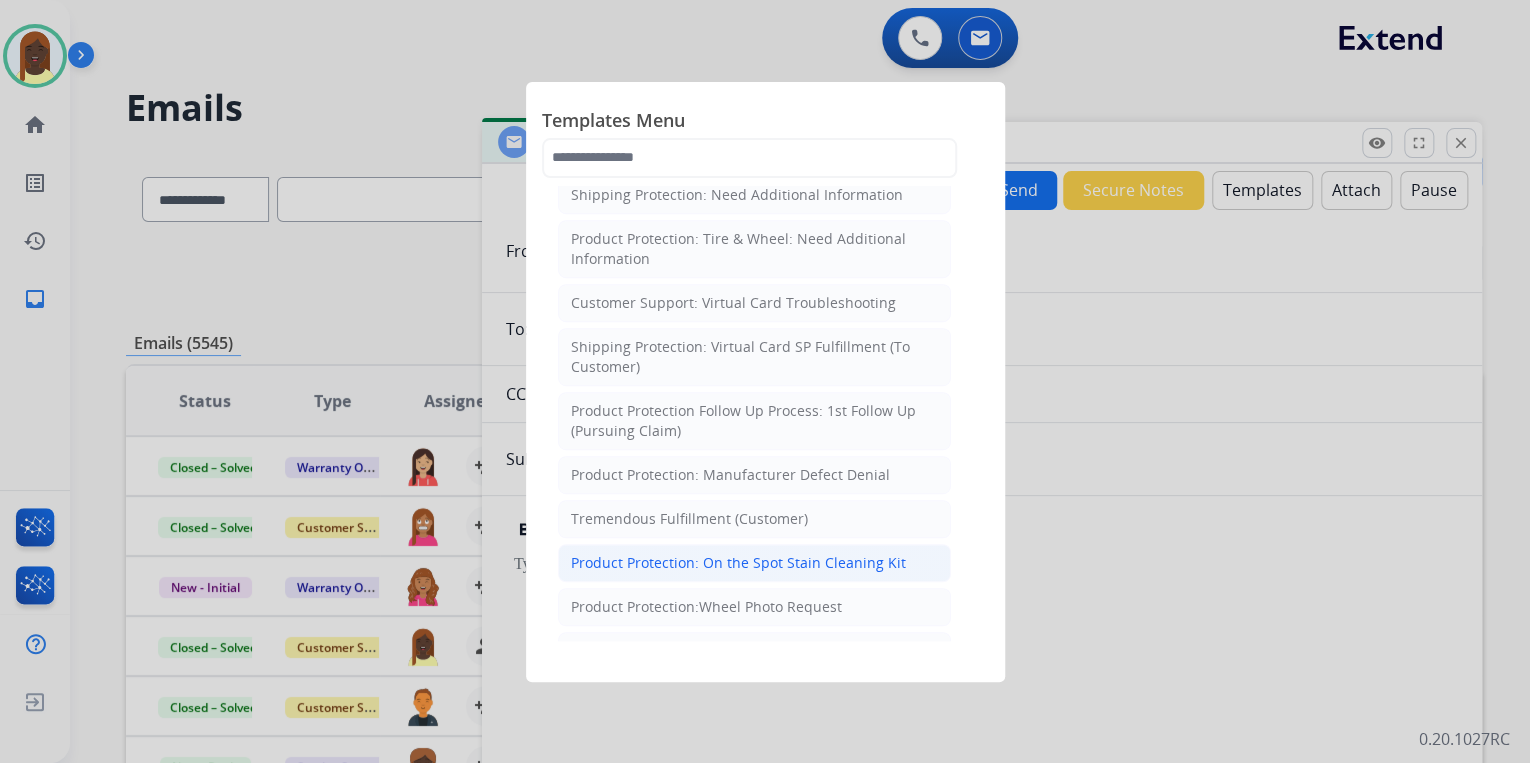 scroll, scrollTop: 560, scrollLeft: 0, axis: vertical 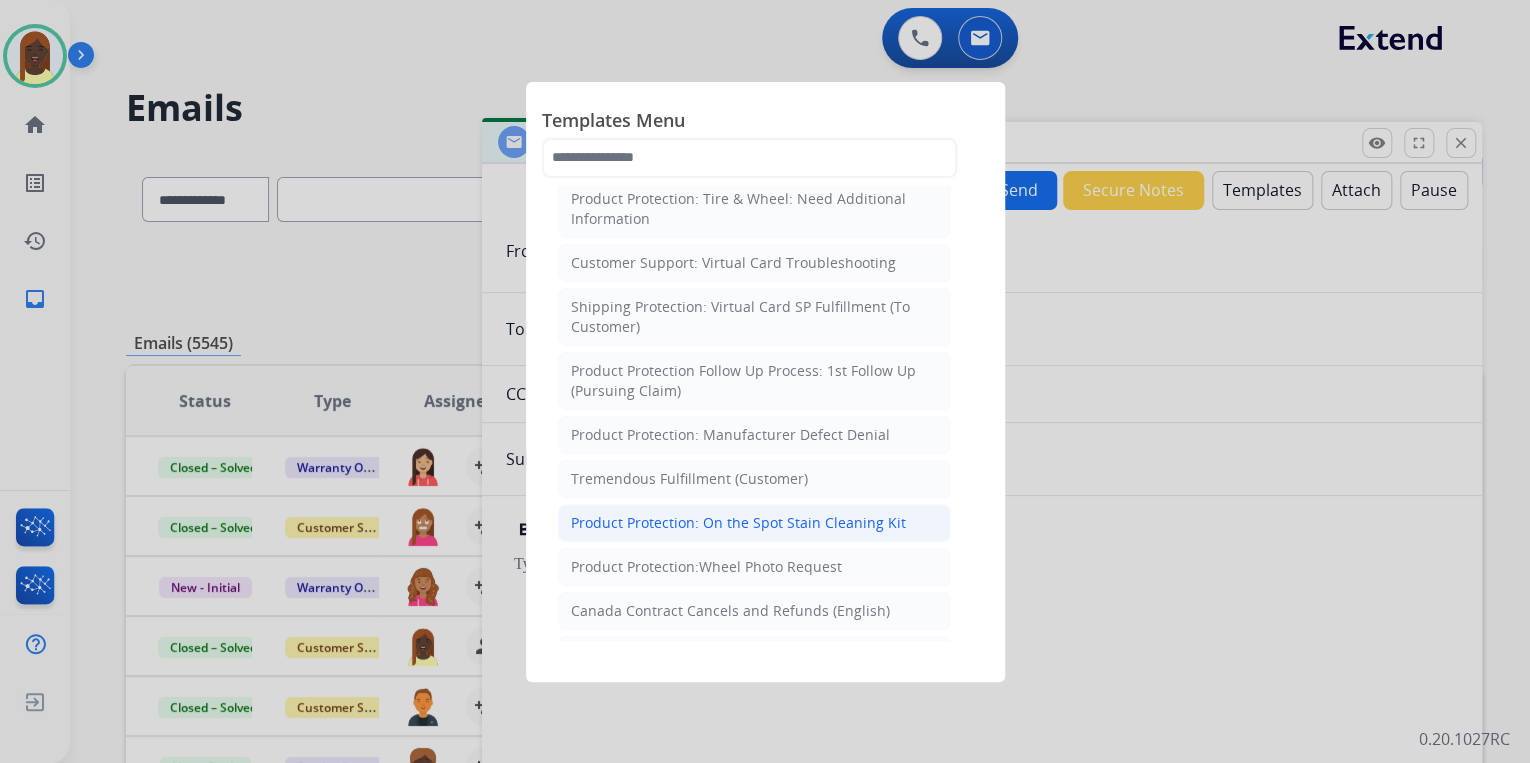 click on "Product Protection: On the Spot Stain Cleaning Kit" 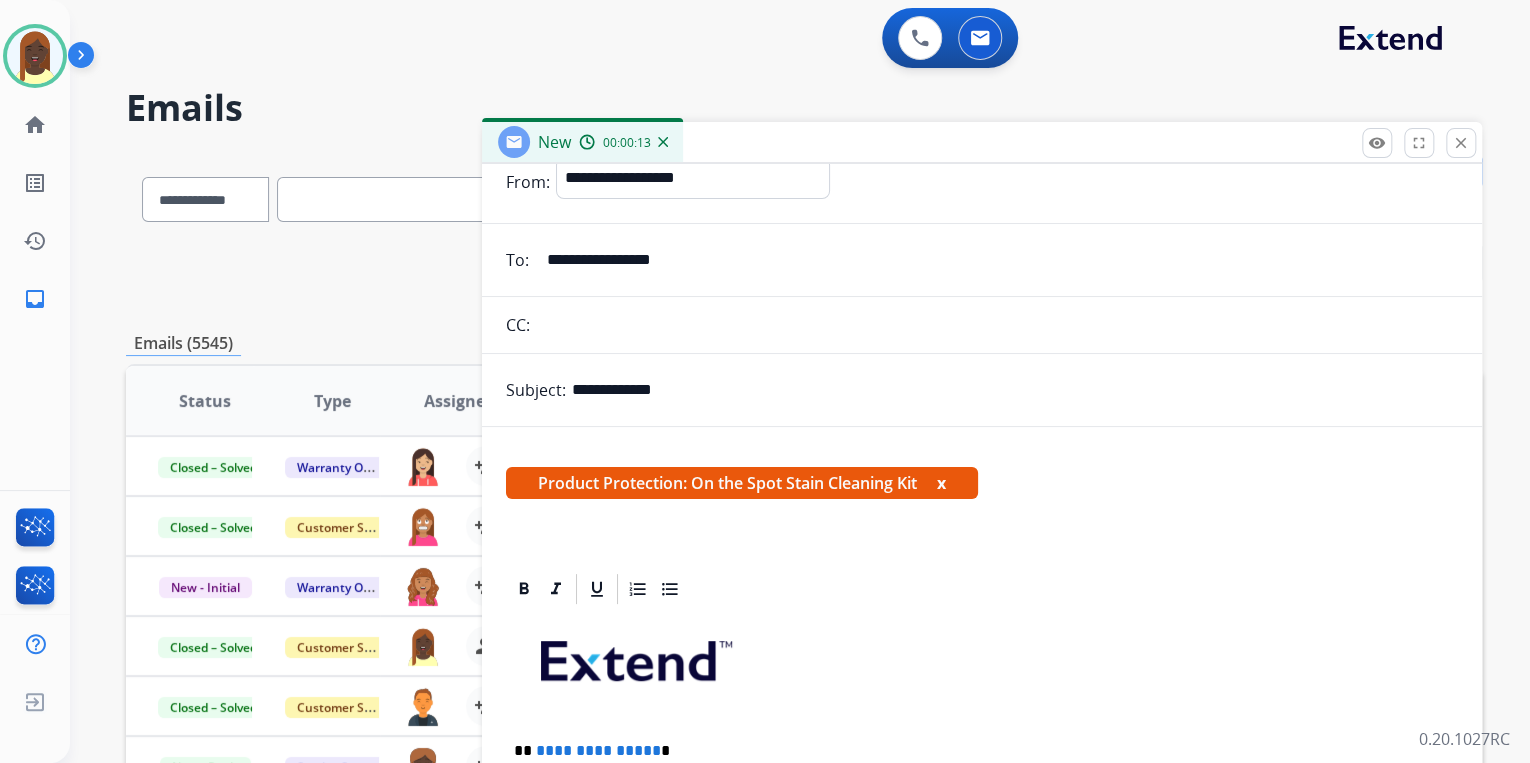 scroll, scrollTop: 400, scrollLeft: 0, axis: vertical 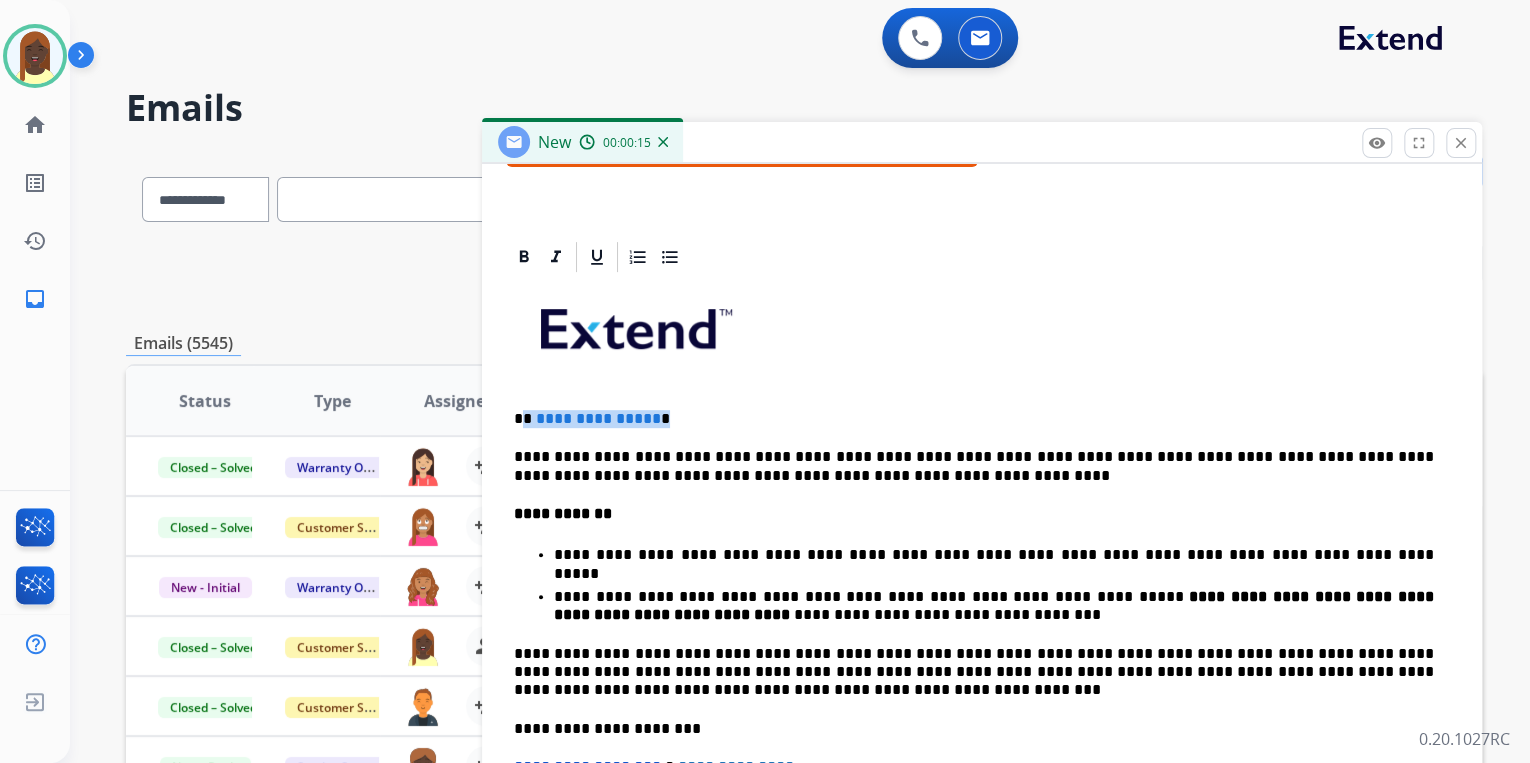 drag, startPoint x: 524, startPoint y: 417, endPoint x: 670, endPoint y: 414, distance: 146.03082 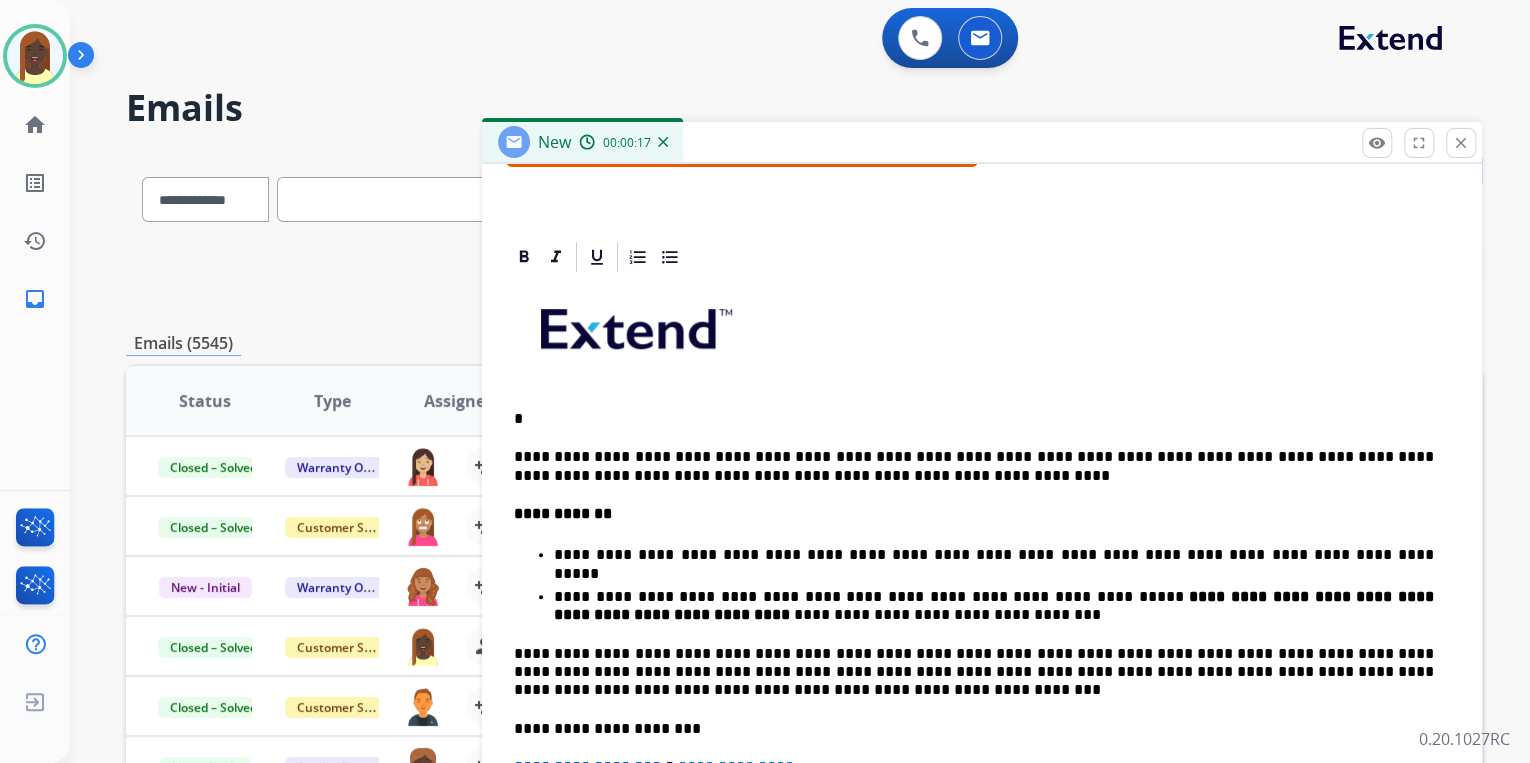 type 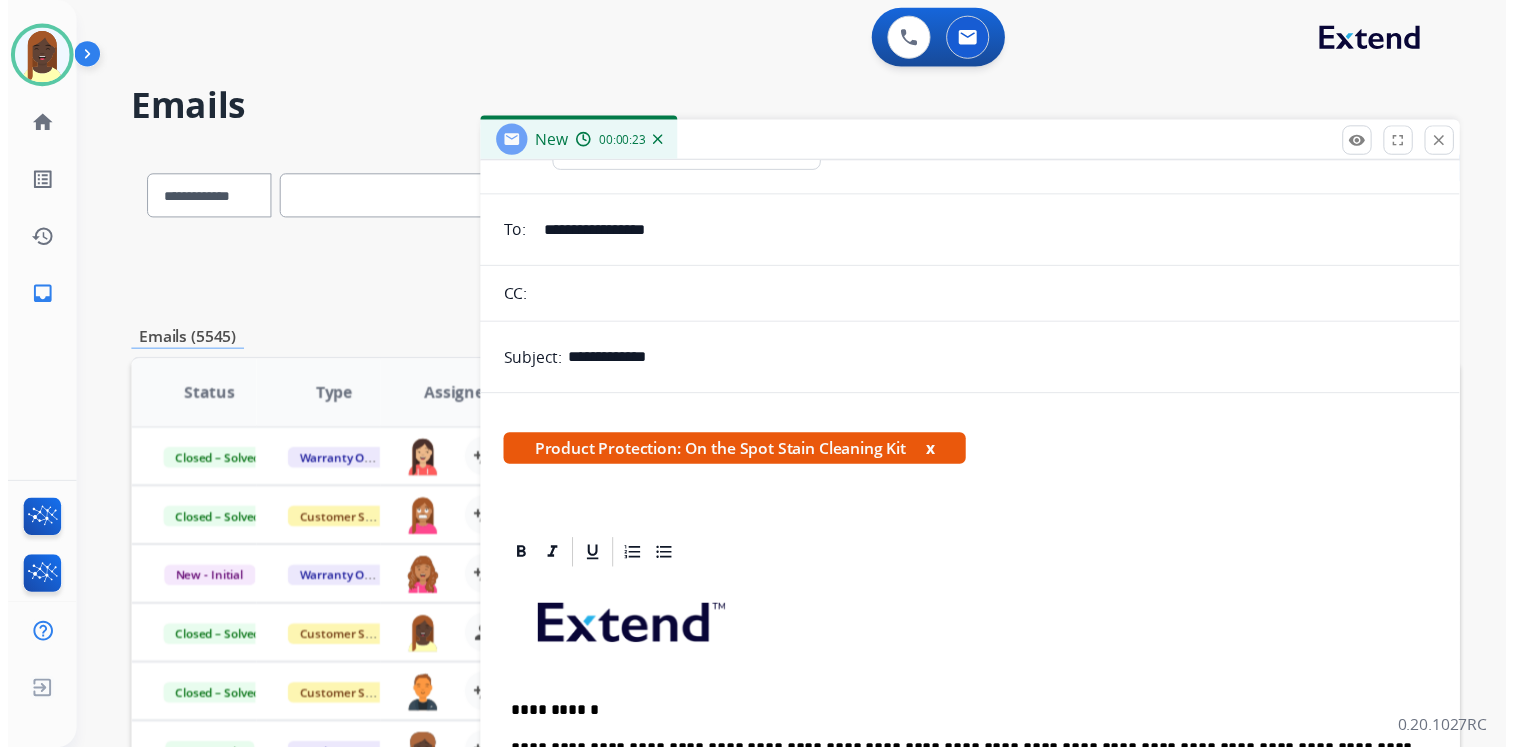 scroll, scrollTop: 0, scrollLeft: 0, axis: both 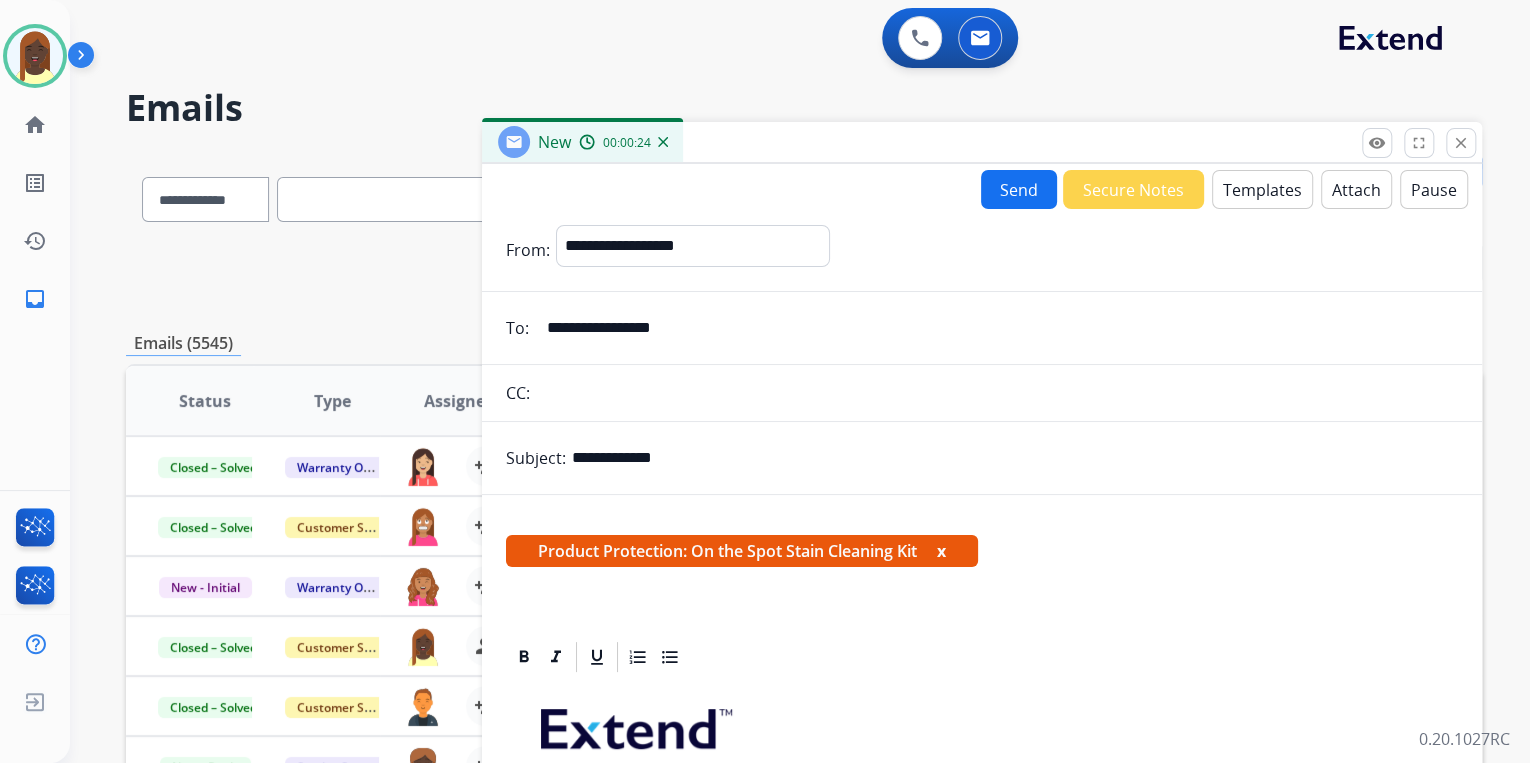 click on "Send" at bounding box center (1019, 189) 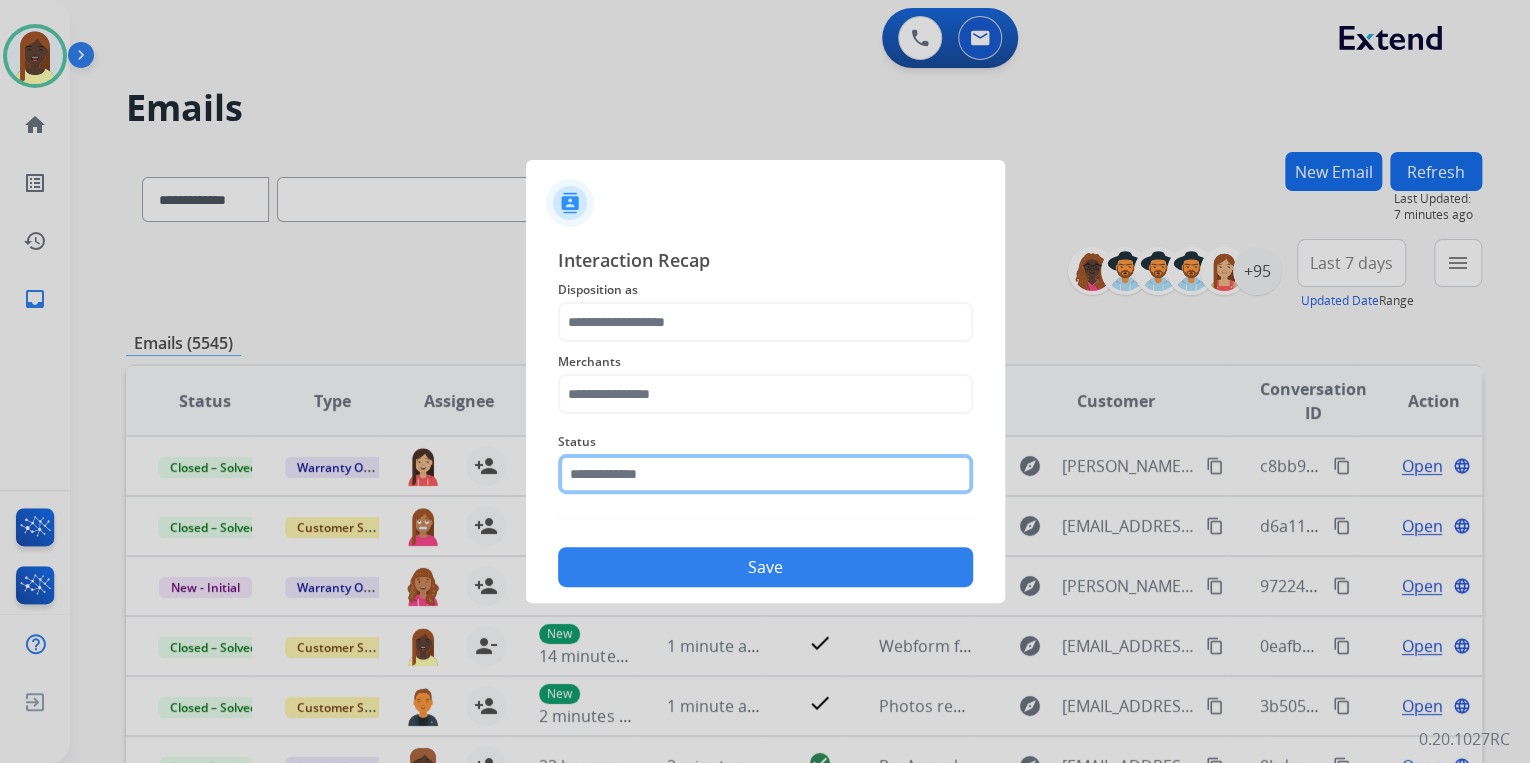 click 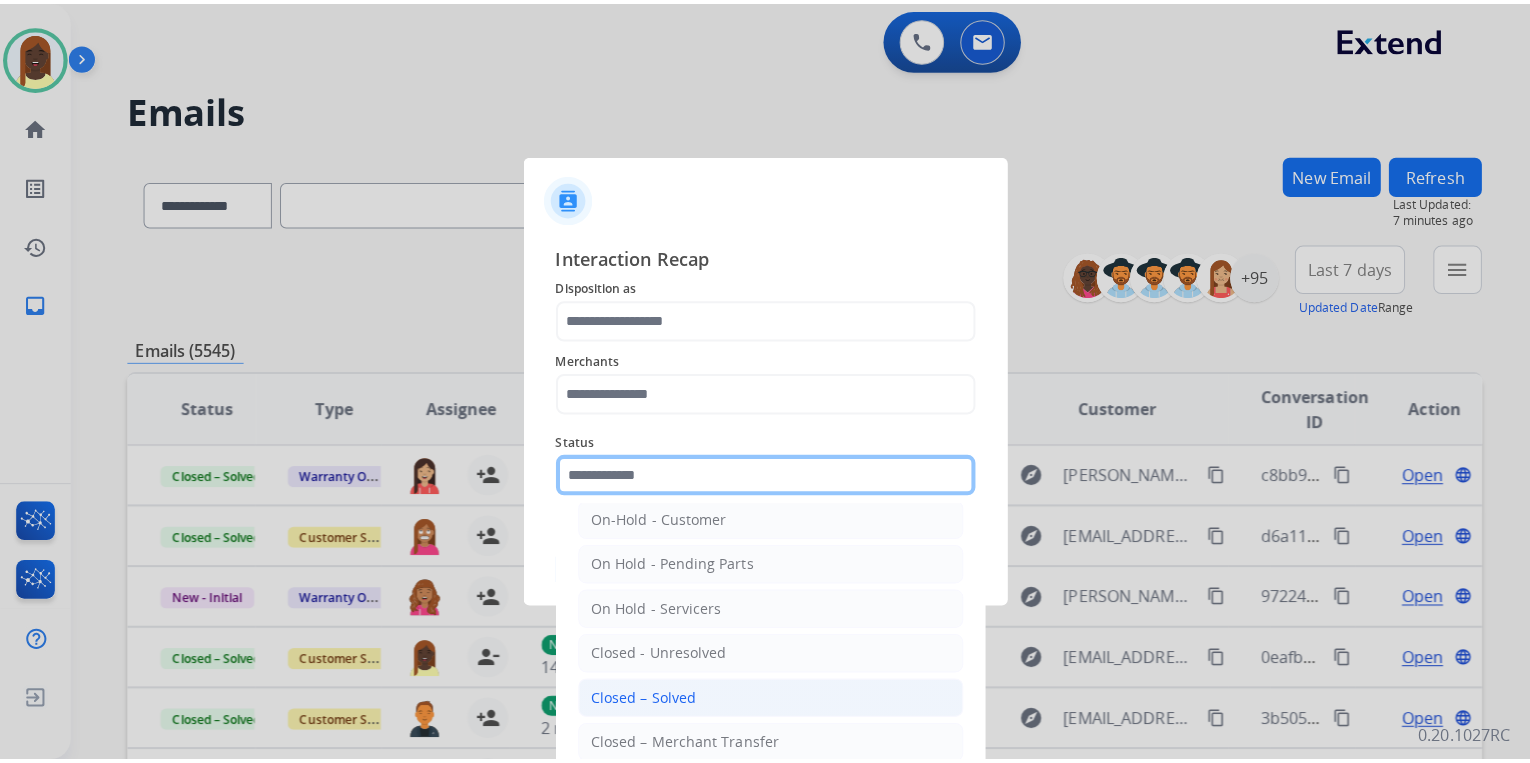 scroll, scrollTop: 116, scrollLeft: 0, axis: vertical 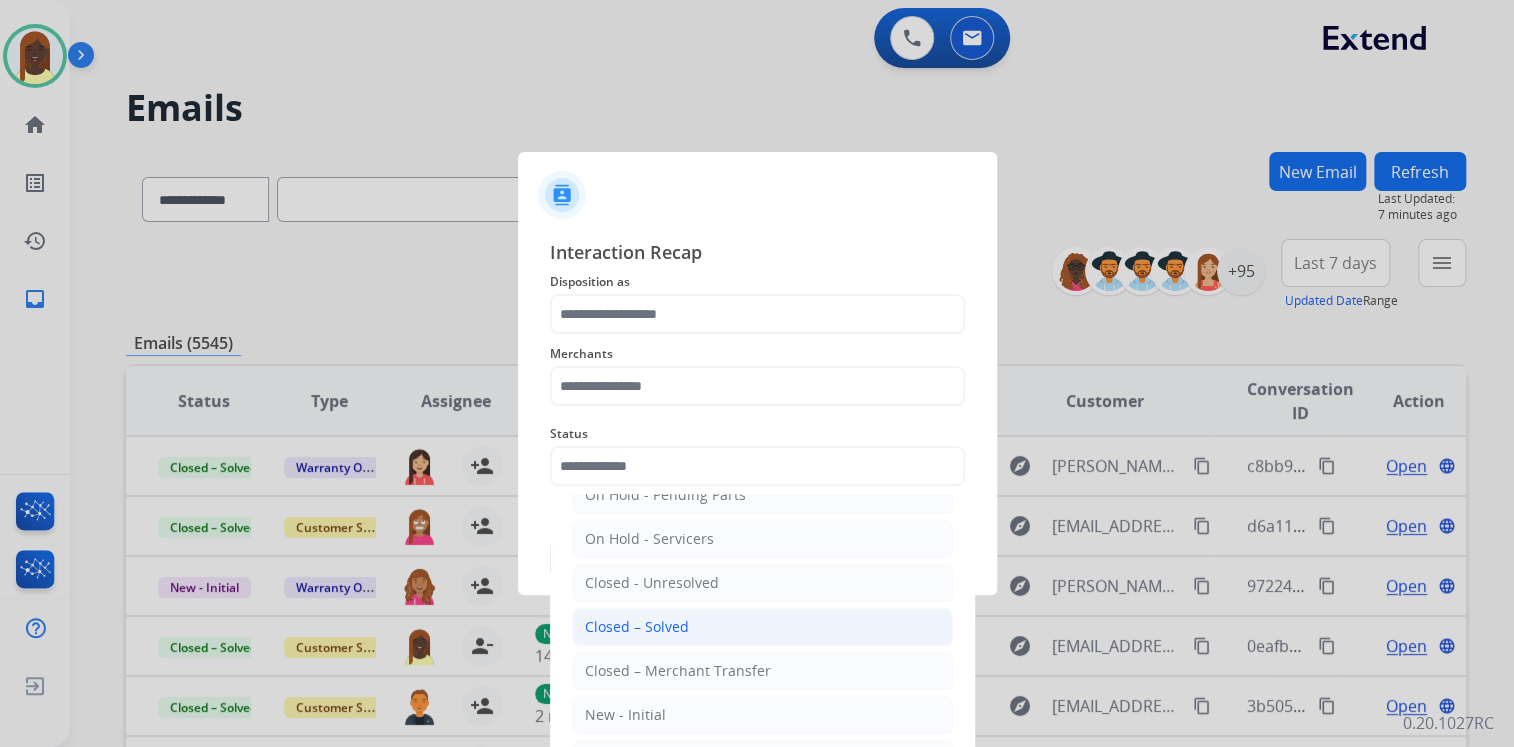 click on "Closed – Solved" 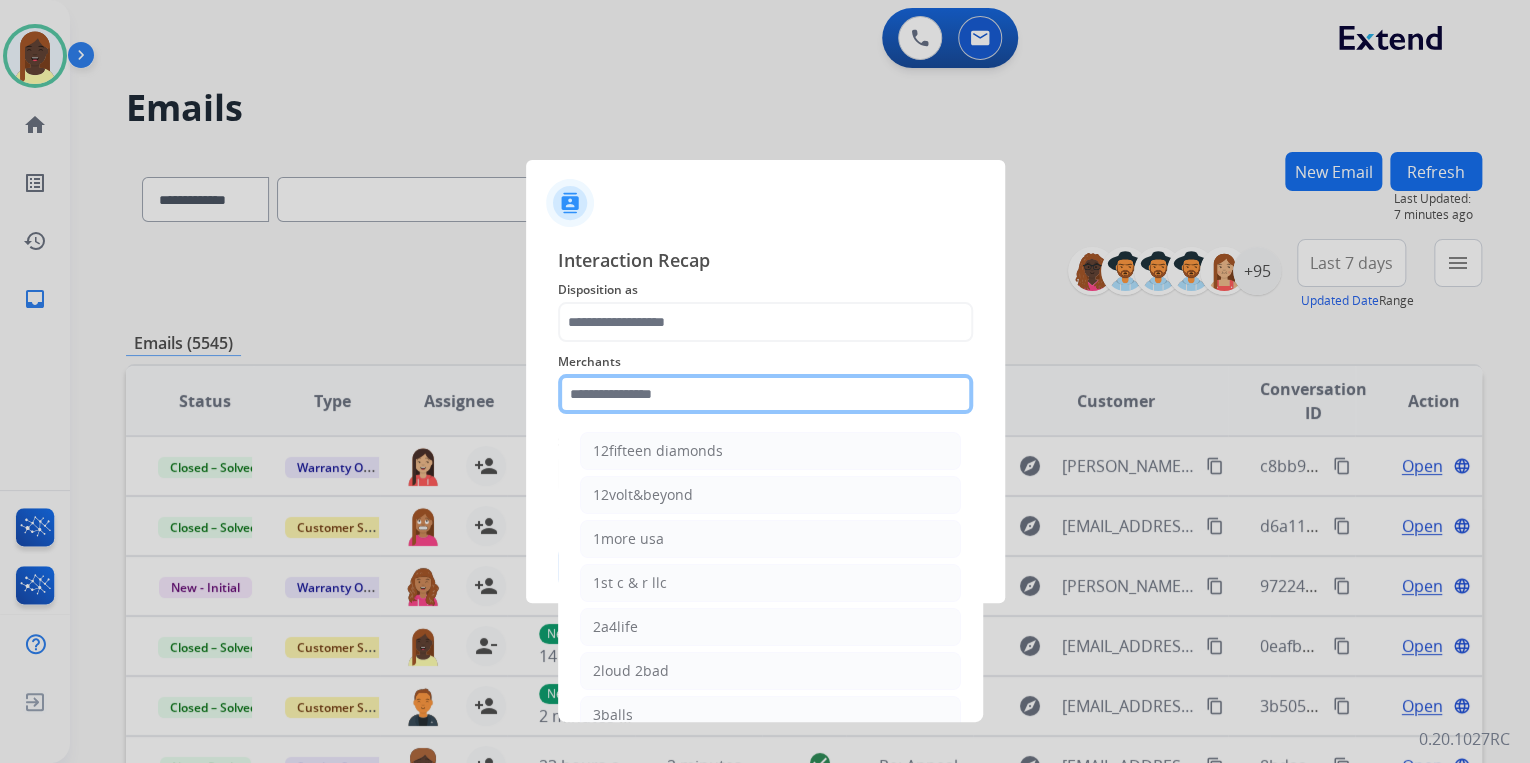 click 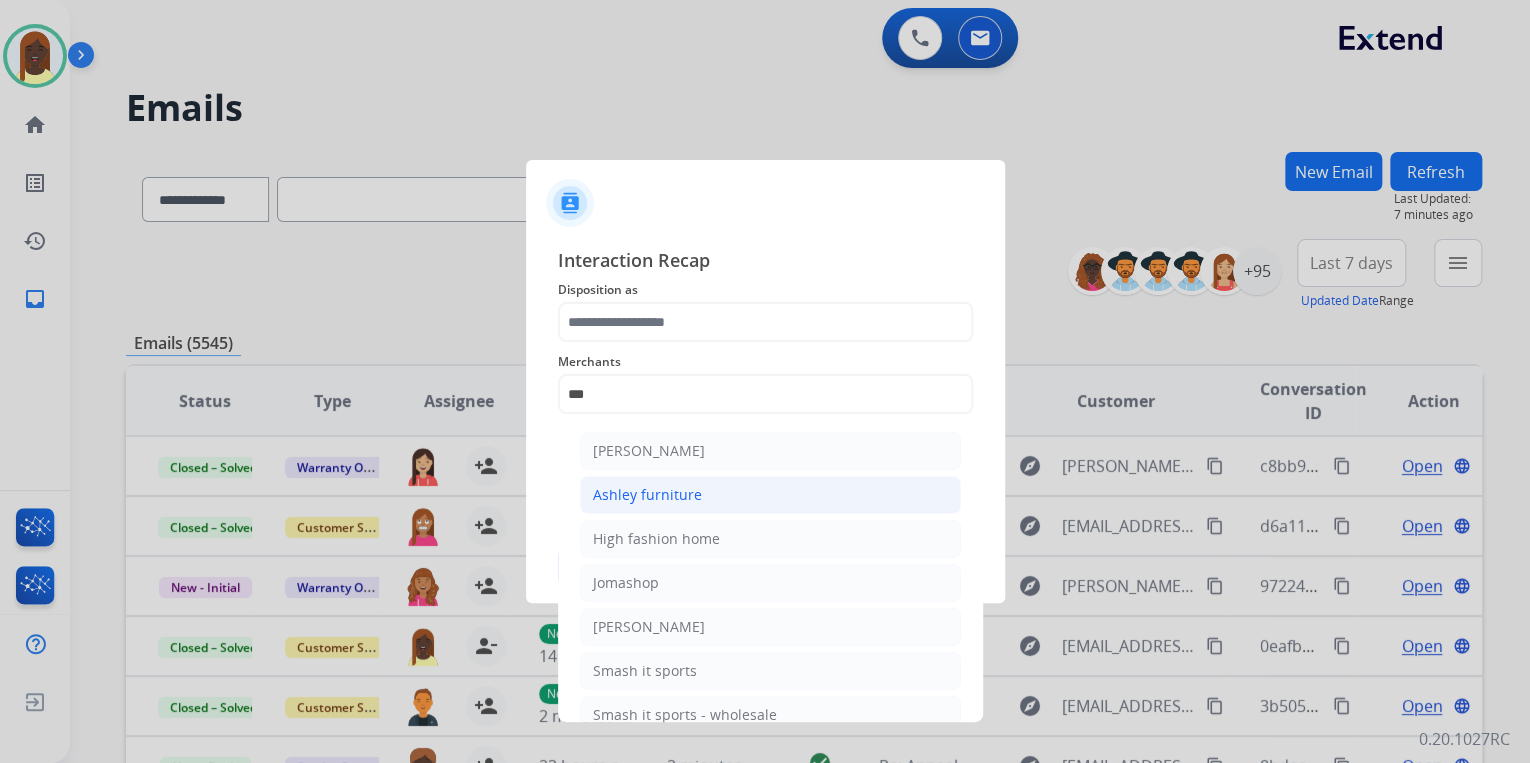 click on "Ashley furniture" 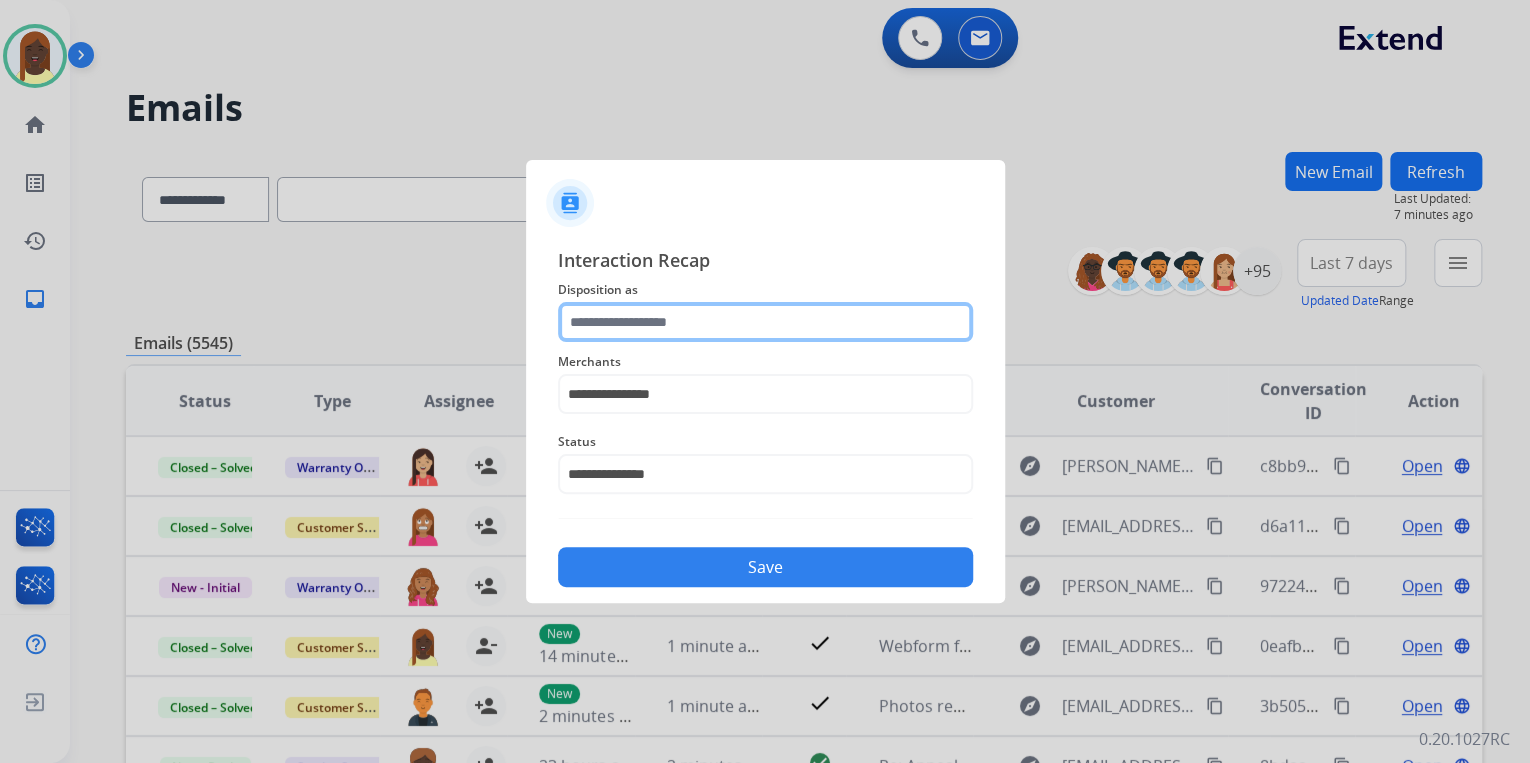 click 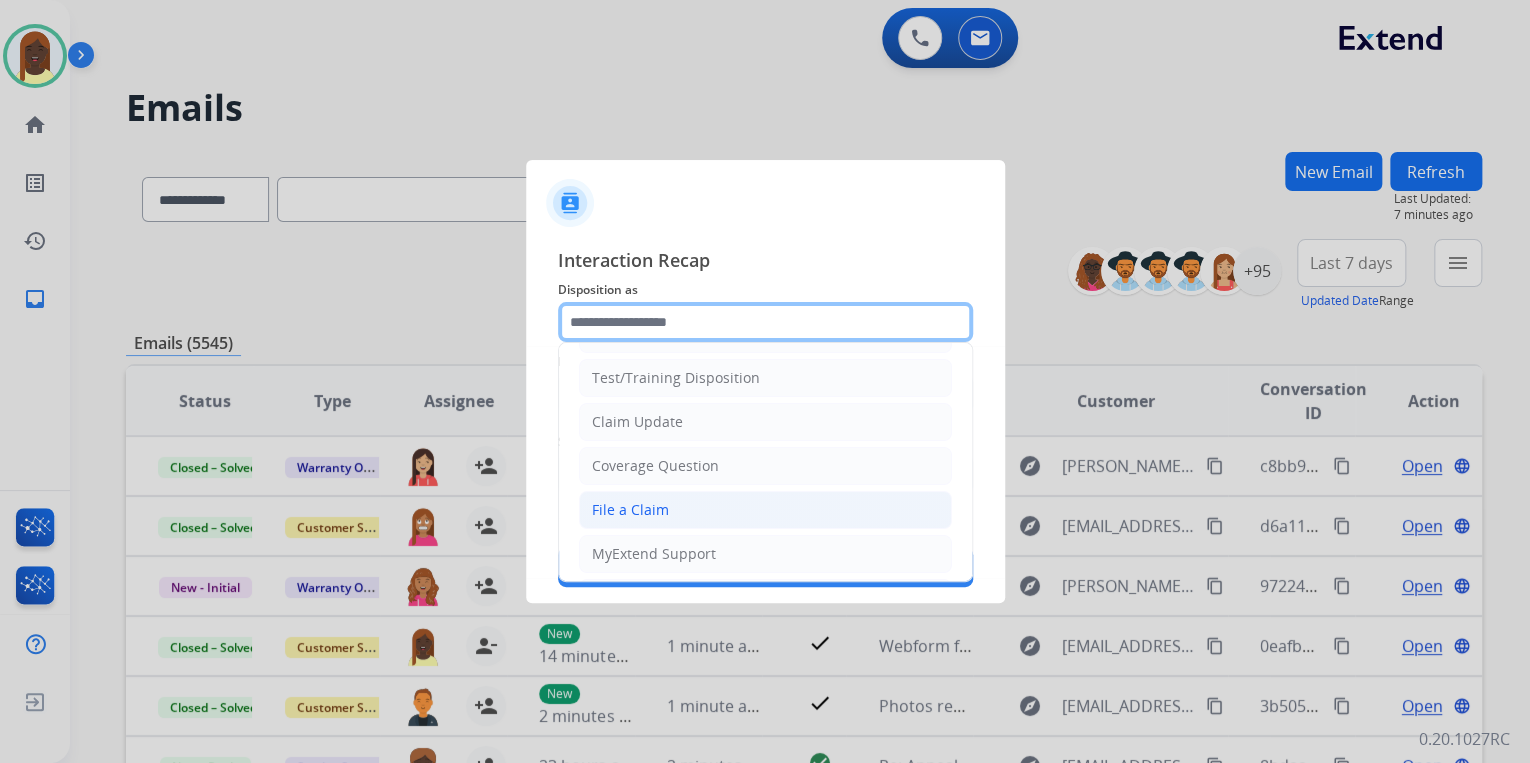 scroll, scrollTop: 80, scrollLeft: 0, axis: vertical 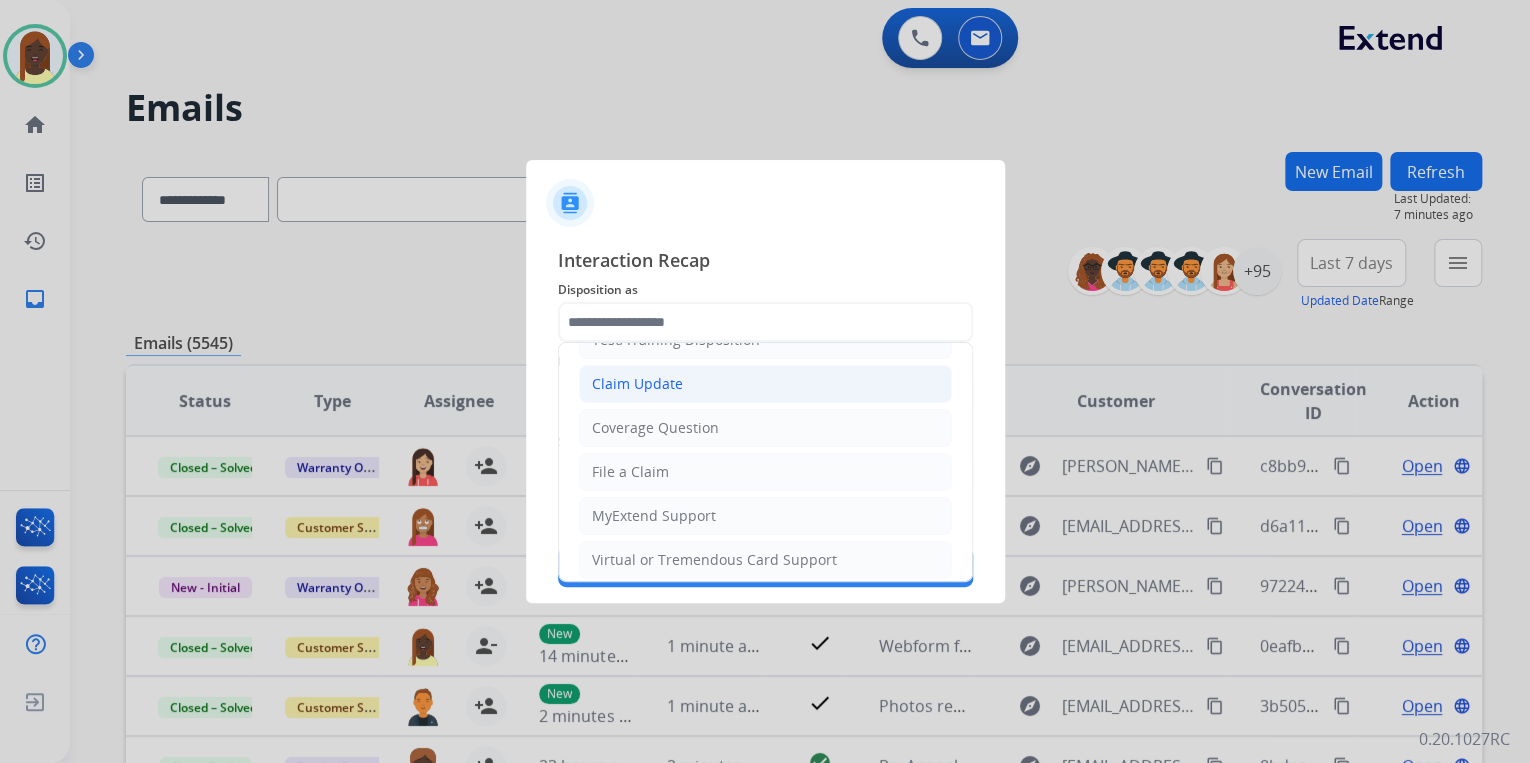 click on "Claim Update" 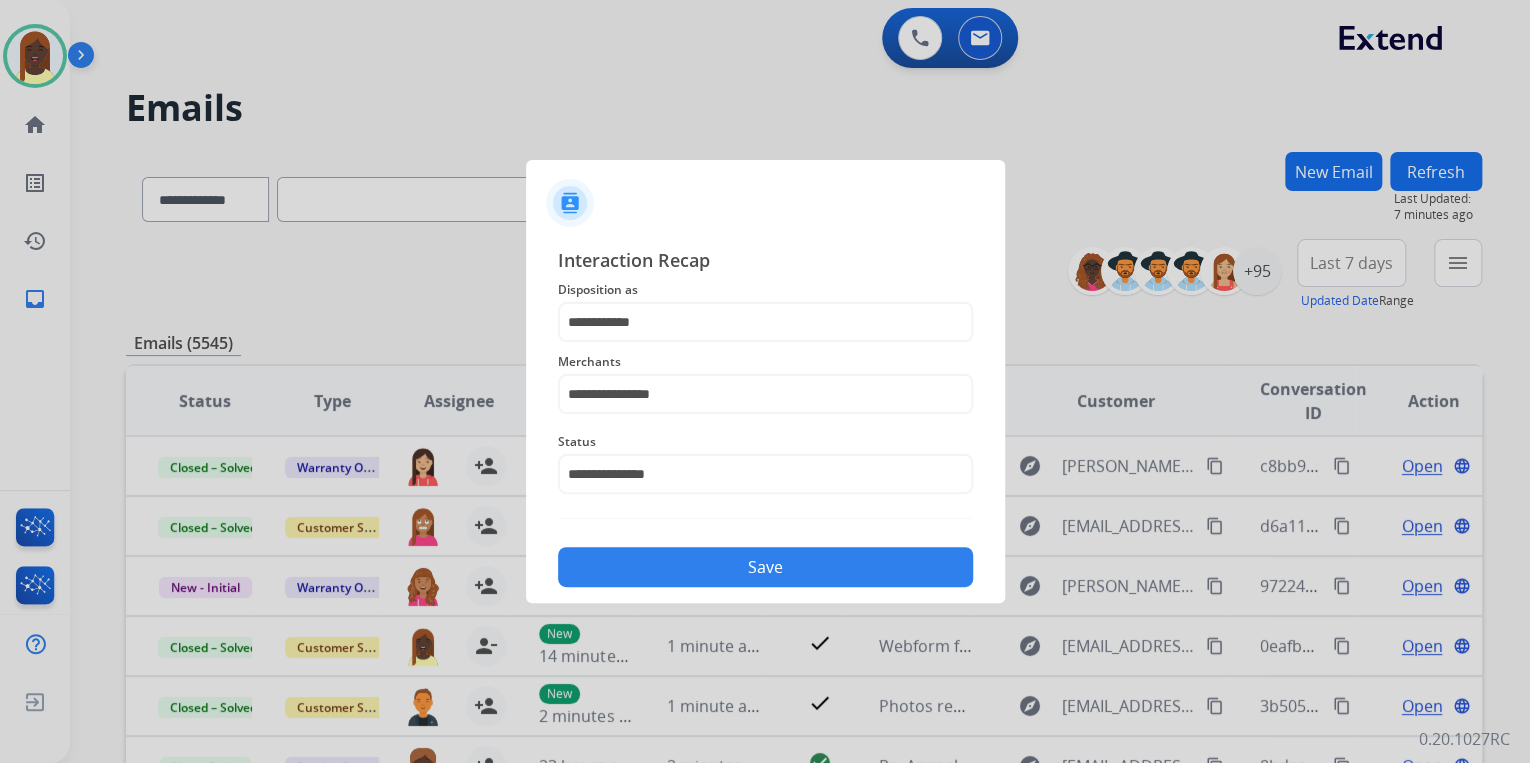 click on "Save" 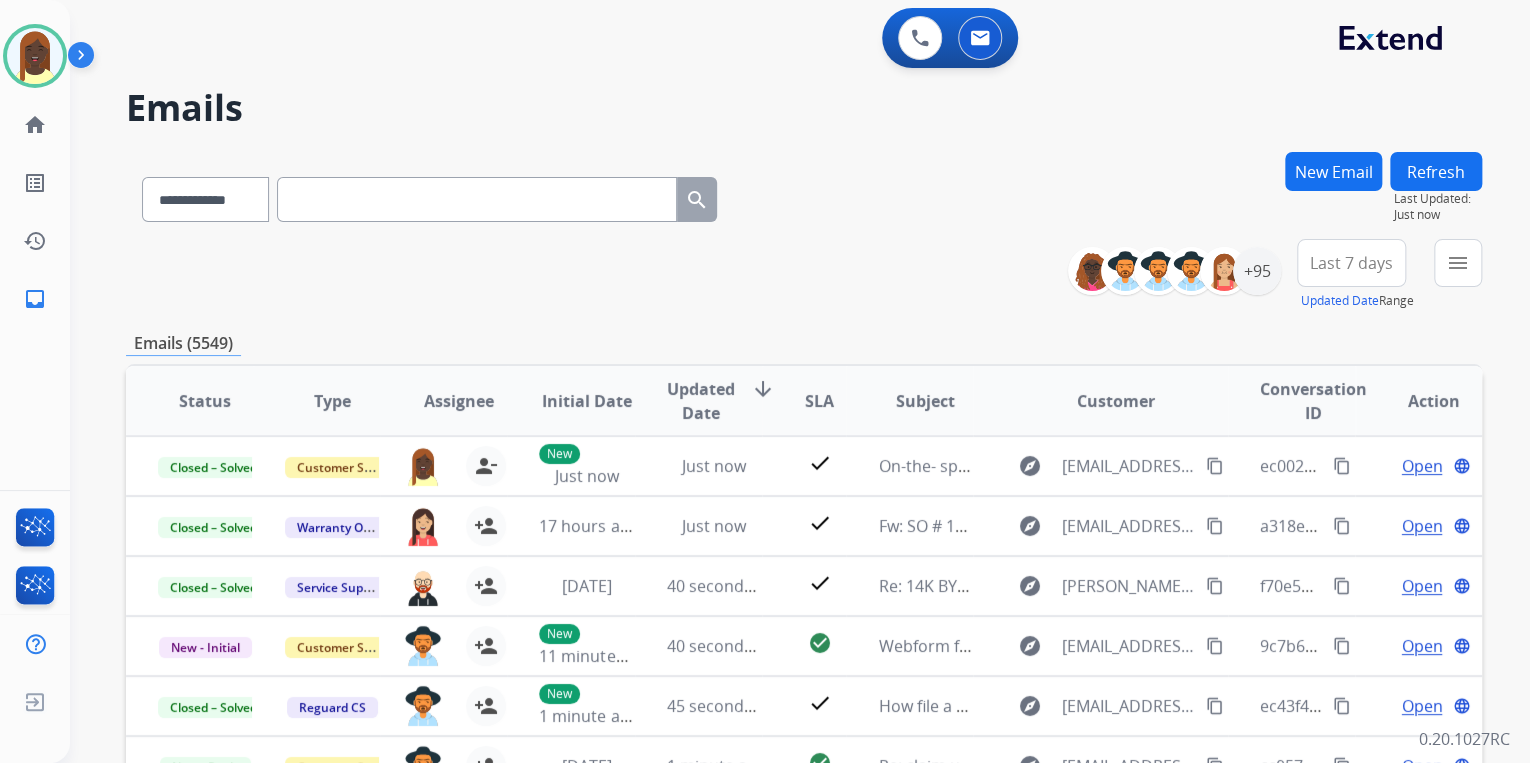 click on "**********" at bounding box center (804, 275) 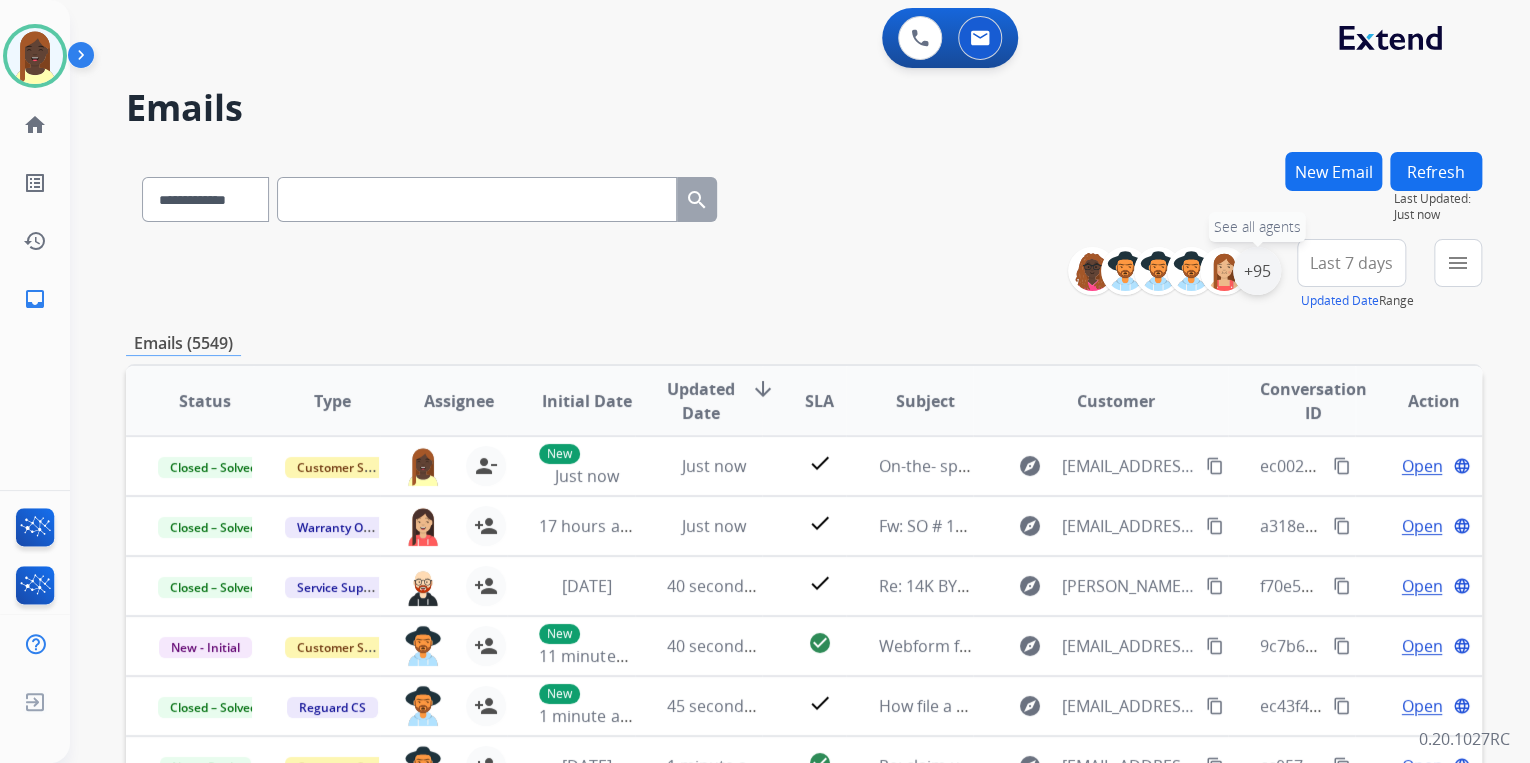 click on "+95" at bounding box center [1257, 271] 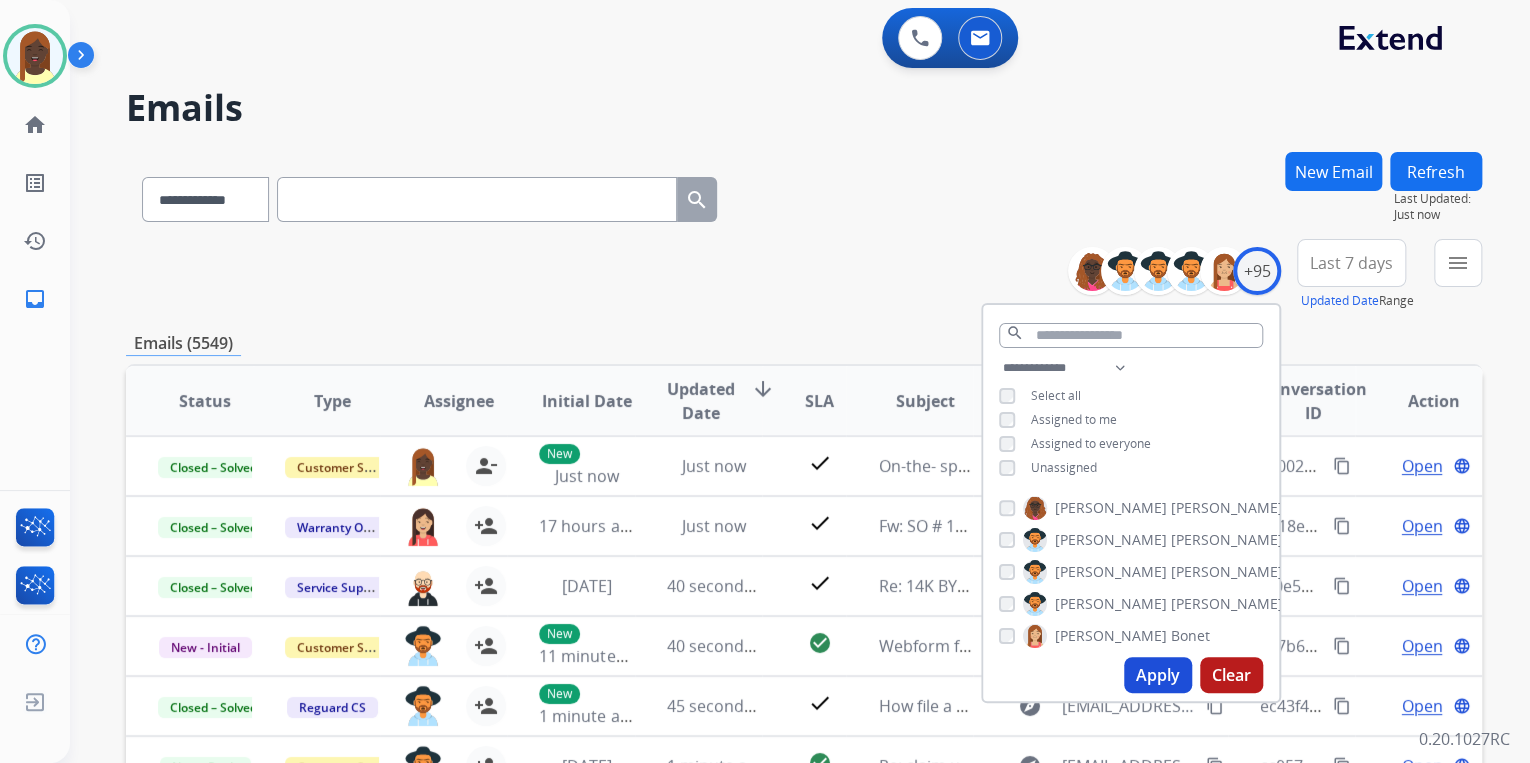 click on "Apply" at bounding box center (1158, 675) 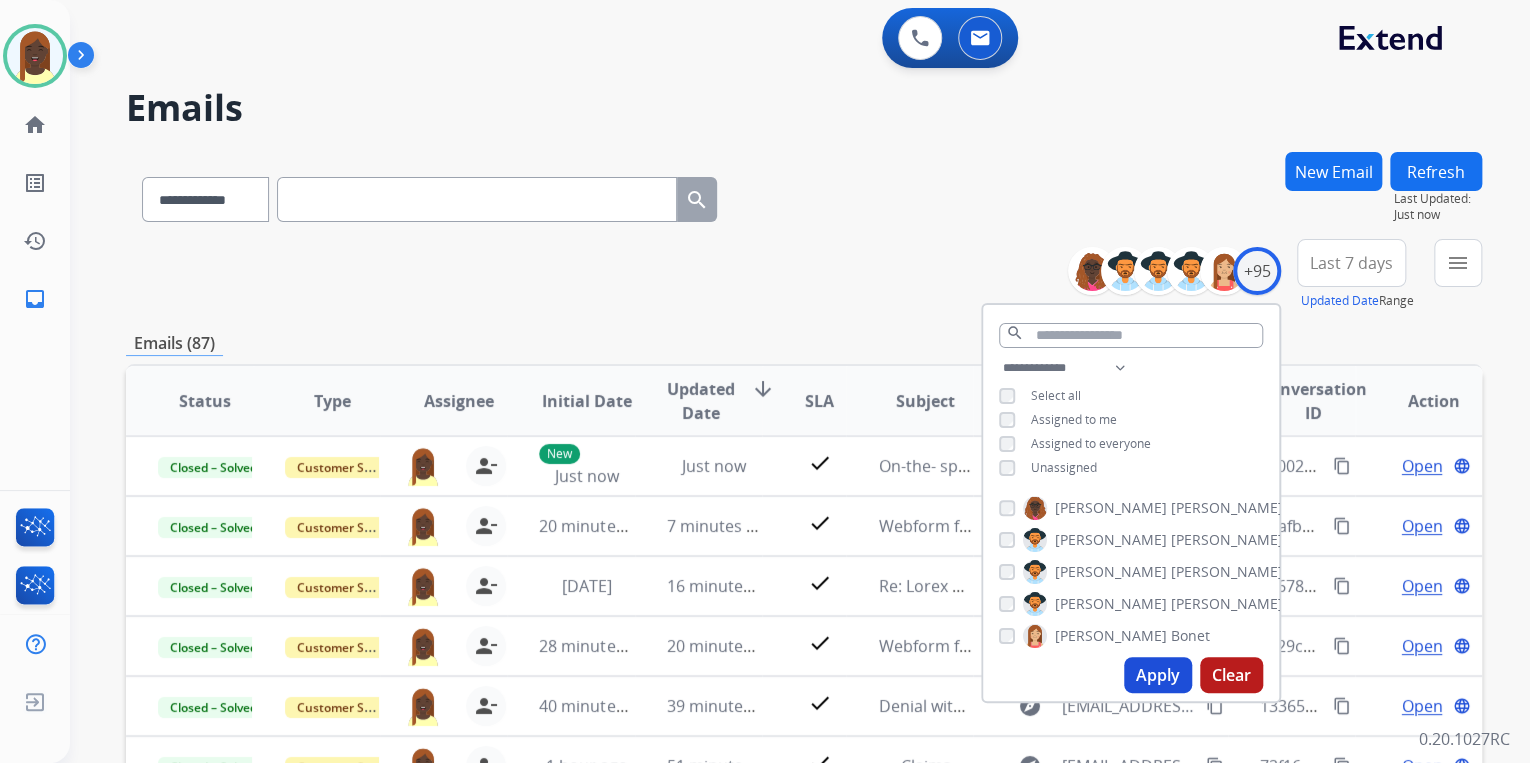 drag, startPoint x: 892, startPoint y: 293, endPoint x: 892, endPoint y: 279, distance: 14 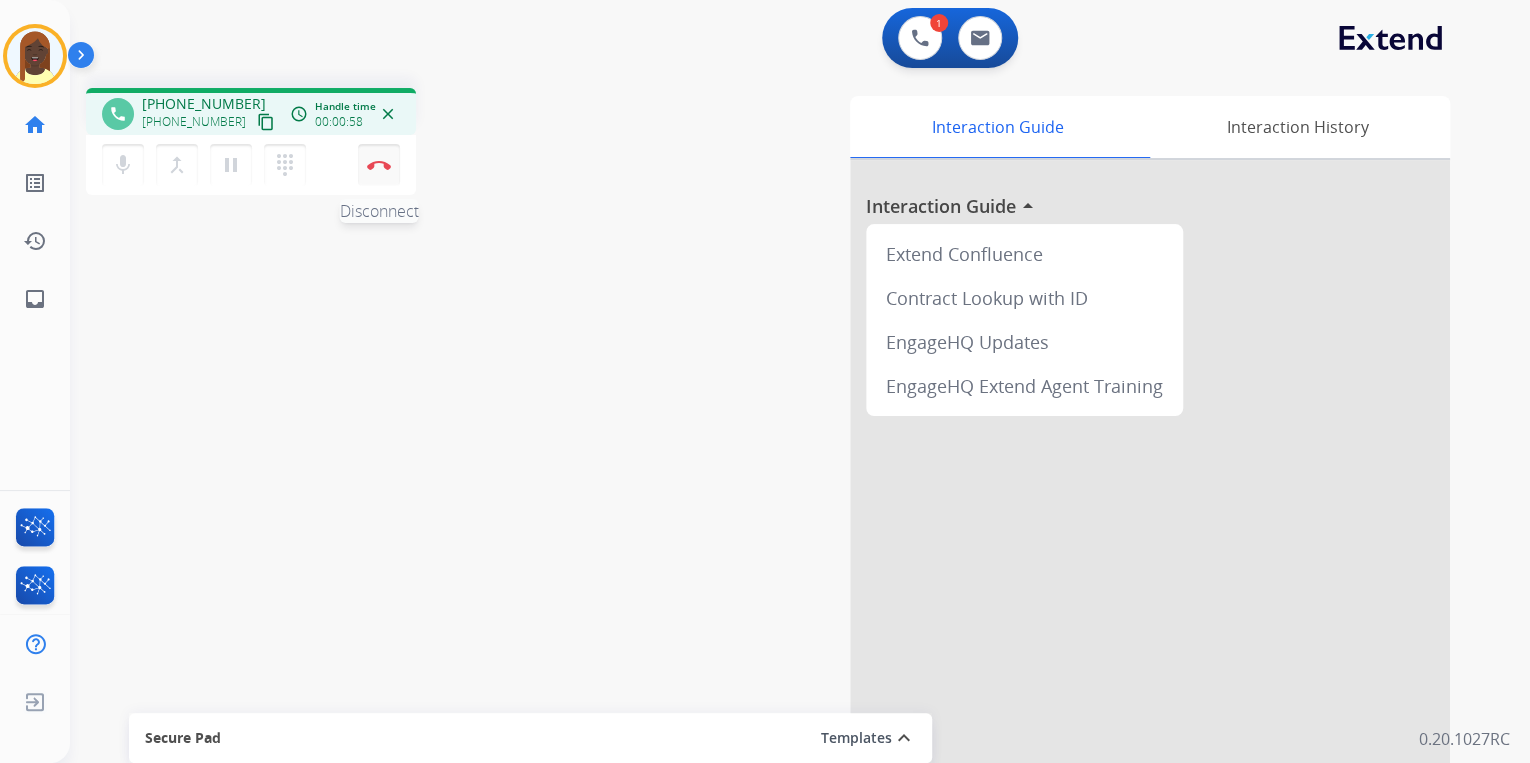 click on "Disconnect" at bounding box center (379, 165) 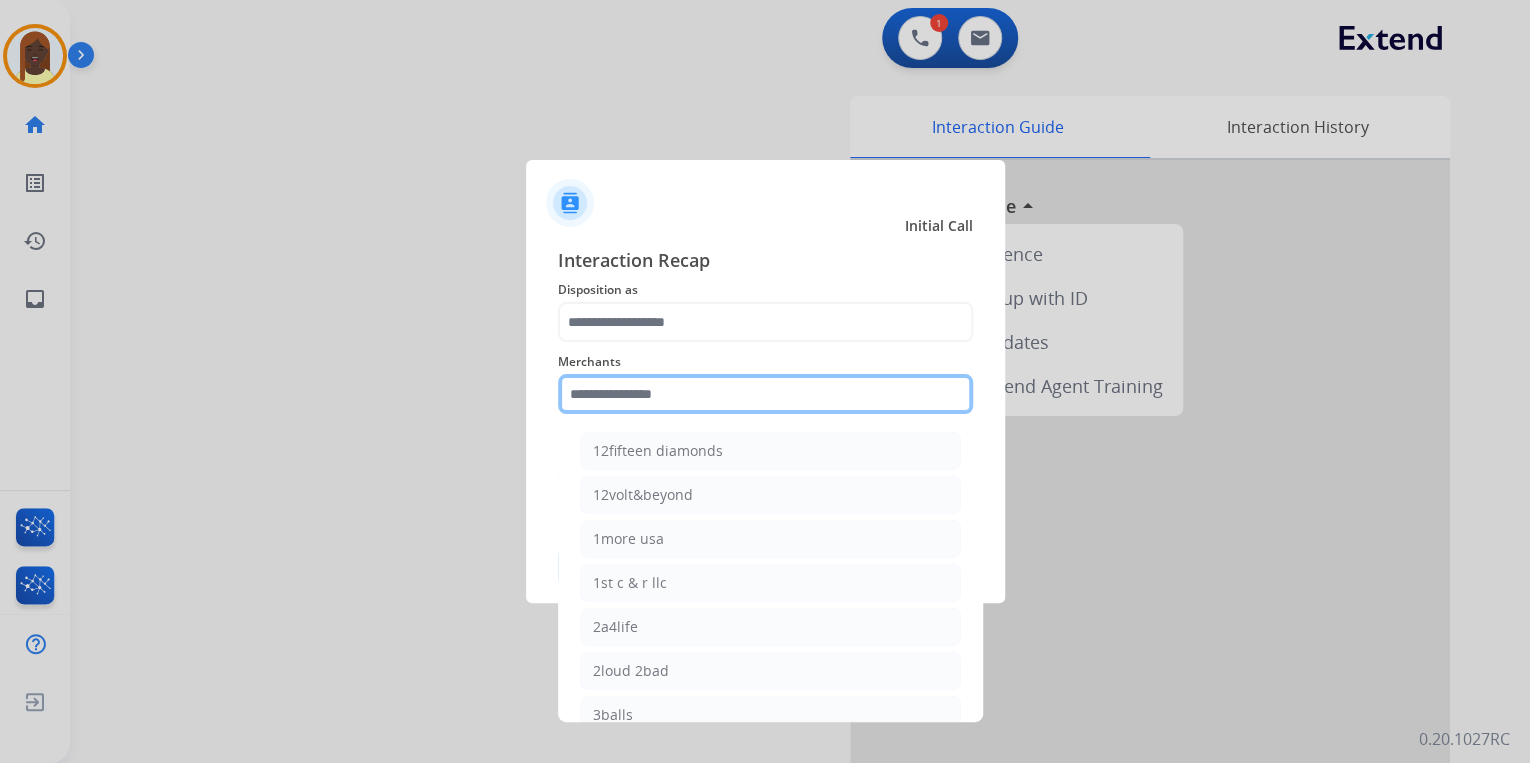 click 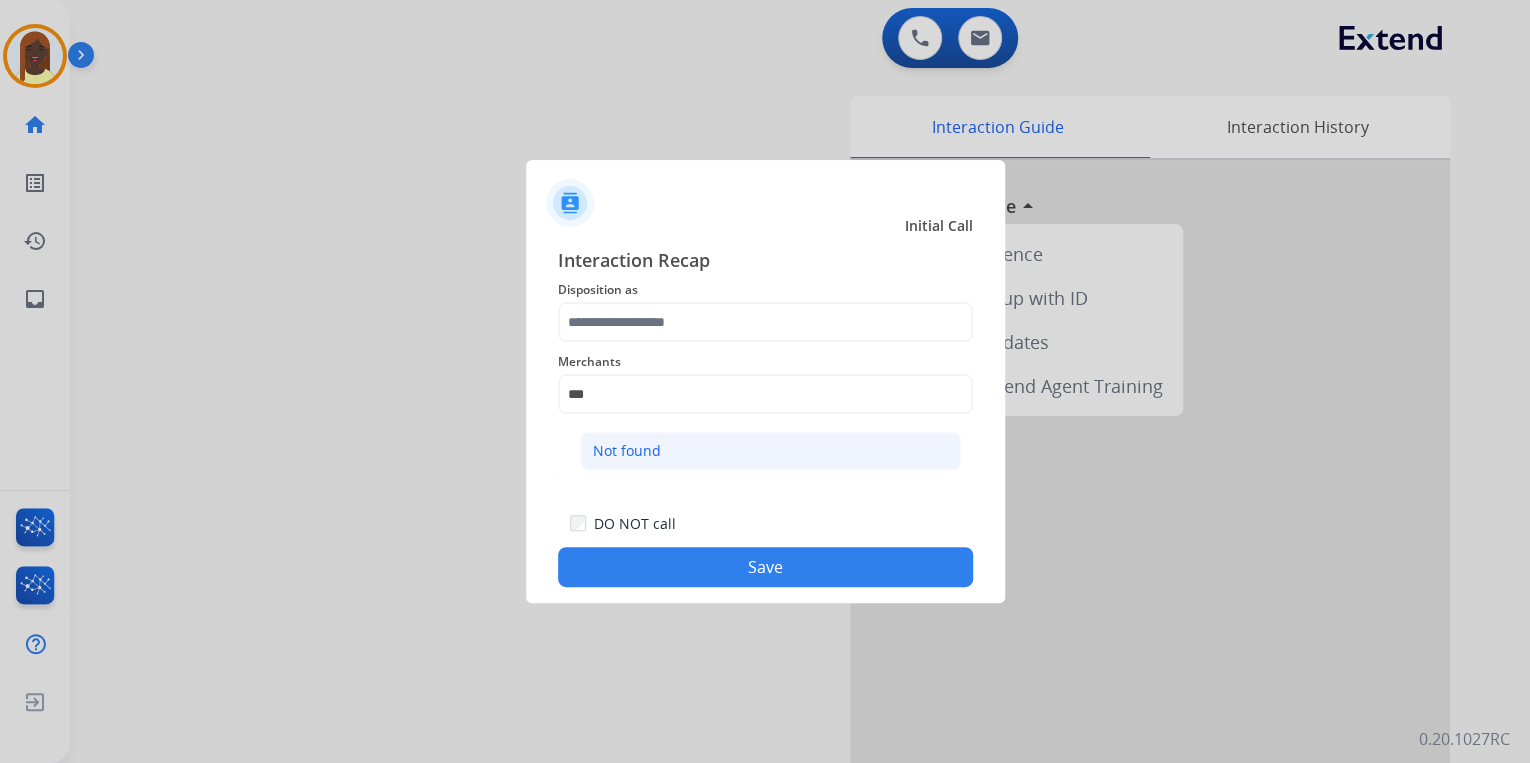 click on "Not found" 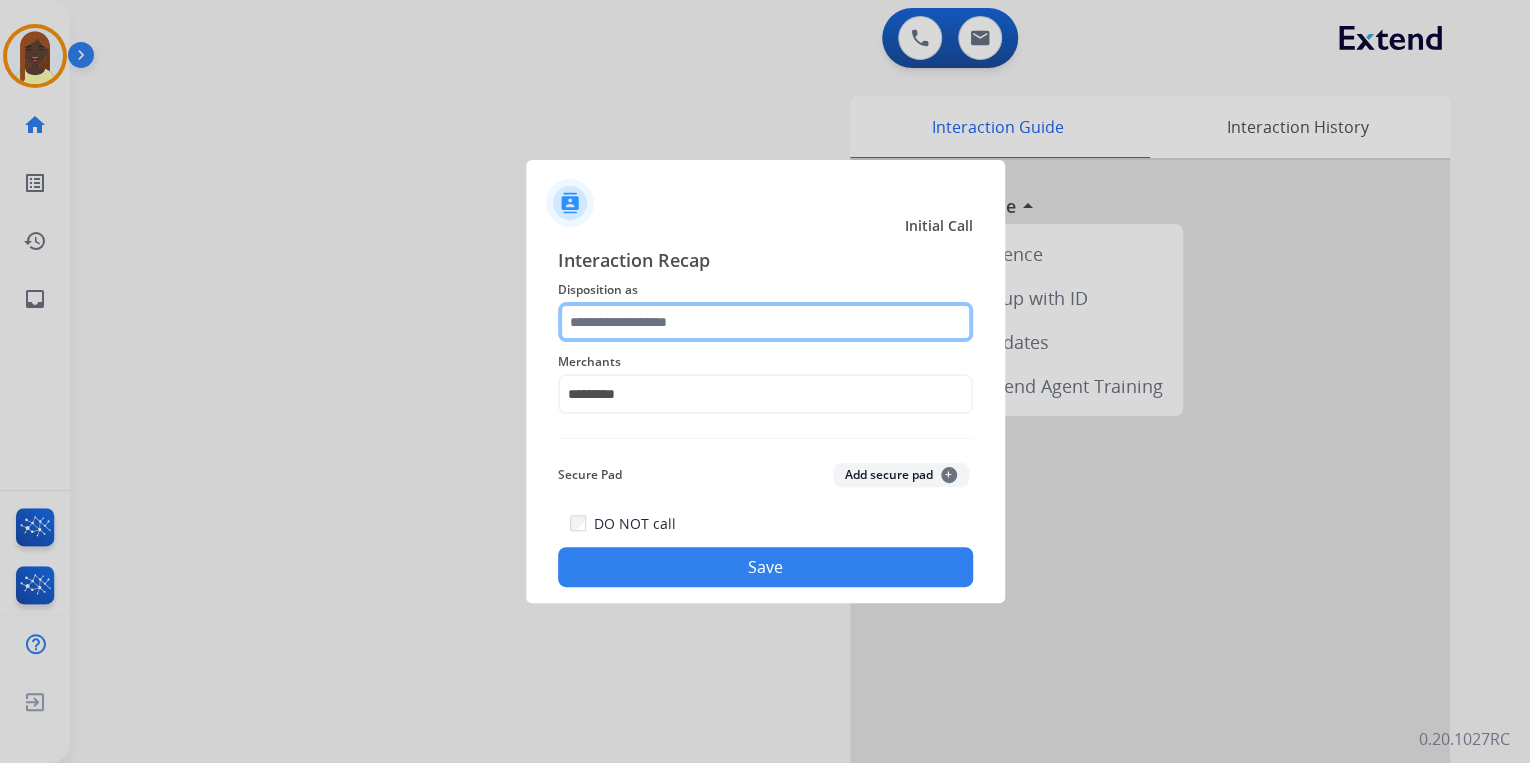 click 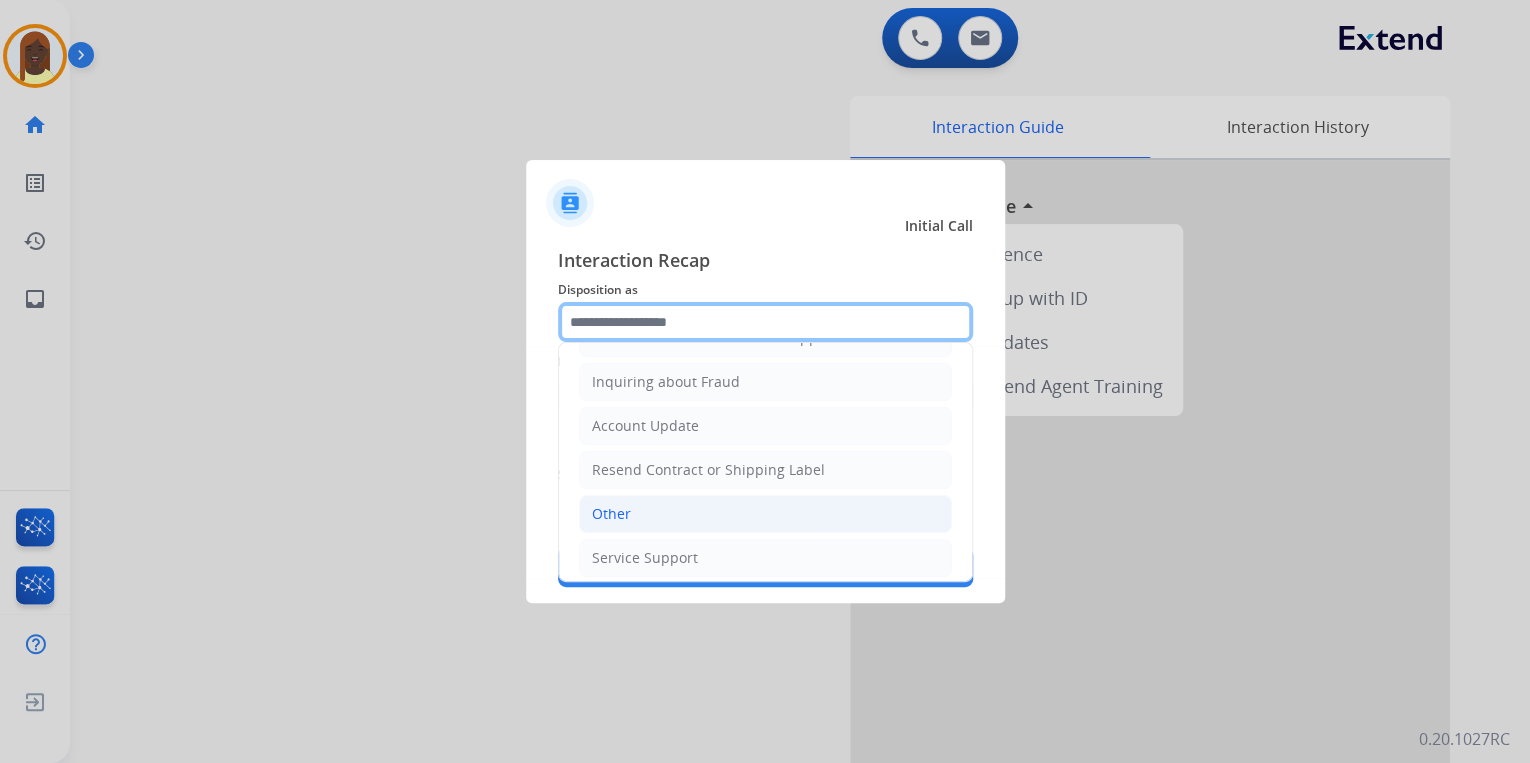 scroll, scrollTop: 306, scrollLeft: 0, axis: vertical 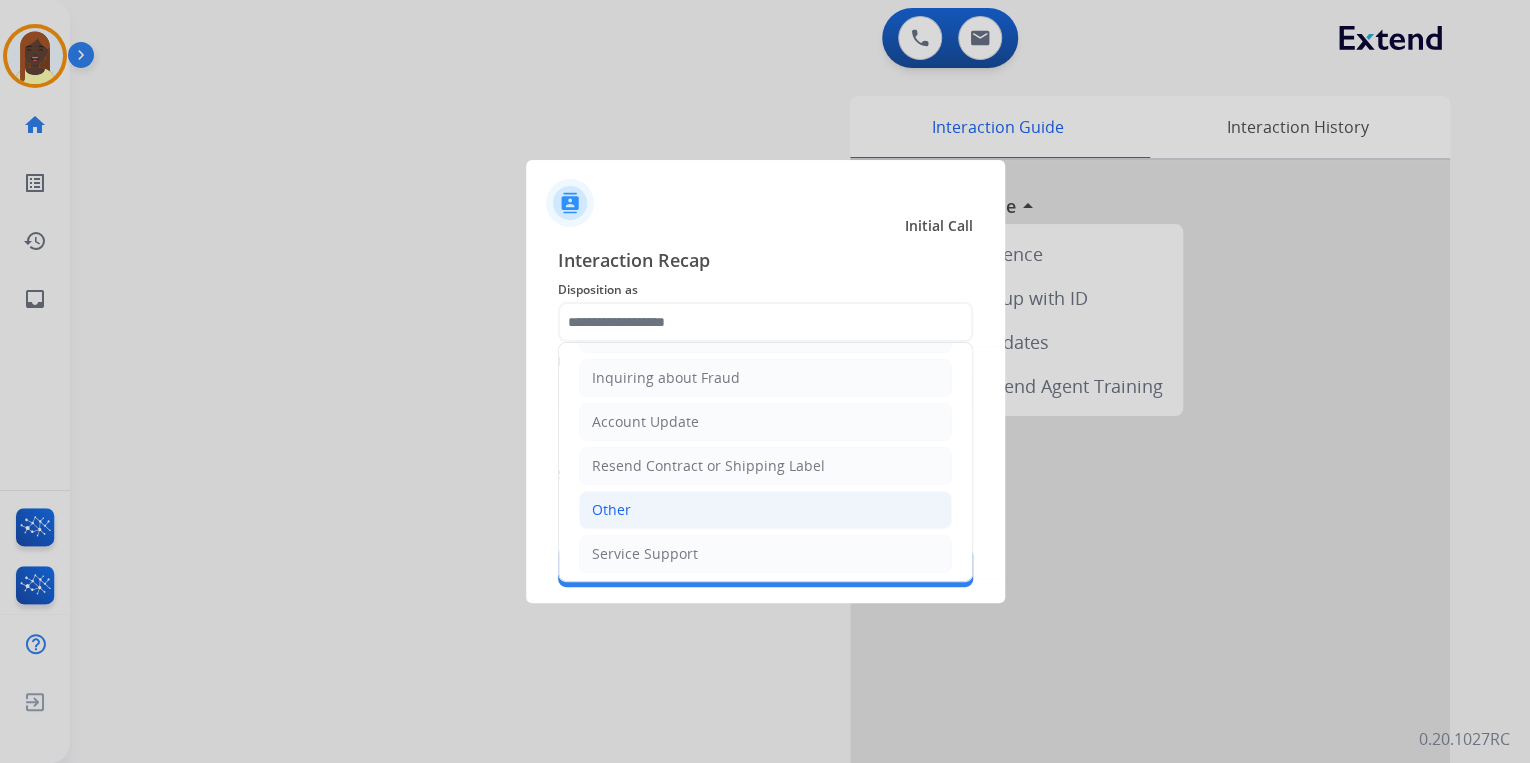 click on "Other" 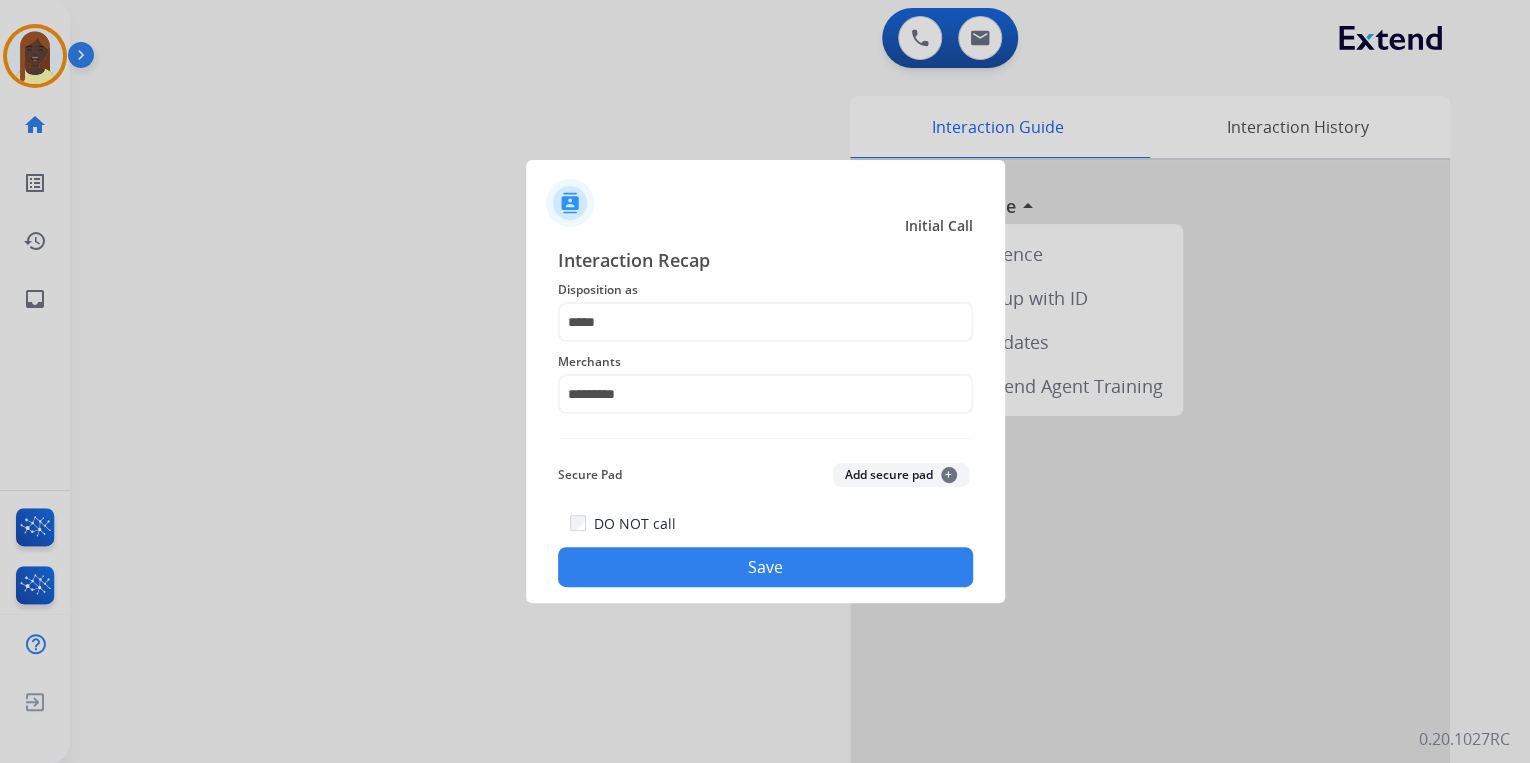 click on "Save" 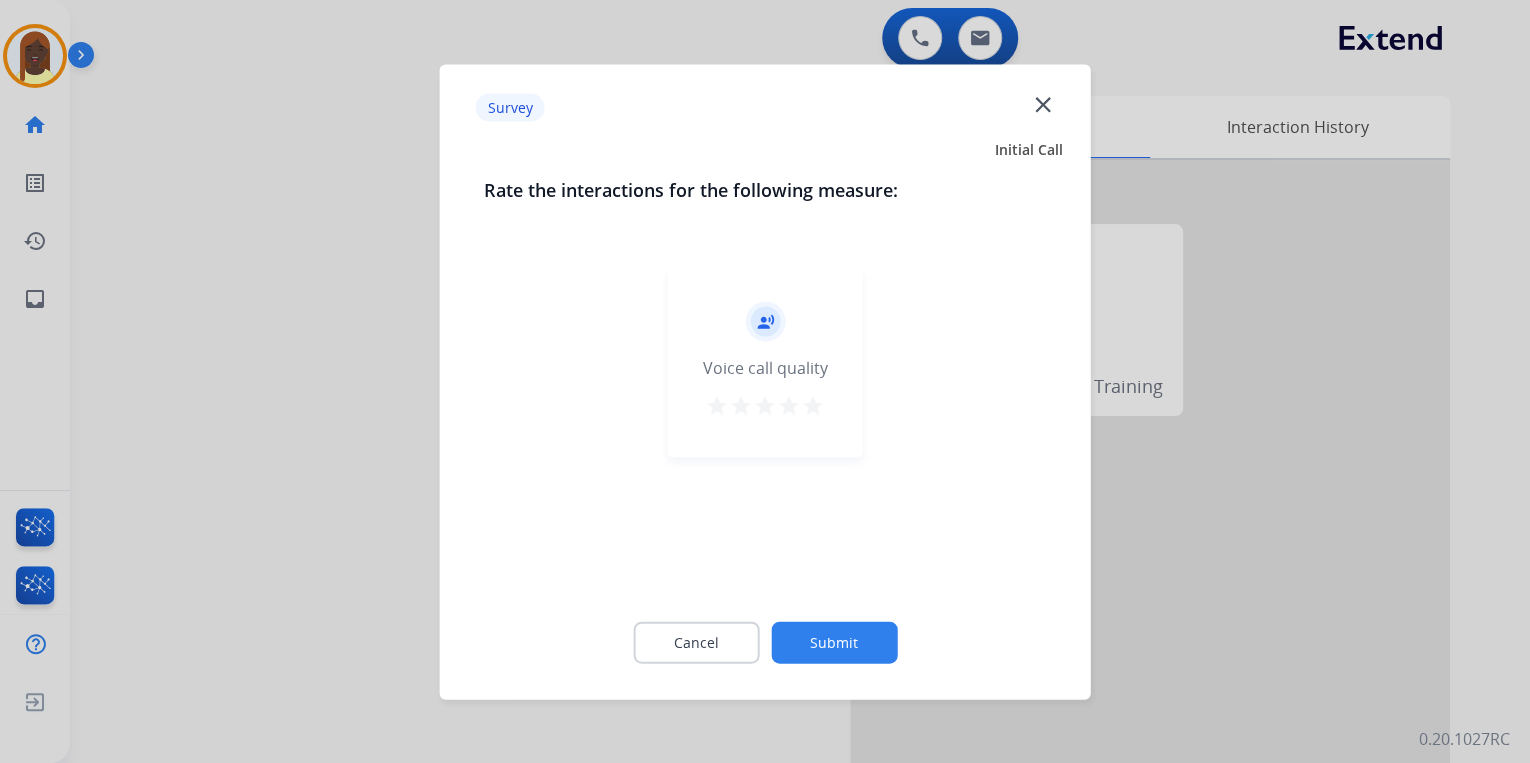 click on "star" at bounding box center [813, 405] 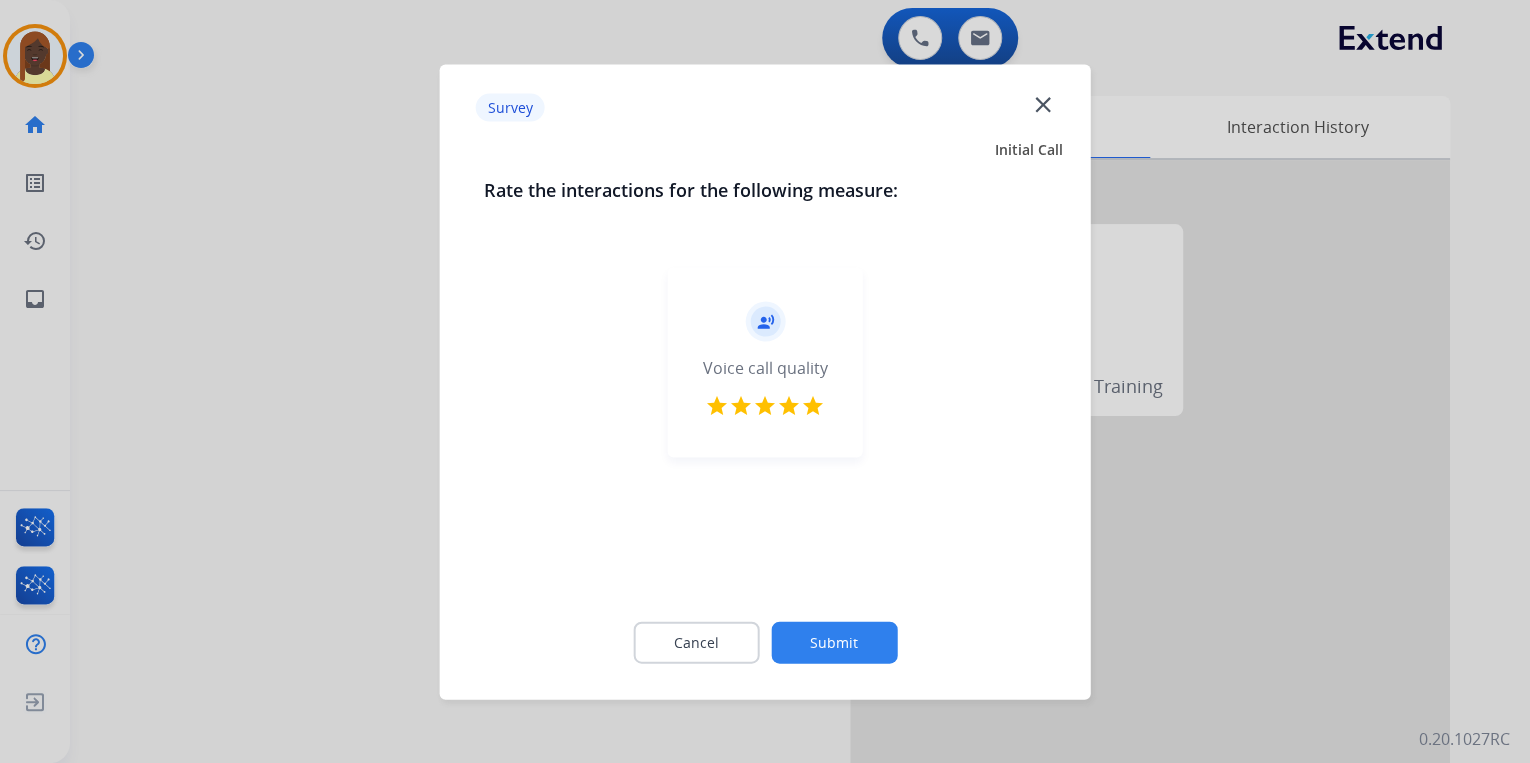click on "Submit" 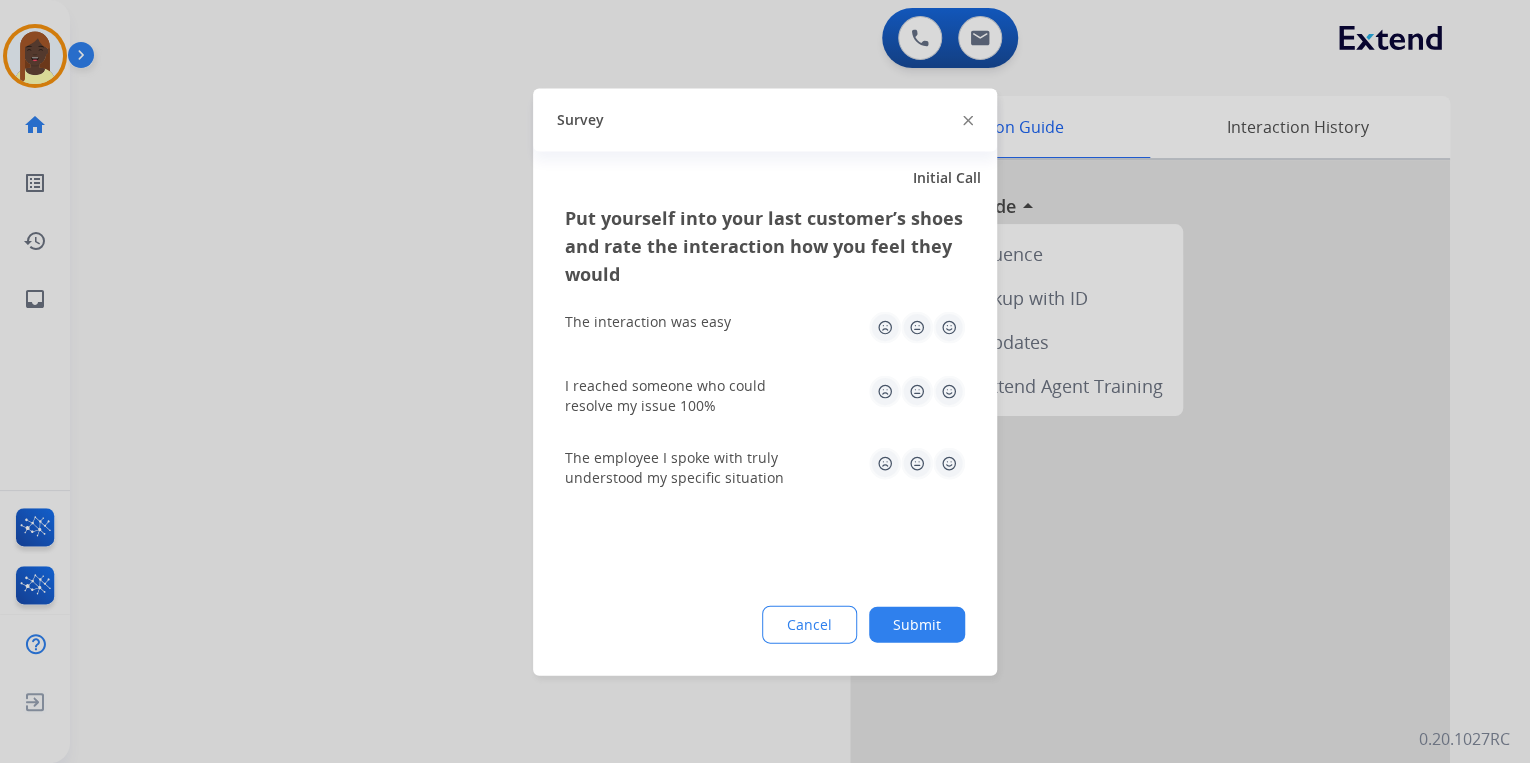 click 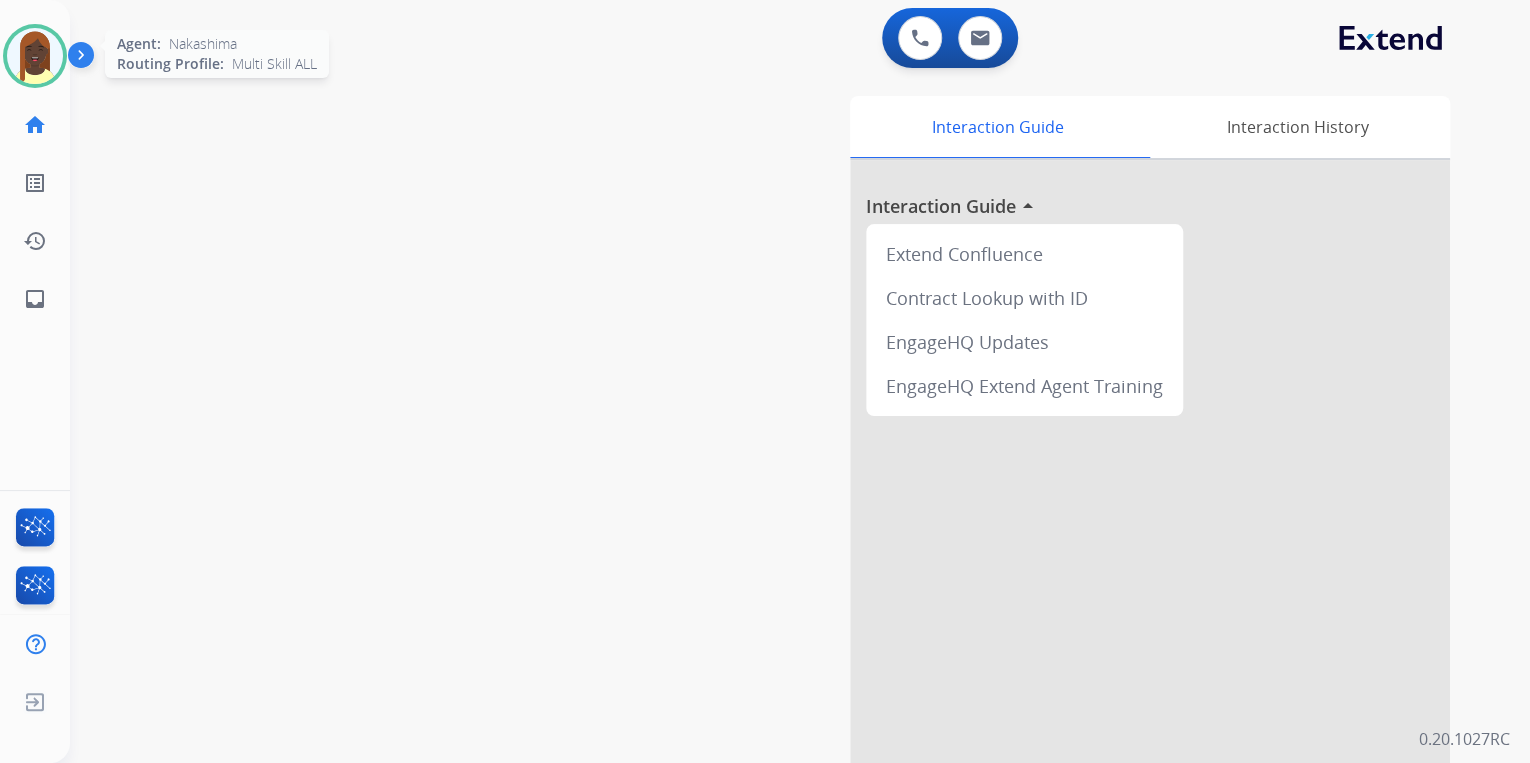 click at bounding box center (35, 56) 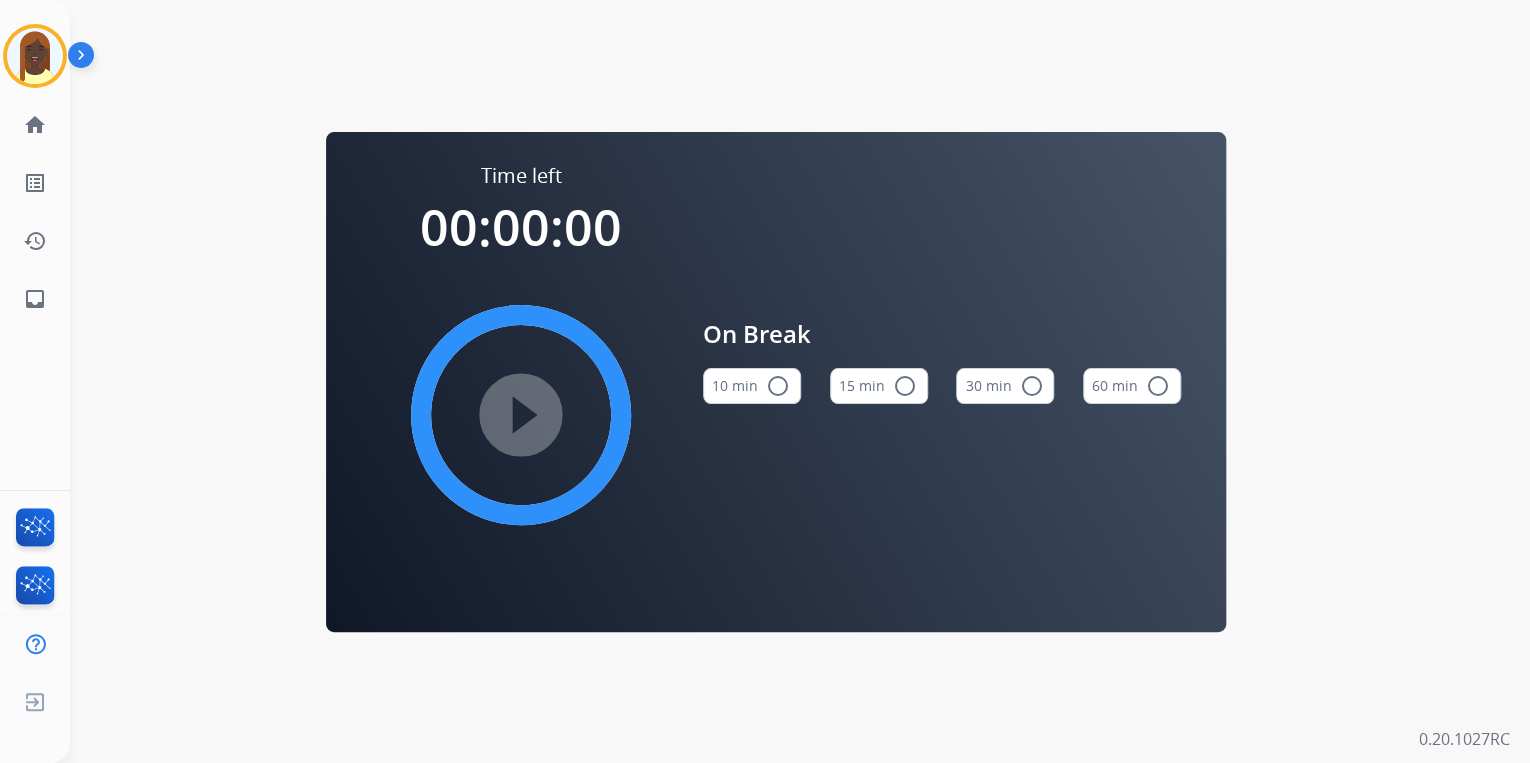 click on "radio_button_unchecked" at bounding box center (905, 386) 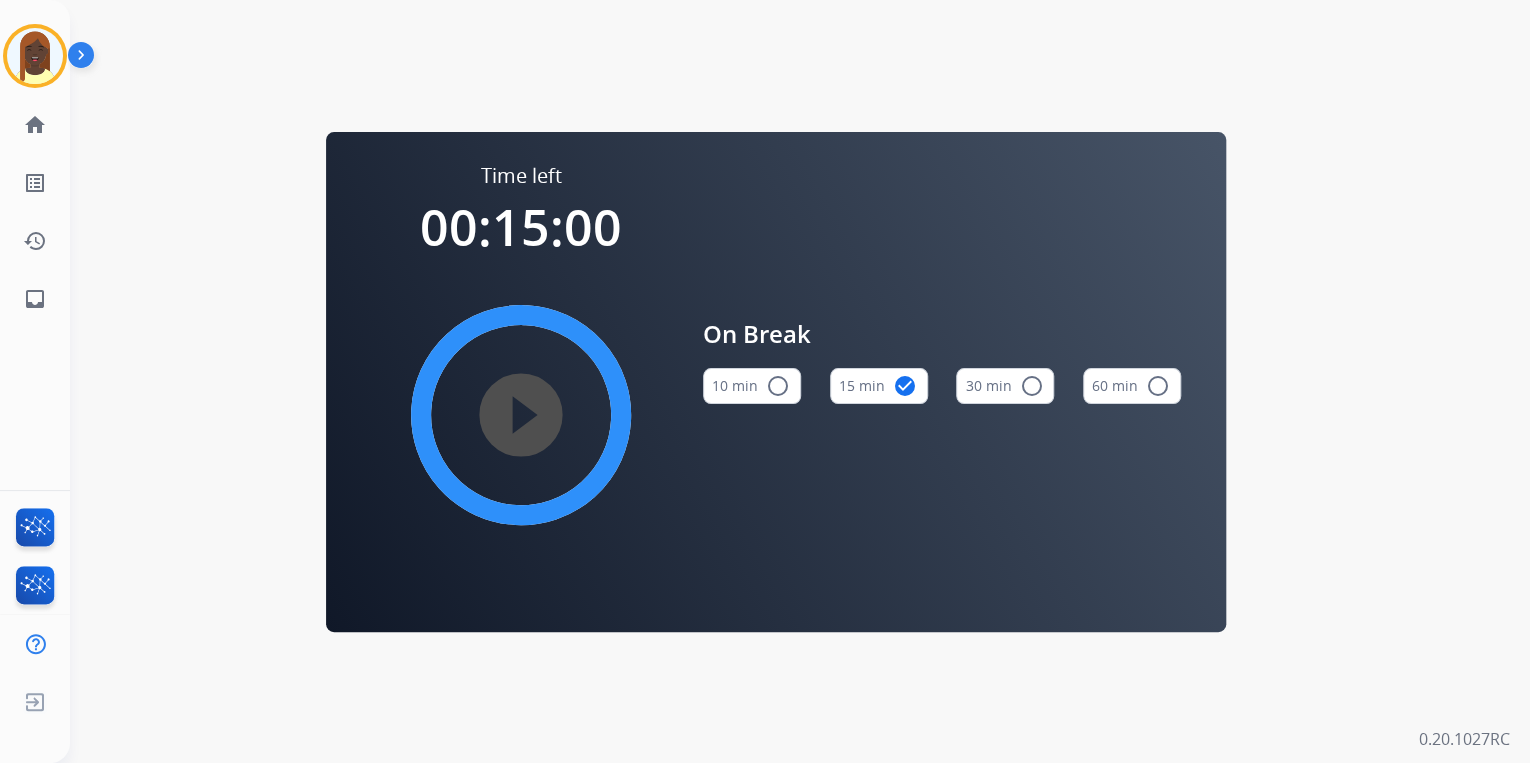 click on "play_circle_filled" at bounding box center [521, 415] 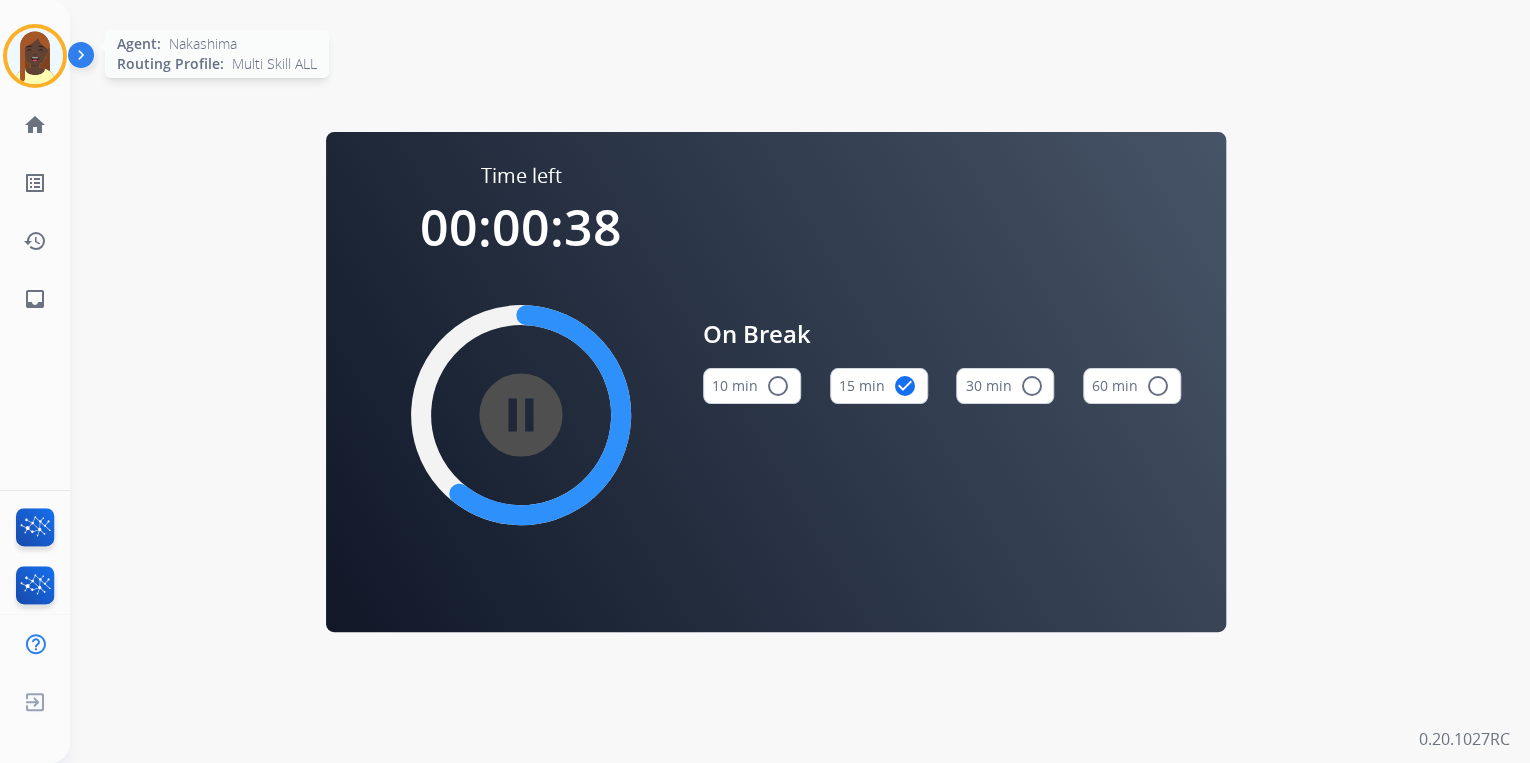 click at bounding box center [35, 56] 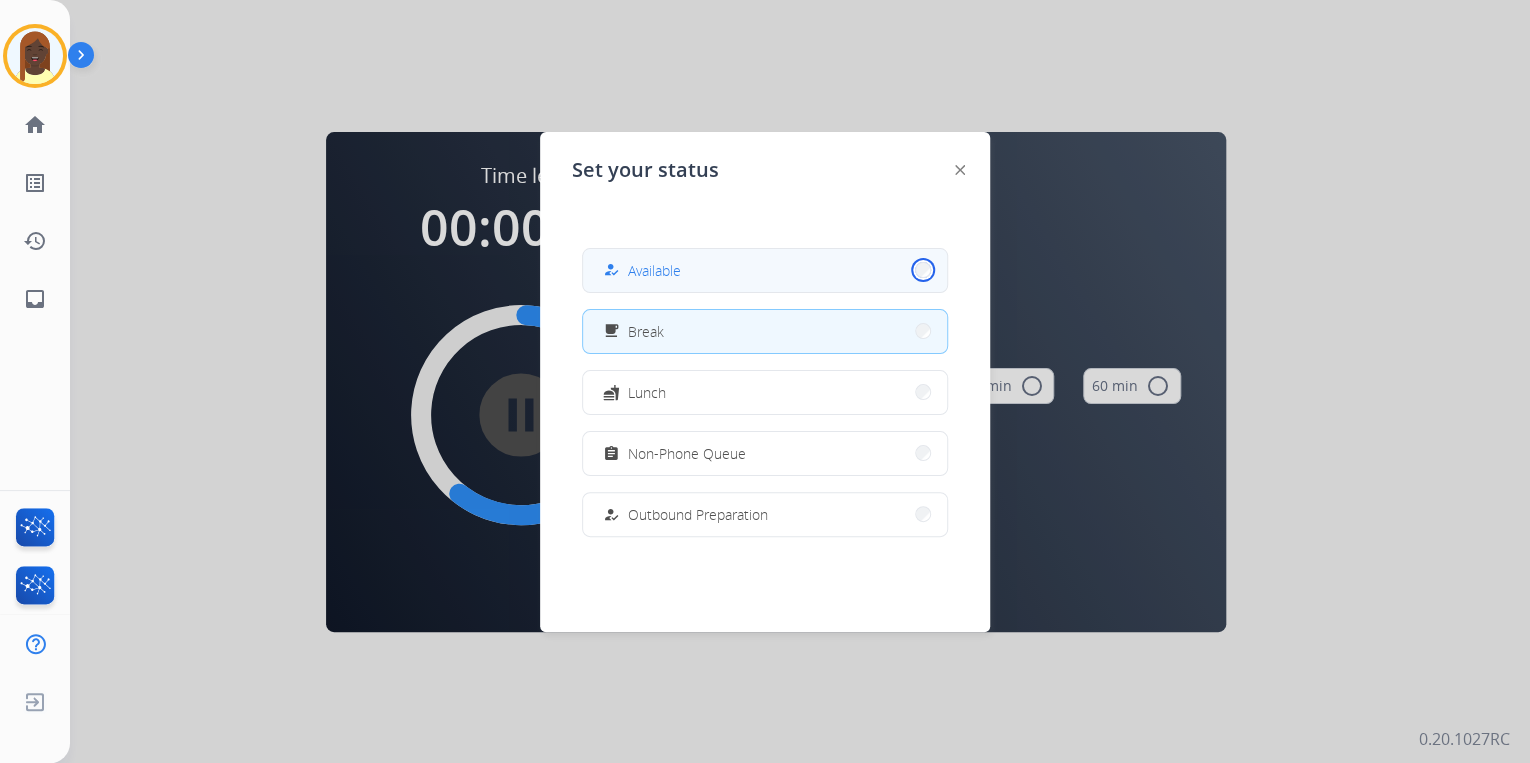 click on "how_to_reg Available" at bounding box center (765, 270) 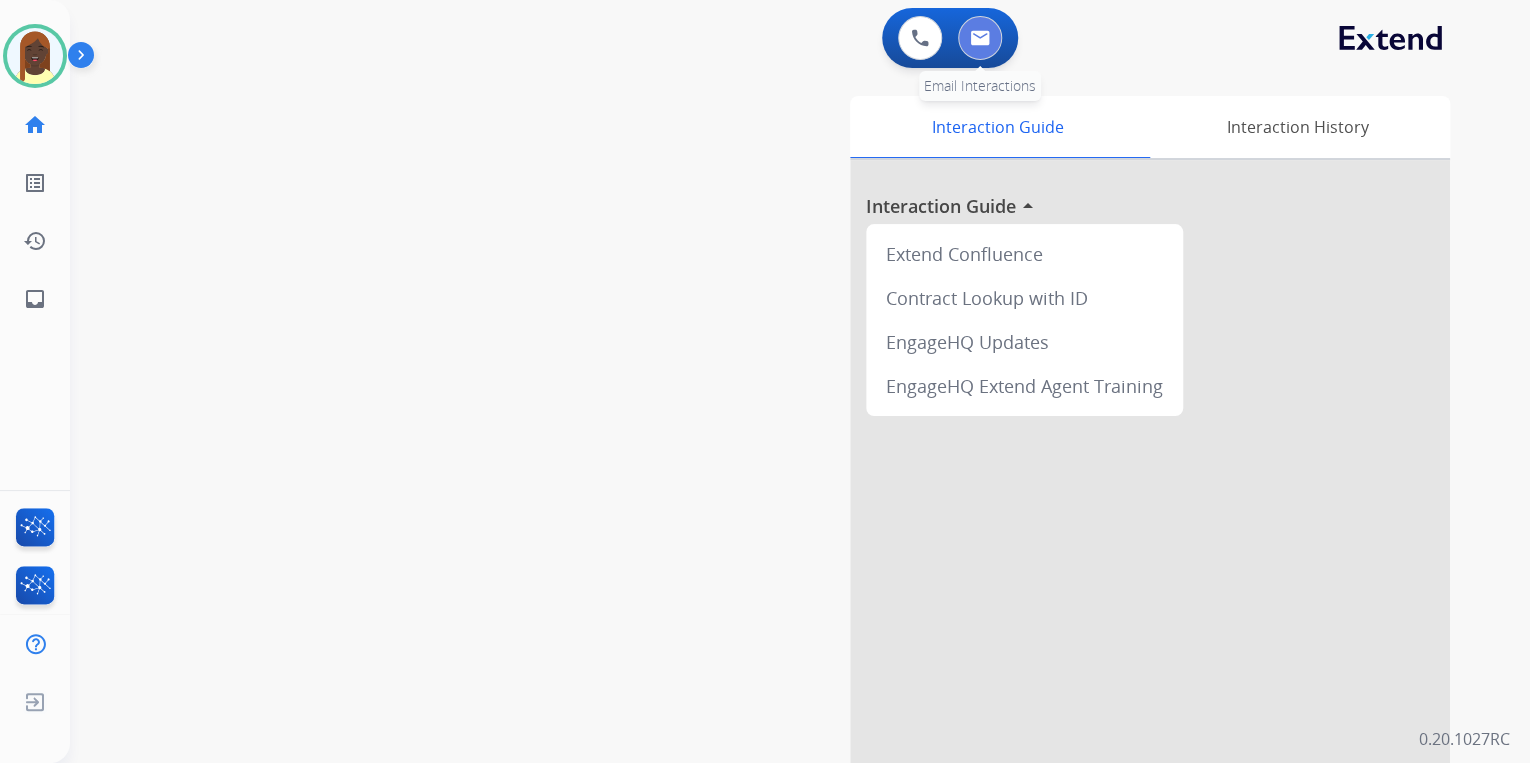 click at bounding box center [980, 38] 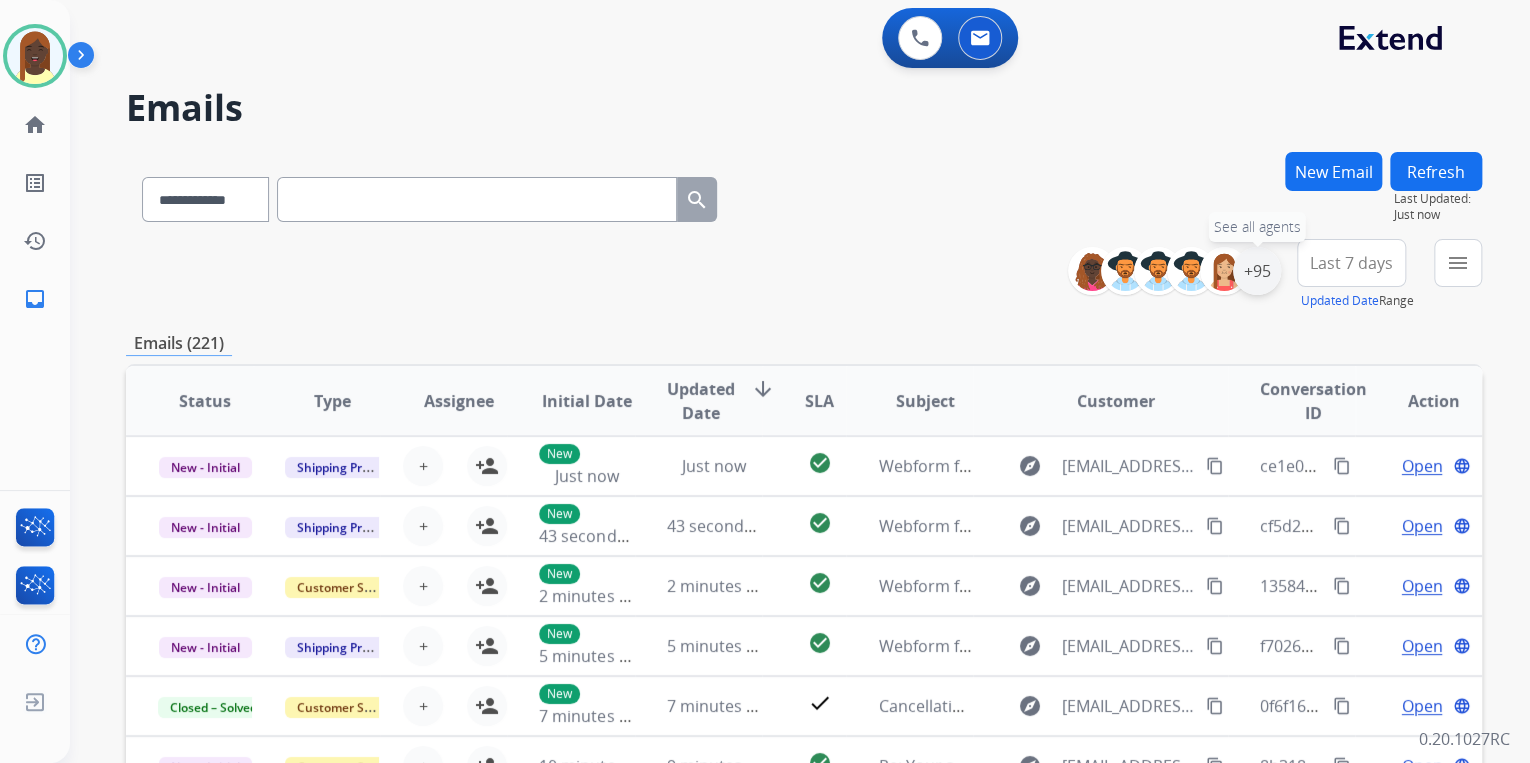 click on "+95" at bounding box center [1257, 271] 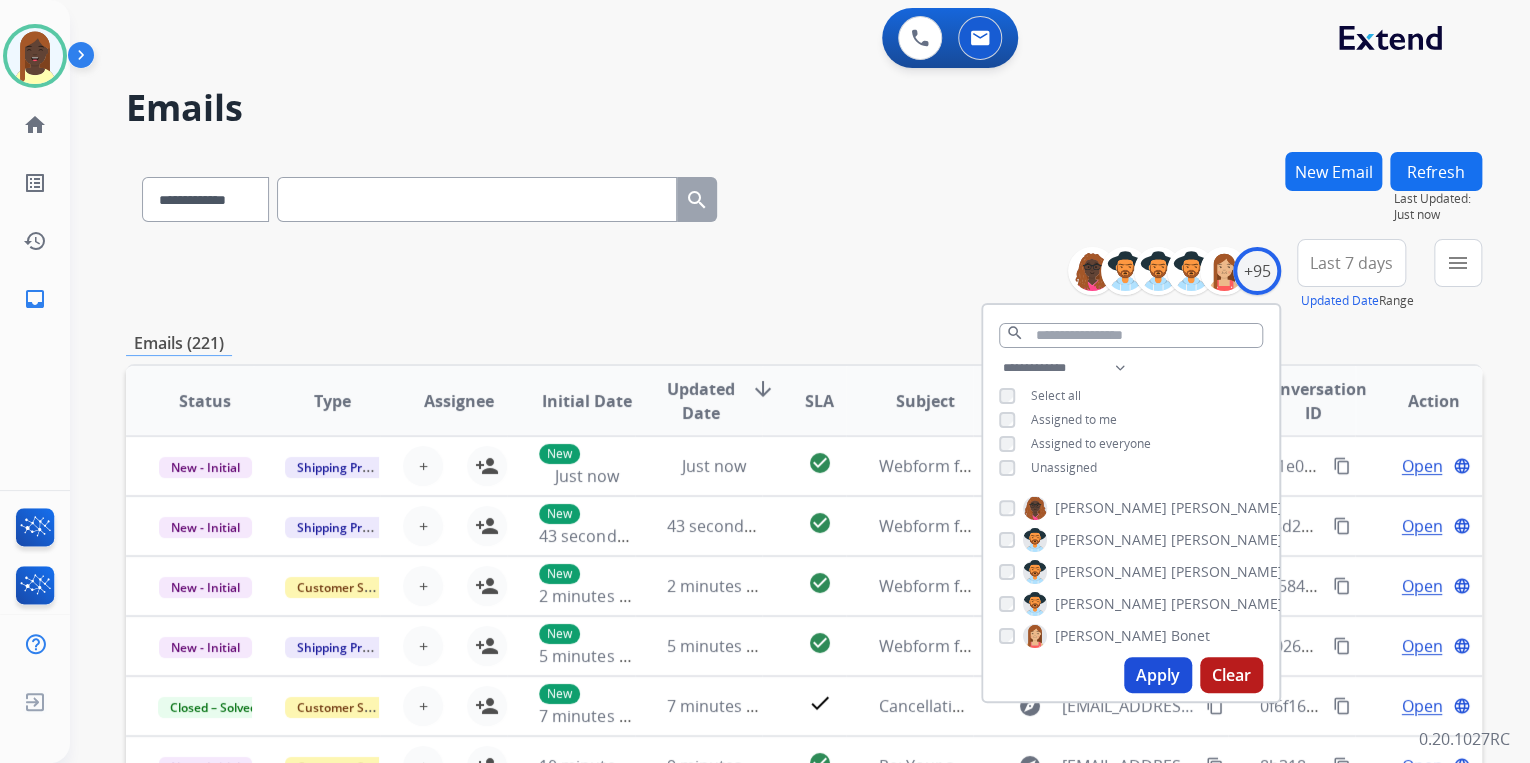 click on "Apply" at bounding box center (1158, 675) 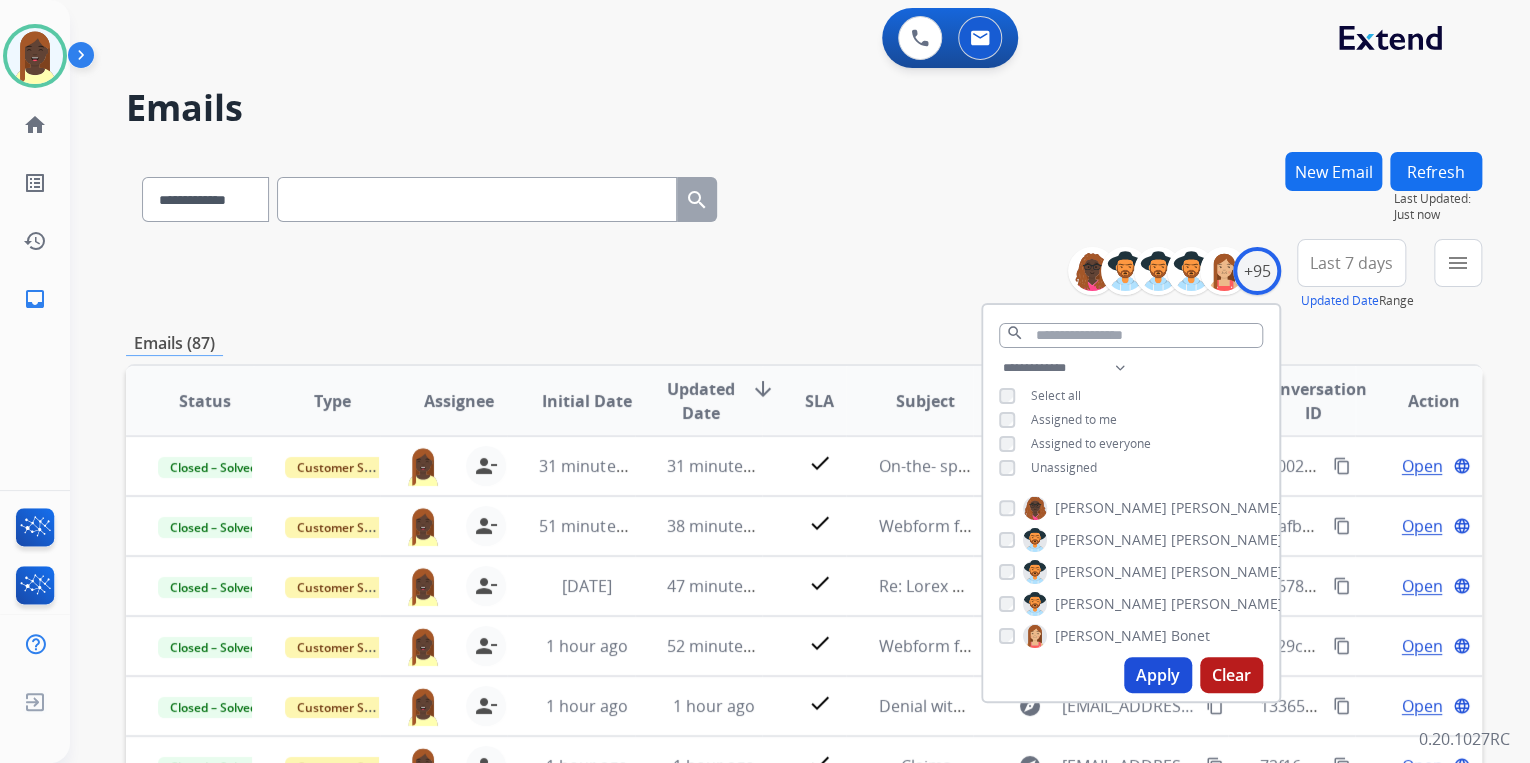 click on "**********" at bounding box center (804, 645) 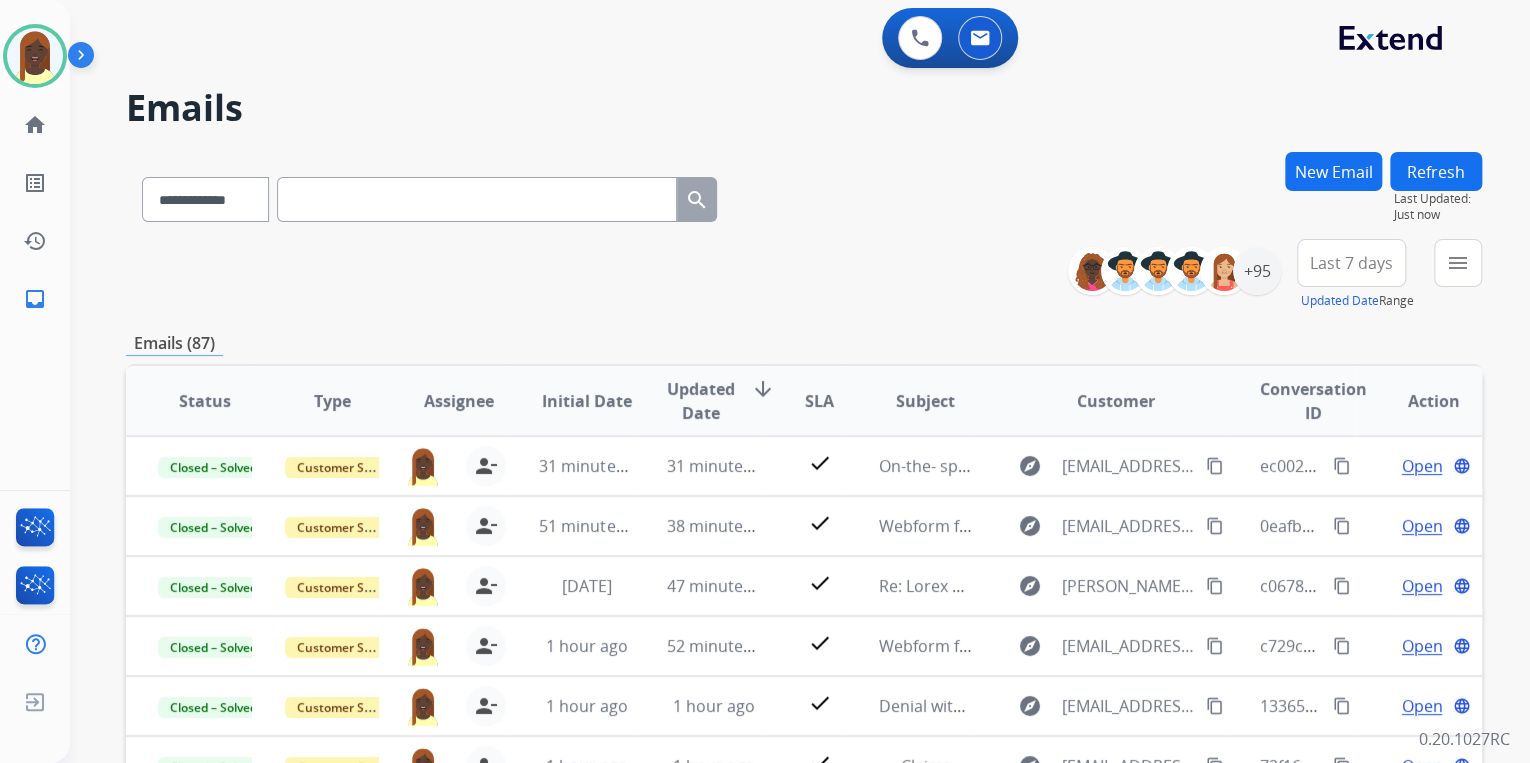 click on "New Email" at bounding box center [1333, 171] 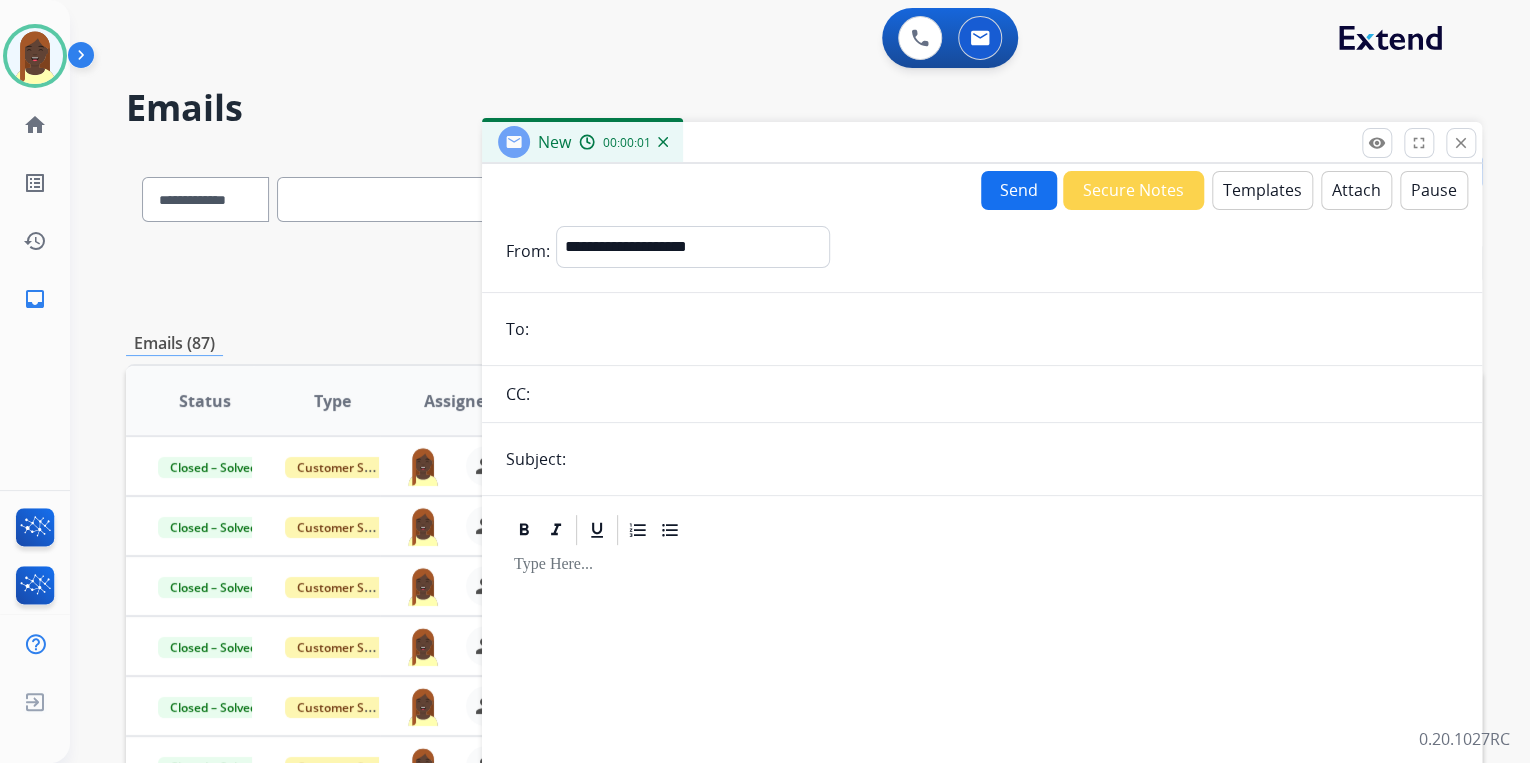 click on "Send" at bounding box center (1019, 190) 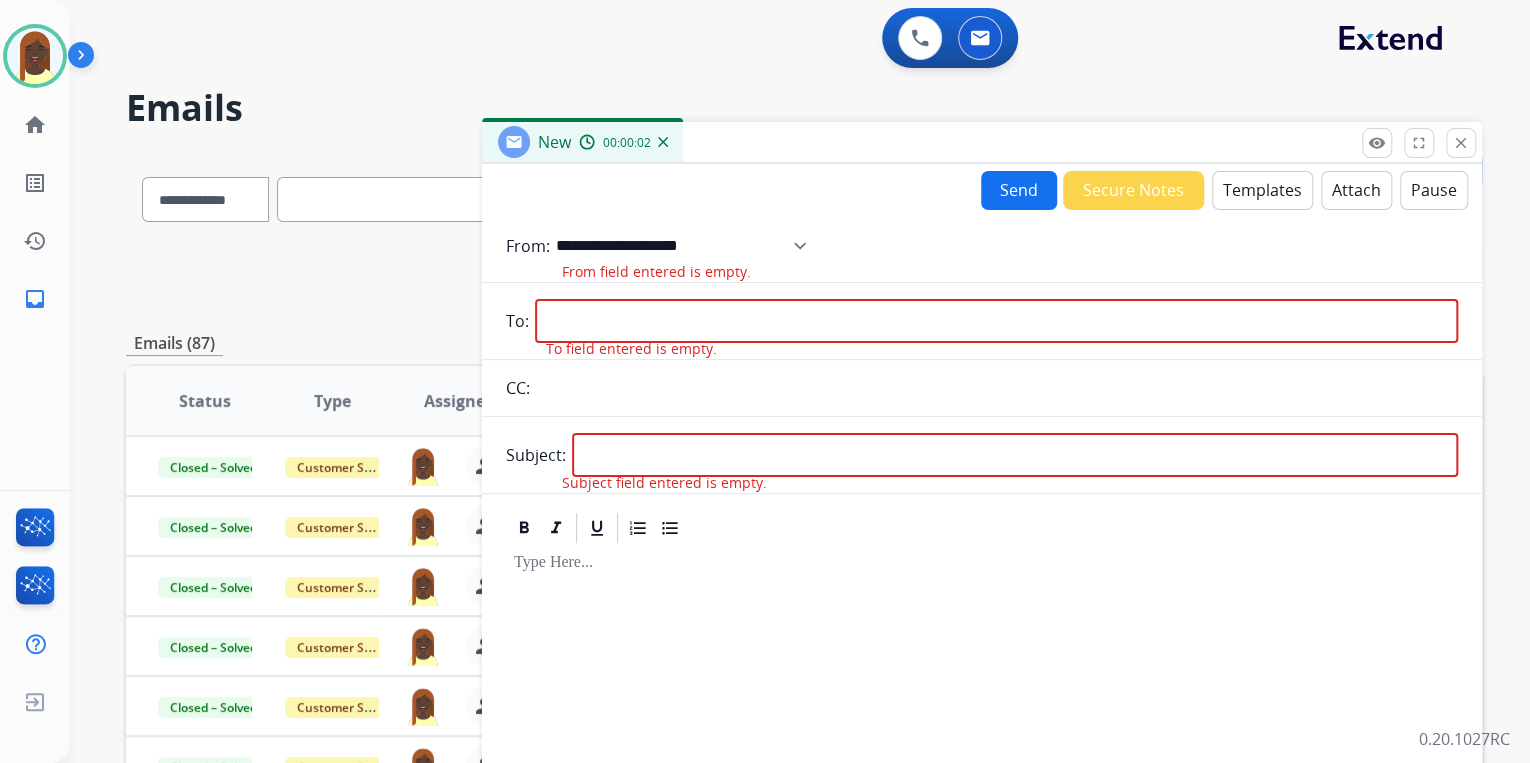 click on "**********" at bounding box center [688, 246] 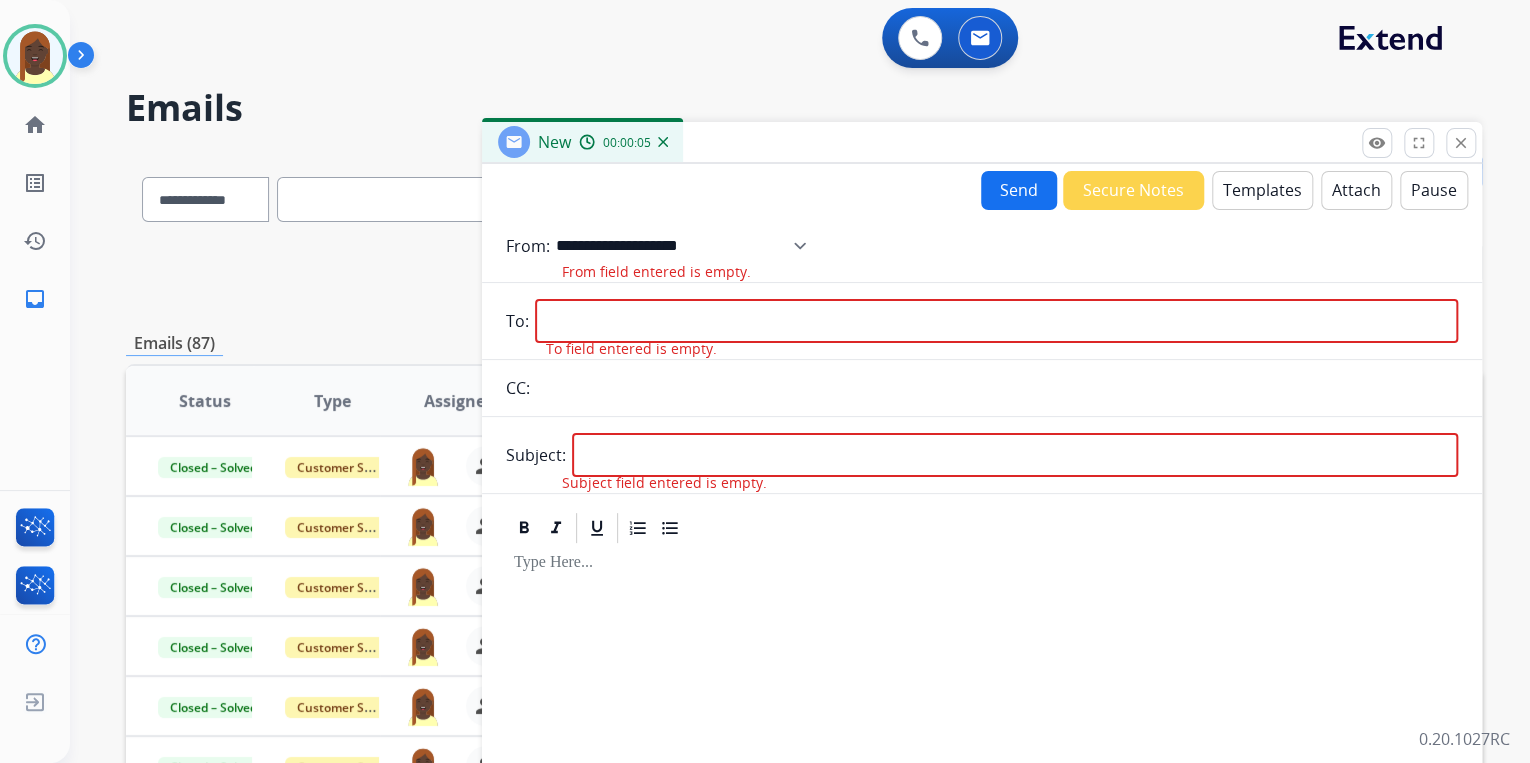 select on "**********" 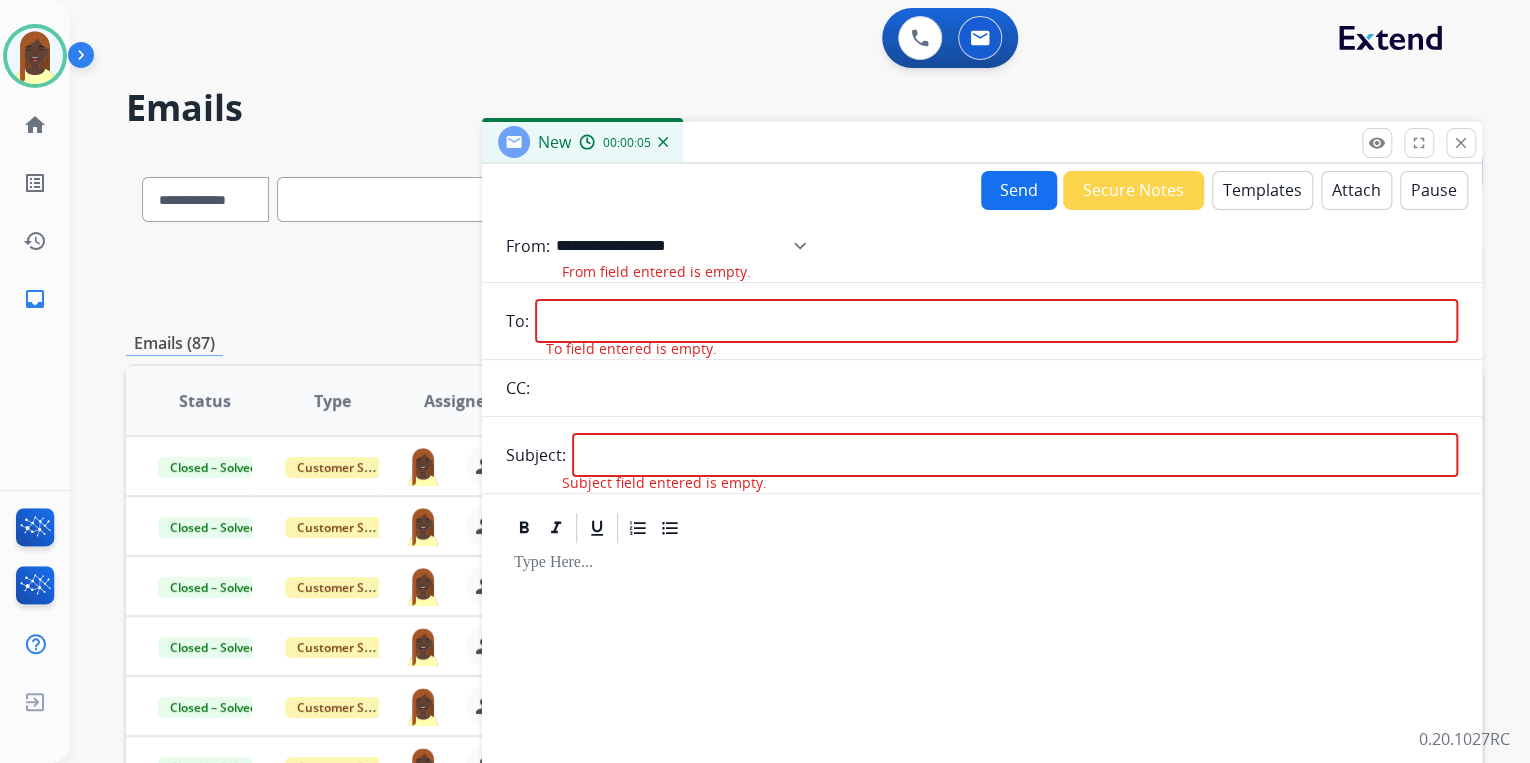 click on "**********" at bounding box center [688, 246] 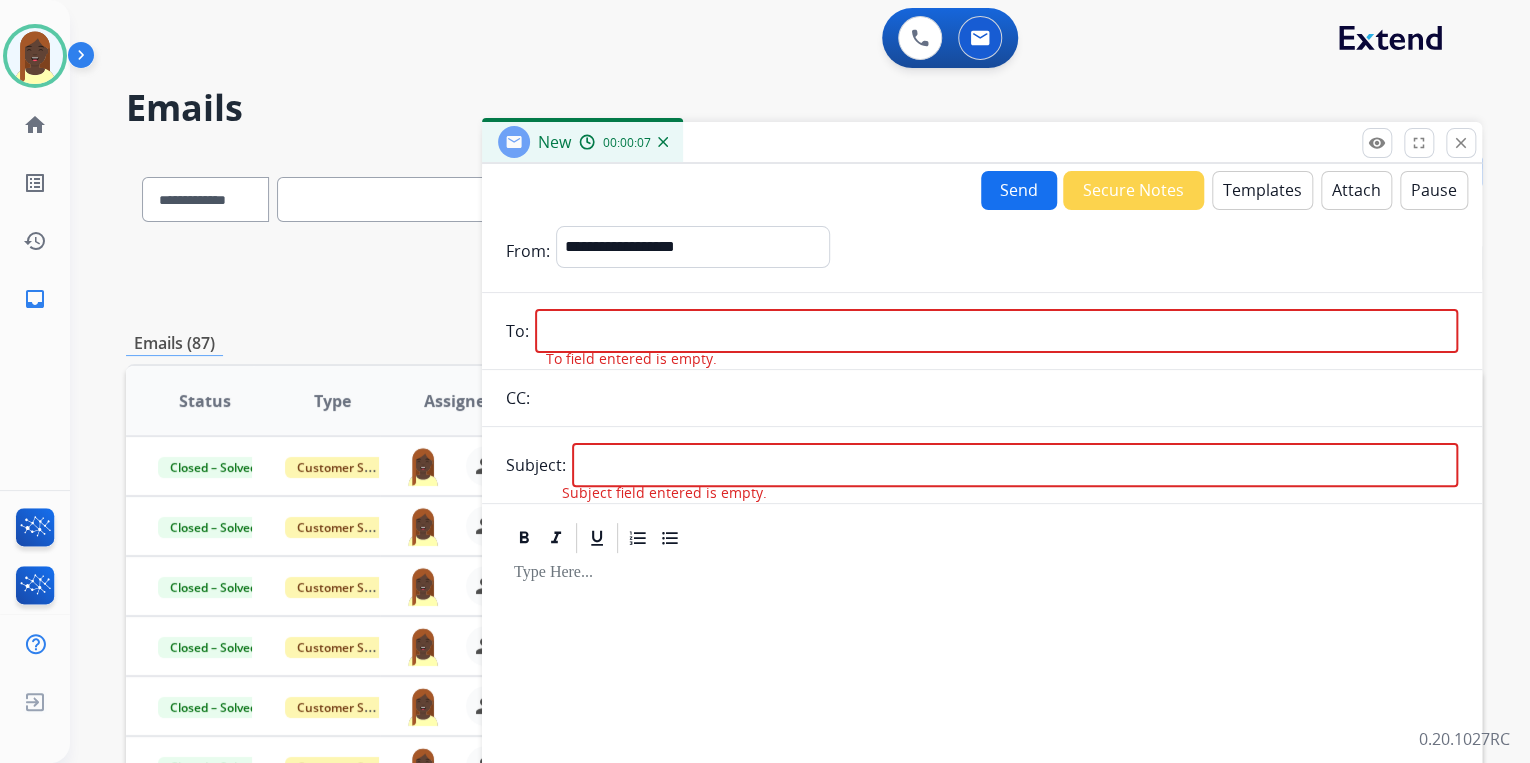 paste on "**********" 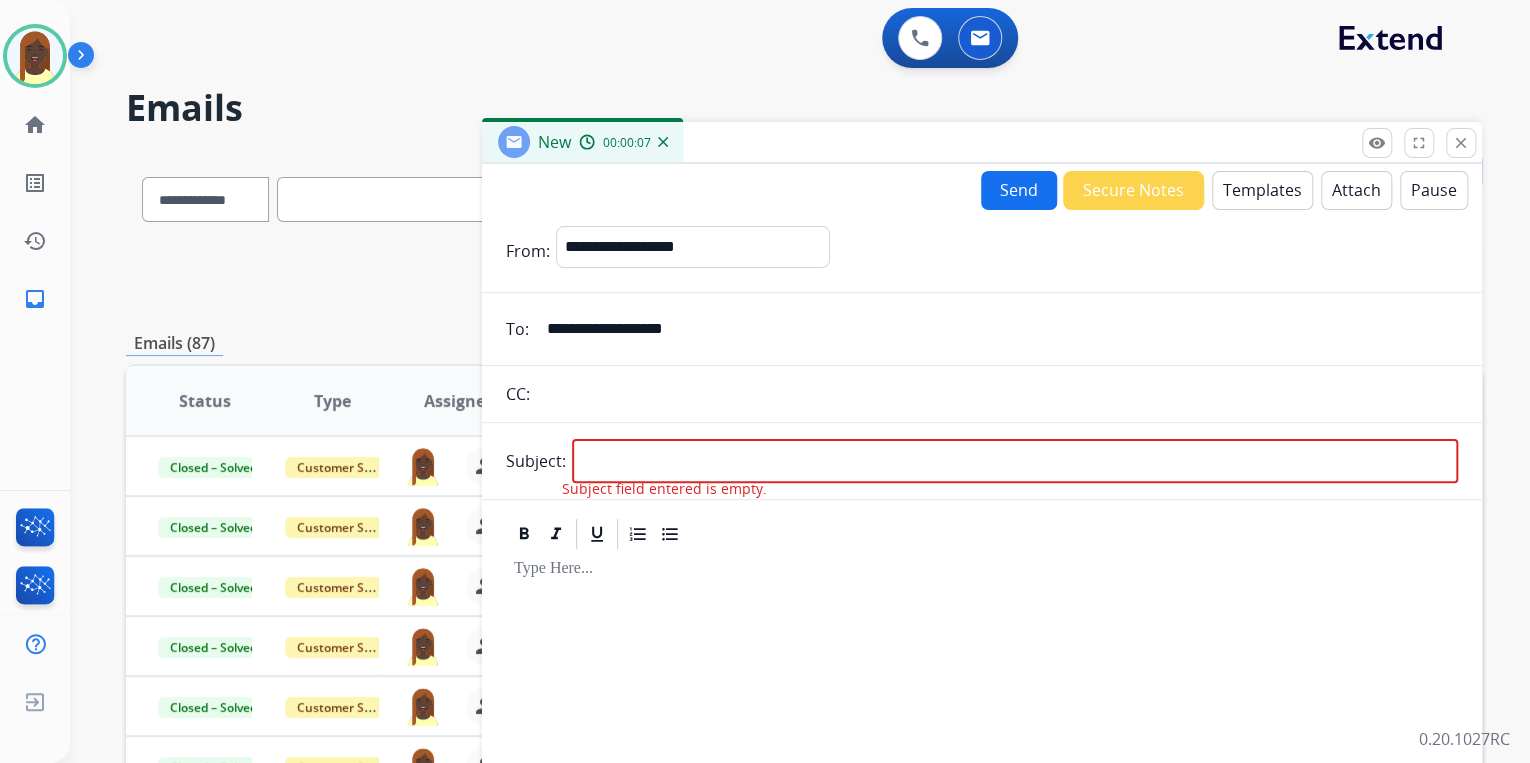 type on "**********" 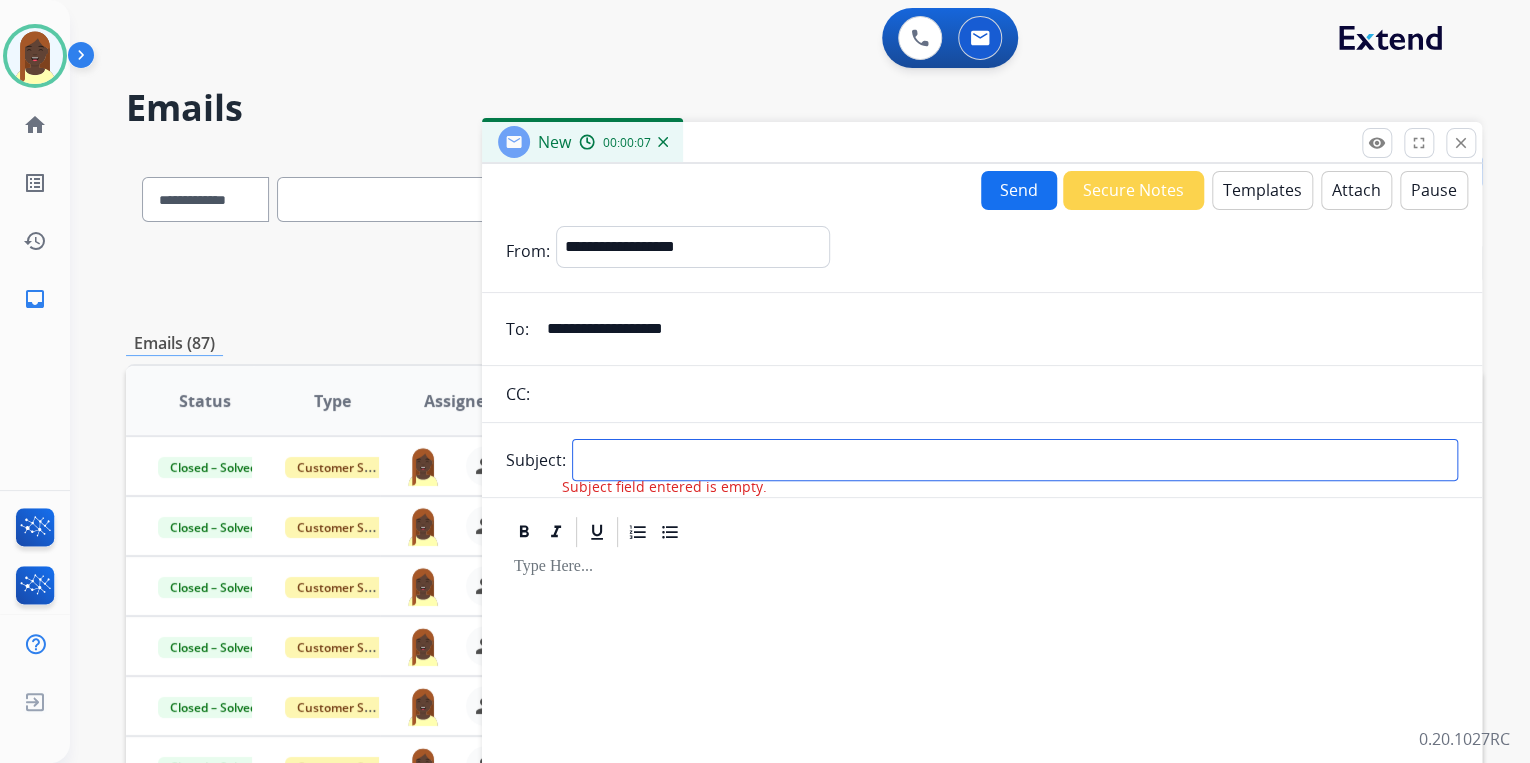 click at bounding box center (1015, 460) 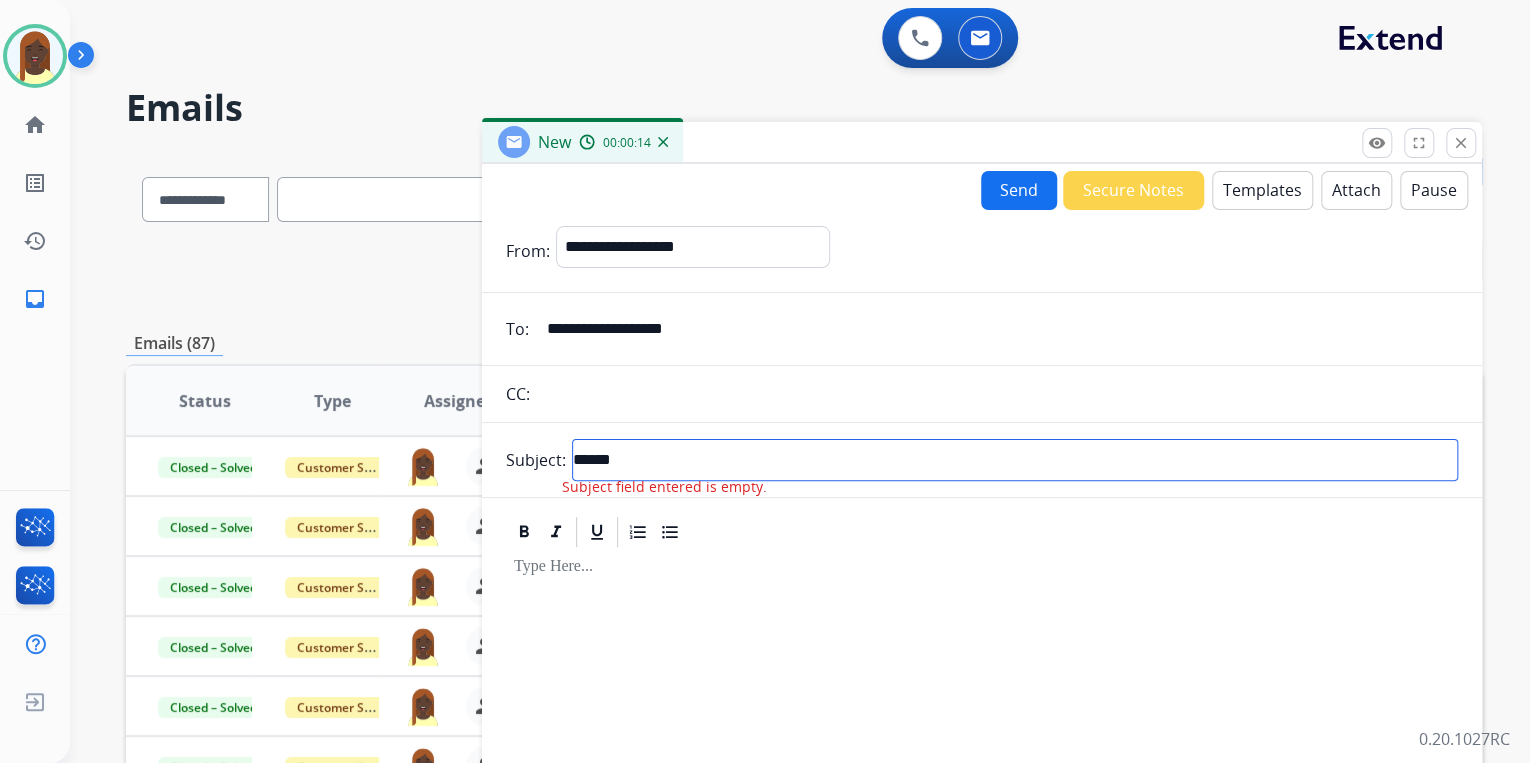 type on "******" 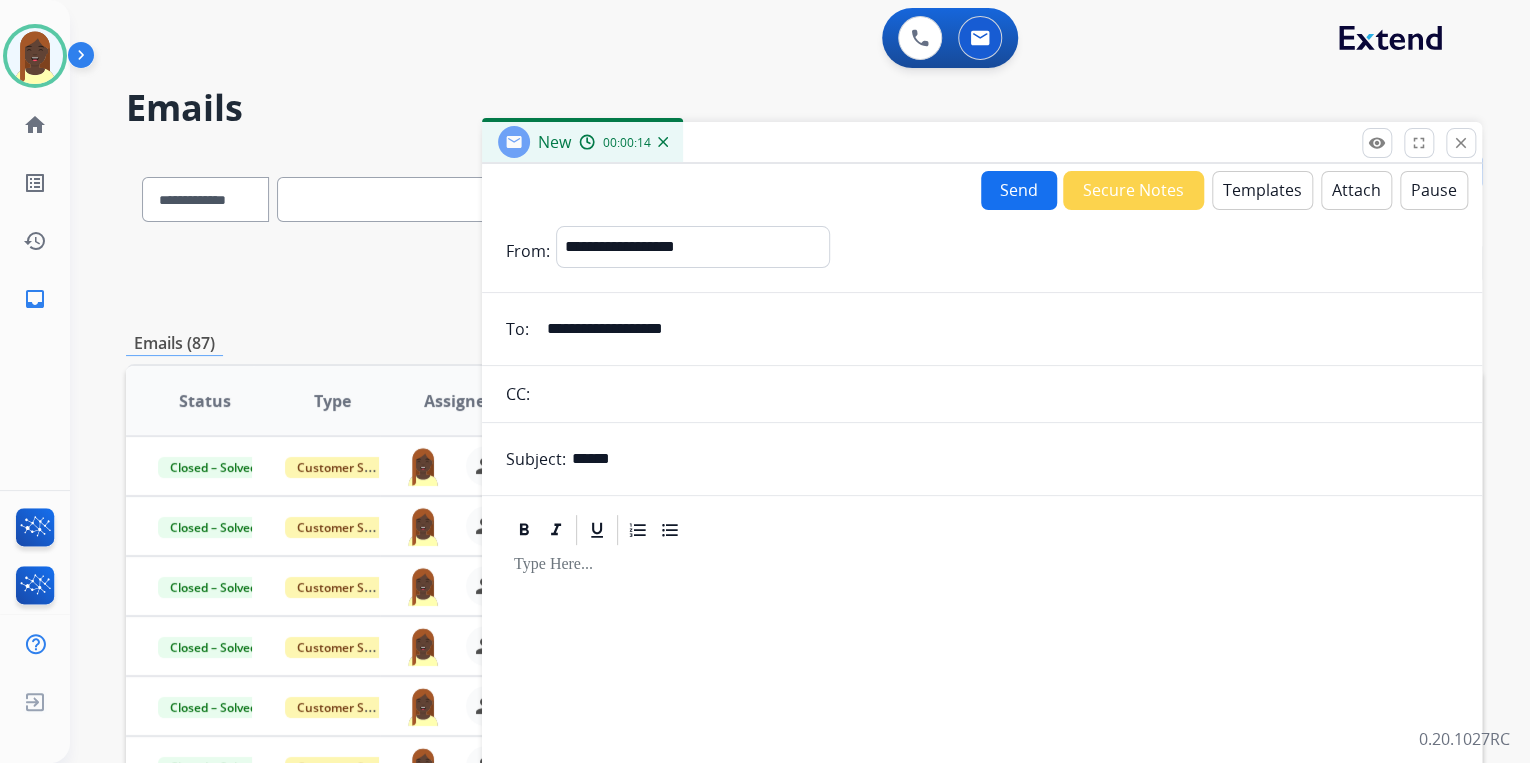 drag, startPoint x: 1020, startPoint y: 668, endPoint x: 1088, endPoint y: 532, distance: 152.05263 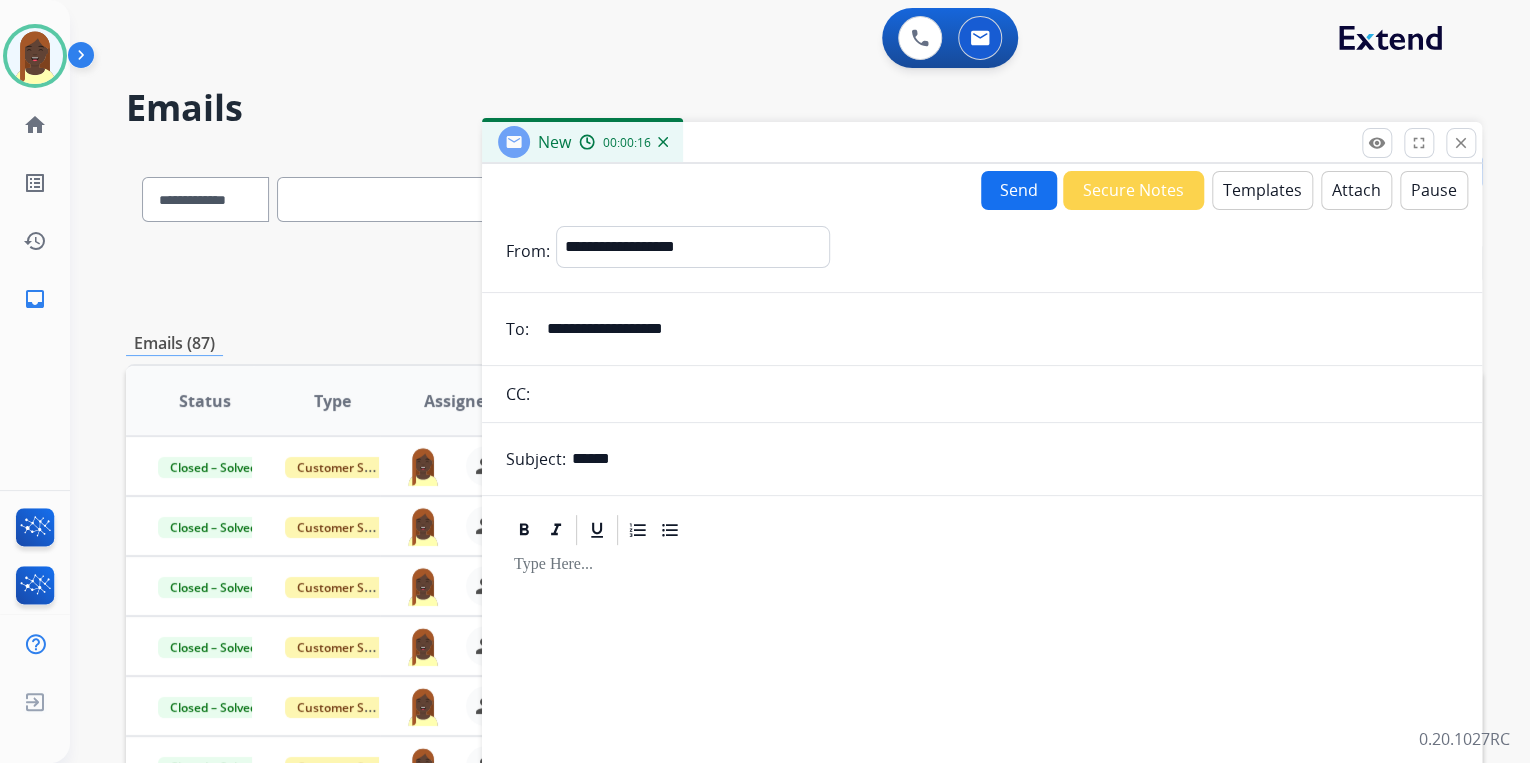 click on "Templates" at bounding box center (1262, 190) 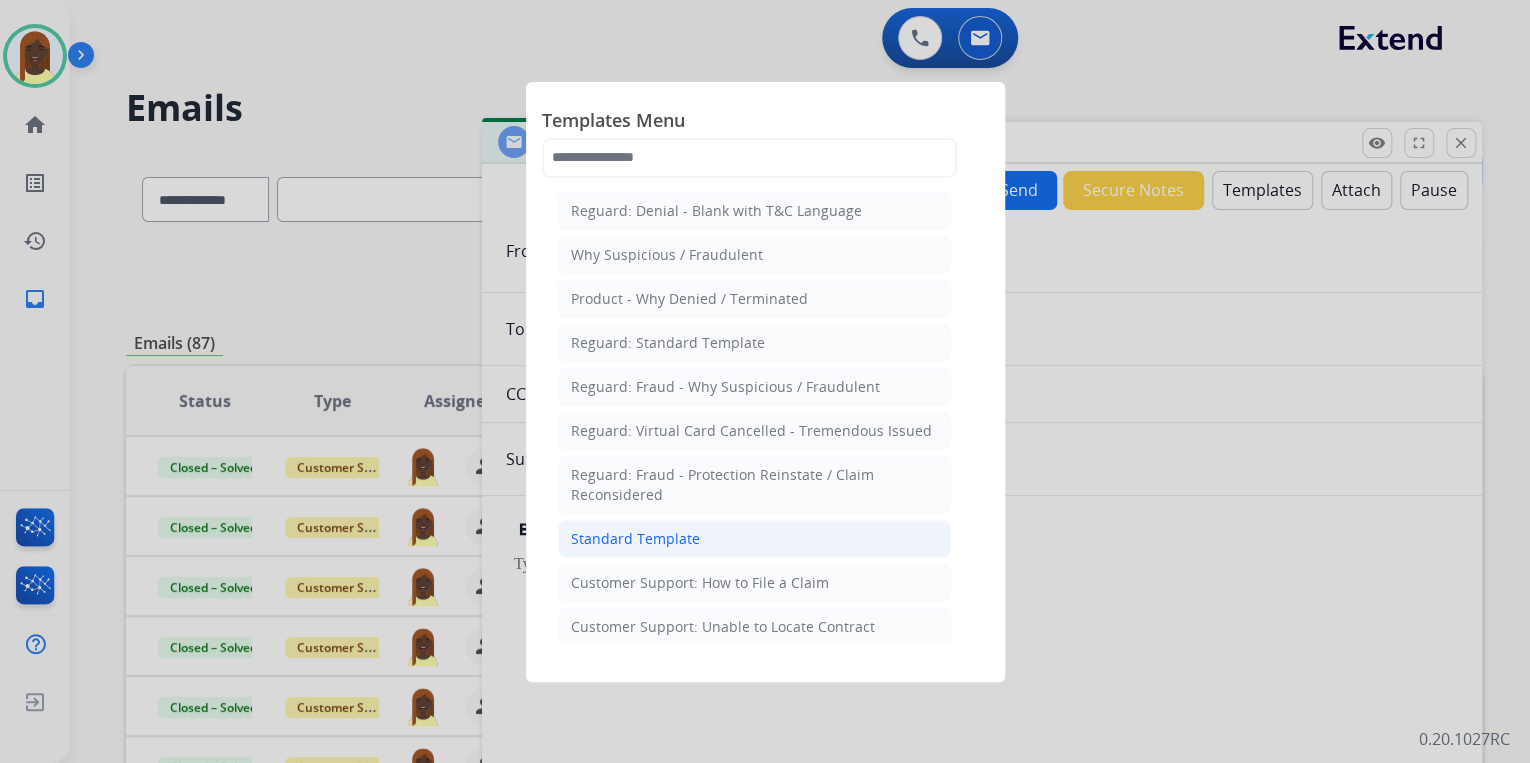 click on "Standard Template" 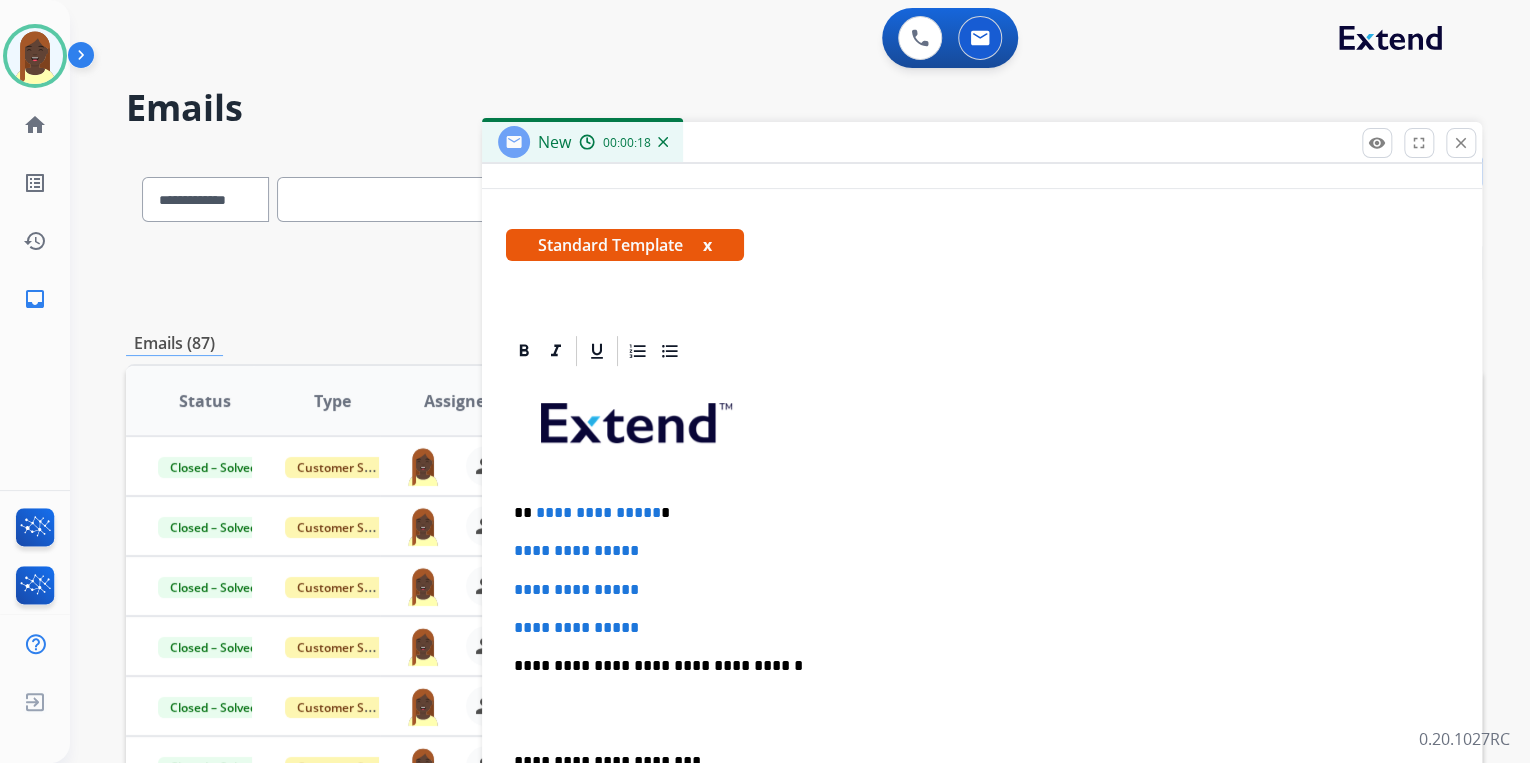 scroll, scrollTop: 320, scrollLeft: 0, axis: vertical 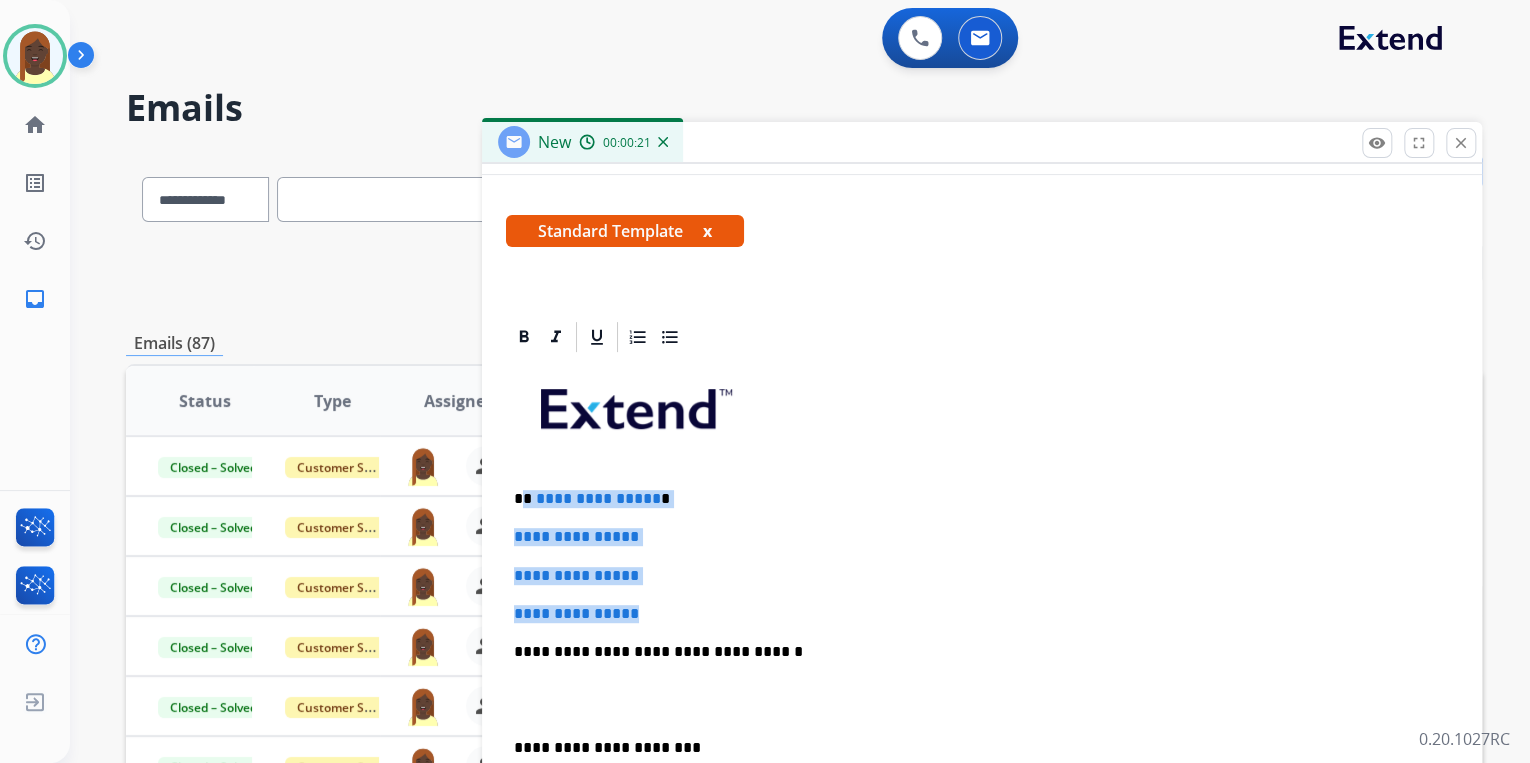 drag, startPoint x: 524, startPoint y: 493, endPoint x: 680, endPoint y: 598, distance: 188.04521 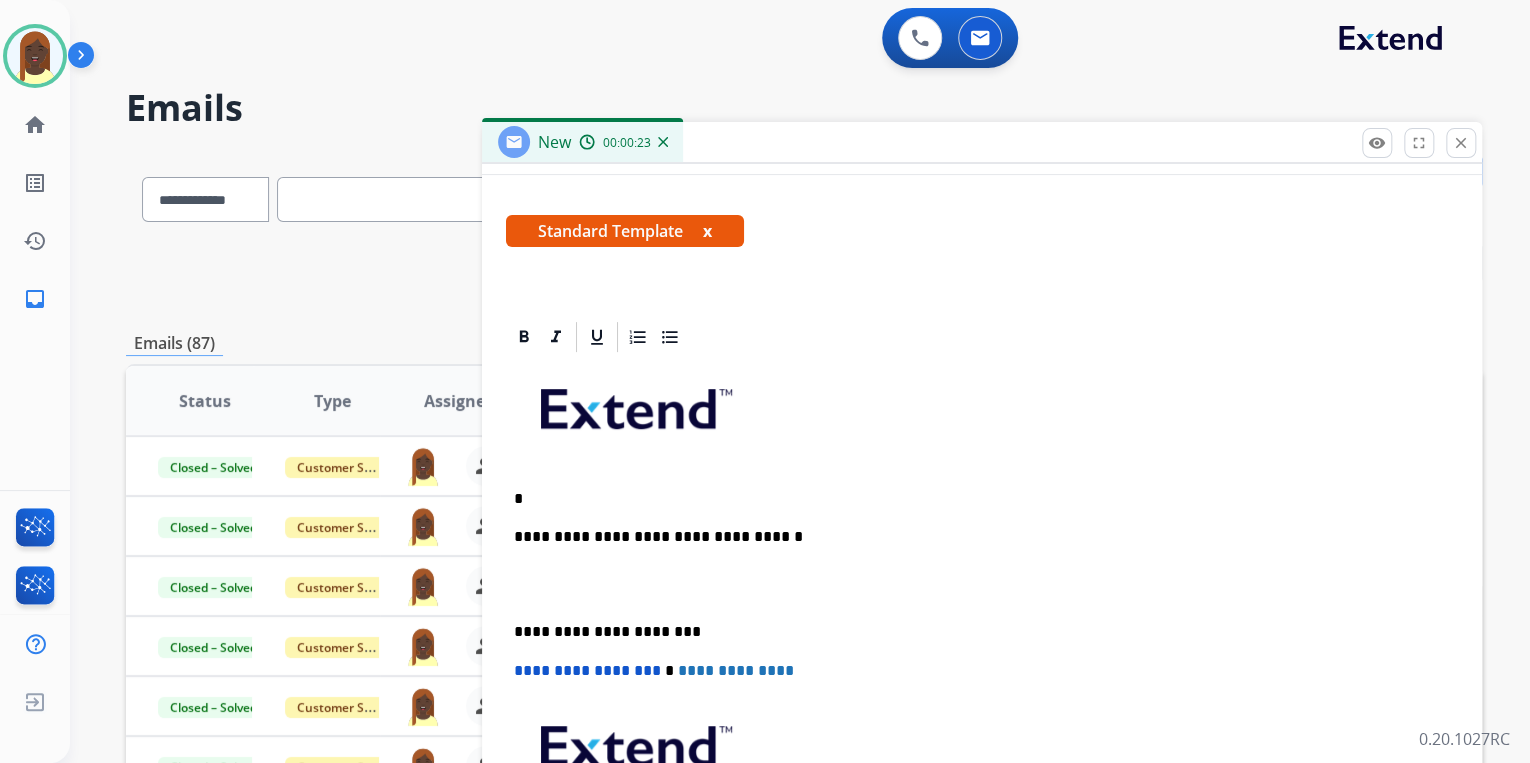 type 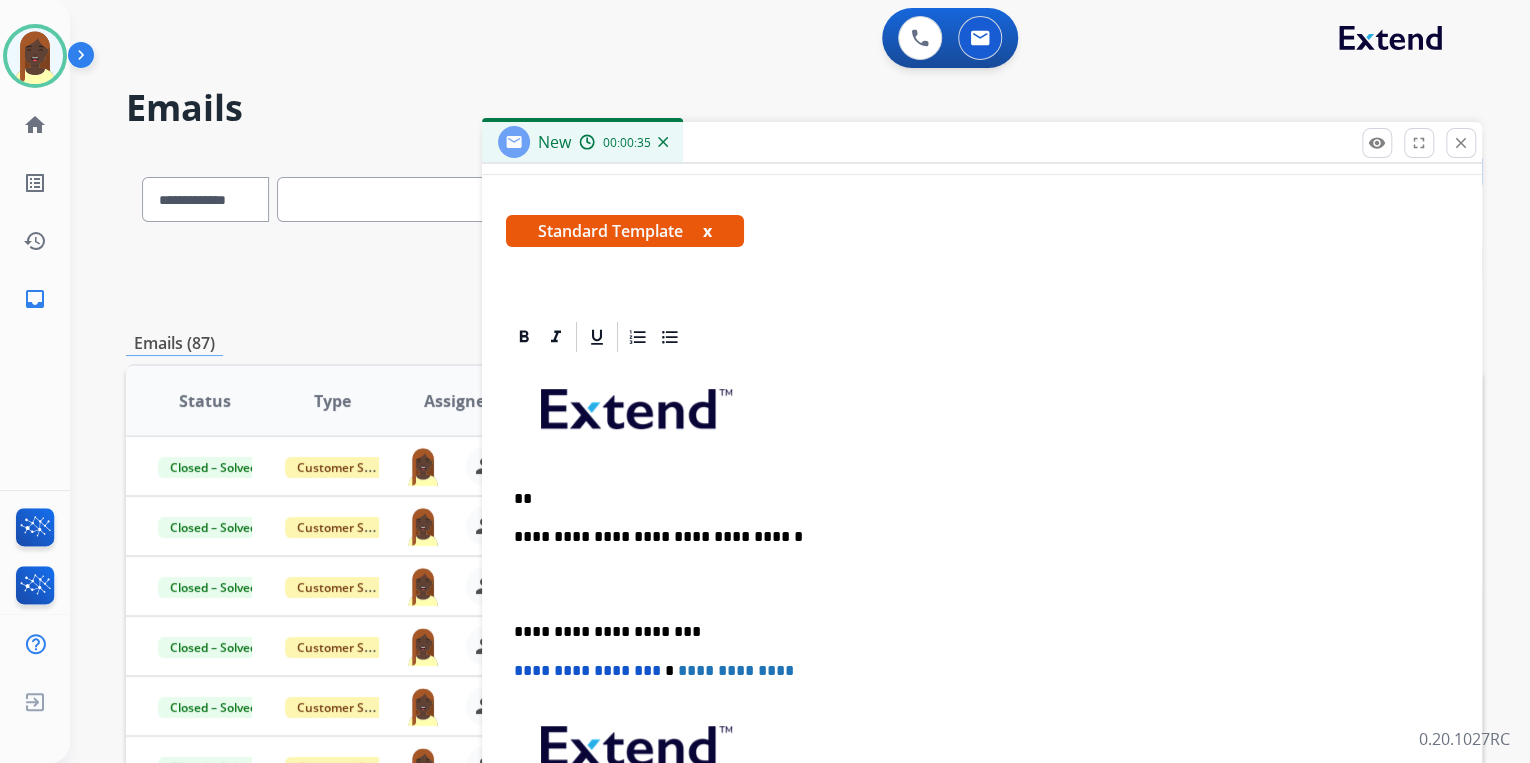 click on "**" at bounding box center [974, 499] 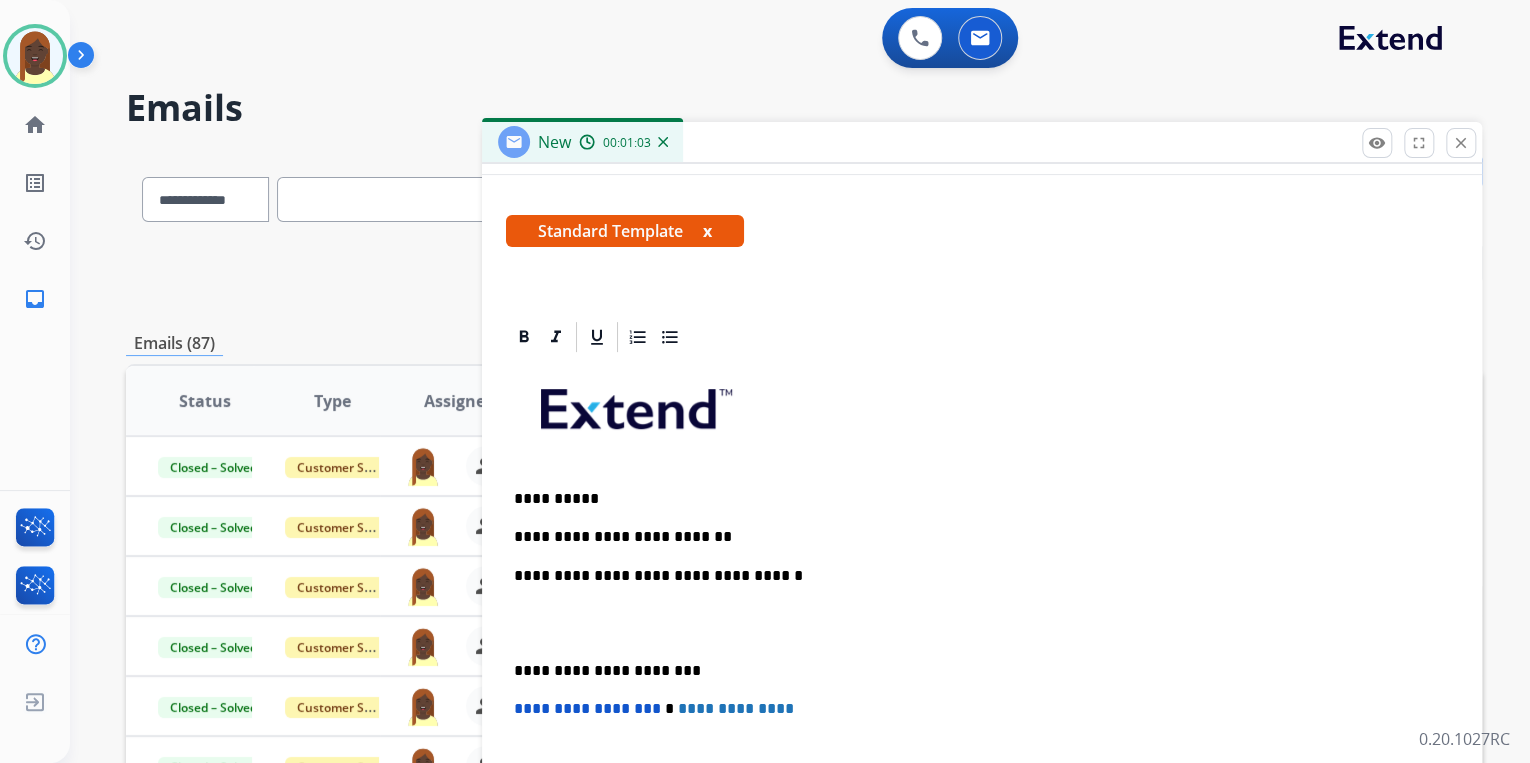 click on "**********" at bounding box center (974, 537) 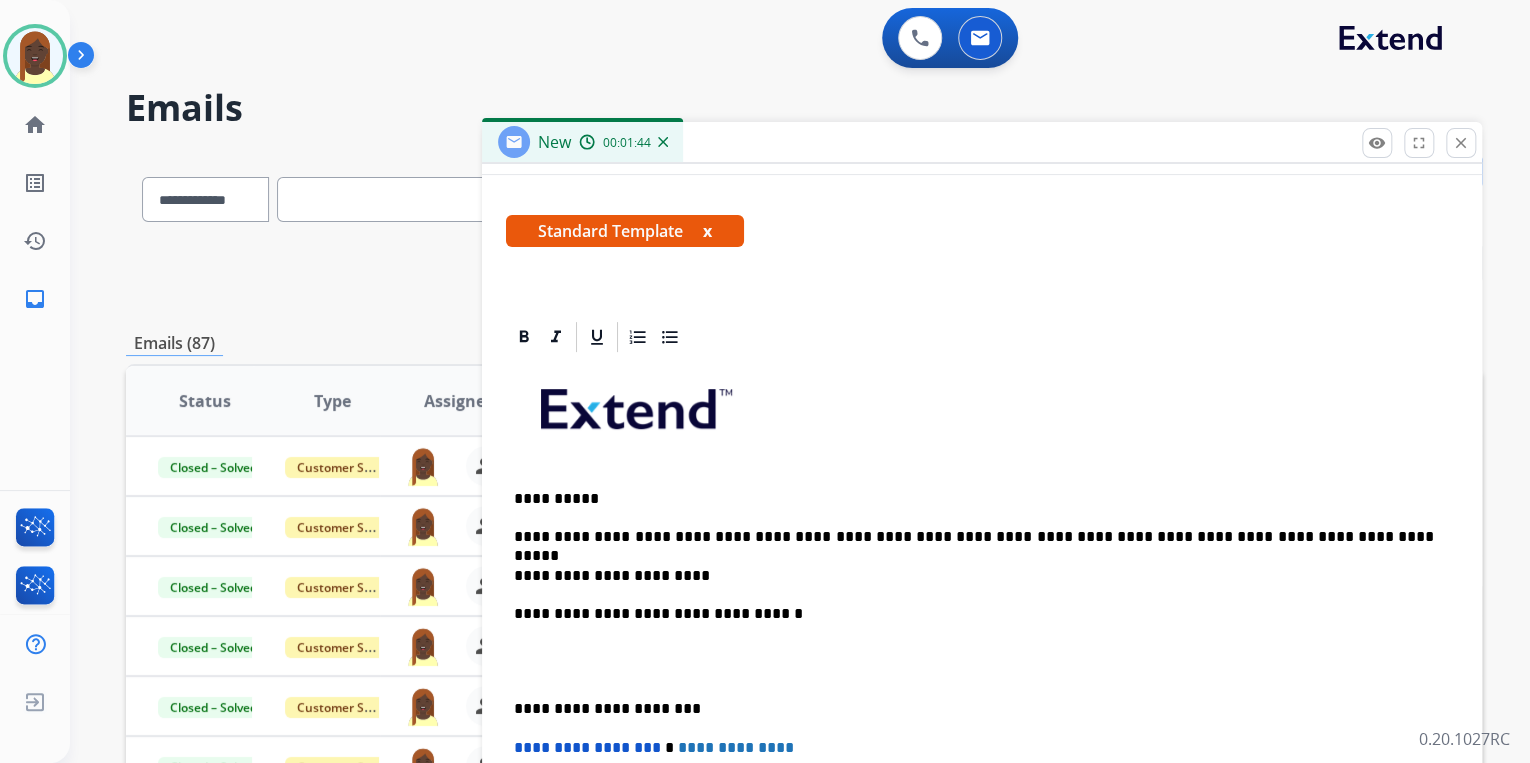 click on "**********" at bounding box center (974, 576) 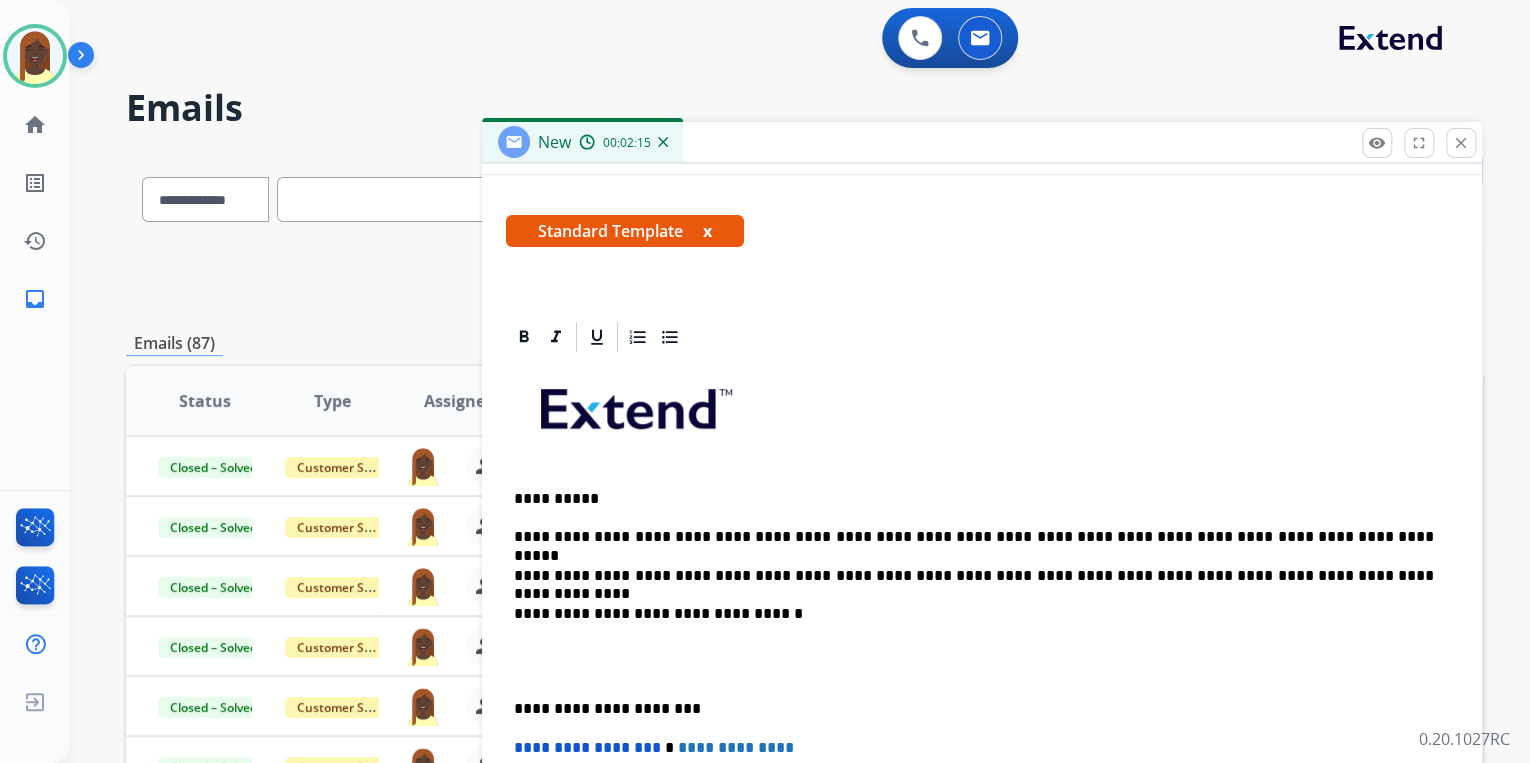click on "**********" at bounding box center [982, 680] 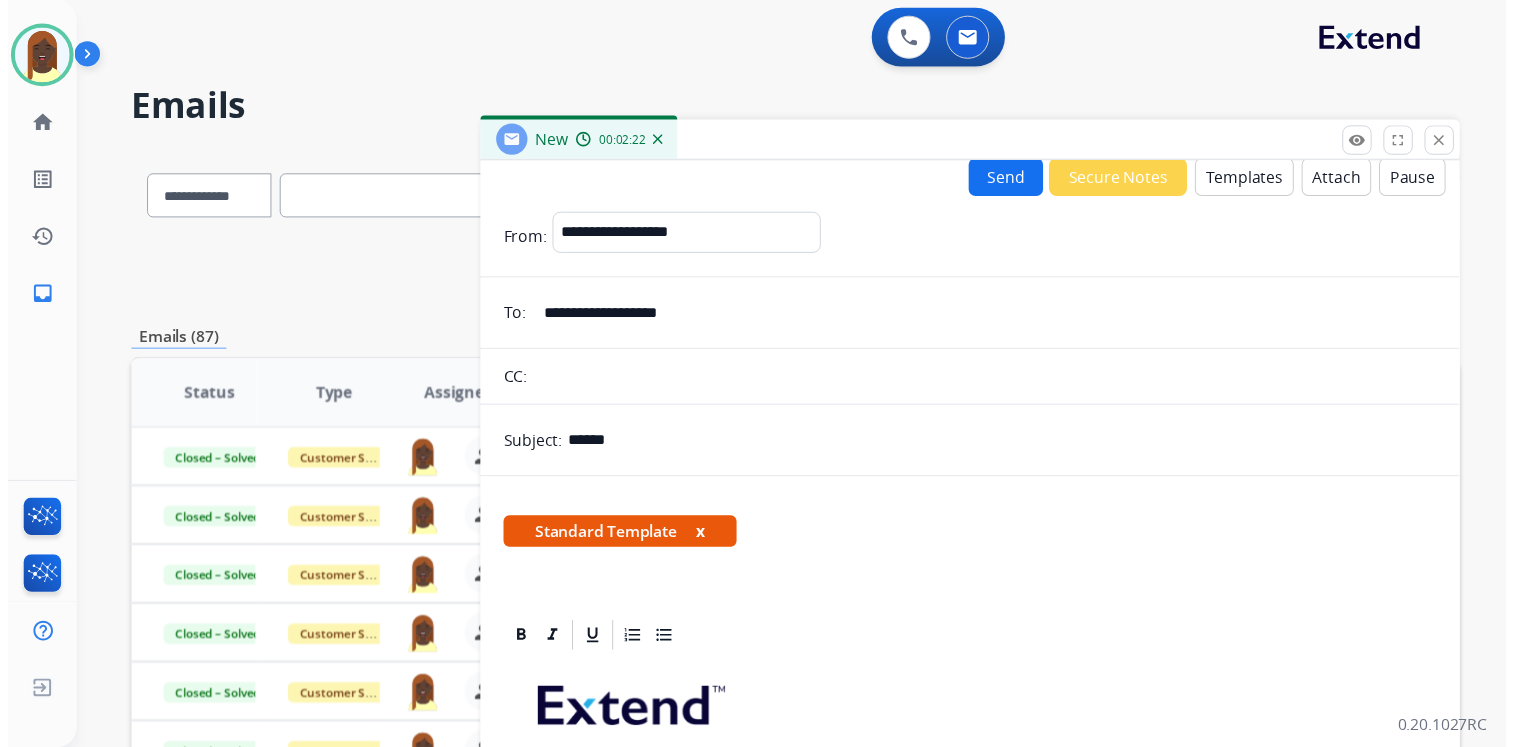 scroll, scrollTop: 0, scrollLeft: 0, axis: both 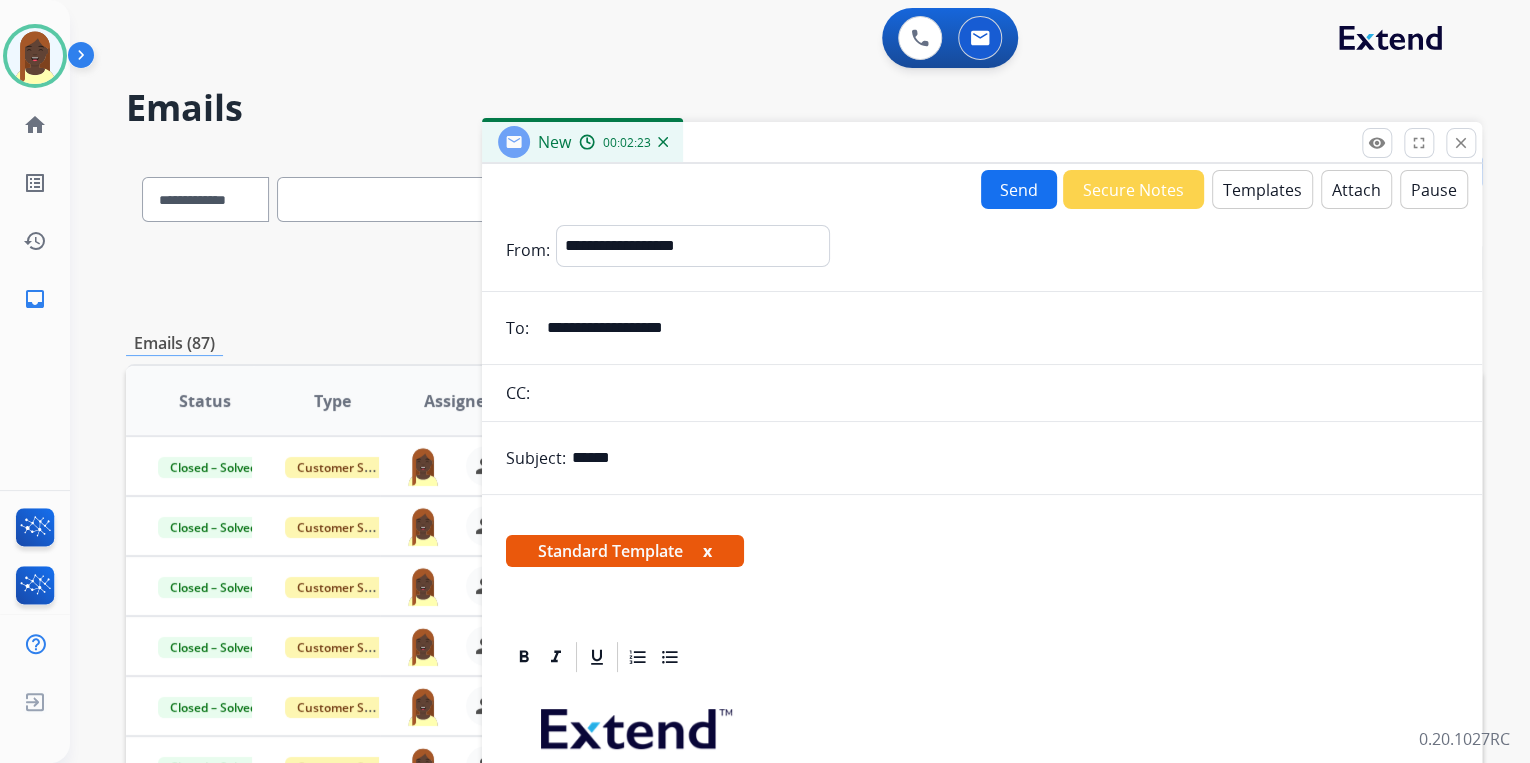 click on "Send" at bounding box center [1019, 189] 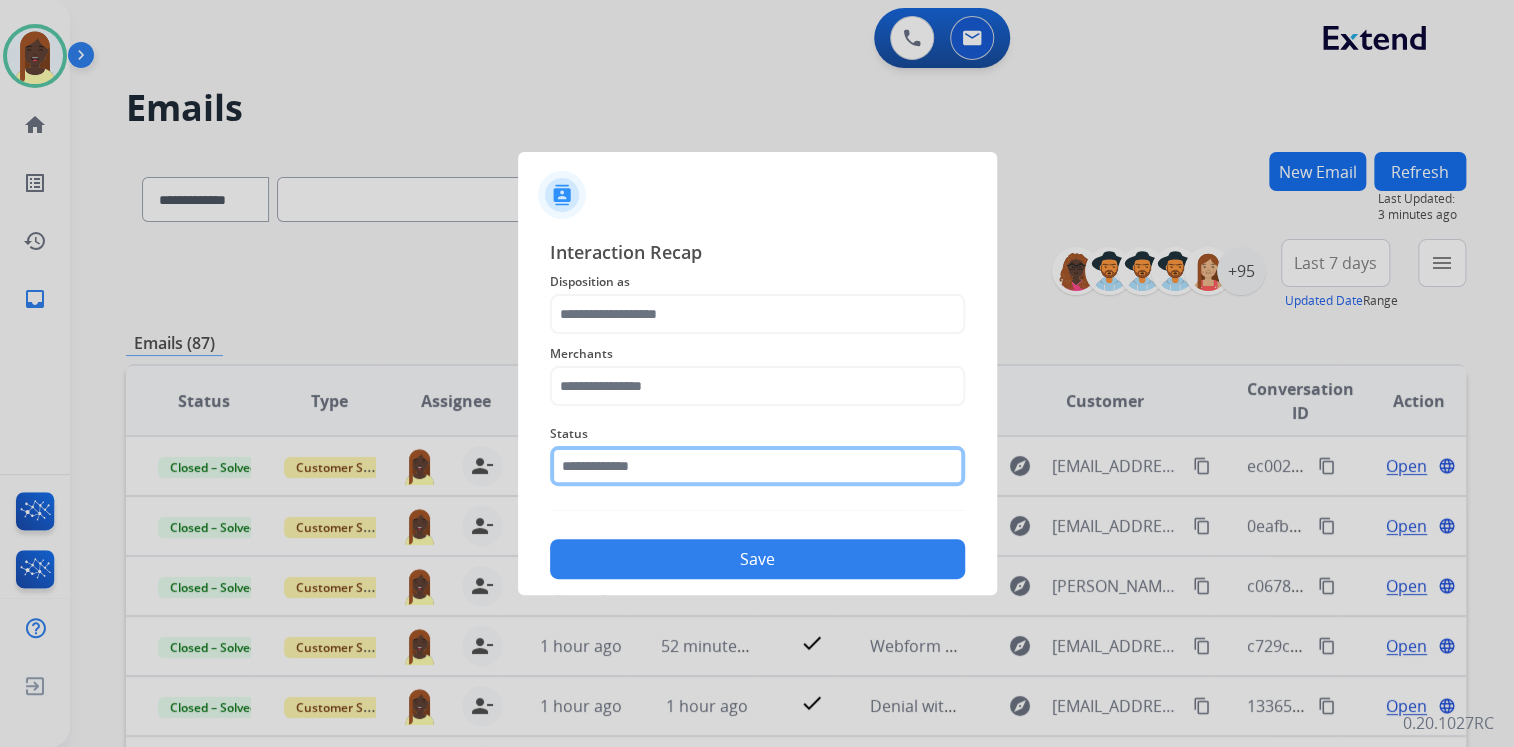 click 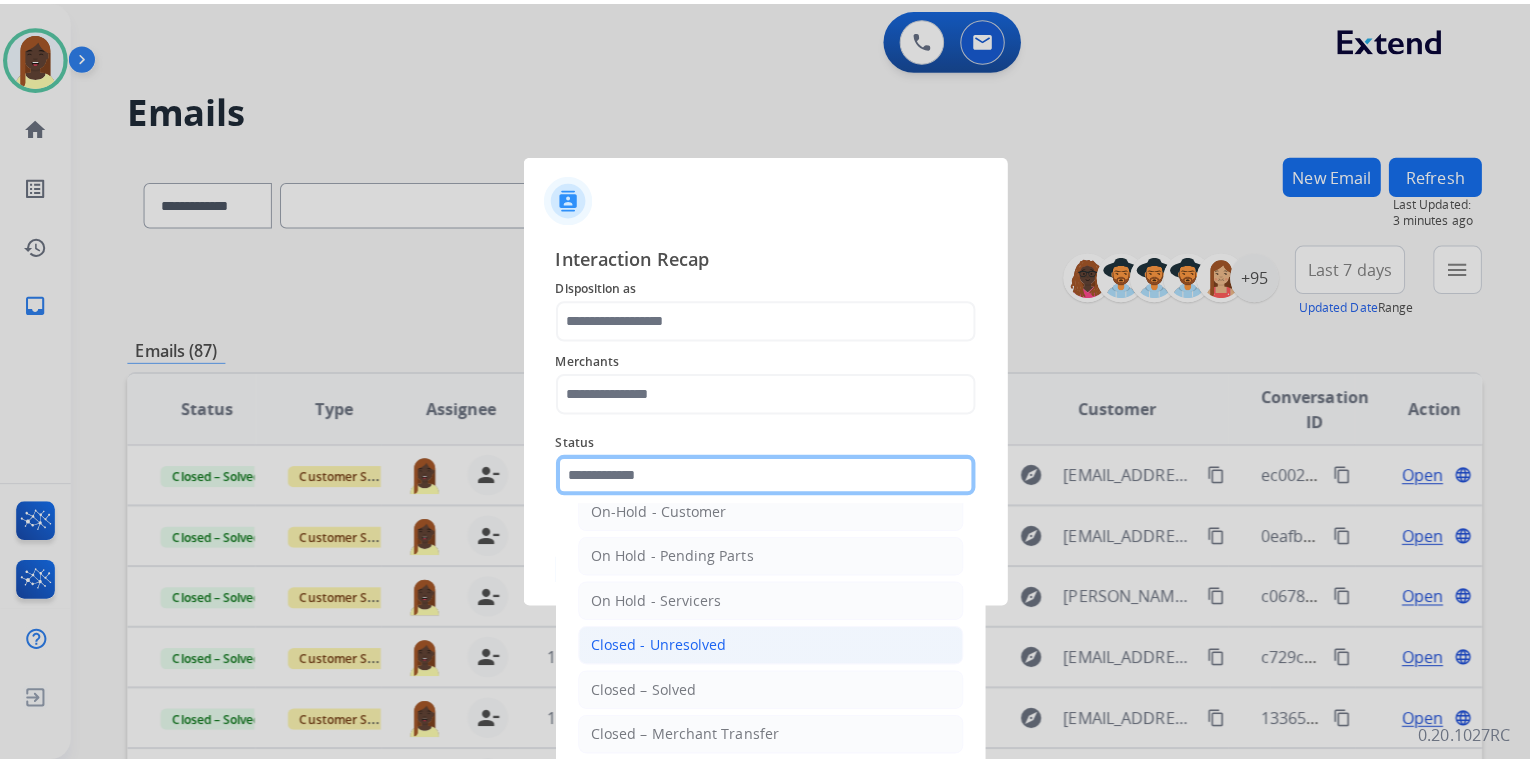 scroll, scrollTop: 116, scrollLeft: 0, axis: vertical 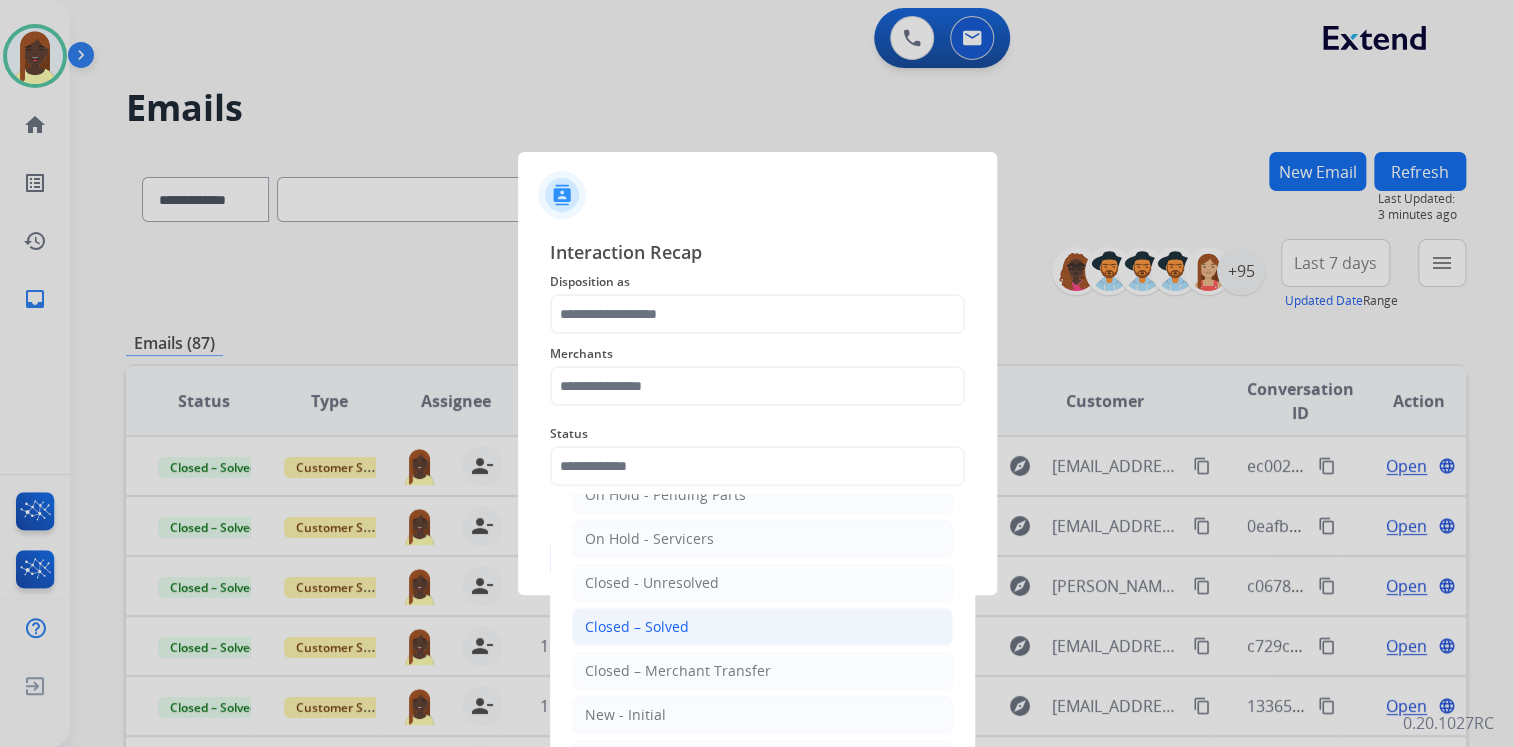 click on "Closed – Solved" 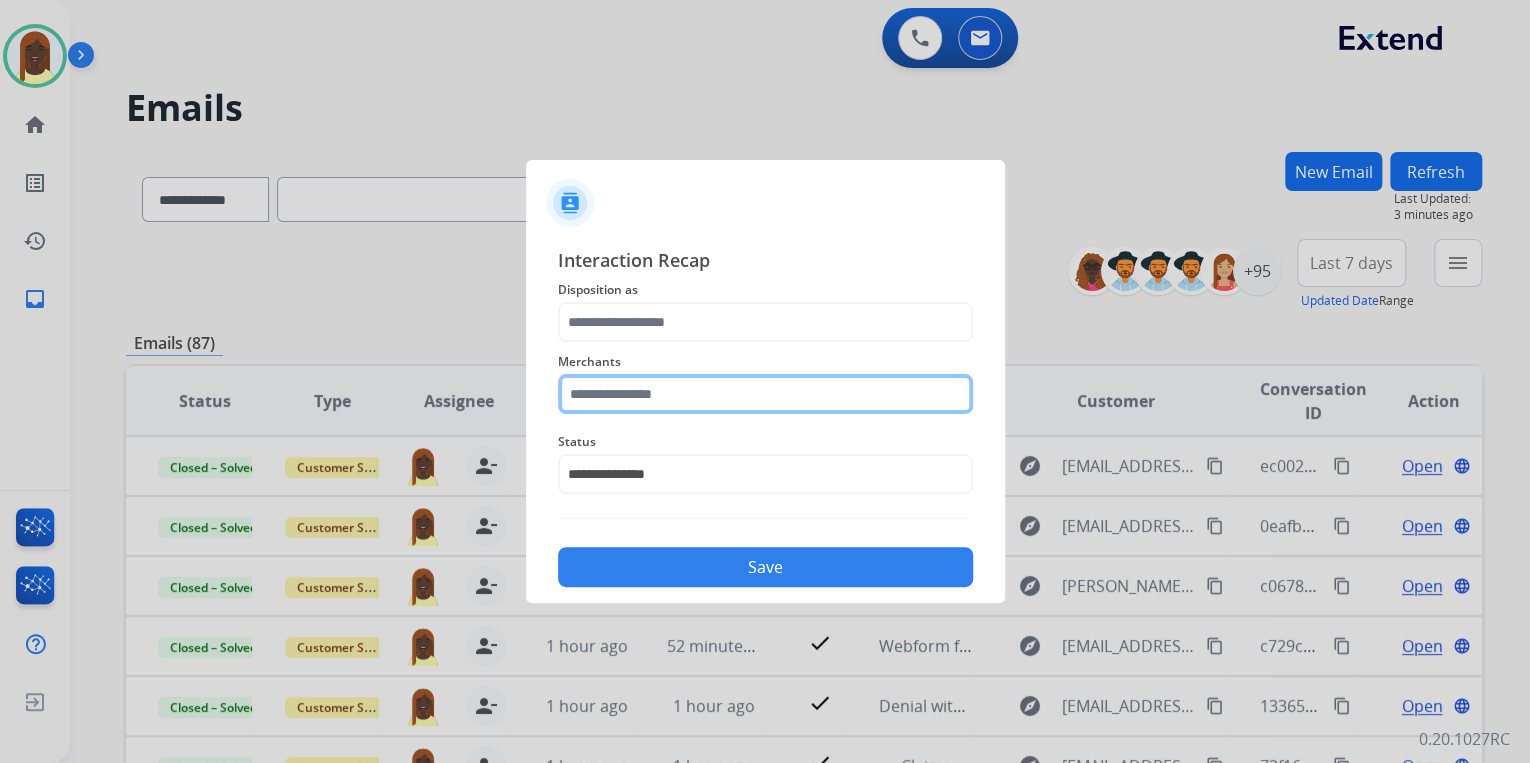 click 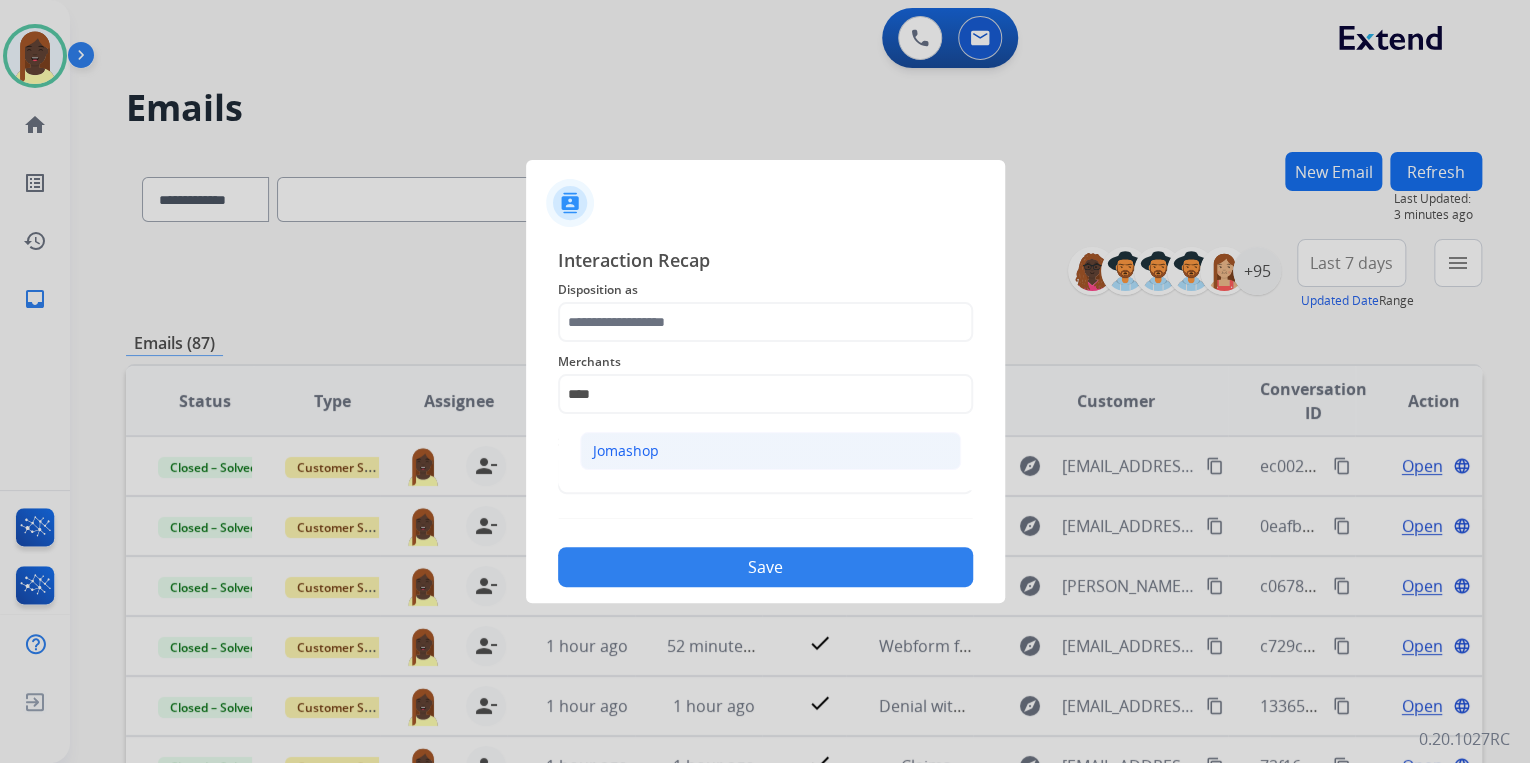 click on "Jomashop" 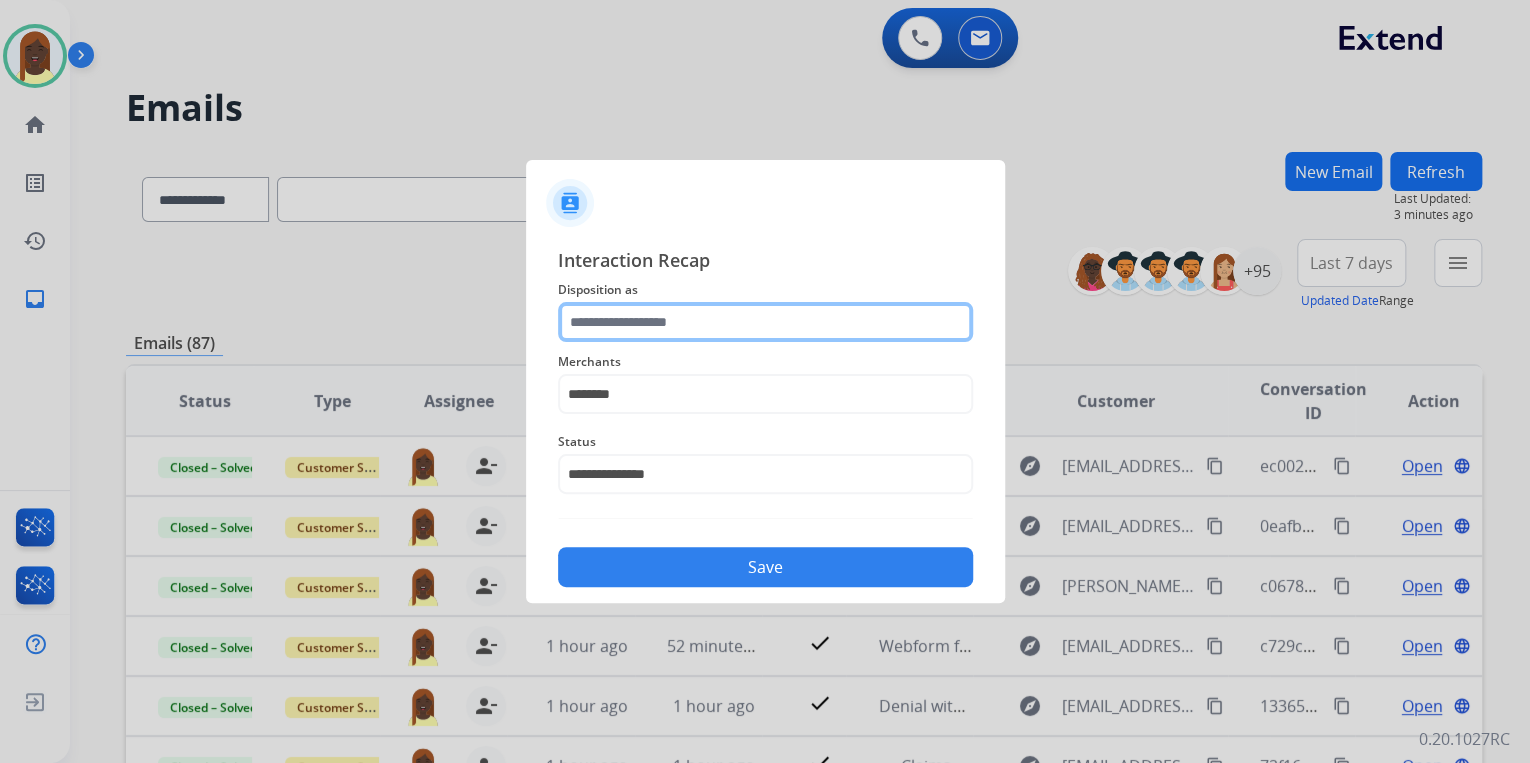 click 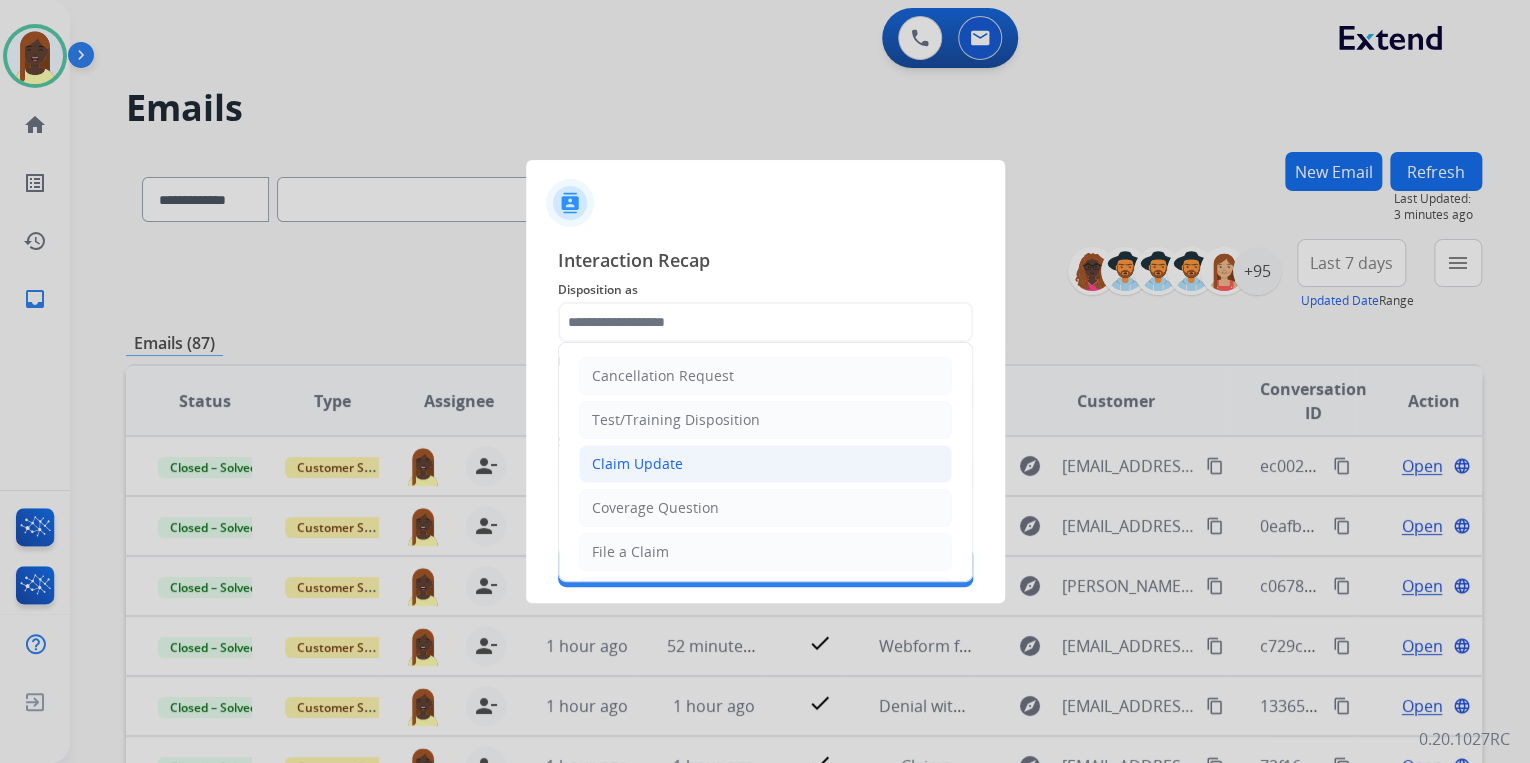 click on "Claim Update" 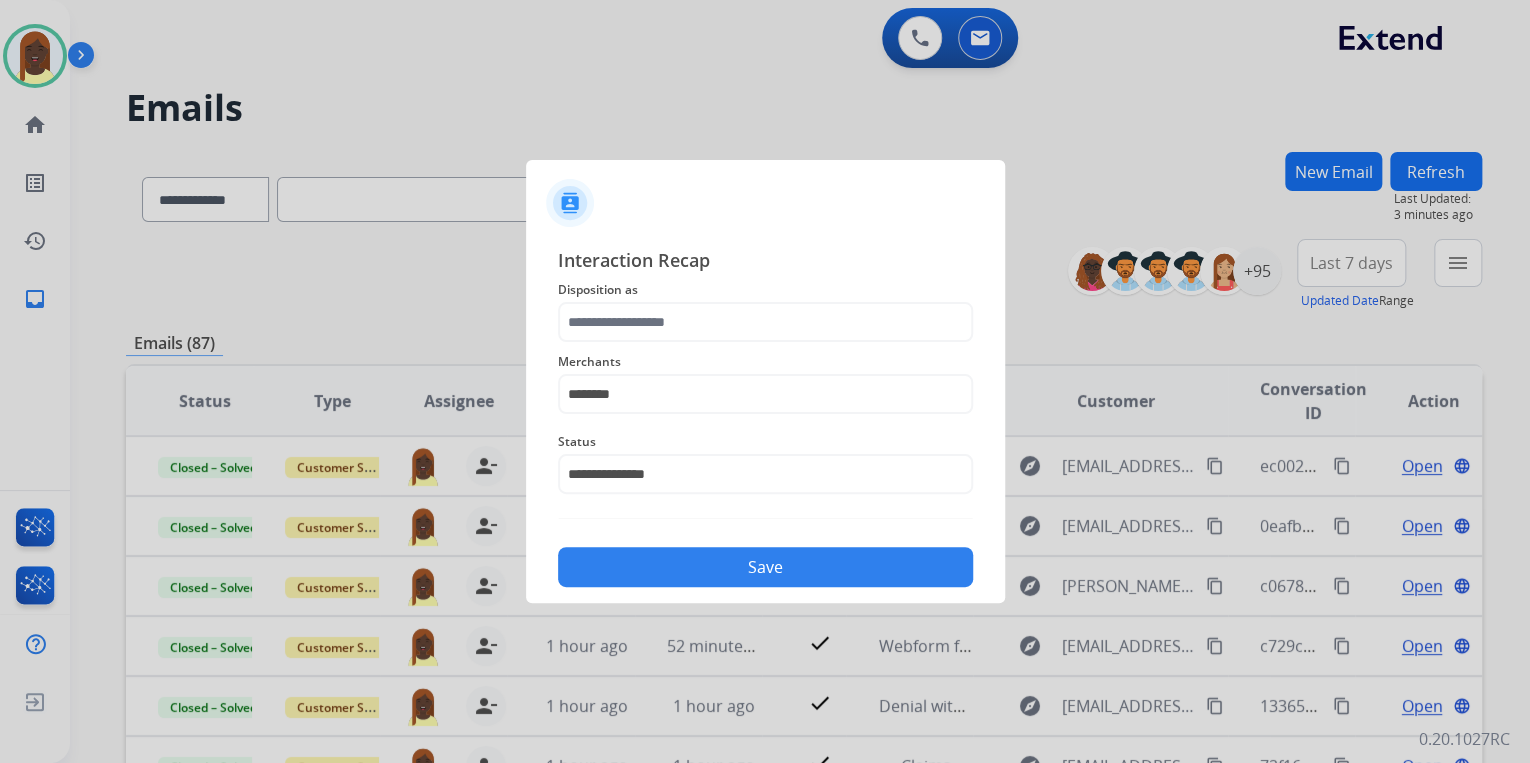 type on "**********" 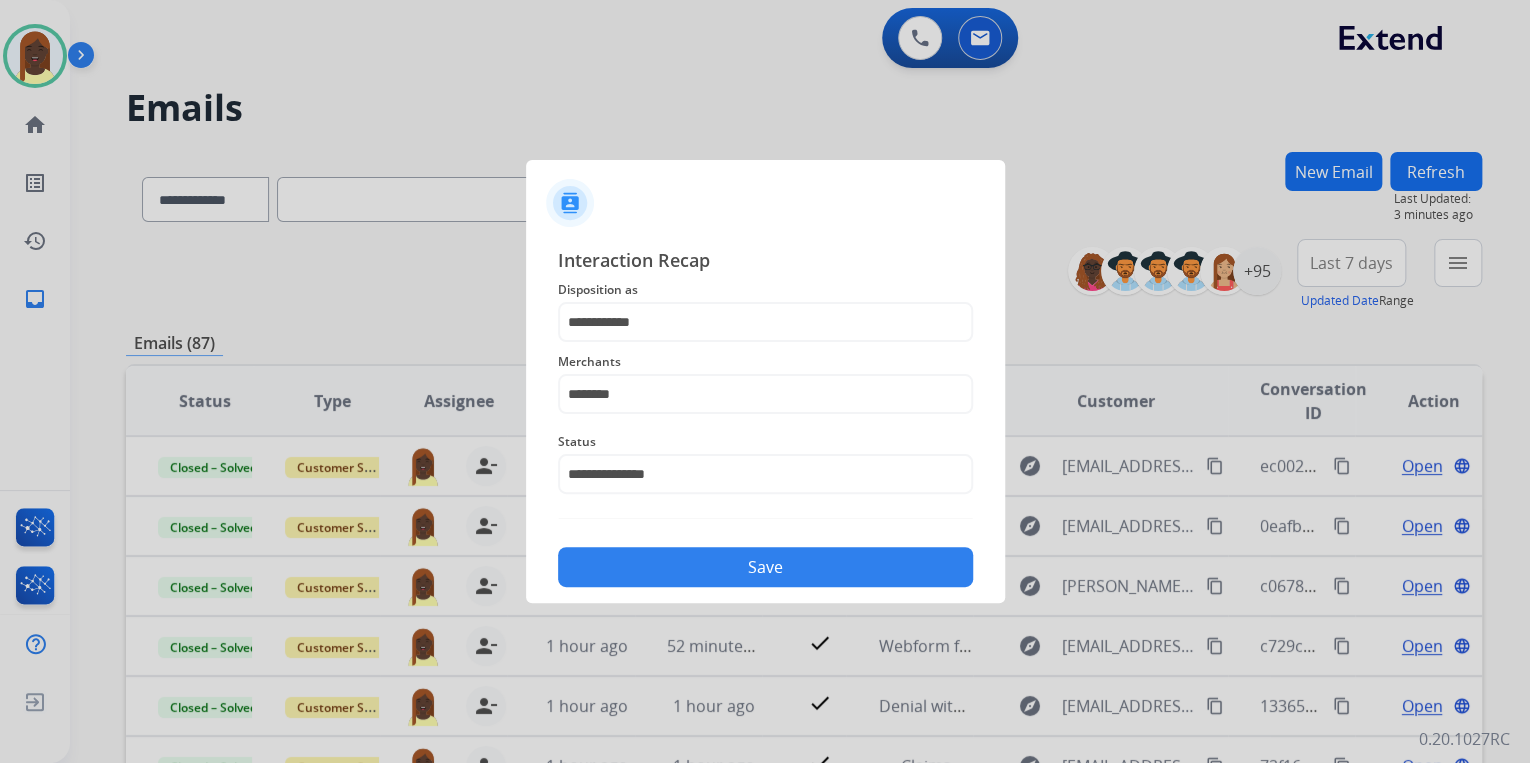 click on "Save" 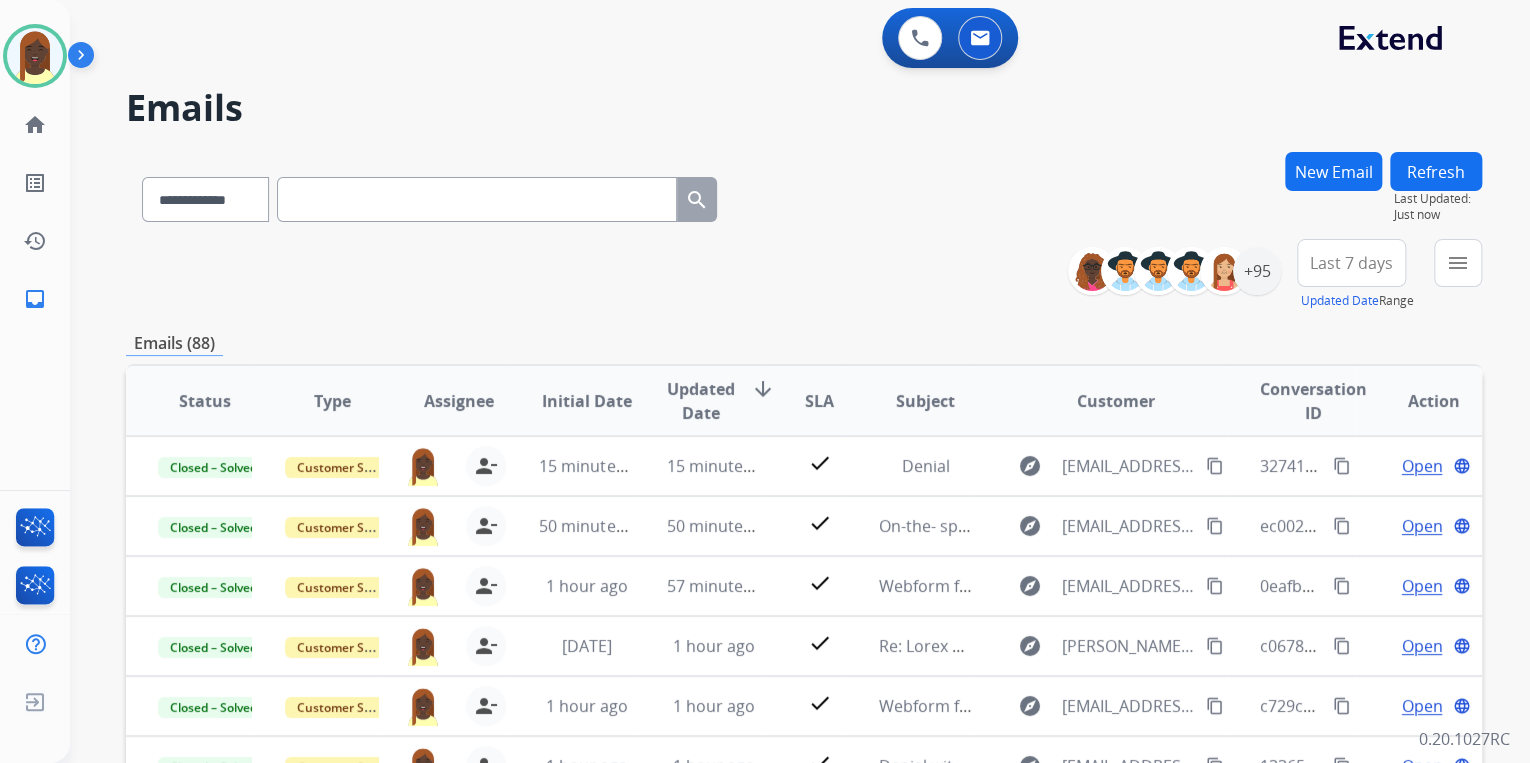click on "New Email" at bounding box center [1333, 171] 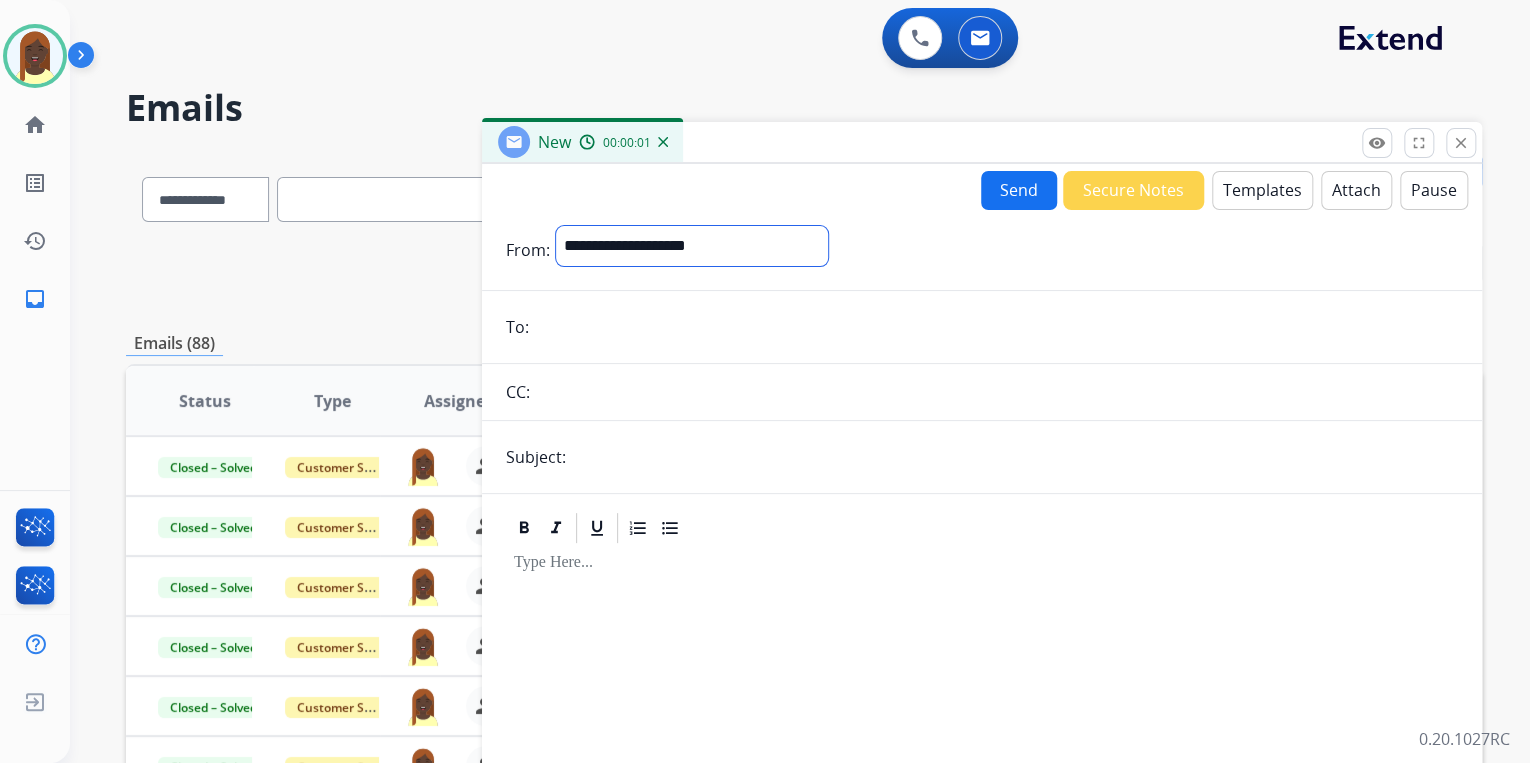 click on "**********" at bounding box center [692, 246] 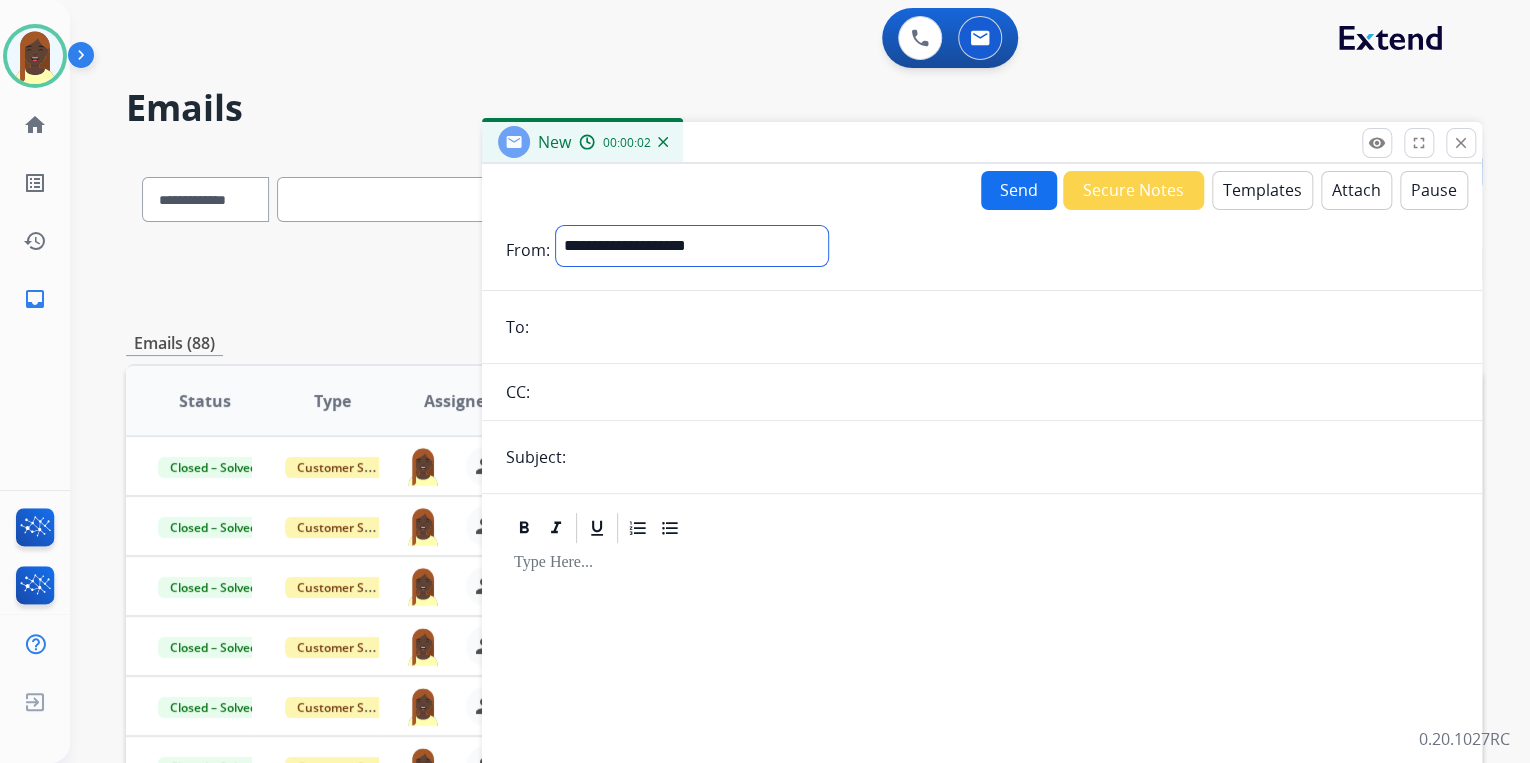 select on "**********" 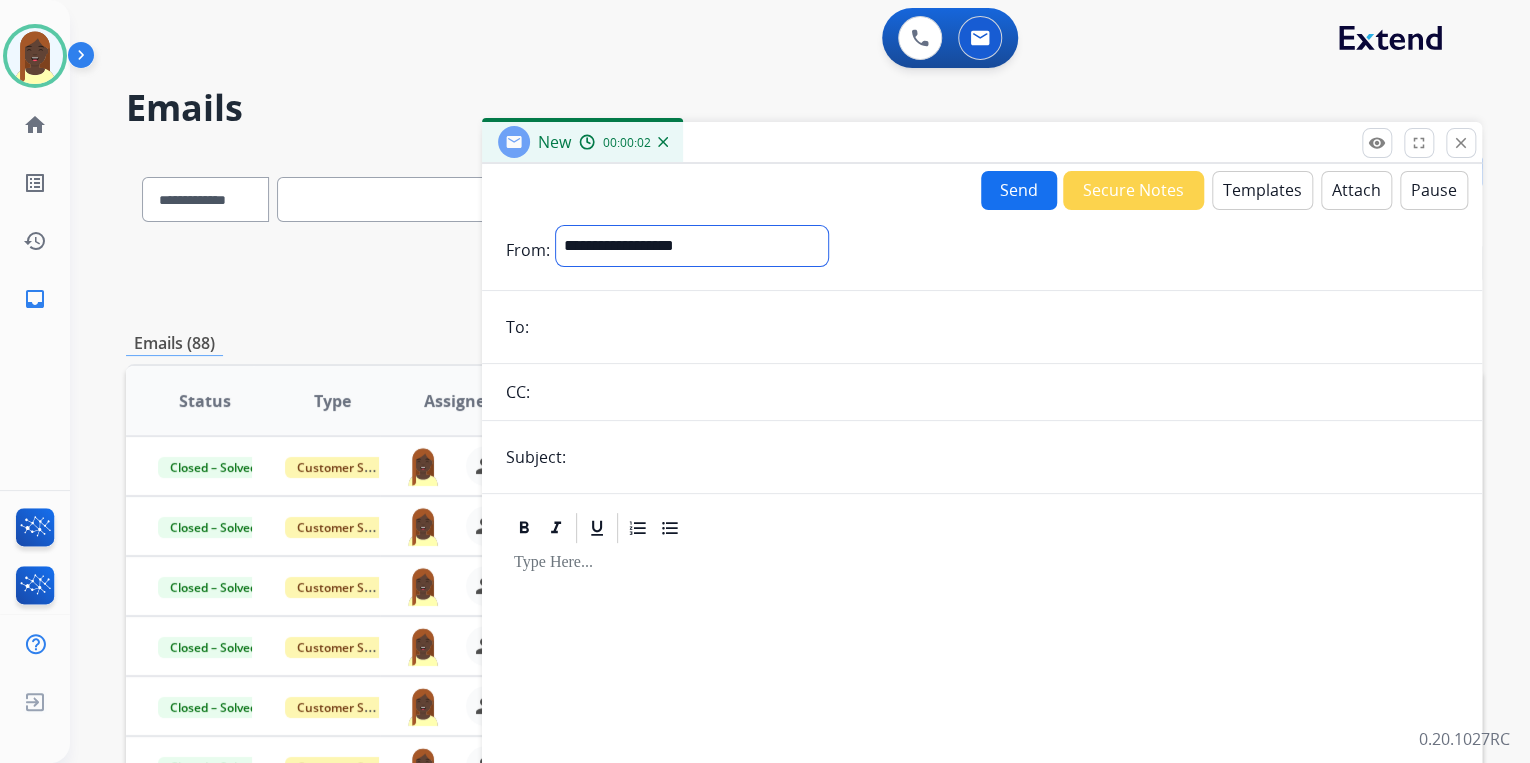 click on "**********" at bounding box center (692, 246) 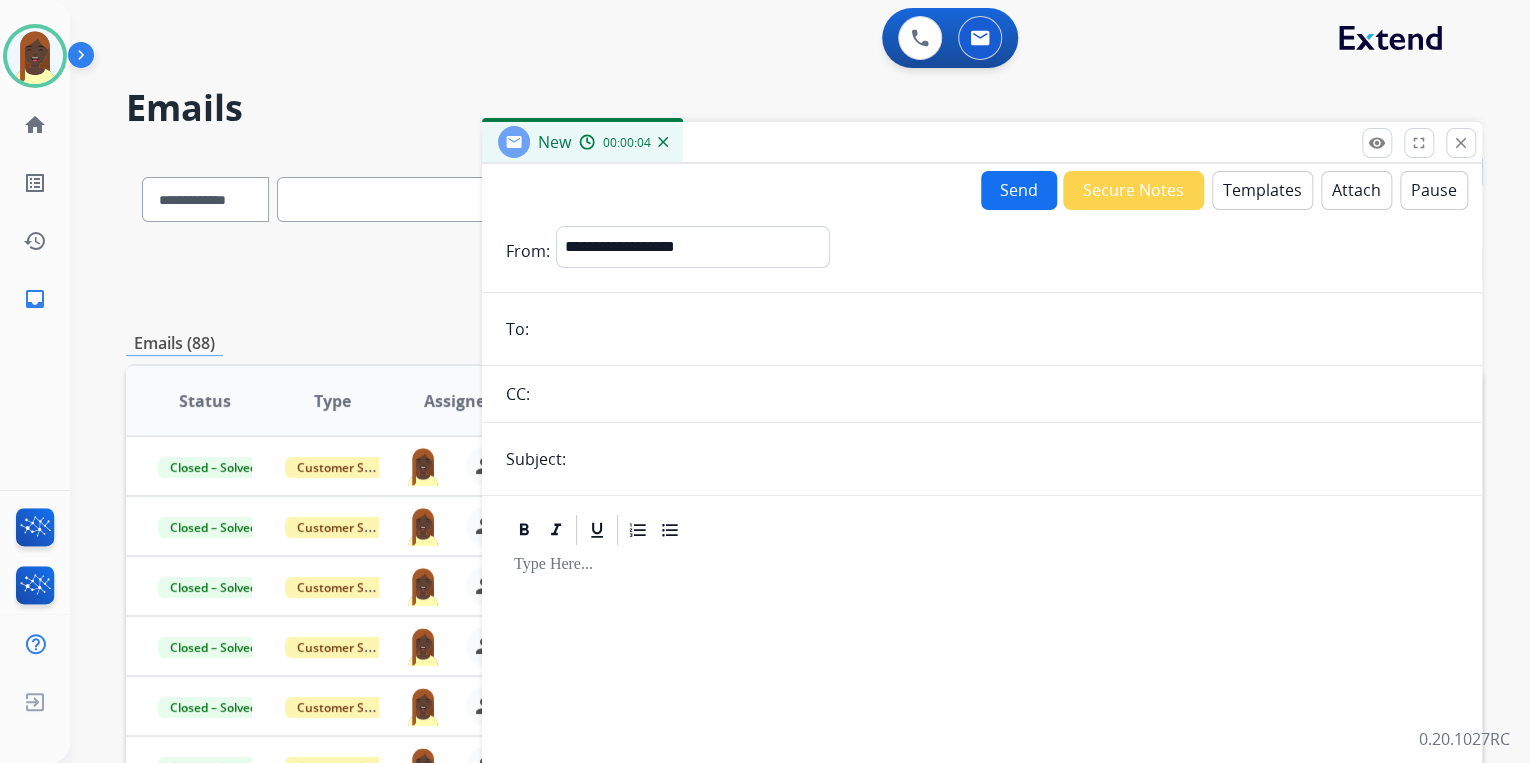 paste on "**********" 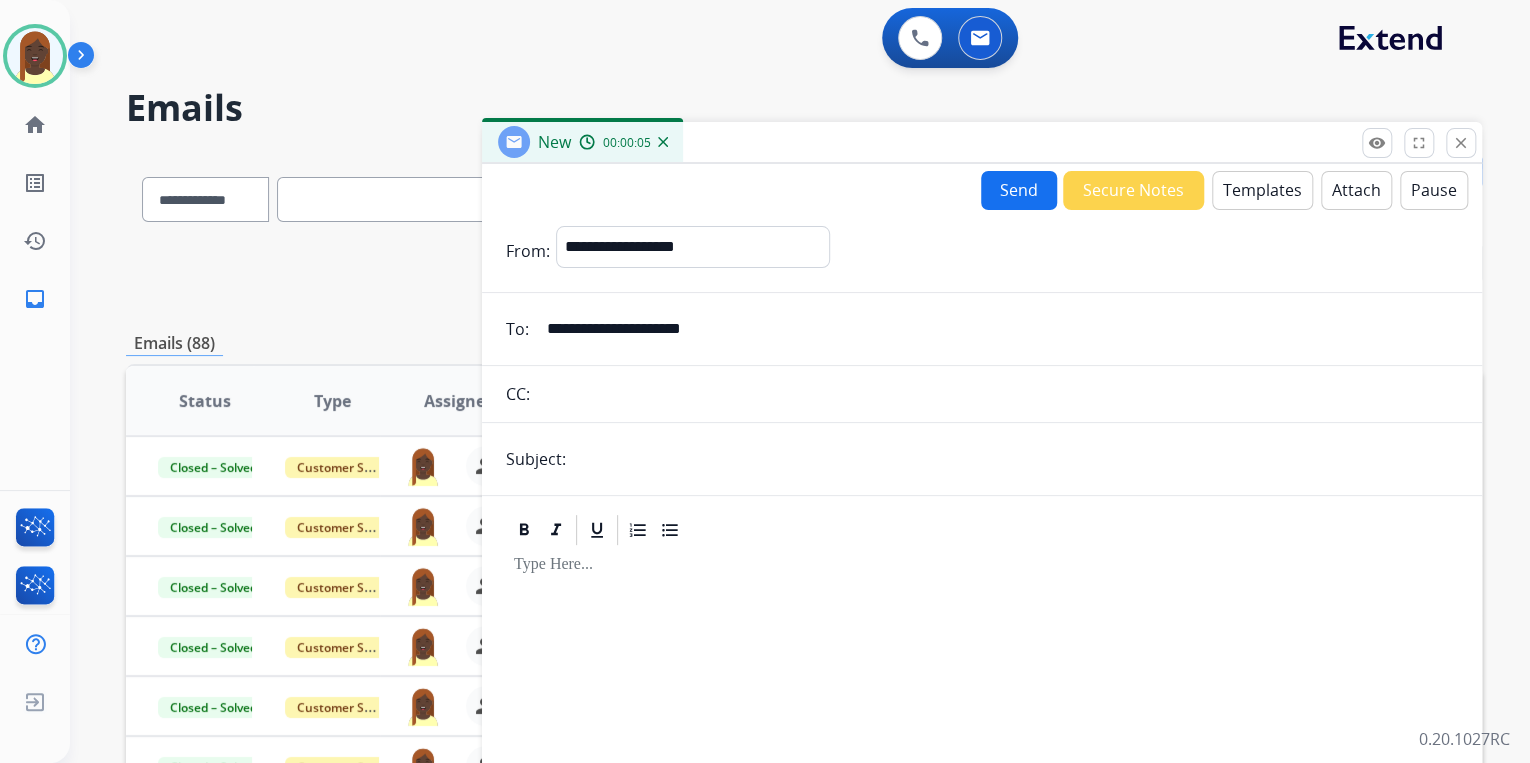 type on "**********" 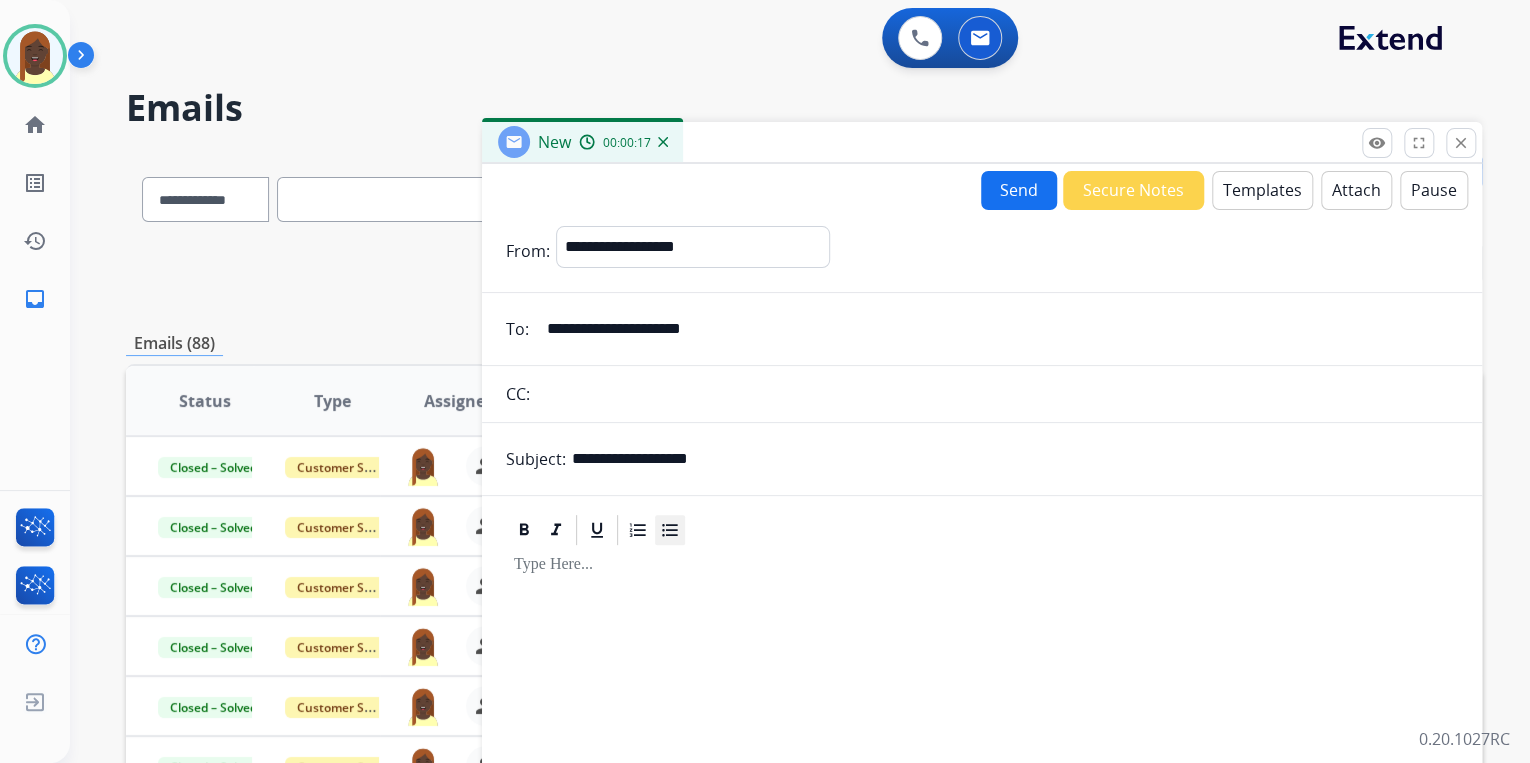 type on "**********" 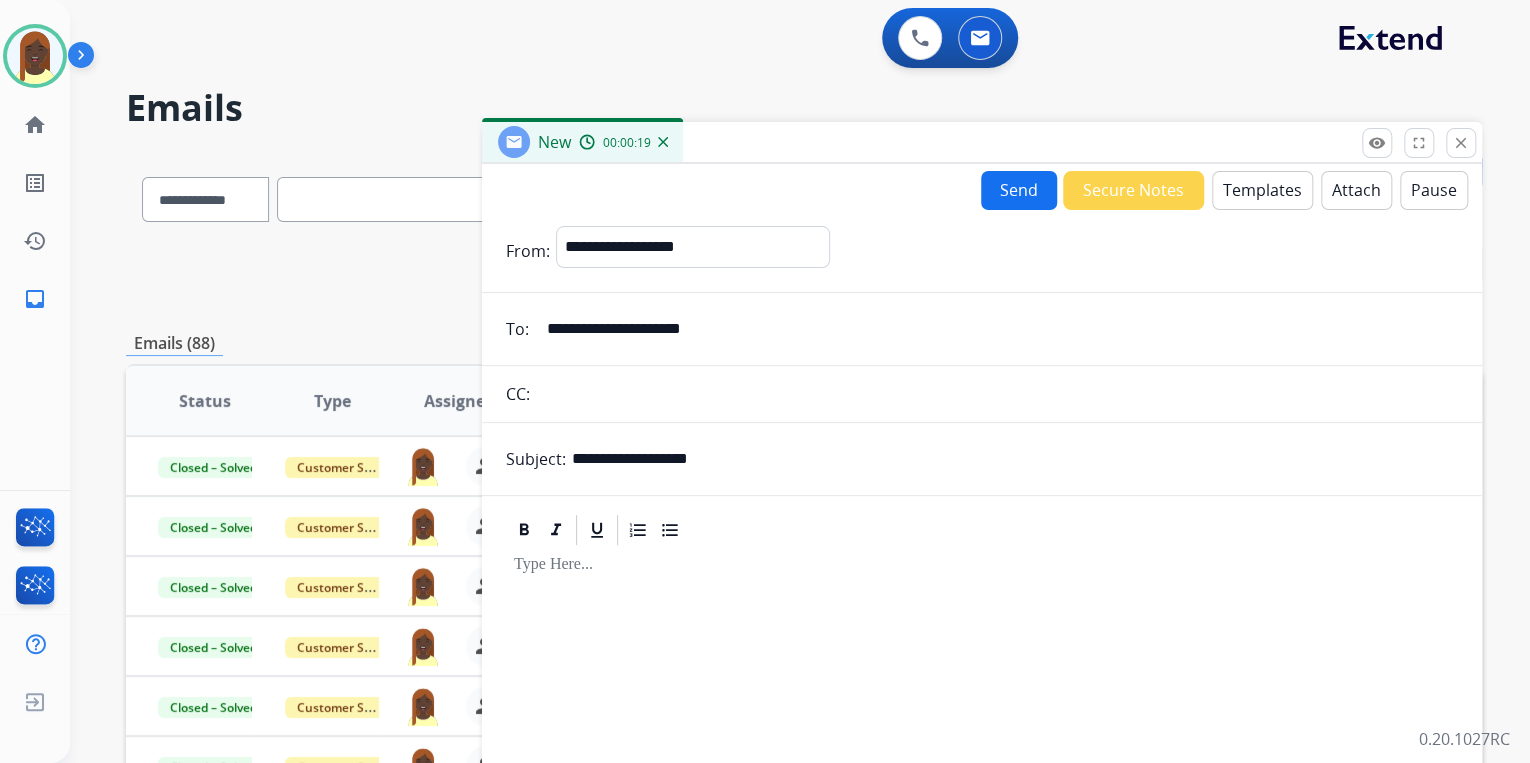 click at bounding box center [982, 565] 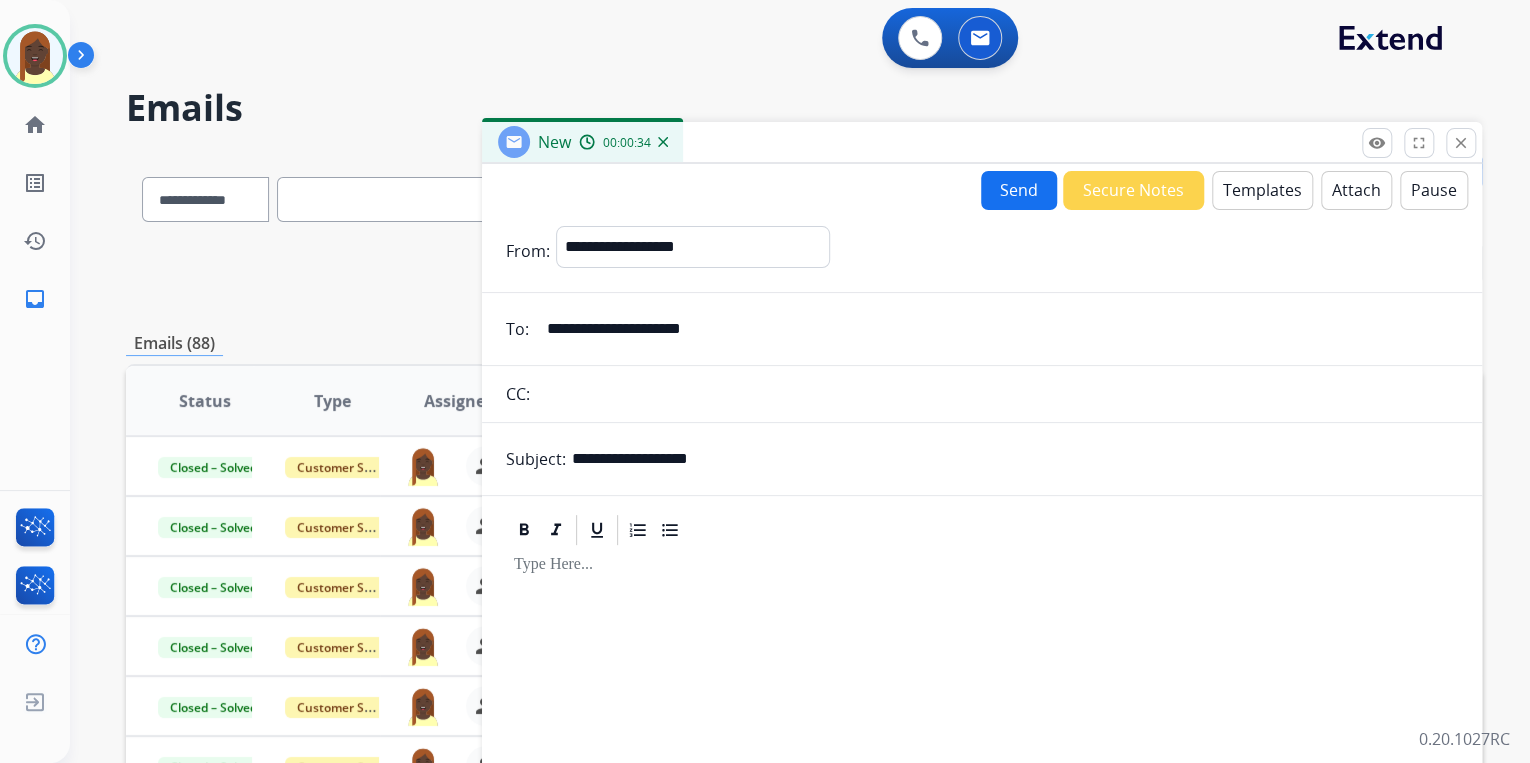 click on "Templates" at bounding box center [1262, 190] 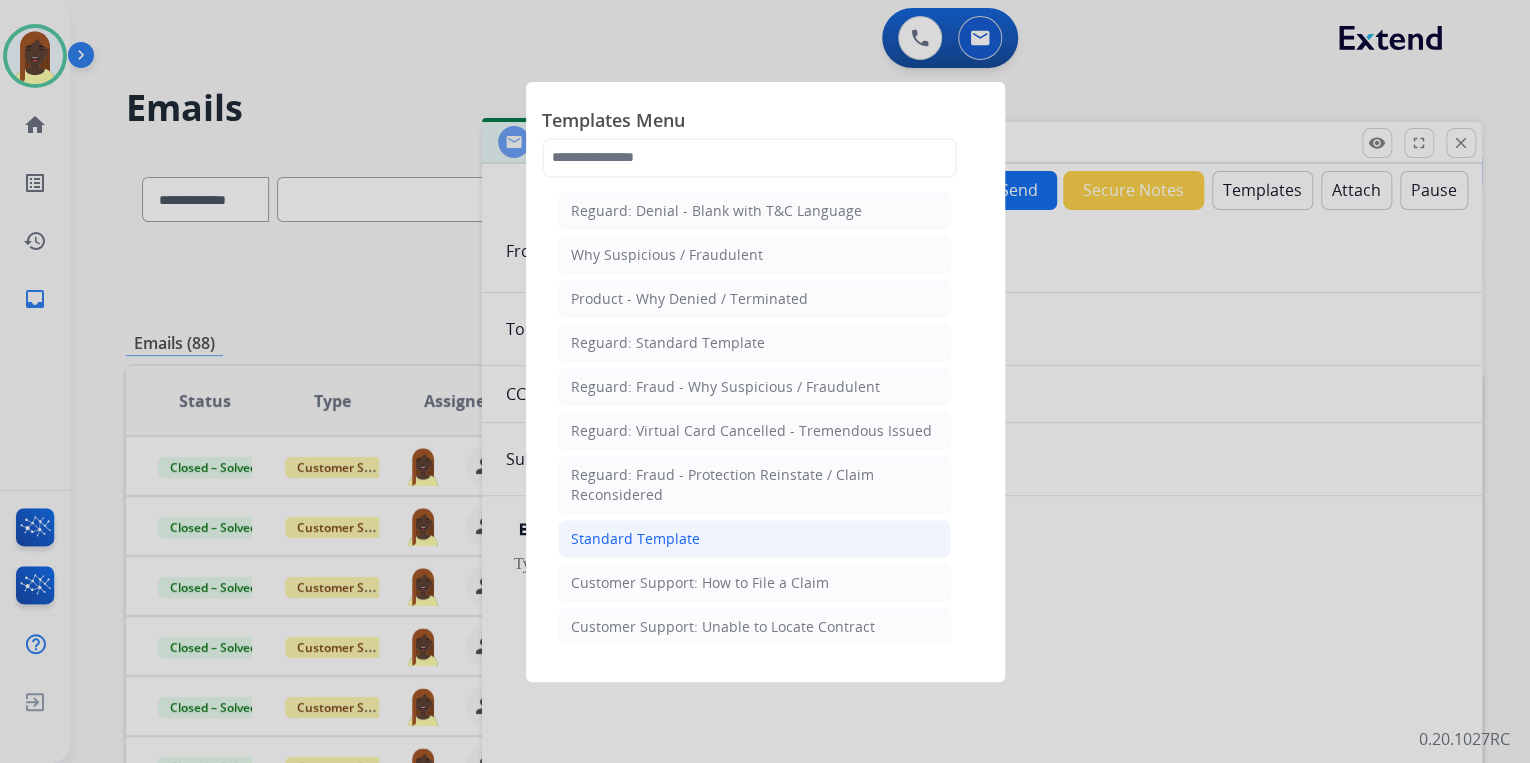 click on "Standard Template" 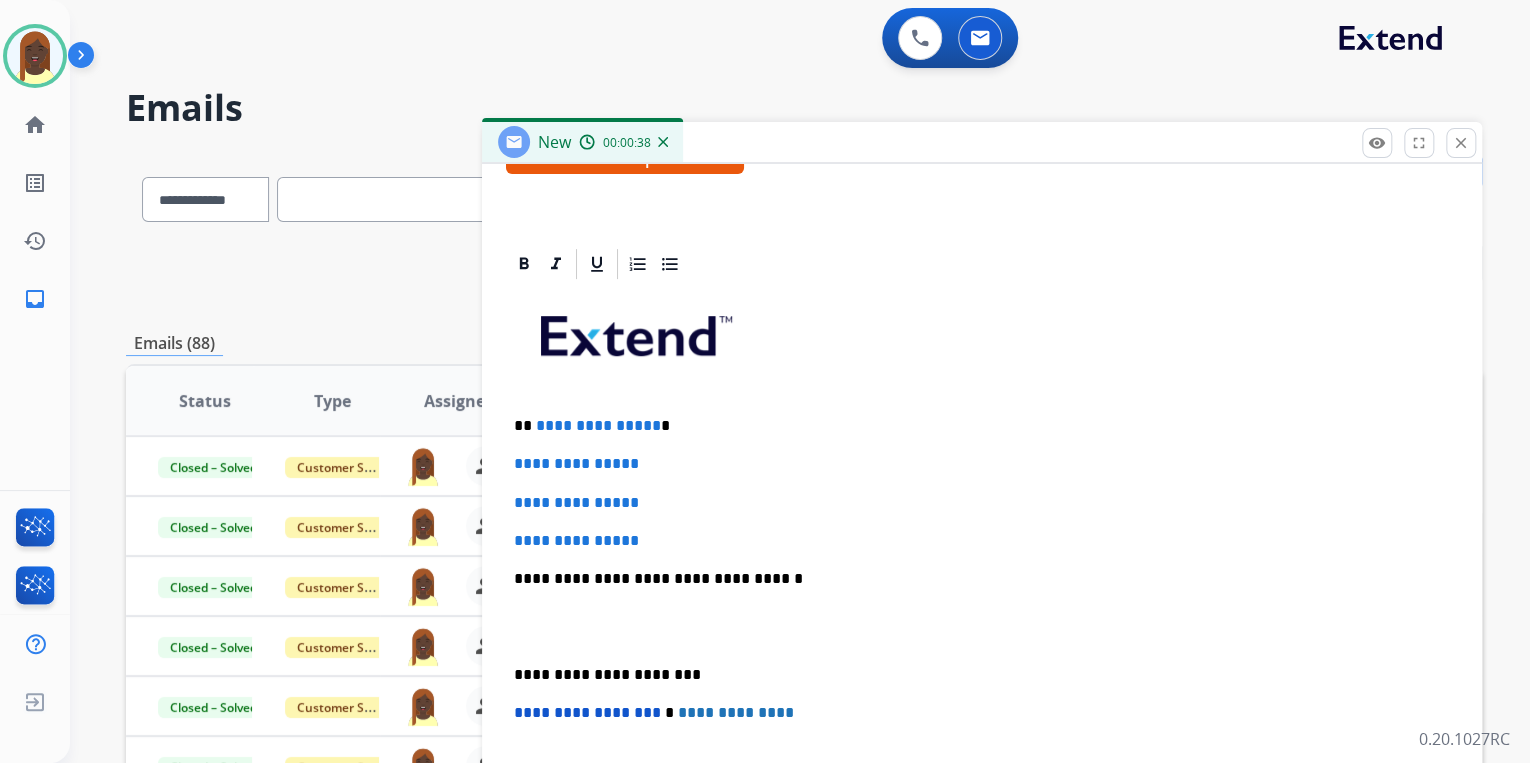 scroll, scrollTop: 400, scrollLeft: 0, axis: vertical 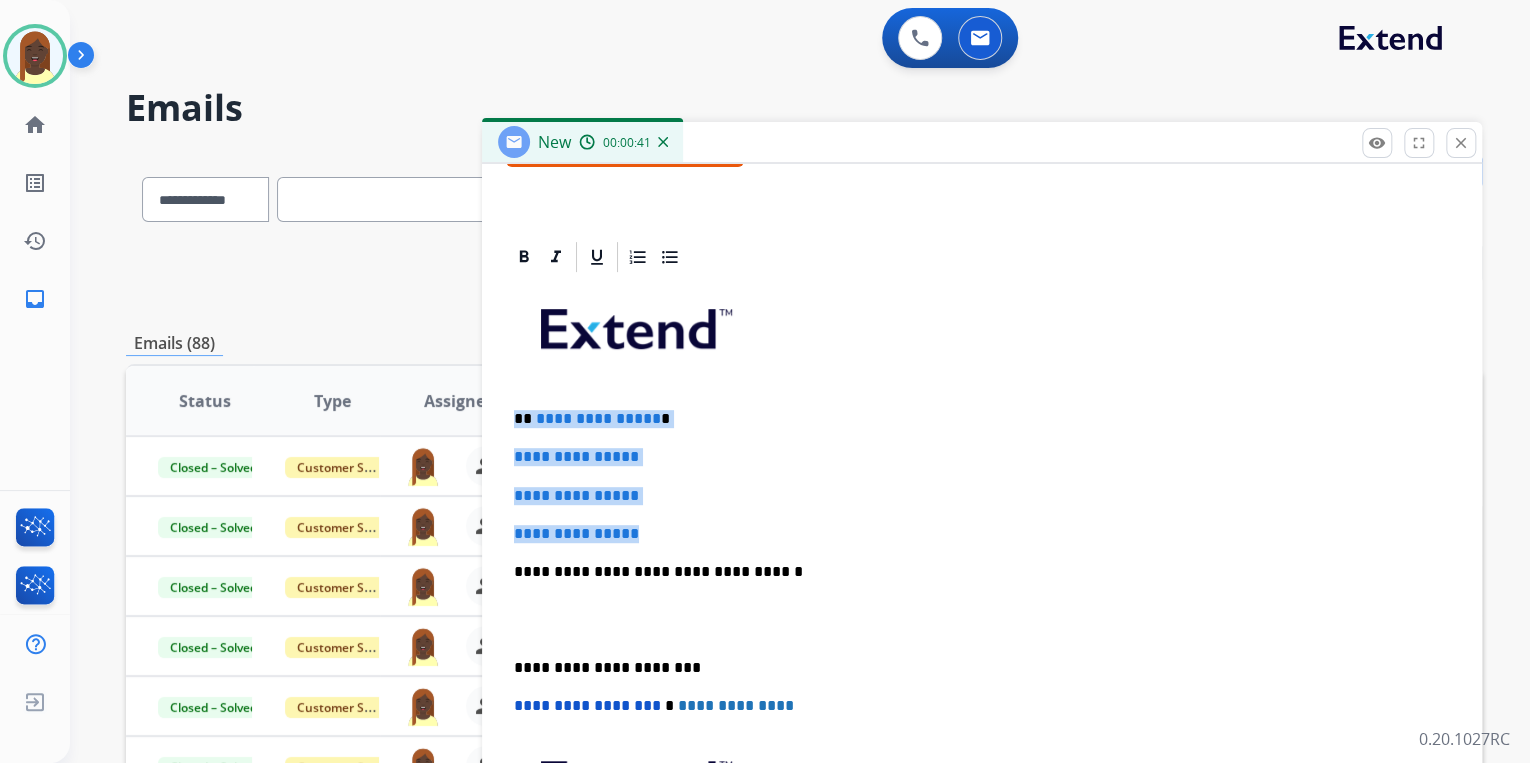 drag, startPoint x: 511, startPoint y: 416, endPoint x: 659, endPoint y: 520, distance: 180.8867 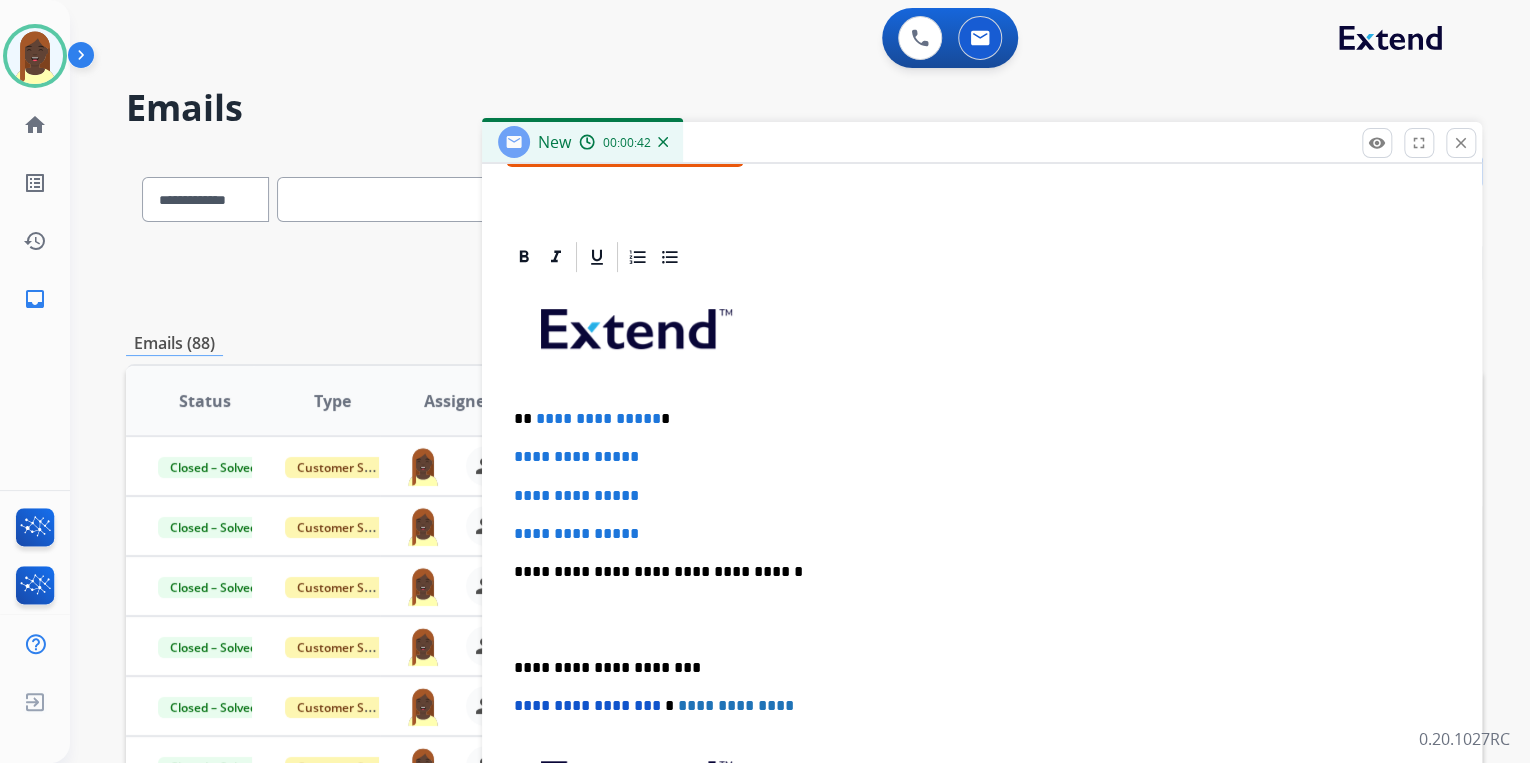 scroll, scrollTop: 344, scrollLeft: 0, axis: vertical 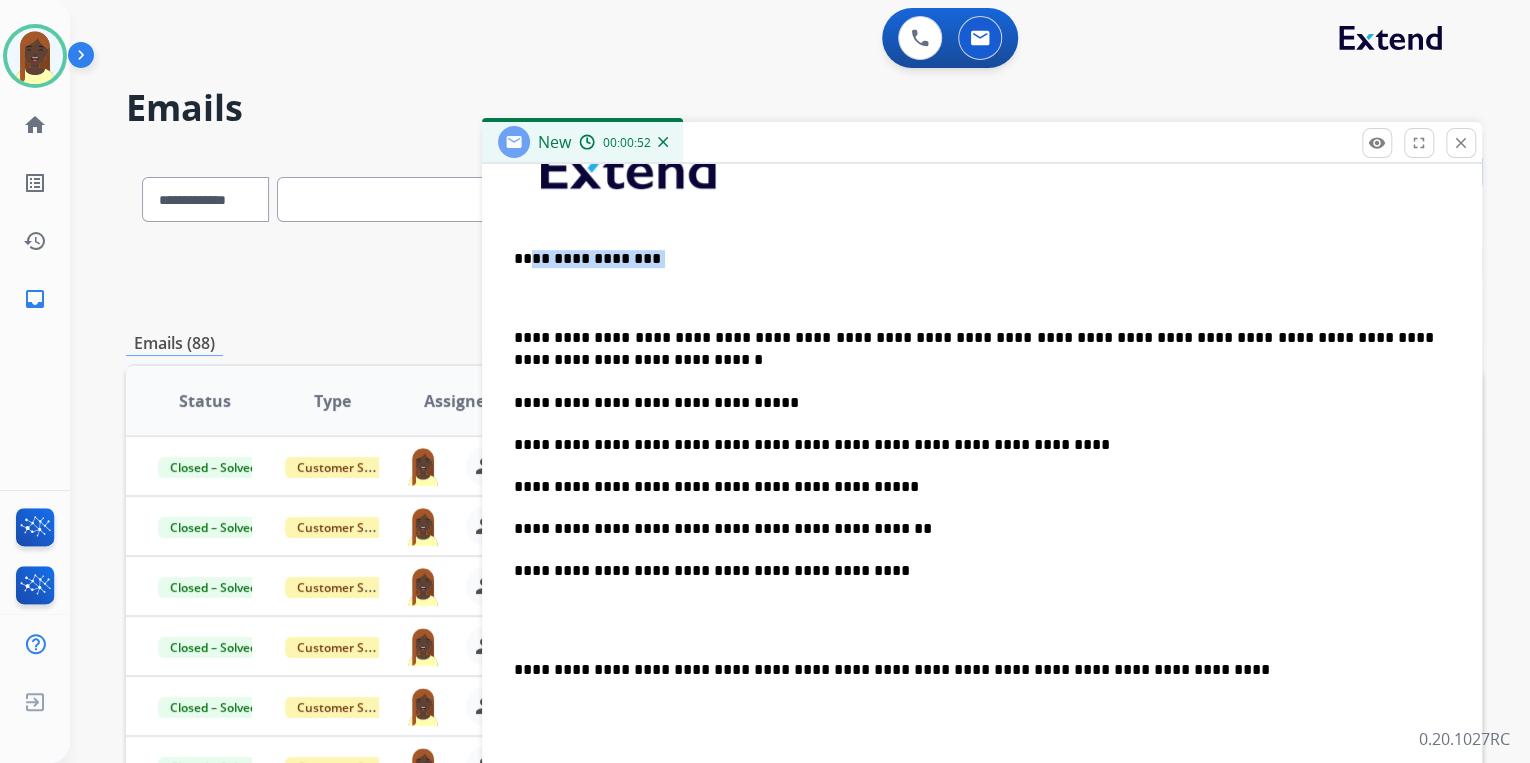 drag, startPoint x: 530, startPoint y: 257, endPoint x: 663, endPoint y: 259, distance: 133.01503 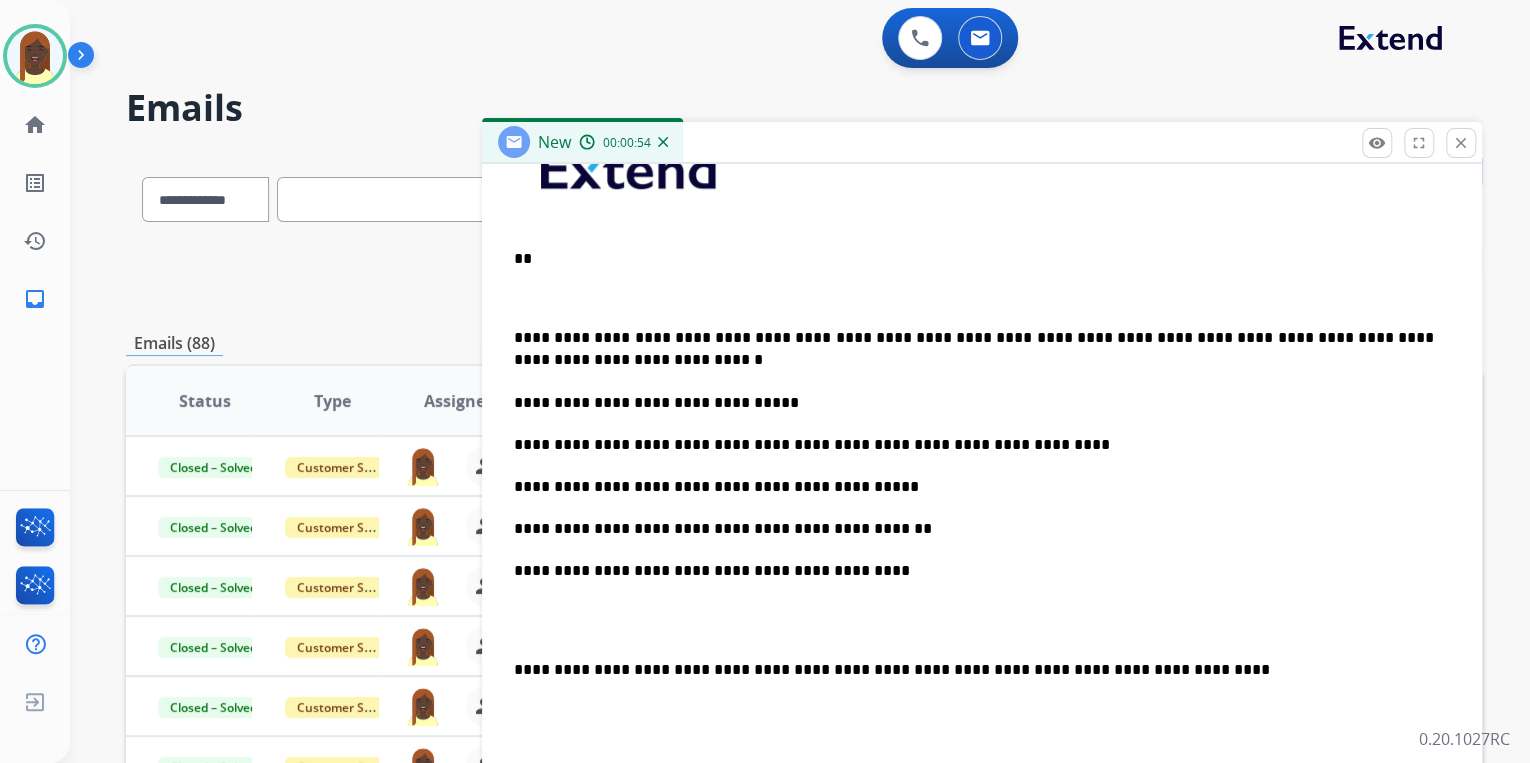 type 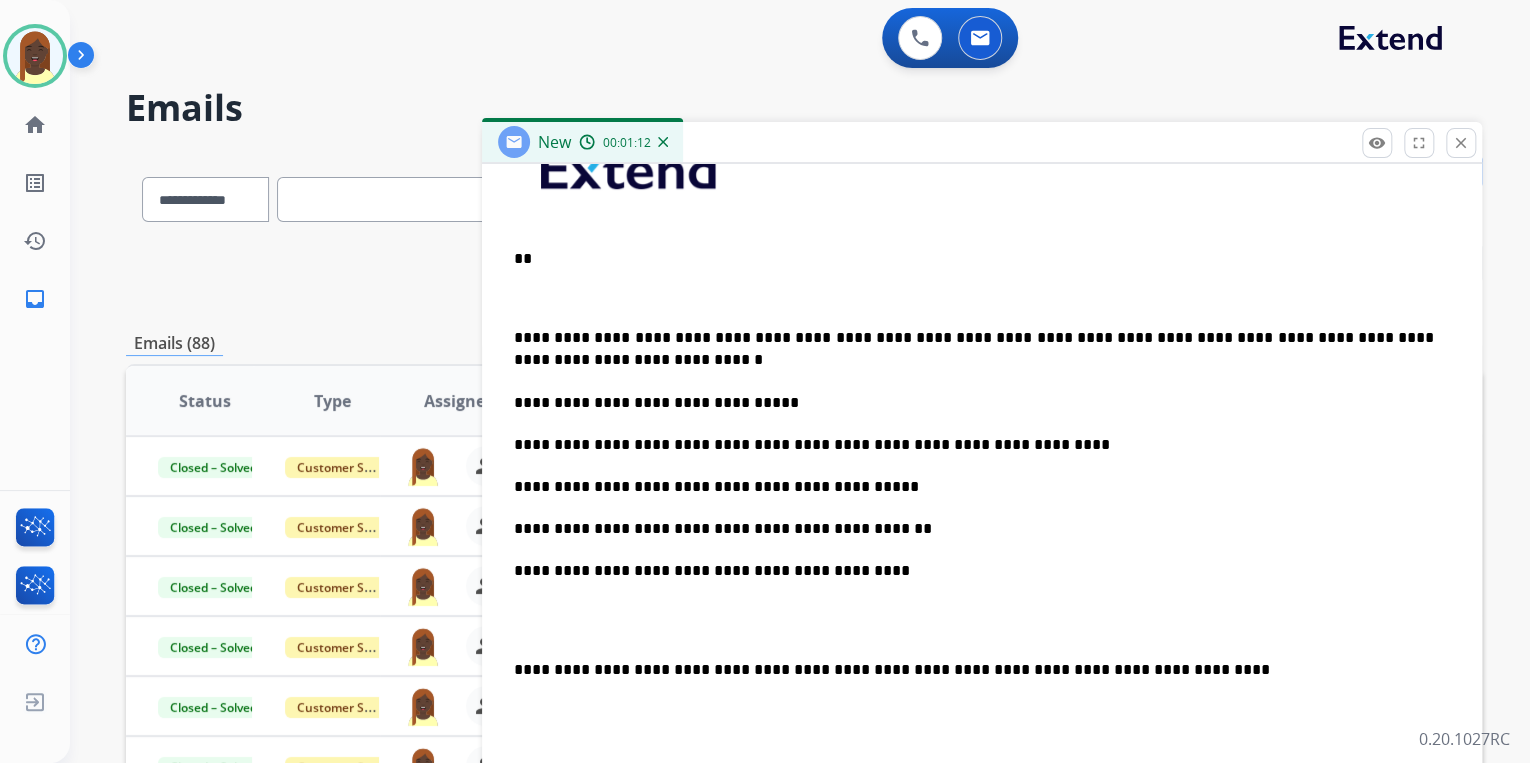 click on "**" at bounding box center (974, 259) 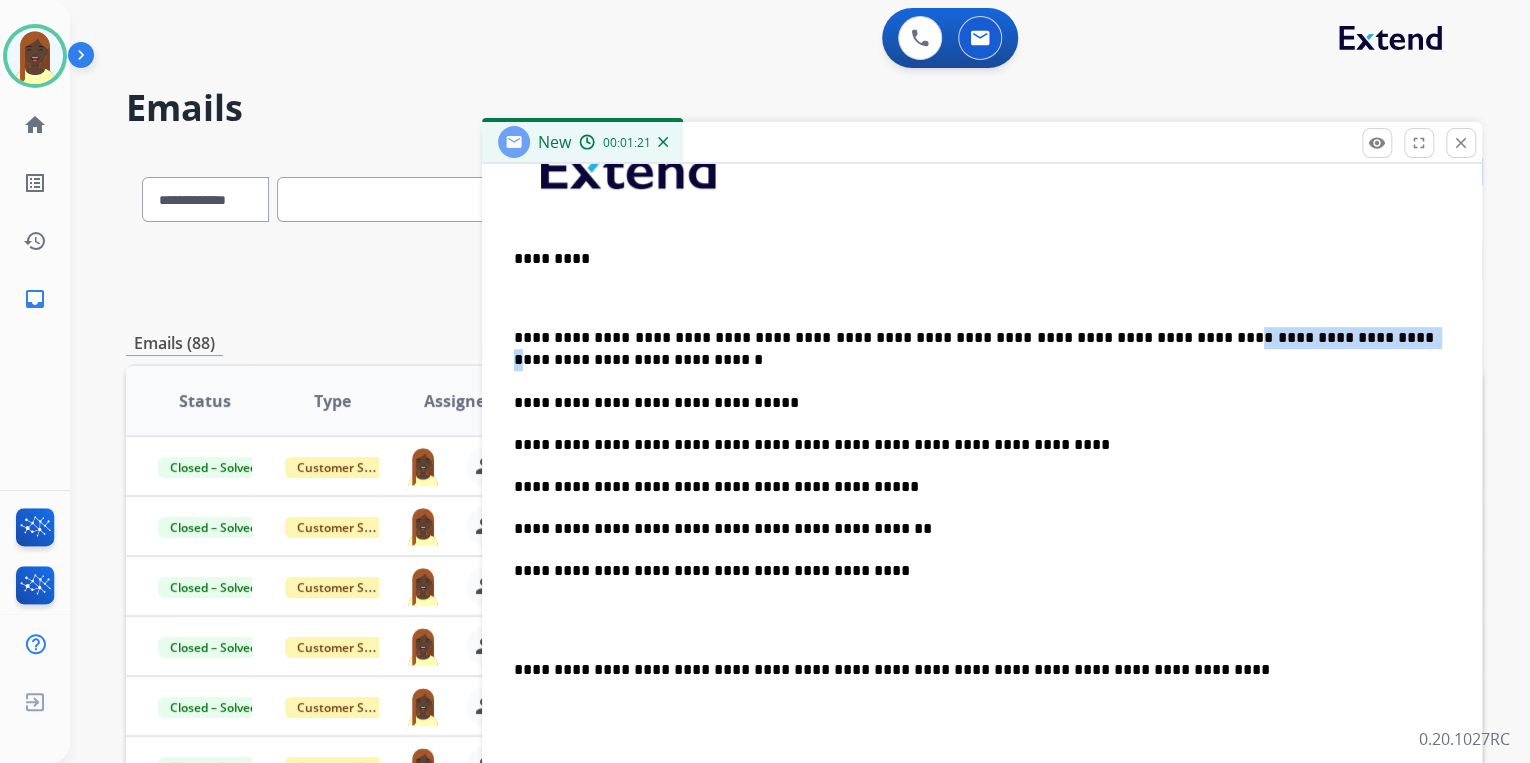 drag, startPoint x: 1114, startPoint y: 336, endPoint x: 1319, endPoint y: 340, distance: 205.03902 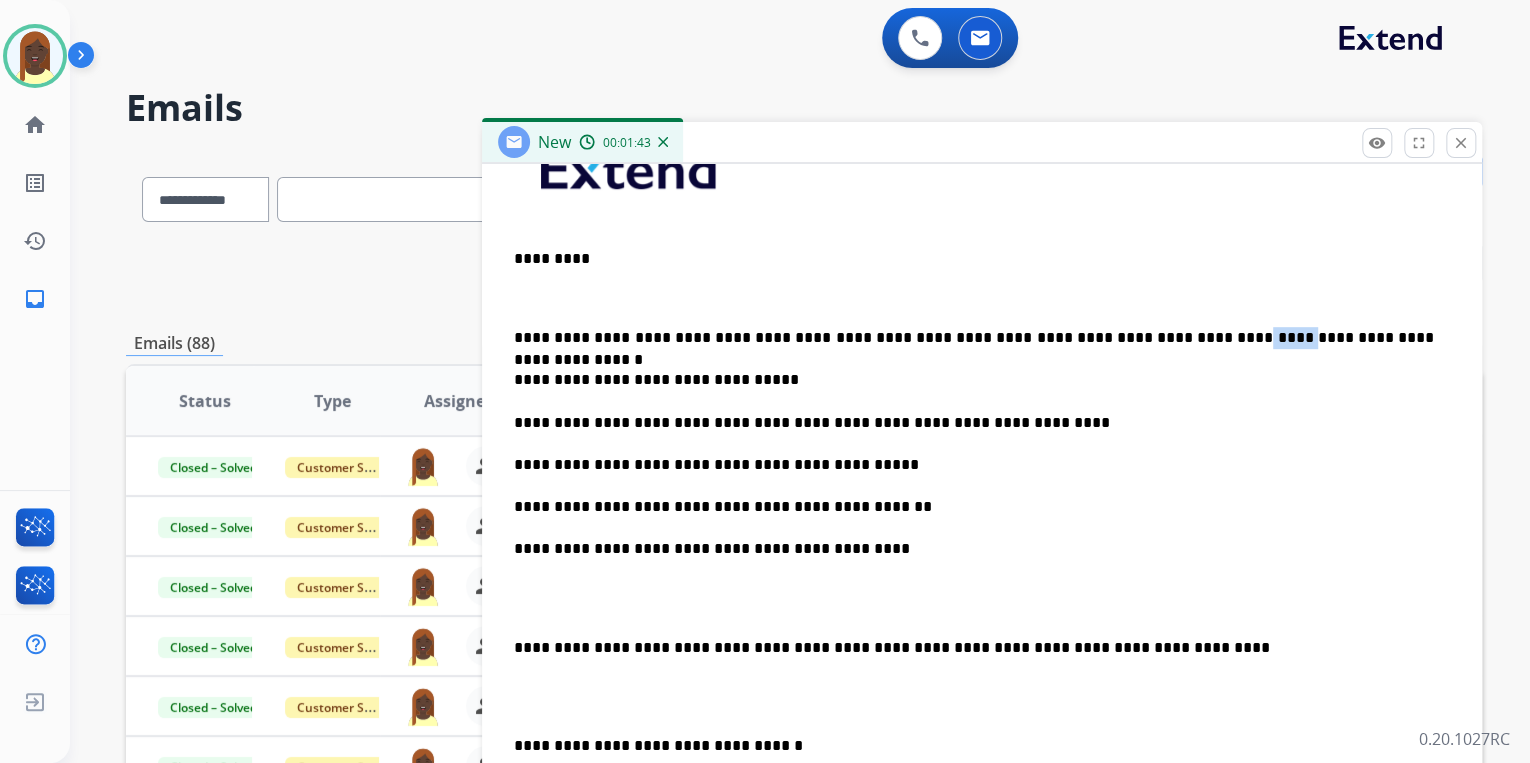 drag, startPoint x: 1112, startPoint y: 335, endPoint x: 1152, endPoint y: 343, distance: 40.792156 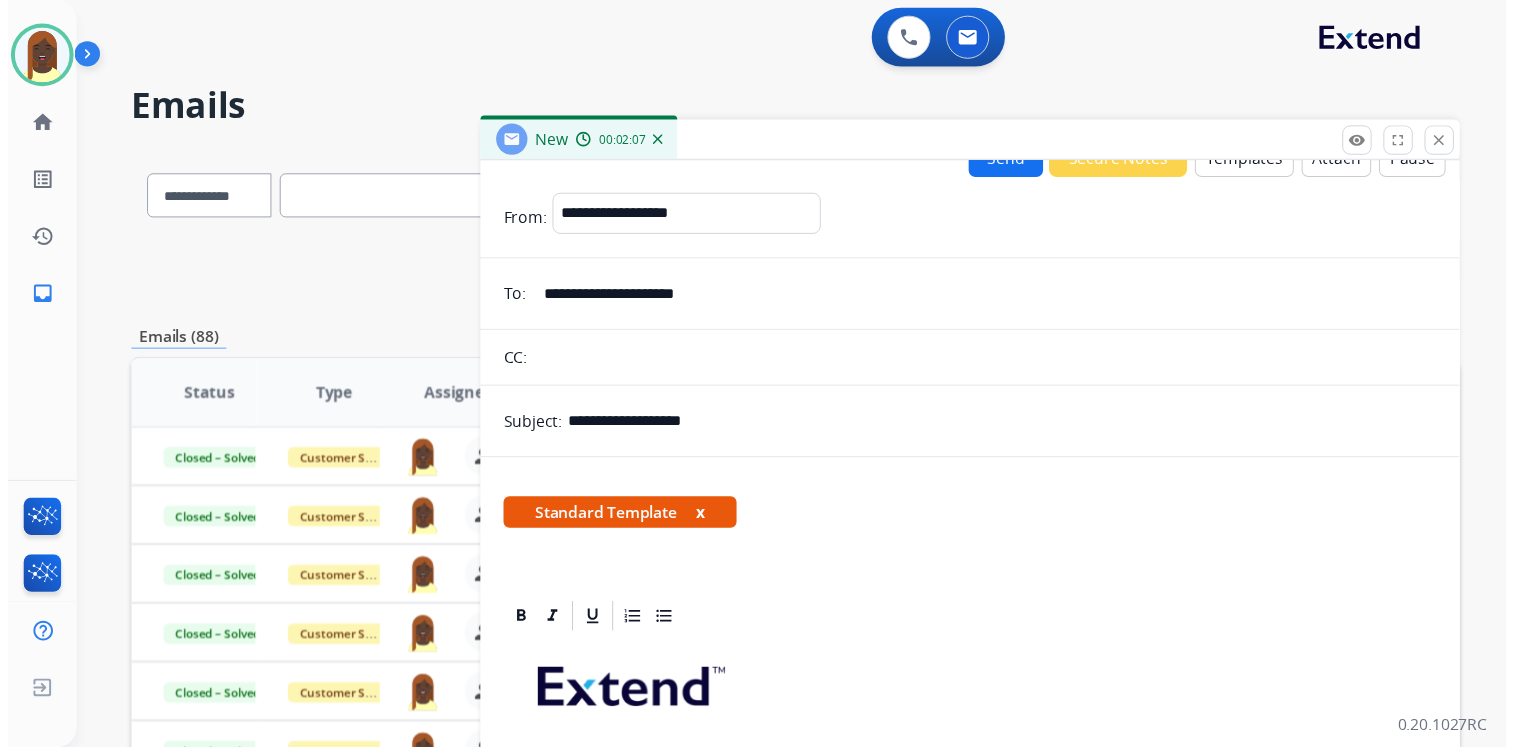 scroll, scrollTop: 0, scrollLeft: 0, axis: both 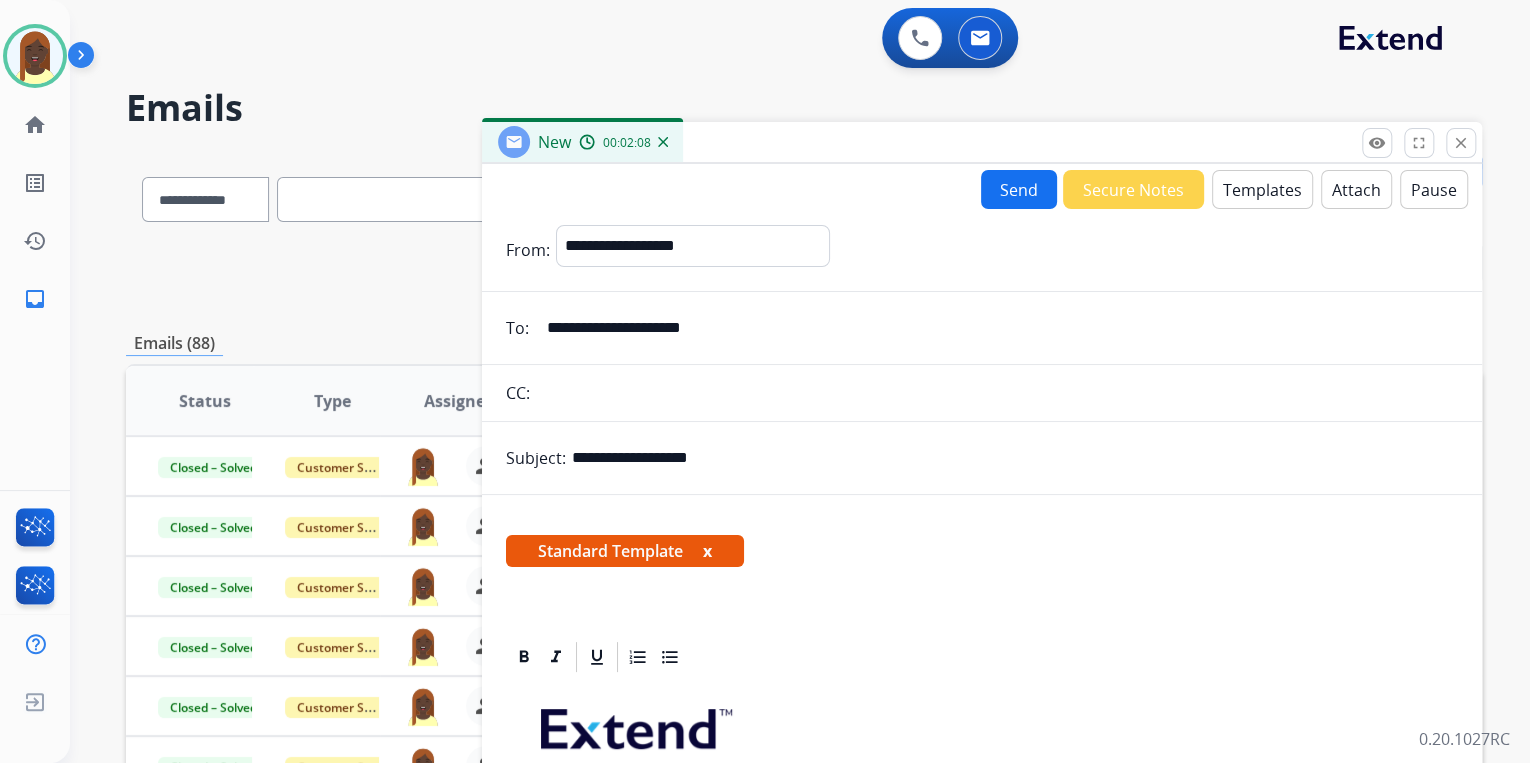 click on "Send" at bounding box center (1019, 189) 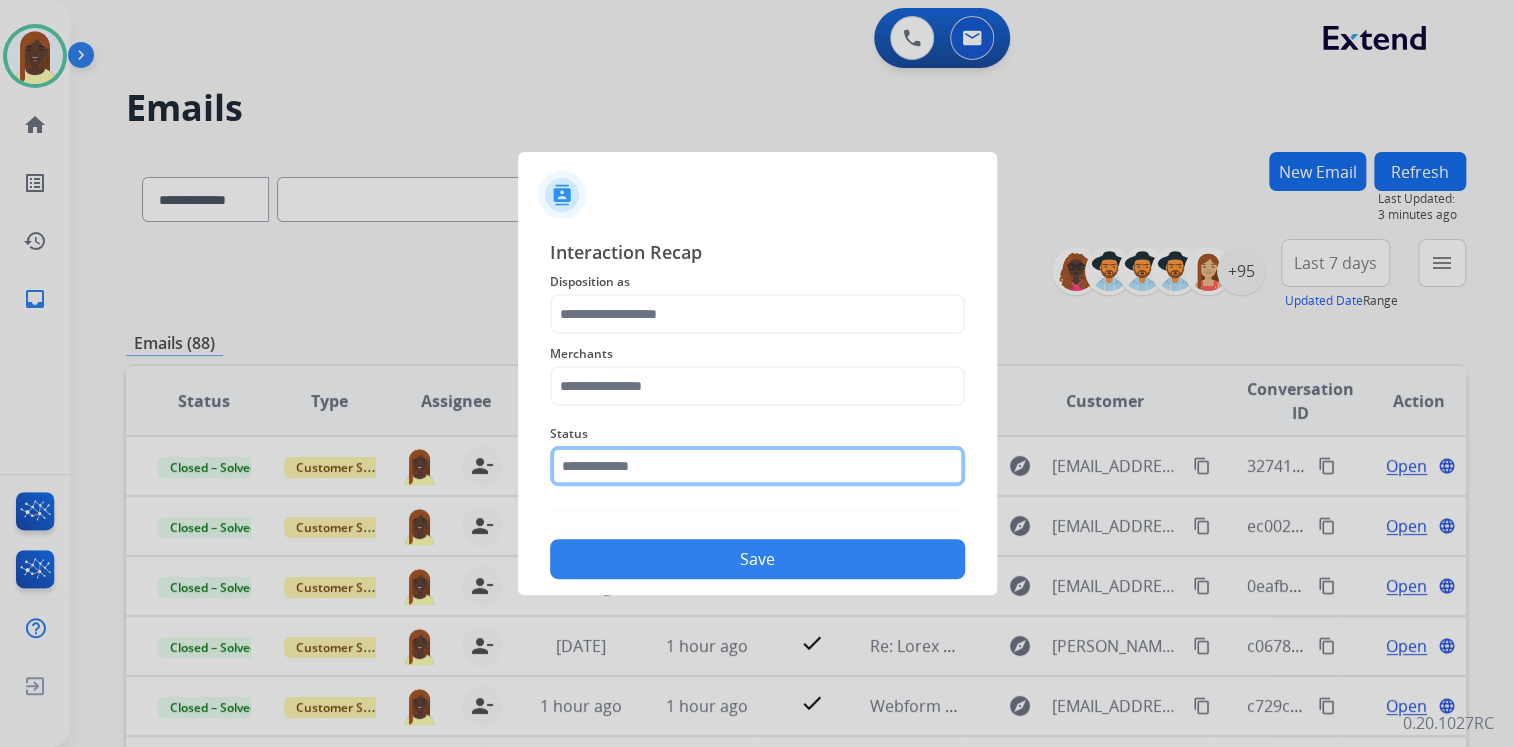 click 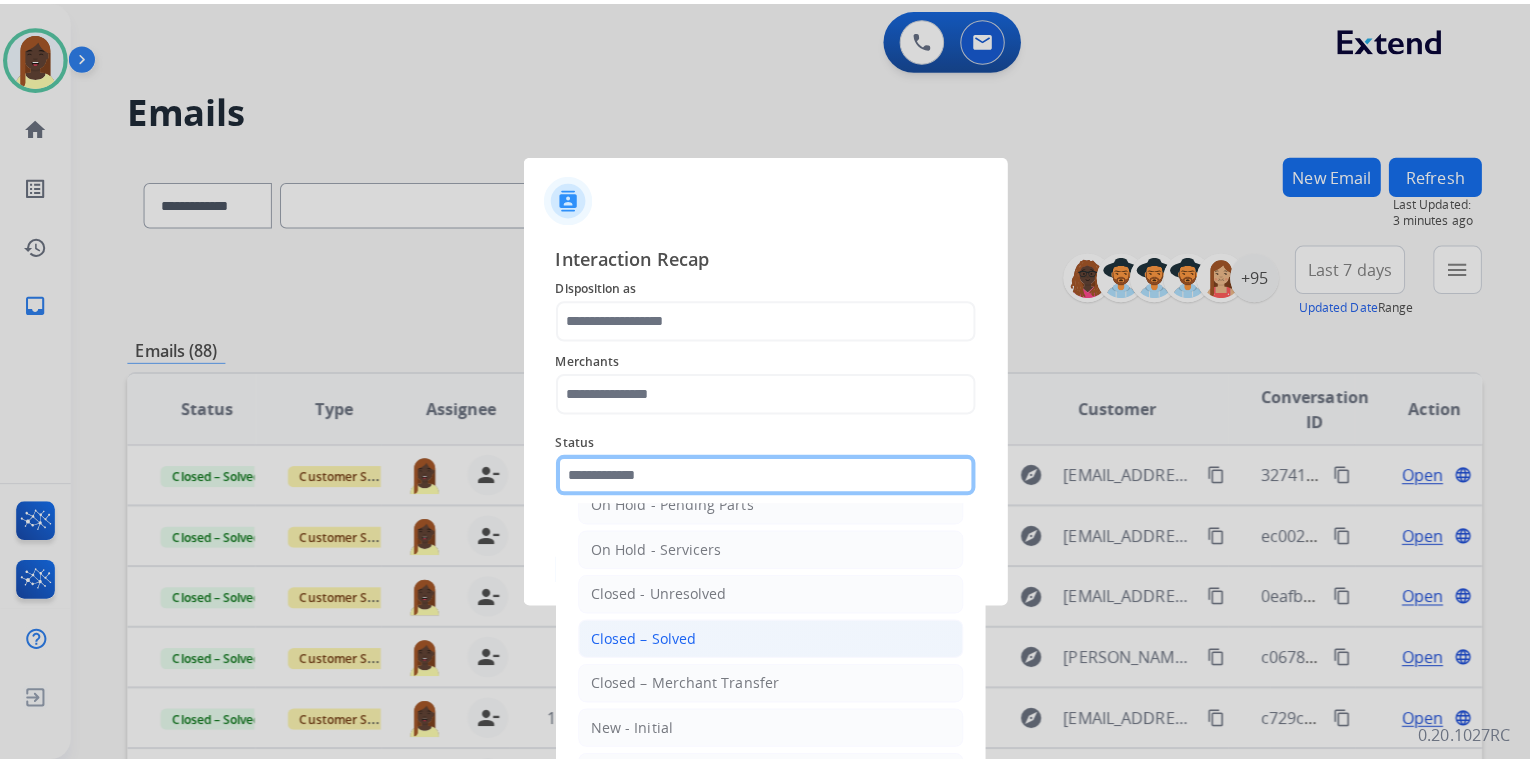 scroll, scrollTop: 116, scrollLeft: 0, axis: vertical 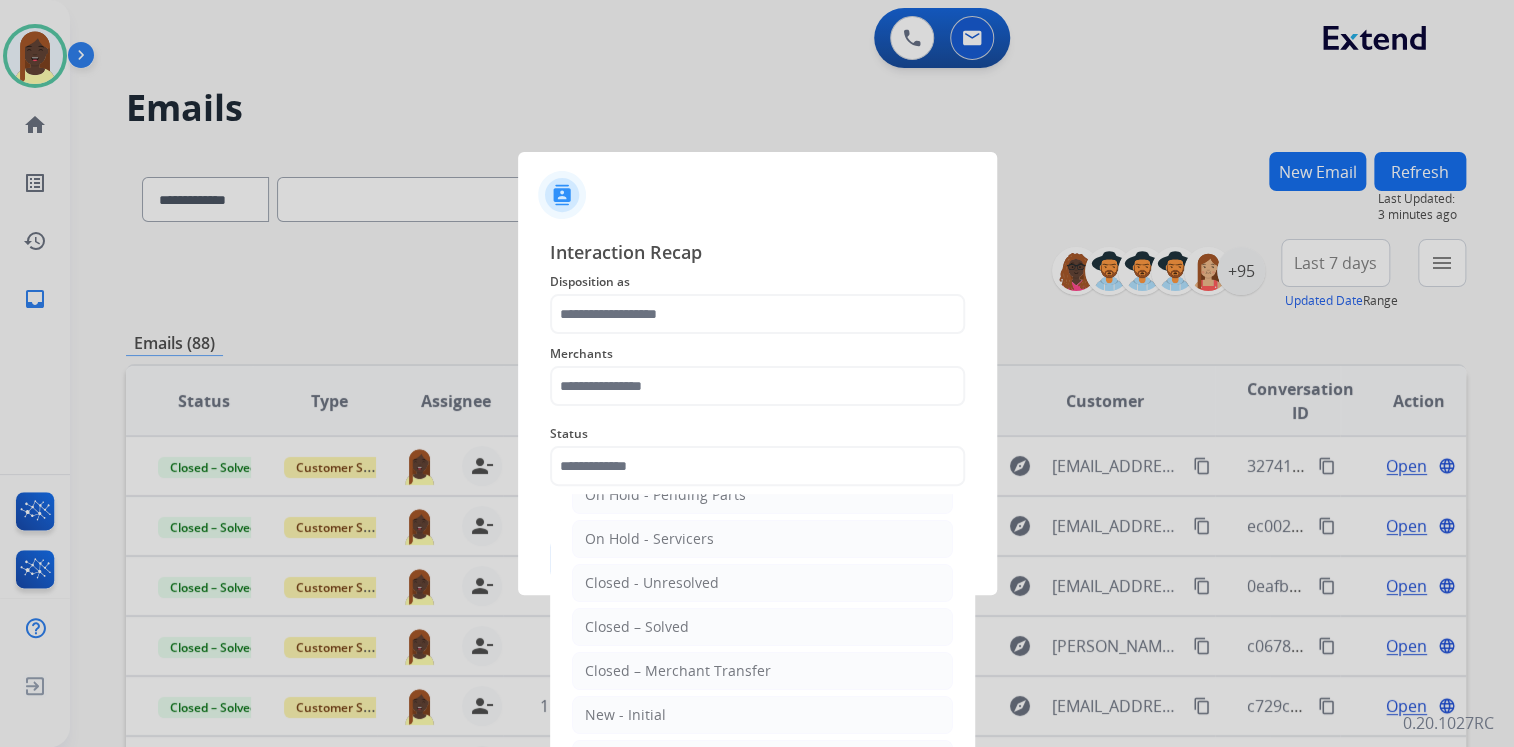 drag, startPoint x: 674, startPoint y: 623, endPoint x: 669, endPoint y: 609, distance: 14.866069 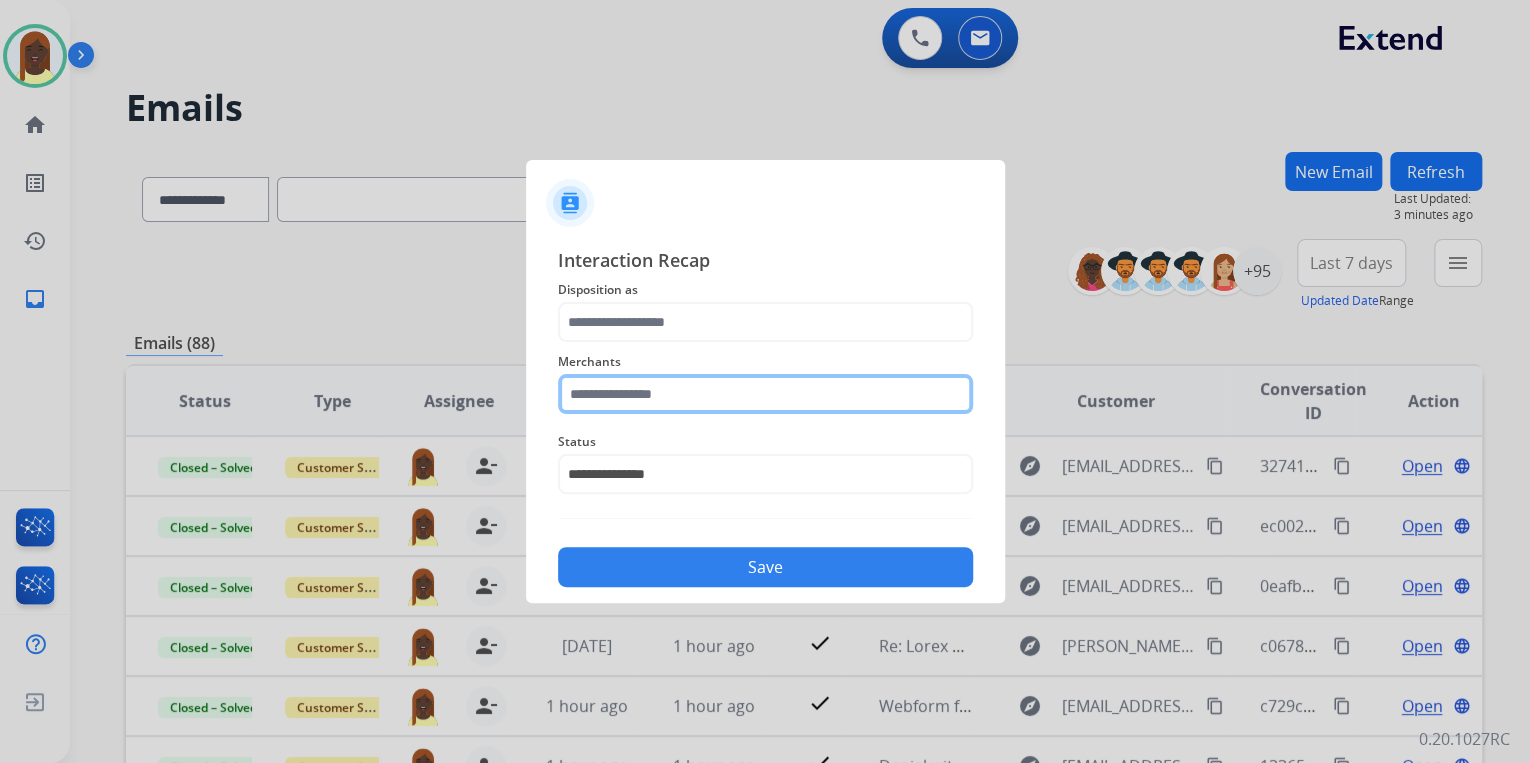 click 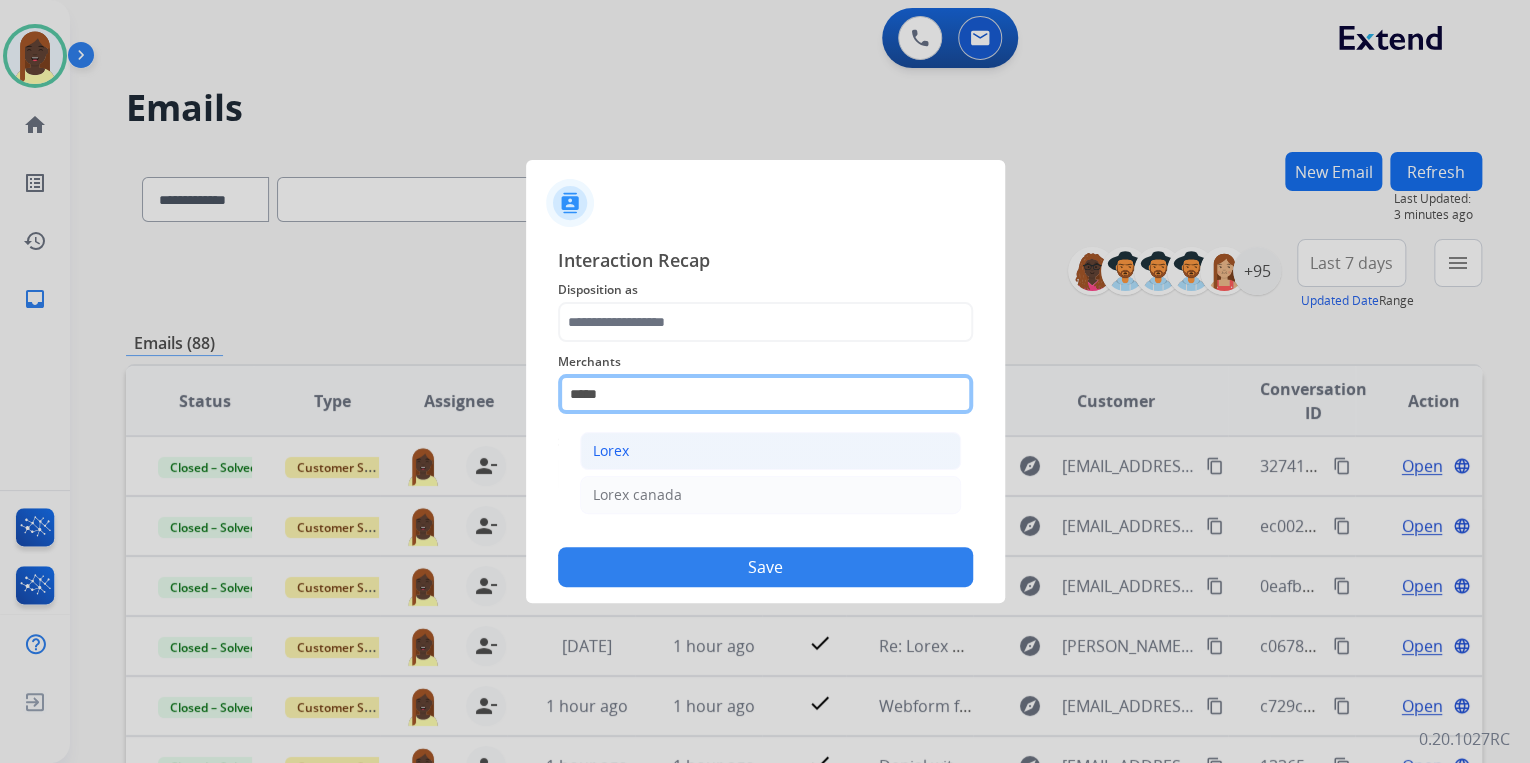 type on "*****" 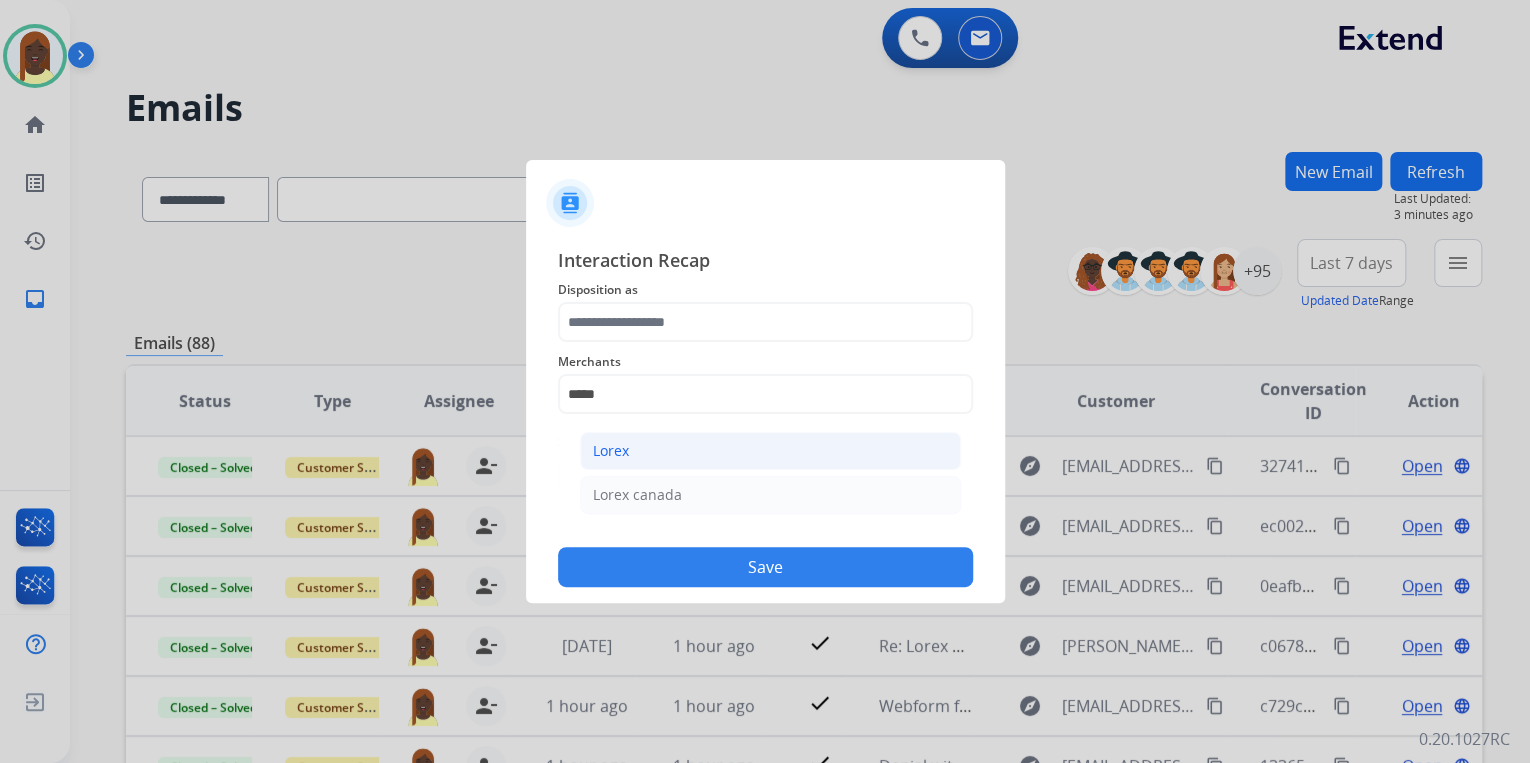 click on "Lorex" 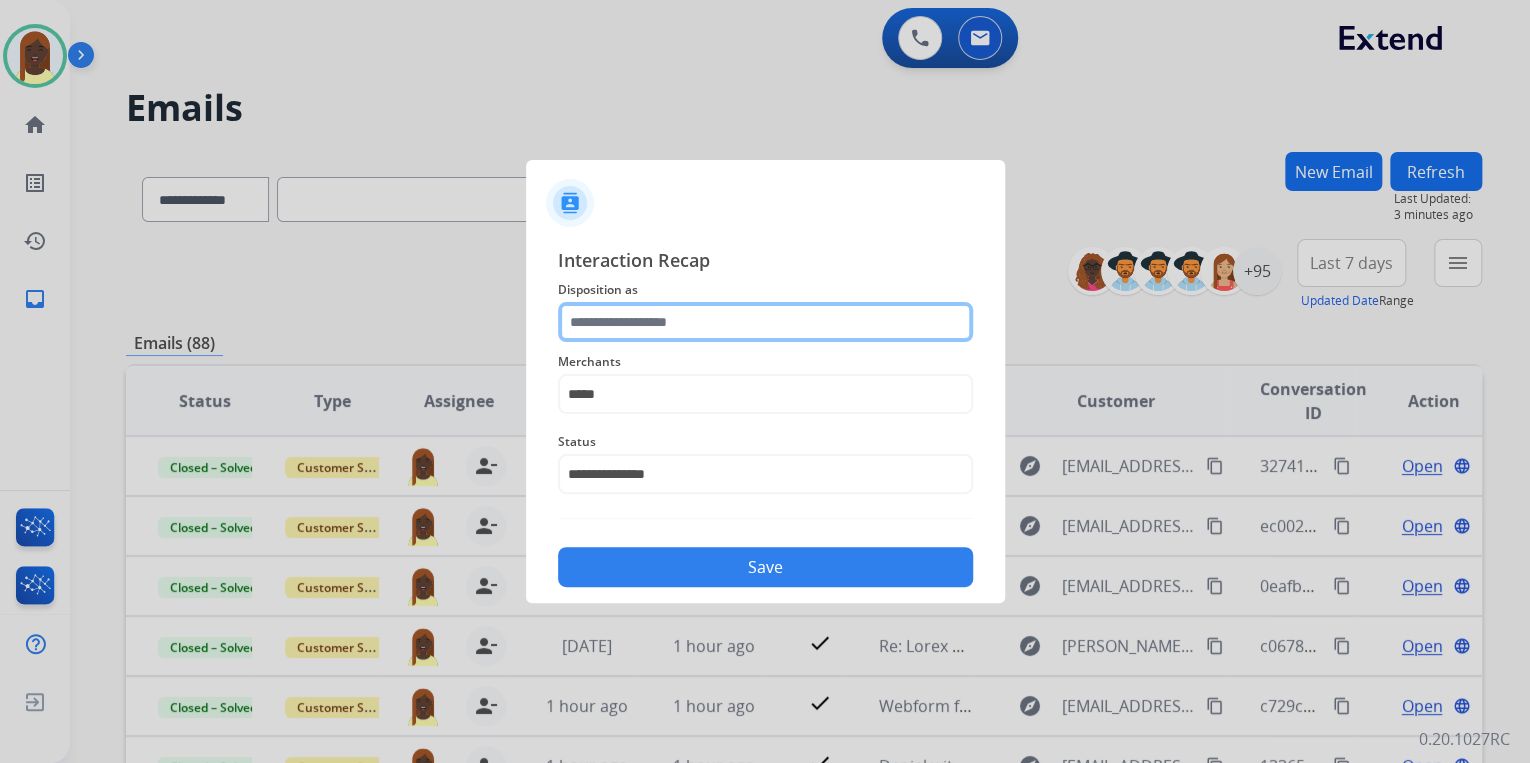 click 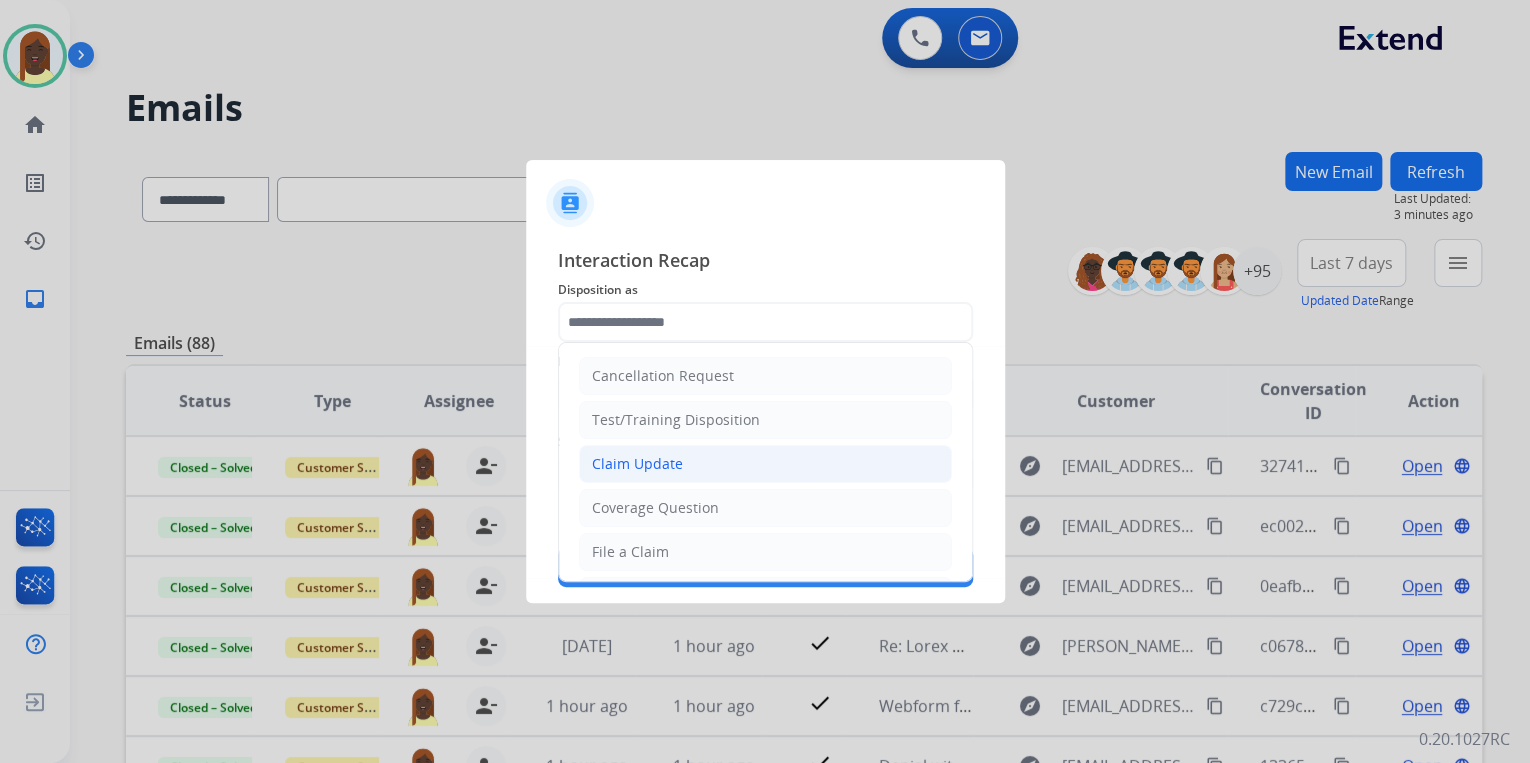 click on "Claim Update" 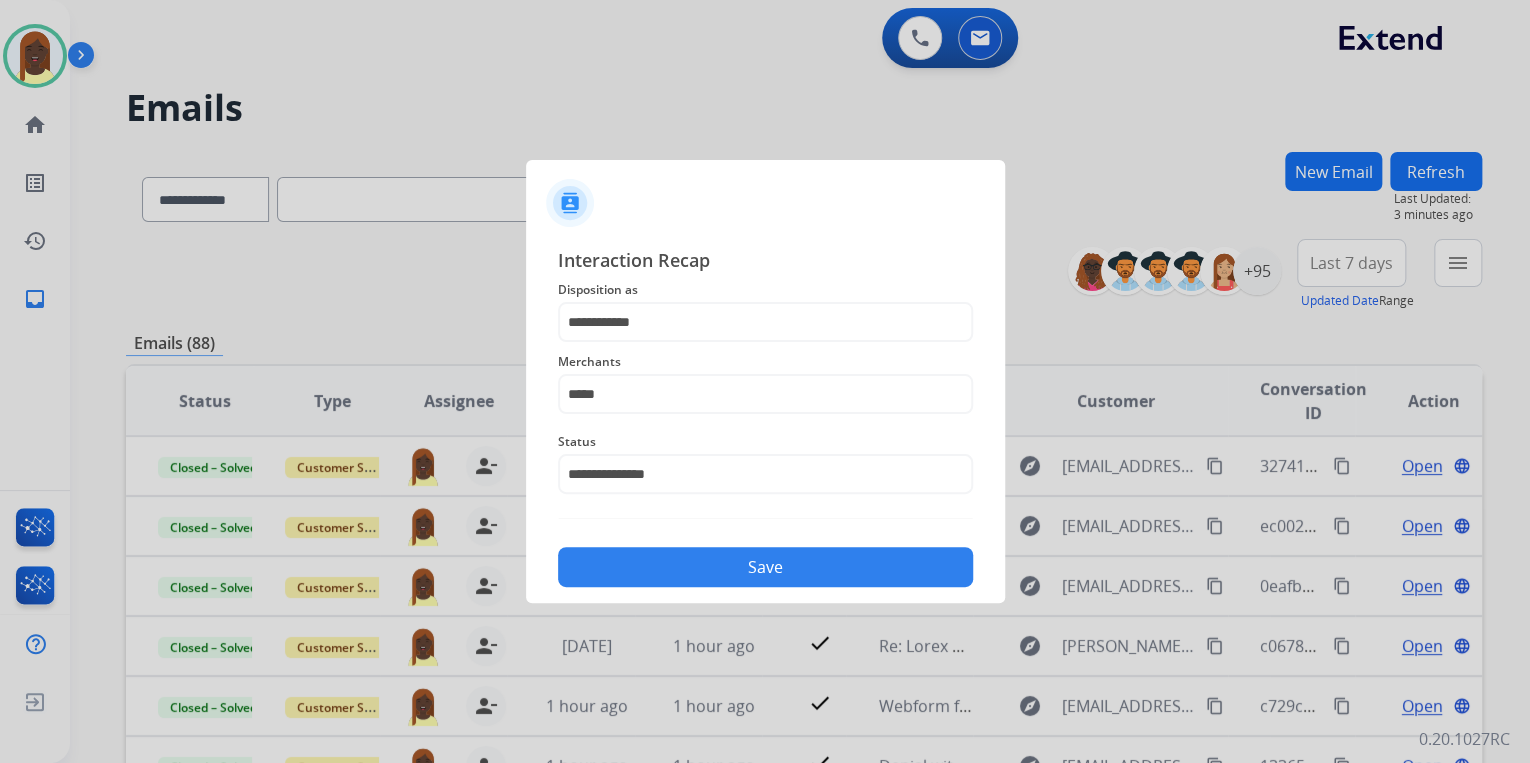 click on "Save" 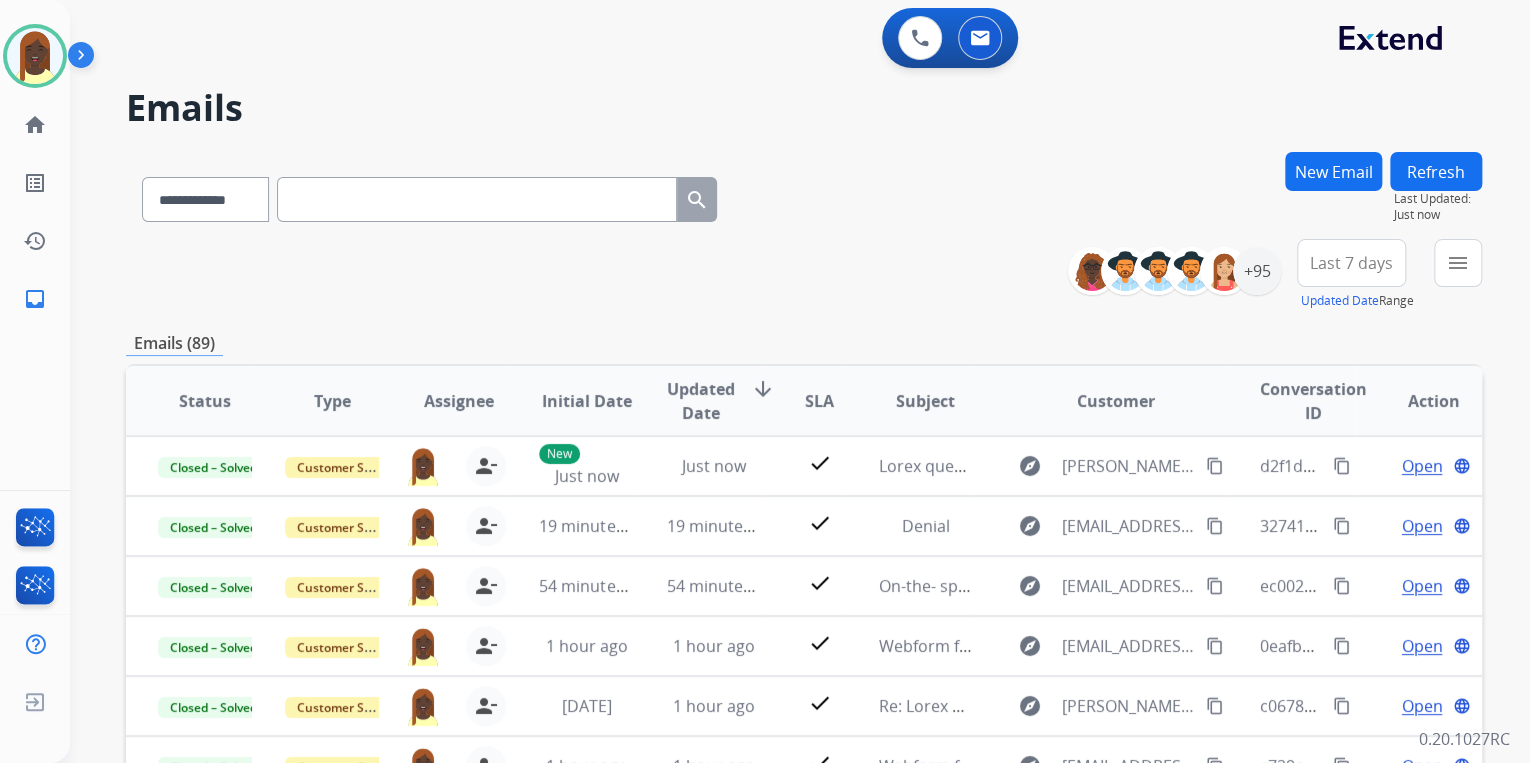 click on "**********" at bounding box center (804, 275) 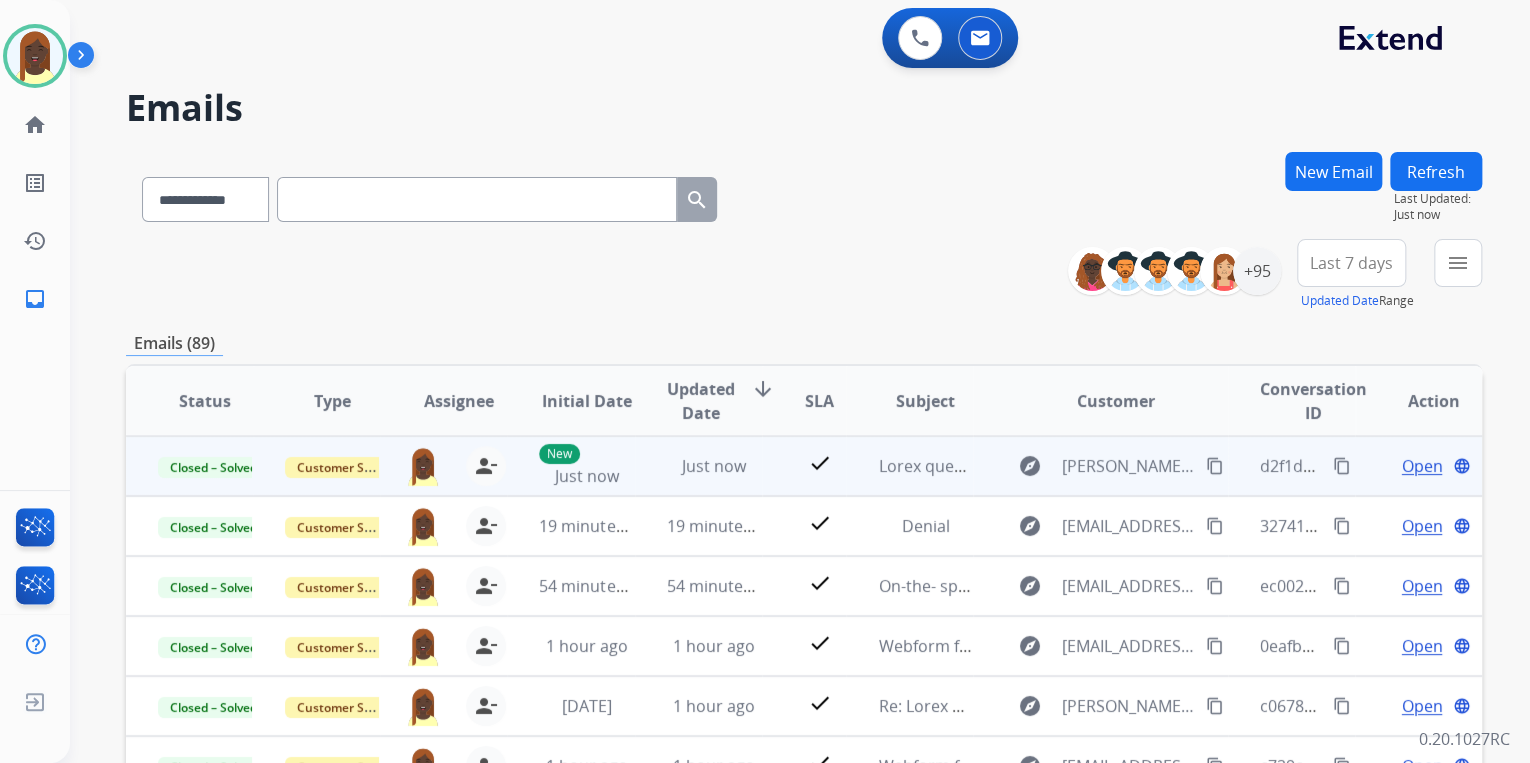 scroll, scrollTop: 1, scrollLeft: 0, axis: vertical 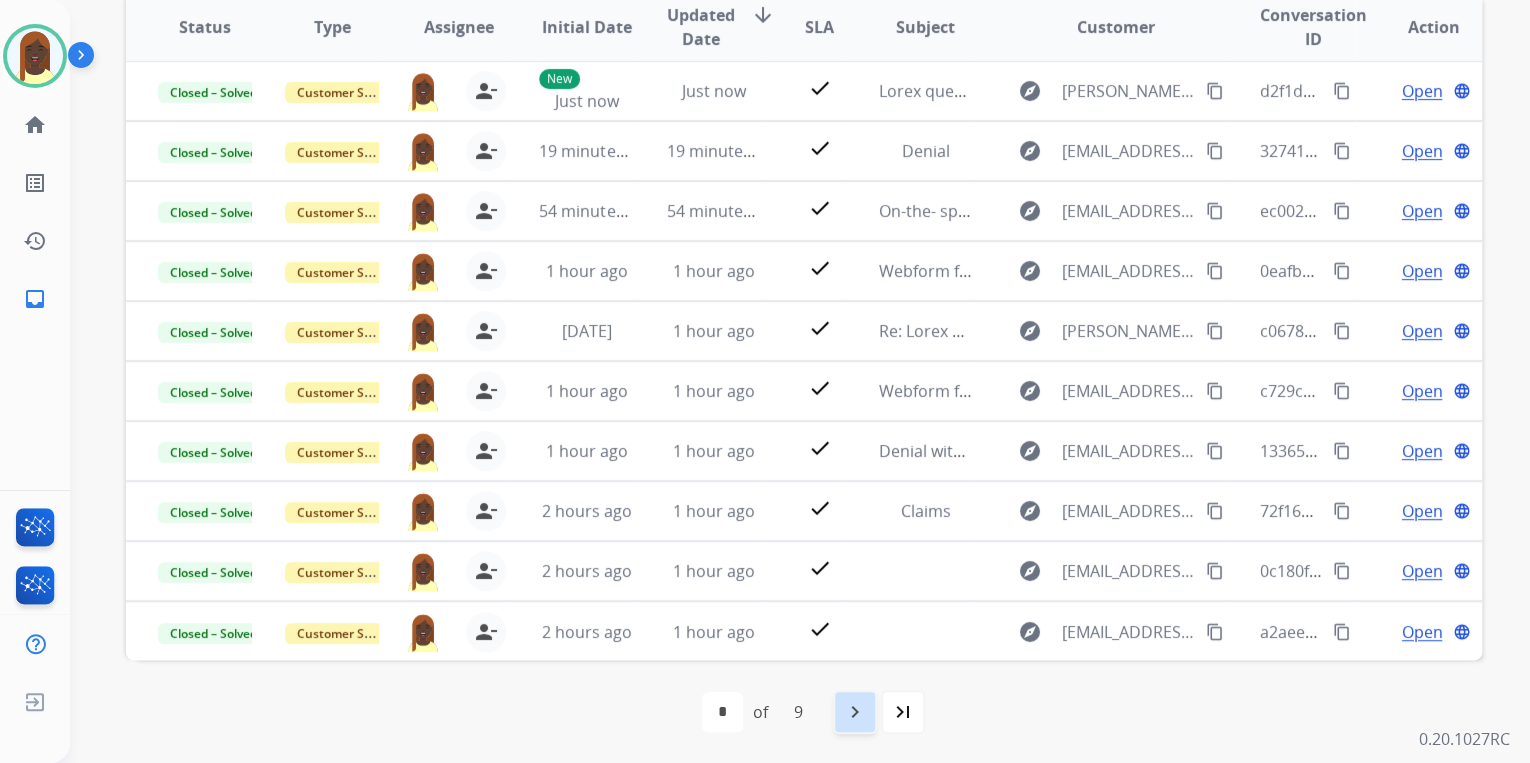click on "navigate_next" at bounding box center [855, 712] 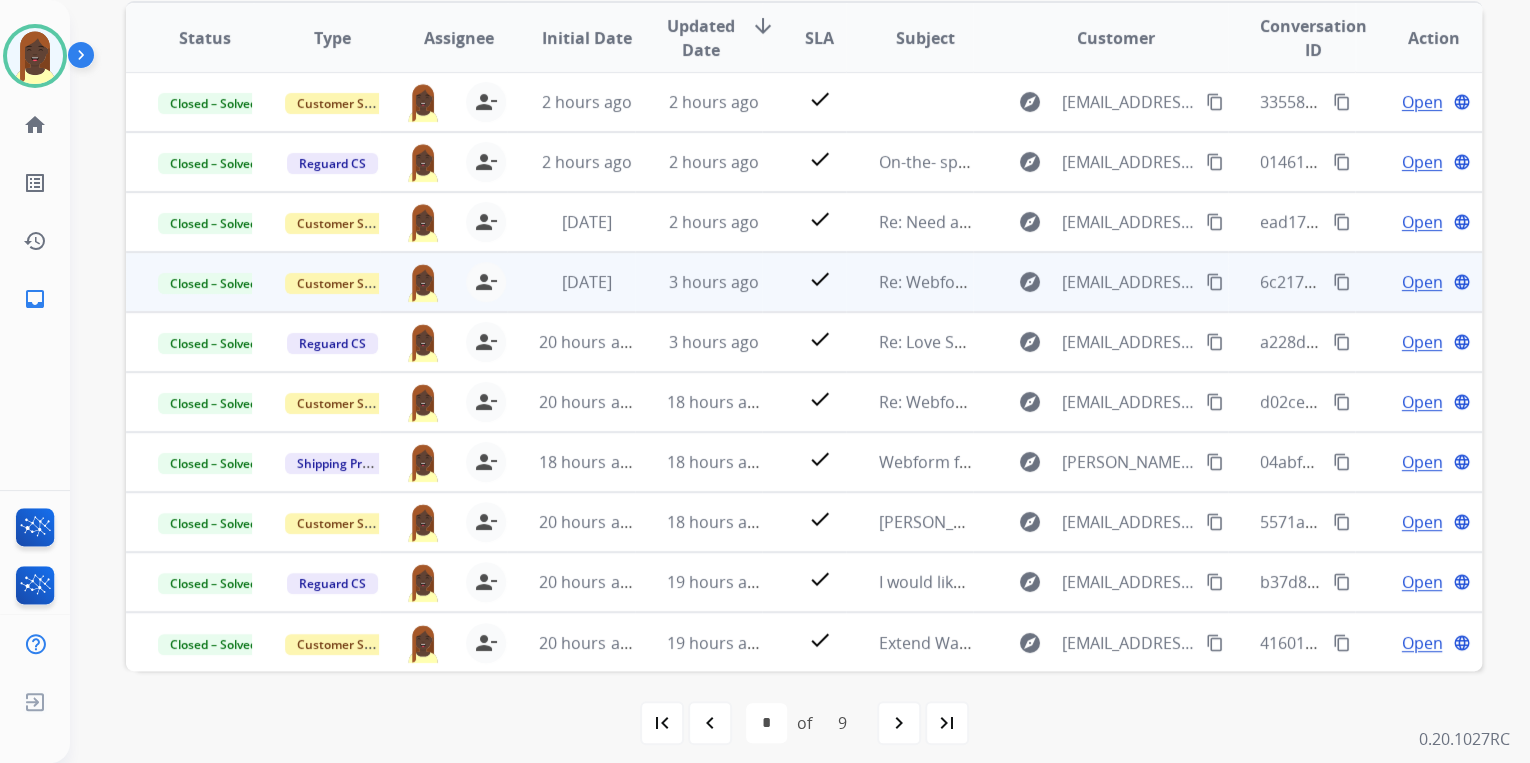 scroll, scrollTop: 374, scrollLeft: 0, axis: vertical 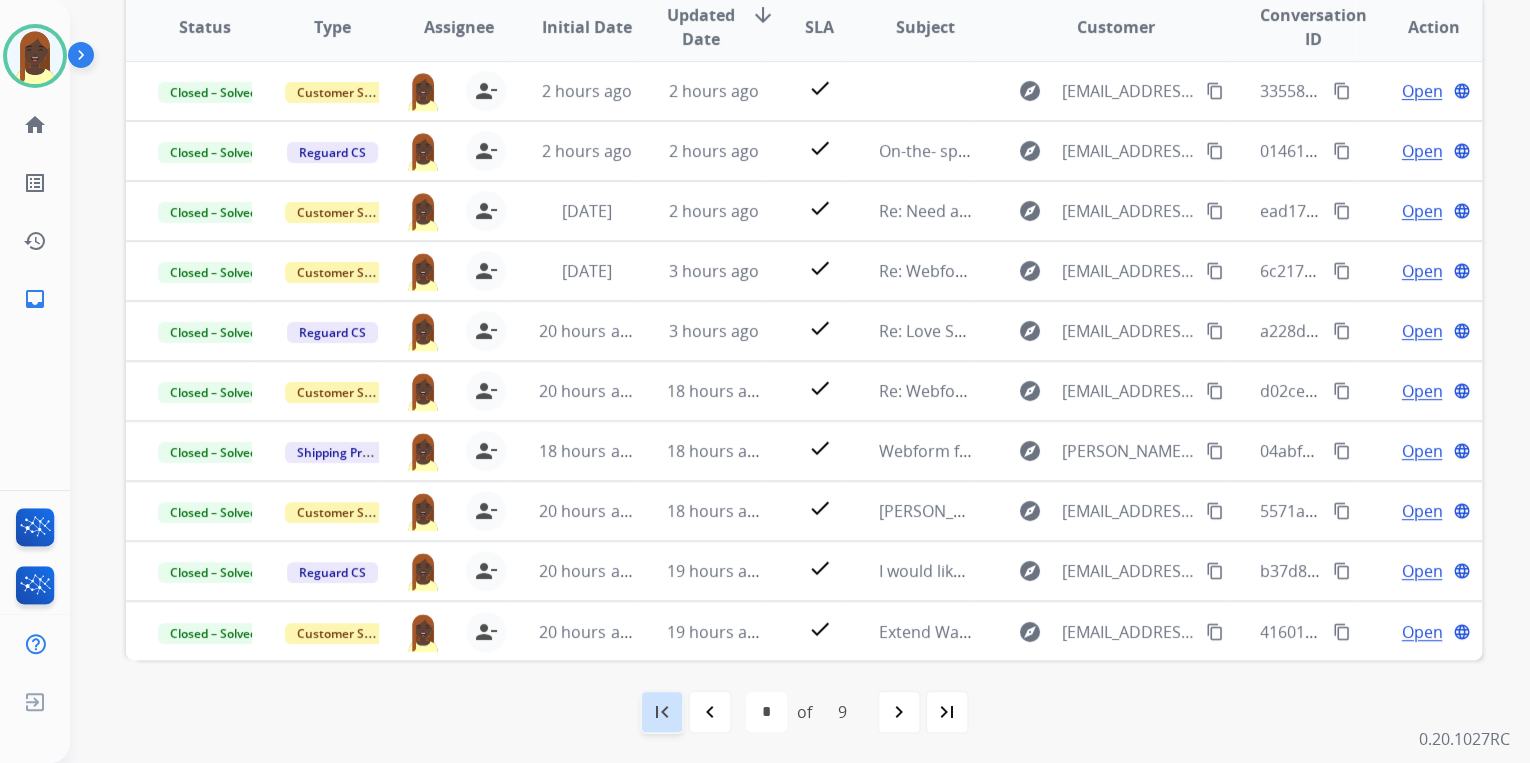 click on "first_page" at bounding box center [662, 712] 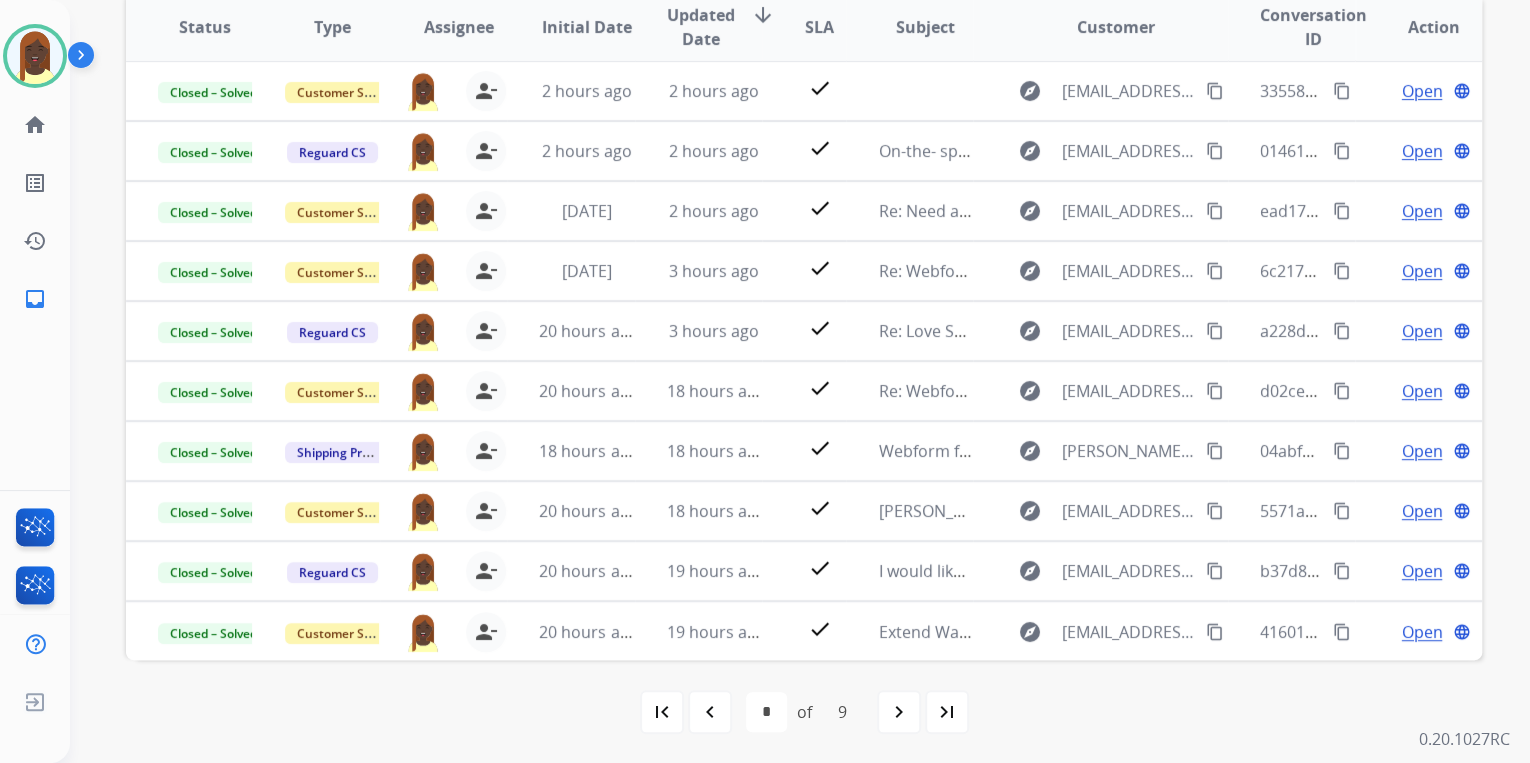 scroll, scrollTop: 0, scrollLeft: 0, axis: both 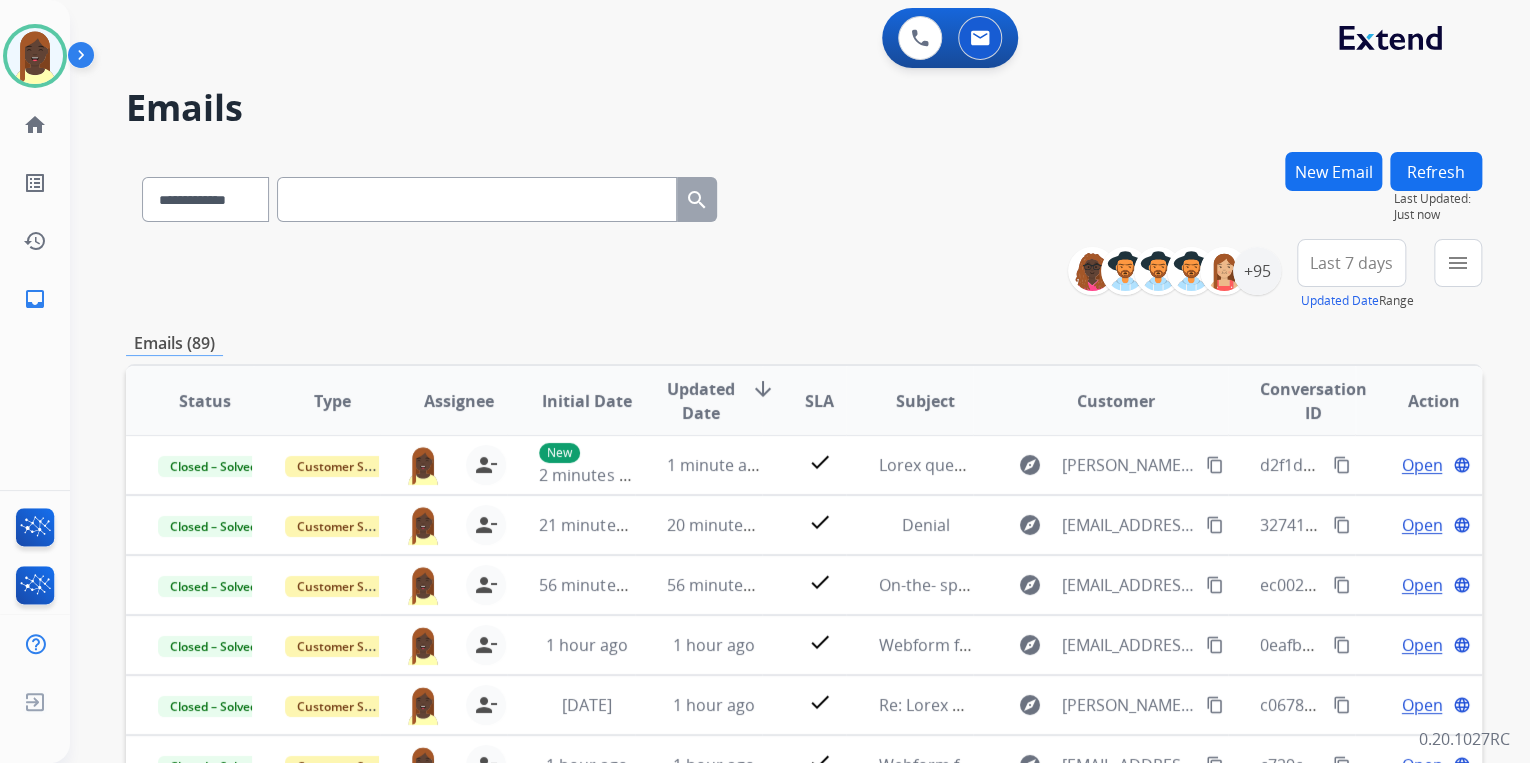 click on "**********" at bounding box center [804, 275] 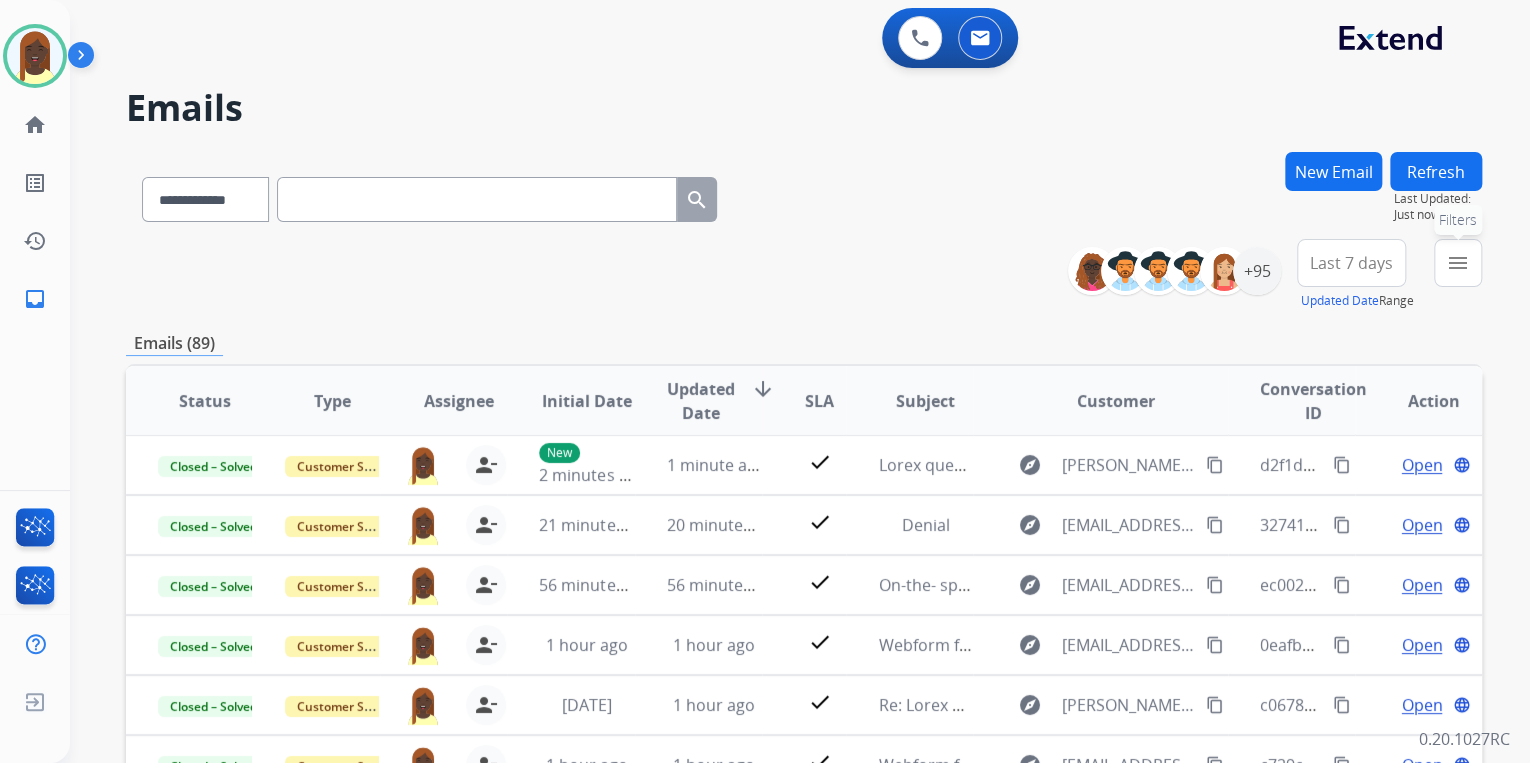 click on "menu" at bounding box center (1458, 263) 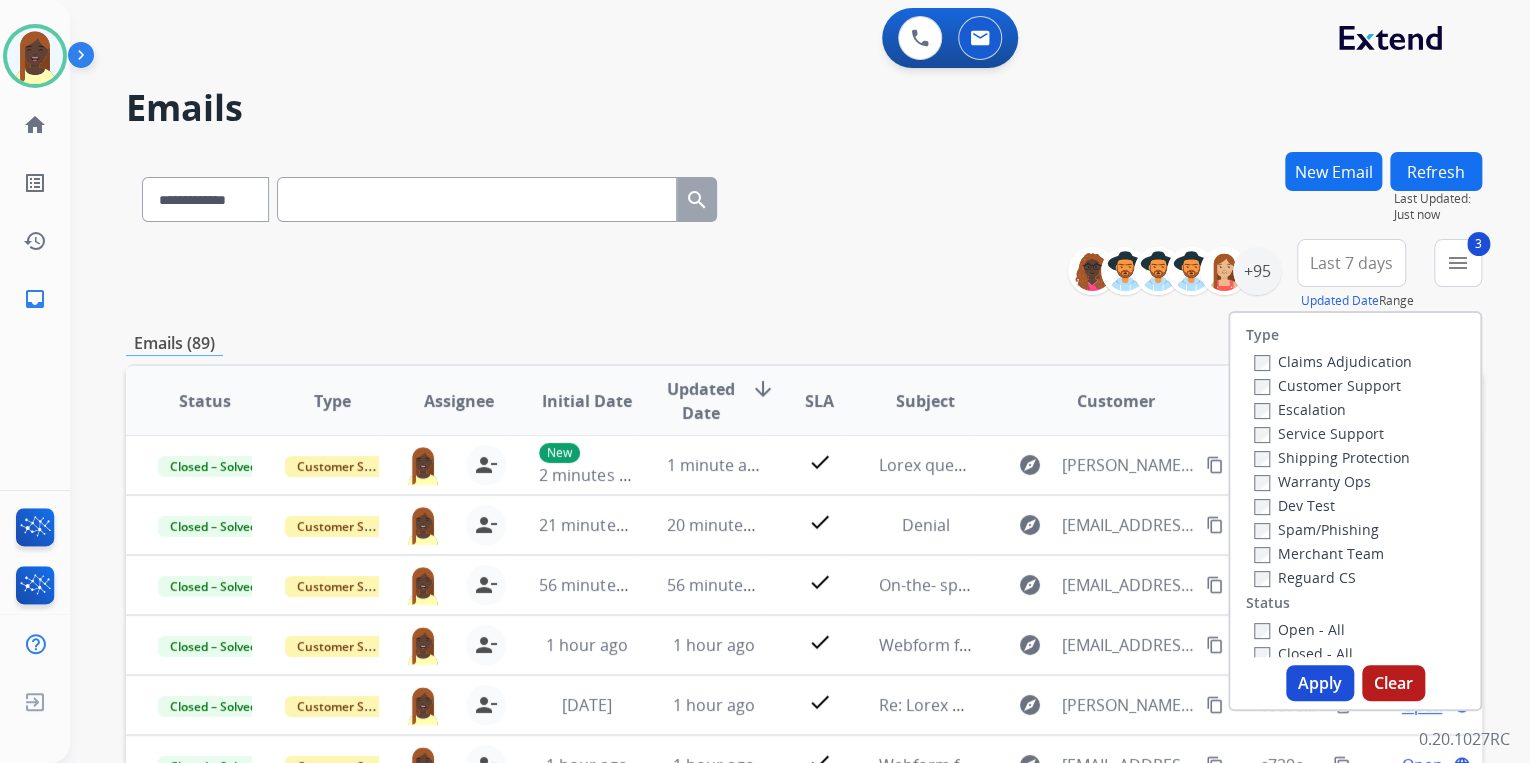 click on "Apply" at bounding box center (1320, 683) 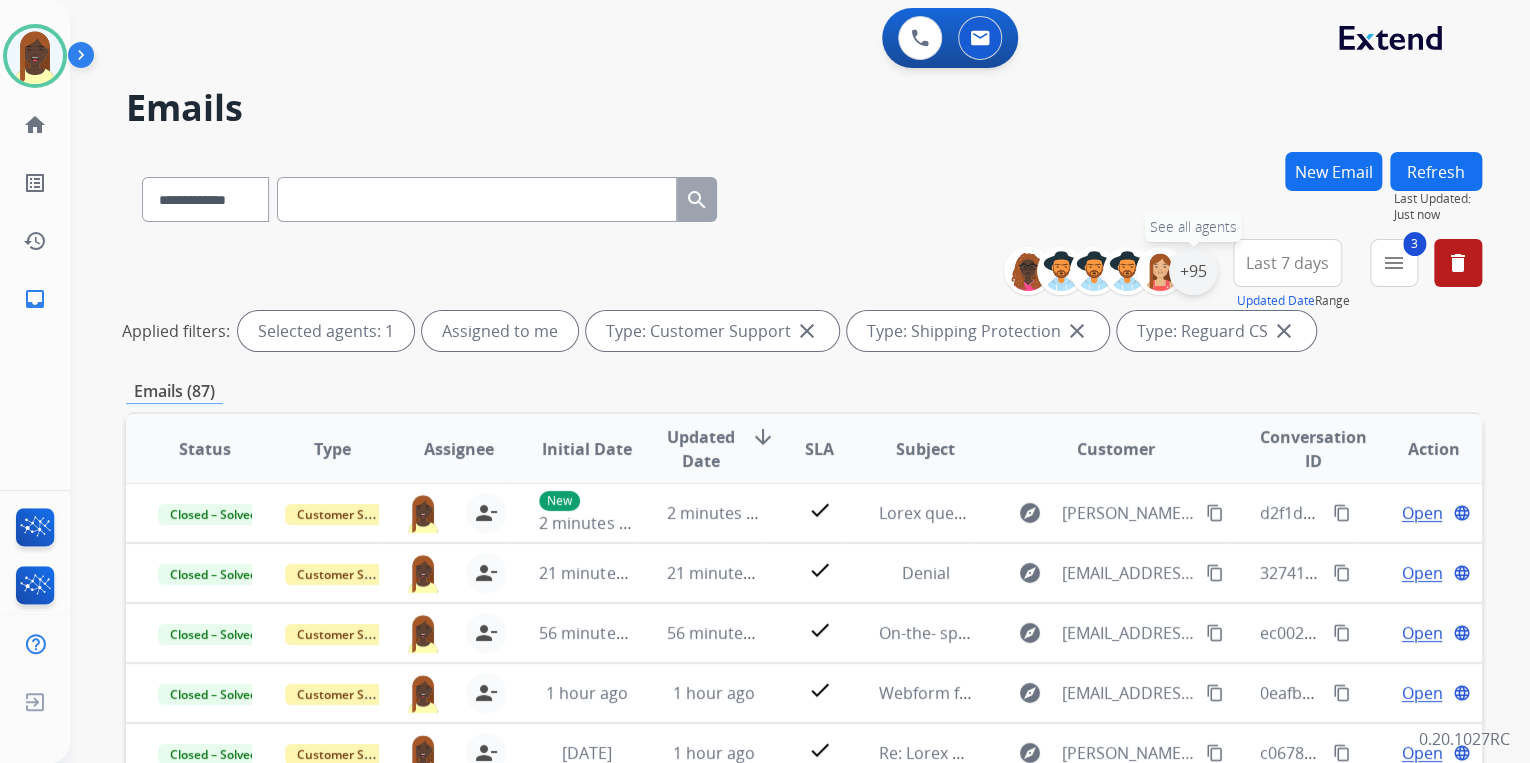 click on "+95" at bounding box center (1193, 271) 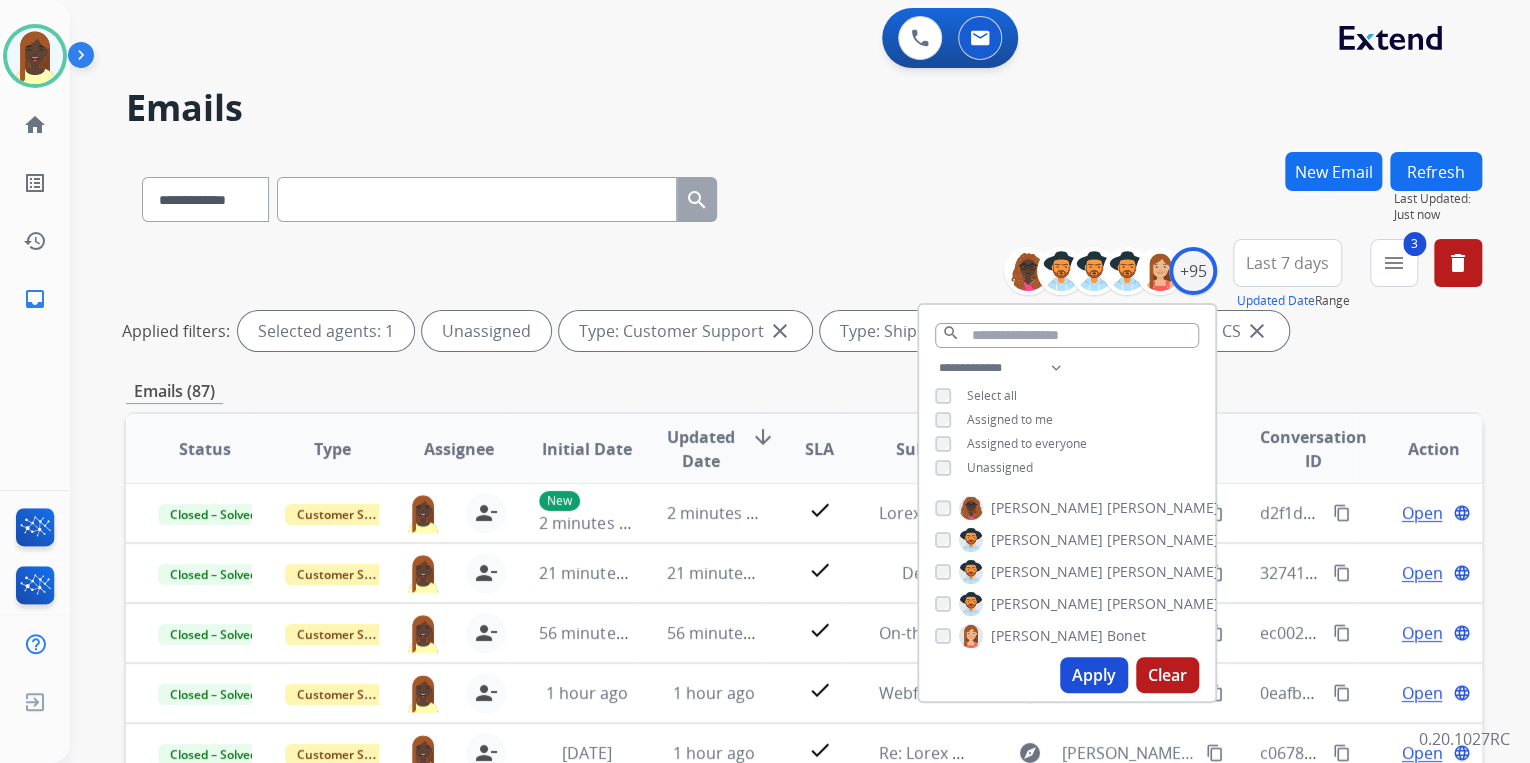 drag, startPoint x: 1086, startPoint y: 668, endPoint x: 1075, endPoint y: 640, distance: 30.083218 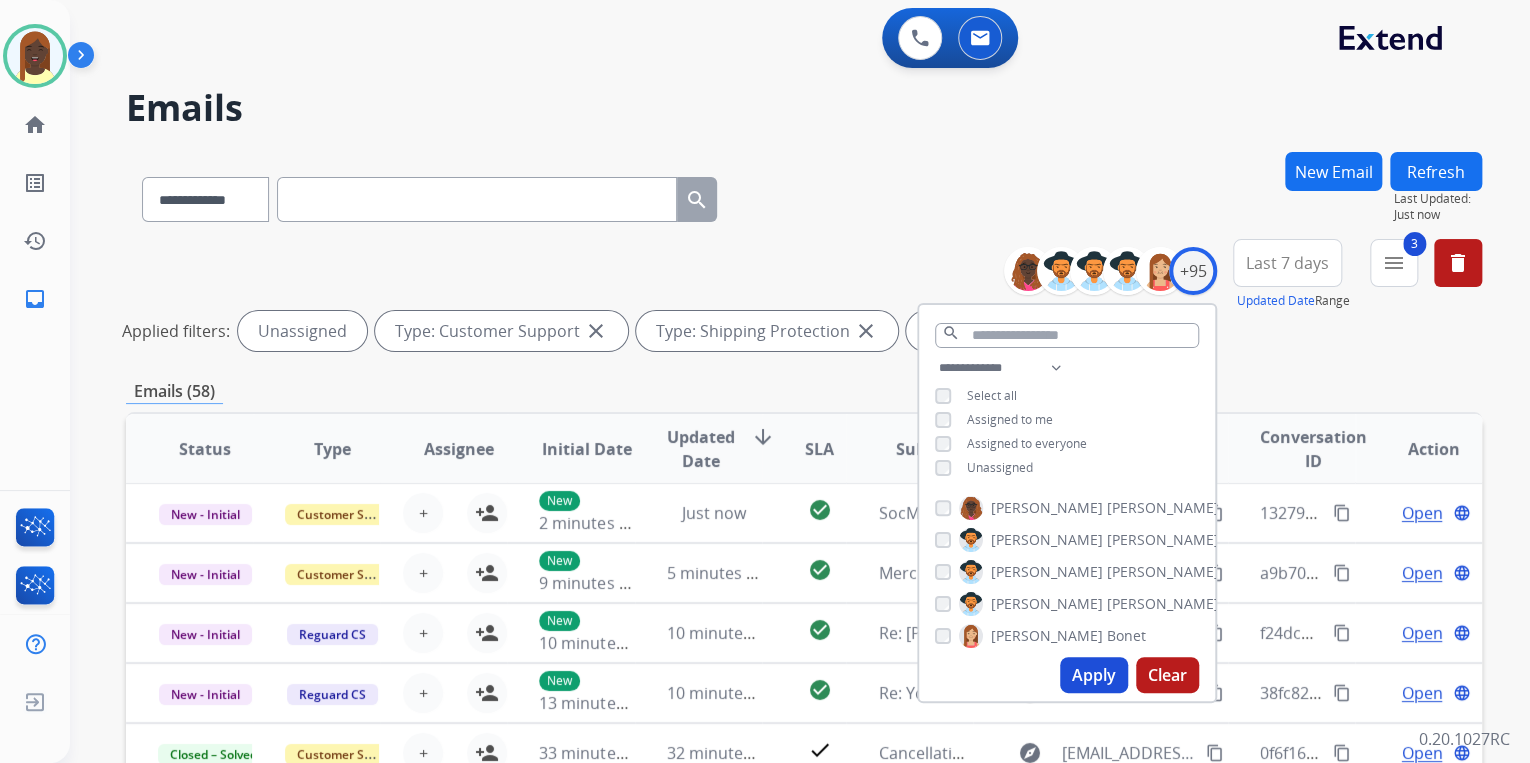 click on "**********" at bounding box center (804, 299) 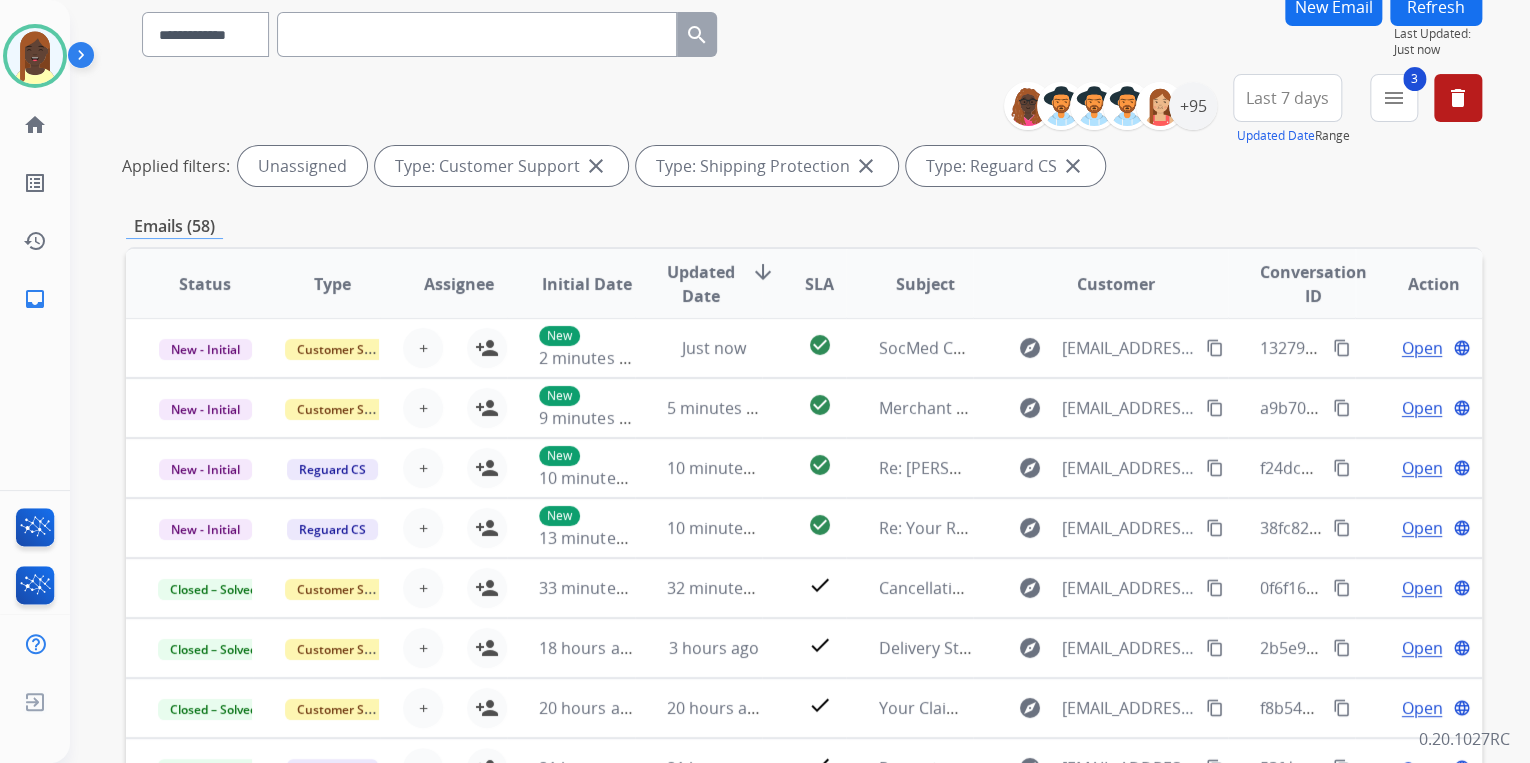 scroll, scrollTop: 240, scrollLeft: 0, axis: vertical 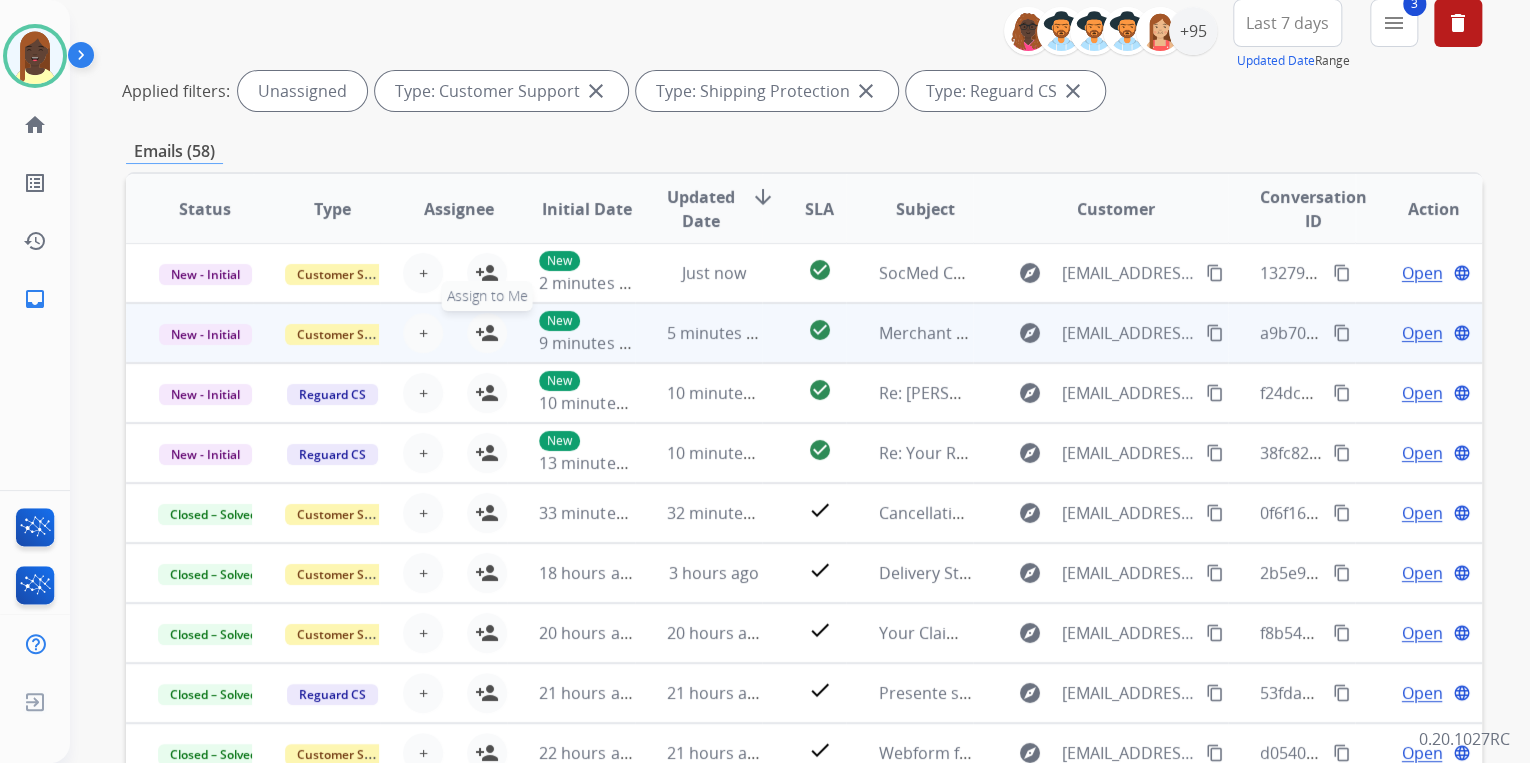 click on "person_add" at bounding box center [487, 333] 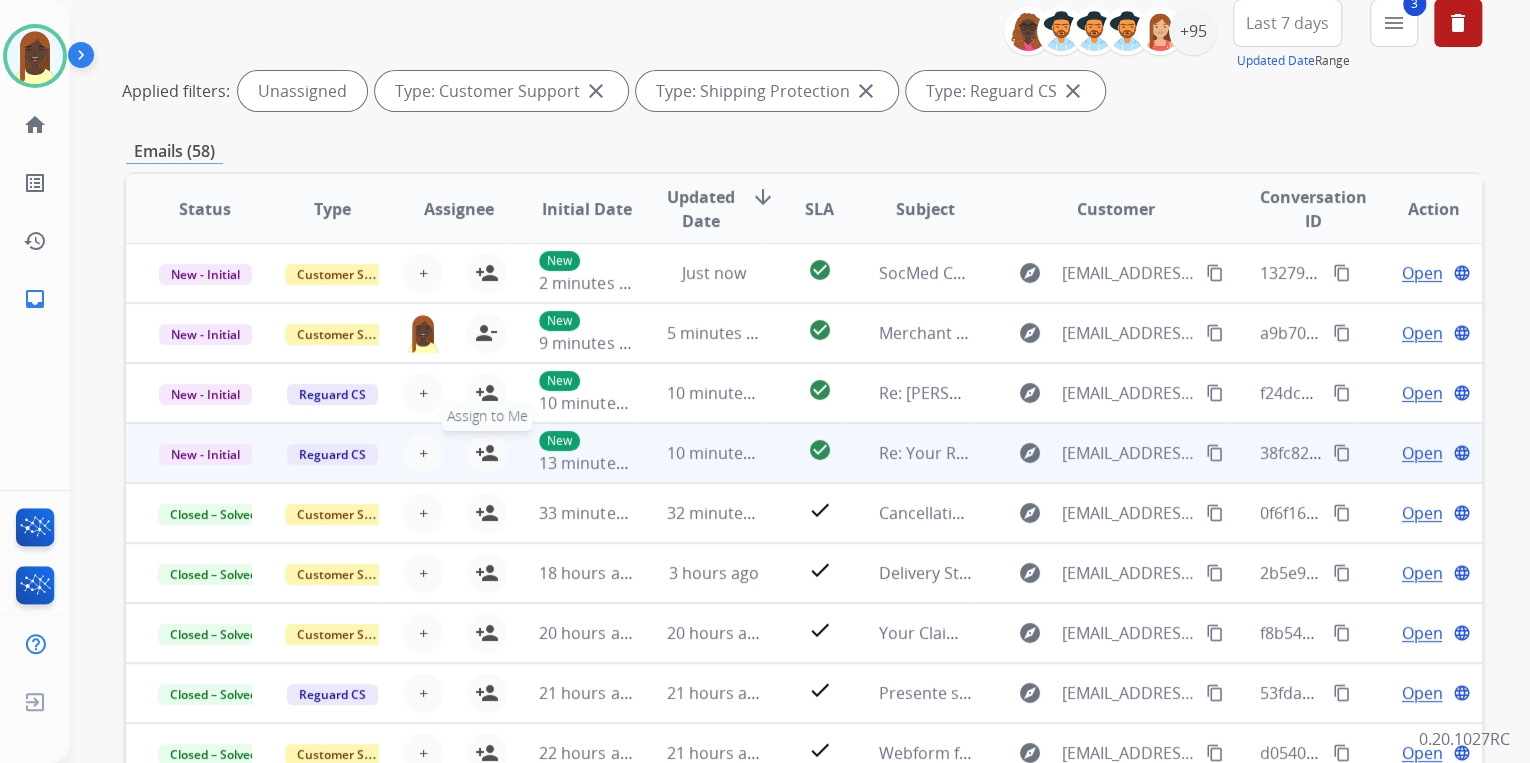 click on "person_add" at bounding box center (487, 453) 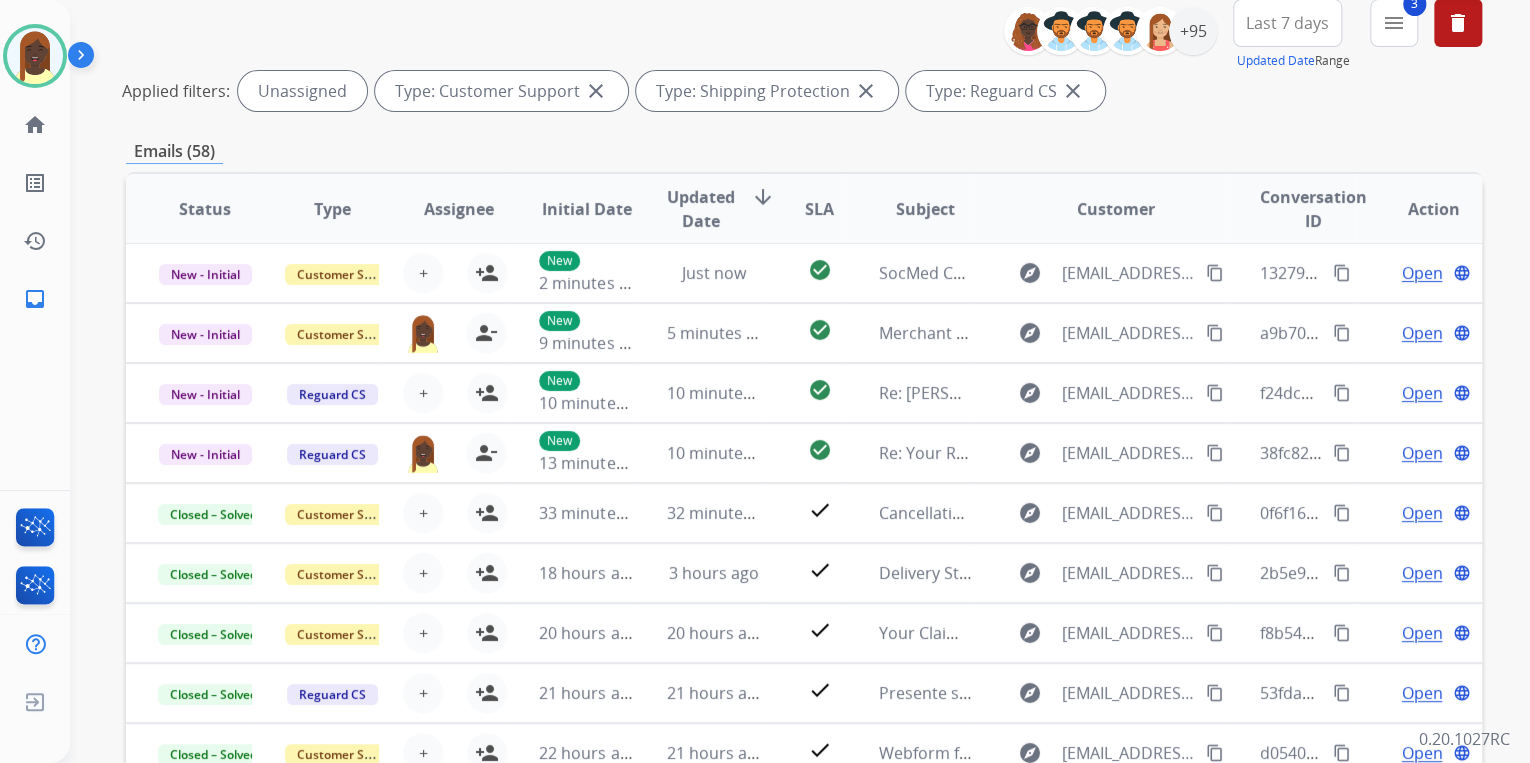 click on "delete  Clear All" at bounding box center (1458, 23) 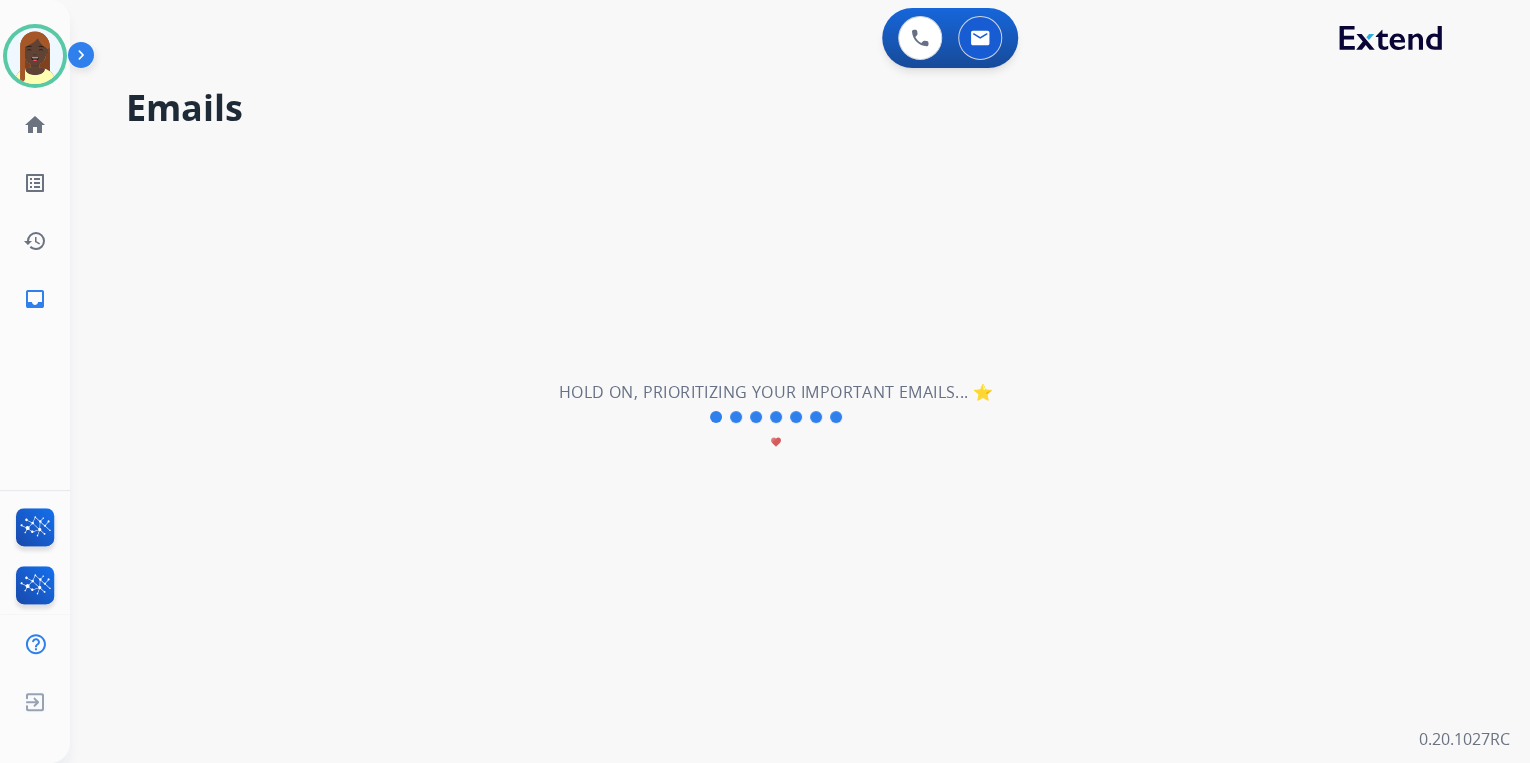 scroll, scrollTop: 0, scrollLeft: 0, axis: both 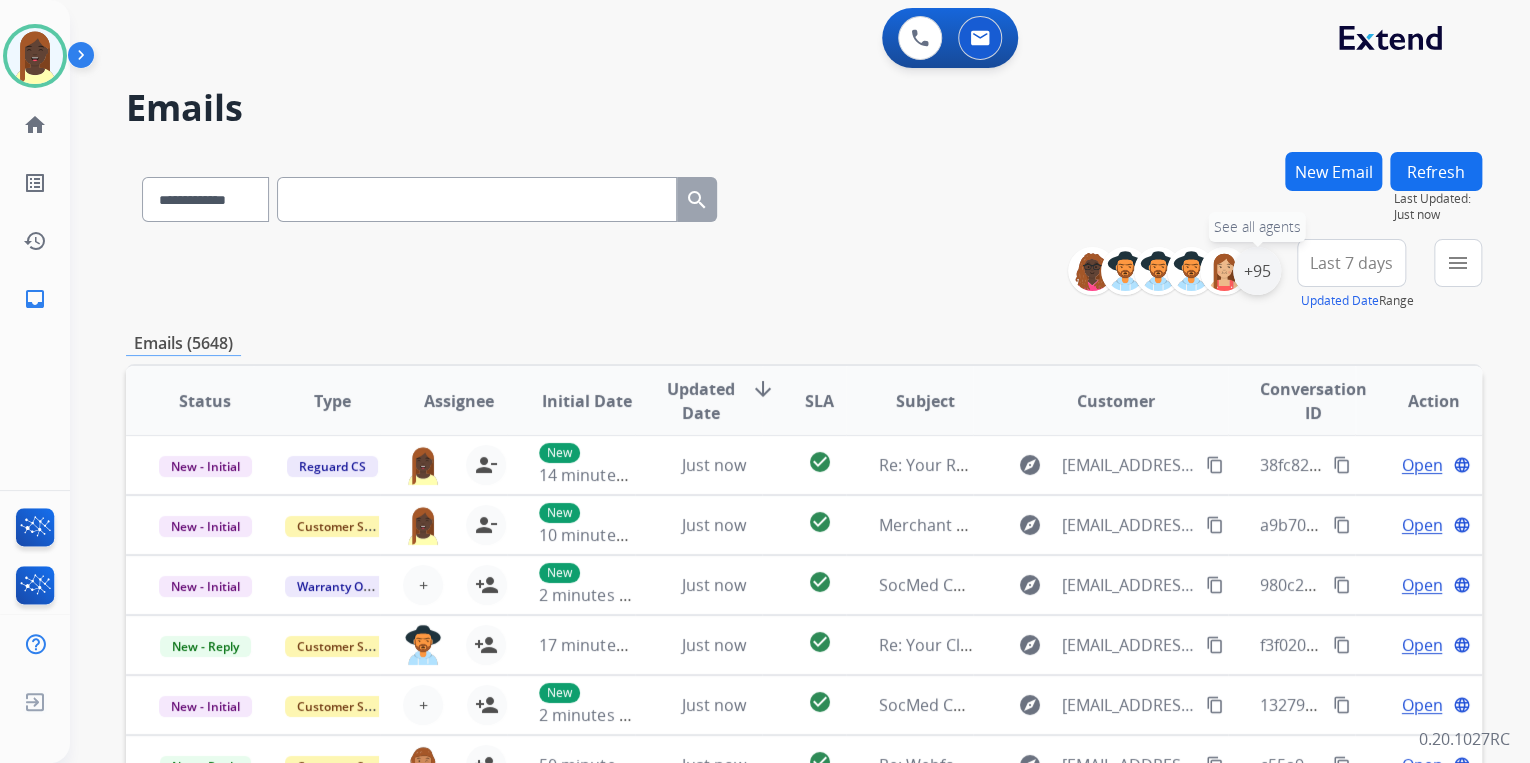 click on "+95" at bounding box center [1257, 271] 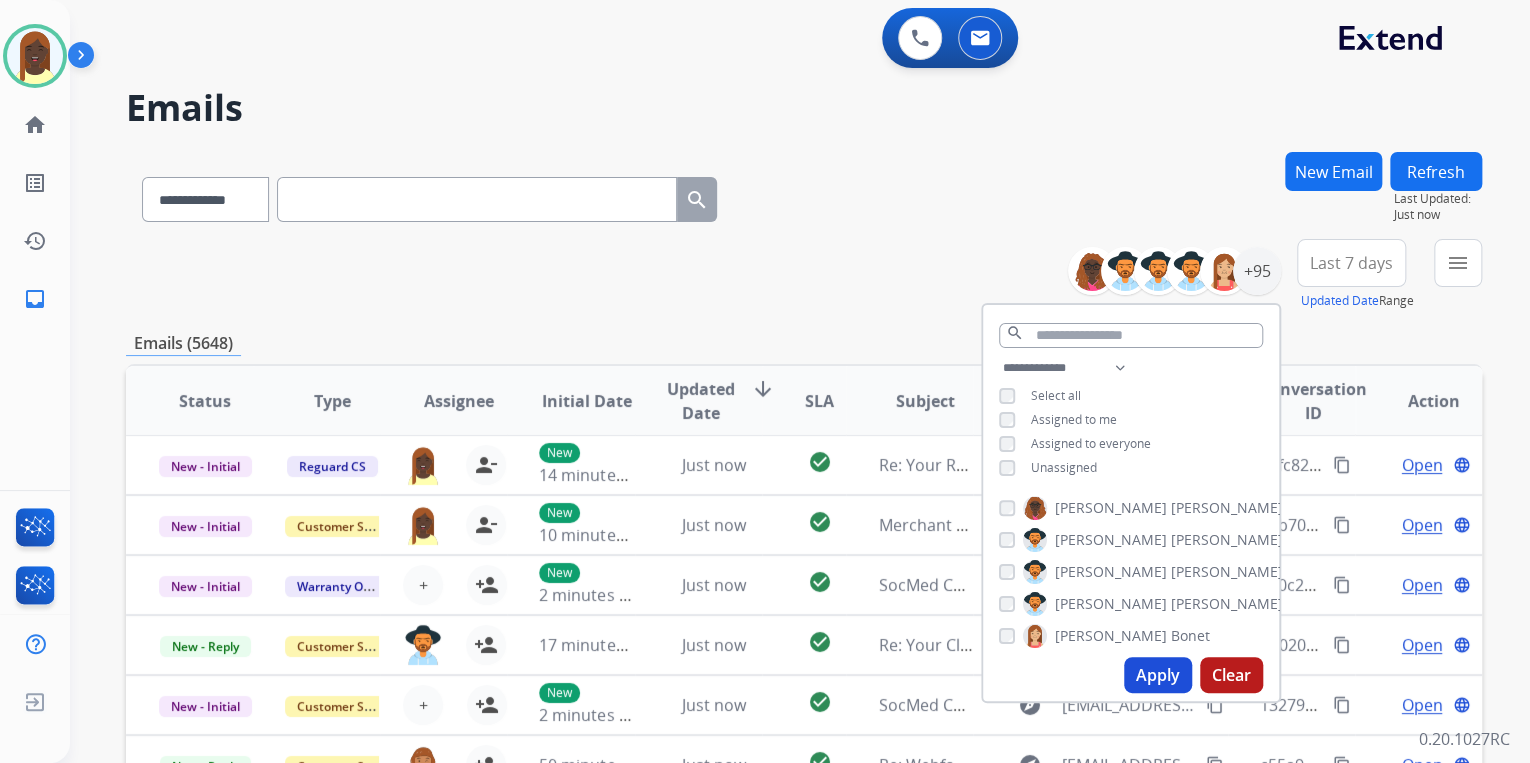 drag, startPoint x: 1161, startPoint y: 669, endPoint x: 1132, endPoint y: 642, distance: 39.623226 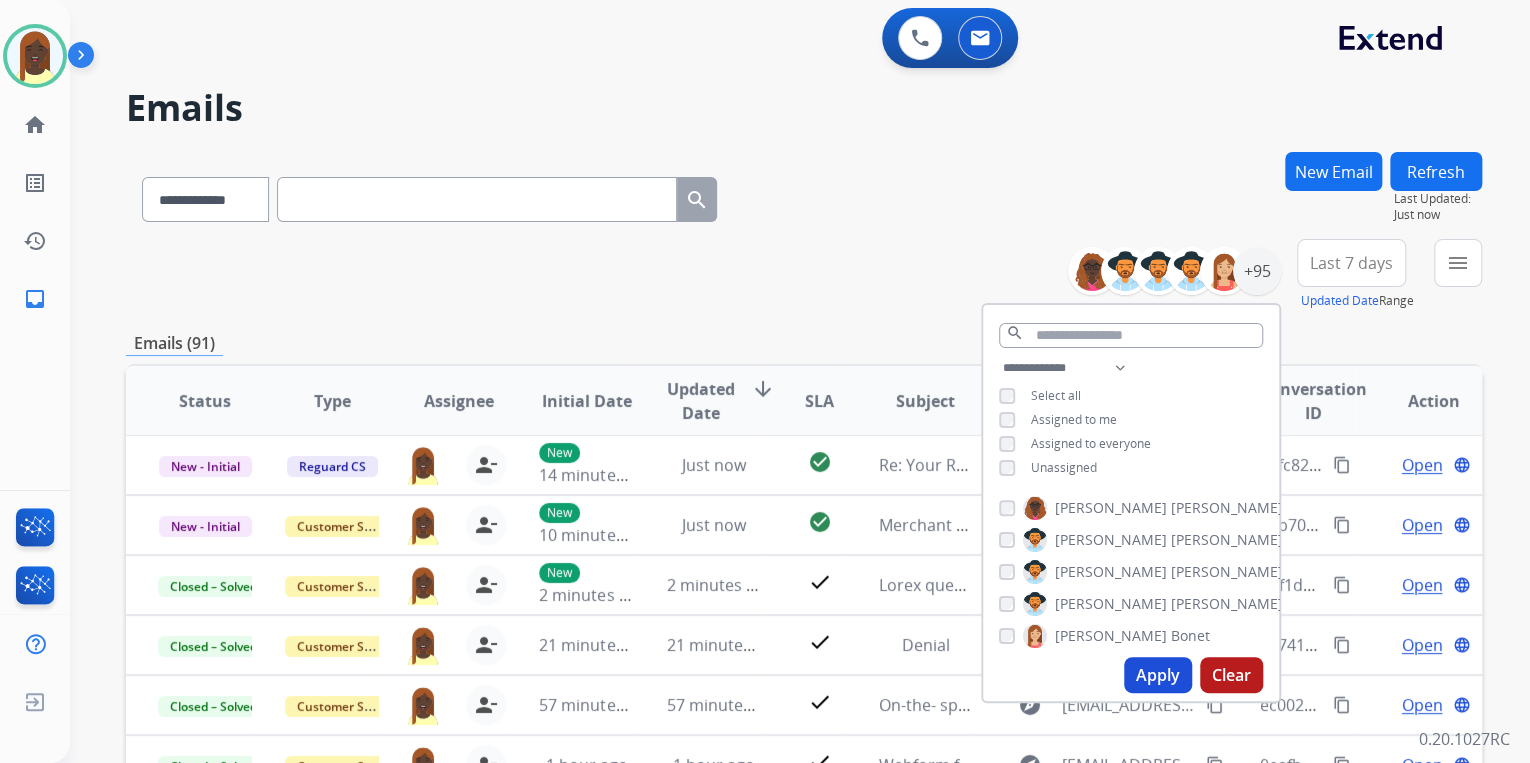 click on "**********" at bounding box center [804, 275] 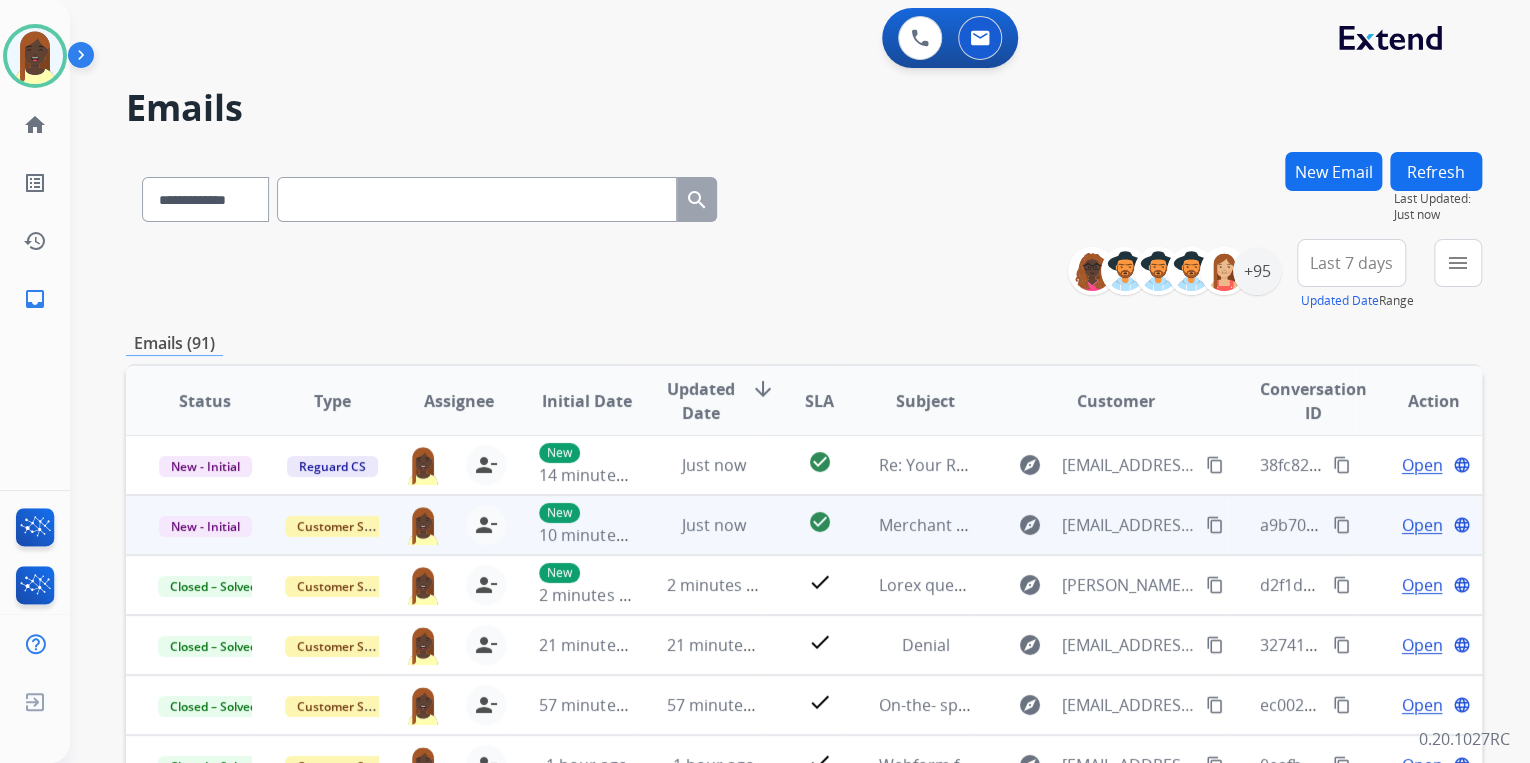 click on "Open" at bounding box center [1421, 525] 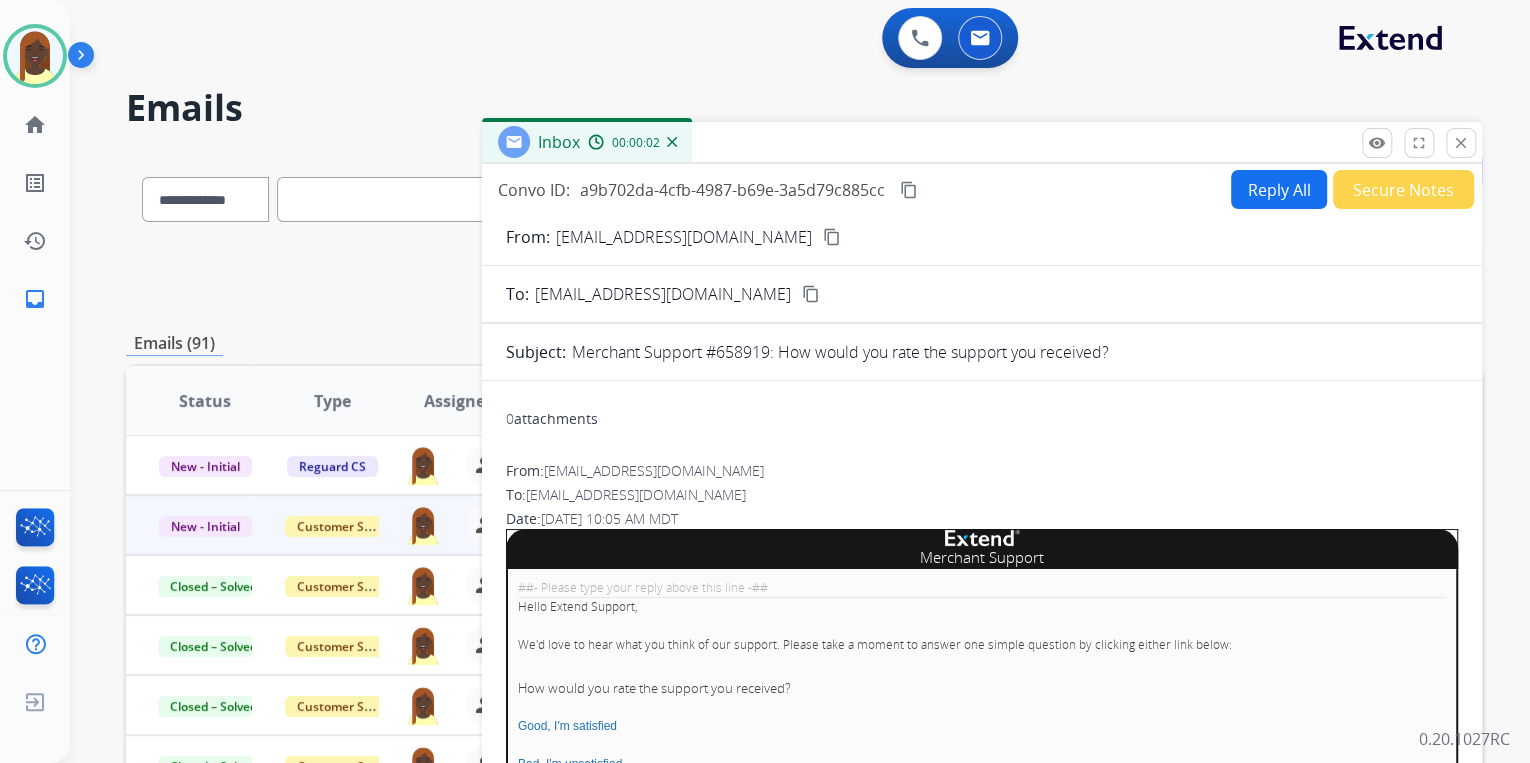 click on "Secure Notes" at bounding box center [1403, 189] 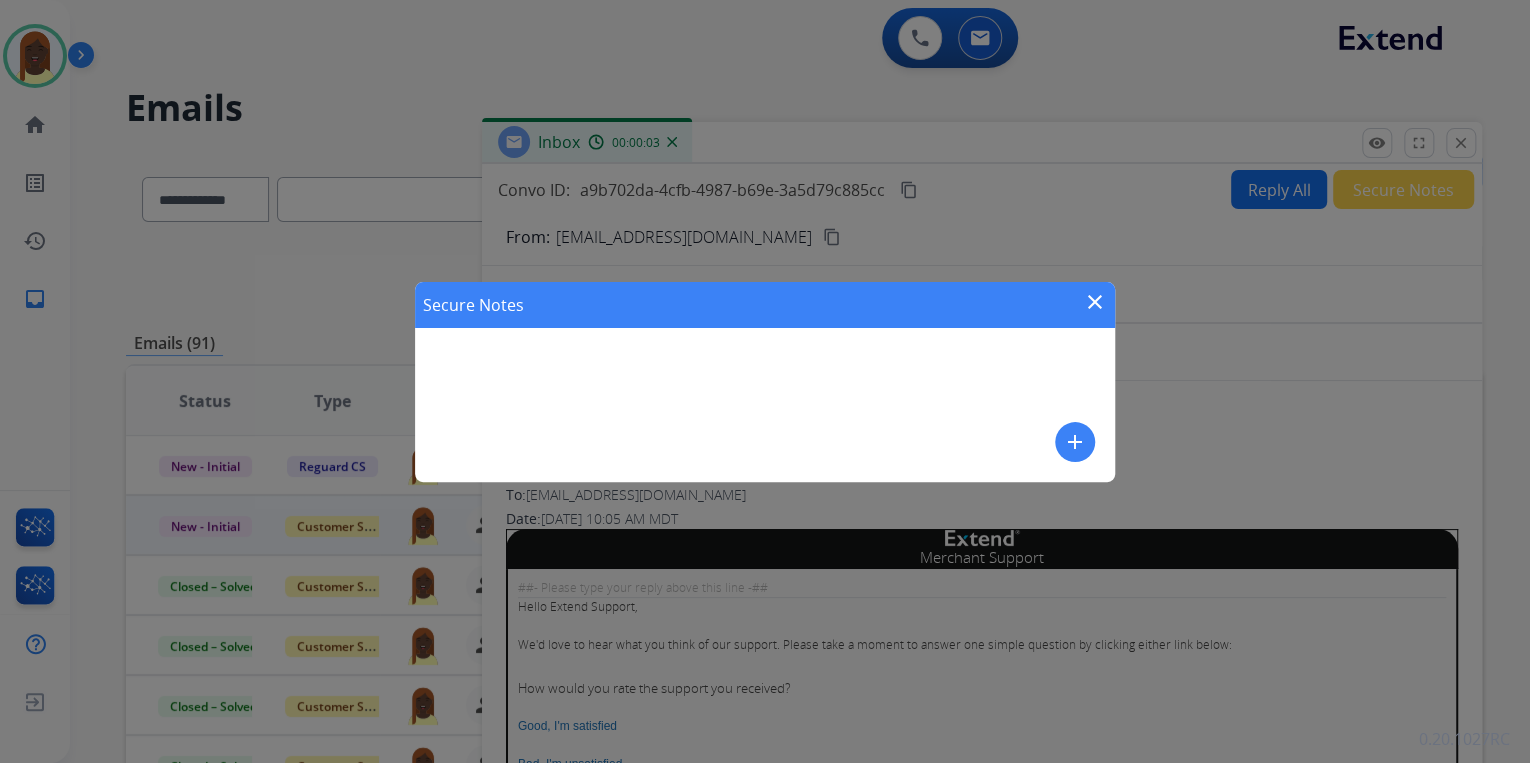 click on "add" at bounding box center (1075, 442) 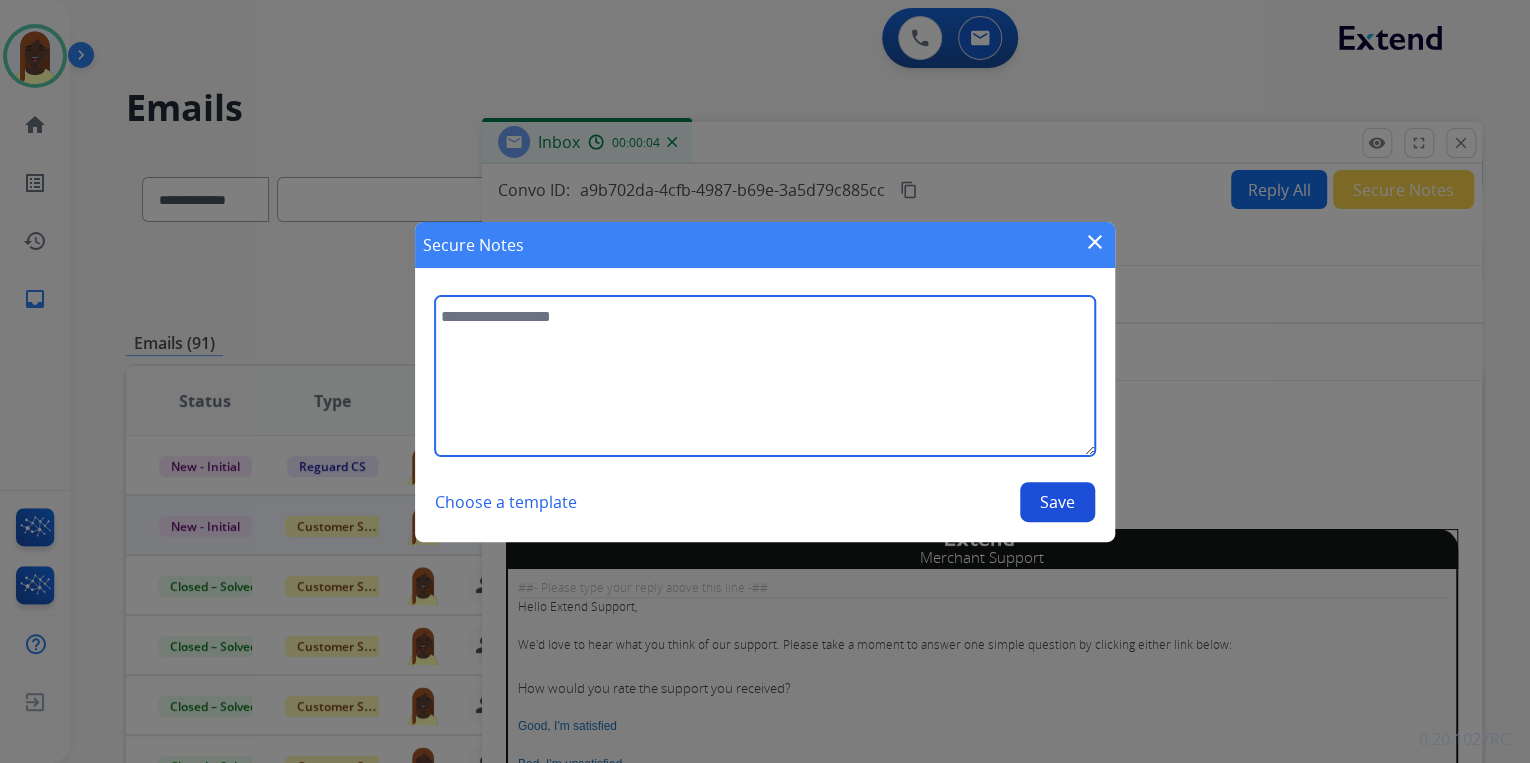 click at bounding box center (765, 376) 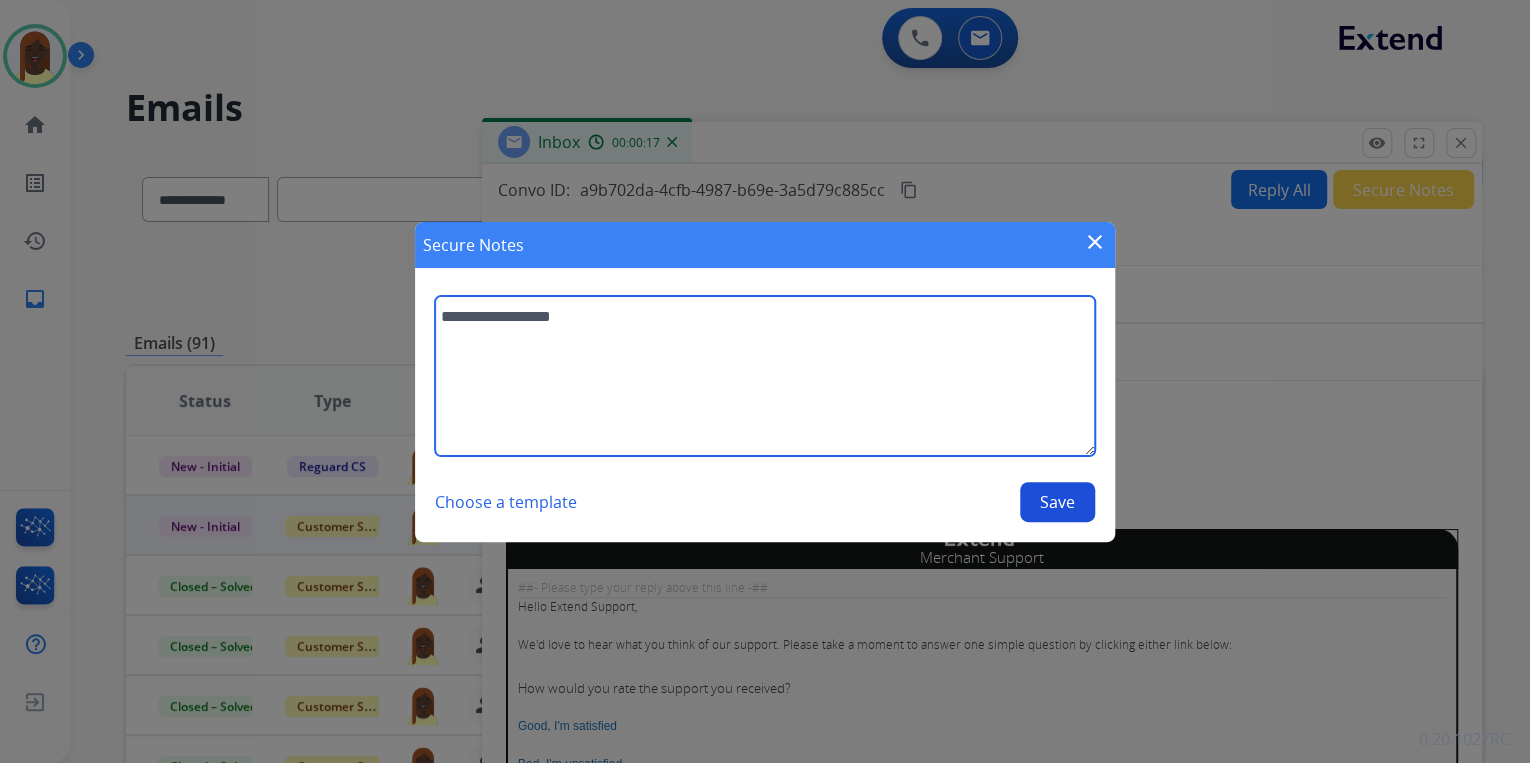 type on "**********" 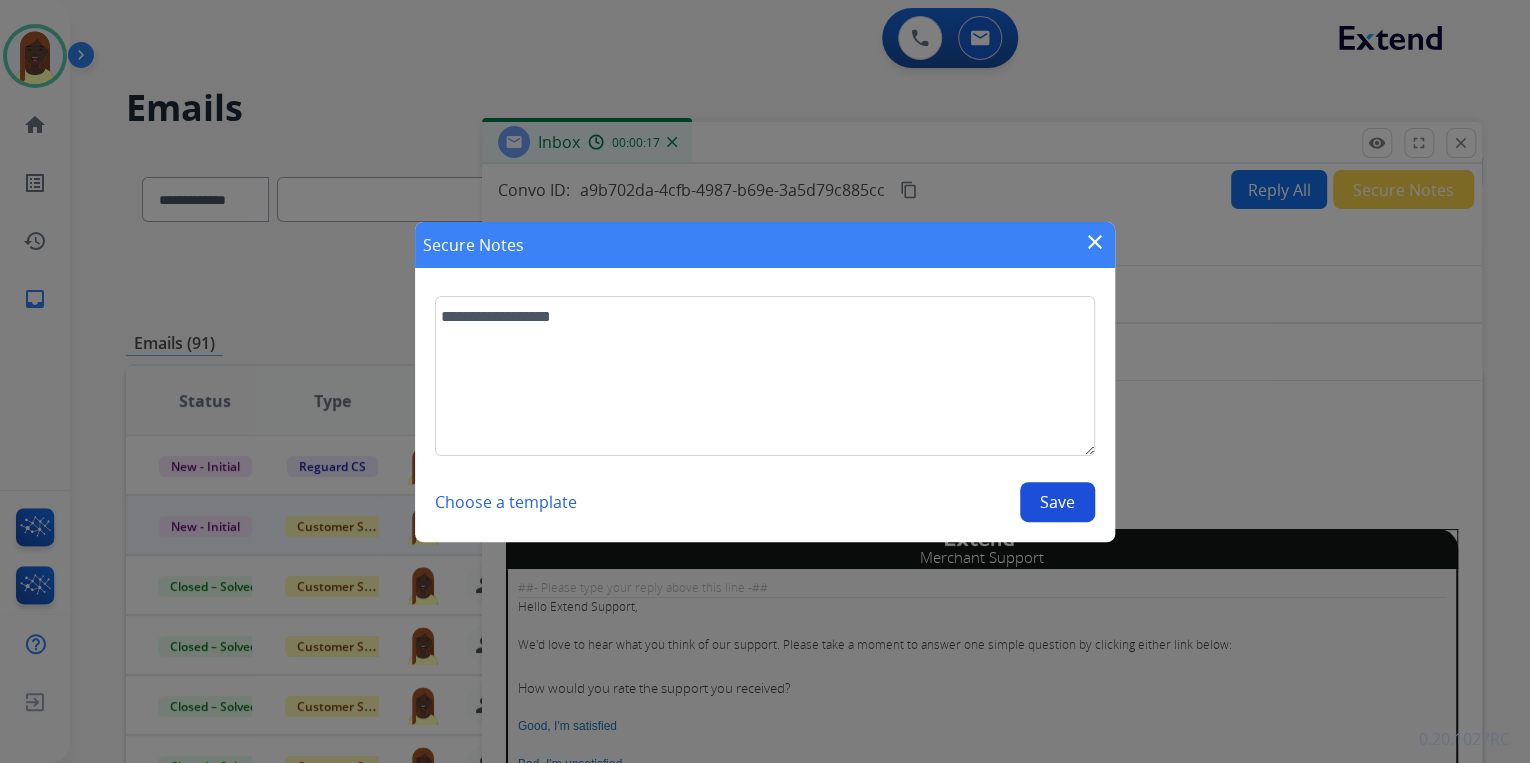 click on "Save" at bounding box center (1057, 502) 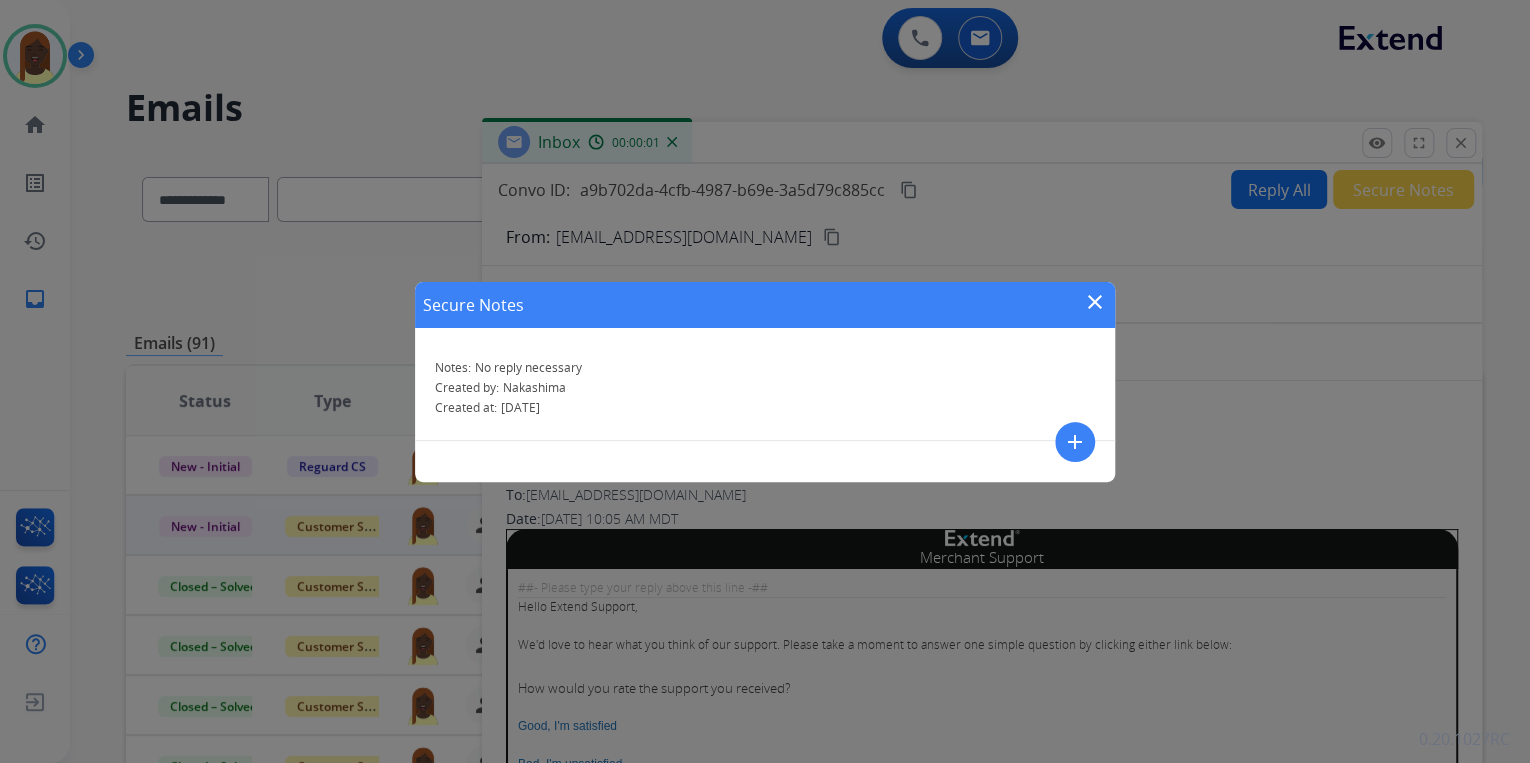 click on "close" at bounding box center [1095, 302] 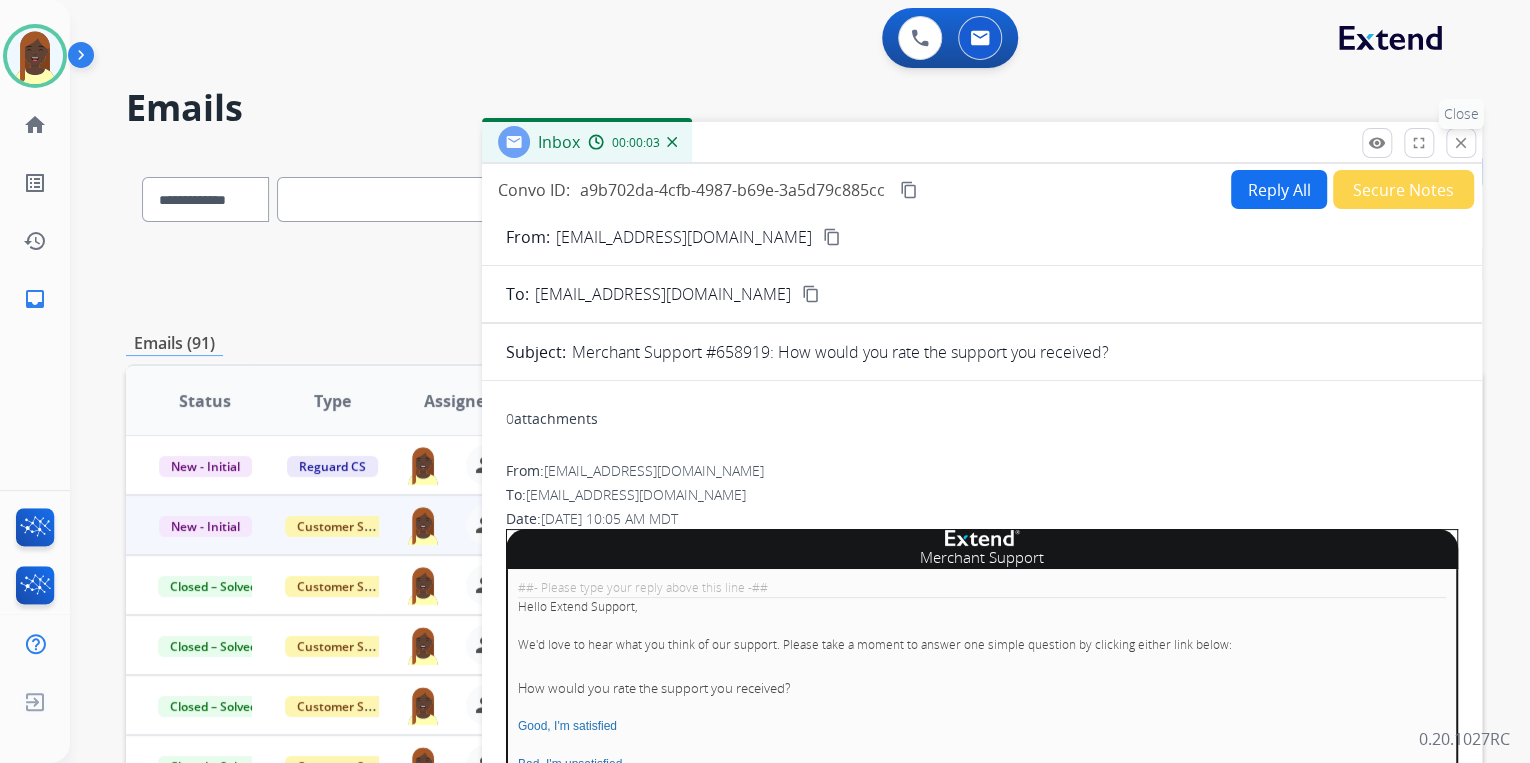 click on "close" at bounding box center [1461, 143] 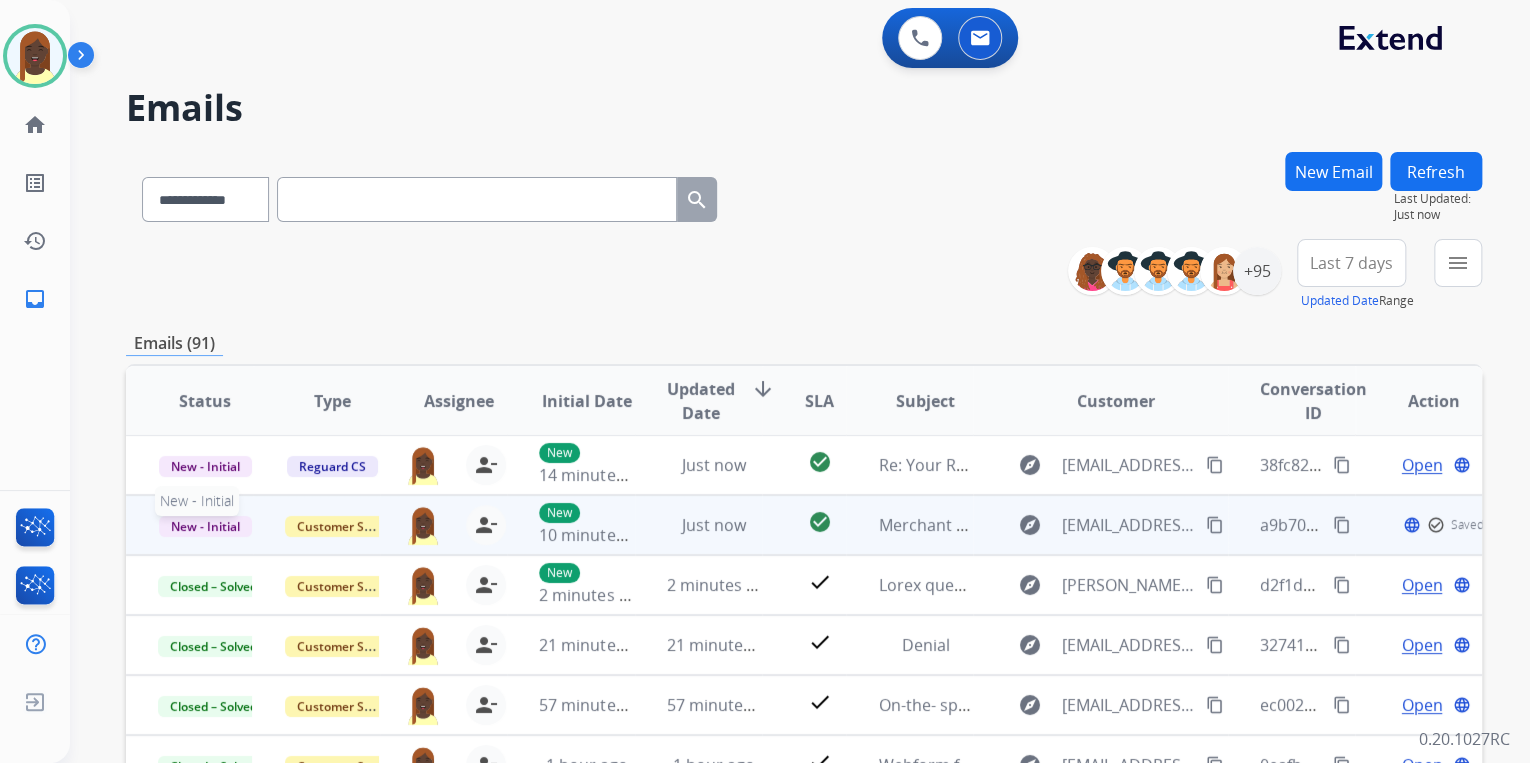click on "New - Initial" at bounding box center [205, 526] 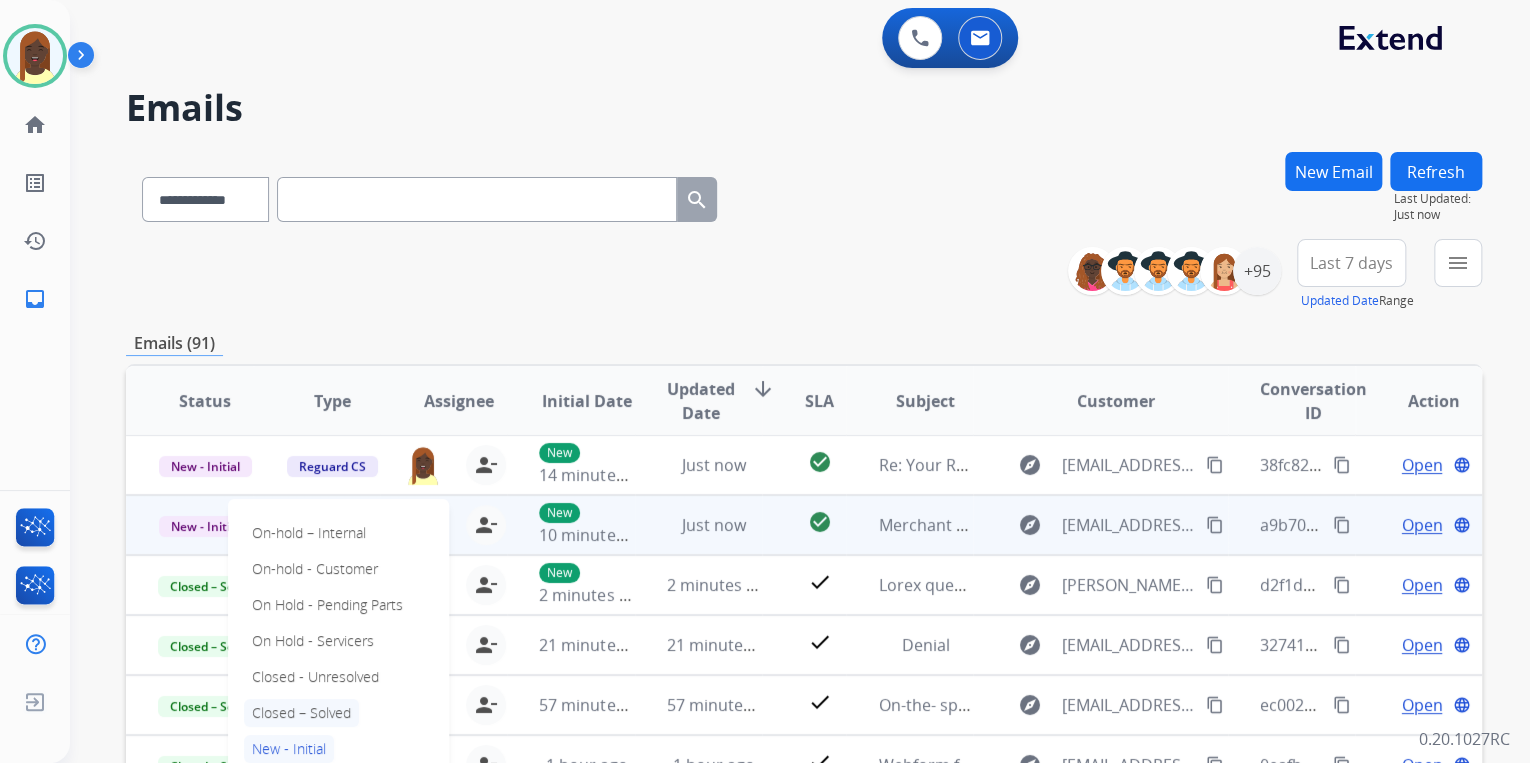 click on "Closed – Solved" at bounding box center (301, 713) 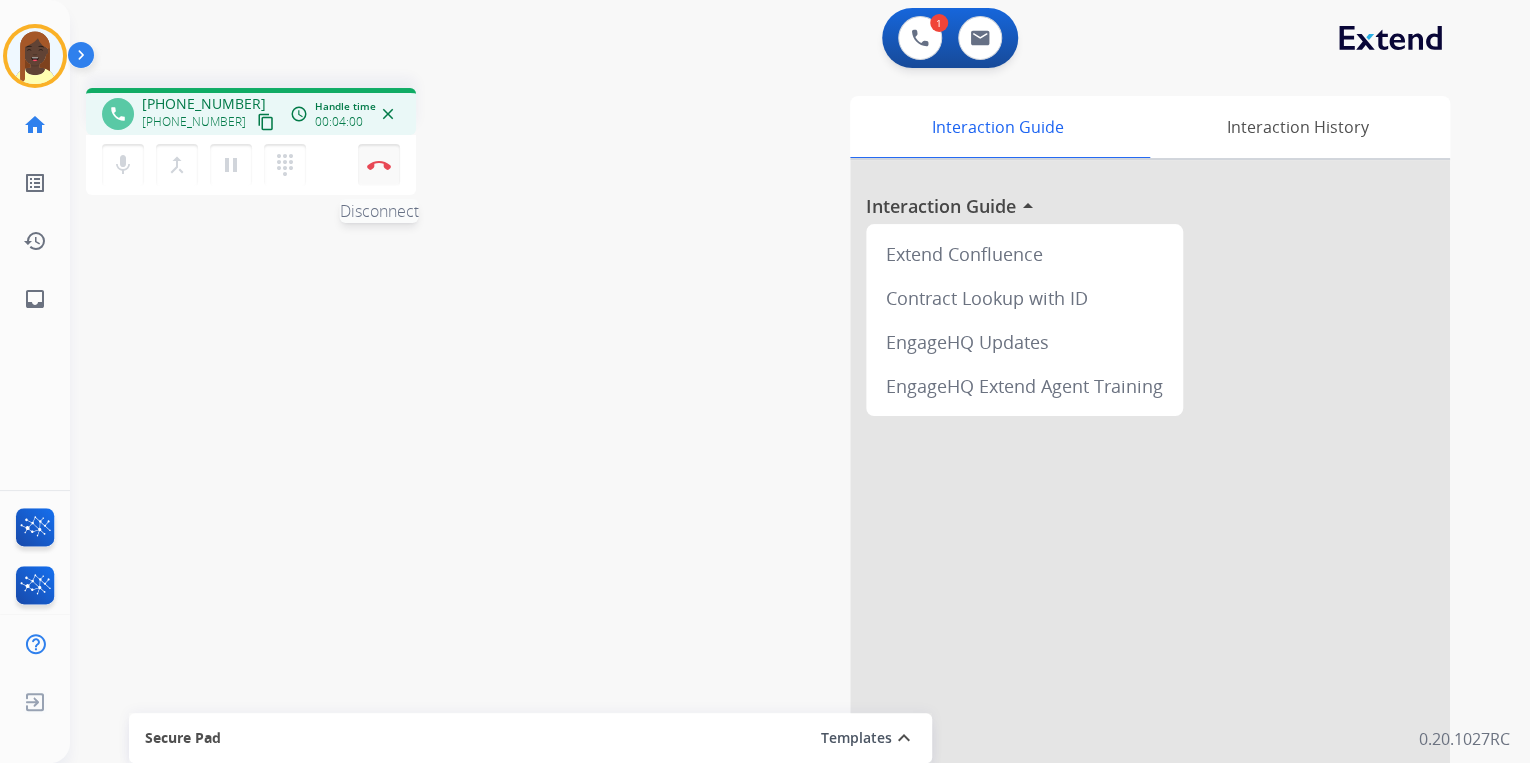 click on "Disconnect" at bounding box center [379, 165] 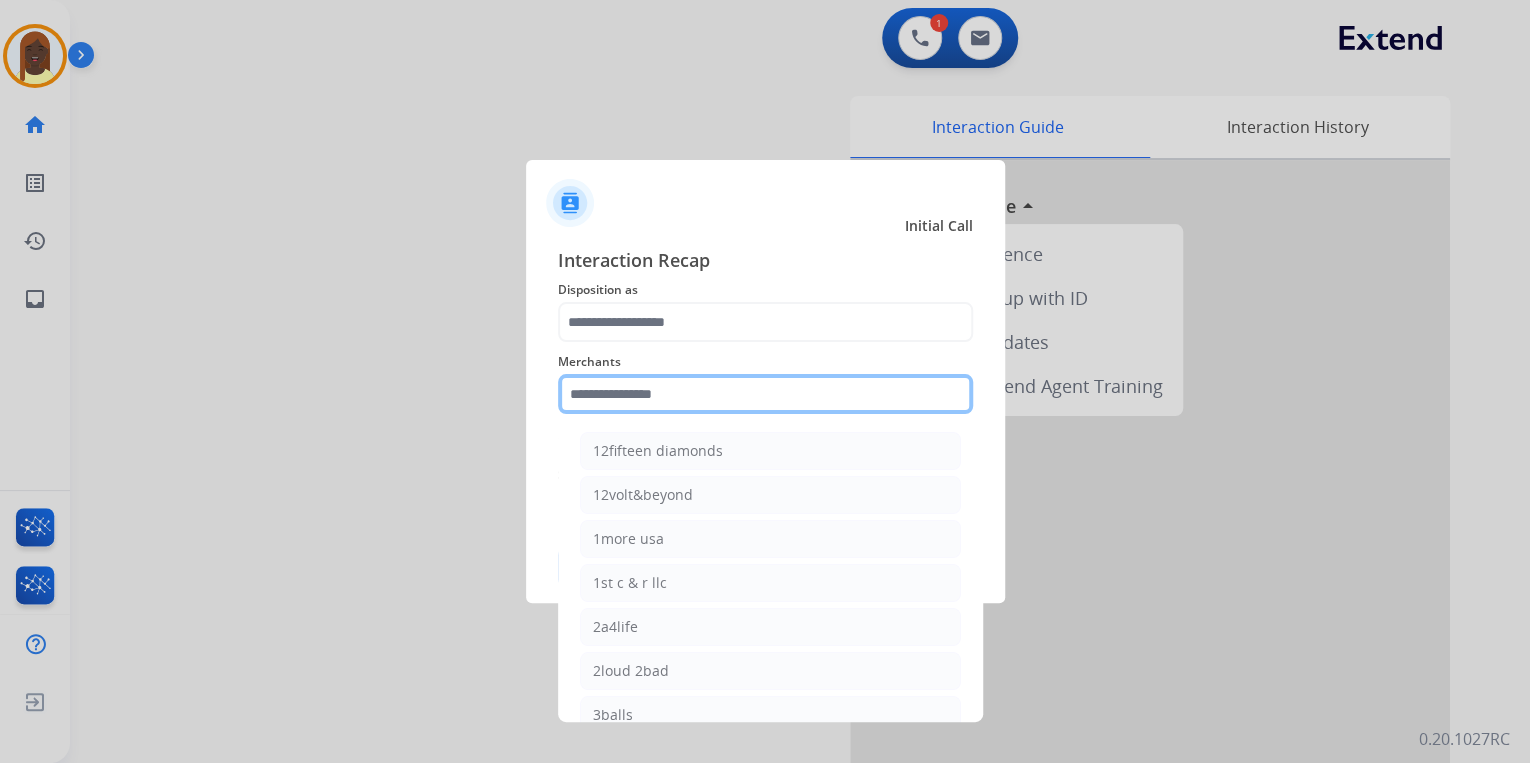 click 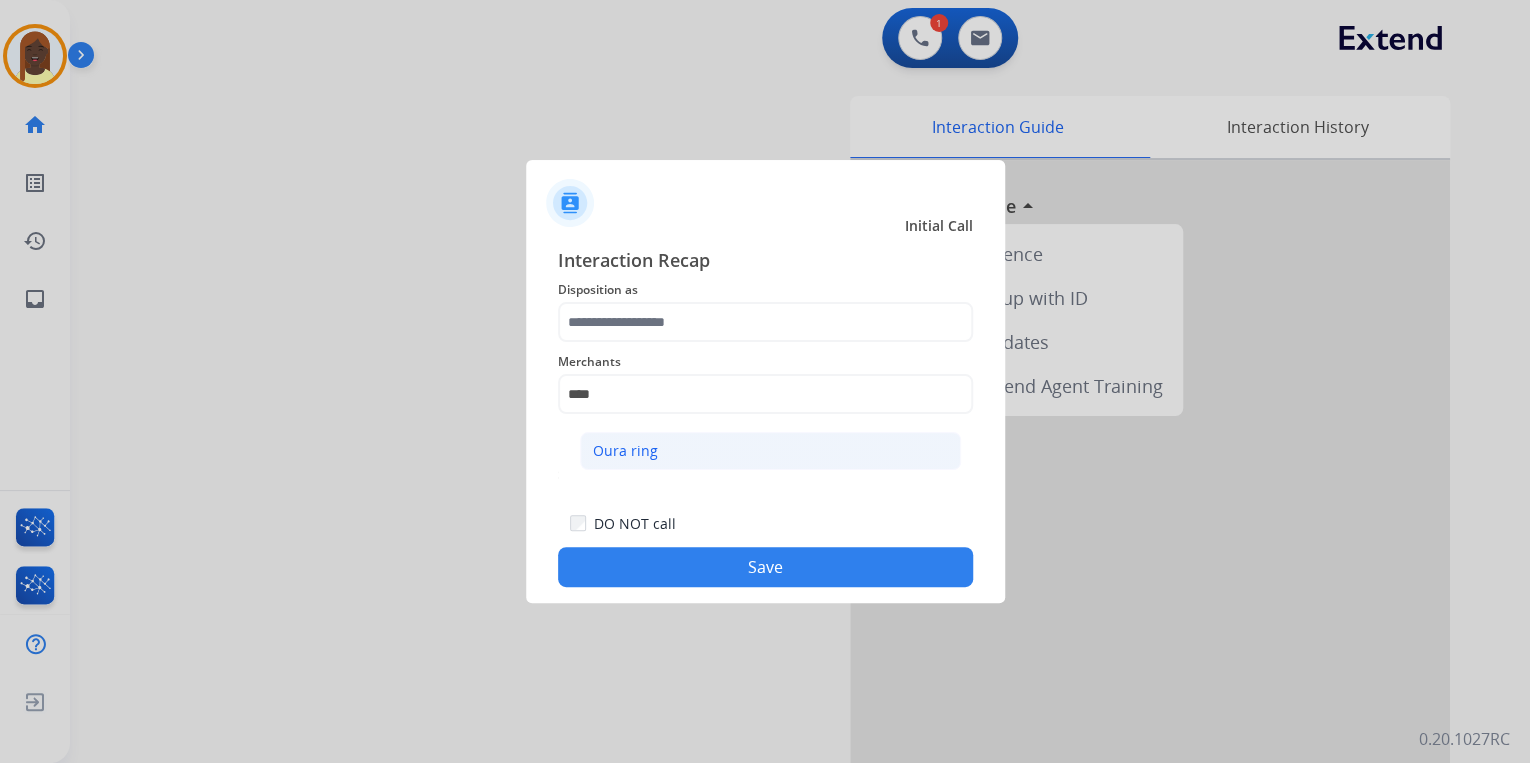click on "Oura ring" 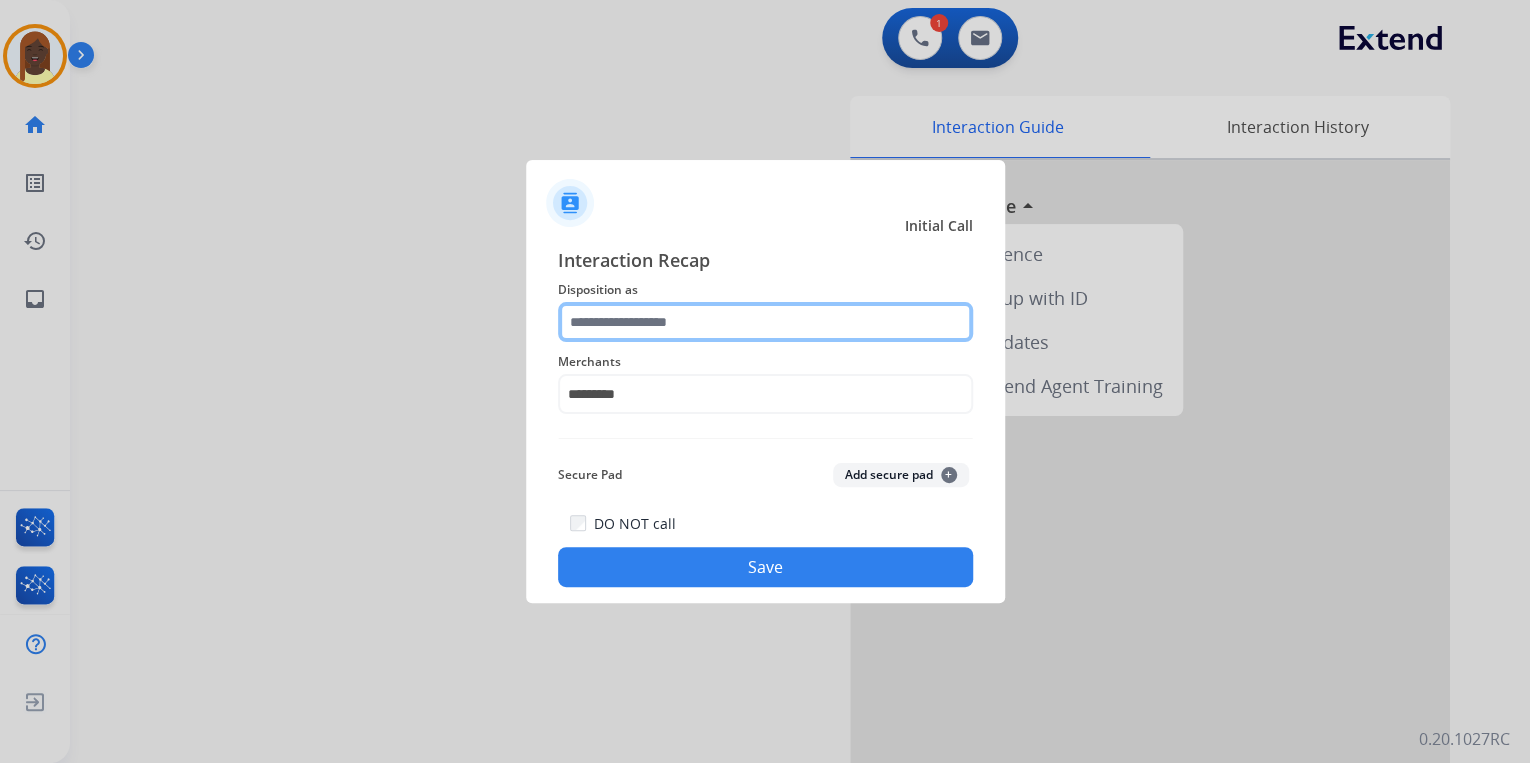 click 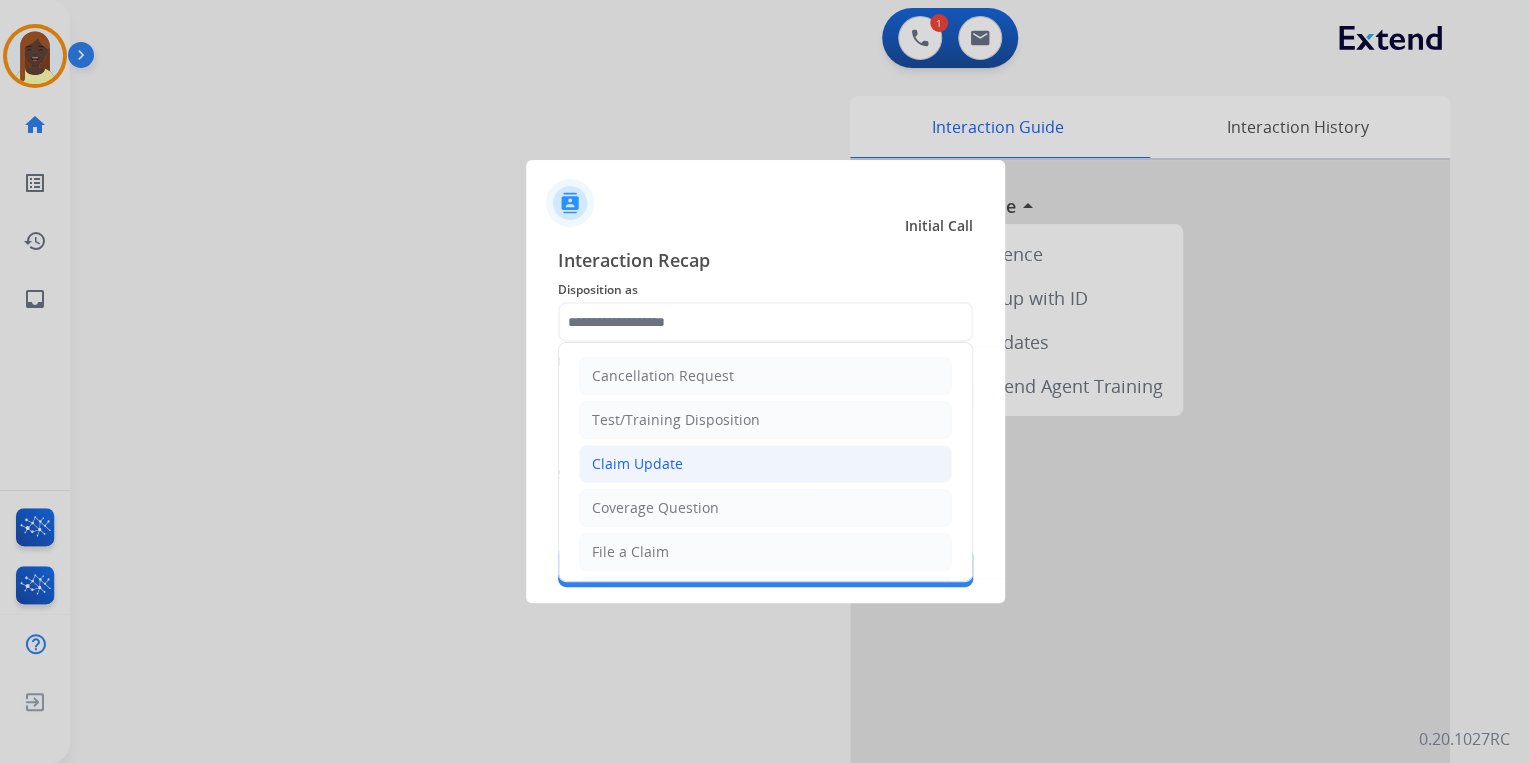 click on "Claim Update" 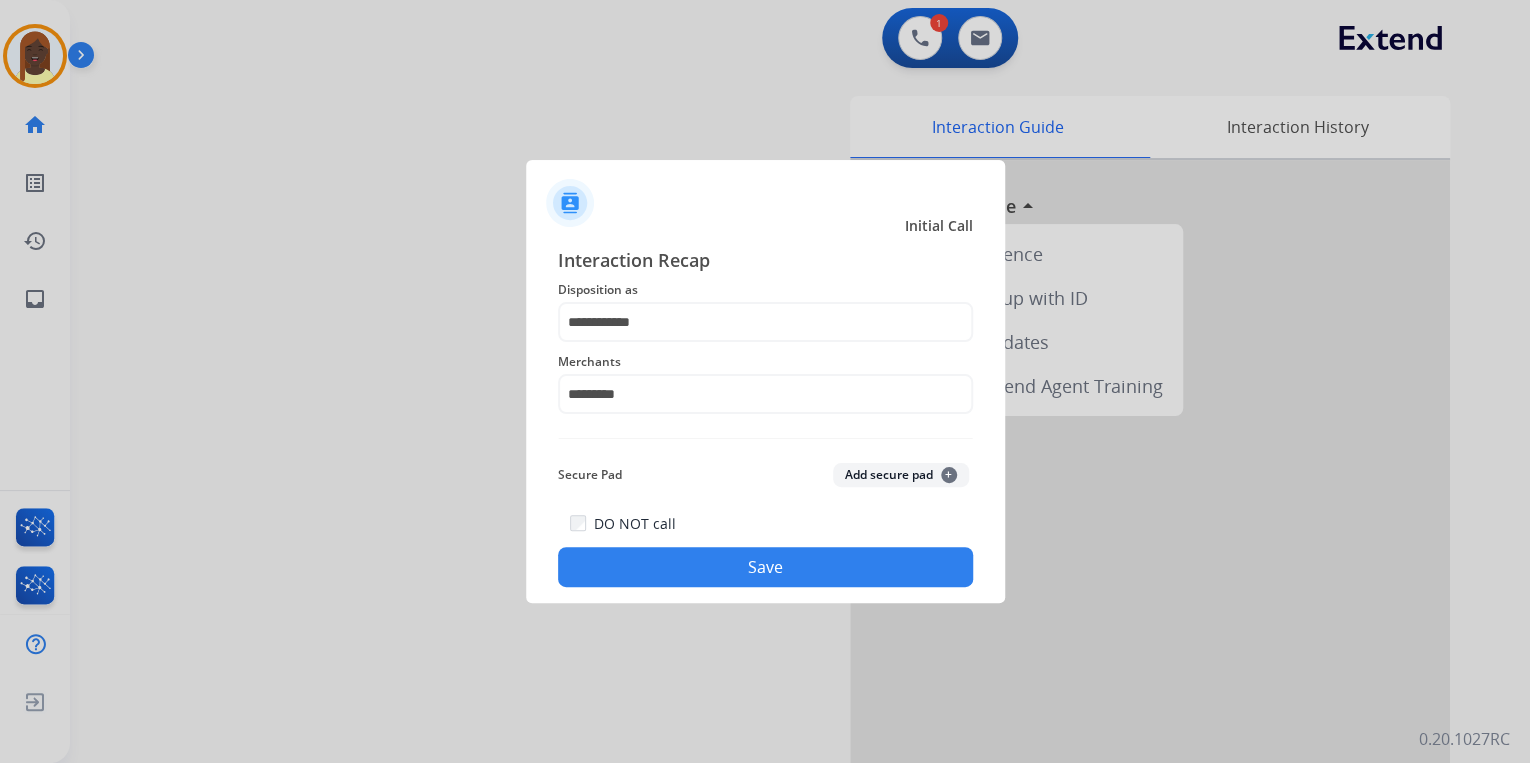 click on "Save" 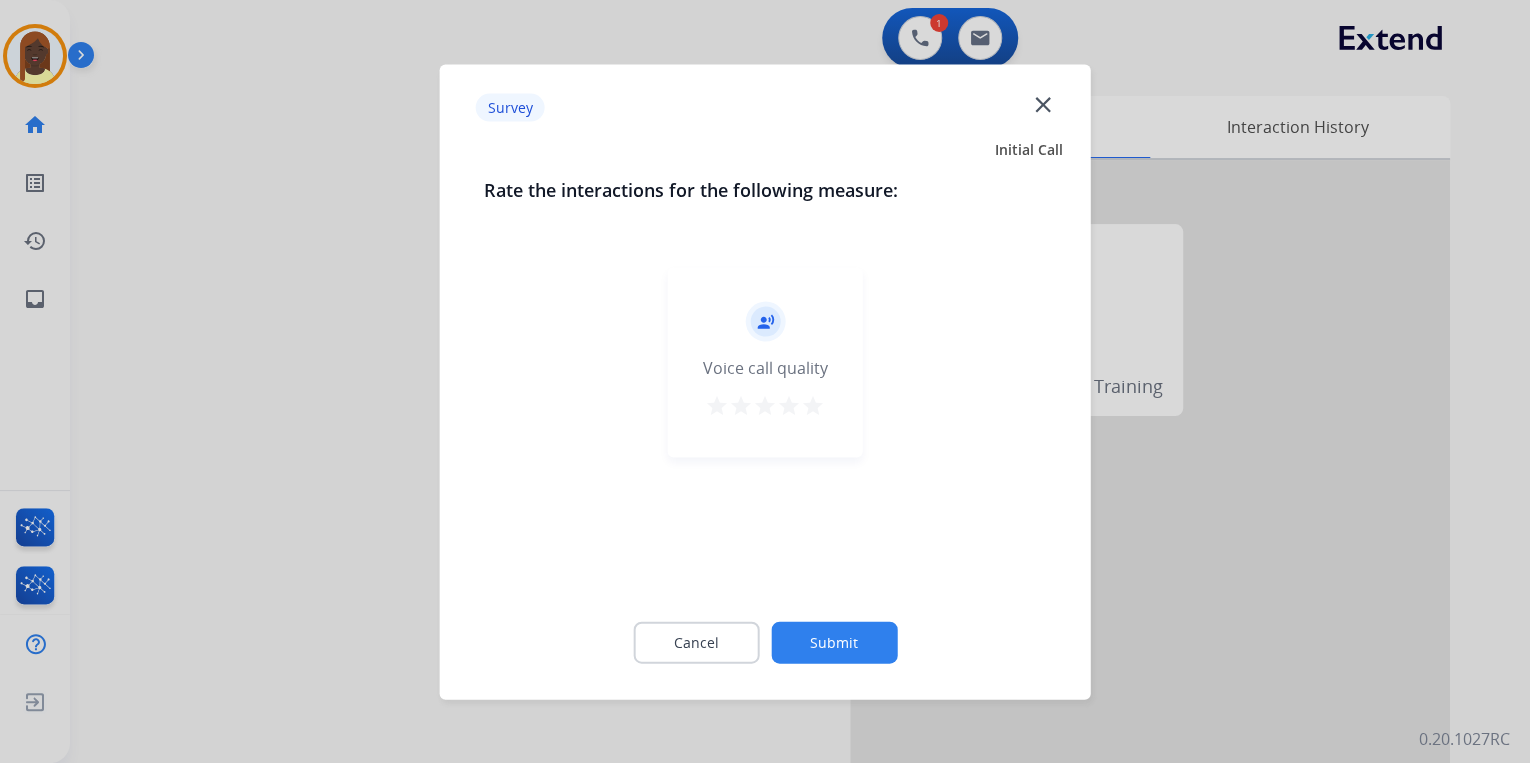 click on "star" at bounding box center (813, 405) 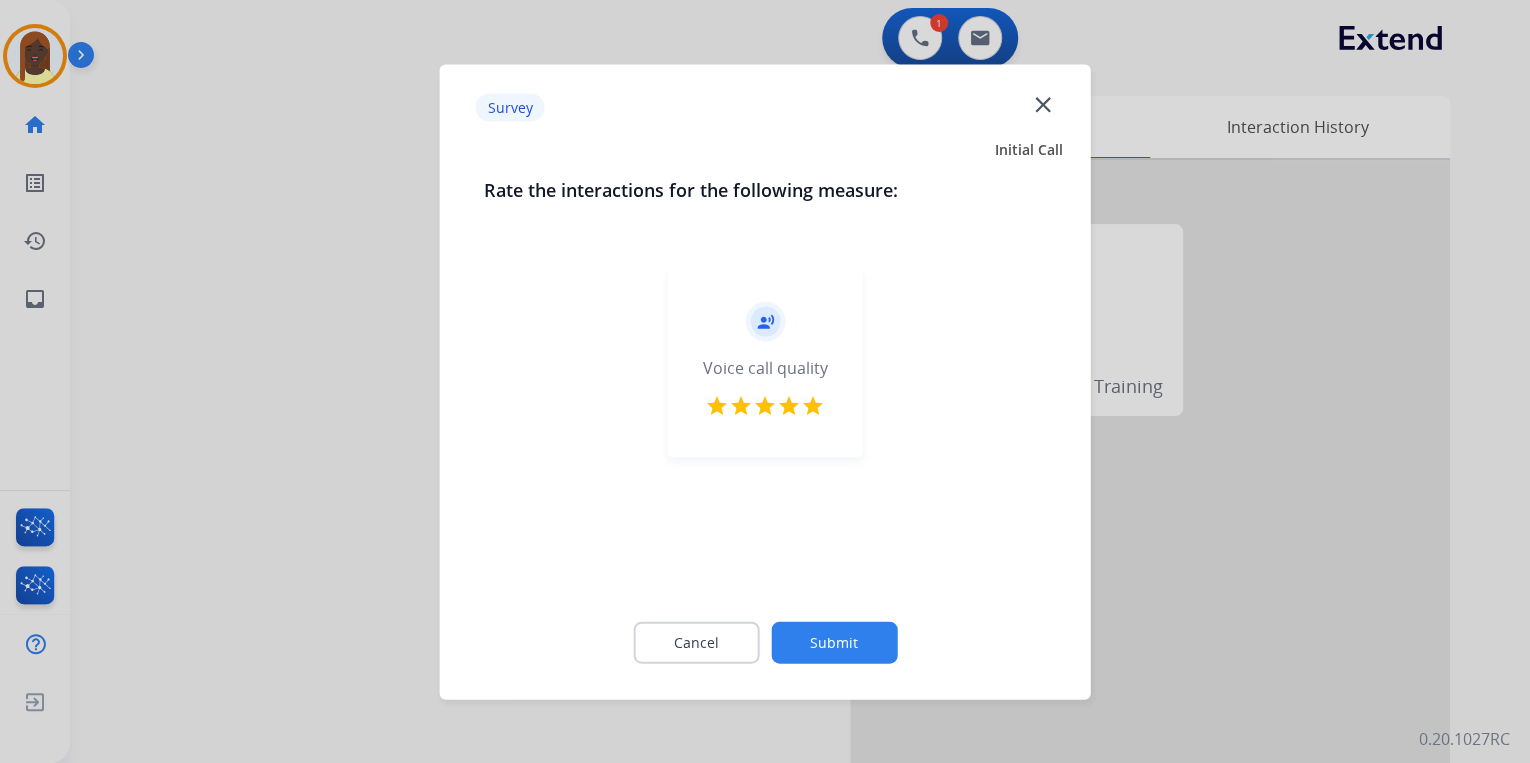 click on "Submit" 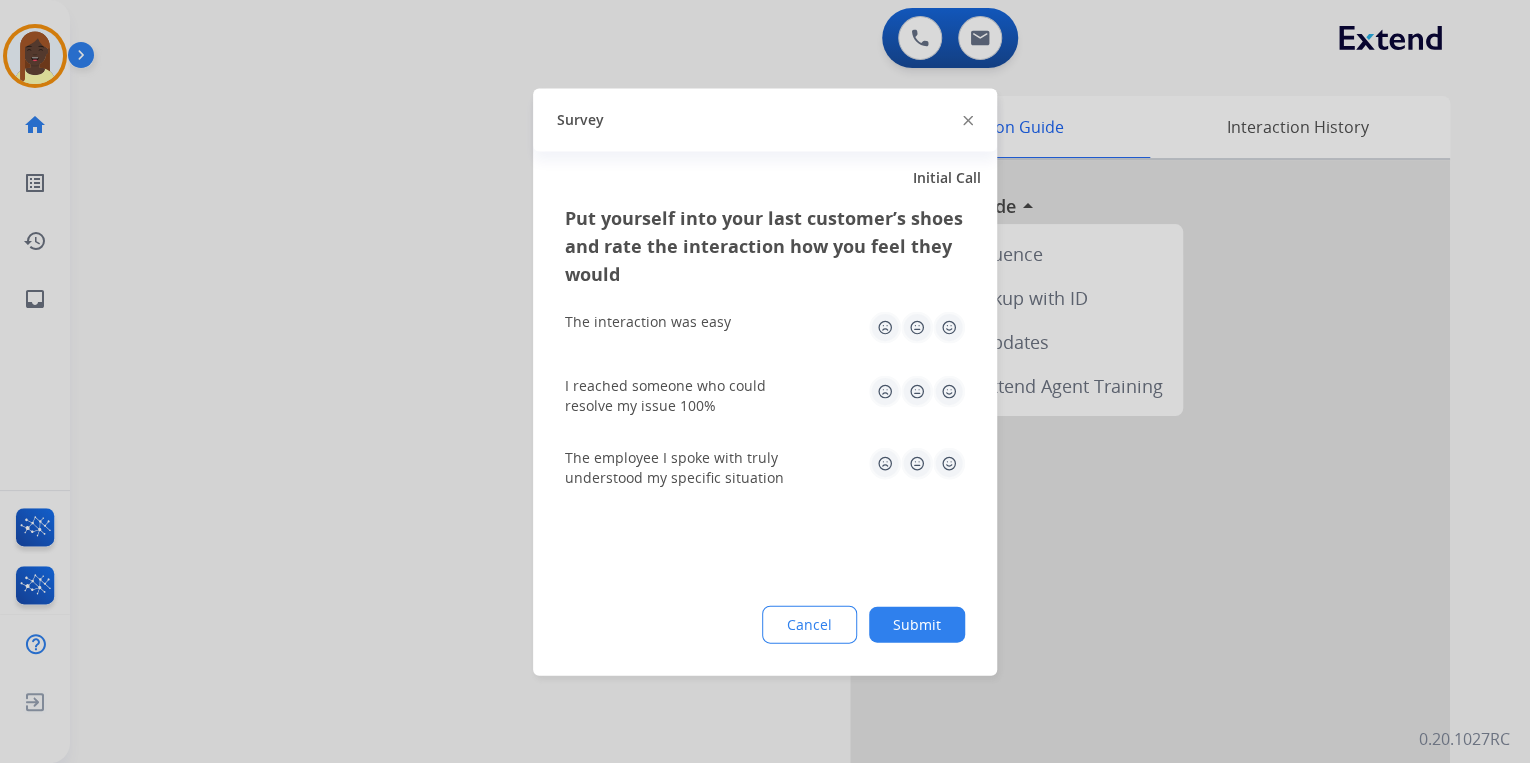 click 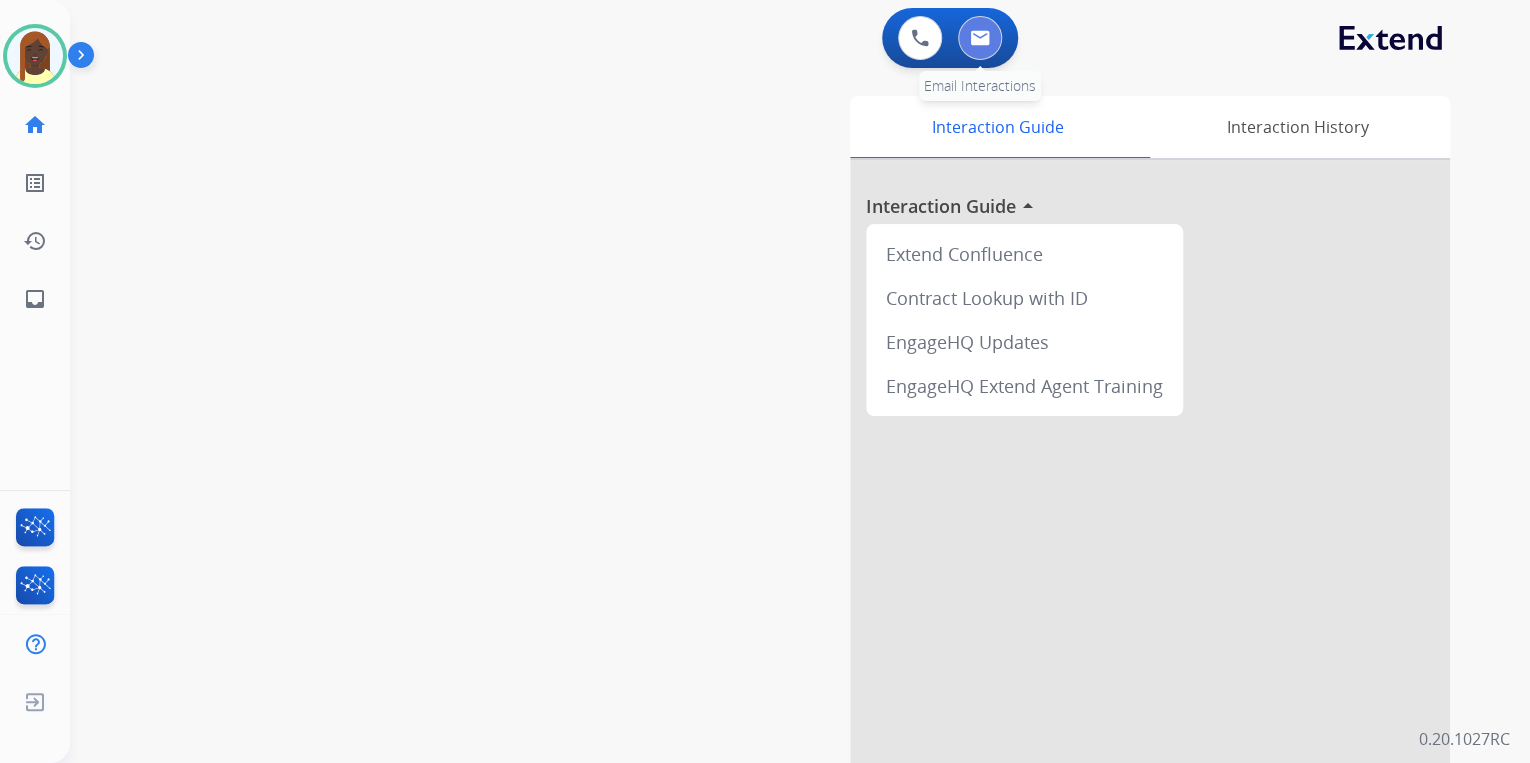 click at bounding box center [980, 38] 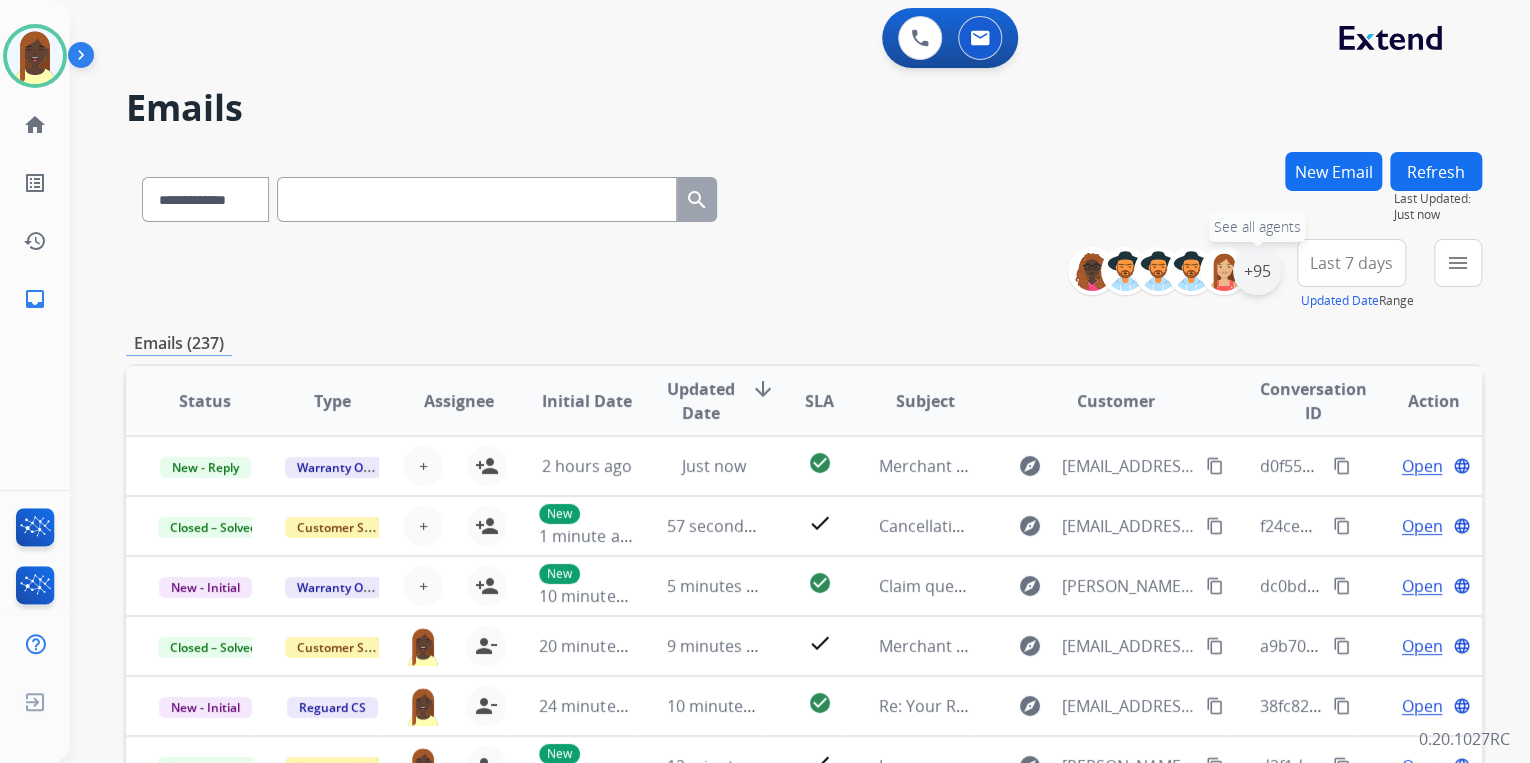 click on "+95" at bounding box center [1257, 271] 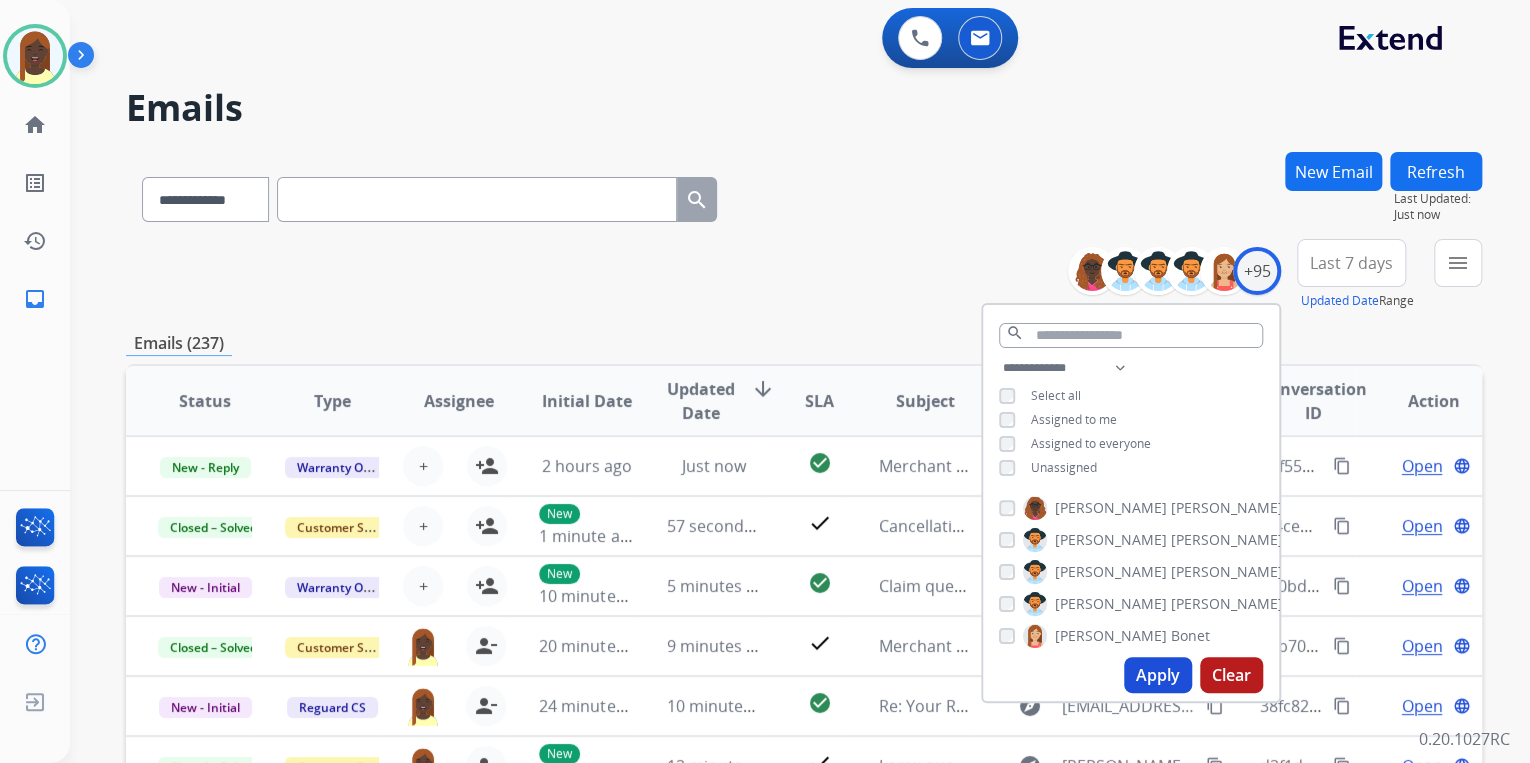 click on "Apply" at bounding box center [1158, 675] 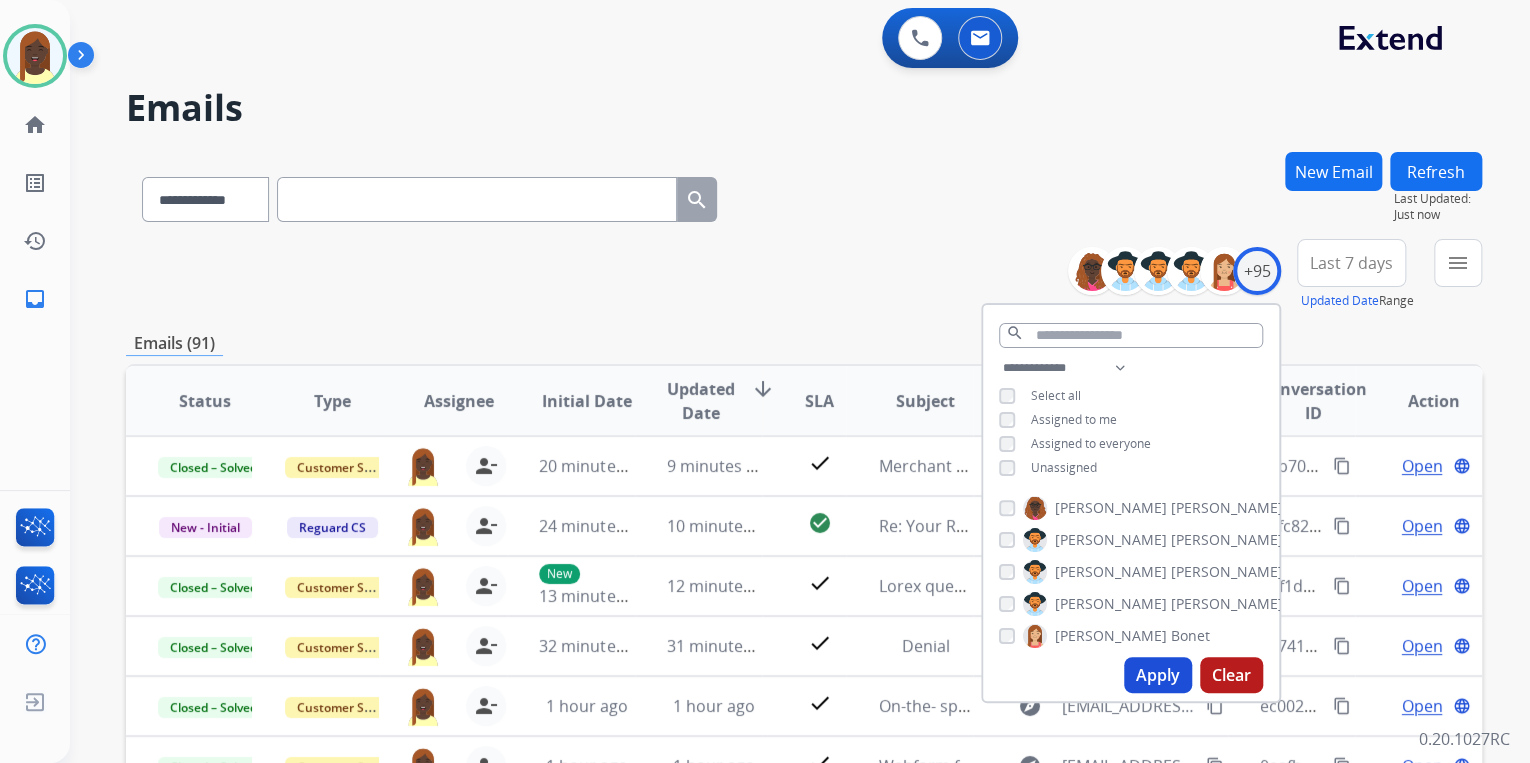 click on "**********" at bounding box center (804, 275) 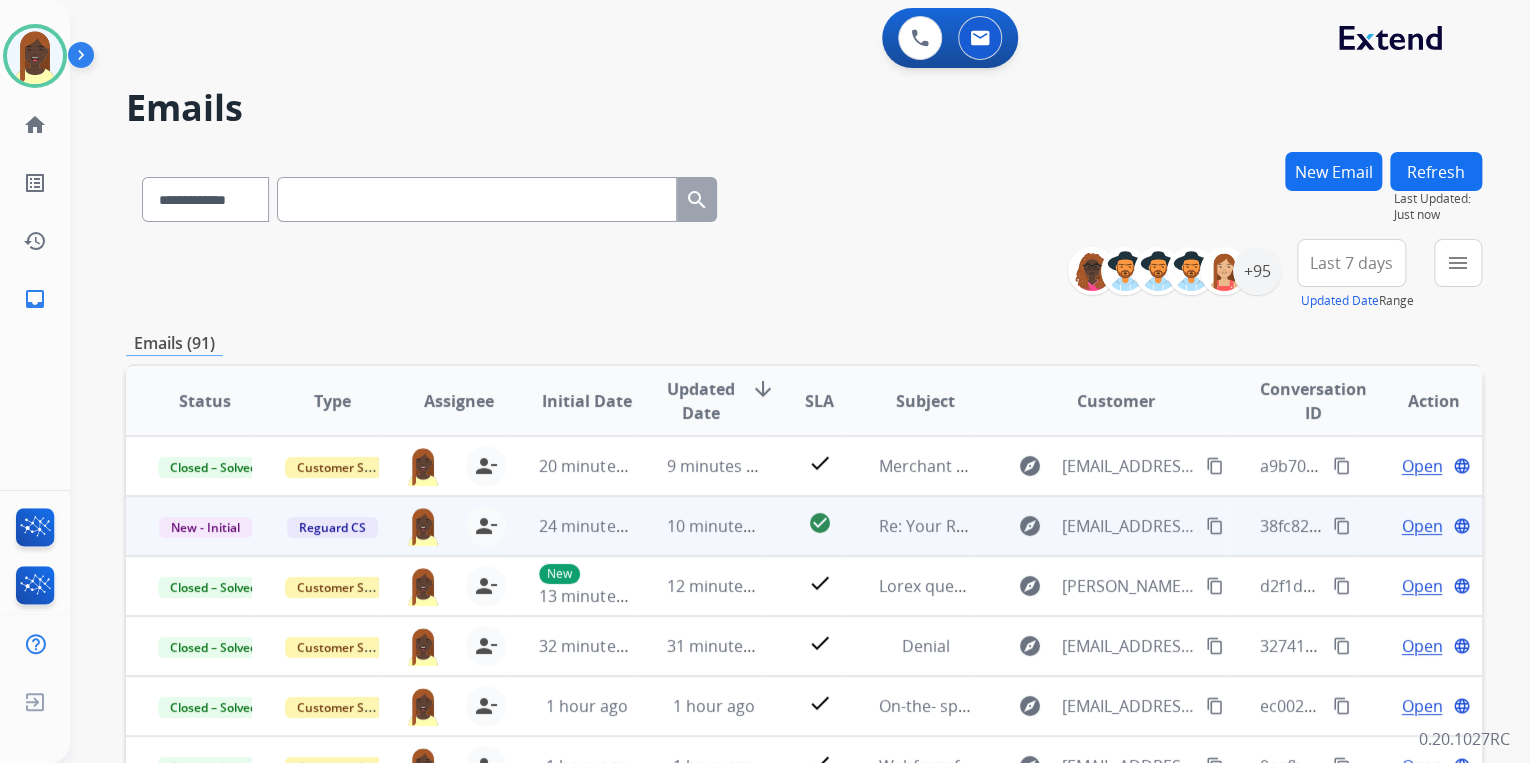 click on "content_copy" at bounding box center [1342, 526] 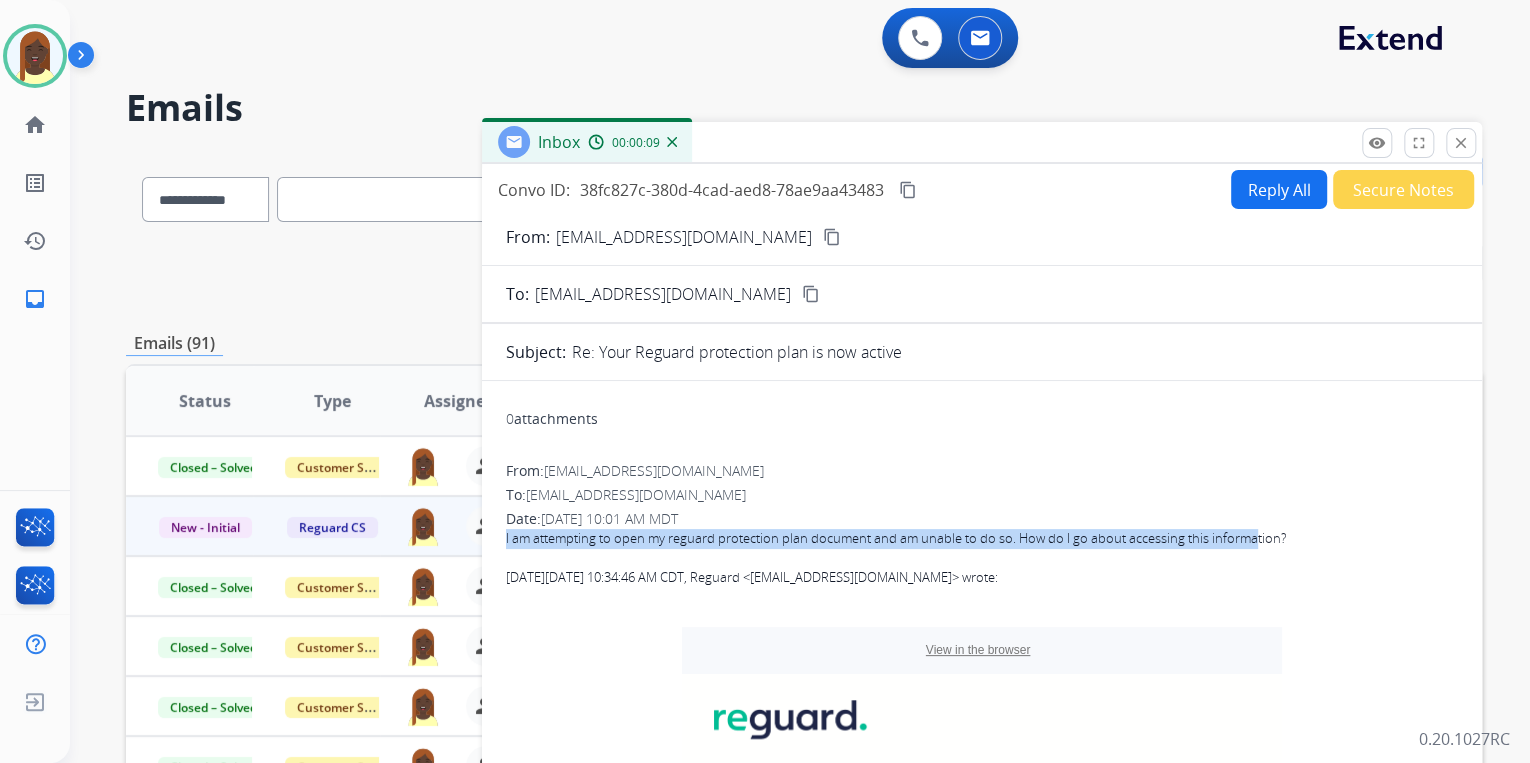drag, startPoint x: 492, startPoint y: 541, endPoint x: 1260, endPoint y: 545, distance: 768.01044 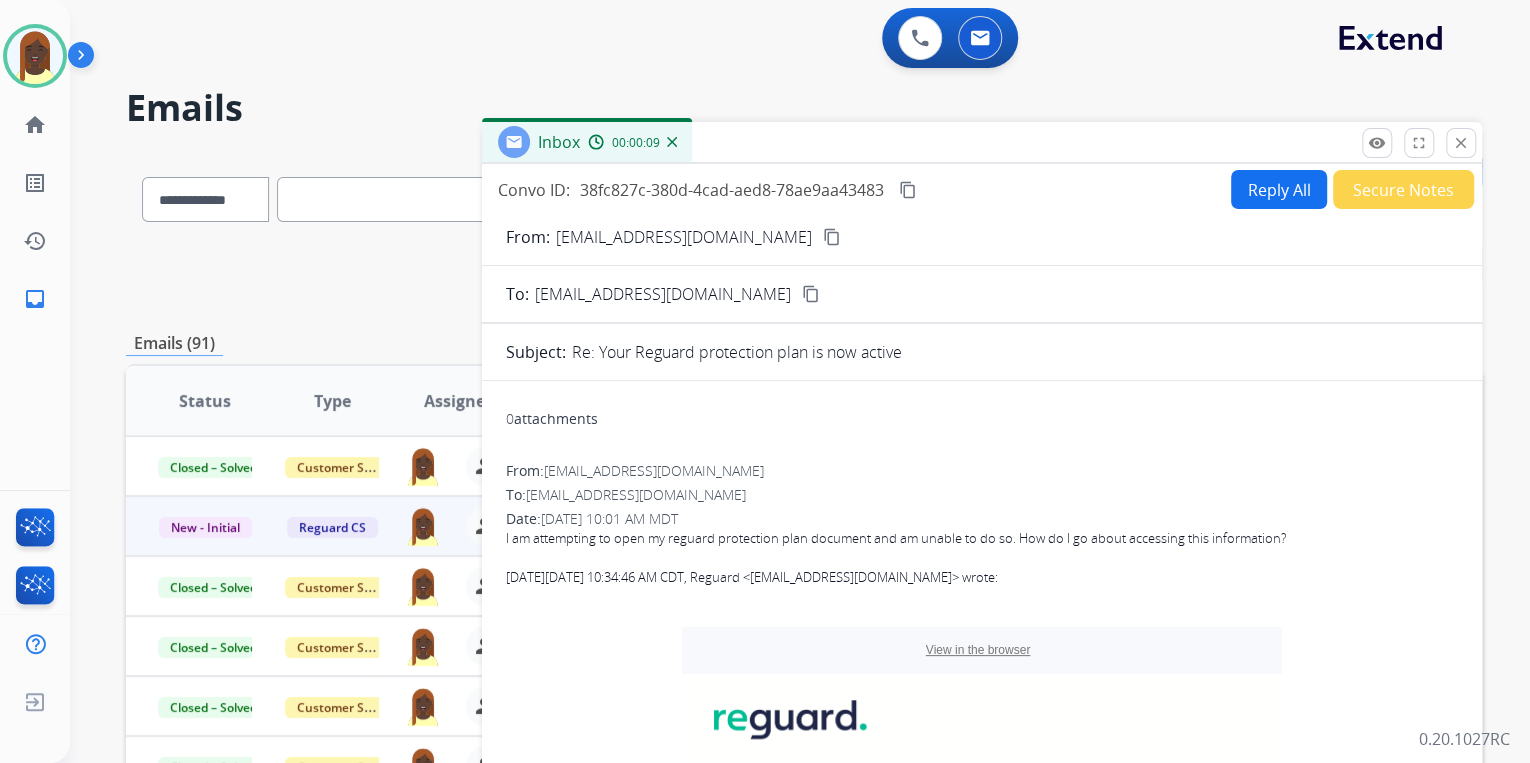 click at bounding box center [982, 559] 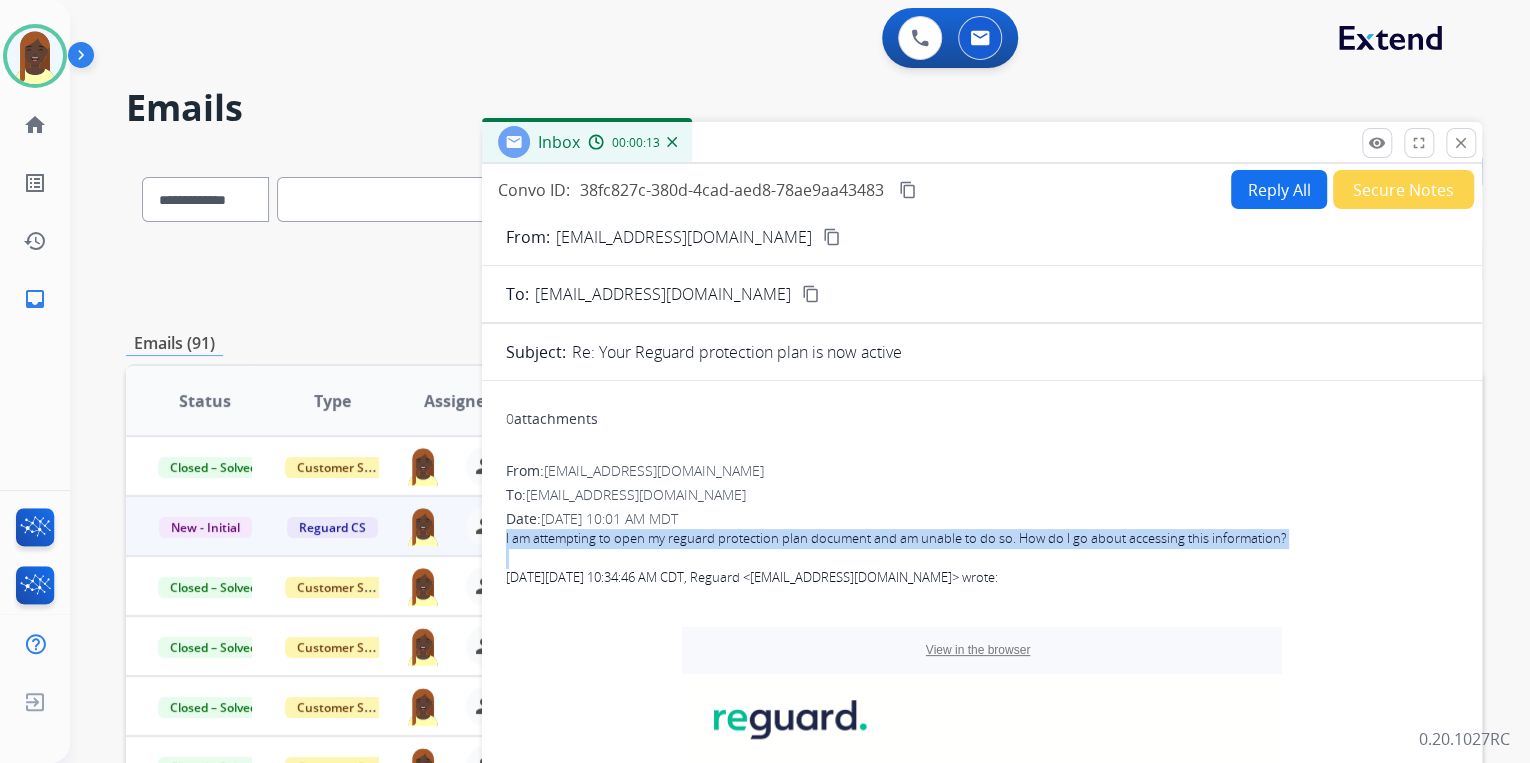 drag, startPoint x: 492, startPoint y: 536, endPoint x: 1254, endPoint y: 548, distance: 762.0945 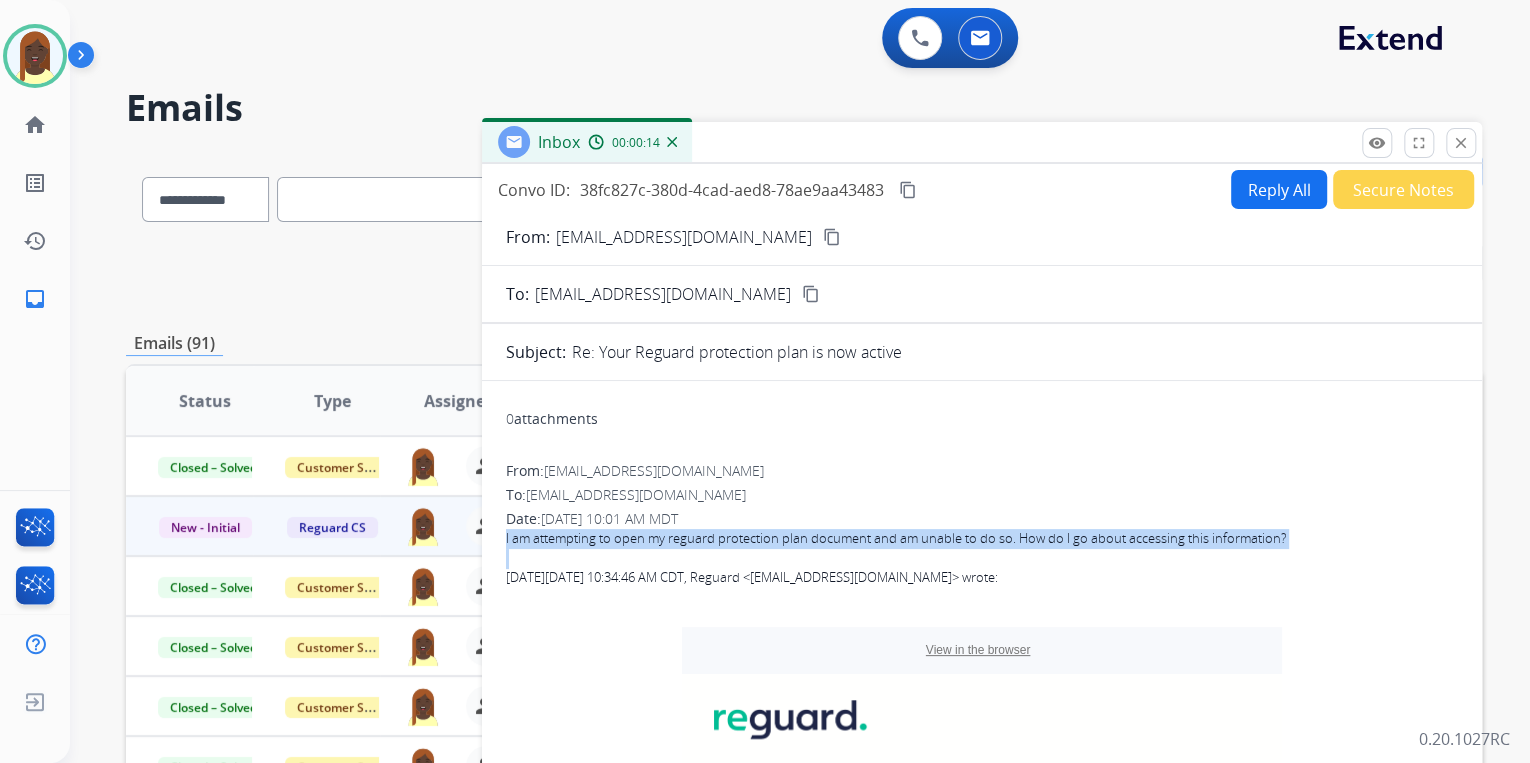 drag, startPoint x: 1254, startPoint y: 548, endPoint x: 1148, endPoint y: 534, distance: 106.92053 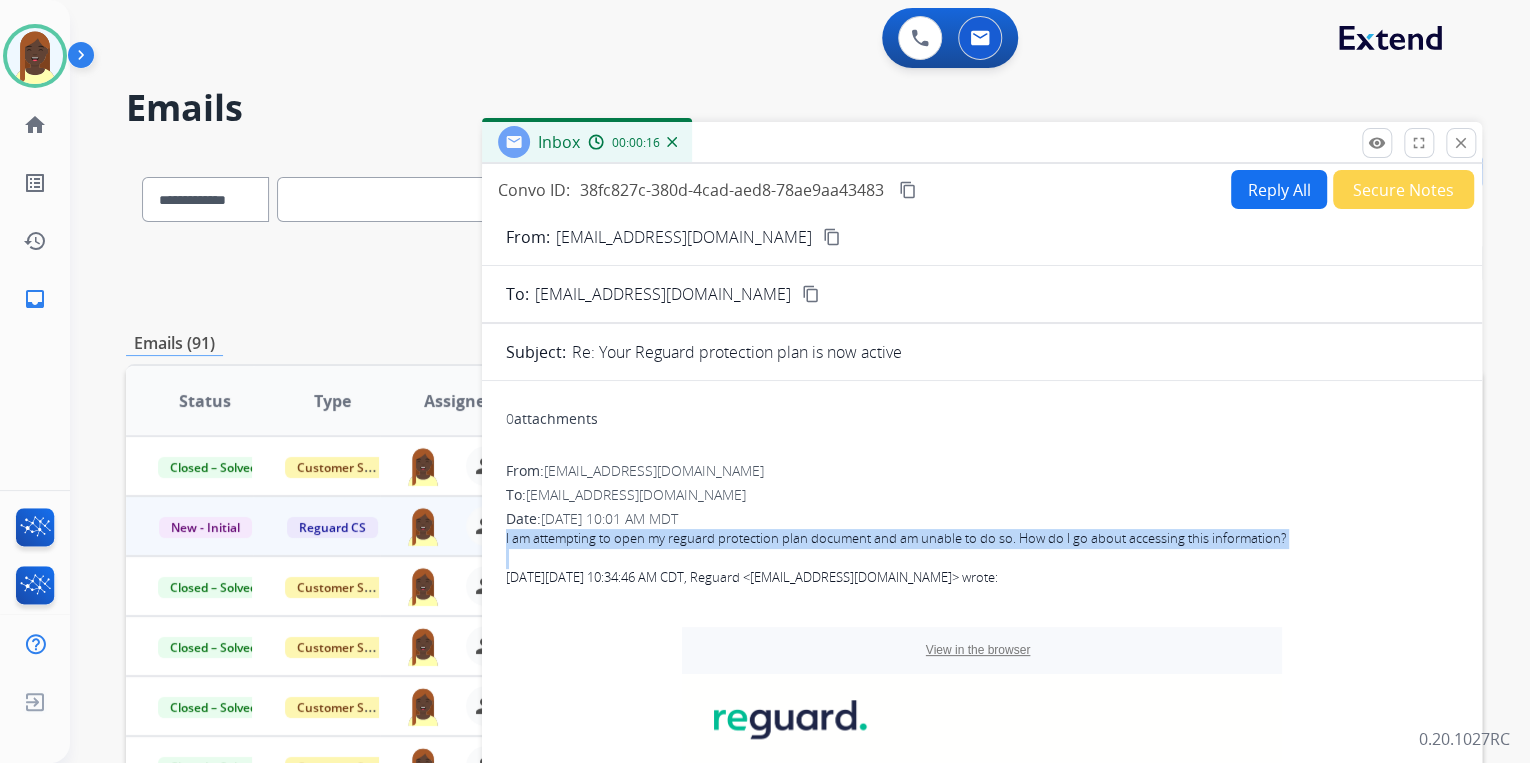 copy on "I am attempting to open my reguard protection plan document and am unable to do so. How do I go about accessing this information?" 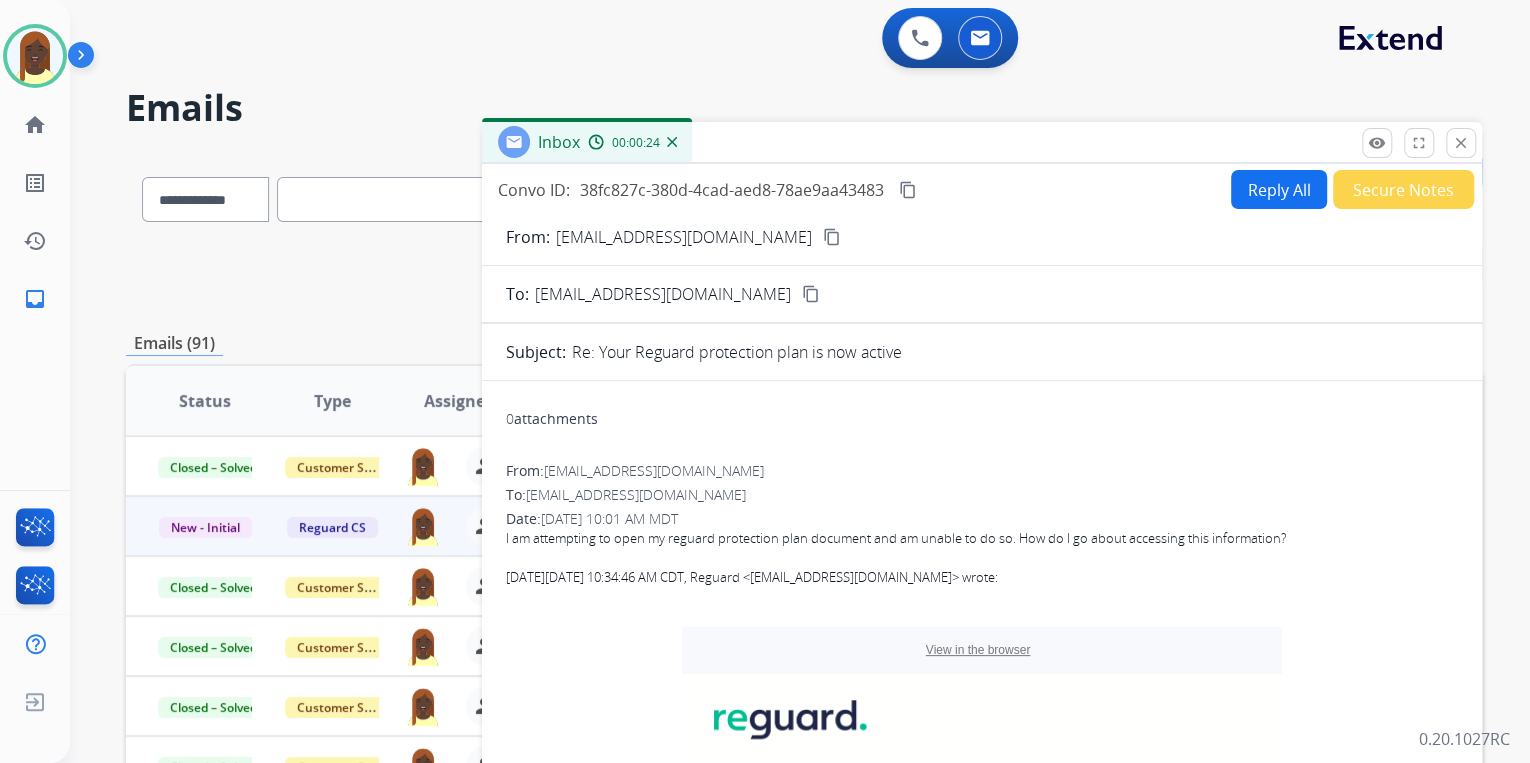click on "From:  [EMAIL_ADDRESS][DOMAIN_NAME]" at bounding box center [982, 471] 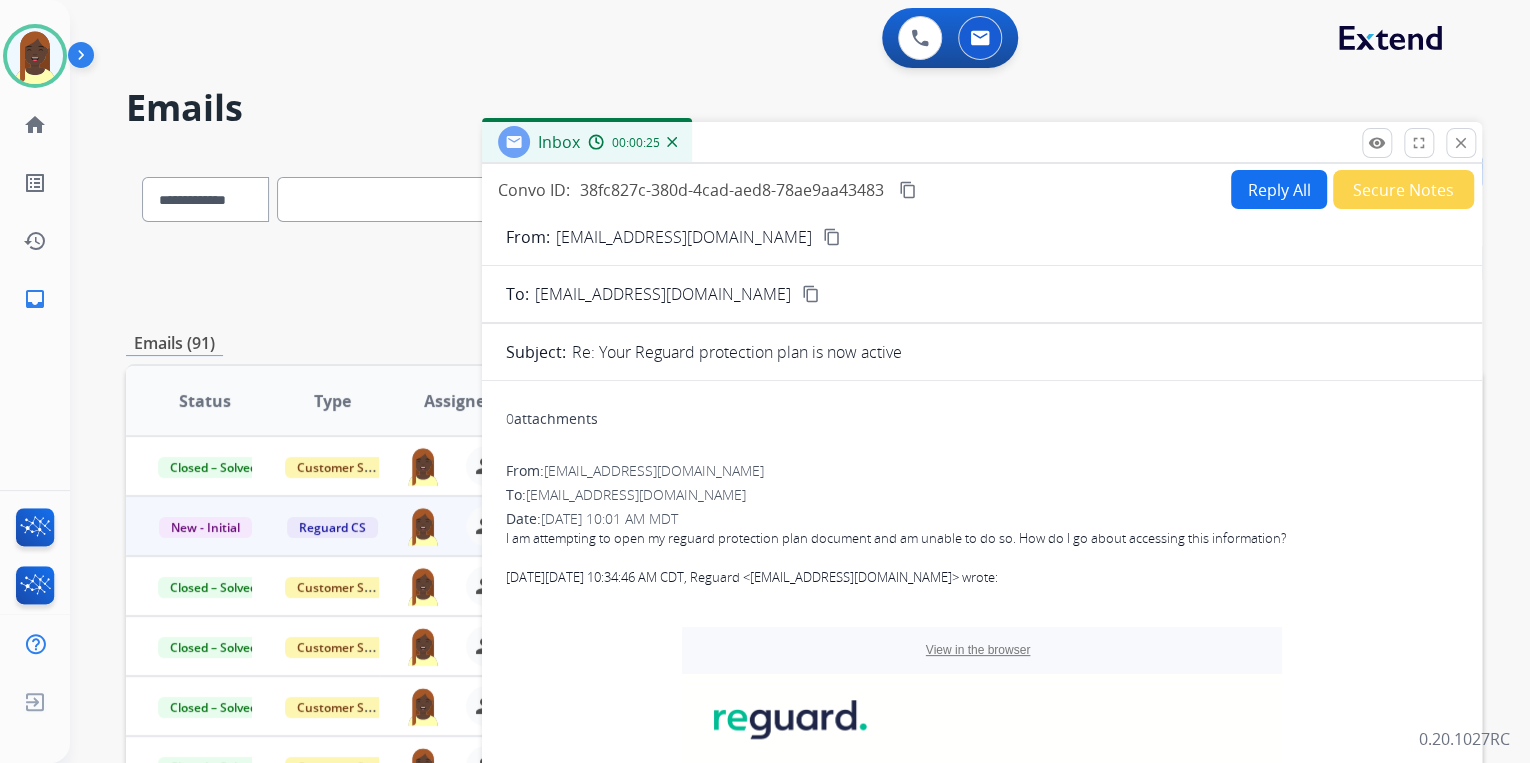 click on "content_copy" at bounding box center [832, 237] 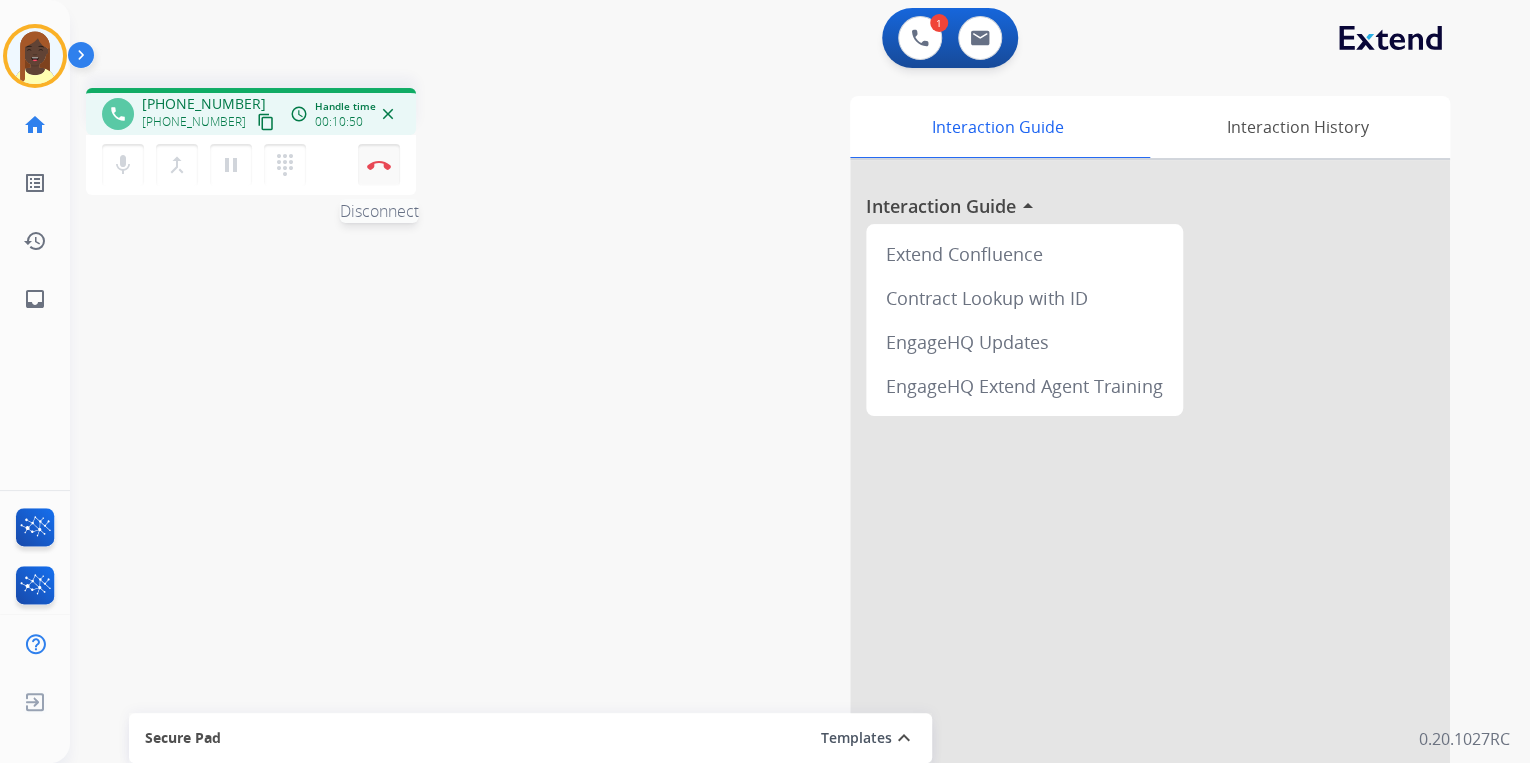 click at bounding box center (379, 165) 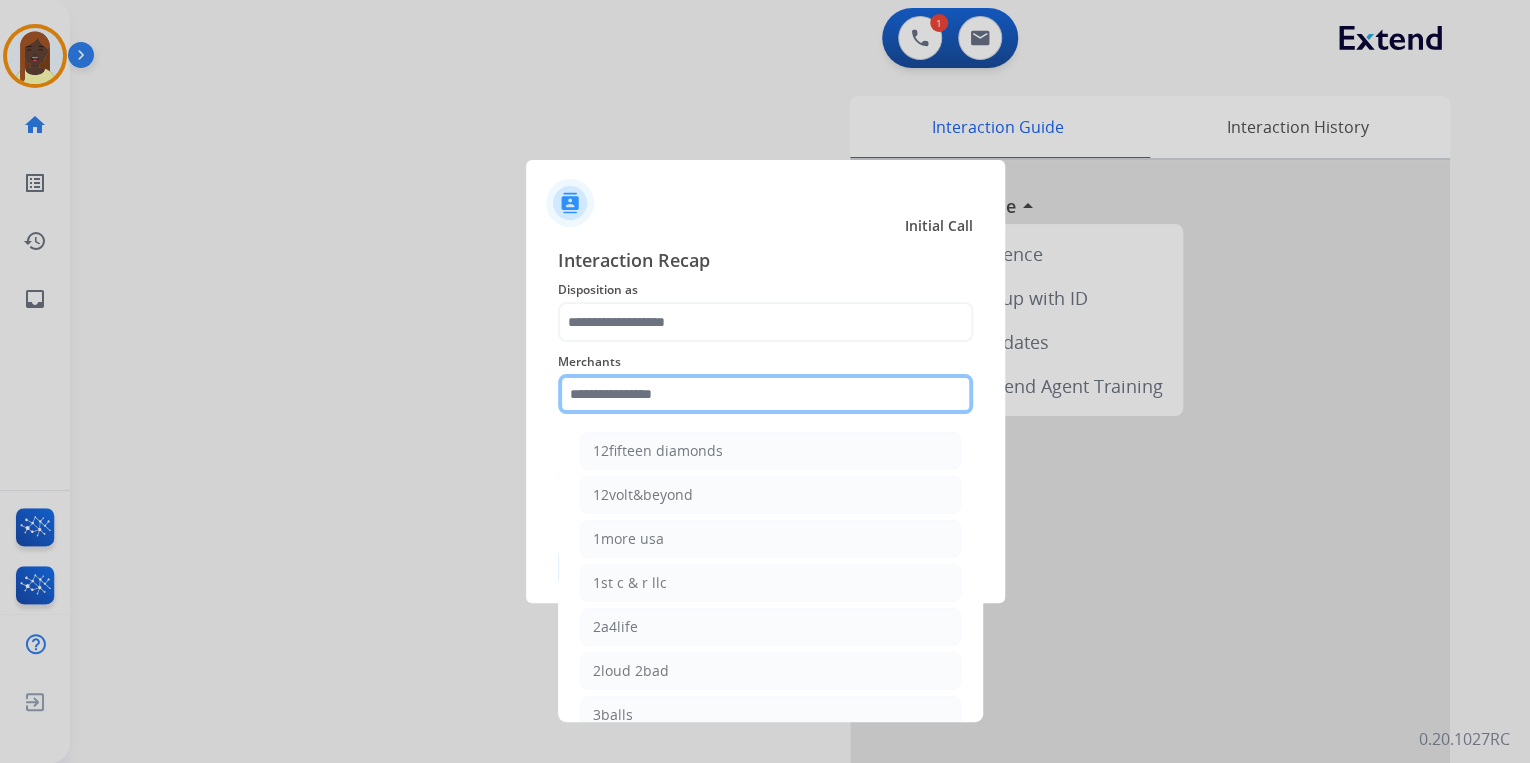 click 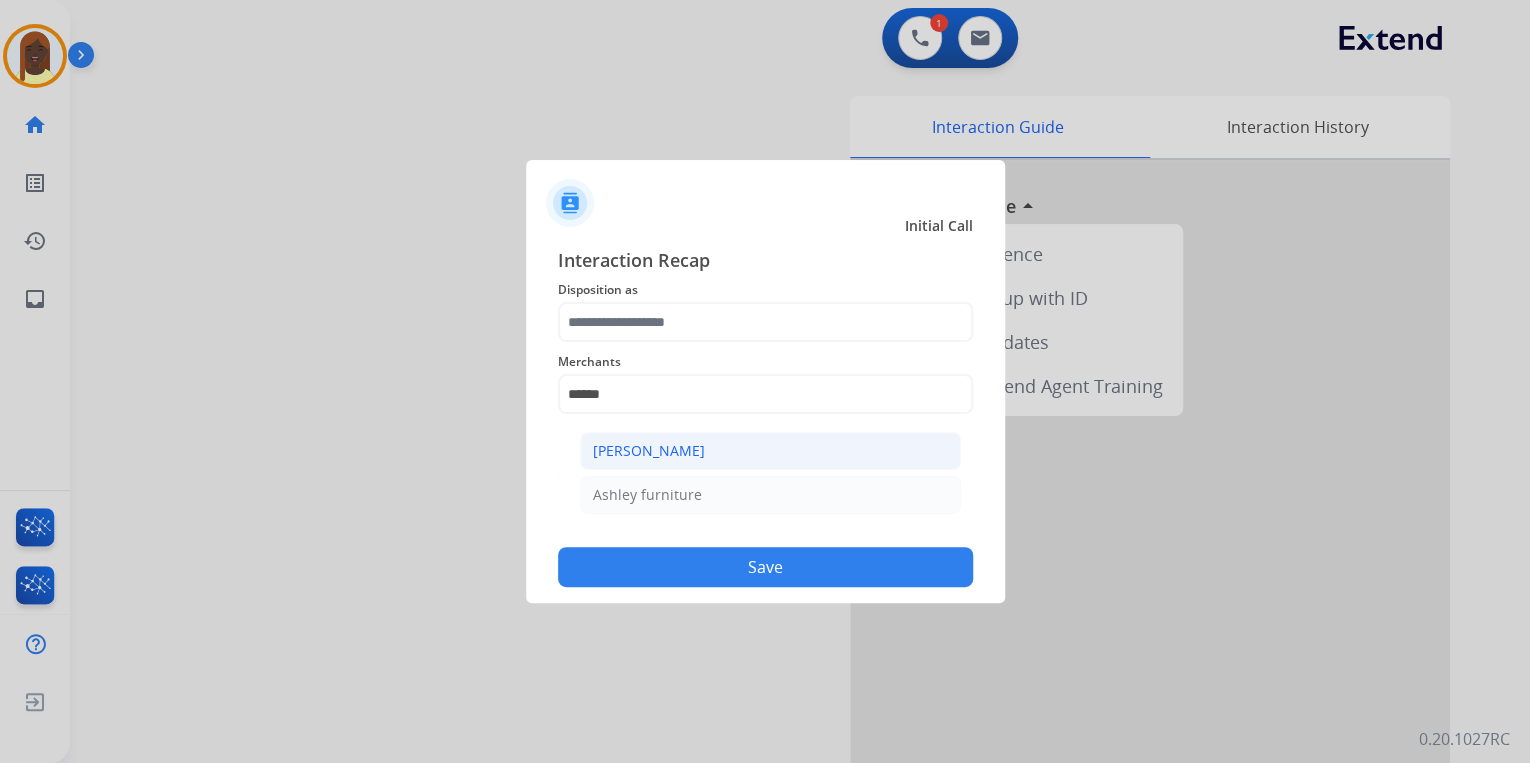 click on "[PERSON_NAME]" 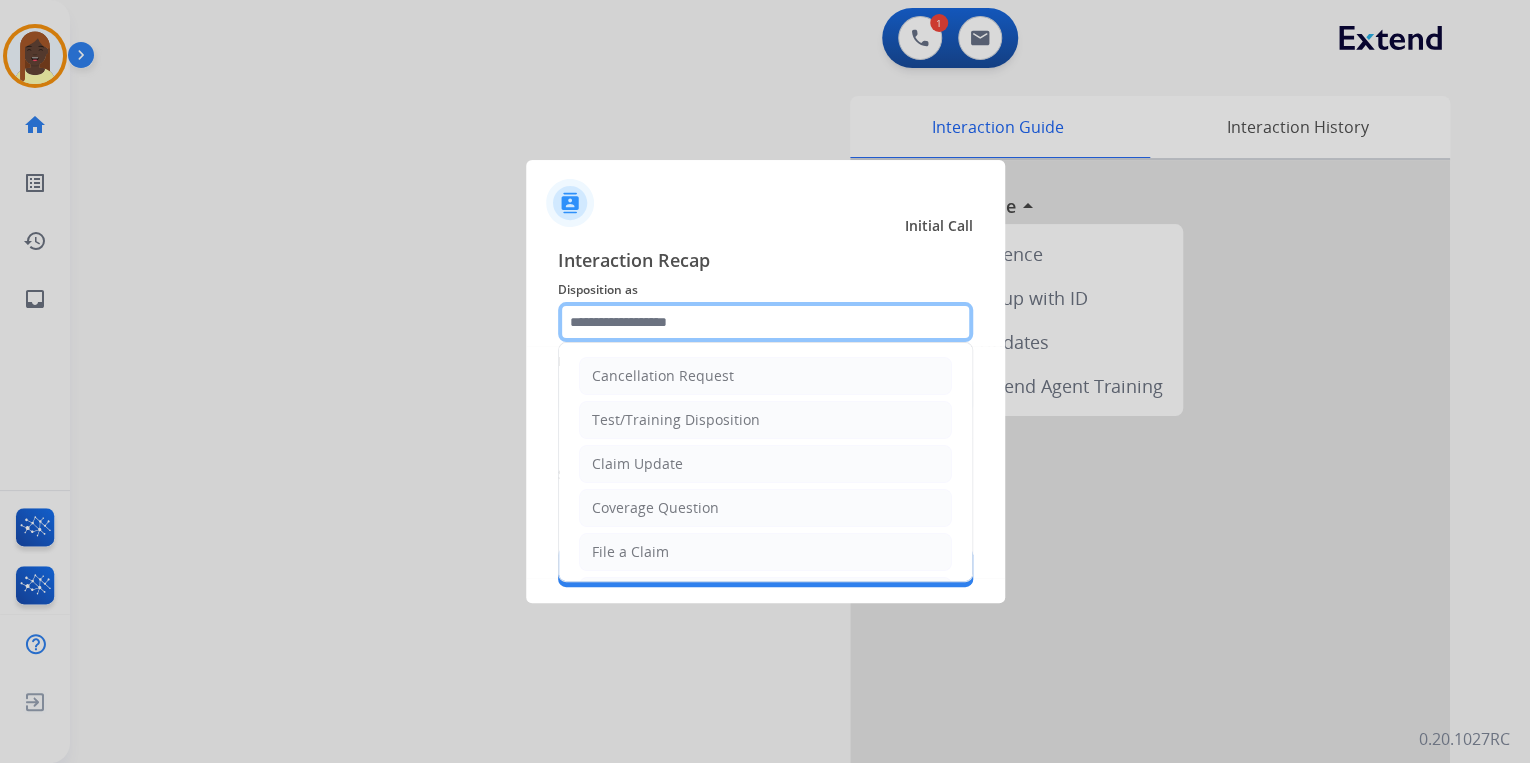 click 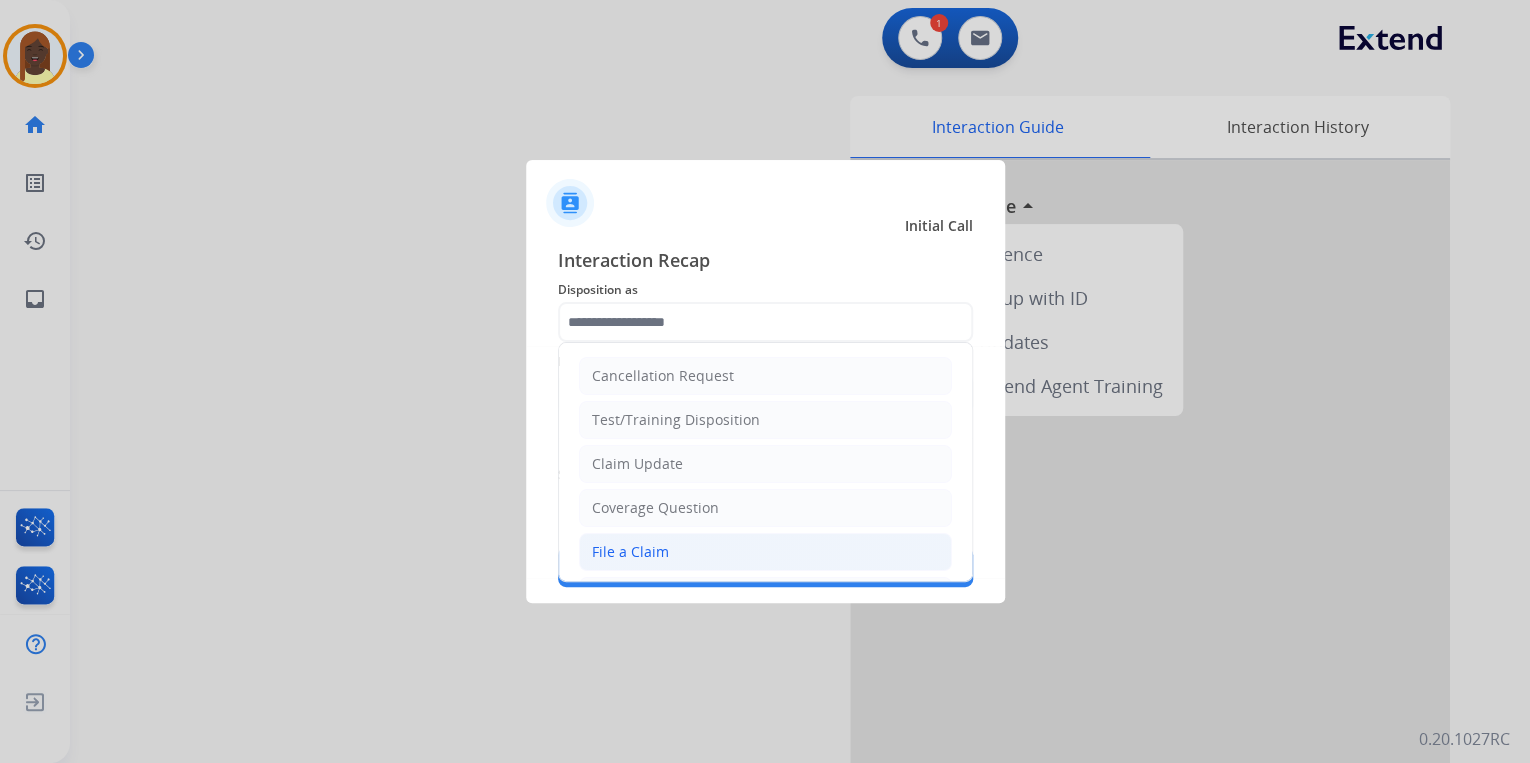 click on "File a Claim" 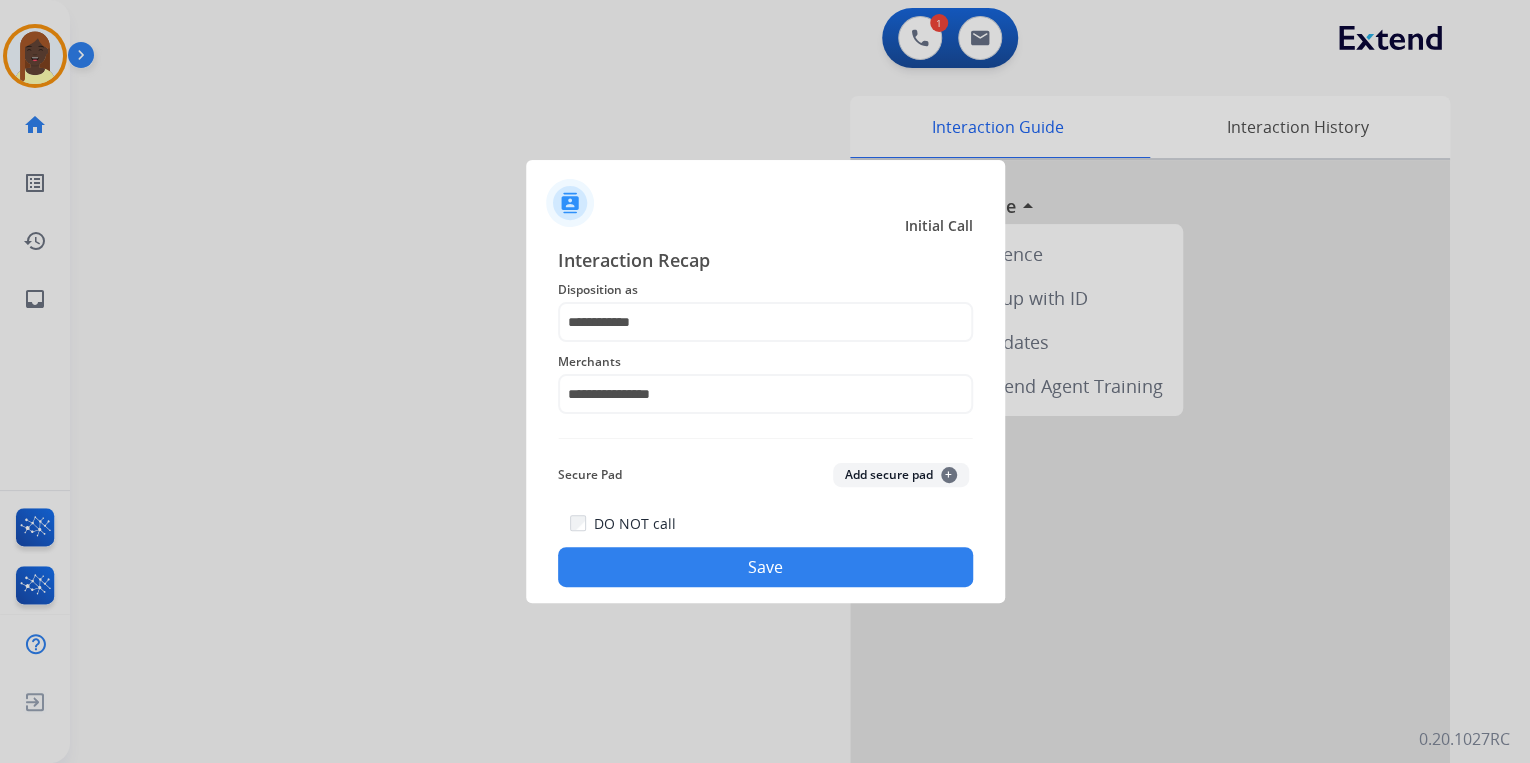 click on "Save" 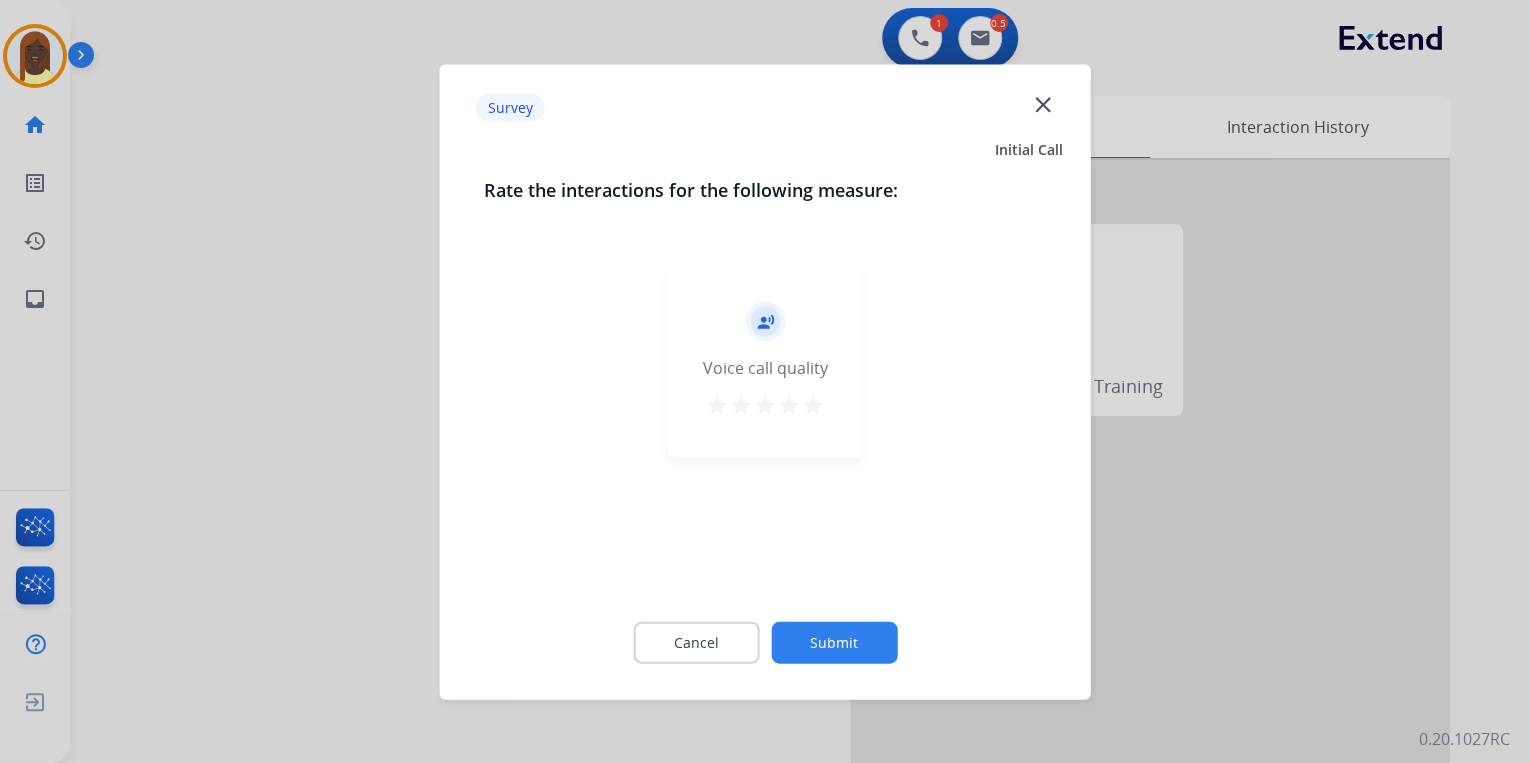 click on "star" at bounding box center (813, 405) 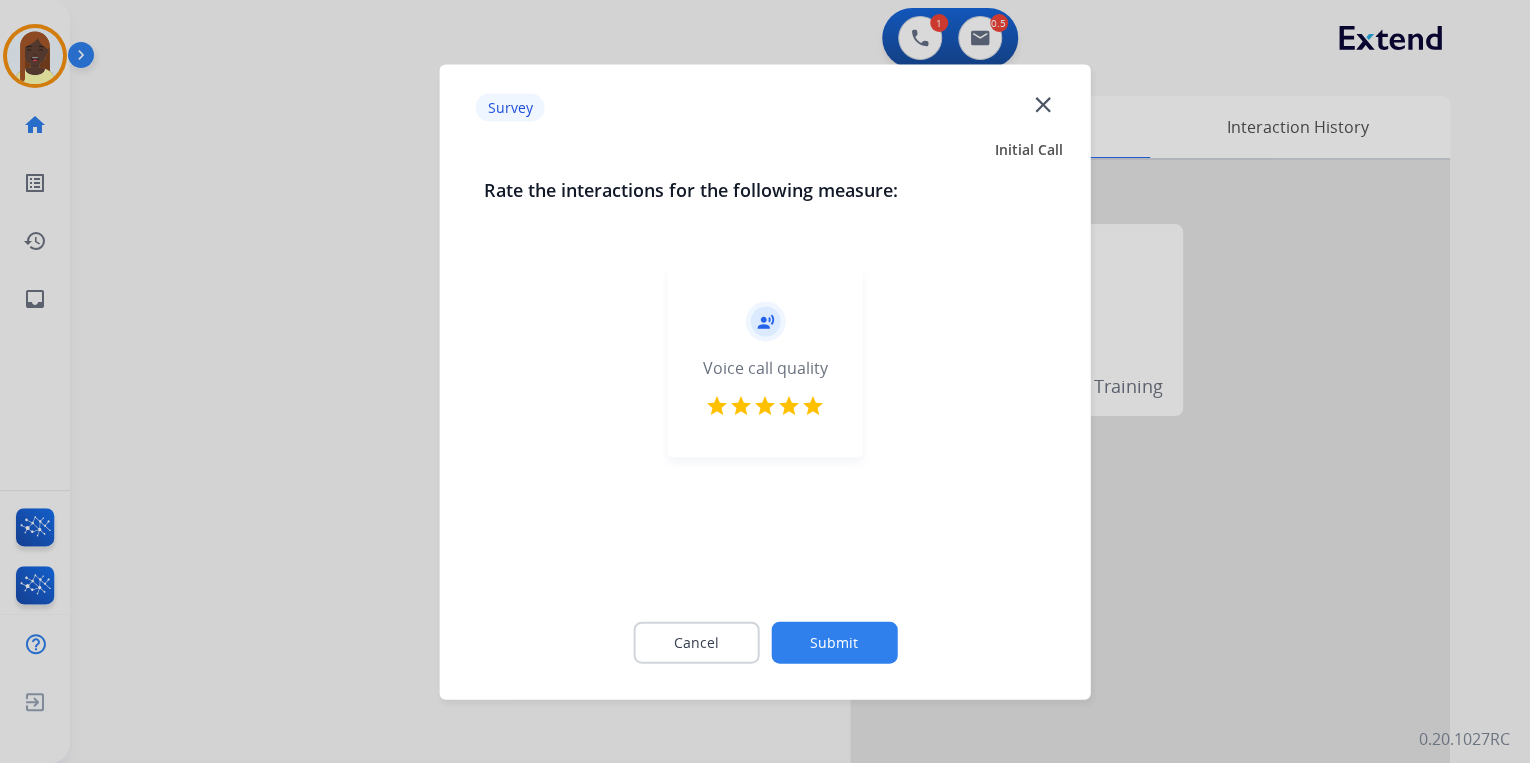 click on "Submit" 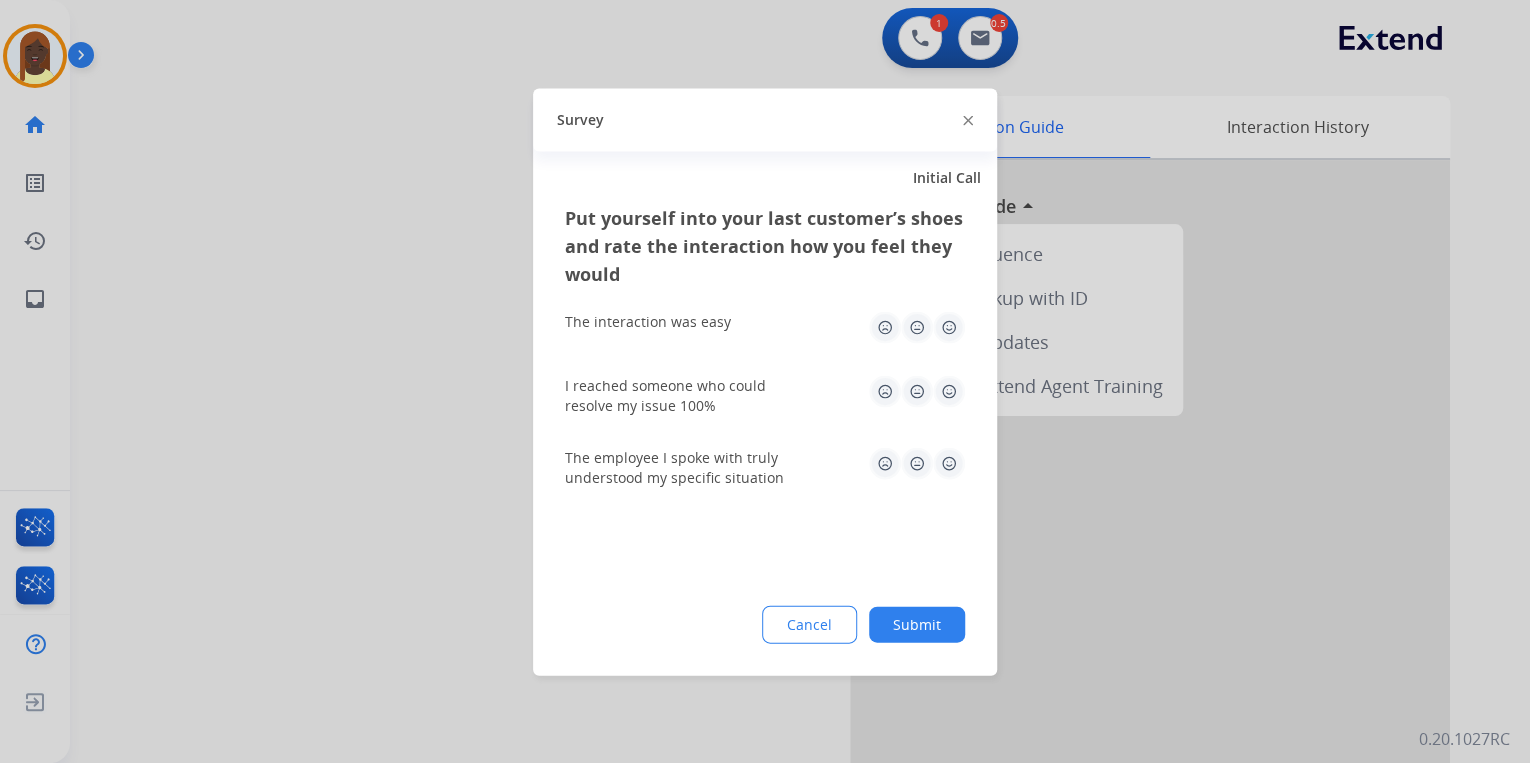 click 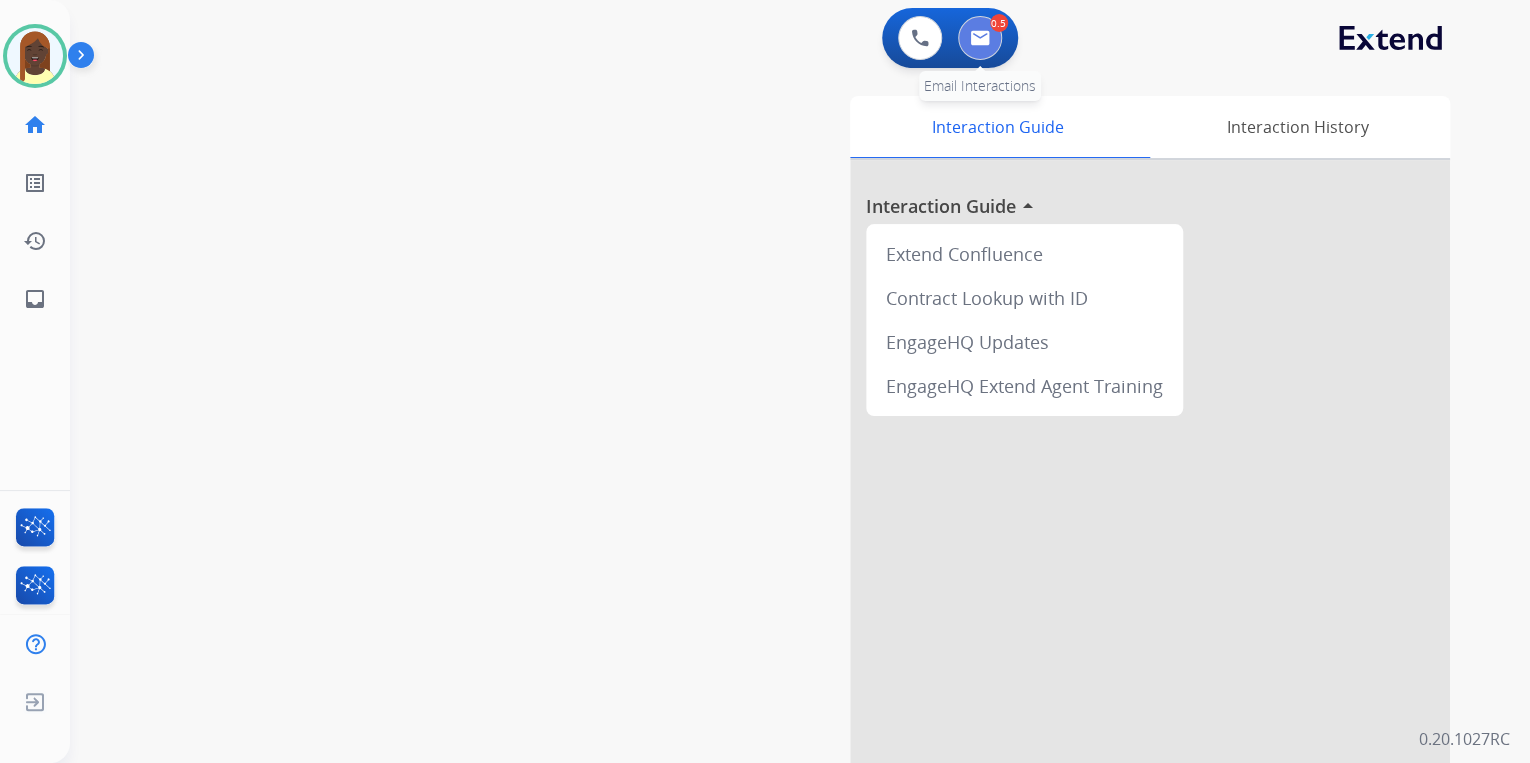 click at bounding box center [980, 38] 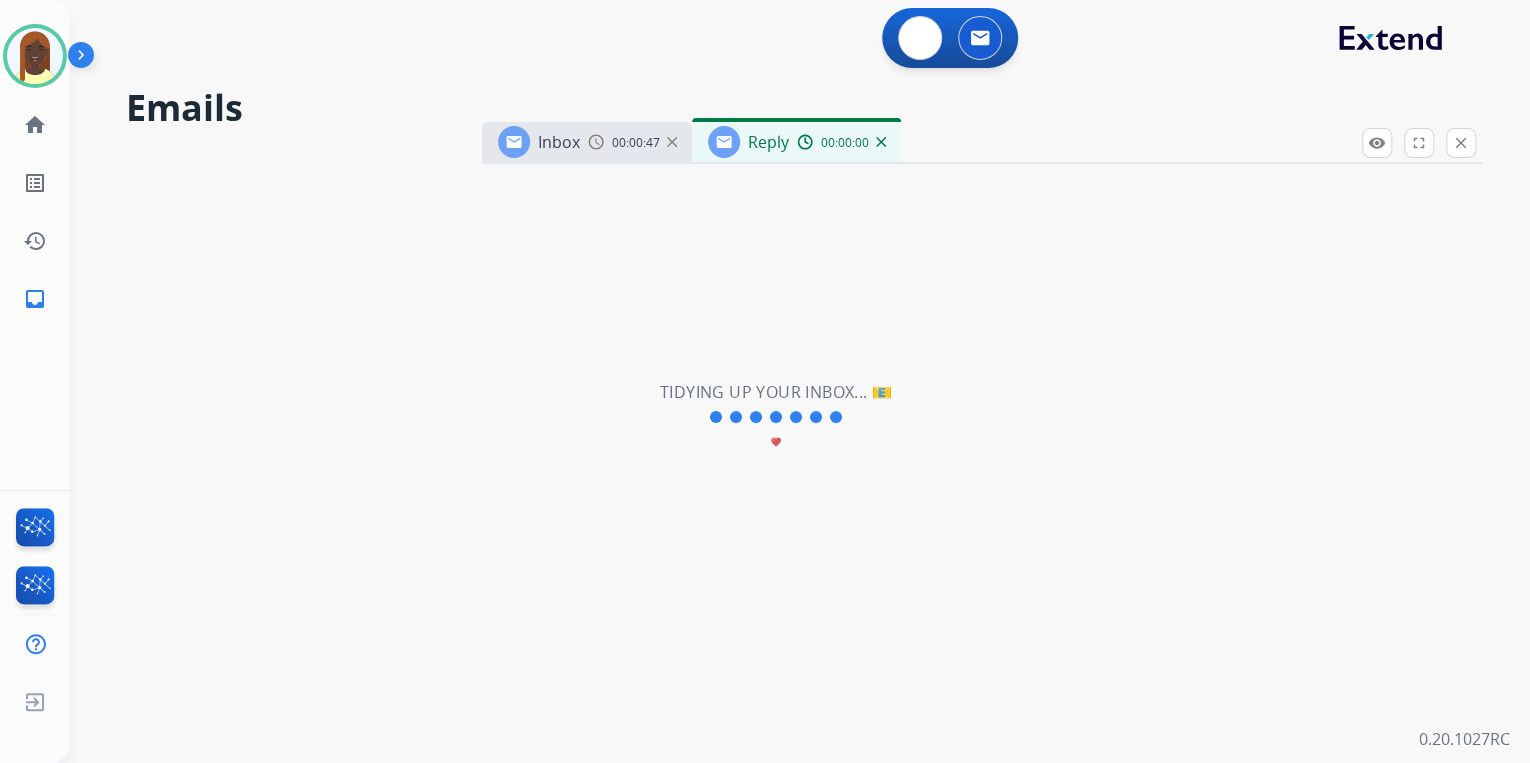 select on "**********" 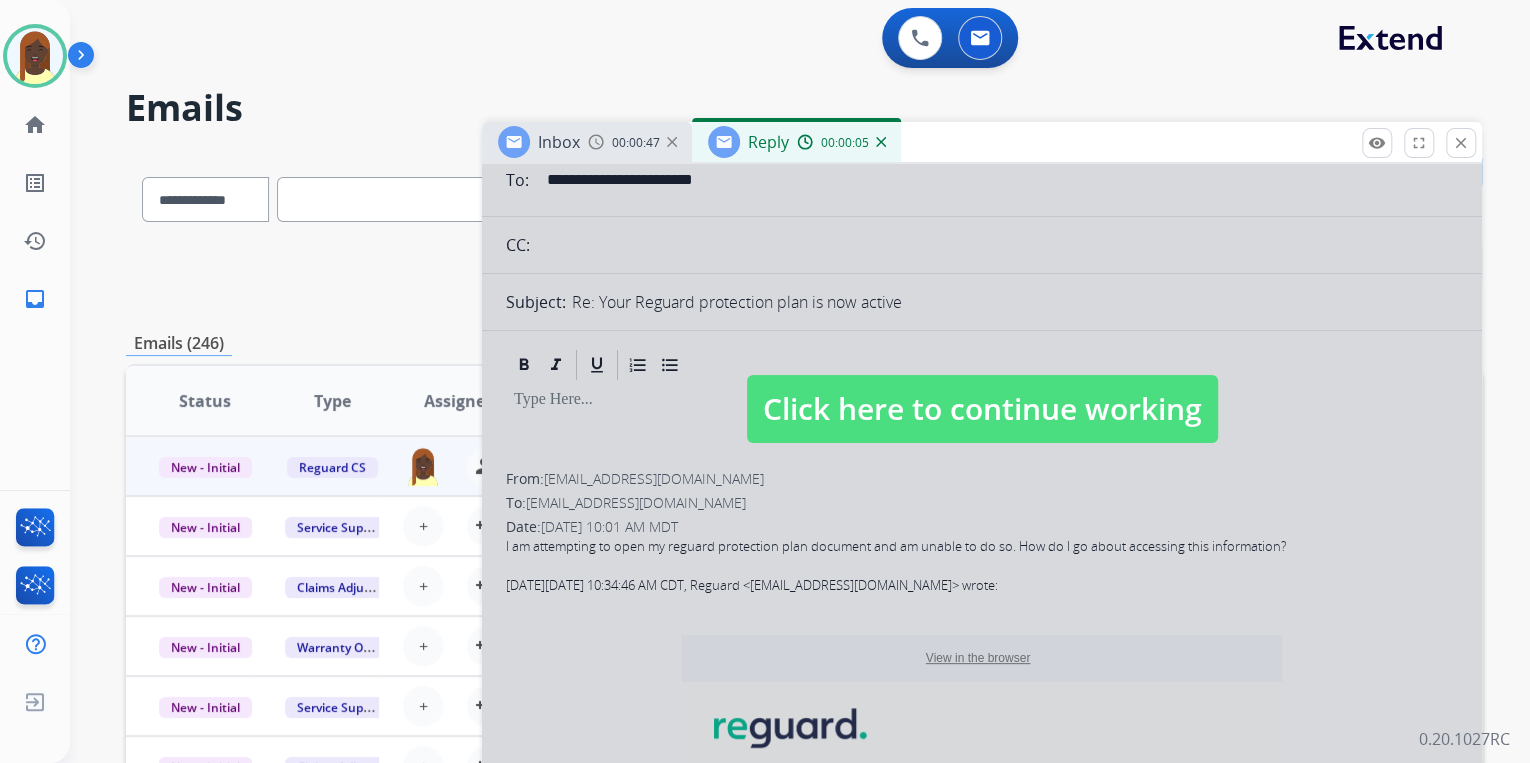 scroll, scrollTop: 160, scrollLeft: 0, axis: vertical 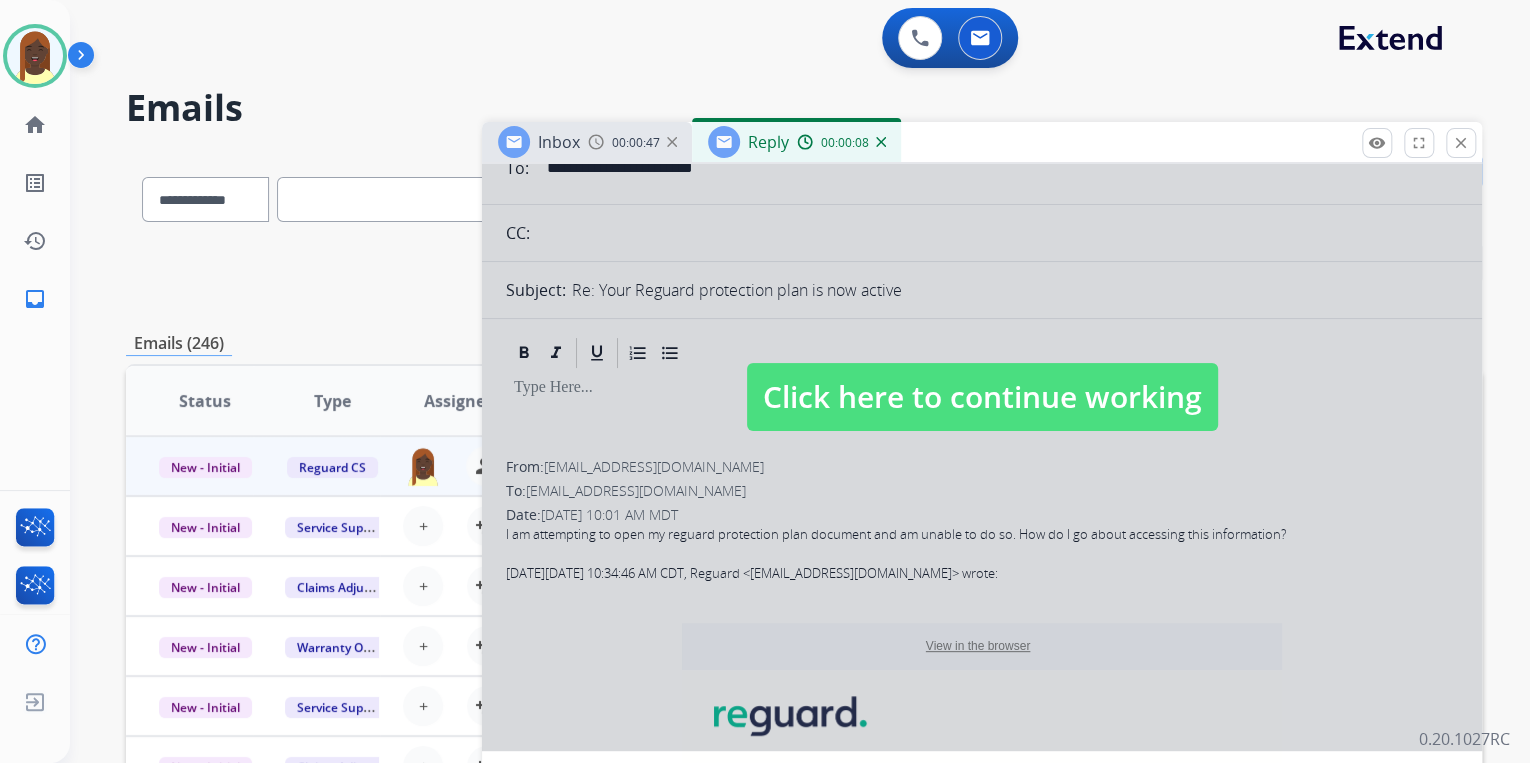 click on "Click here to continue working" at bounding box center (982, 397) 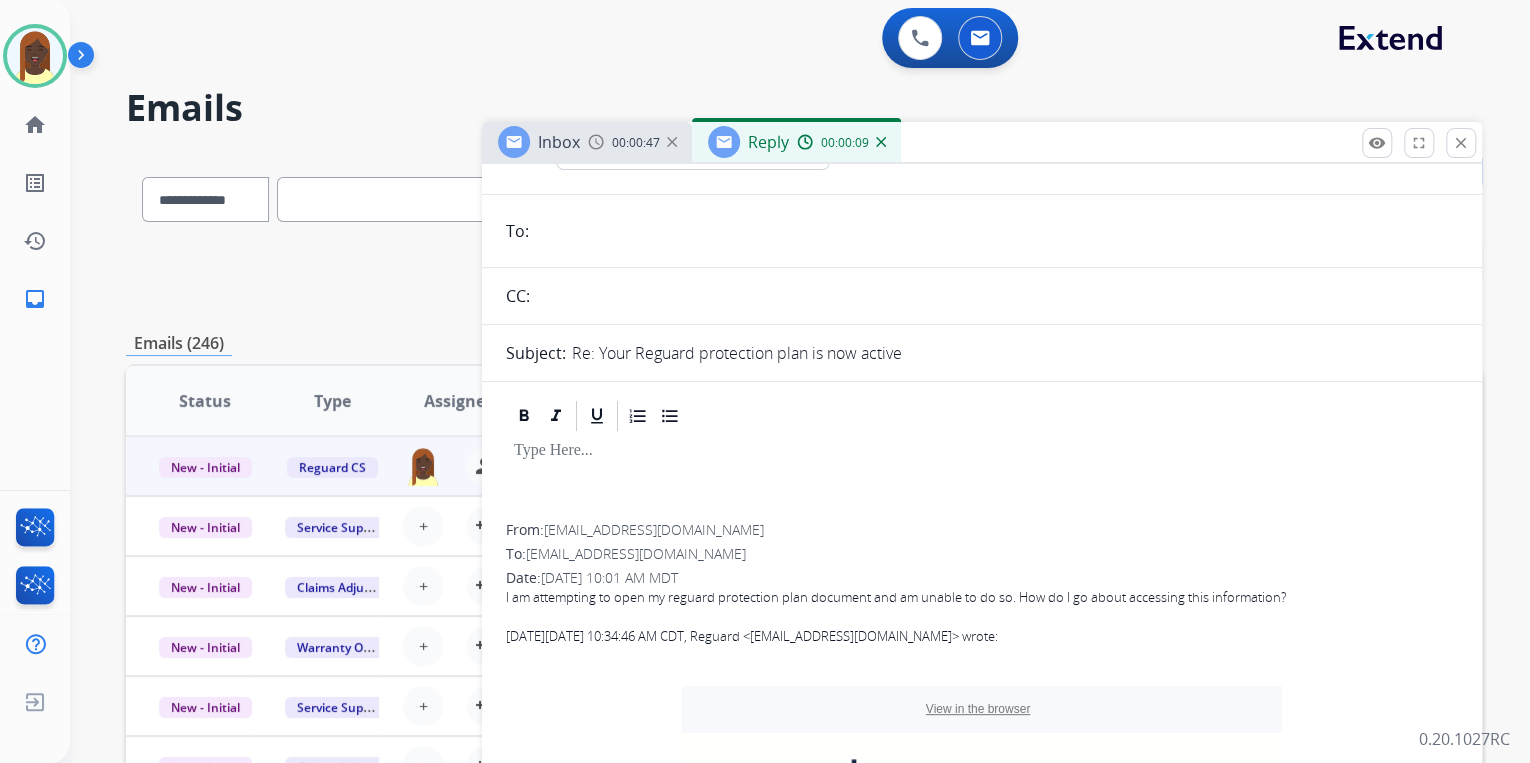 scroll, scrollTop: 0, scrollLeft: 0, axis: both 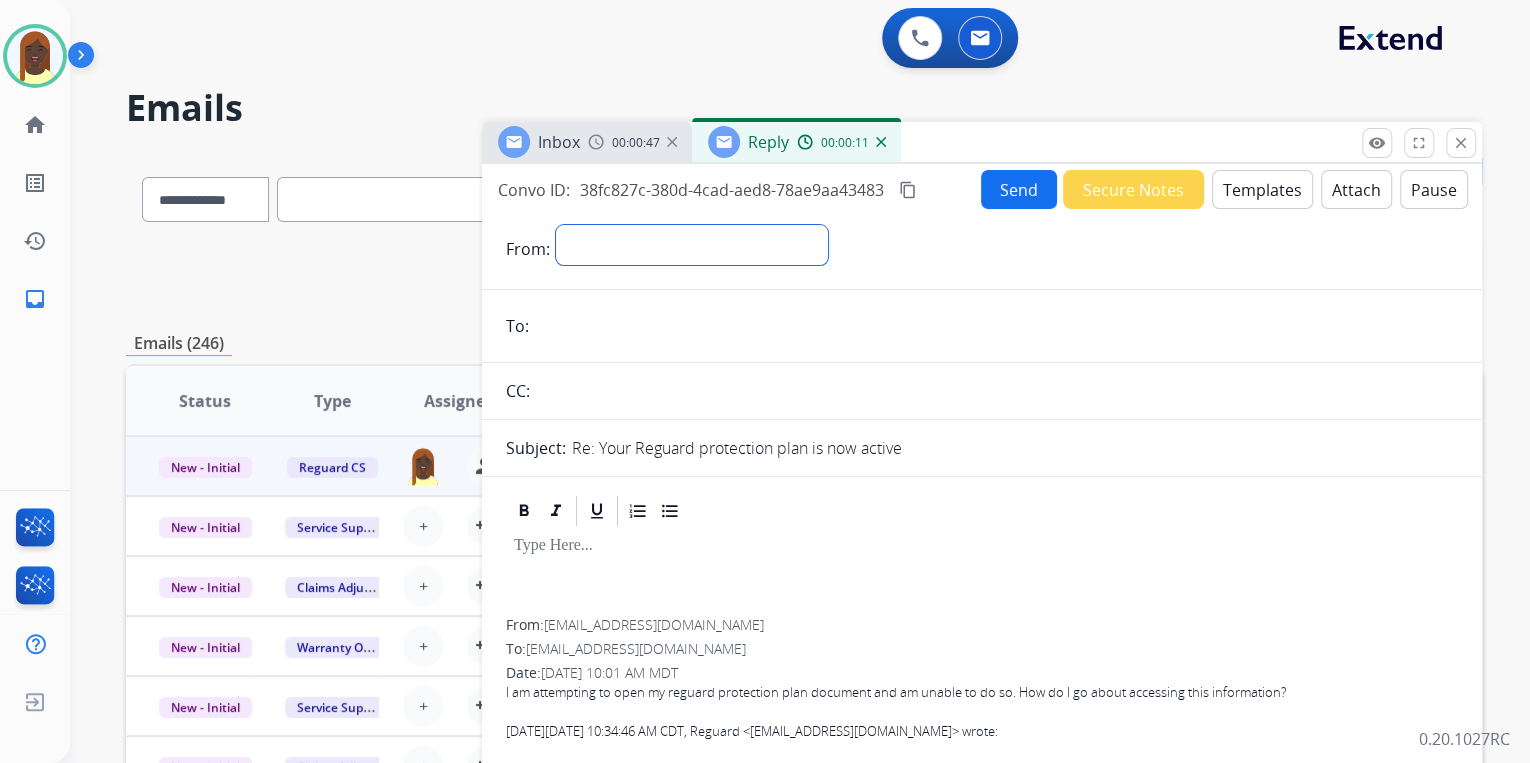 click on "**********" at bounding box center [692, 245] 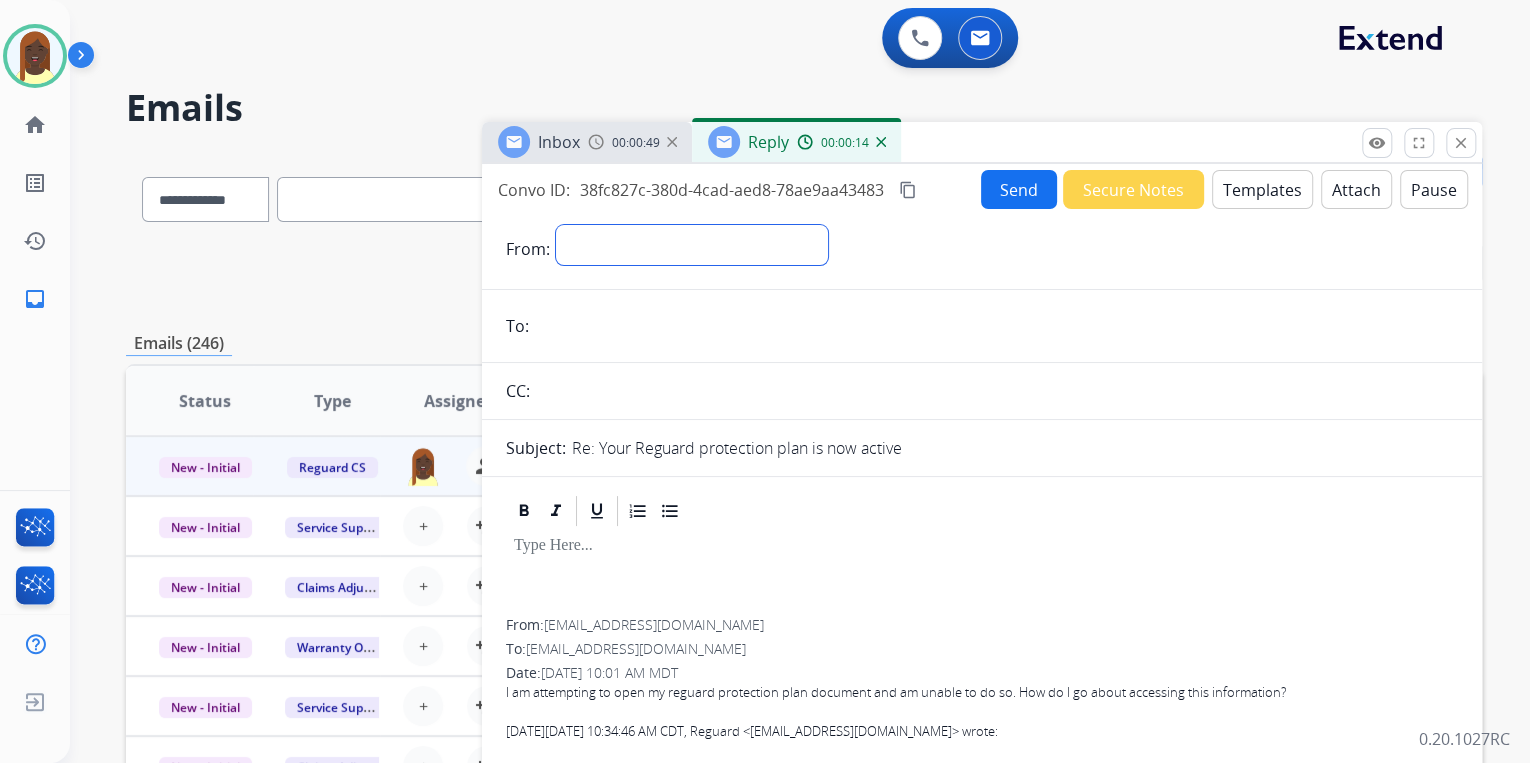 select on "**********" 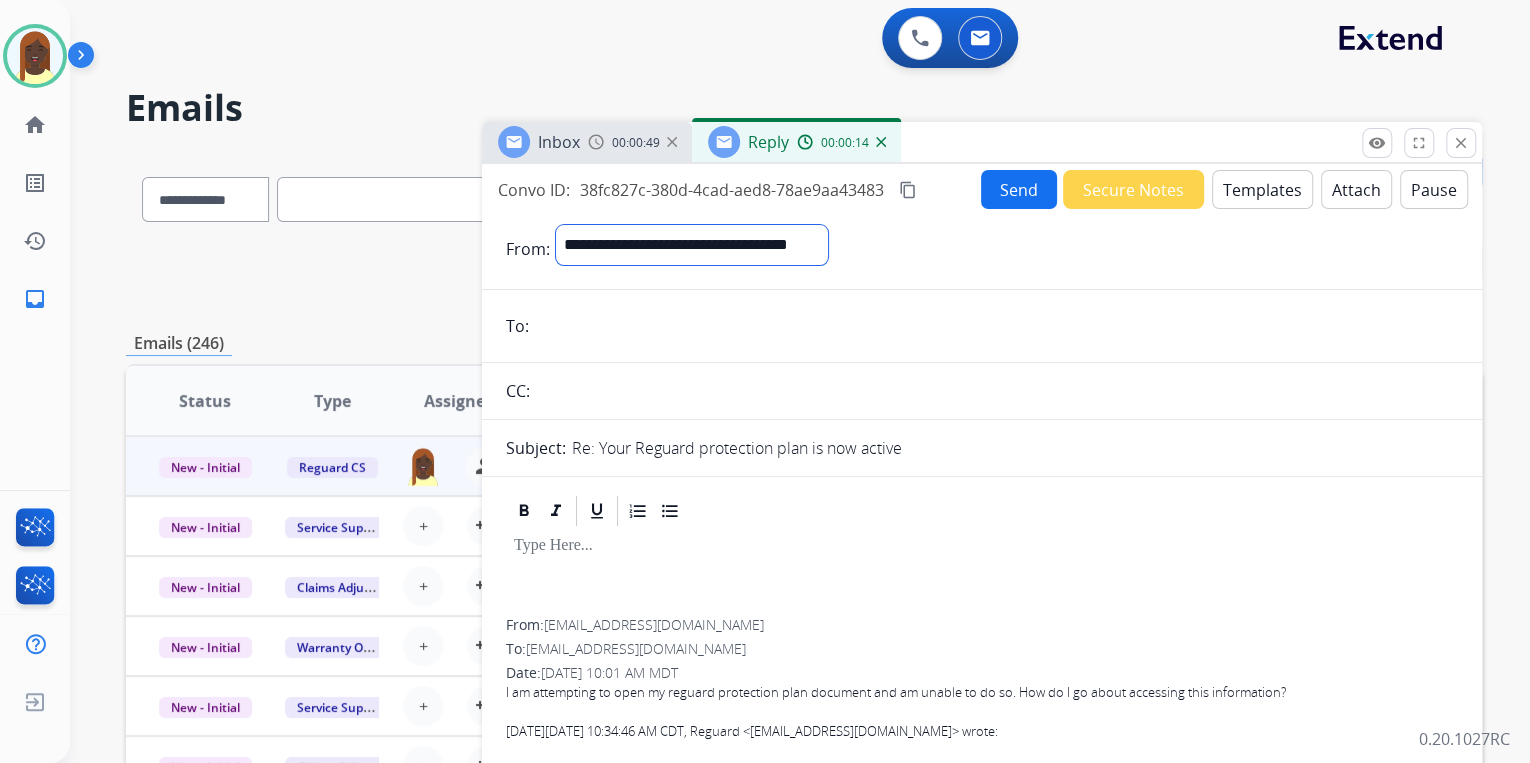 click on "**********" at bounding box center [692, 245] 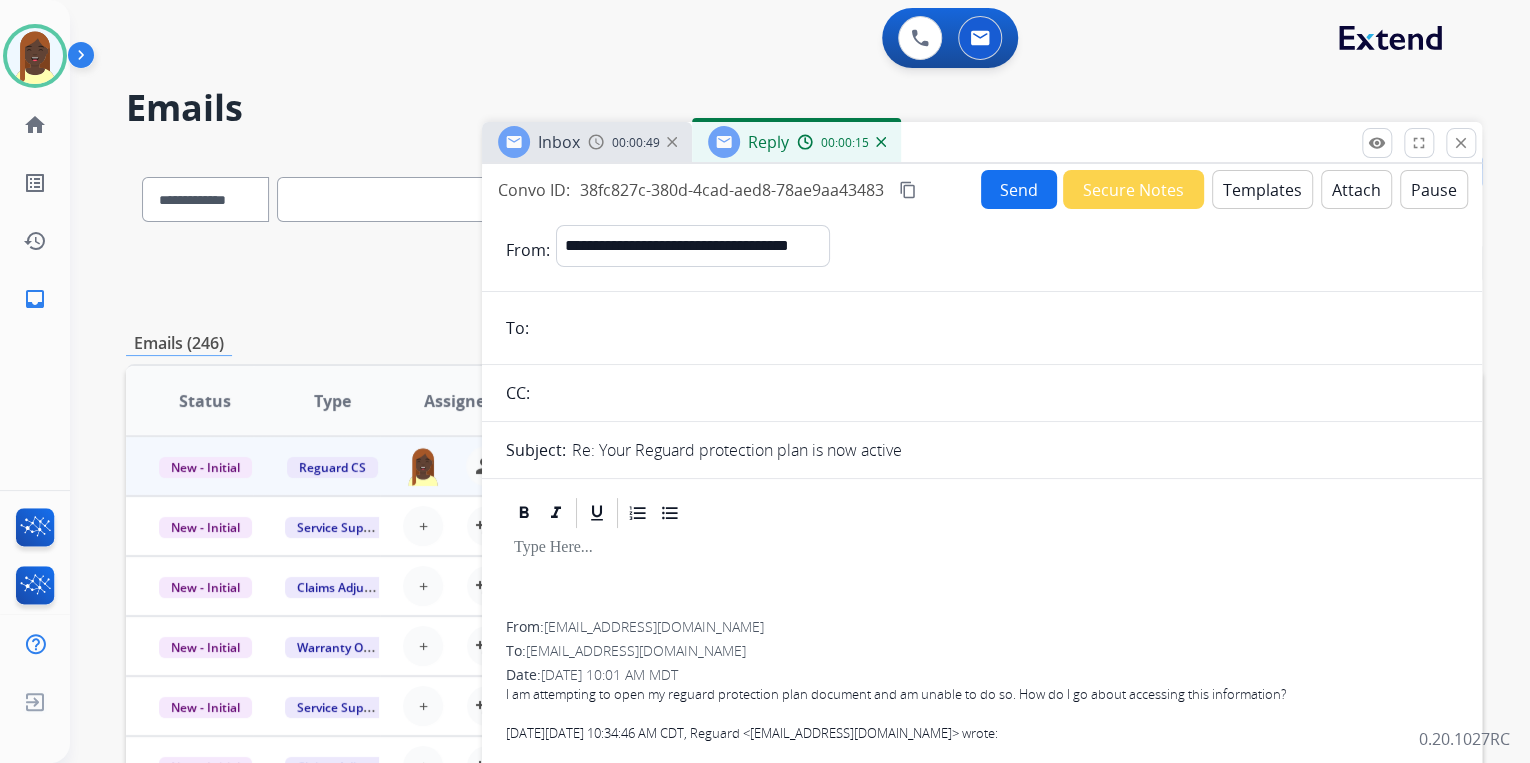 click at bounding box center [996, 328] 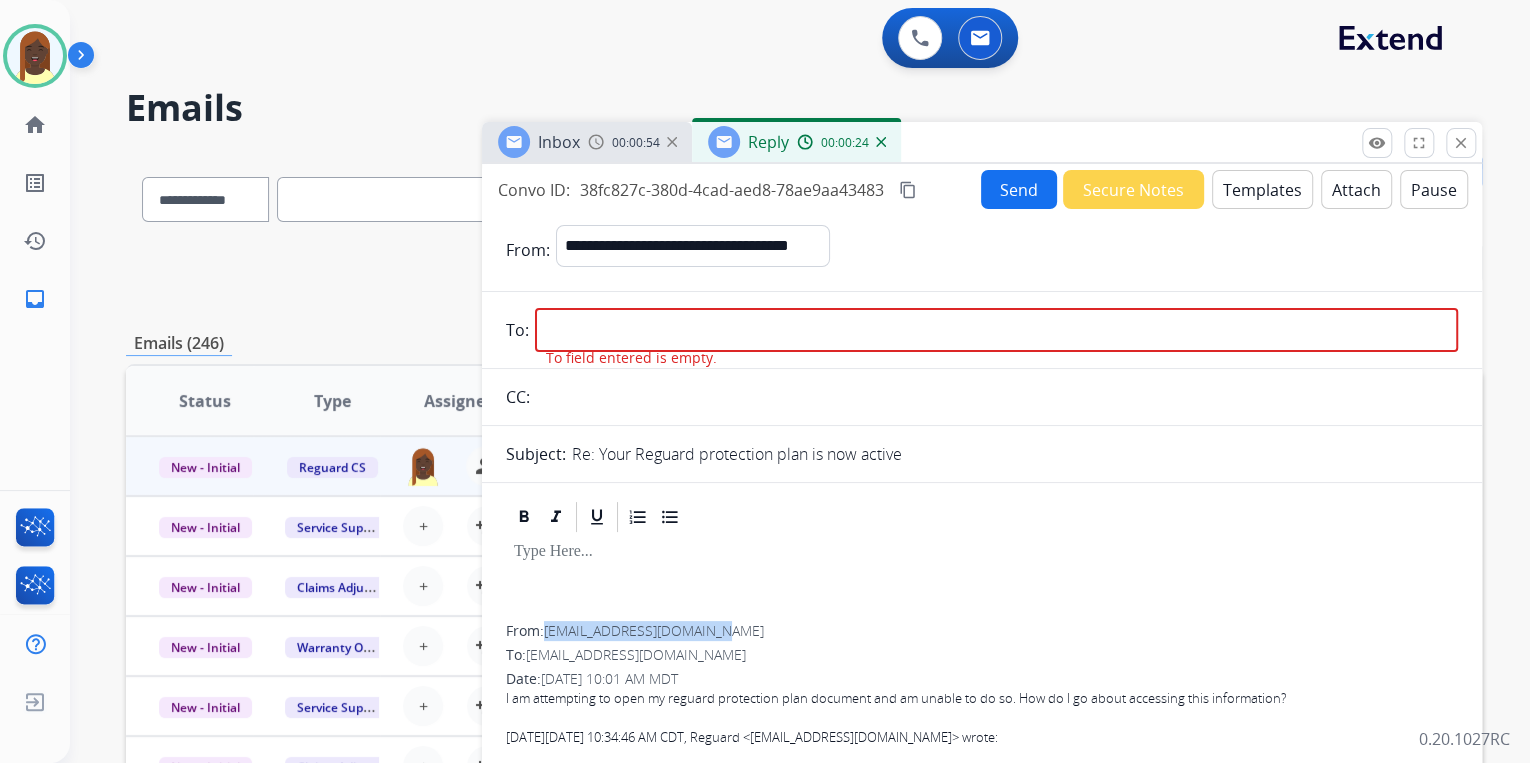 drag, startPoint x: 737, startPoint y: 630, endPoint x: 549, endPoint y: 634, distance: 188.04254 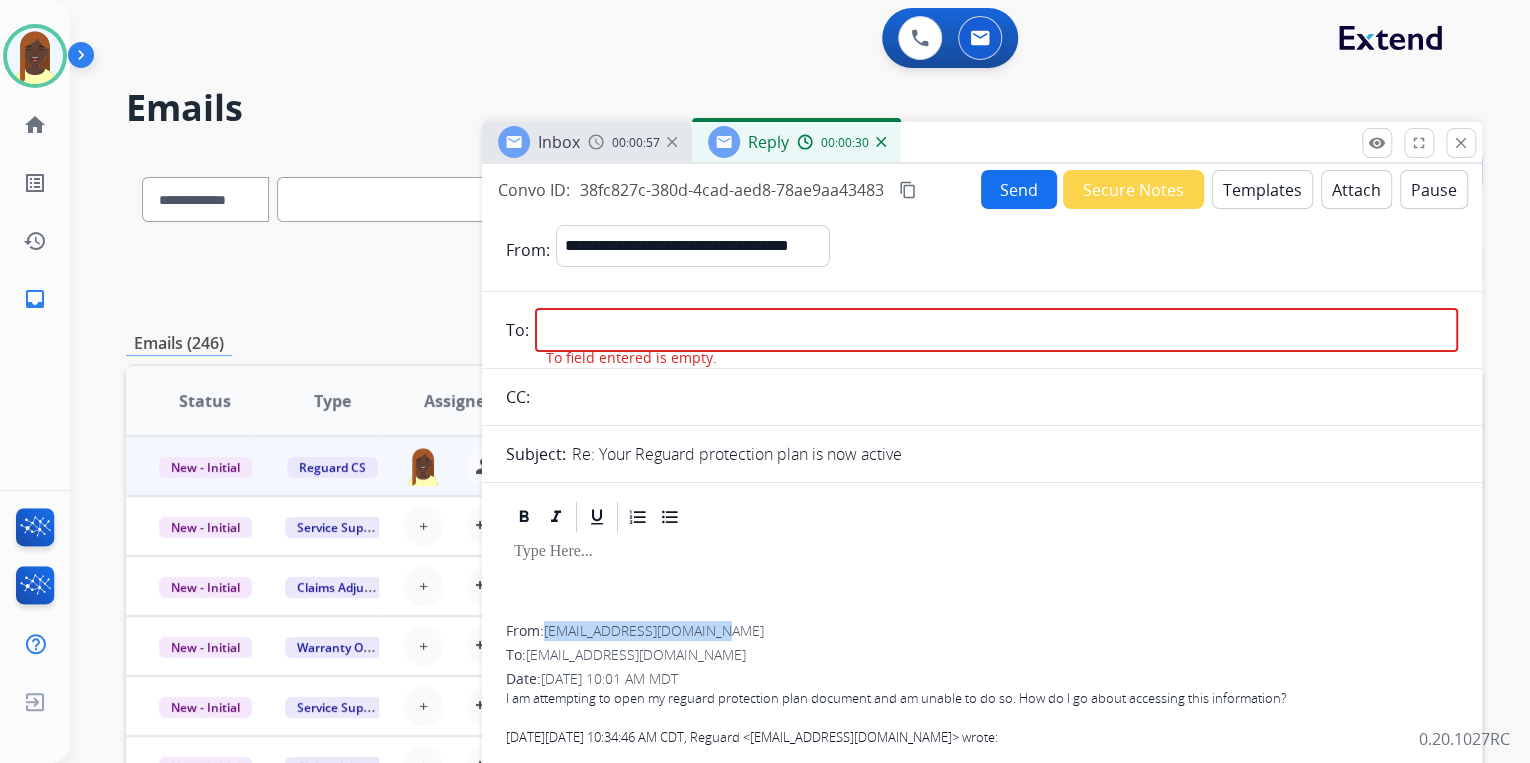 click at bounding box center (996, 330) 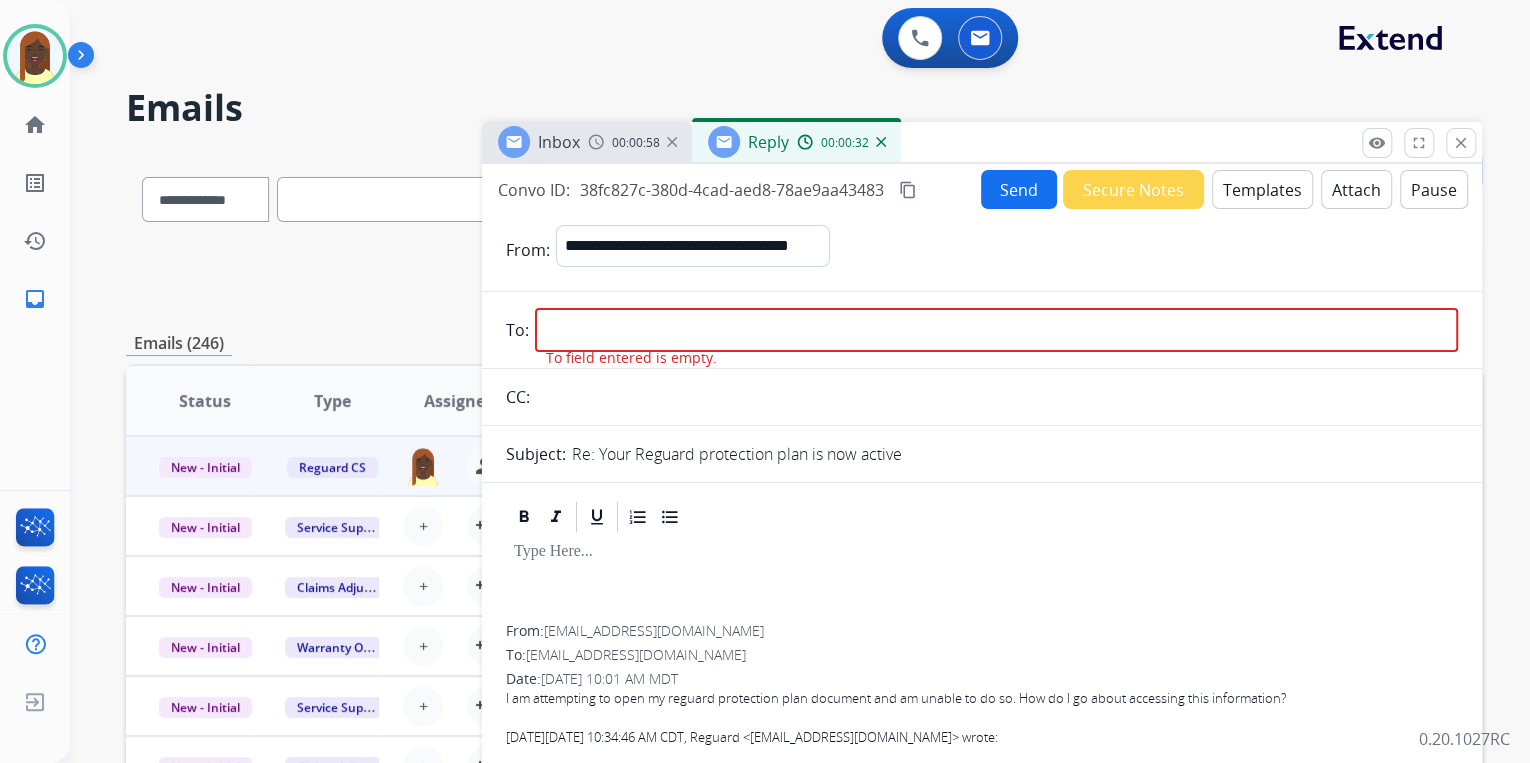 paste on "**********" 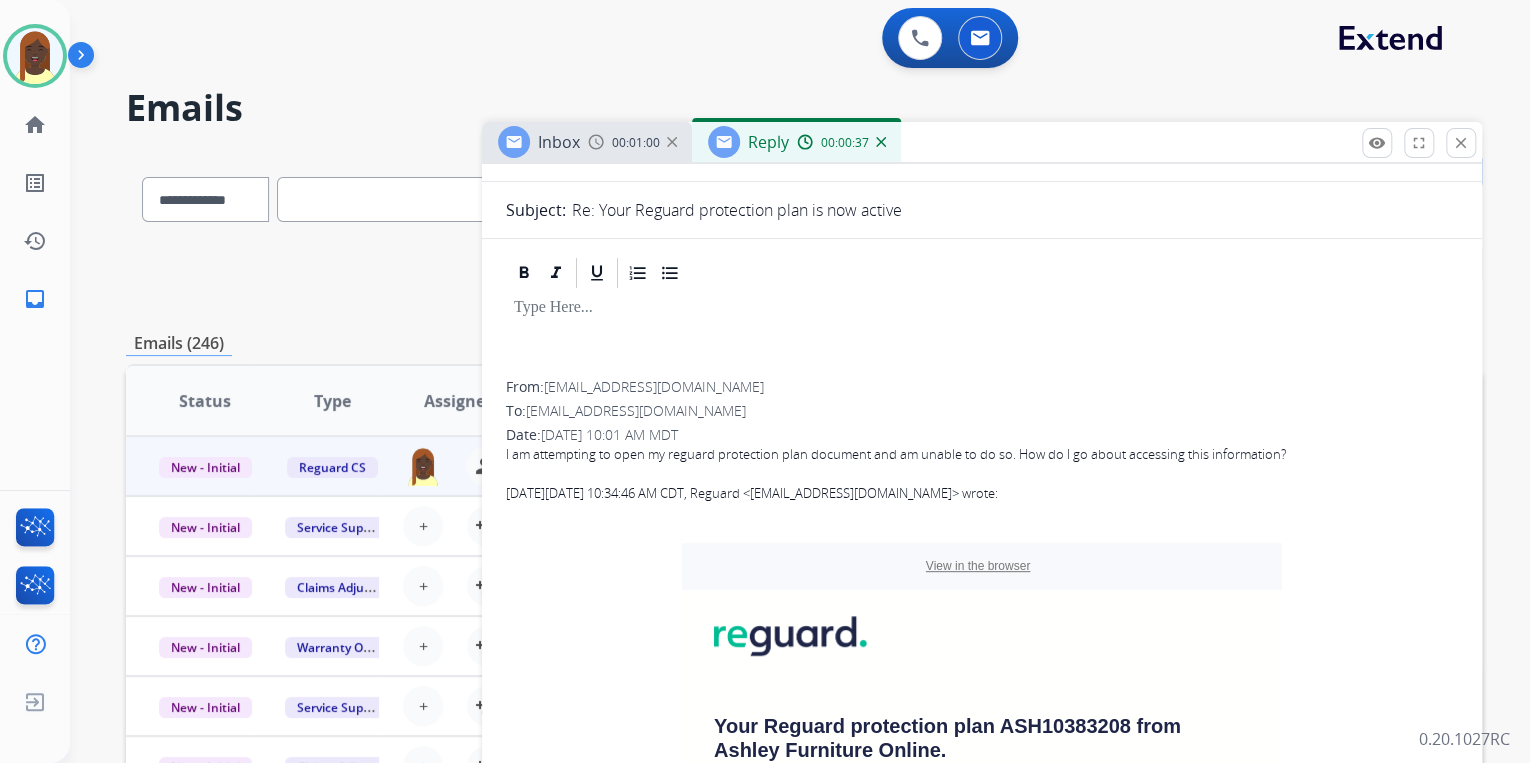 scroll, scrollTop: 0, scrollLeft: 0, axis: both 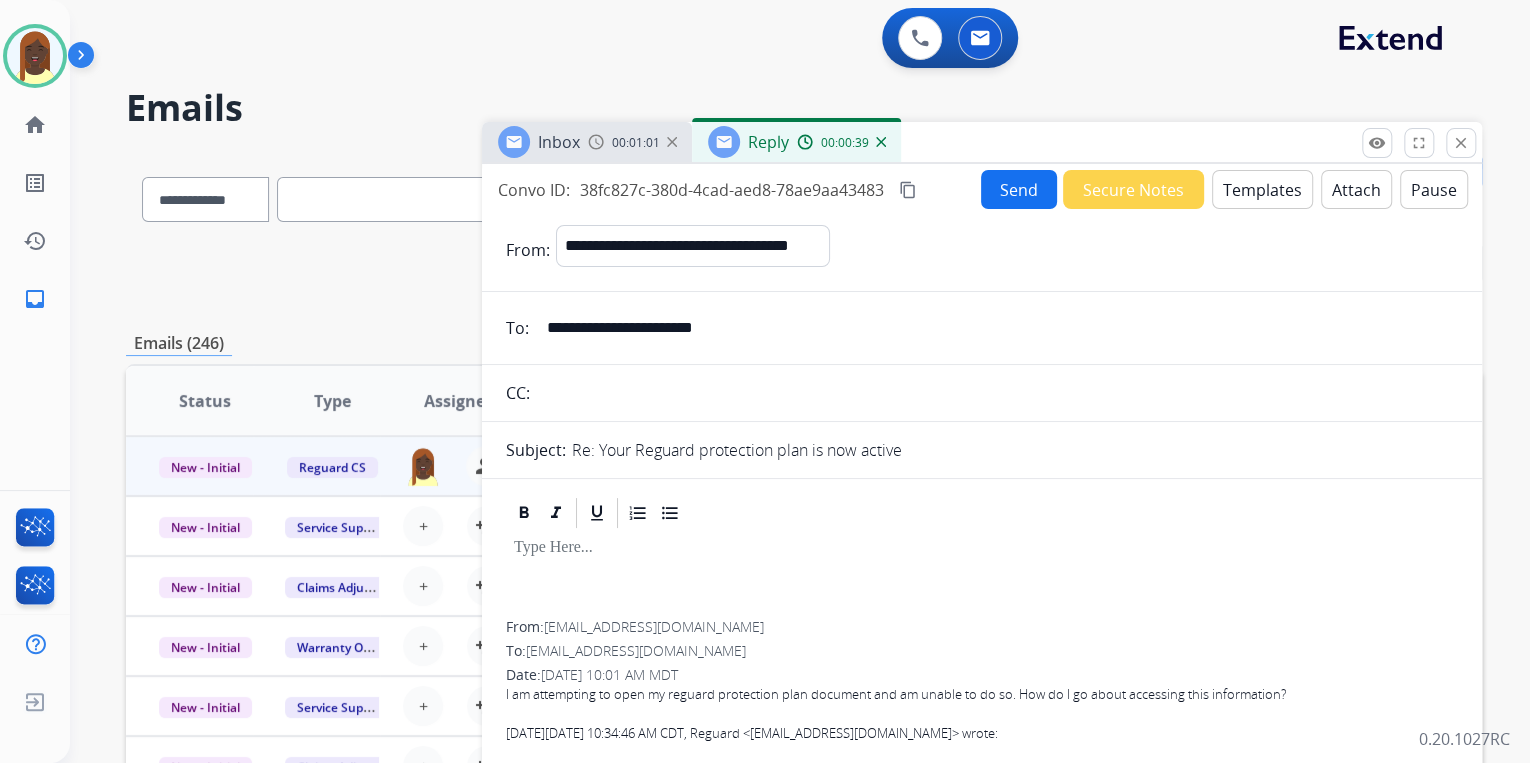 type on "**********" 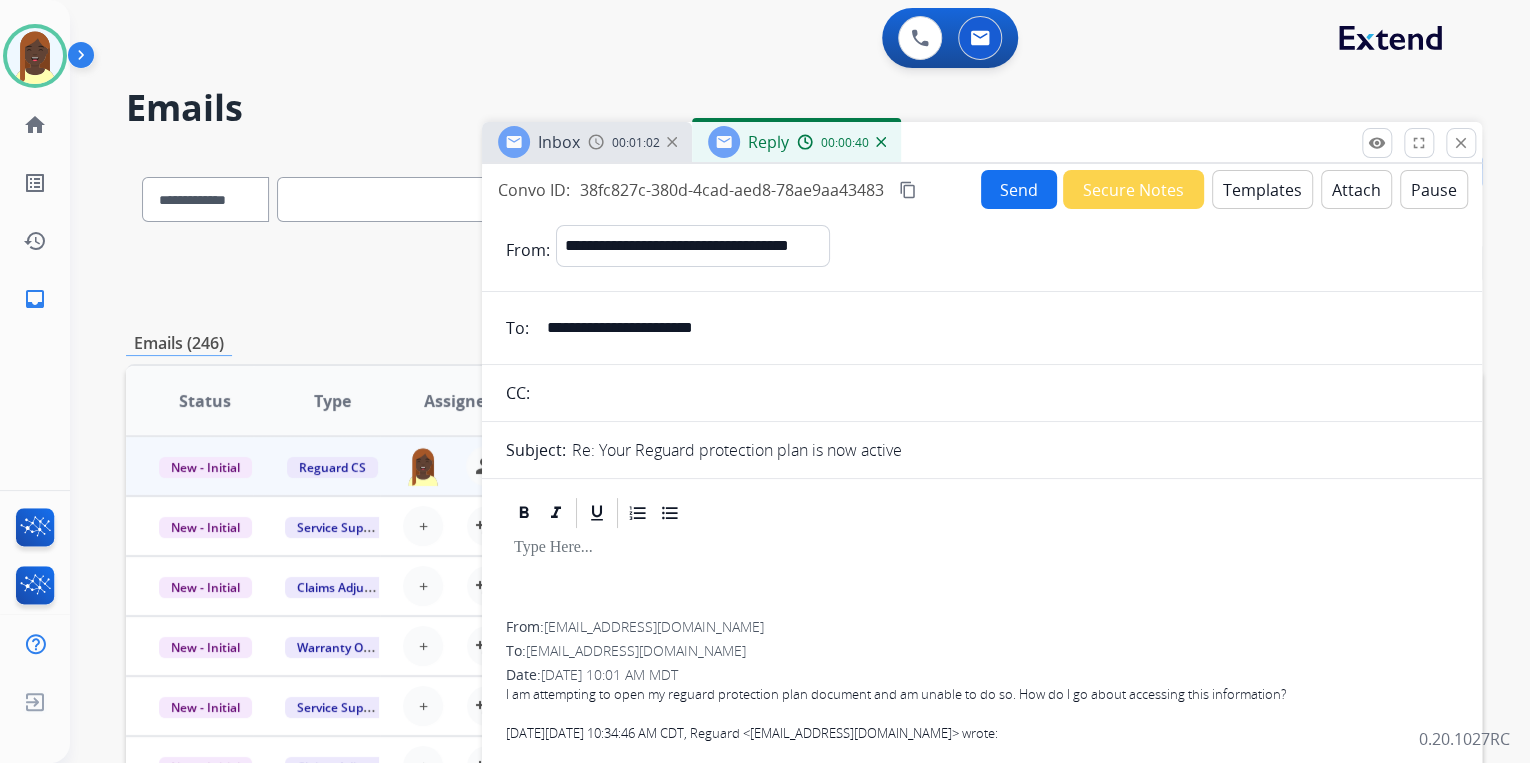 click on "Templates" at bounding box center [1262, 189] 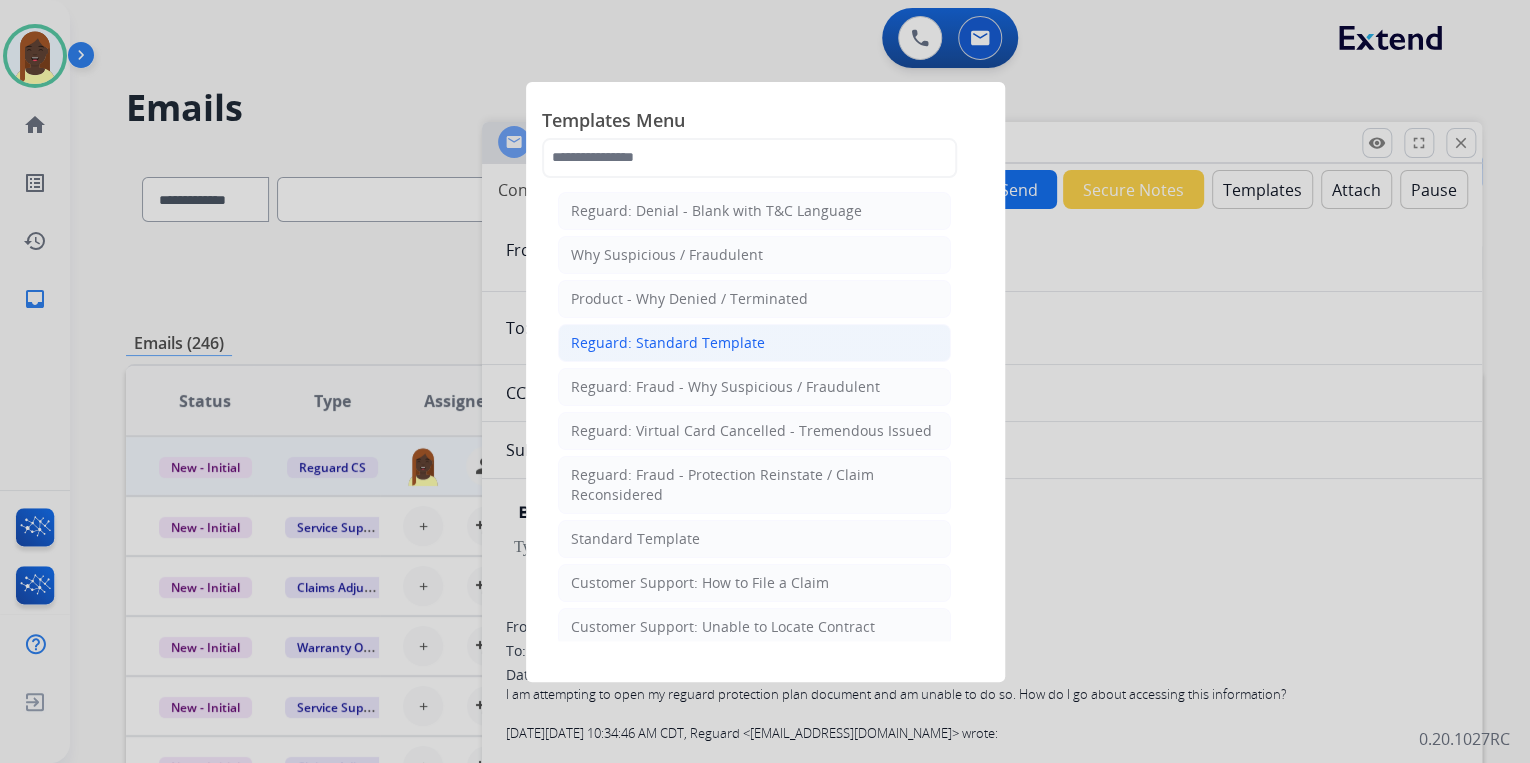 click on "Reguard: Standard Template" 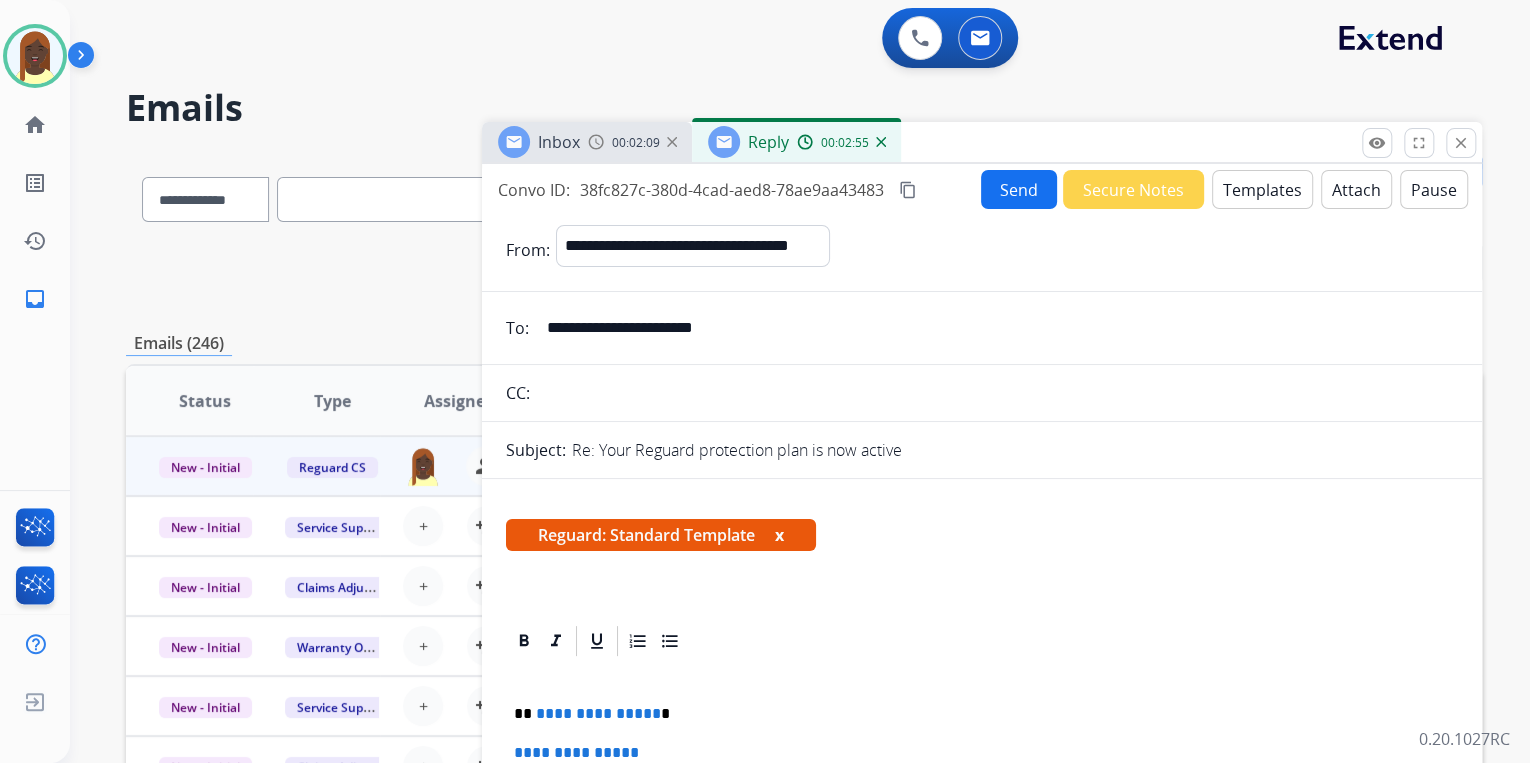 click on "Templates" at bounding box center (1262, 189) 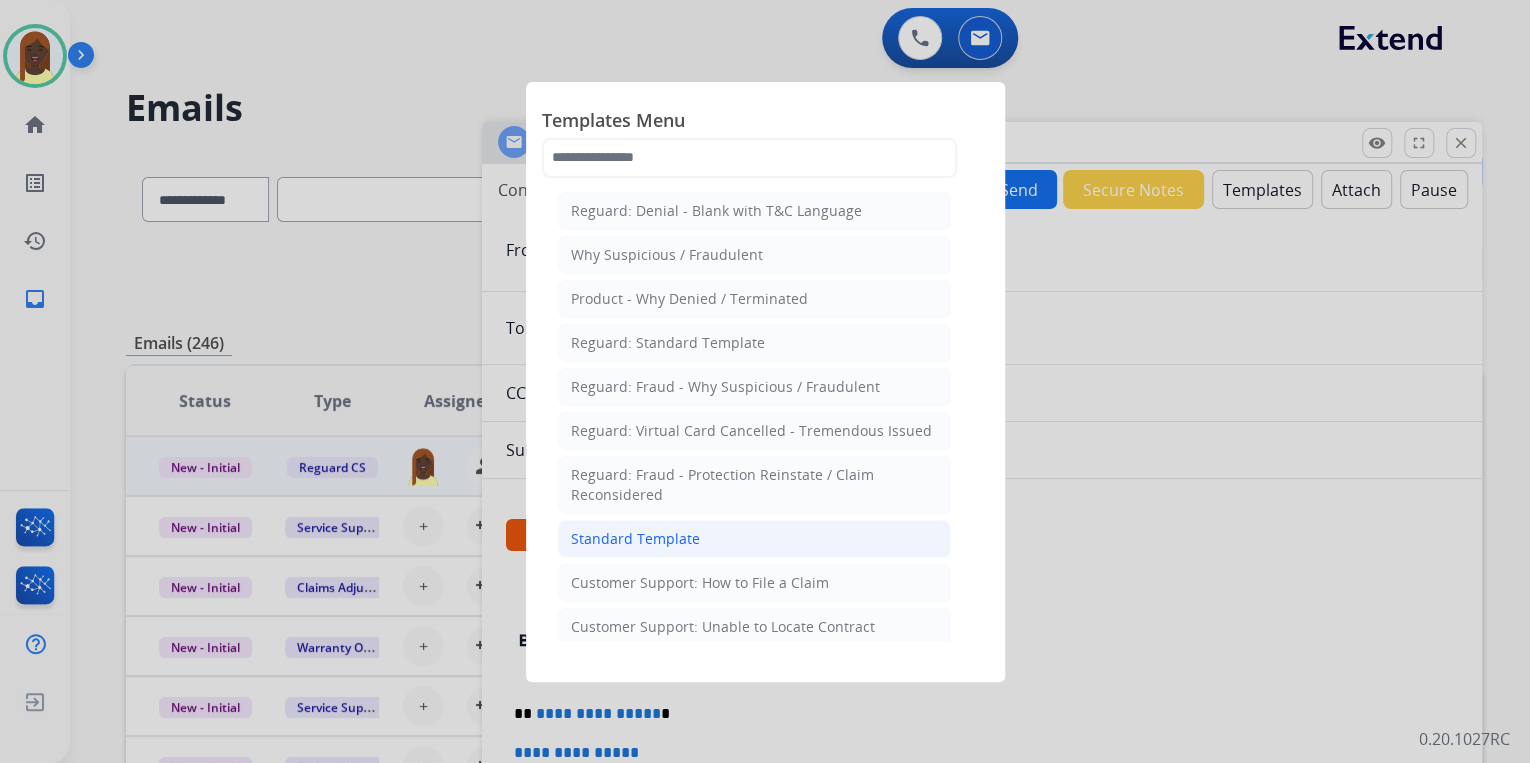 click on "Standard Template" 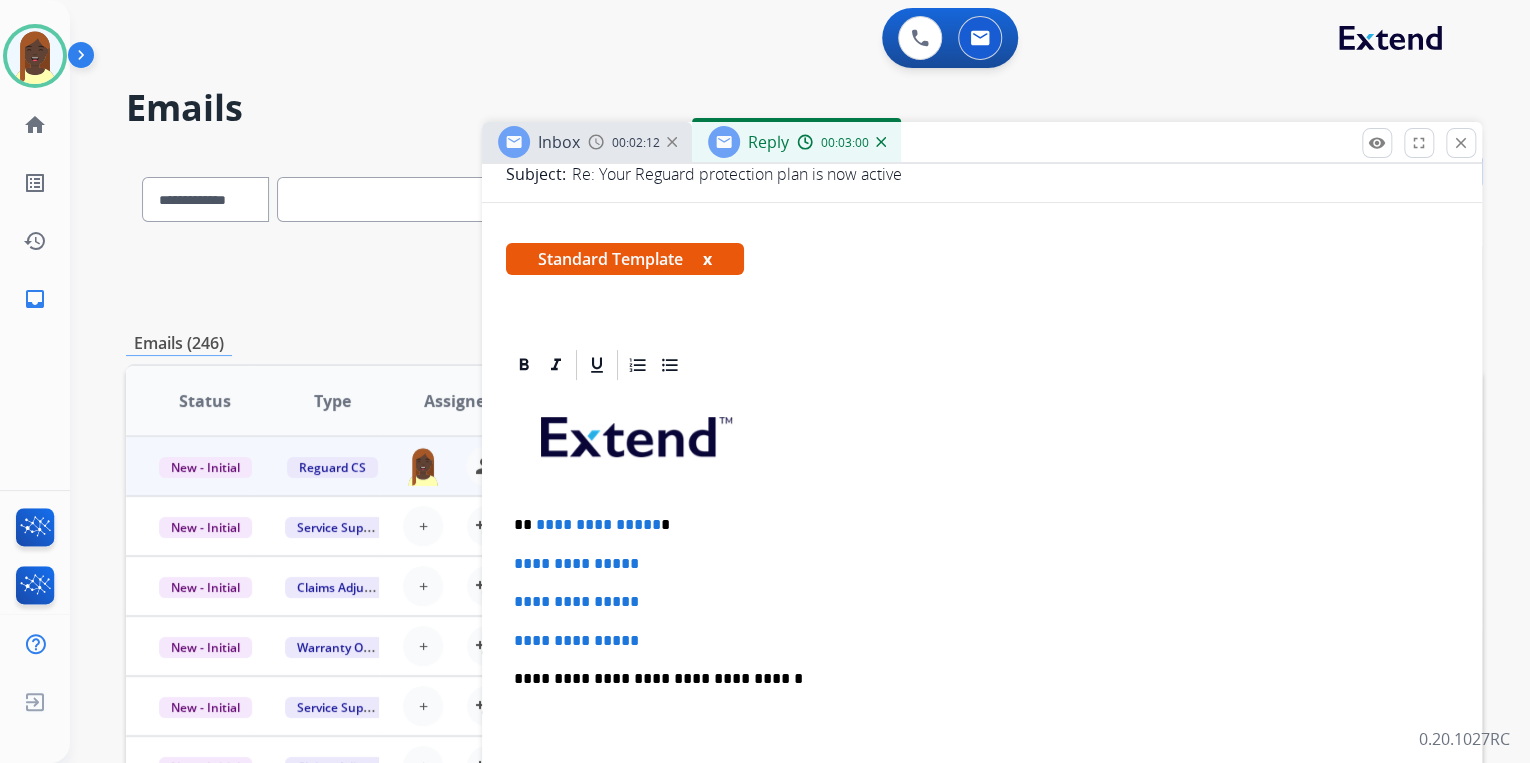 scroll, scrollTop: 320, scrollLeft: 0, axis: vertical 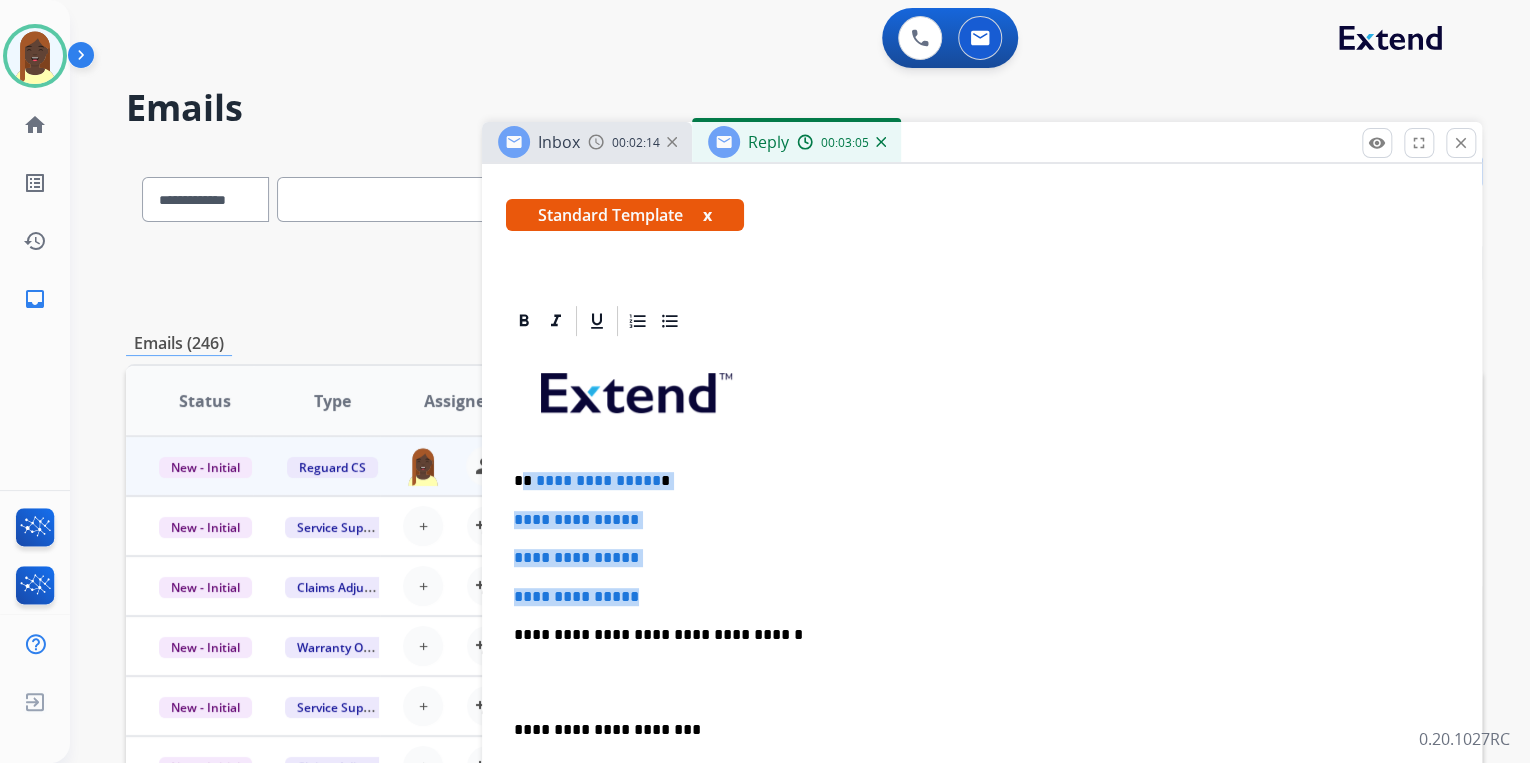 drag, startPoint x: 525, startPoint y: 483, endPoint x: 680, endPoint y: 576, distance: 180.7595 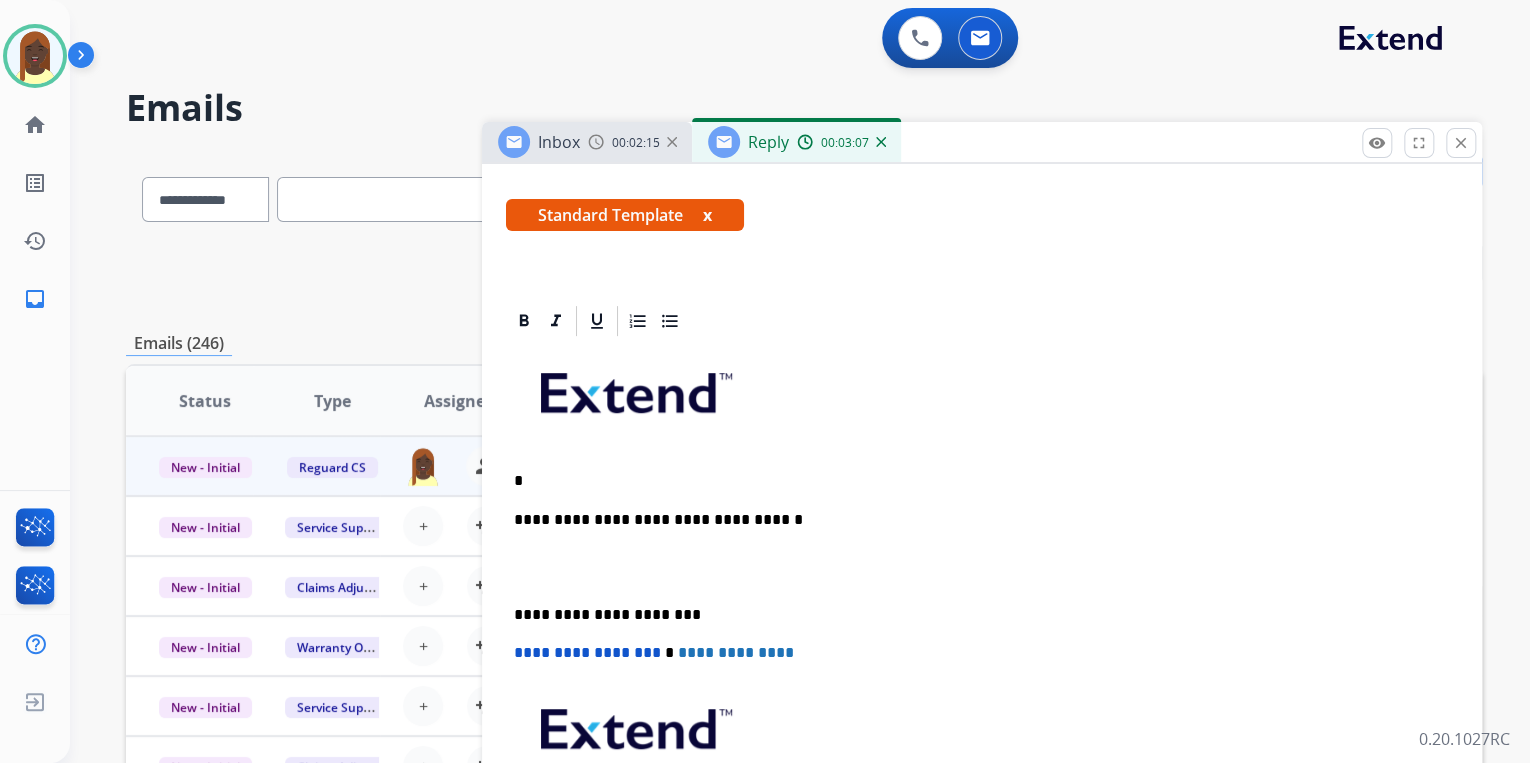 type 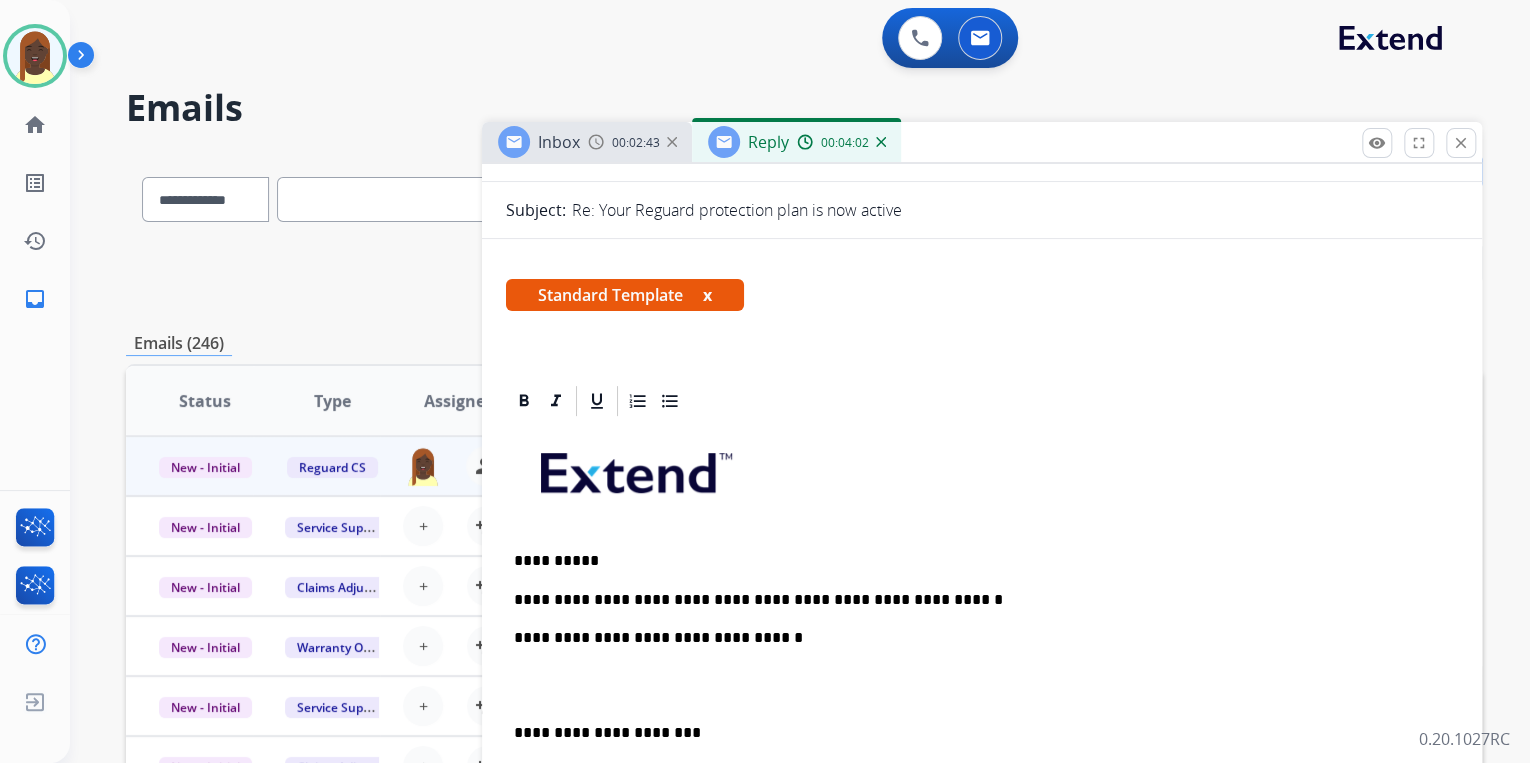 scroll, scrollTop: 240, scrollLeft: 0, axis: vertical 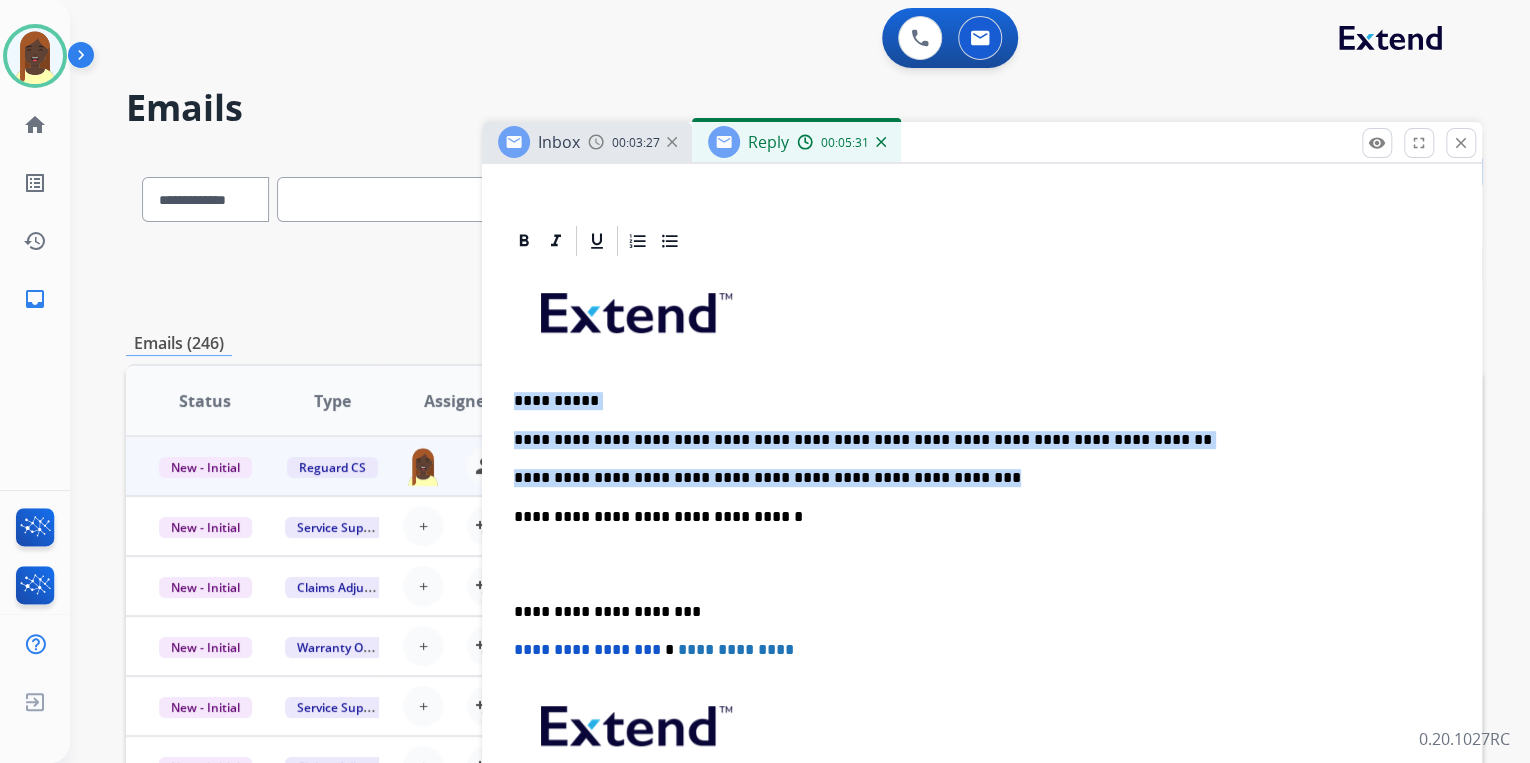 drag, startPoint x: 512, startPoint y: 395, endPoint x: 896, endPoint y: 483, distance: 393.9543 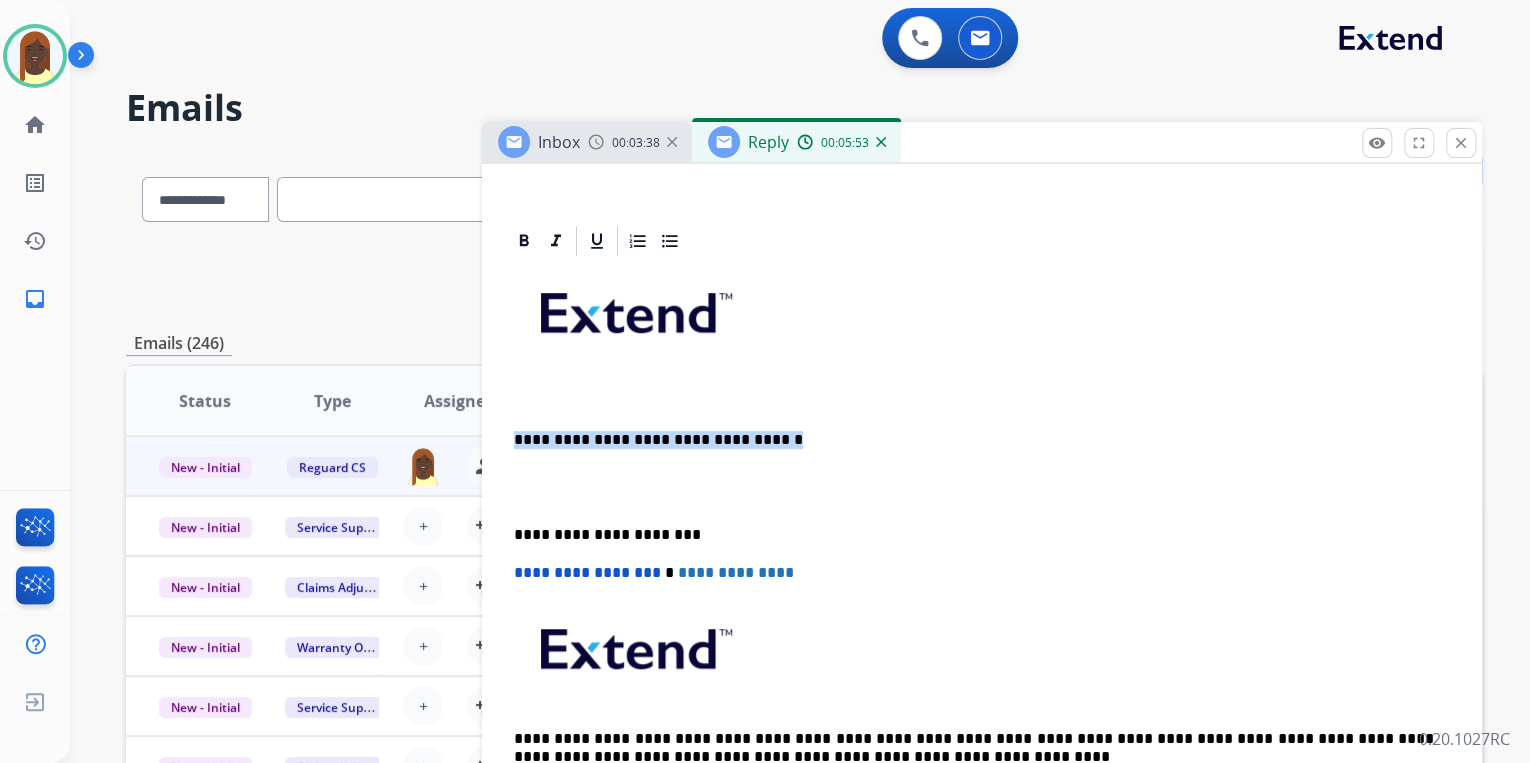 drag, startPoint x: 511, startPoint y: 440, endPoint x: 770, endPoint y: 432, distance: 259.12354 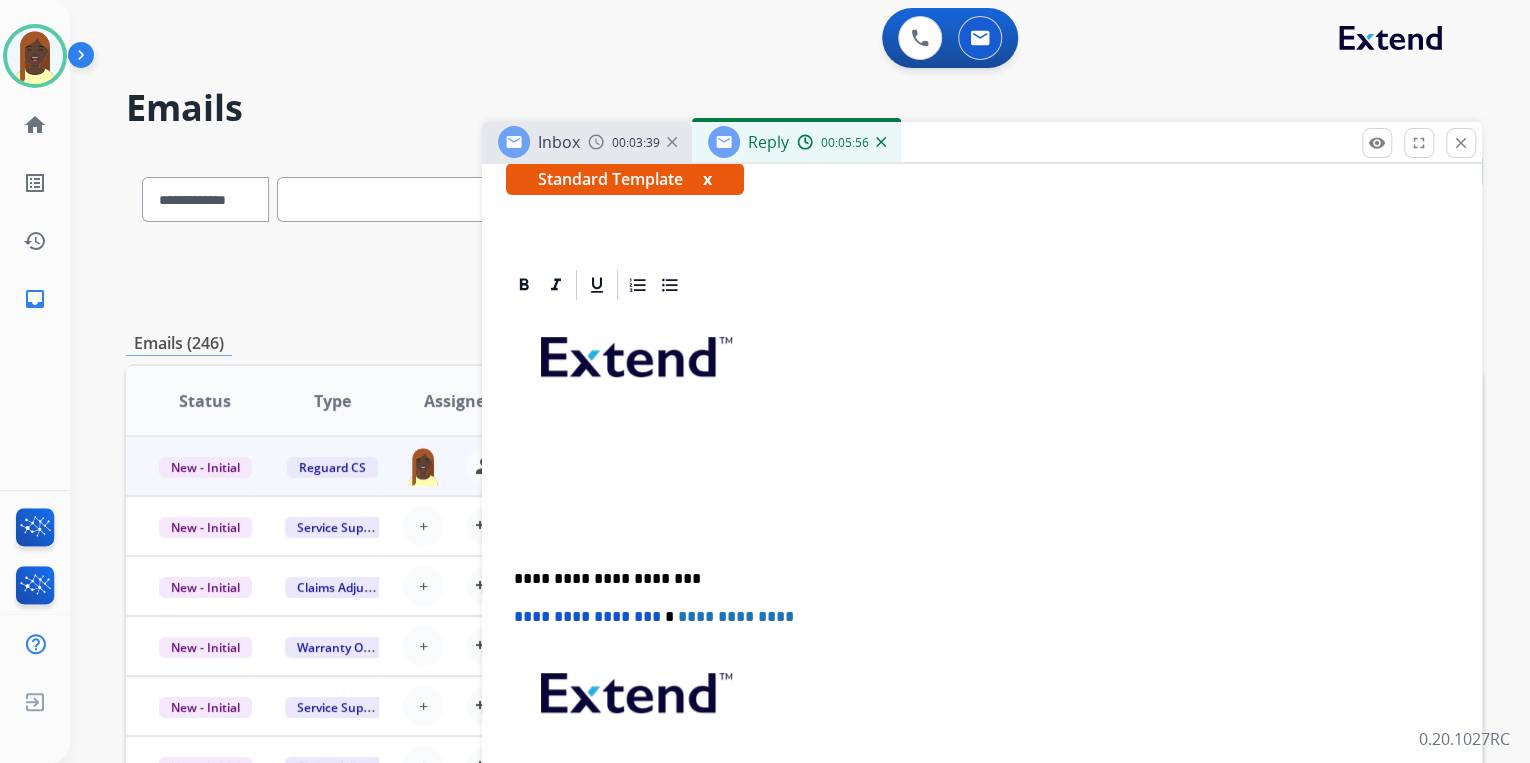 scroll, scrollTop: 160, scrollLeft: 0, axis: vertical 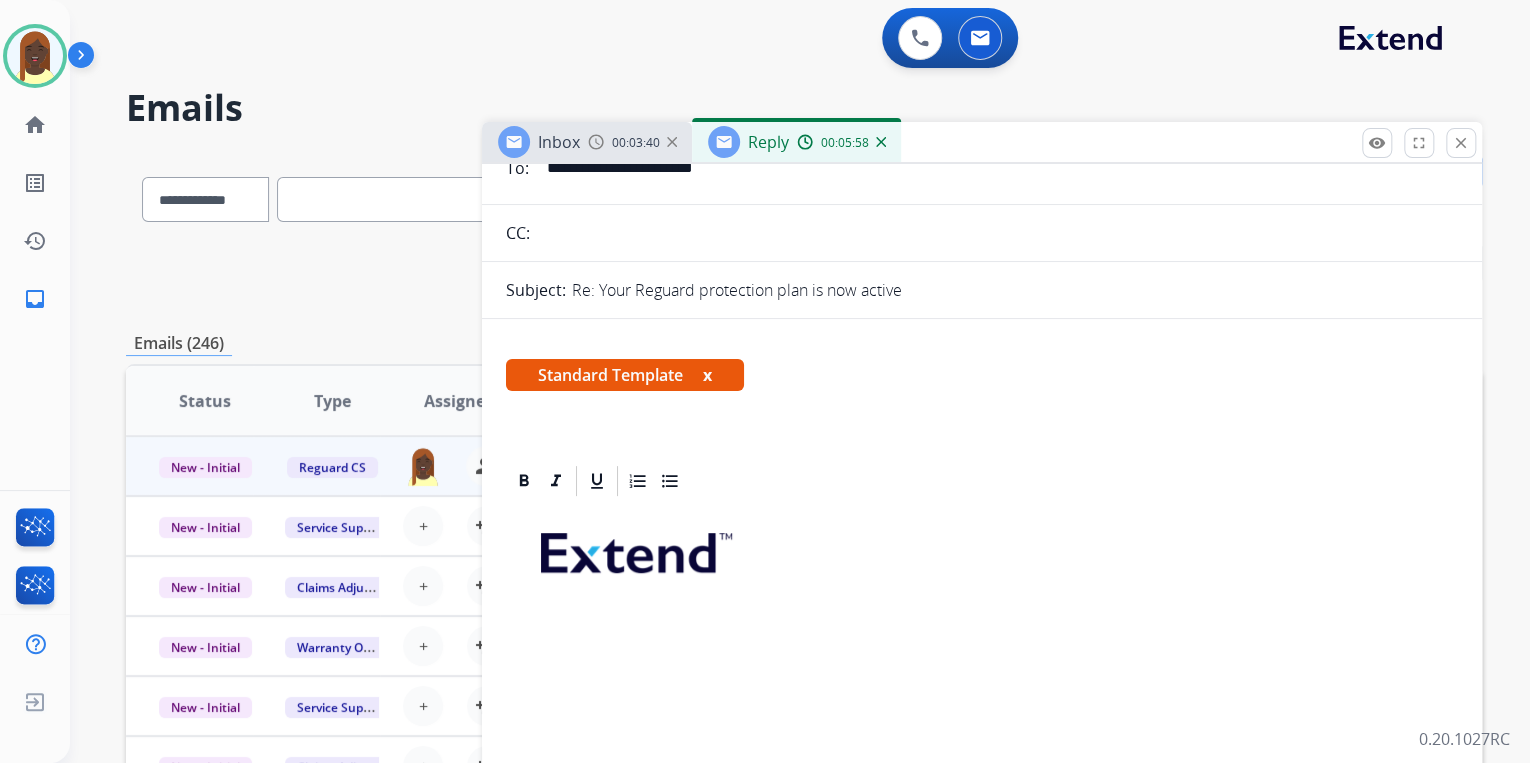 click on "Standard Template   x" at bounding box center [625, 375] 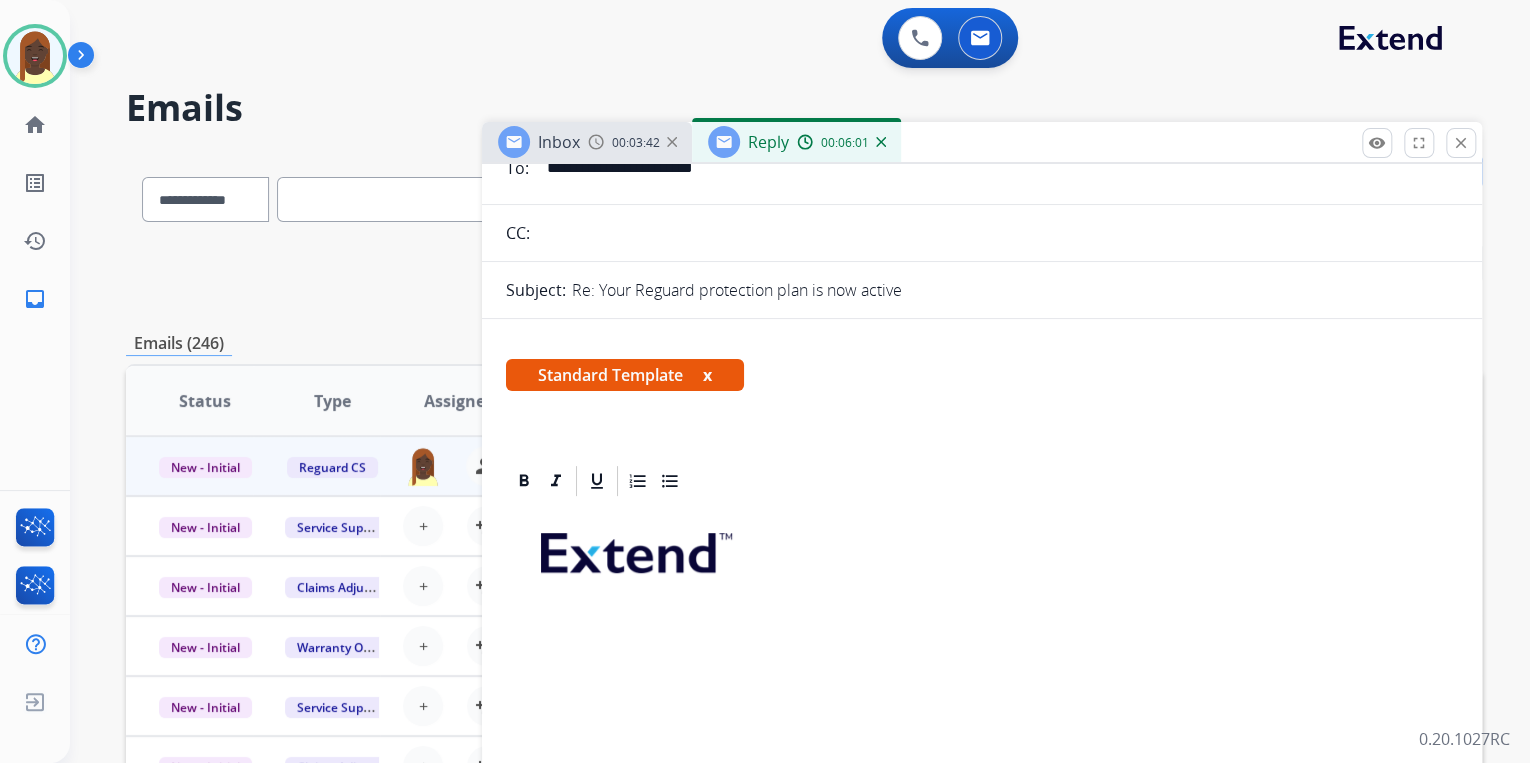 click on "x" at bounding box center (707, 375) 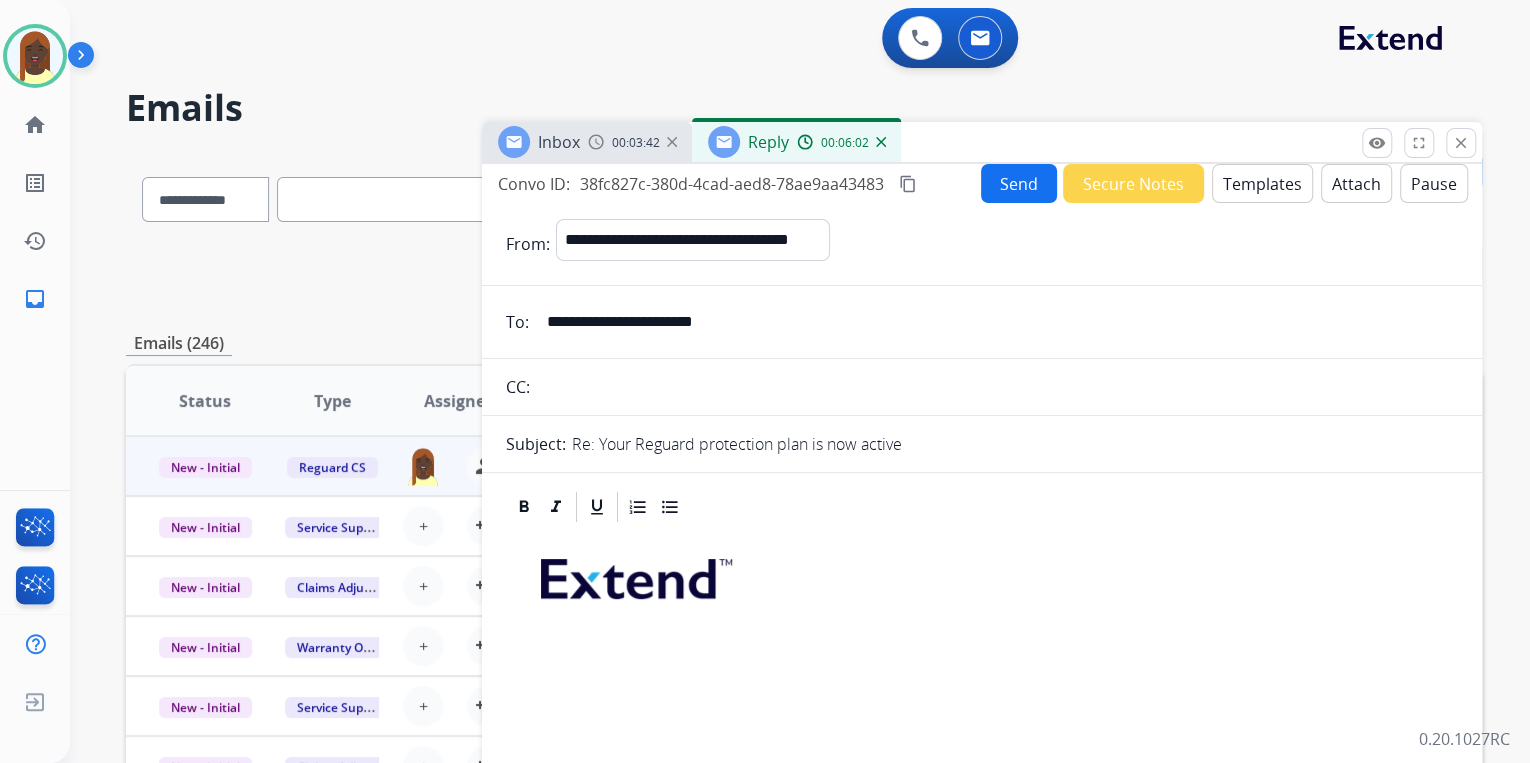 scroll, scrollTop: 0, scrollLeft: 0, axis: both 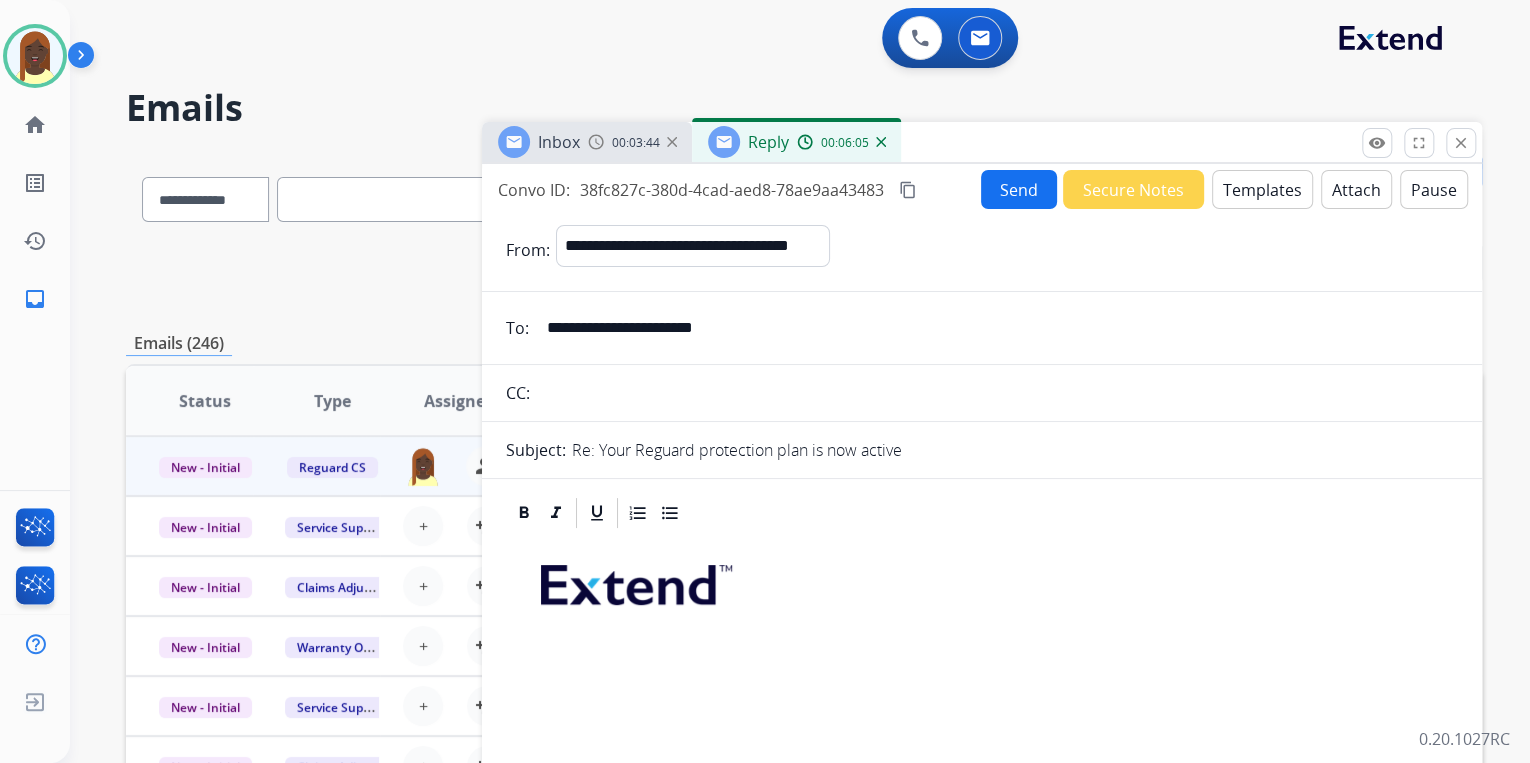 click on "Templates" at bounding box center (1262, 189) 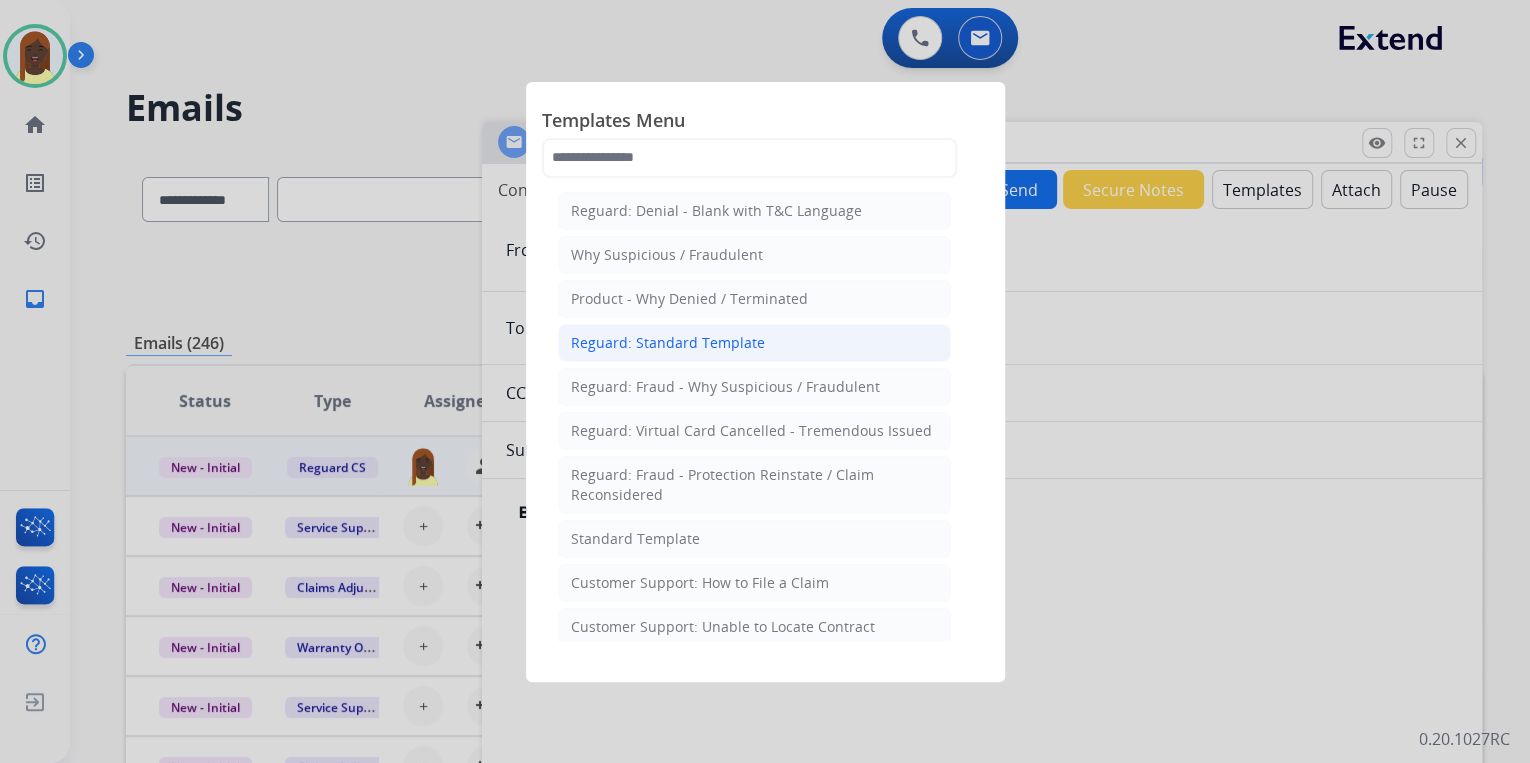 click on "Reguard: Standard Template" 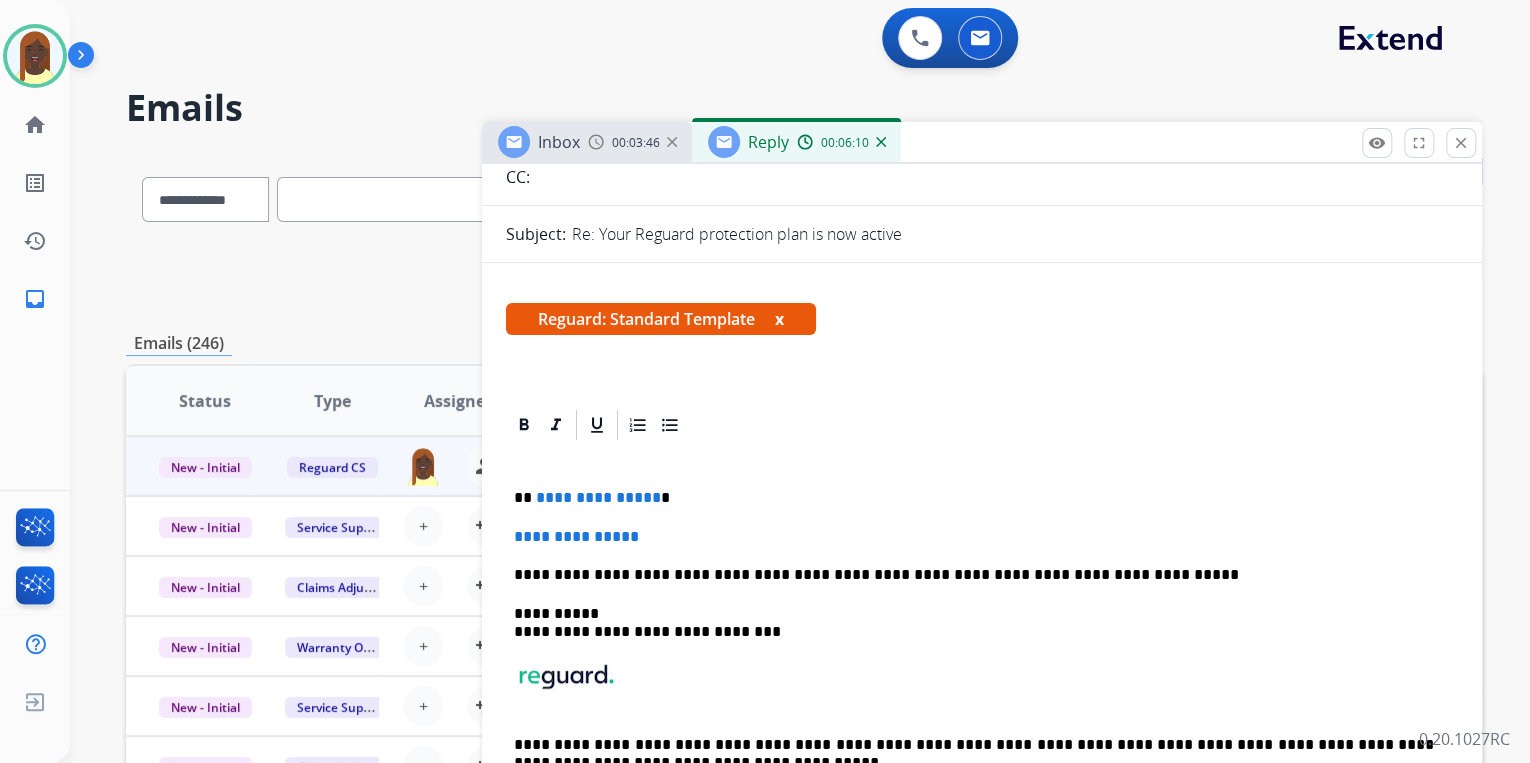 scroll, scrollTop: 240, scrollLeft: 0, axis: vertical 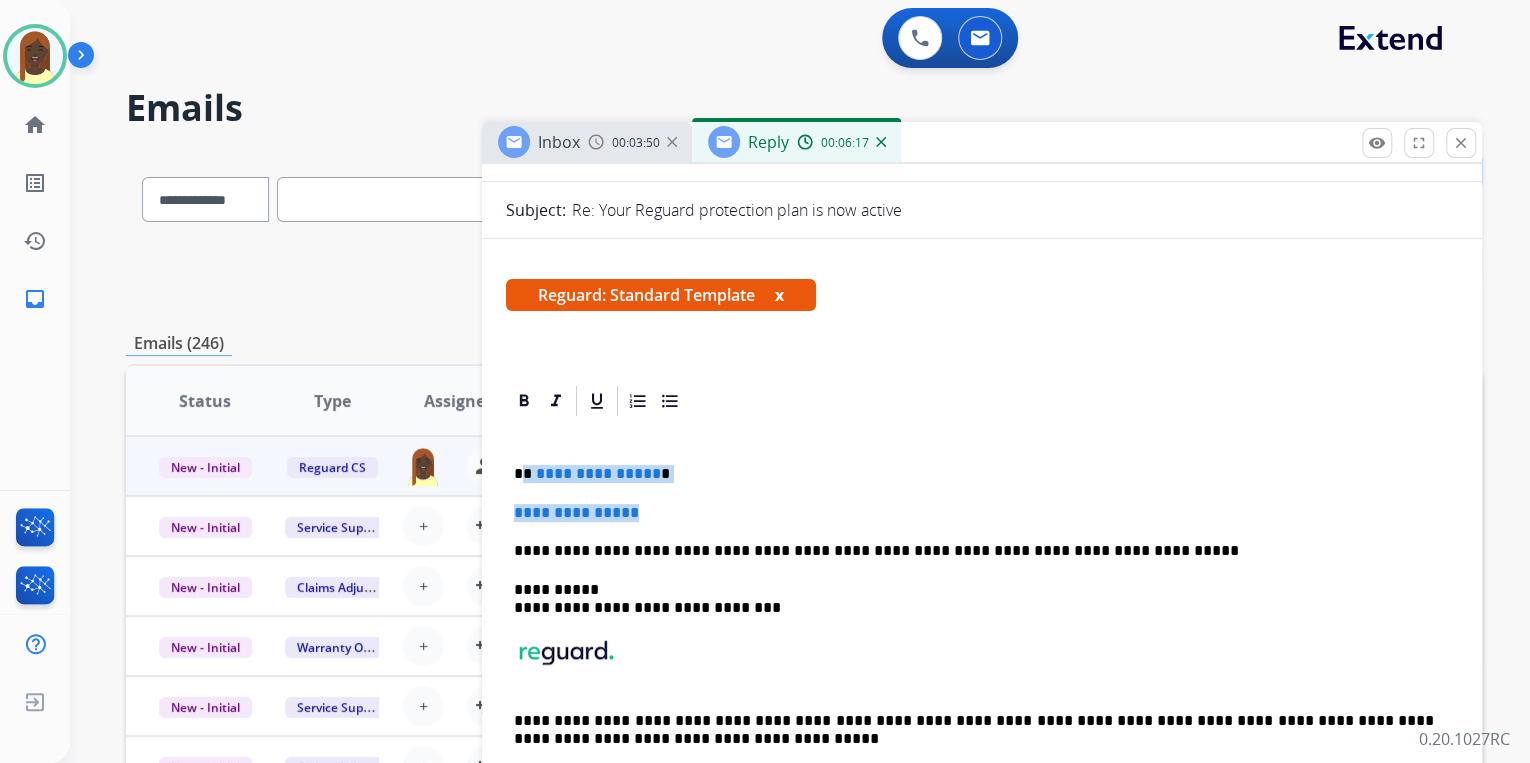 drag, startPoint x: 524, startPoint y: 472, endPoint x: 664, endPoint y: 505, distance: 143.83672 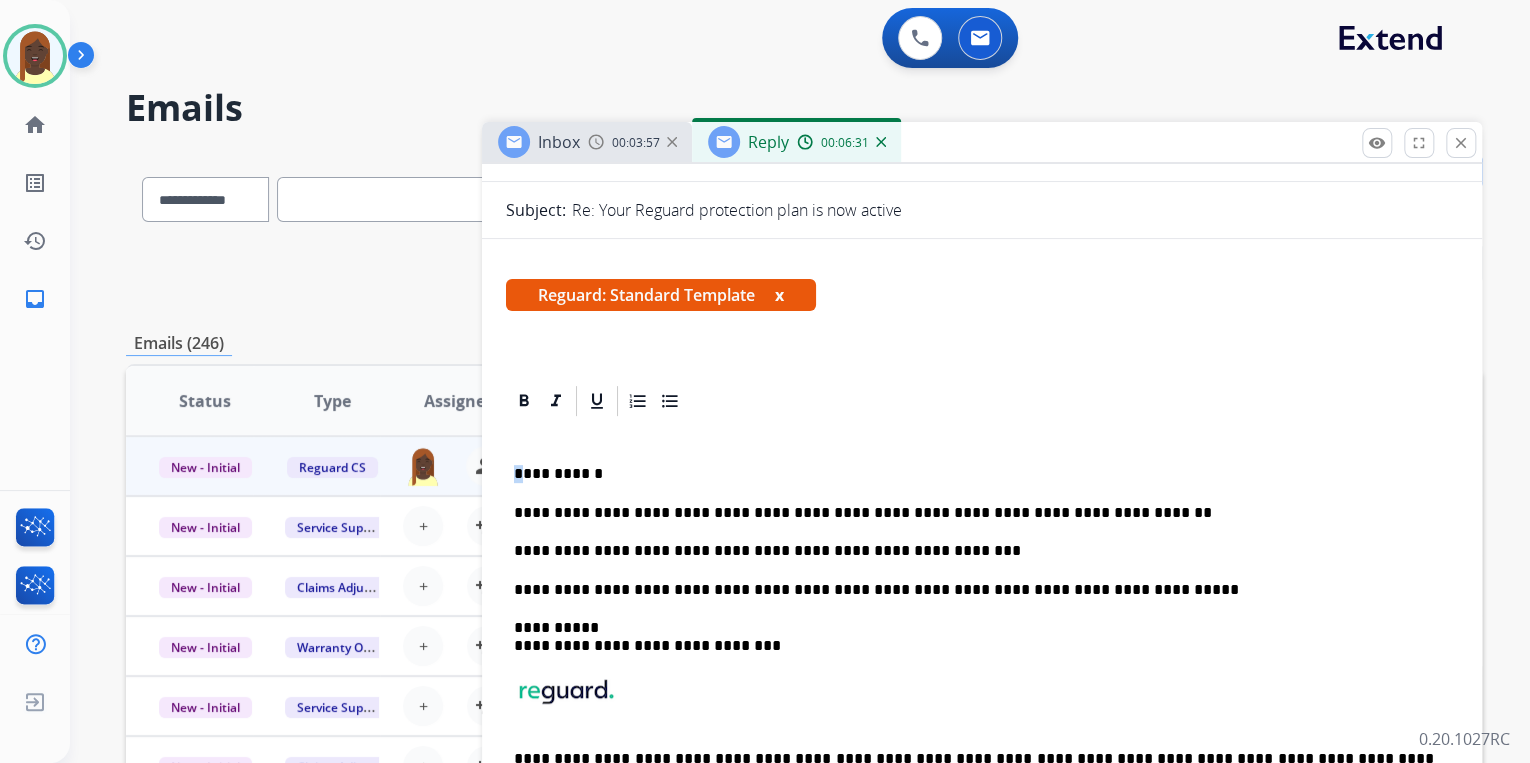drag, startPoint x: 522, startPoint y: 474, endPoint x: 511, endPoint y: 472, distance: 11.18034 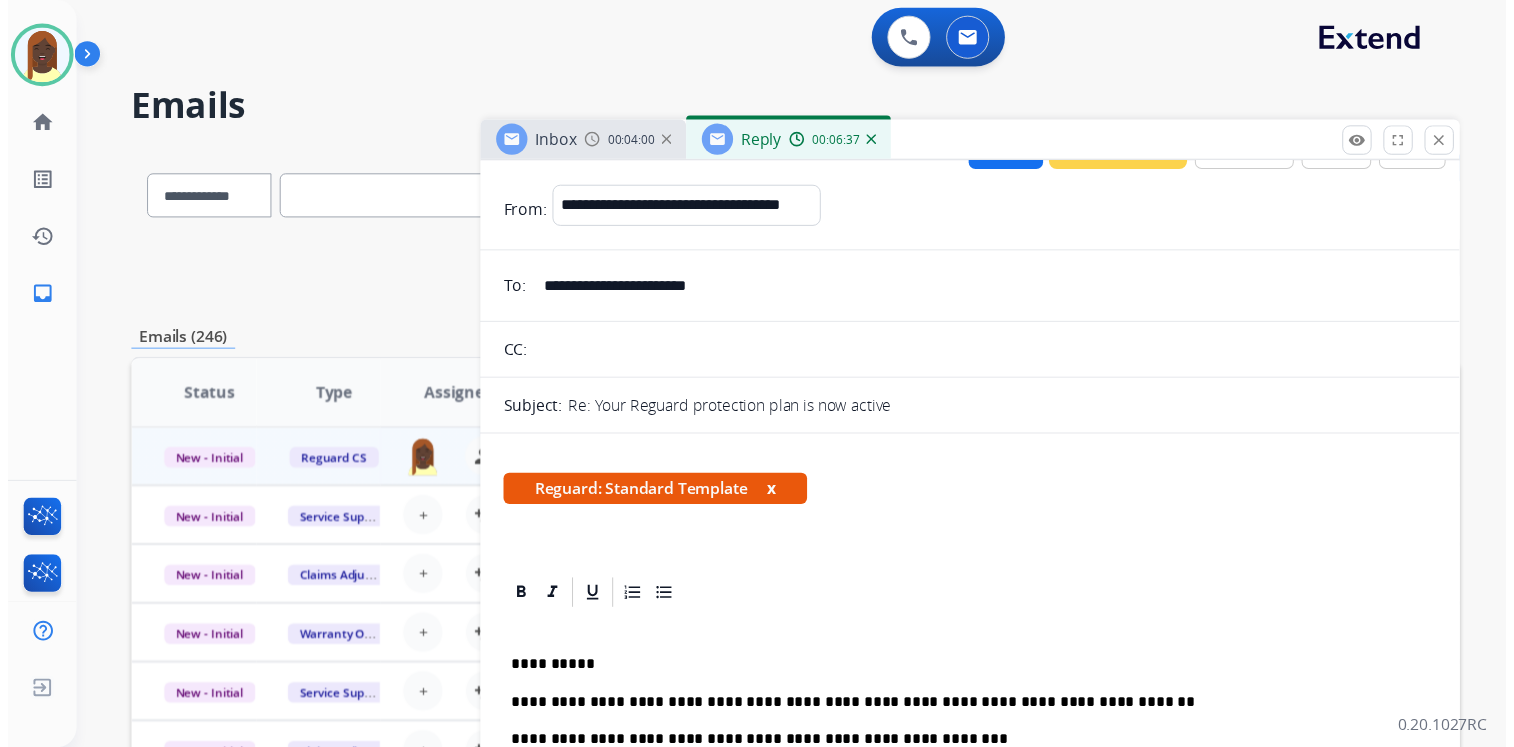 scroll, scrollTop: 0, scrollLeft: 0, axis: both 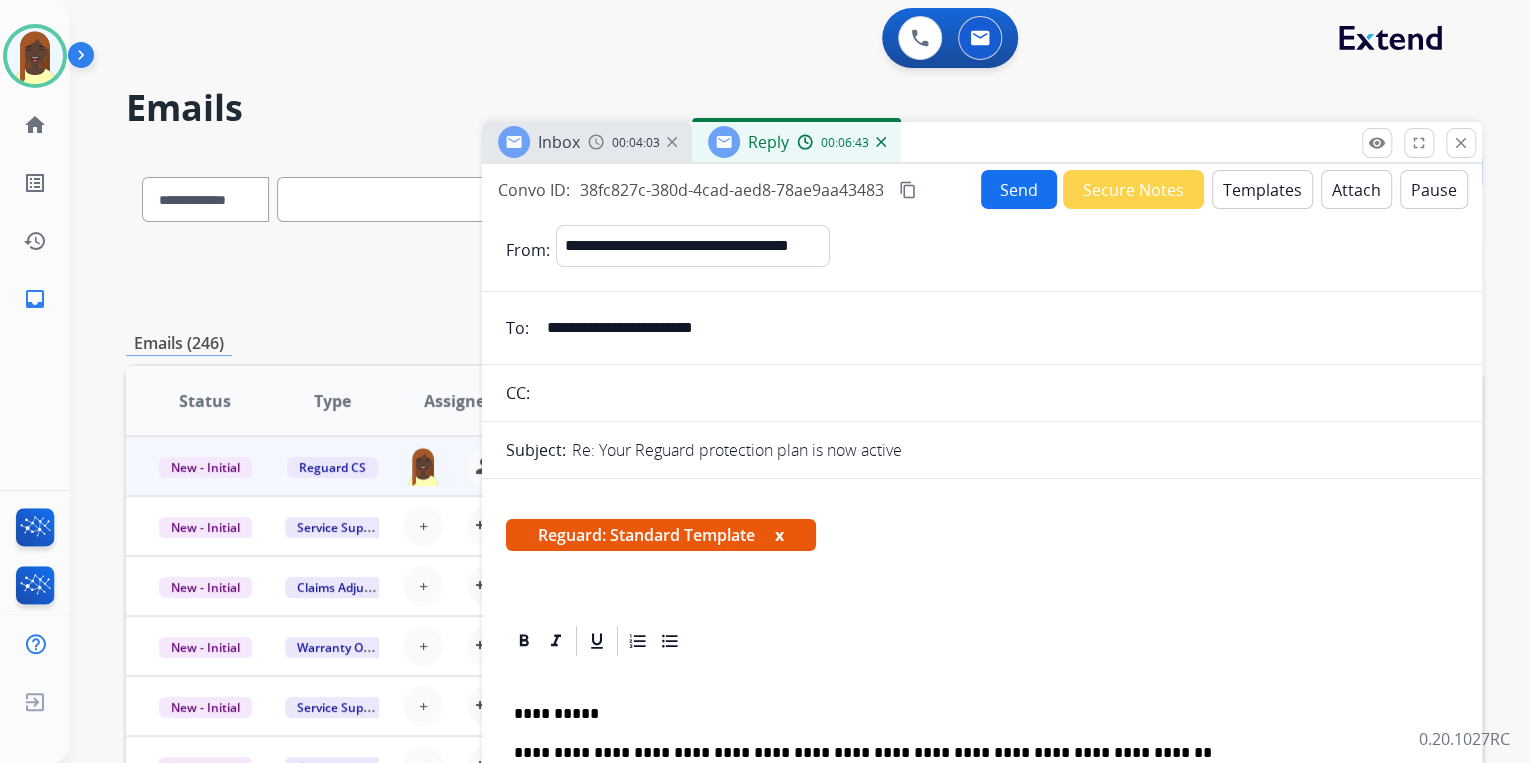 click on "Send" at bounding box center (1019, 189) 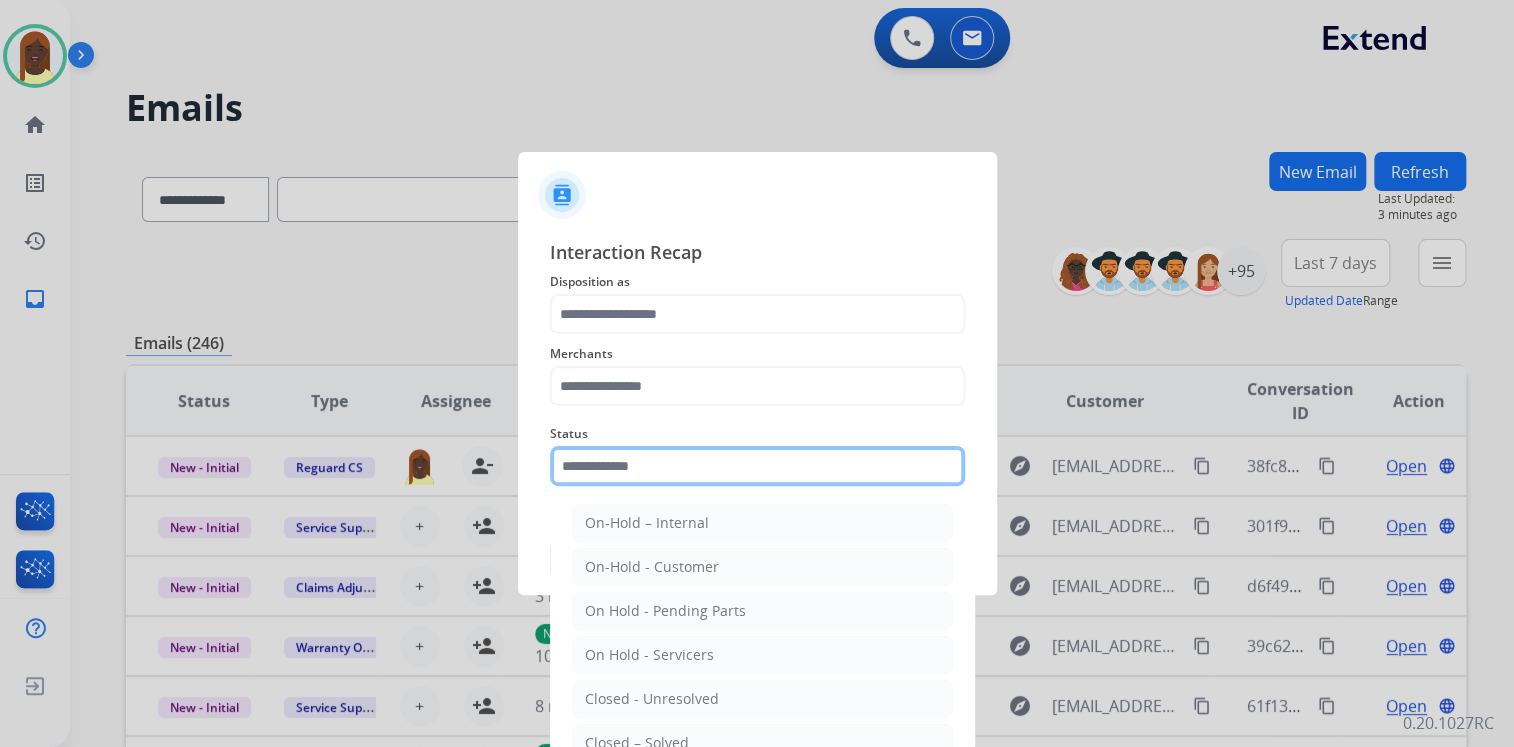 click 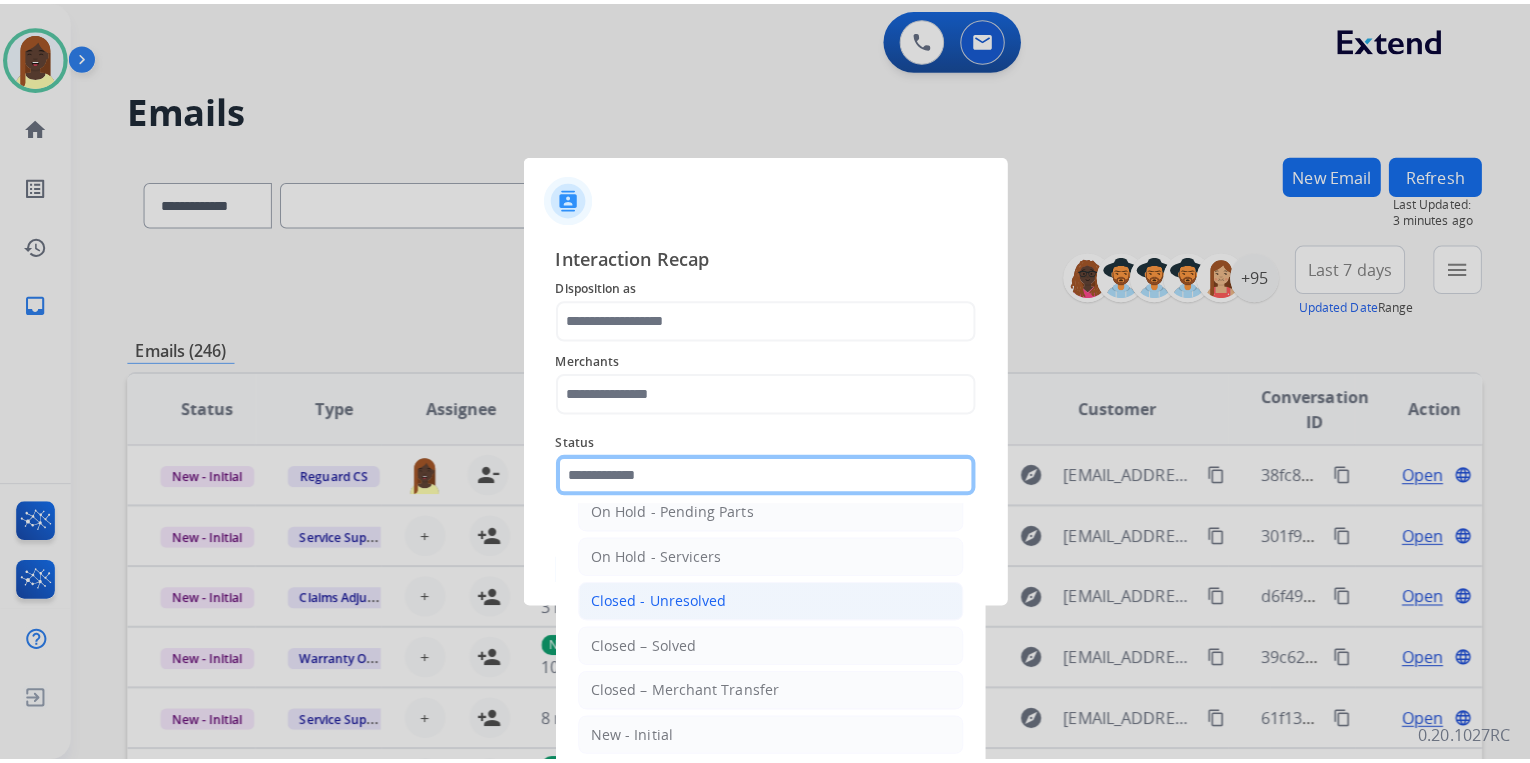 scroll, scrollTop: 116, scrollLeft: 0, axis: vertical 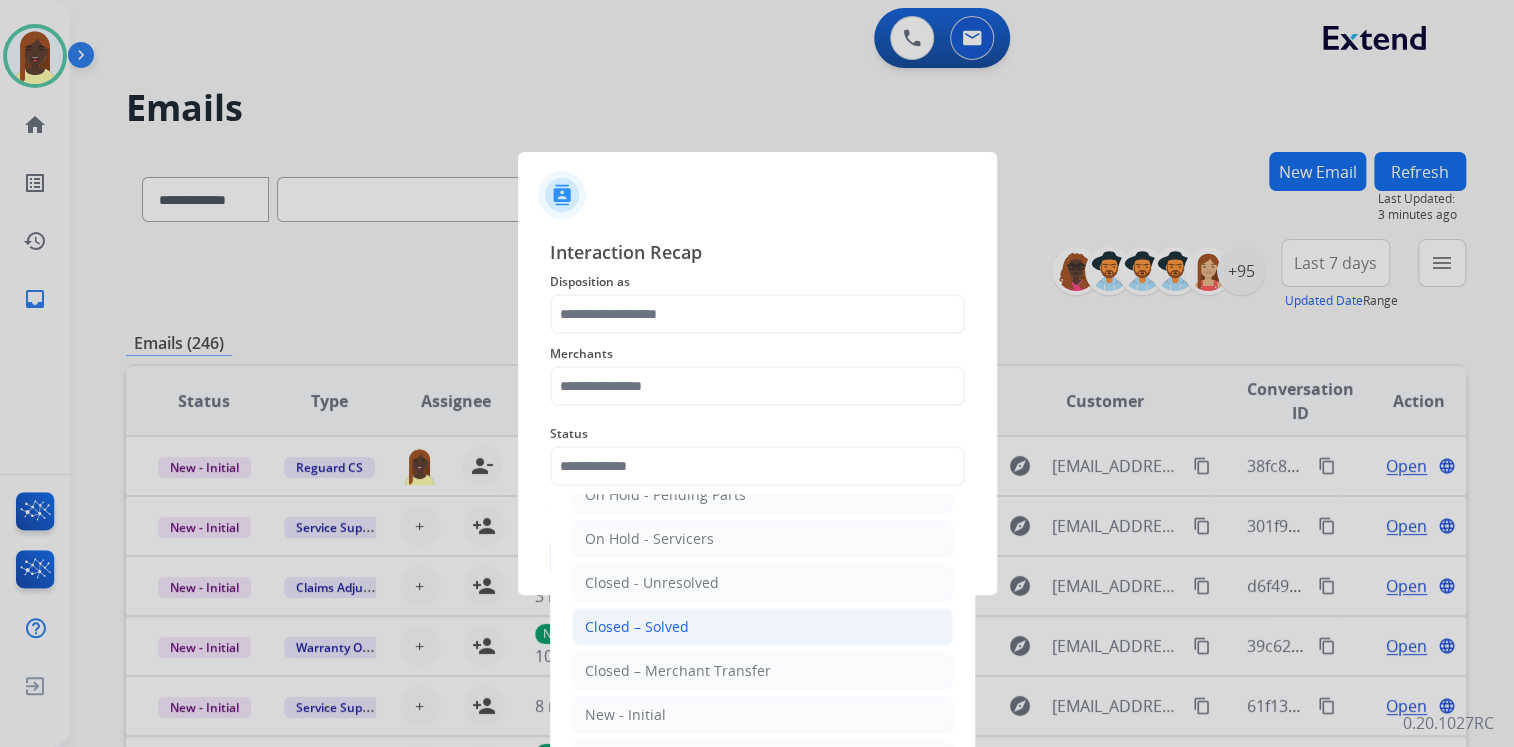 click on "Closed – Solved" 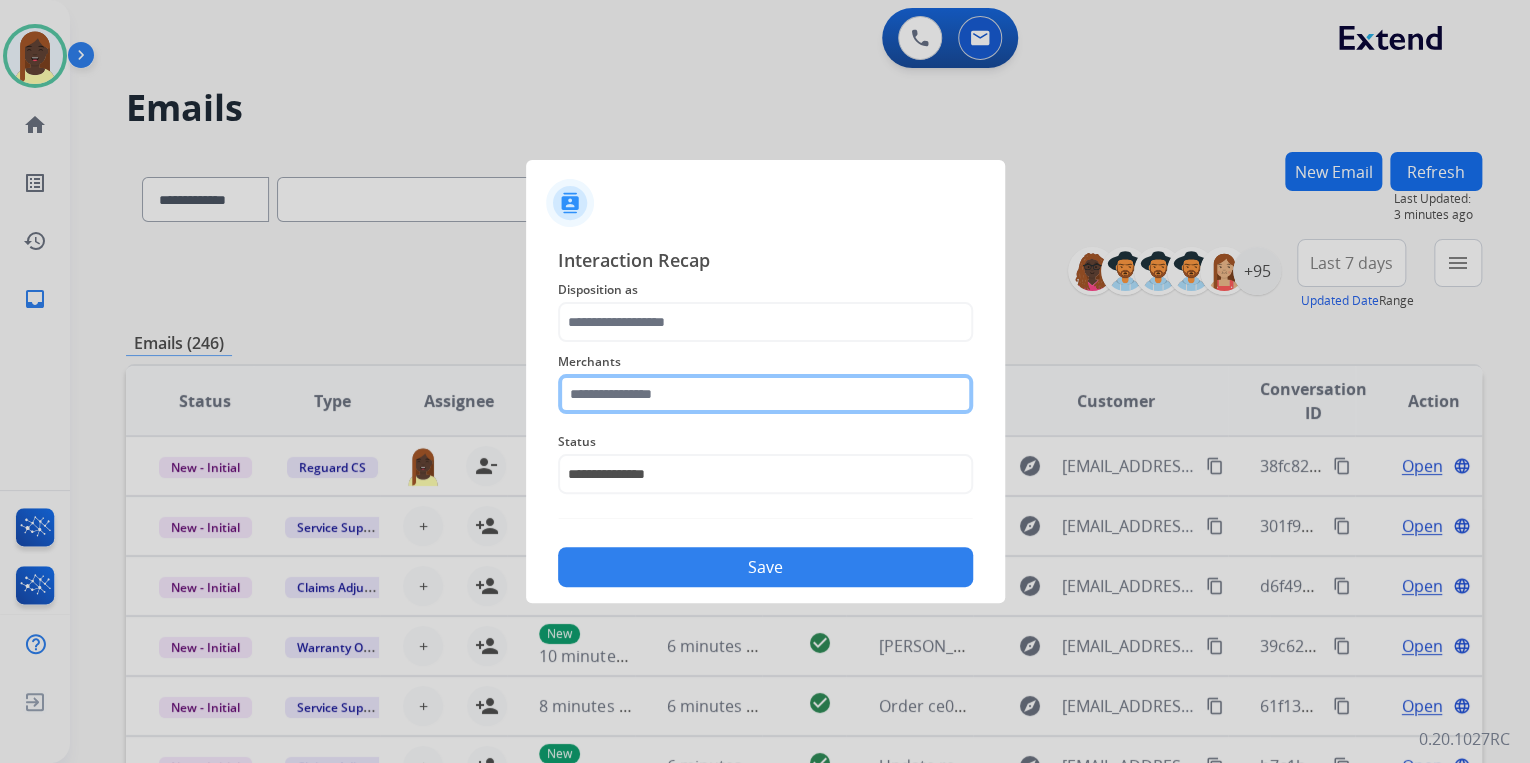 click 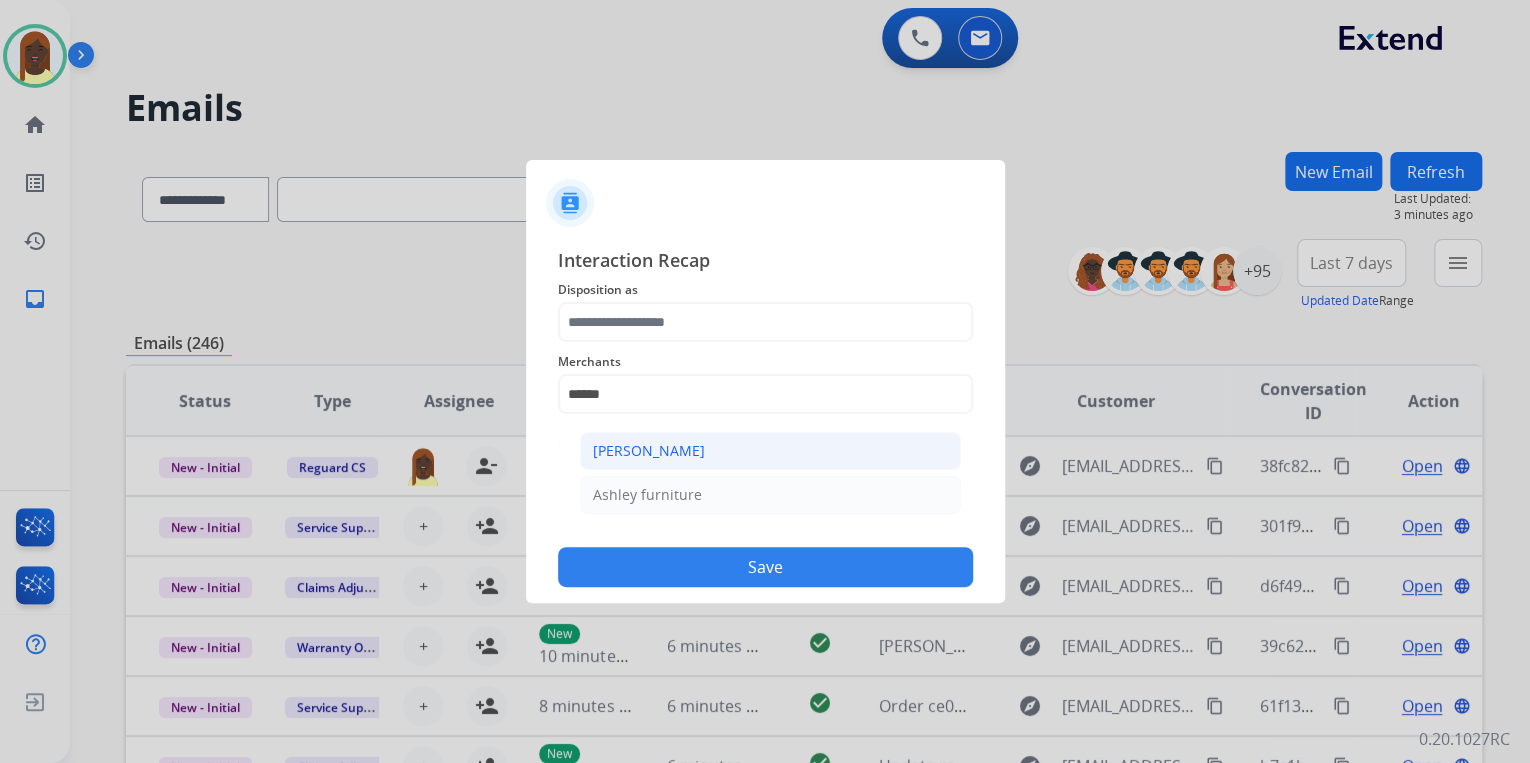 click on "[PERSON_NAME]" 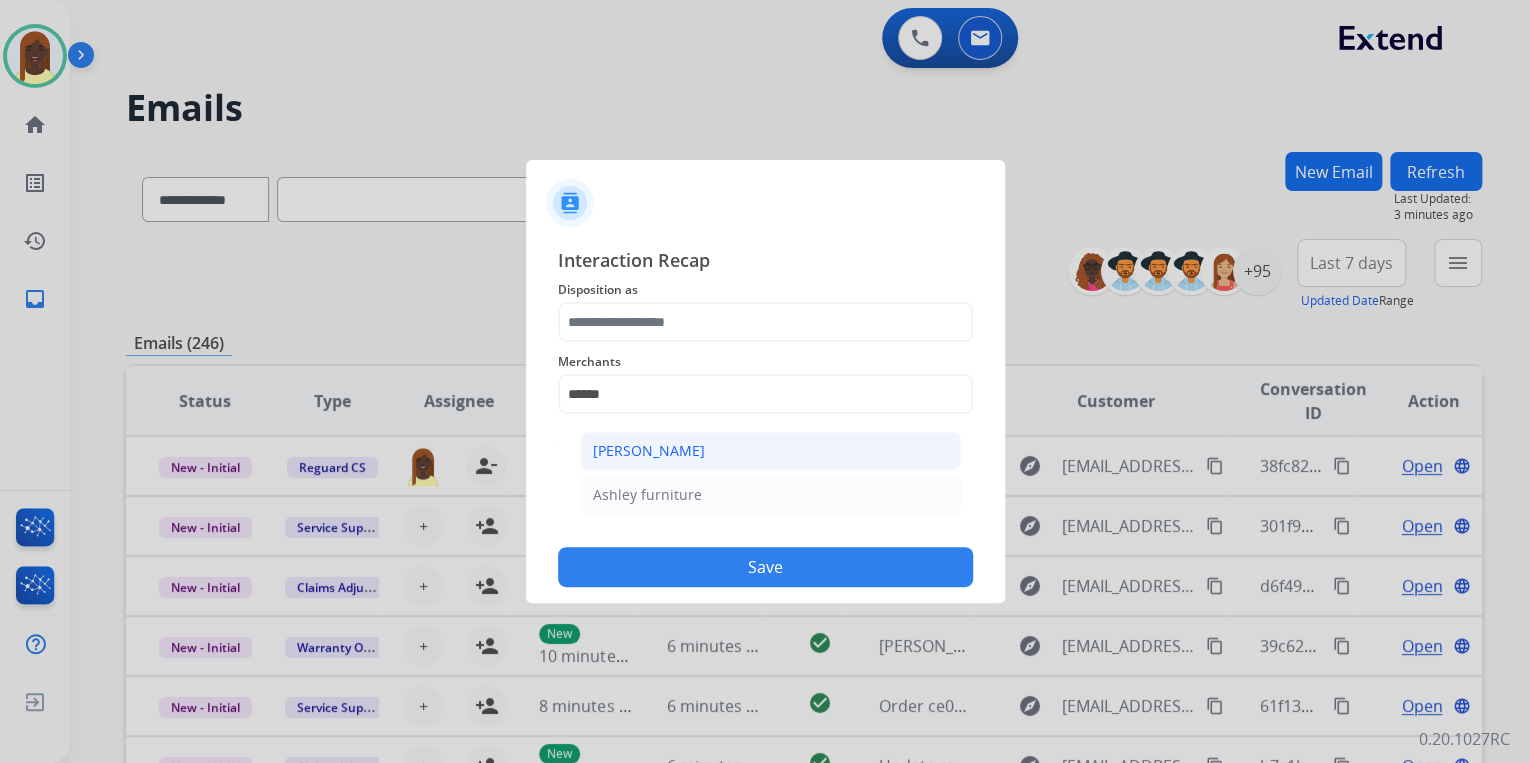 type on "**********" 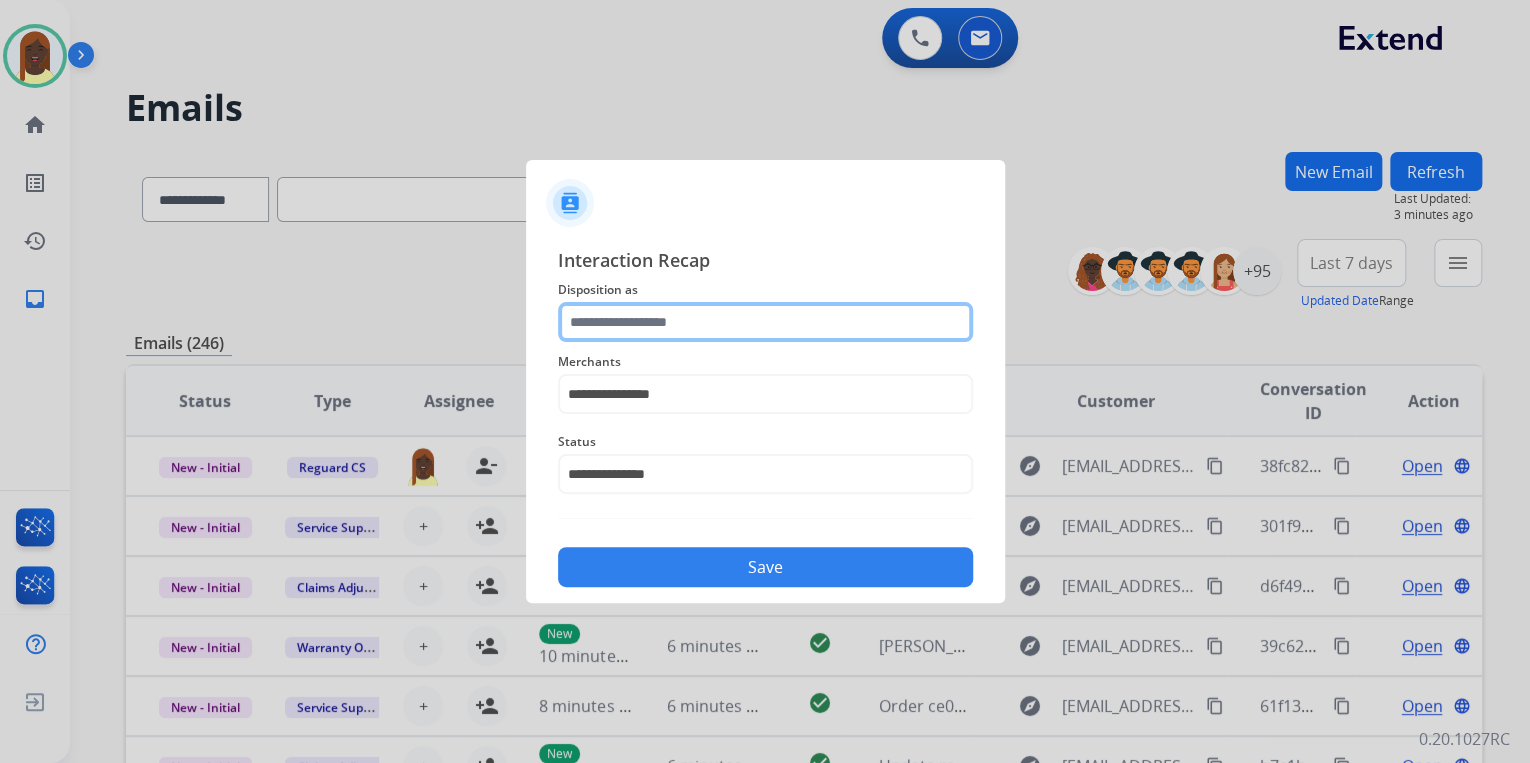 click 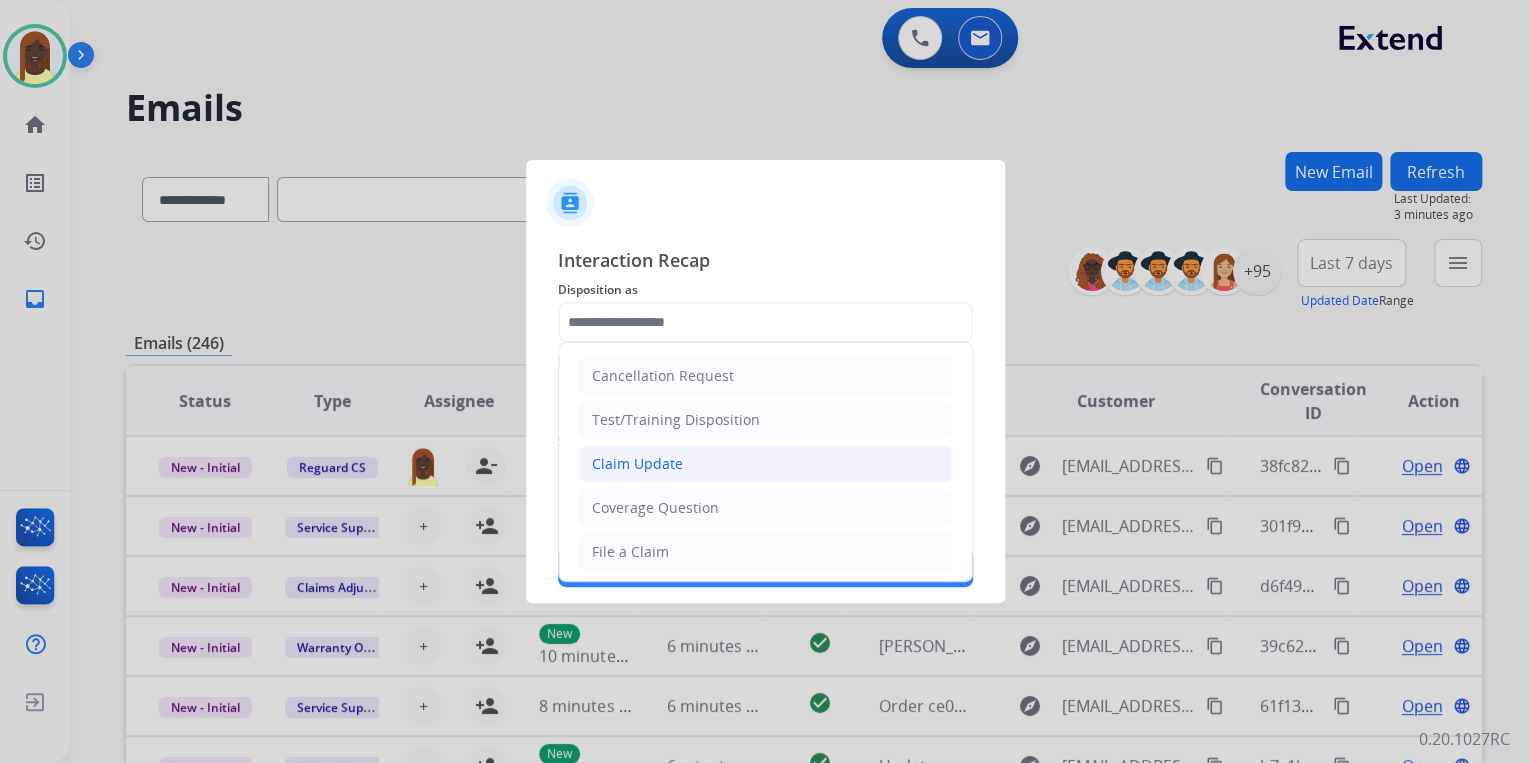 click on "Claim Update" 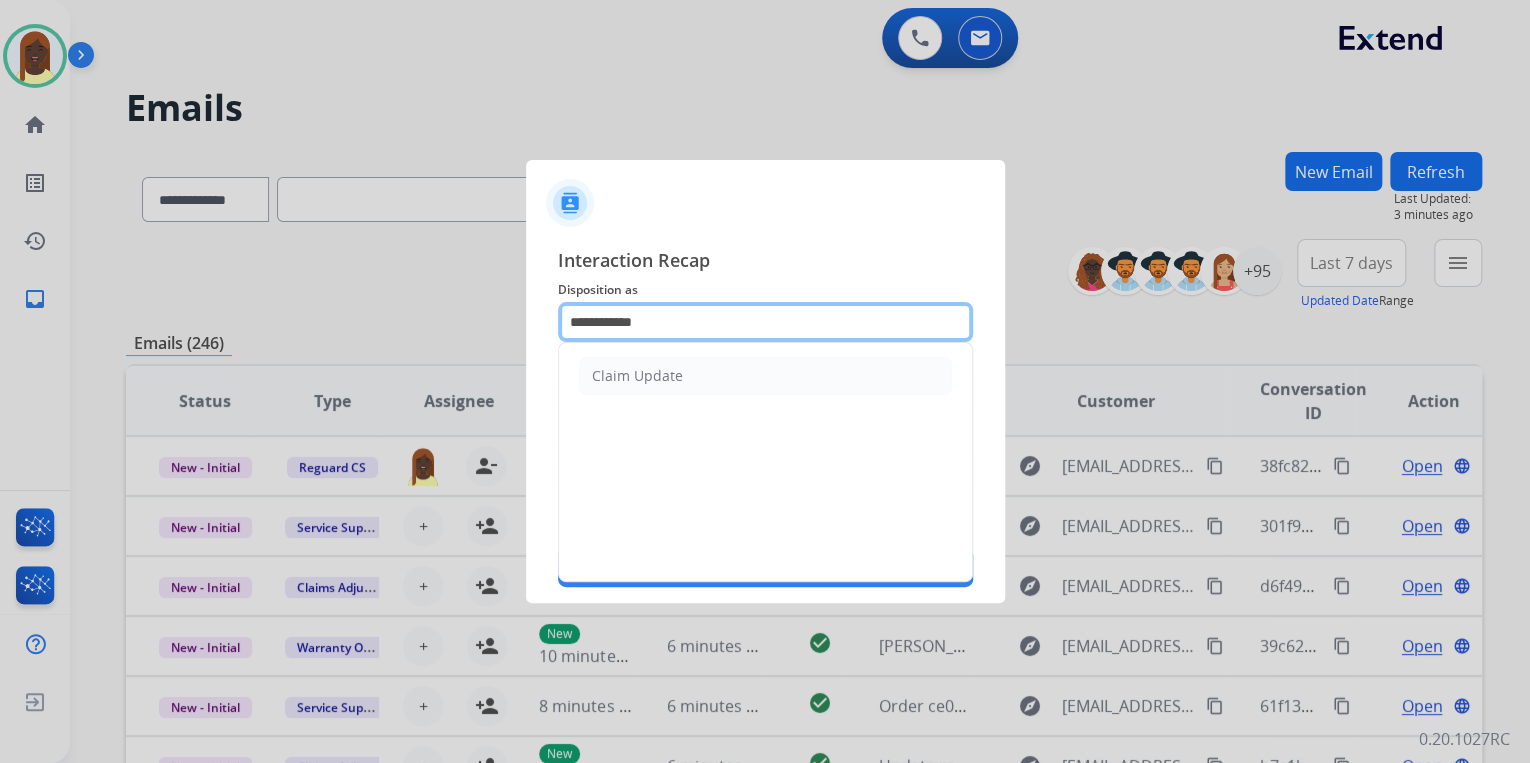 drag, startPoint x: 662, startPoint y: 321, endPoint x: 558, endPoint y: 321, distance: 104 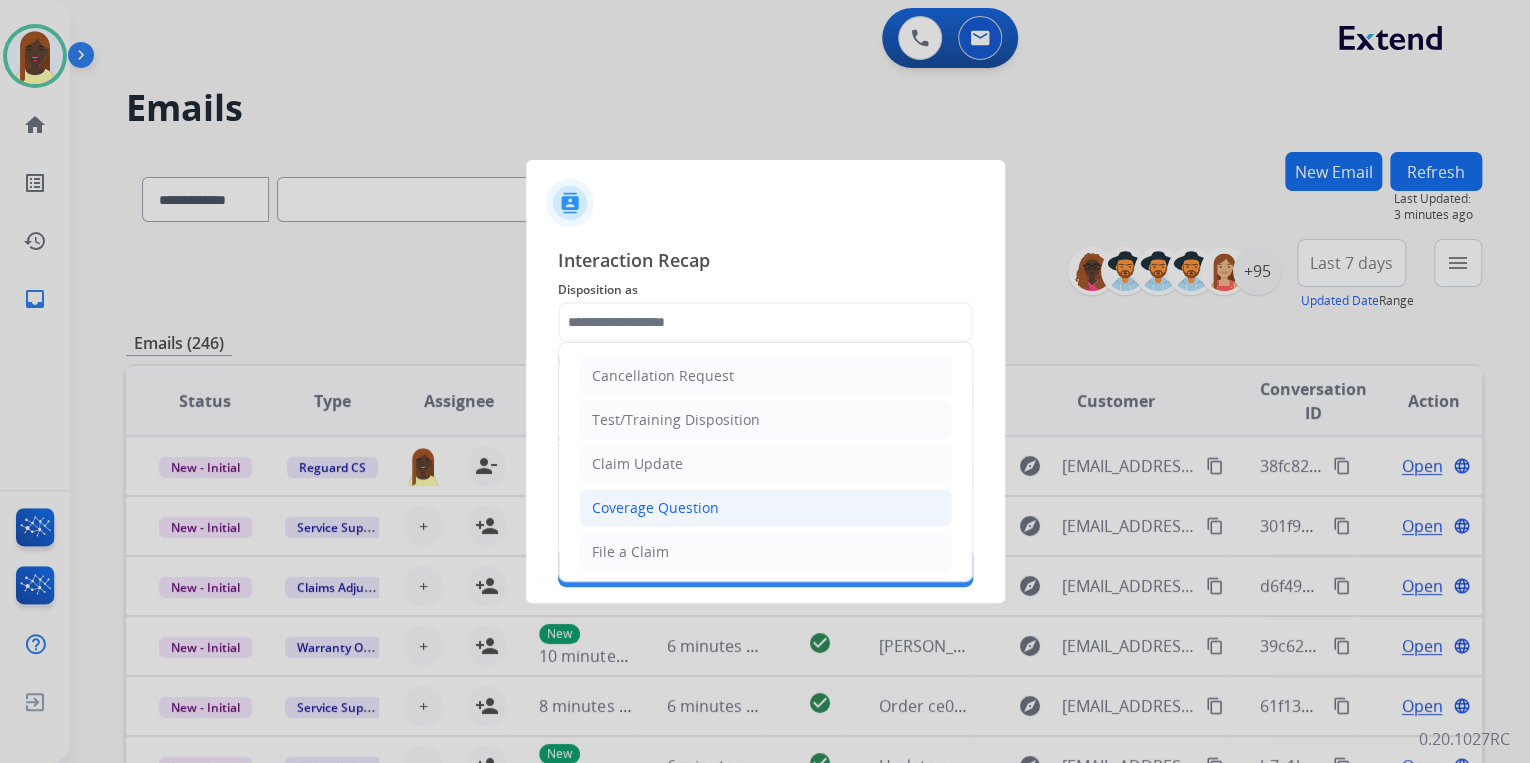 click on "Coverage Question" 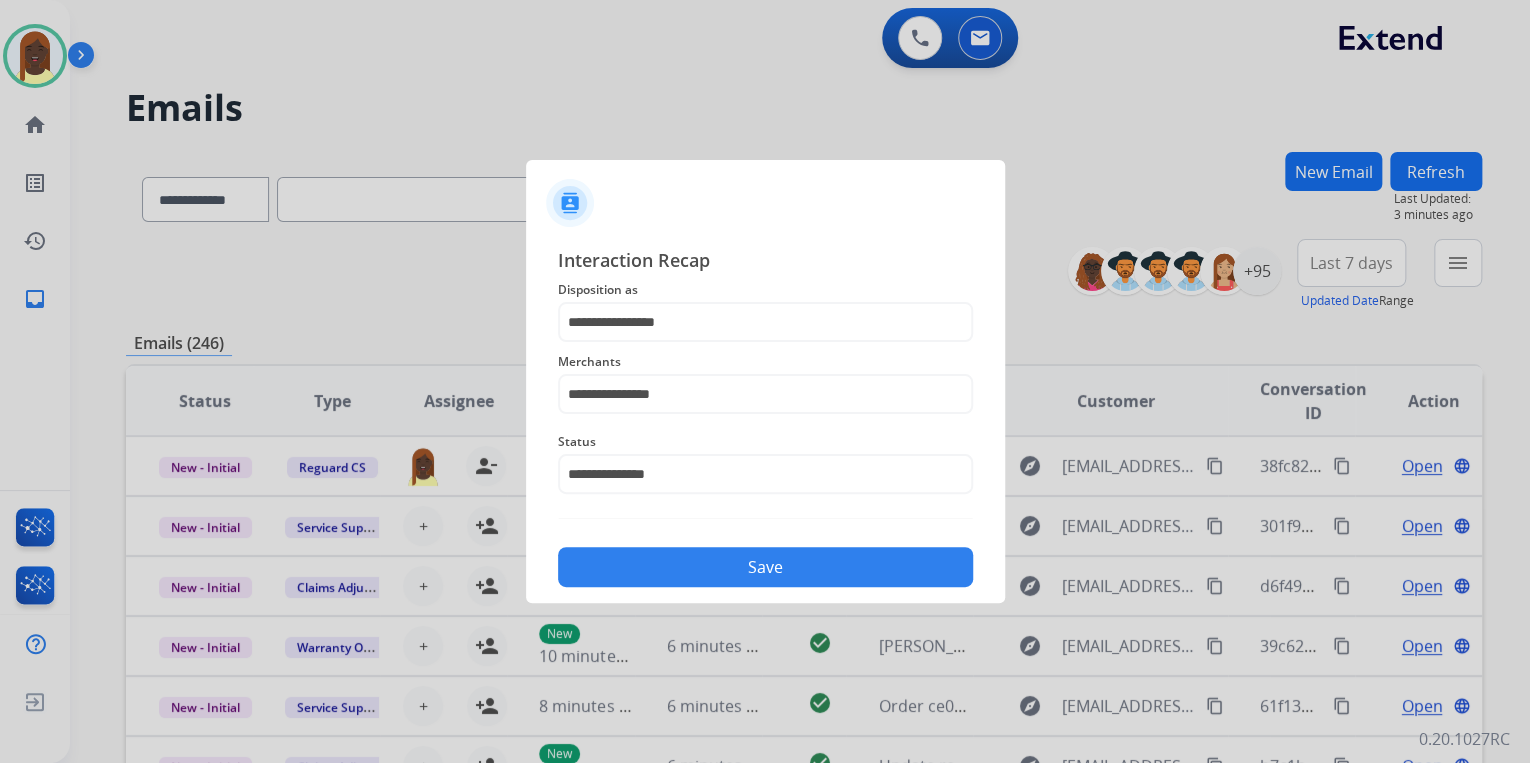 drag, startPoint x: 713, startPoint y: 568, endPoint x: 736, endPoint y: 501, distance: 70.837845 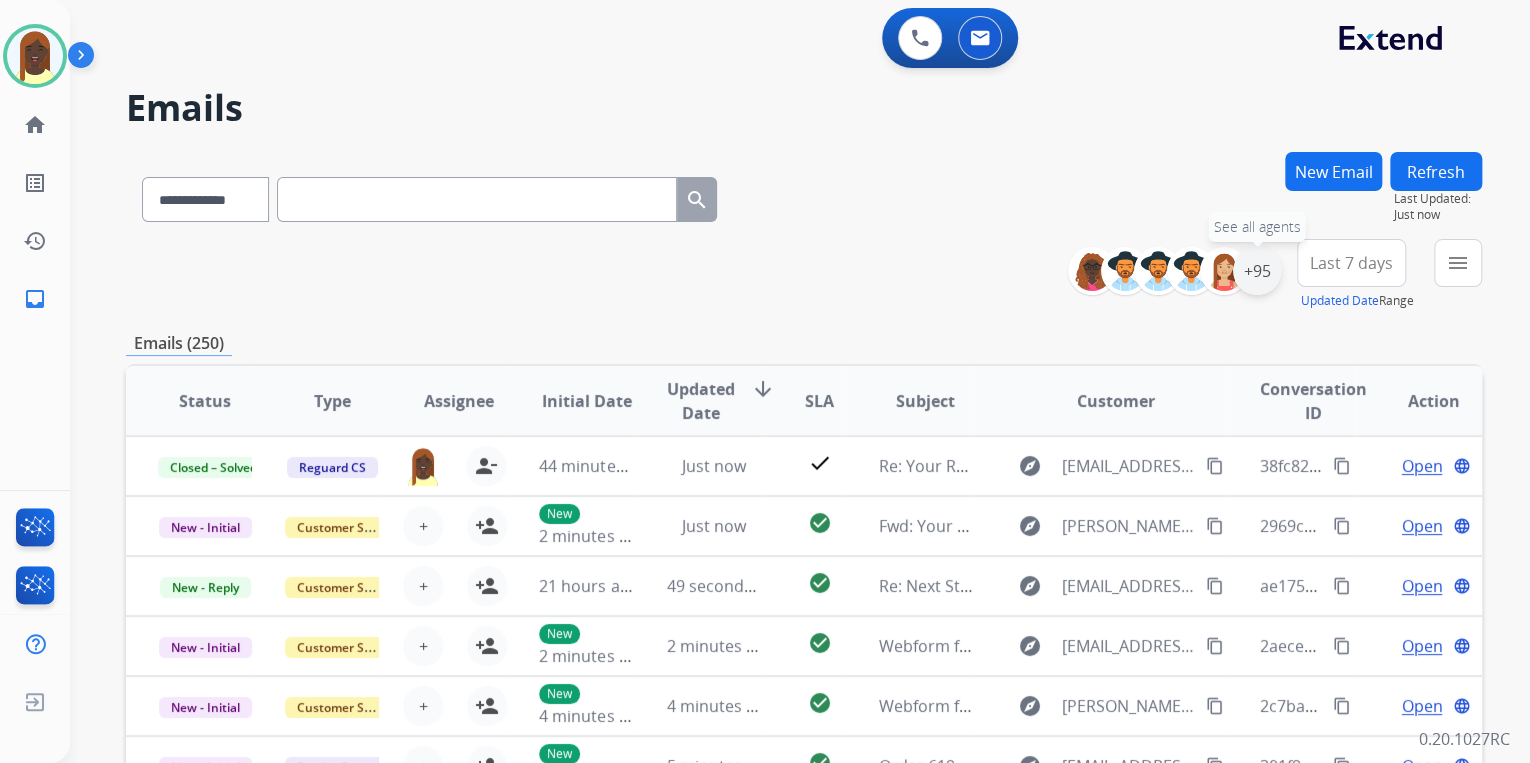 click on "+95" at bounding box center [1257, 271] 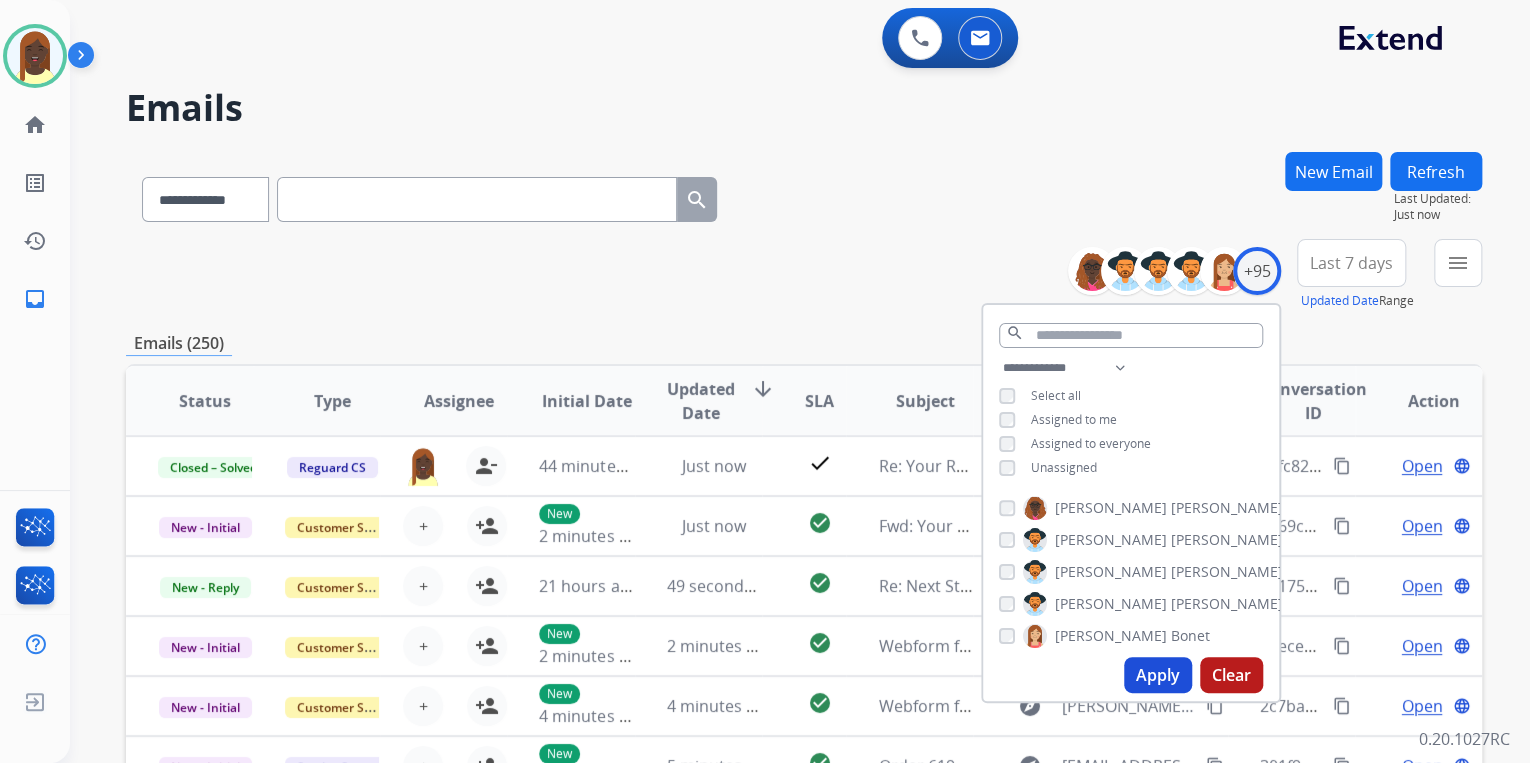 drag, startPoint x: 1152, startPoint y: 673, endPoint x: 1080, endPoint y: 556, distance: 137.37904 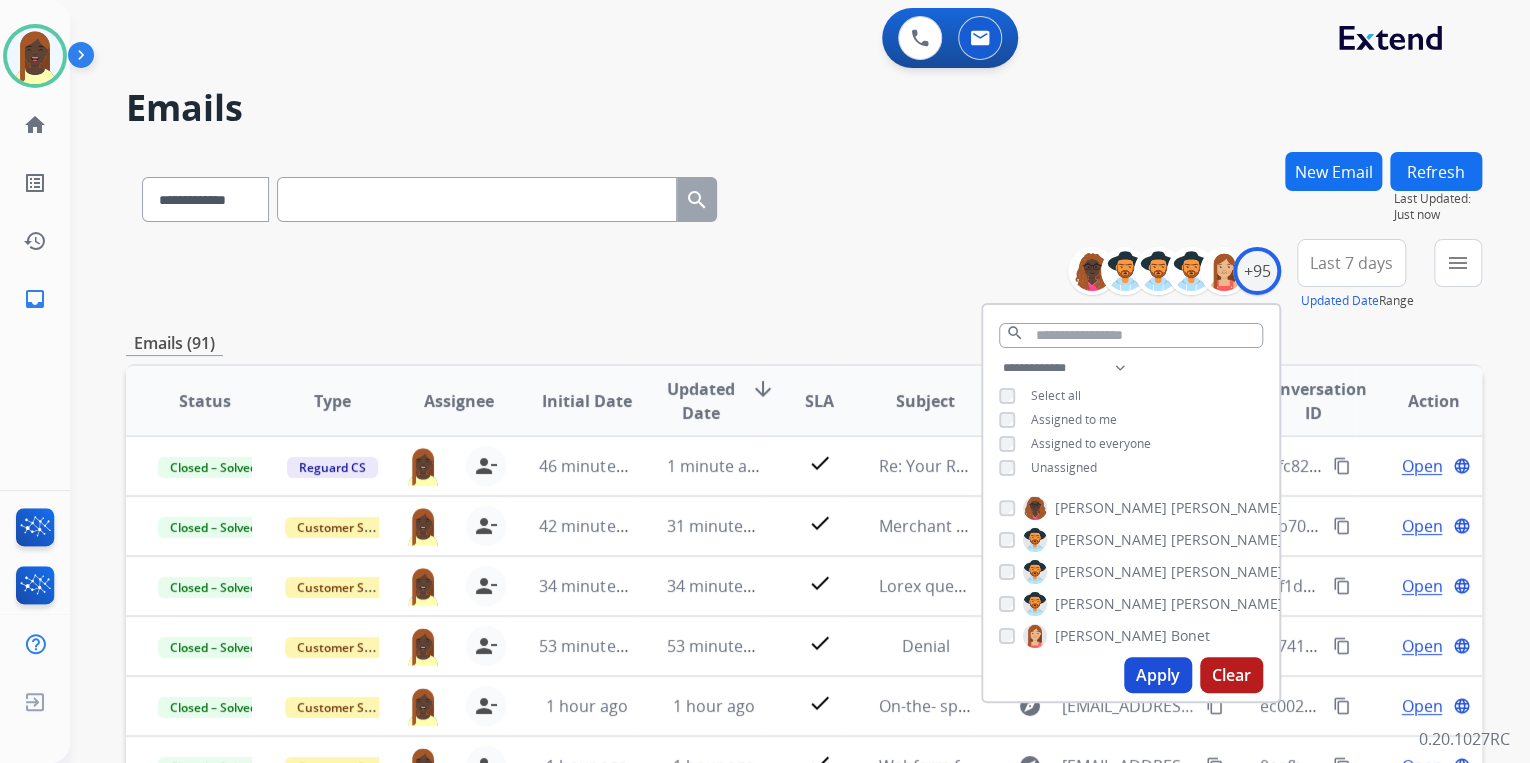click on "**********" at bounding box center [804, 195] 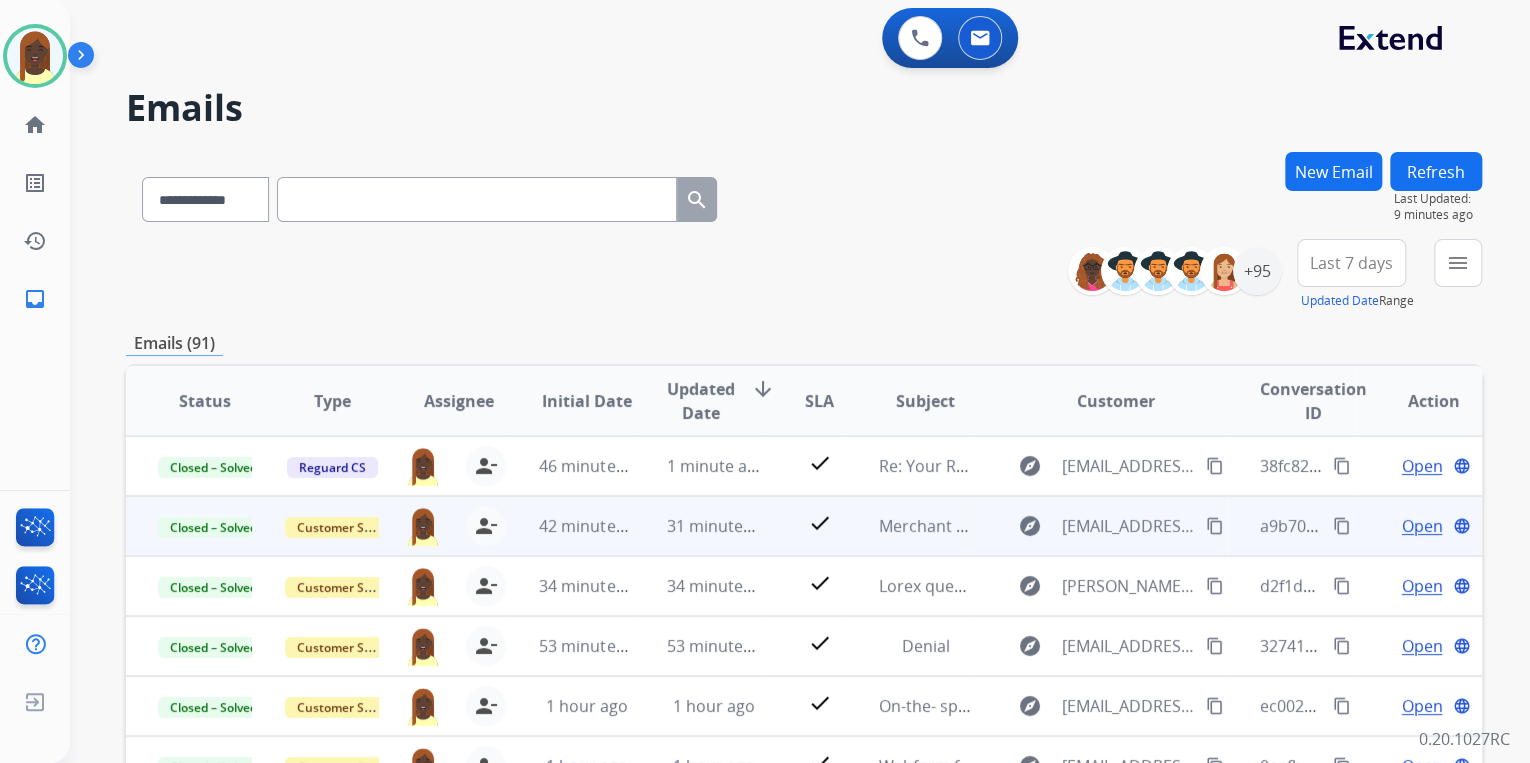 scroll, scrollTop: 1, scrollLeft: 0, axis: vertical 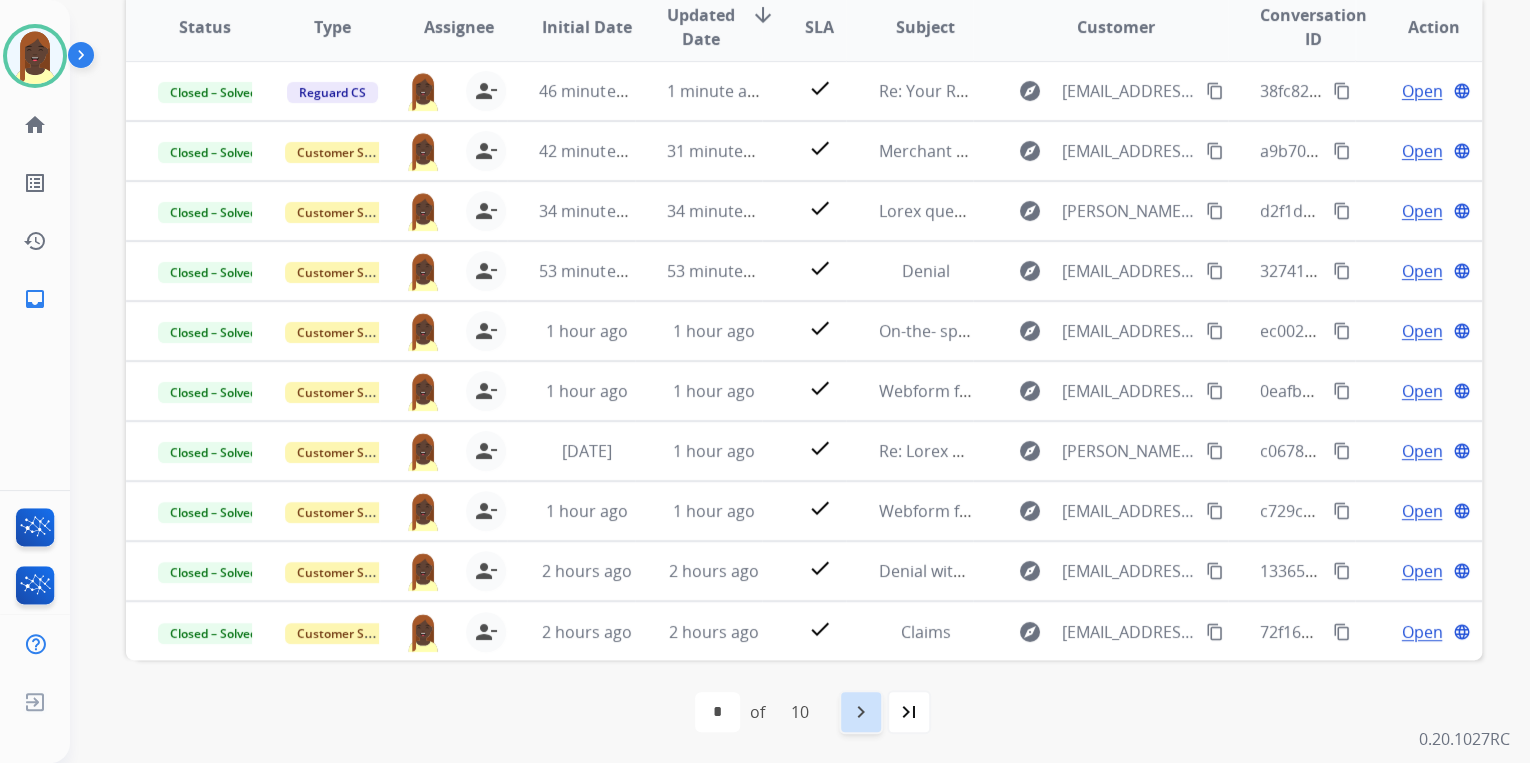 click on "navigate_next" at bounding box center (861, 712) 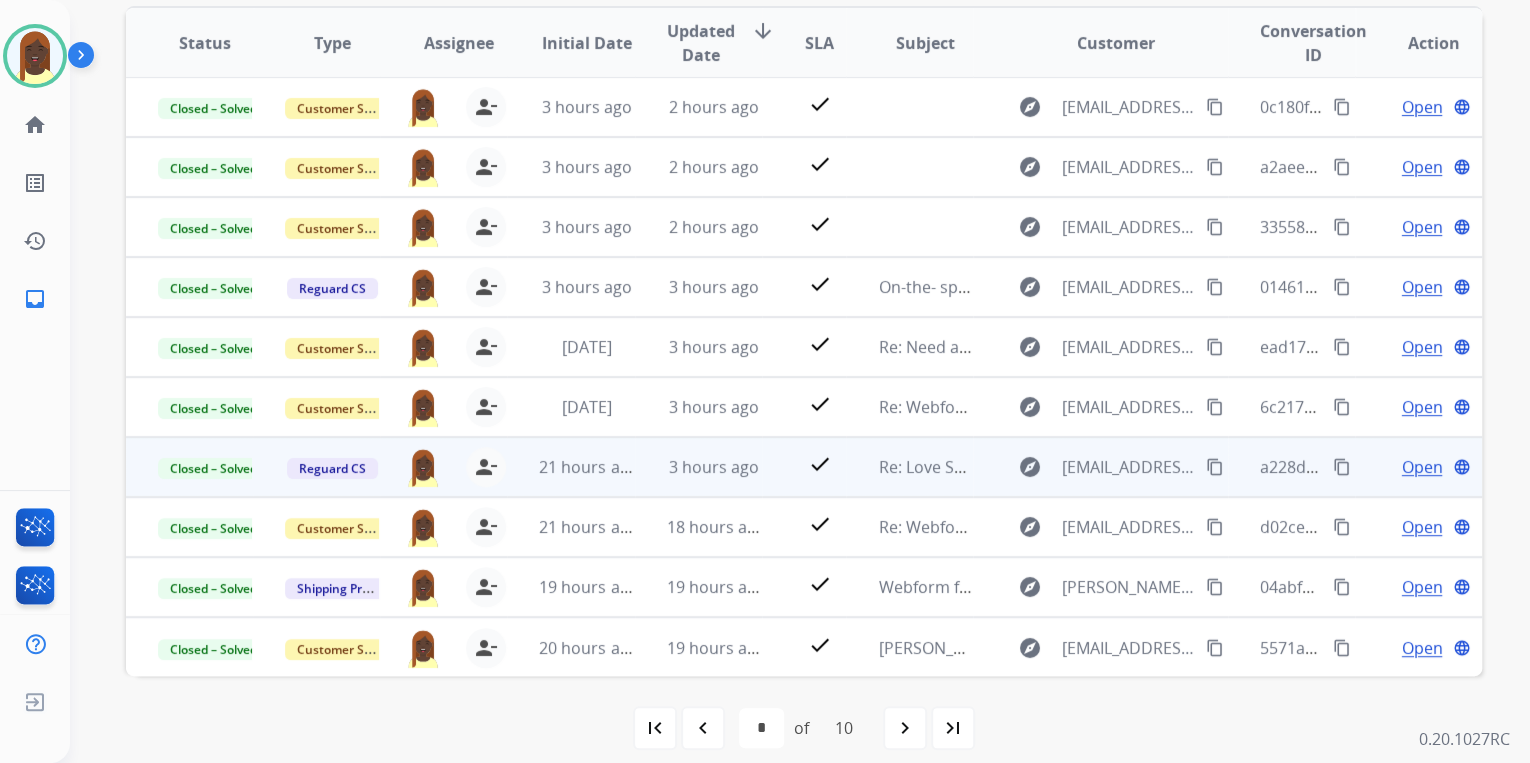 scroll, scrollTop: 374, scrollLeft: 0, axis: vertical 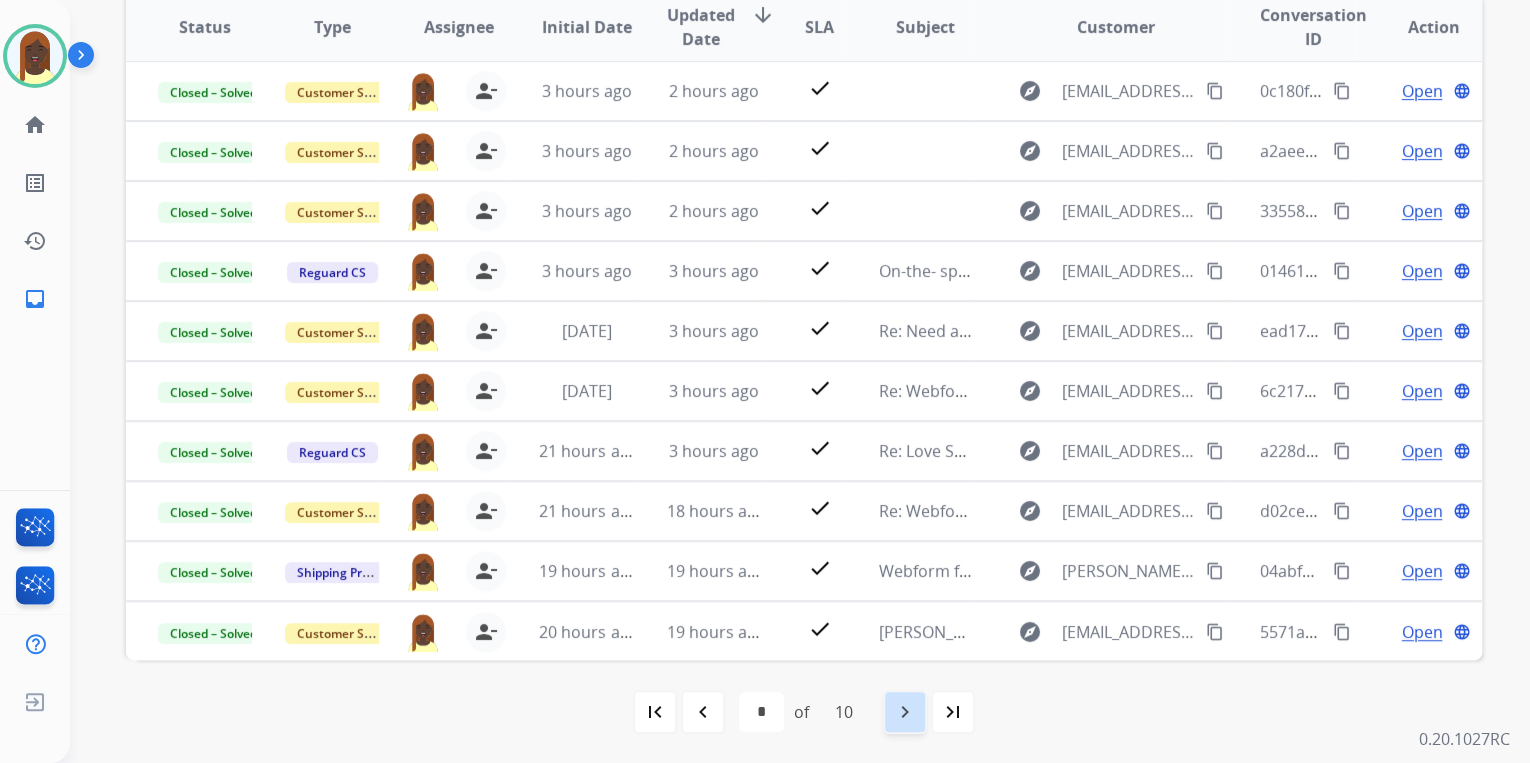click on "navigate_next" at bounding box center [905, 712] 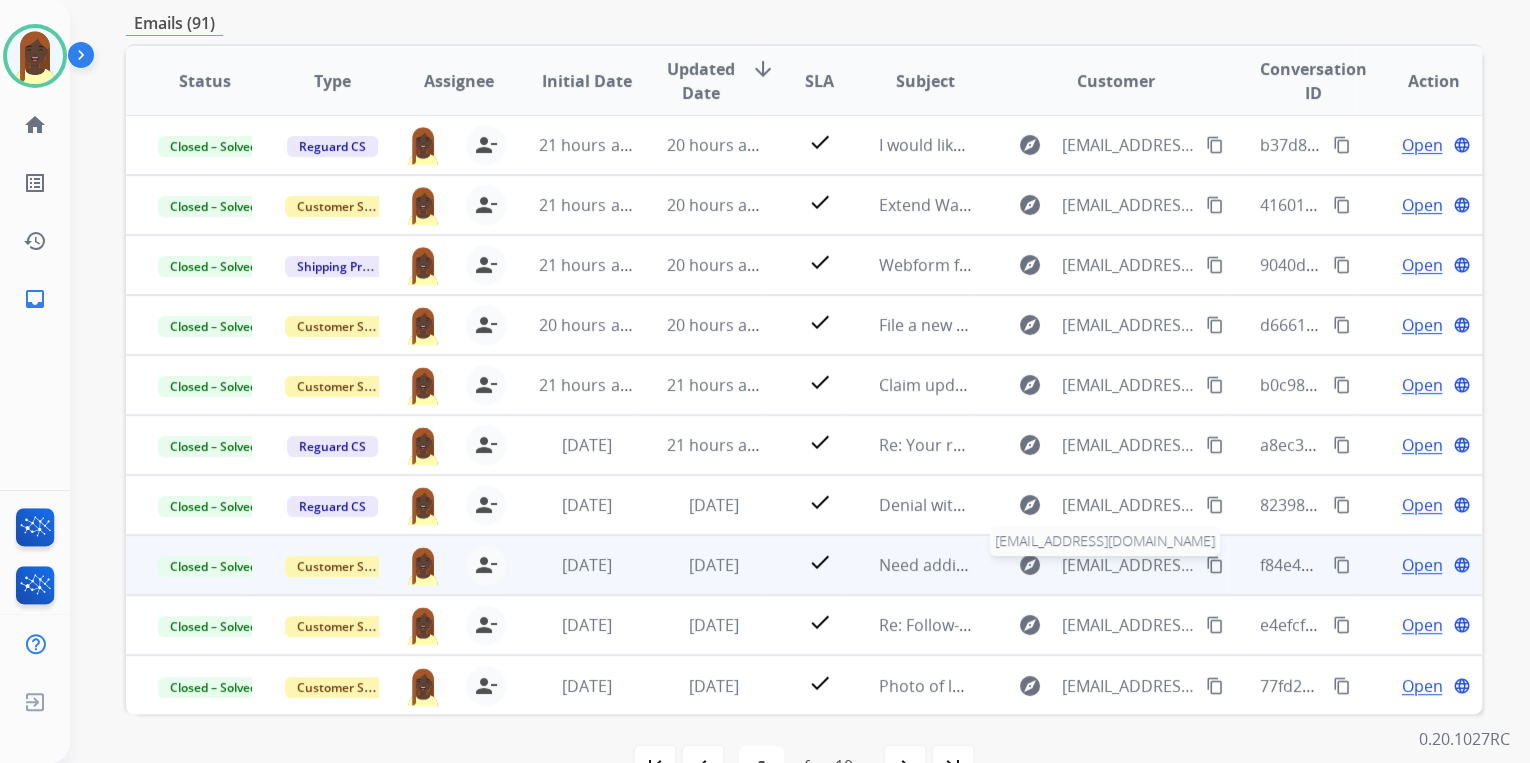 scroll, scrollTop: 374, scrollLeft: 0, axis: vertical 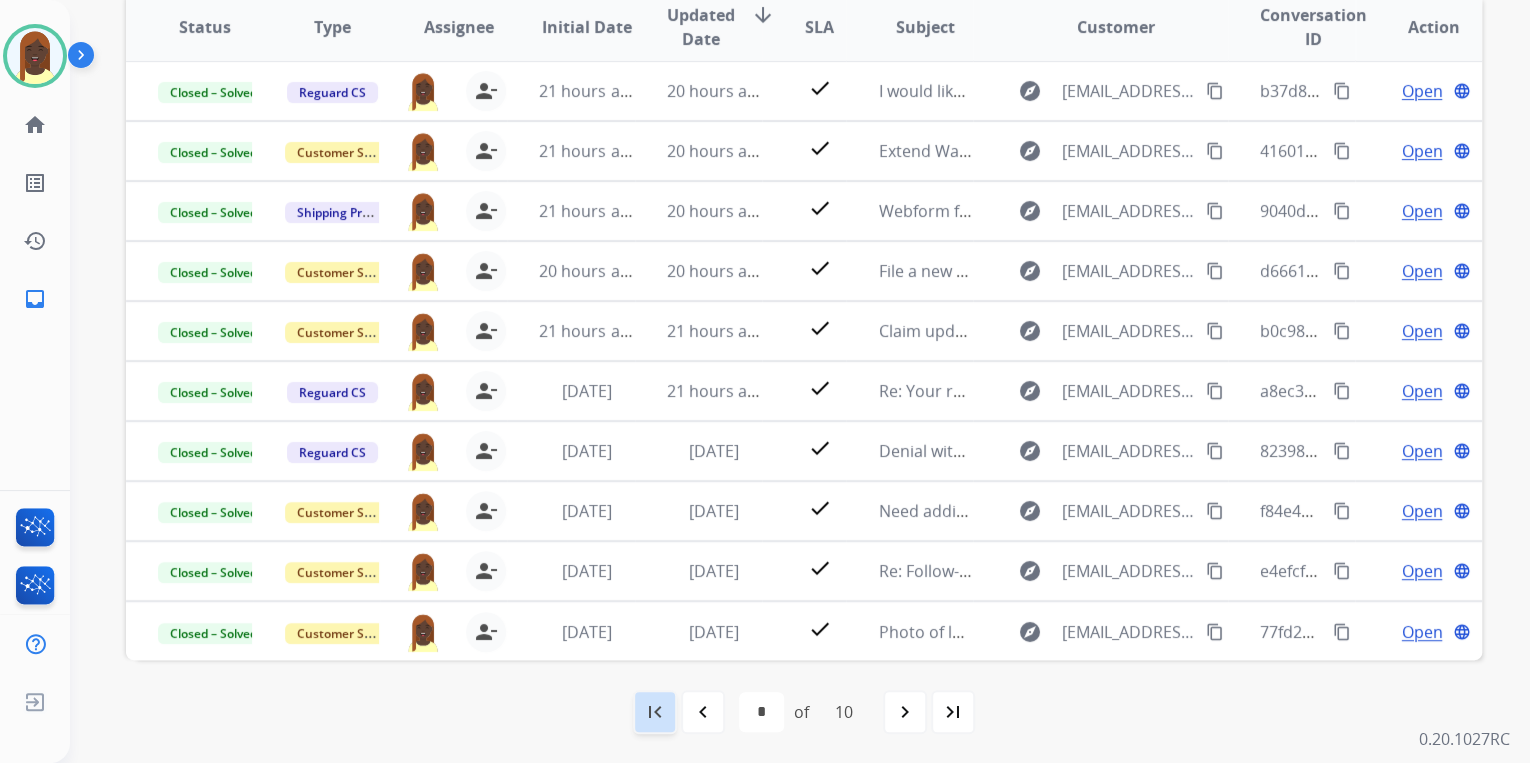click on "first_page" at bounding box center [655, 712] 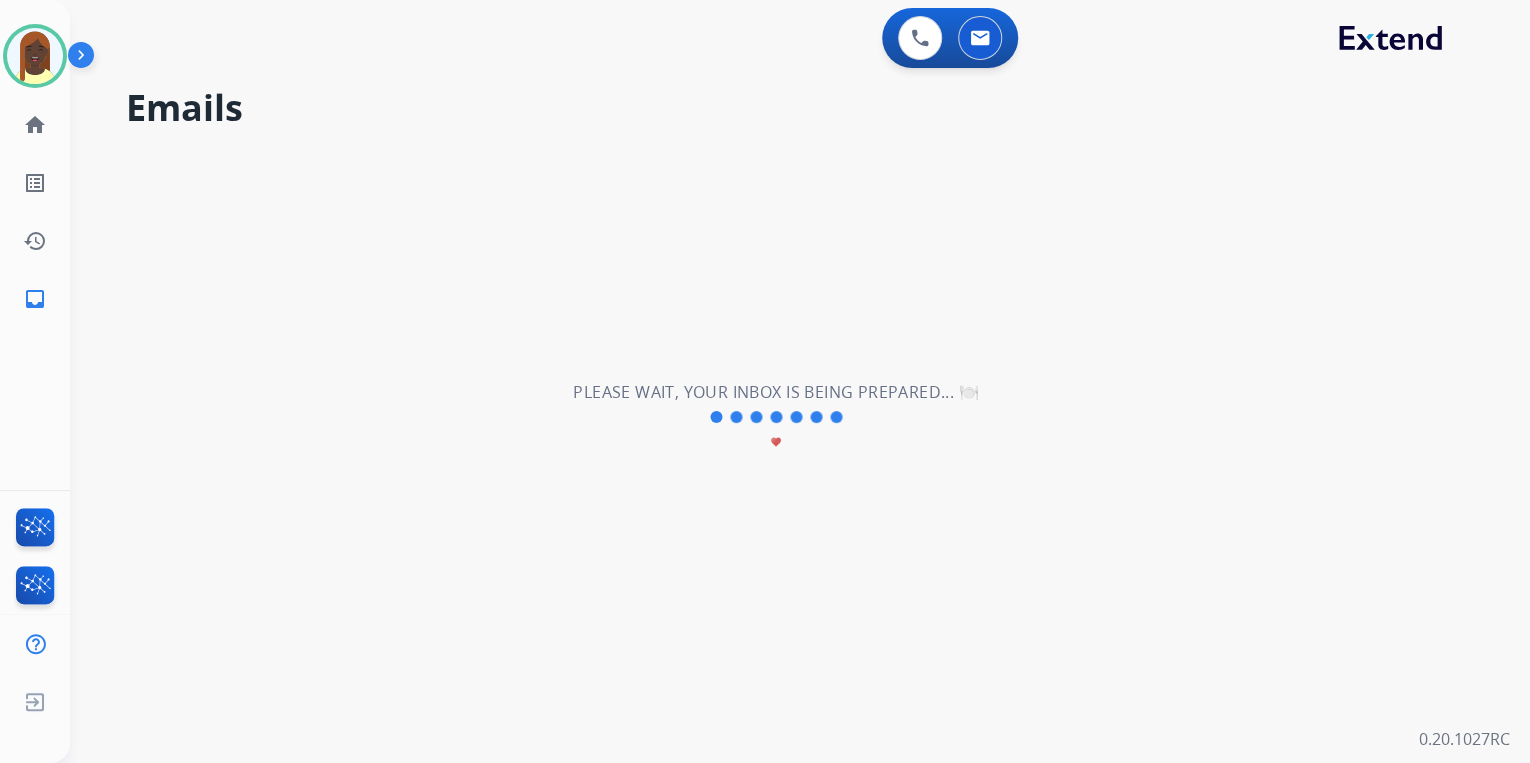 scroll, scrollTop: 0, scrollLeft: 0, axis: both 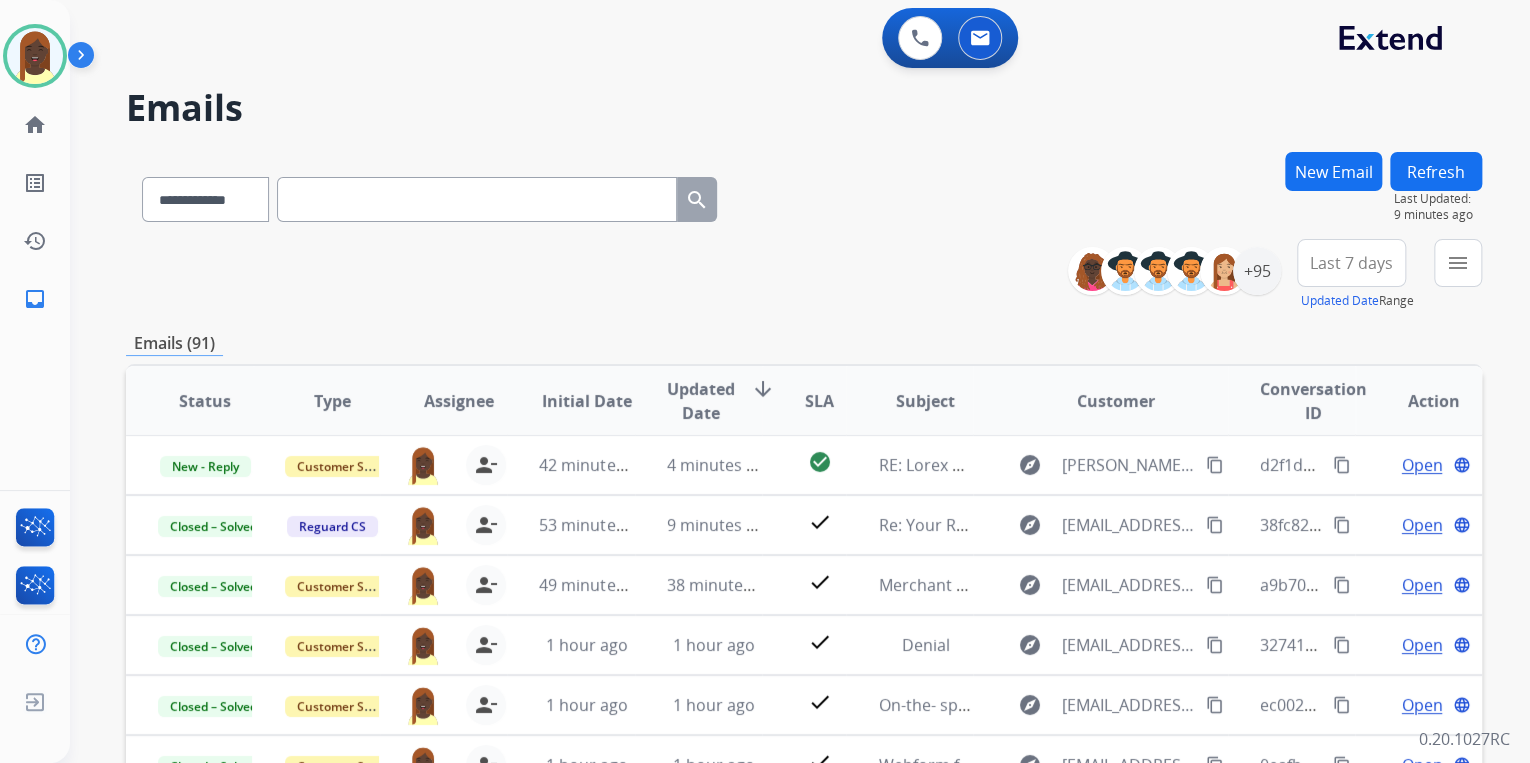 click on "**********" at bounding box center [804, 275] 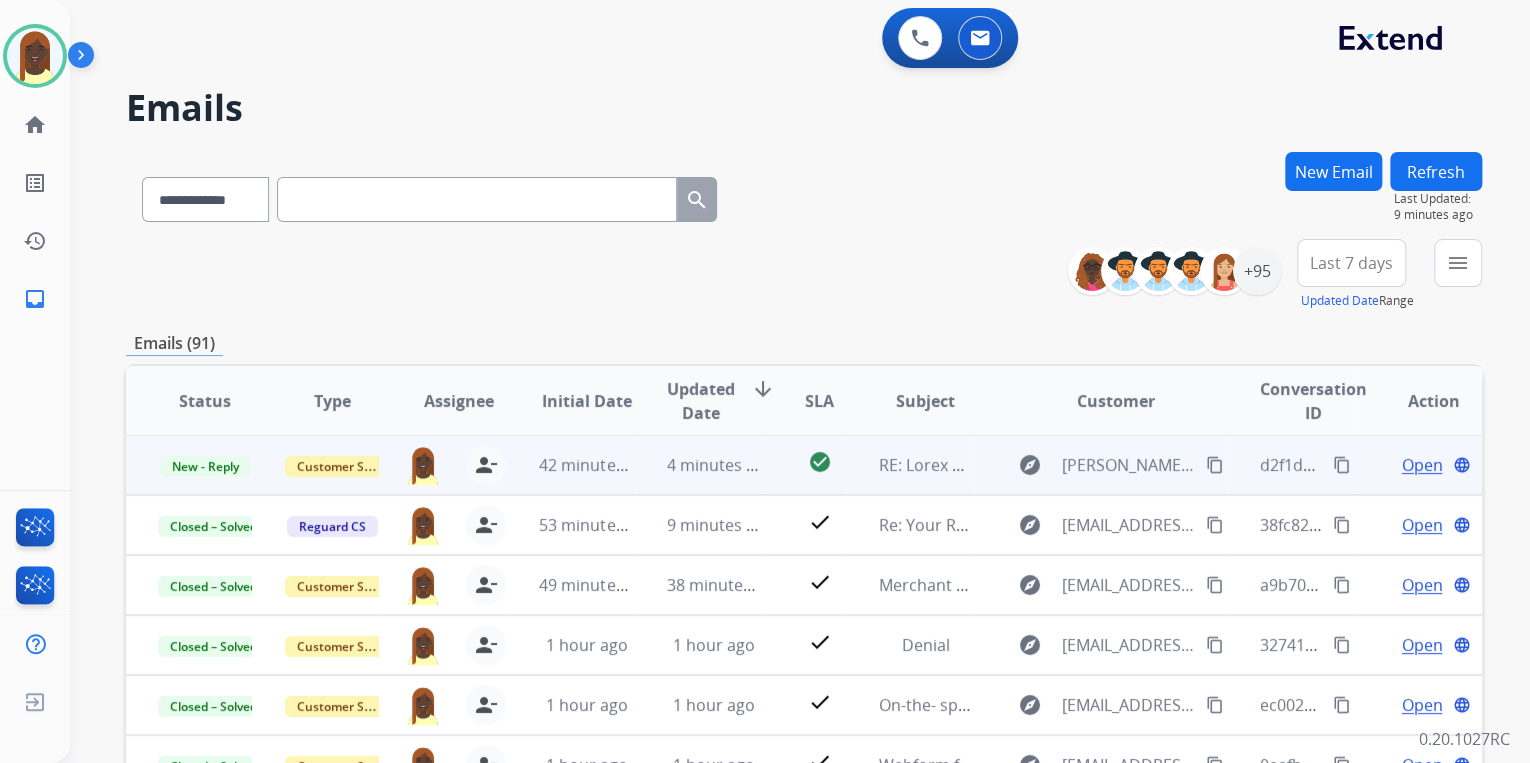 click on "Open" at bounding box center (1421, 465) 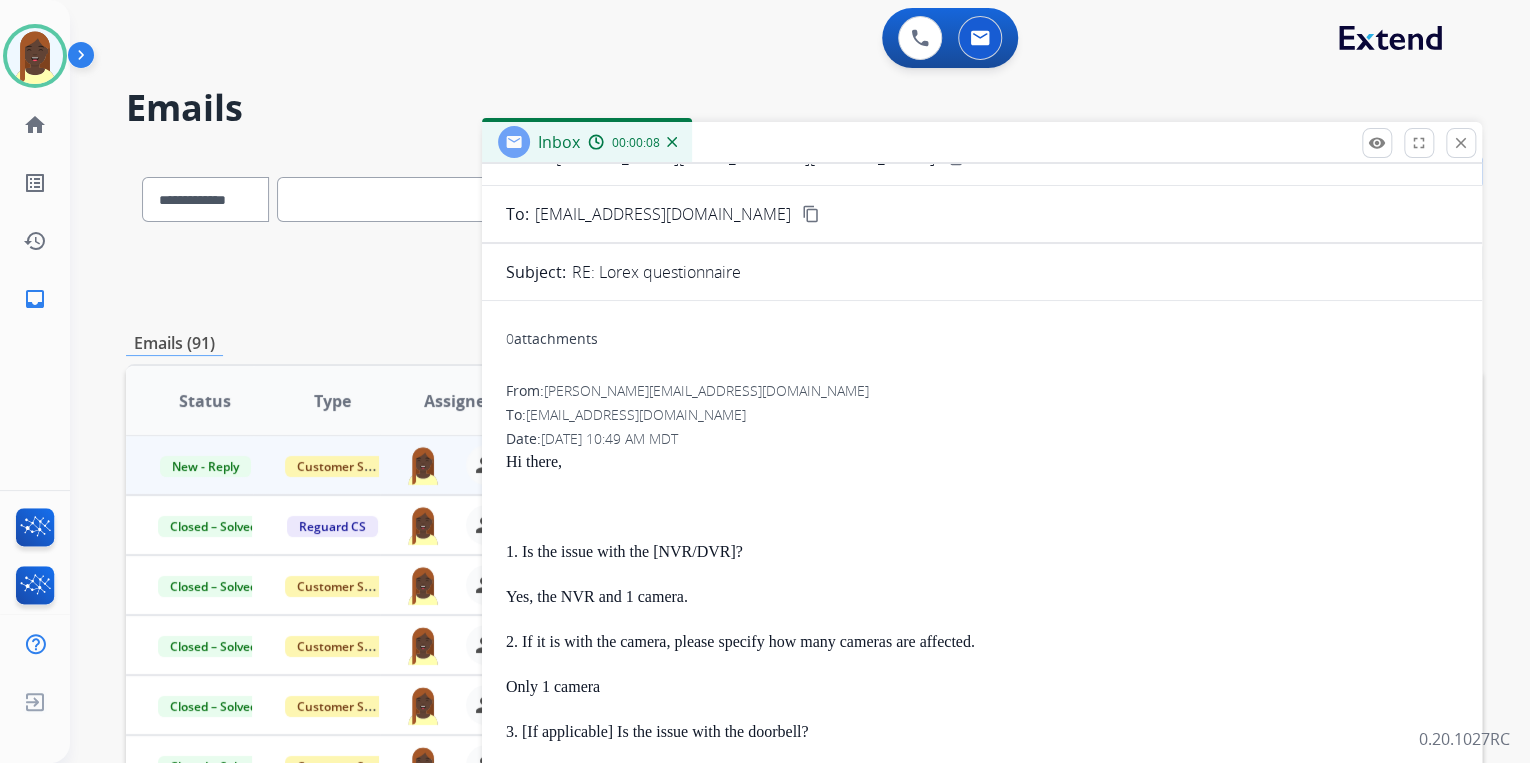 scroll, scrollTop: 0, scrollLeft: 0, axis: both 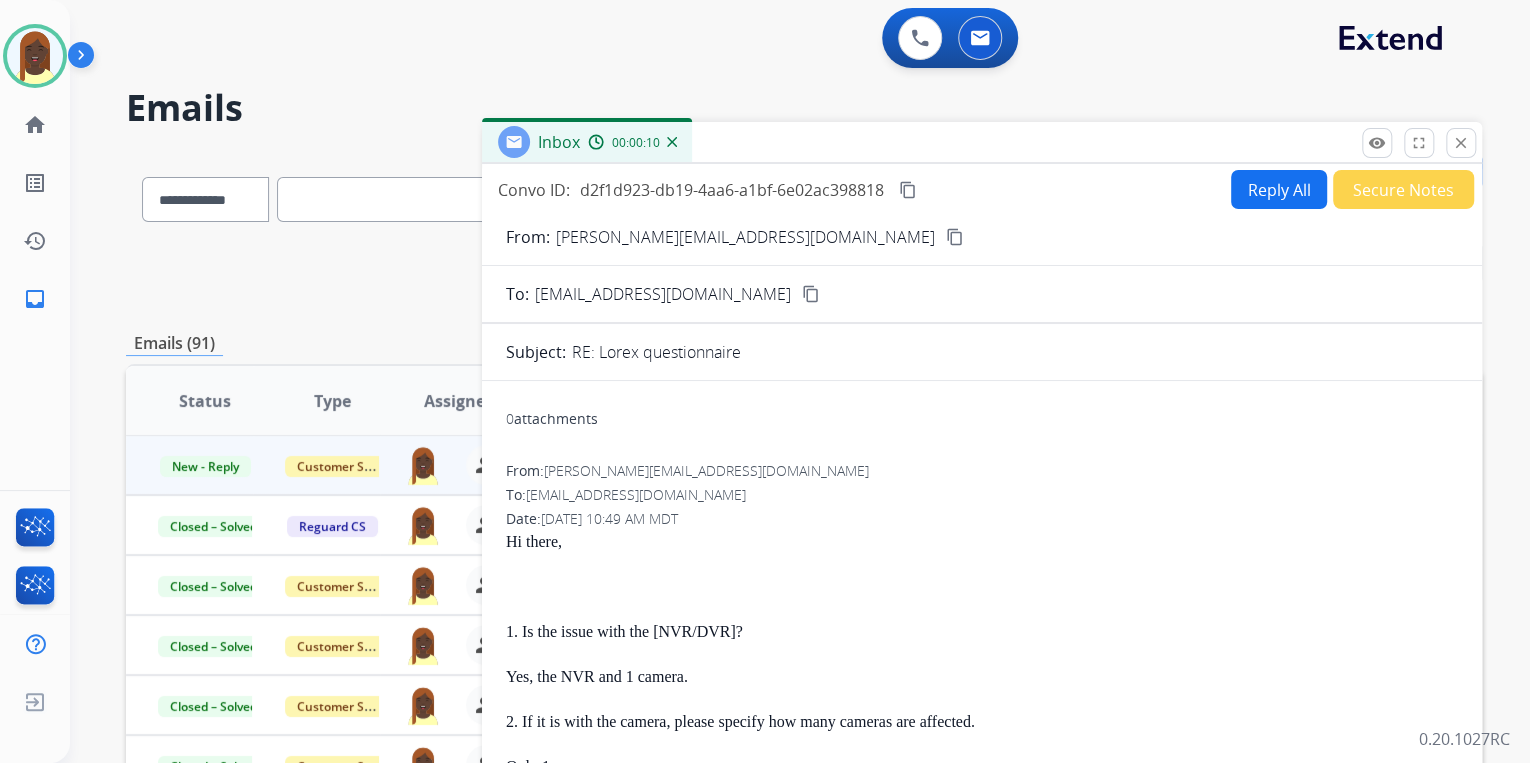 click on "Reply All" at bounding box center [1279, 189] 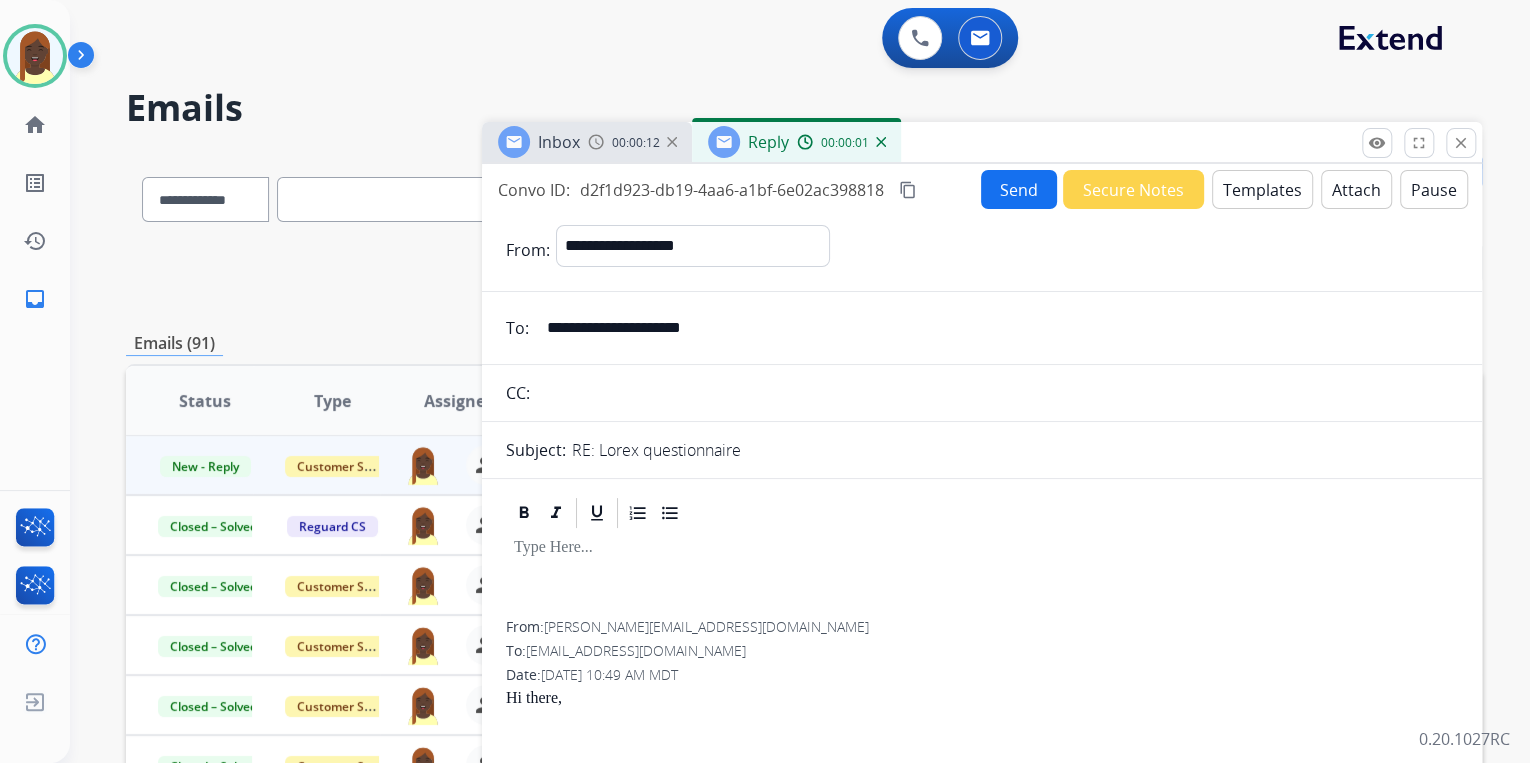 click on "Templates" at bounding box center [1262, 189] 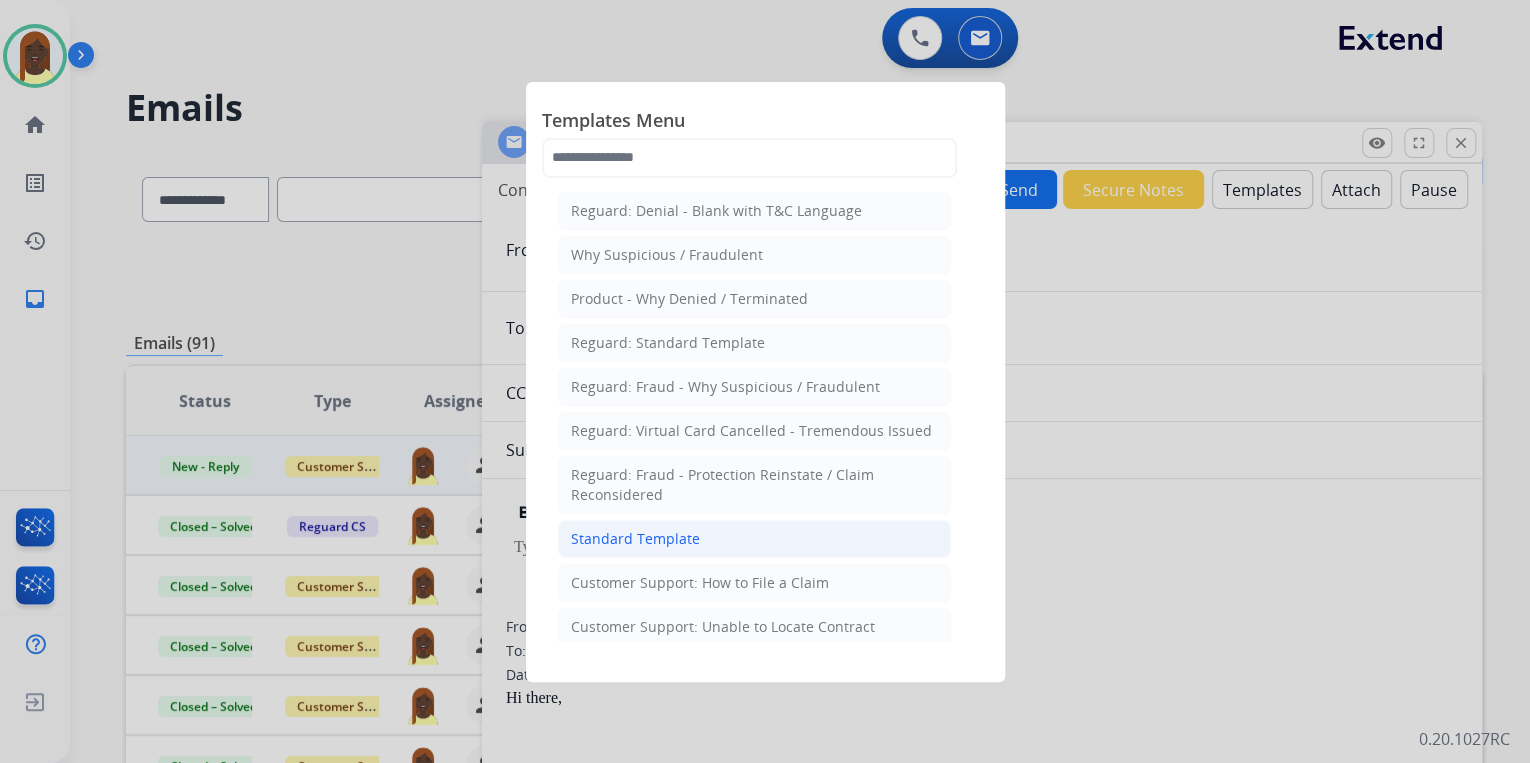 click on "Standard Template" 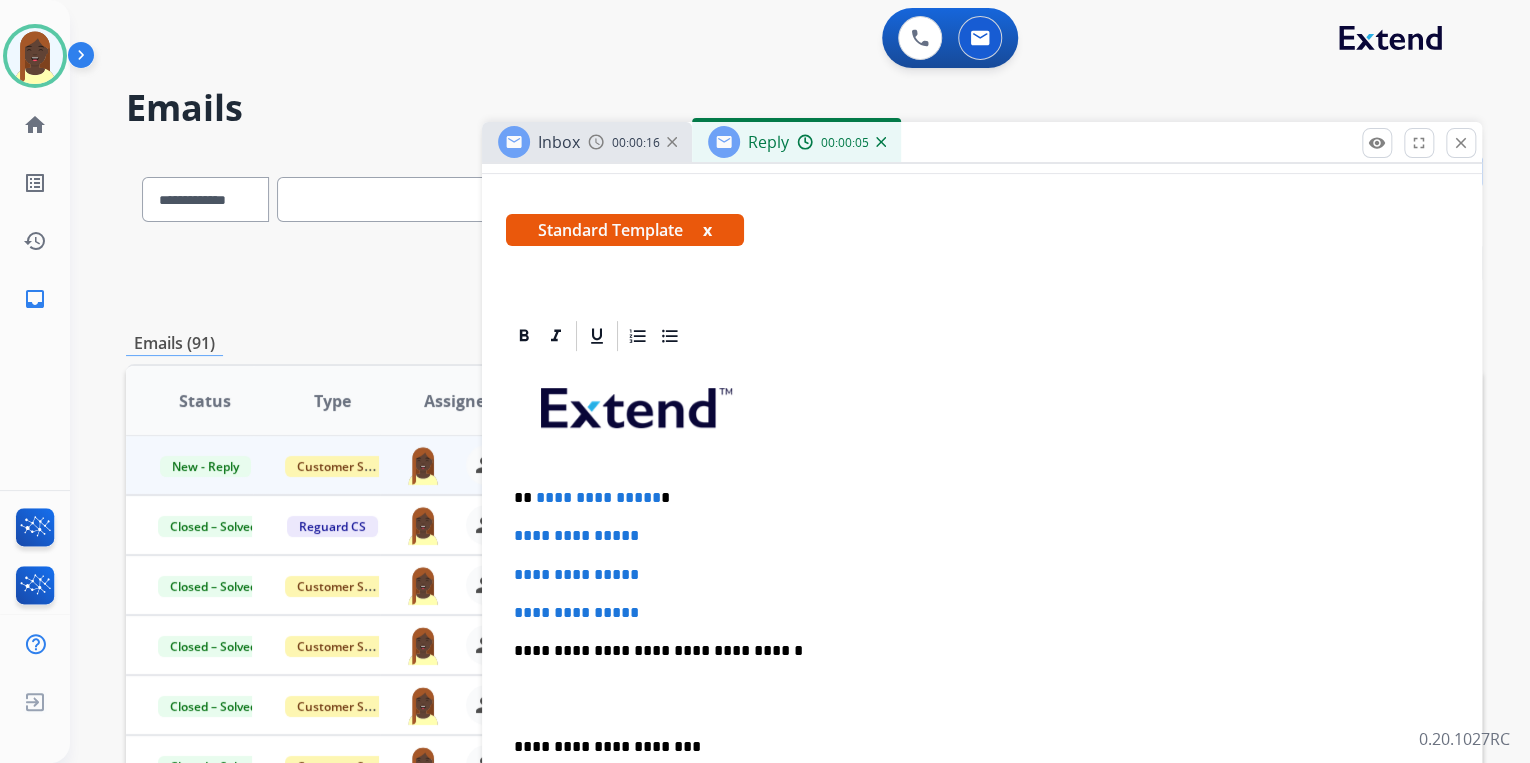 scroll, scrollTop: 320, scrollLeft: 0, axis: vertical 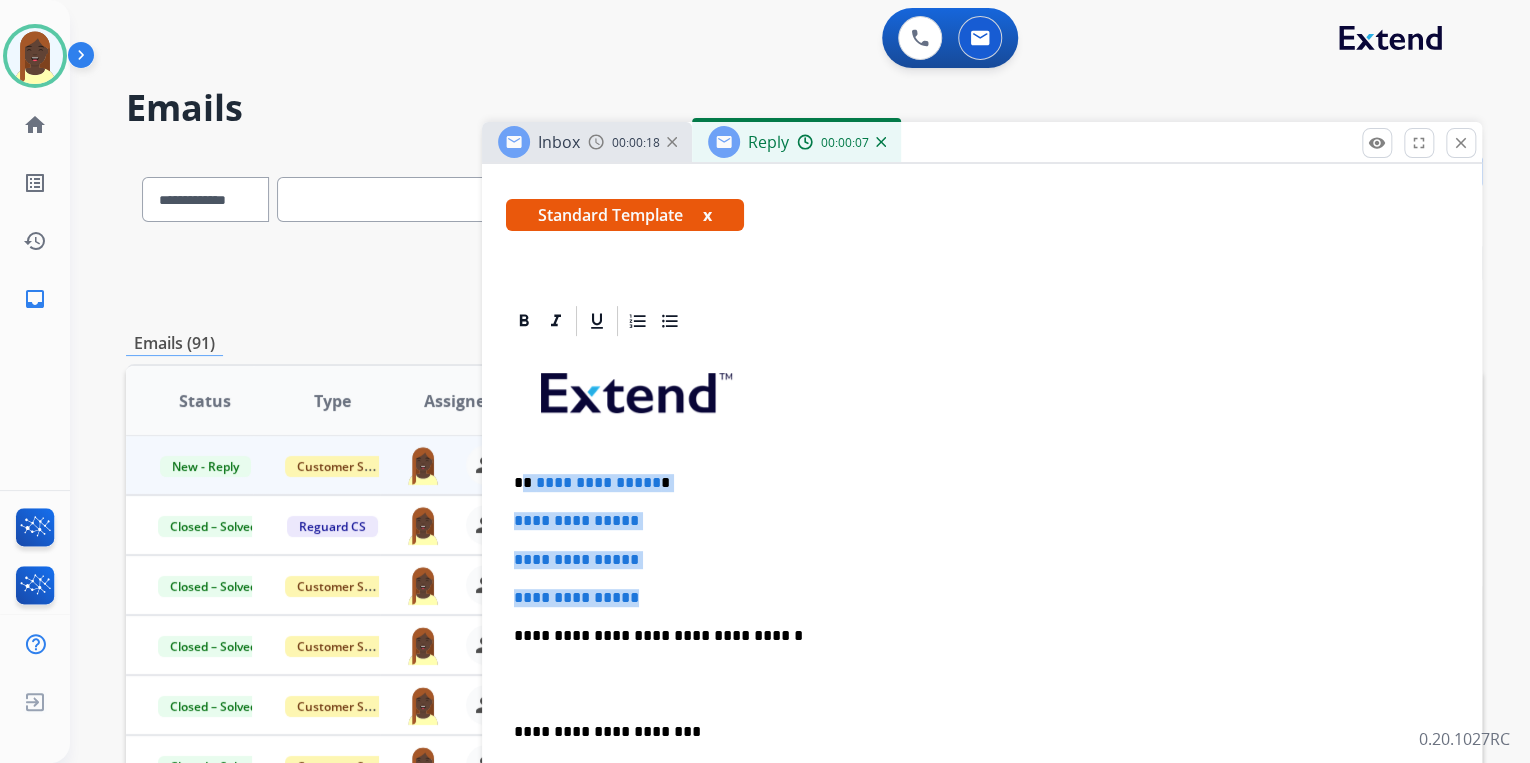 drag, startPoint x: 522, startPoint y: 477, endPoint x: 659, endPoint y: 600, distance: 184.11409 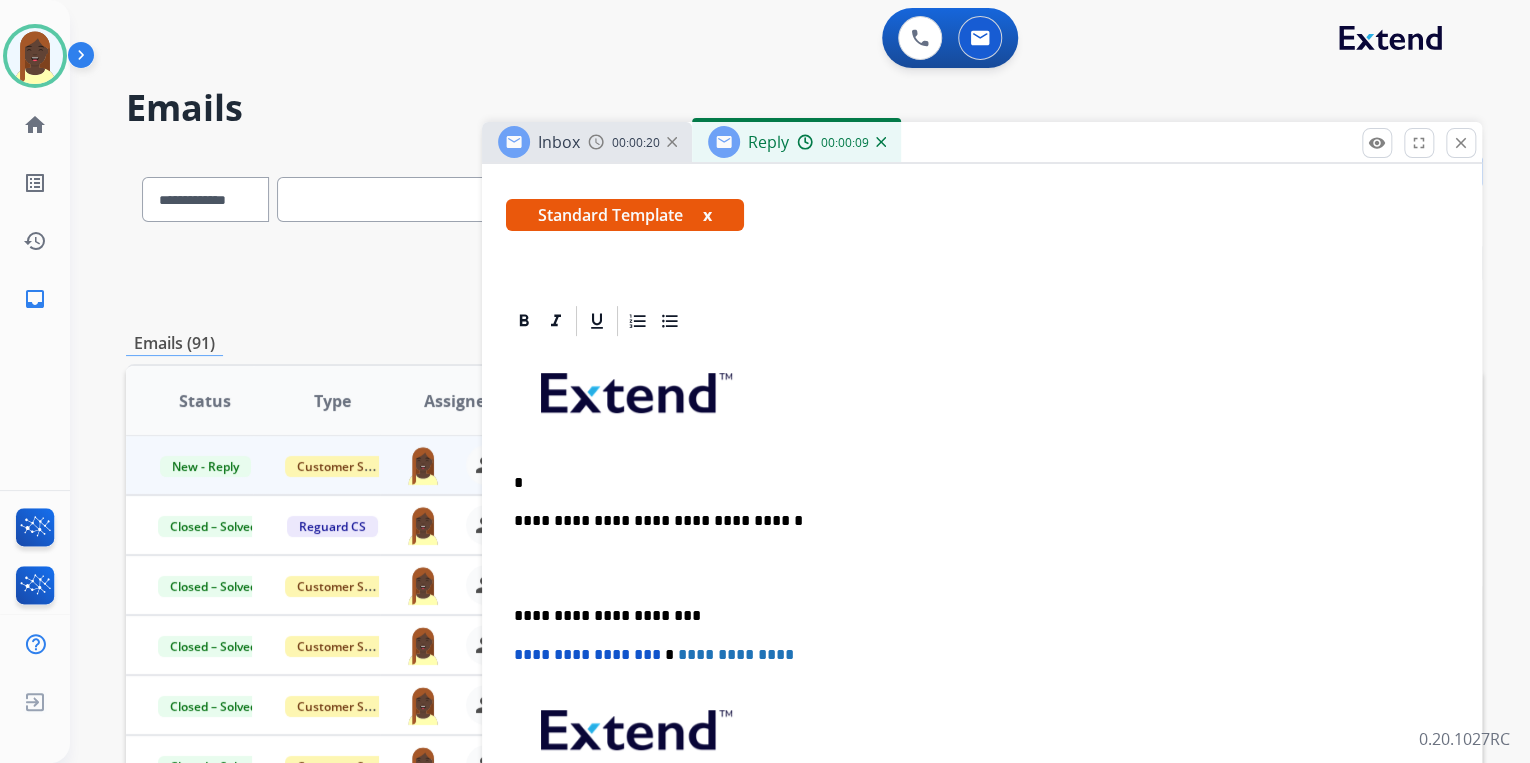 type 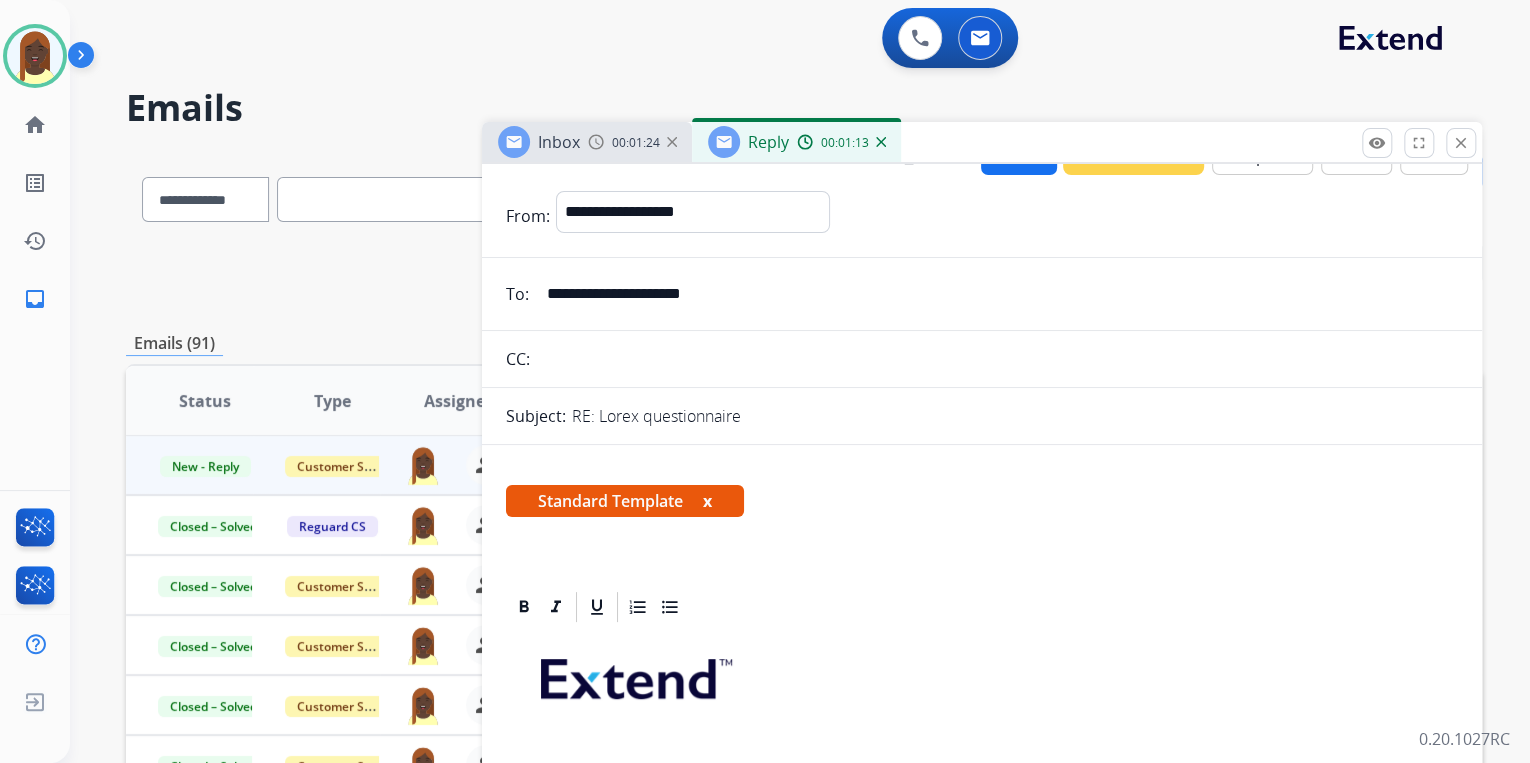 scroll, scrollTop: 0, scrollLeft: 0, axis: both 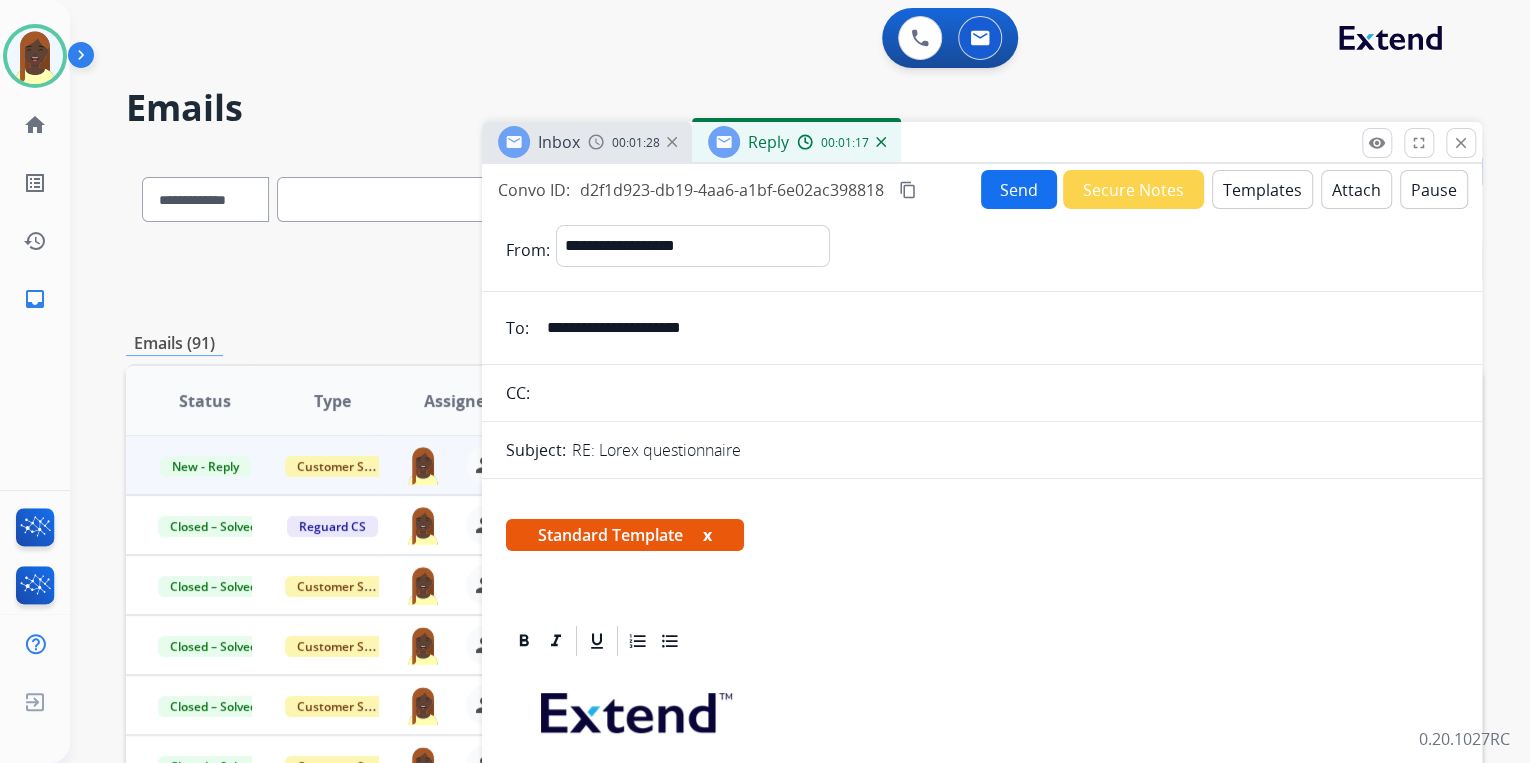 drag, startPoint x: 752, startPoint y: 326, endPoint x: 548, endPoint y: 336, distance: 204.24495 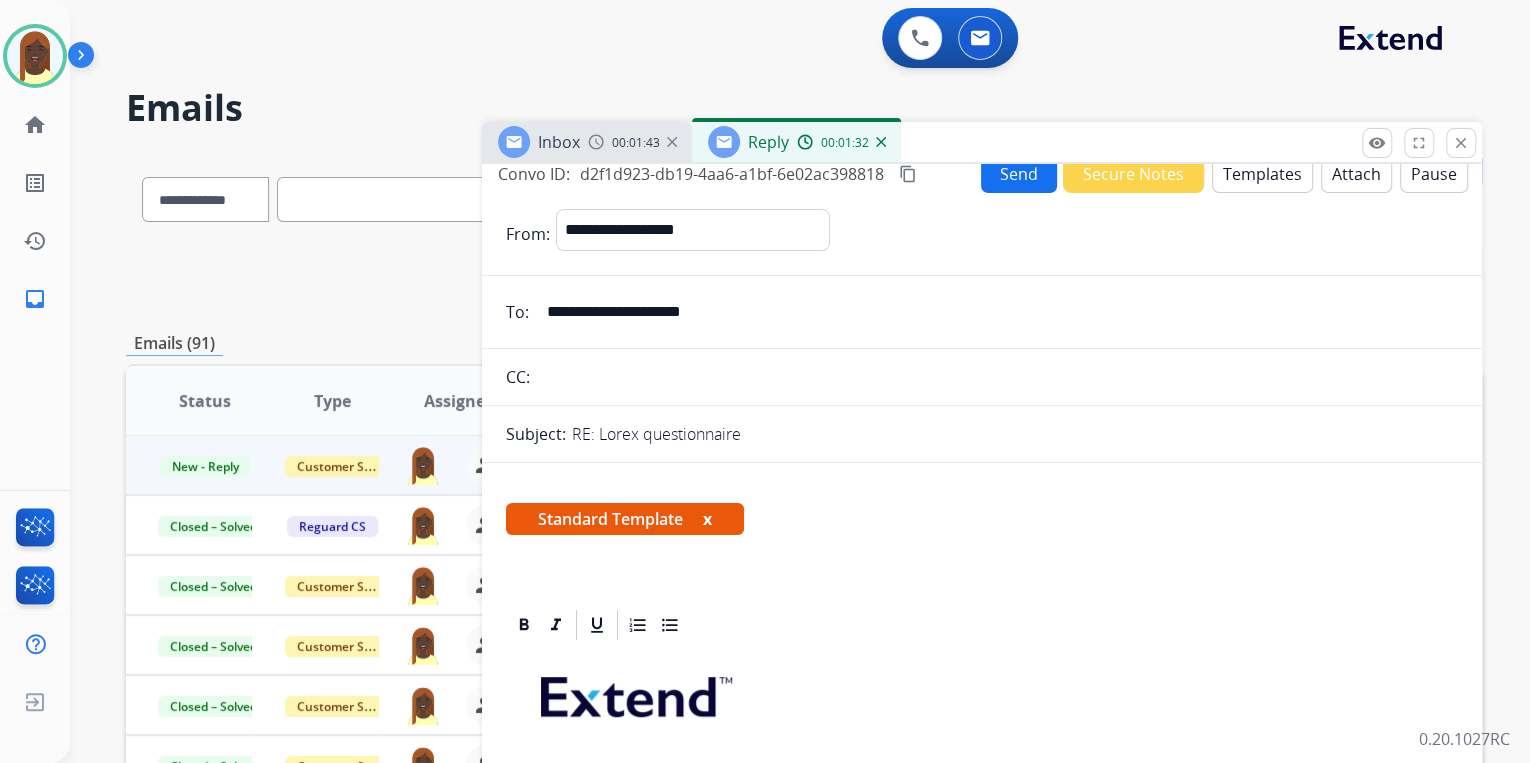 scroll, scrollTop: 0, scrollLeft: 0, axis: both 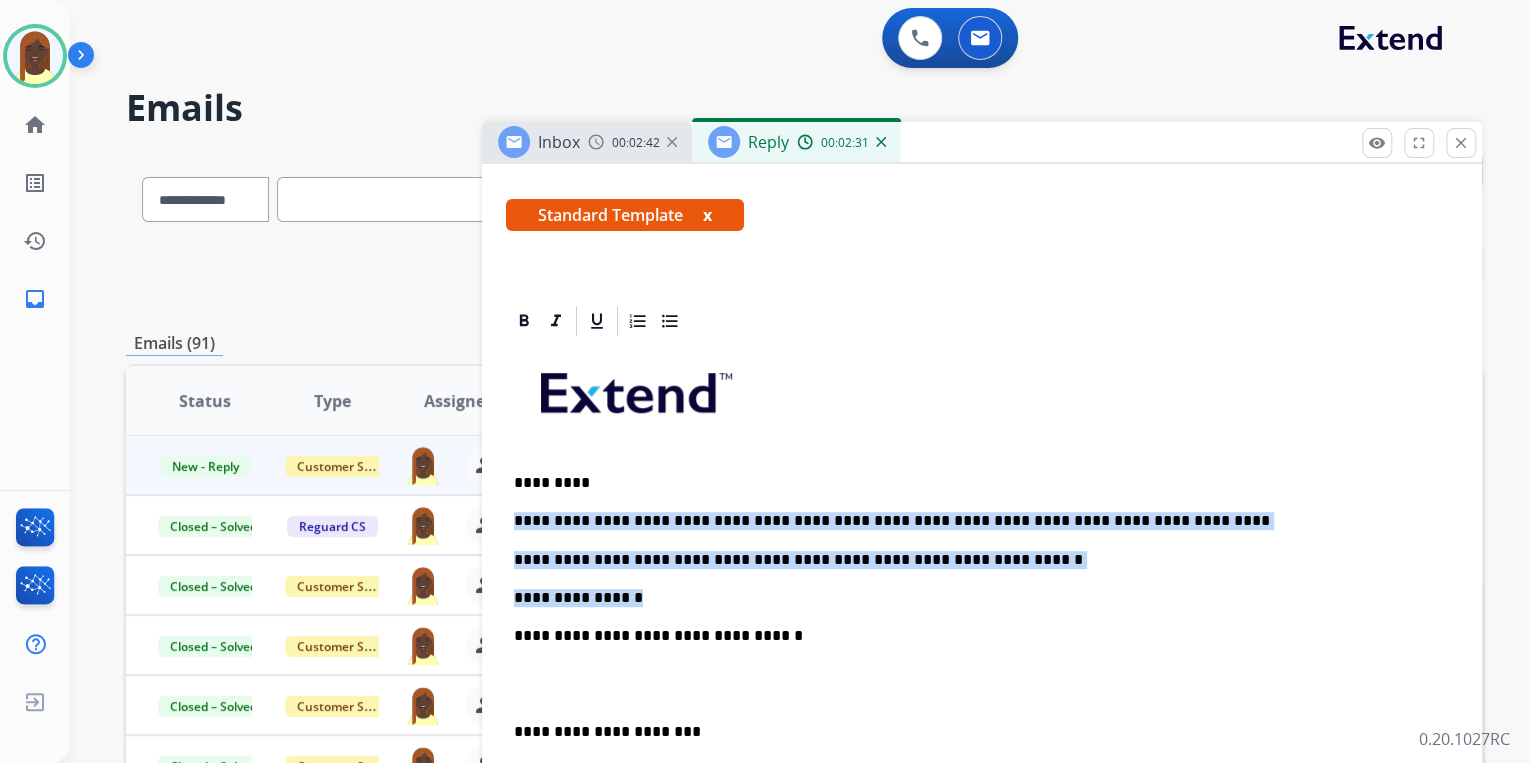 drag, startPoint x: 508, startPoint y: 516, endPoint x: 980, endPoint y: 571, distance: 475.19363 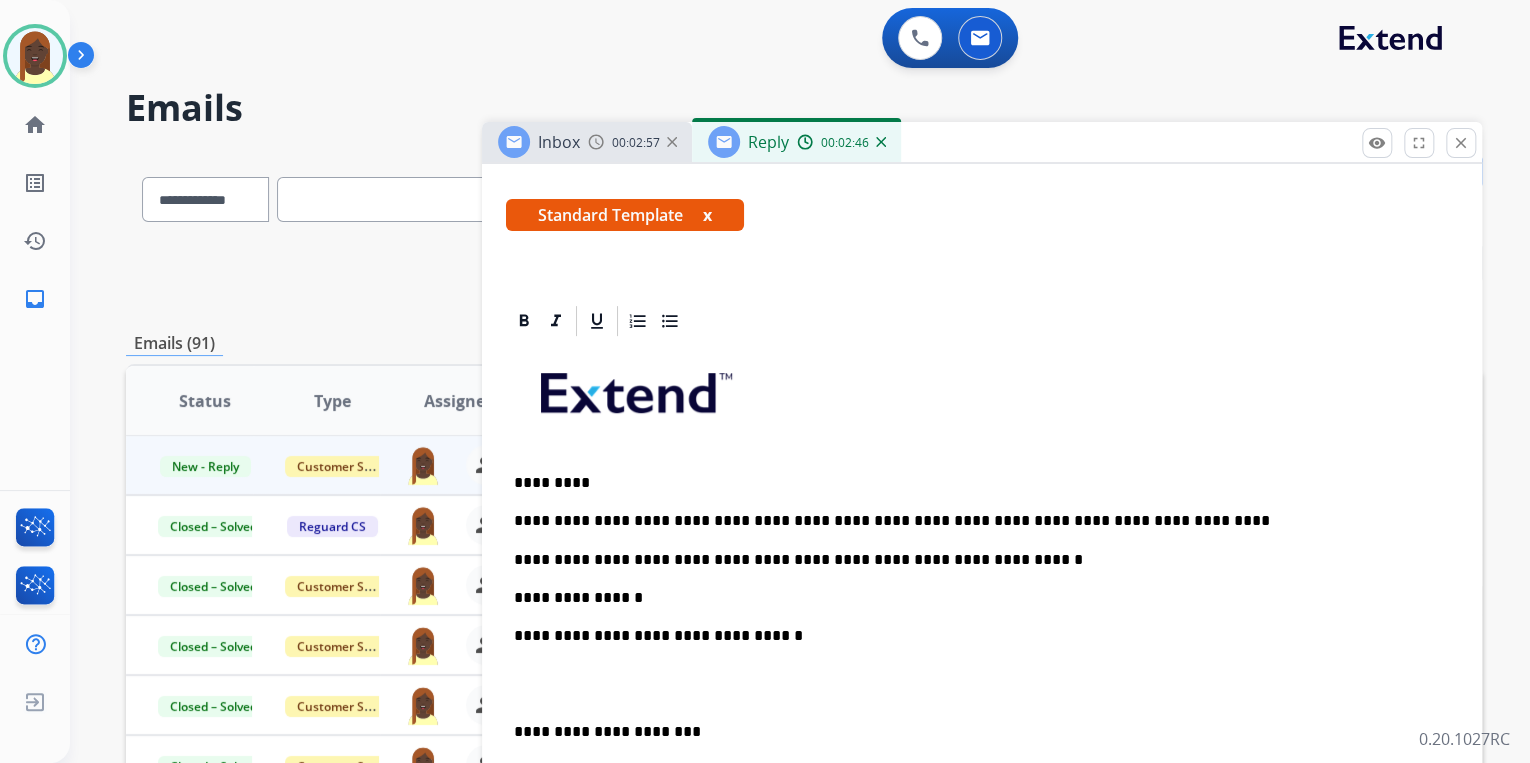click at bounding box center (982, 400) 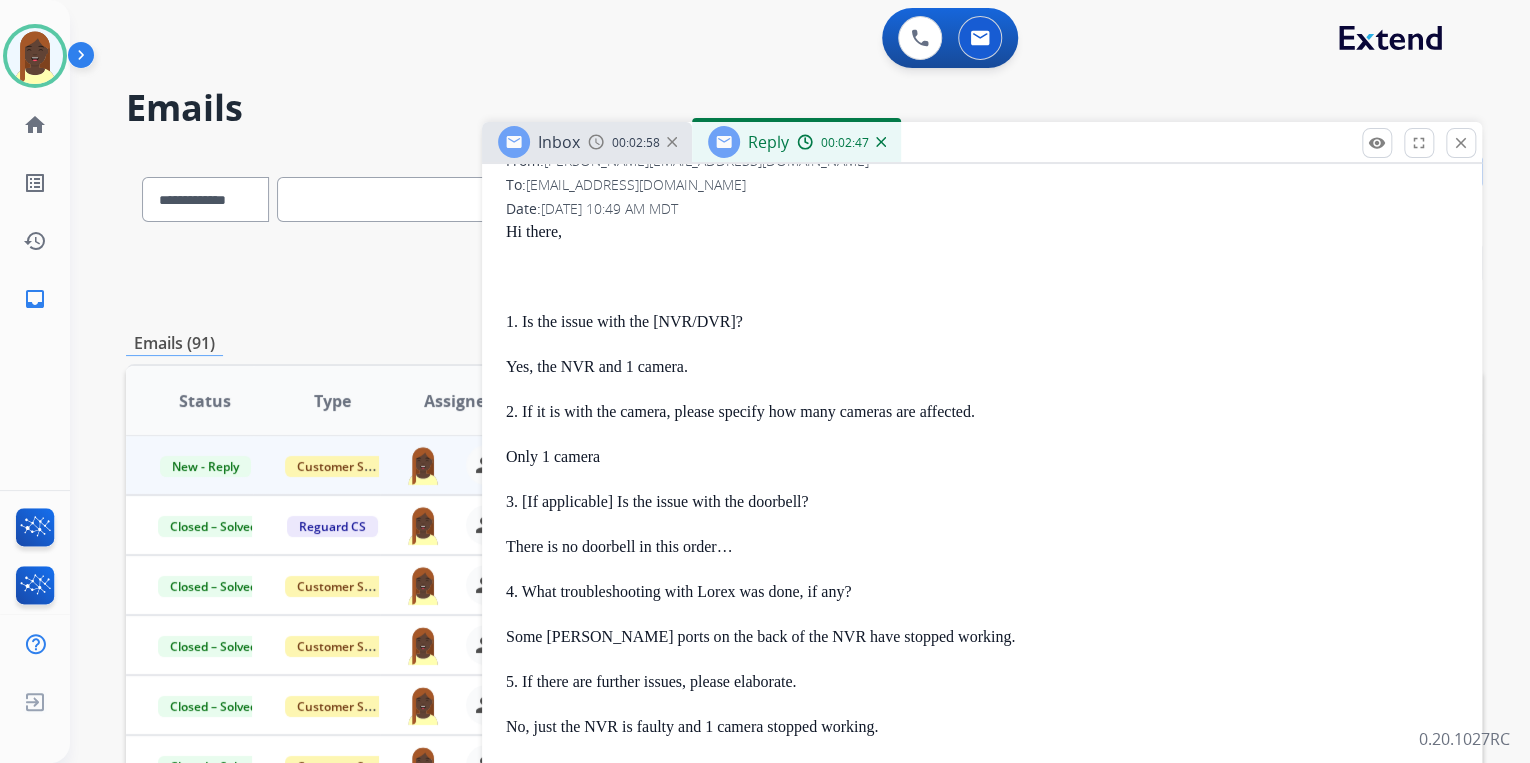 scroll, scrollTop: 1200, scrollLeft: 0, axis: vertical 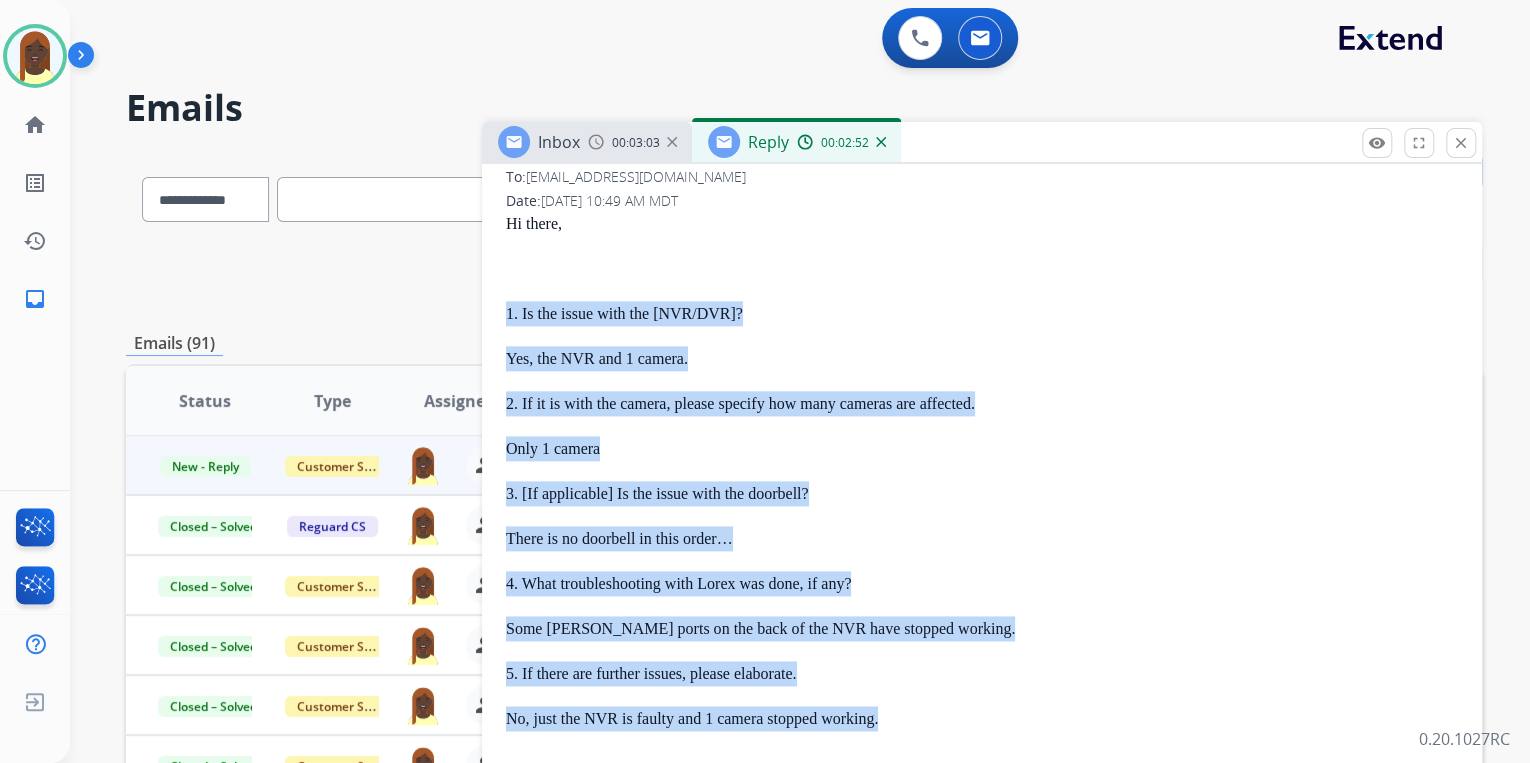 drag, startPoint x: 495, startPoint y: 301, endPoint x: 914, endPoint y: 696, distance: 575.835 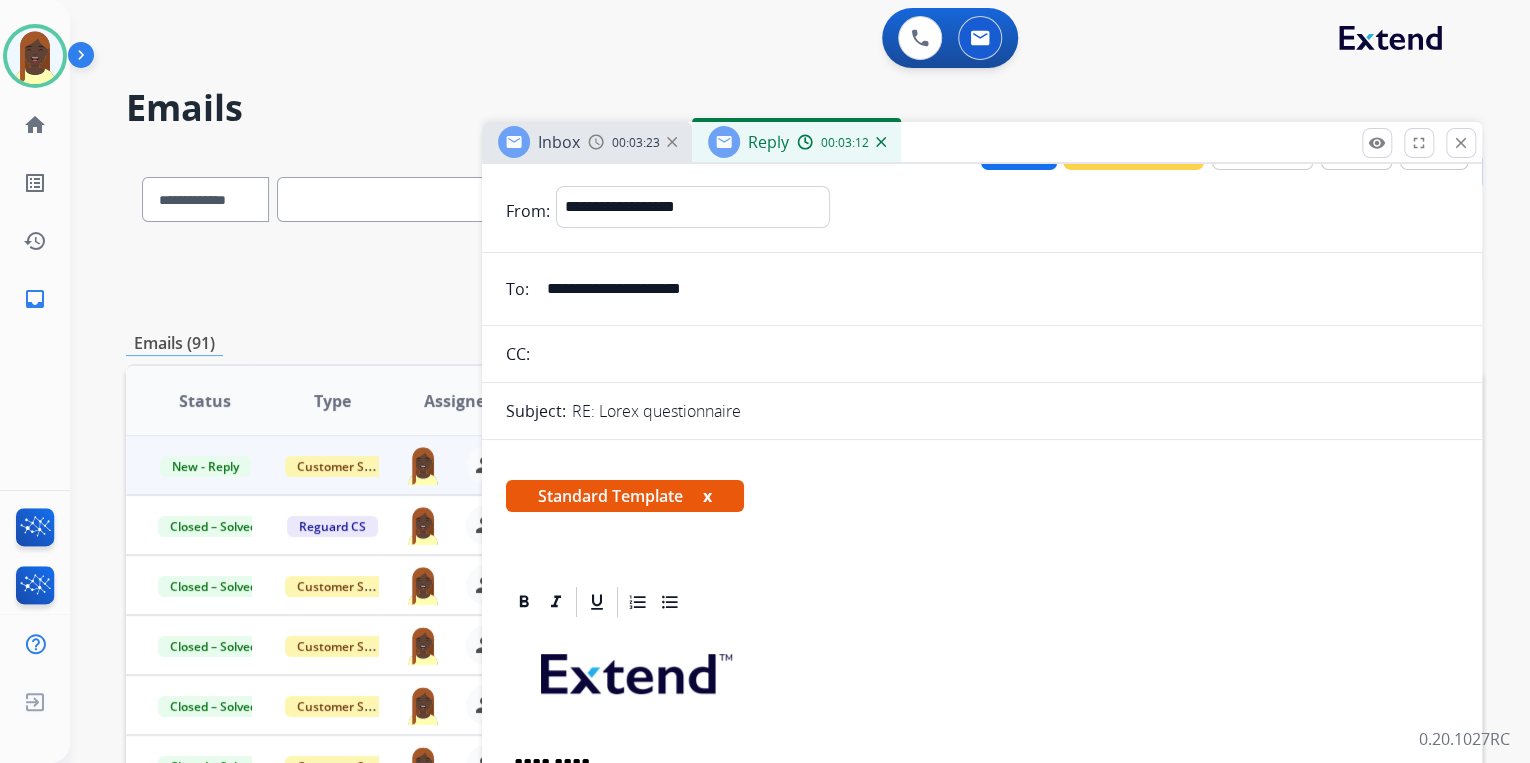 scroll, scrollTop: 0, scrollLeft: 0, axis: both 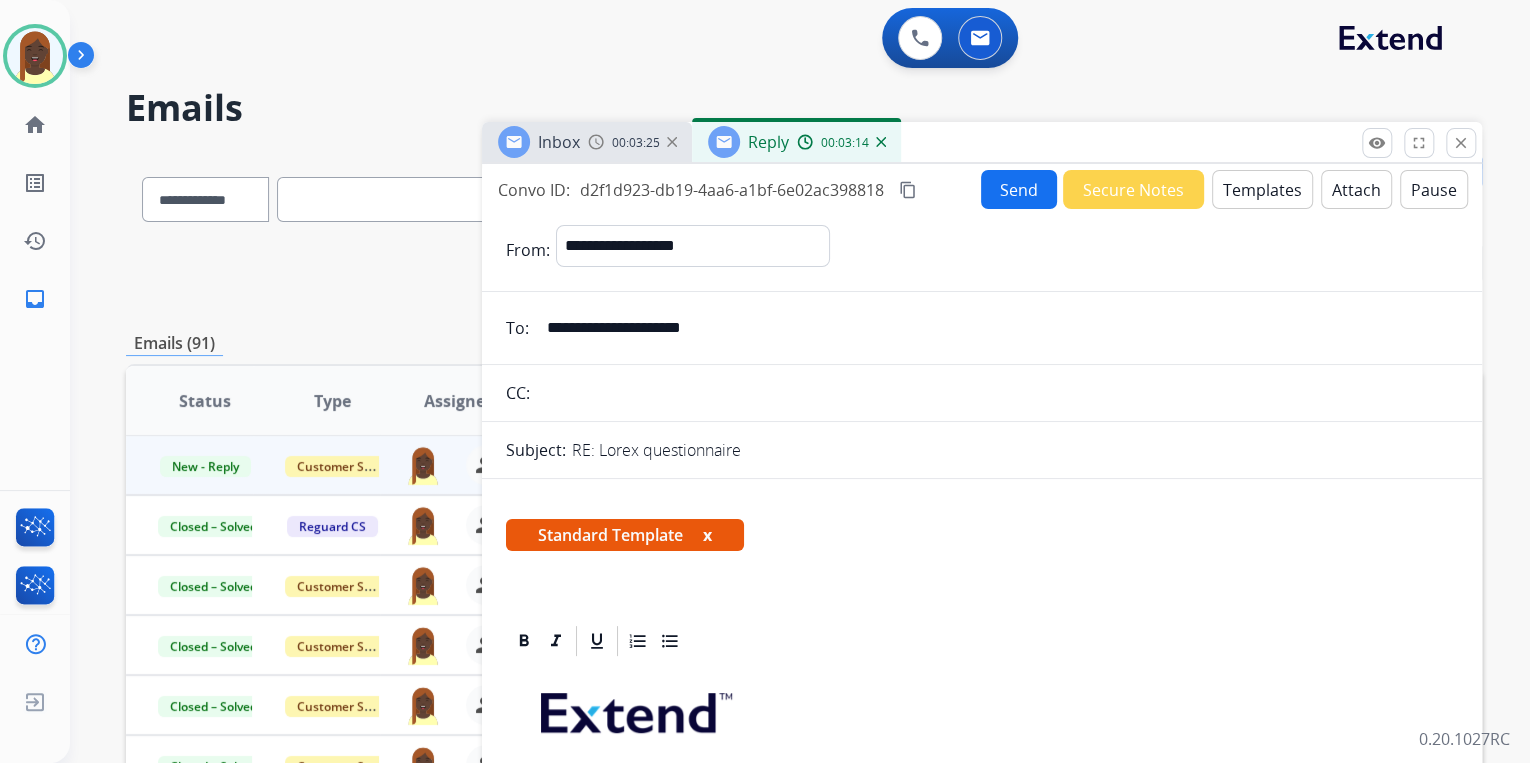click on "content_copy" at bounding box center (908, 190) 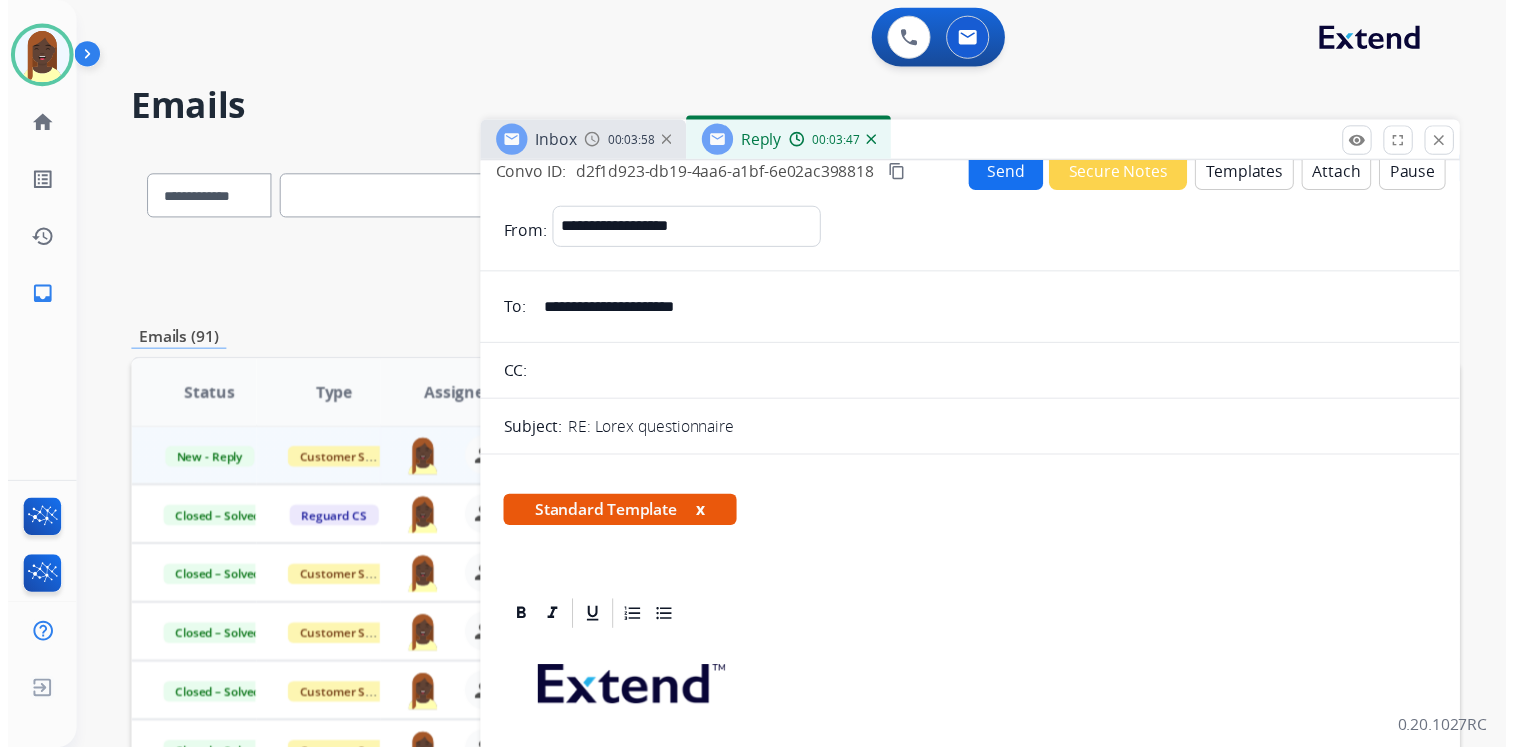 scroll, scrollTop: 0, scrollLeft: 0, axis: both 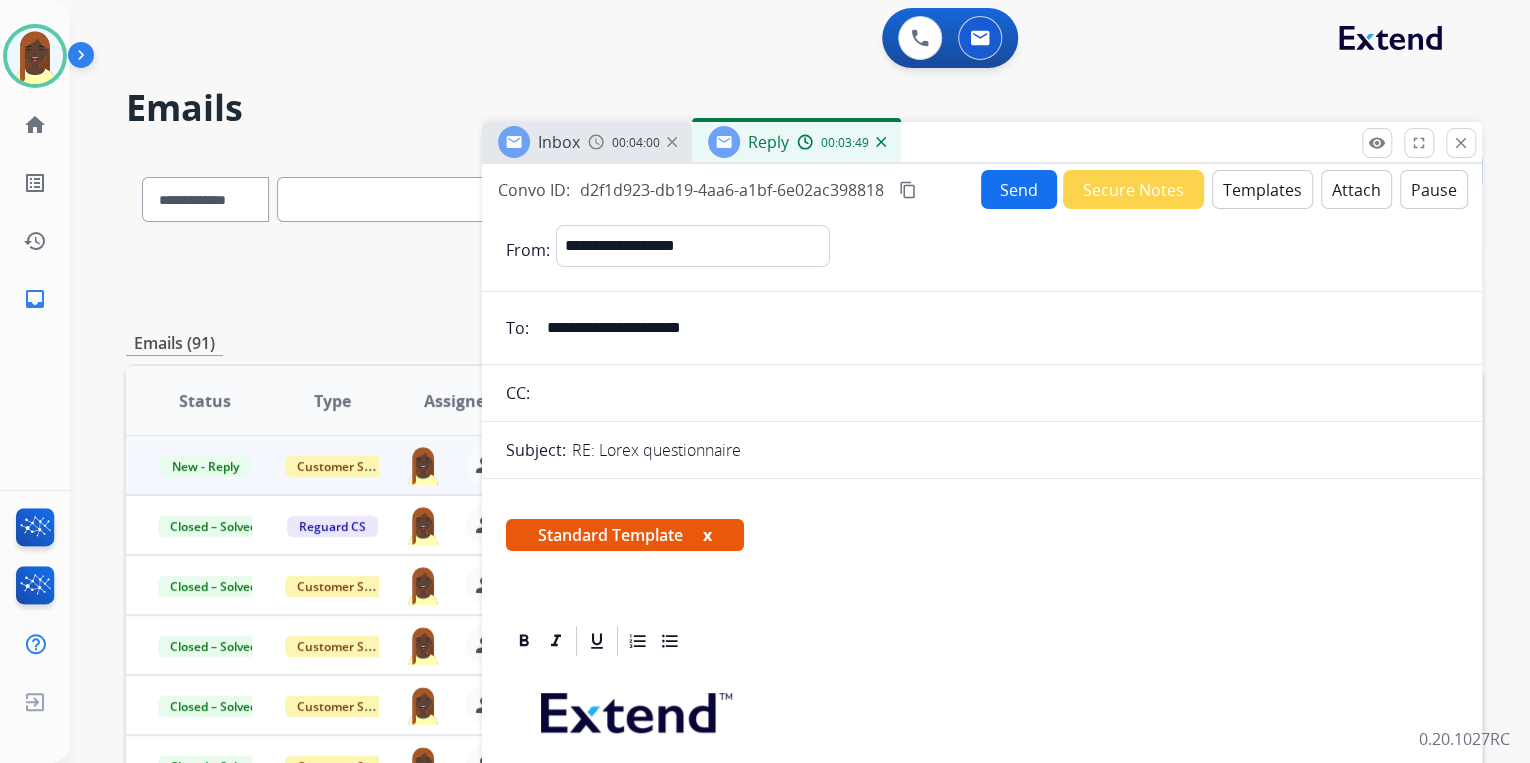 click on "Send" at bounding box center [1019, 189] 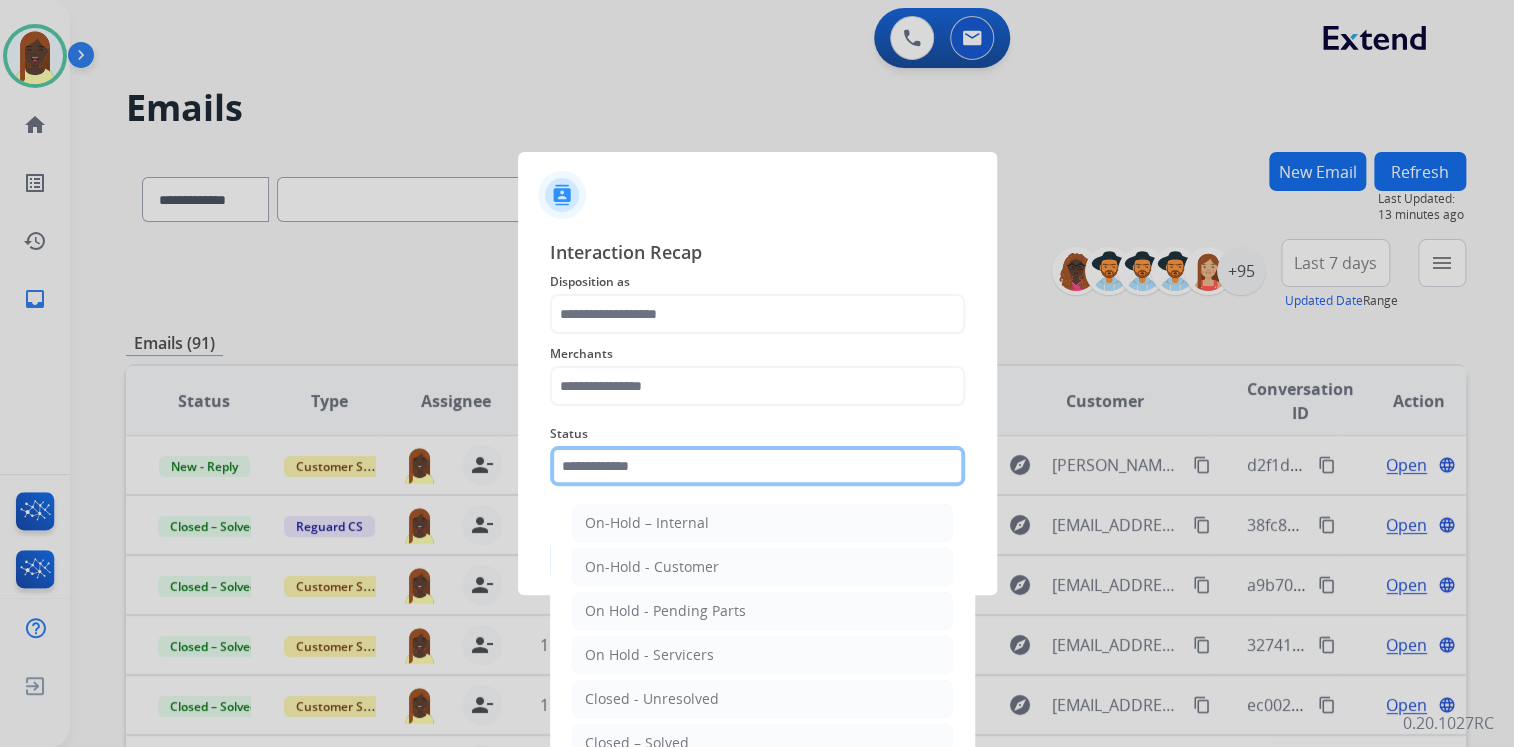 click 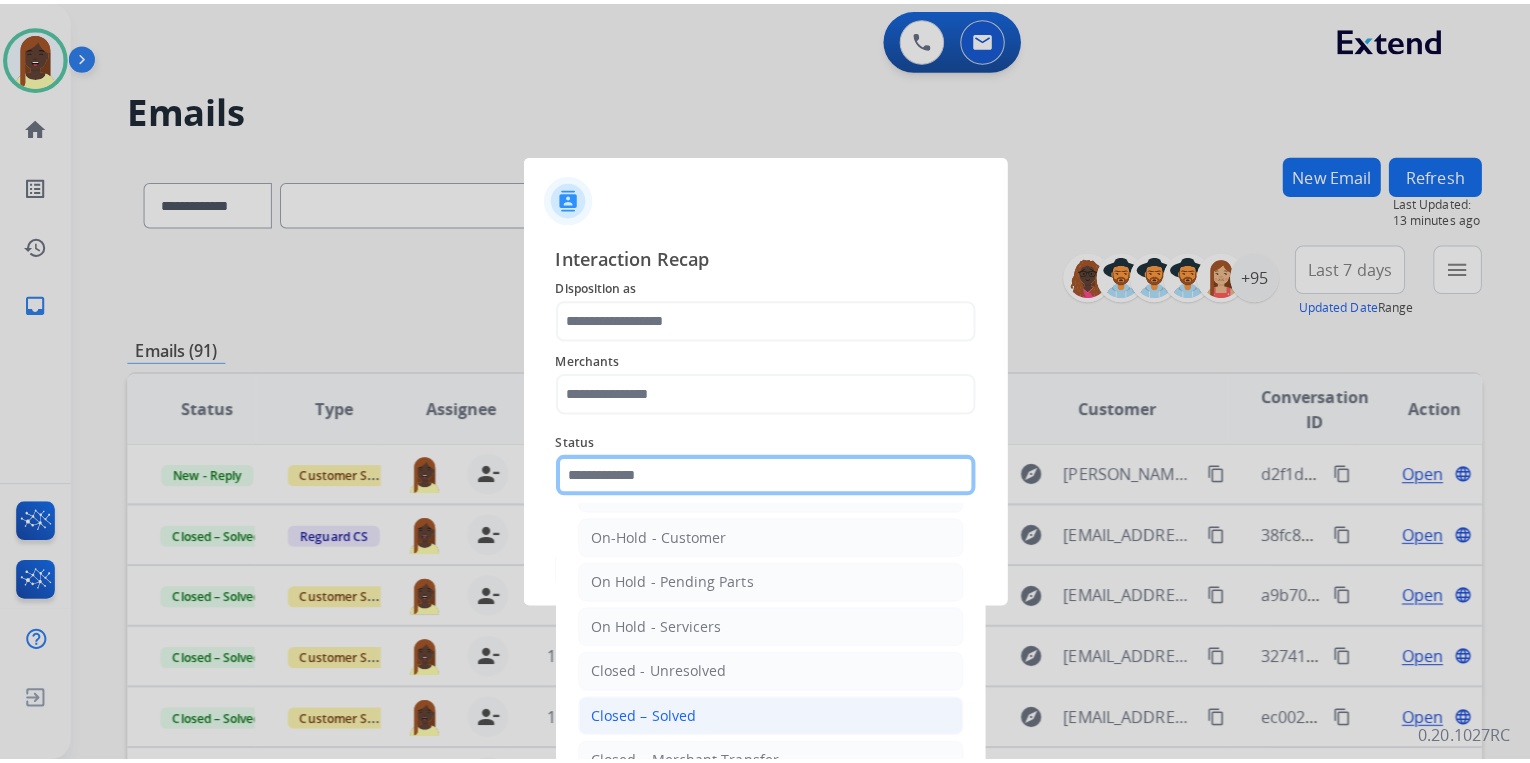 scroll, scrollTop: 116, scrollLeft: 0, axis: vertical 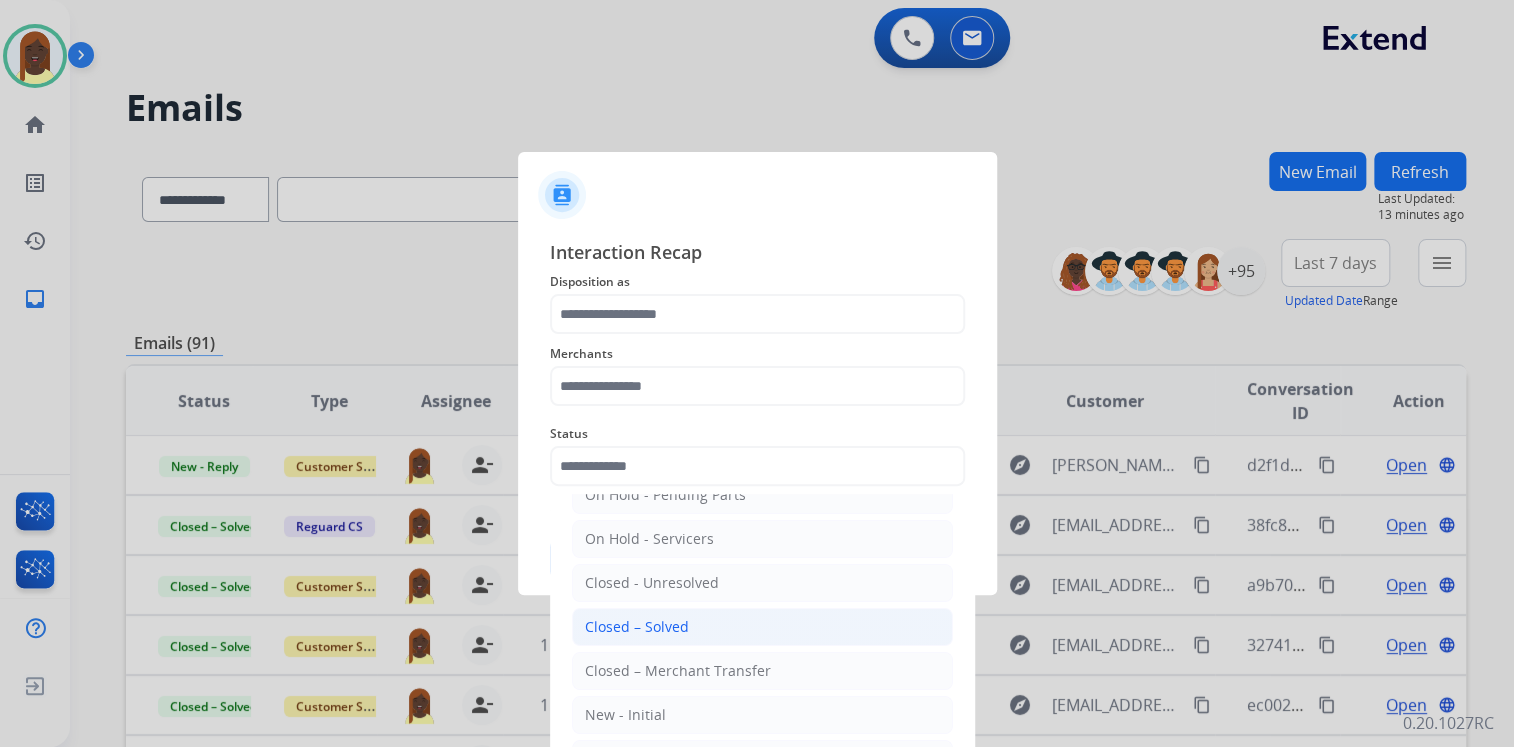 drag, startPoint x: 672, startPoint y: 622, endPoint x: 650, endPoint y: 545, distance: 80.08121 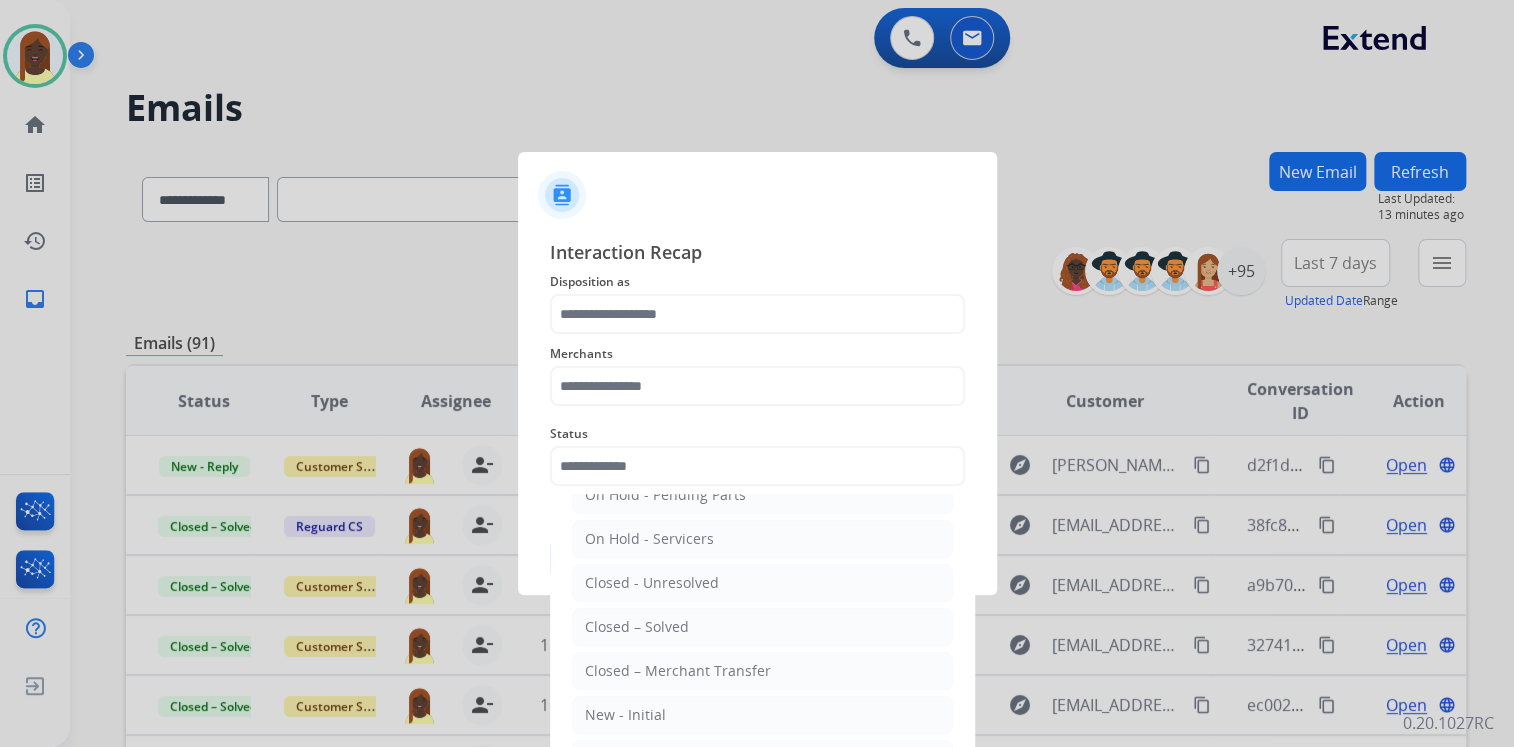 type on "**********" 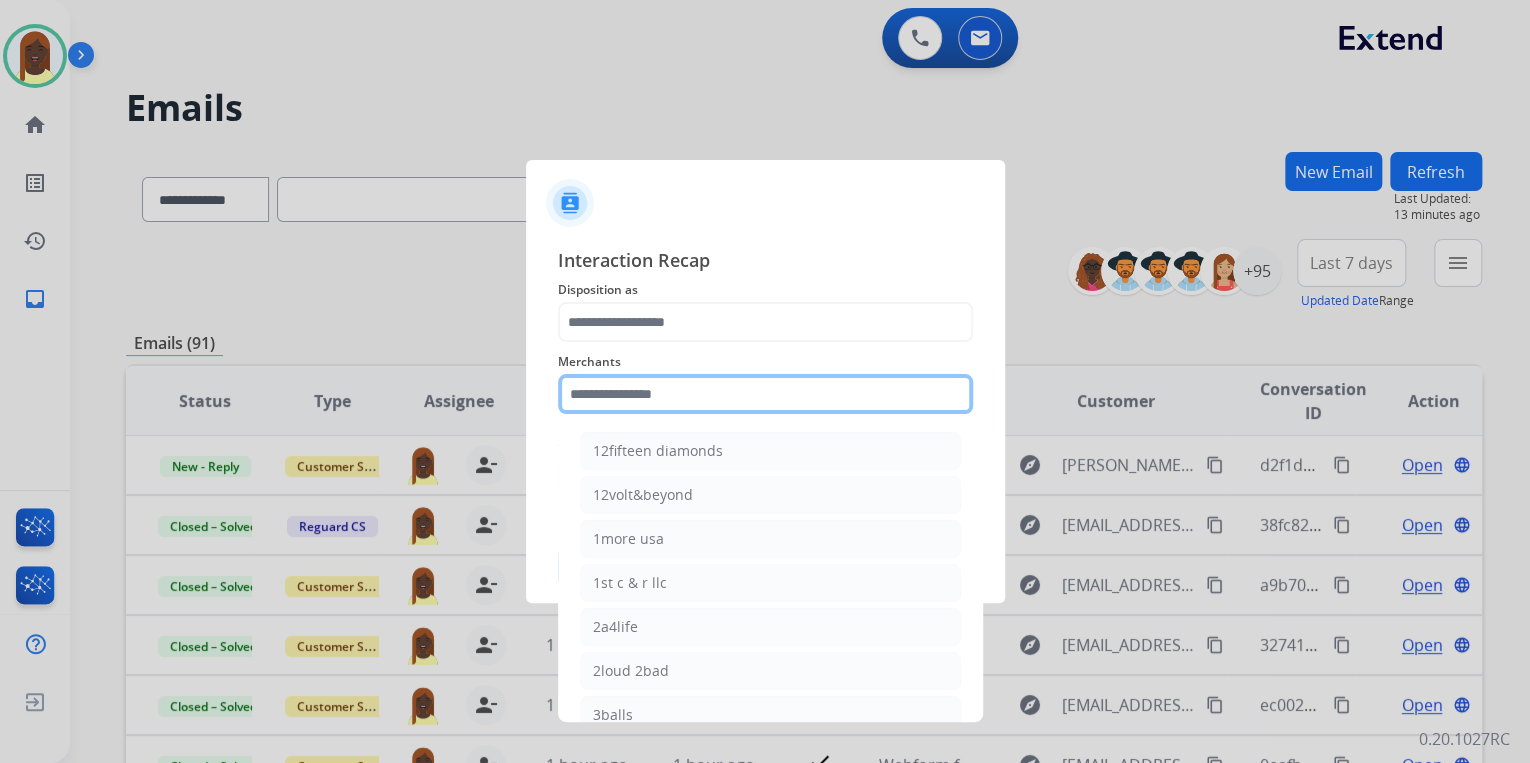 click 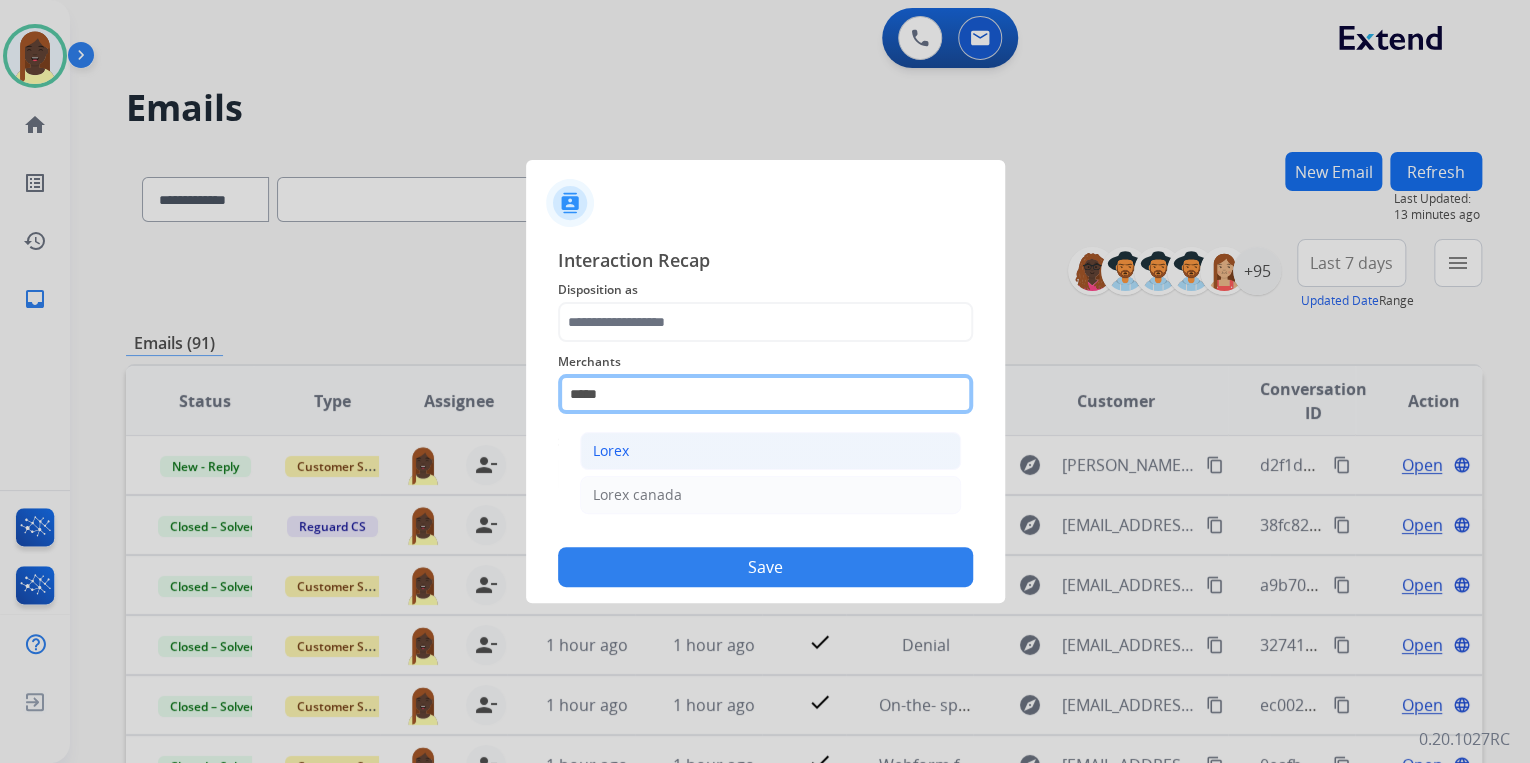 type on "*****" 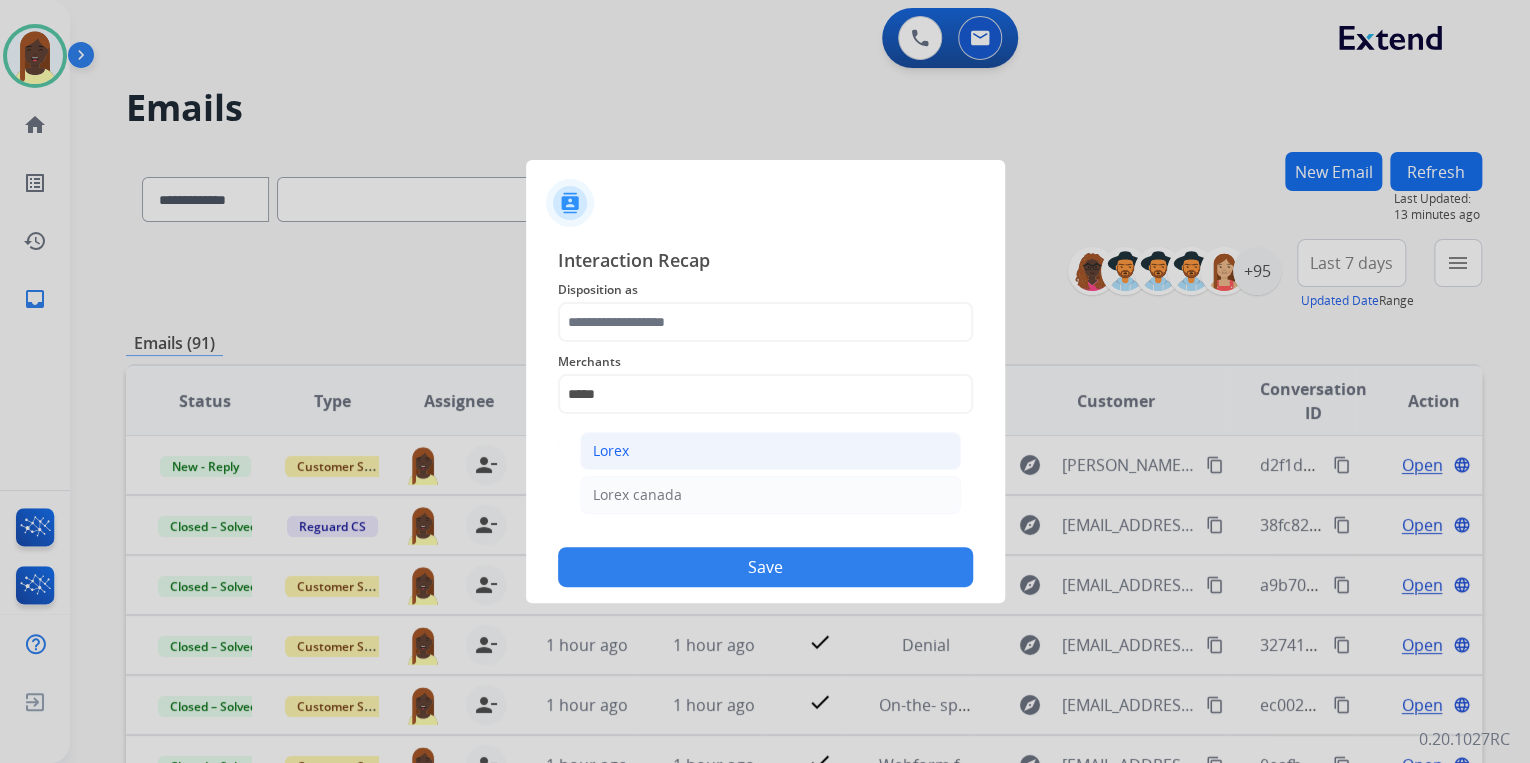 click on "Lorex" 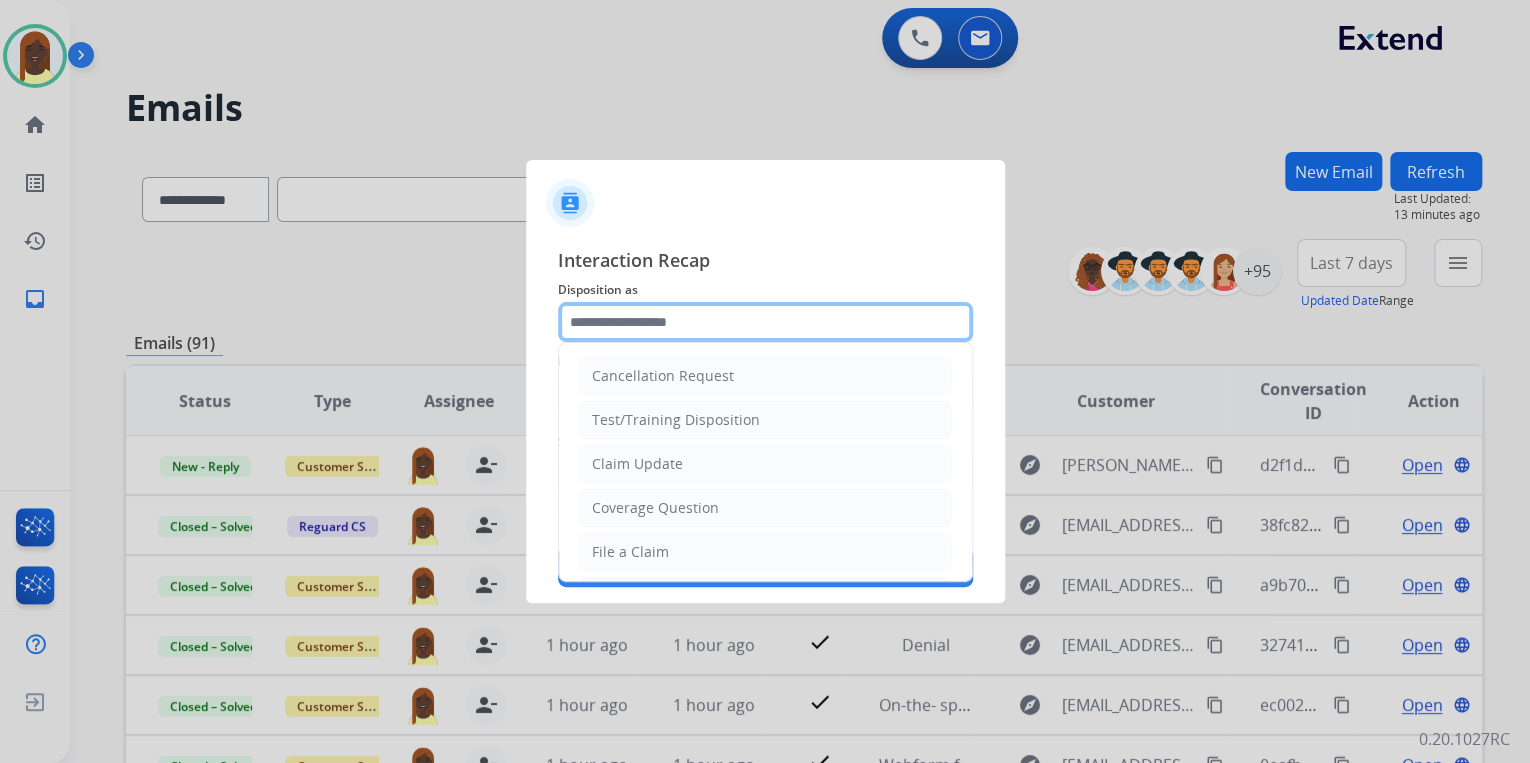 click 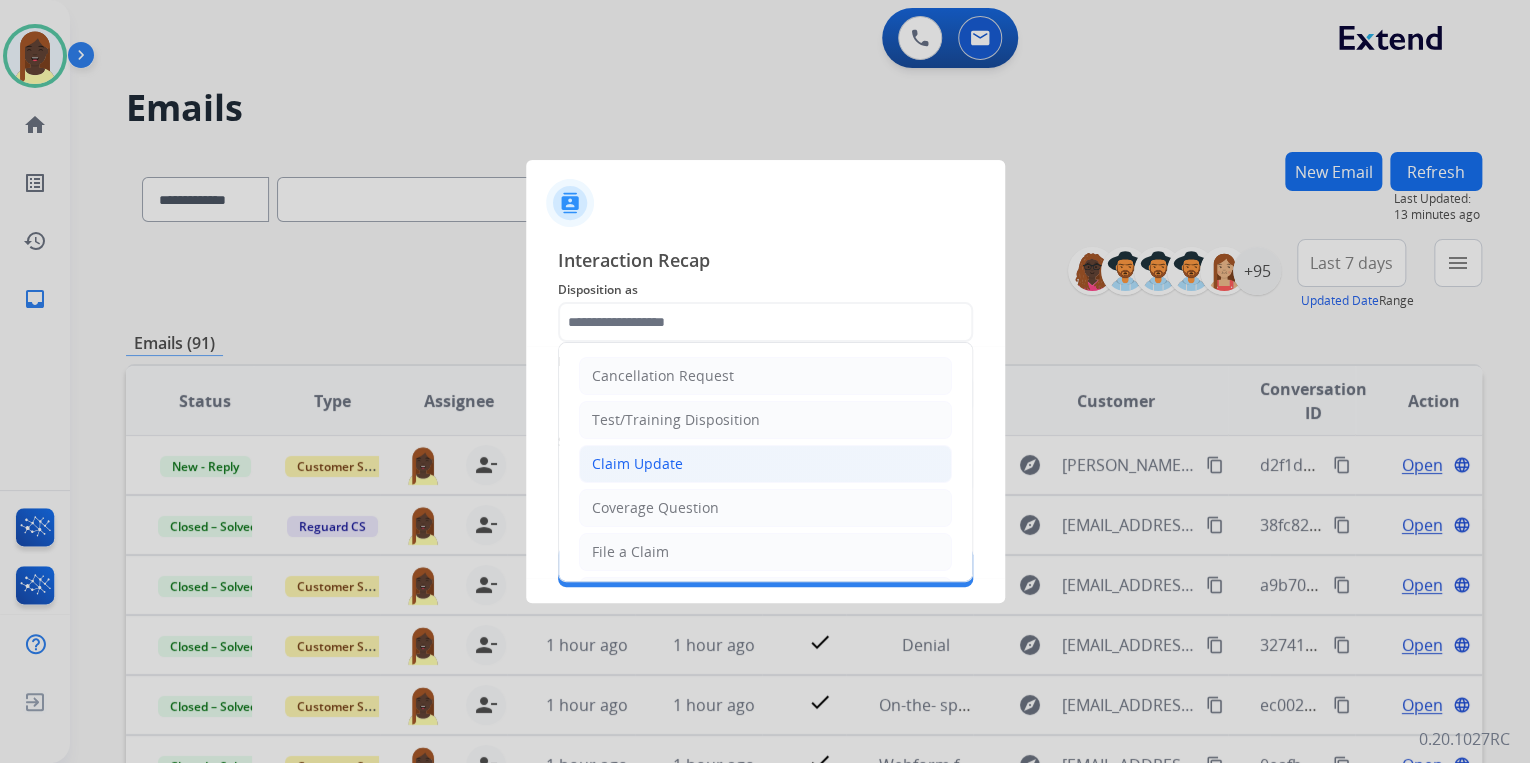 click on "Claim Update" 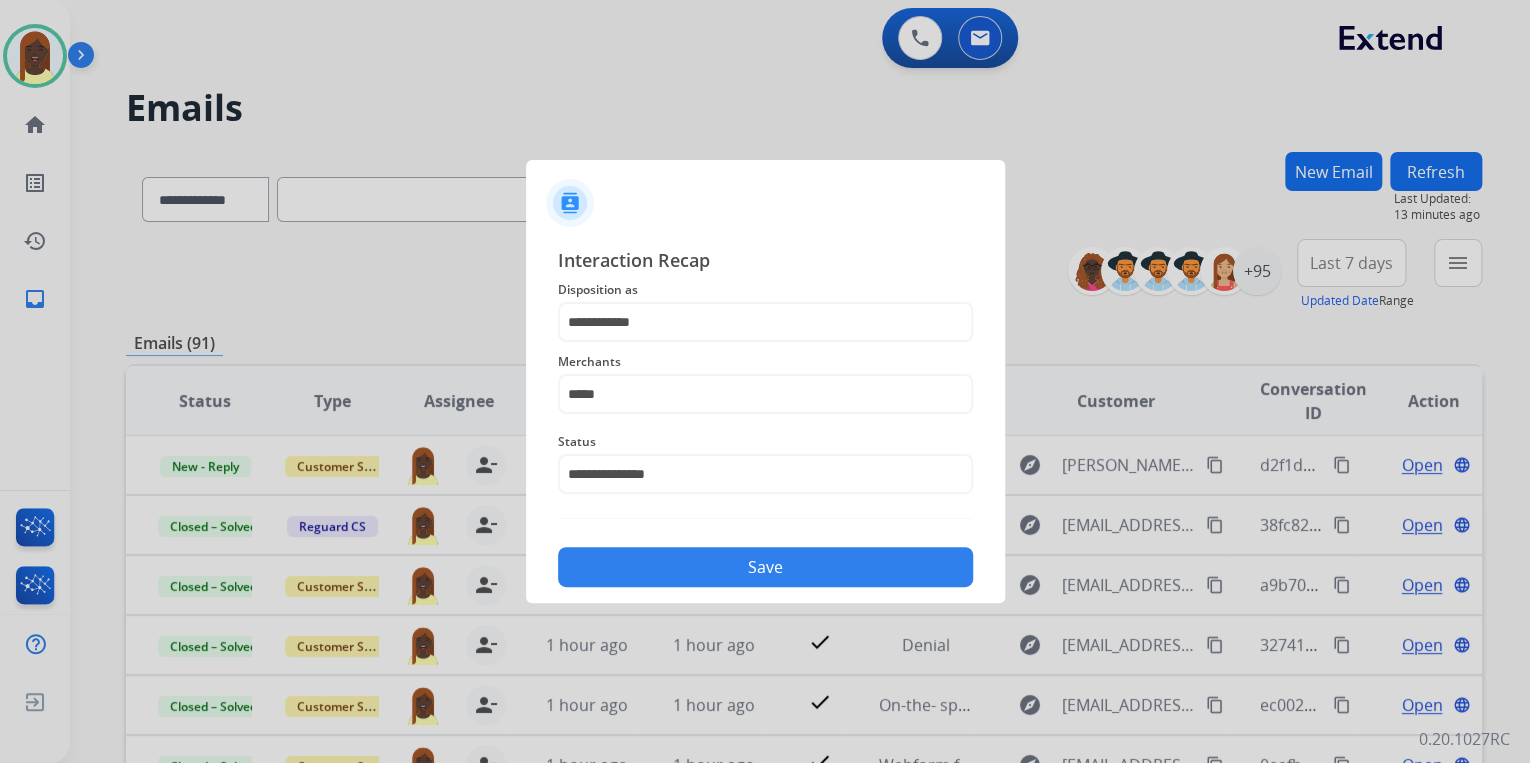 click on "Save" 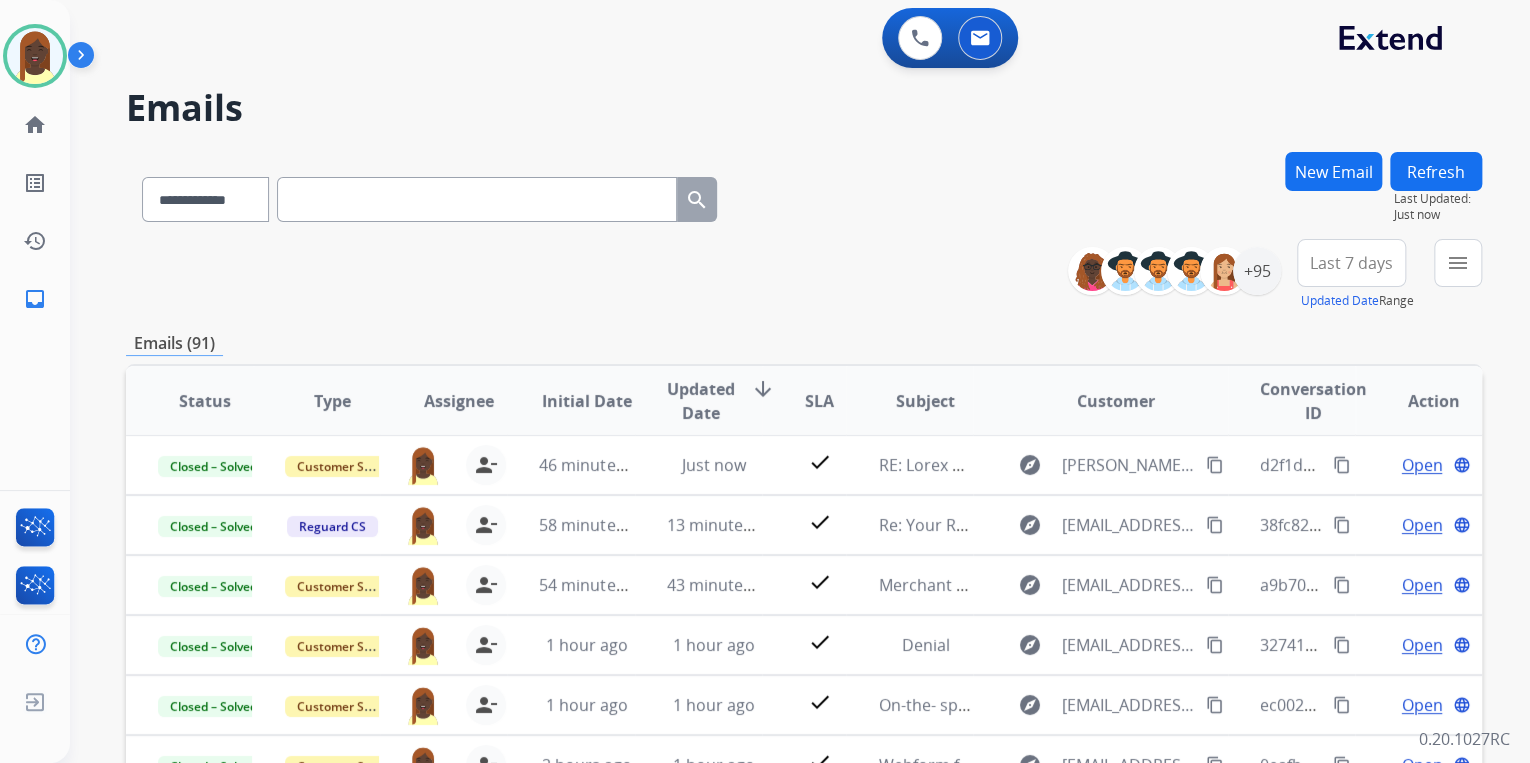 drag, startPoint x: 845, startPoint y: 315, endPoint x: 814, endPoint y: 254, distance: 68.42514 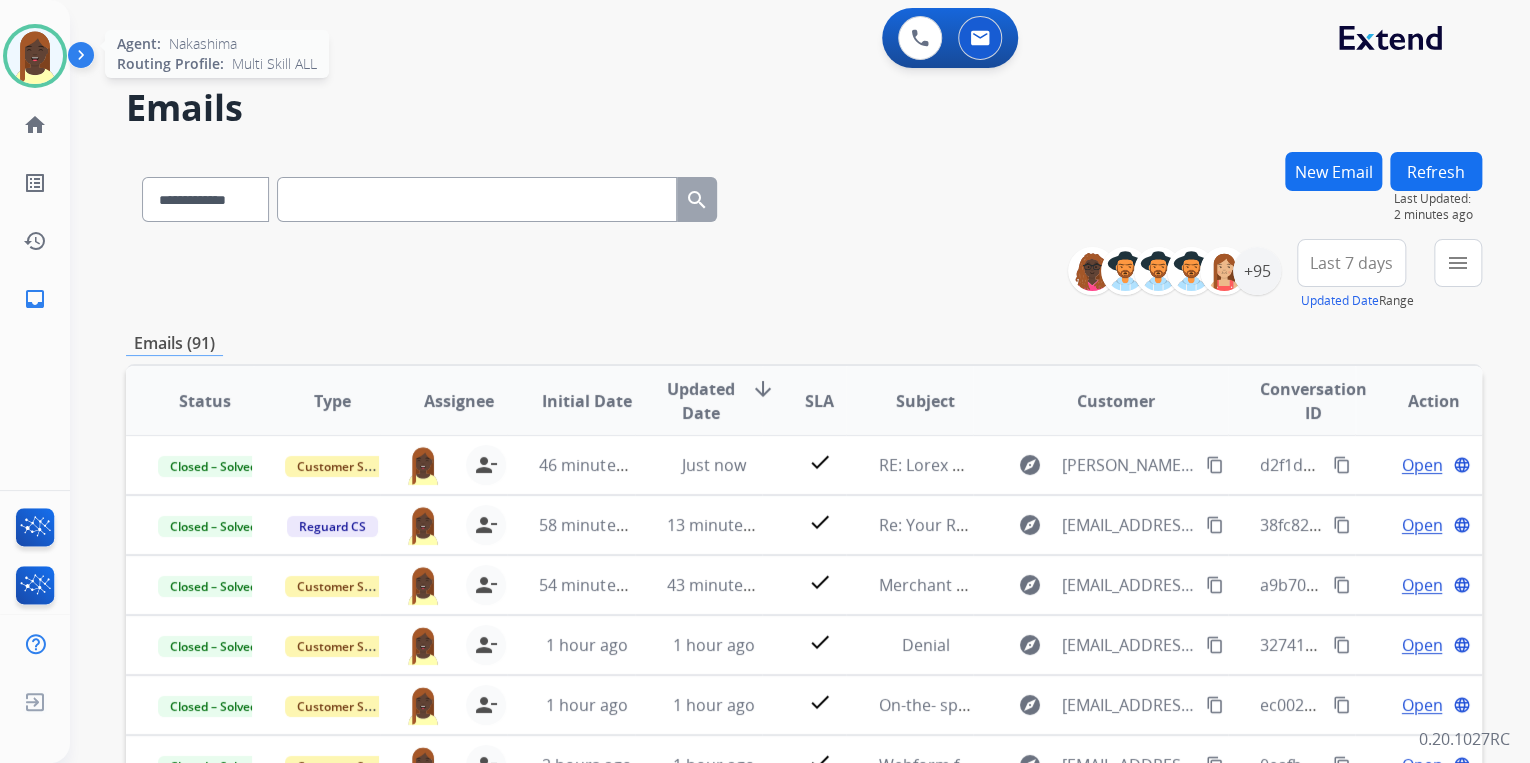 click at bounding box center [35, 56] 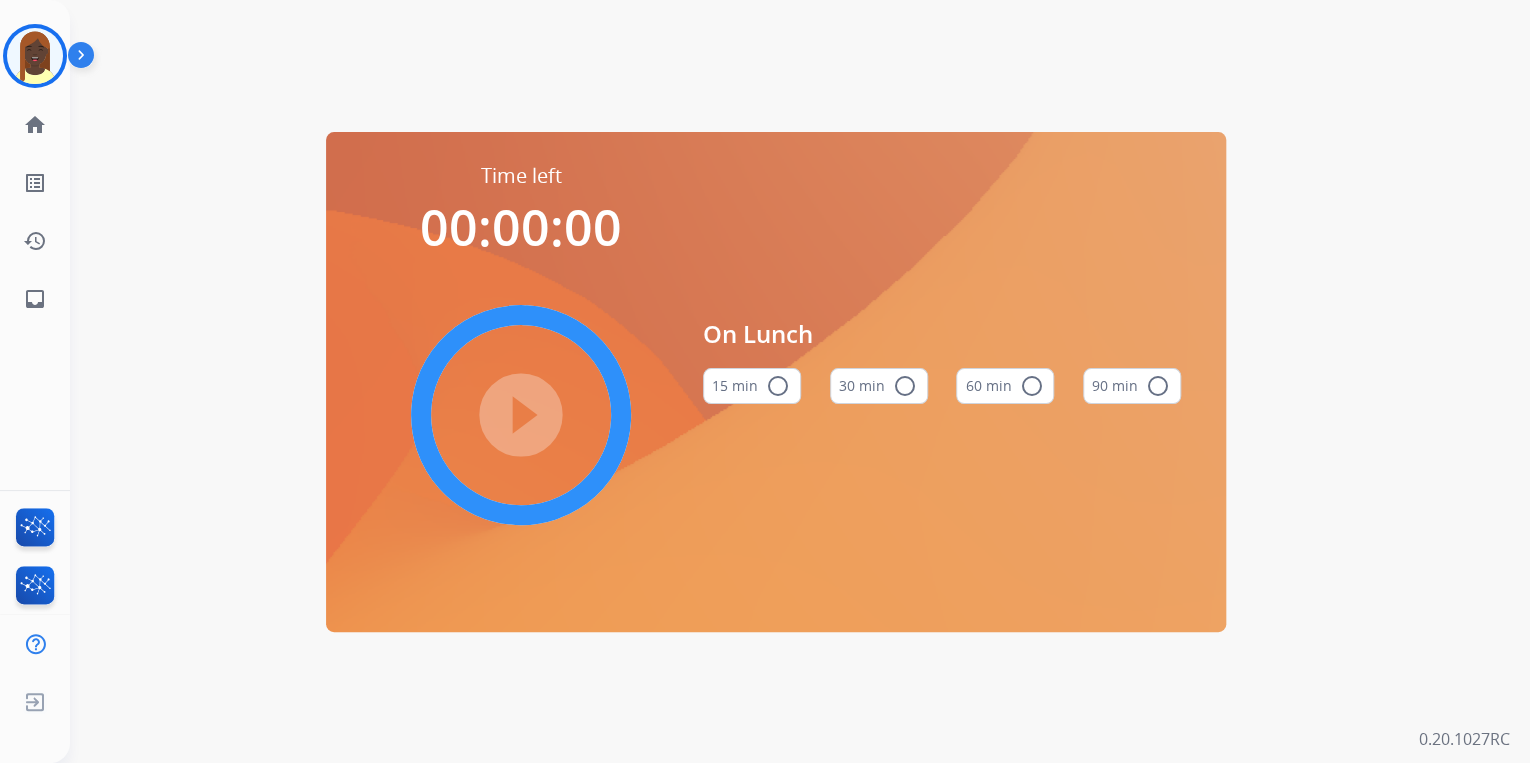 click on "radio_button_unchecked" at bounding box center (1031, 386) 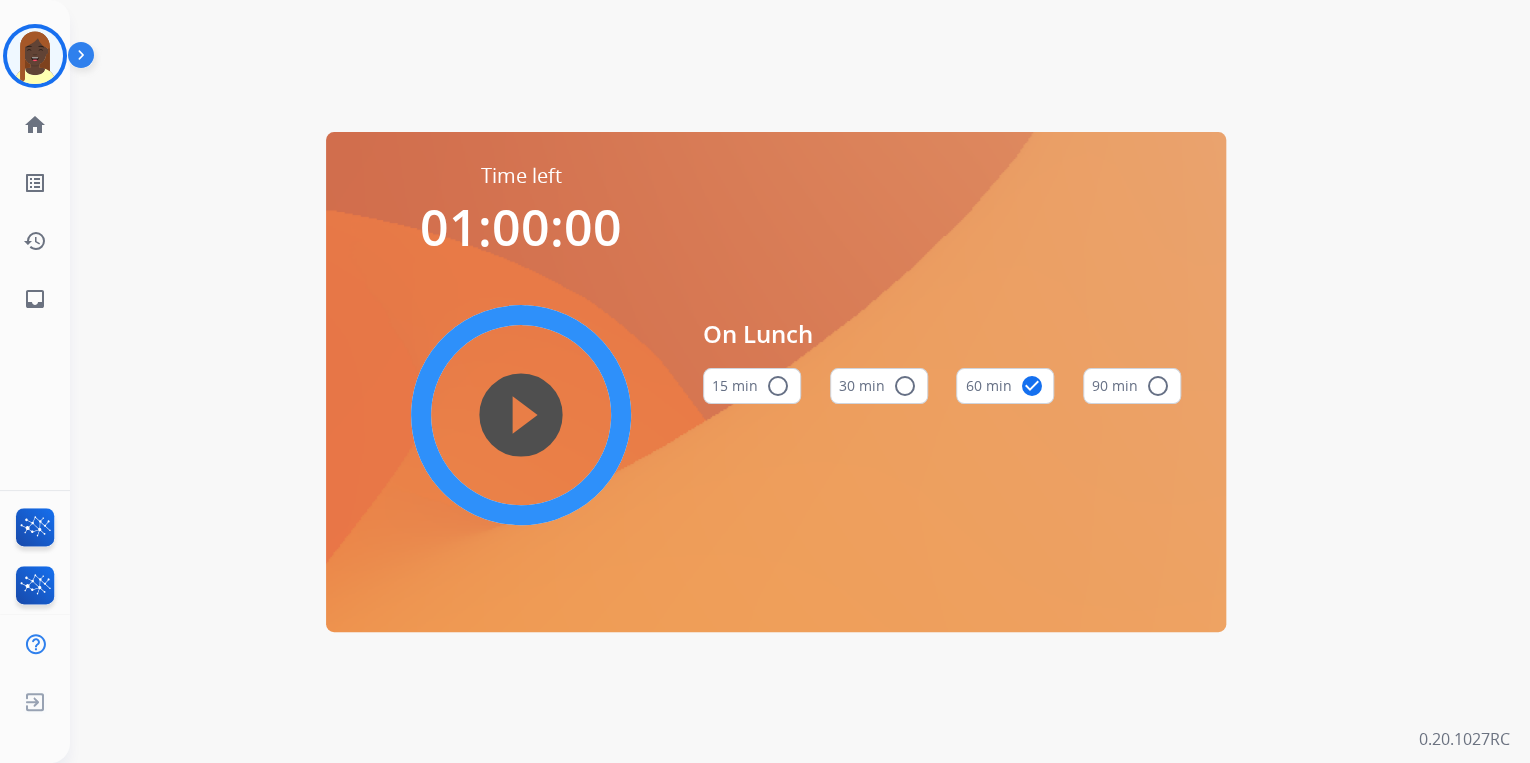 click on "play_circle_filled" at bounding box center [521, 415] 